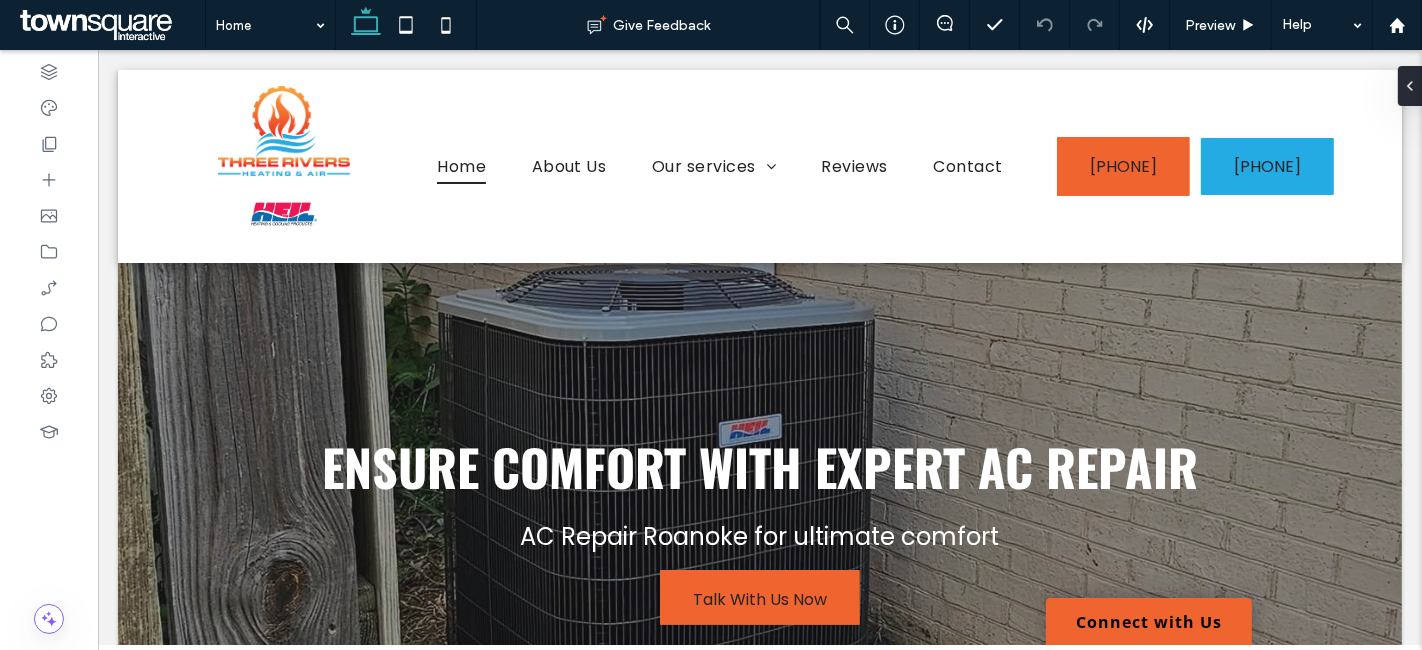 scroll, scrollTop: 0, scrollLeft: 0, axis: both 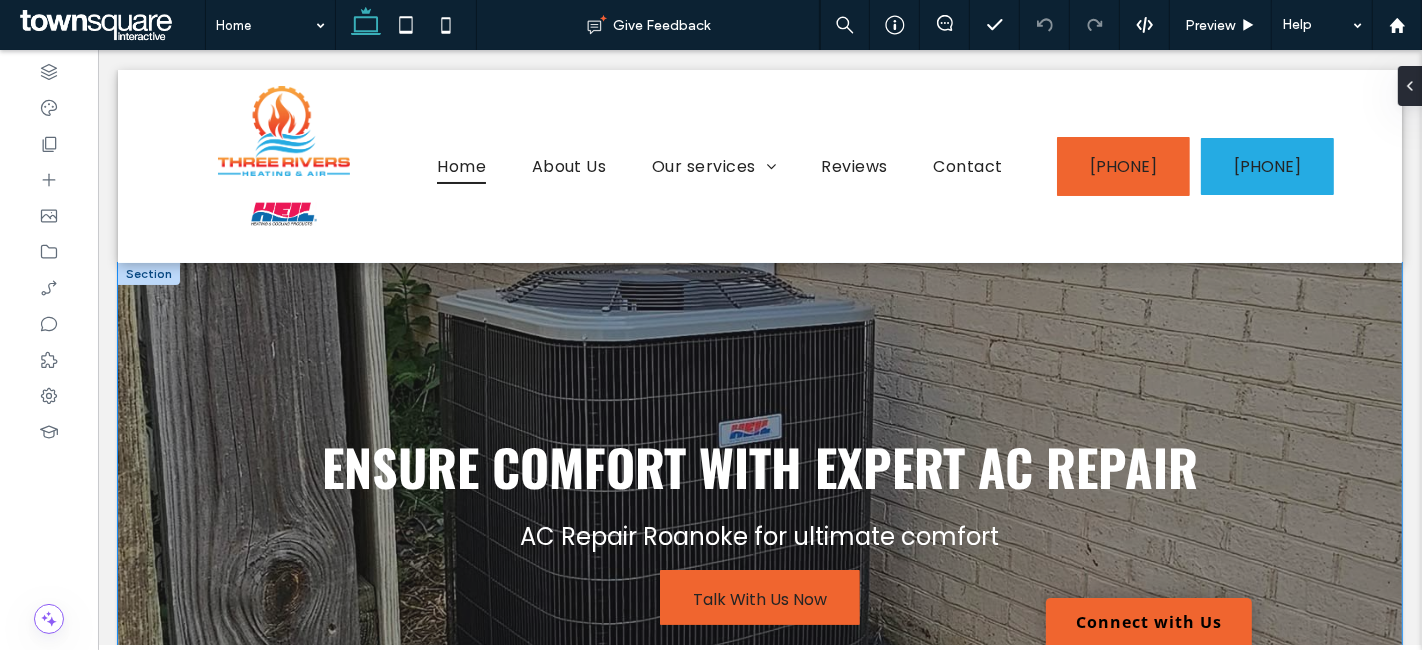 click on "Ensure Comfort with Expert AC Repair
AC Repair [CITY] for ultimate comfort
Talk With Us Now" at bounding box center [759, 527] 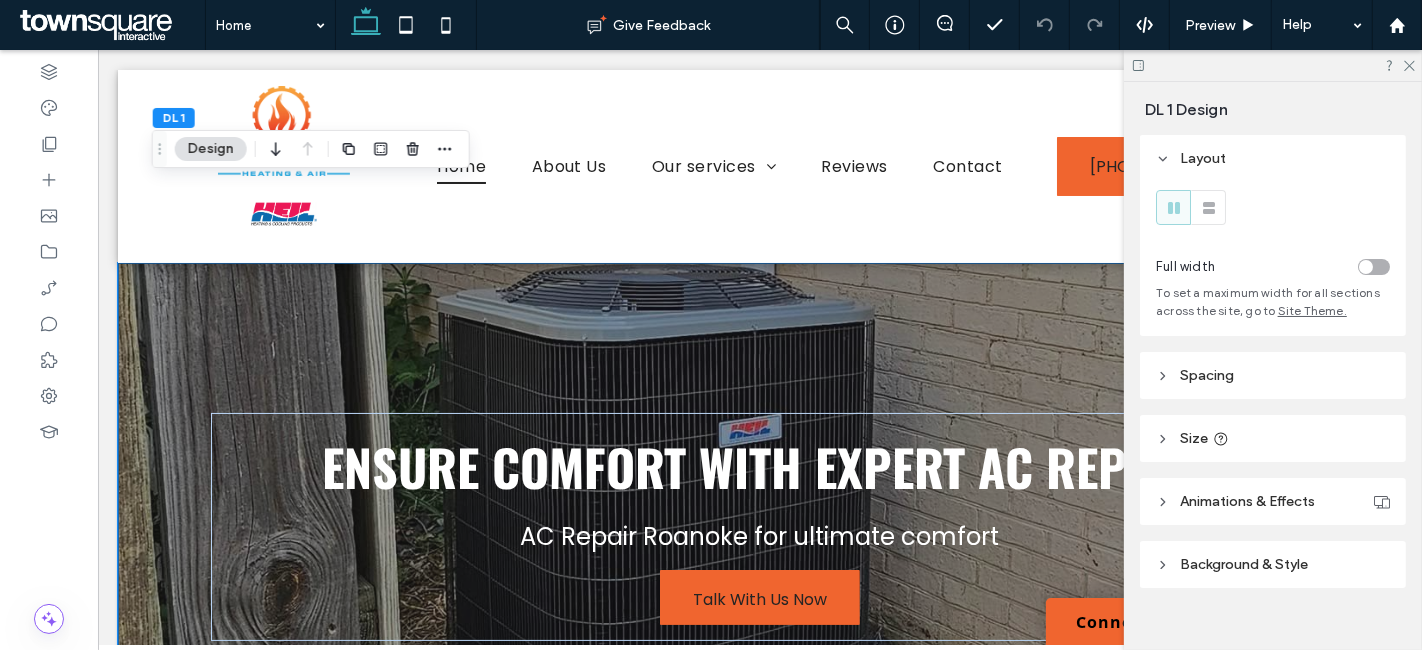 scroll, scrollTop: 872, scrollLeft: 0, axis: vertical 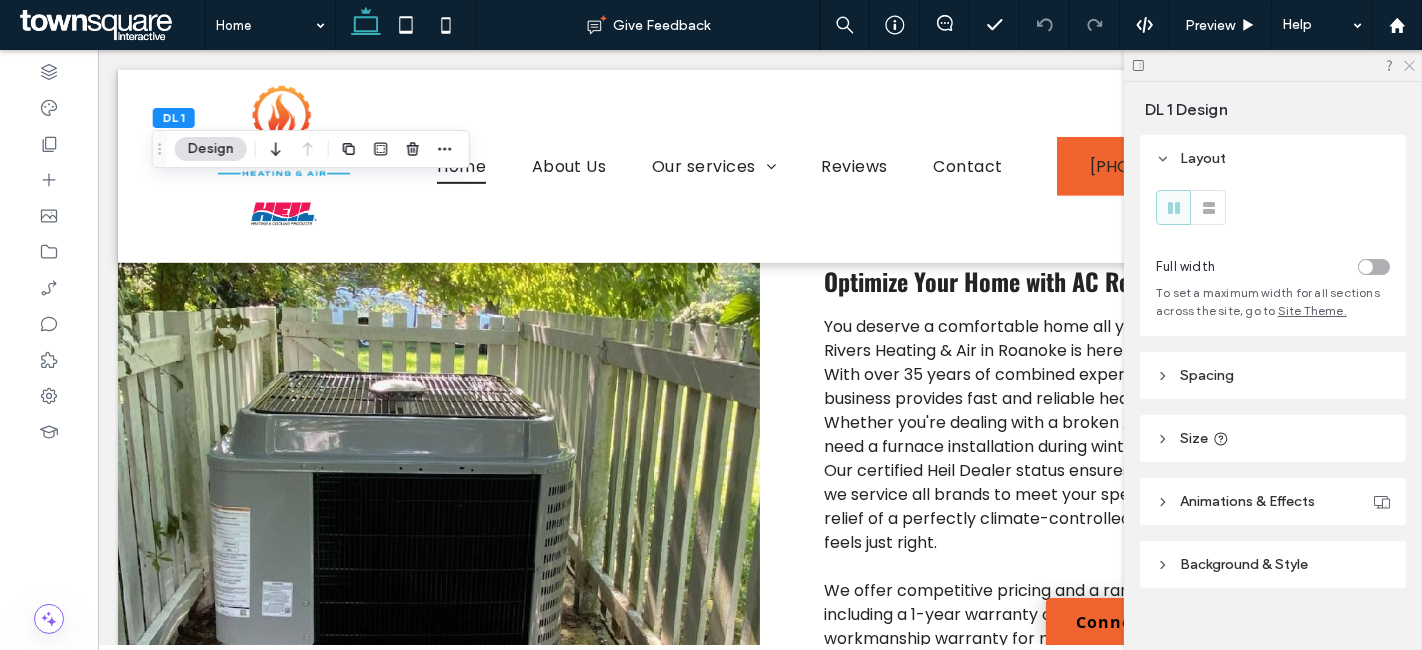 click 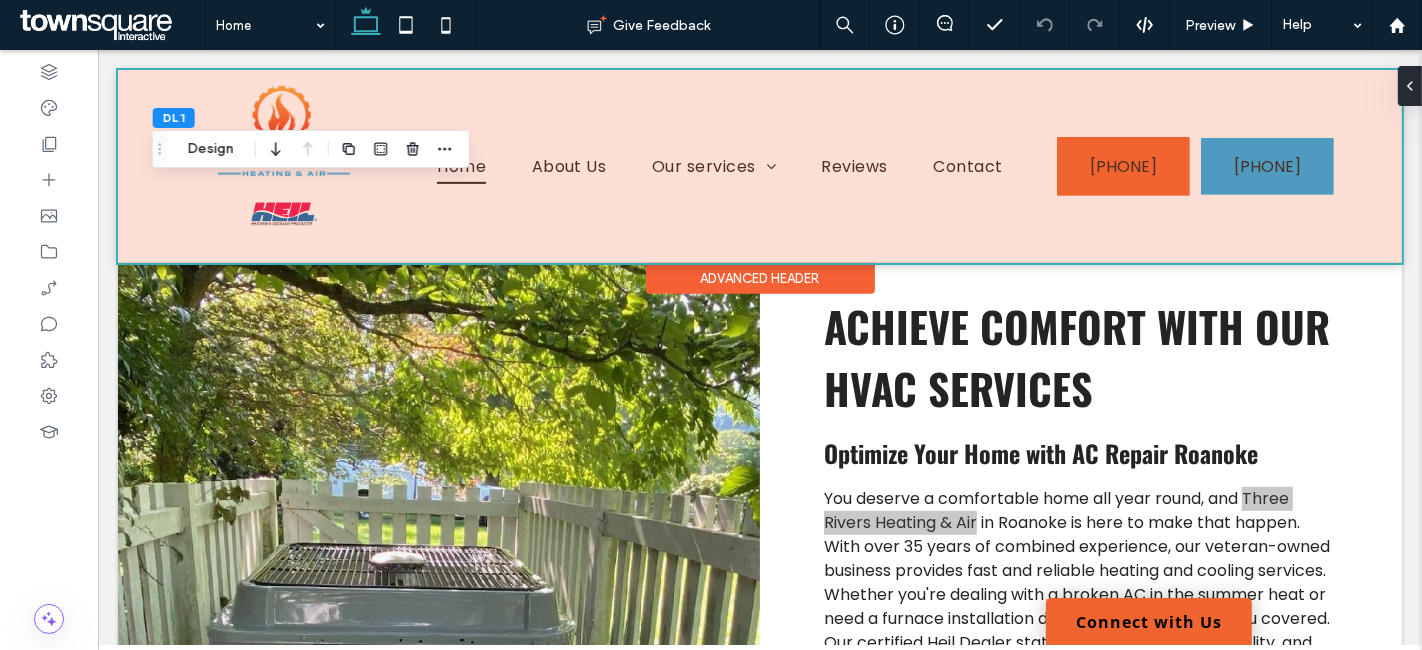 scroll, scrollTop: 200, scrollLeft: 0, axis: vertical 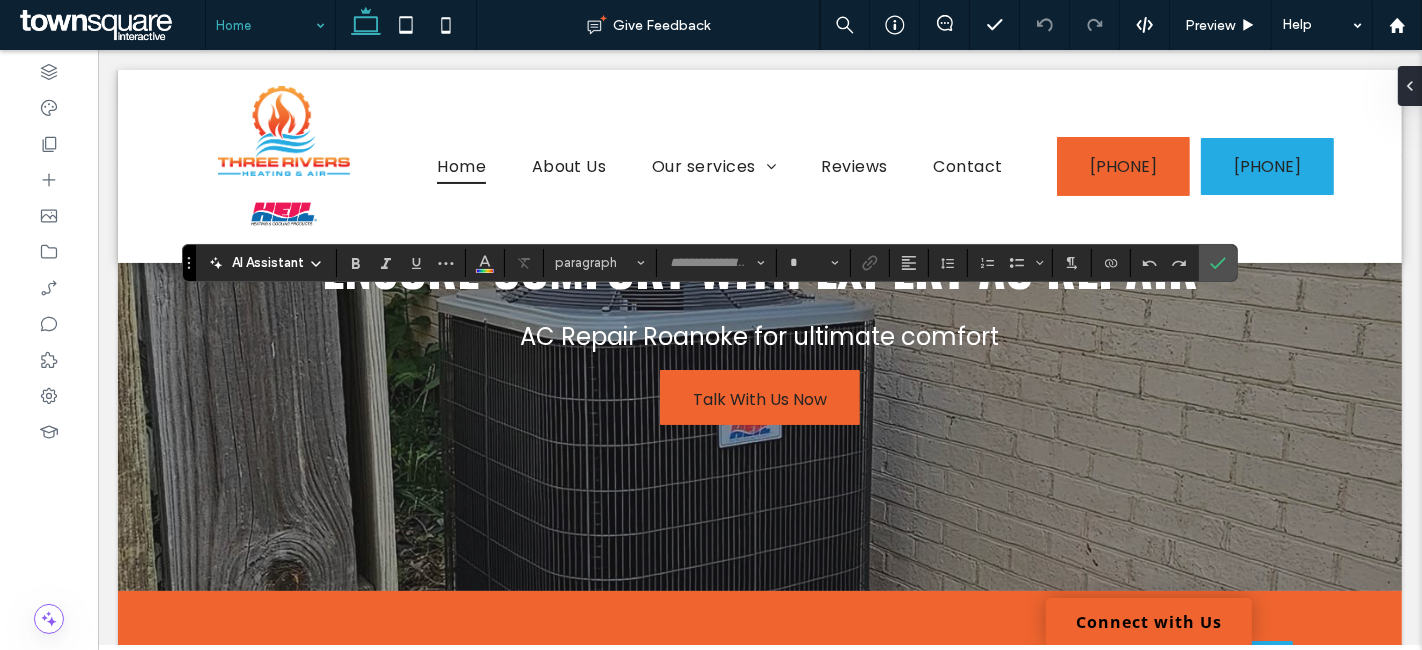 type on "*******" 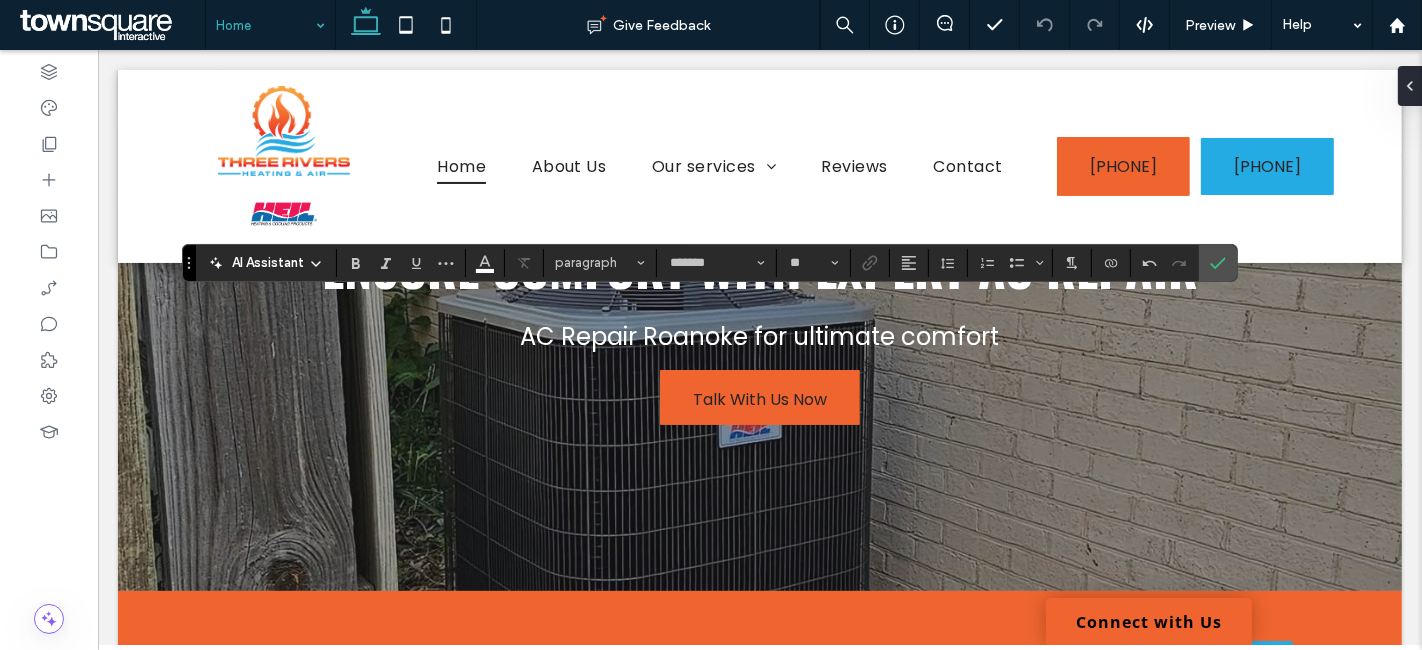 type on "**" 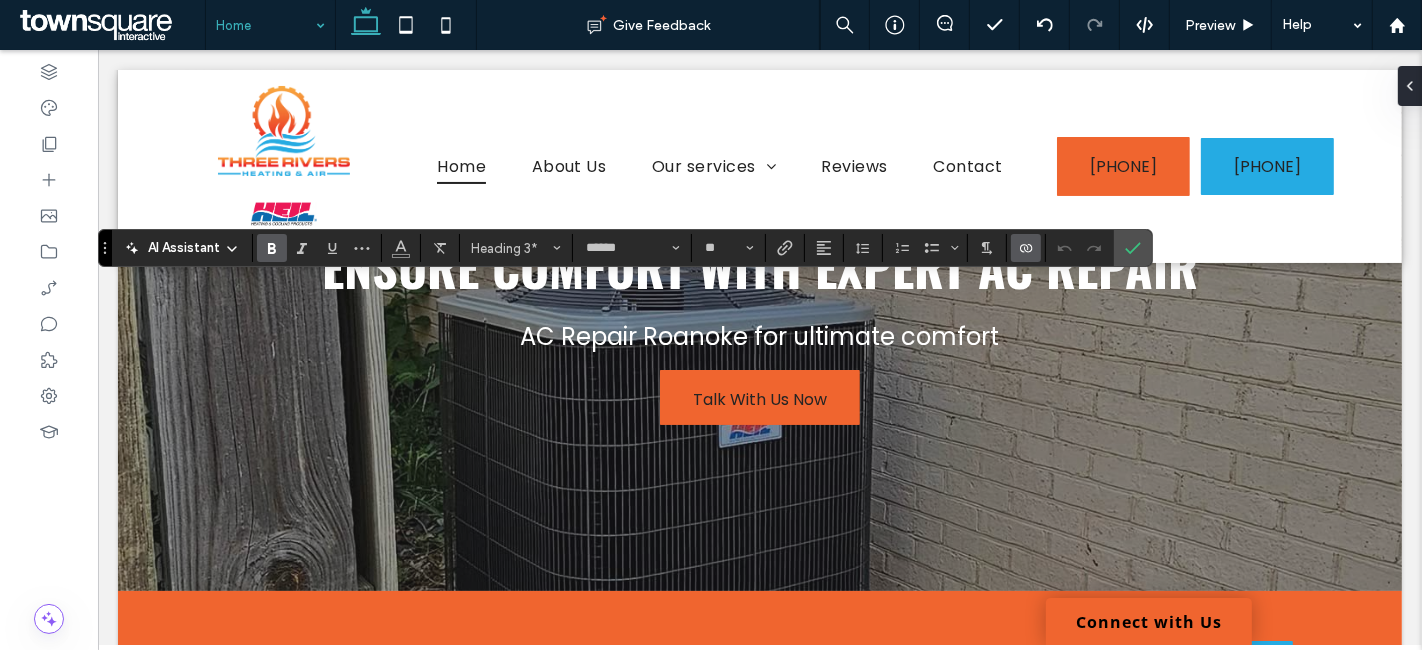 click 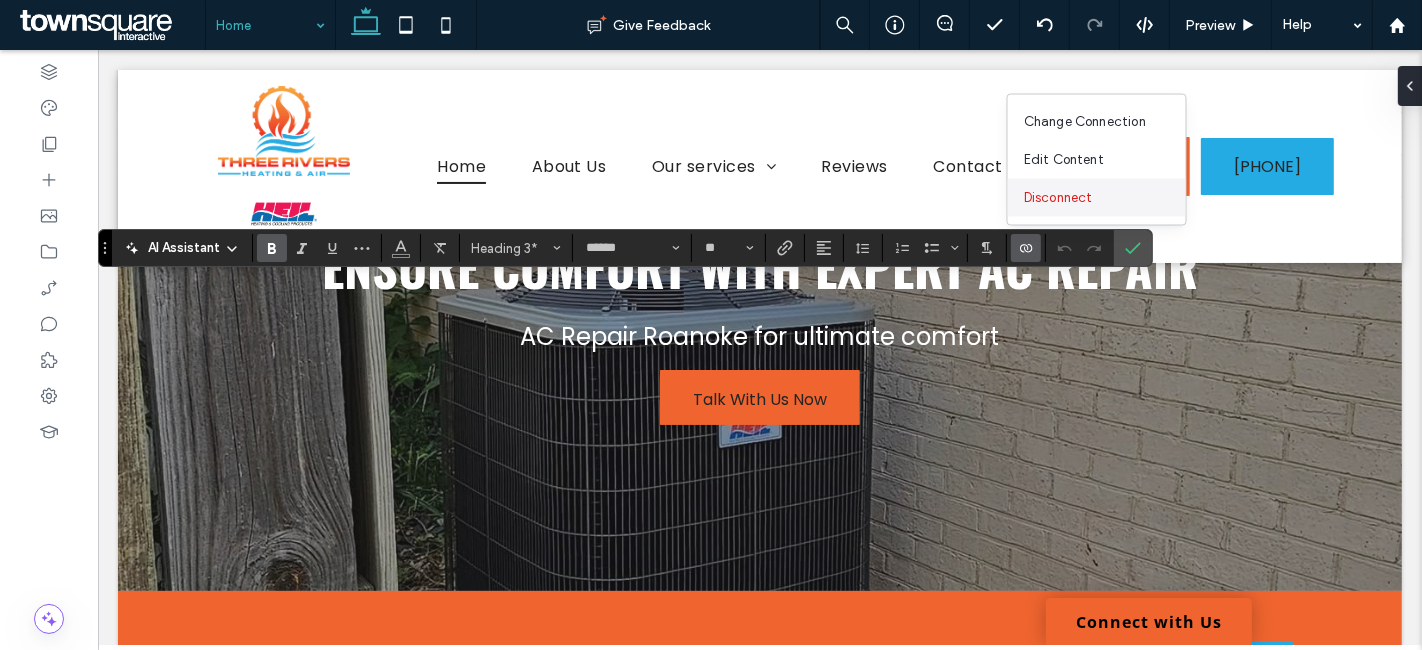 click on "Disconnect" at bounding box center (1097, 198) 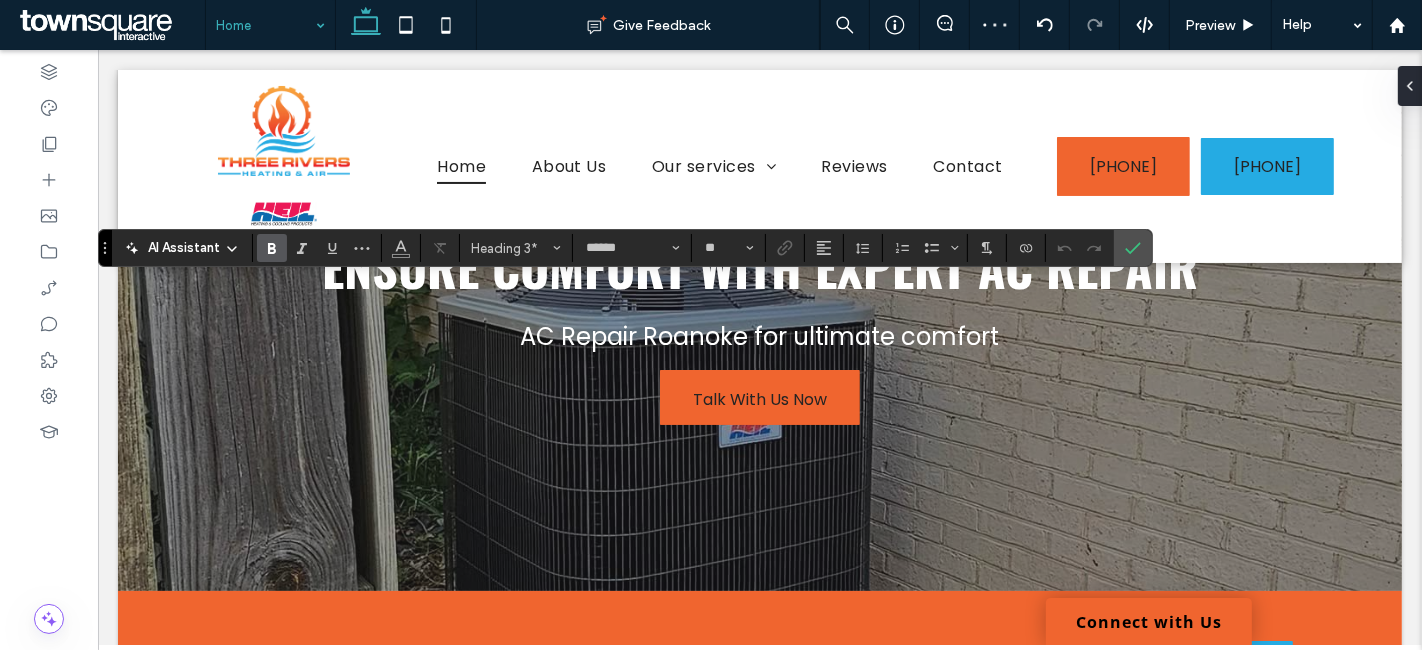 type on "*******" 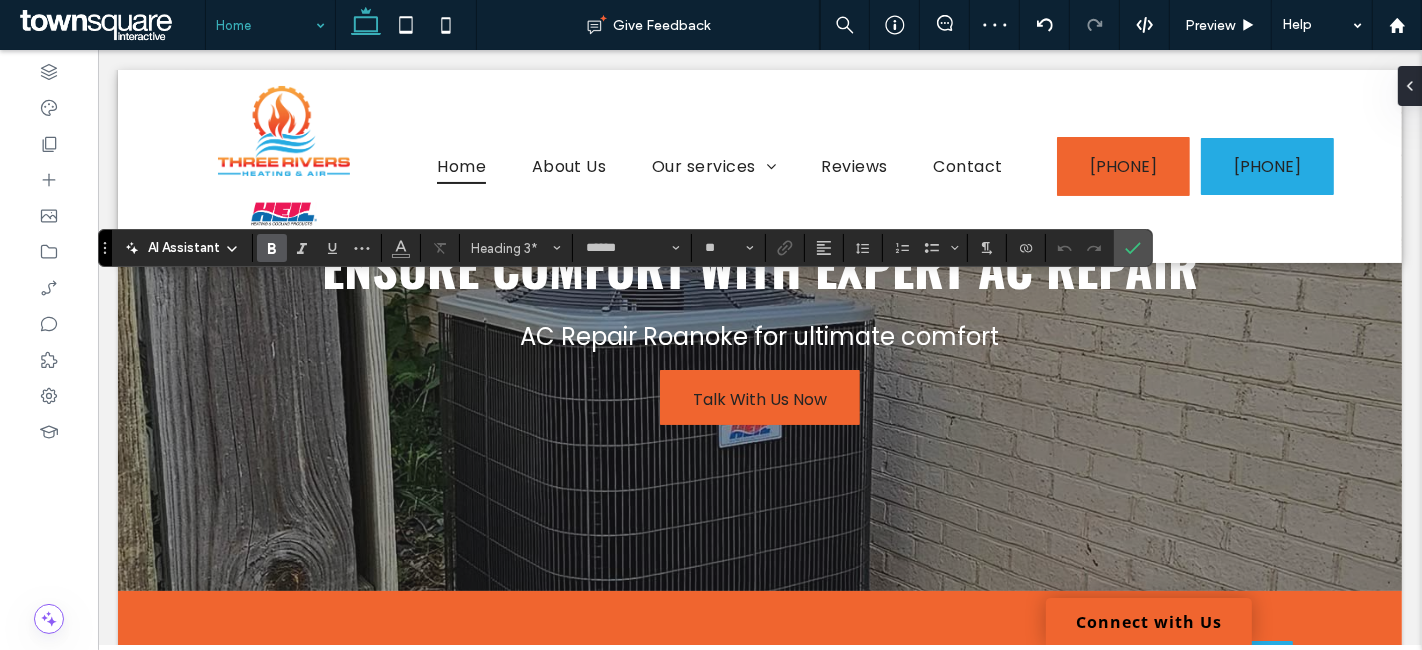 type on "**" 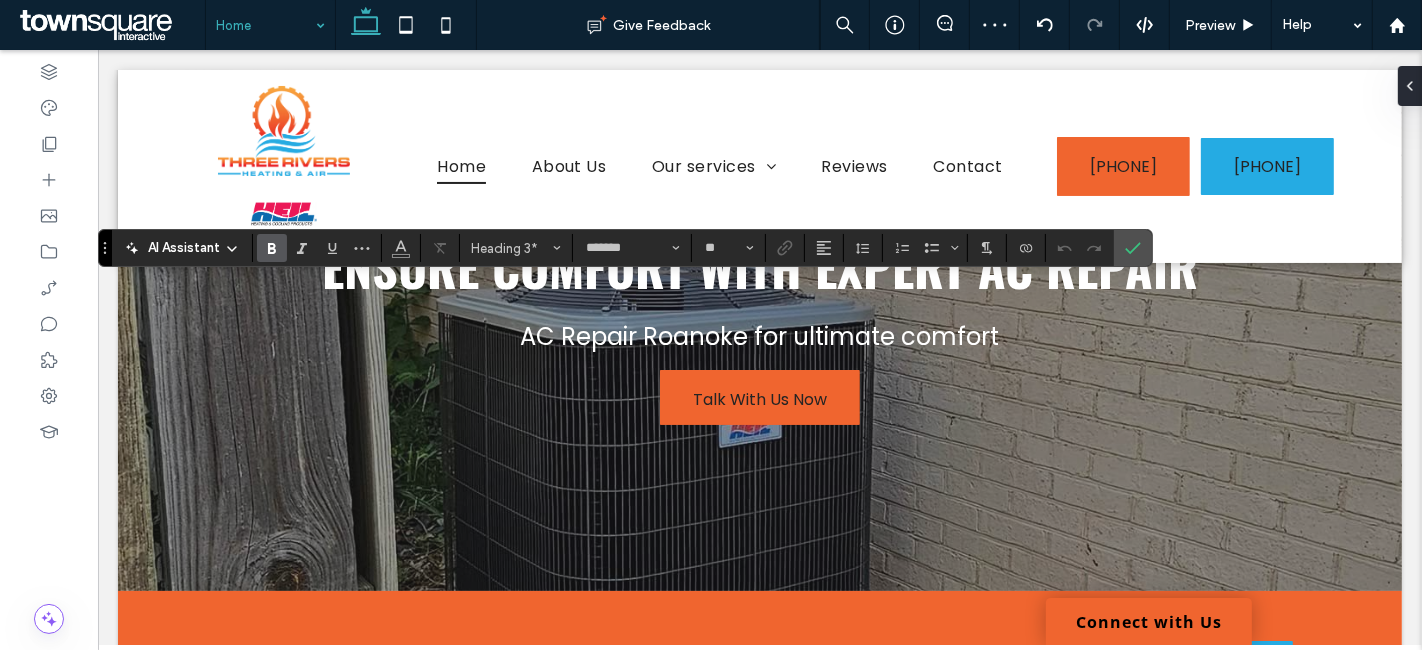 type on "******" 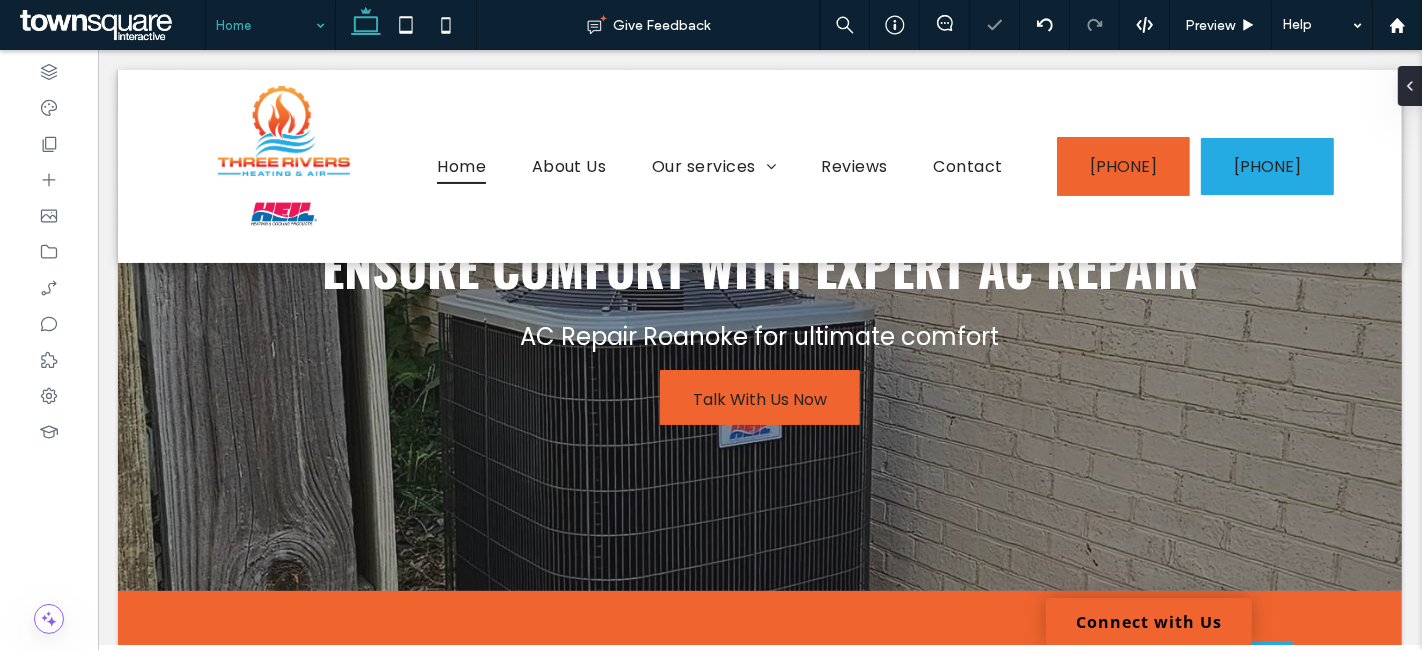 type on "******" 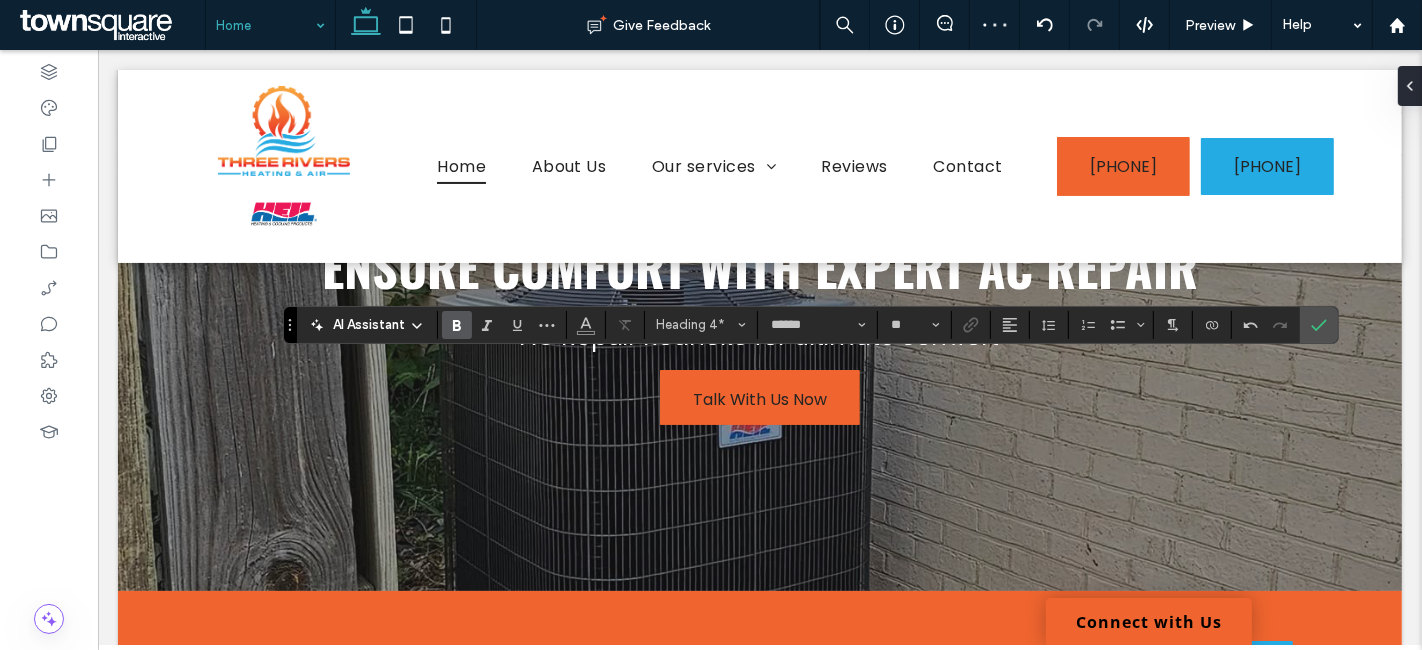 type on "*******" 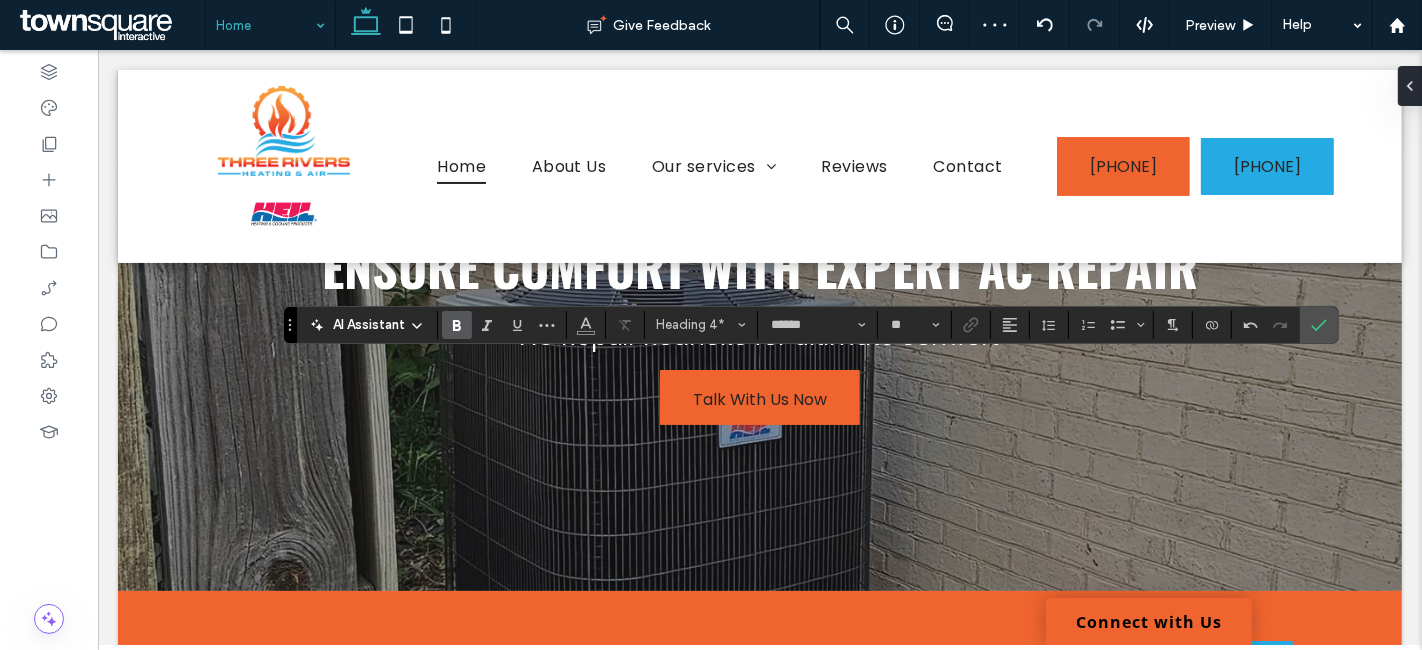 type on "**" 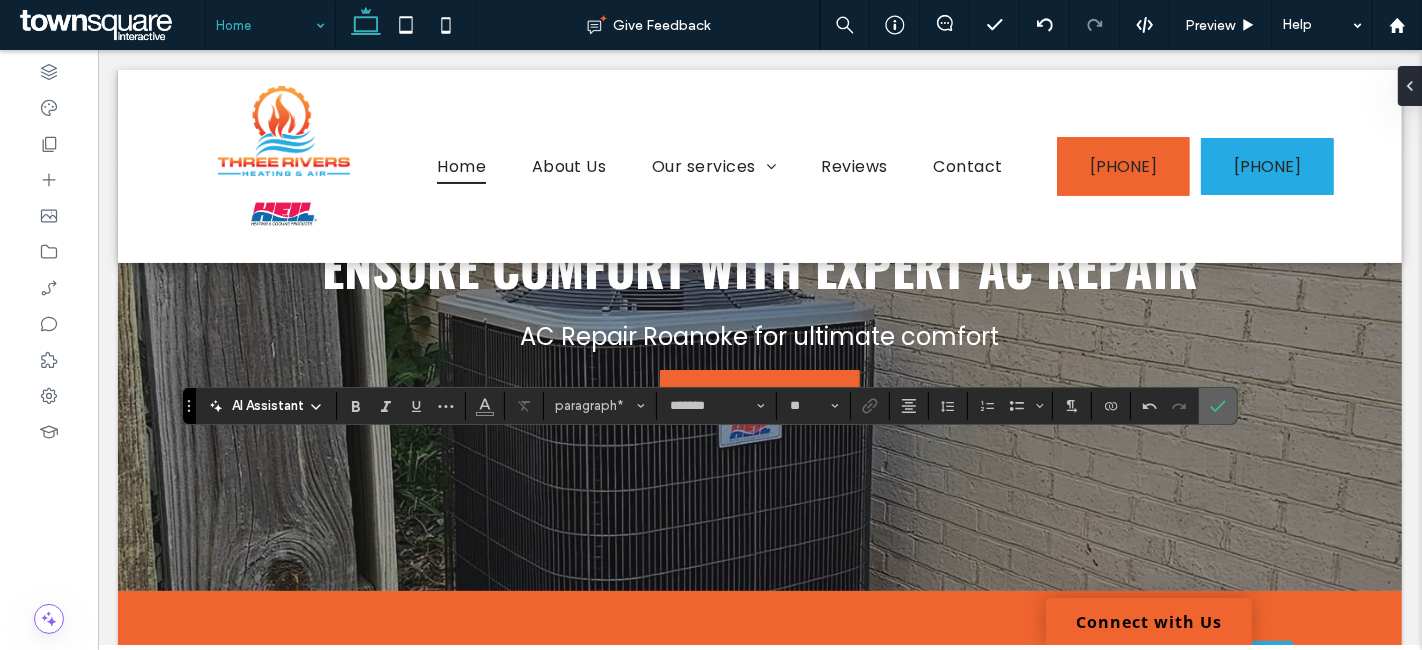 click 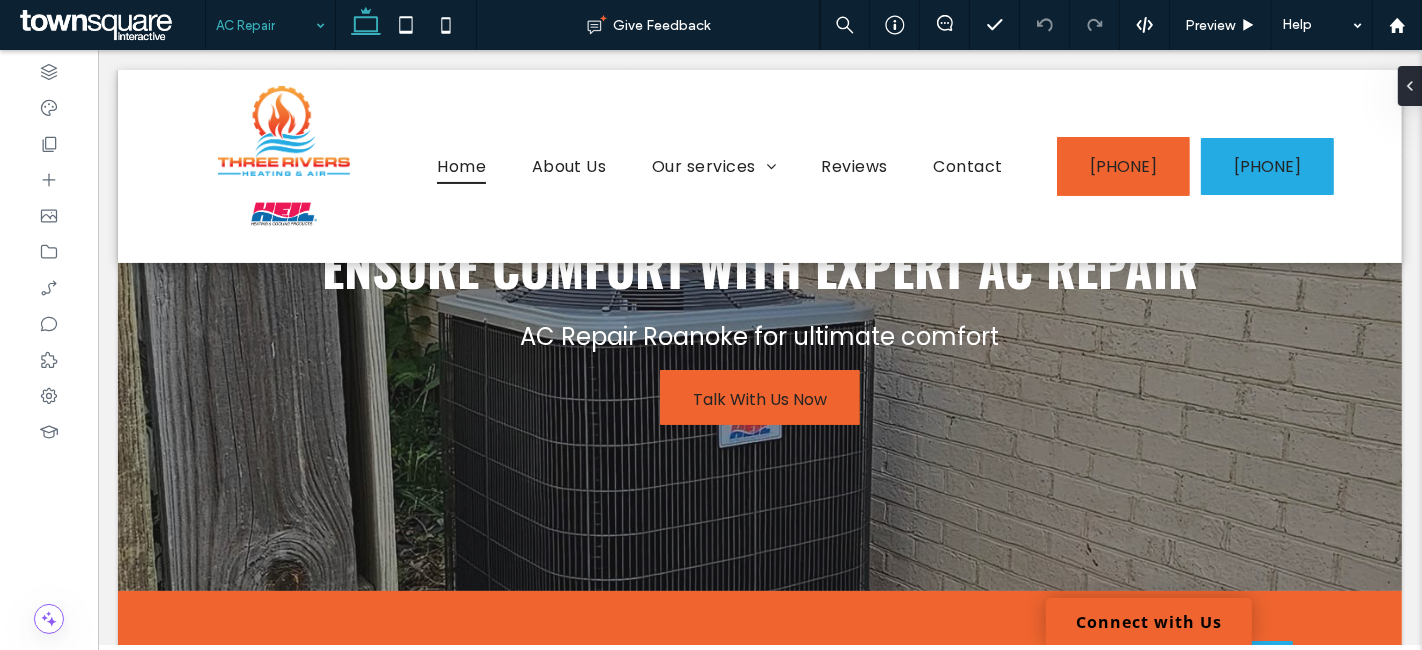 drag, startPoint x: 285, startPoint y: 32, endPoint x: 285, endPoint y: 47, distance: 15 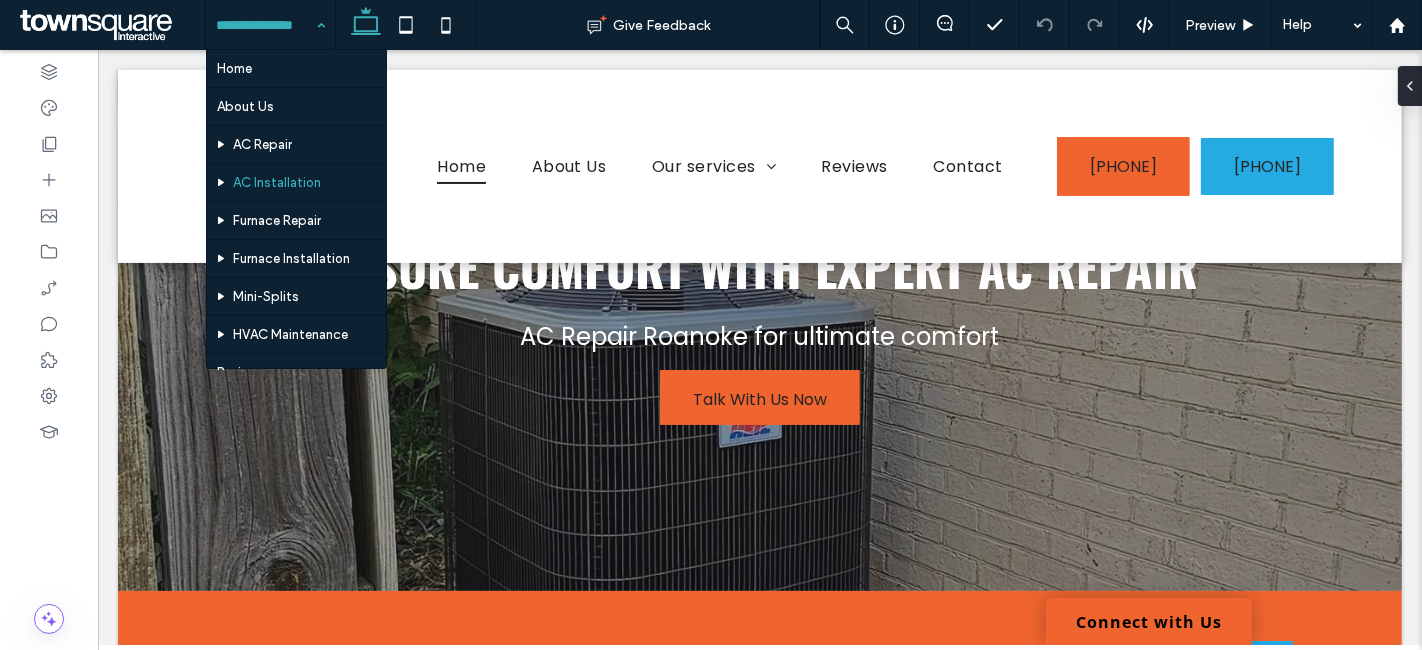 click at bounding box center (265, 25) 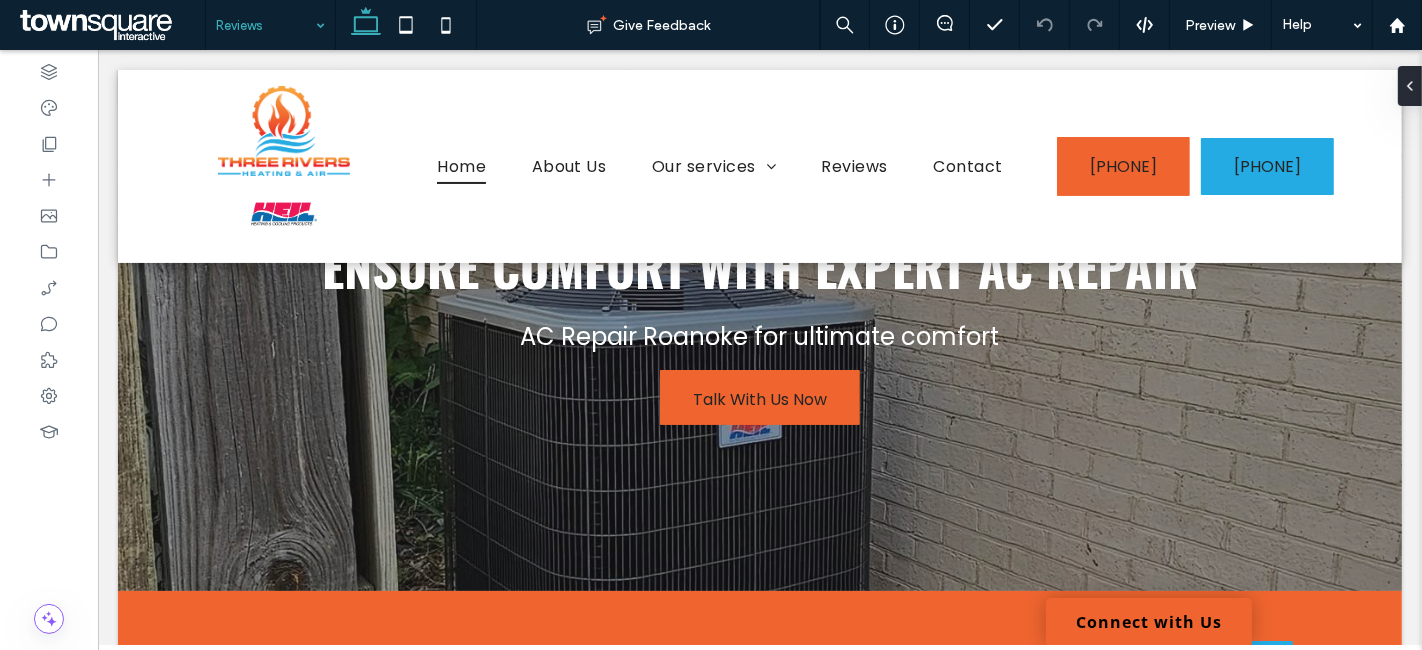 click at bounding box center [711, 325] 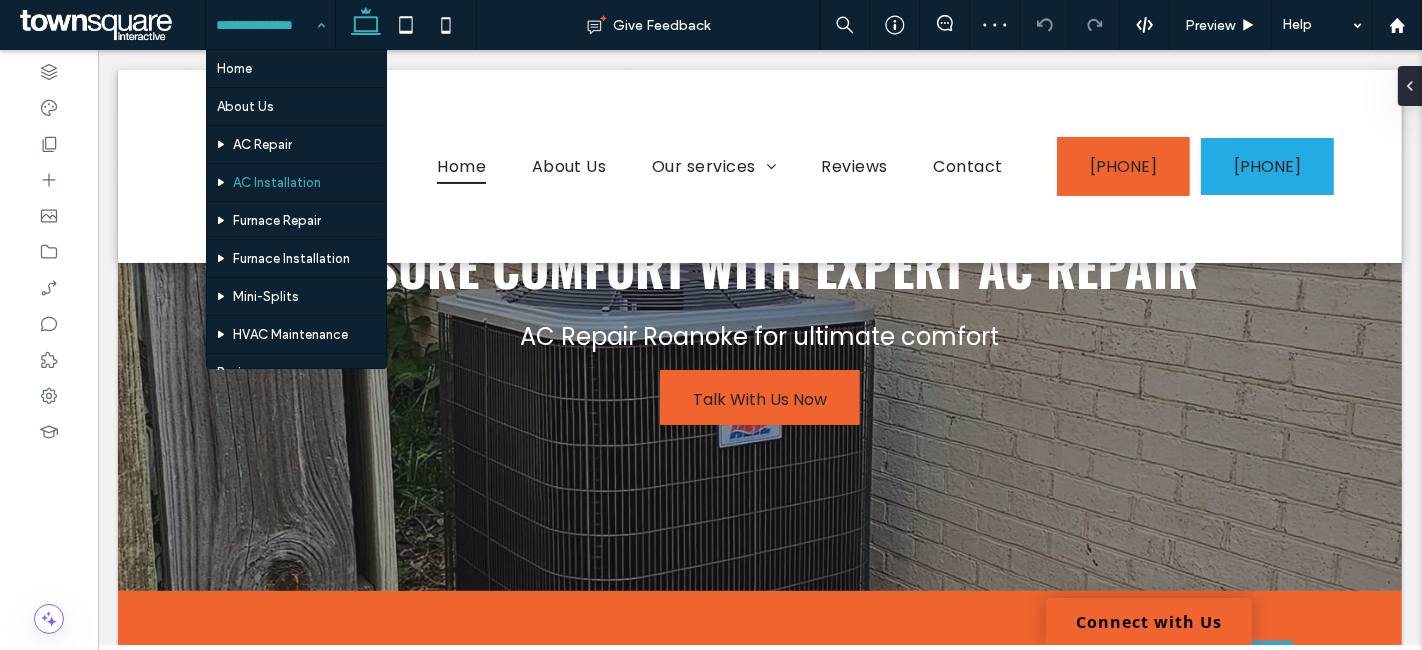 click at bounding box center (265, 25) 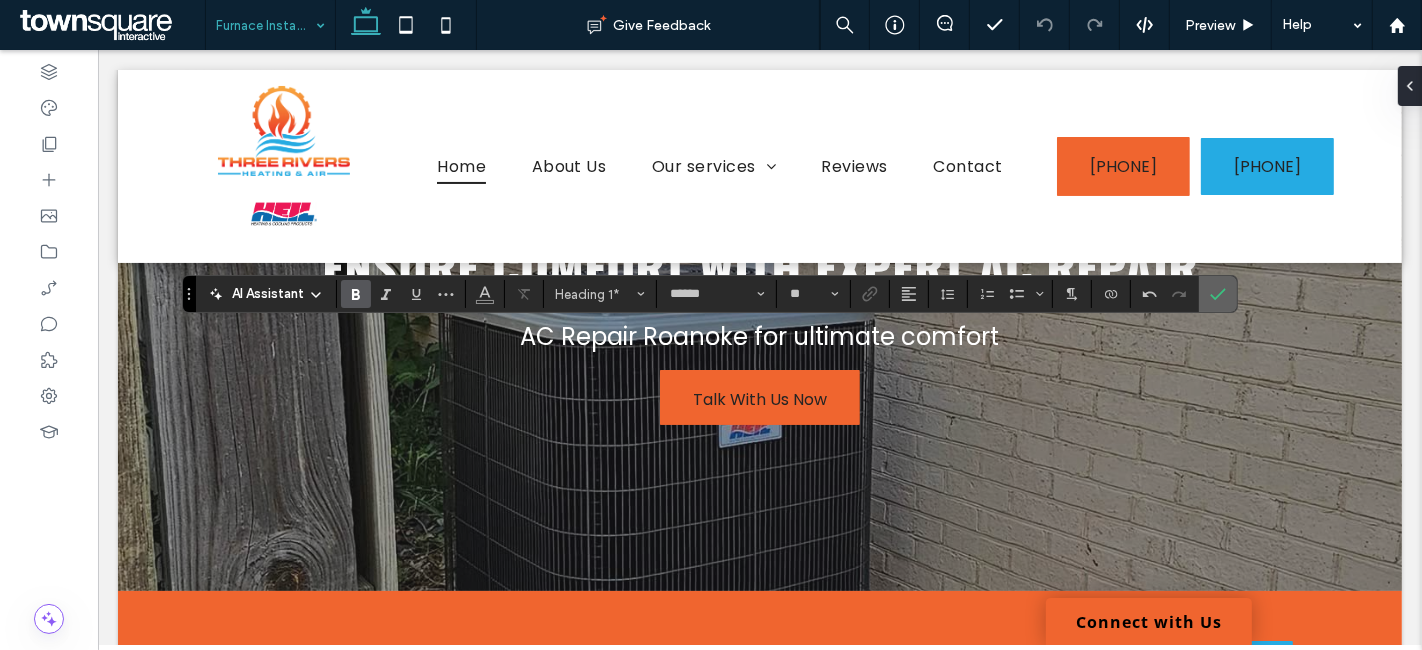 click 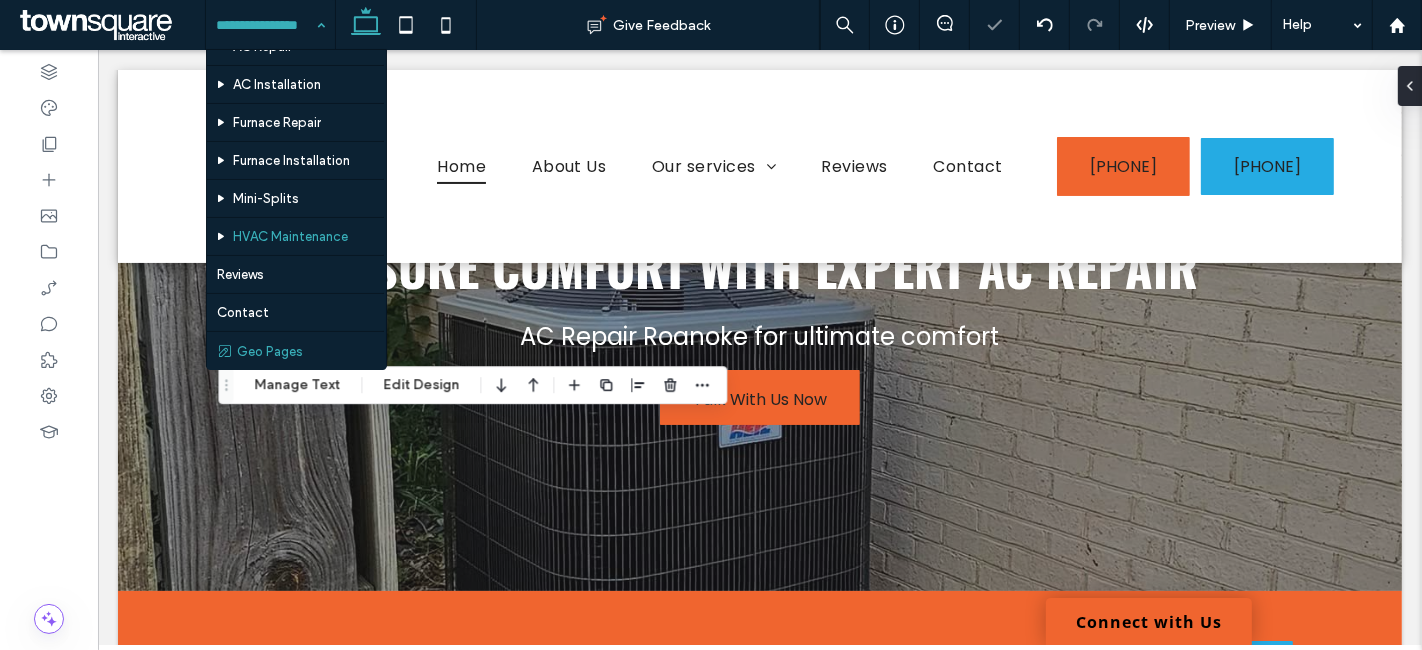 scroll, scrollTop: 0, scrollLeft: 0, axis: both 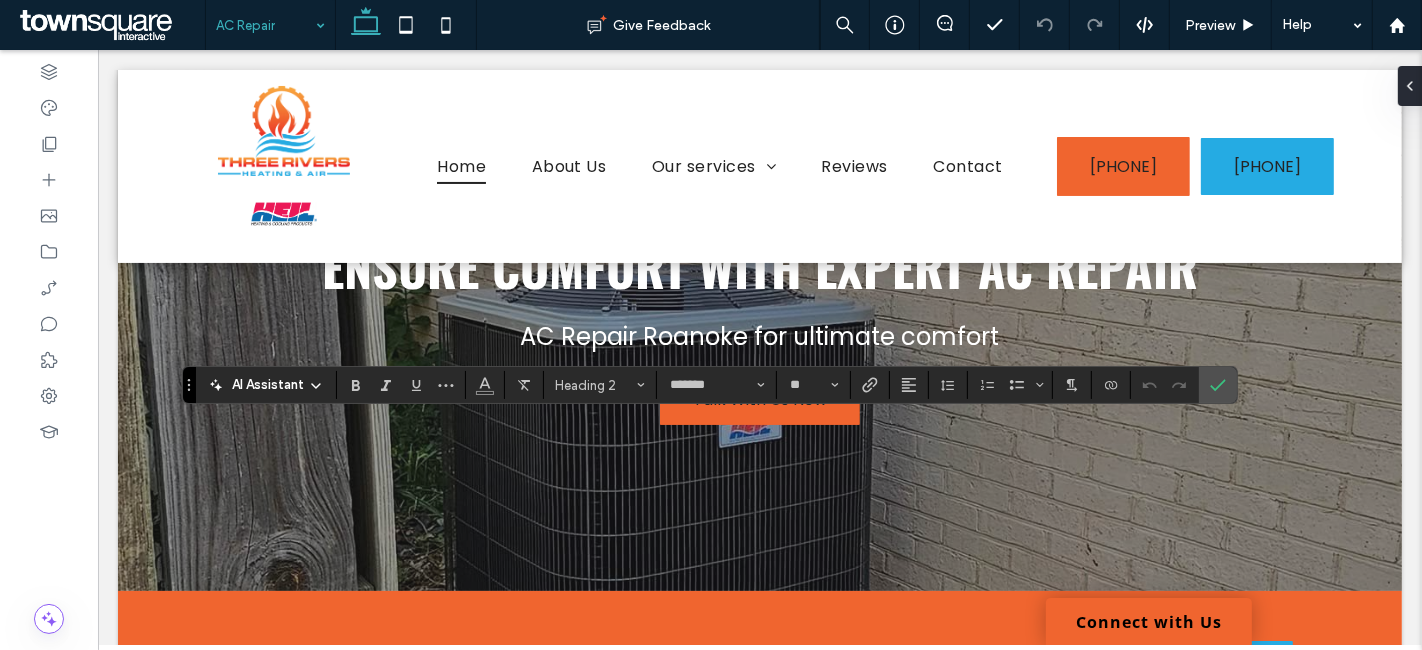type on "**" 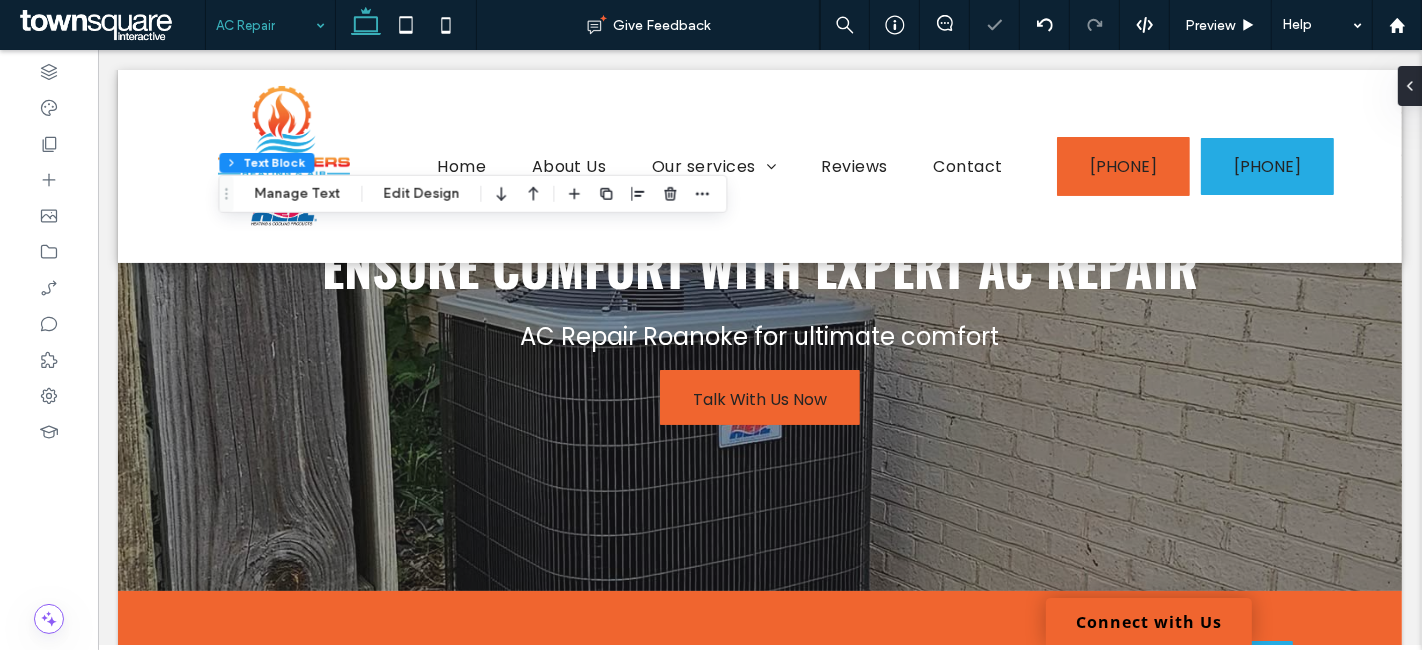 type on "*******" 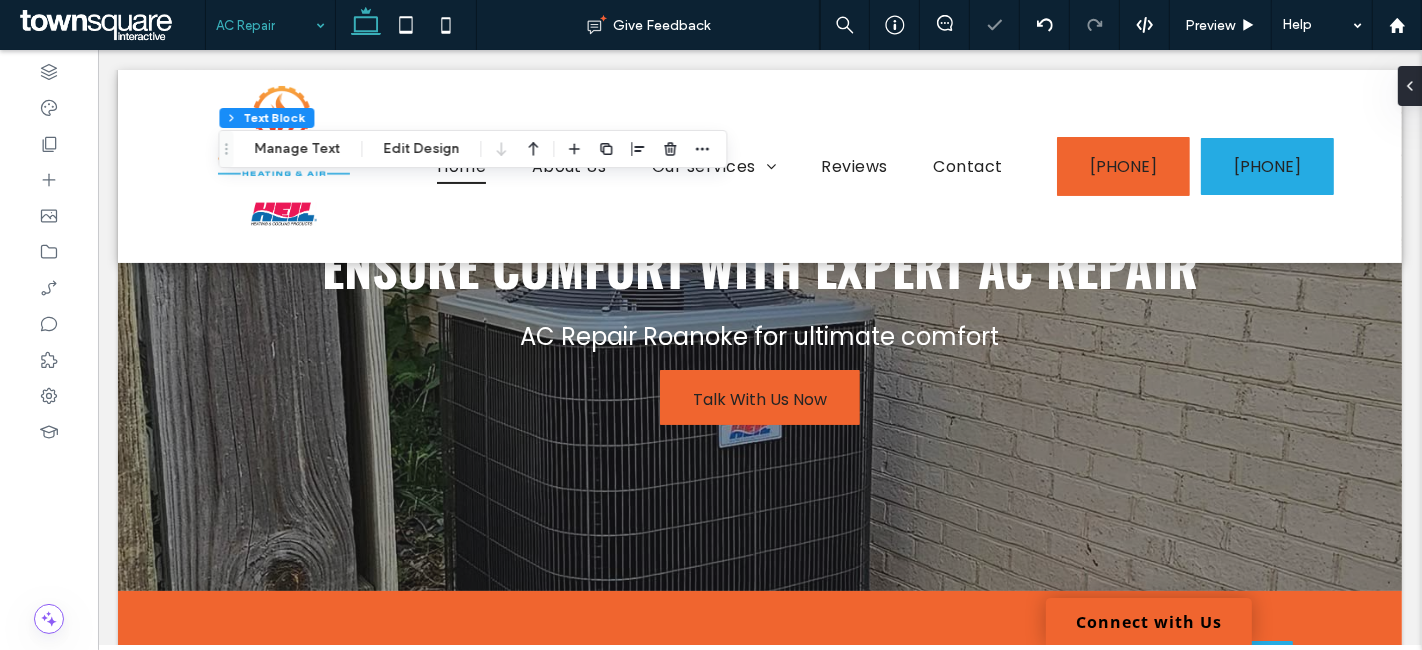 type on "*******" 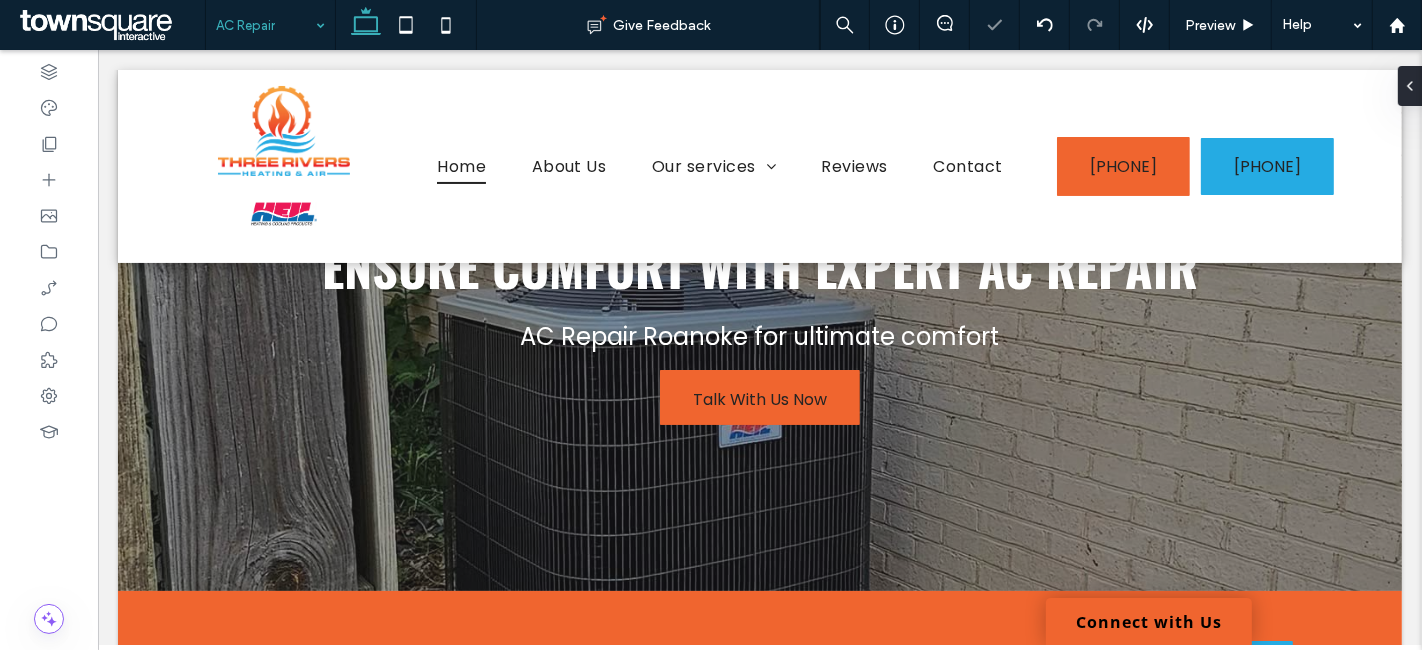 type on "*******" 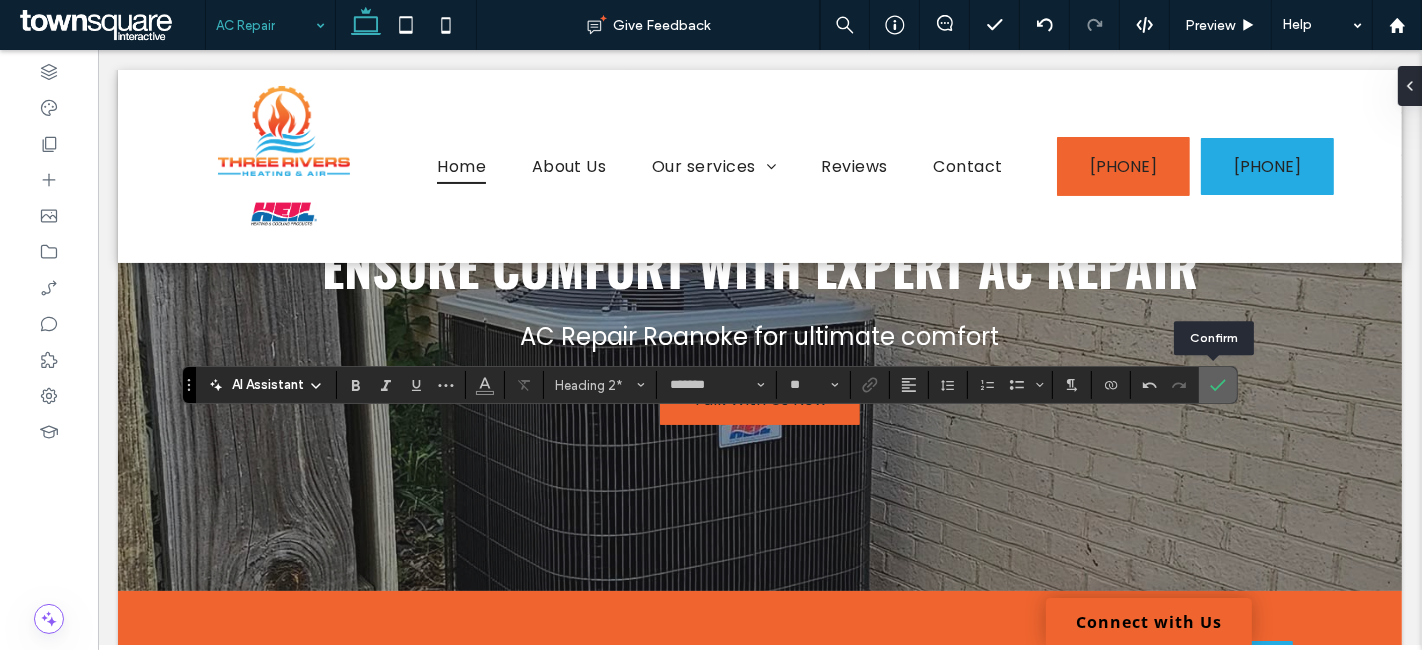 click 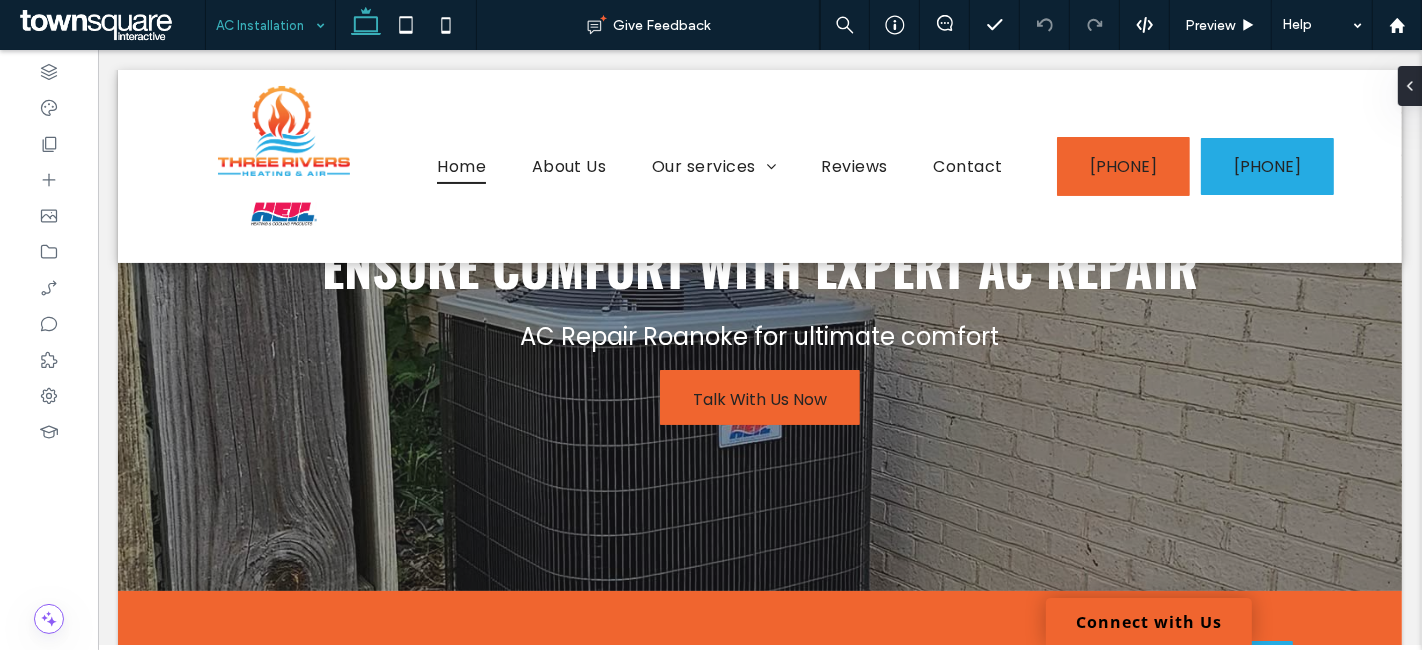 click at bounding box center [265, 25] 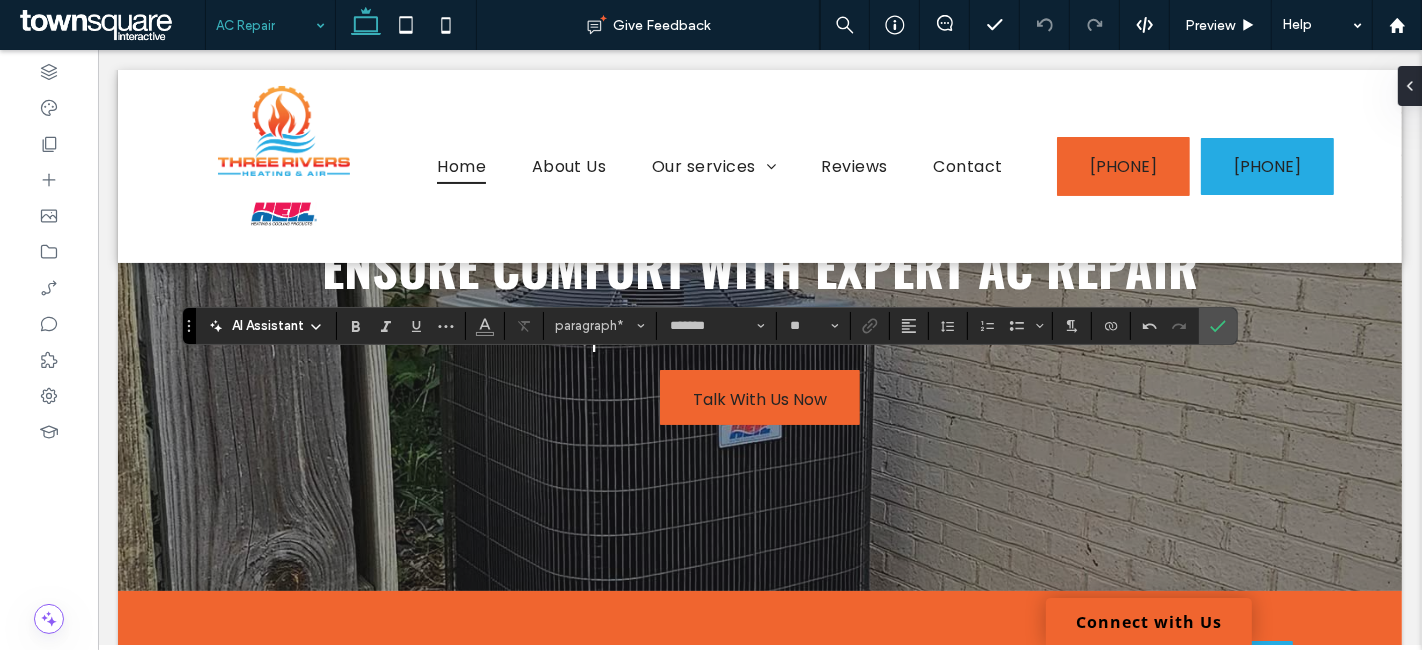 click at bounding box center [265, 25] 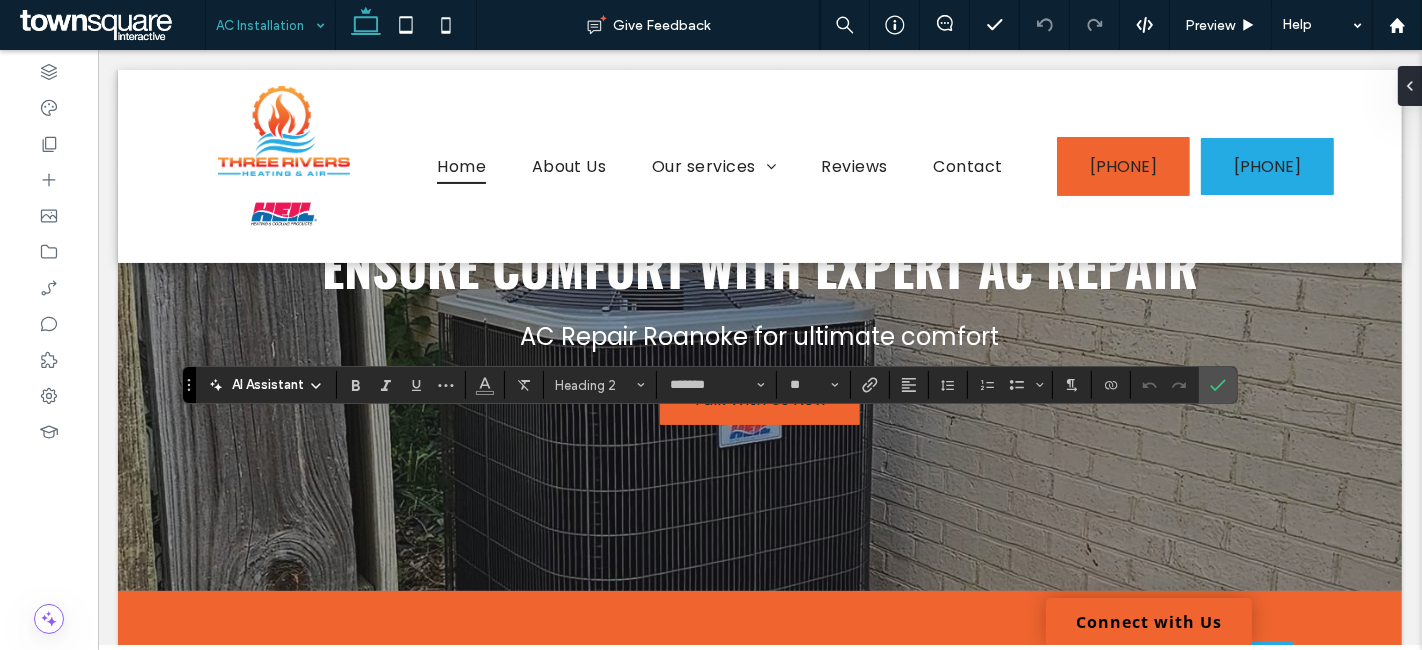 type on "**" 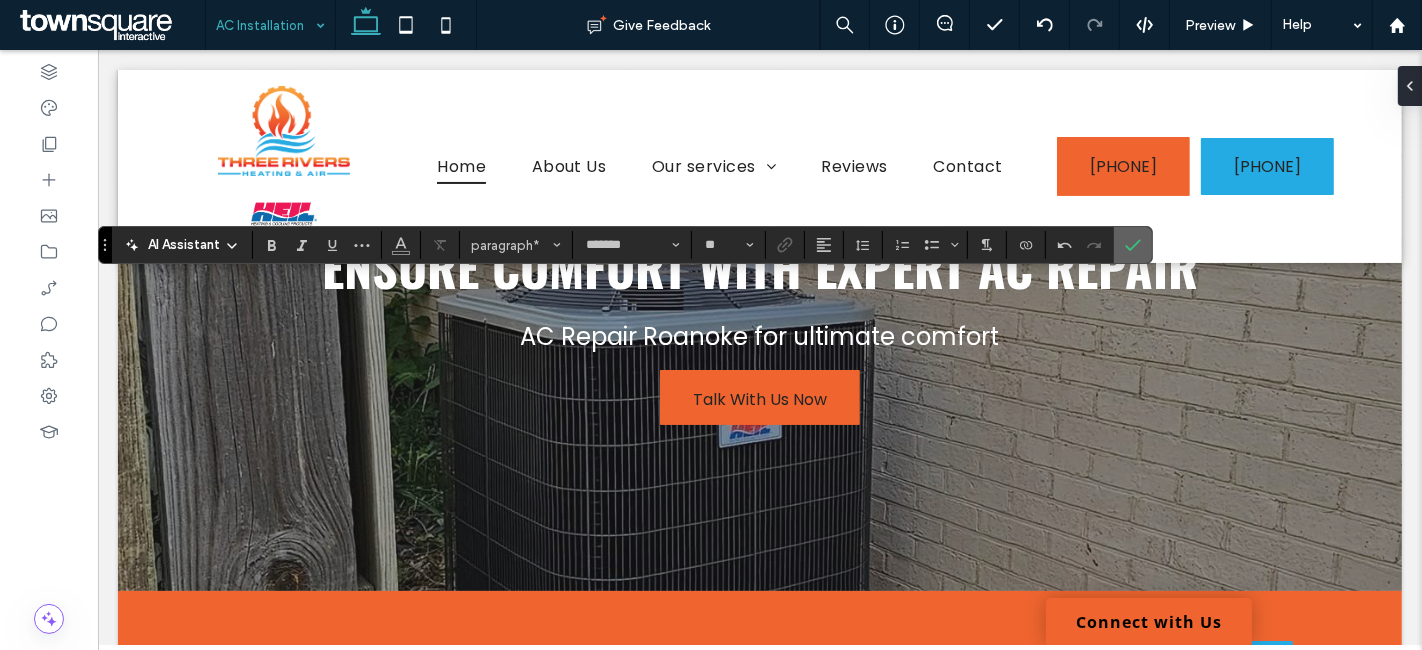 click 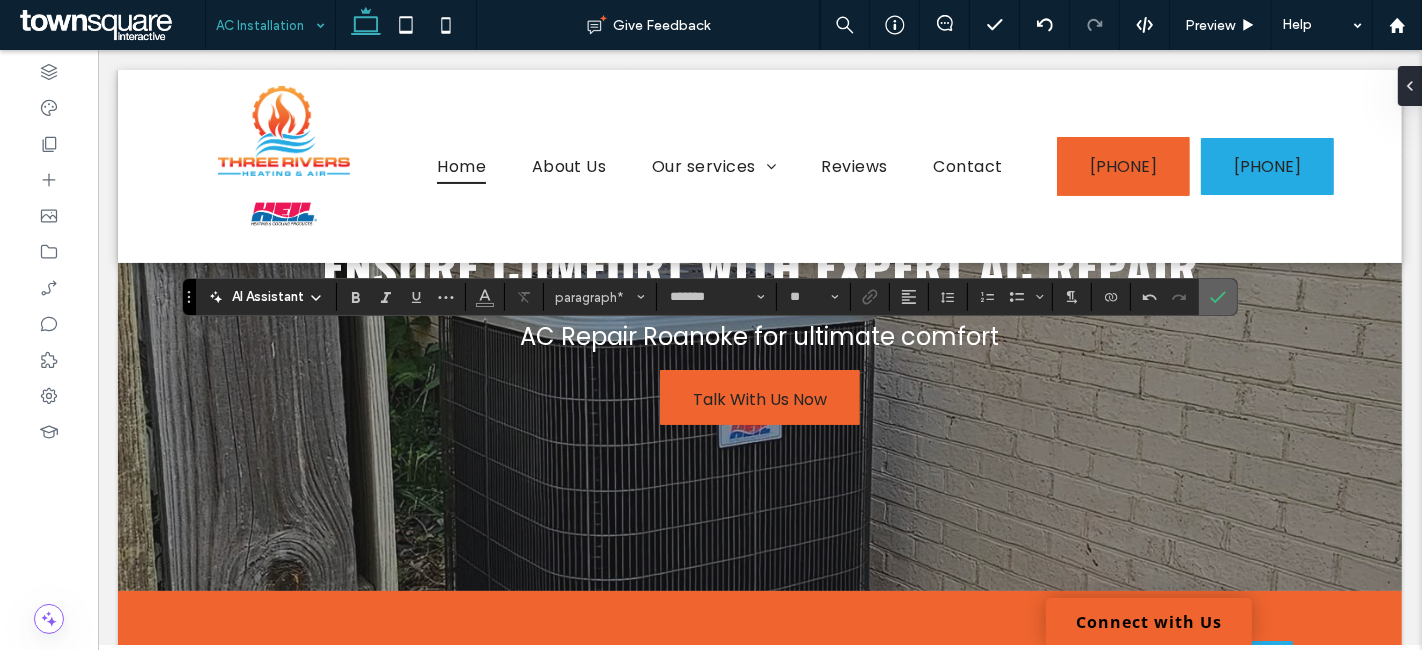 click 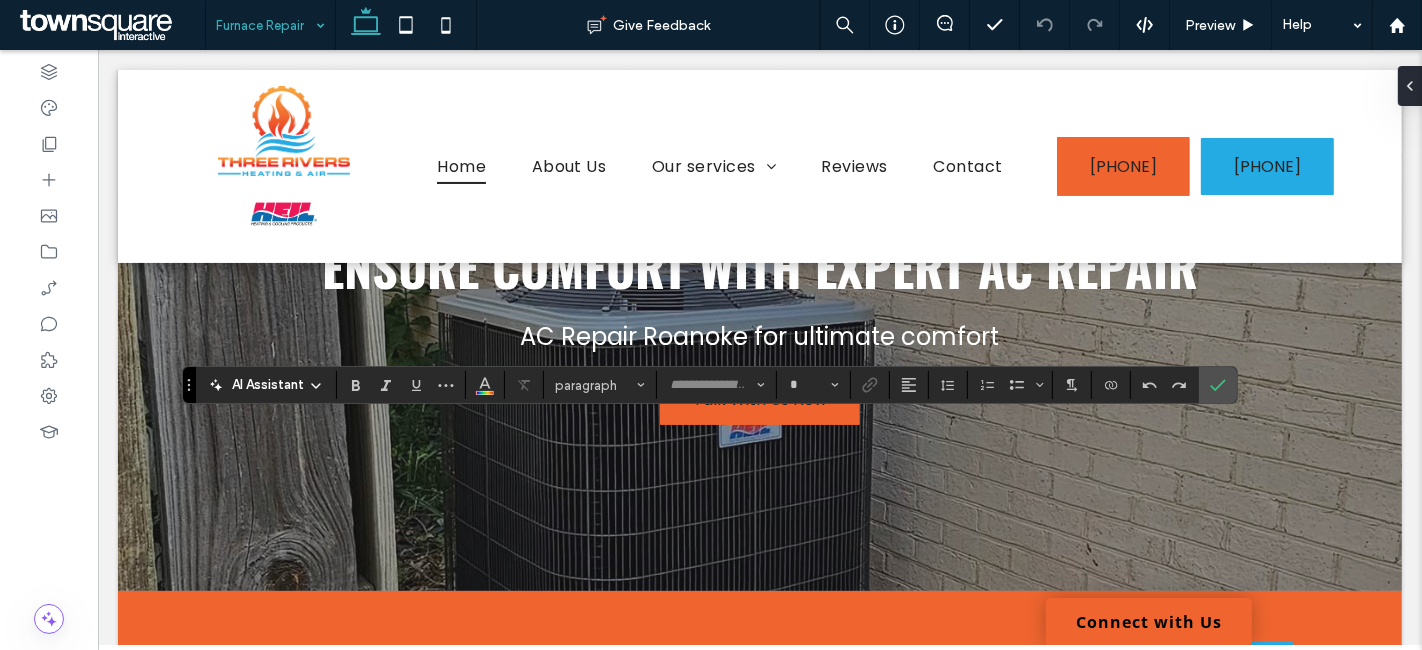 type on "*******" 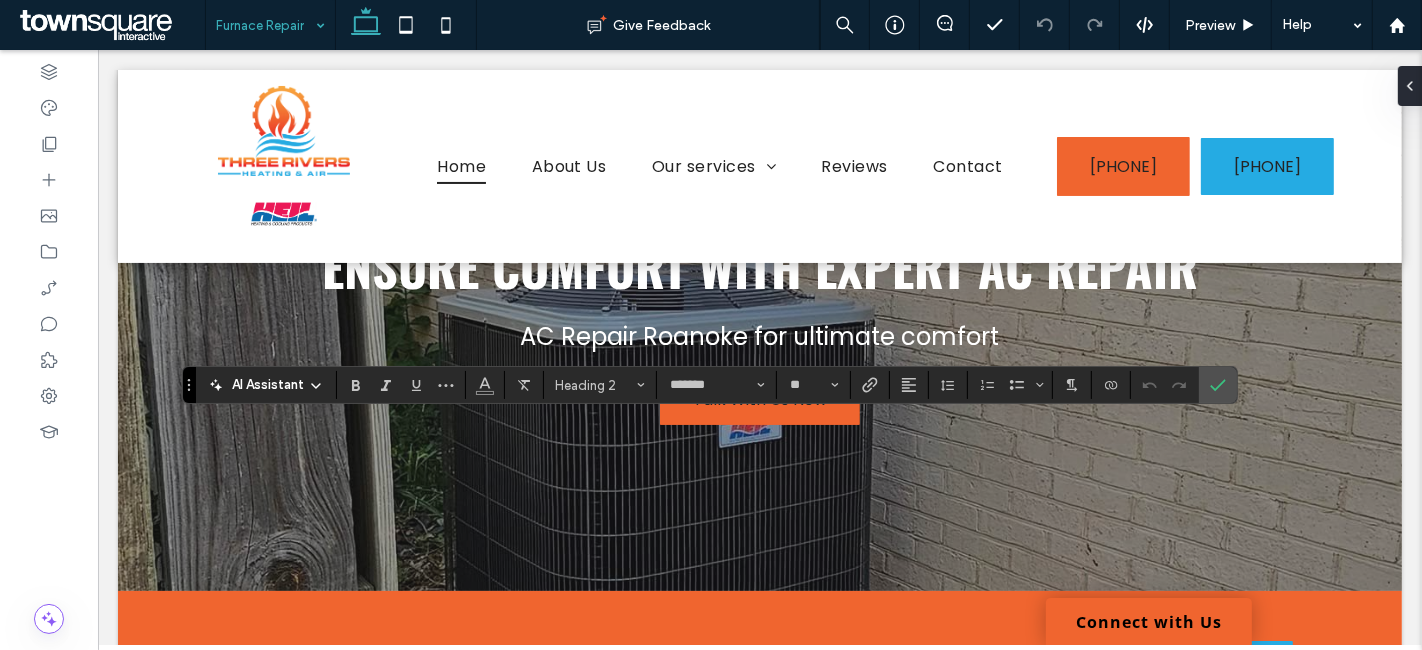 type on "**" 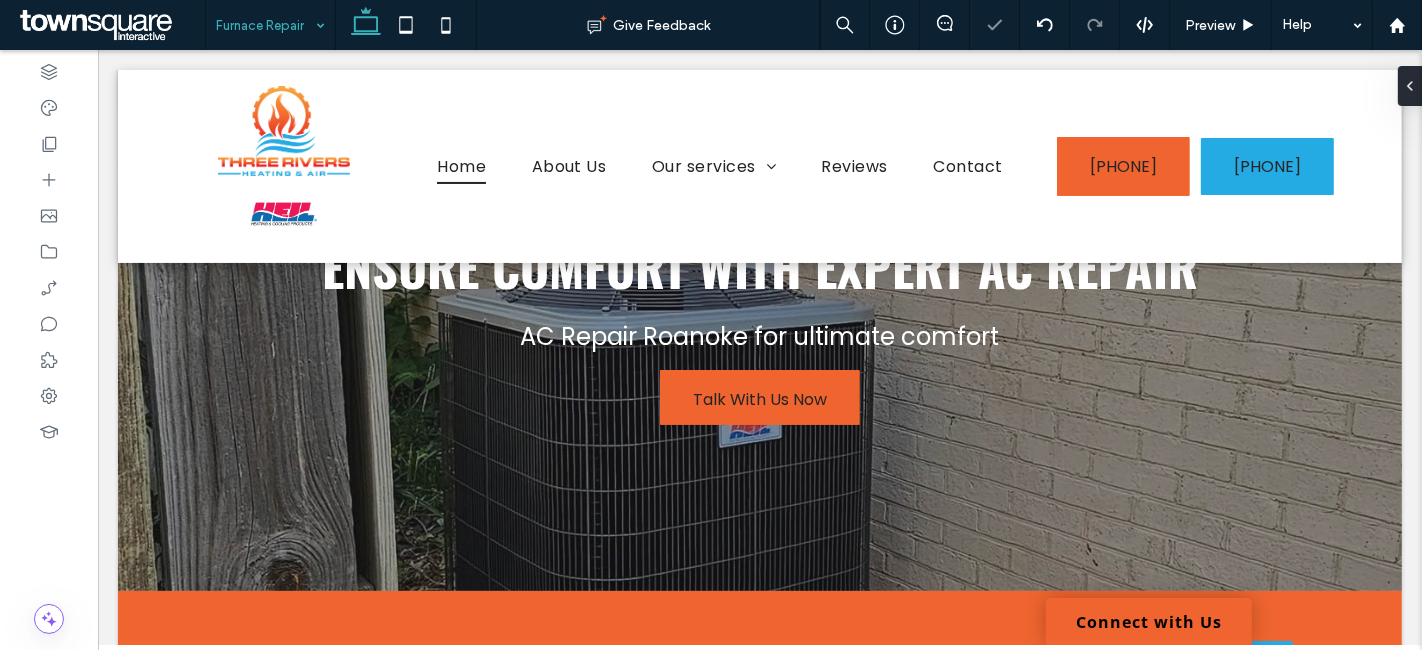 type on "*******" 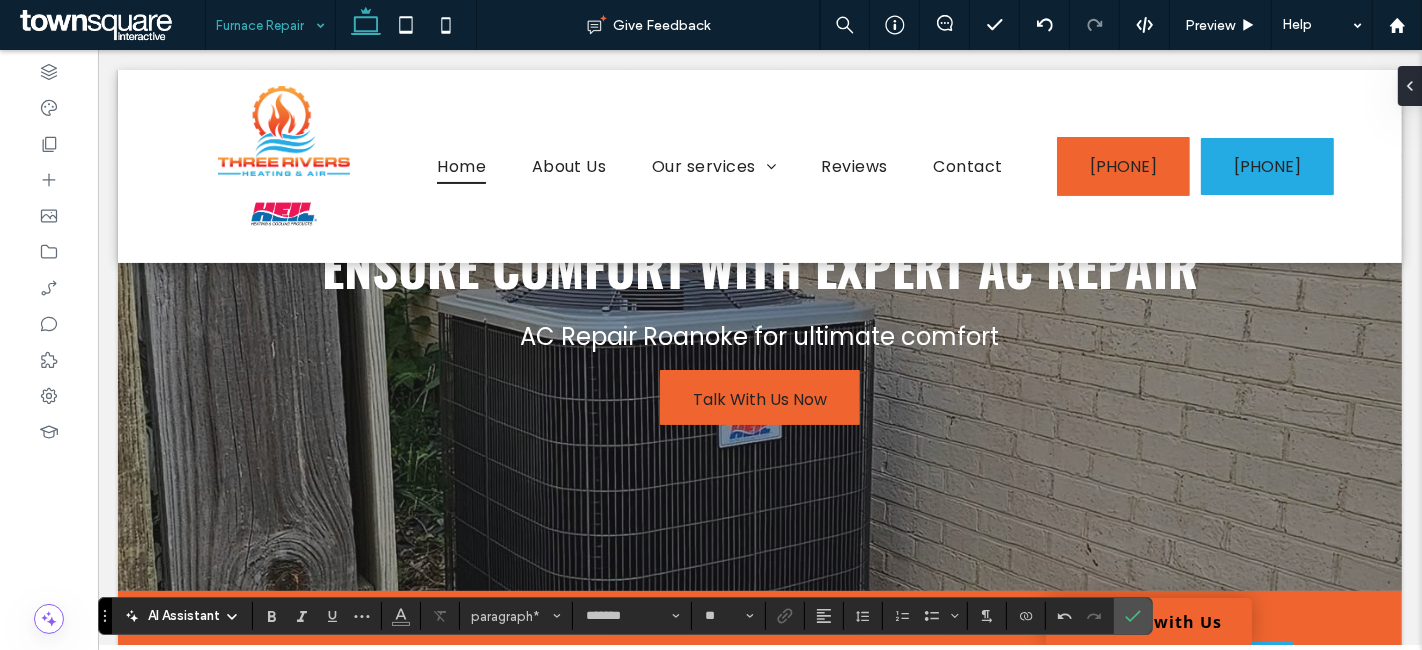 click at bounding box center (265, 25) 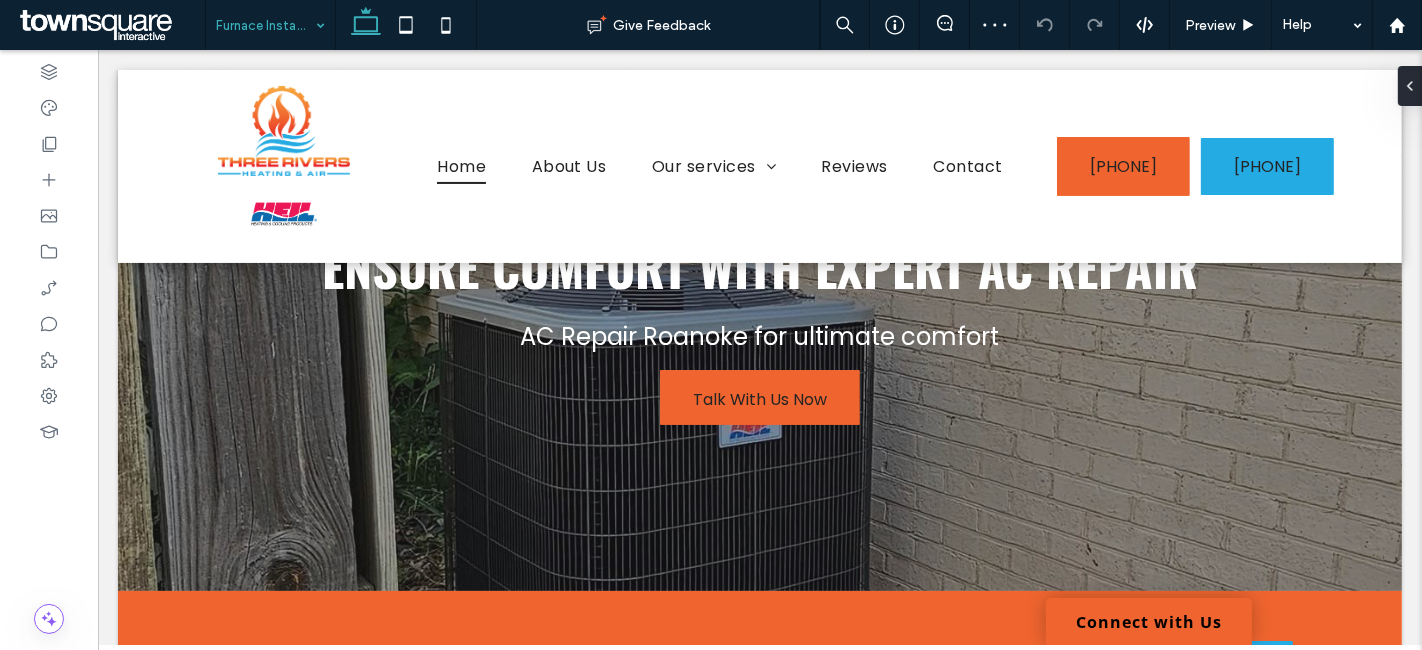 drag, startPoint x: 289, startPoint y: 20, endPoint x: 291, endPoint y: 40, distance: 20.09975 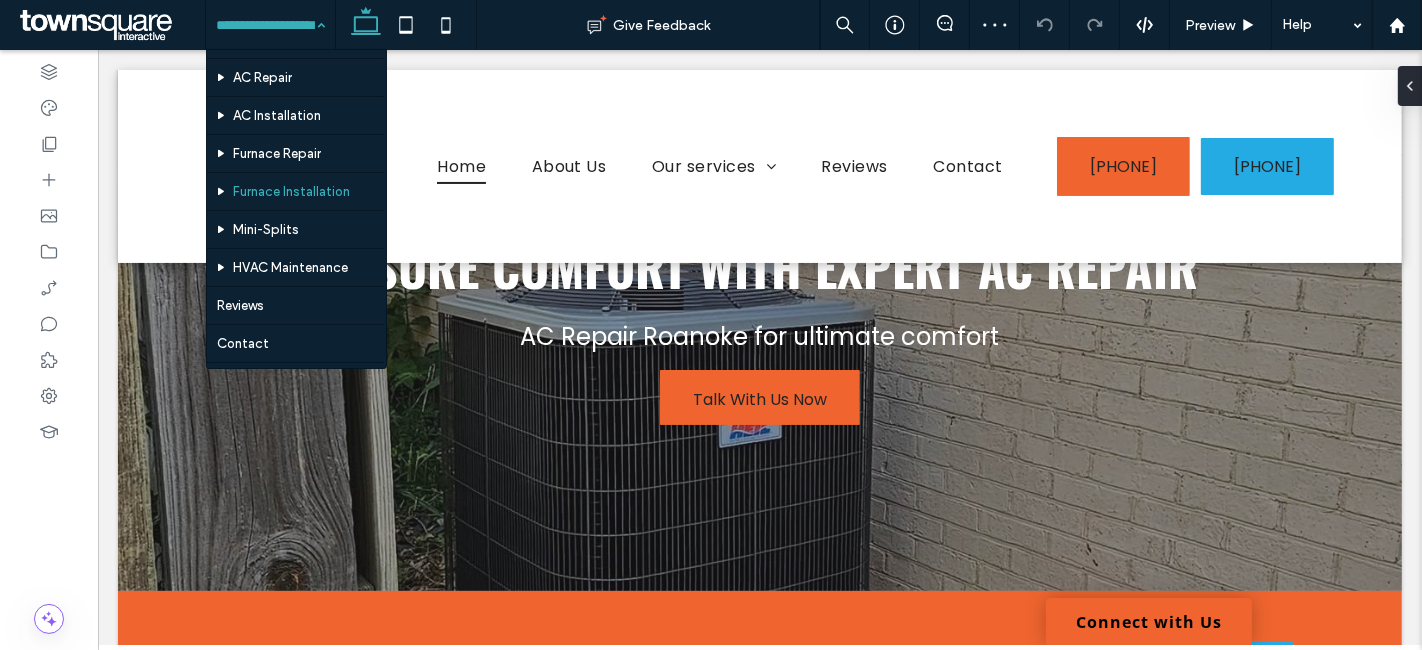 scroll, scrollTop: 100, scrollLeft: 0, axis: vertical 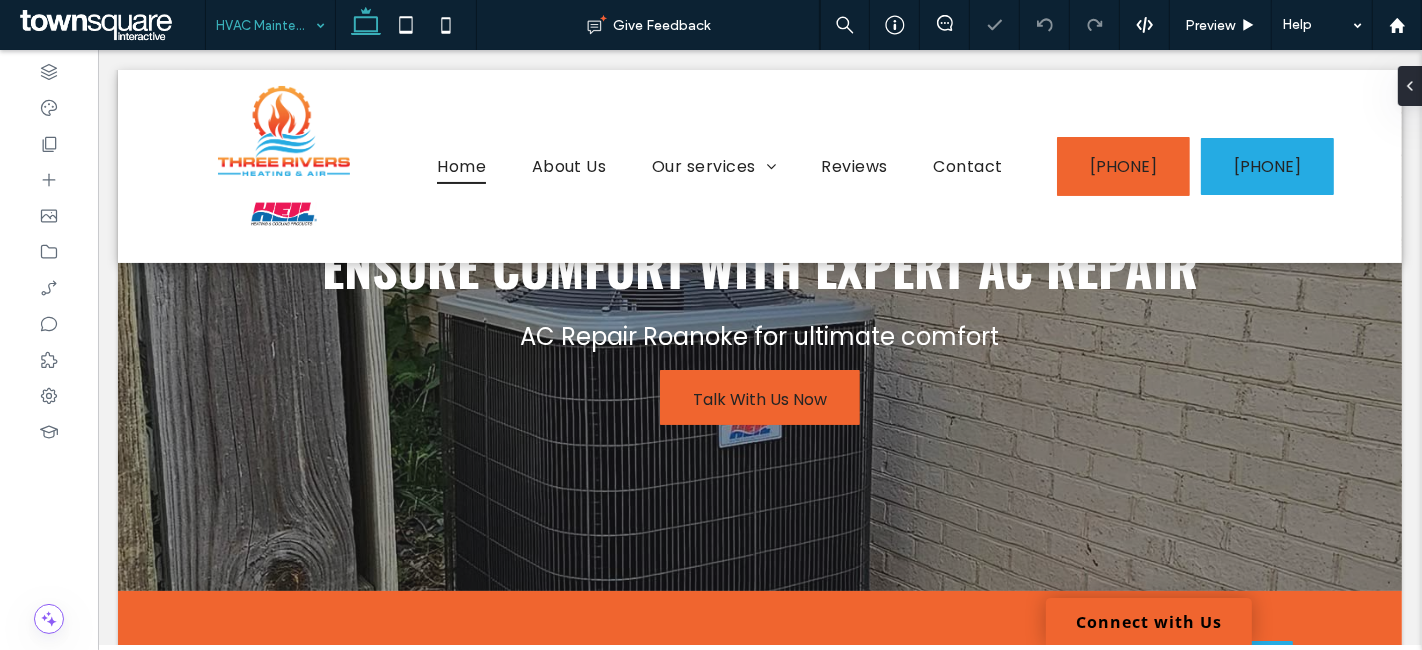 click at bounding box center (265, 25) 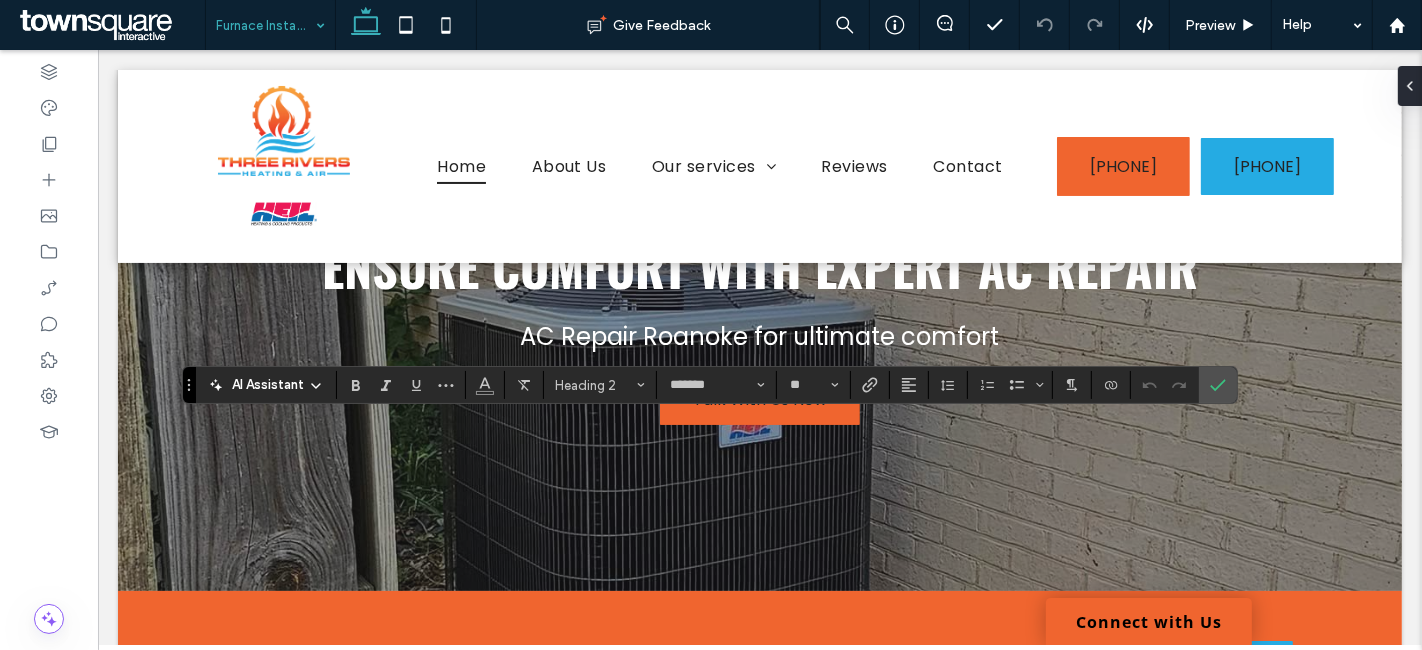type on "**" 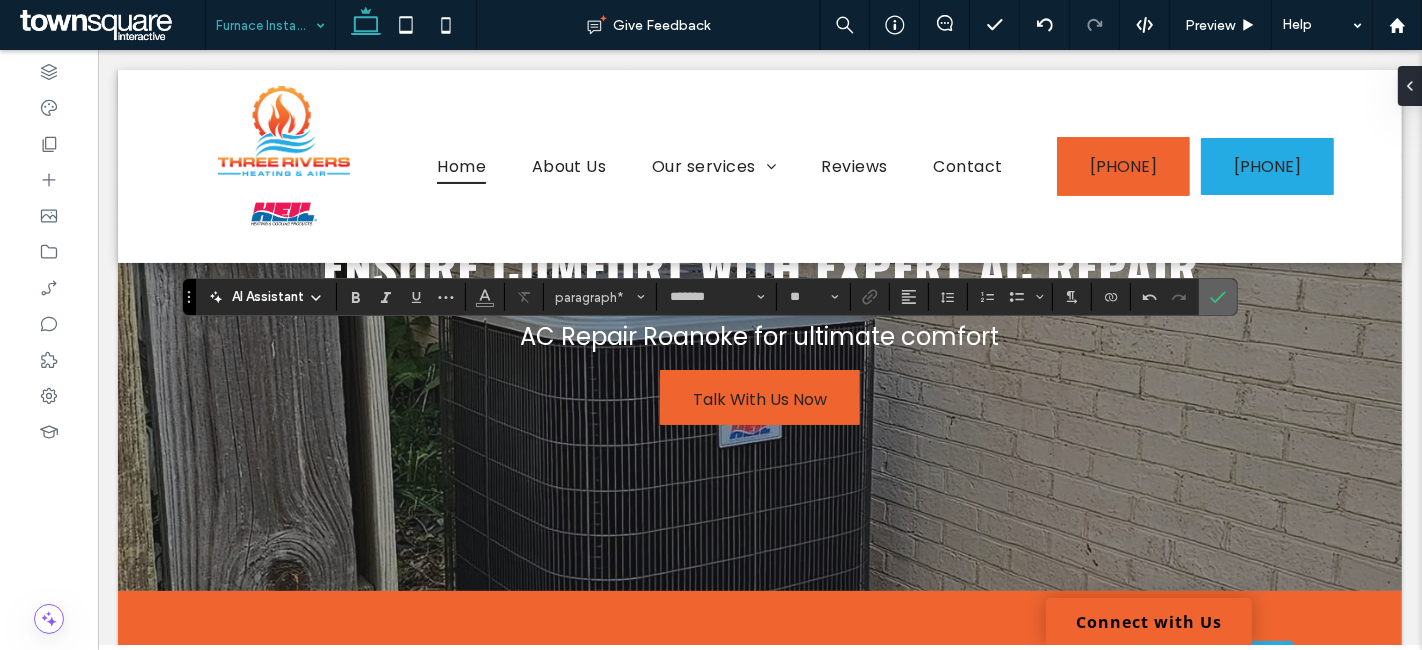 click at bounding box center [1218, 297] 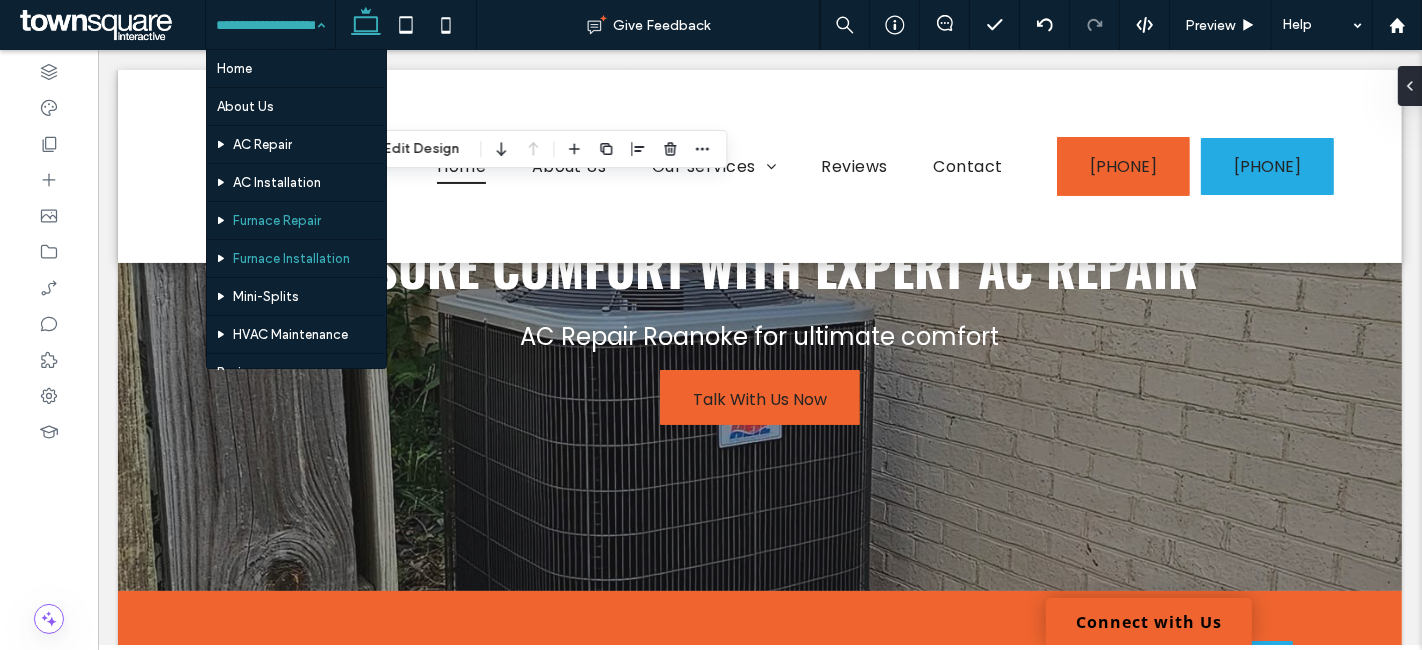 scroll, scrollTop: 100, scrollLeft: 0, axis: vertical 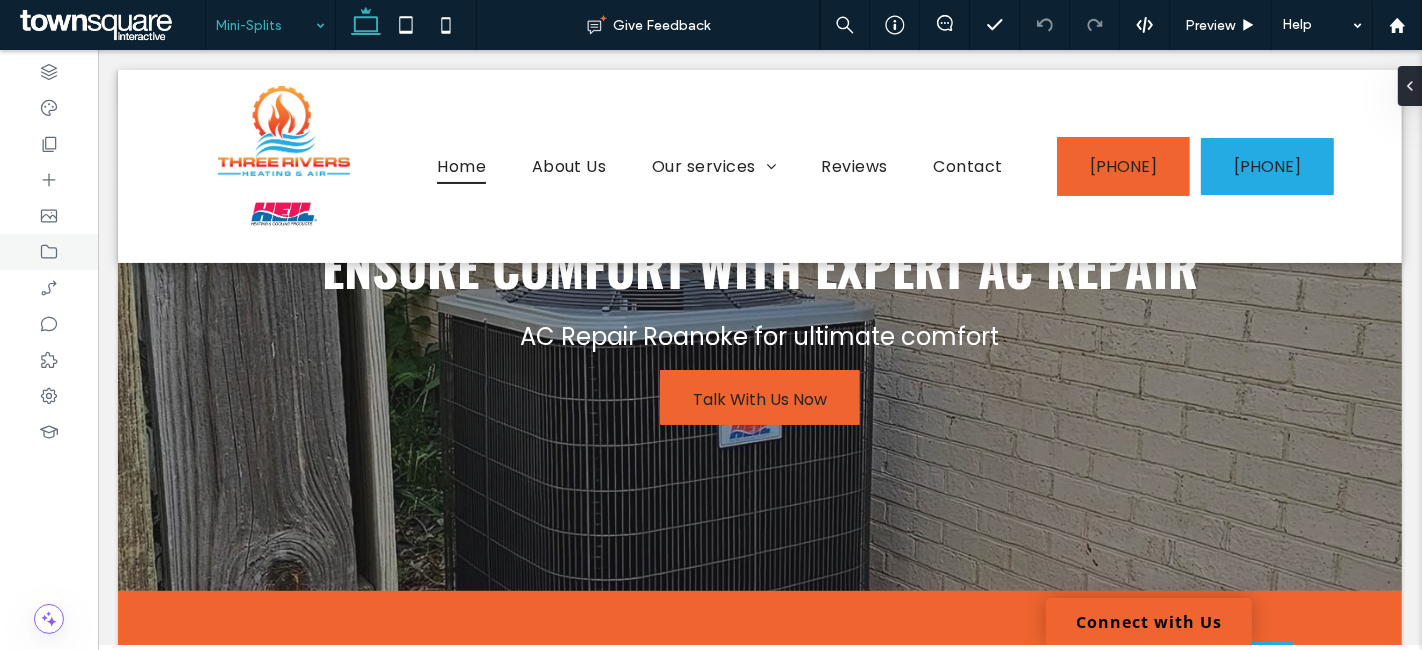 type on "*******" 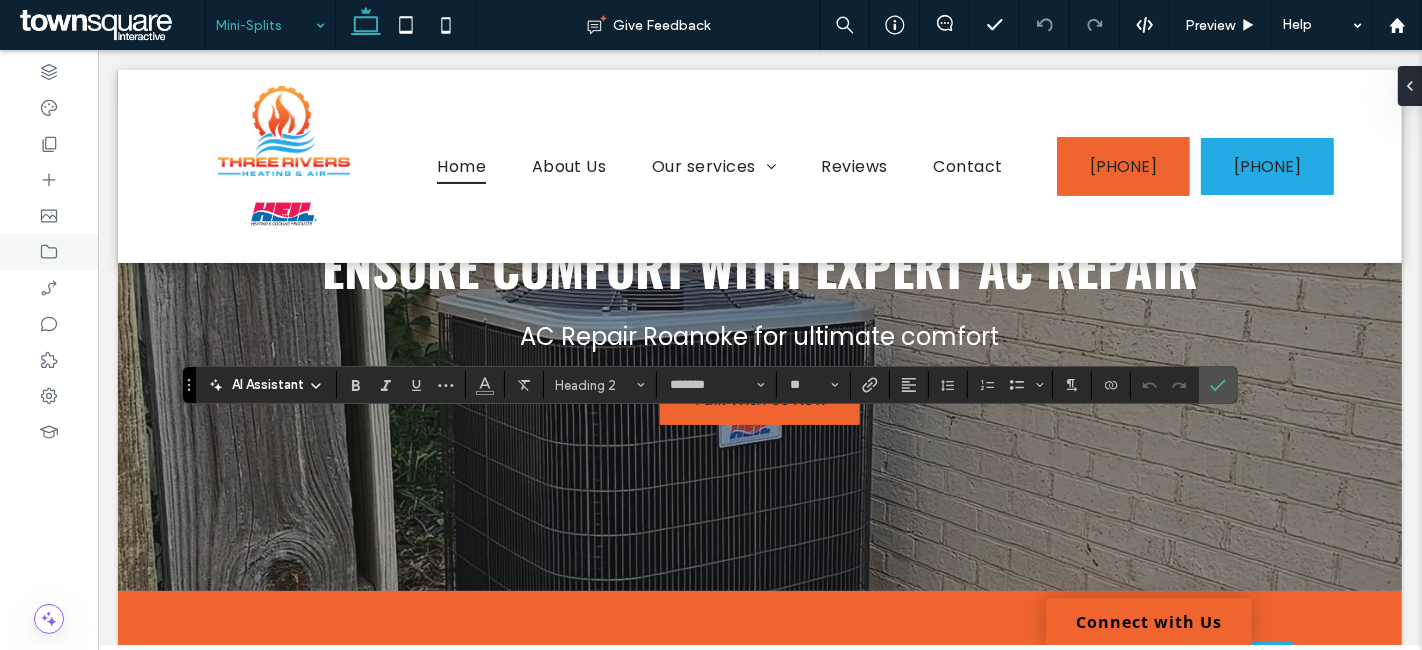 type on "**" 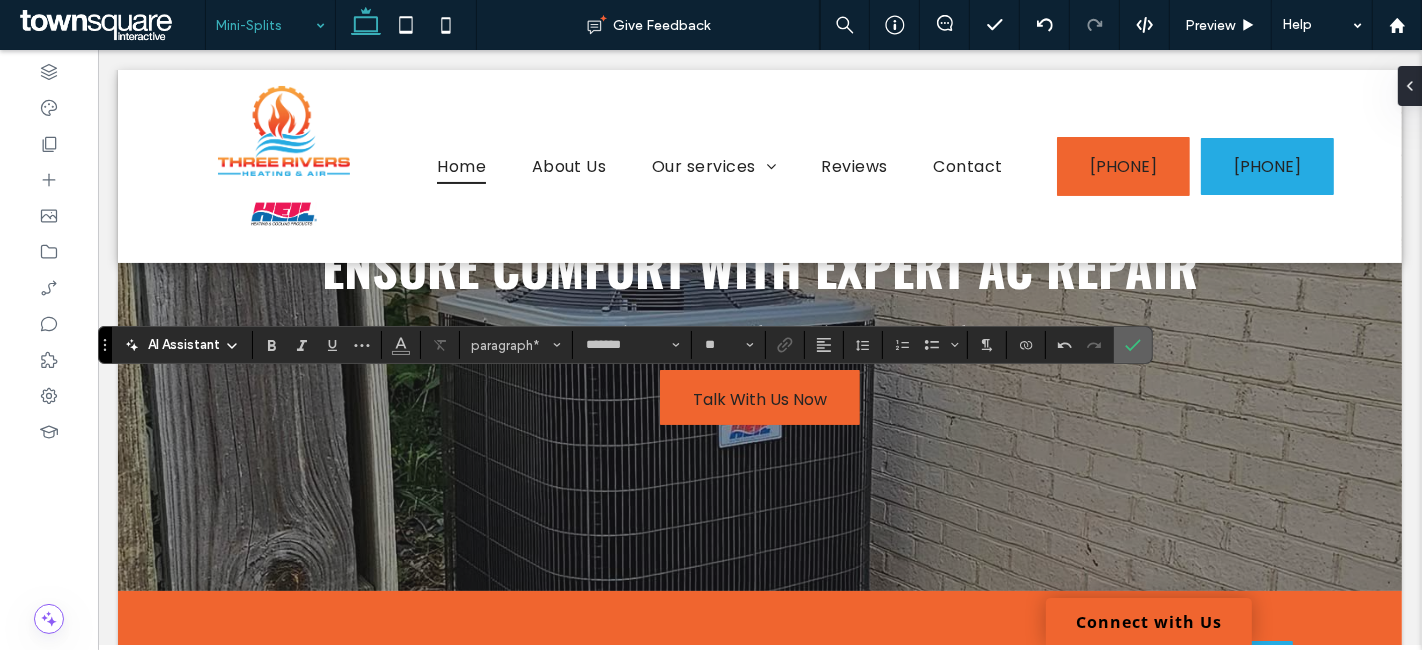 click at bounding box center (1133, 345) 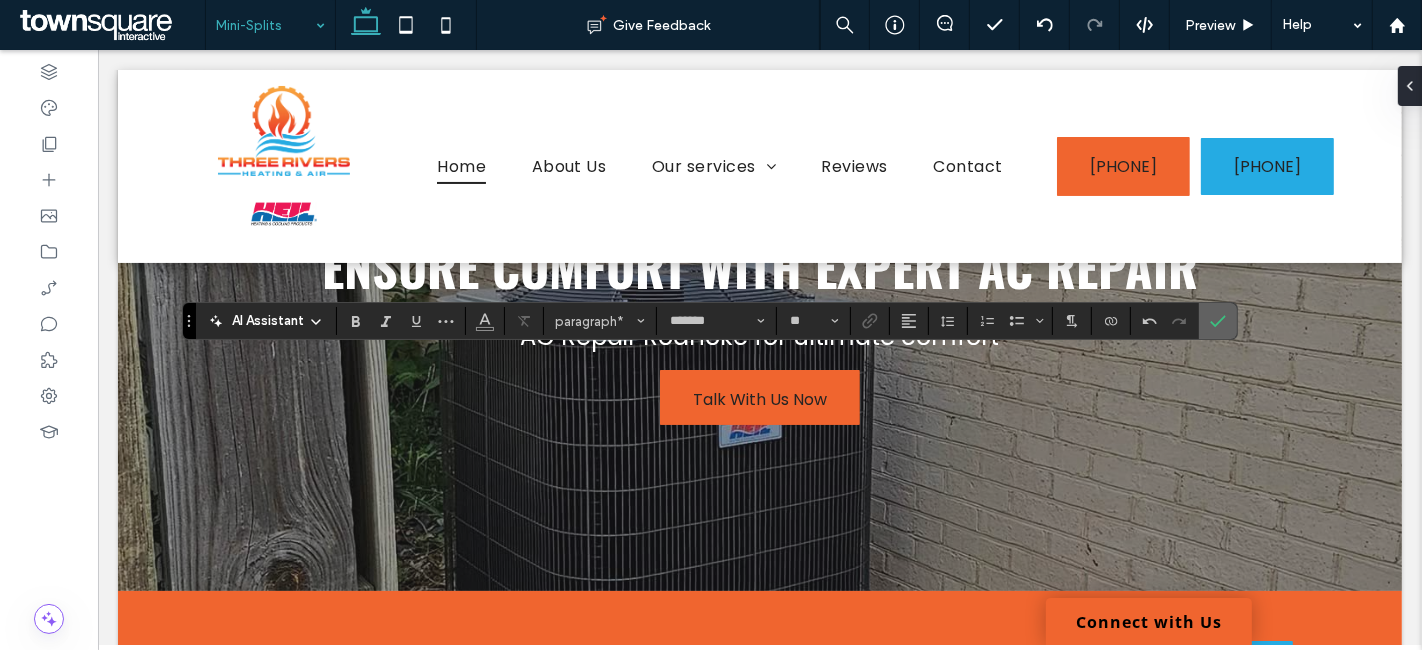 click 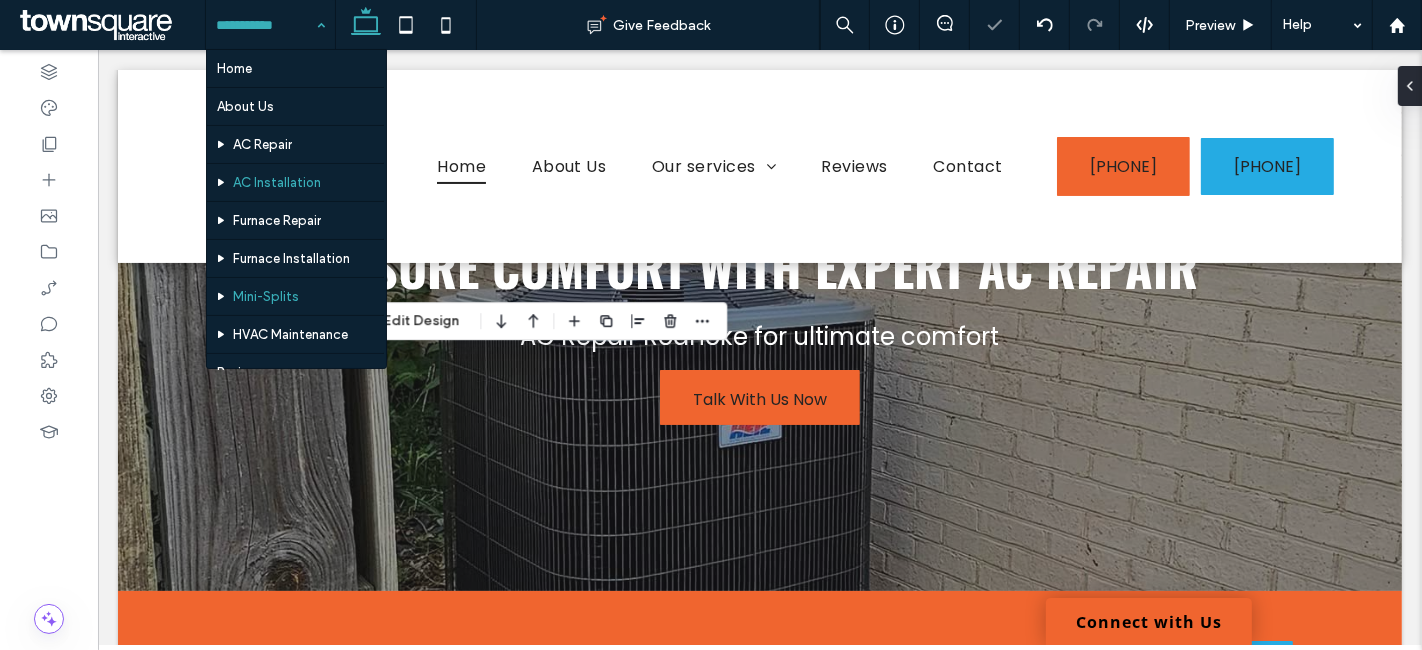 scroll, scrollTop: 100, scrollLeft: 0, axis: vertical 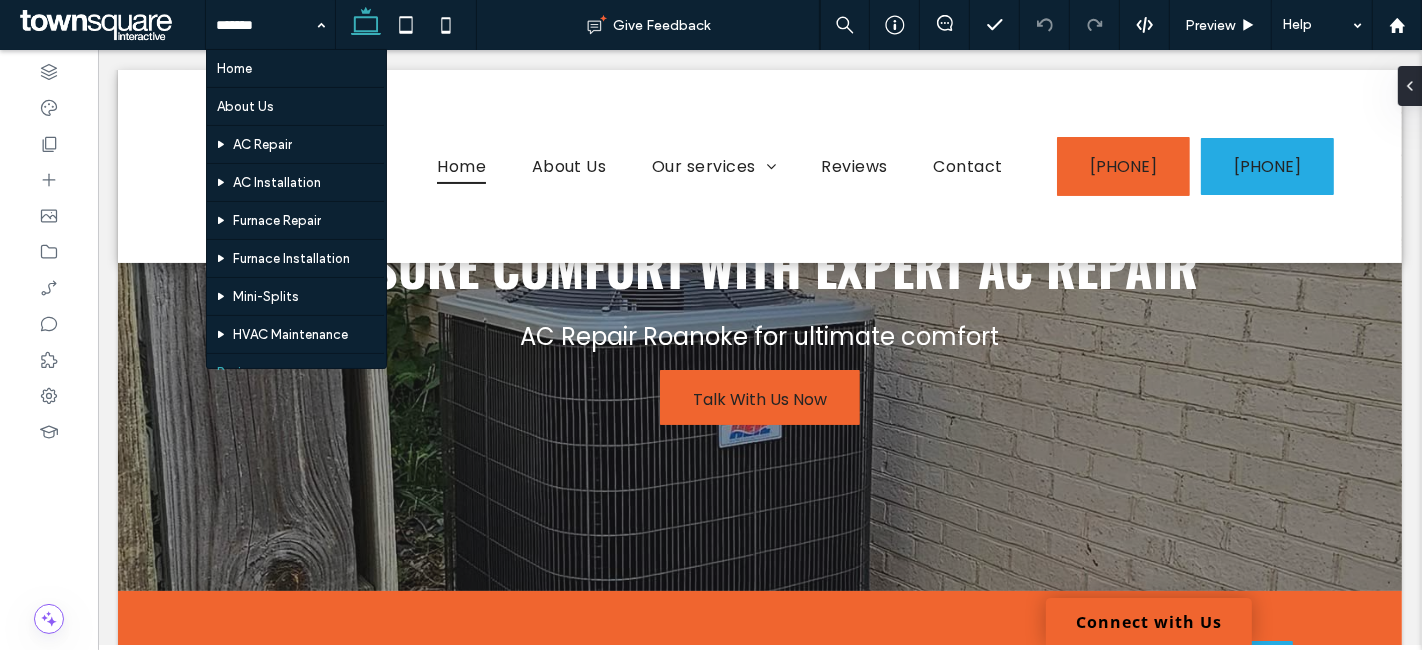 drag, startPoint x: 240, startPoint y: 77, endPoint x: 251, endPoint y: 95, distance: 21.095022 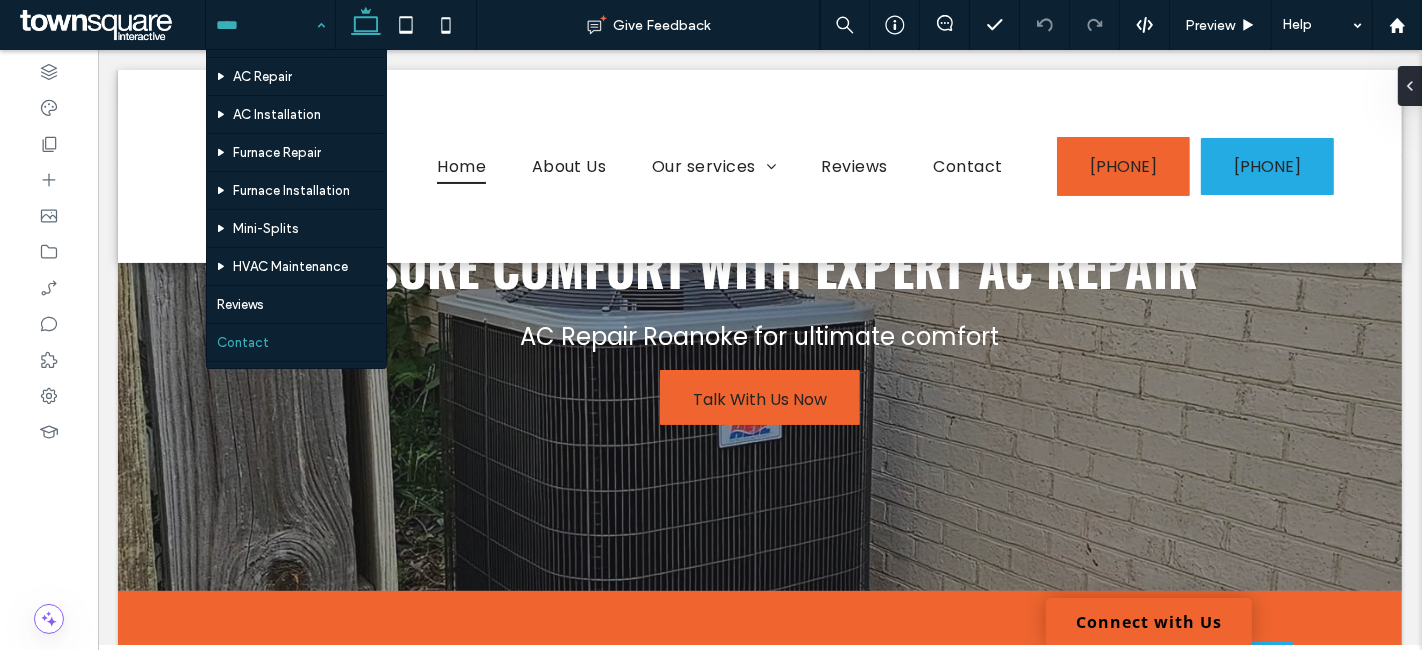 scroll, scrollTop: 100, scrollLeft: 0, axis: vertical 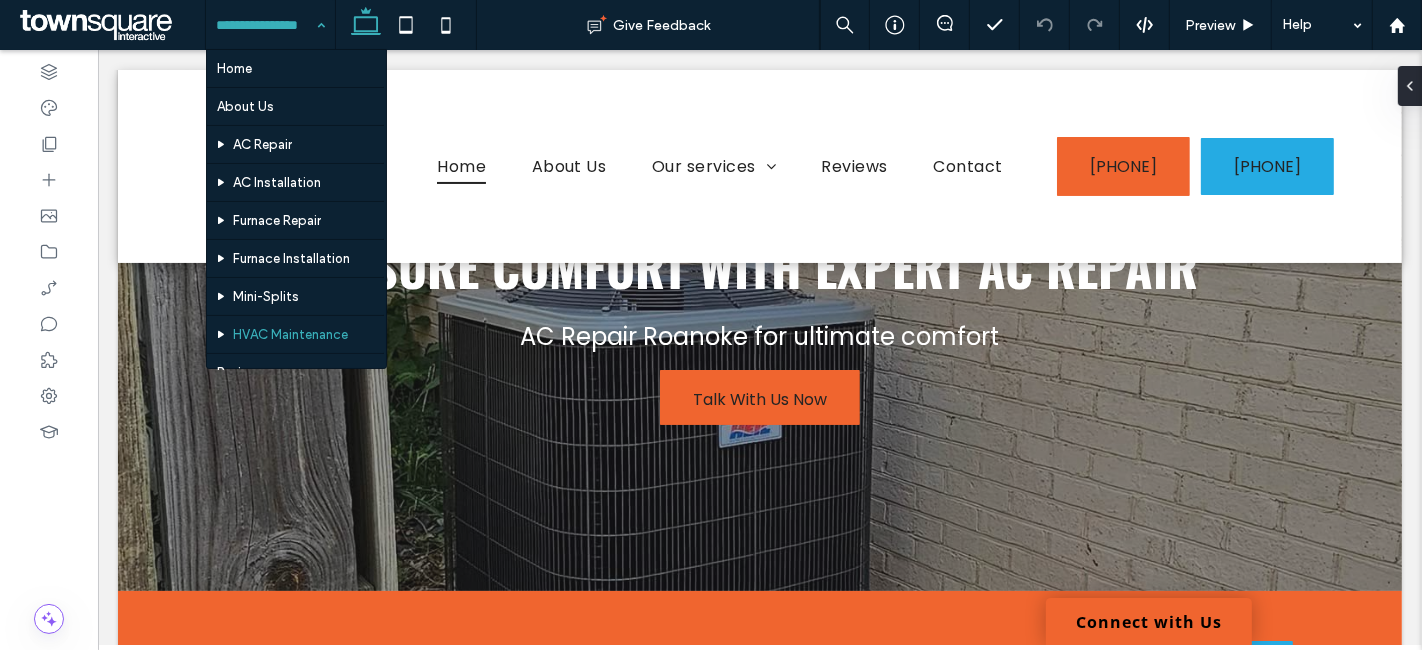 click at bounding box center [265, 25] 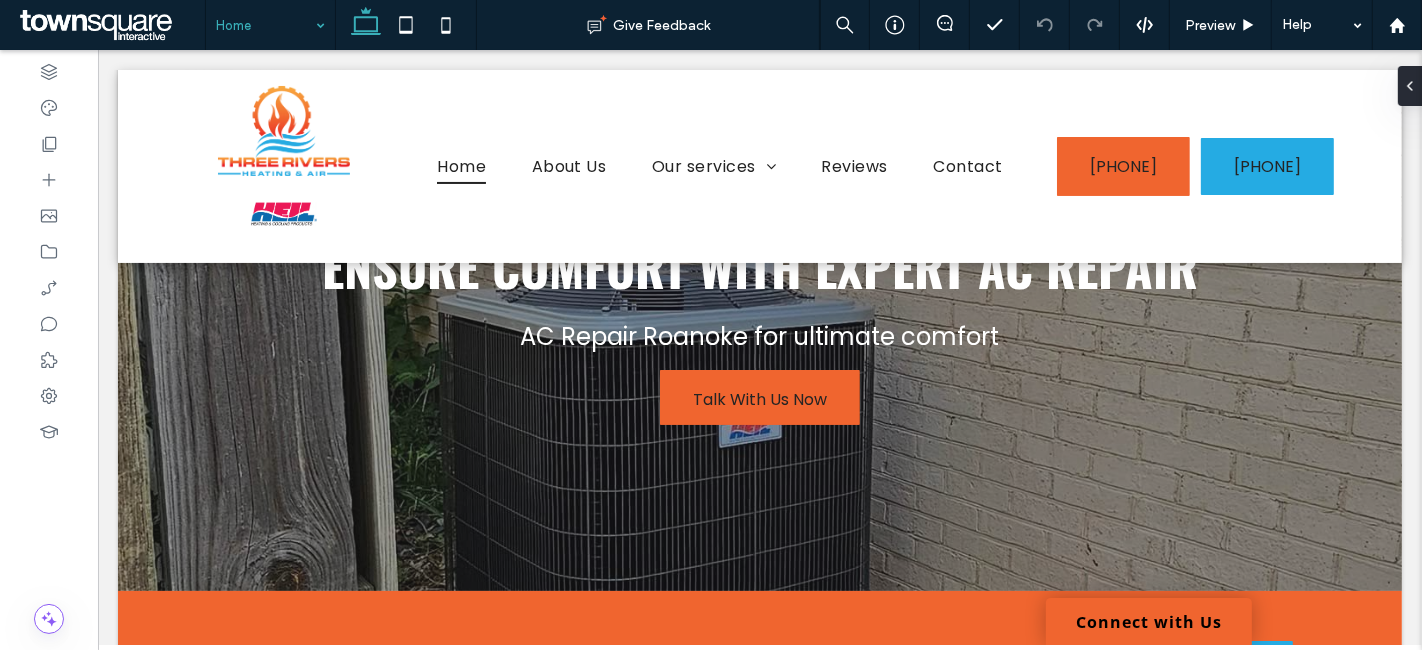 type on "*******" 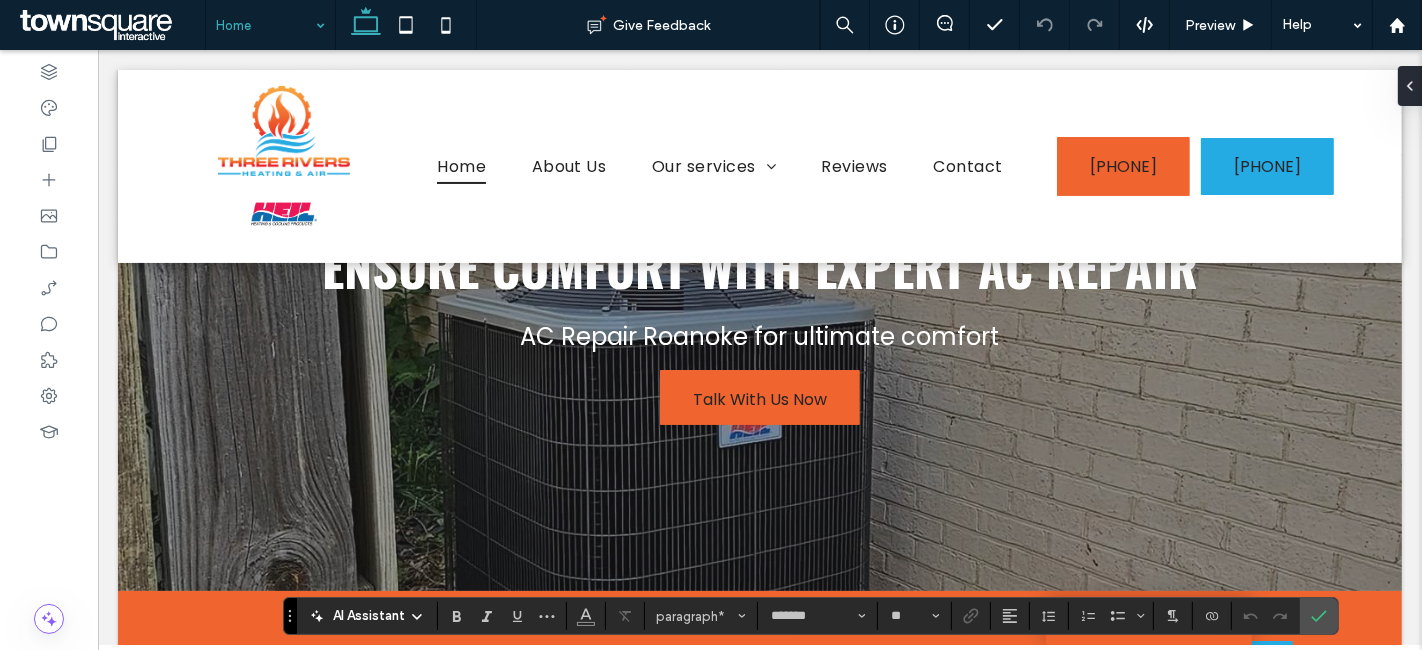drag, startPoint x: 251, startPoint y: 21, endPoint x: 261, endPoint y: 38, distance: 19.723083 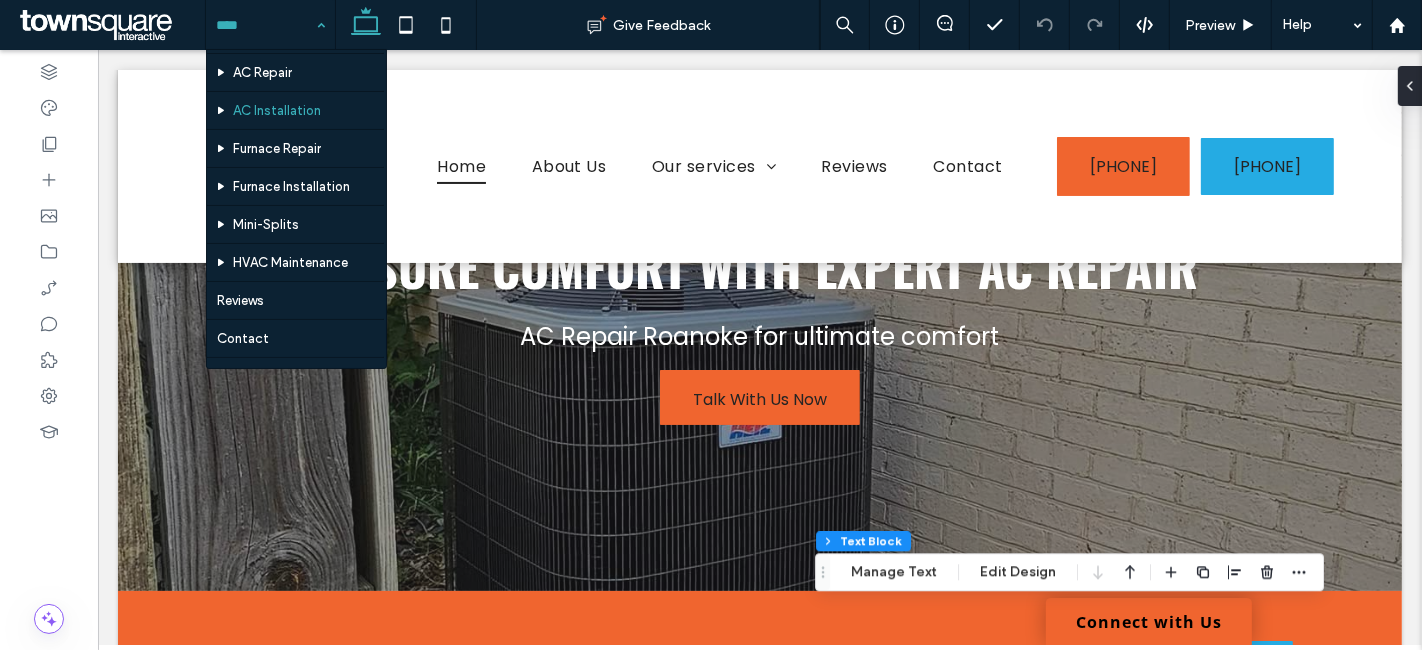 scroll, scrollTop: 100, scrollLeft: 0, axis: vertical 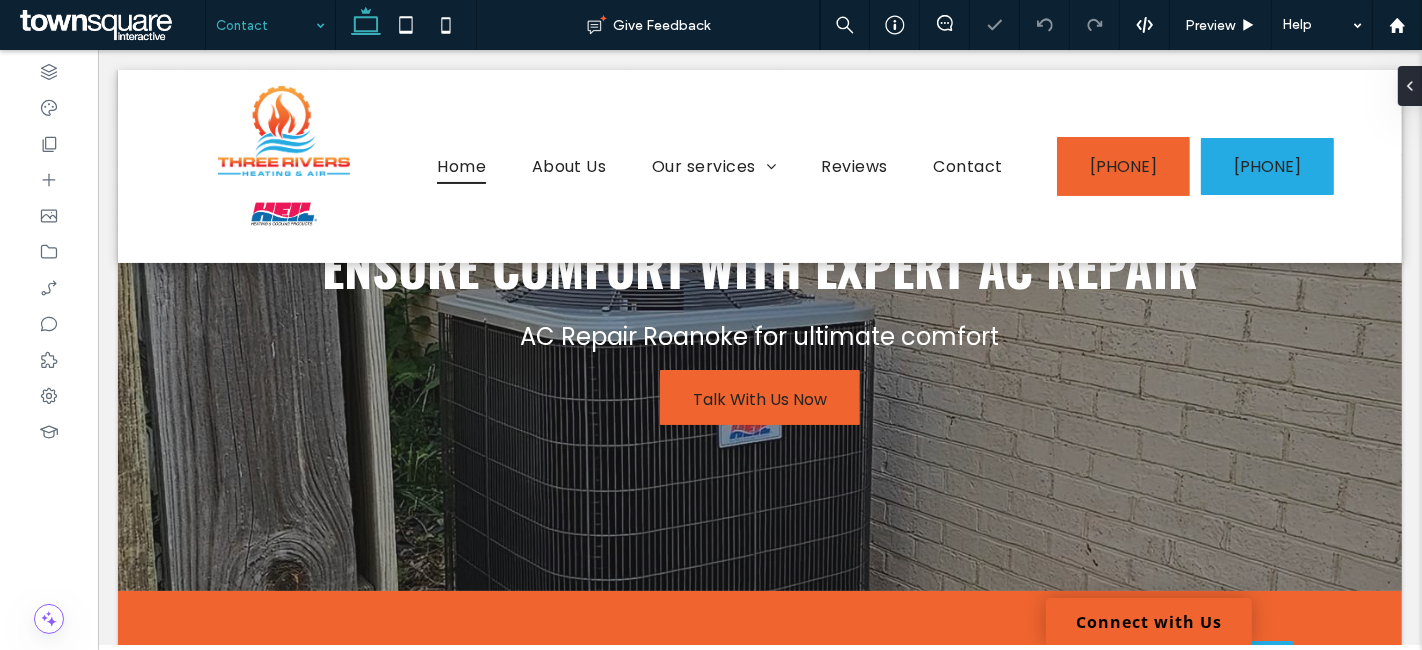 click at bounding box center (265, 25) 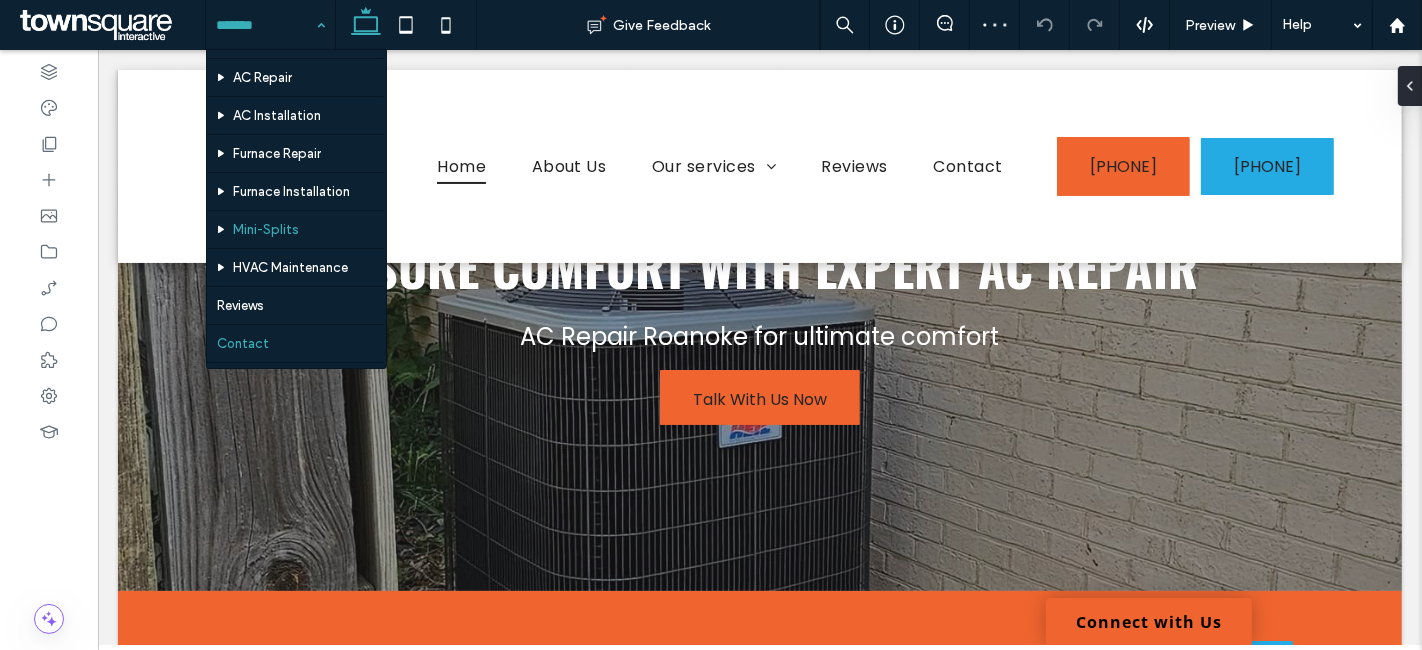 scroll, scrollTop: 100, scrollLeft: 0, axis: vertical 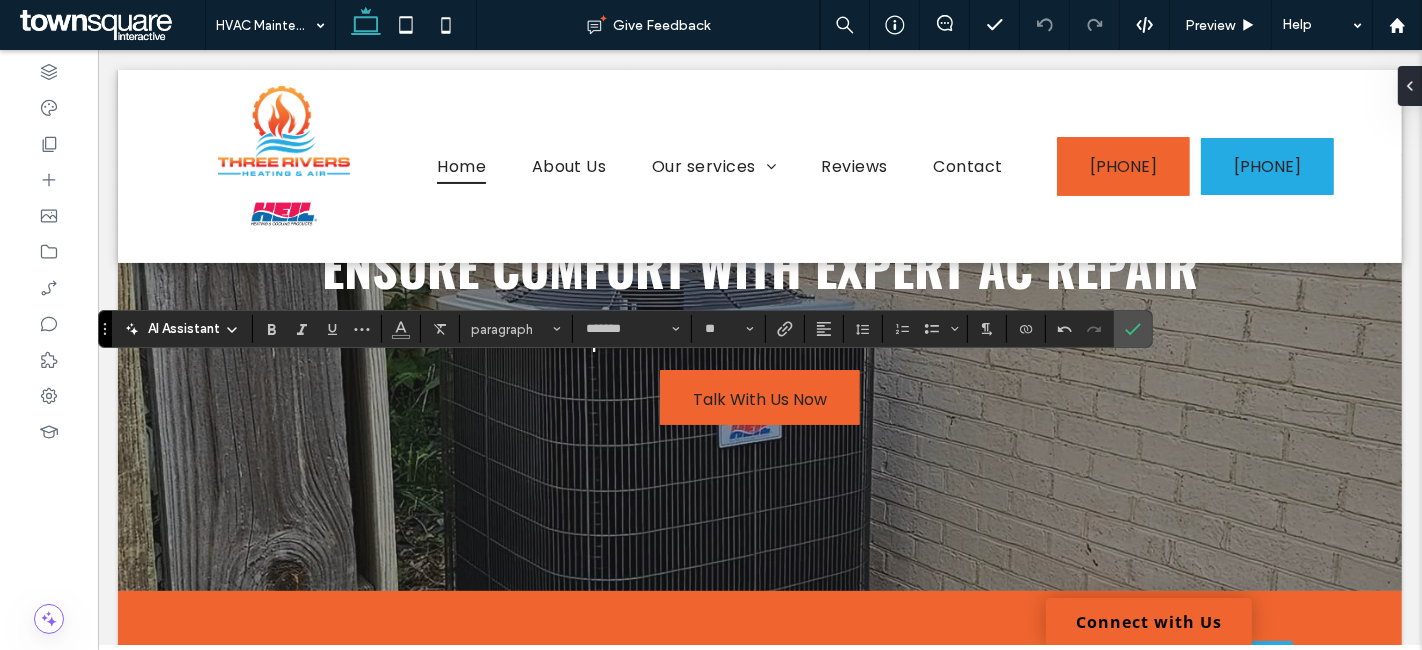 click 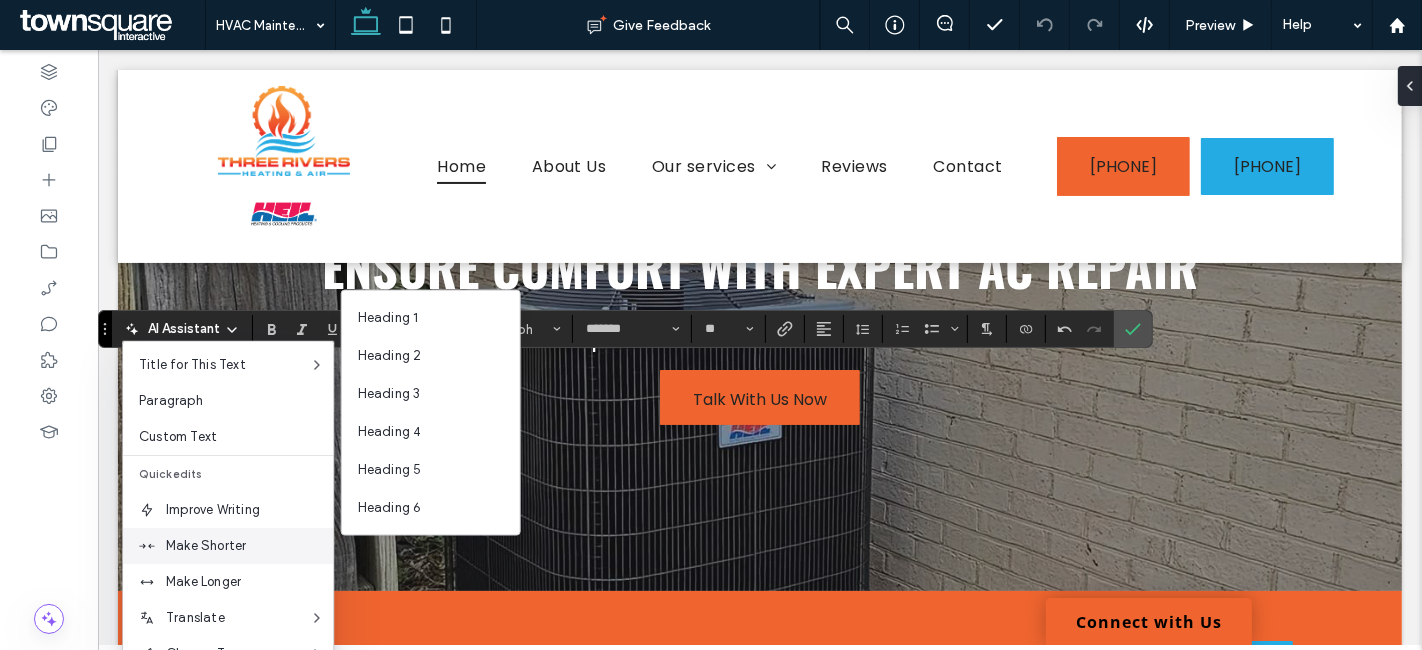 scroll, scrollTop: 131, scrollLeft: 0, axis: vertical 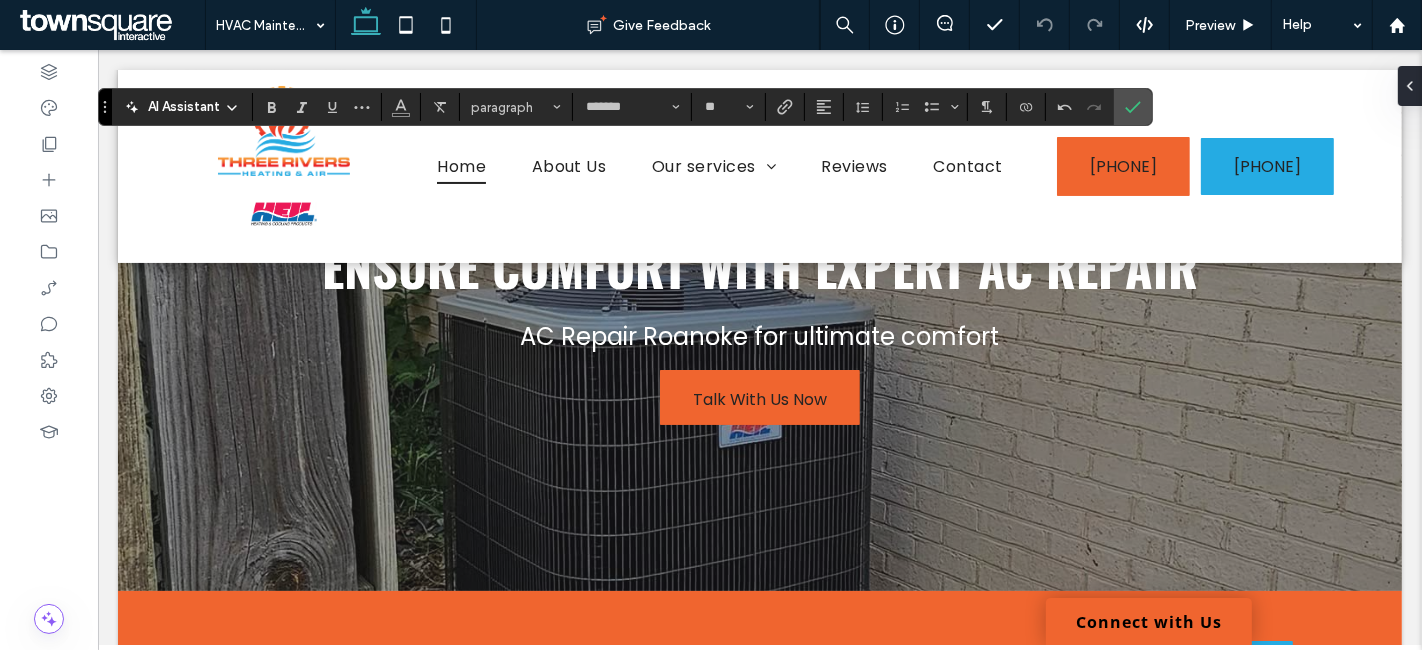 click on "AI Assistant" at bounding box center [184, 107] 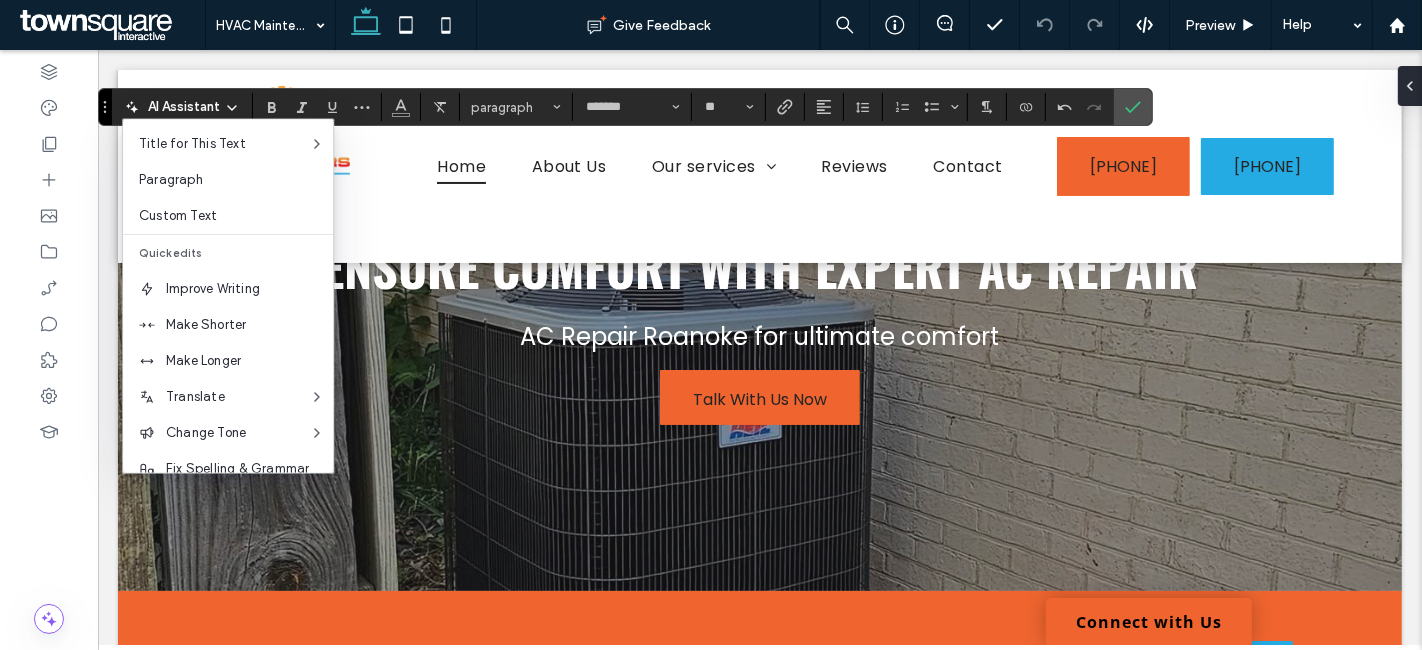 scroll, scrollTop: 131, scrollLeft: 0, axis: vertical 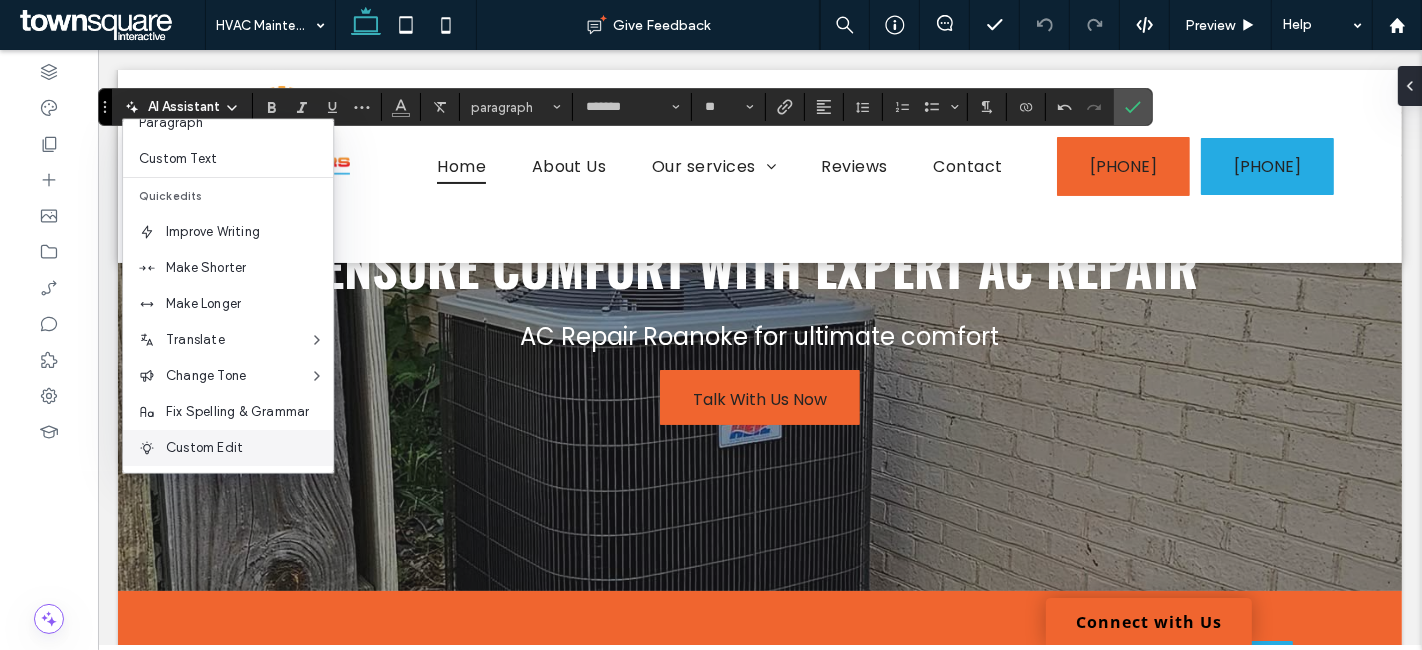 click on "Custom Edit" at bounding box center [249, 448] 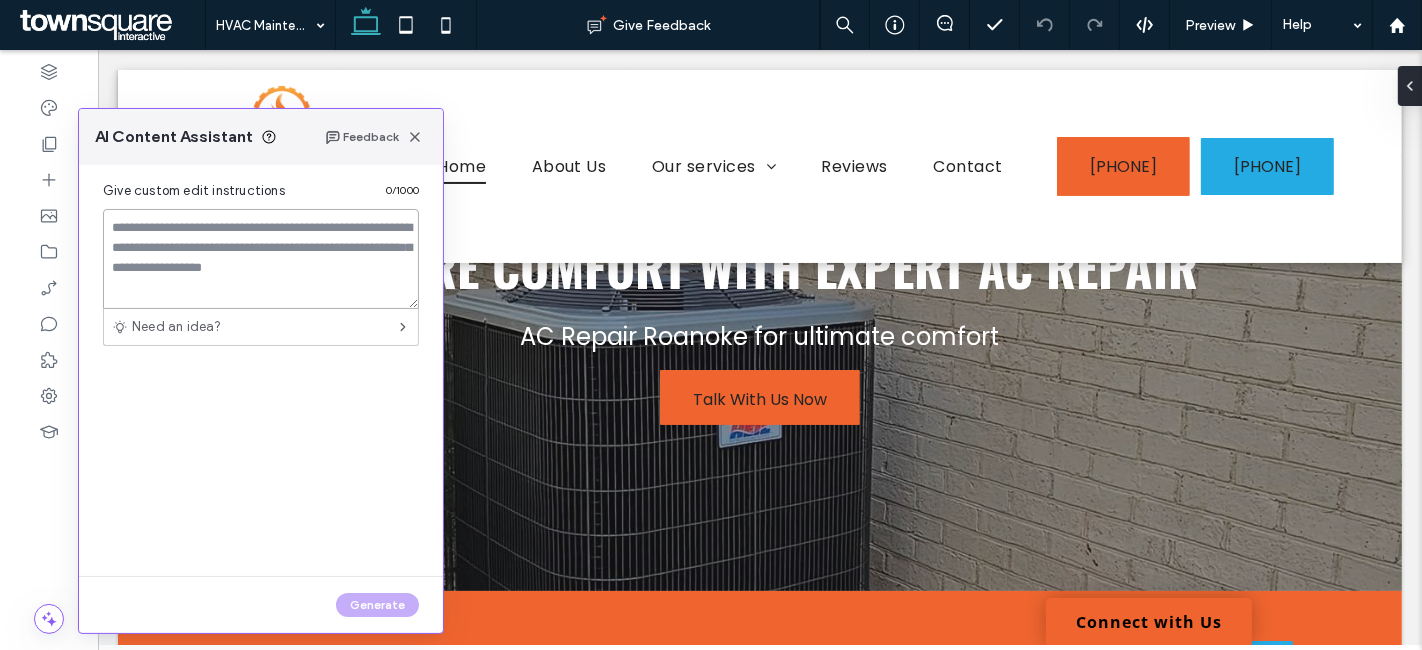click at bounding box center [261, 259] 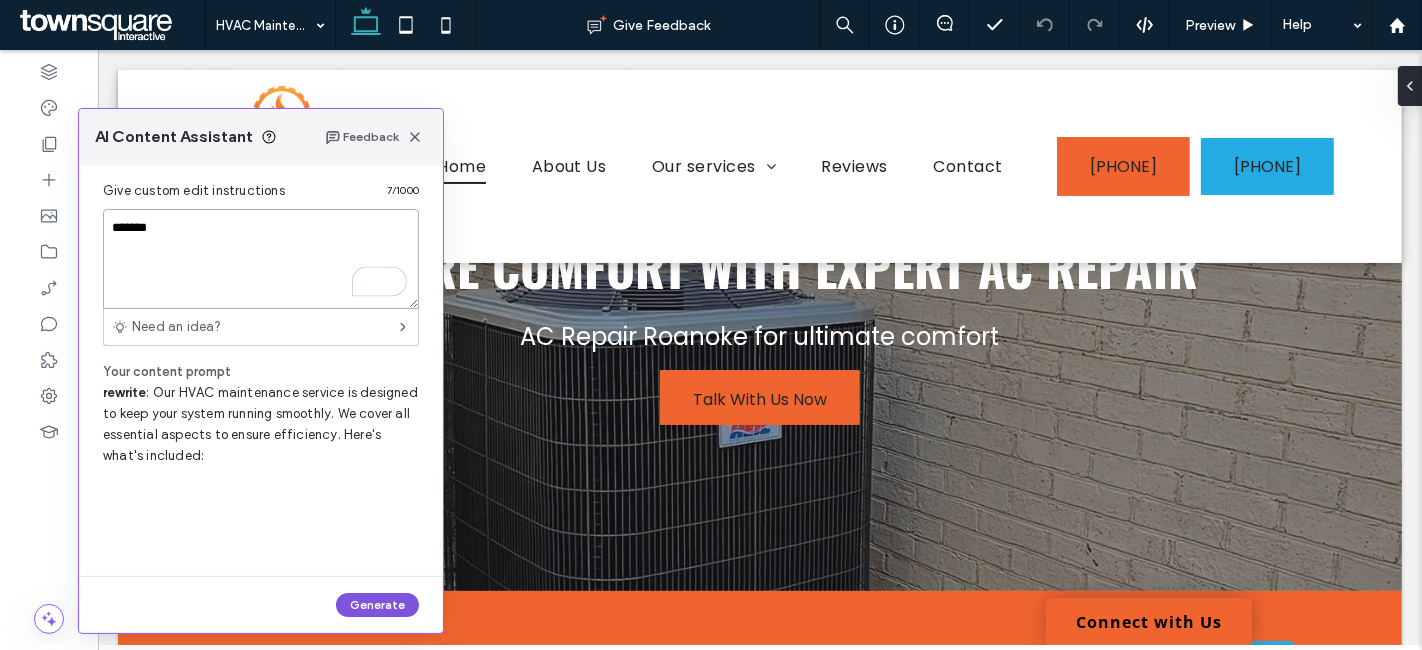 type on "*******" 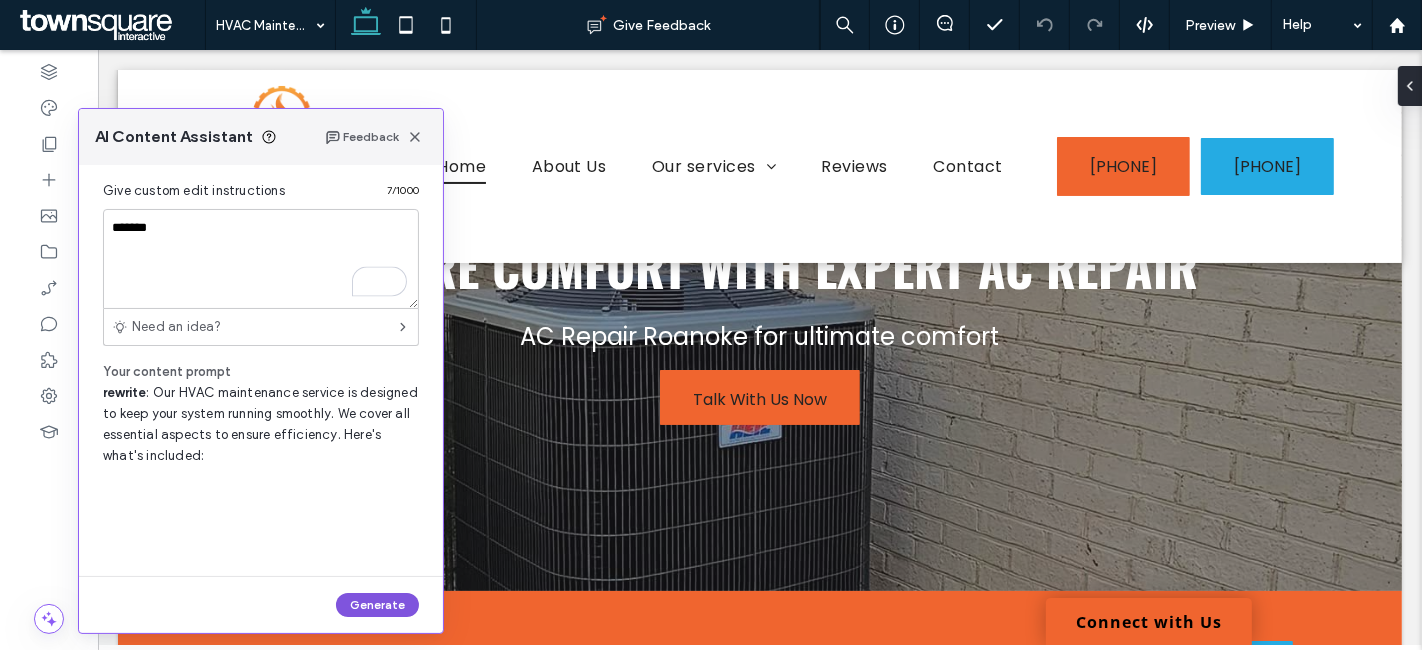 click on "Generate" at bounding box center [377, 605] 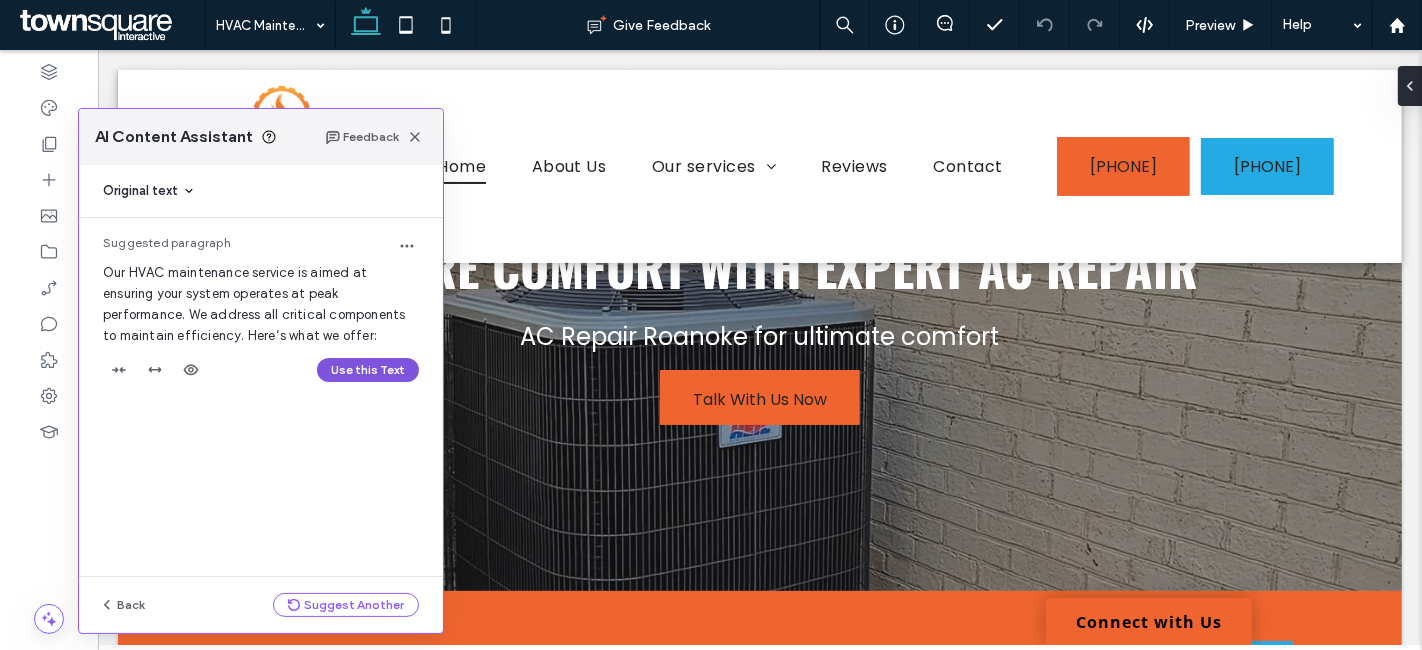 click on "Use this Text" at bounding box center (368, 370) 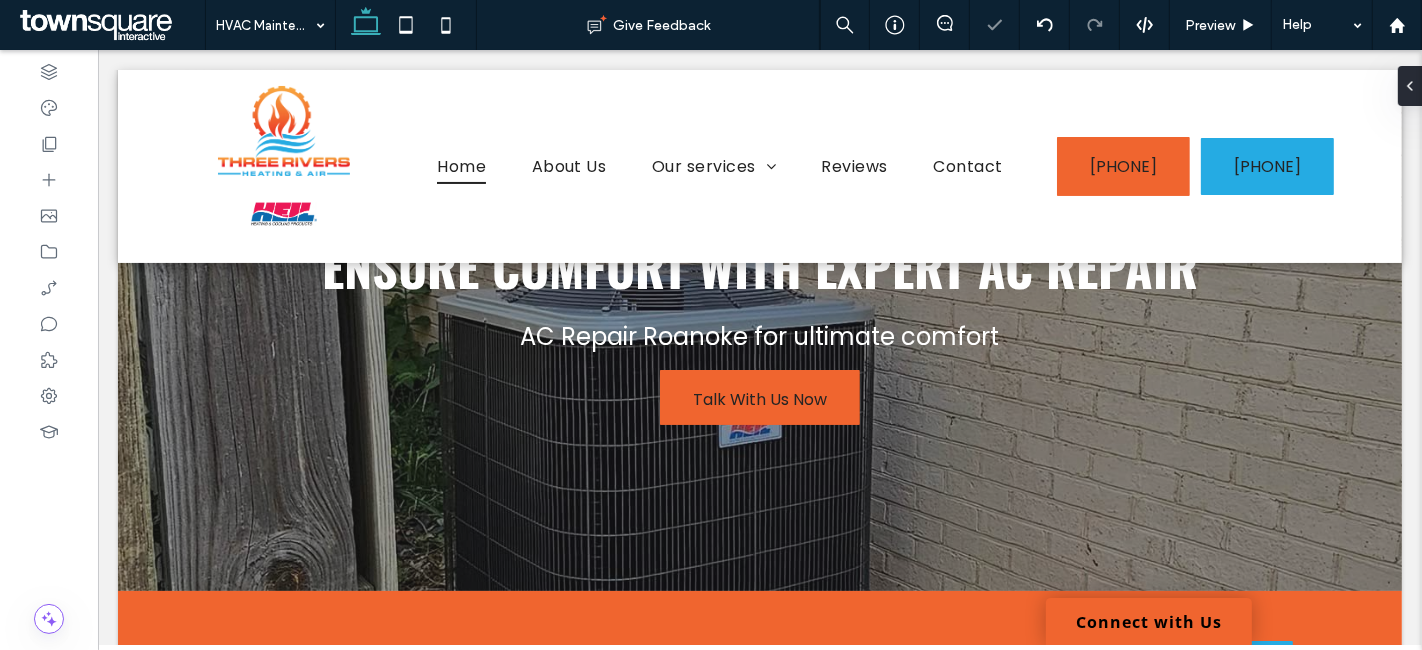 type on "*******" 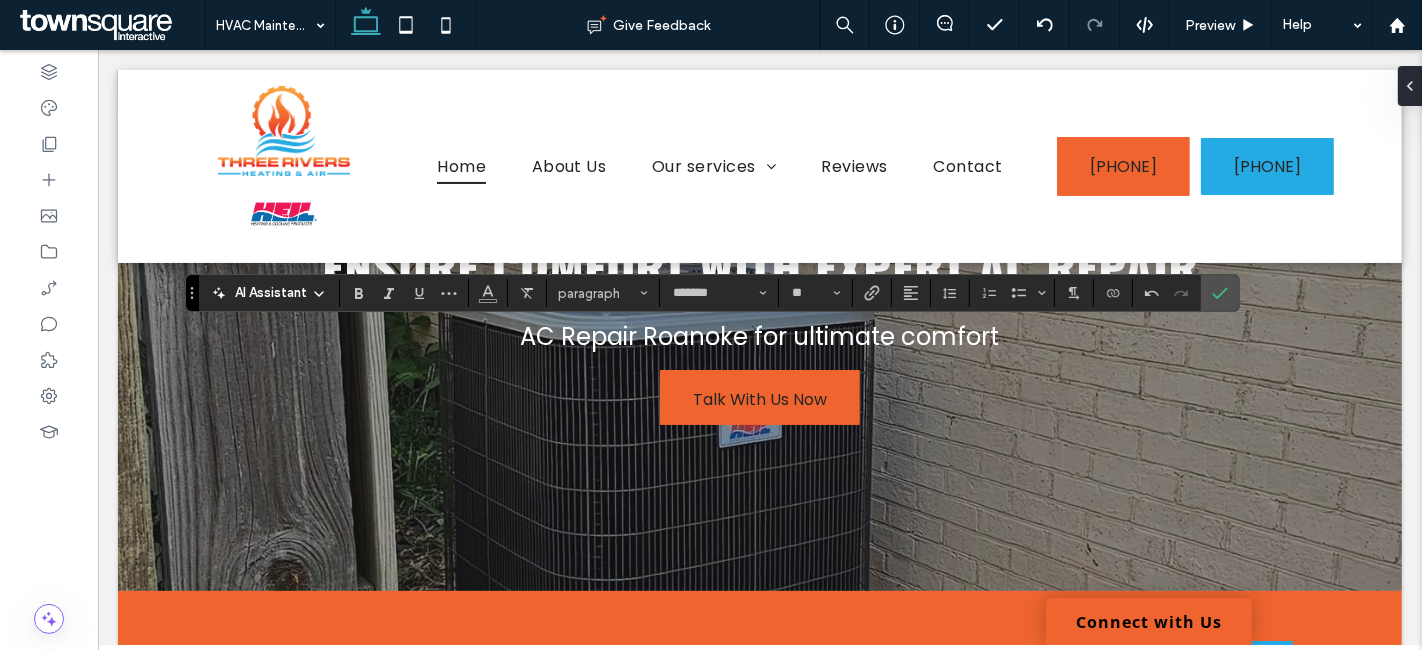 drag, startPoint x: 191, startPoint y: 444, endPoint x: 194, endPoint y: 300, distance: 144.03125 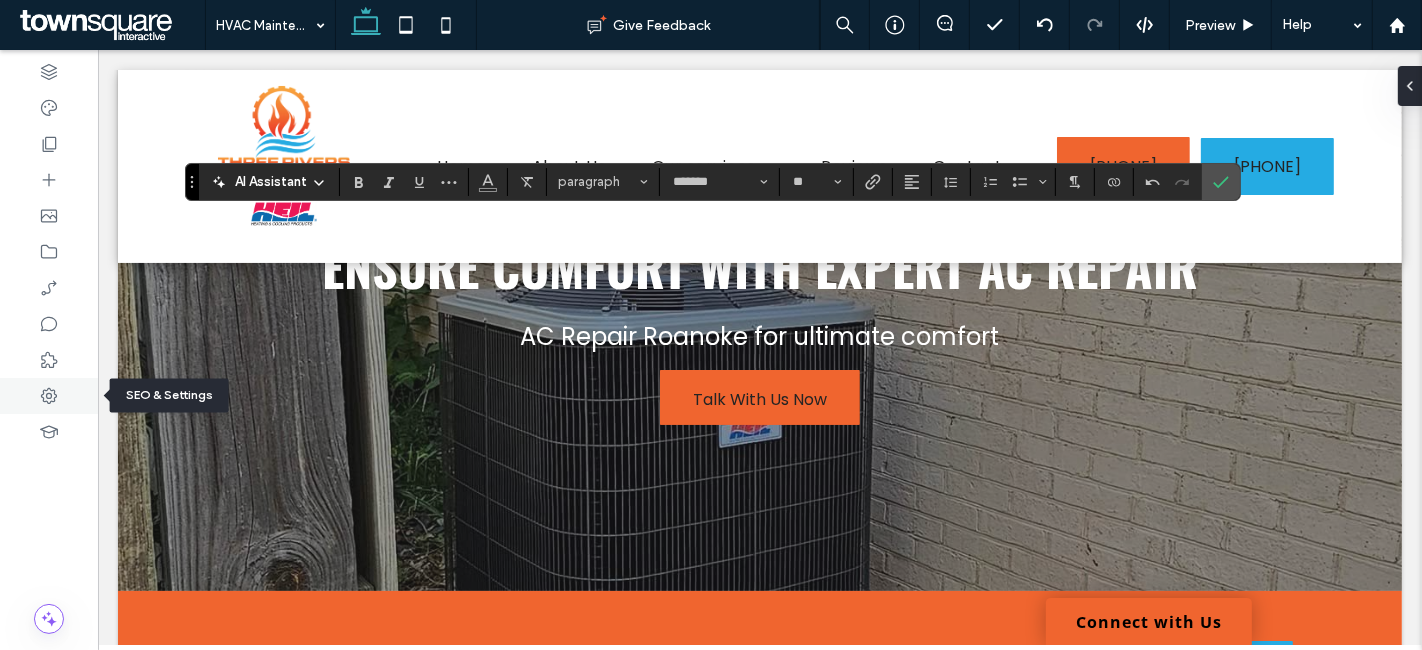 click 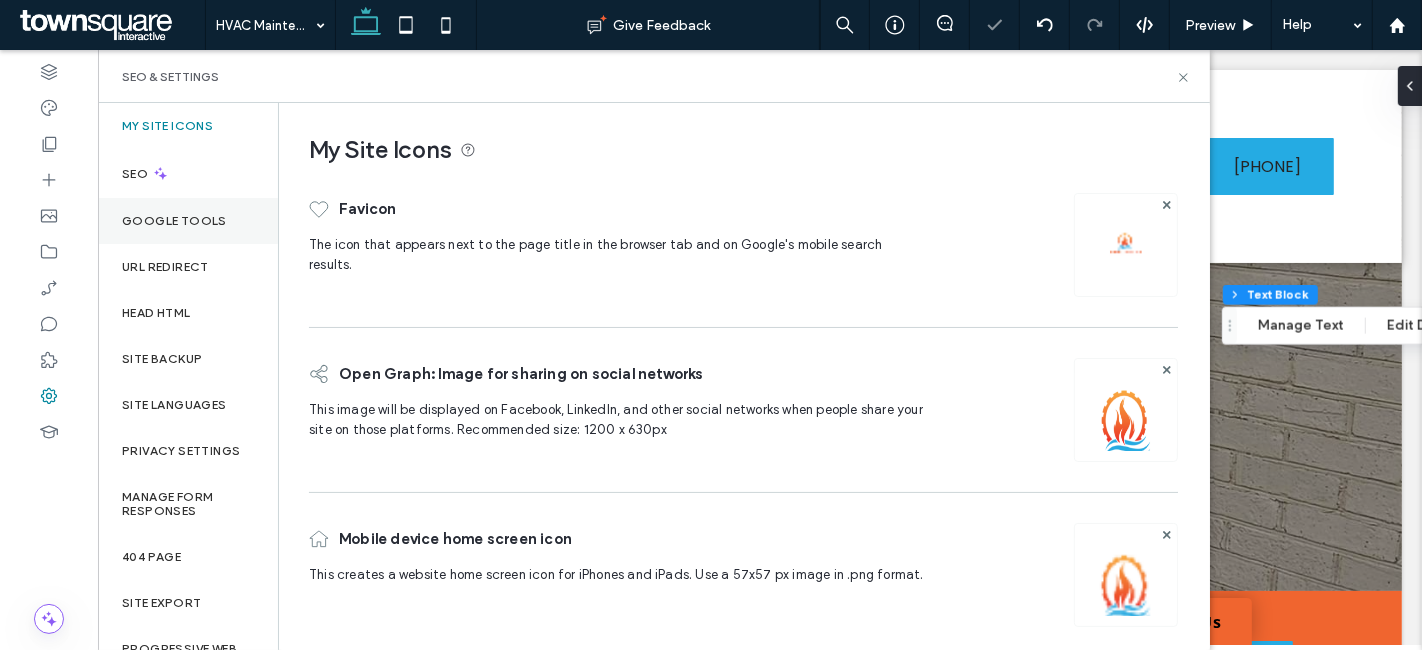 click on "Google Tools" at bounding box center [188, 221] 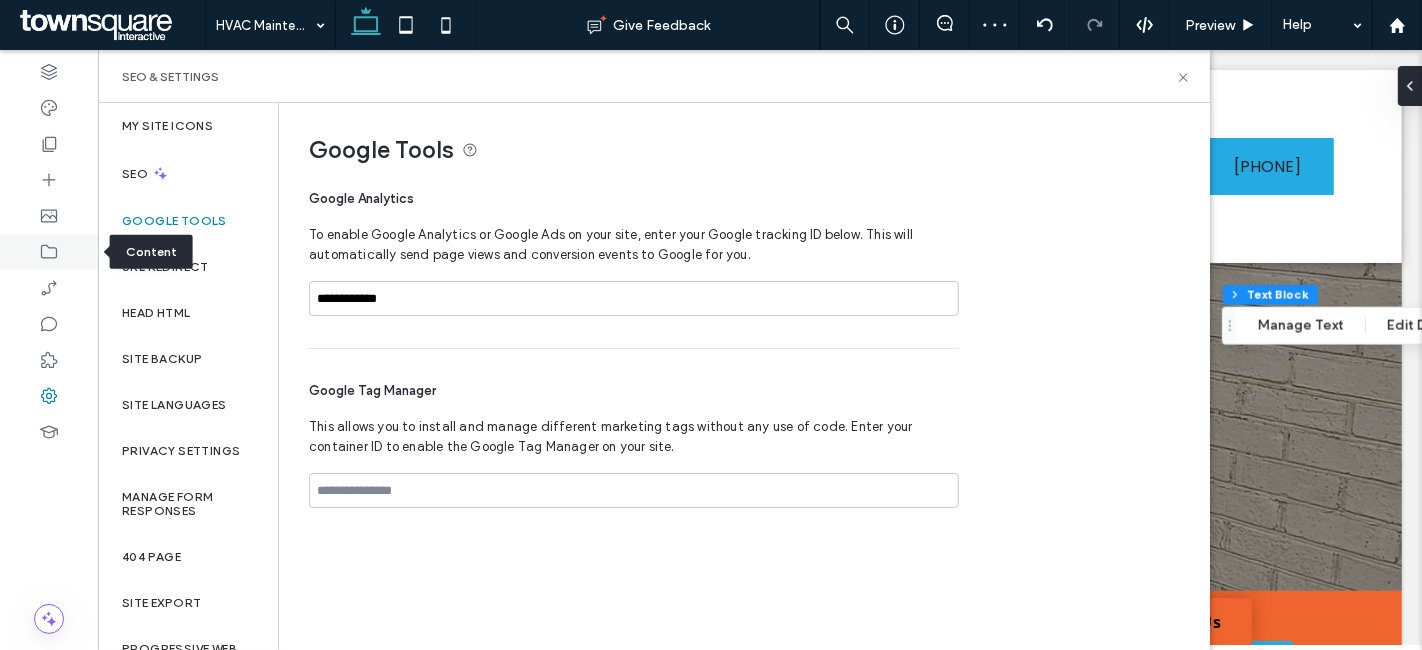 click 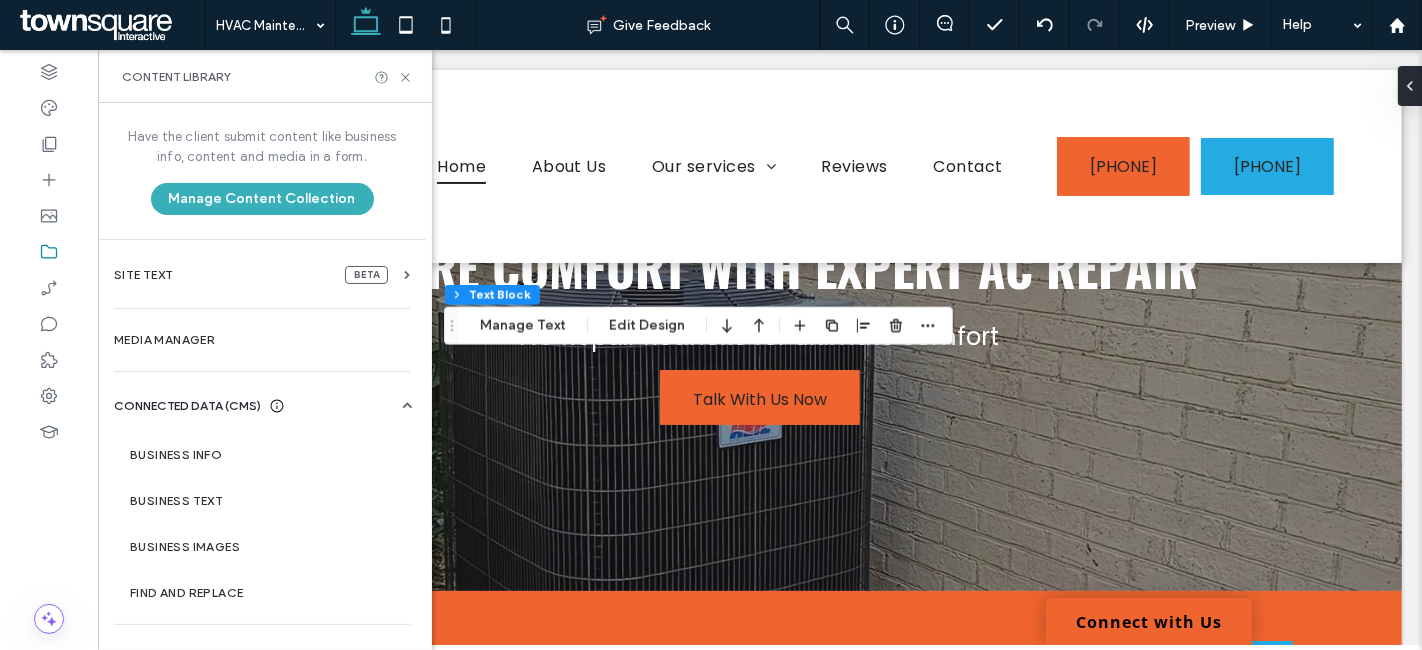 click on "Business Info" at bounding box center (266, 455) 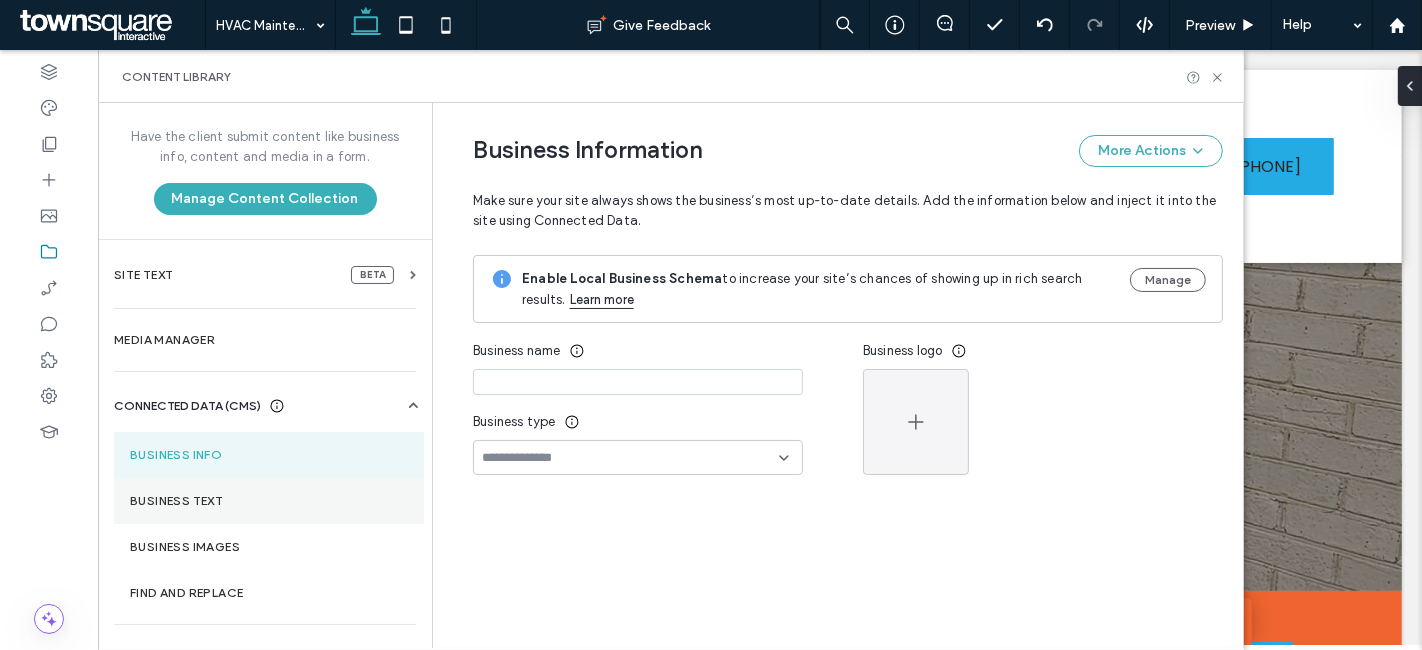 type on "**********" 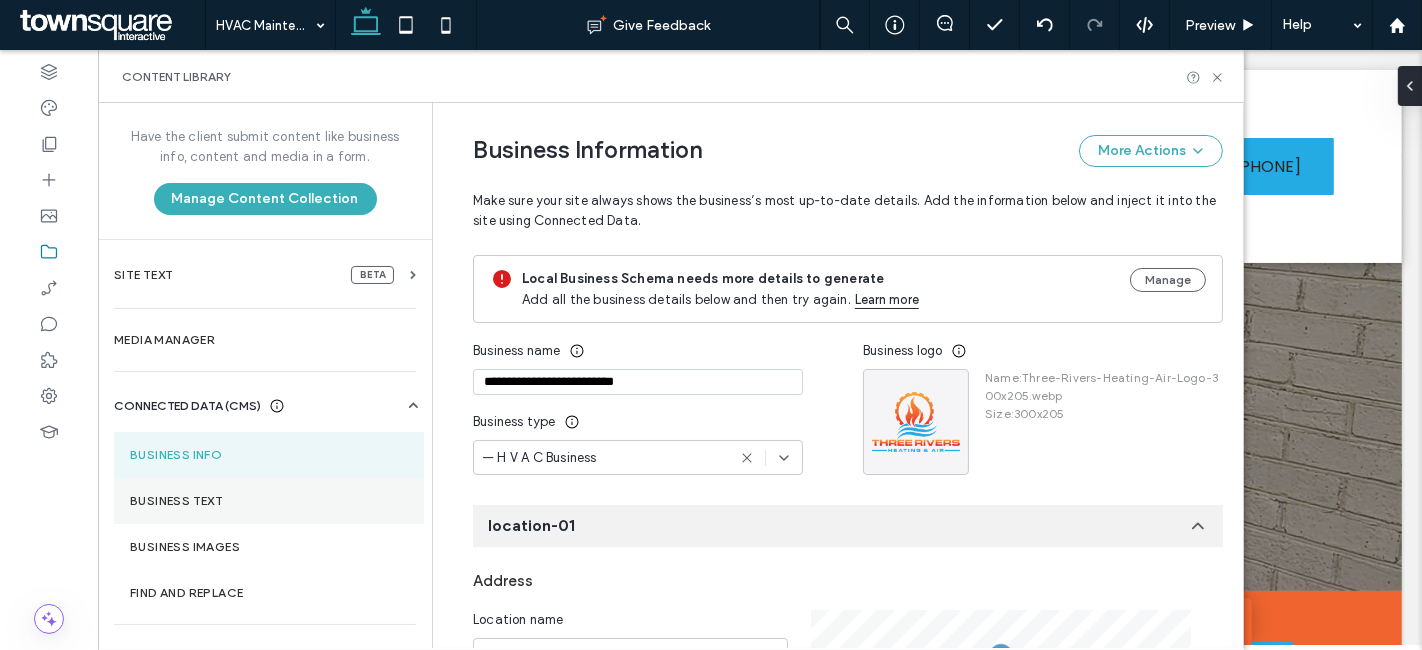 scroll, scrollTop: 301, scrollLeft: 0, axis: vertical 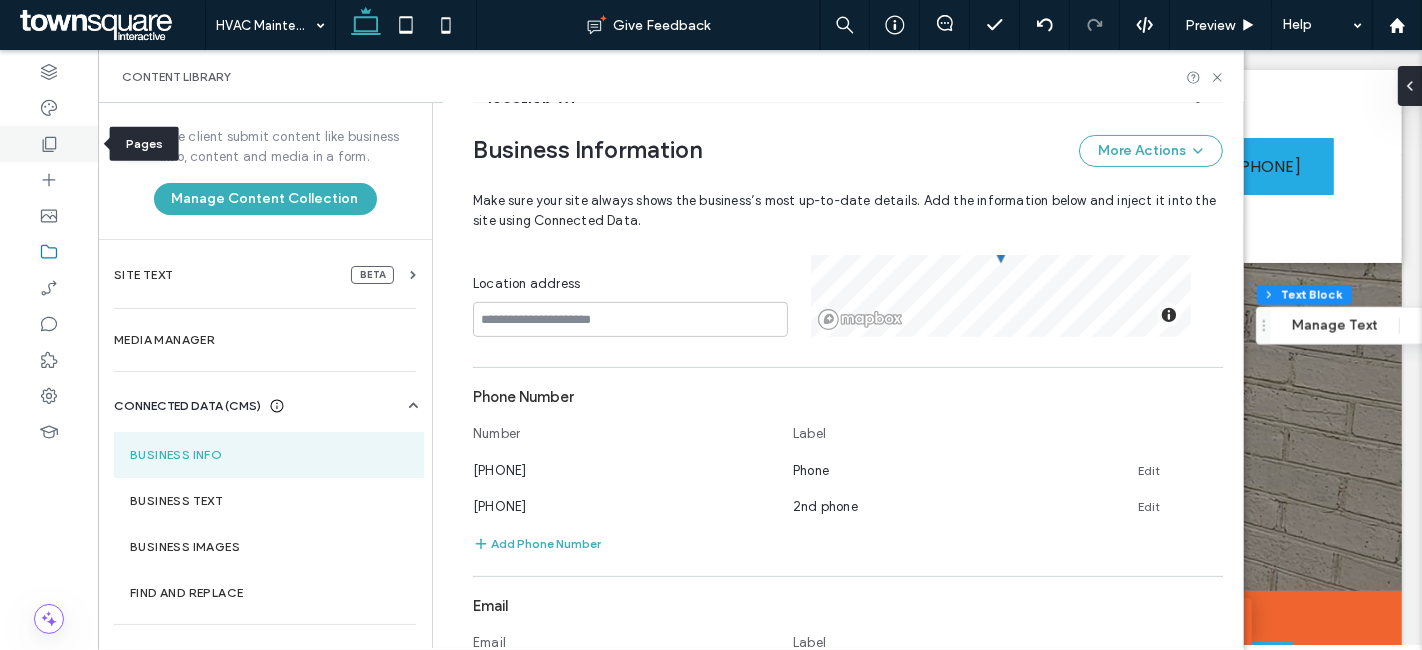 click 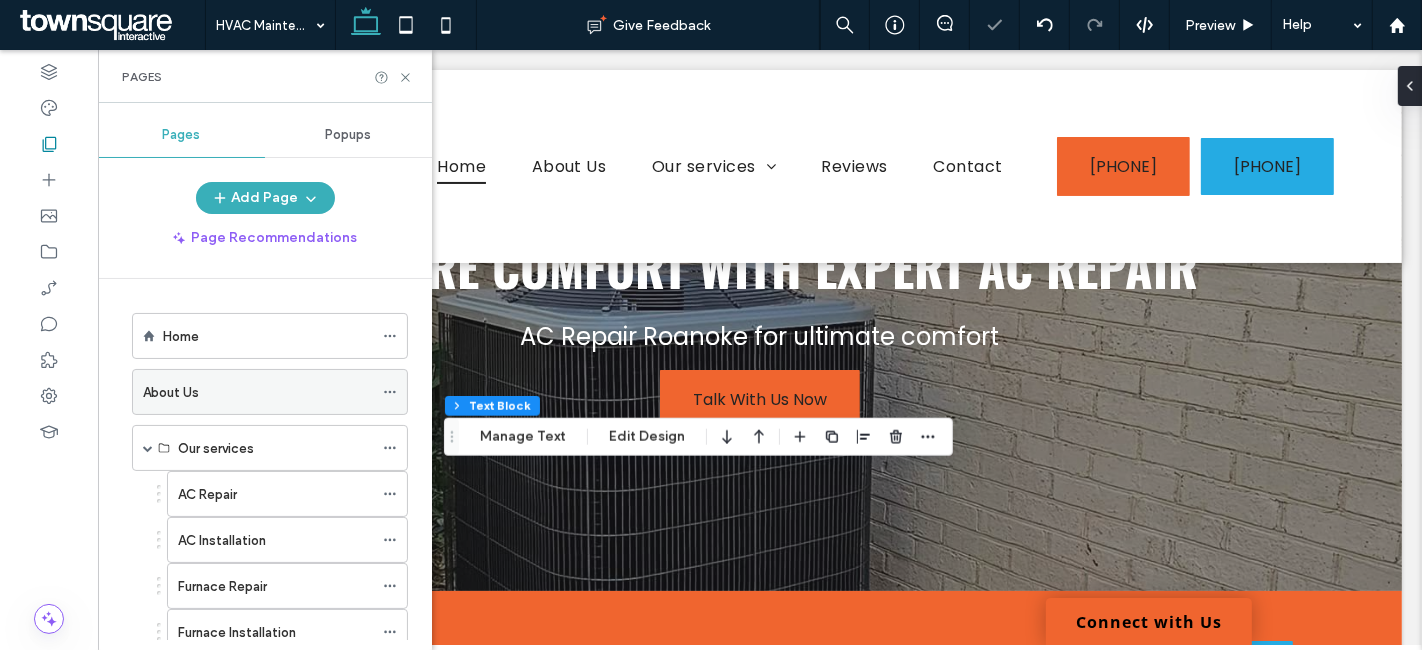 click 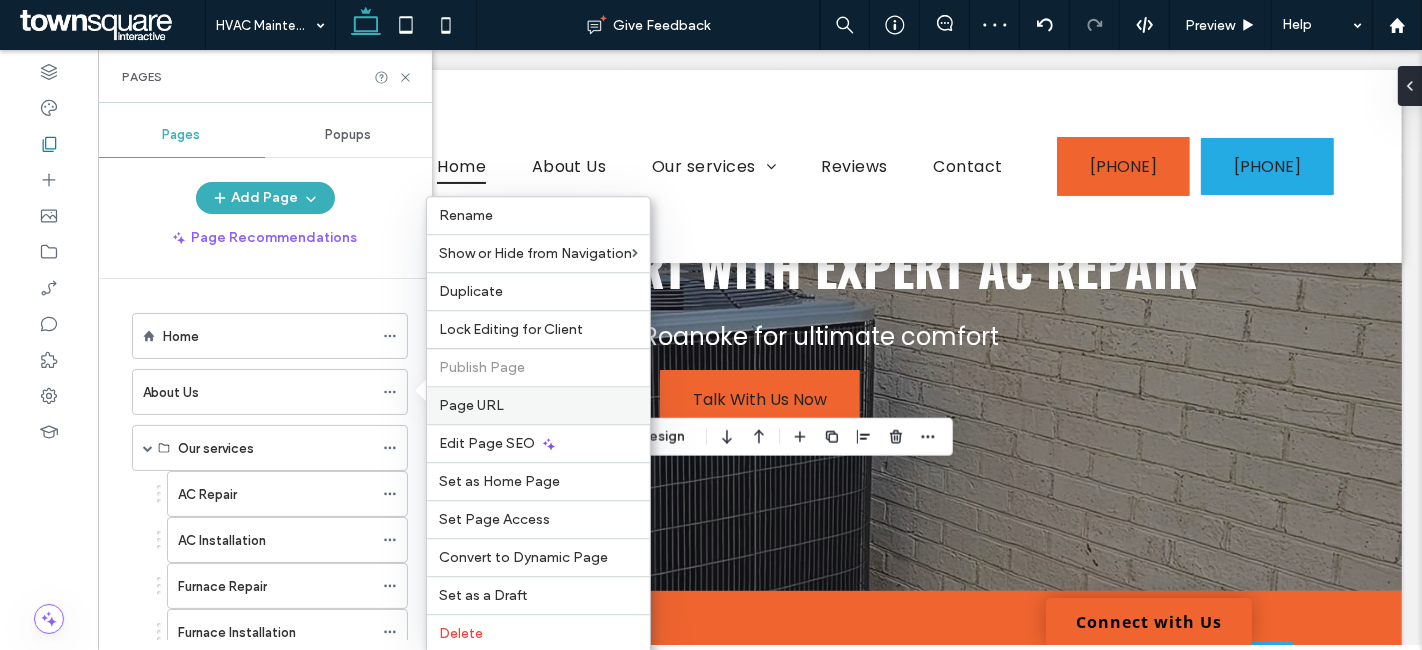 click on "Page URL" at bounding box center [471, 405] 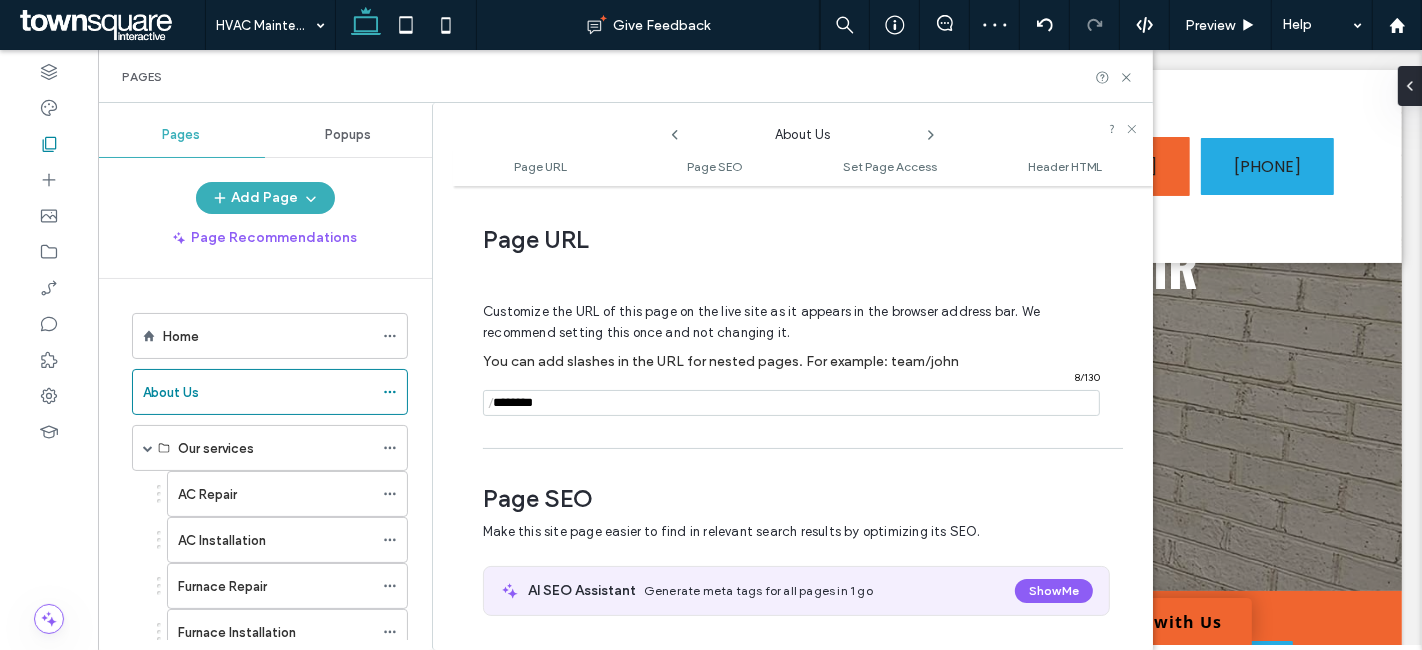 scroll, scrollTop: 9, scrollLeft: 0, axis: vertical 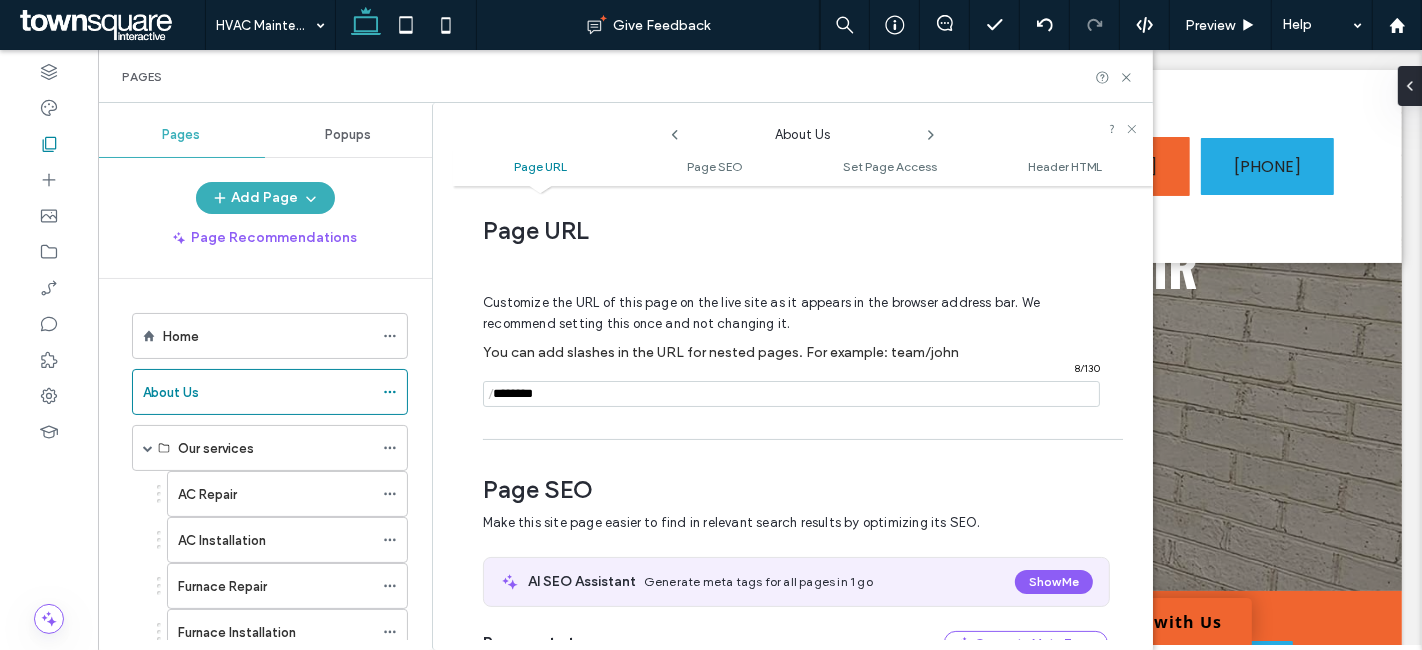 click 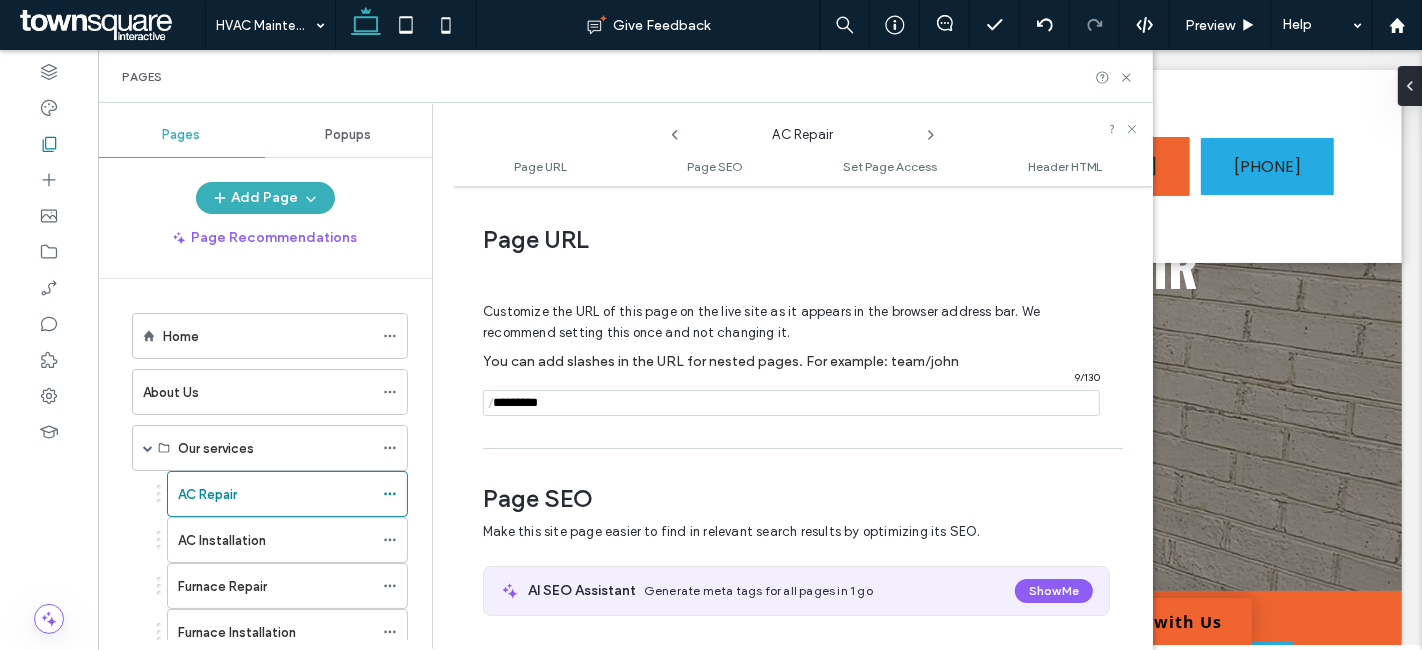 scroll, scrollTop: 9, scrollLeft: 0, axis: vertical 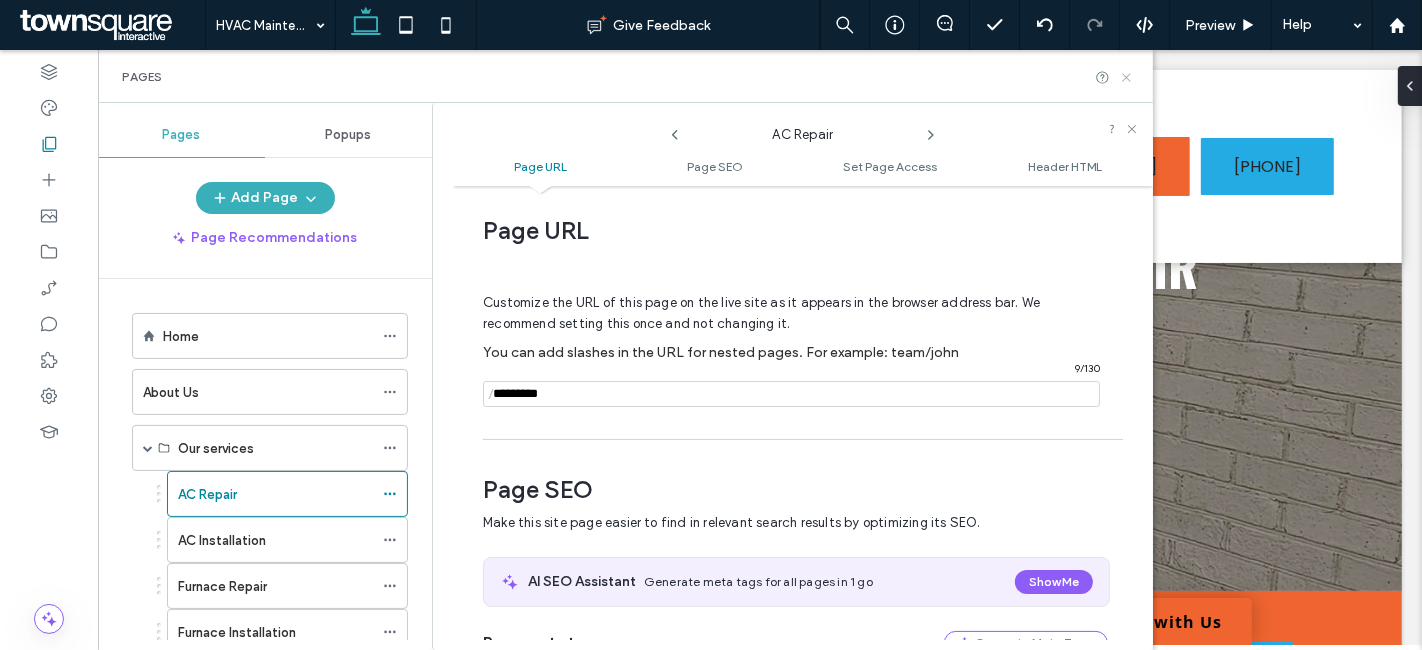 click 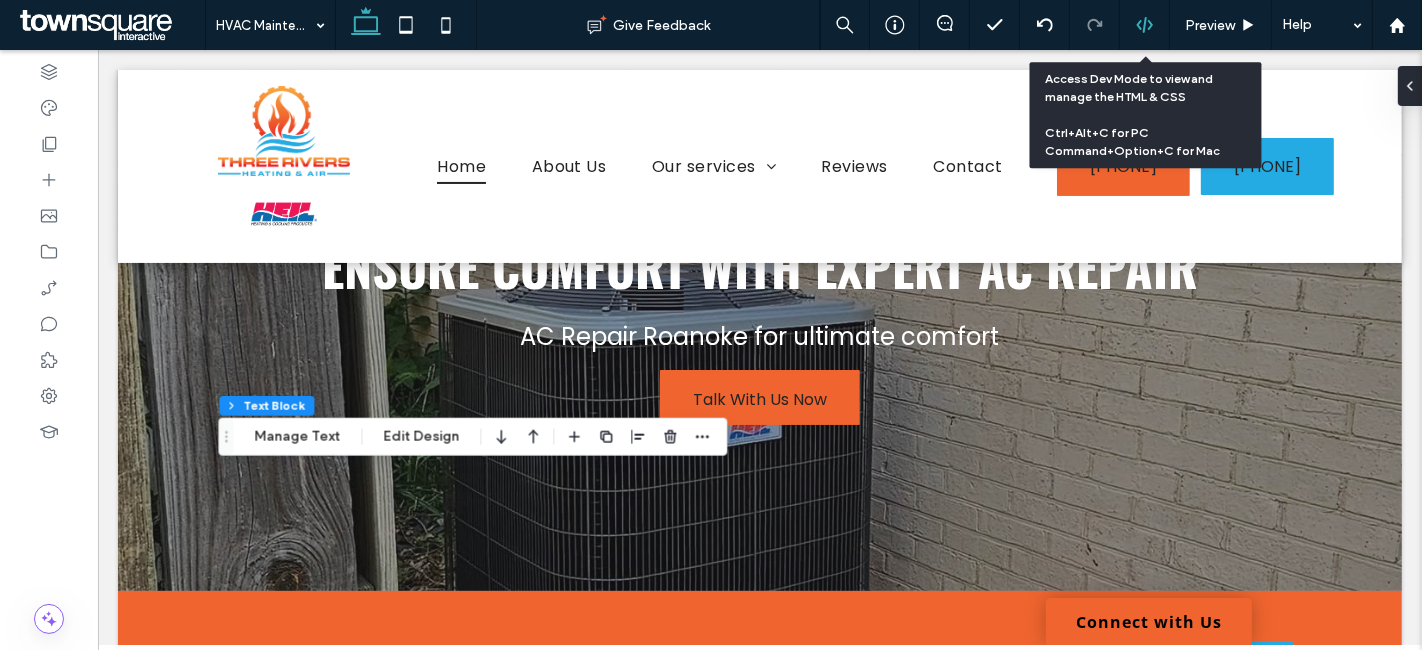 click at bounding box center [1145, 25] 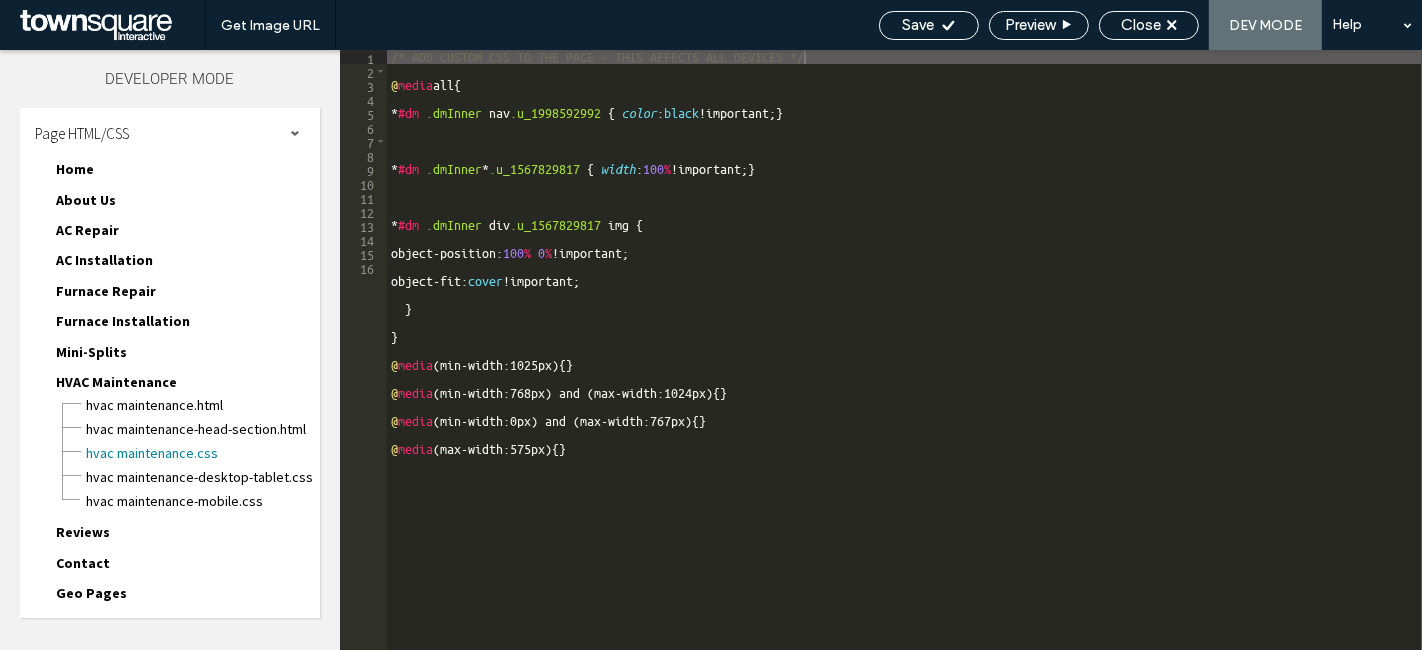 scroll, scrollTop: 84, scrollLeft: 0, axis: vertical 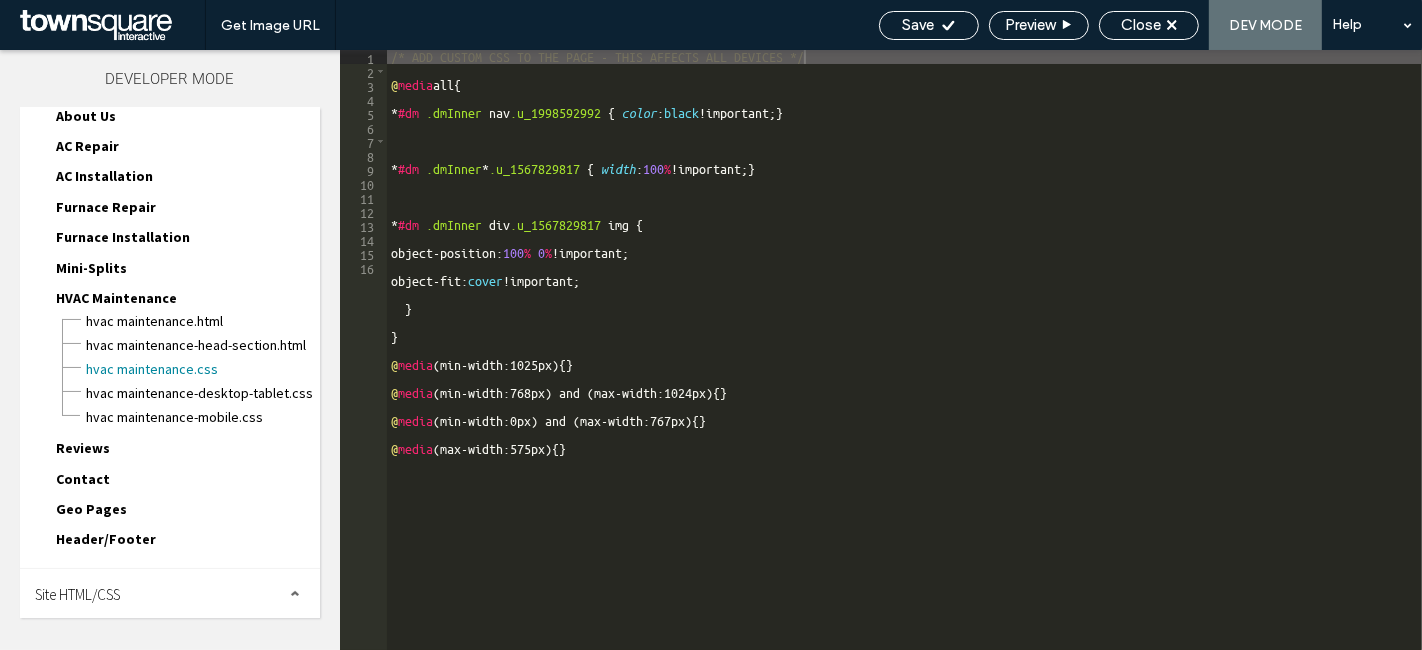 click on "Header/Footer" at bounding box center (106, 539) 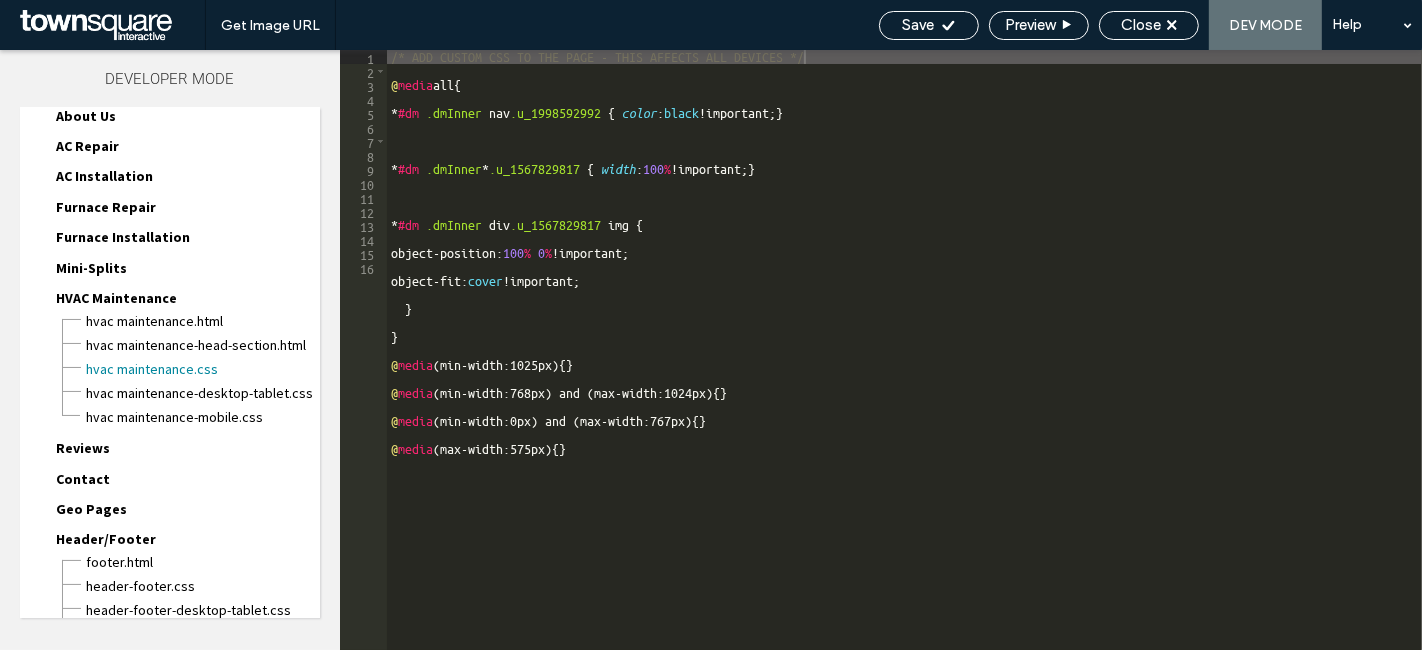 scroll, scrollTop: 179, scrollLeft: 0, axis: vertical 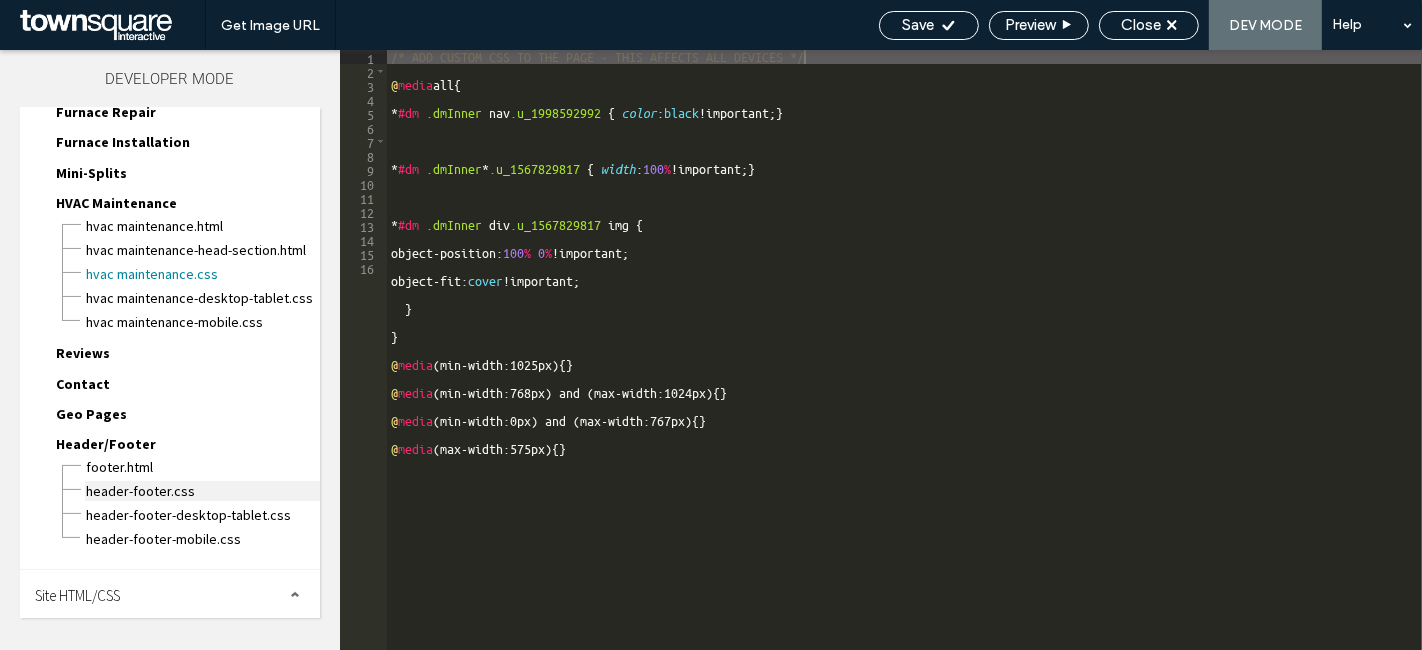 click on "header-footer.css" at bounding box center [202, 491] 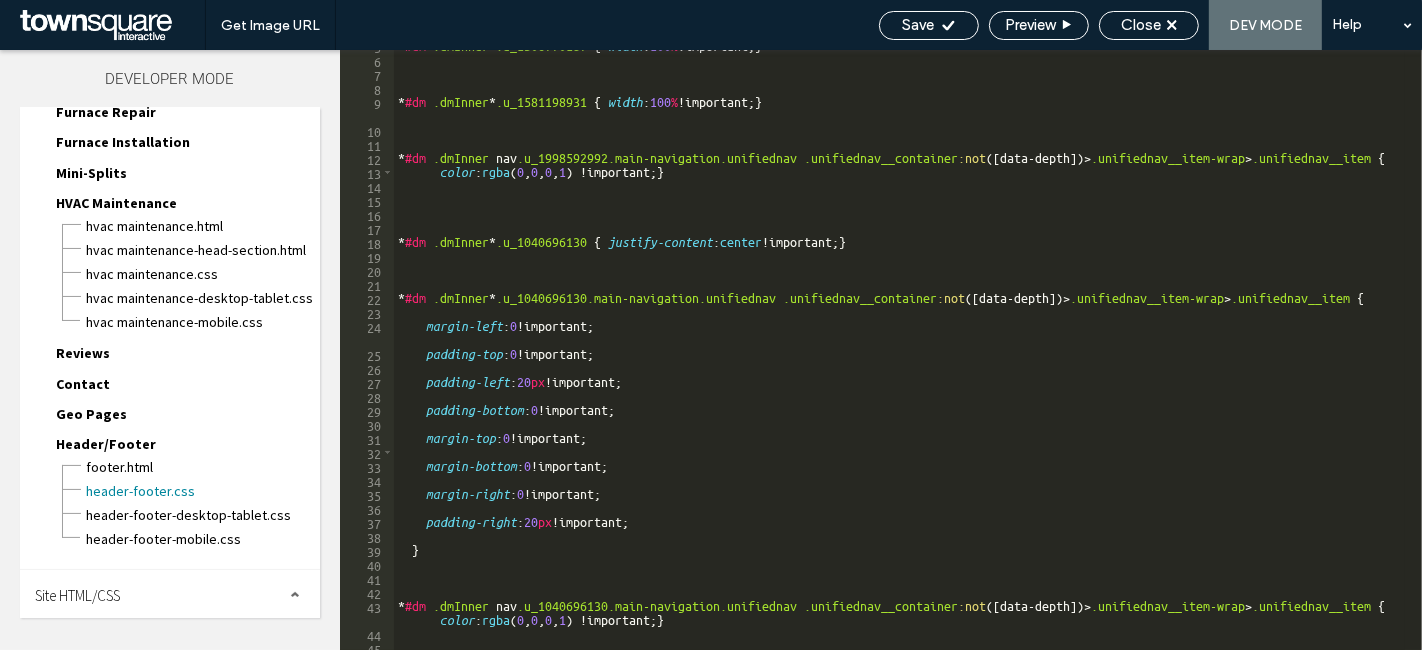 scroll, scrollTop: 266, scrollLeft: 0, axis: vertical 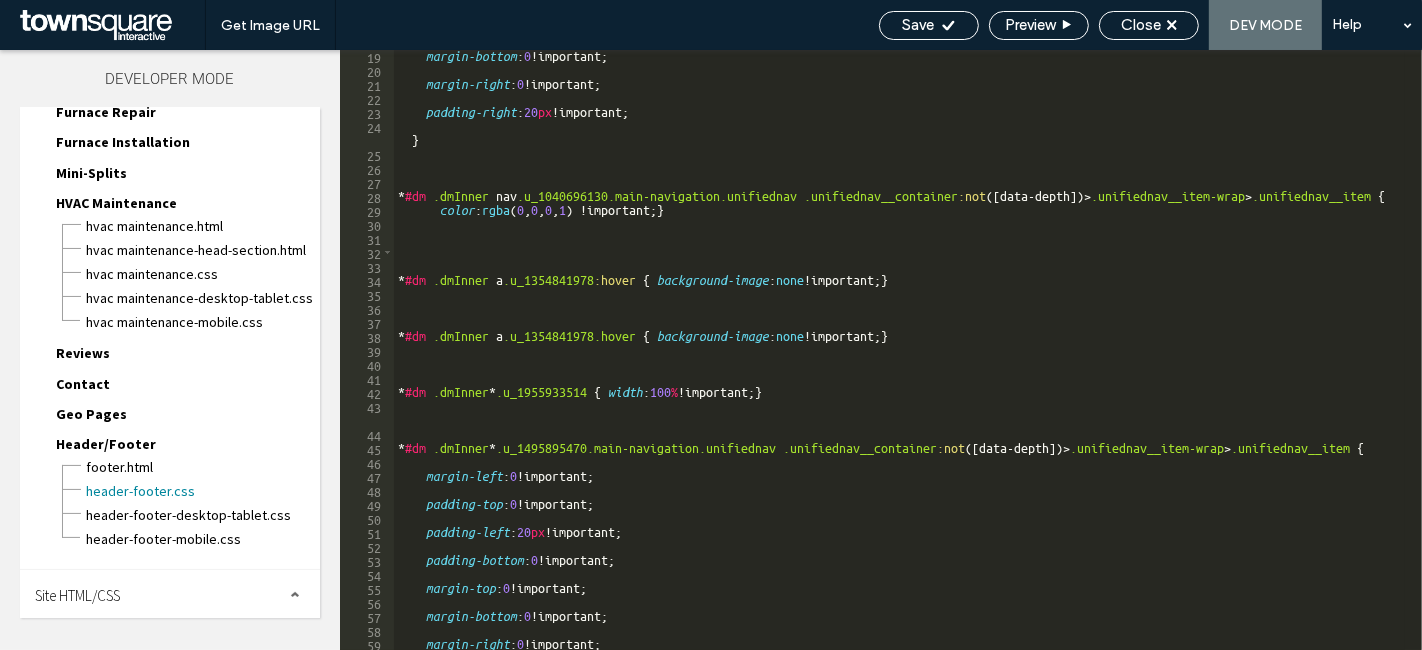 click on "Site HTML/CSS" at bounding box center [77, 595] 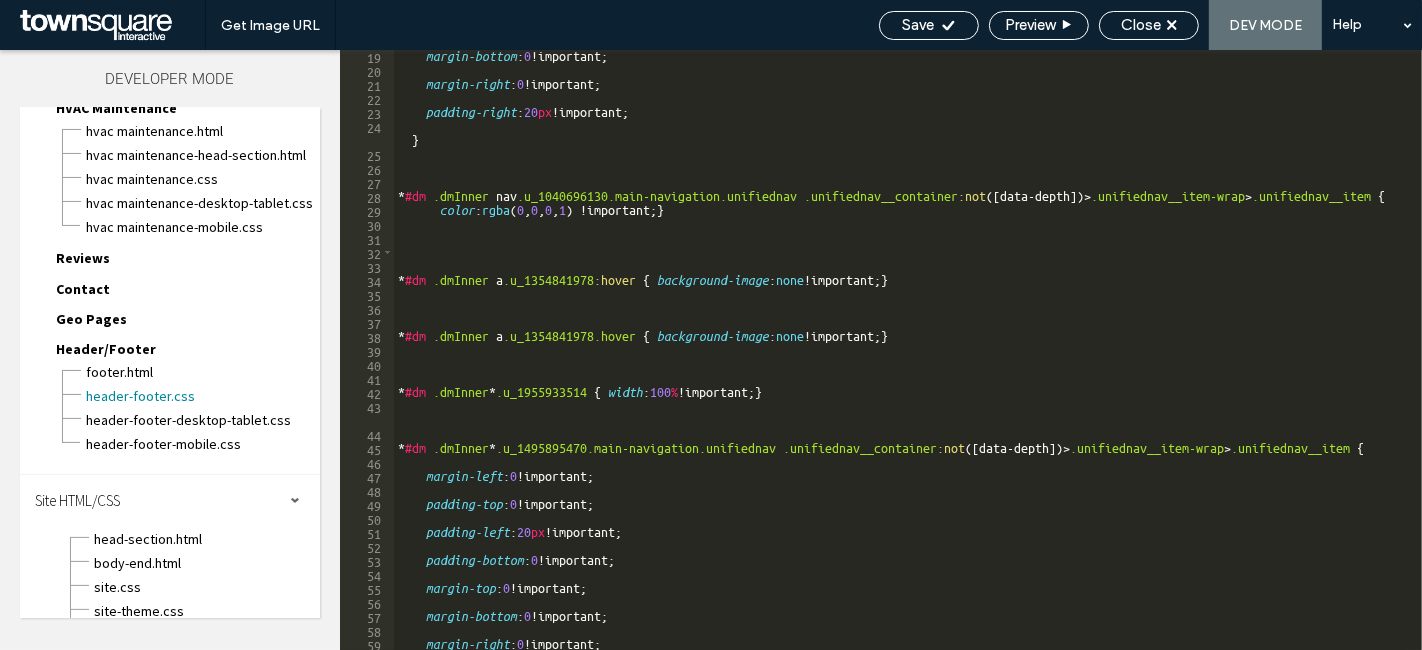 scroll, scrollTop: 357, scrollLeft: 0, axis: vertical 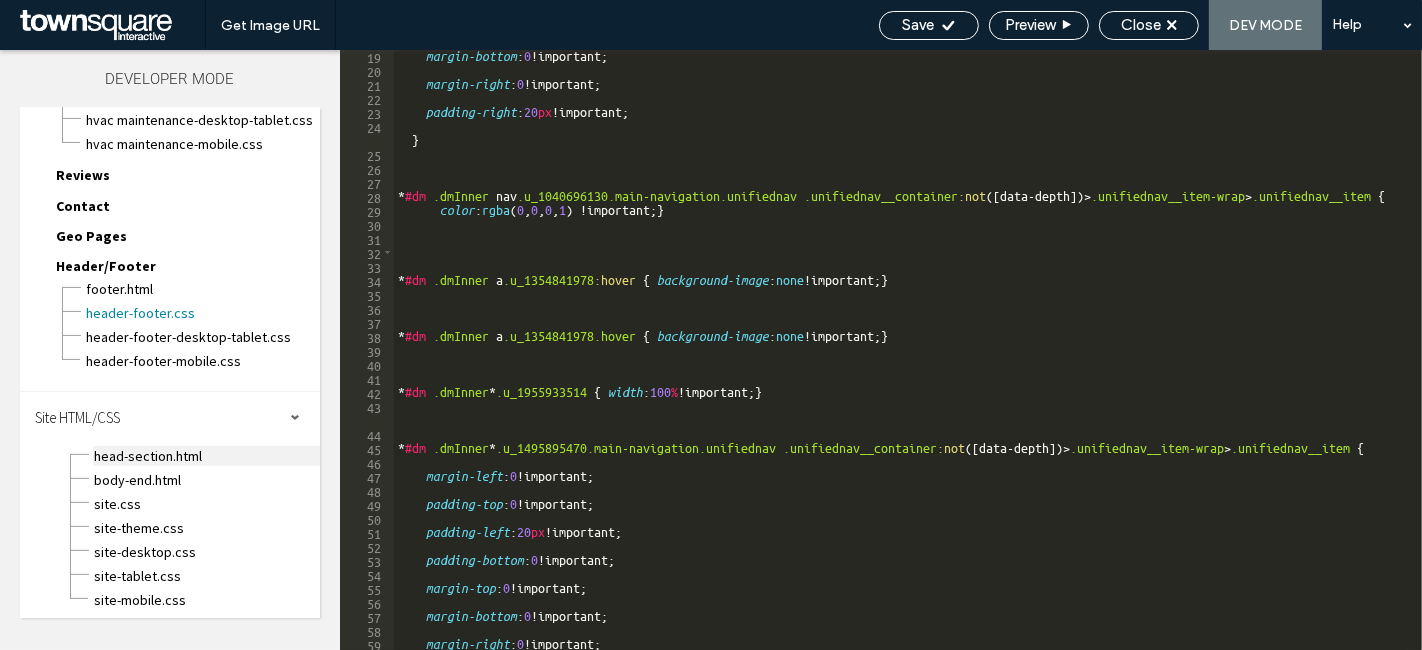 click on "head-section.html" at bounding box center (206, 456) 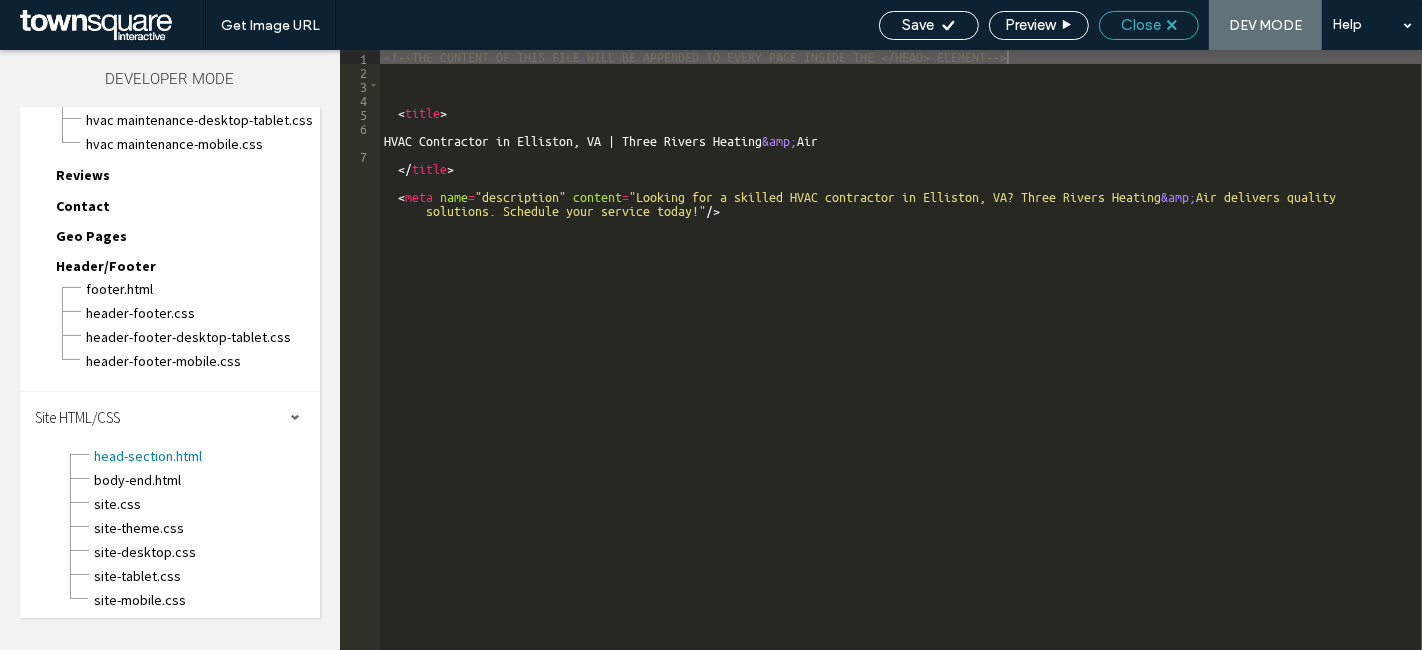 click on "Close" at bounding box center [1141, 25] 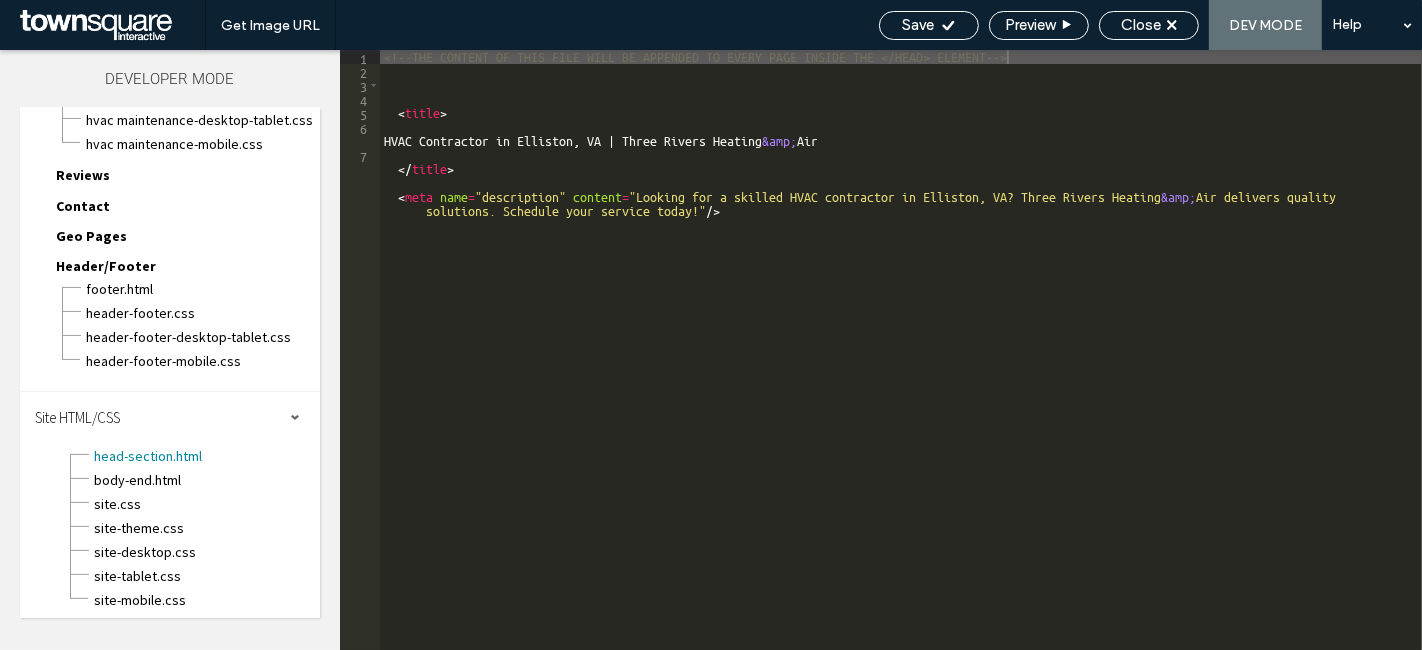 scroll, scrollTop: 307, scrollLeft: 0, axis: vertical 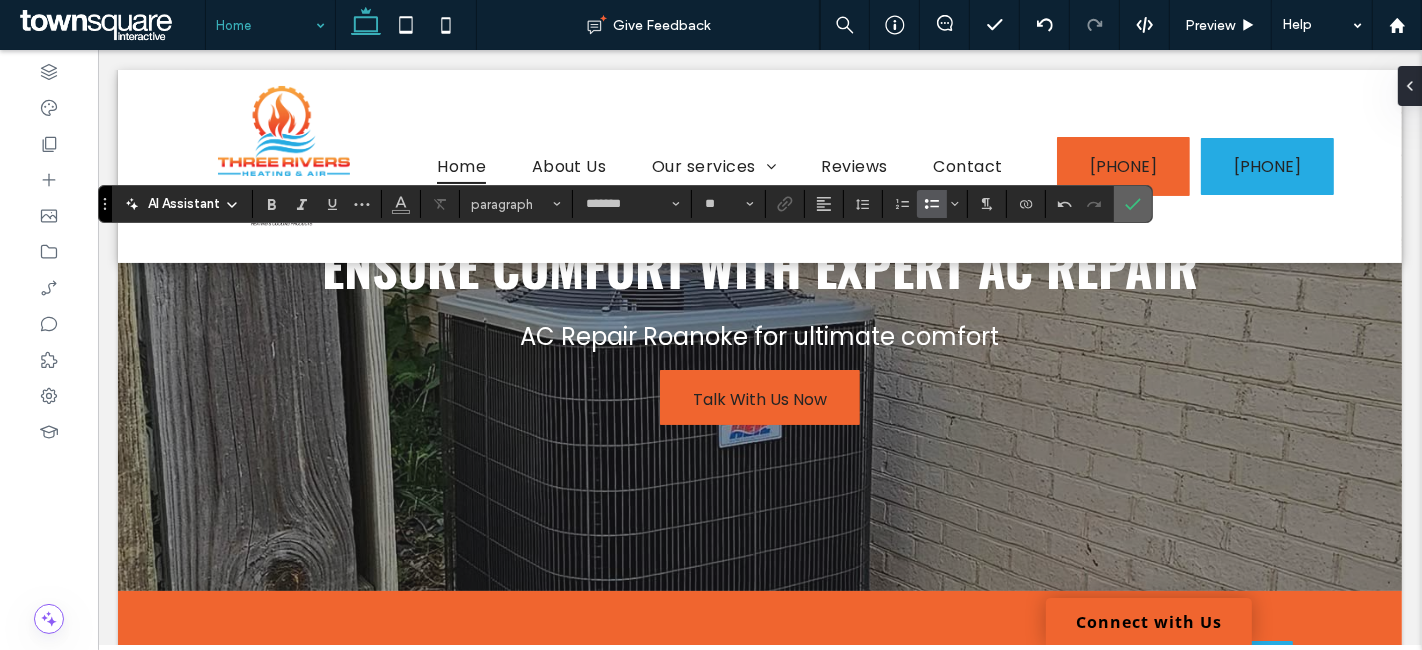 click 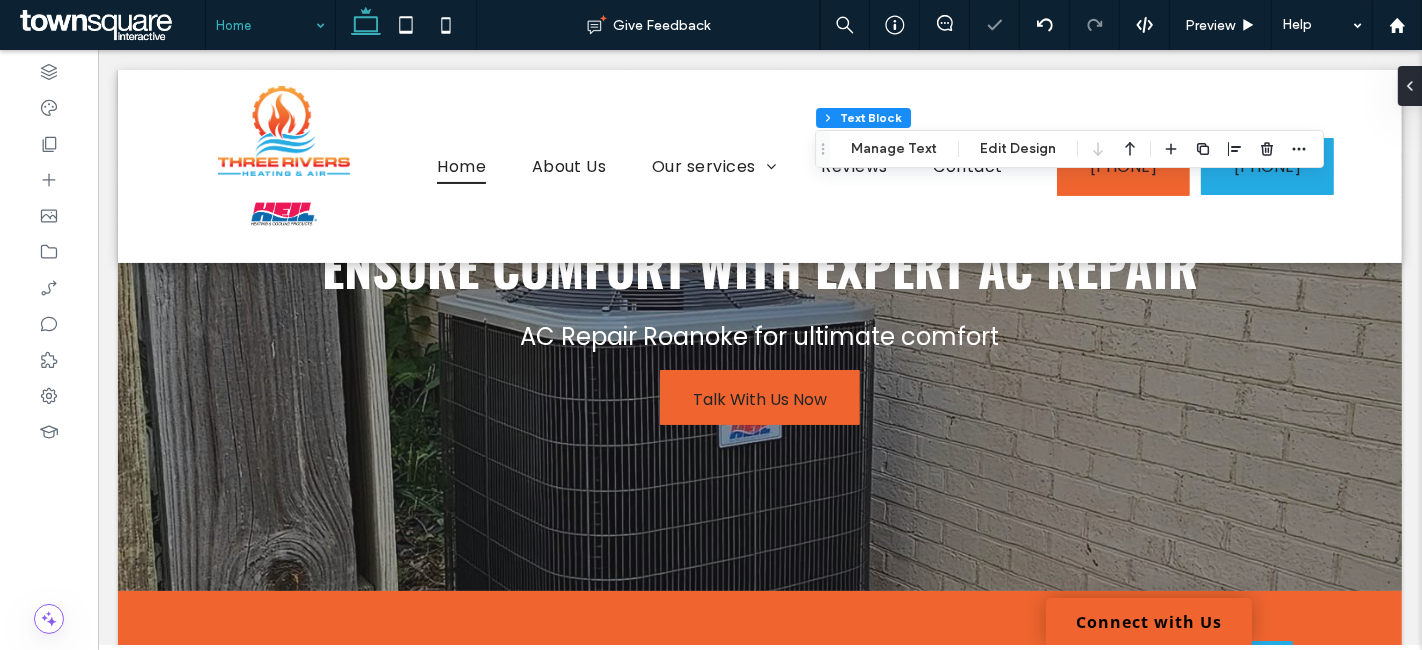 type on "*******" 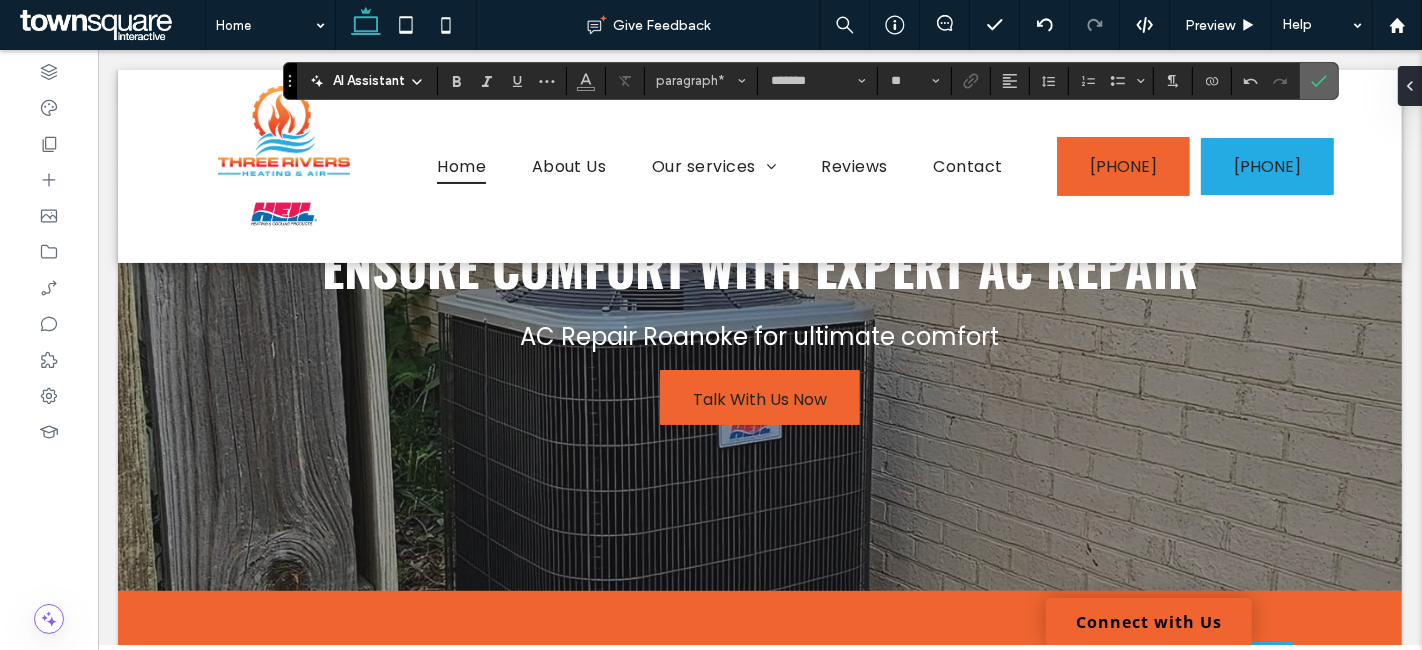 click 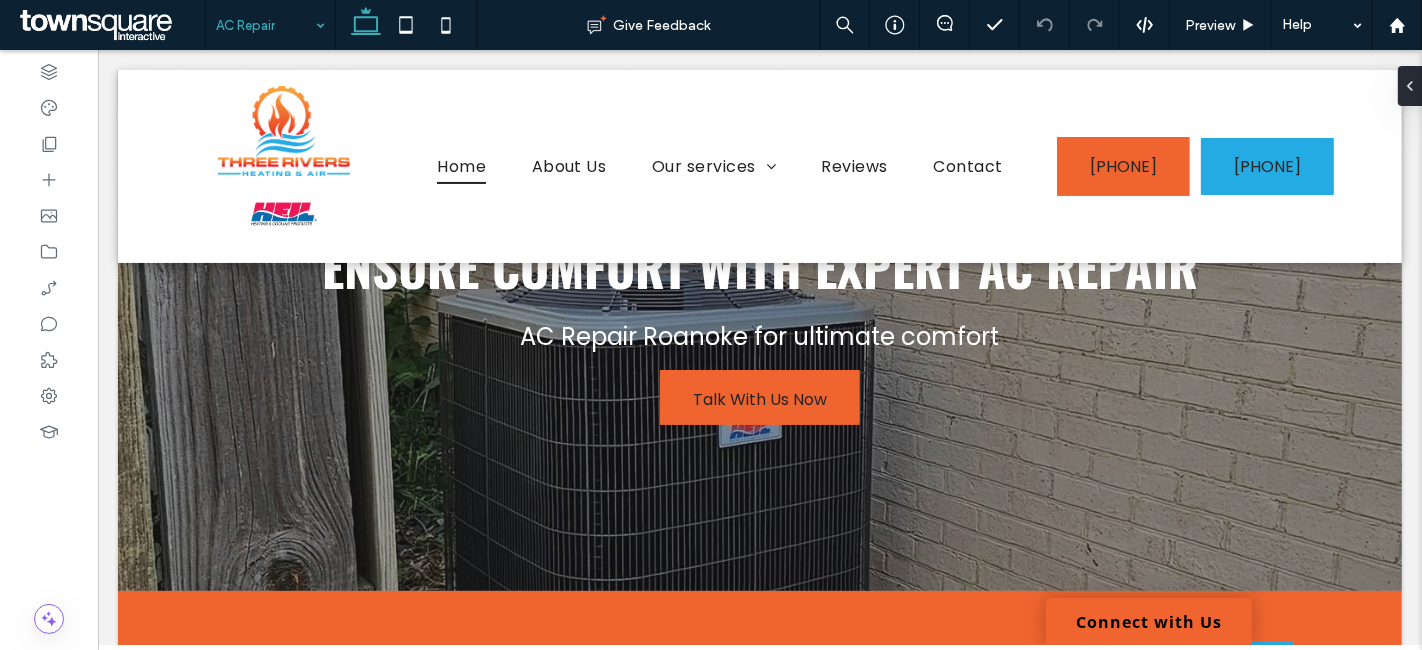 type on "*******" 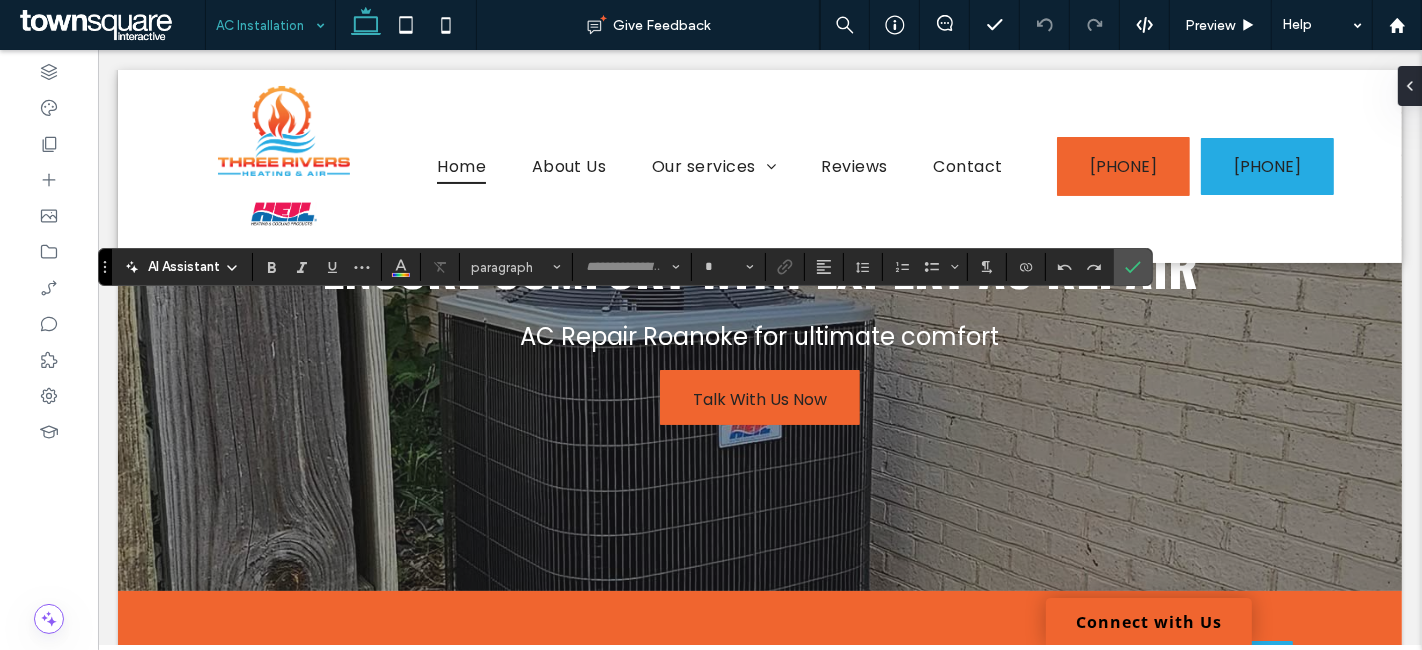 type on "*******" 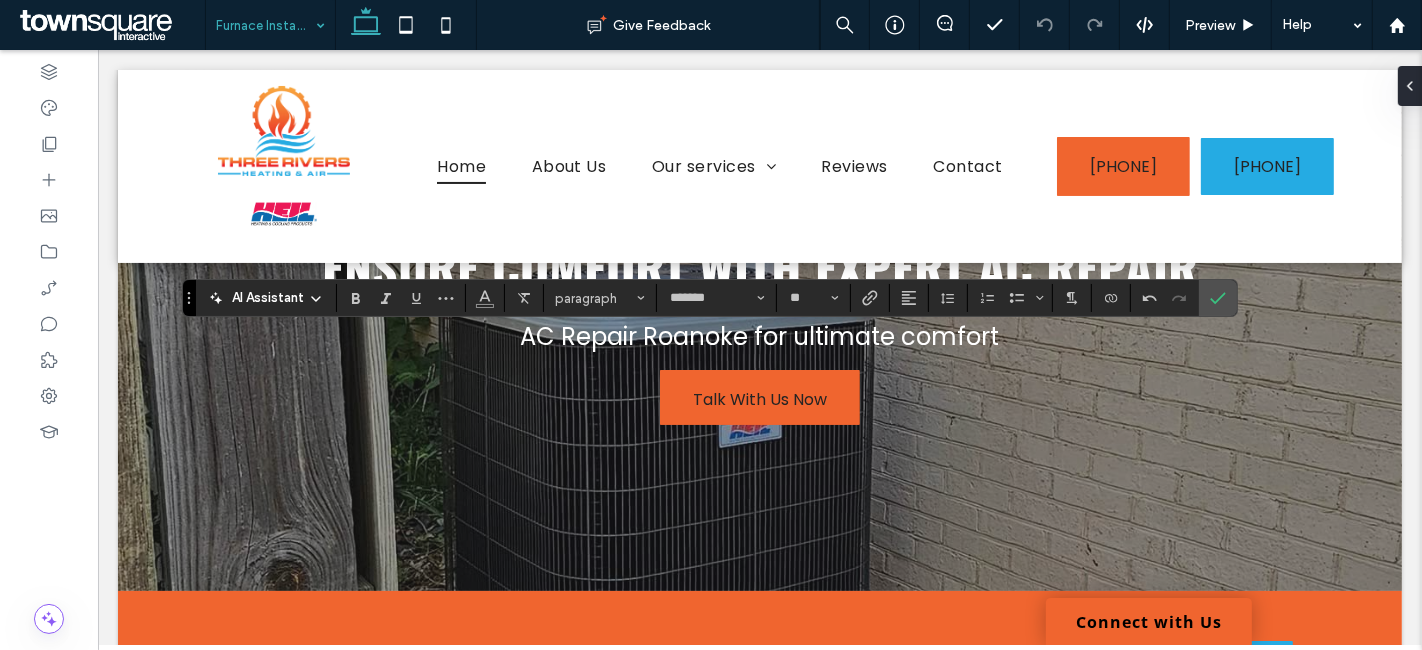 click 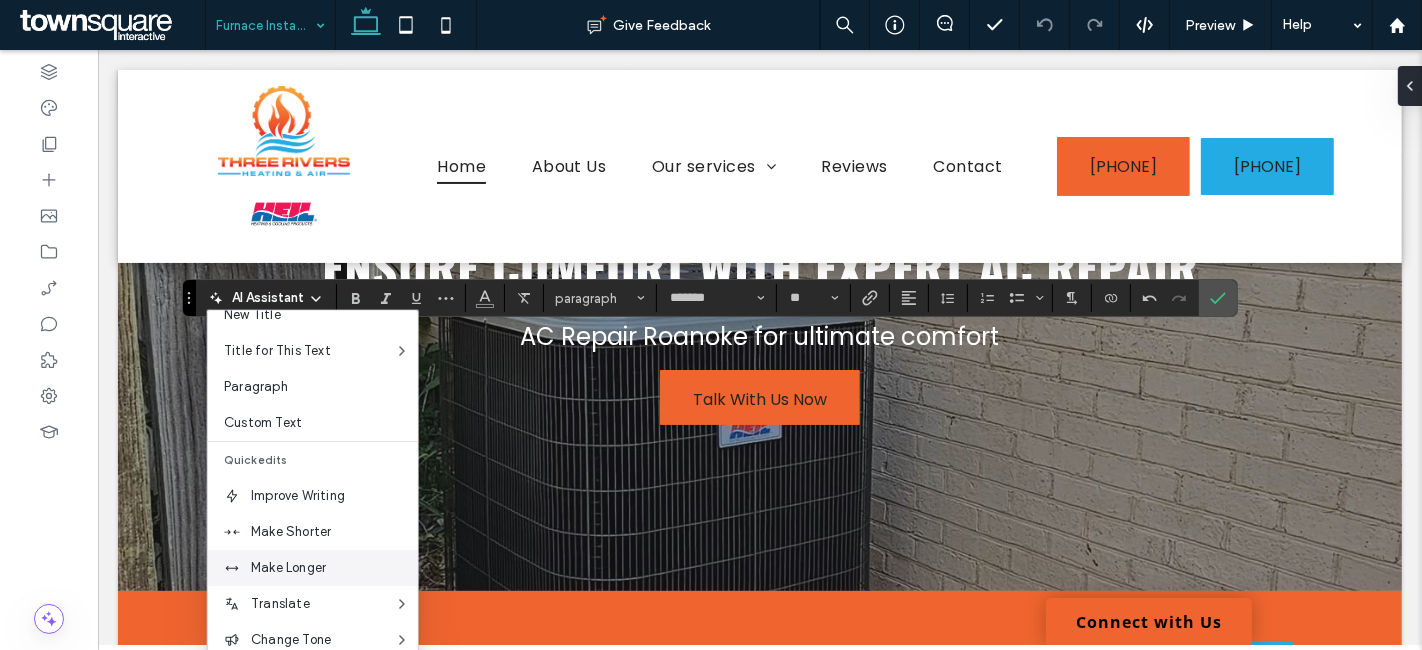 scroll, scrollTop: 131, scrollLeft: 0, axis: vertical 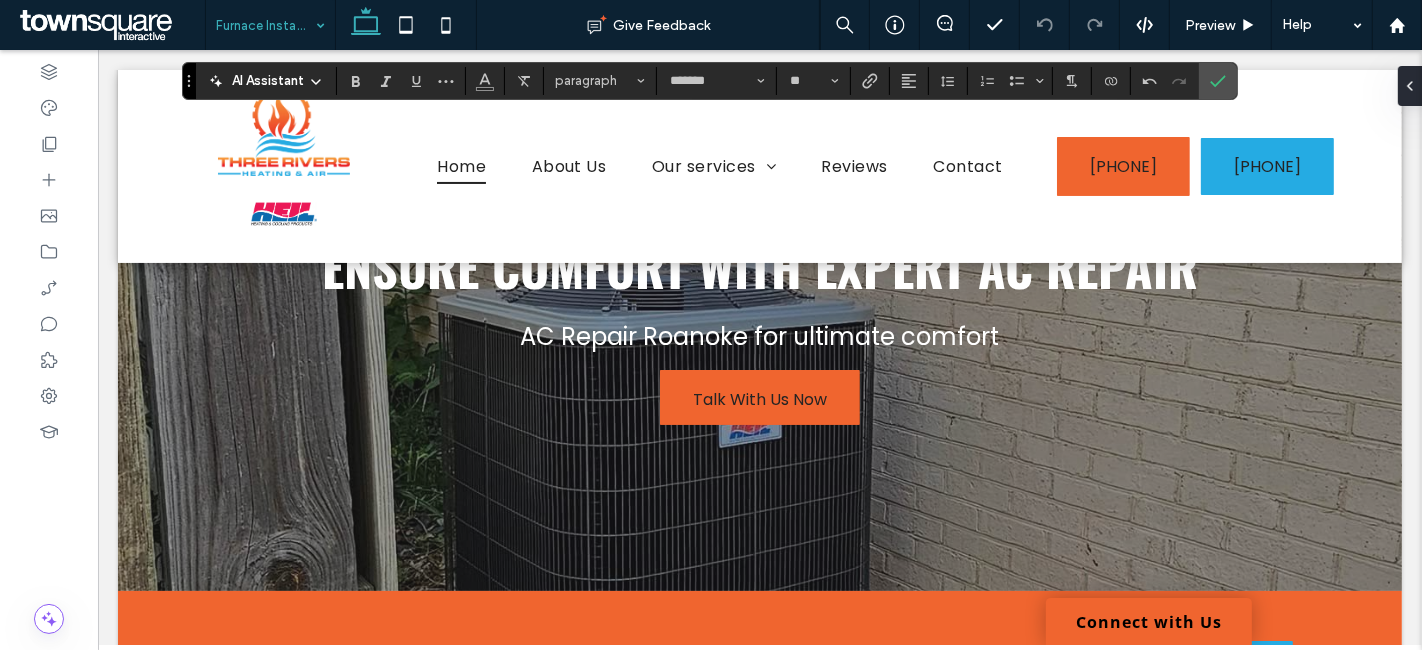 click 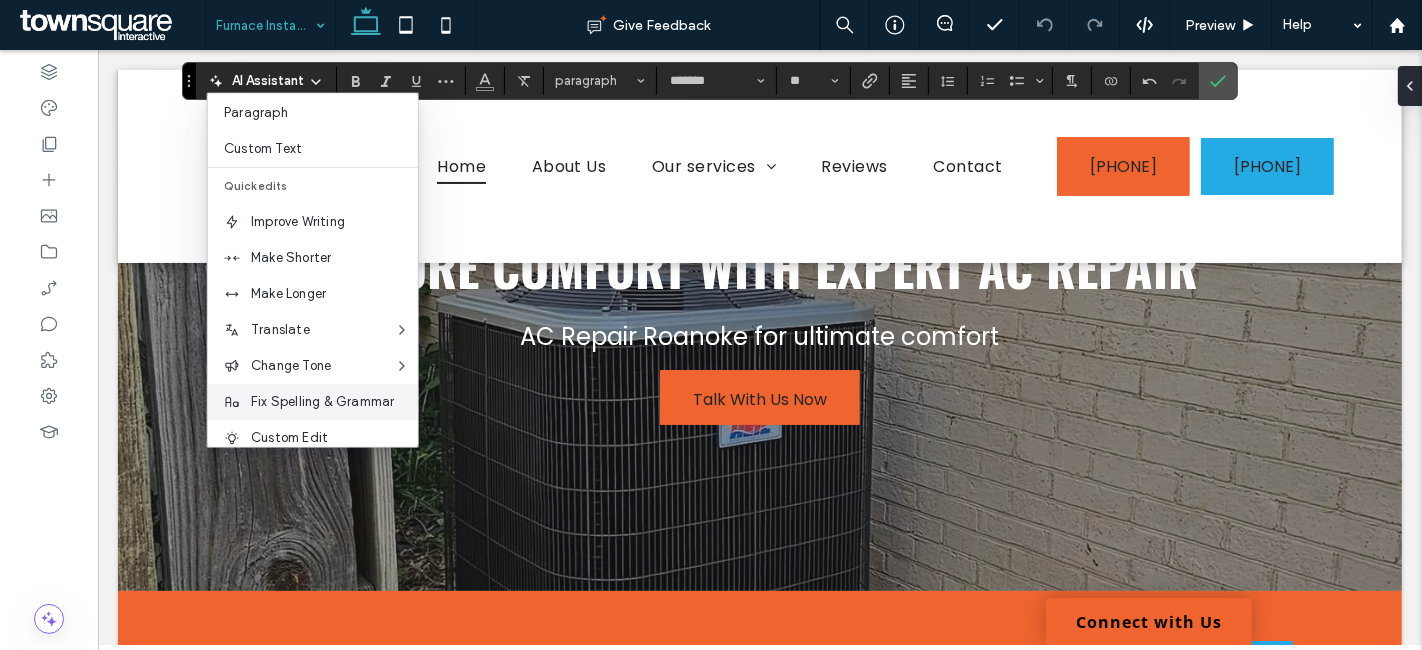 scroll, scrollTop: 131, scrollLeft: 0, axis: vertical 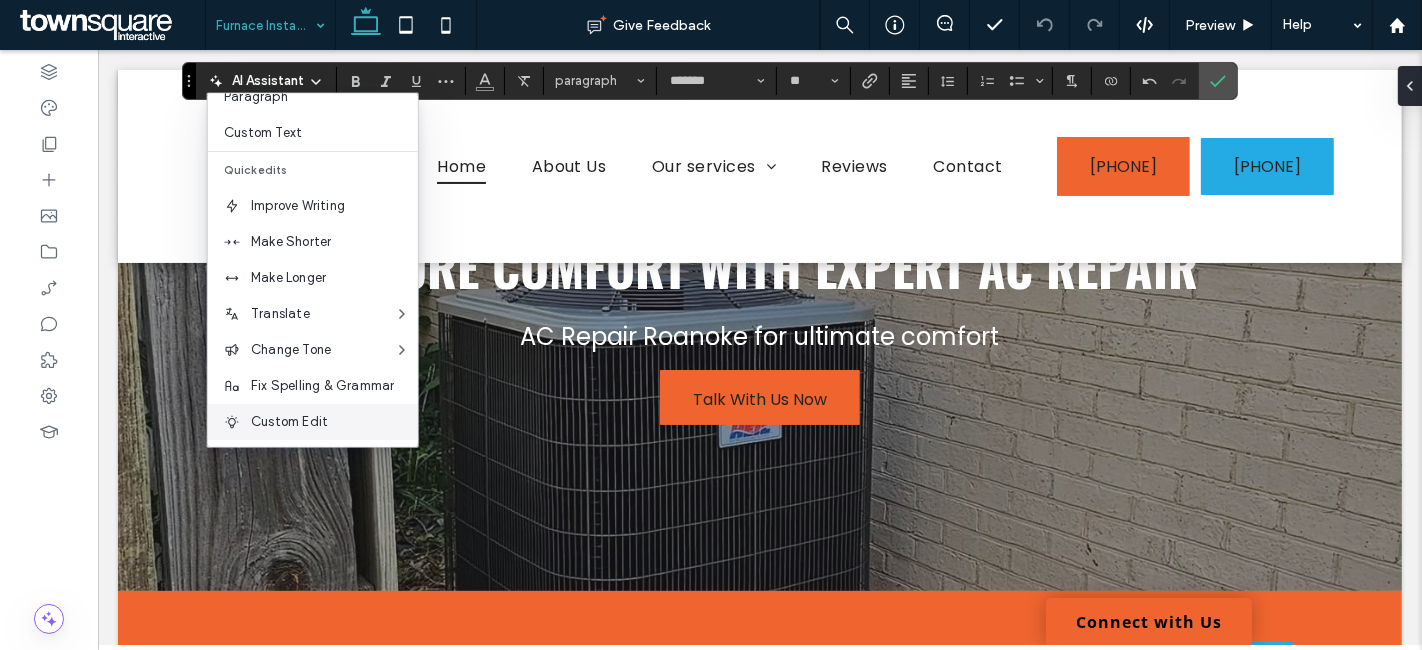 click on "Custom Edit" at bounding box center [334, 422] 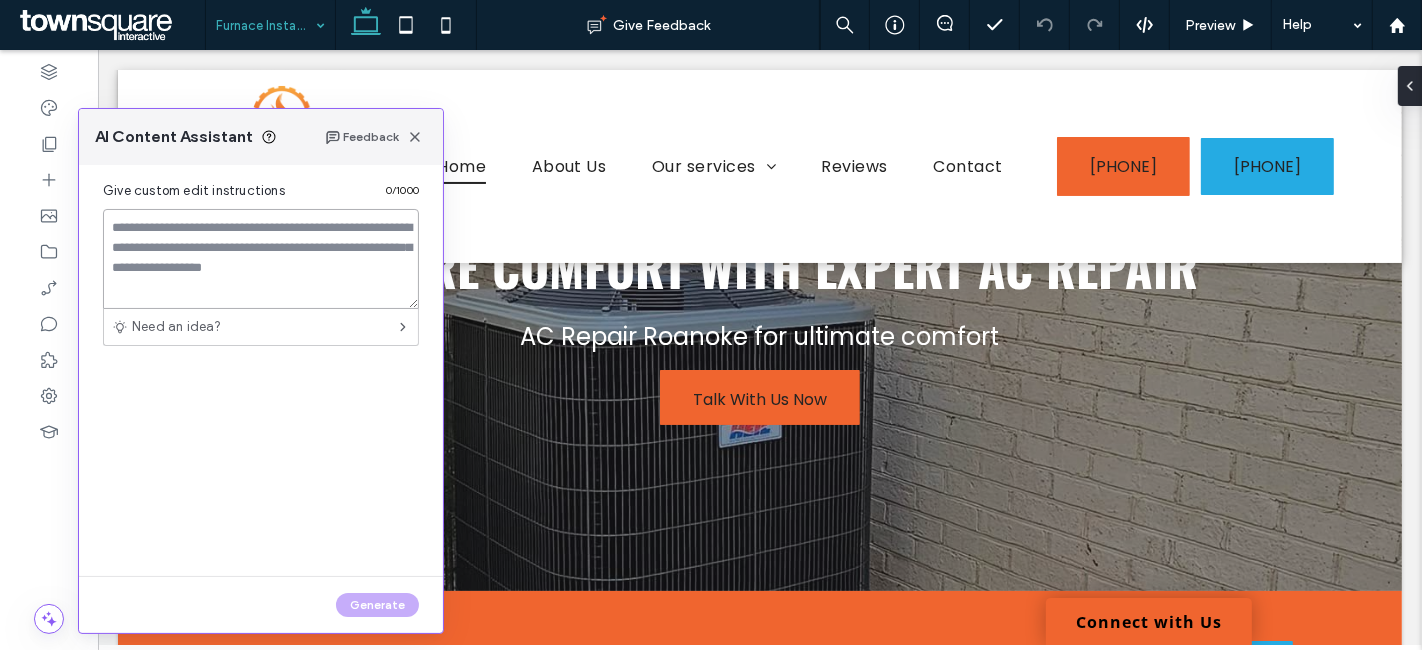 click at bounding box center [261, 259] 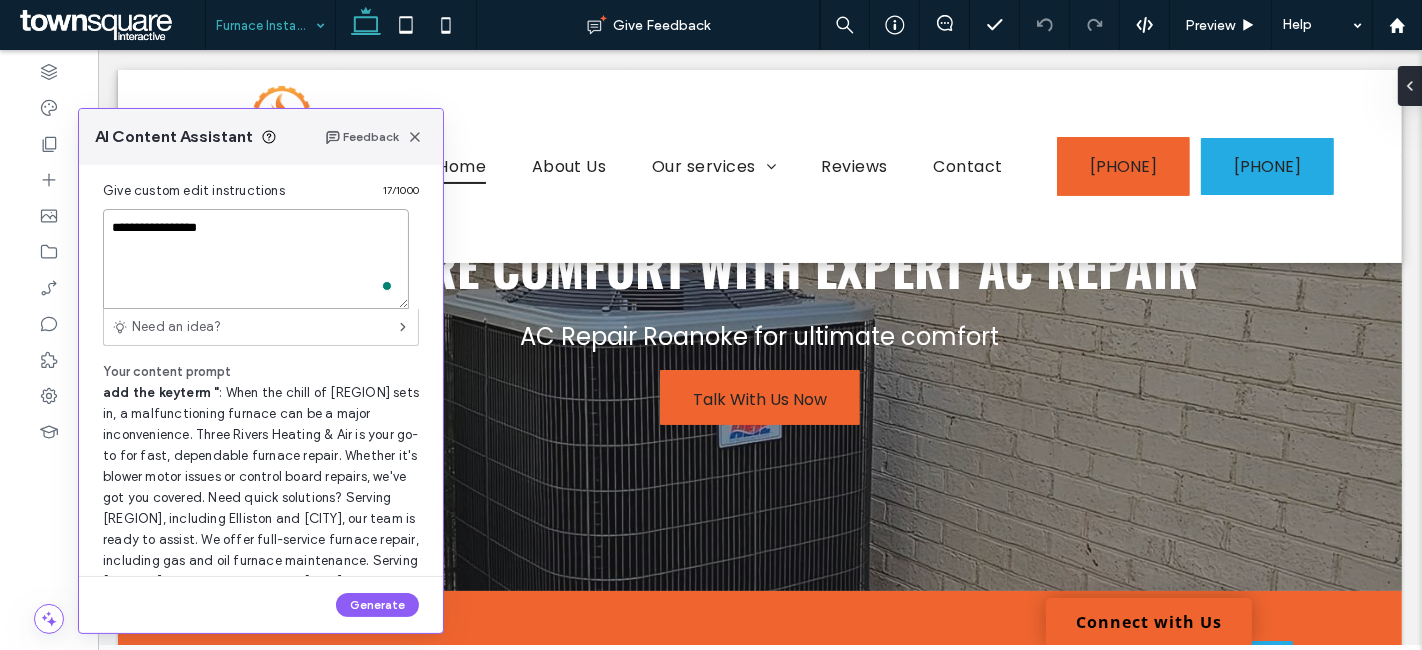 paste on "**********" 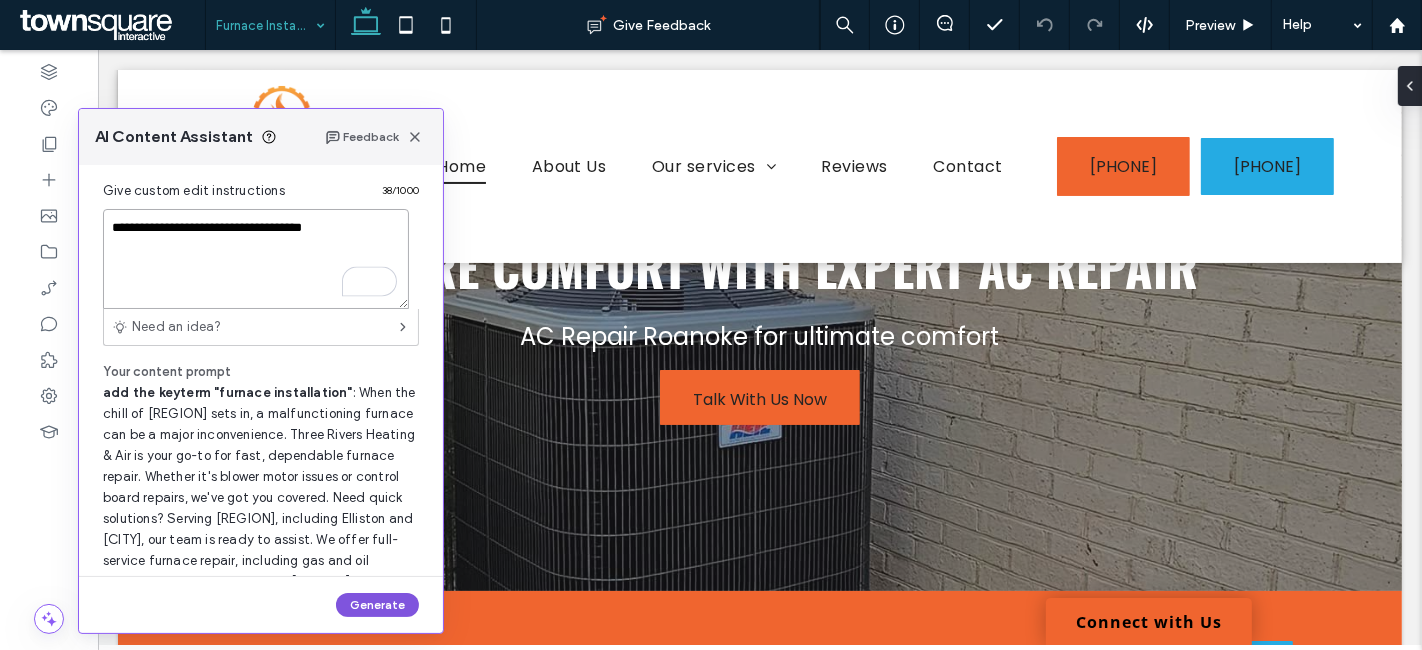 type on "**********" 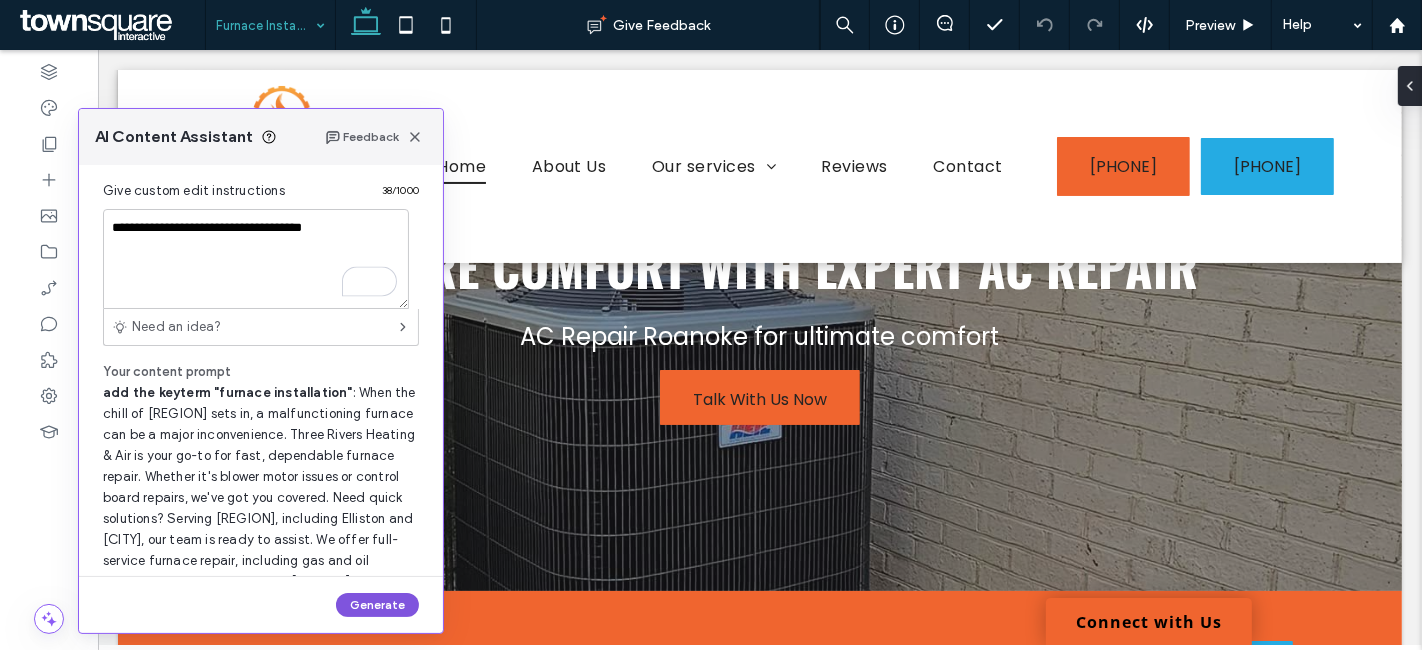 click on "Generate" at bounding box center (377, 605) 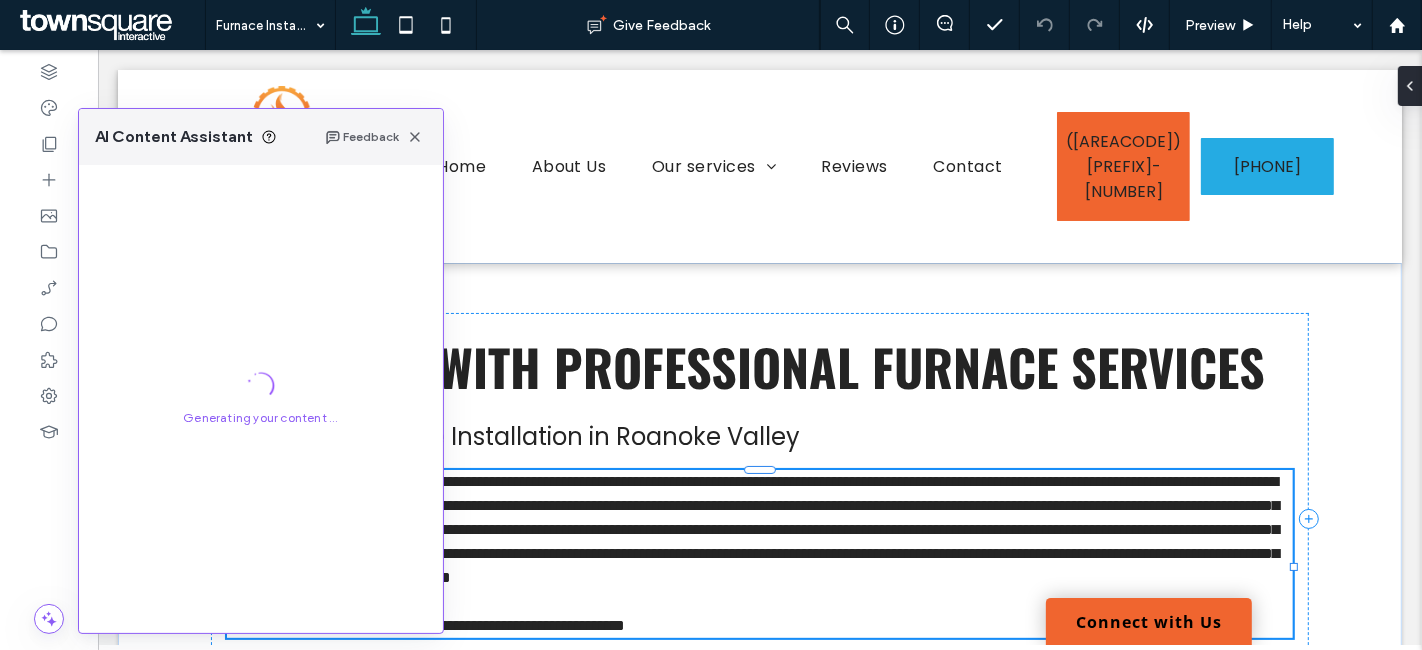 scroll, scrollTop: 360, scrollLeft: 0, axis: vertical 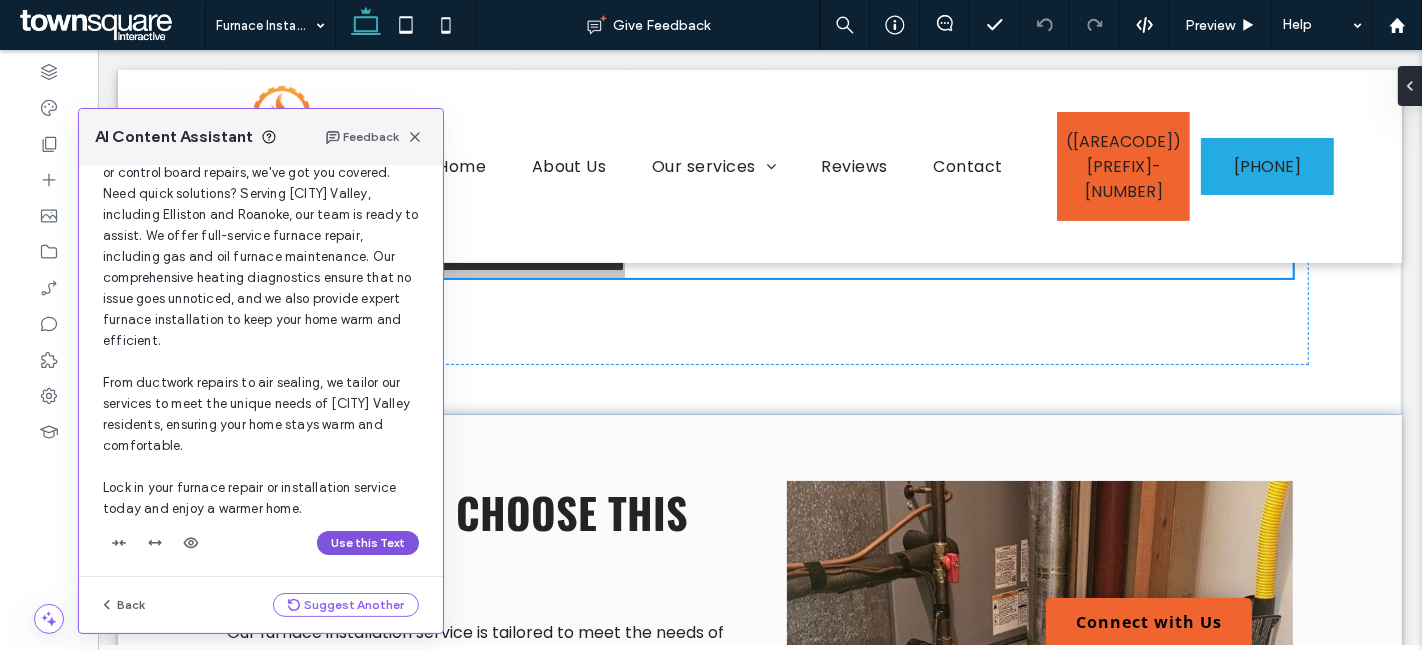 click on "Use this Text" at bounding box center [368, 543] 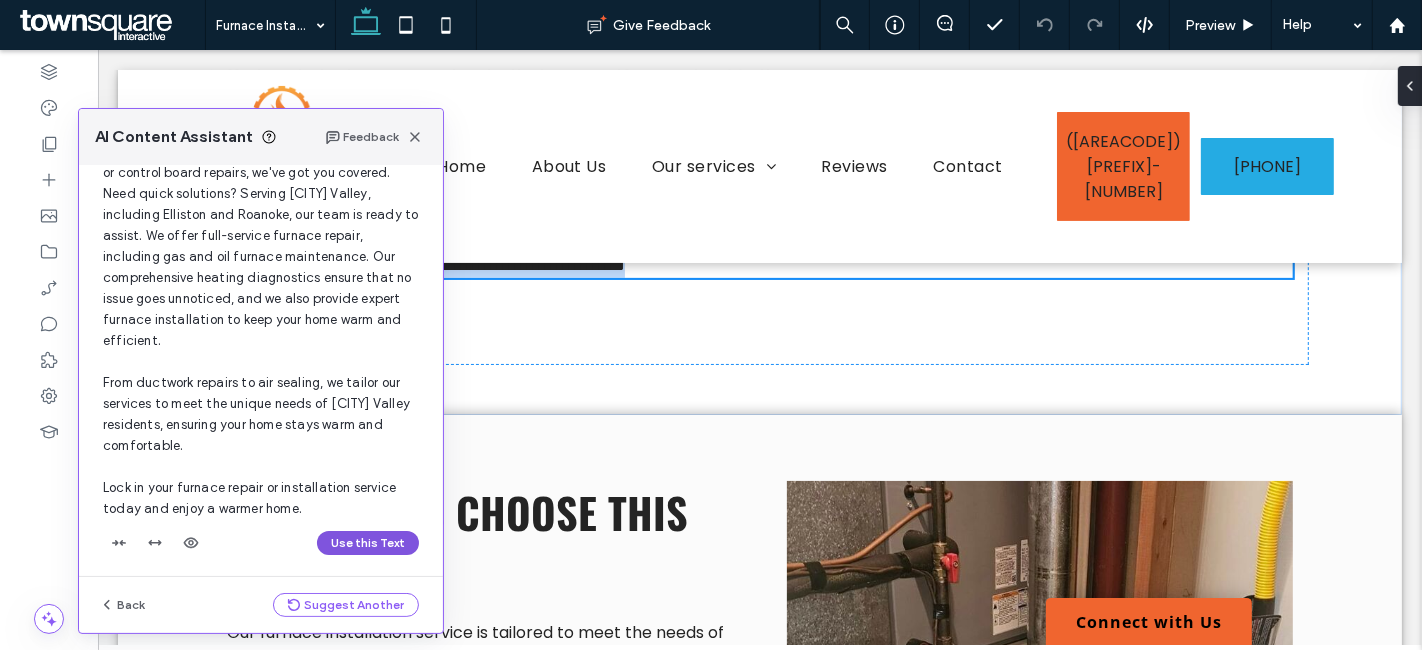 scroll, scrollTop: 192, scrollLeft: 0, axis: vertical 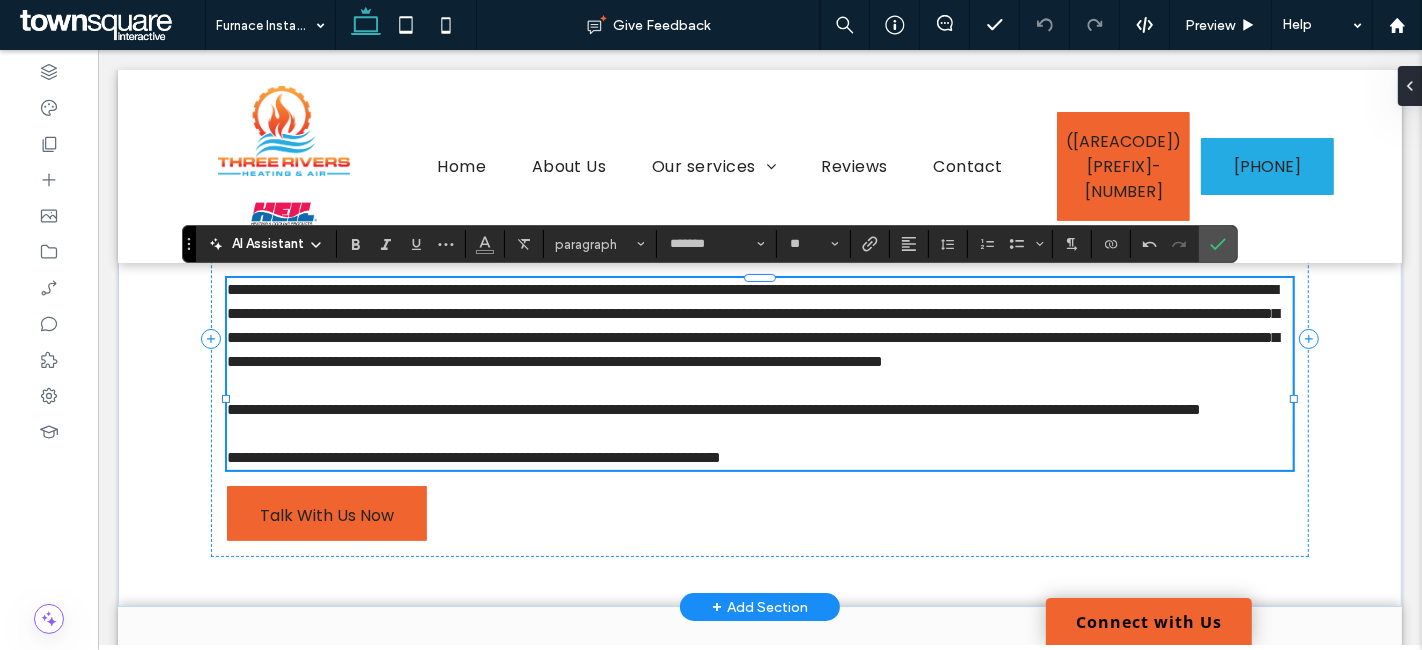 click on "**********" at bounding box center (752, 325) 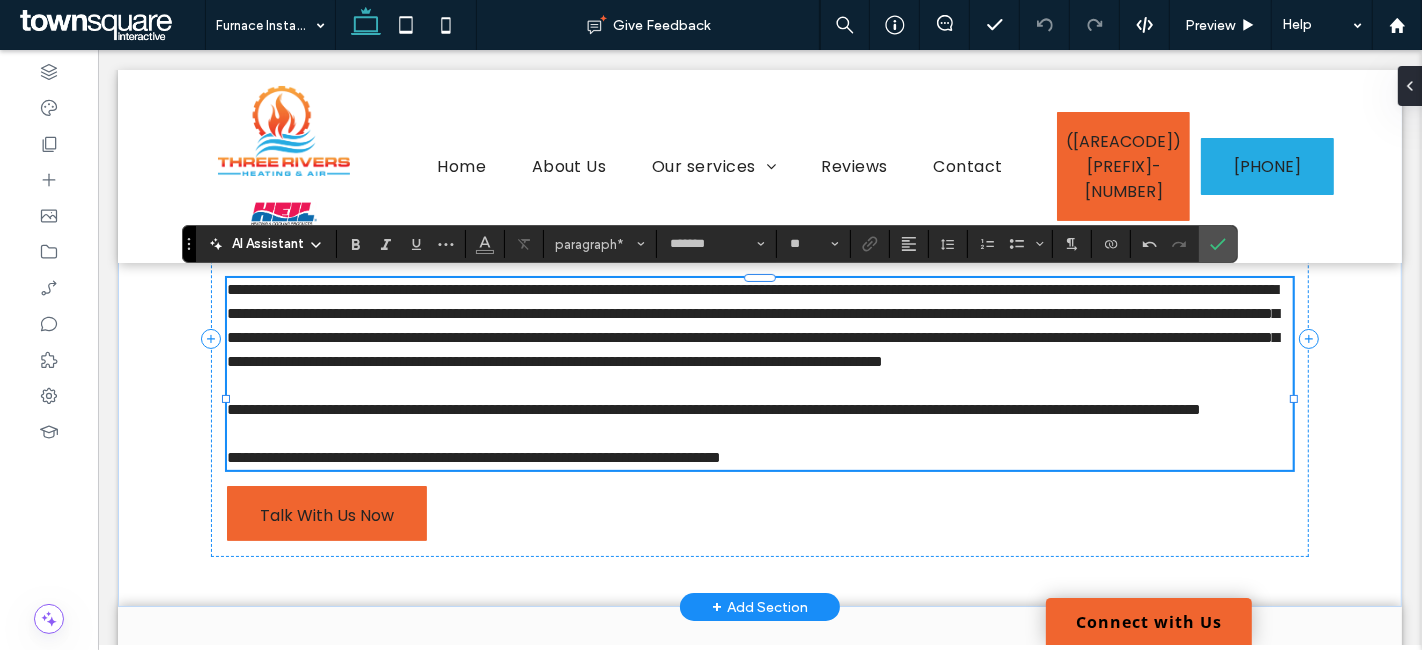 click on "**********" at bounding box center [713, 409] 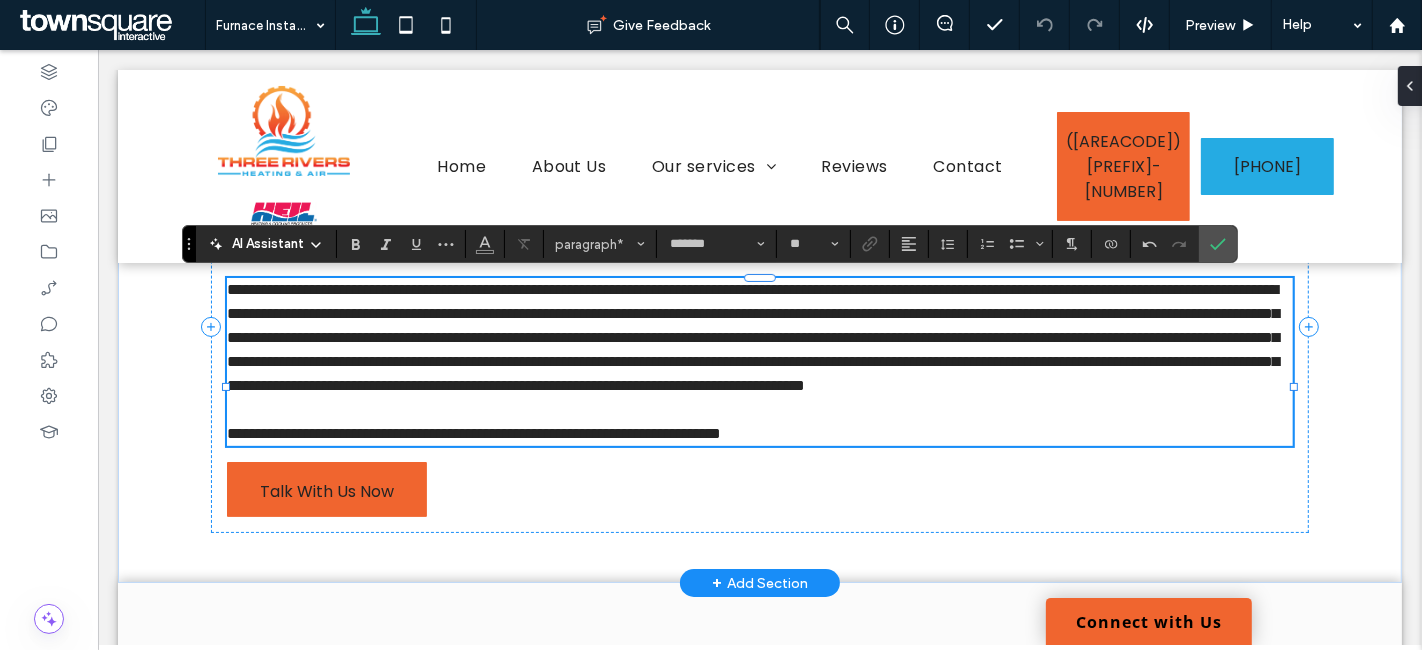 type 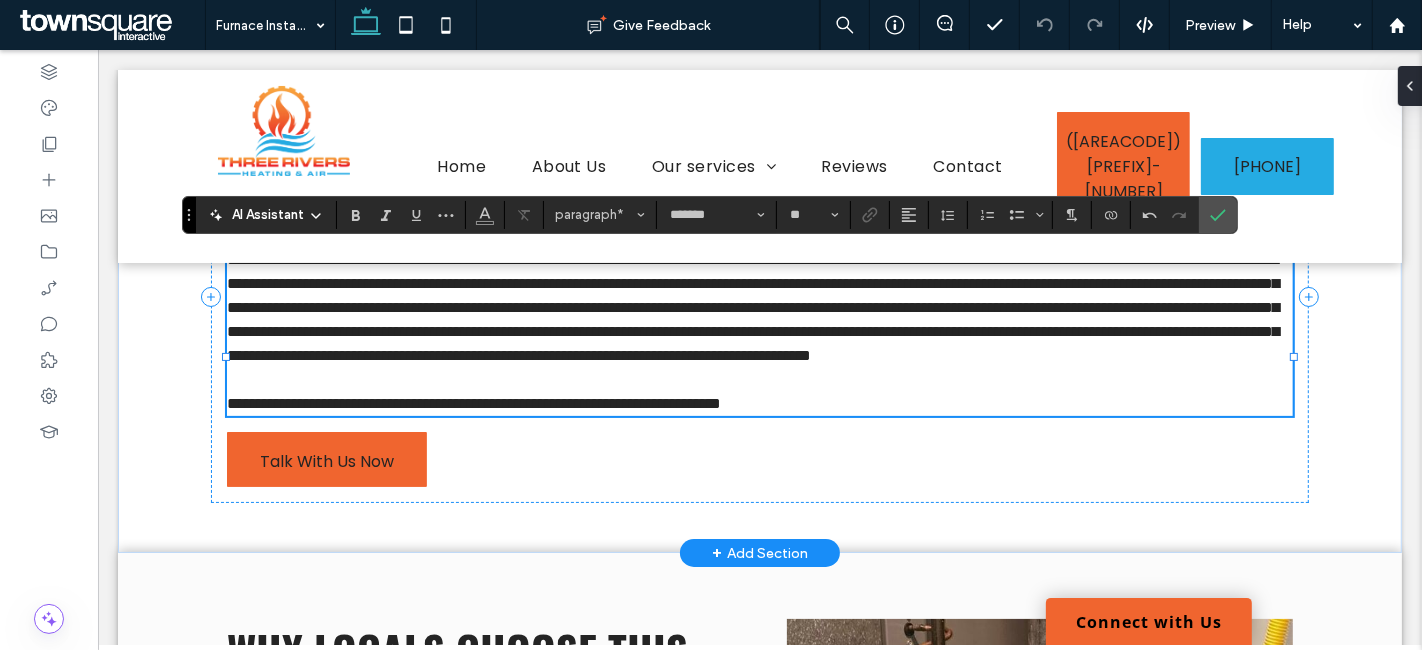scroll, scrollTop: 134, scrollLeft: 0, axis: vertical 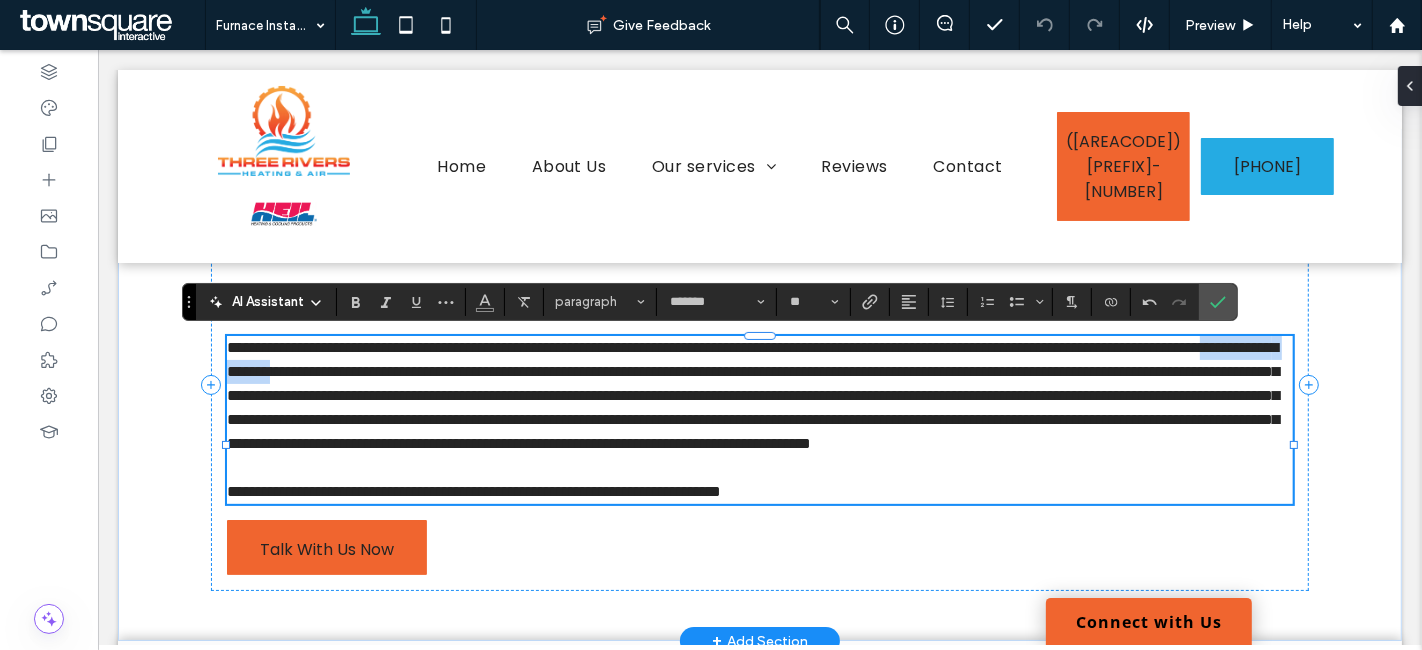 drag, startPoint x: 614, startPoint y: 367, endPoint x: 461, endPoint y: 378, distance: 153.39491 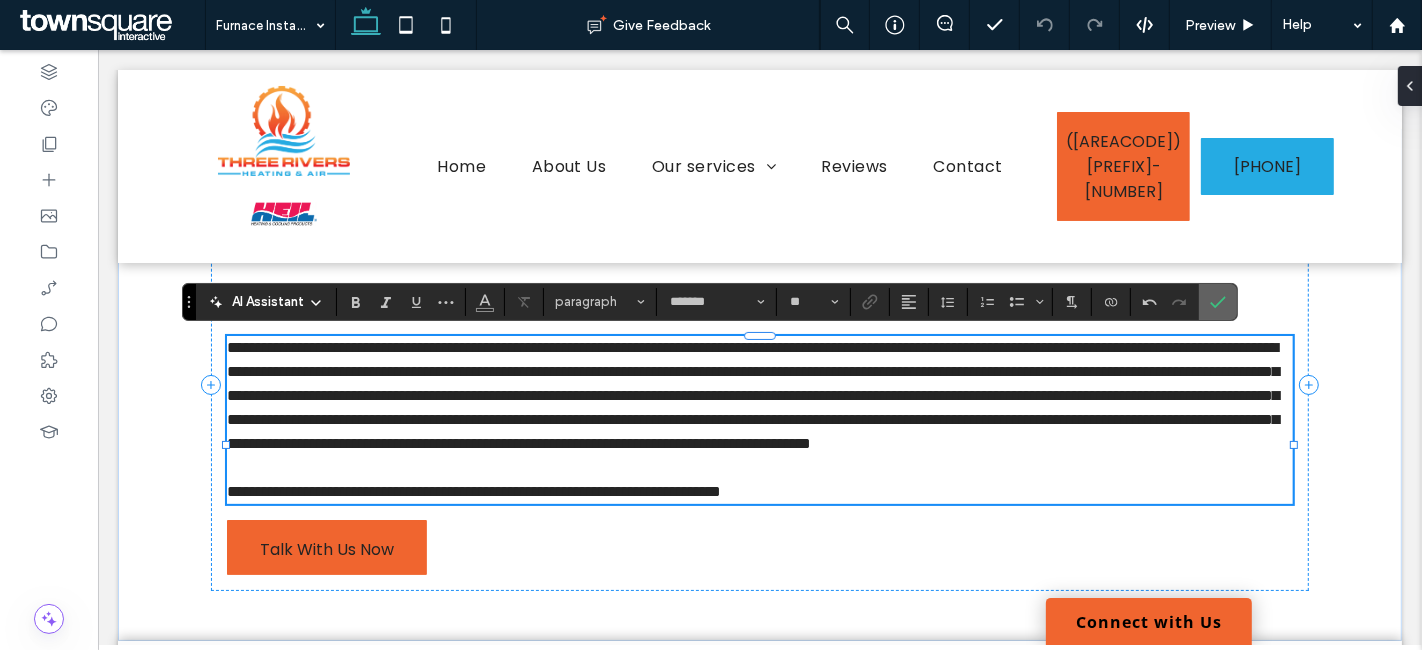 click 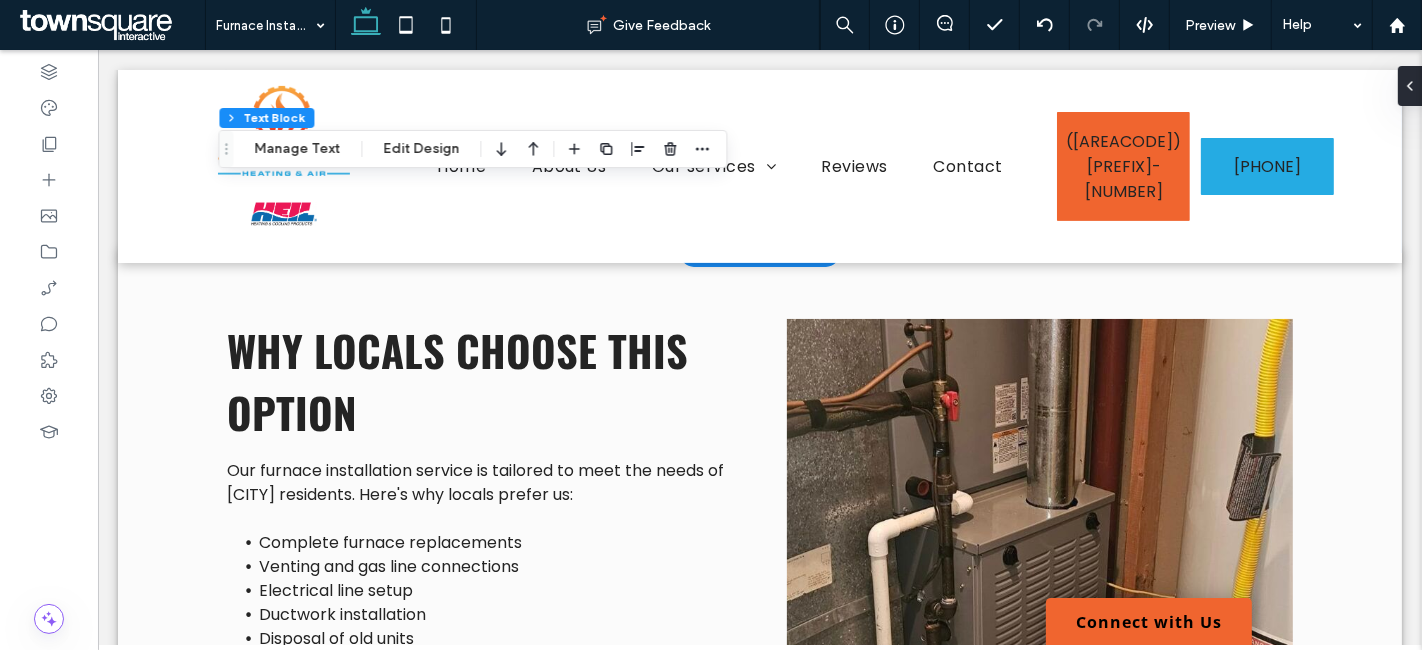 scroll, scrollTop: 496, scrollLeft: 0, axis: vertical 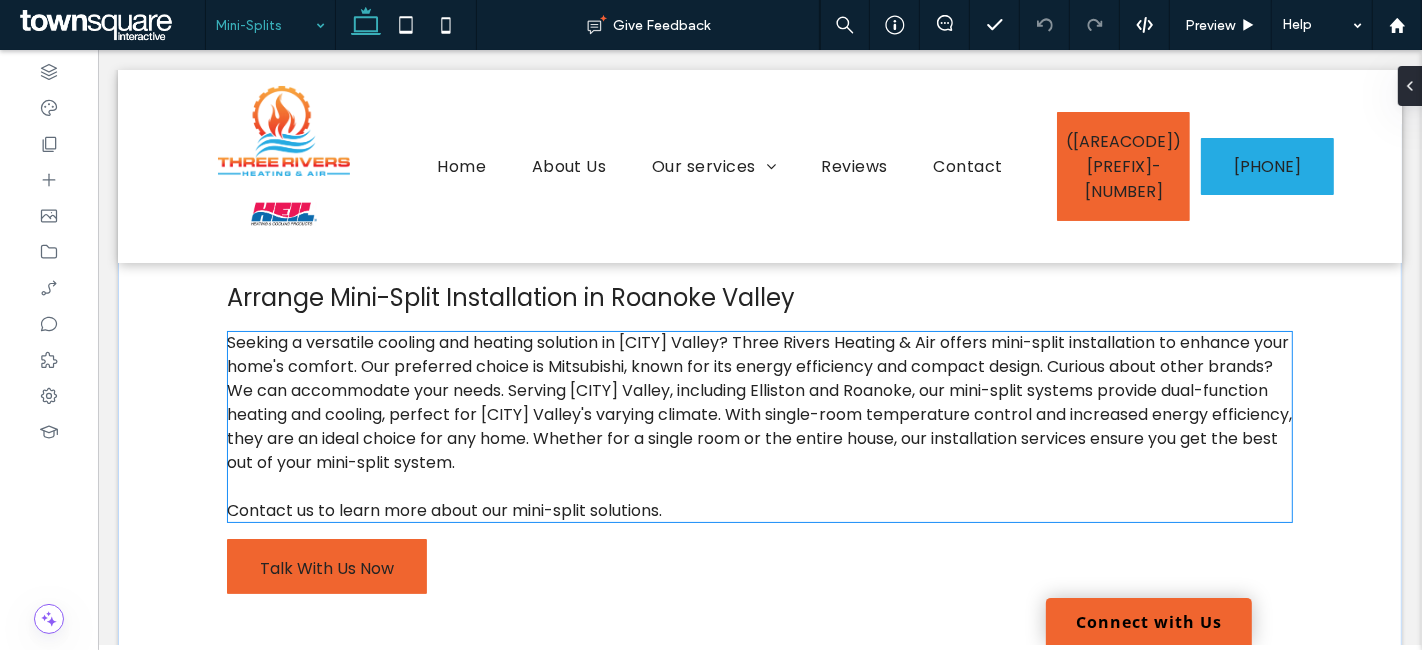 click on "Contact us to learn more about our mini-split solutions." at bounding box center (443, 510) 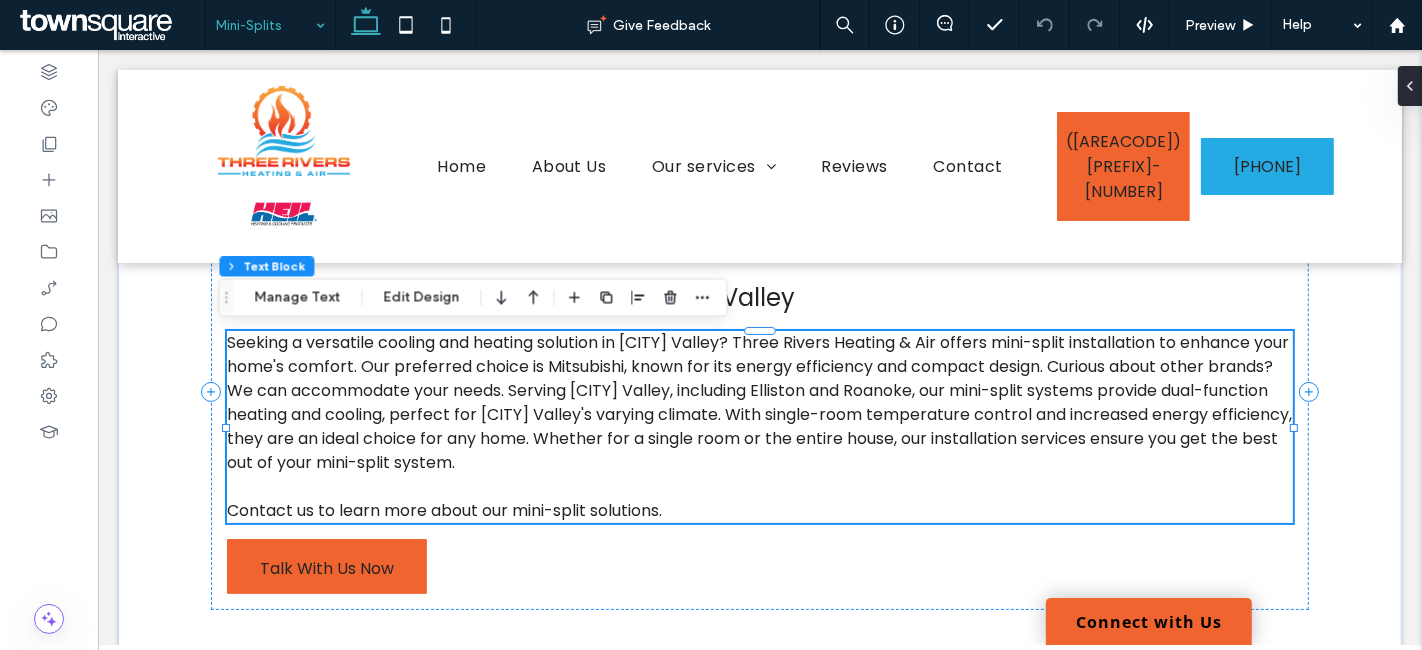 click on "Contact us to learn more about our mini-split solutions." at bounding box center (443, 510) 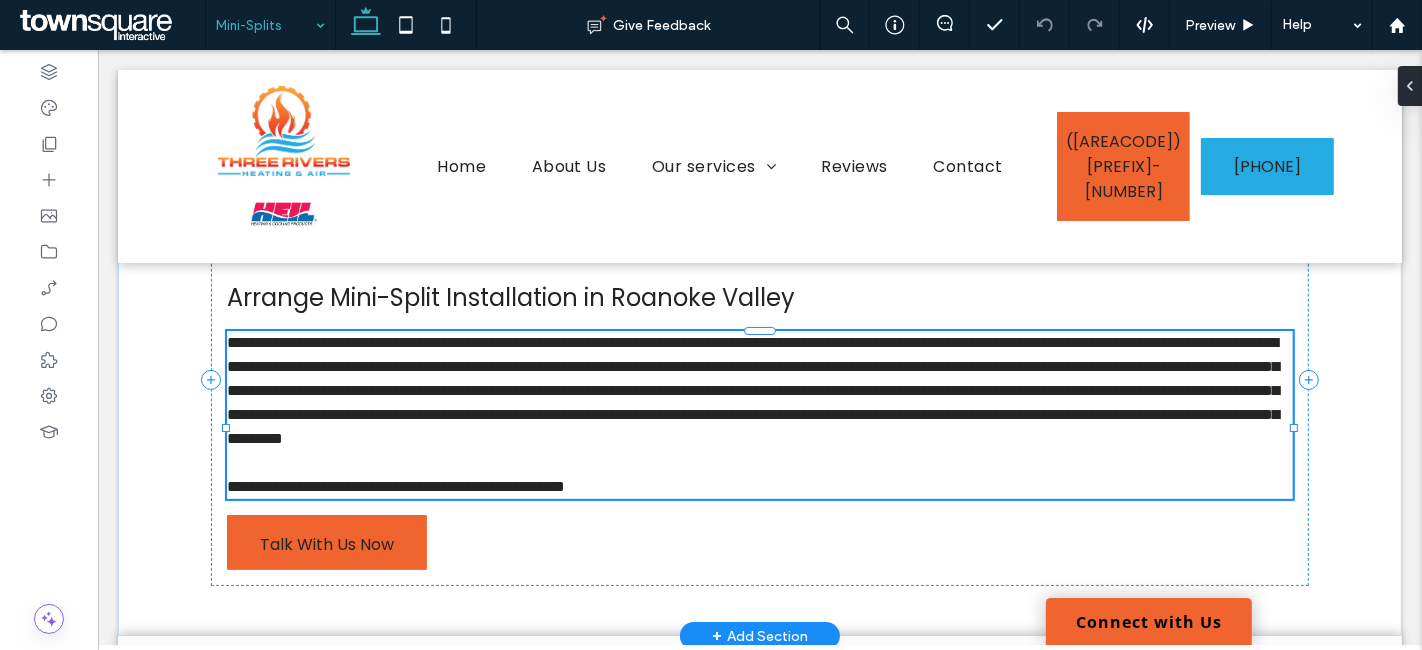 type on "*******" 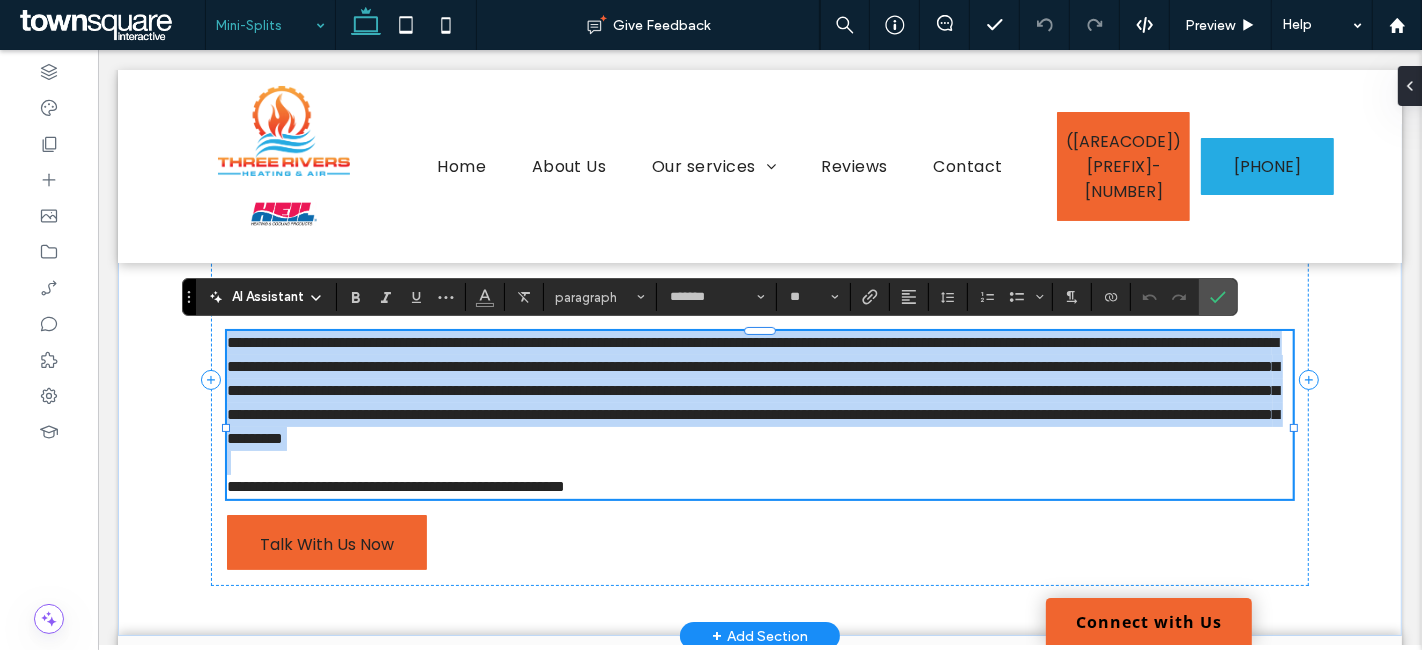 click on "**********" at bounding box center (395, 486) 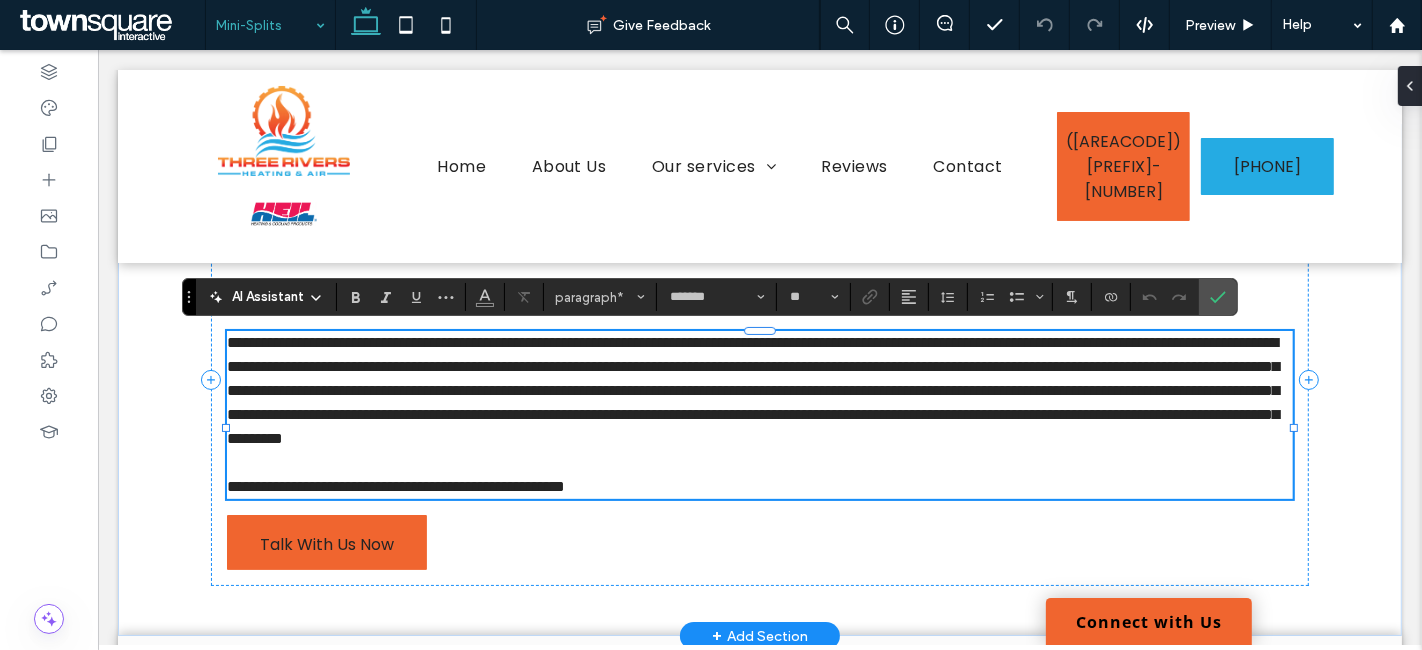 click on "**********" at bounding box center (395, 486) 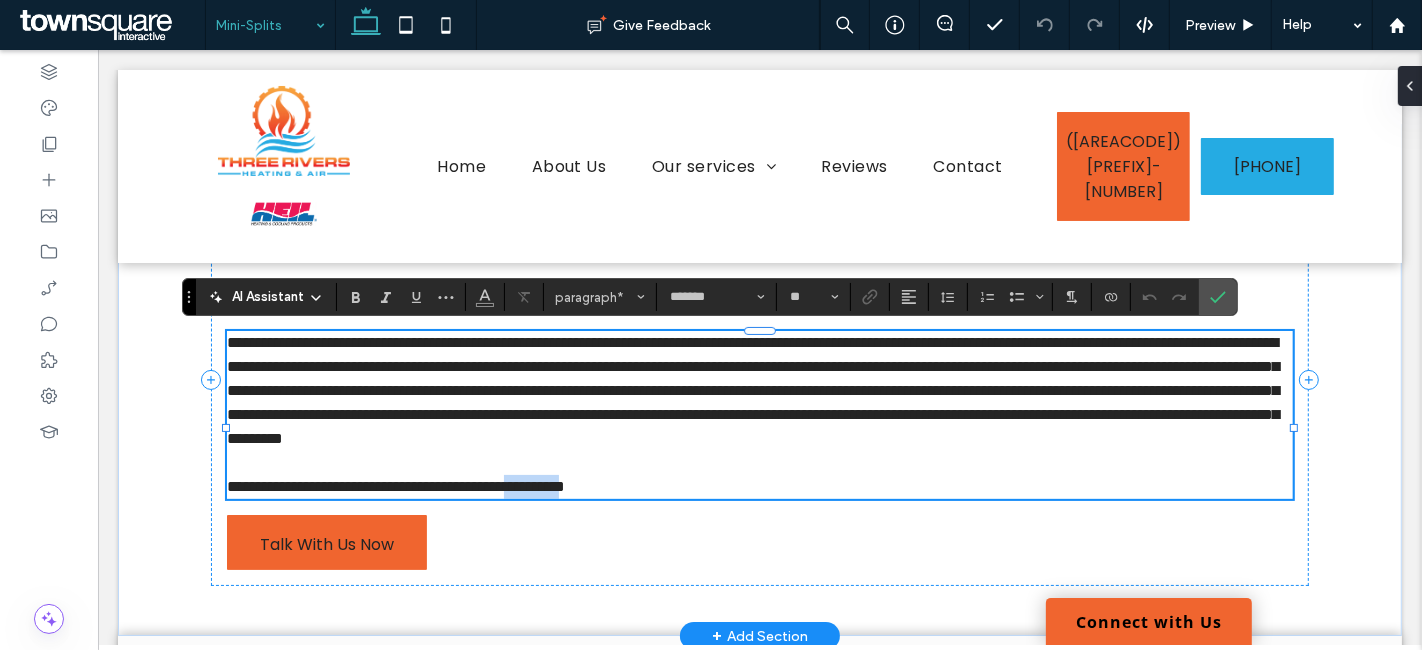click on "**********" at bounding box center [395, 486] 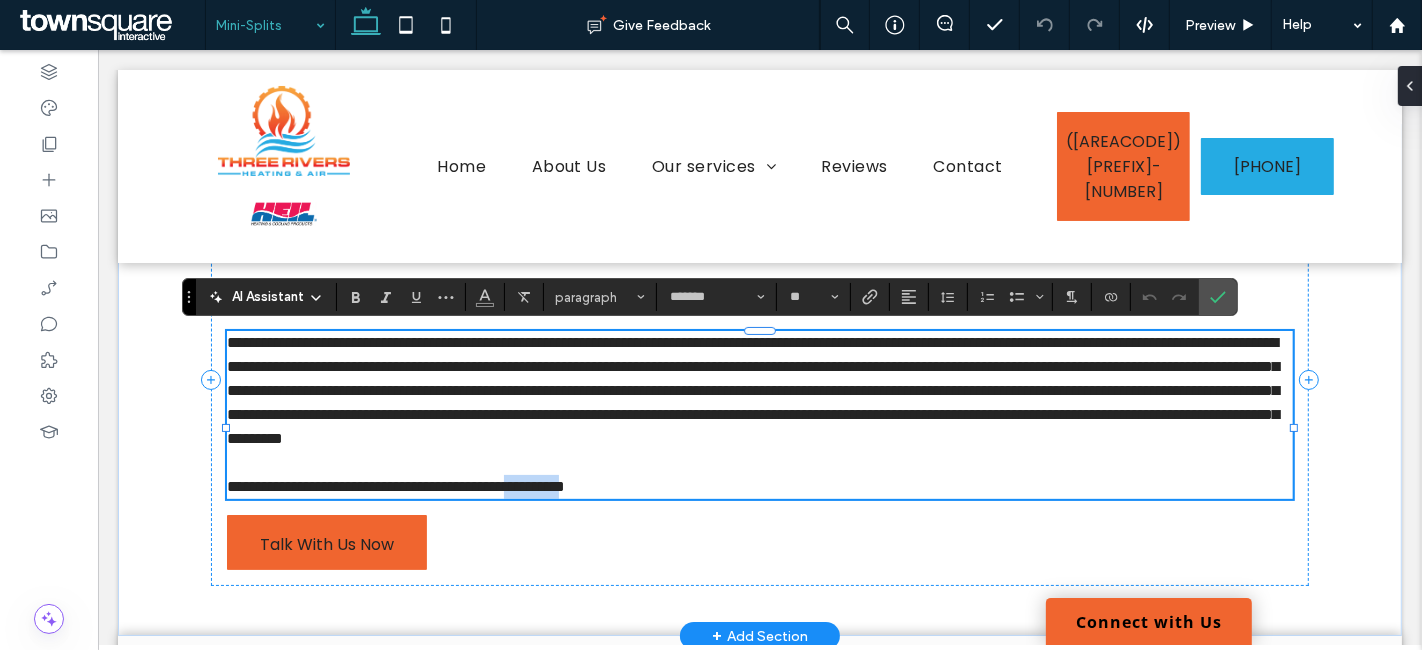 type 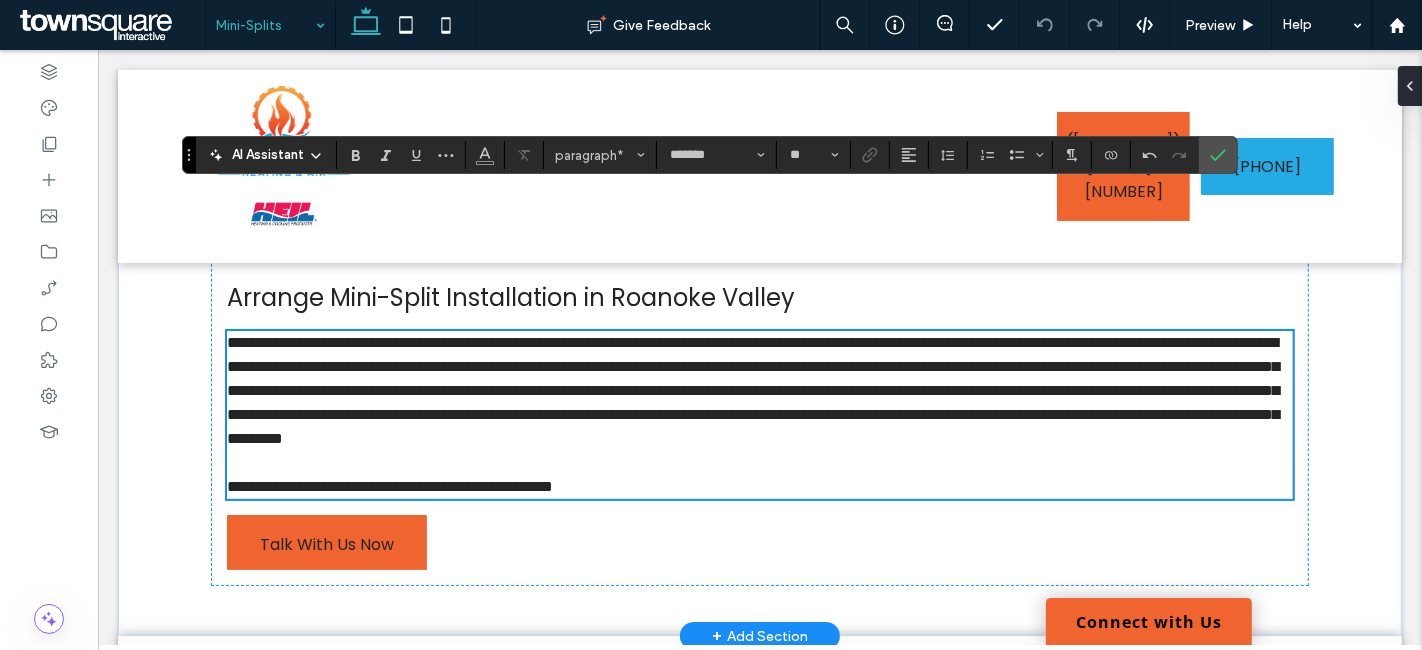 scroll, scrollTop: 694, scrollLeft: 0, axis: vertical 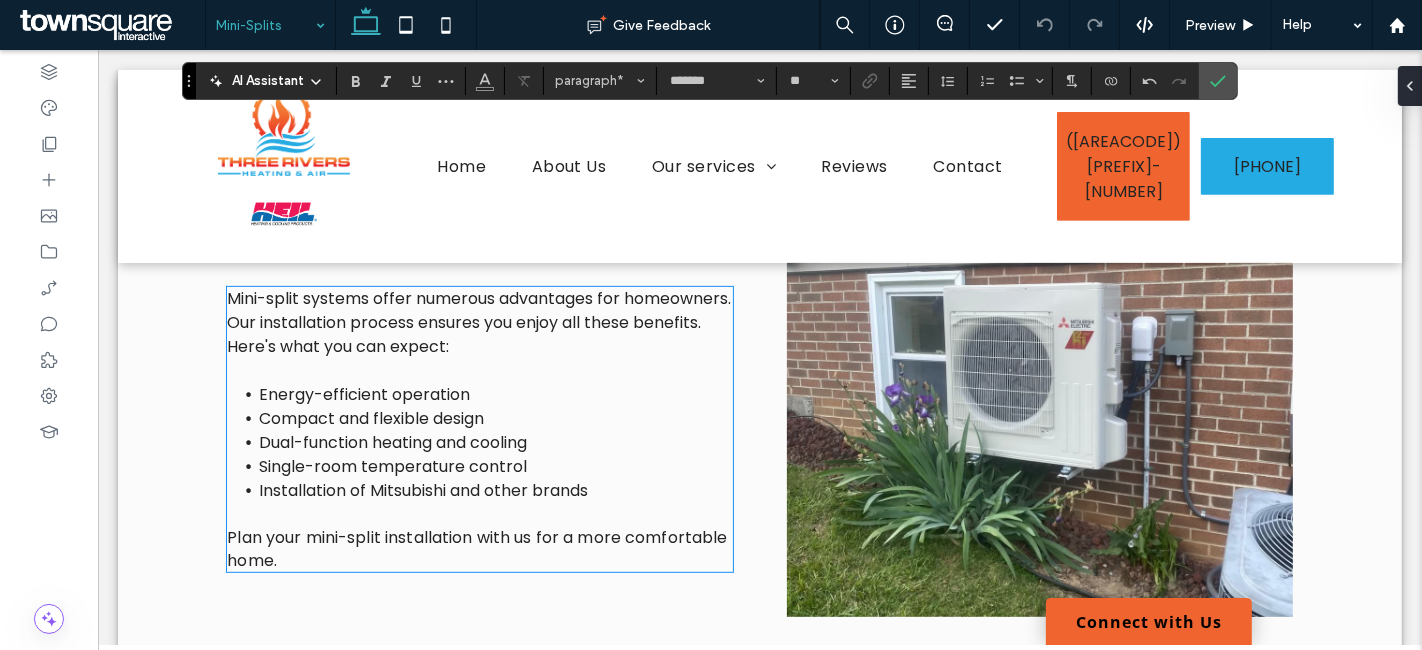 click on "Single-room temperature control" at bounding box center (392, 466) 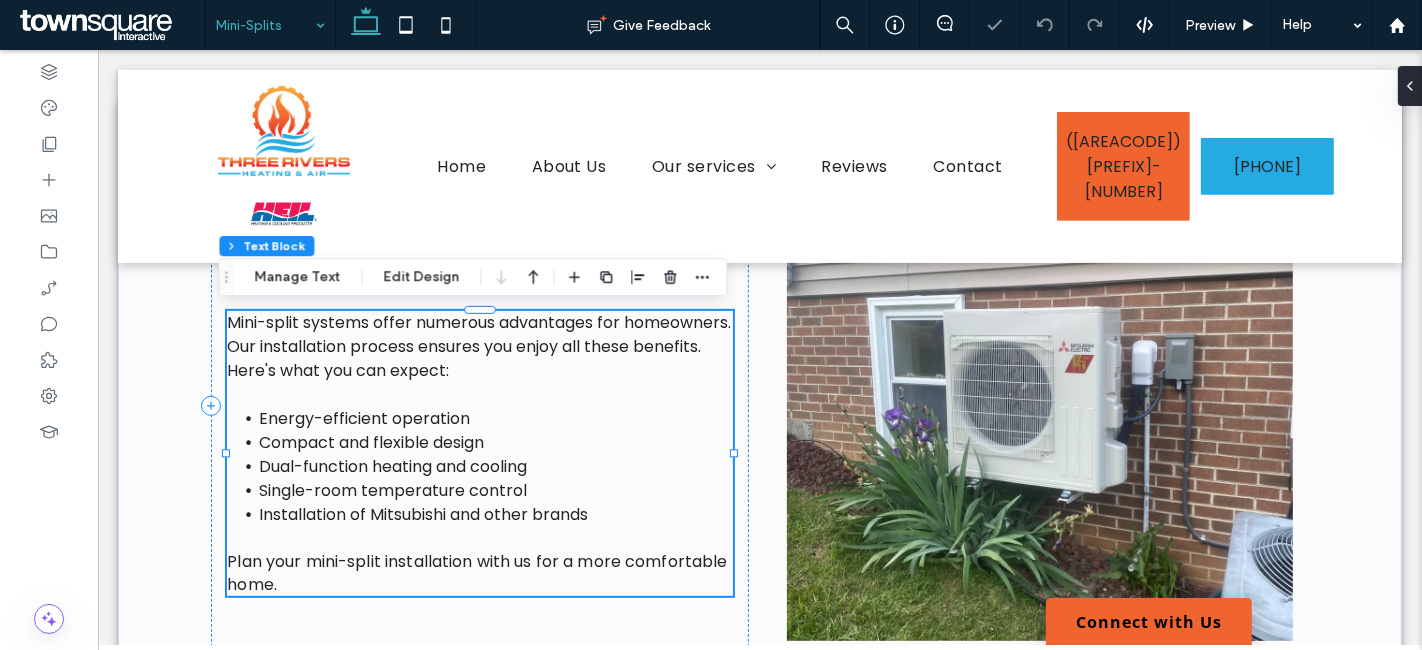 click on "Single-room temperature control" at bounding box center [392, 490] 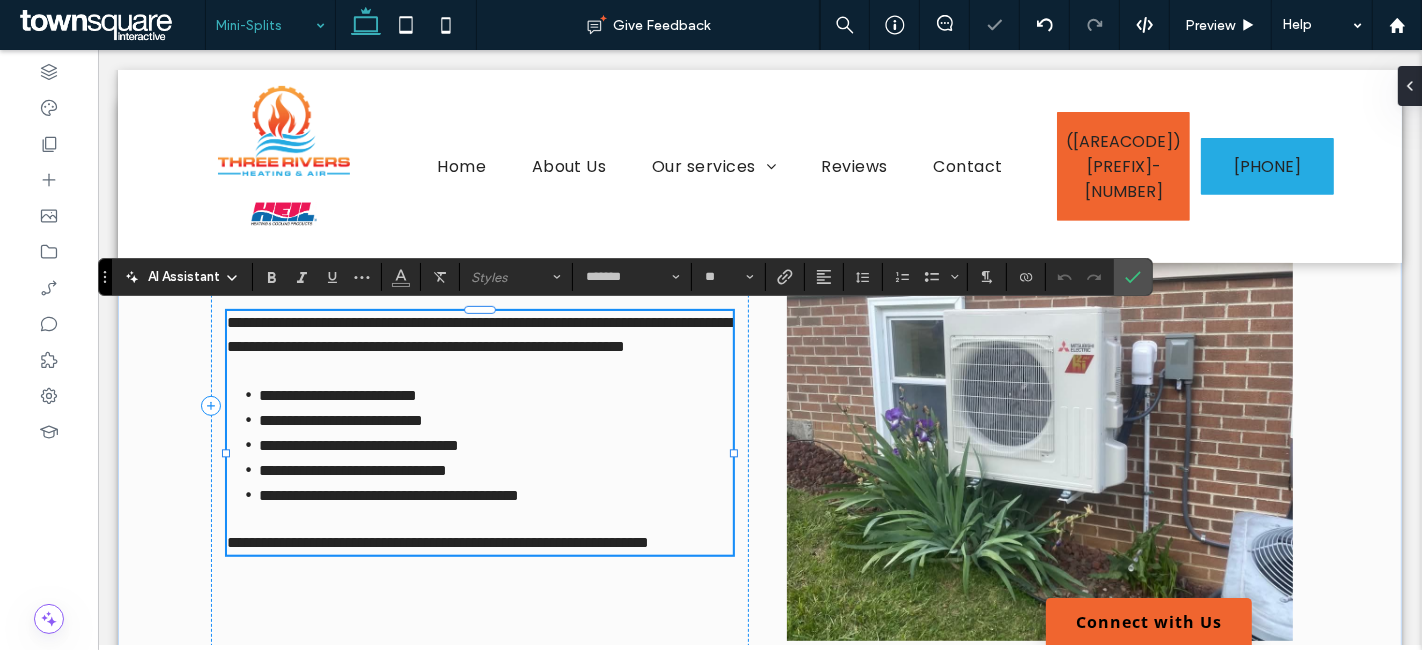 click at bounding box center (479, 520) 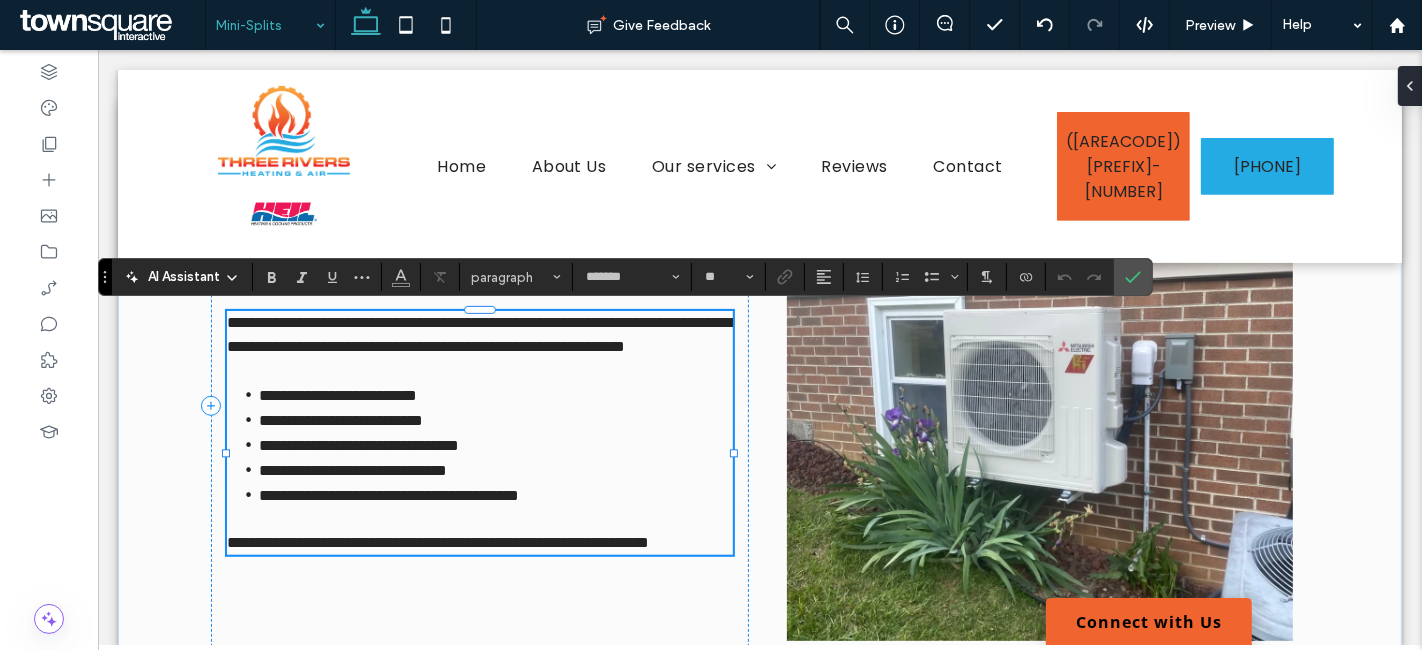 click on "**********" at bounding box center (495, 470) 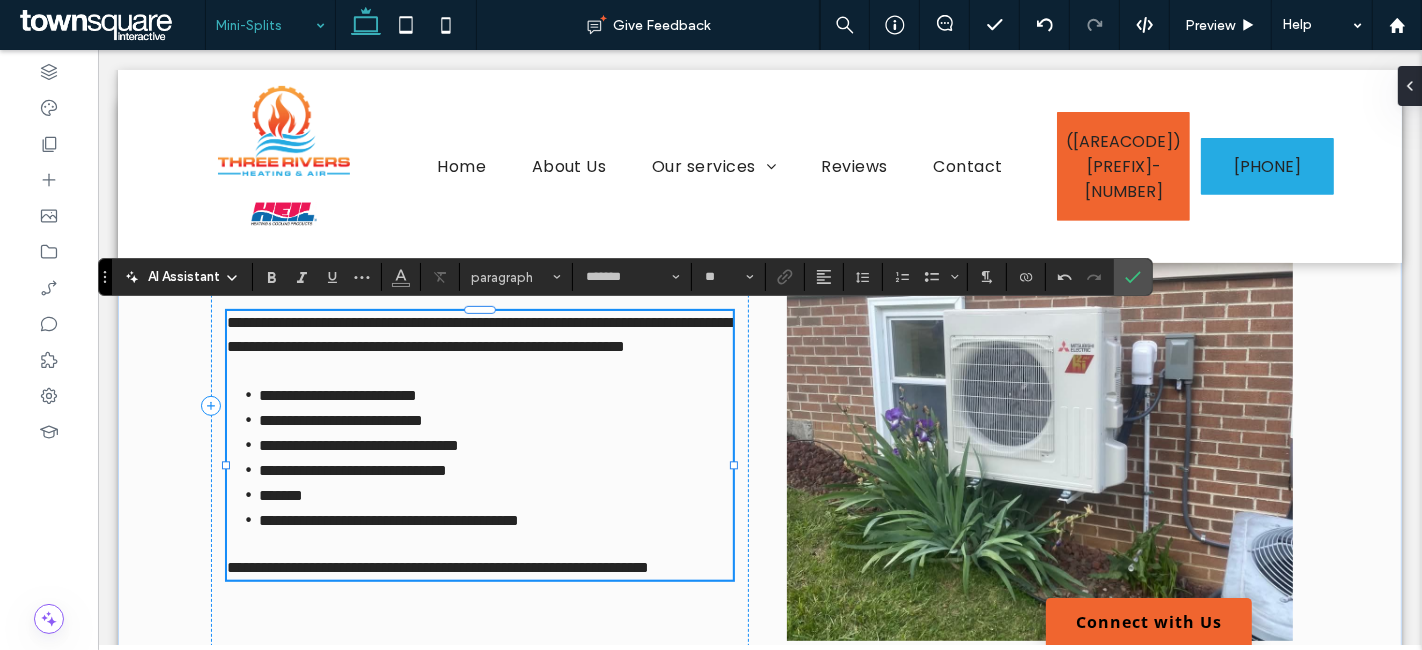 scroll, scrollTop: 0, scrollLeft: 0, axis: both 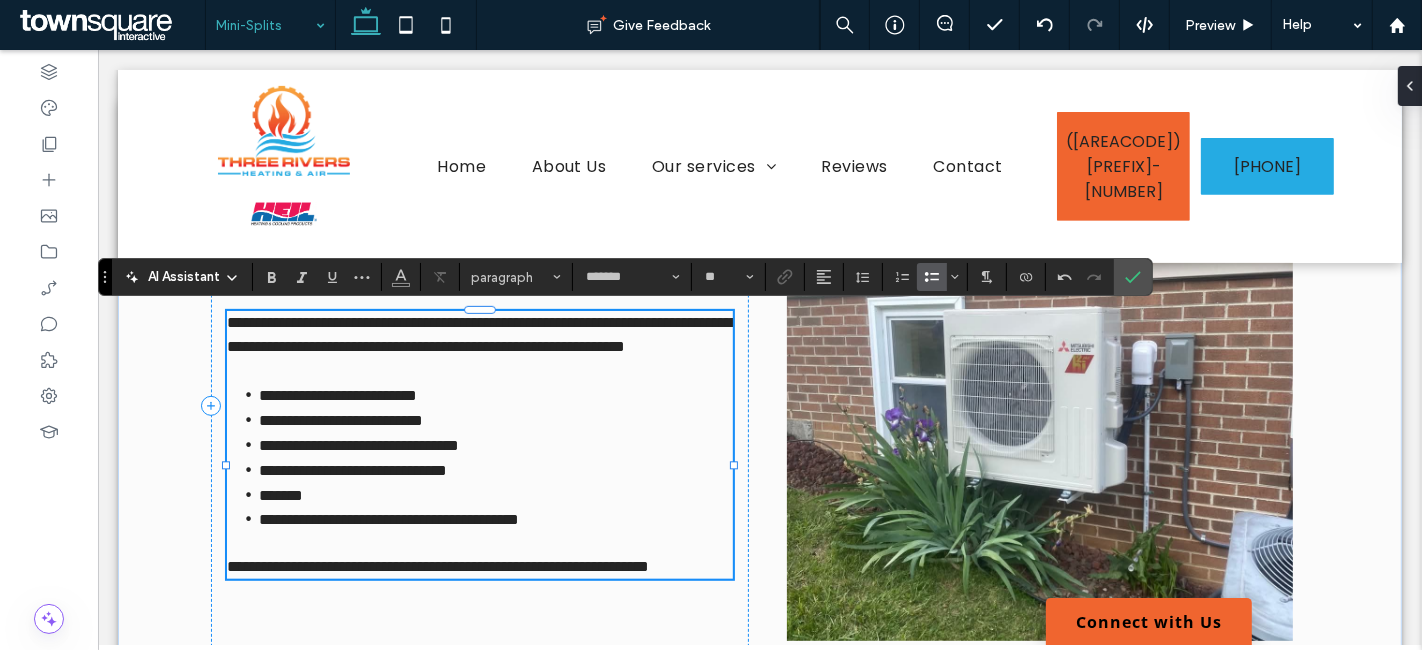 click on "*******" at bounding box center [495, 495] 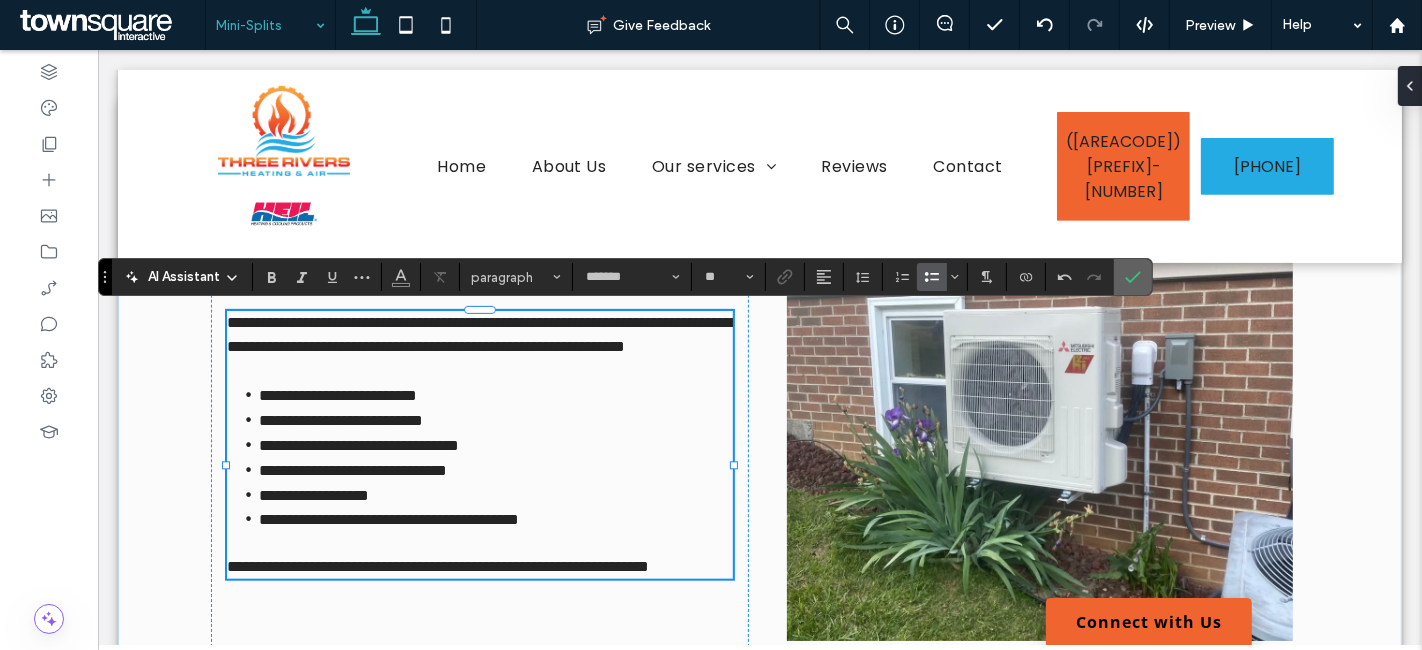 click at bounding box center [1133, 277] 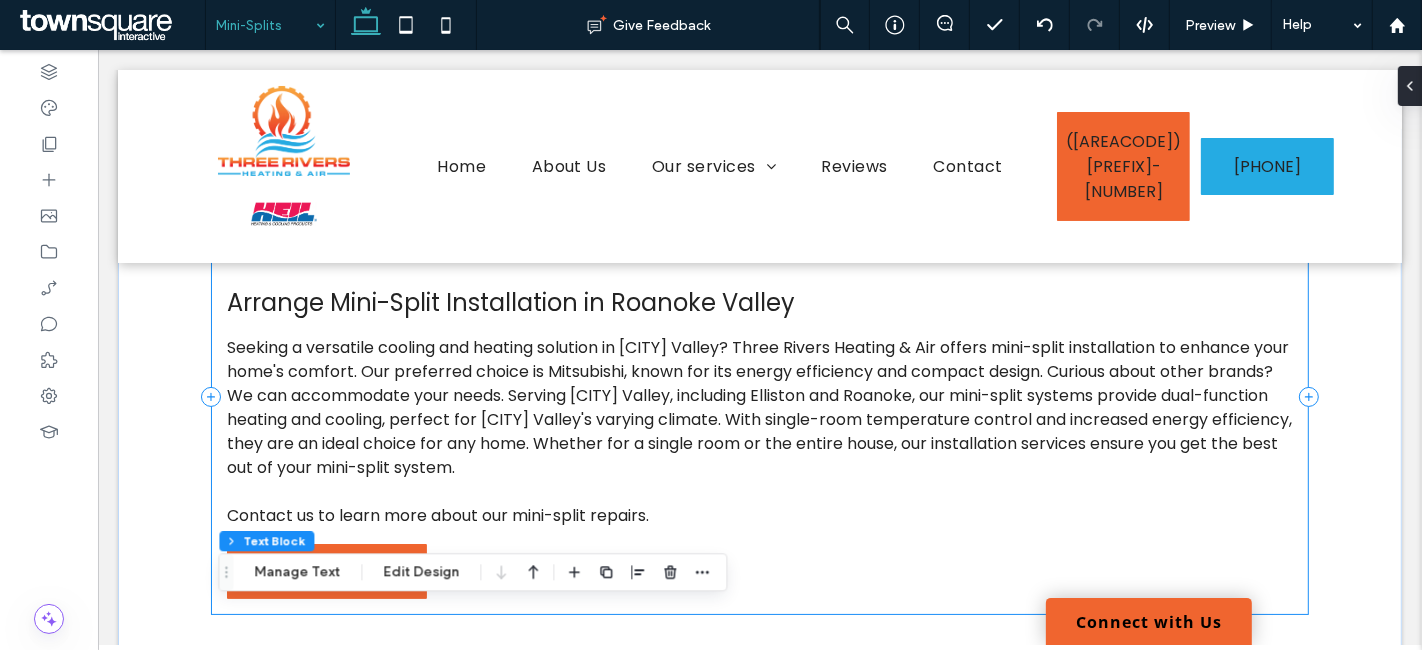 scroll, scrollTop: 0, scrollLeft: 0, axis: both 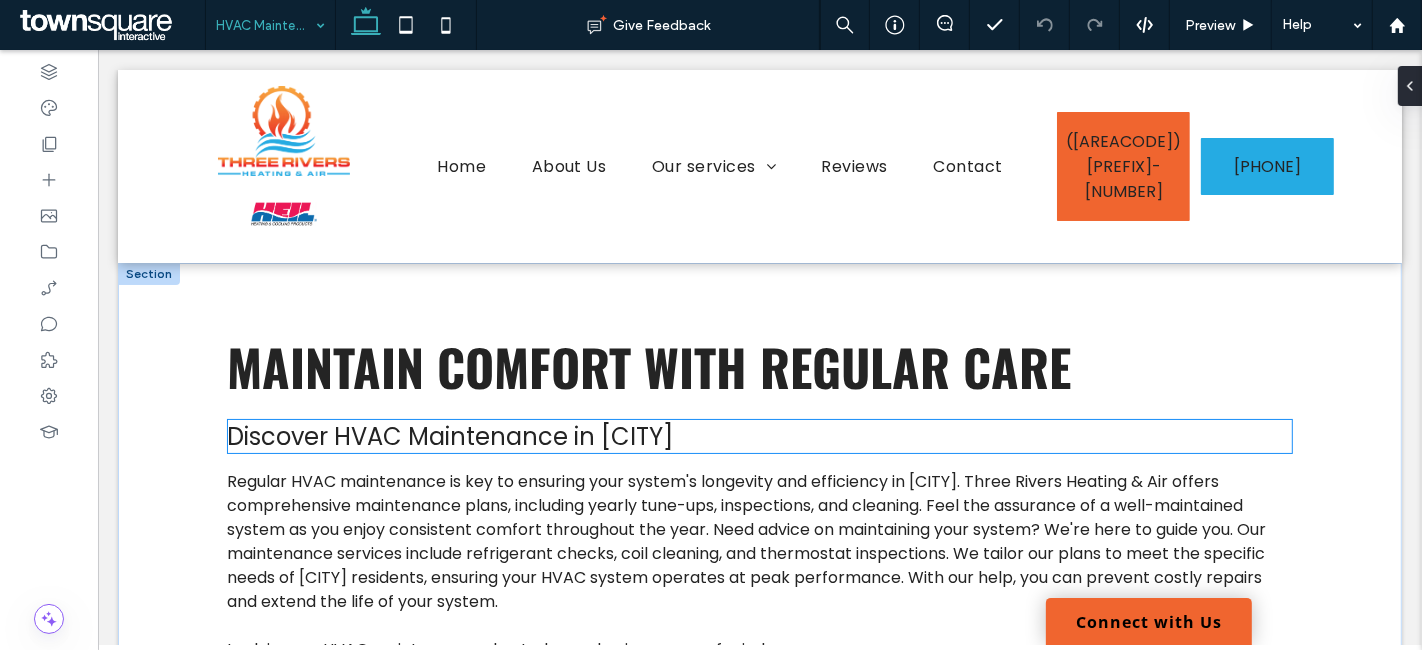click on "Discover HVAC Maintenance in Charlotte" at bounding box center [449, 436] 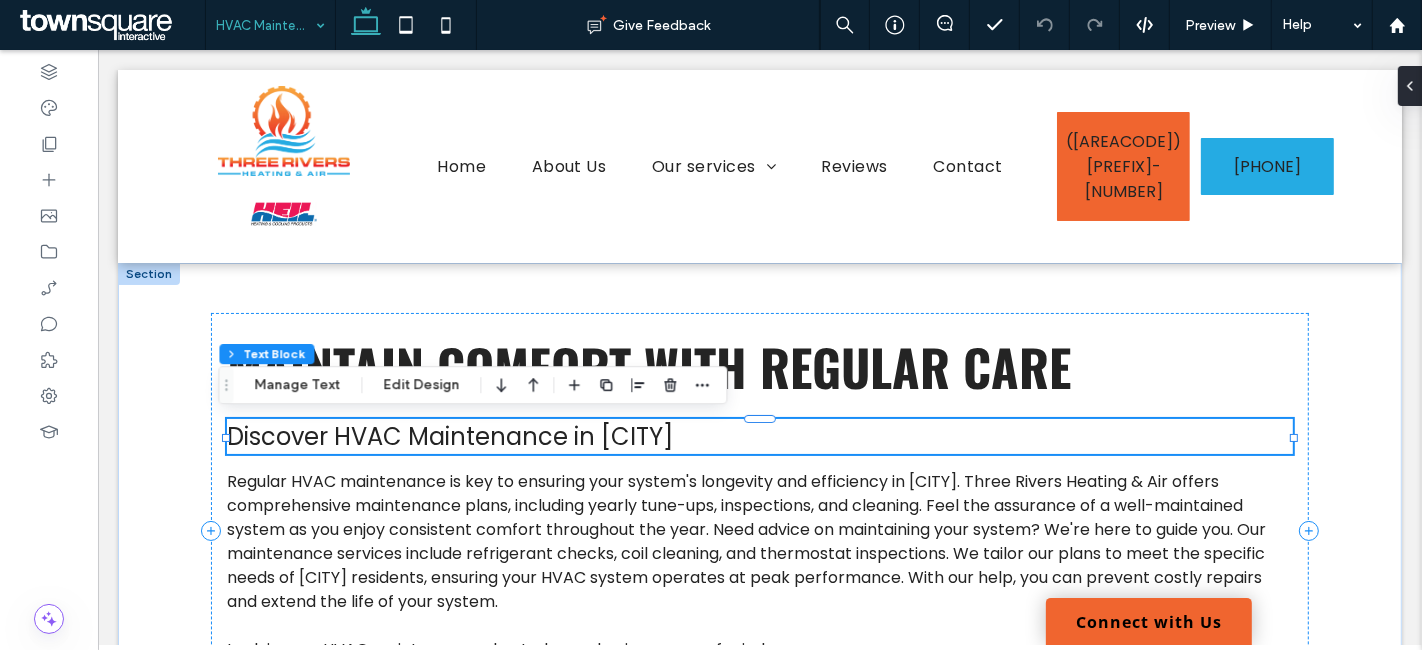 click on "Discover HVAC Maintenance in Charlotte" at bounding box center (449, 436) 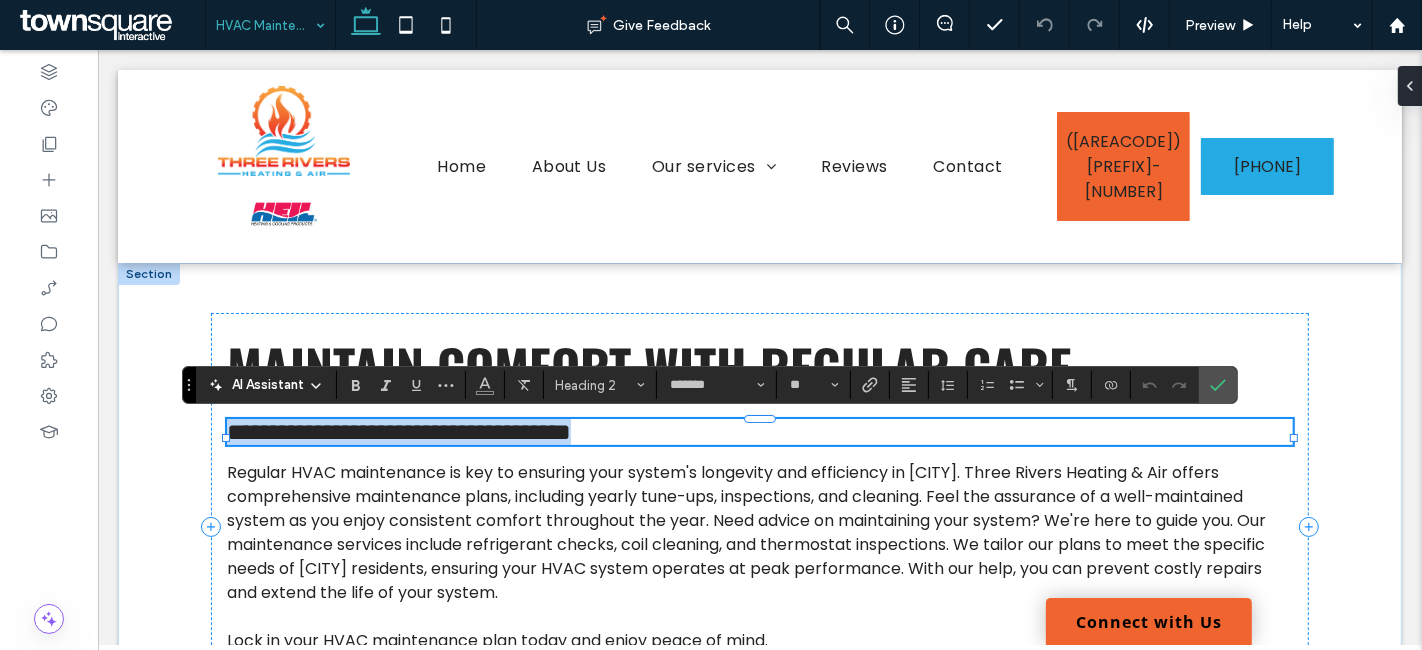 click on "**********" at bounding box center (398, 432) 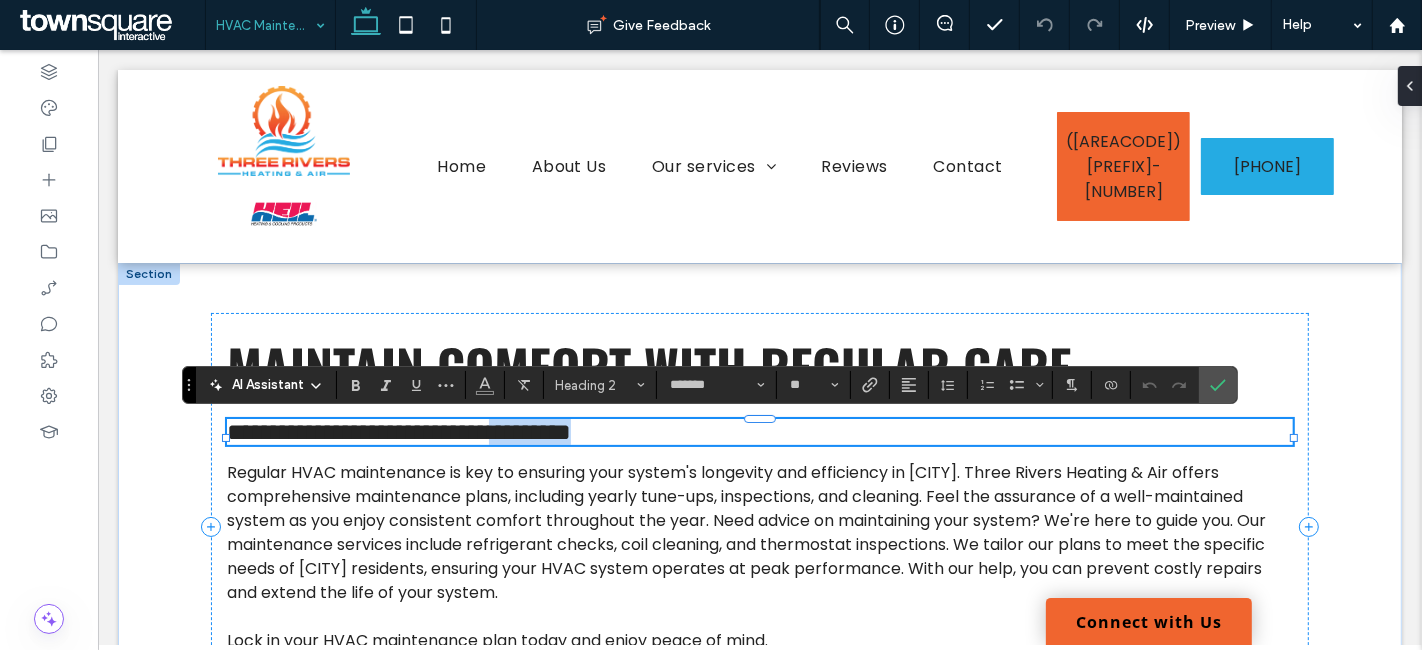 click on "**********" at bounding box center [398, 432] 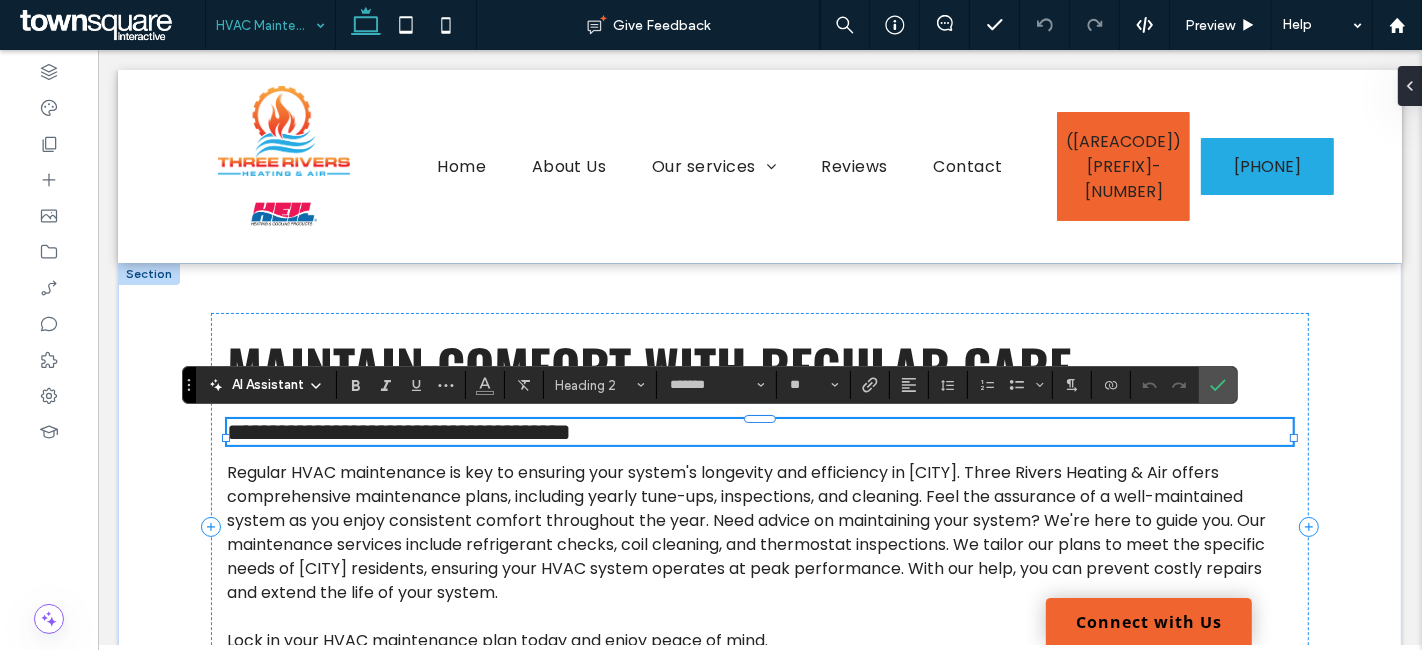 scroll, scrollTop: 0, scrollLeft: 0, axis: both 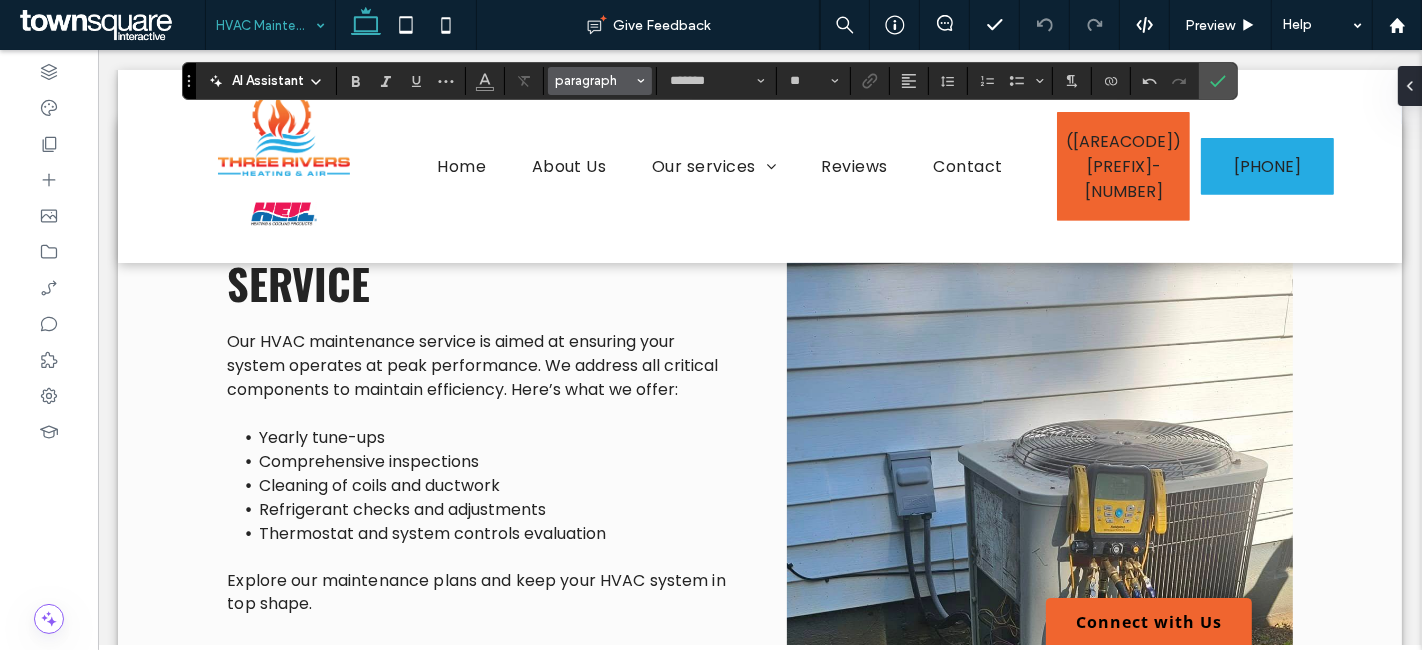 type on "**" 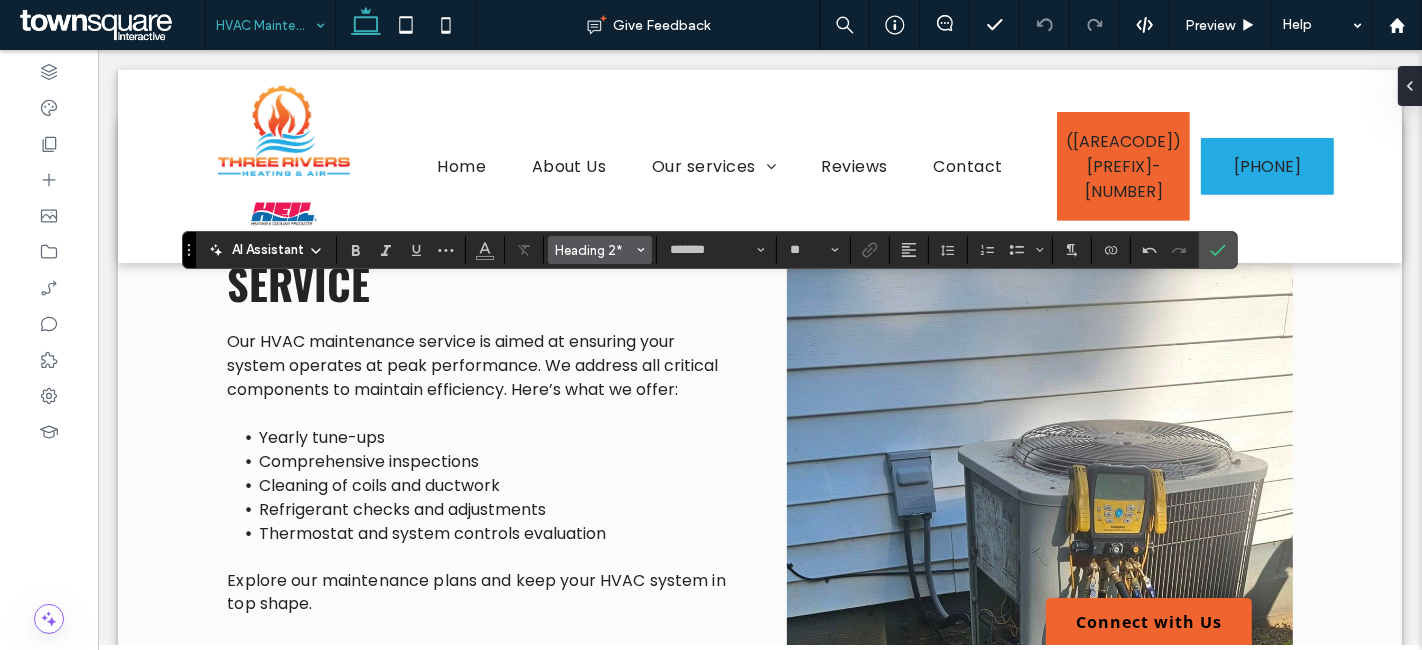scroll, scrollTop: 134, scrollLeft: 0, axis: vertical 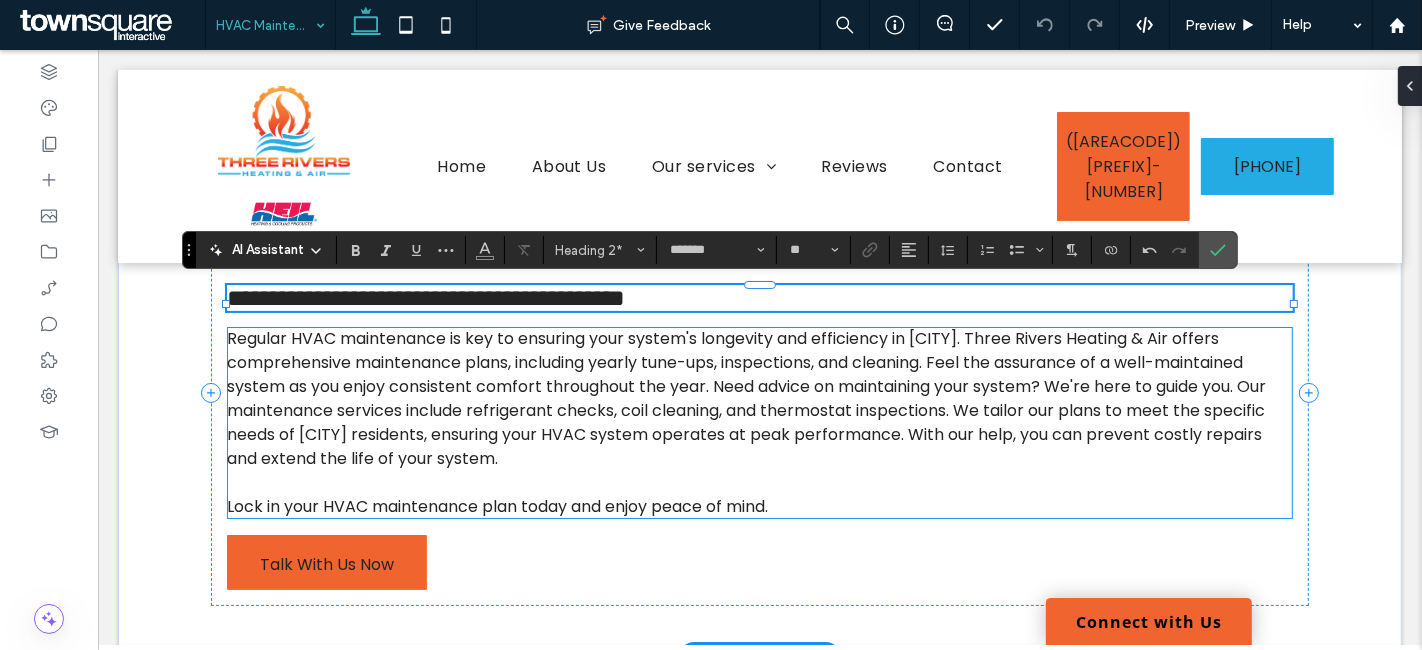 click on "Regular HVAC maintenance is key to ensuring your system's longevity and efficiency in Charlotte. Three Rivers Heating & Air offers comprehensive maintenance plans, including yearly tune-ups, inspections, and cleaning. Feel the assurance of a well-maintained system as you enjoy consistent comfort throughout the year. Need advice on maintaining your system? We're here to guide you. Our maintenance services include refrigerant checks, coil cleaning, and thermostat inspections. We tailor our plans to meet the specific needs of Charlotte residents, ensuring your HVAC system operates at peak performance. With our help, you can prevent costly repairs and extend the life of your system." at bounding box center (745, 398) 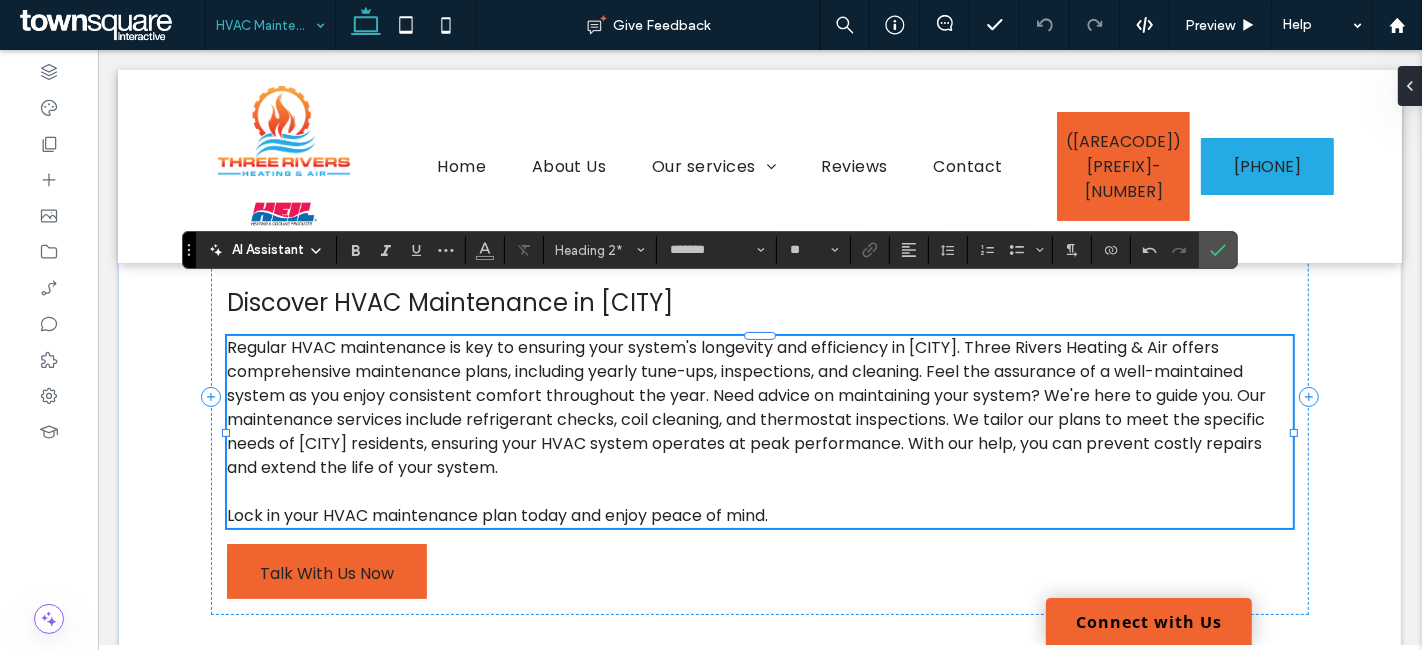 click on "Regular HVAC maintenance is key to ensuring your system's longevity and efficiency in Charlotte. Three Rivers Heating & Air offers comprehensive maintenance plans, including yearly tune-ups, inspections, and cleaning. Feel the assurance of a well-maintained system as you enjoy consistent comfort throughout the year. Need advice on maintaining your system? We're here to guide you. Our maintenance services include refrigerant checks, coil cleaning, and thermostat inspections. We tailor our plans to meet the specific needs of Charlotte residents, ensuring your HVAC system operates at peak performance. With our help, you can prevent costly repairs and extend the life of your system. Lock in your HVAC maintenance plan today and enjoy peace of mind." at bounding box center [758, 432] 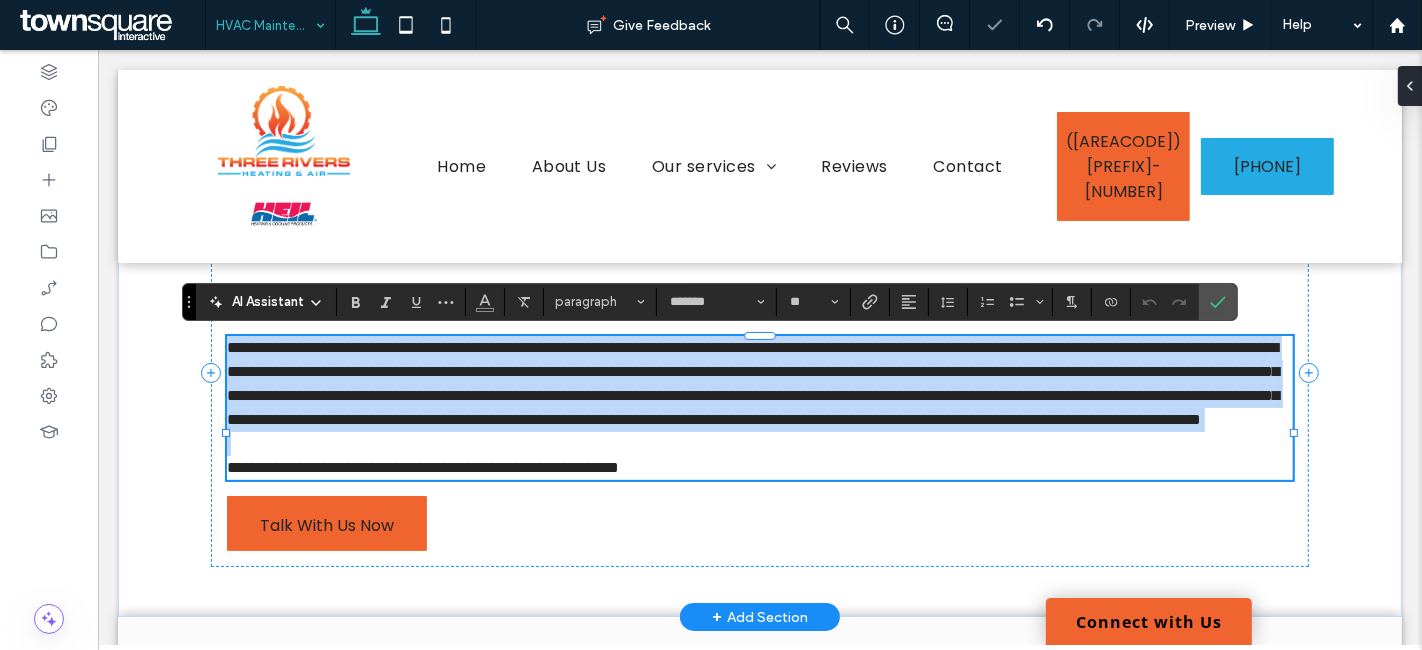 click on "**********" at bounding box center (752, 383) 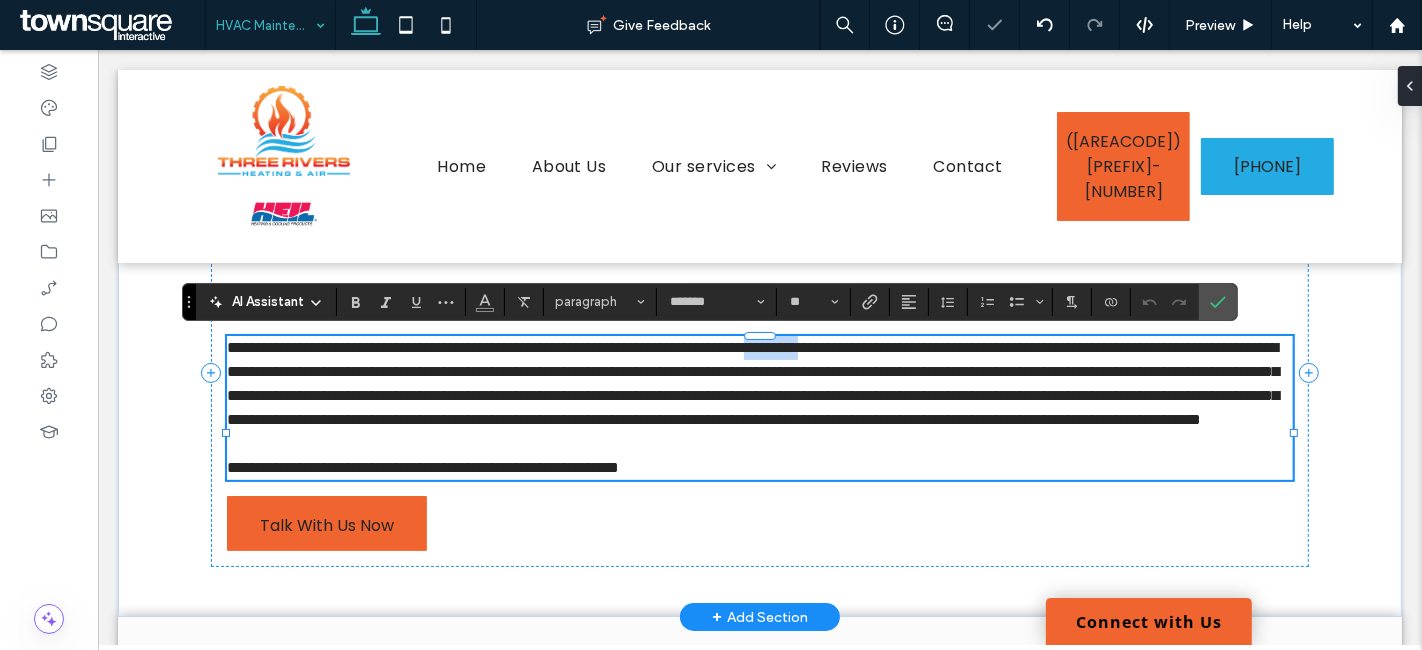 click on "**********" at bounding box center (752, 383) 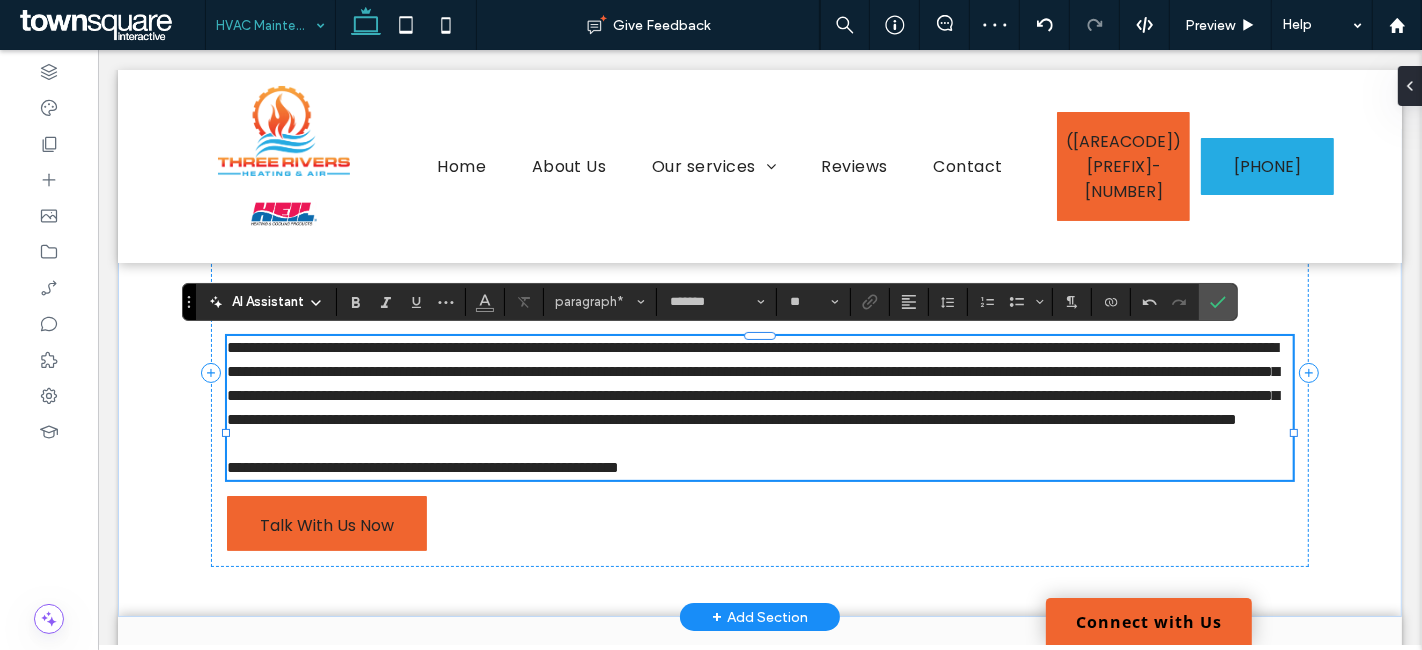 click on "**********" at bounding box center (752, 383) 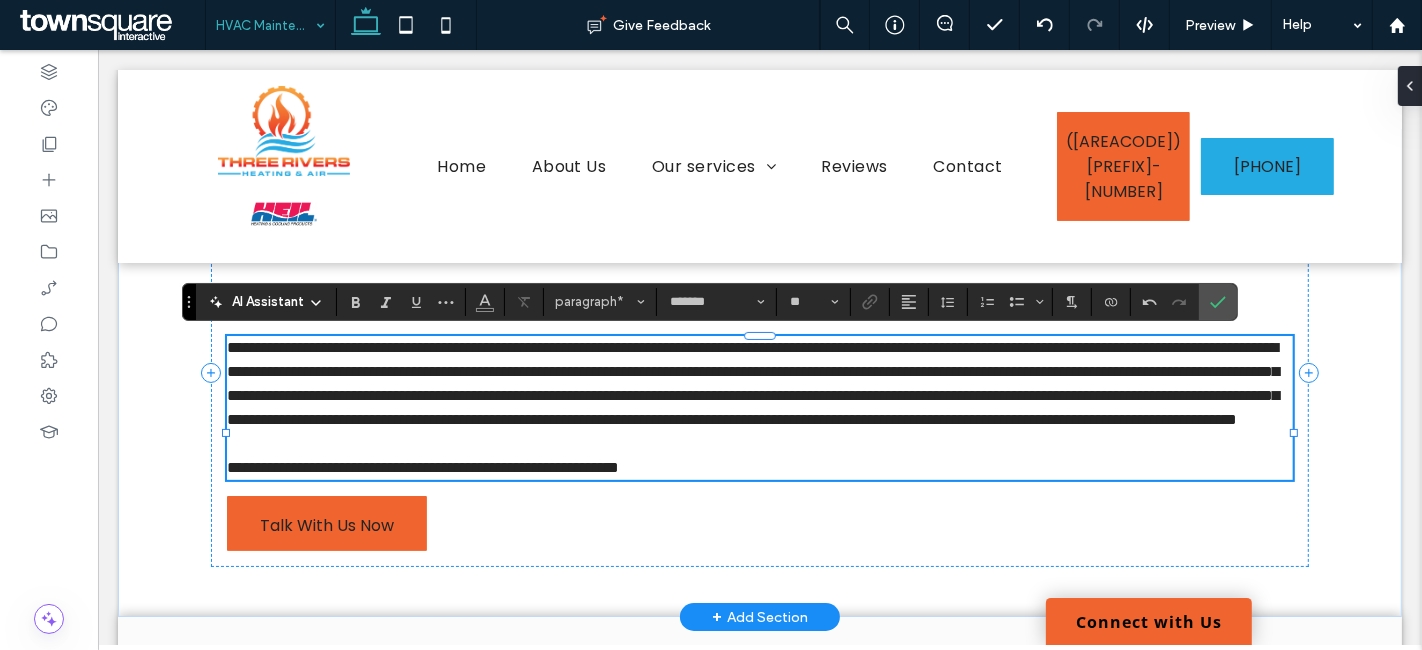 type 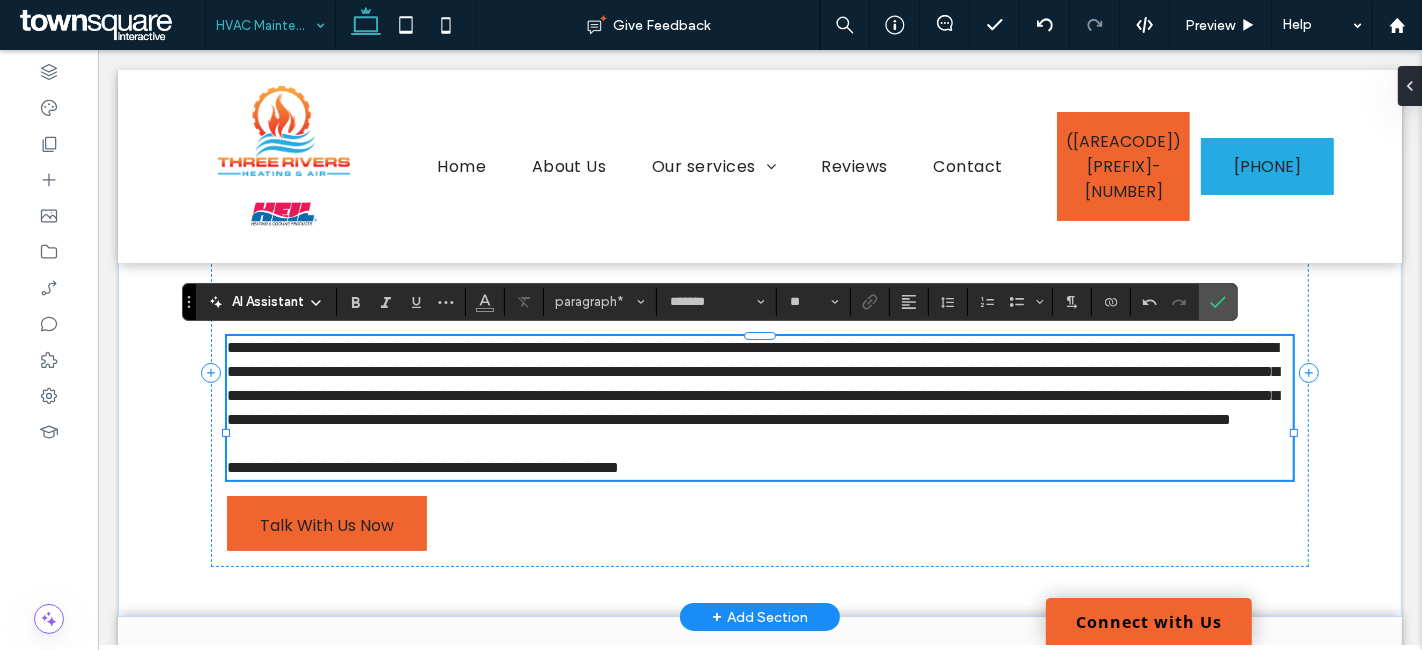 click on "**********" at bounding box center [752, 383] 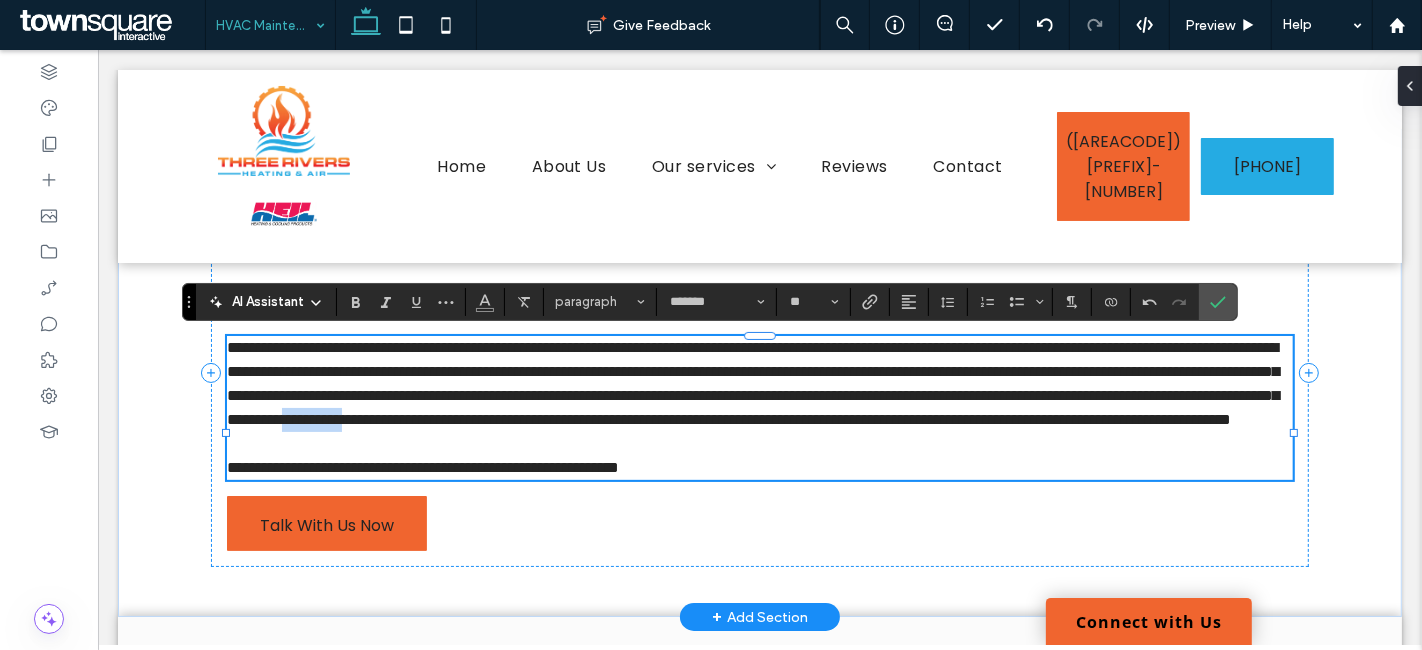 click on "**********" at bounding box center (752, 383) 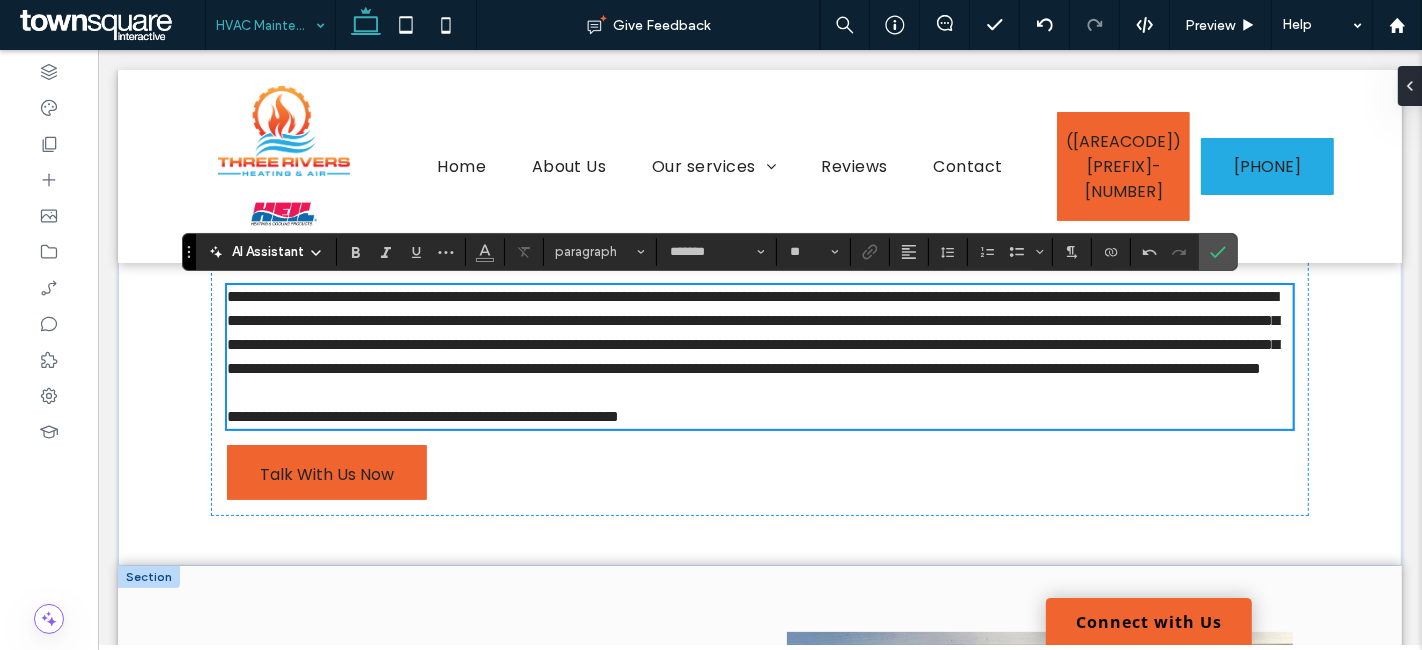 scroll, scrollTop: 134, scrollLeft: 0, axis: vertical 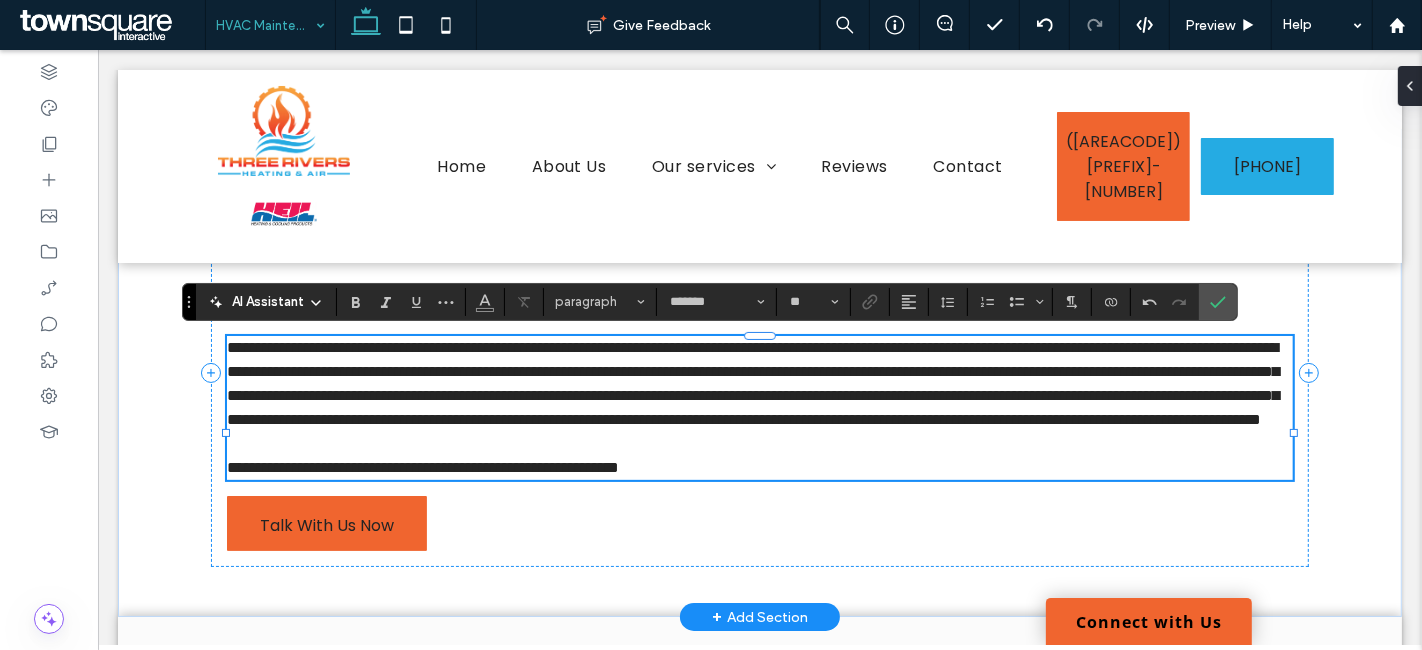 click on "**********" at bounding box center [752, 383] 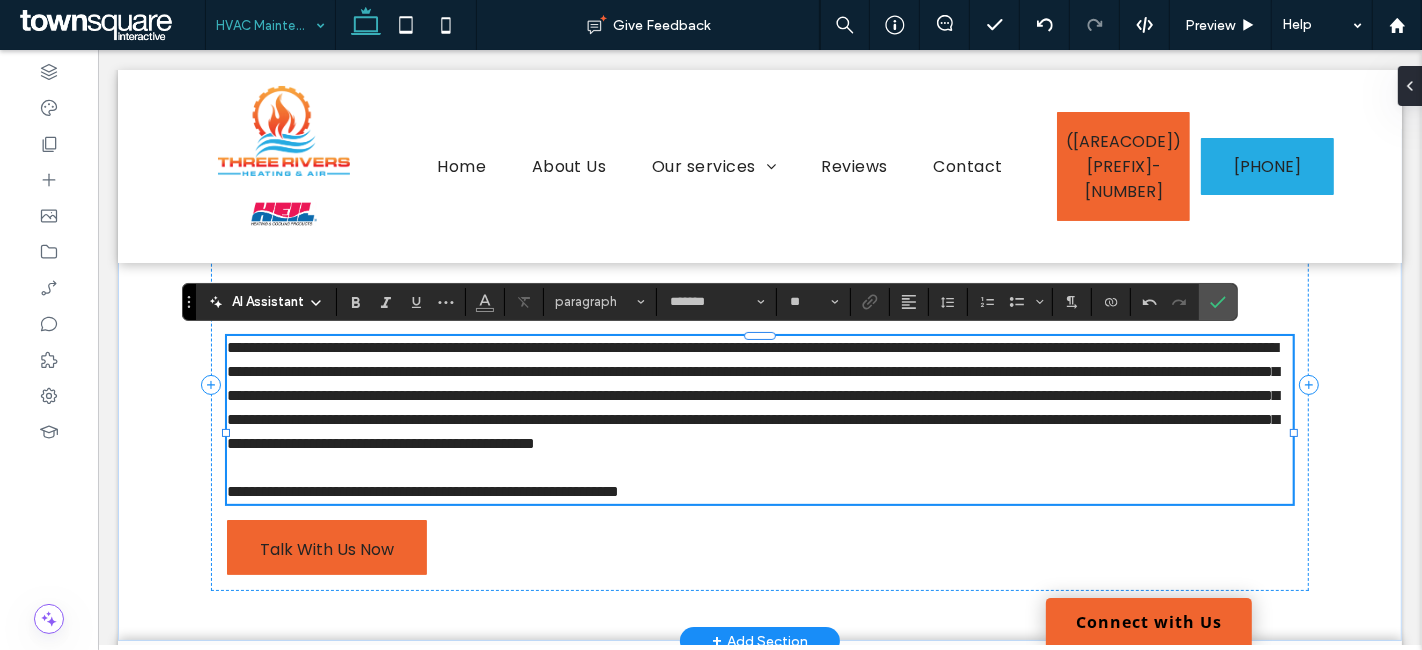 click on "**********" at bounding box center [752, 395] 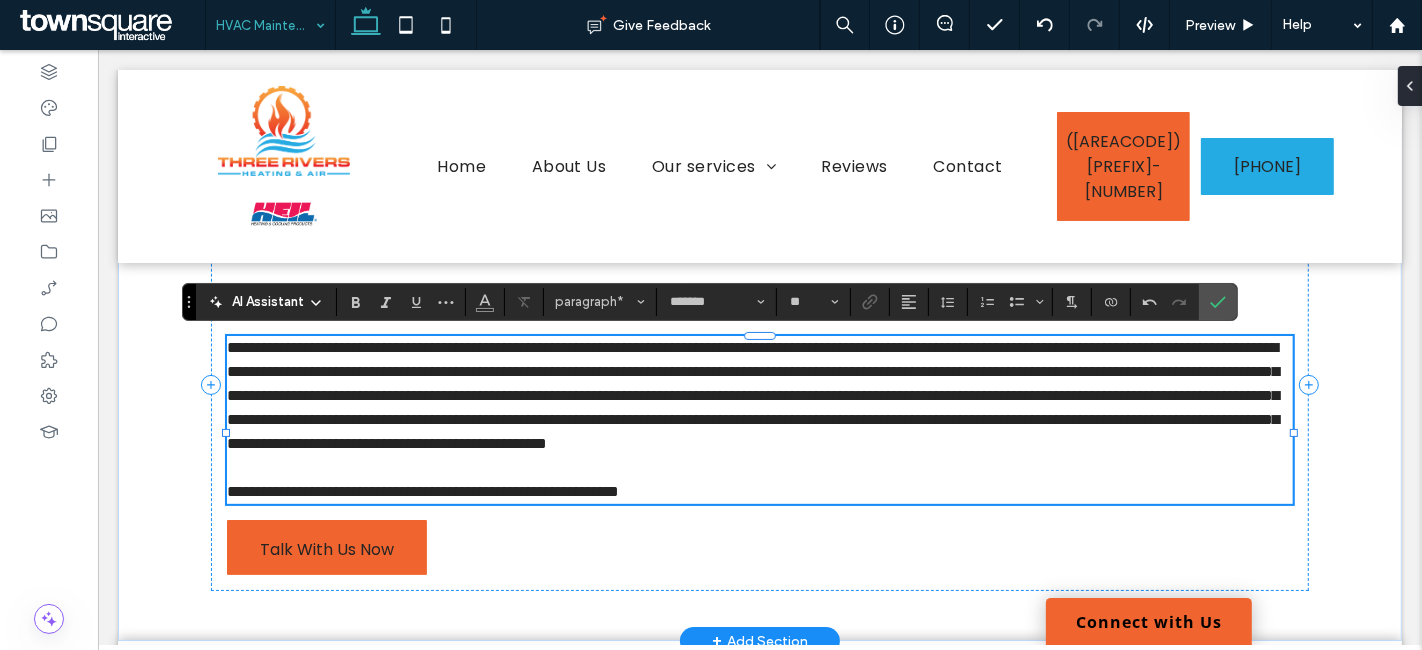 click at bounding box center [758, 468] 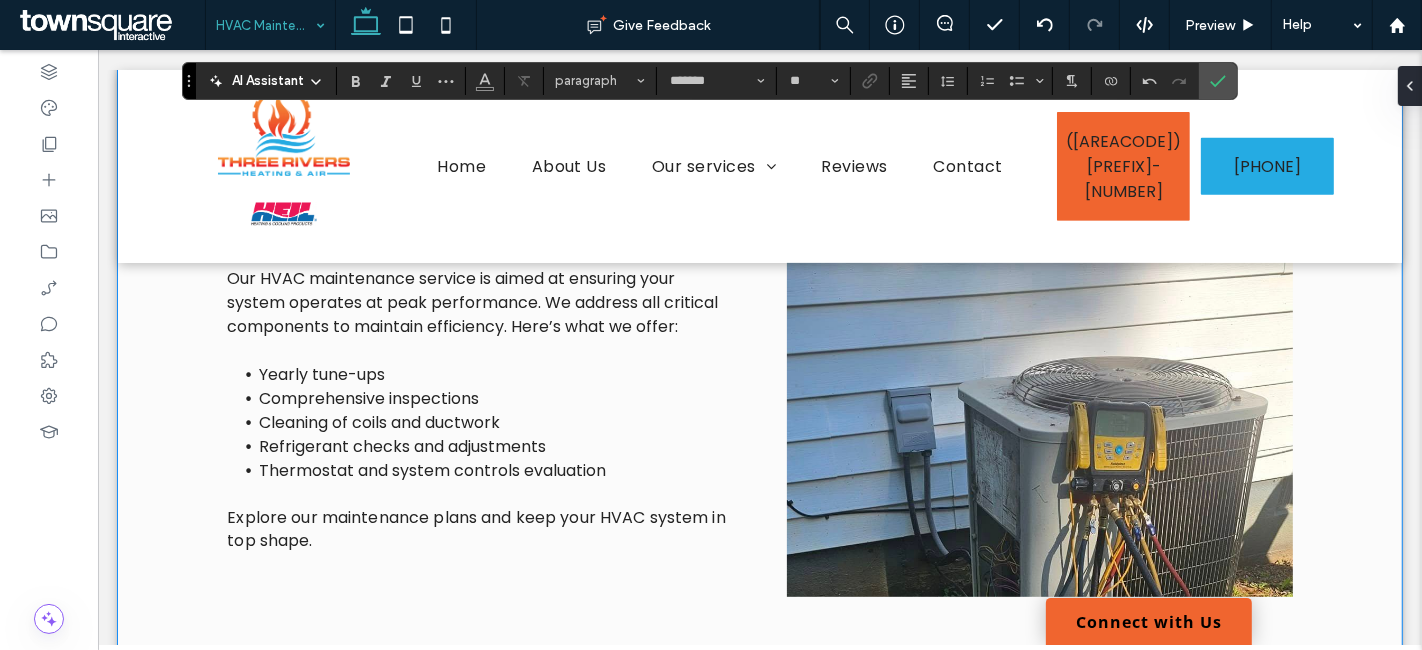scroll, scrollTop: 666, scrollLeft: 0, axis: vertical 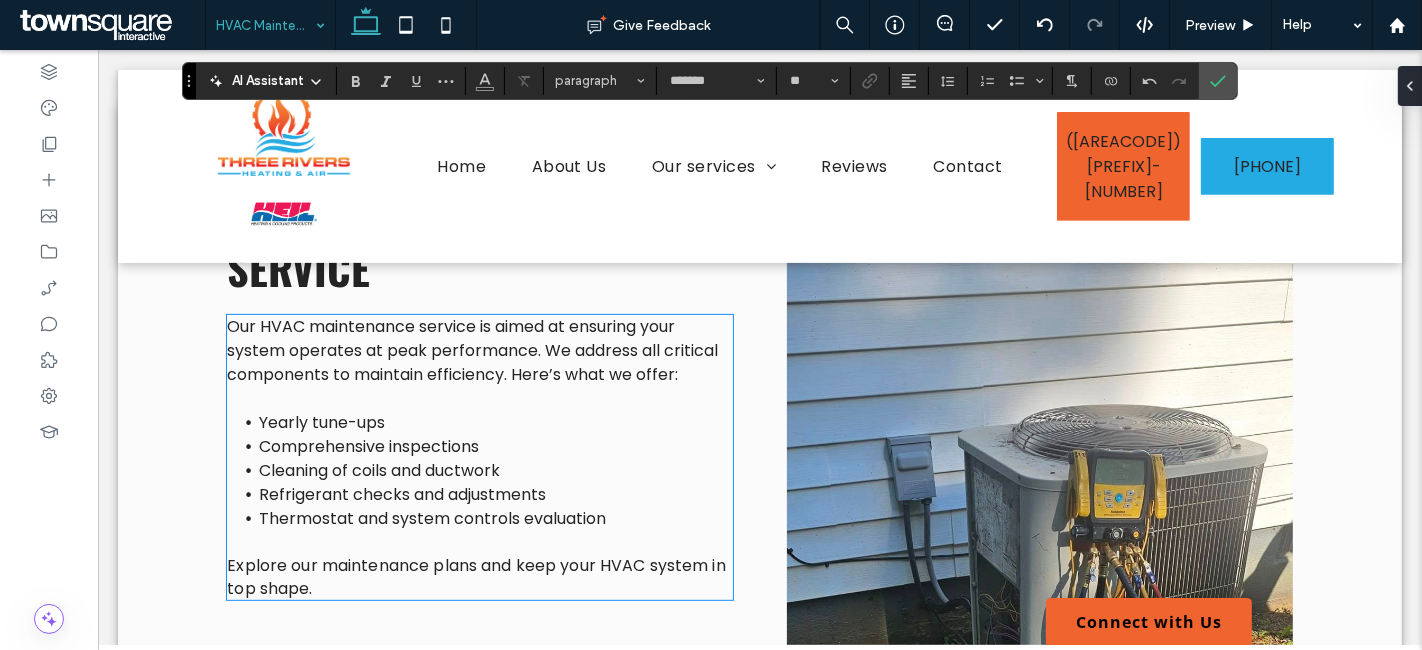 click on "Cleaning of coils and ductwork" at bounding box center [378, 470] 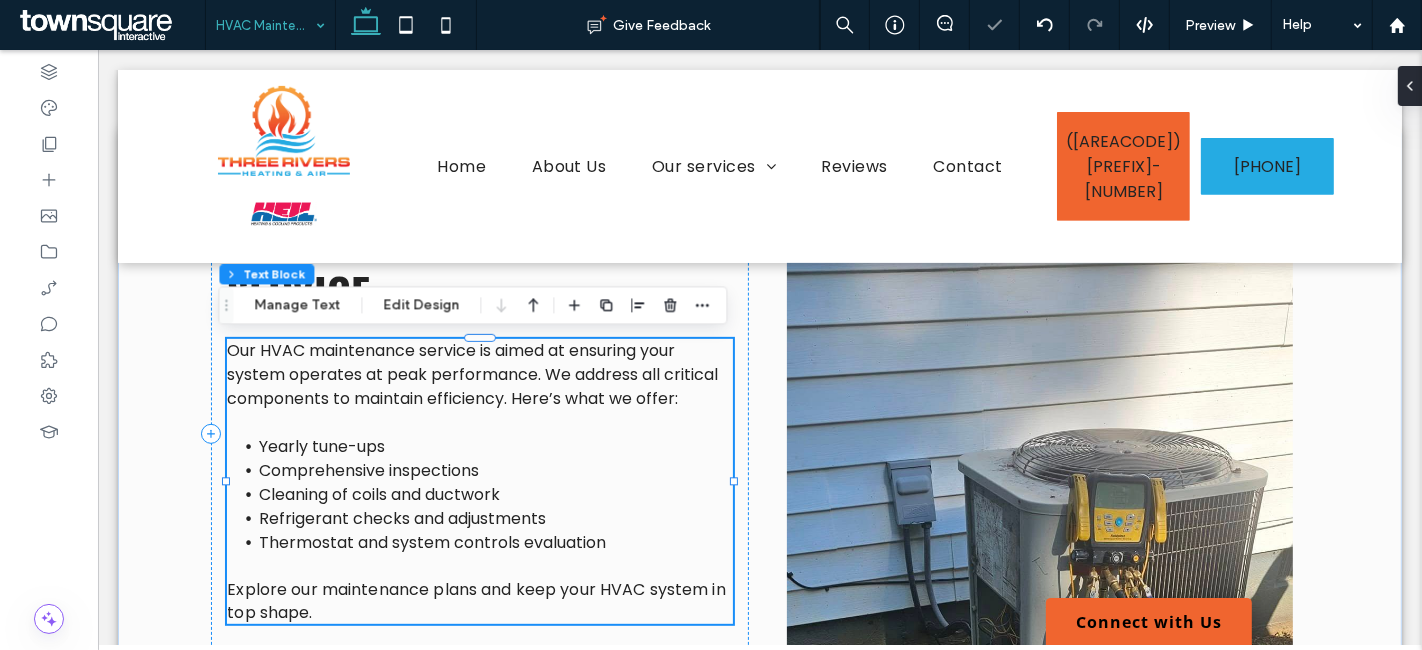 click on "Cleaning of coils and ductwork" at bounding box center (378, 494) 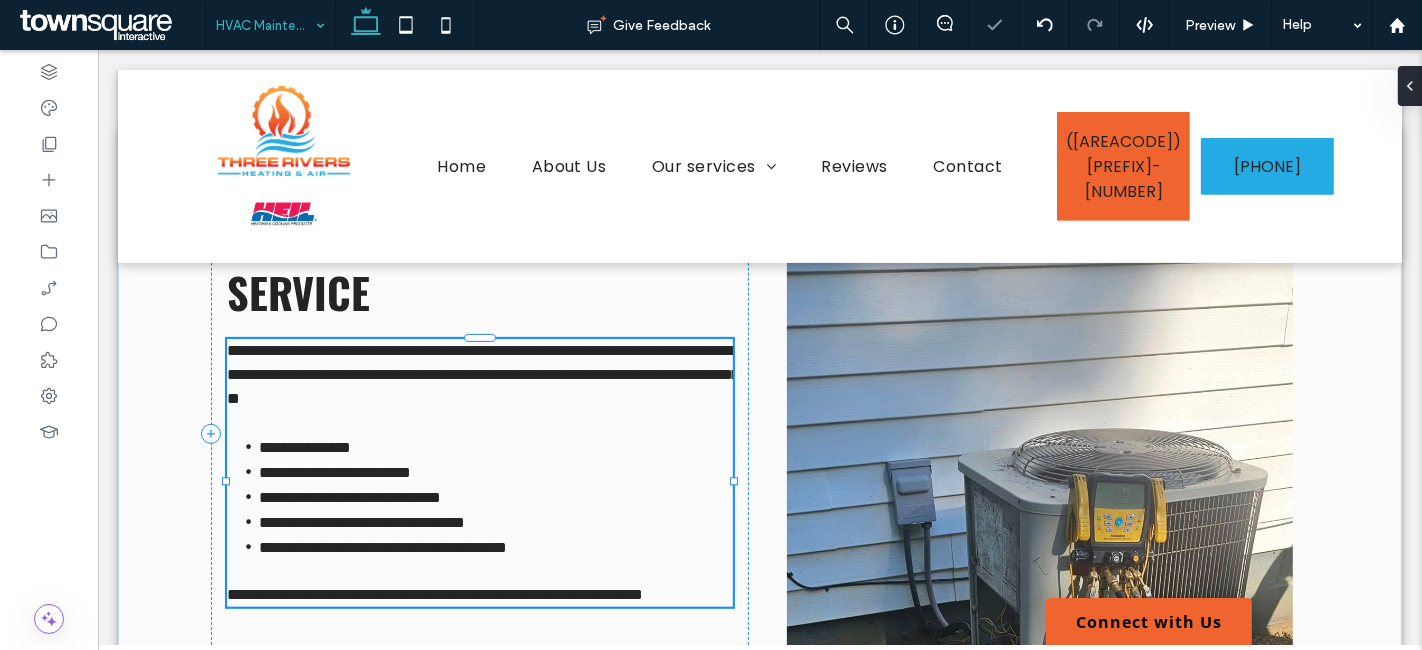 type on "*******" 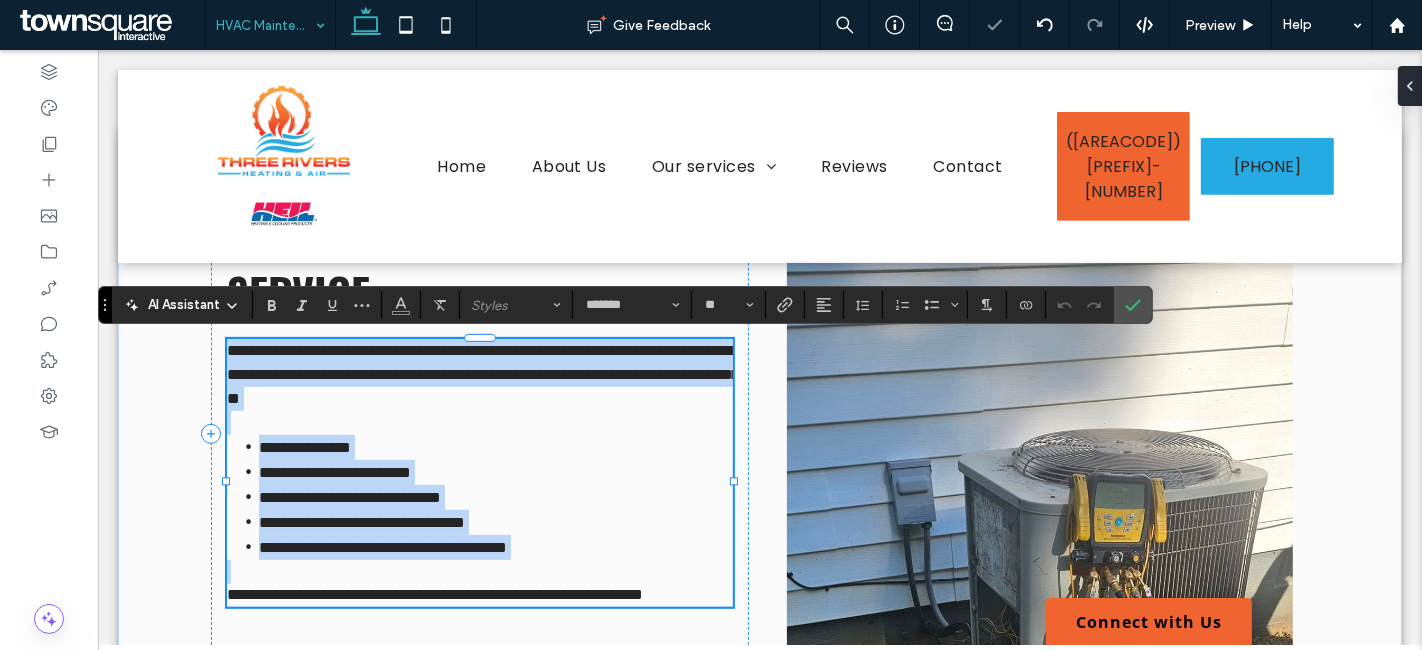 click on "**********" at bounding box center (334, 472) 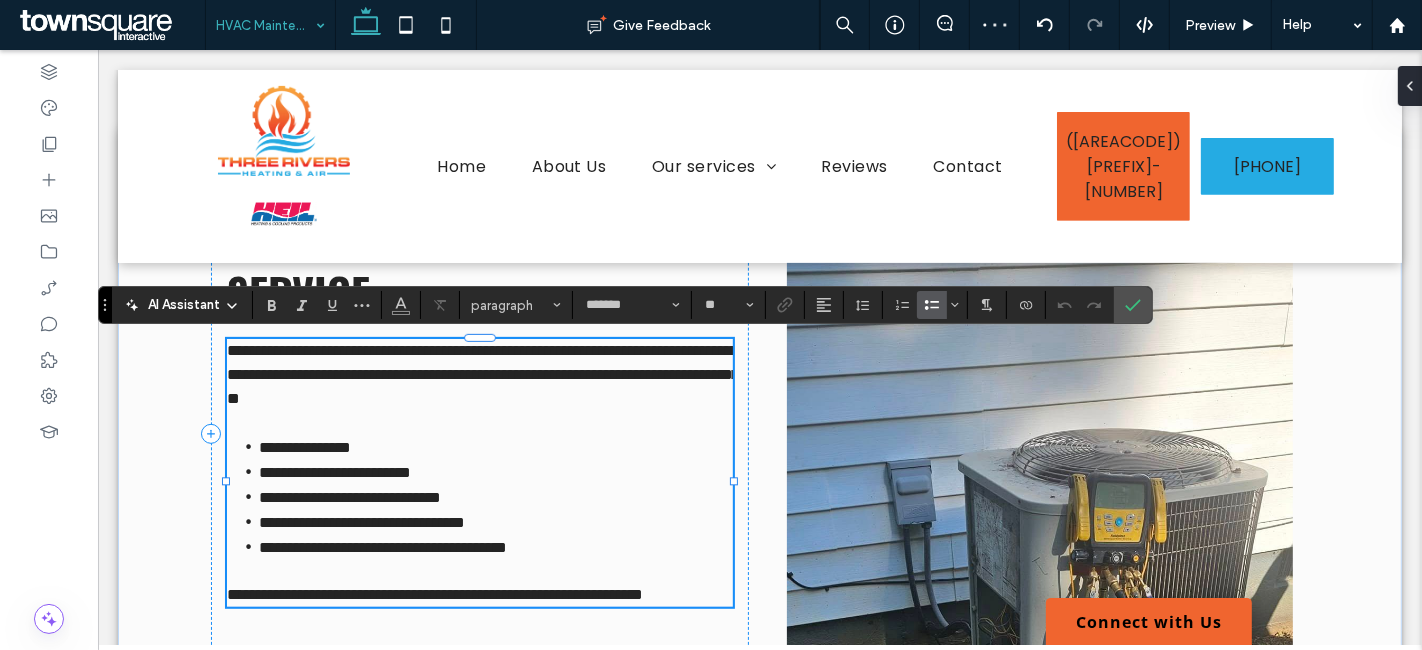 type 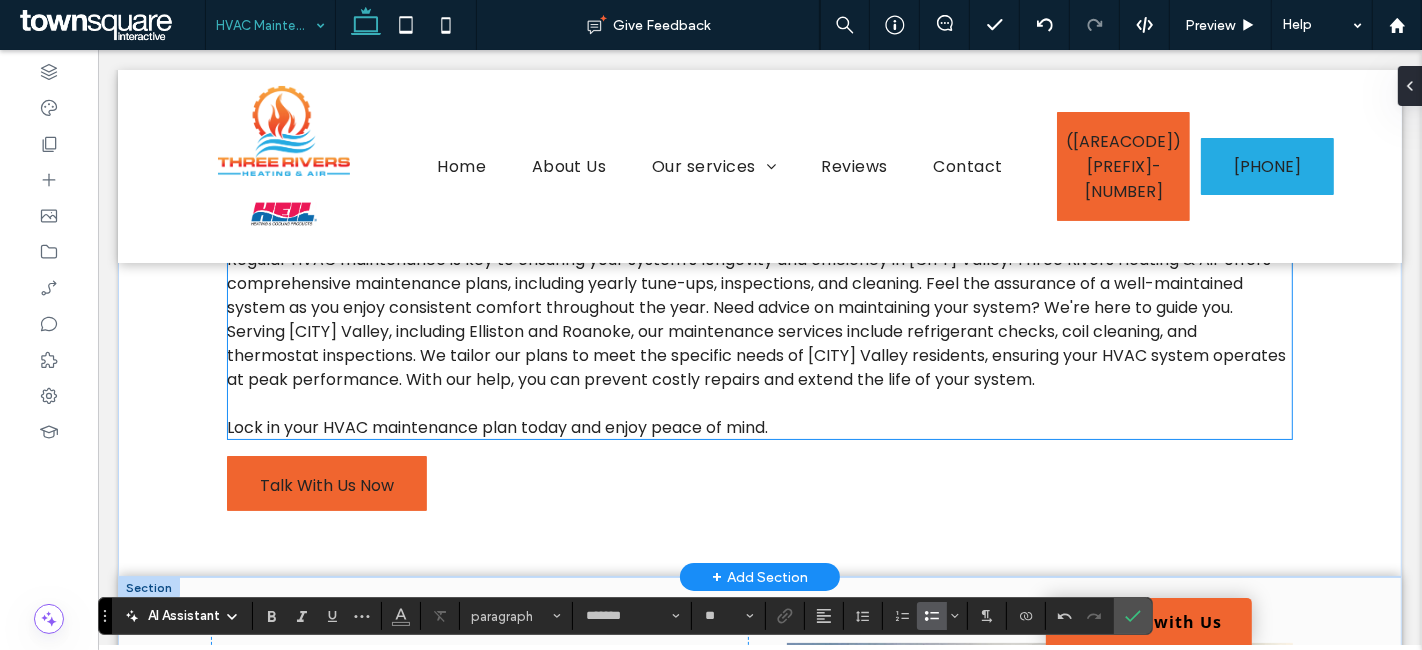scroll, scrollTop: 111, scrollLeft: 0, axis: vertical 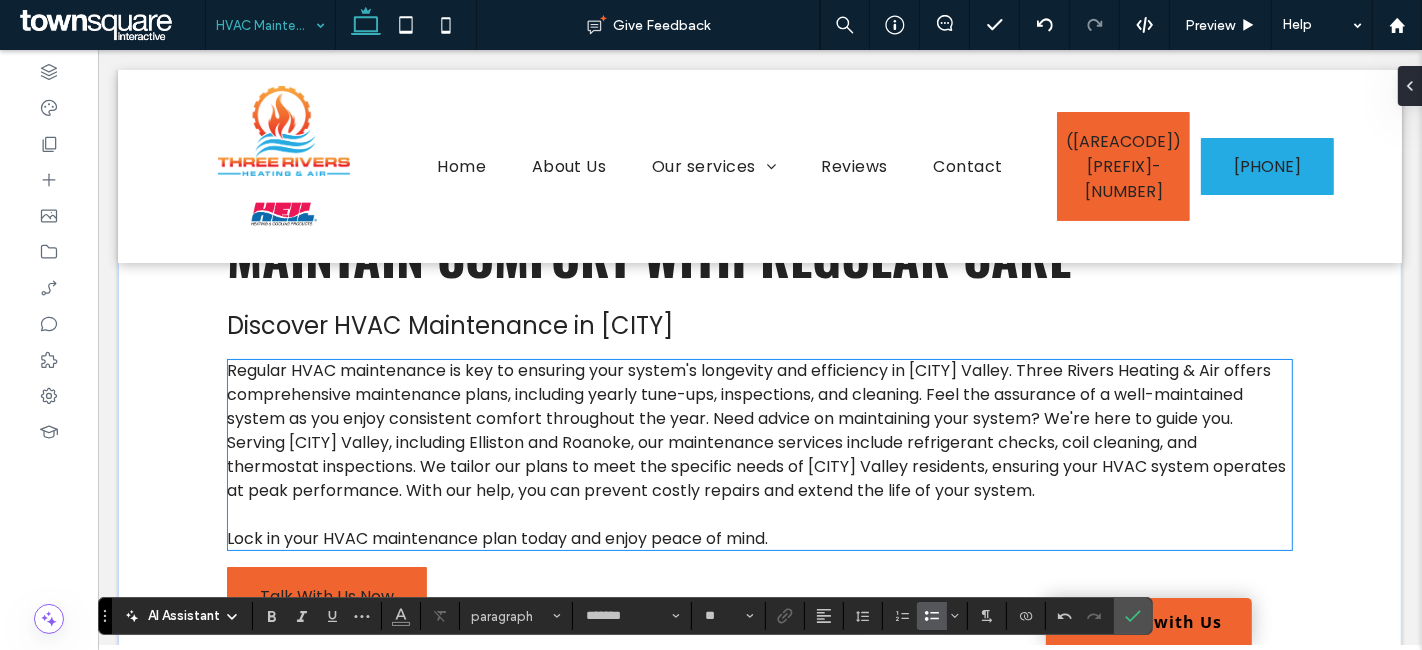 click on "Regular HVAC maintenance is key to ensuring your system's longevity and efficiency in Roanoke Valley. Three Rivers Heating & Air offers comprehensive maintenance plans, including yearly tune-ups, inspections, and cleaning. Feel the assurance of a well-maintained system as you enjoy consistent comfort throughout the year. Need advice on maintaining your system? We're here to guide you. Serving Roanoke Valley, including Elliston and Roanoke, our maintenance services include refrigerant checks, coil cleaning, and thermostat inspections. We tailor our plans to meet the specific needs of Roanoke Valley residents, ensuring your HVAC system operates at peak performance. With our help, you can prevent costly repairs and extend the life of your system." at bounding box center [755, 430] 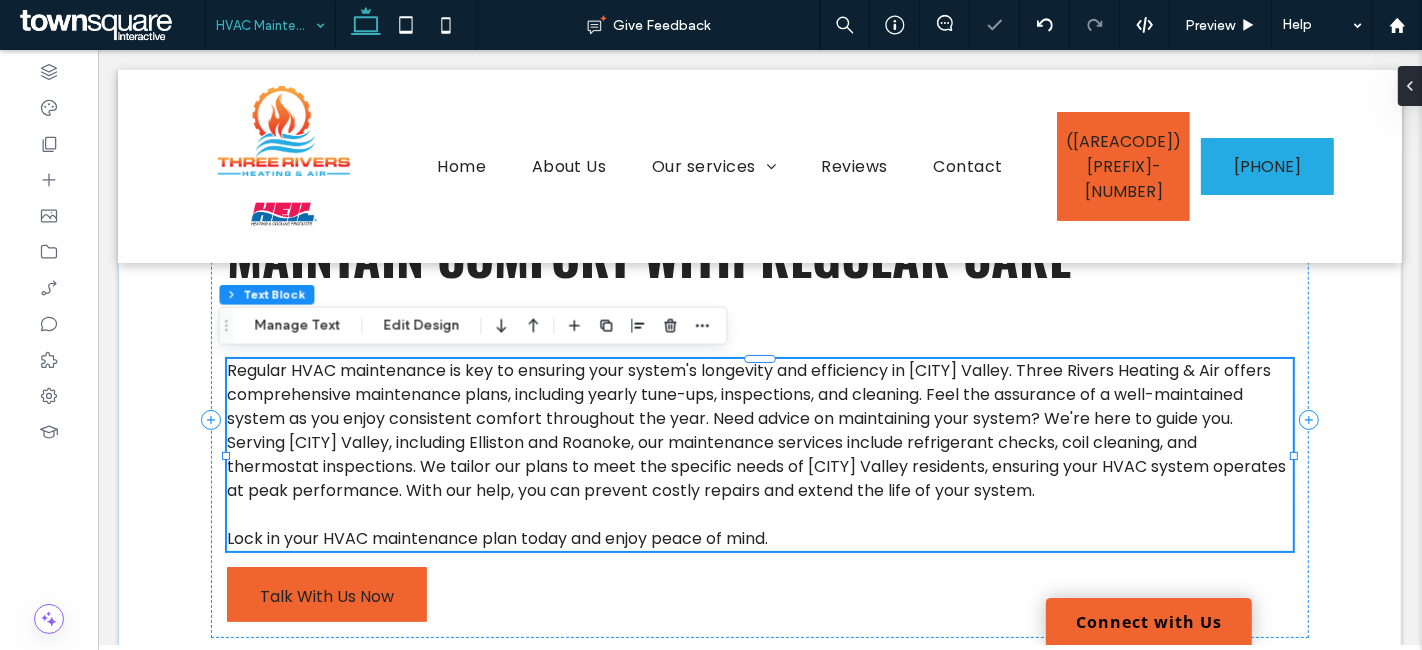 click on "Regular HVAC maintenance is key to ensuring your system's longevity and efficiency in Roanoke Valley. Three Rivers Heating & Air offers comprehensive maintenance plans, including yearly tune-ups, inspections, and cleaning. Feel the assurance of a well-maintained system as you enjoy consistent comfort throughout the year. Need advice on maintaining your system? We're here to guide you. Serving Roanoke Valley, including Elliston and Roanoke, our maintenance services include refrigerant checks, coil cleaning, and thermostat inspections. We tailor our plans to meet the specific needs of Roanoke Valley residents, ensuring your HVAC system operates at peak performance. With our help, you can prevent costly repairs and extend the life of your system. Lock in your HVAC maintenance plan today and enjoy peace of mind." at bounding box center [758, 455] 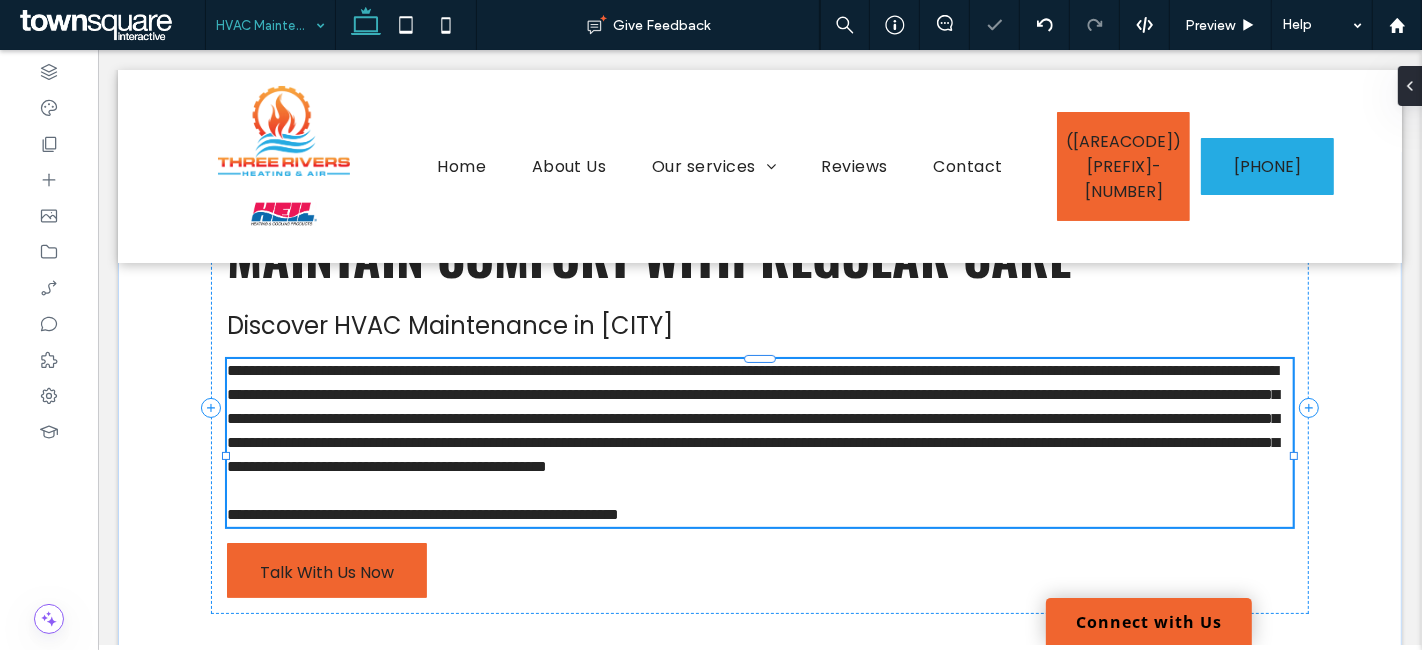 type on "*******" 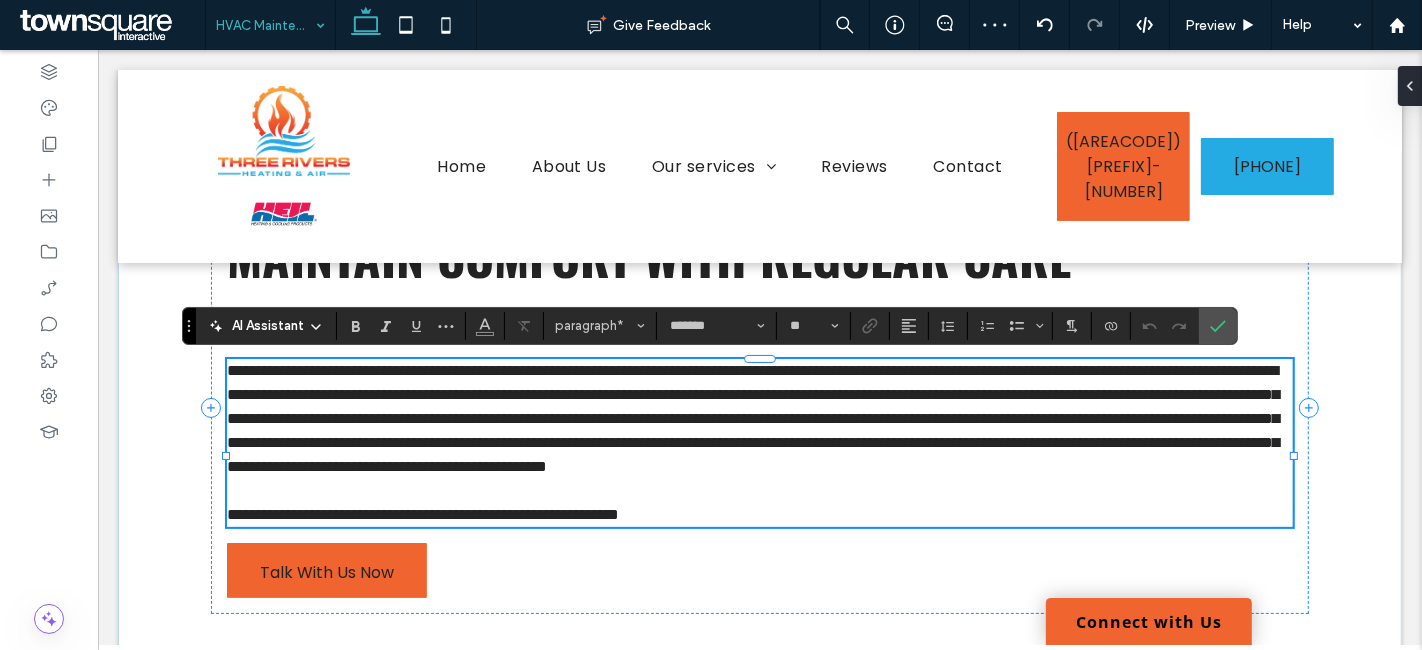 click on "**********" at bounding box center (752, 418) 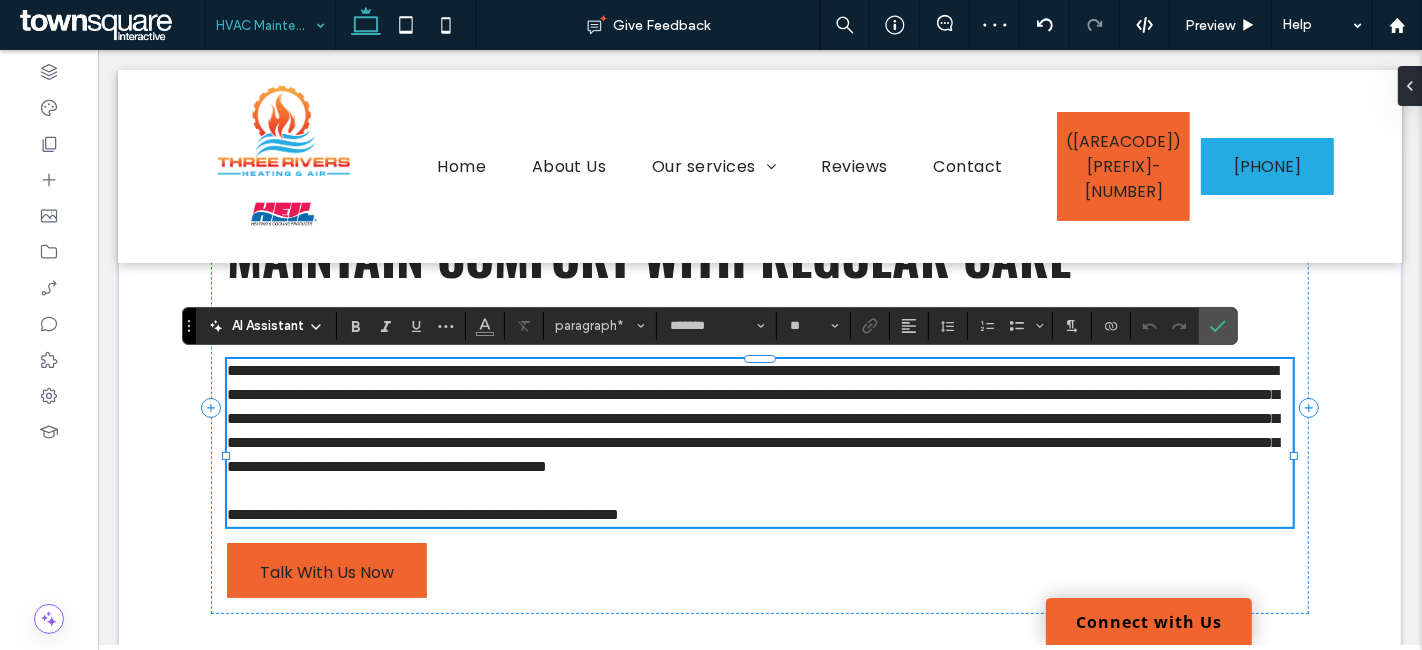 type 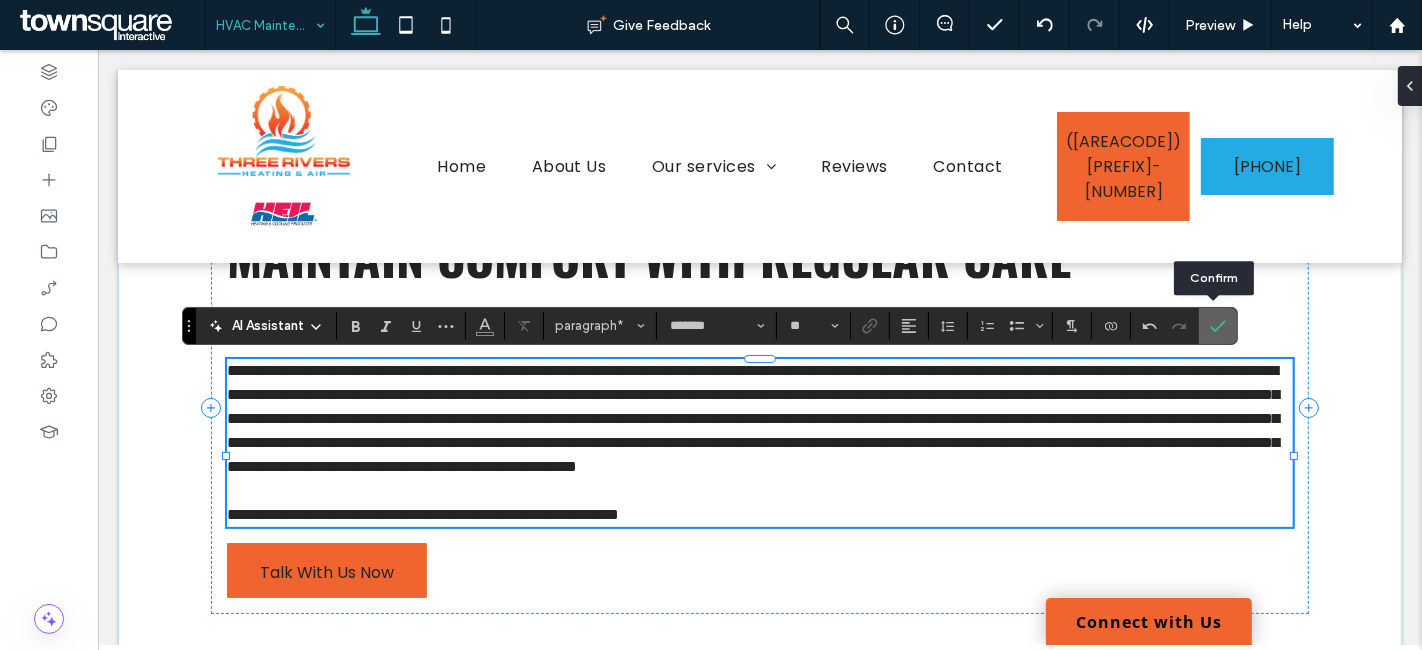 drag, startPoint x: 1210, startPoint y: 330, endPoint x: 1058, endPoint y: 340, distance: 152.3286 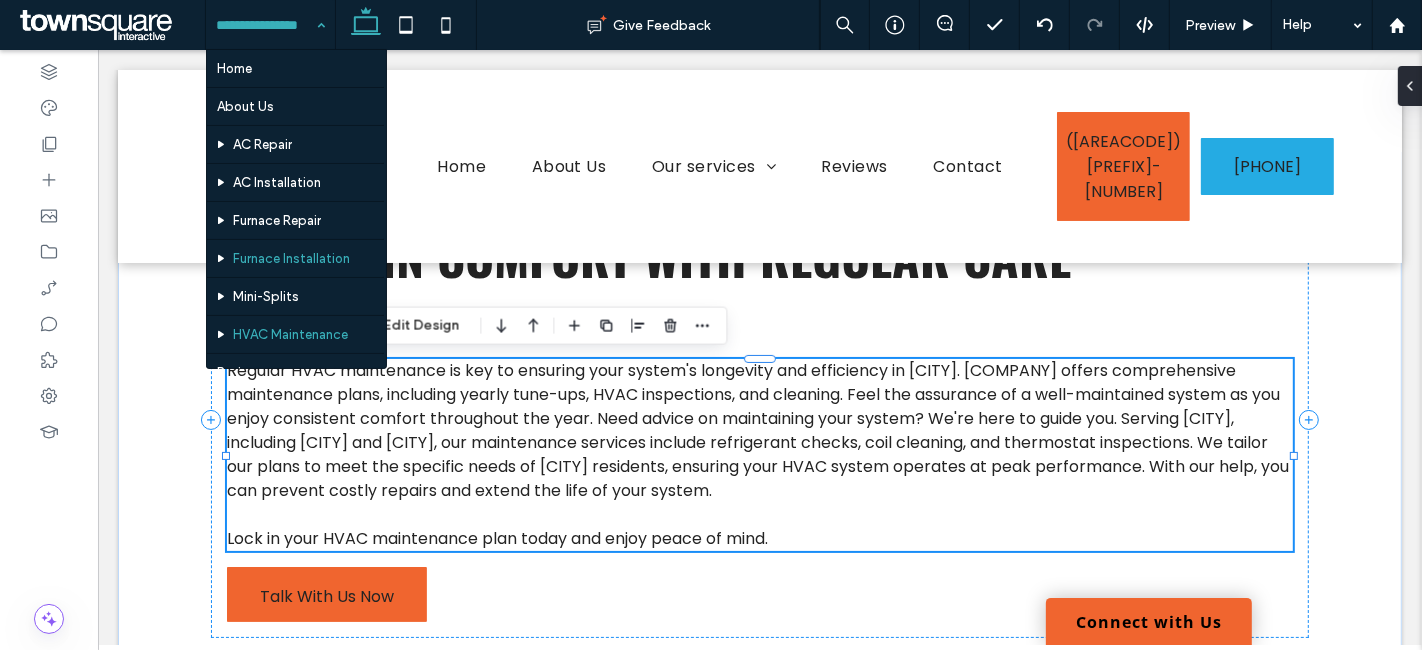 scroll, scrollTop: 100, scrollLeft: 0, axis: vertical 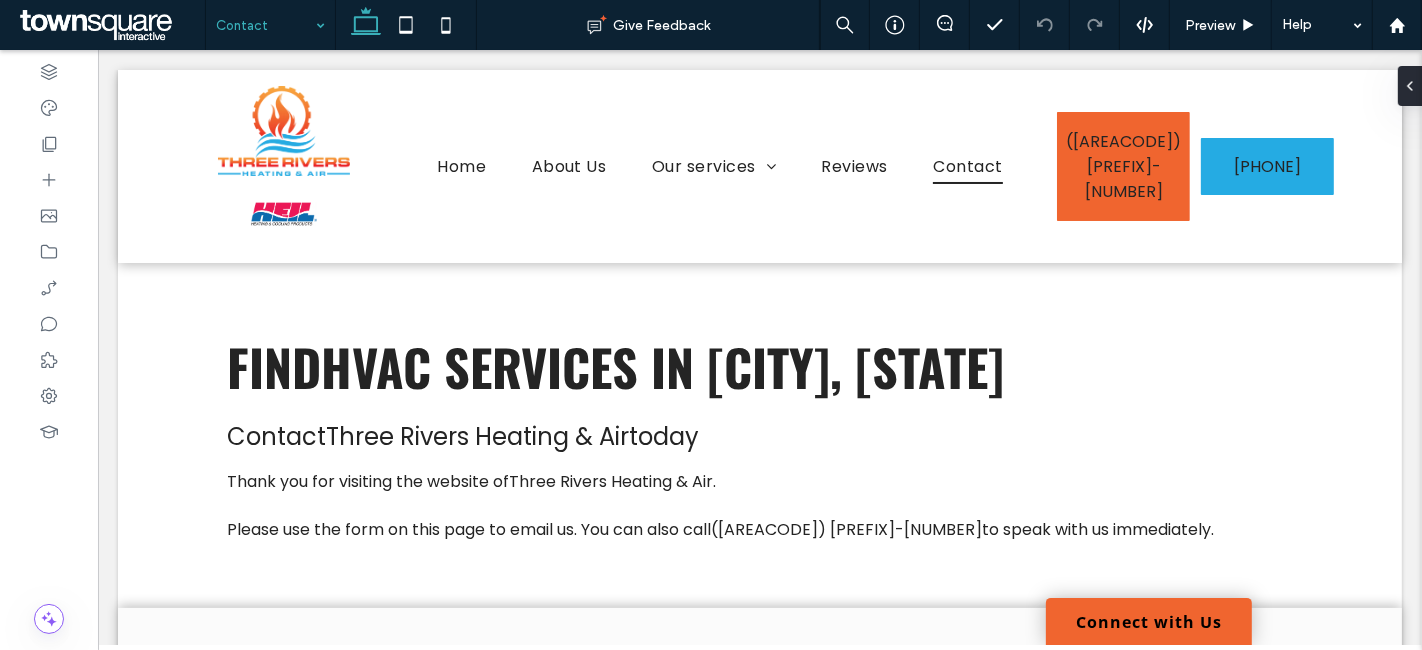 click at bounding box center (265, 25) 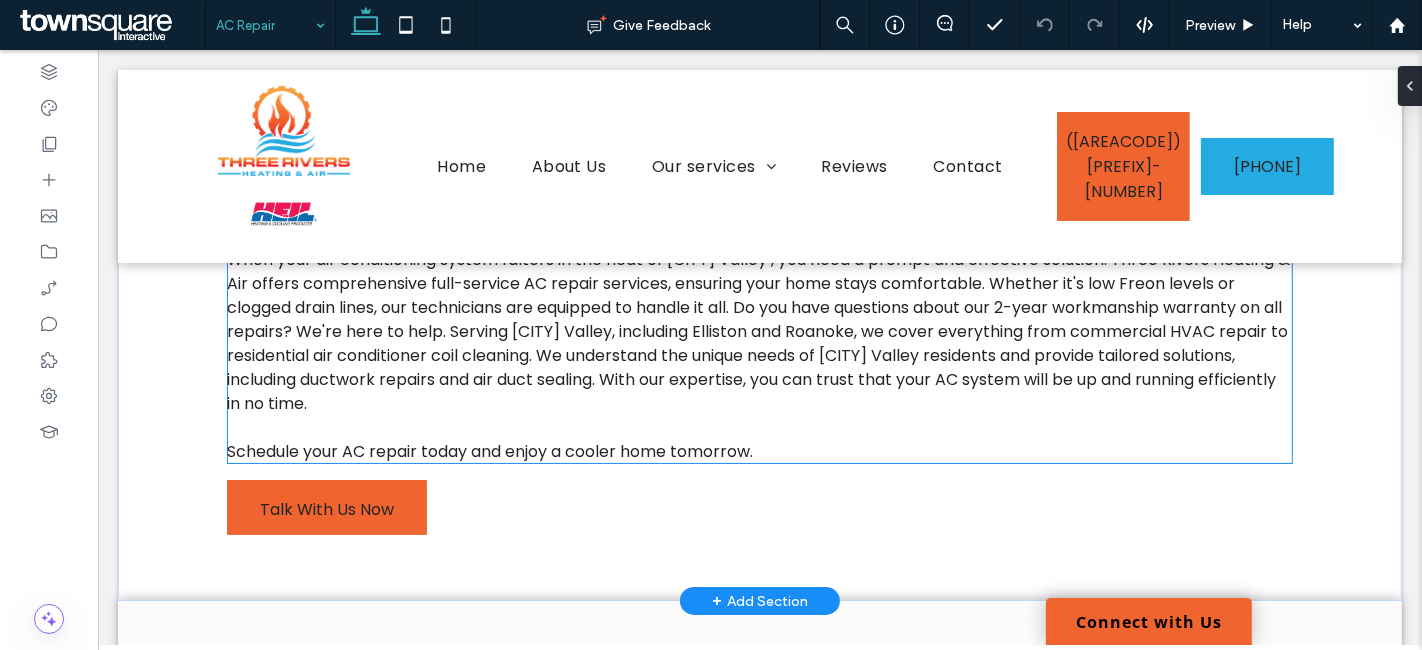 scroll, scrollTop: 111, scrollLeft: 0, axis: vertical 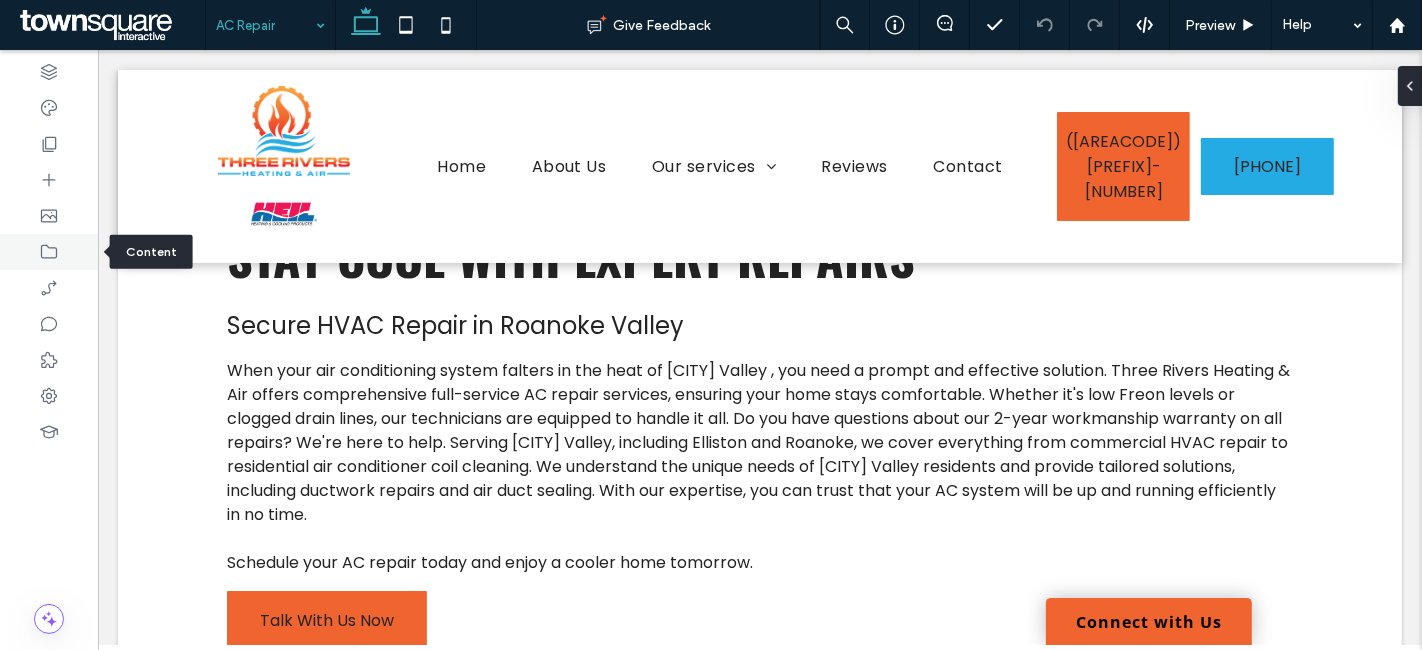 click 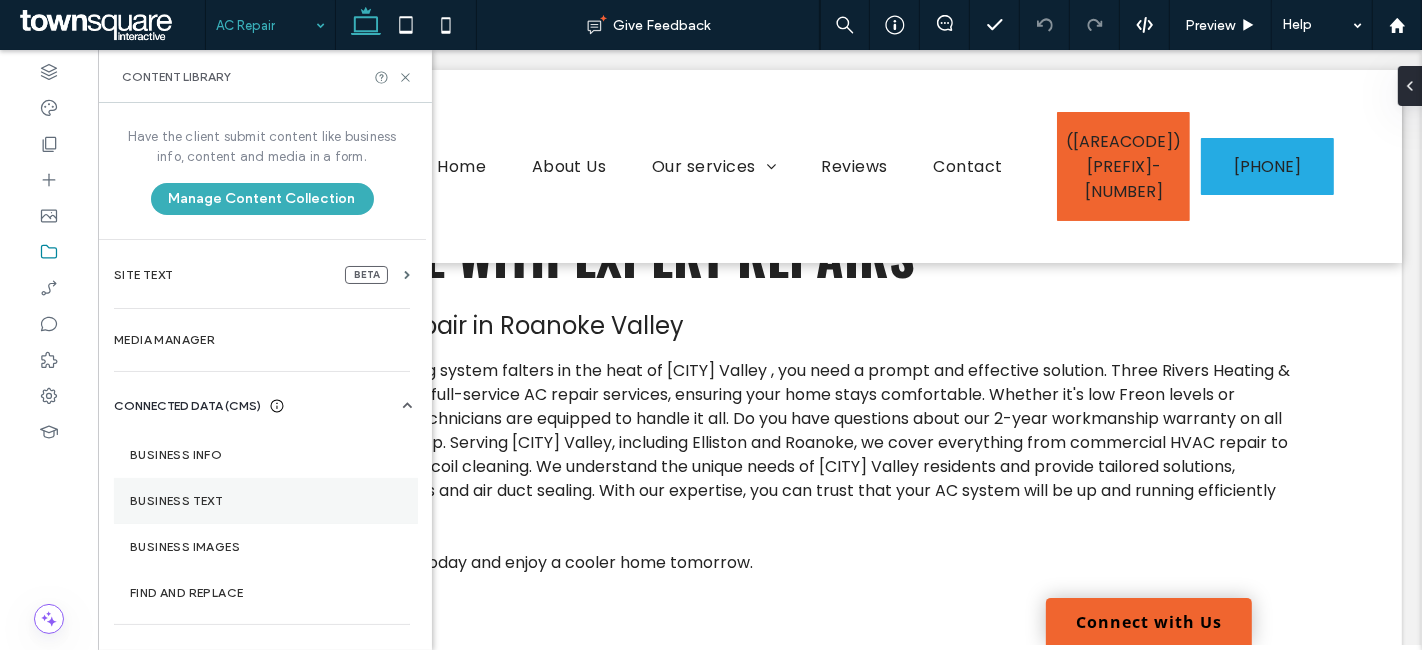 click on "Business Text" at bounding box center (266, 501) 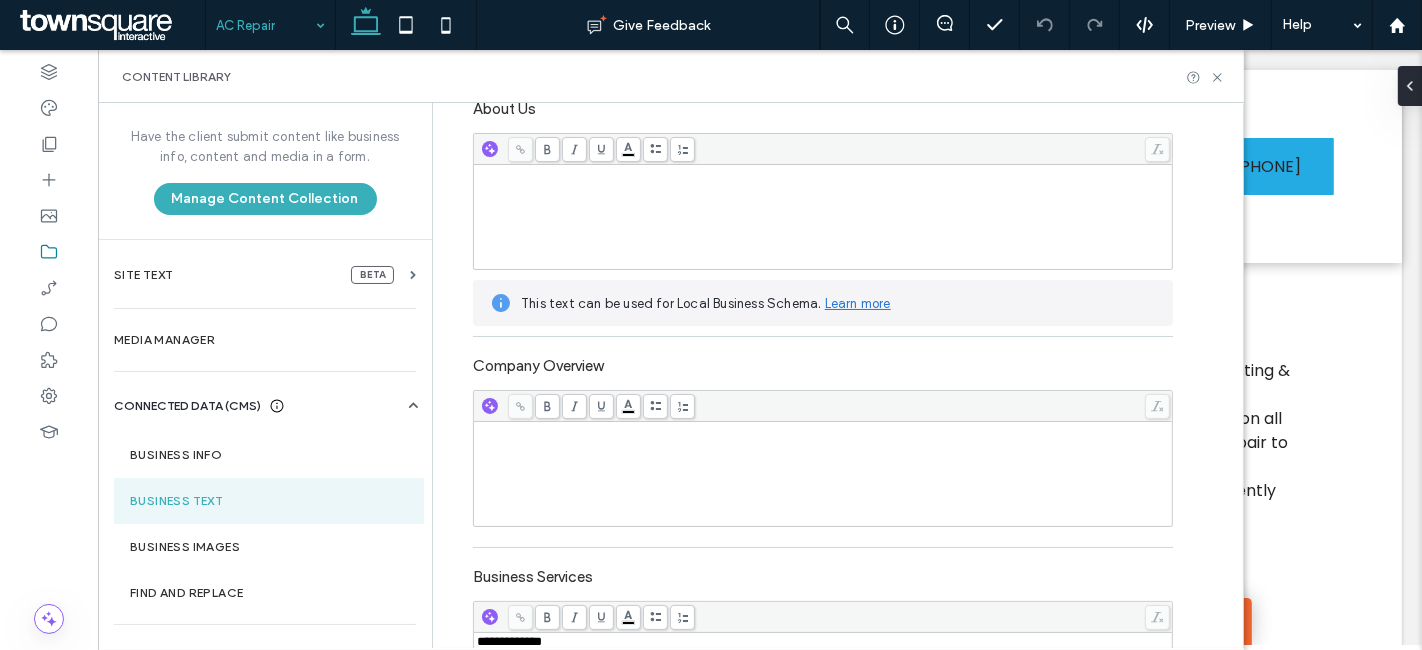 scroll, scrollTop: 555, scrollLeft: 0, axis: vertical 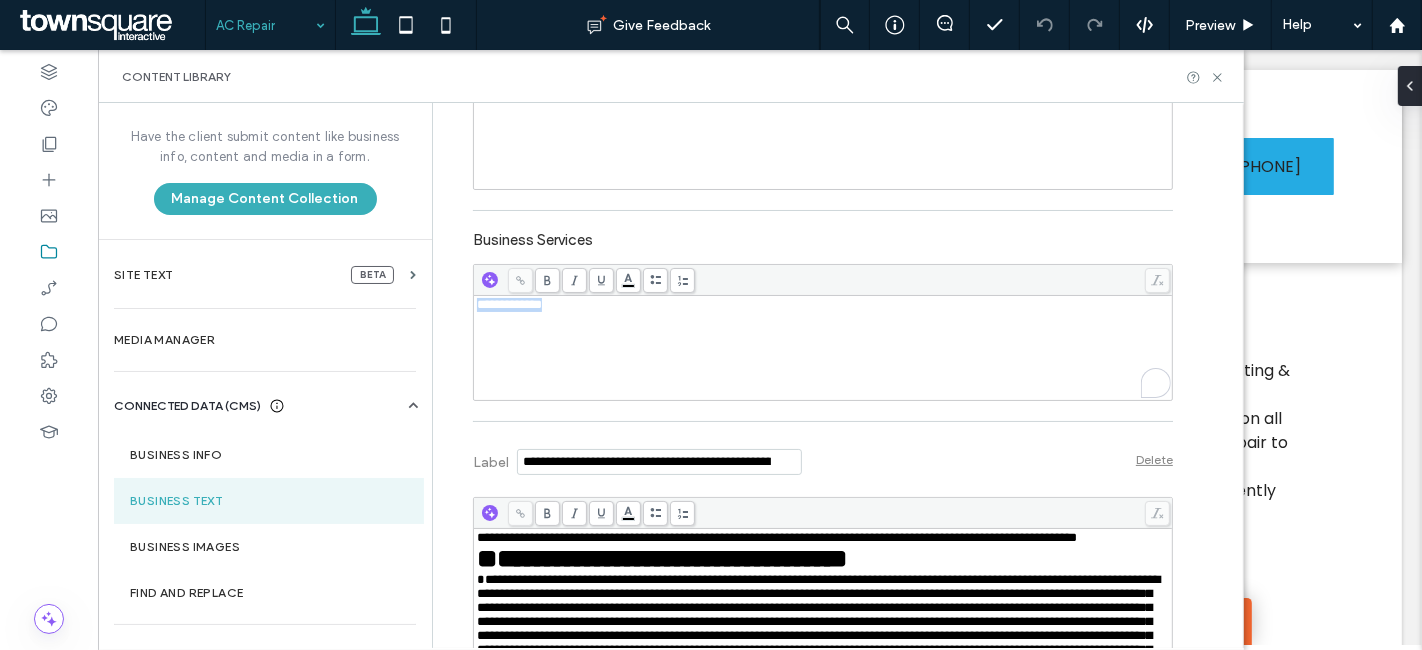 drag, startPoint x: 516, startPoint y: 299, endPoint x: 443, endPoint y: 298, distance: 73.00685 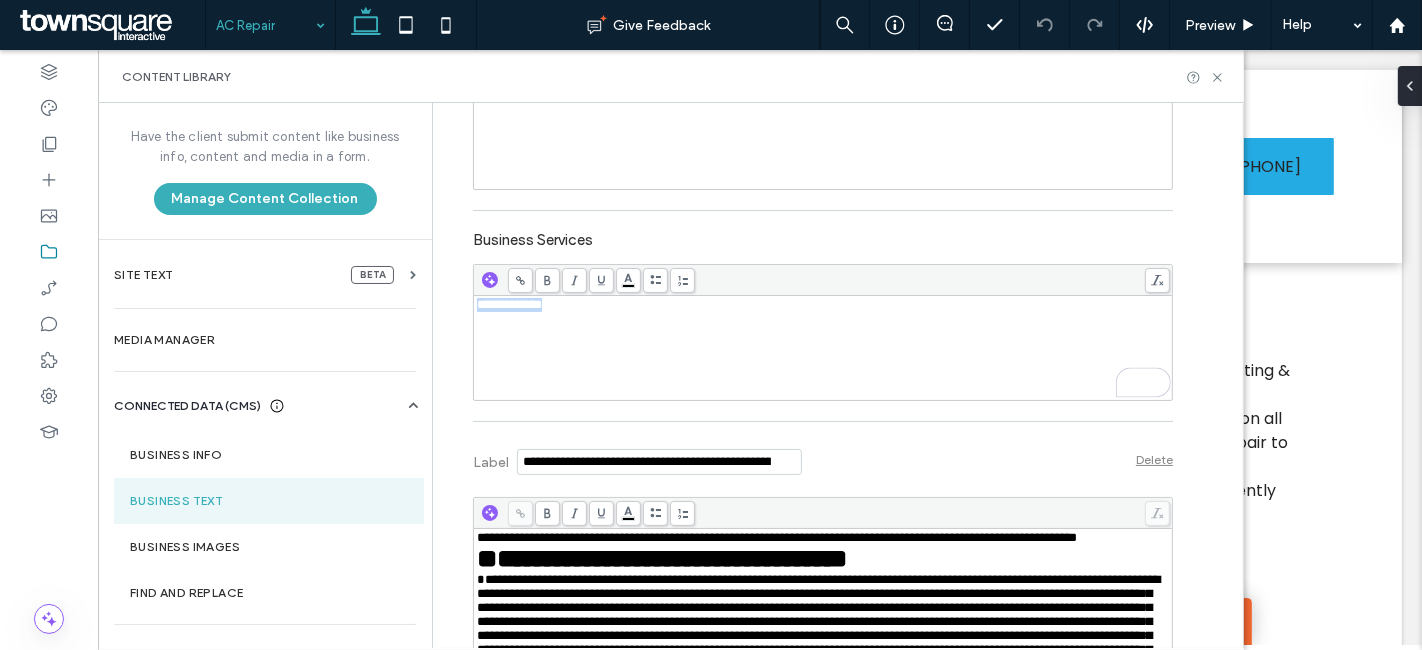 paste 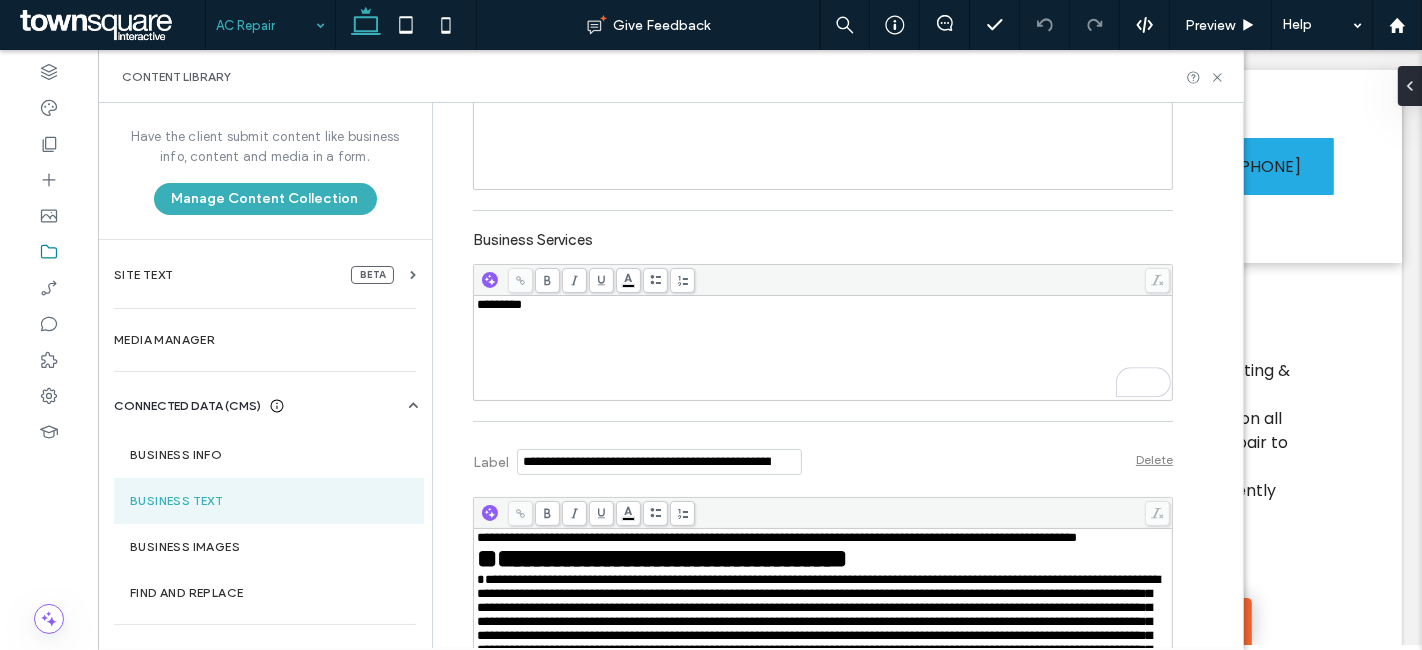scroll, scrollTop: 555, scrollLeft: 0, axis: vertical 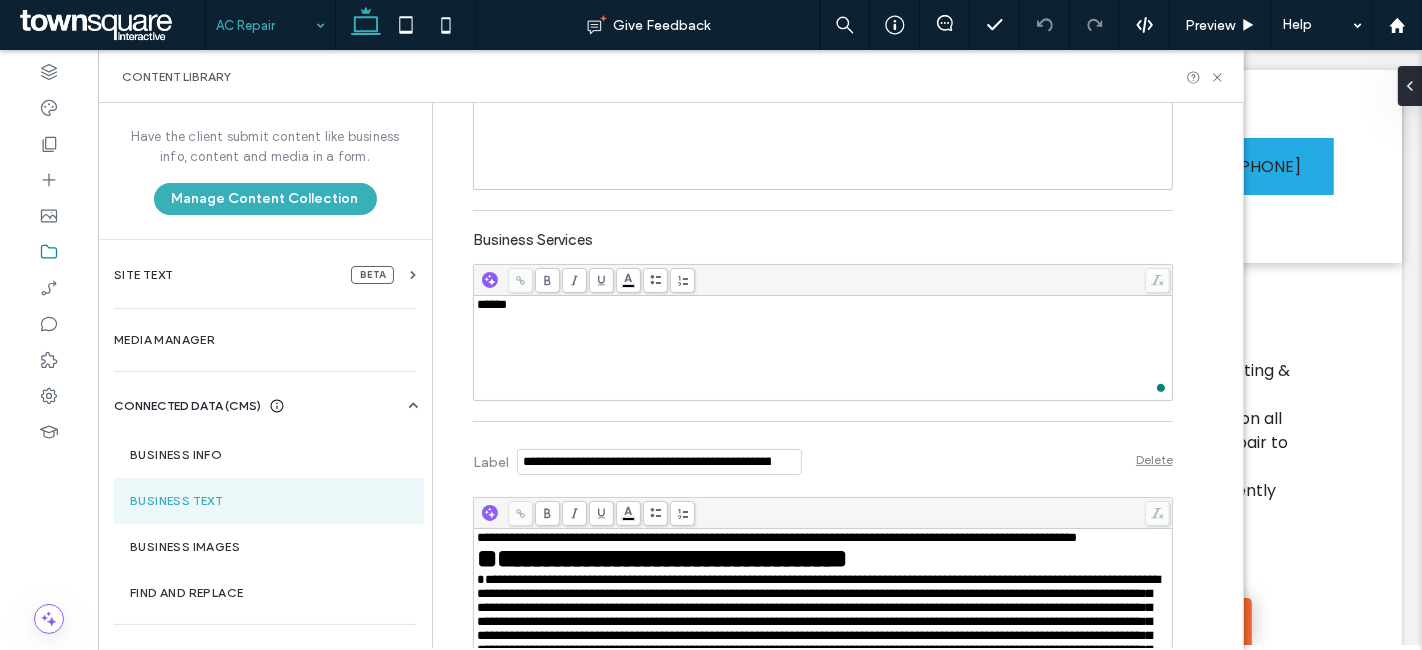 type 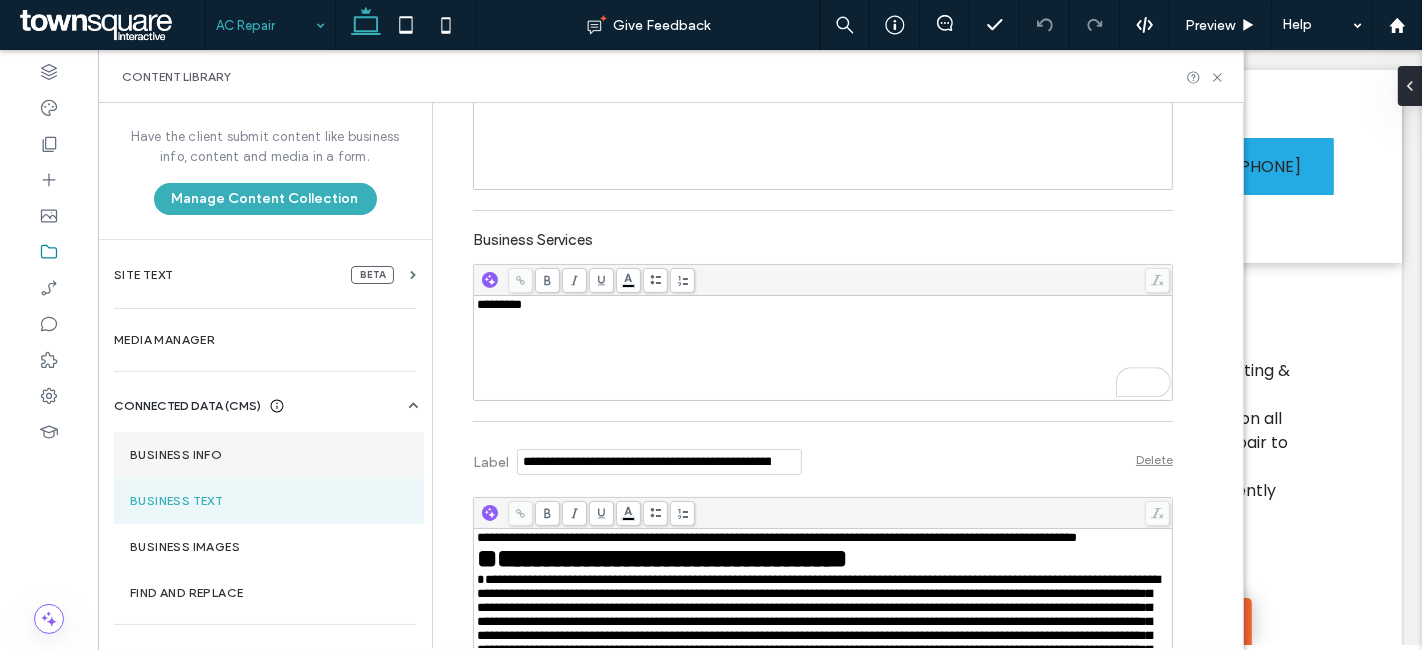 click on "Business Info" at bounding box center (269, 455) 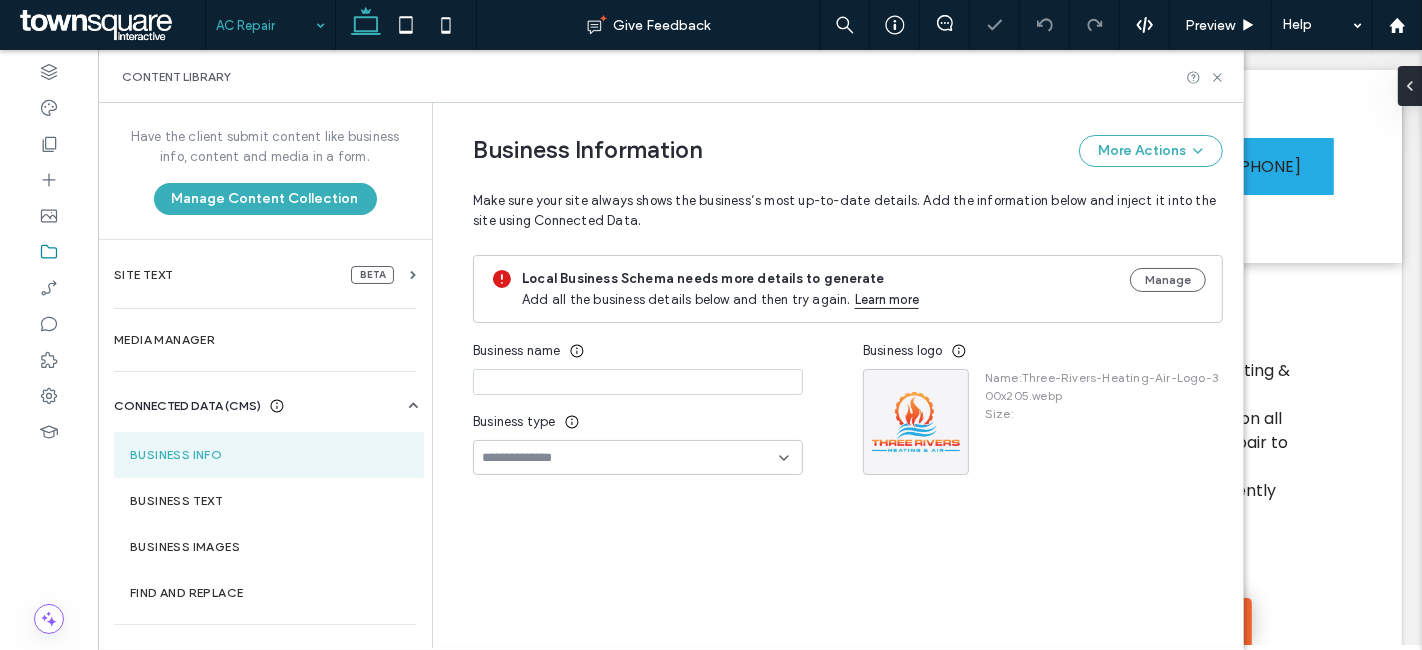 type on "**********" 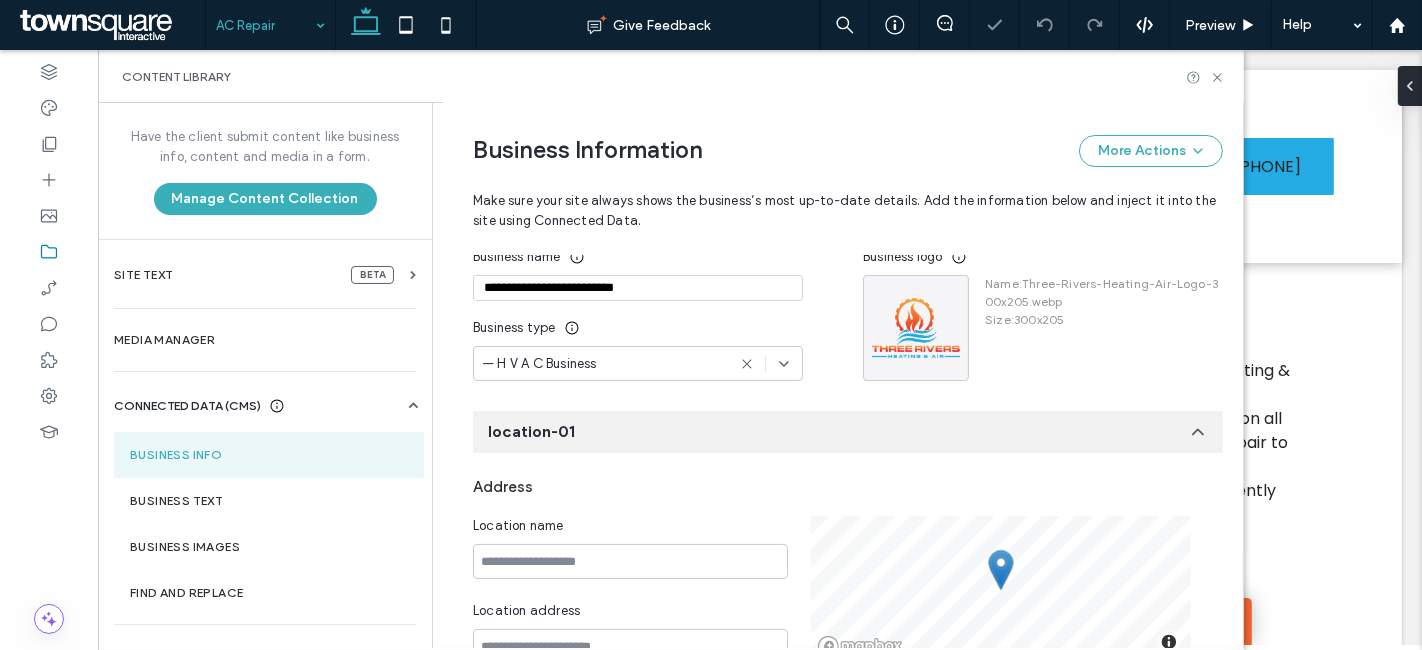 scroll, scrollTop: 0, scrollLeft: 0, axis: both 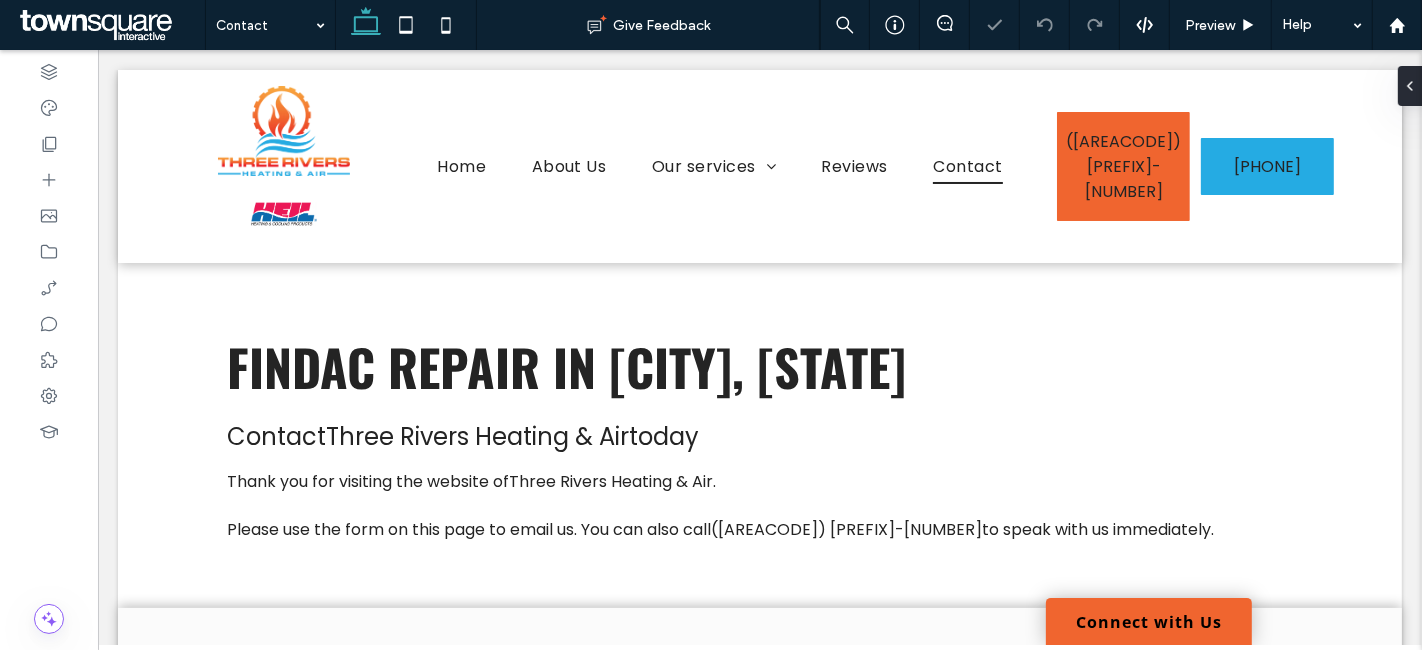 click at bounding box center (759, 263) 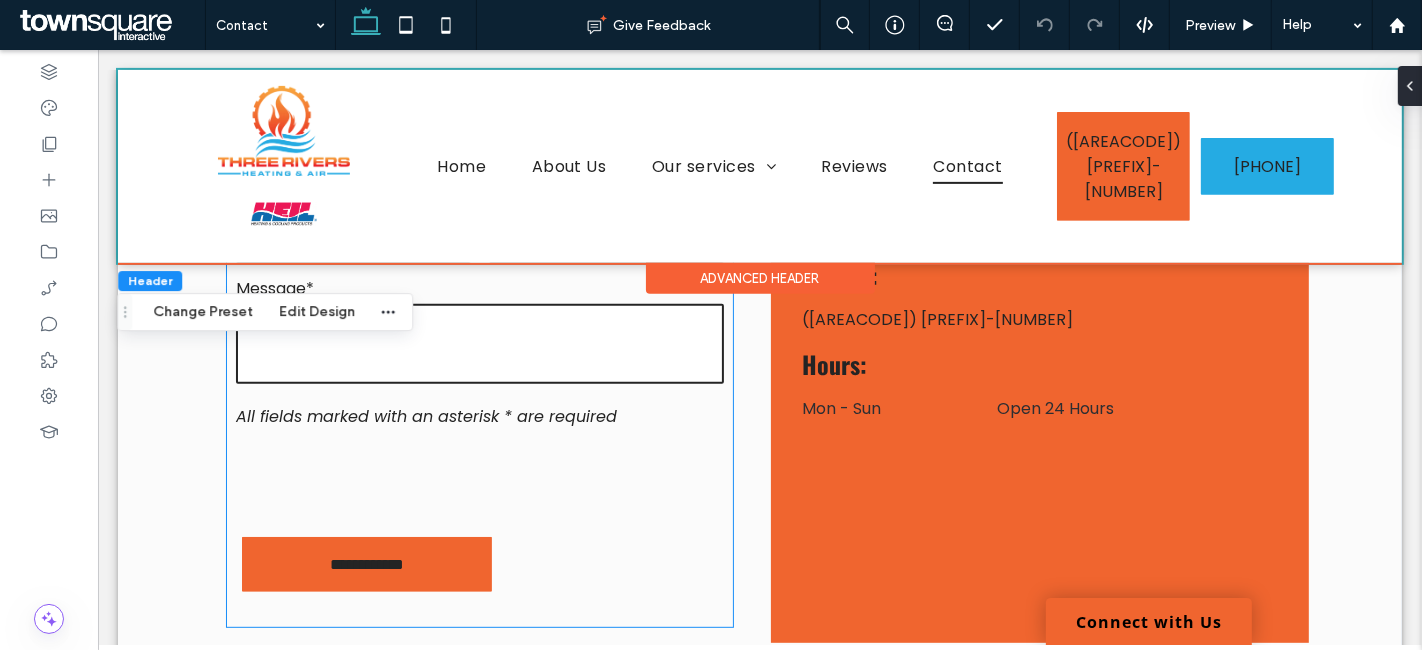 scroll, scrollTop: 647, scrollLeft: 0, axis: vertical 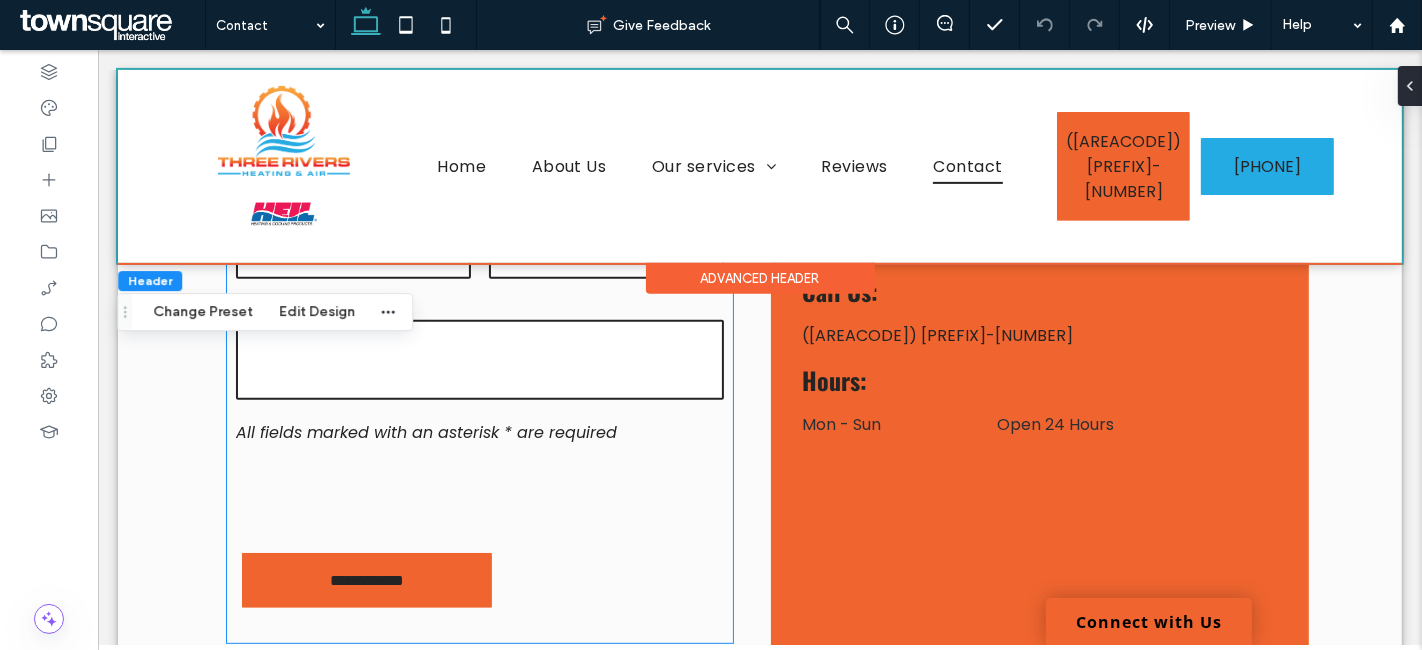 click at bounding box center (479, 494) 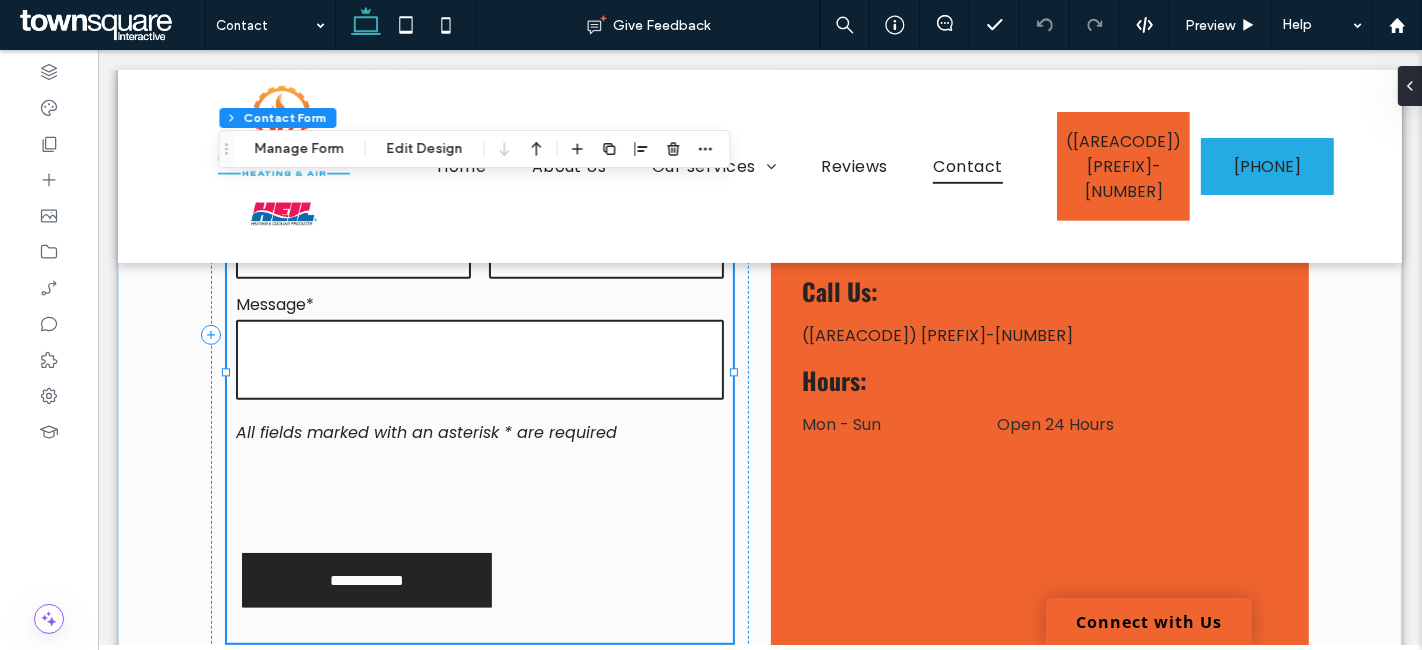 type on "*" 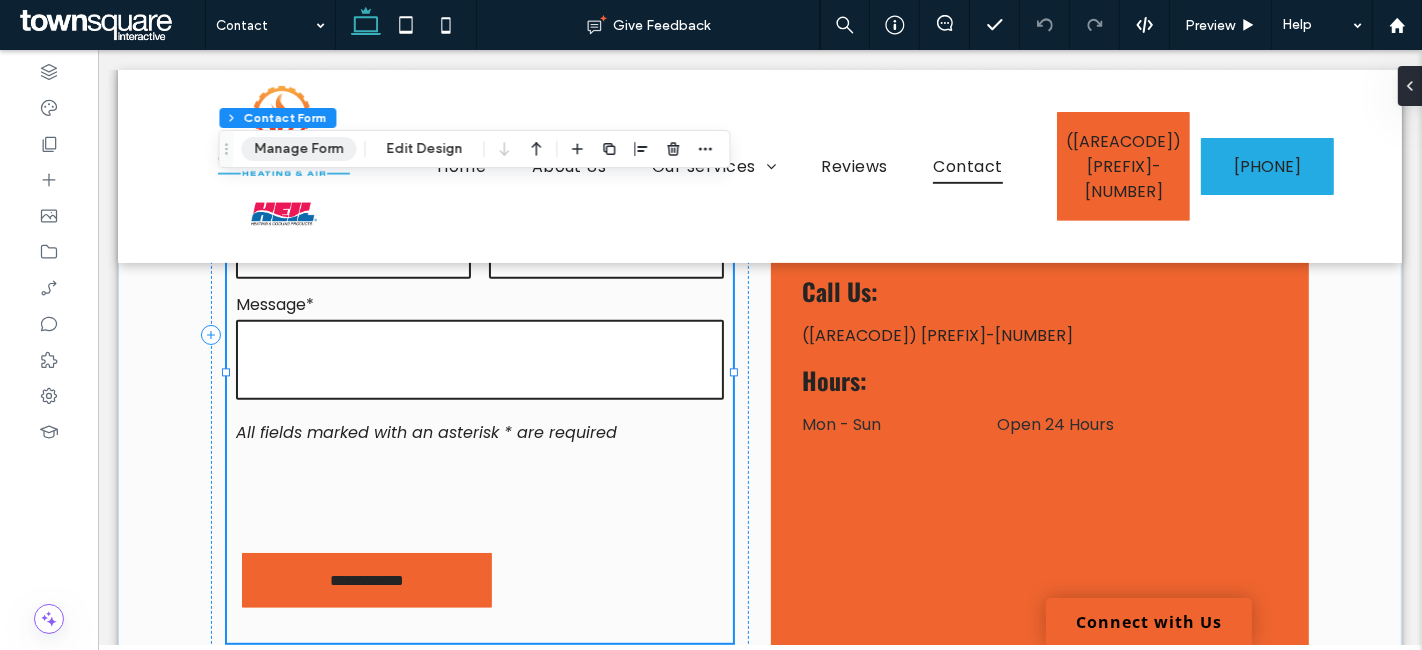 click on "Manage Form" at bounding box center (298, 149) 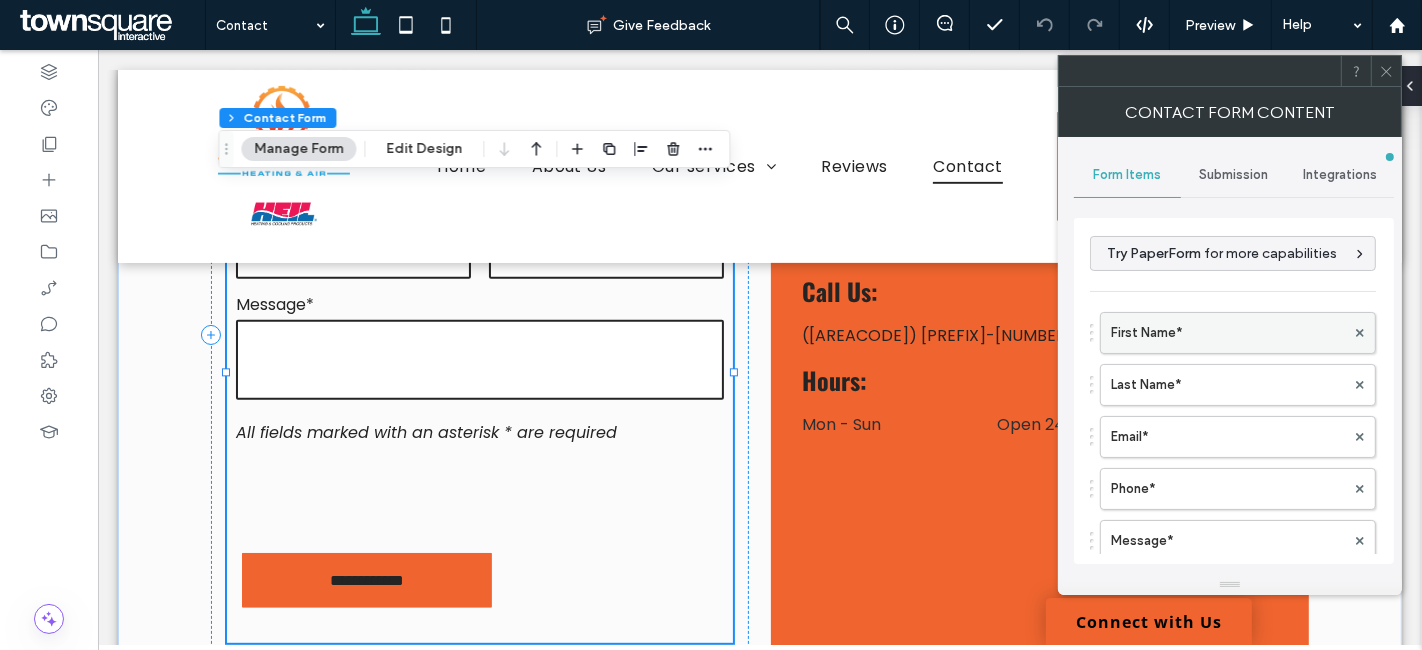click on "First Name*" at bounding box center [1228, 333] 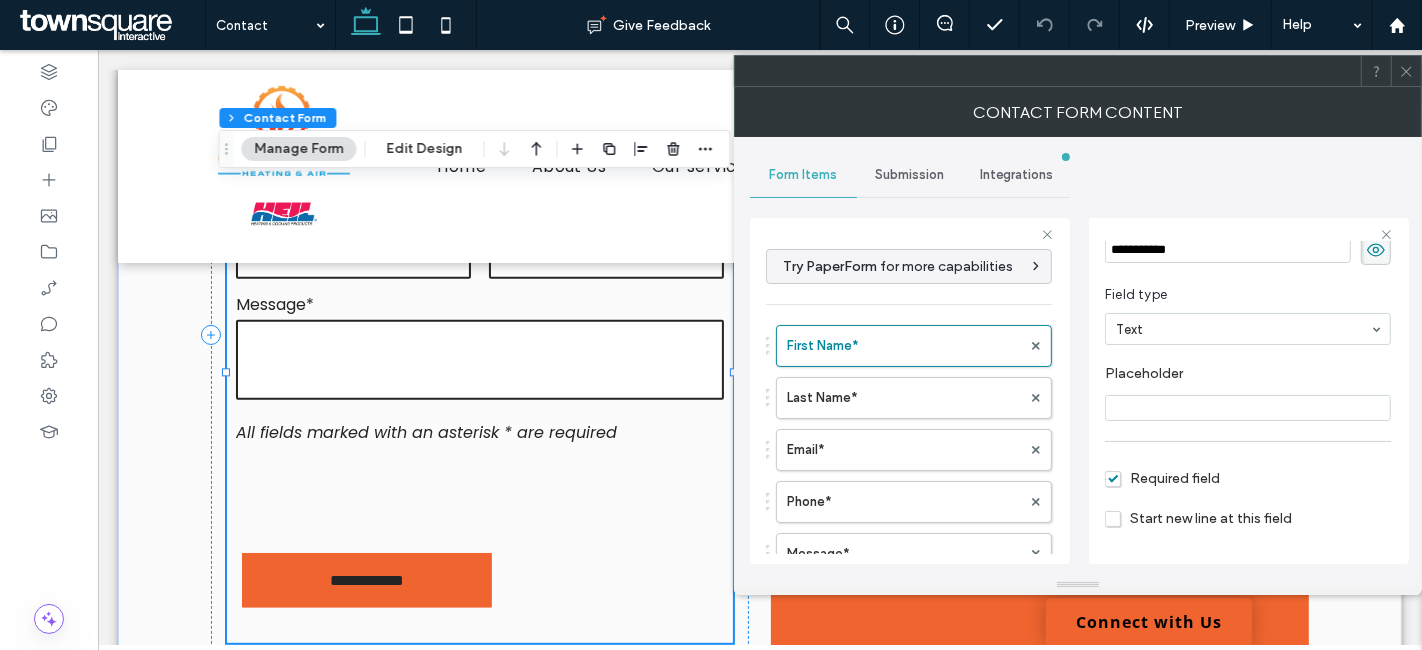 scroll, scrollTop: 138, scrollLeft: 0, axis: vertical 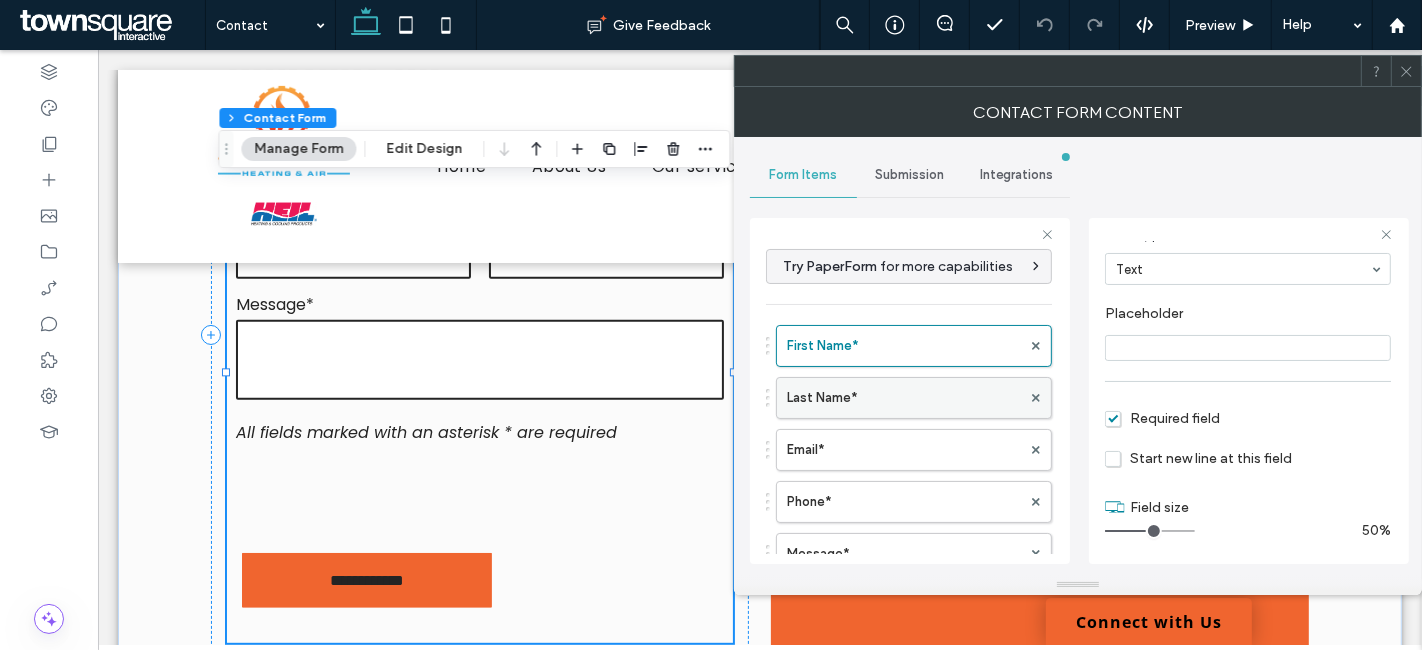 click on "Last Name*" at bounding box center [904, 398] 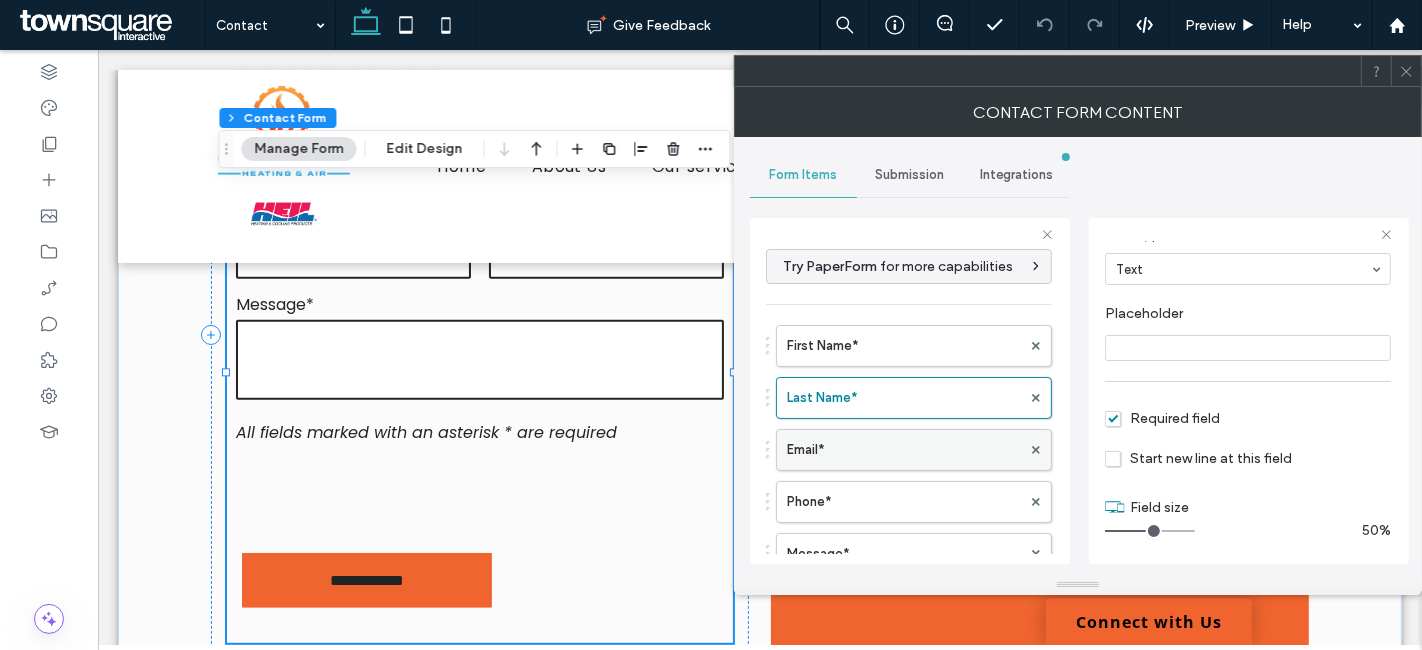 click on "Email*" at bounding box center [904, 450] 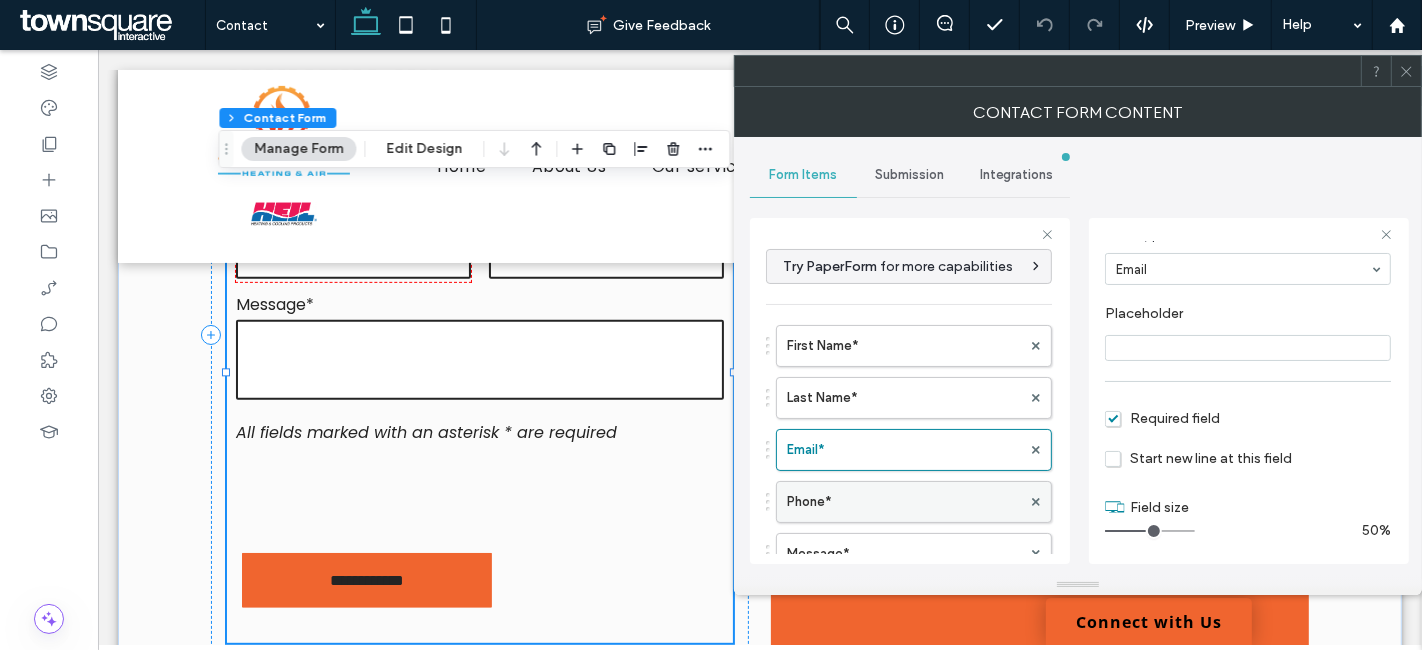 click on "Phone*" at bounding box center (904, 502) 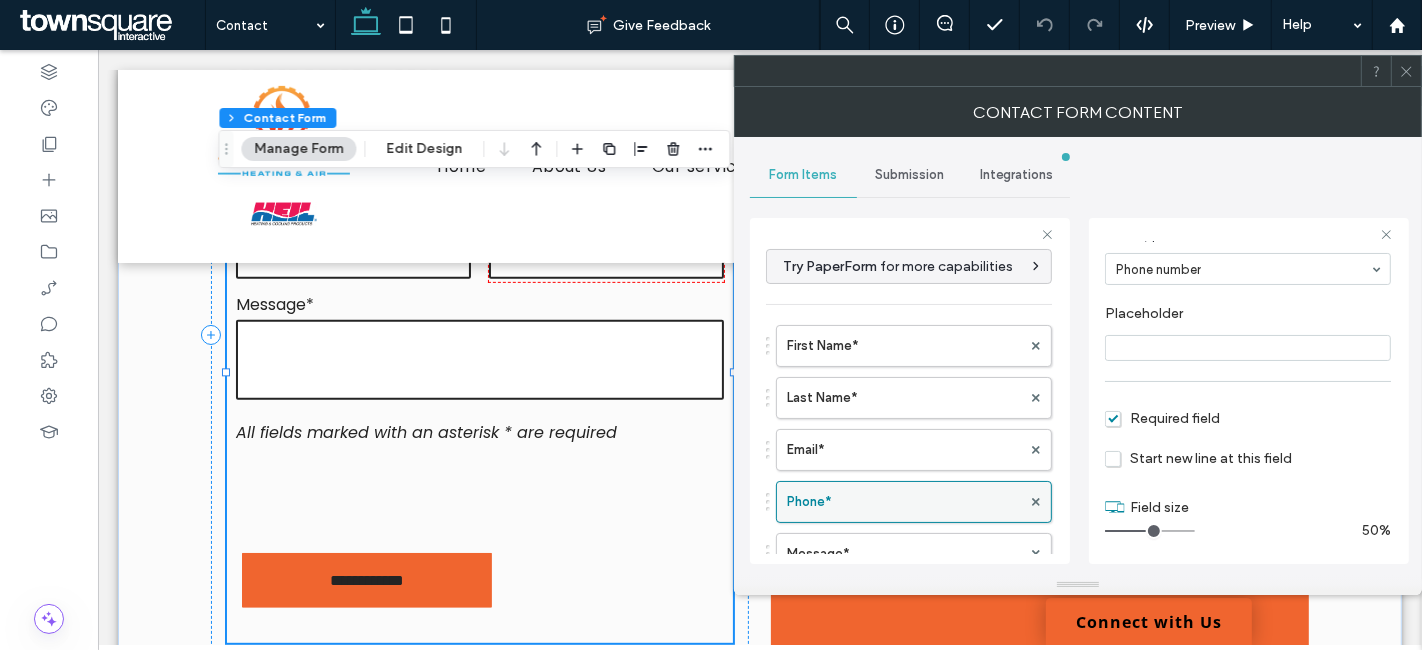 scroll, scrollTop: 111, scrollLeft: 0, axis: vertical 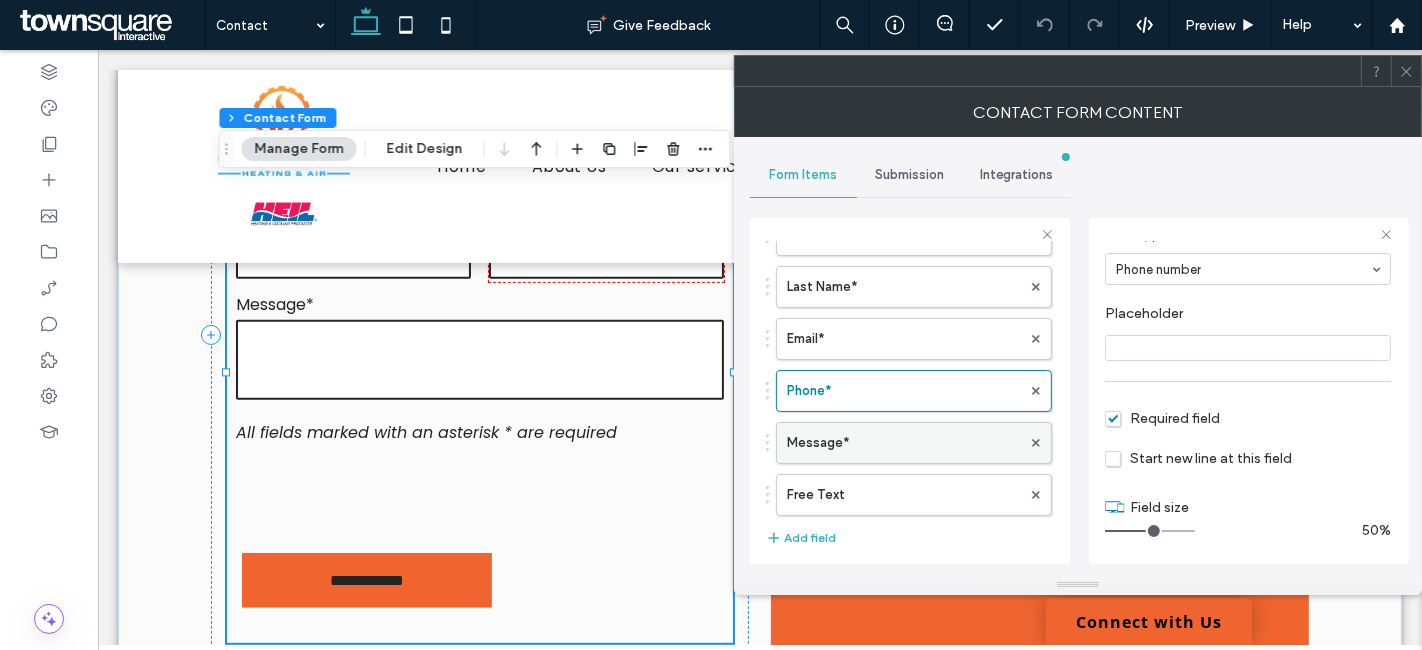 click on "Message*" at bounding box center (904, 443) 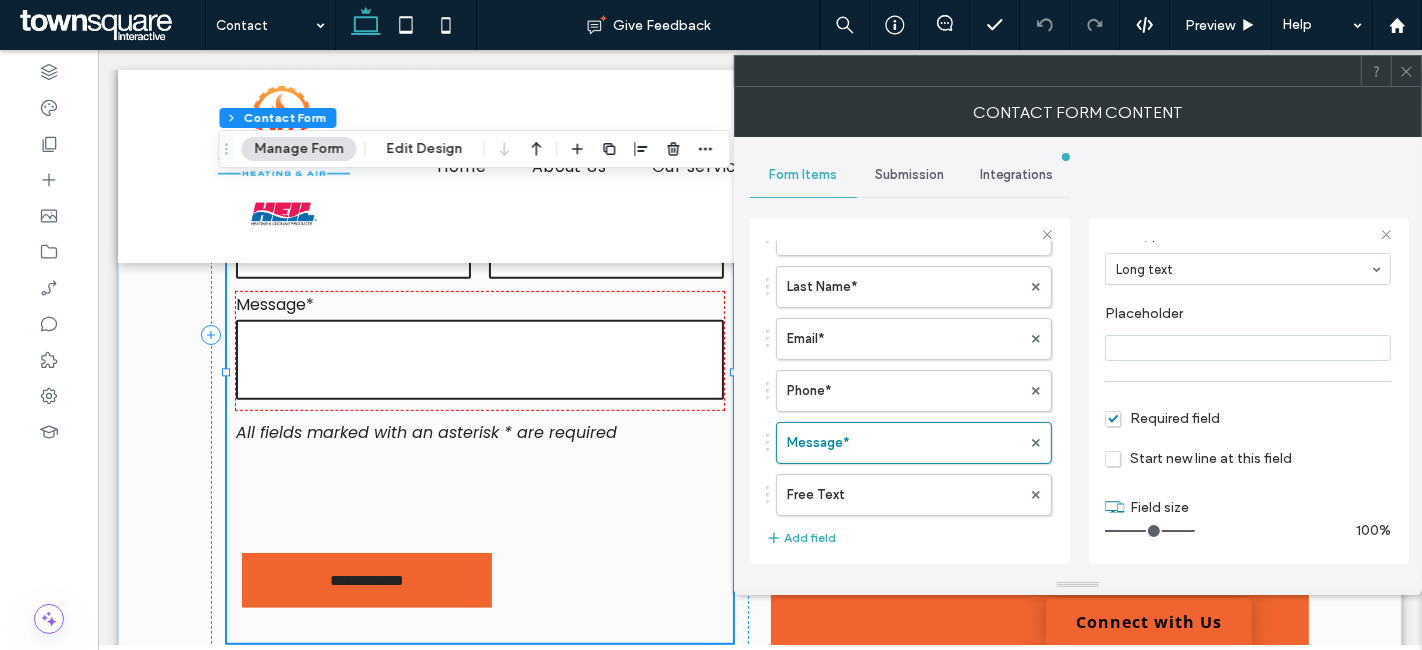 click on "Submission" at bounding box center (910, 175) 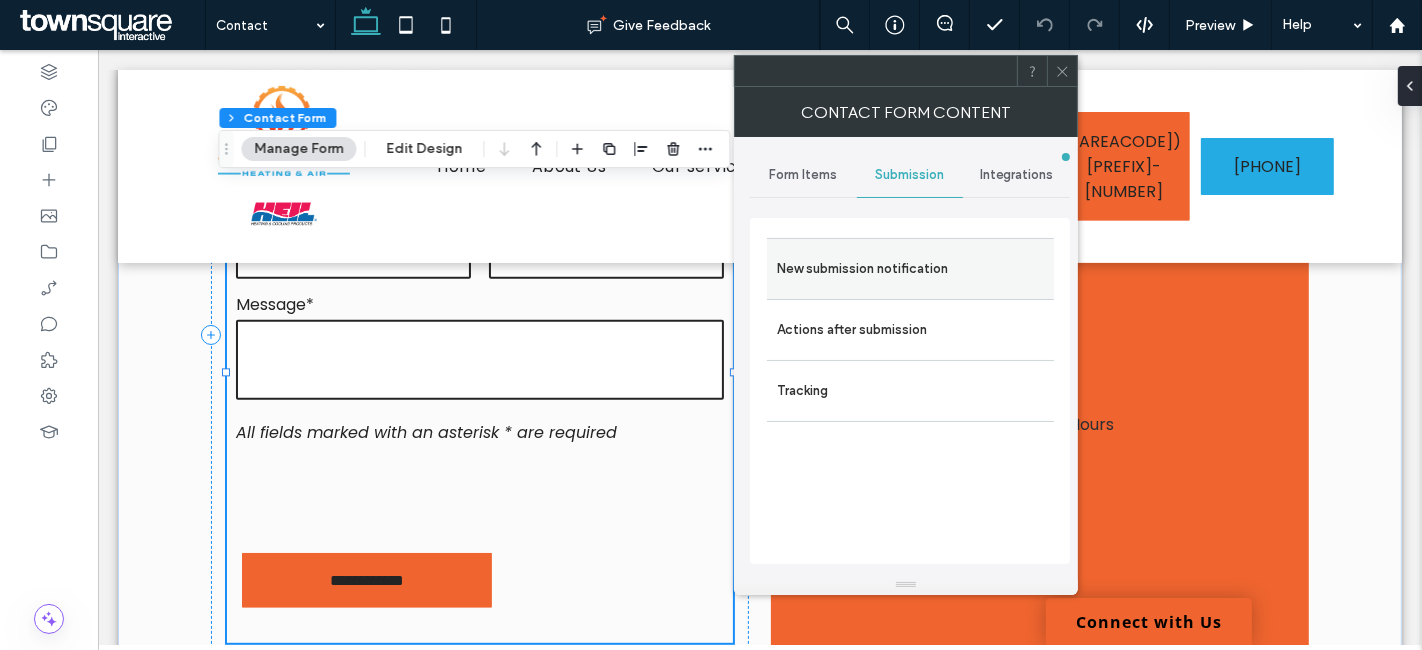 click on "New submission notification" at bounding box center [910, 269] 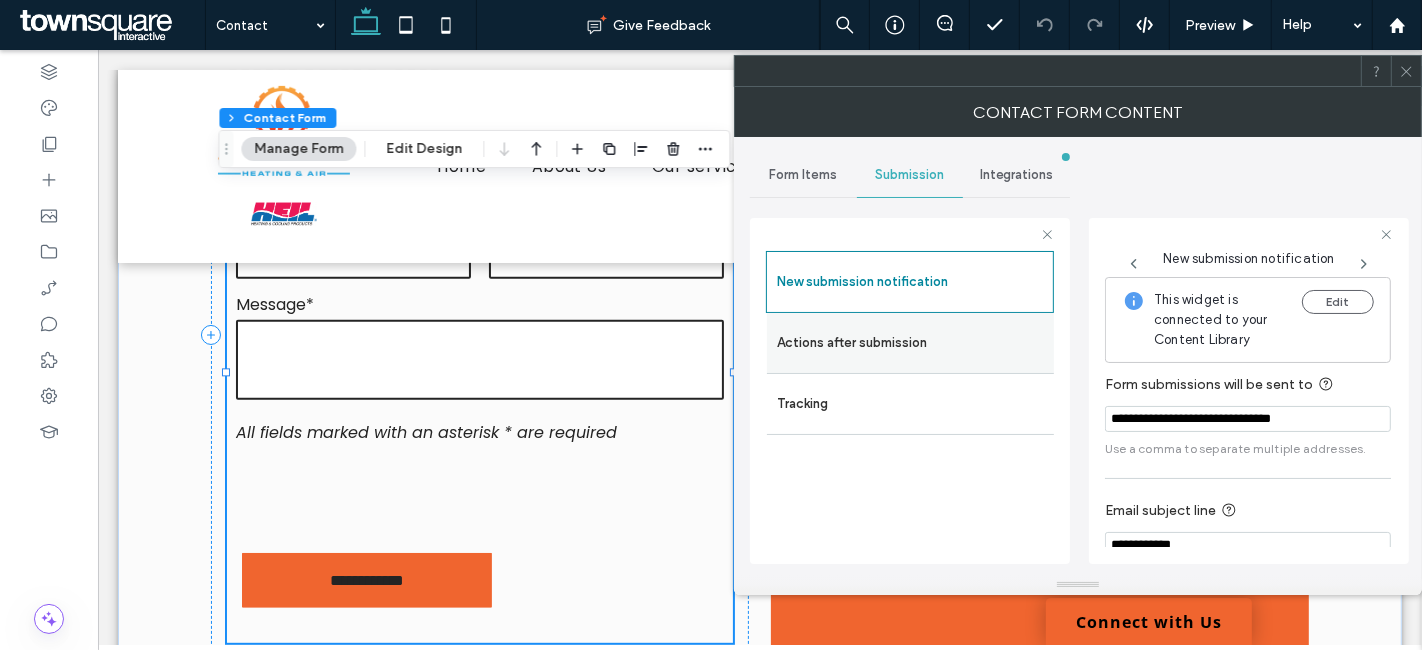 click on "Actions after submission" at bounding box center [910, 343] 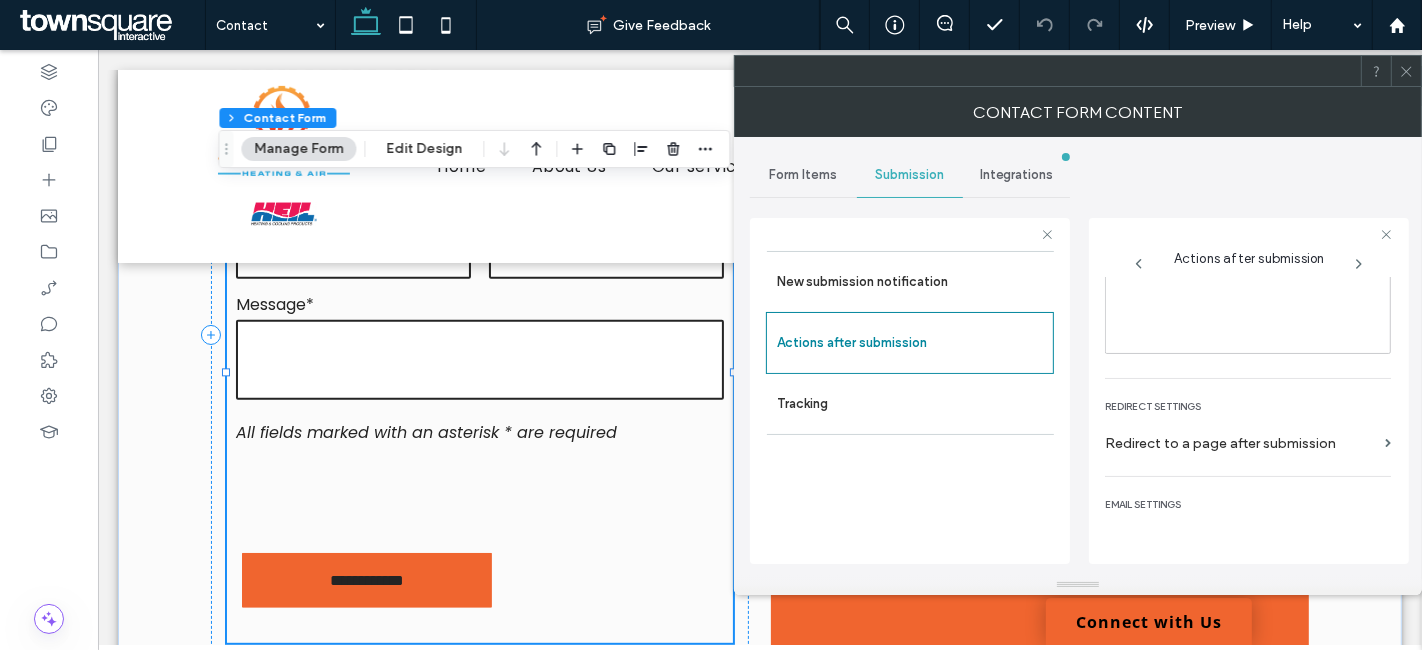 scroll, scrollTop: 342, scrollLeft: 0, axis: vertical 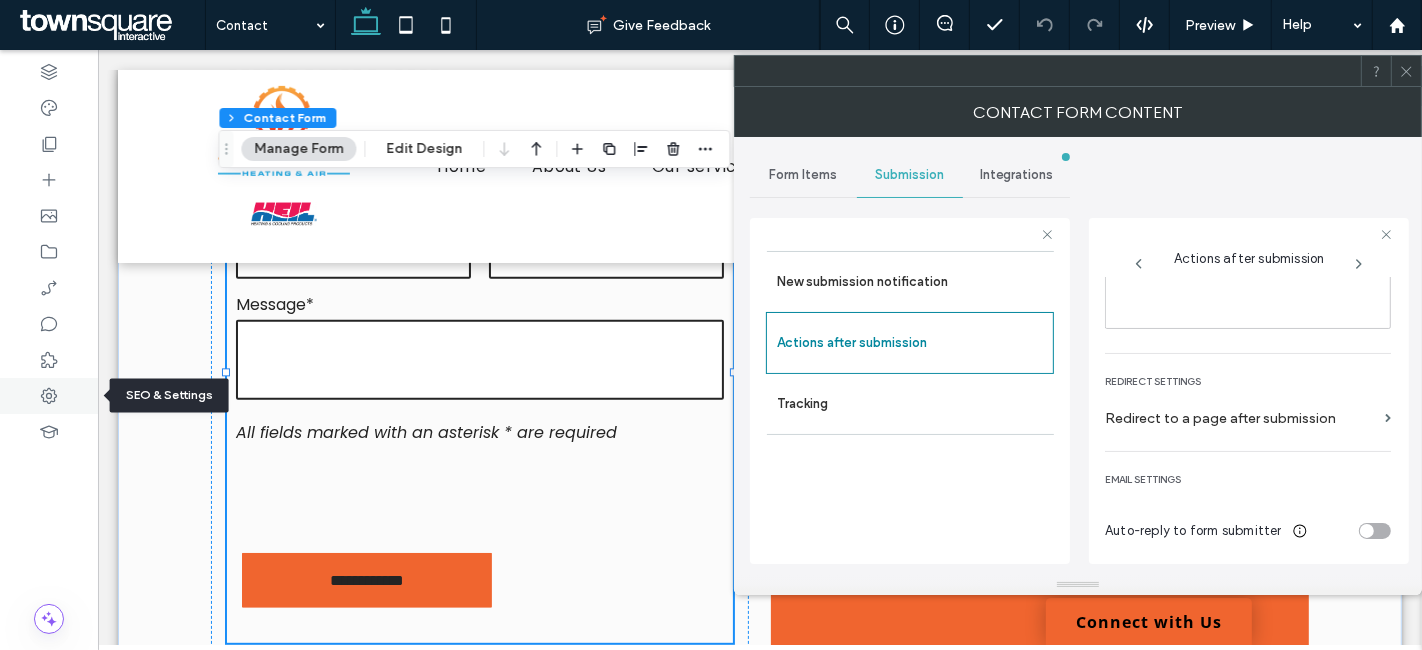 click at bounding box center (49, 396) 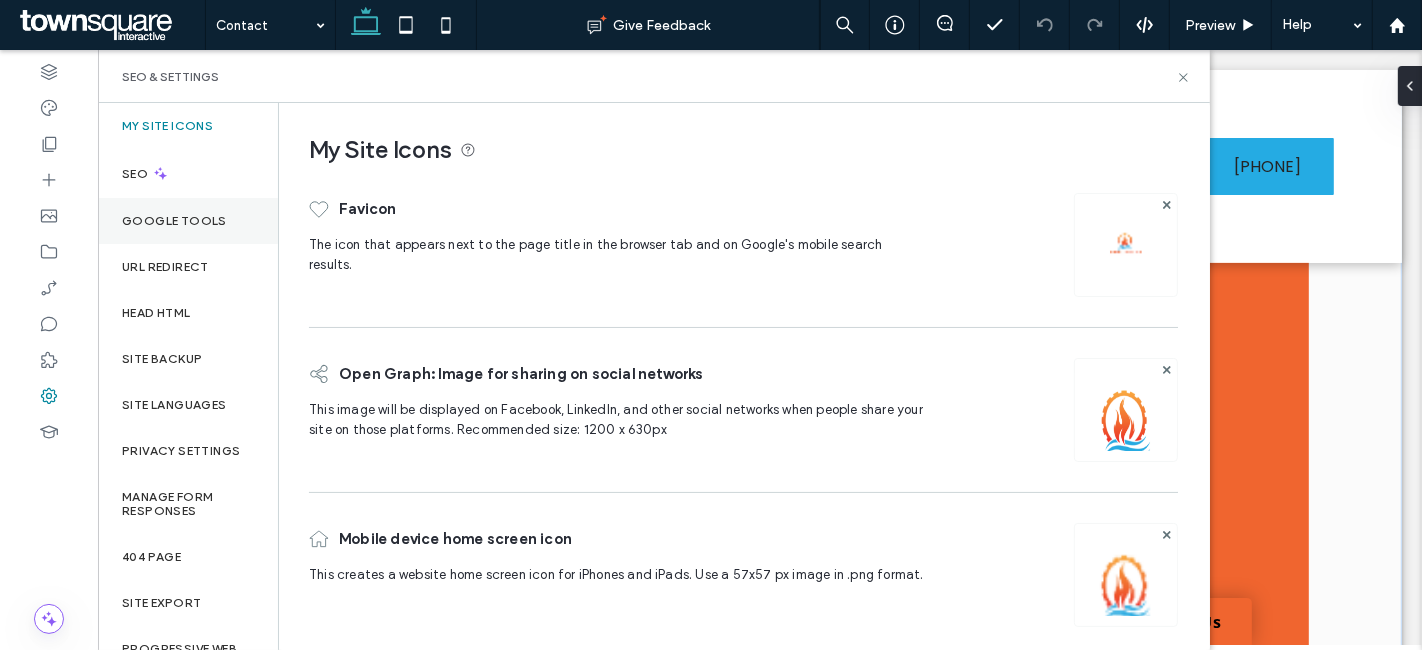 click on "Google Tools" at bounding box center [188, 221] 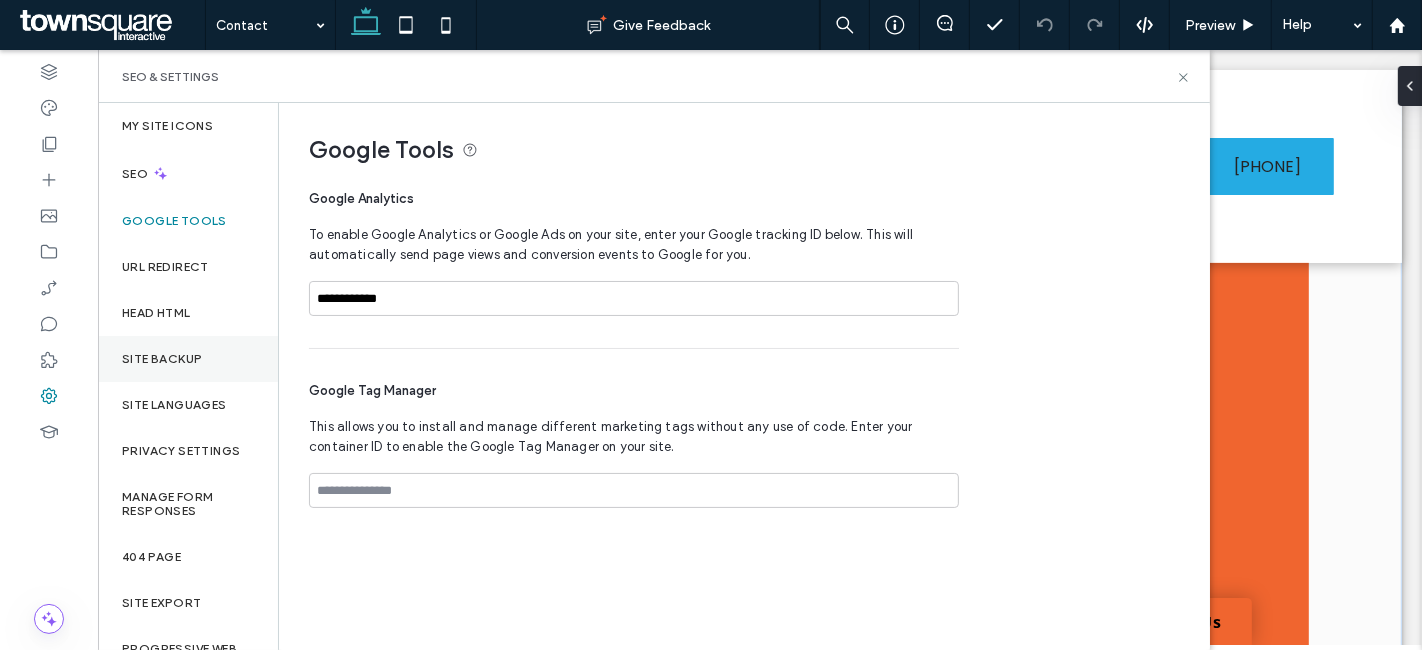 click on "Site Backup" at bounding box center [188, 359] 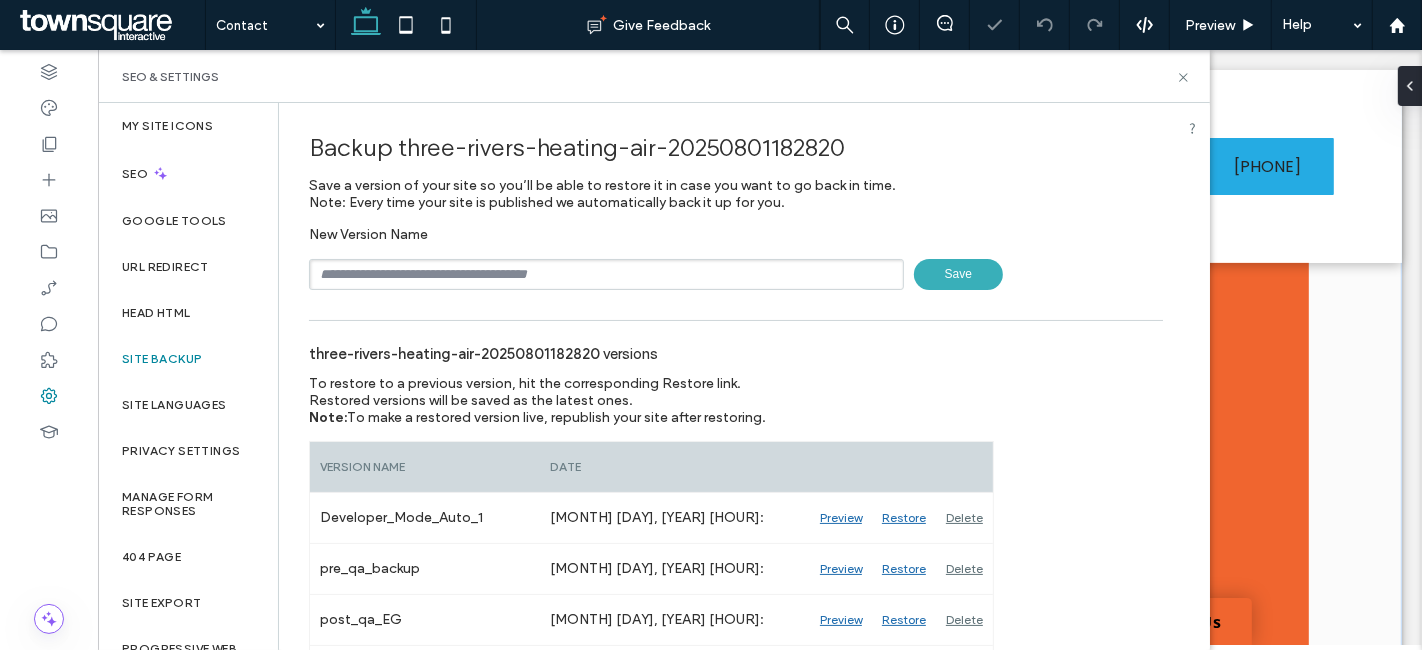 click at bounding box center [606, 274] 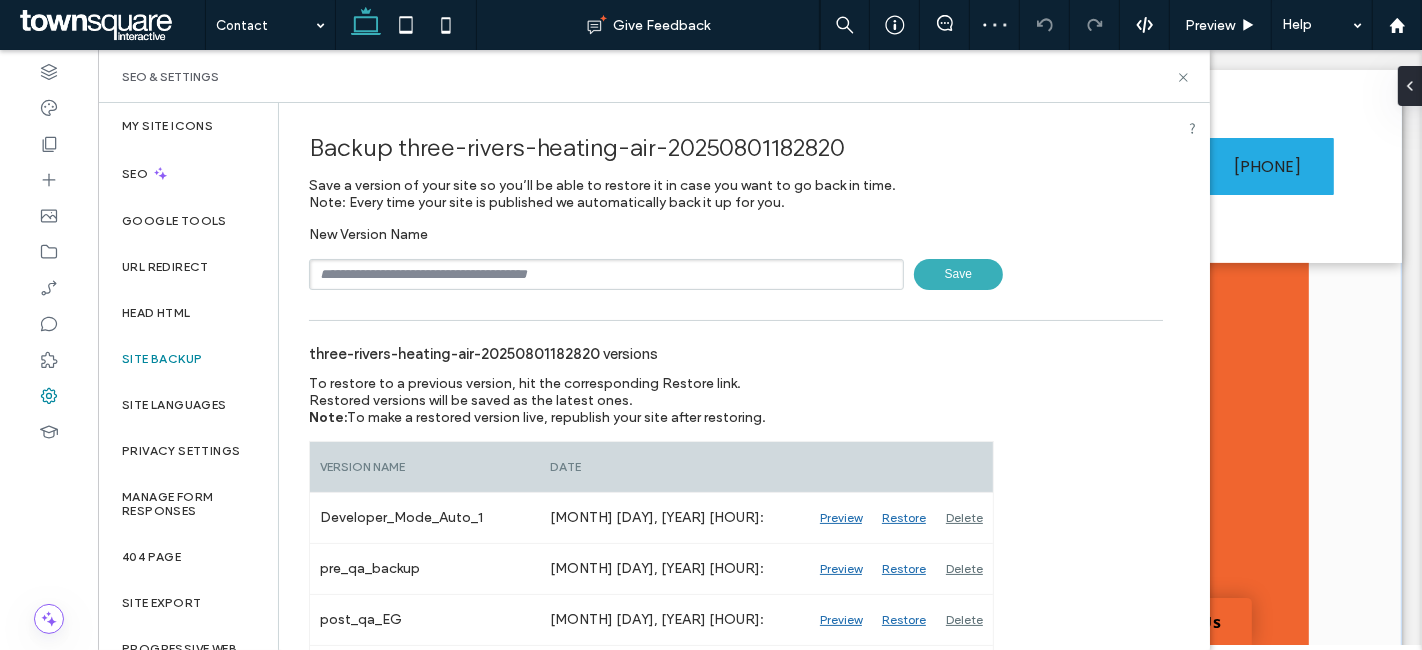 type on "**********" 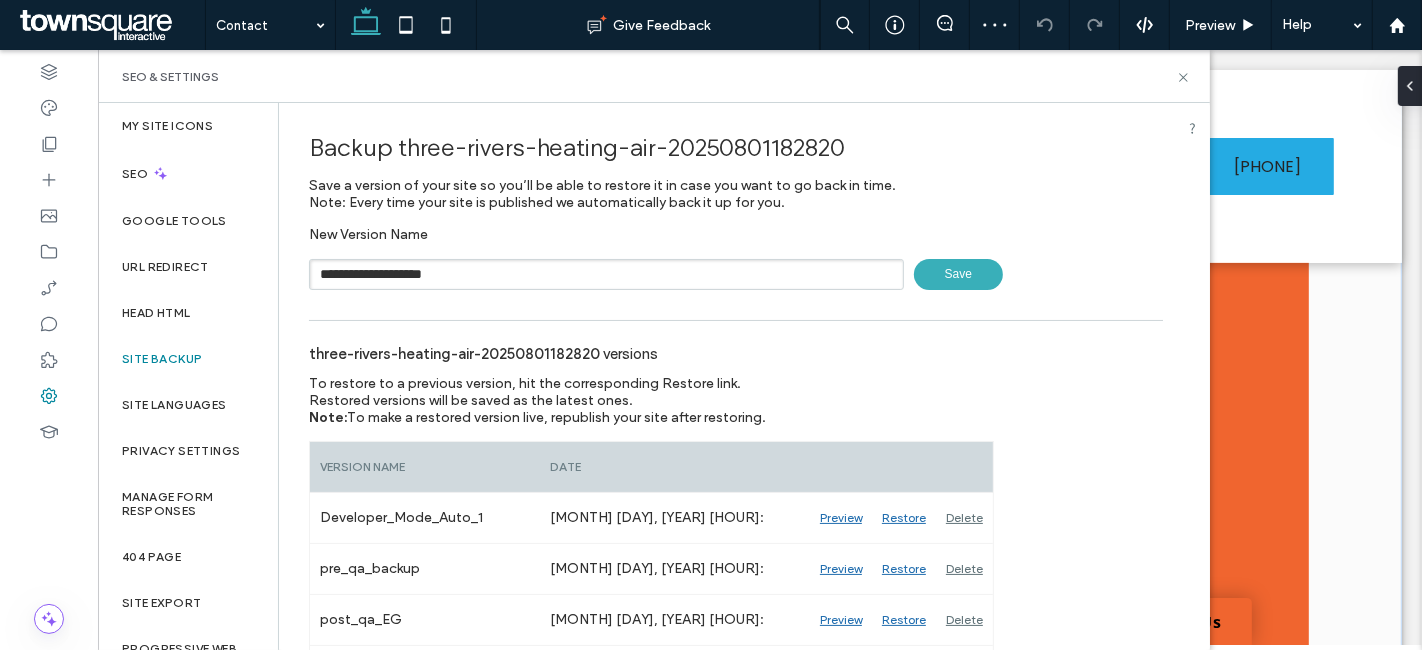click on "Save" at bounding box center [958, 274] 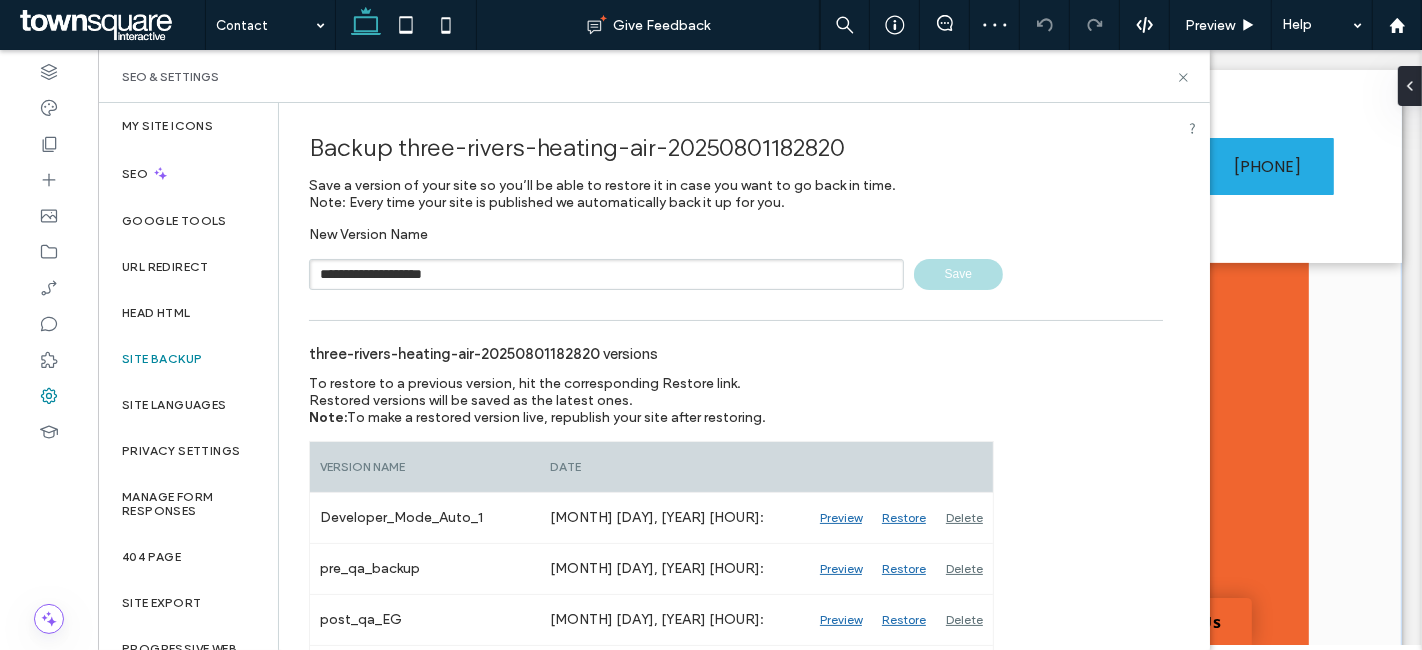 type 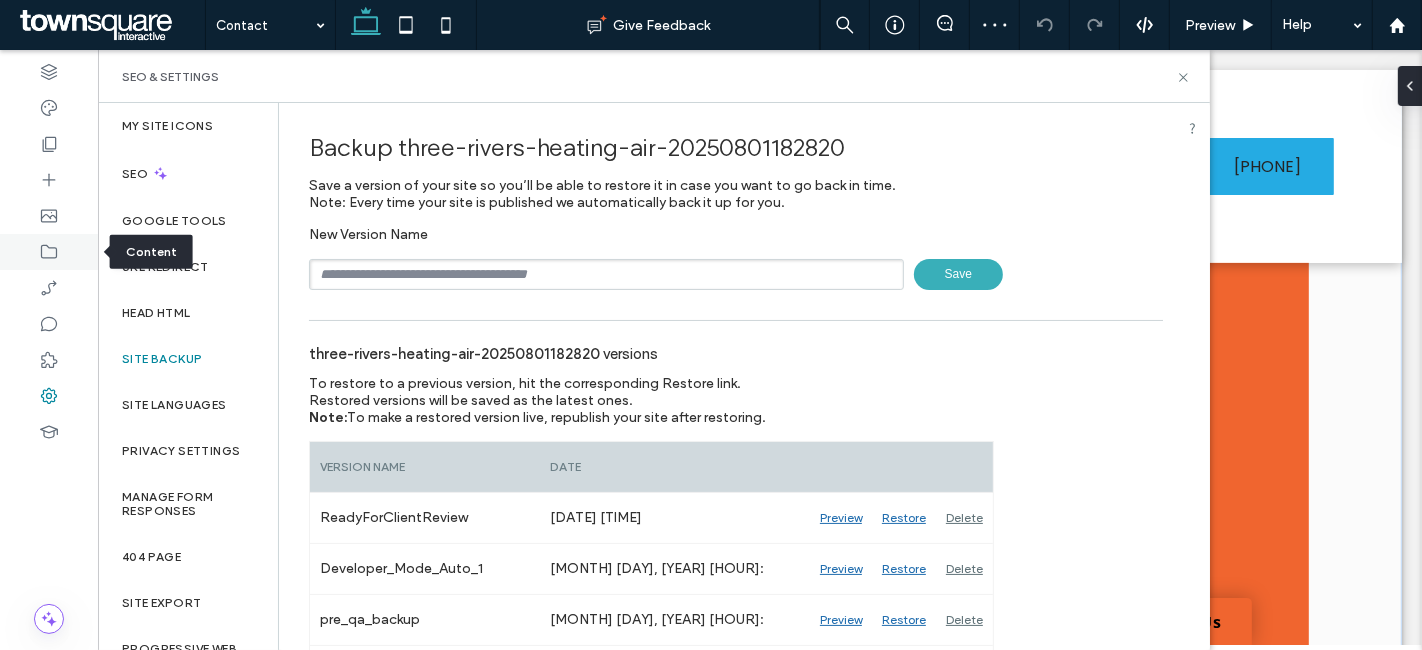 click 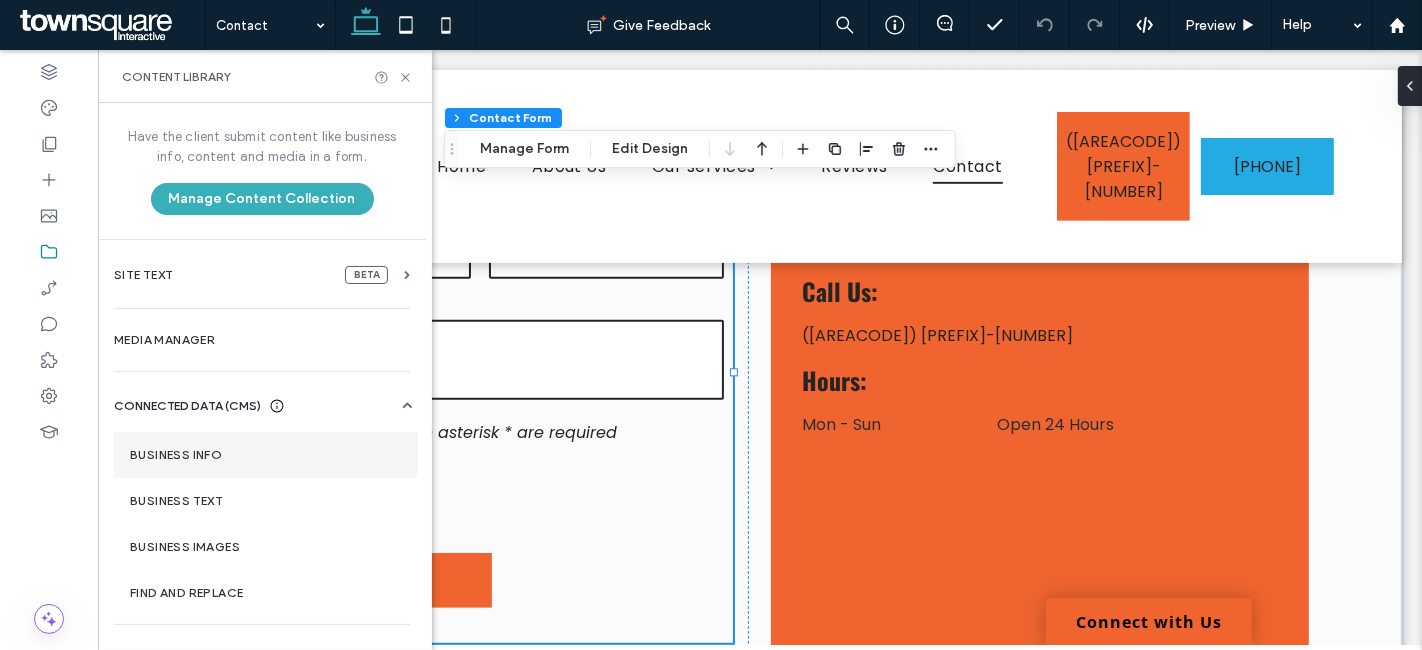 click on "Business Info" at bounding box center (266, 455) 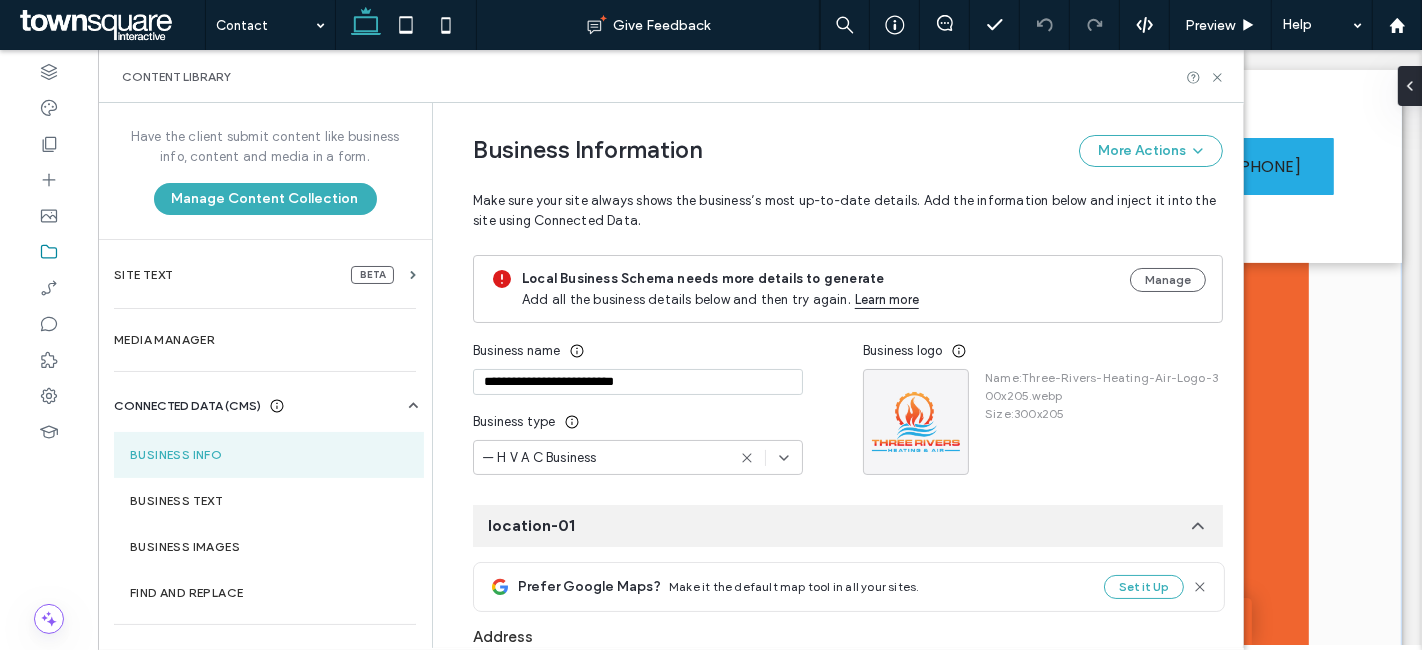 scroll, scrollTop: 98, scrollLeft: 0, axis: vertical 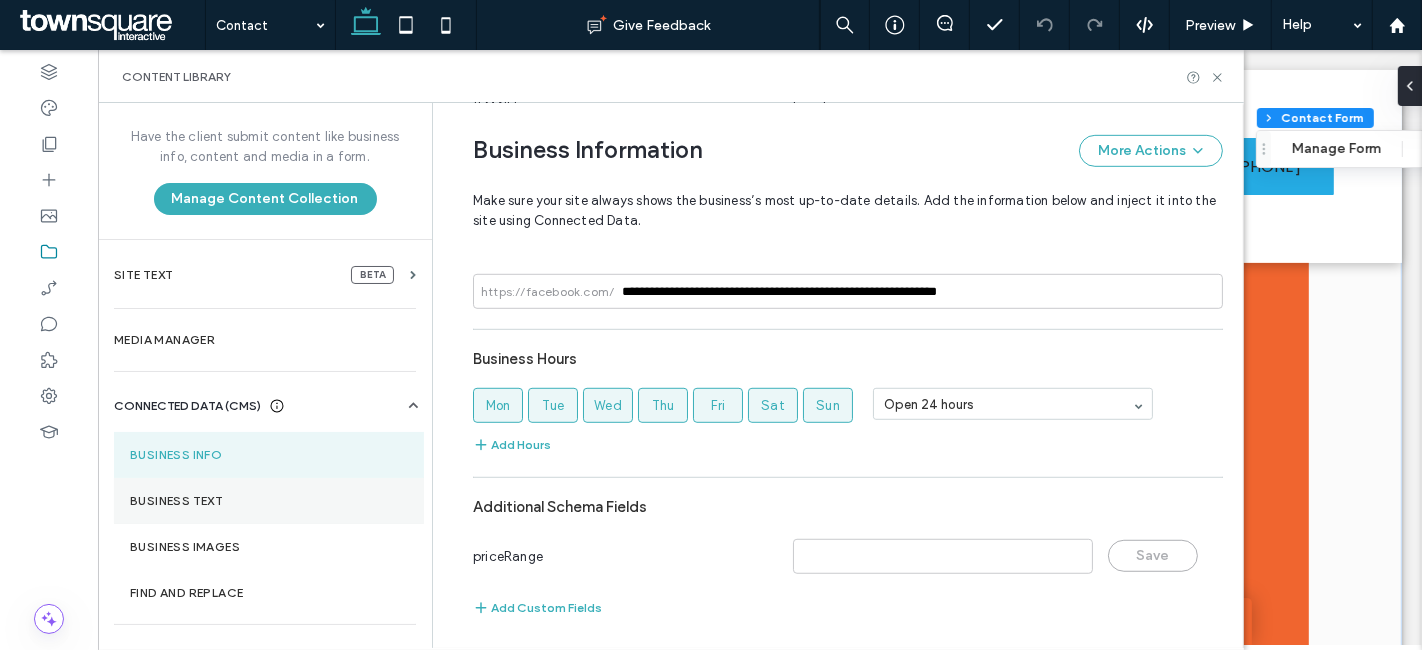 click on "Business Text" at bounding box center [269, 501] 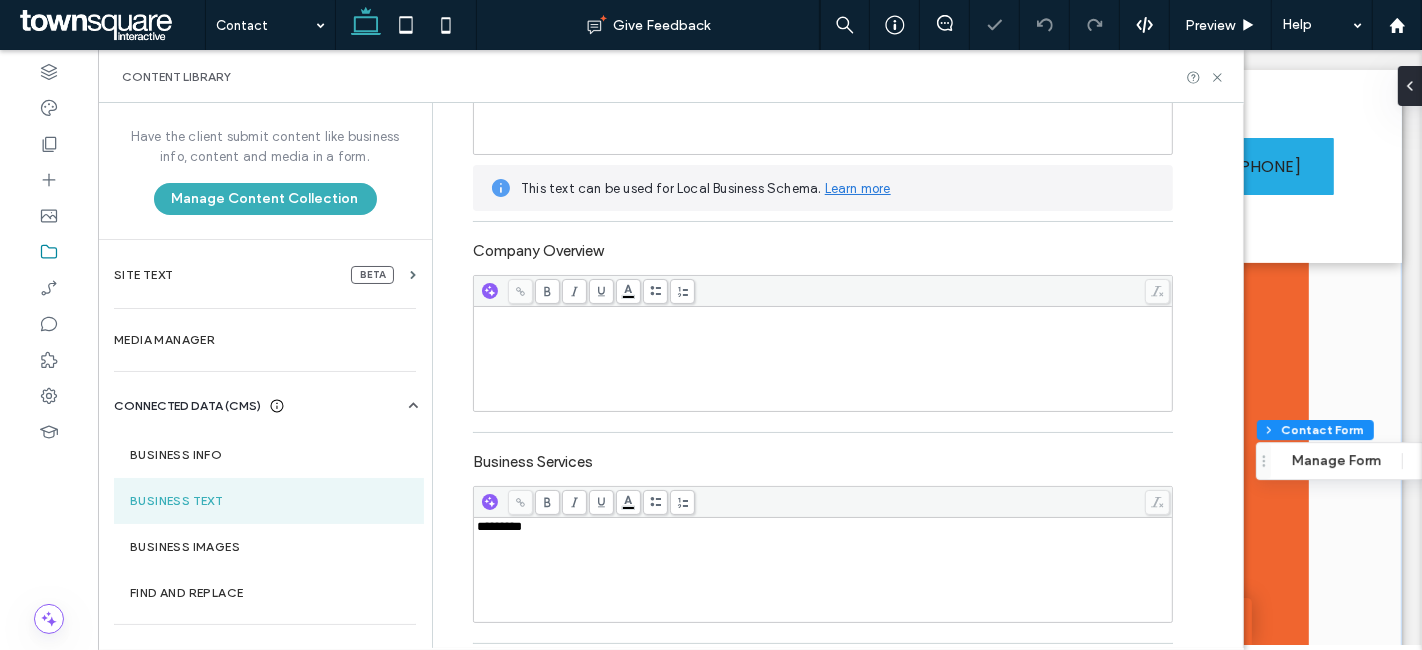 type on "*" 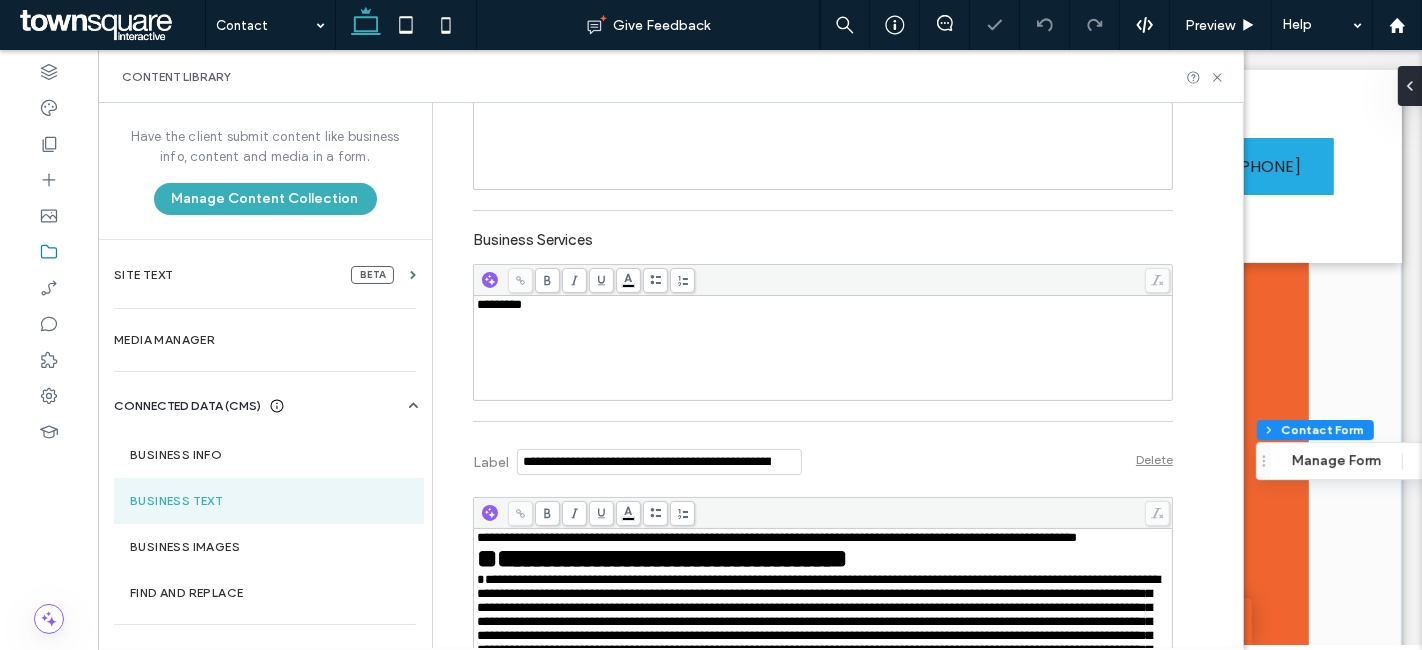type on "*" 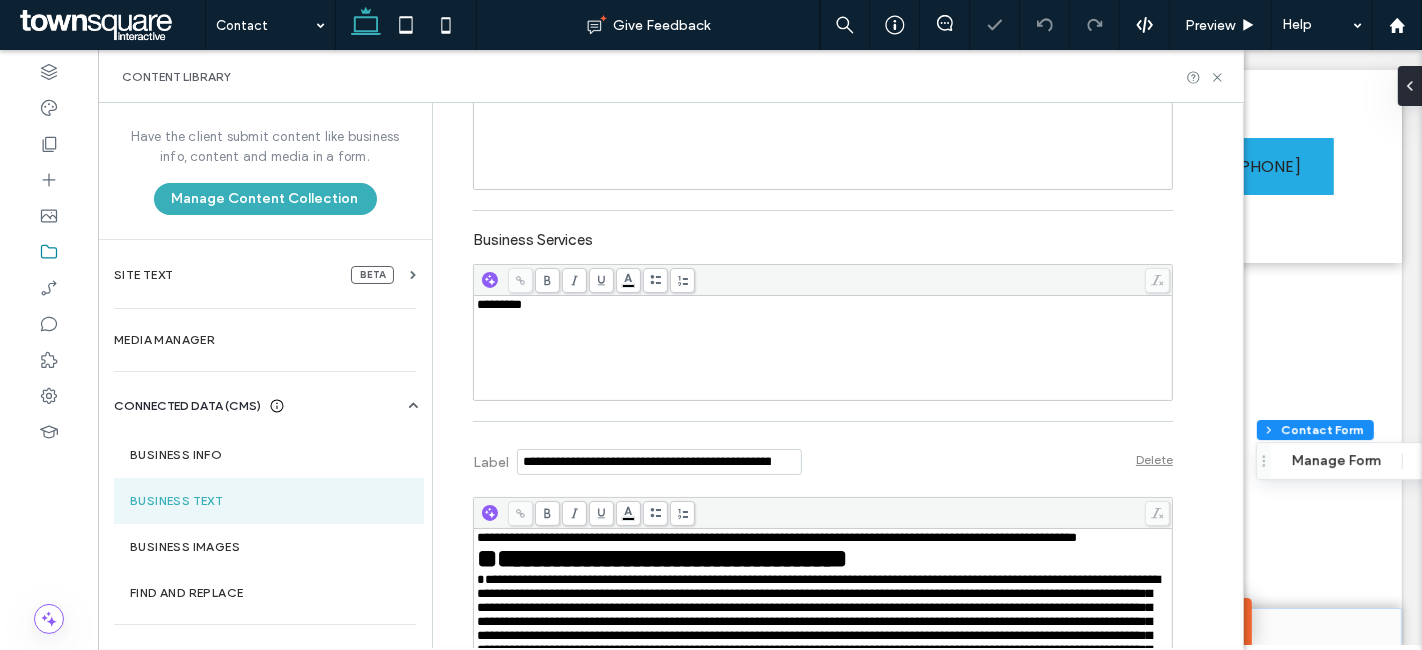 scroll, scrollTop: 672, scrollLeft: 0, axis: vertical 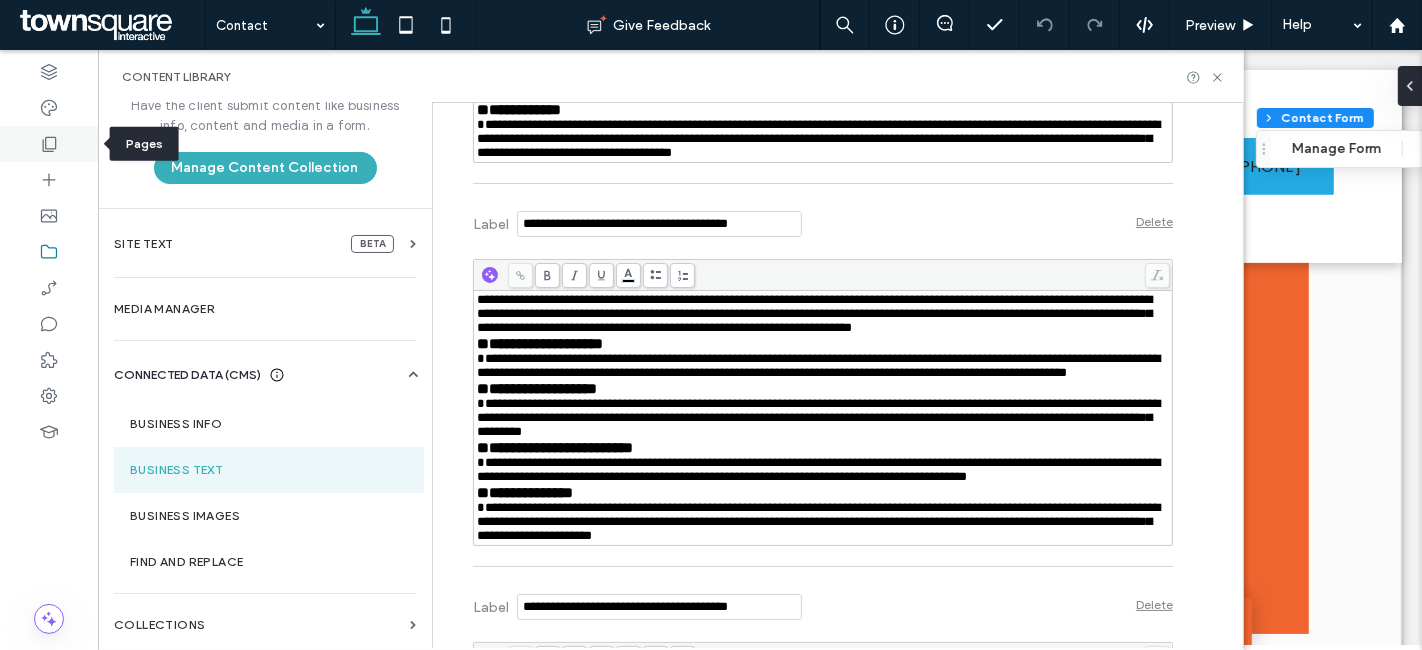 click at bounding box center [49, 144] 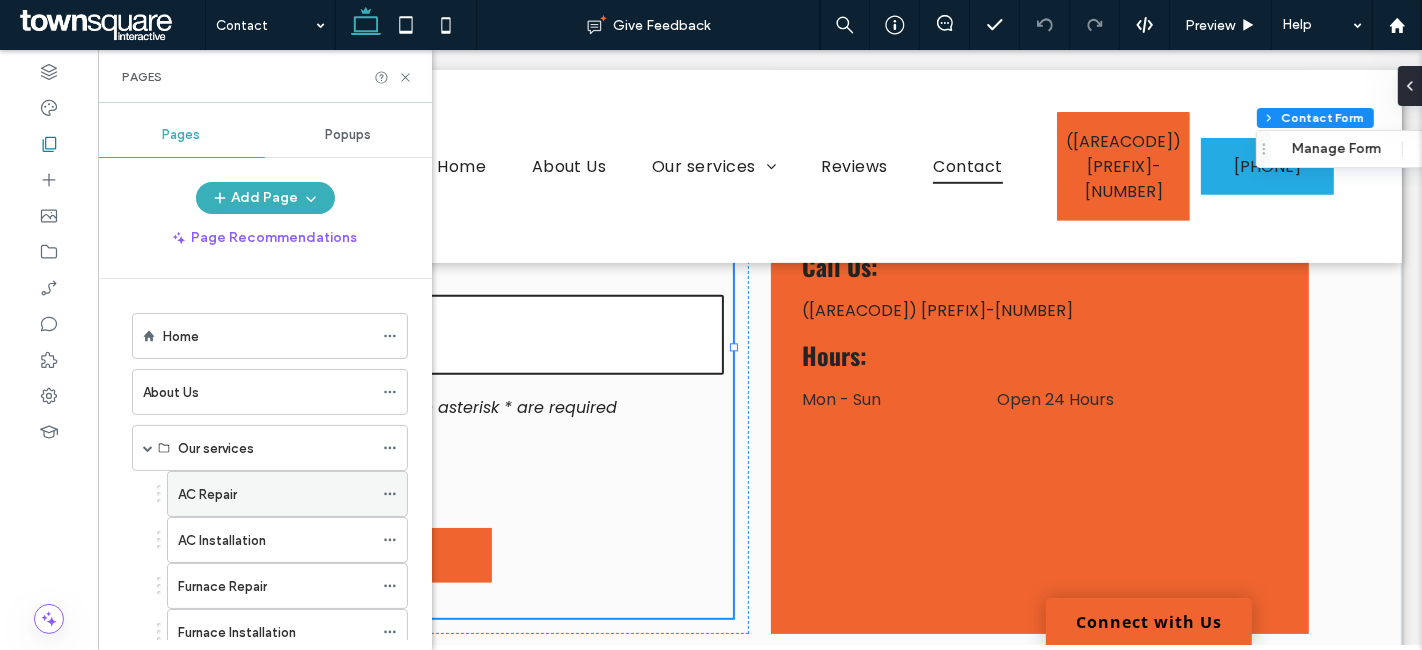 click 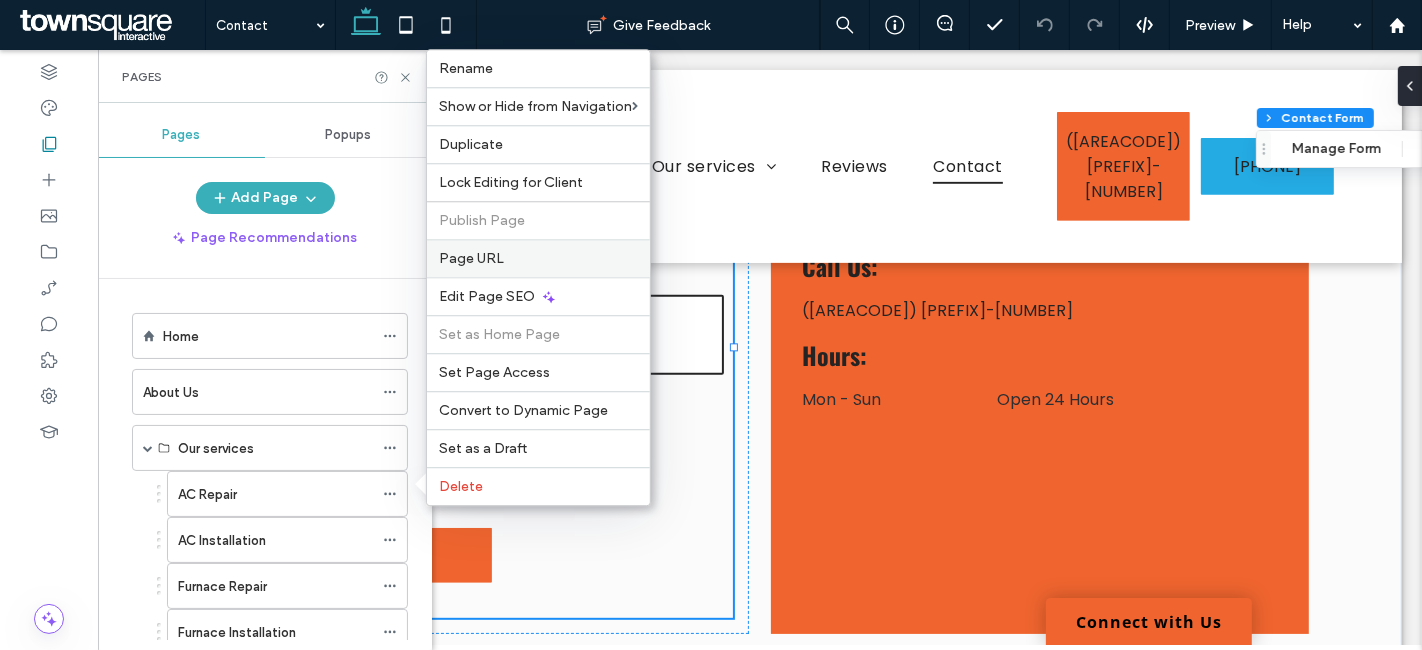 click on "Page URL" at bounding box center [471, 258] 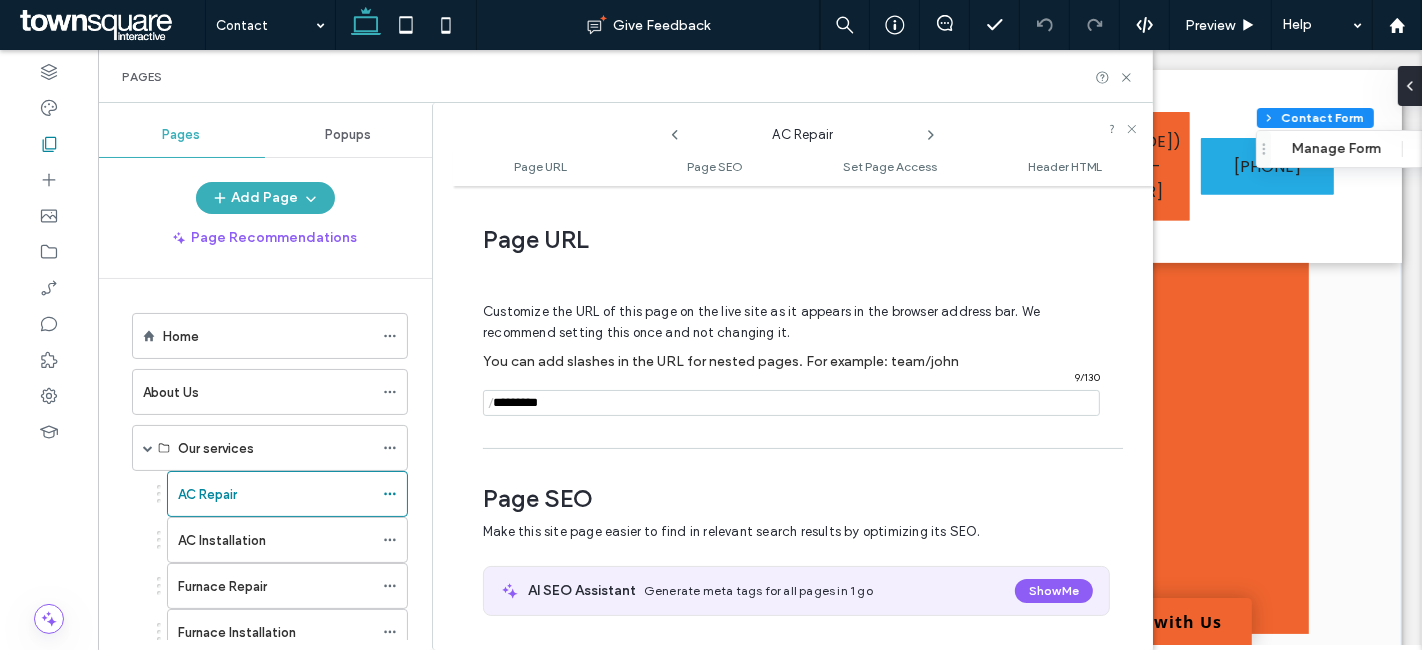 scroll, scrollTop: 9, scrollLeft: 0, axis: vertical 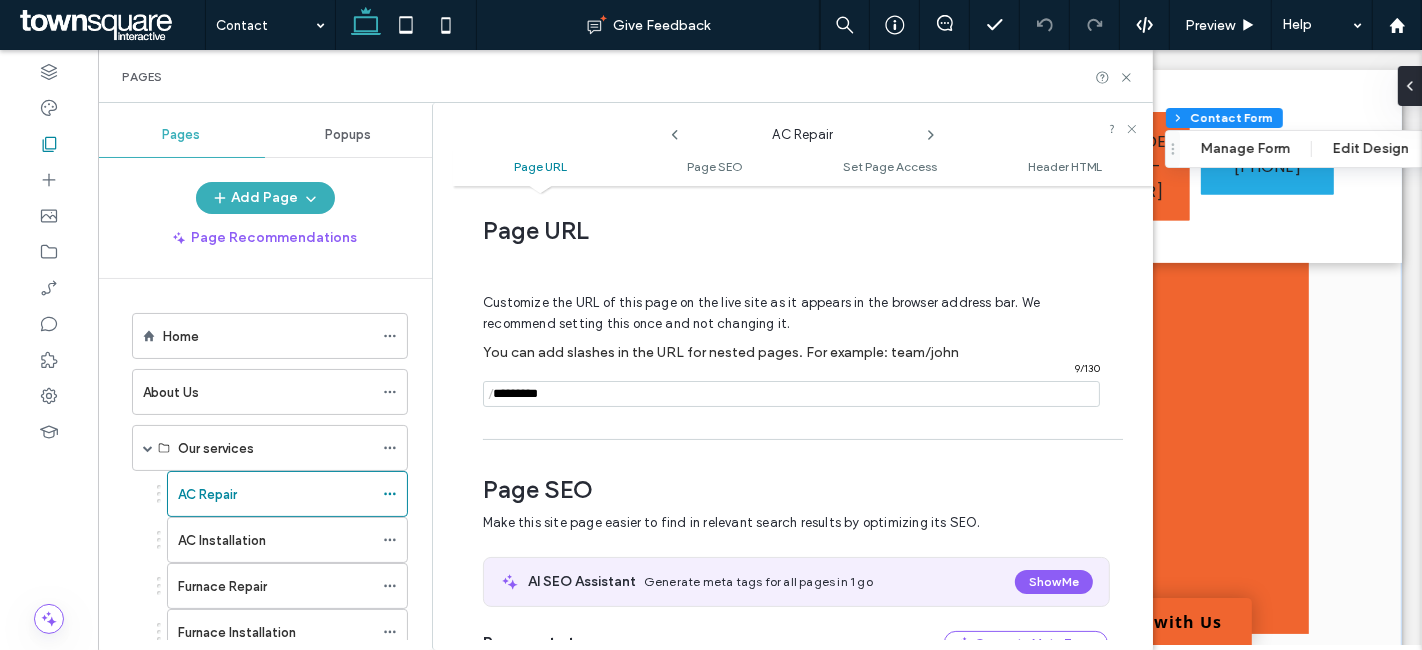 click 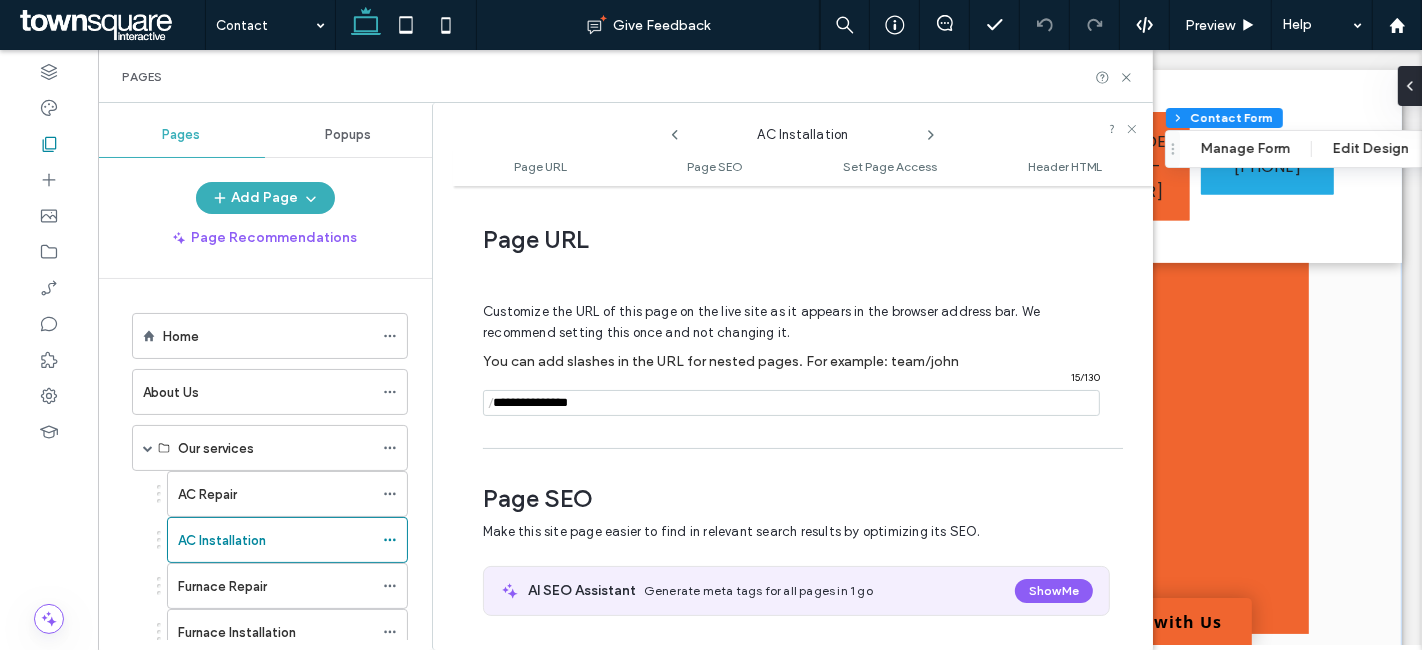 scroll, scrollTop: 9, scrollLeft: 0, axis: vertical 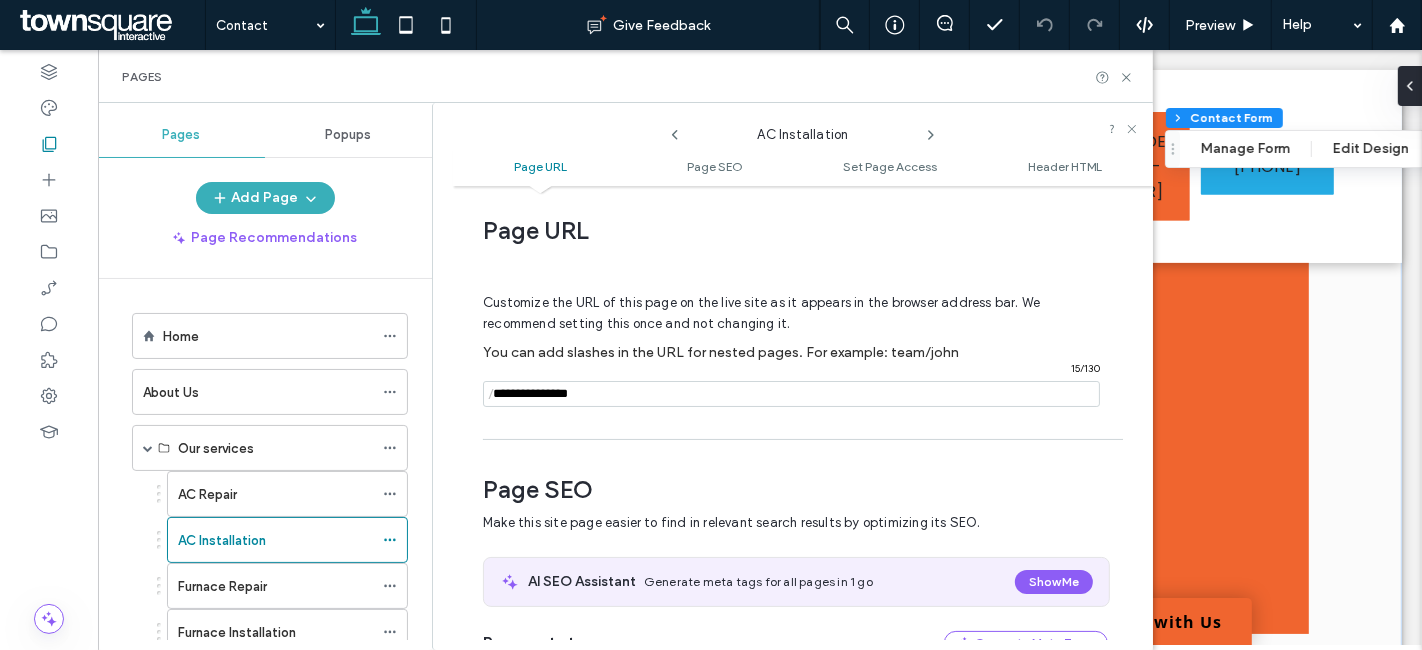 click 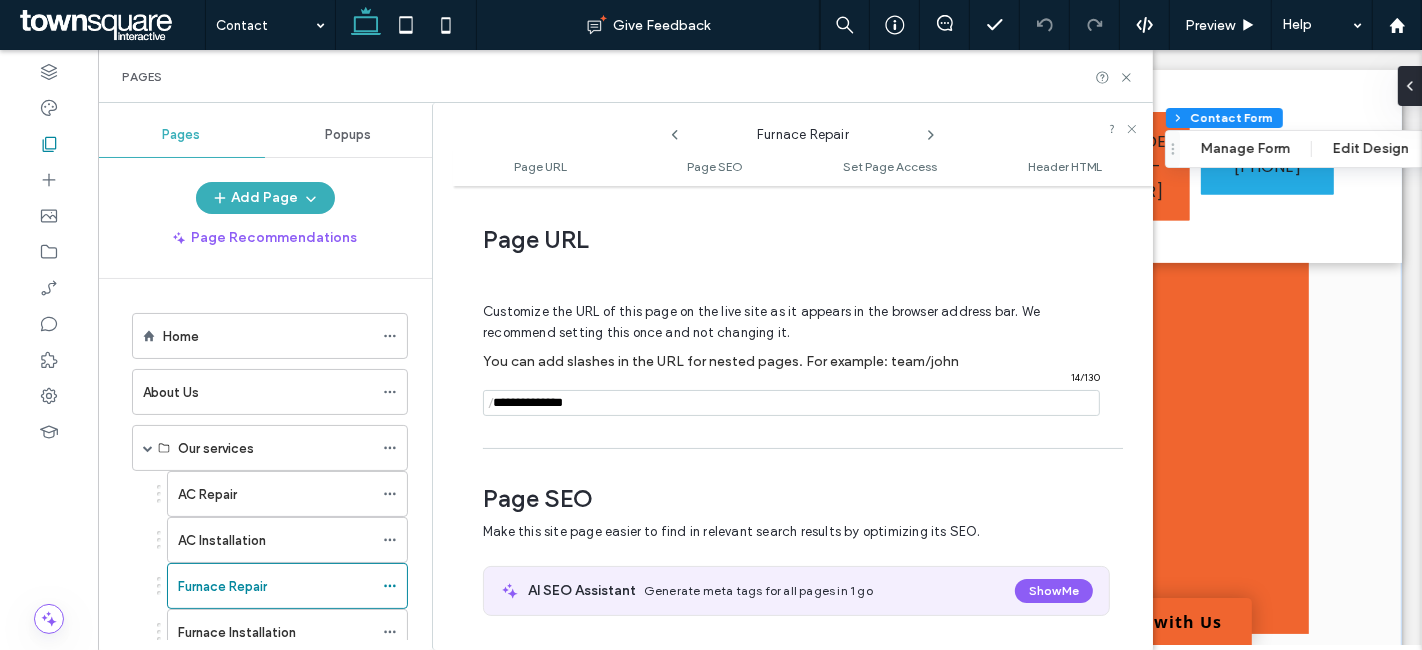 scroll, scrollTop: 9, scrollLeft: 0, axis: vertical 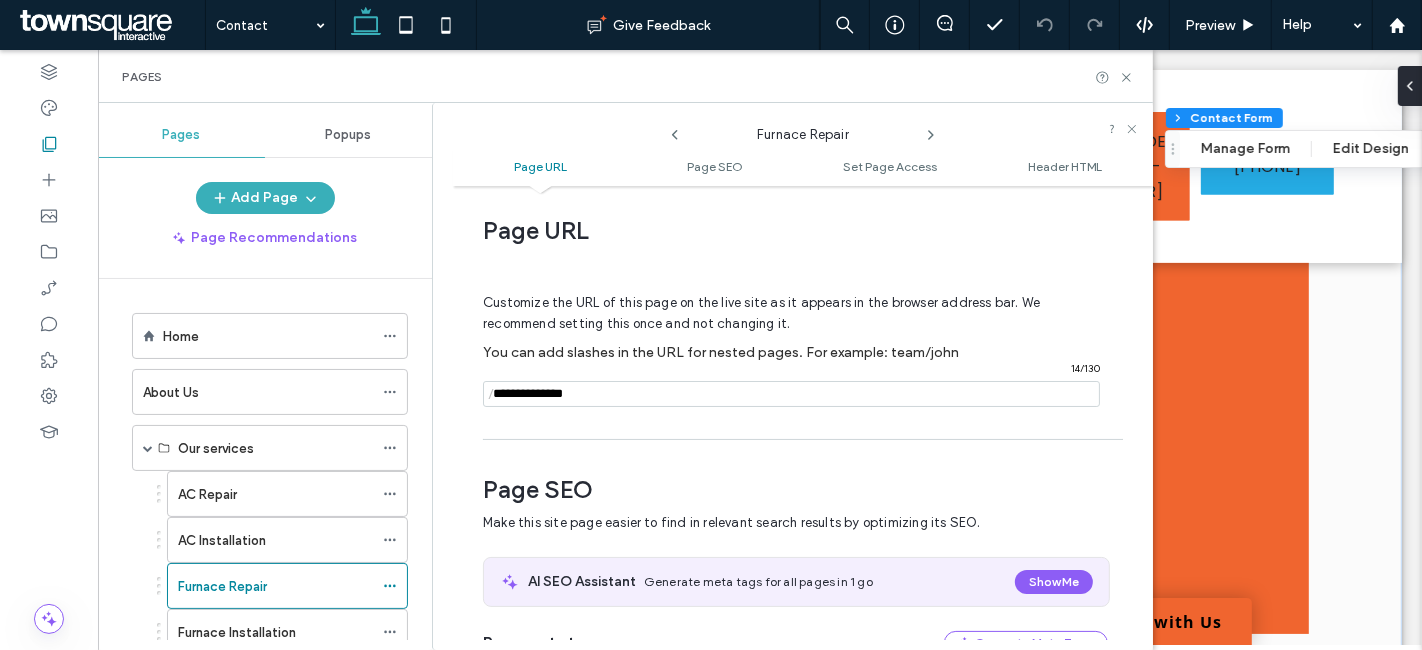 click 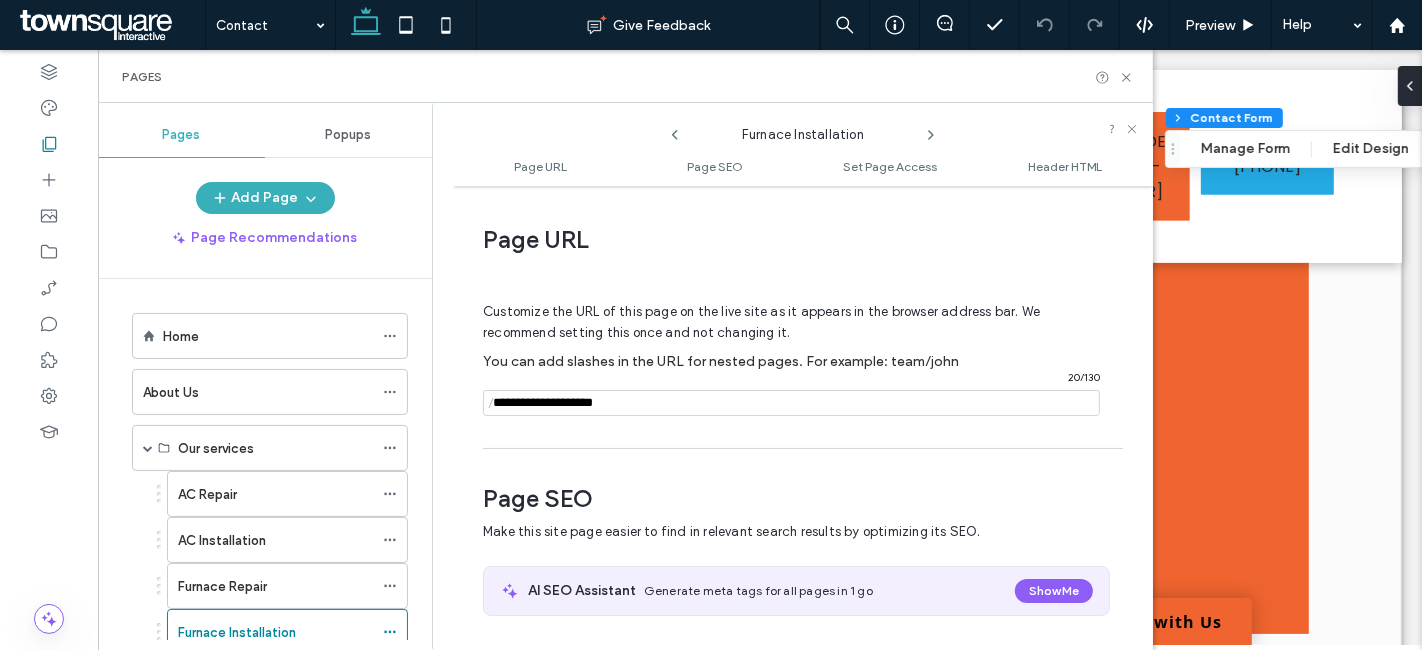 scroll, scrollTop: 9, scrollLeft: 0, axis: vertical 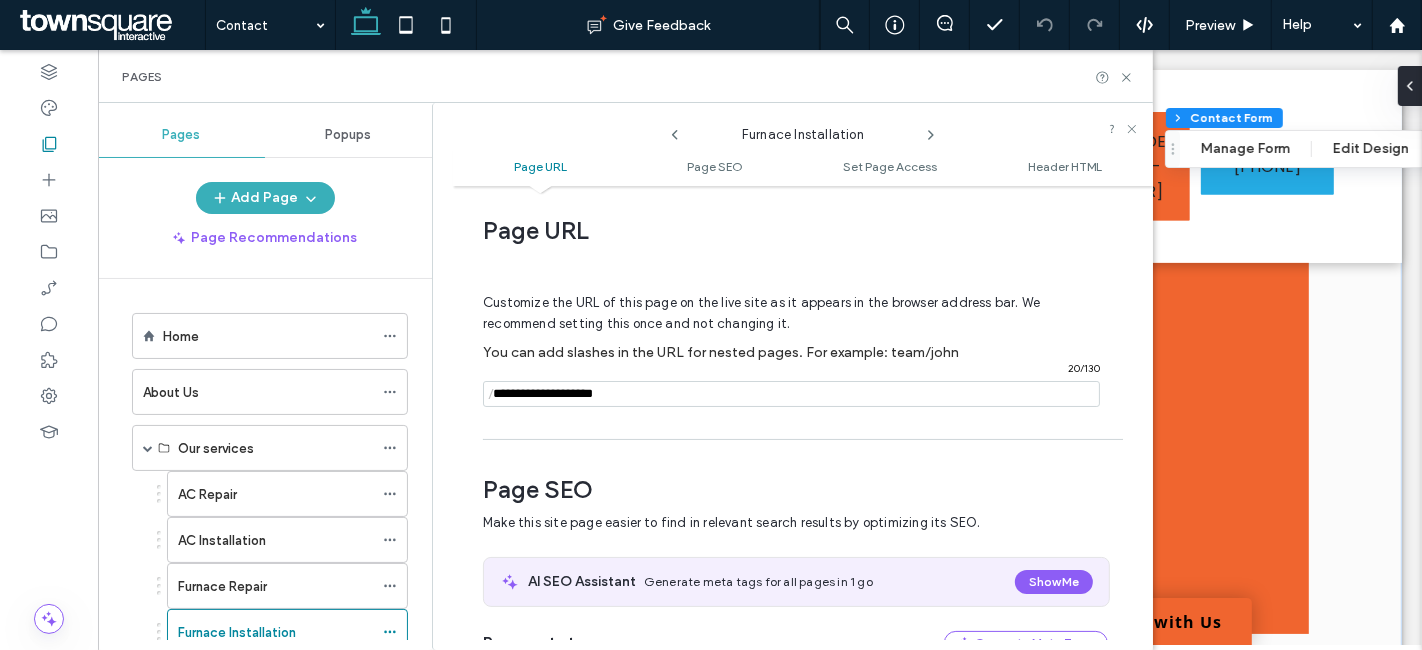 click 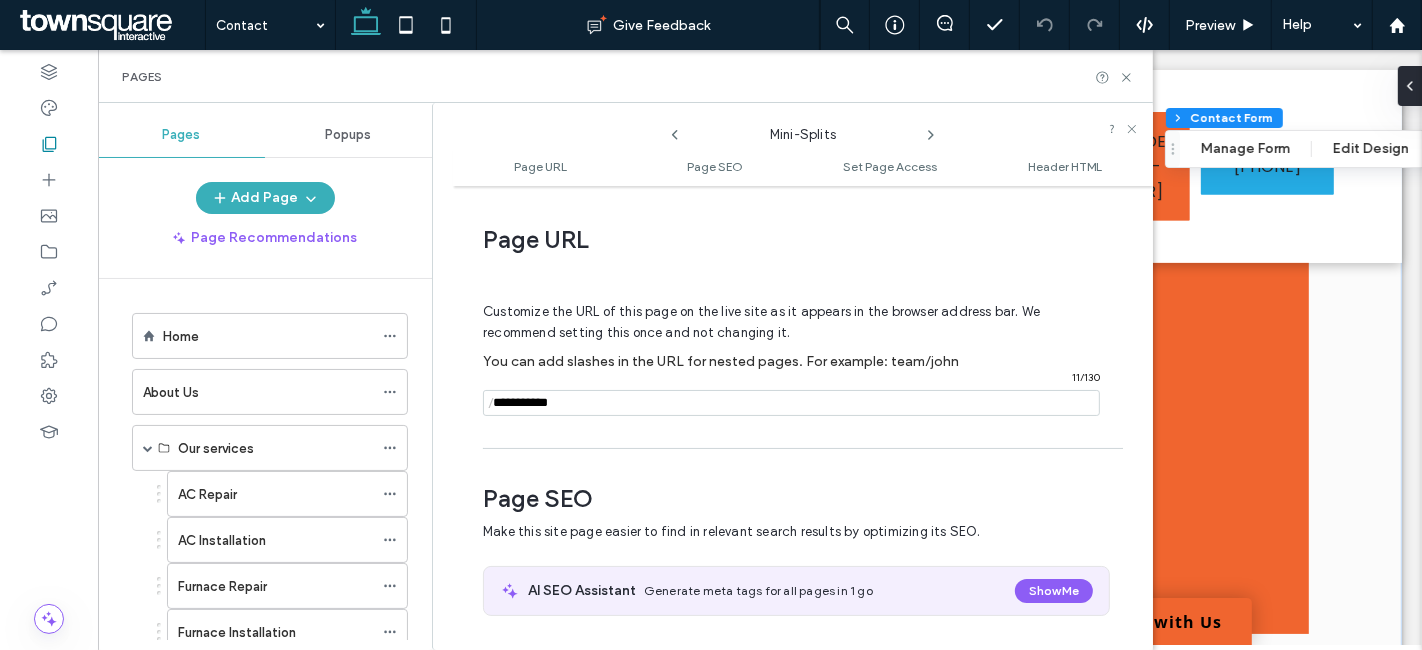 scroll, scrollTop: 9, scrollLeft: 0, axis: vertical 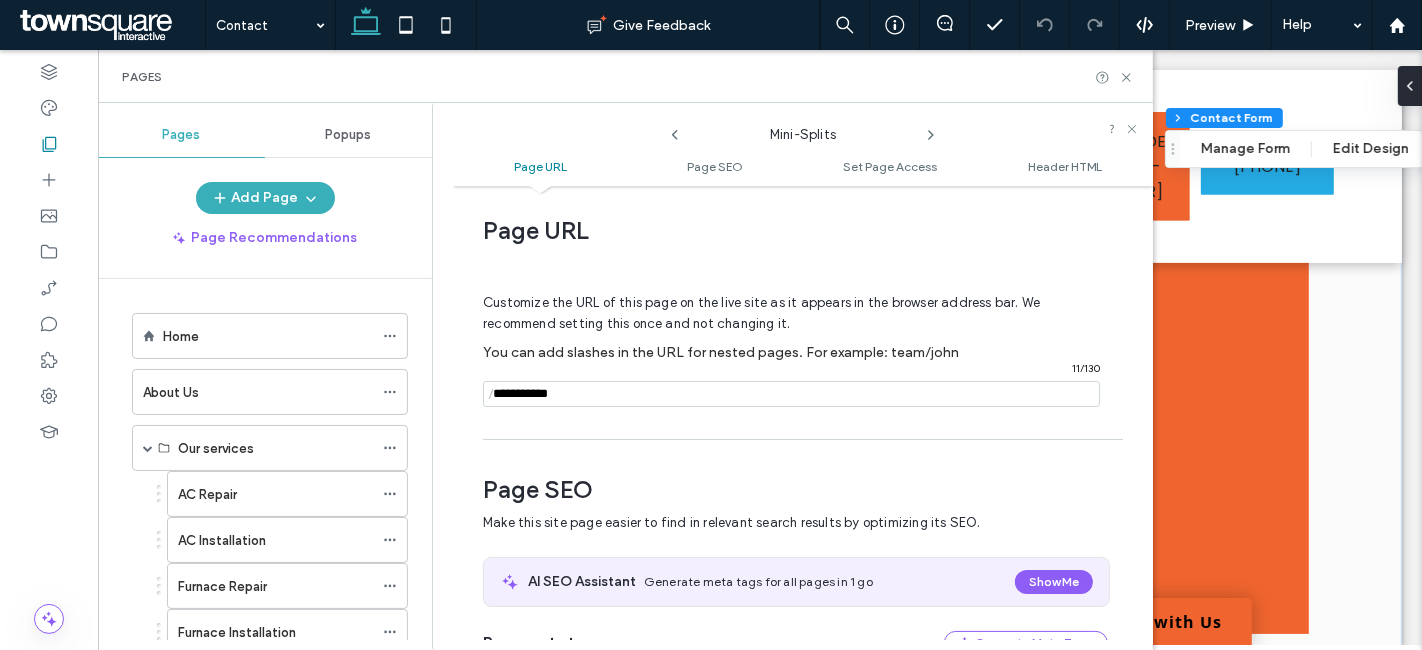 click 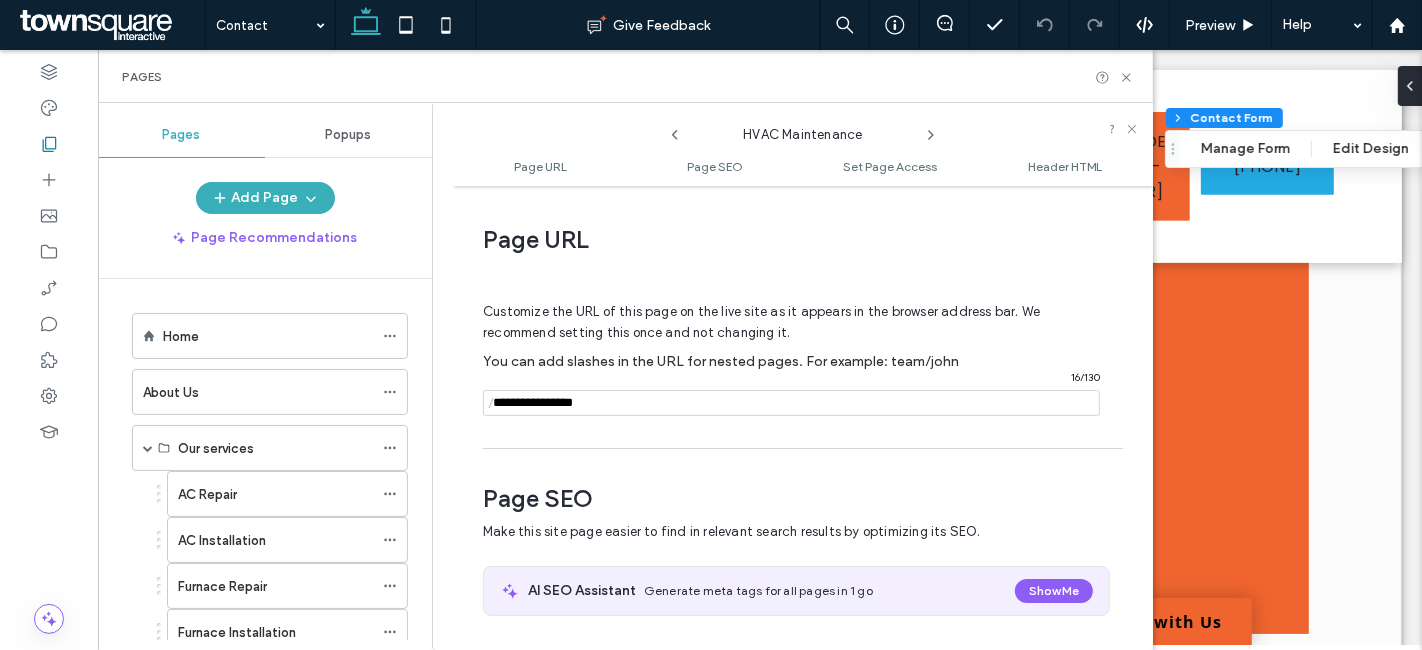 scroll, scrollTop: 9, scrollLeft: 0, axis: vertical 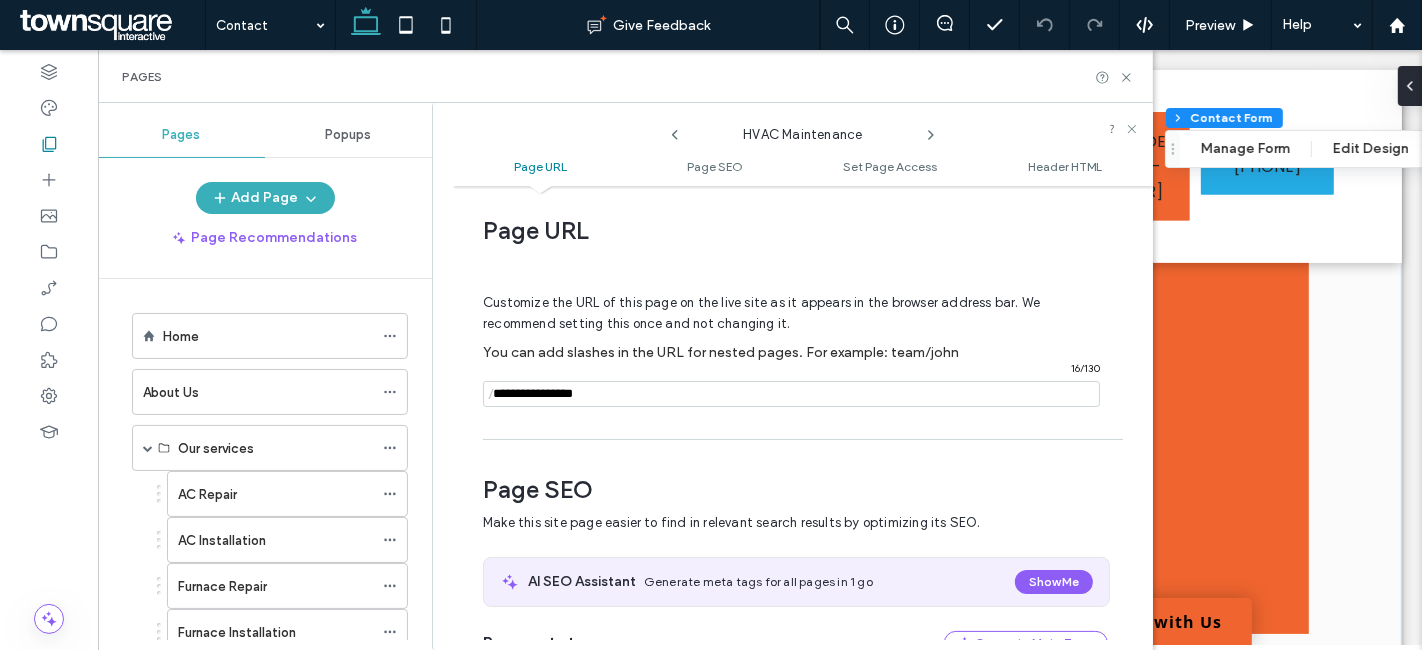 click 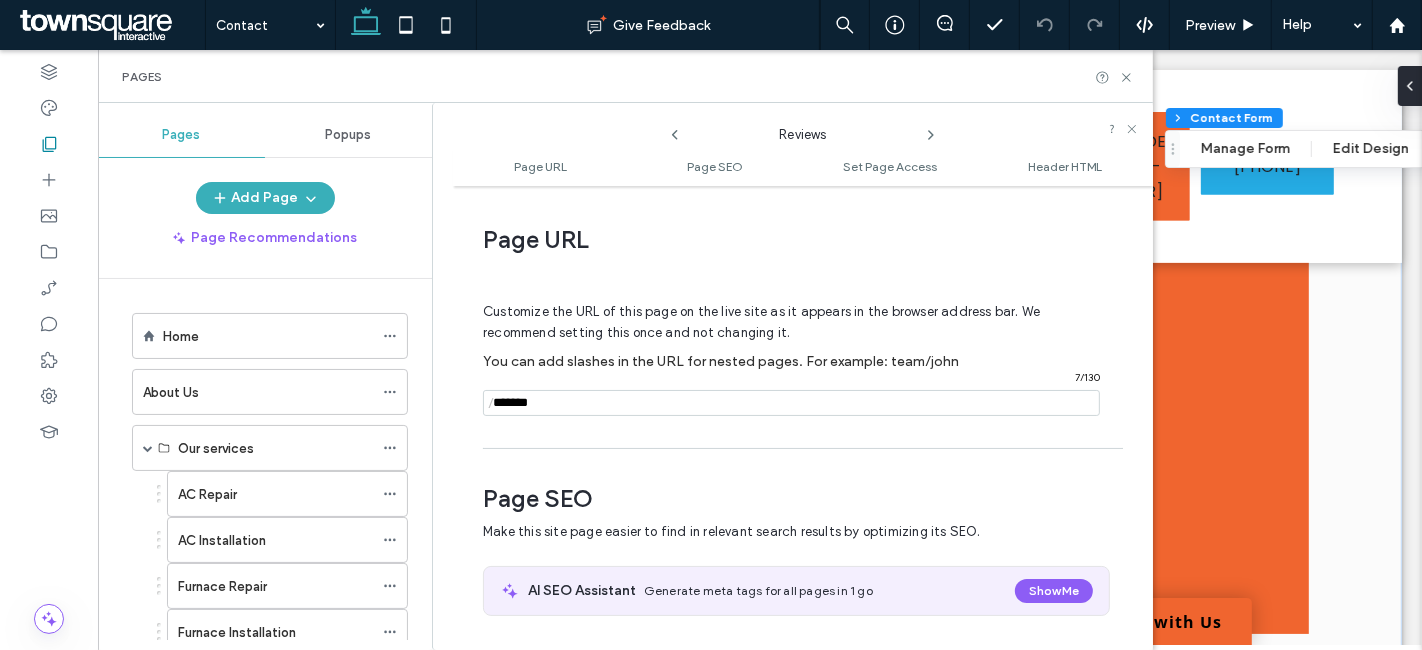 scroll, scrollTop: 9, scrollLeft: 0, axis: vertical 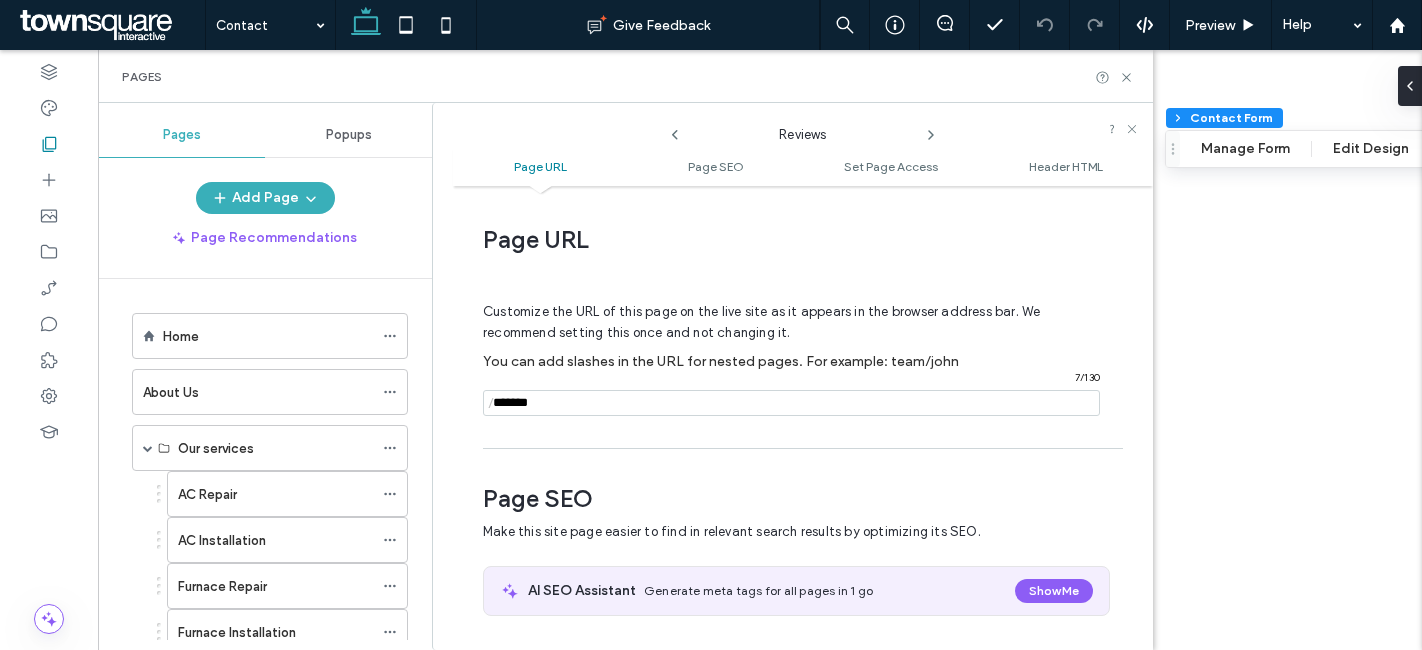 click 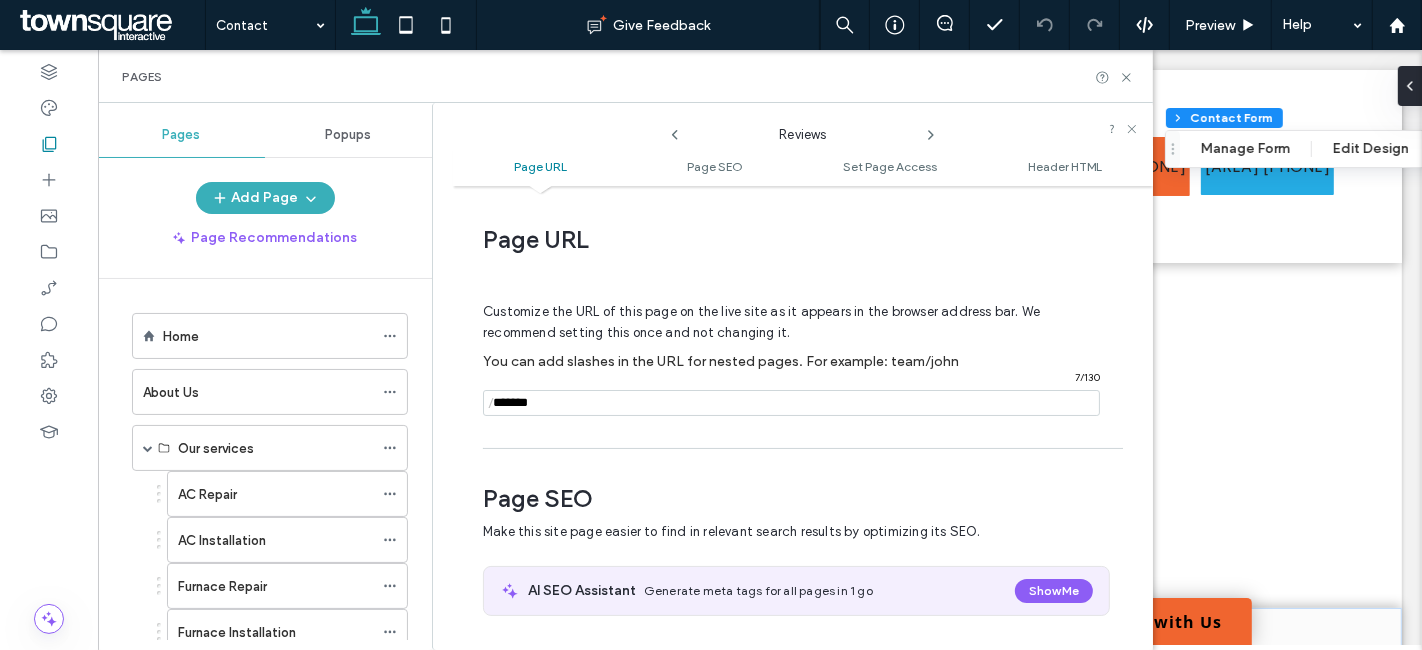 scroll, scrollTop: 672, scrollLeft: 0, axis: vertical 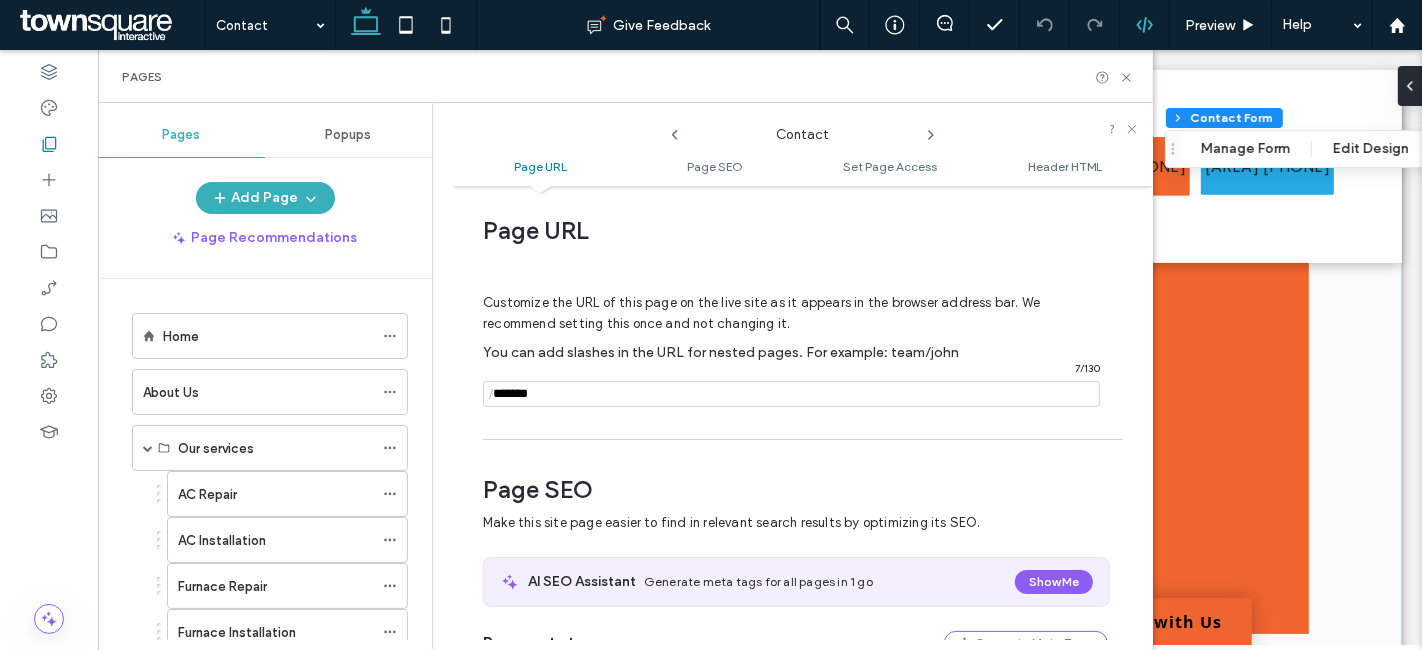 drag, startPoint x: 1128, startPoint y: 76, endPoint x: 1120, endPoint y: 4, distance: 72.443085 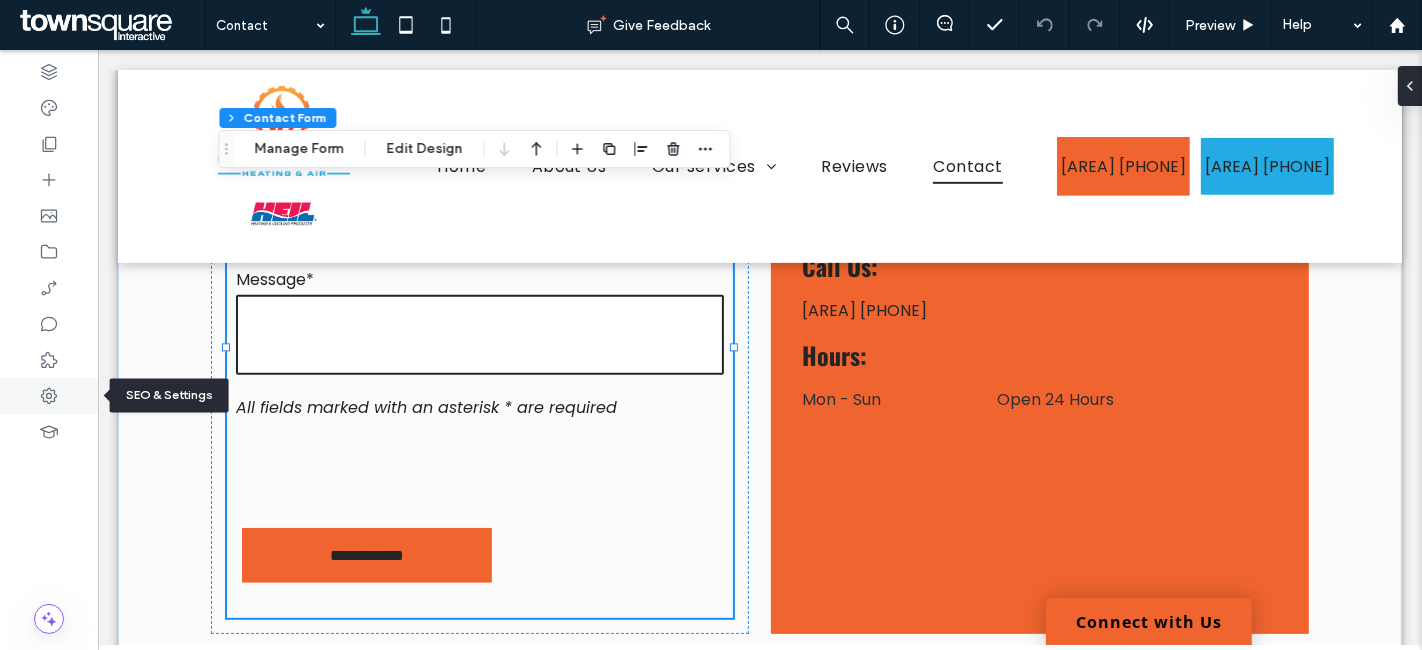 click at bounding box center (49, 396) 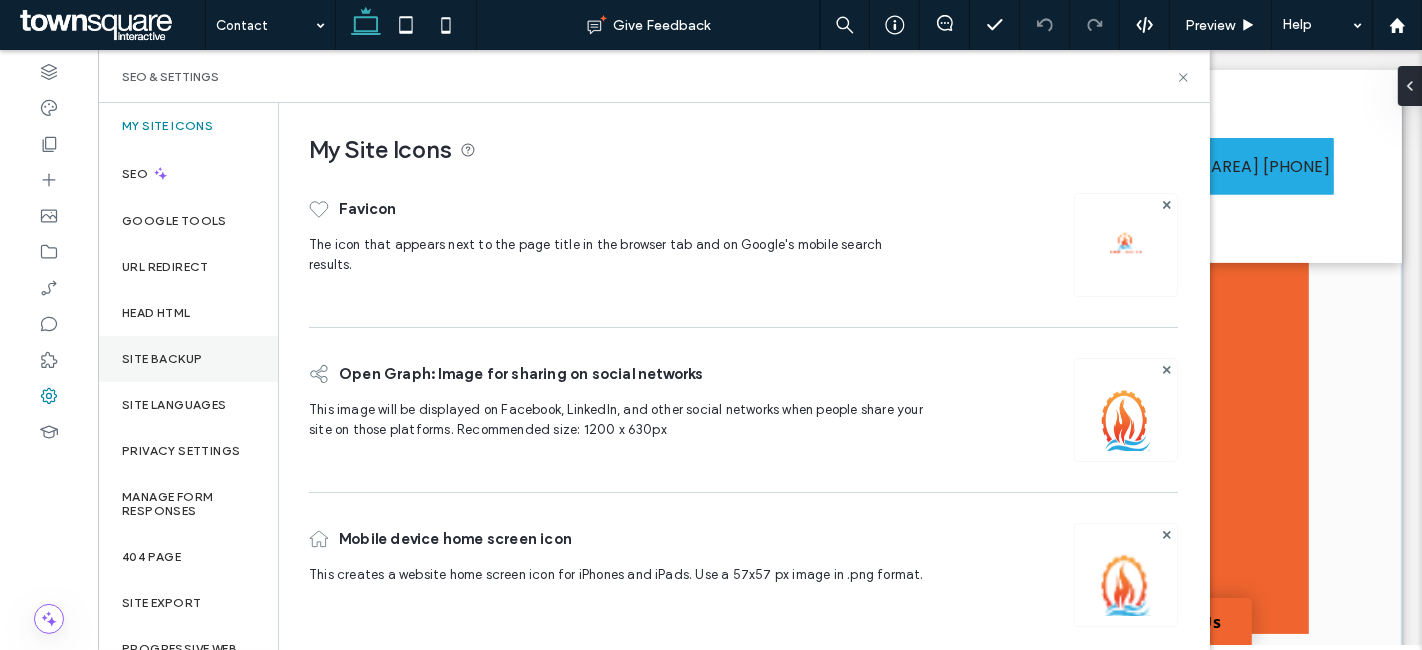 click on "Site Backup" at bounding box center [162, 359] 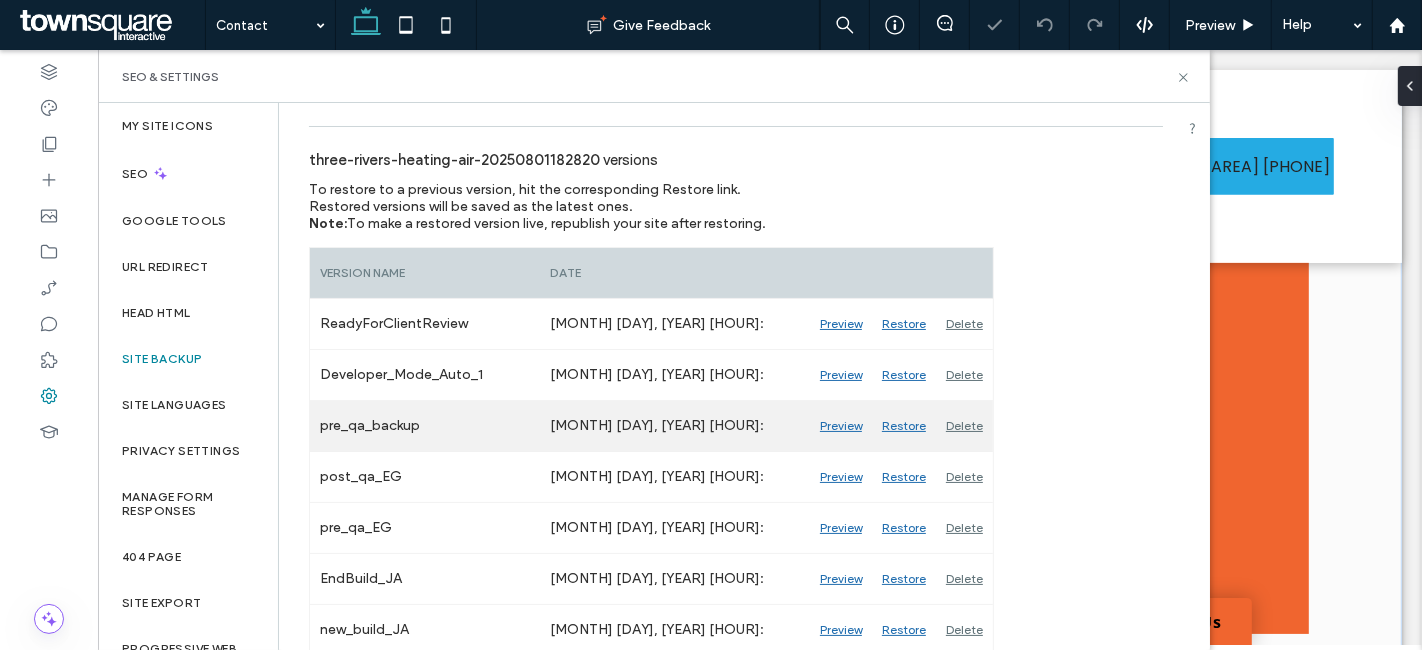 scroll, scrollTop: 196, scrollLeft: 0, axis: vertical 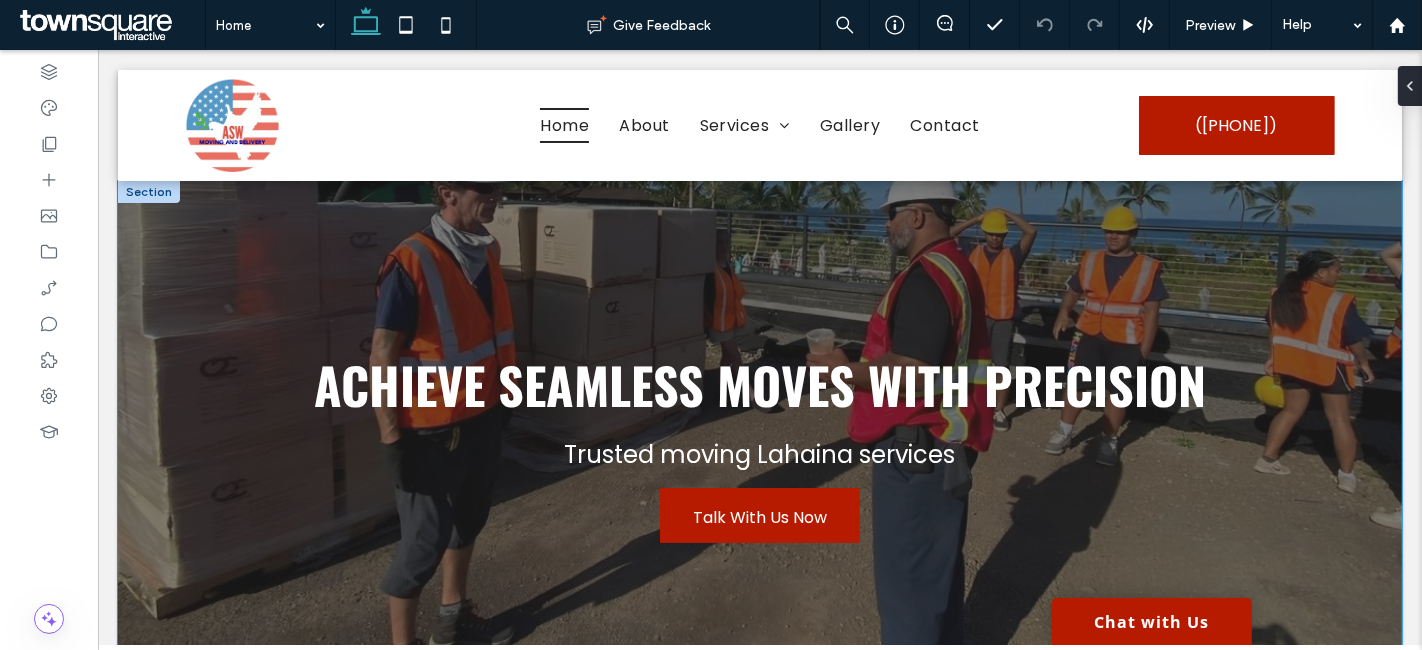 click on "Achieve Seamless Moves with Precision
Trusted moving Lahaina services
Talk With Us Now" at bounding box center (759, 445) 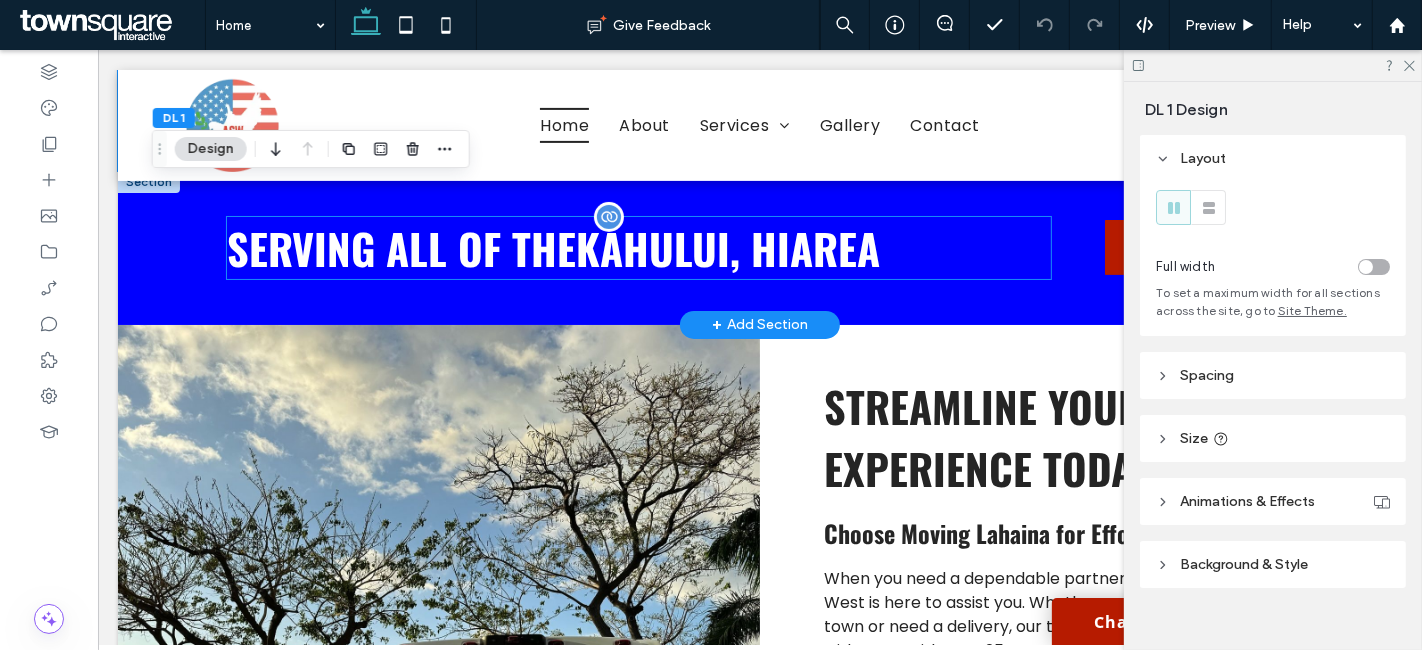 scroll, scrollTop: 666, scrollLeft: 0, axis: vertical 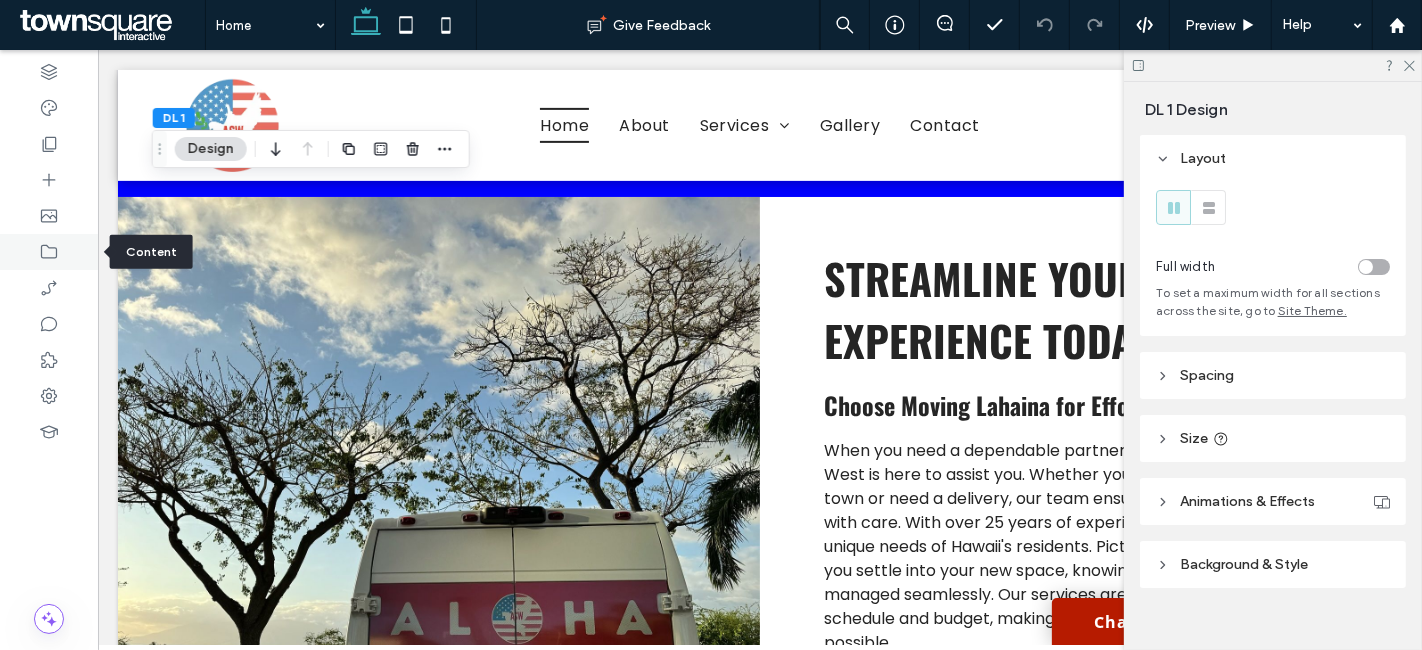 click 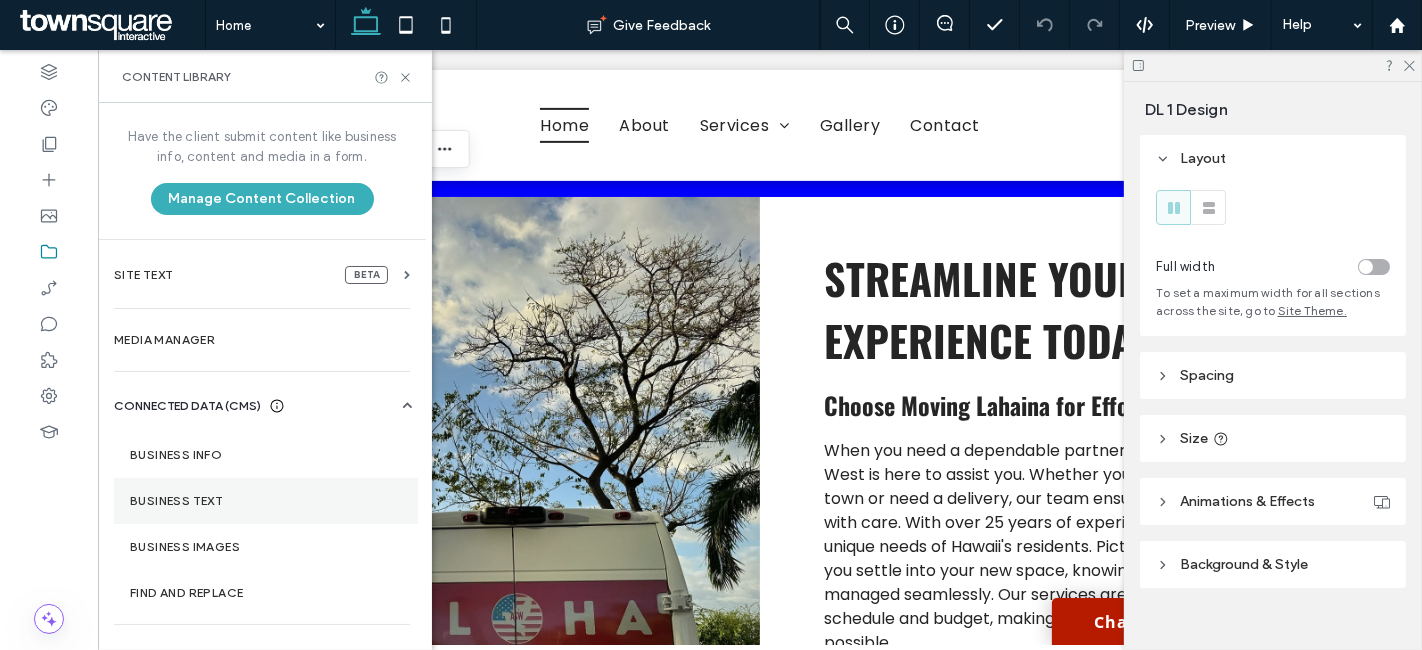 click on "Business Text" at bounding box center [266, 501] 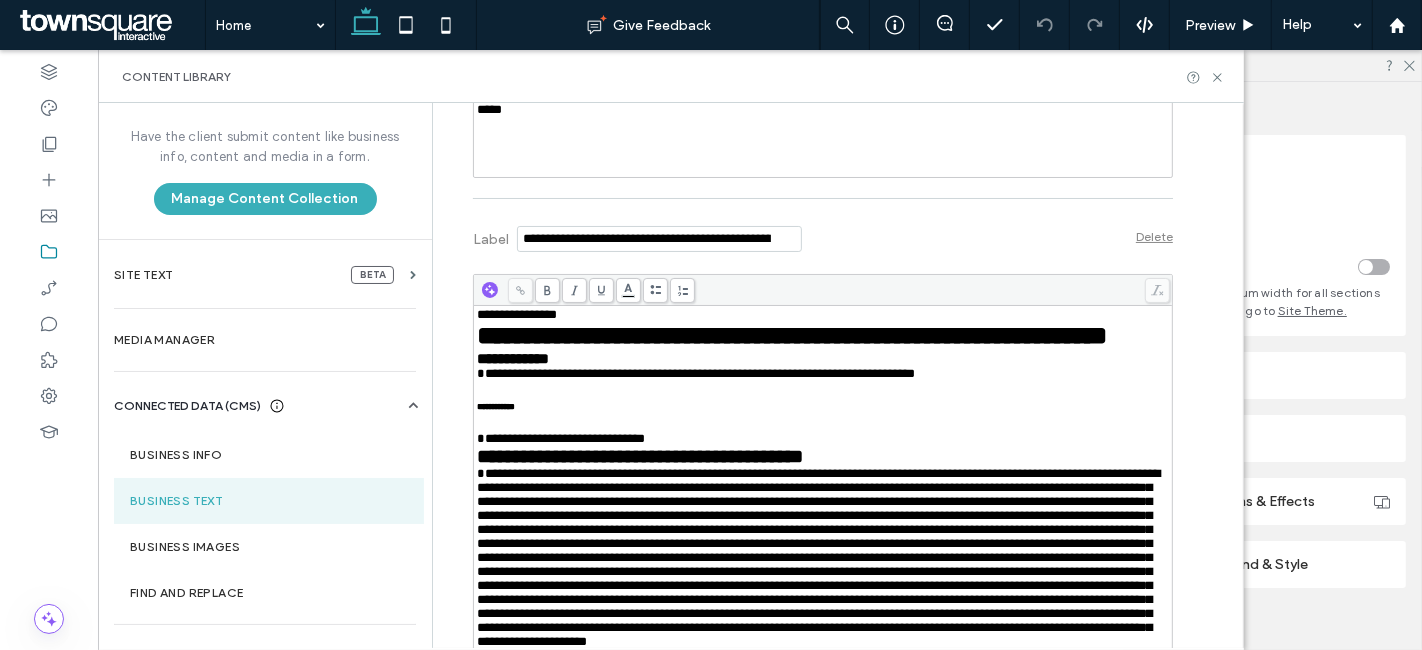 scroll, scrollTop: 1666, scrollLeft: 0, axis: vertical 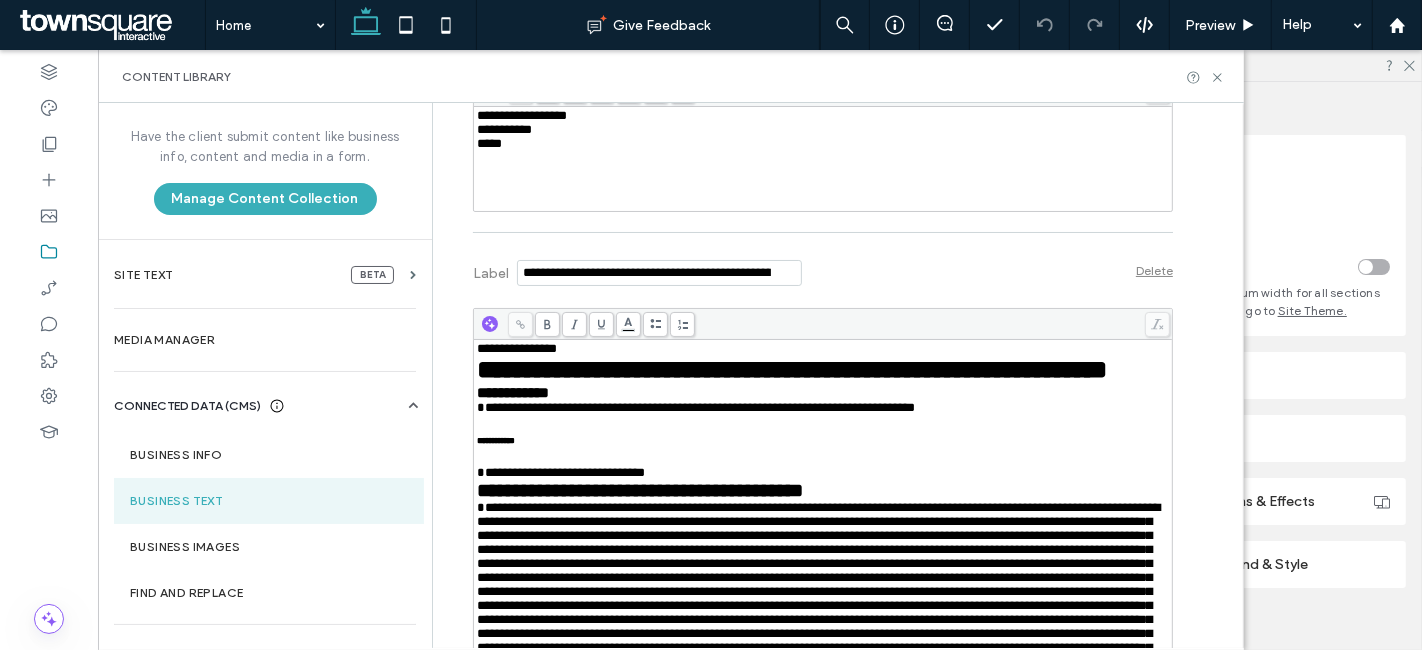 click on "**********" at bounding box center (504, 129) 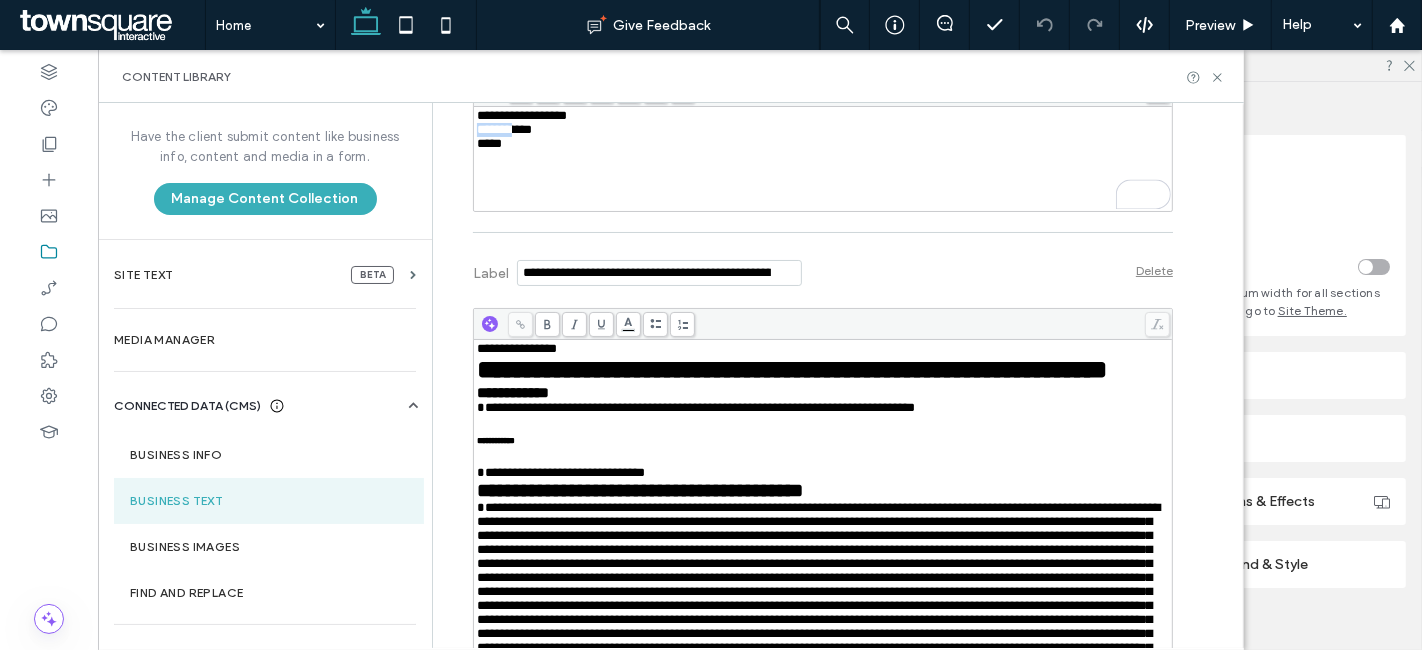 copy on "*******" 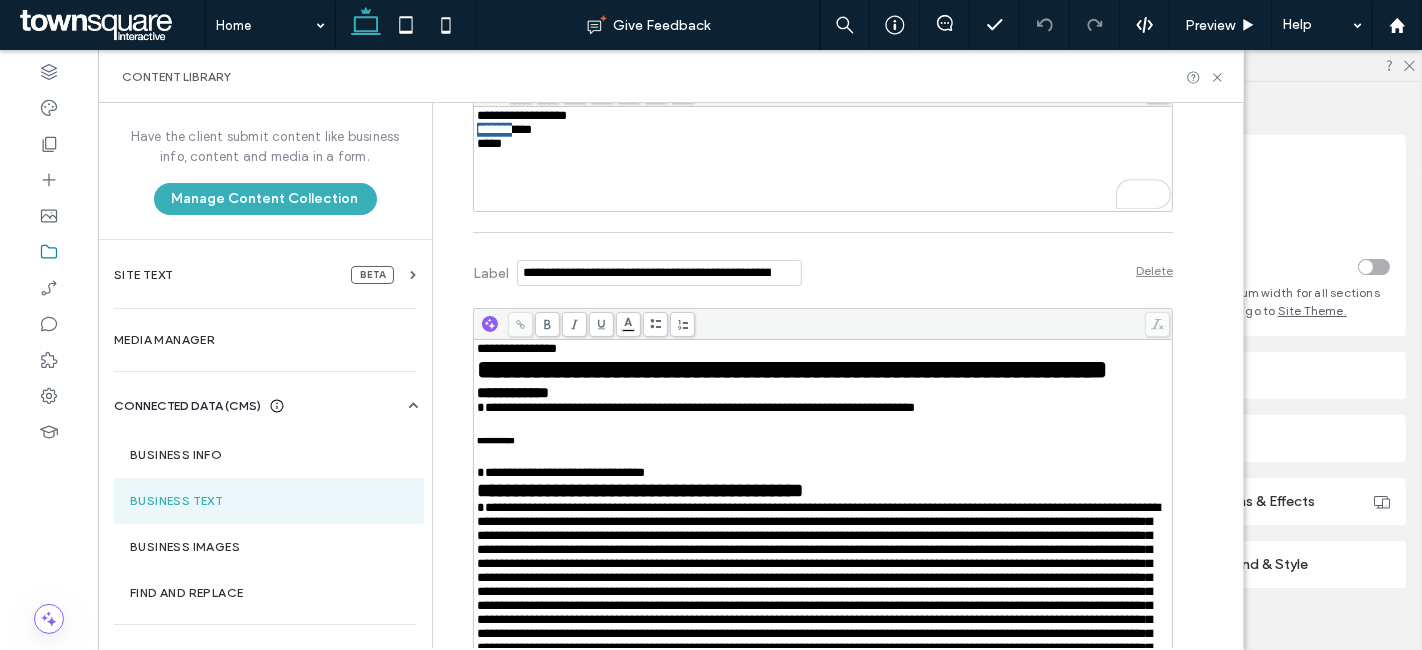 scroll, scrollTop: 1666, scrollLeft: 0, axis: vertical 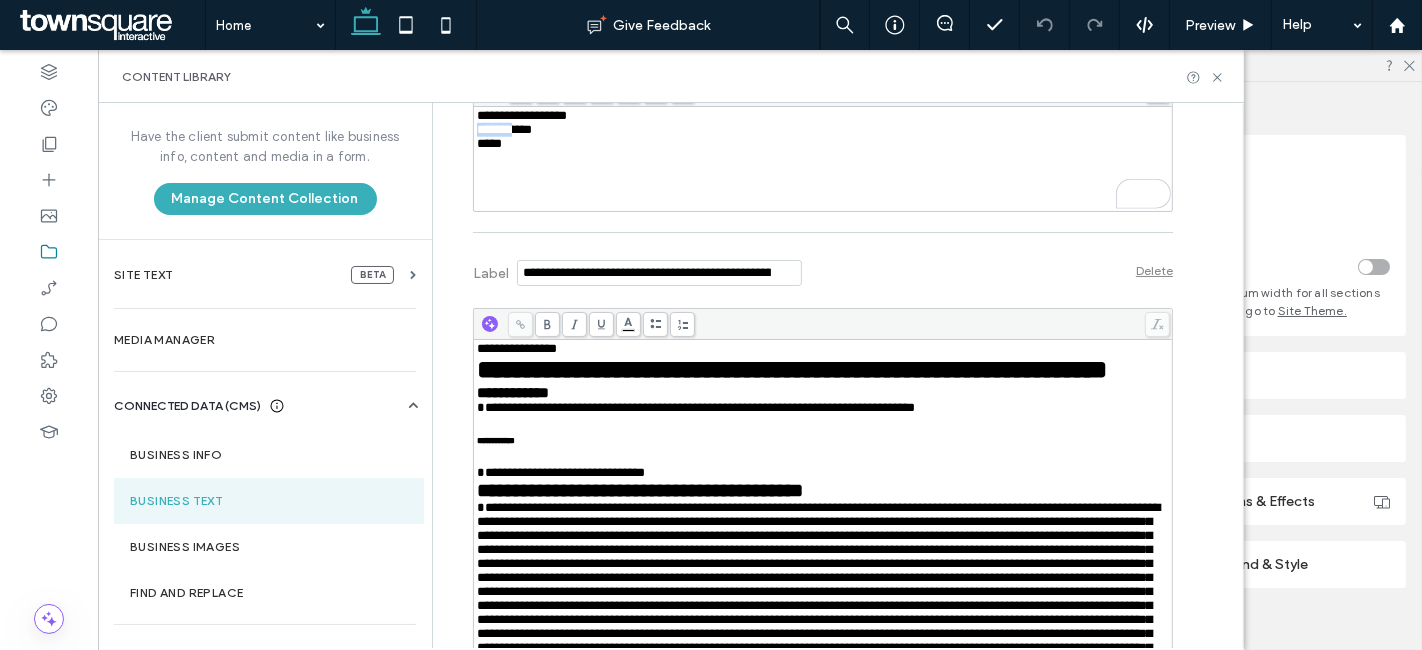 click on "Content Library" at bounding box center [671, 76] 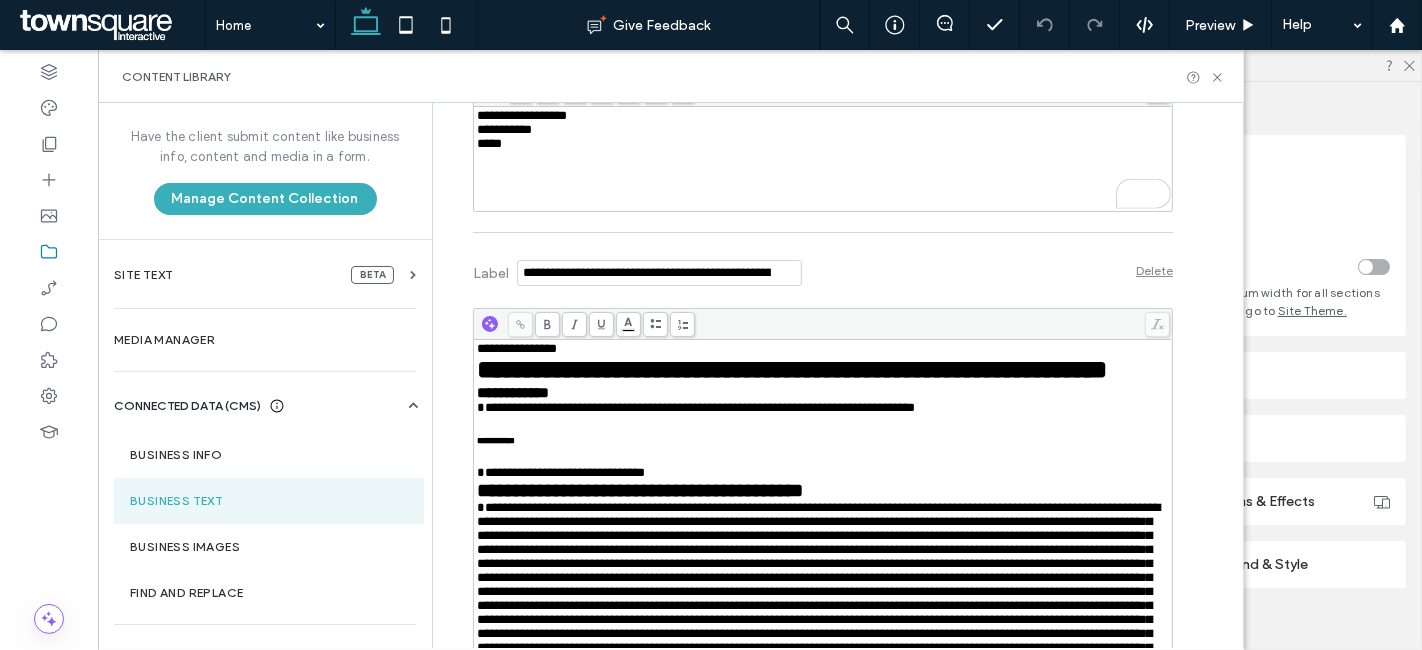 drag, startPoint x: 1215, startPoint y: 84, endPoint x: 1233, endPoint y: 78, distance: 18.973665 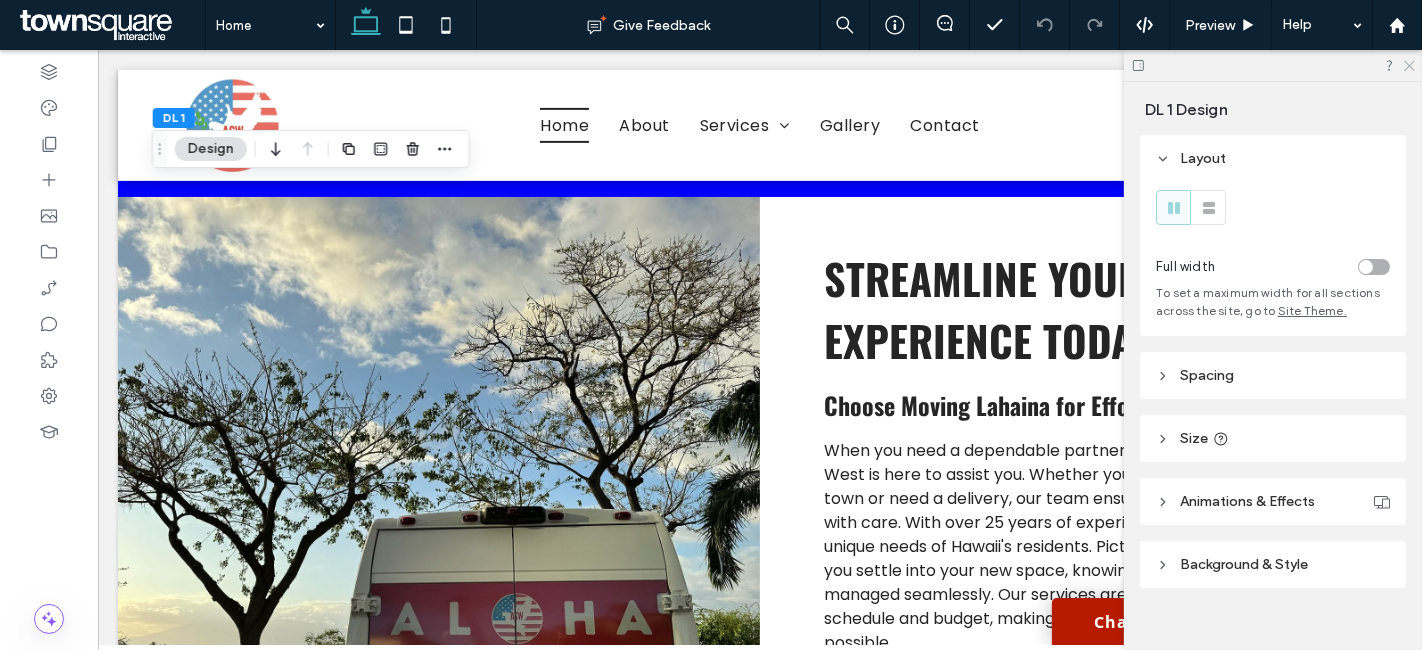 click 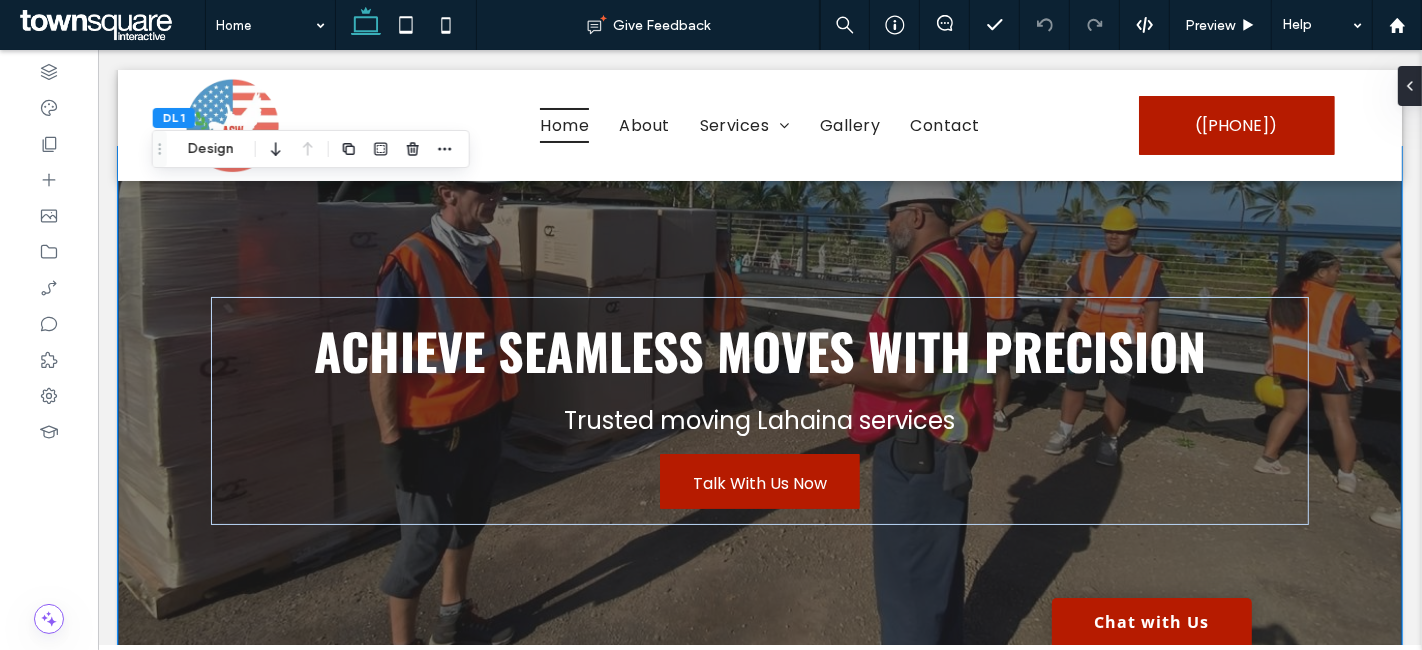 scroll, scrollTop: 0, scrollLeft: 0, axis: both 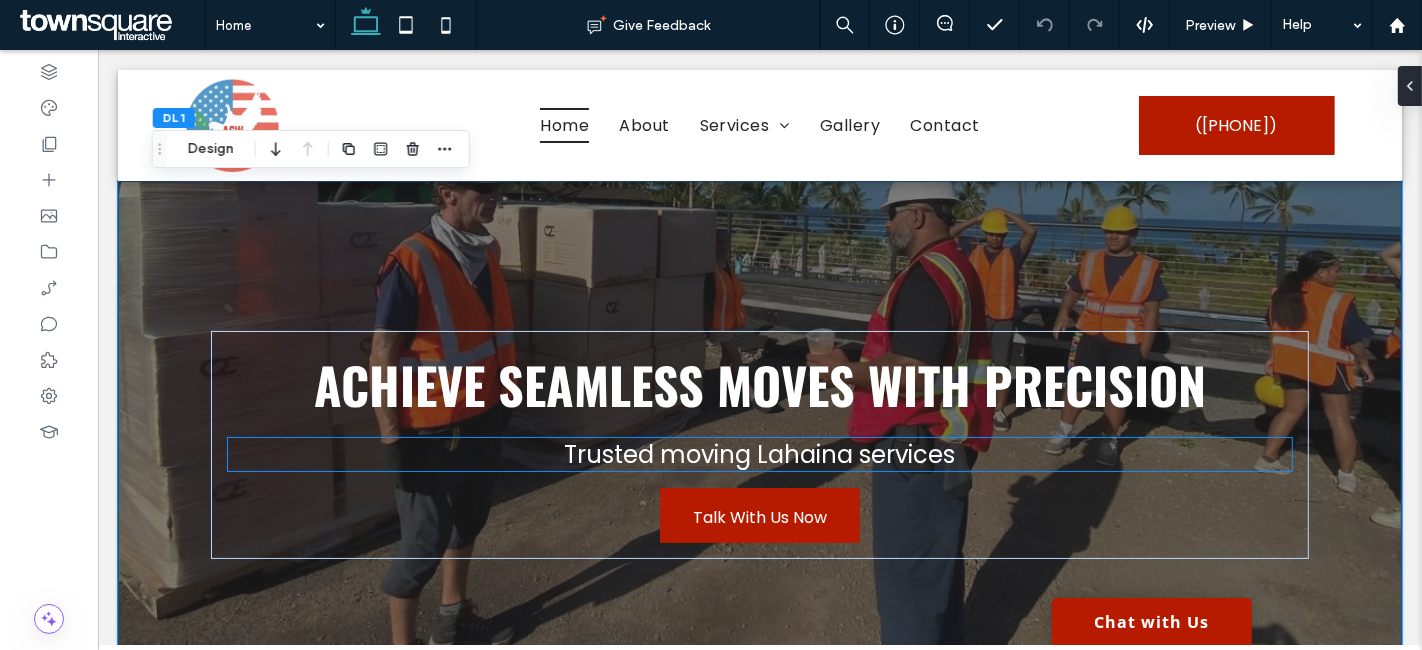 click on "Trusted moving Lahaina services" at bounding box center (759, 454) 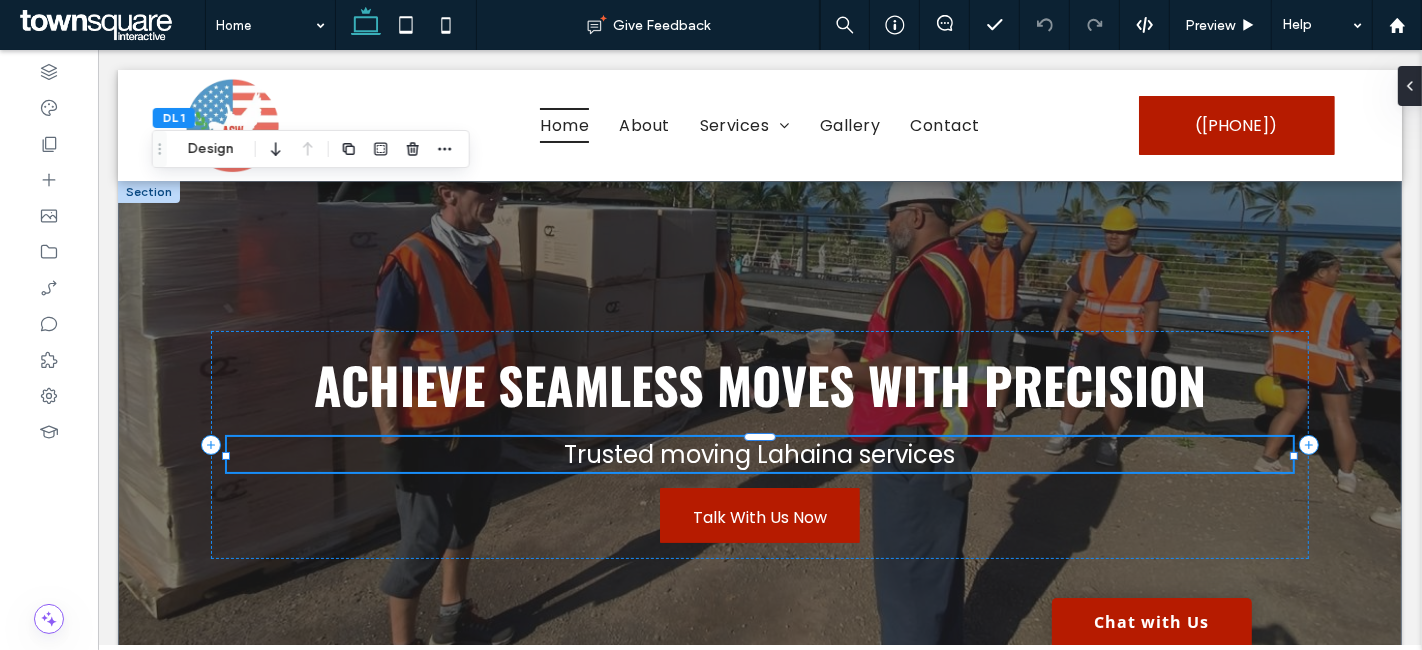 click on "Trusted moving Lahaina services" at bounding box center (758, 454) 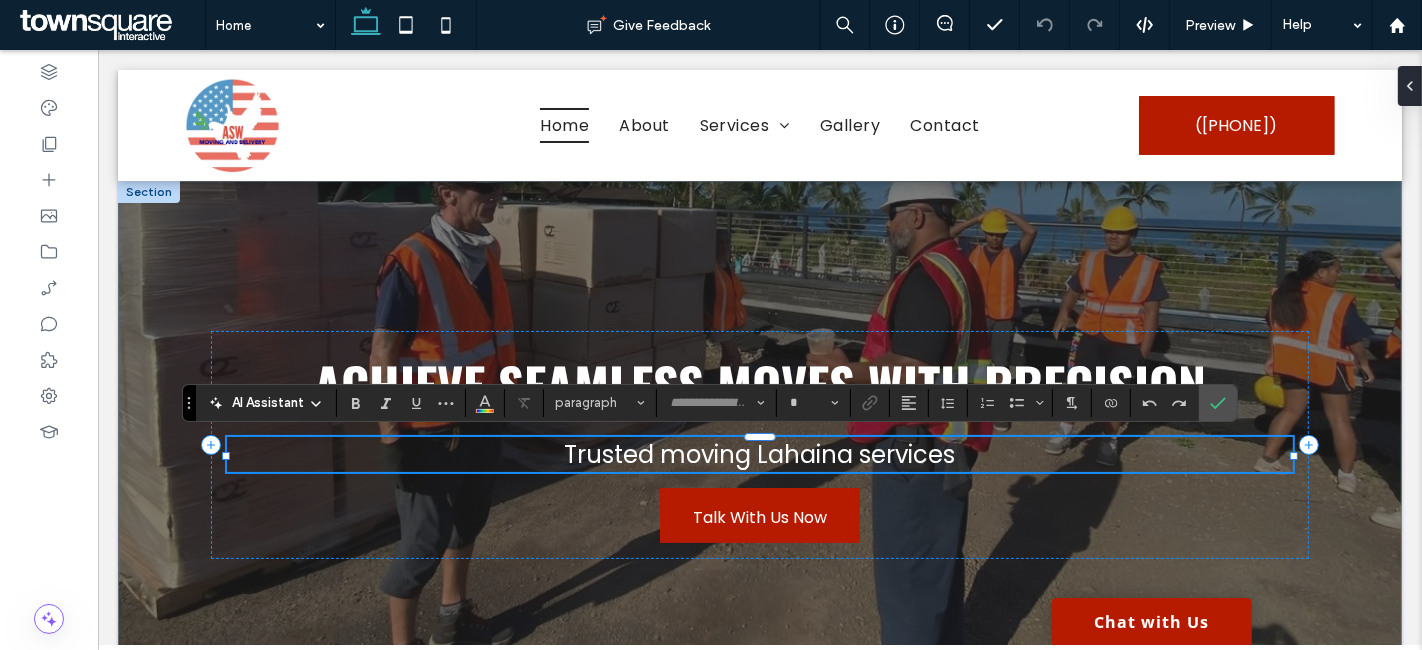 type on "*******" 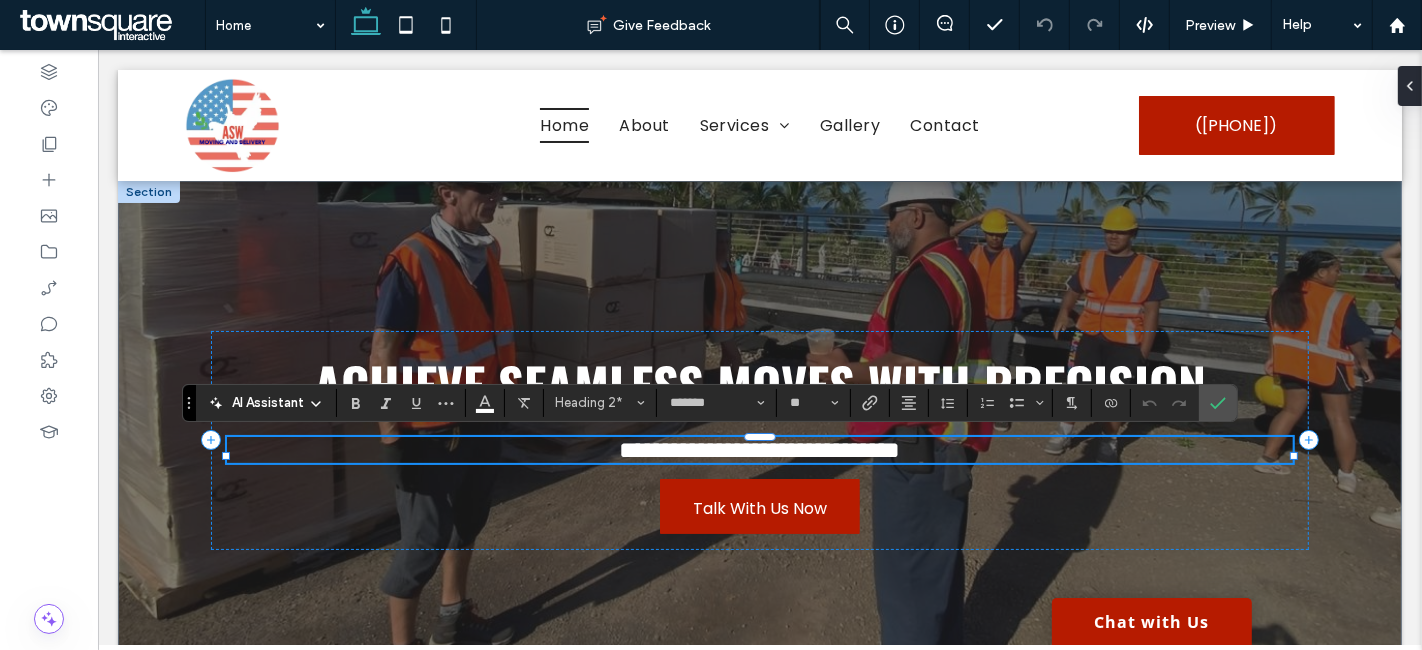 click on "**********" at bounding box center [759, 450] 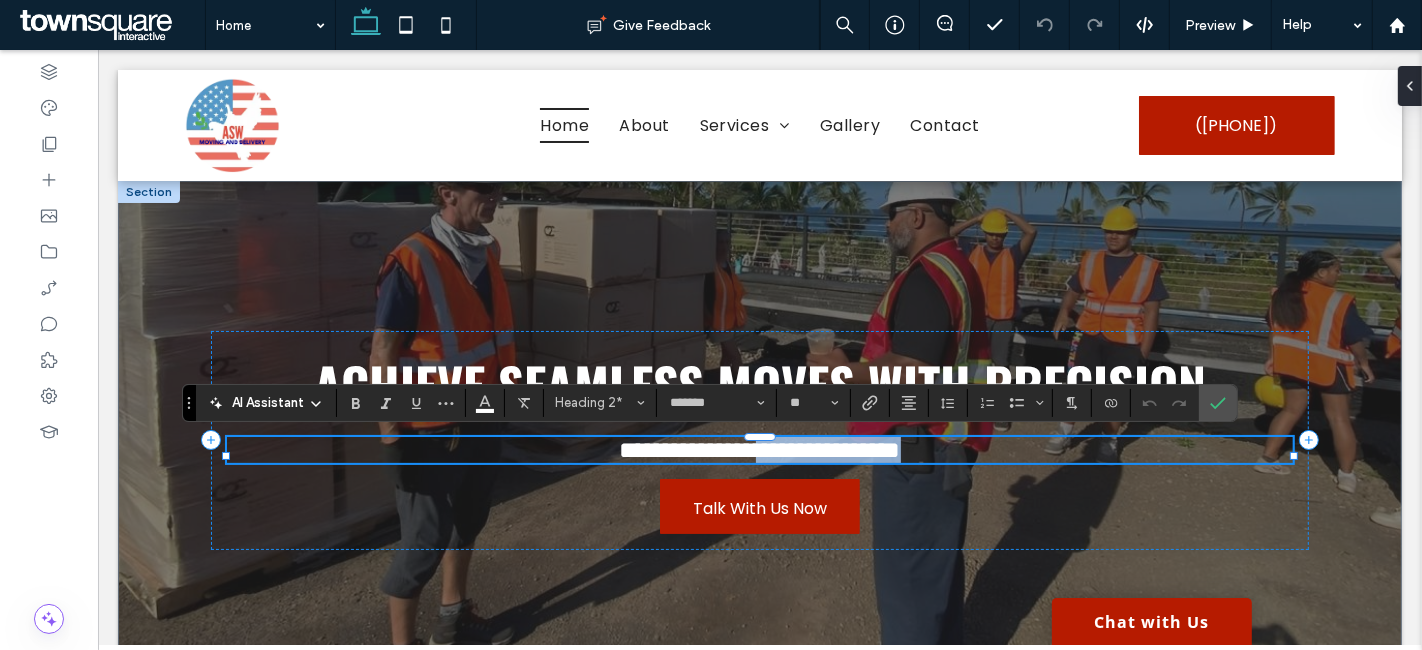 drag, startPoint x: 964, startPoint y: 453, endPoint x: 751, endPoint y: 452, distance: 213.00235 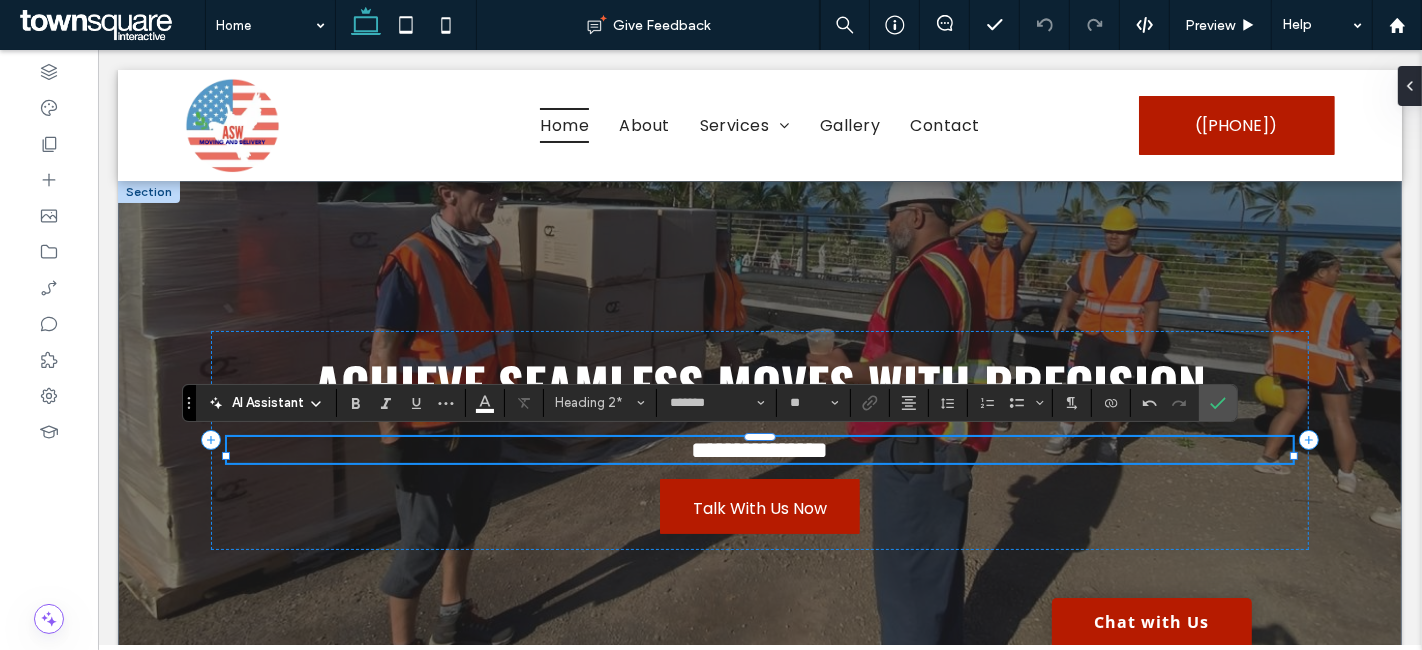 type 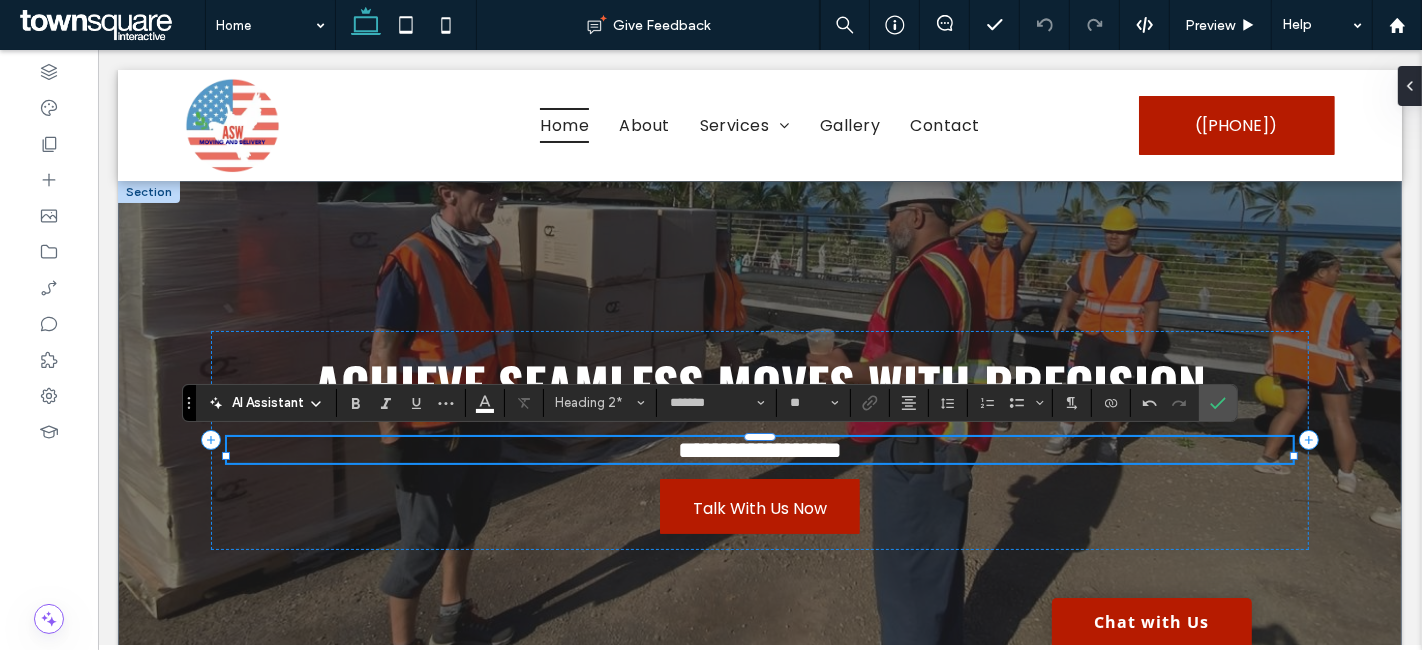 type on "**" 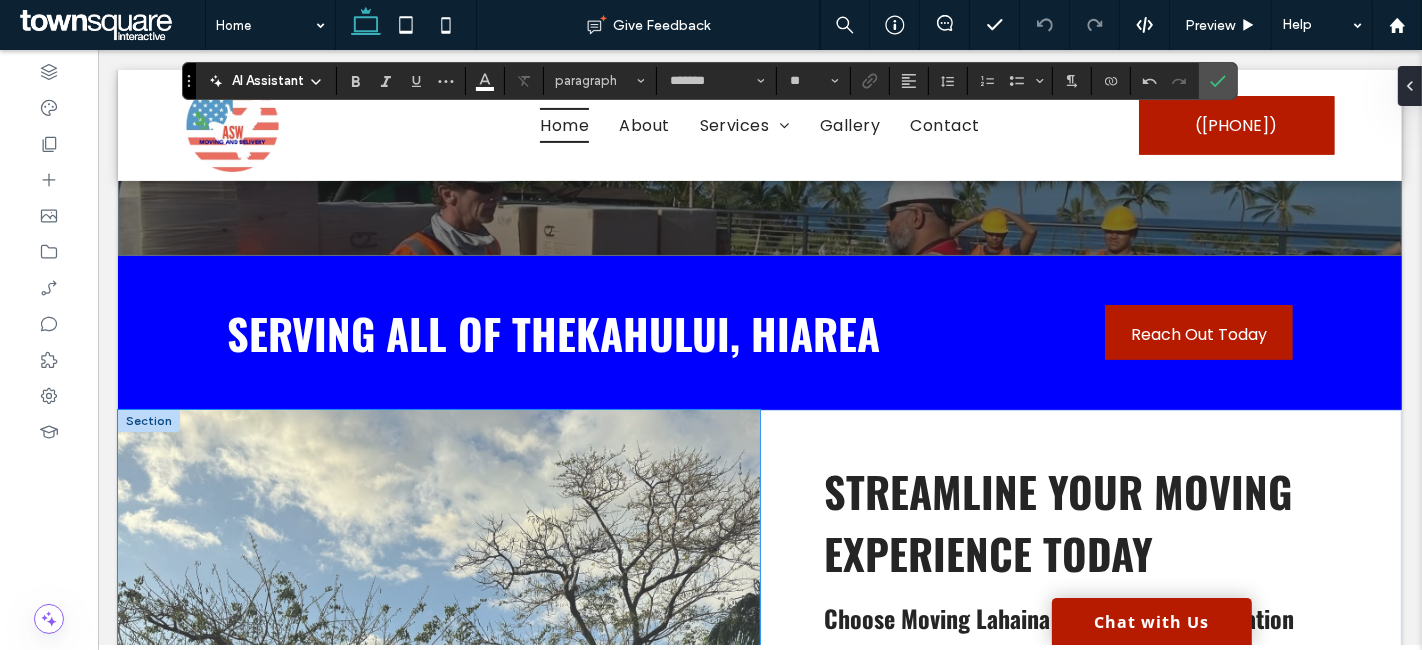scroll, scrollTop: 777, scrollLeft: 0, axis: vertical 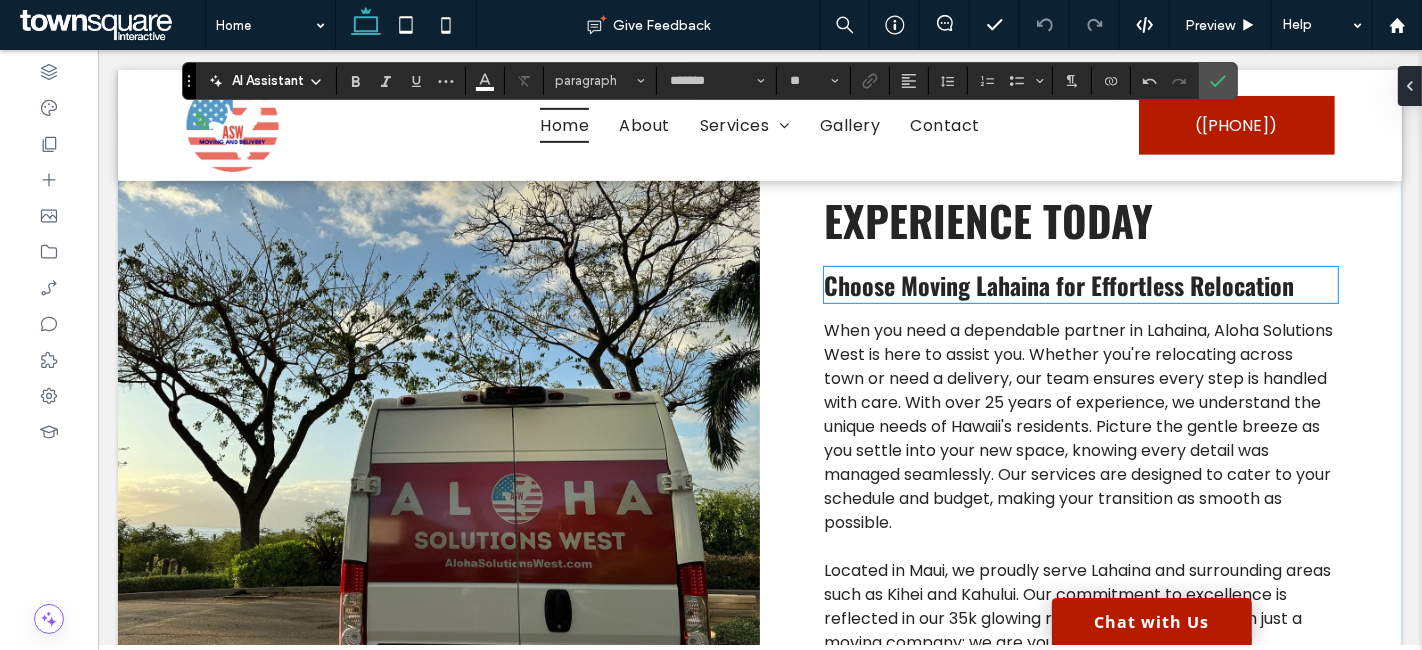 click on "Choose Moving Lahaina for Effortless Relocation" at bounding box center (1058, 285) 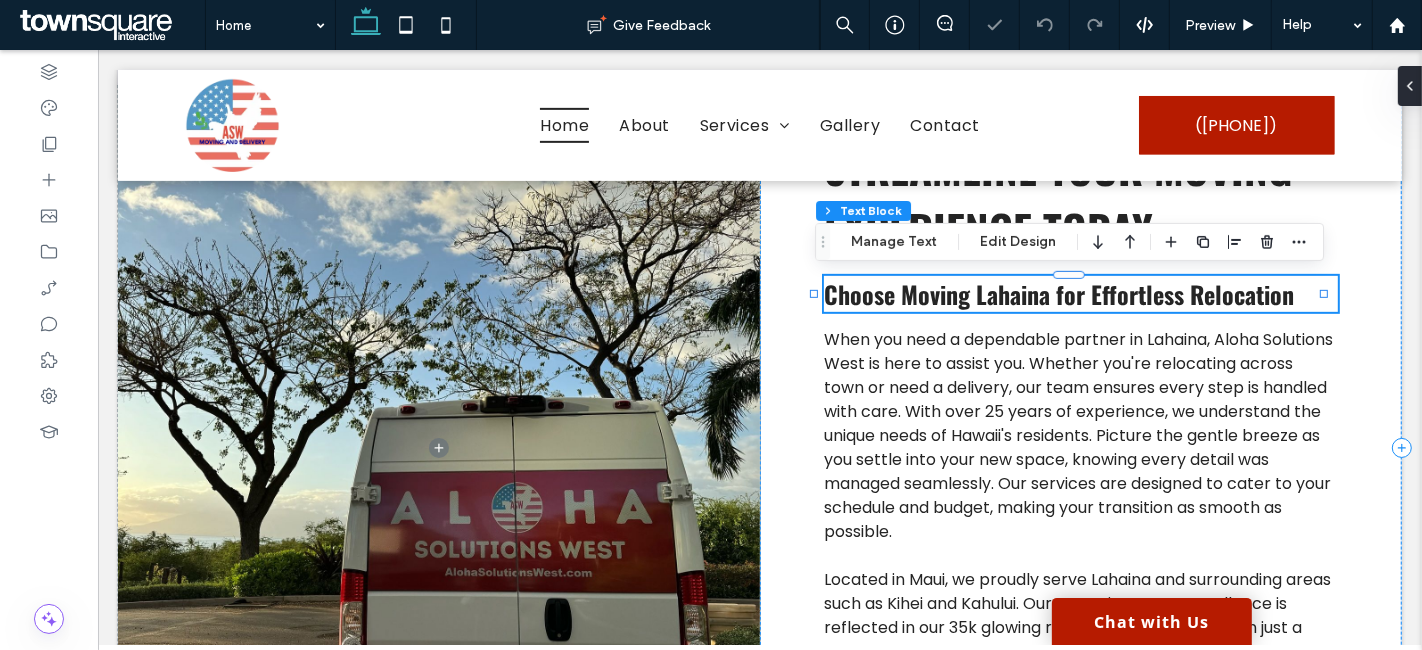 click on "Choose Moving Lahaina for Effortless Relocation" at bounding box center [1080, 294] 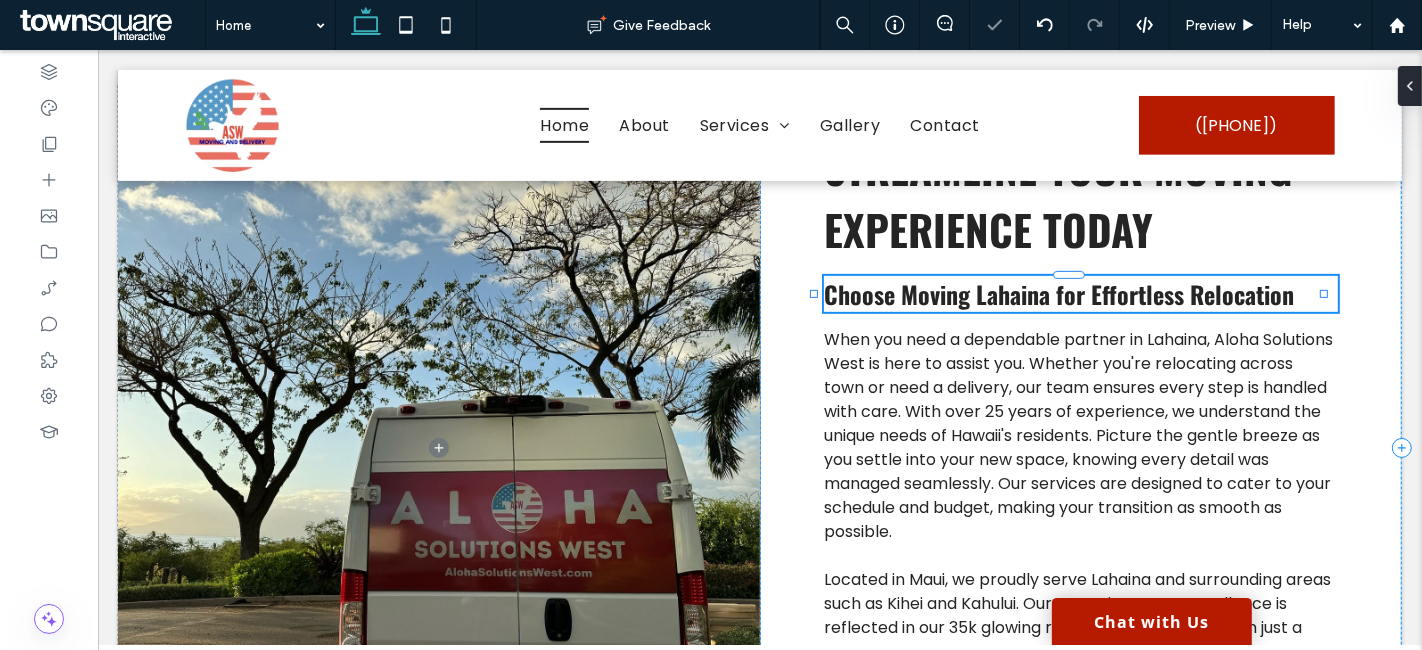 type on "******" 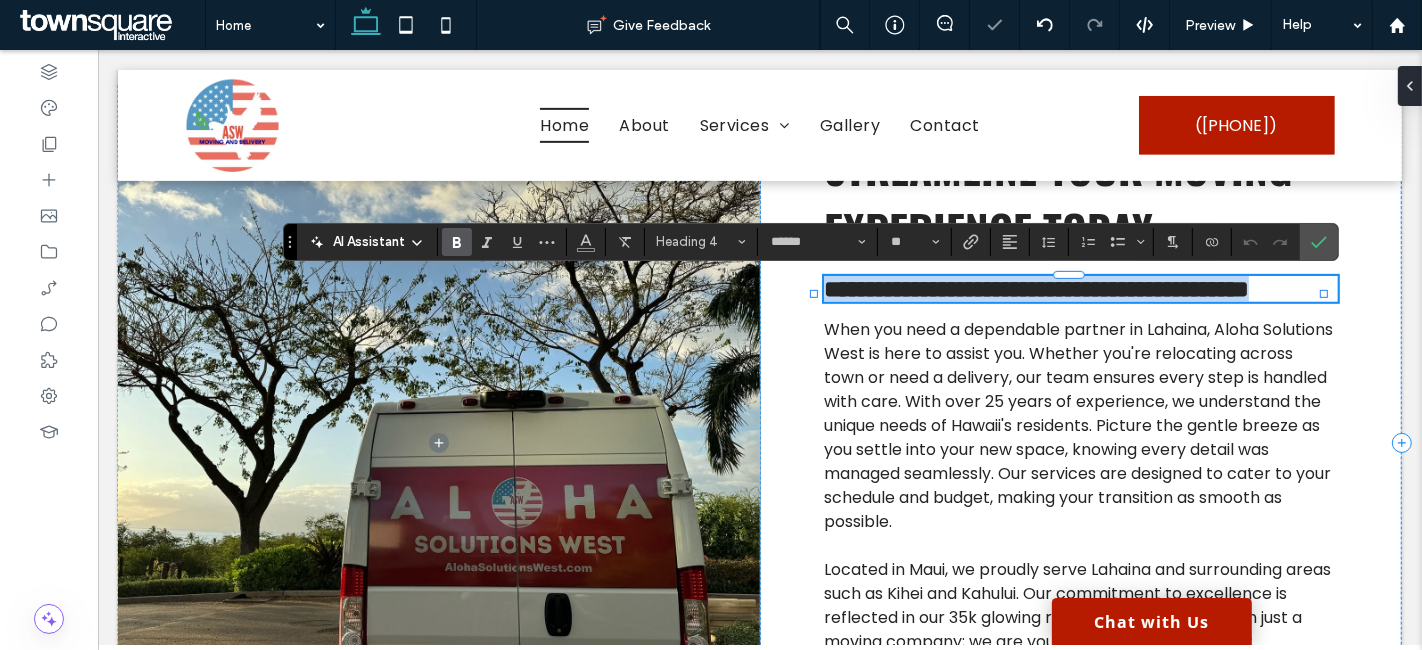 click on "**********" at bounding box center (1035, 289) 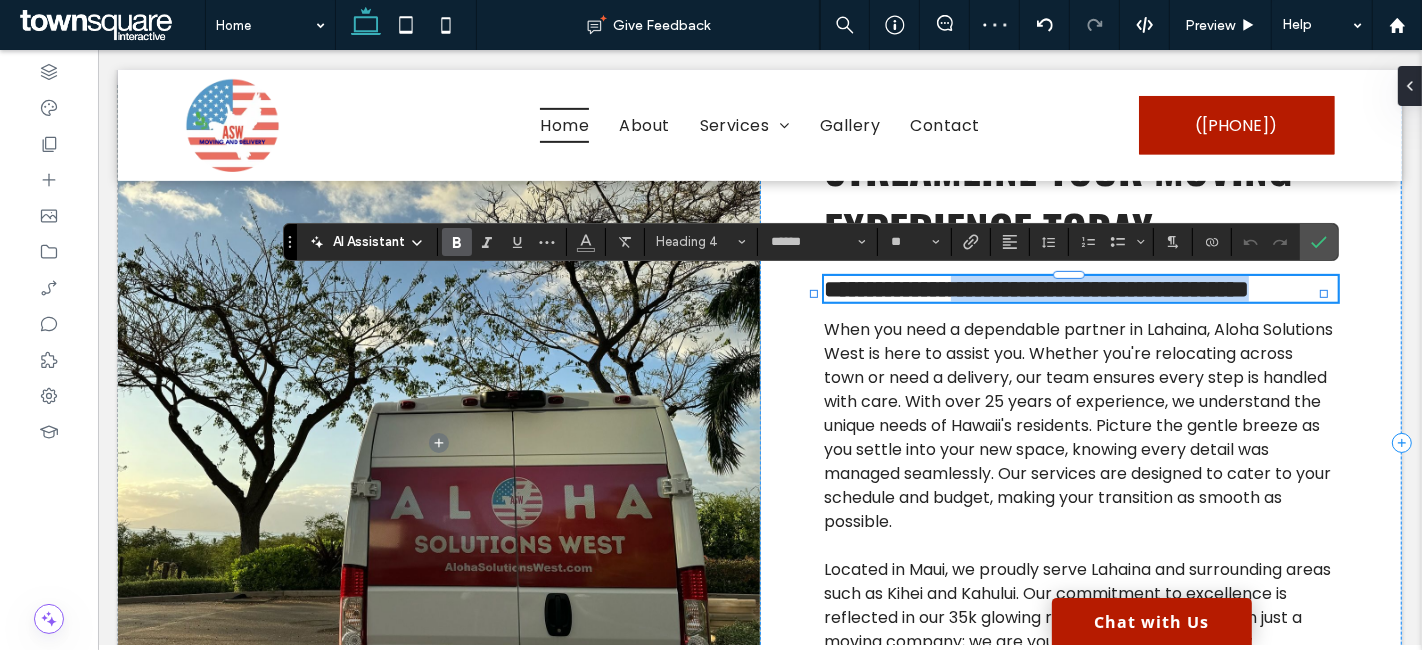 drag, startPoint x: 965, startPoint y: 288, endPoint x: 1290, endPoint y: 295, distance: 325.07538 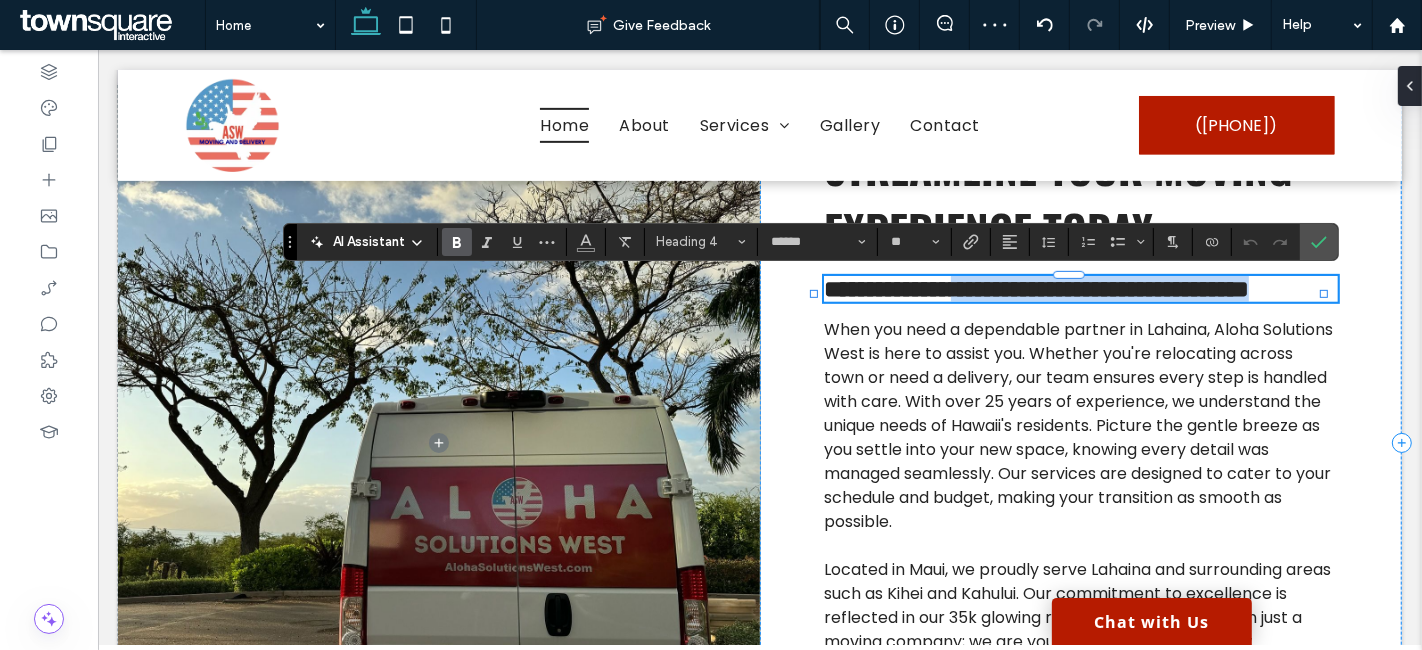click on "**********" at bounding box center (1080, 289) 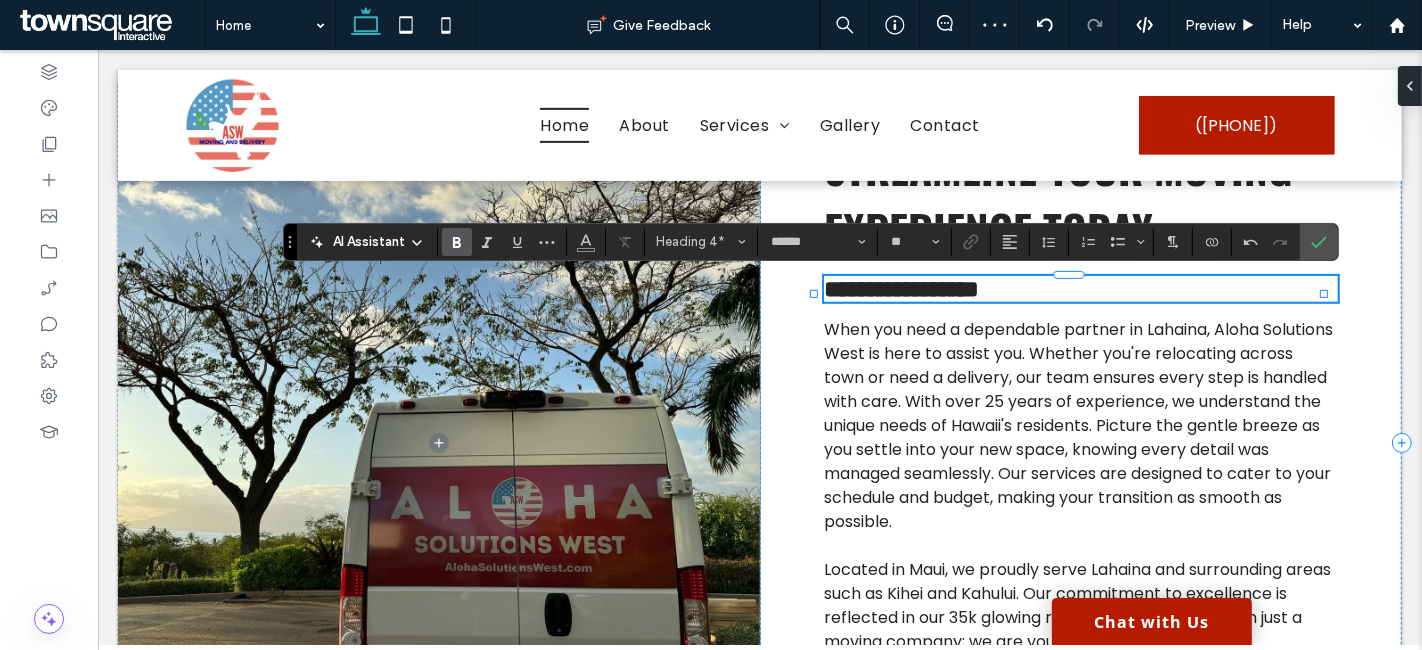type on "*******" 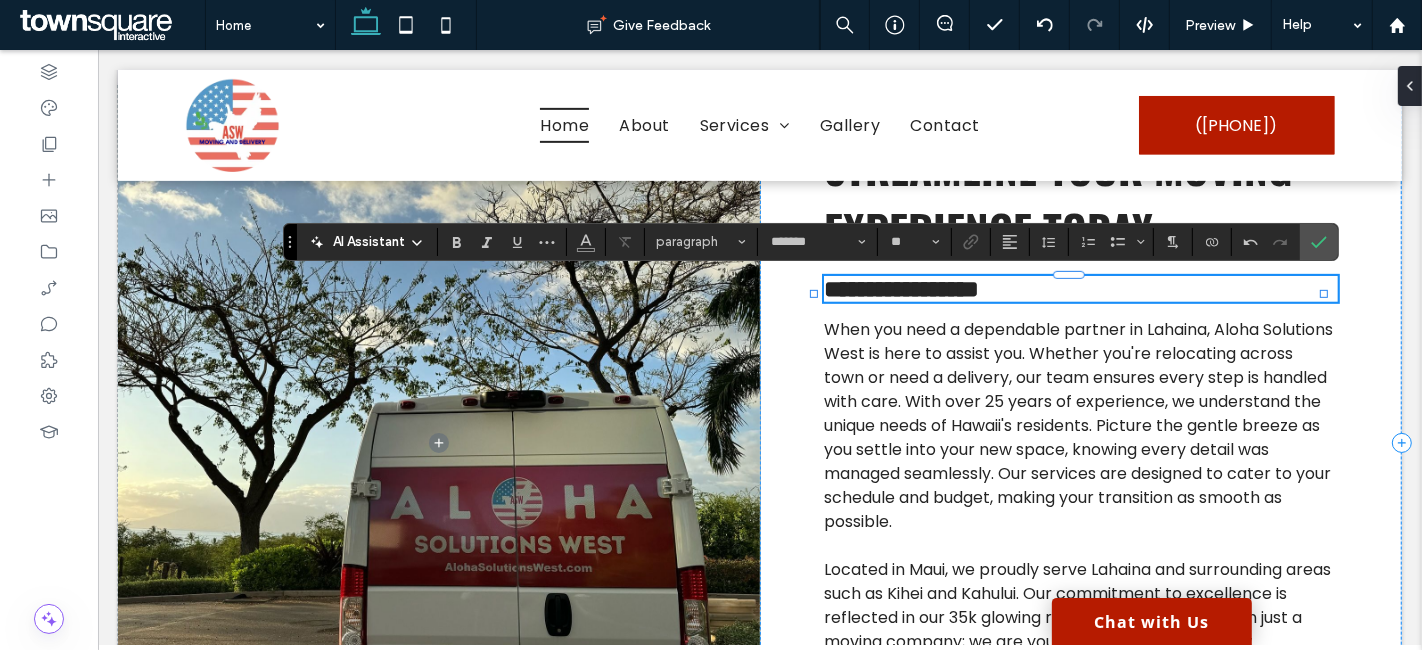 scroll, scrollTop: 0, scrollLeft: 0, axis: both 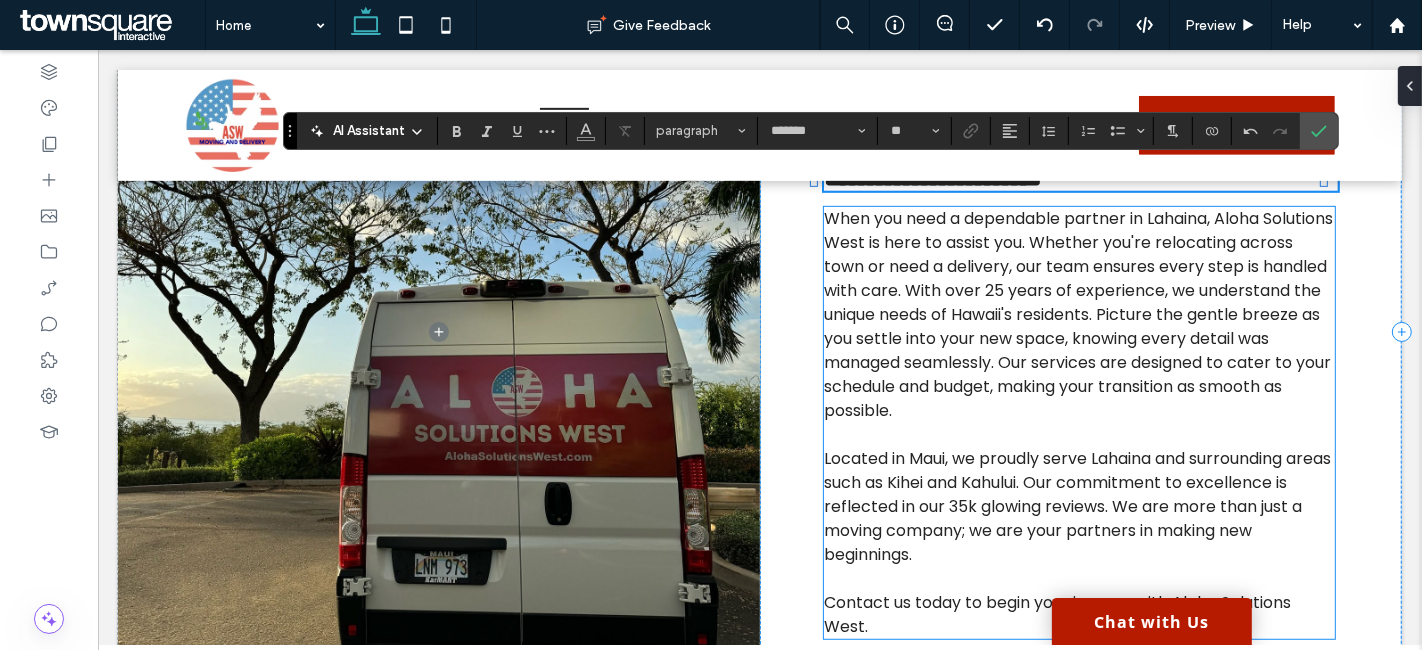 click on "Located in Maui, we proudly serve Lahaina and surrounding areas such as Kihei and Kahului. Our commitment to excellence is reflected in our 35k glowing reviews. We are more than just a moving company; we are your partners in making new beginnings." at bounding box center (1076, 506) 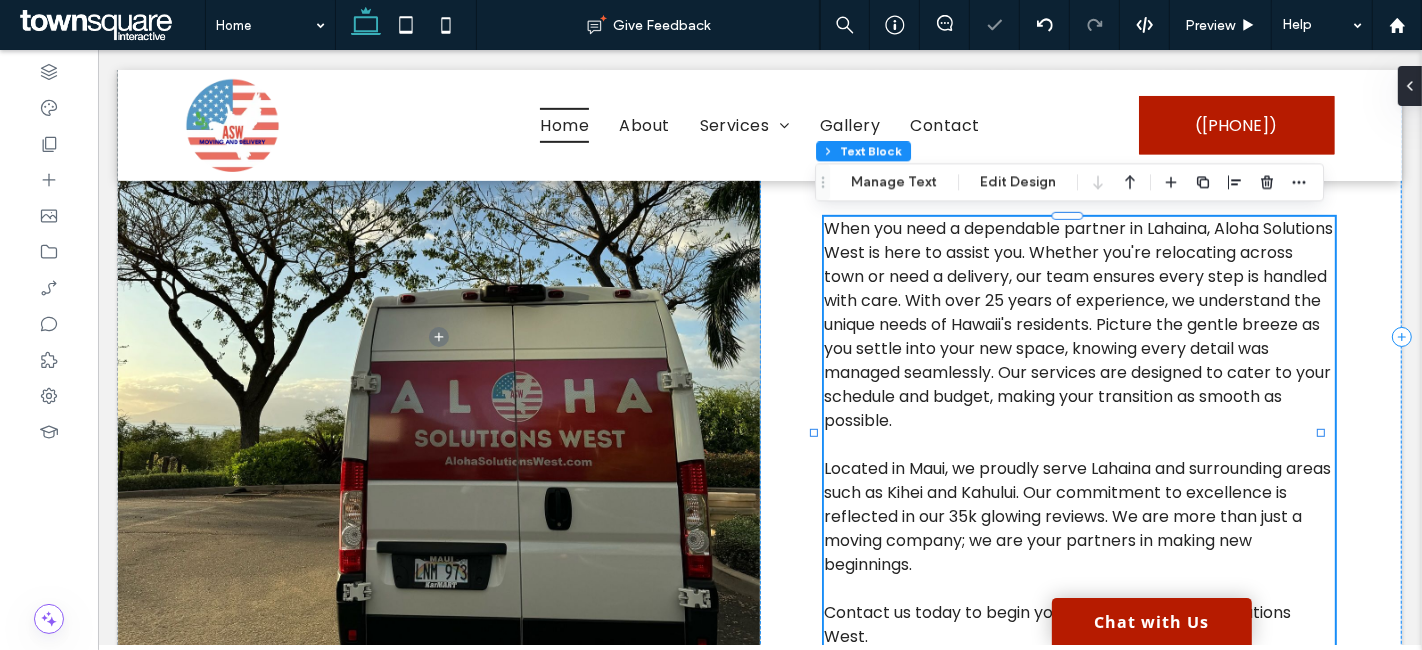 click on "When you need a dependable partner in Lahaina, Aloha Solutions West is here to assist you. Whether you're relocating across town or need a delivery, our team ensures every step is handled with care. With over 25 years of experience, we understand the unique needs of Hawaii's residents. Picture the gentle breeze as you settle into your new space, knowing every detail was managed seamlessly. Our services are designed to cater to your schedule and budget, making your transition as smooth as possible. Located in Maui, we proudly serve Lahaina and surrounding areas such as Kihei and Kahului. Our commitment to excellence is reflected in our 35k glowing reviews. We are more than just a moving company; we are your partners in making new beginnings. ﻿ Contact us today to begin your journey with Aloha Solutions West." at bounding box center [1078, 433] 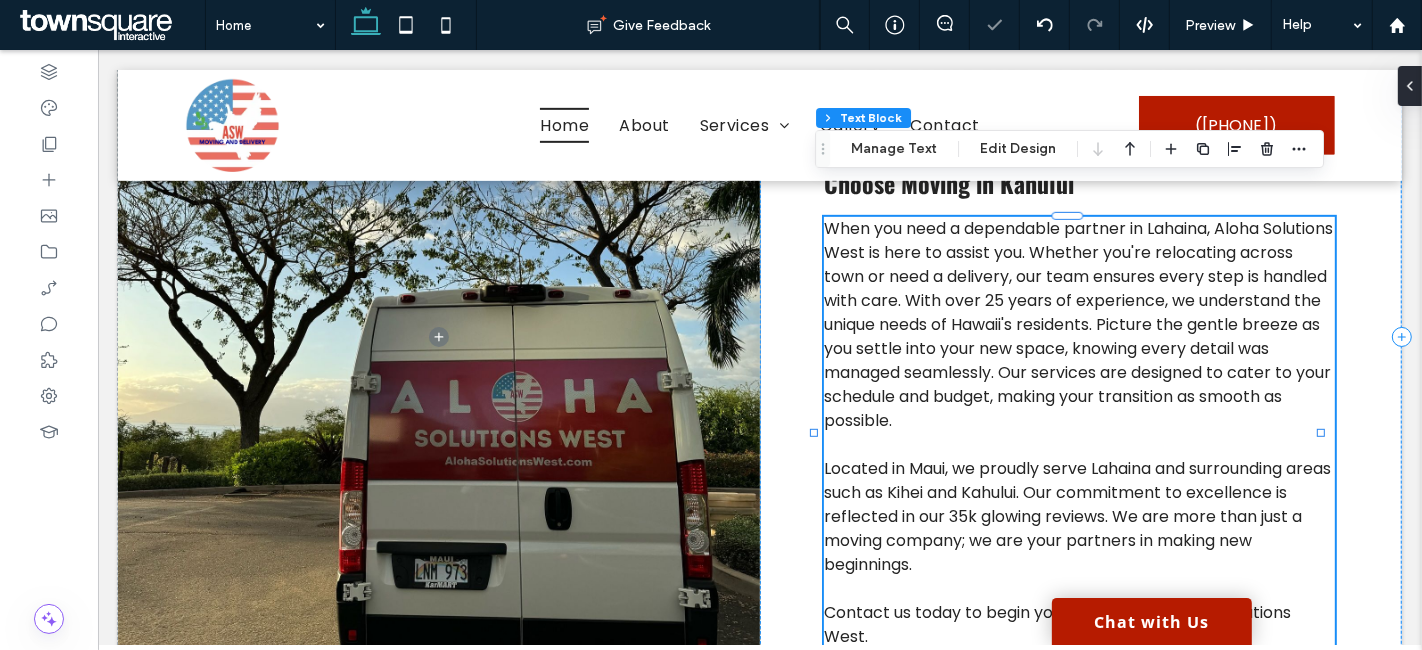 scroll, scrollTop: 973, scrollLeft: 0, axis: vertical 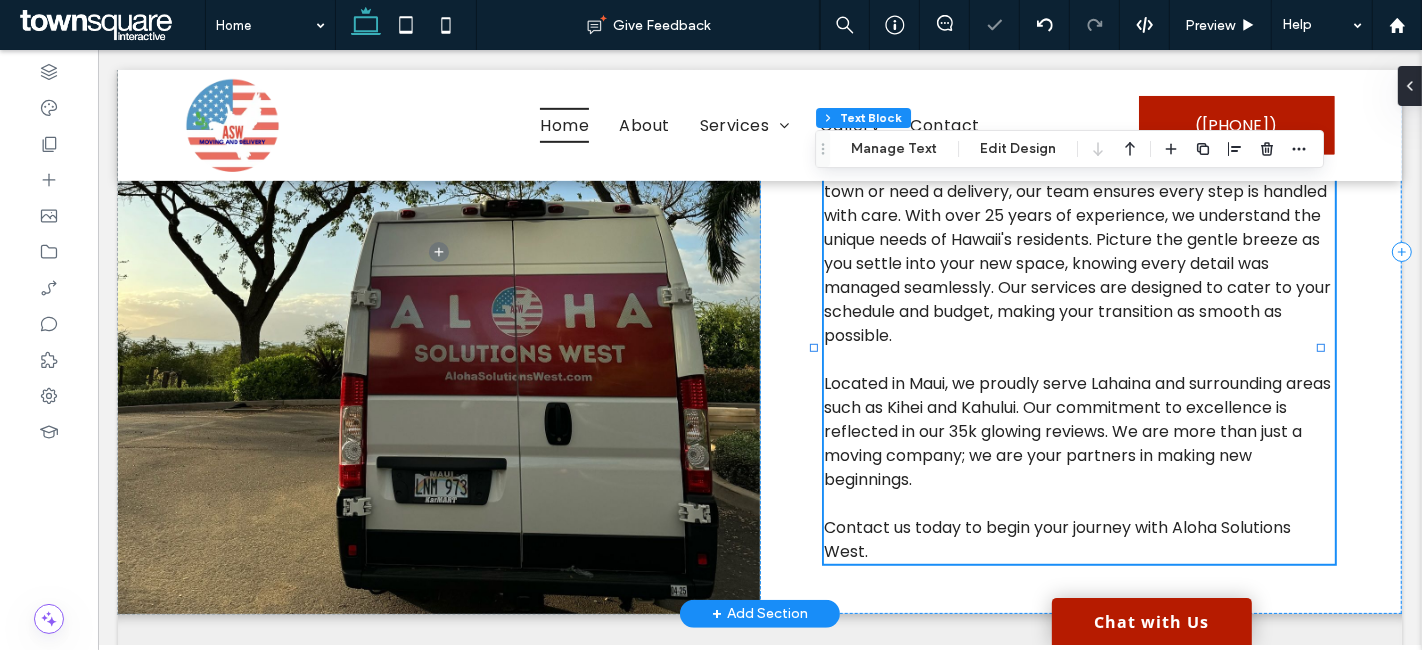type on "*******" 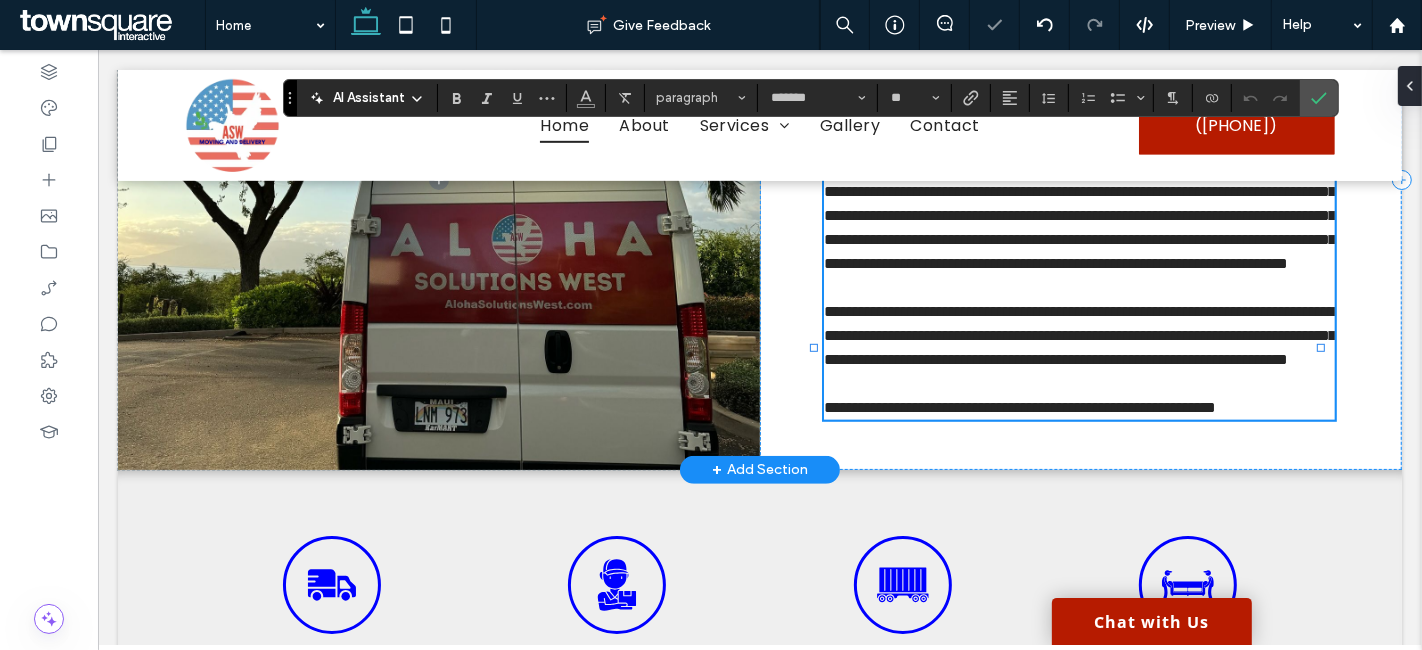 click on "**********" at bounding box center (1079, 335) 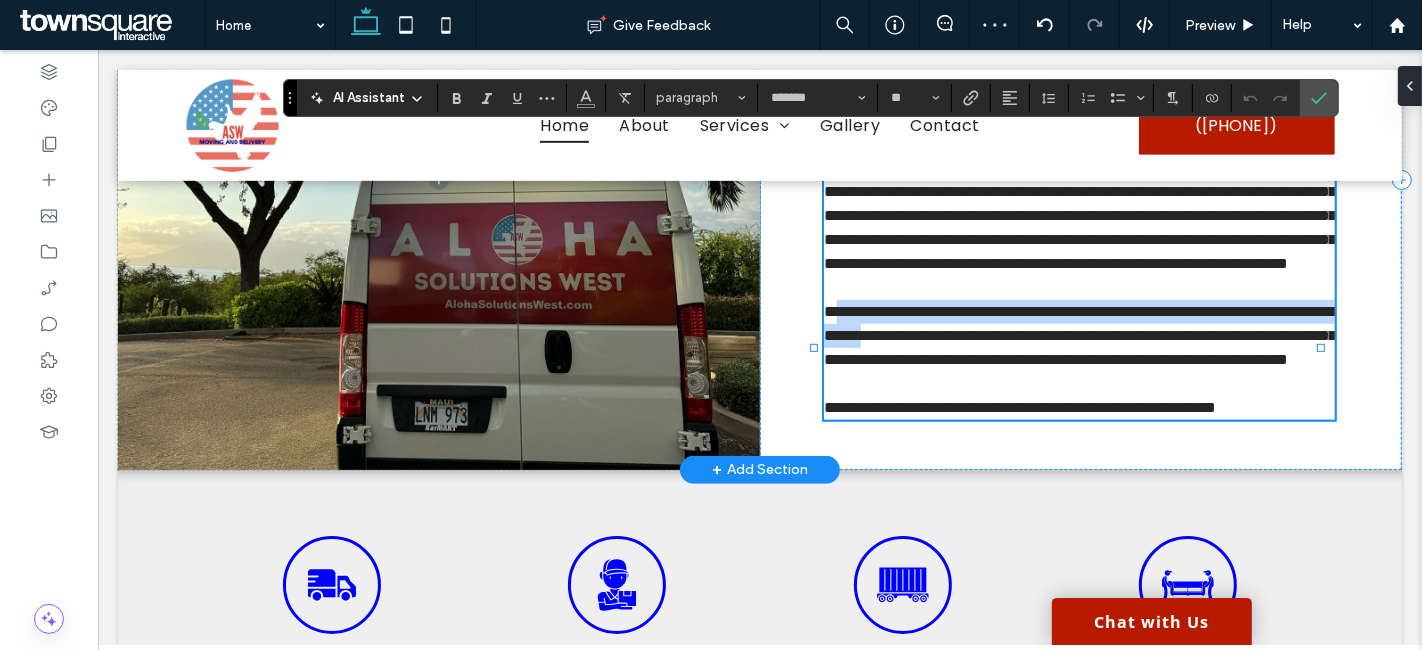 drag, startPoint x: 1074, startPoint y: 405, endPoint x: 826, endPoint y: 382, distance: 249.06425 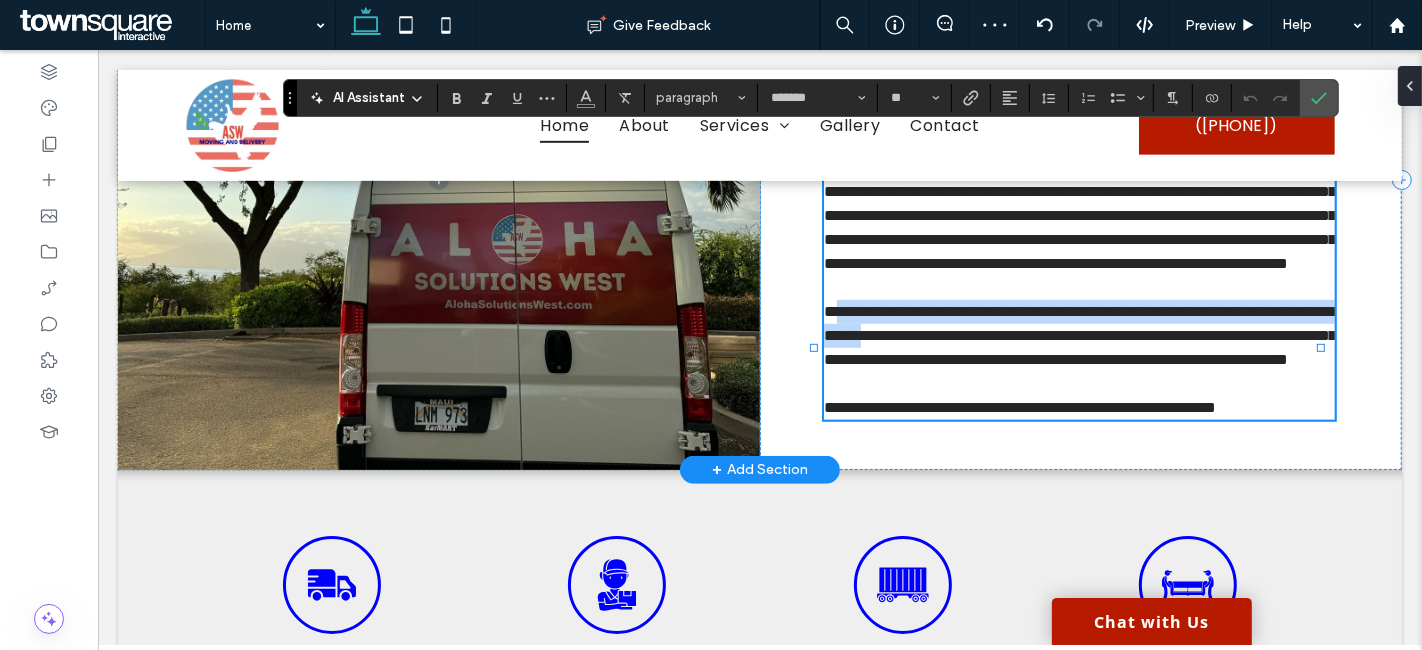 click on "**********" at bounding box center [1079, 335] 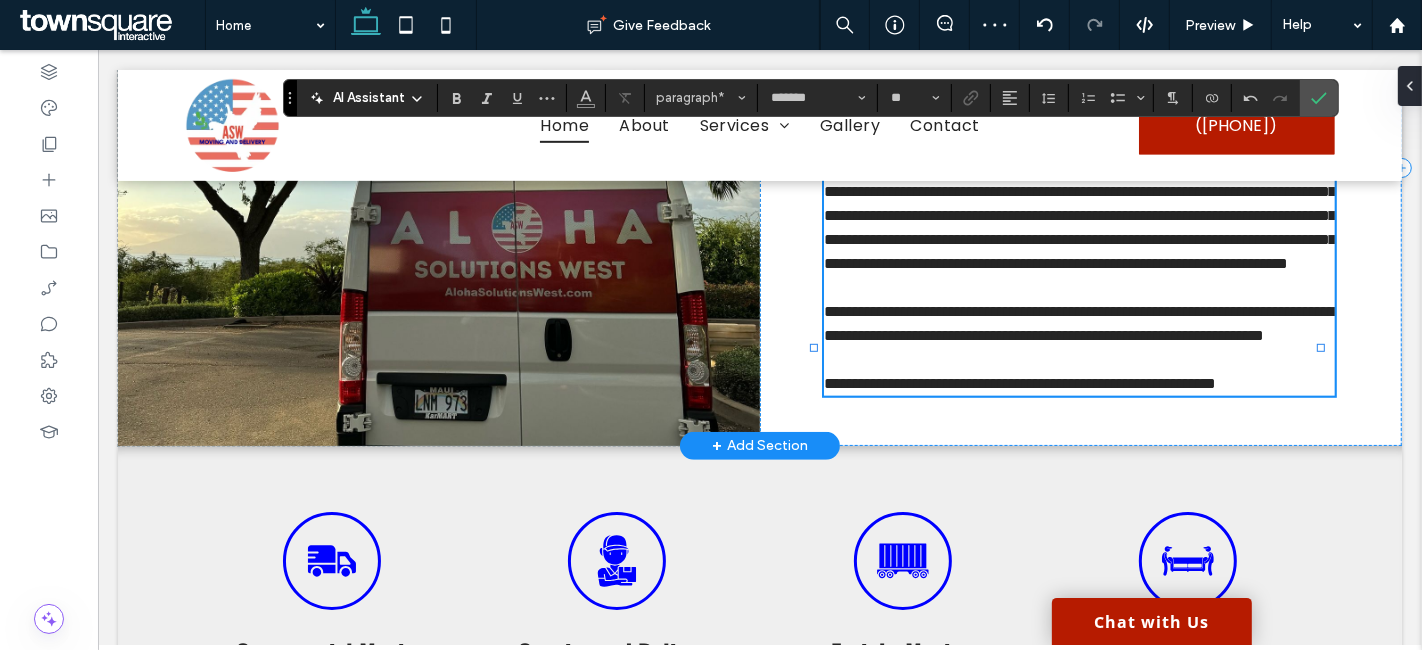 type 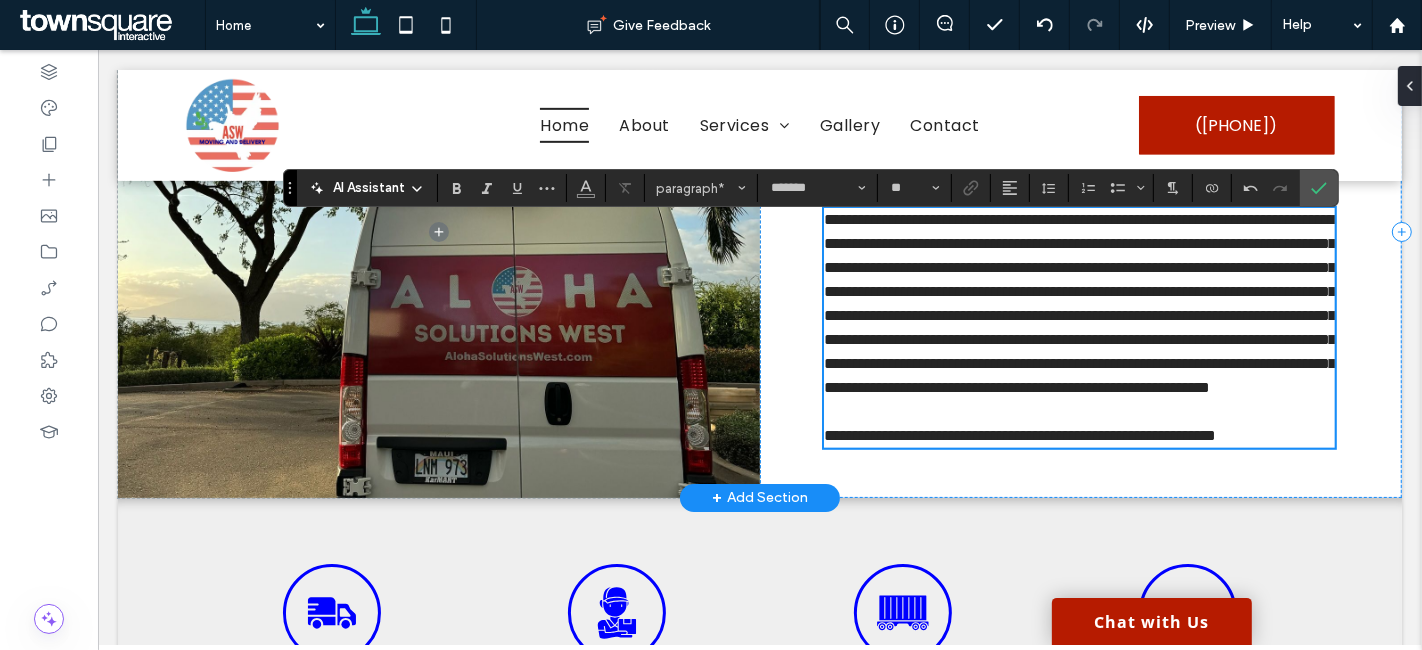 scroll, scrollTop: 862, scrollLeft: 0, axis: vertical 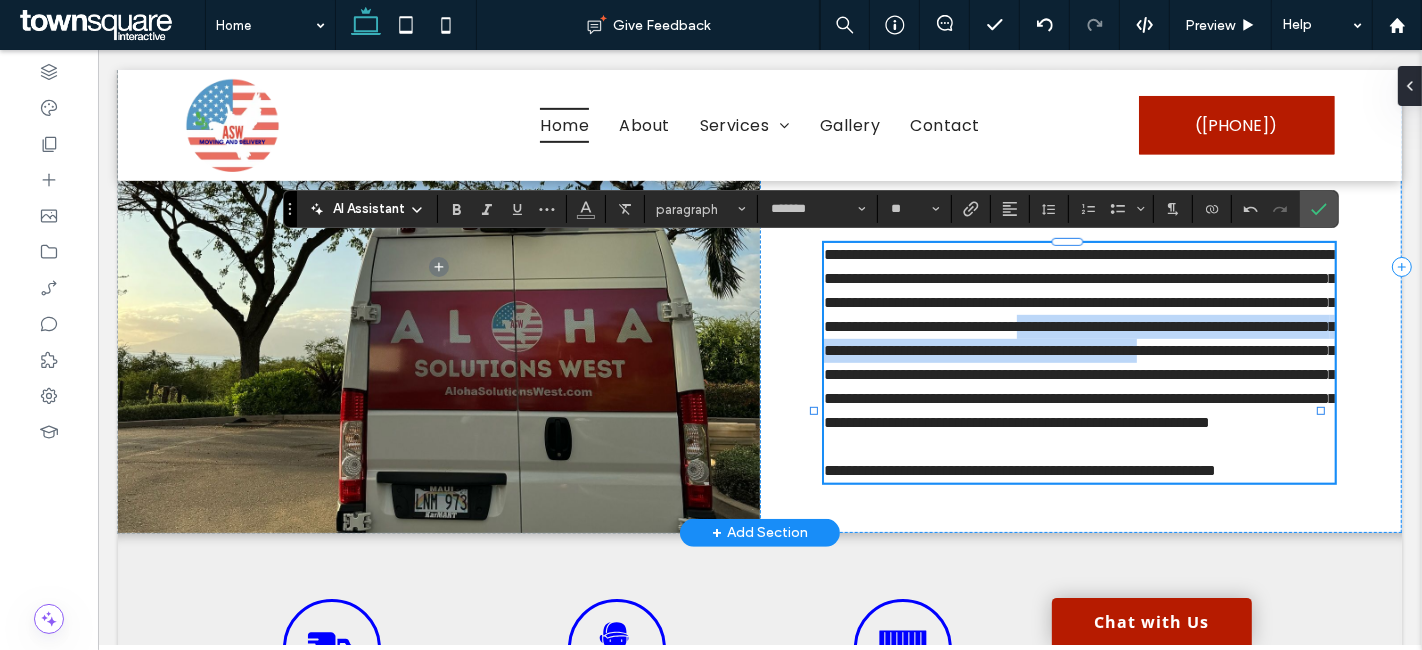 drag, startPoint x: 1077, startPoint y: 398, endPoint x: 1227, endPoint y: 355, distance: 156.04166 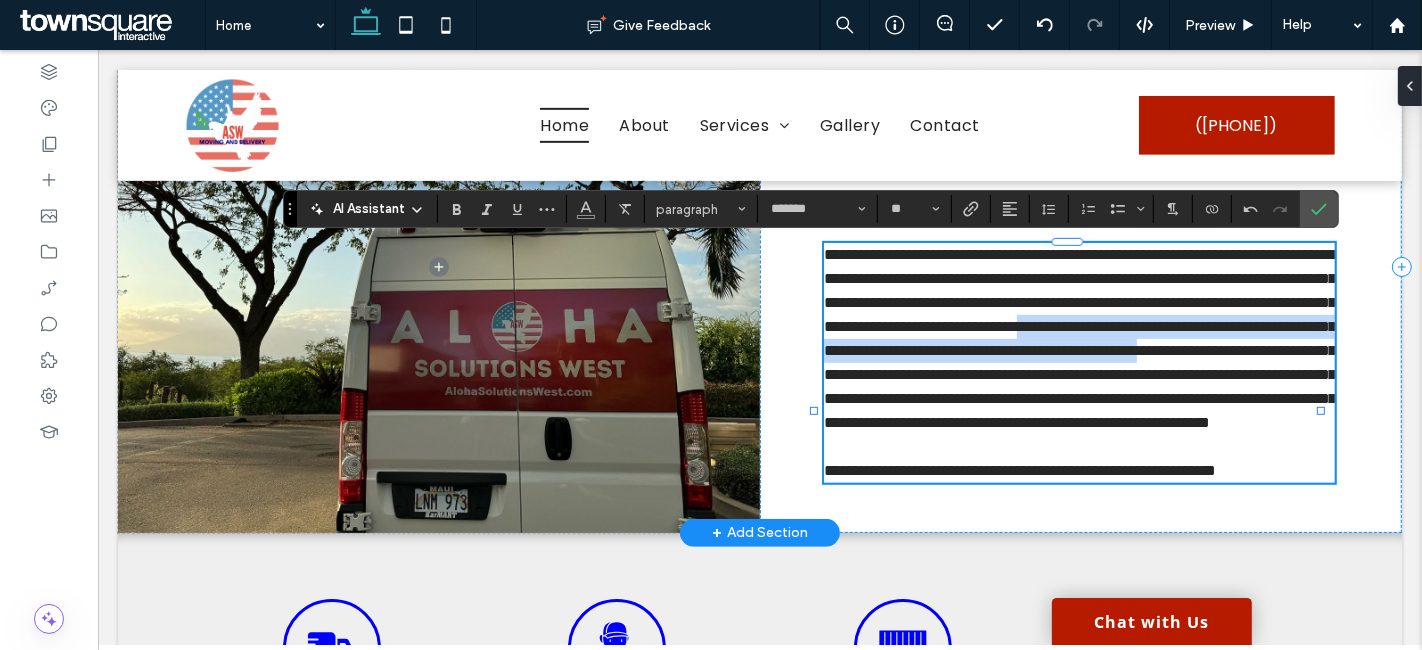 click on "**********" at bounding box center [1079, 338] 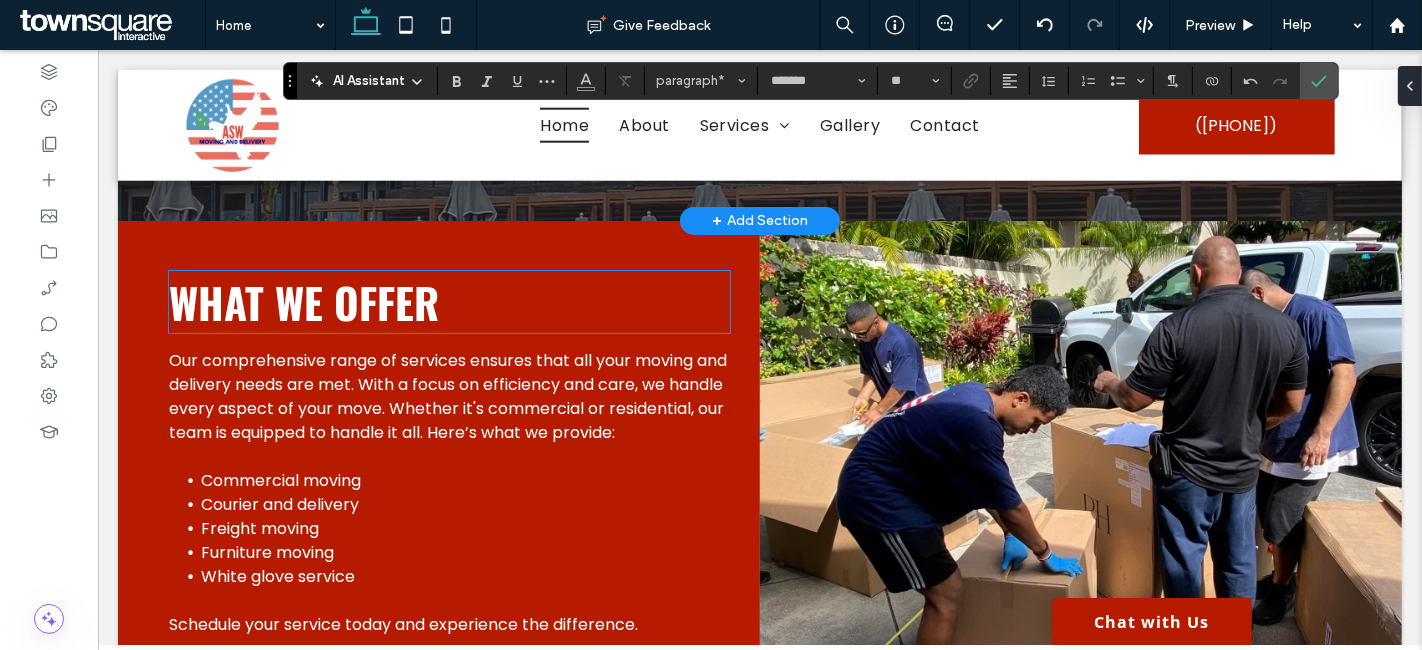 scroll, scrollTop: 1973, scrollLeft: 0, axis: vertical 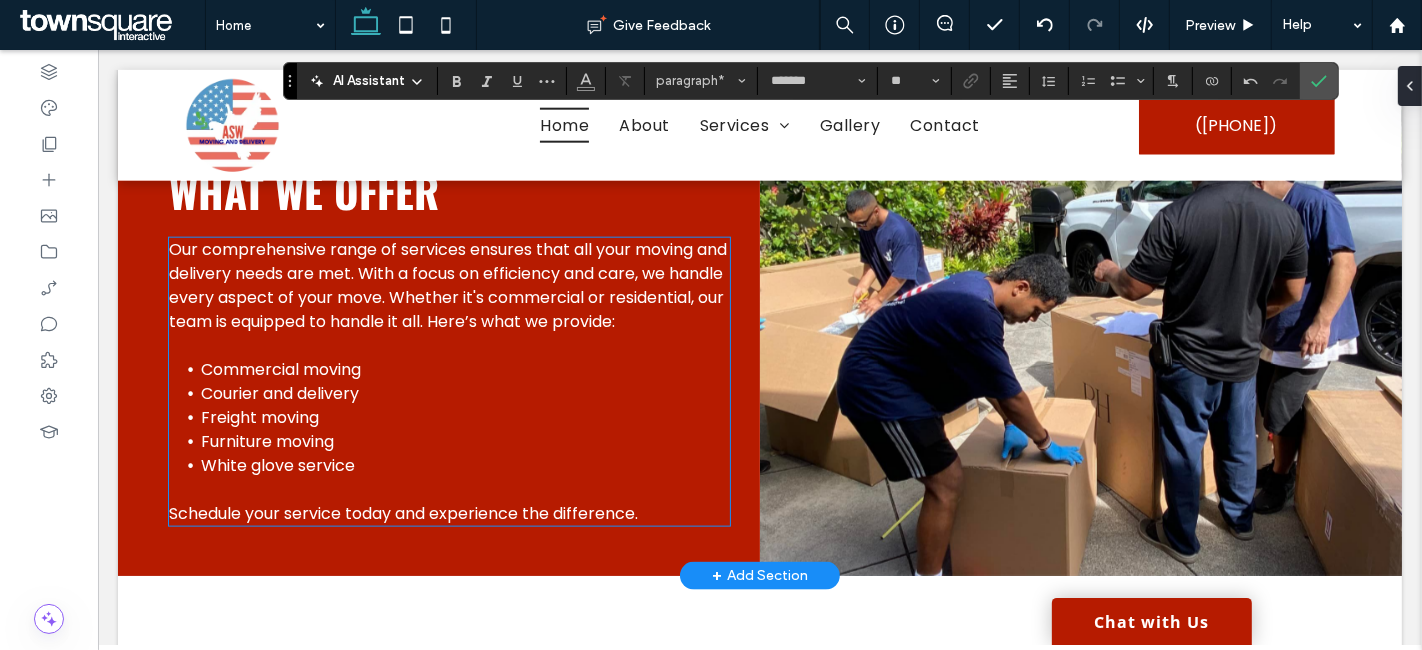 click on "Our comprehensive range of services ensures that all your moving and delivery needs are met. With a focus on efficiency and care, we handle every aspect of your move. Whether it's commercial or residential, our team is equipped to handle it all. Here’s what we provide:" at bounding box center (447, 285) 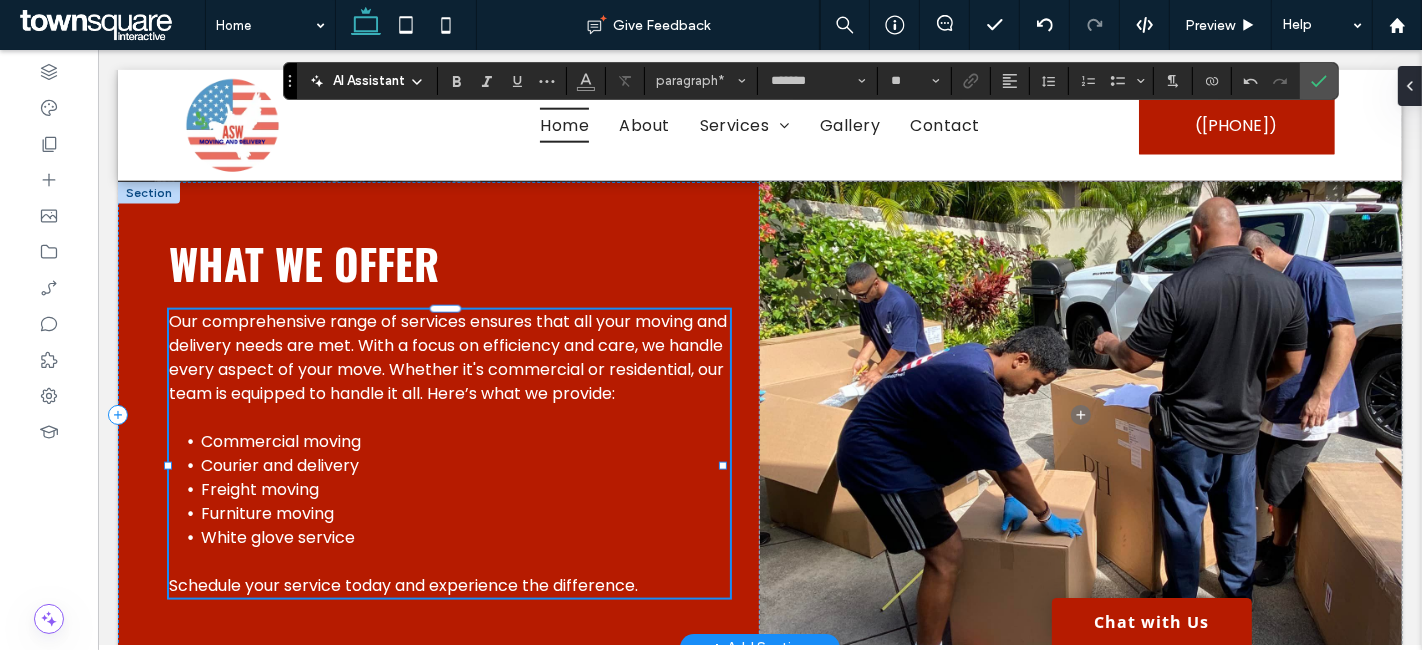 click on "Our comprehensive range of services ensures that all your moving and delivery needs are met. With a focus on efficiency and care, we handle every aspect of your move. Whether it's commercial or residential, our team is equipped to handle it all. Here’s what we provide:   Commercial moving Courier and delivery Freight moving Furniture moving White glove service
Schedule your service today and experience the difference." at bounding box center [448, 454] 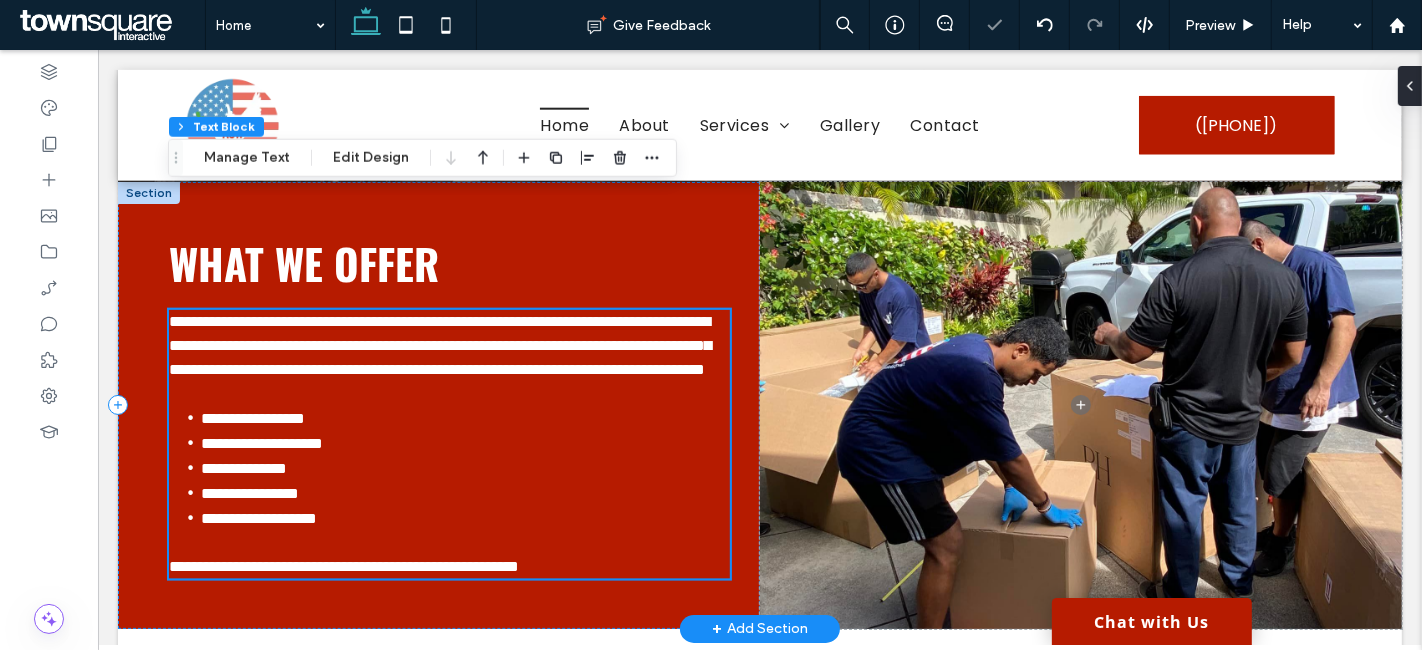 type on "*******" 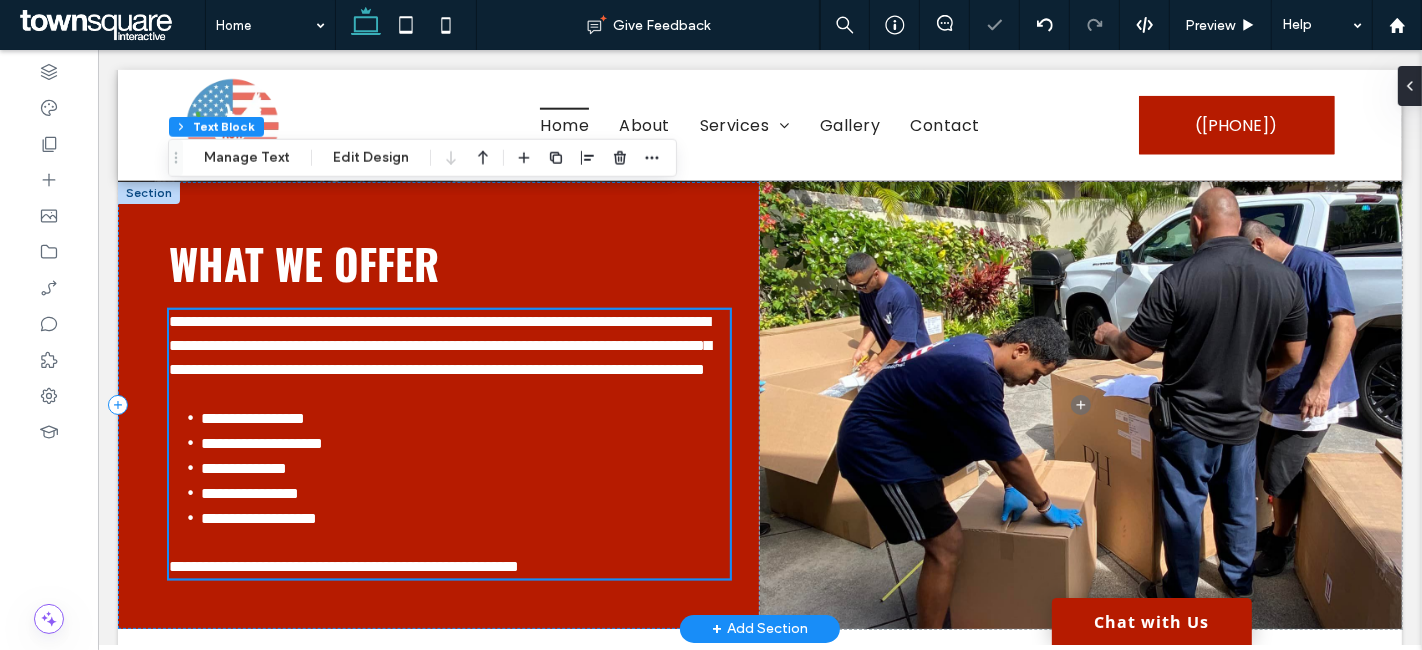type on "**" 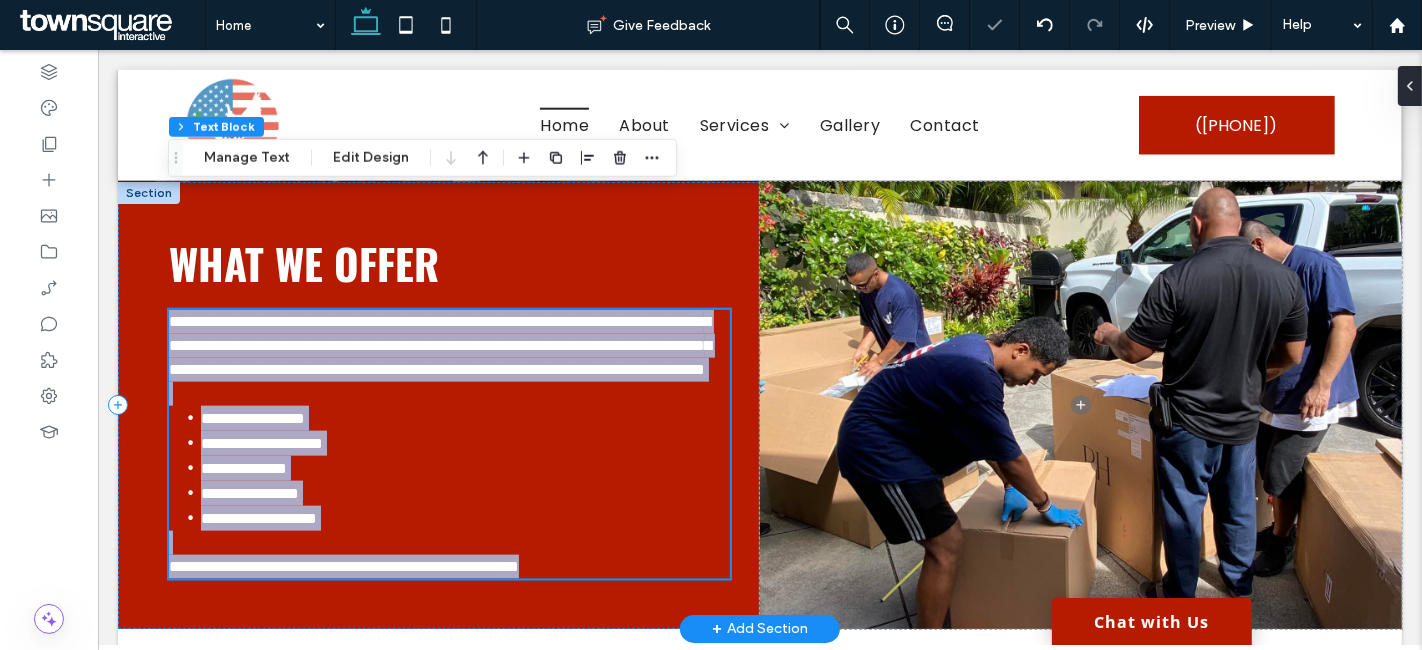 scroll, scrollTop: 2115, scrollLeft: 0, axis: vertical 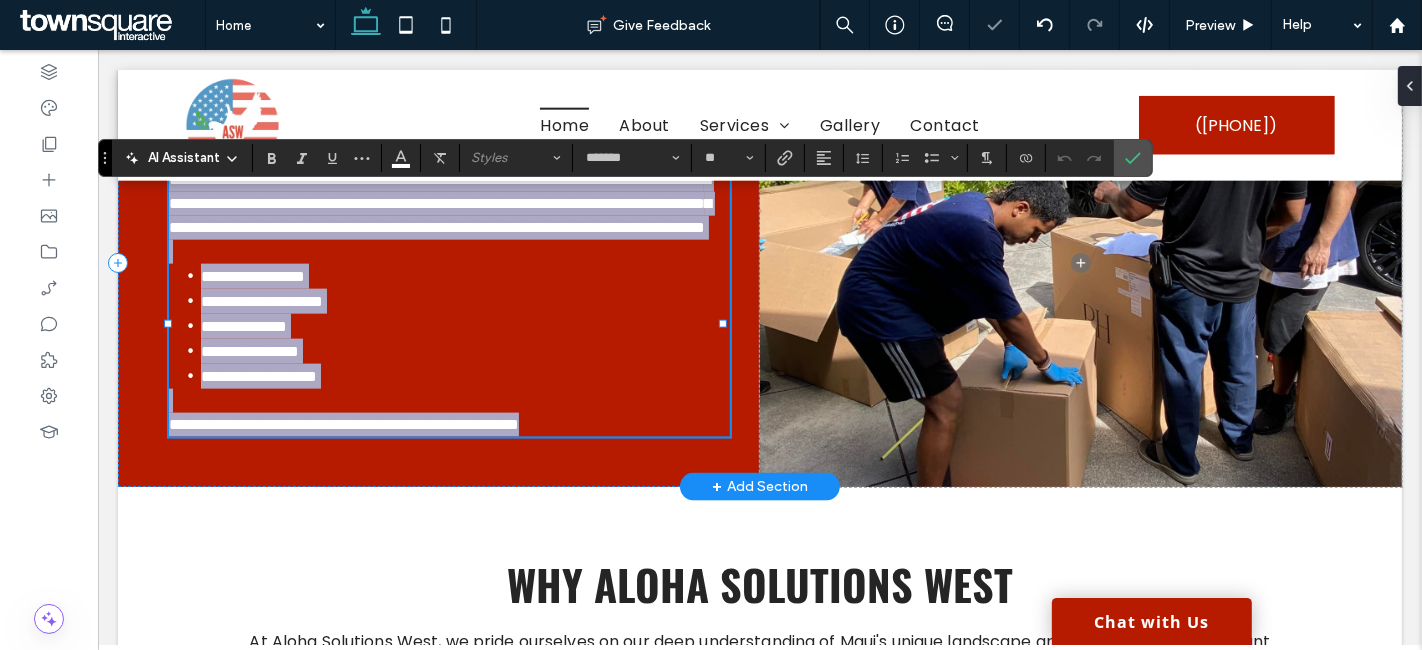 click on "**********" at bounding box center [439, 203] 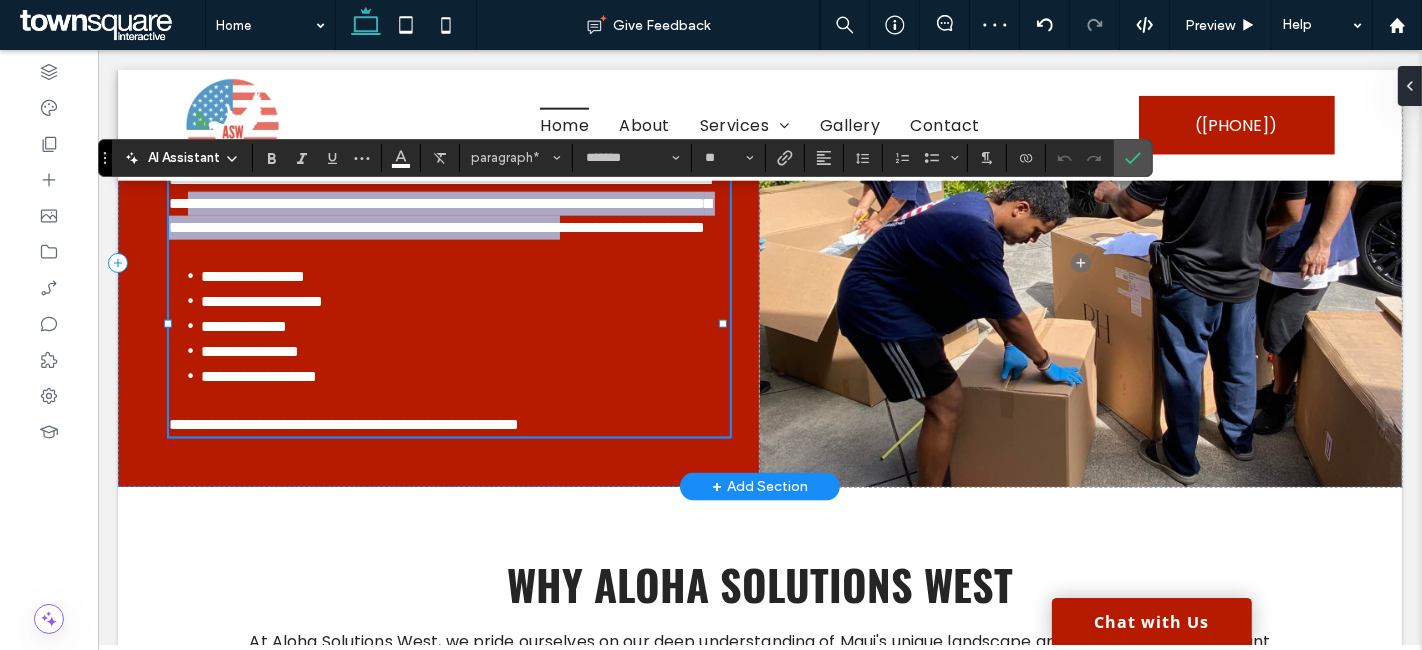 drag, startPoint x: 395, startPoint y: 220, endPoint x: 551, endPoint y: 276, distance: 165.7468 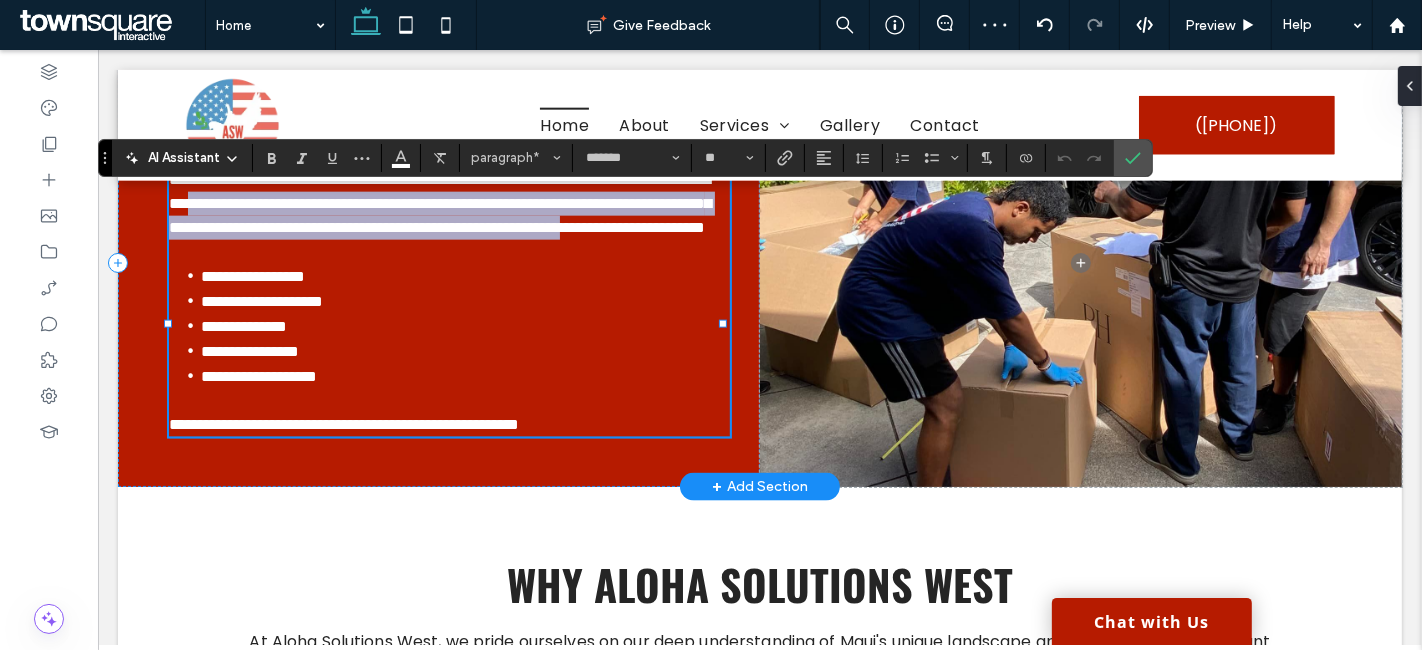 click on "**********" at bounding box center (439, 203) 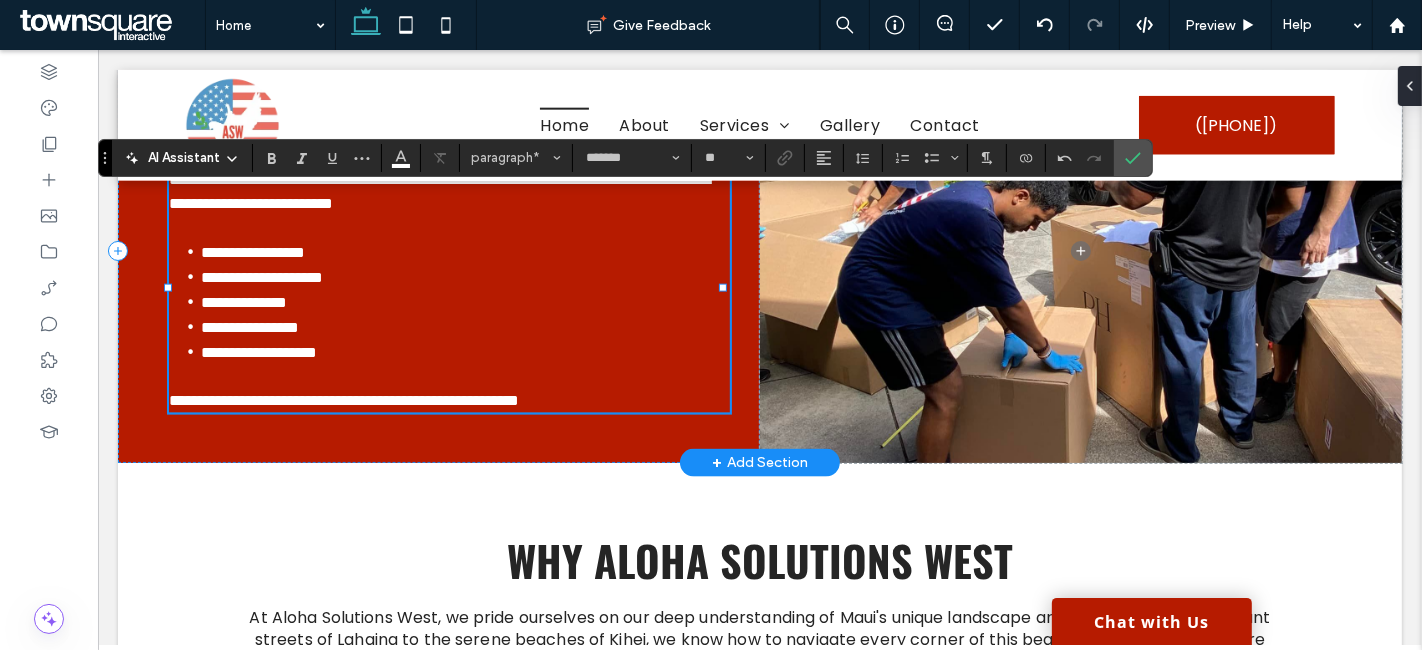 type 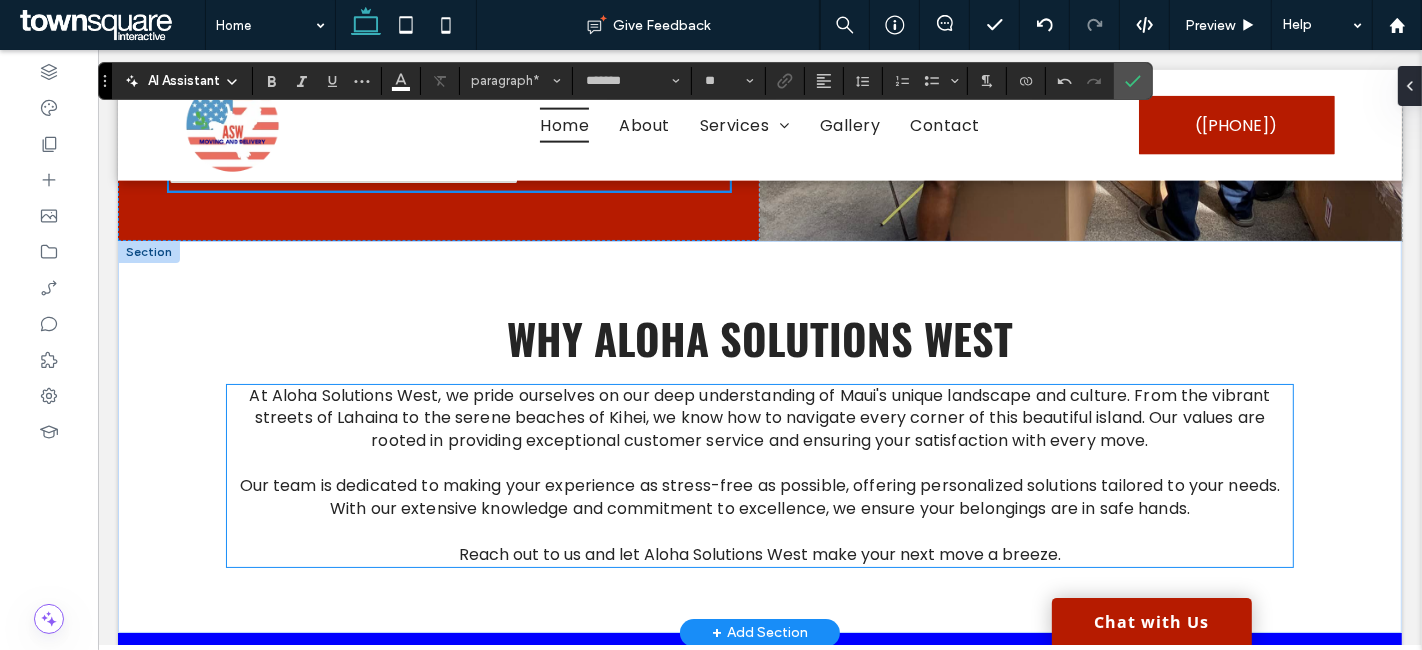 scroll, scrollTop: 2448, scrollLeft: 0, axis: vertical 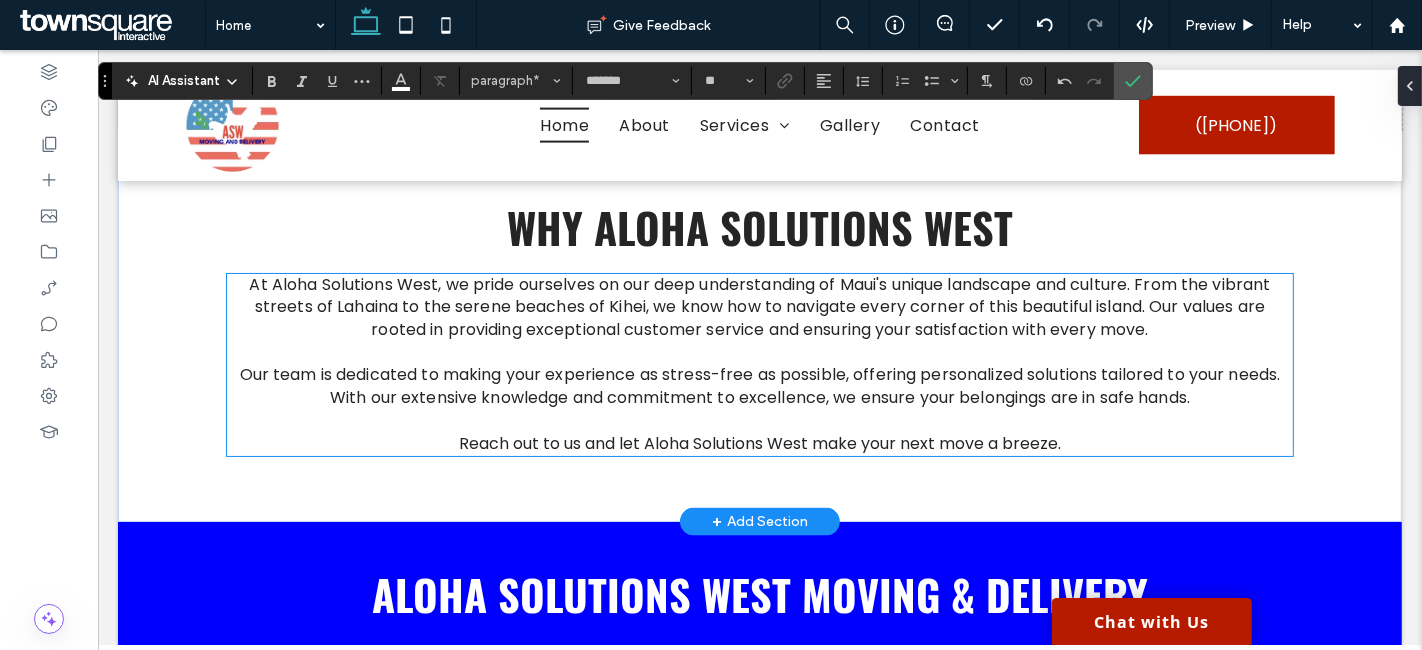 click on "Our team is dedicated to making your experience as stress-free as possible, offering personalized solutions tailored to your needs. With our extensive knowledge and commitment to excellence, we ensure your belongings are in safe hands." at bounding box center [759, 386] 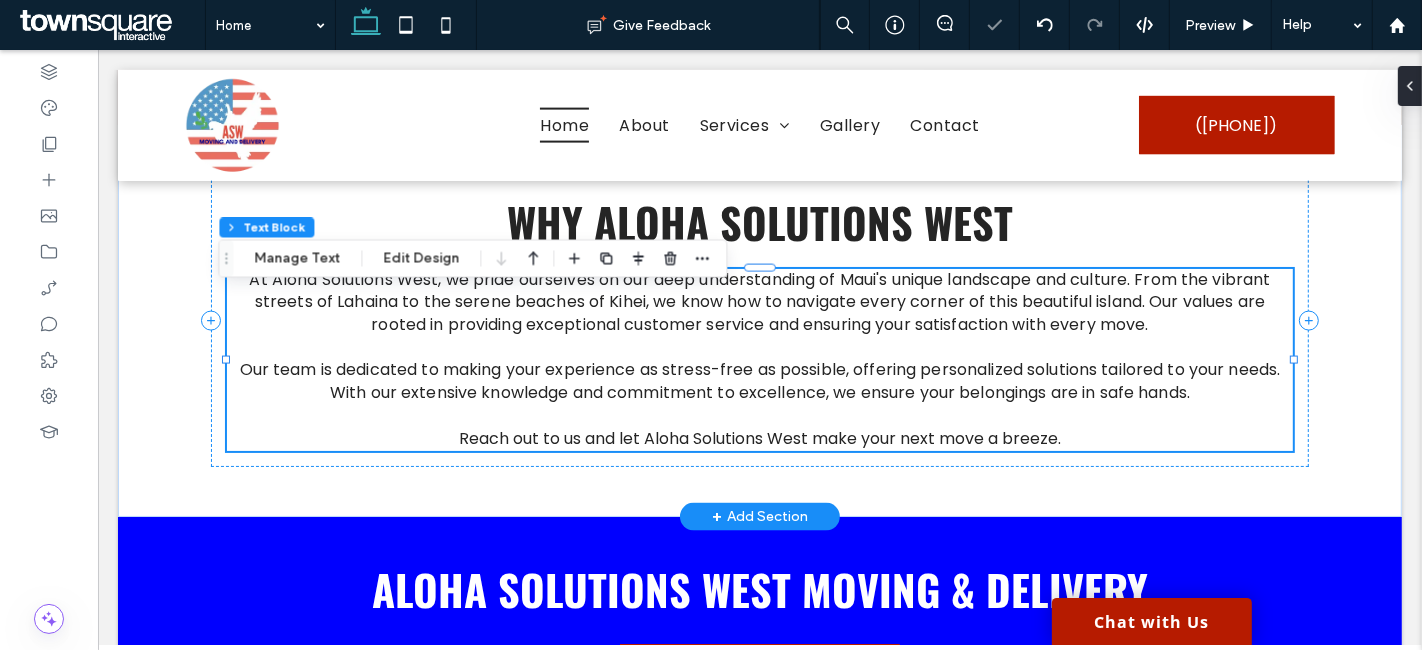 click on "At Aloha Solutions West, we pride ourselves on our deep understanding of Maui's unique landscape and culture. From the vibrant streets of Lahaina to the serene beaches of Kihei, we know how to navigate every corner of this beautiful island. Our values are rooted in providing exceptional customer service and ensuring your satisfaction with every move. Our team is dedicated to making your experience as stress-free as possible, offering personalized solutions tailored to your needs. With our extensive knowledge and commitment to excellence, we ensure your belongings are in safe hands. ﻿ Reach out to us and let Aloha Solutions West make your next move a breeze." at bounding box center (758, 360) 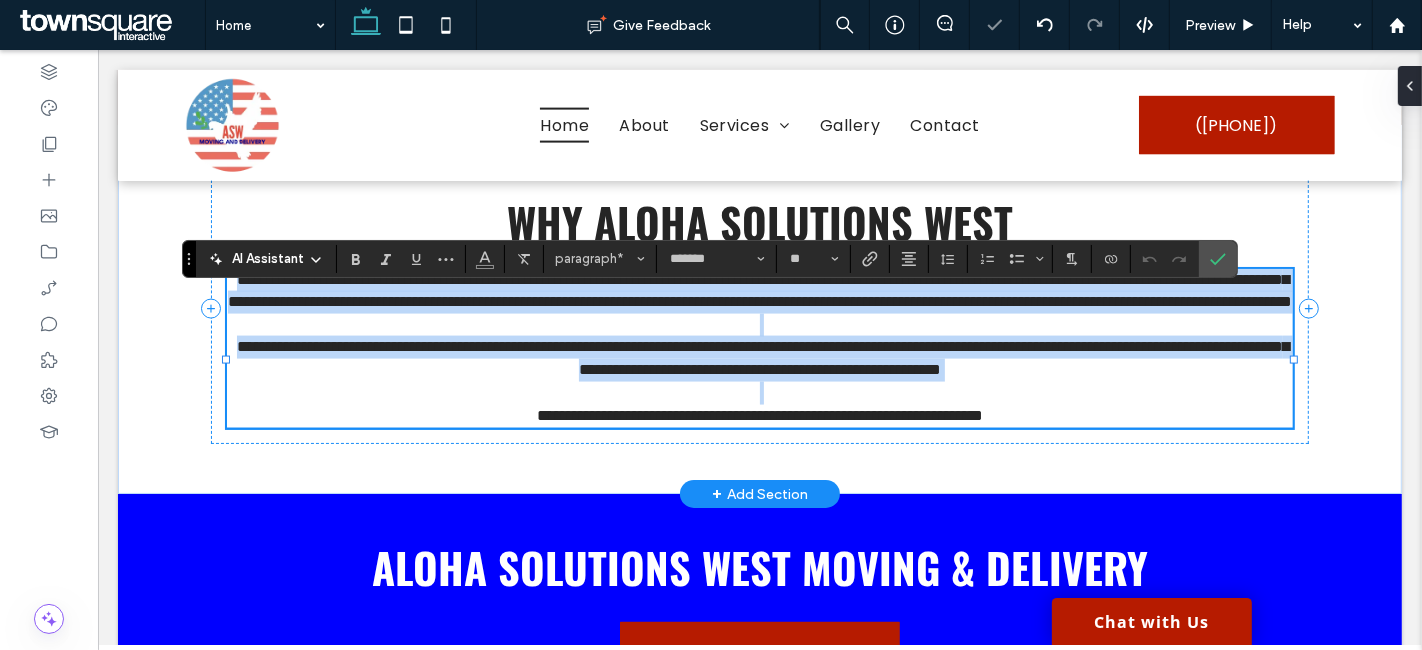 click on "**********" at bounding box center [762, 358] 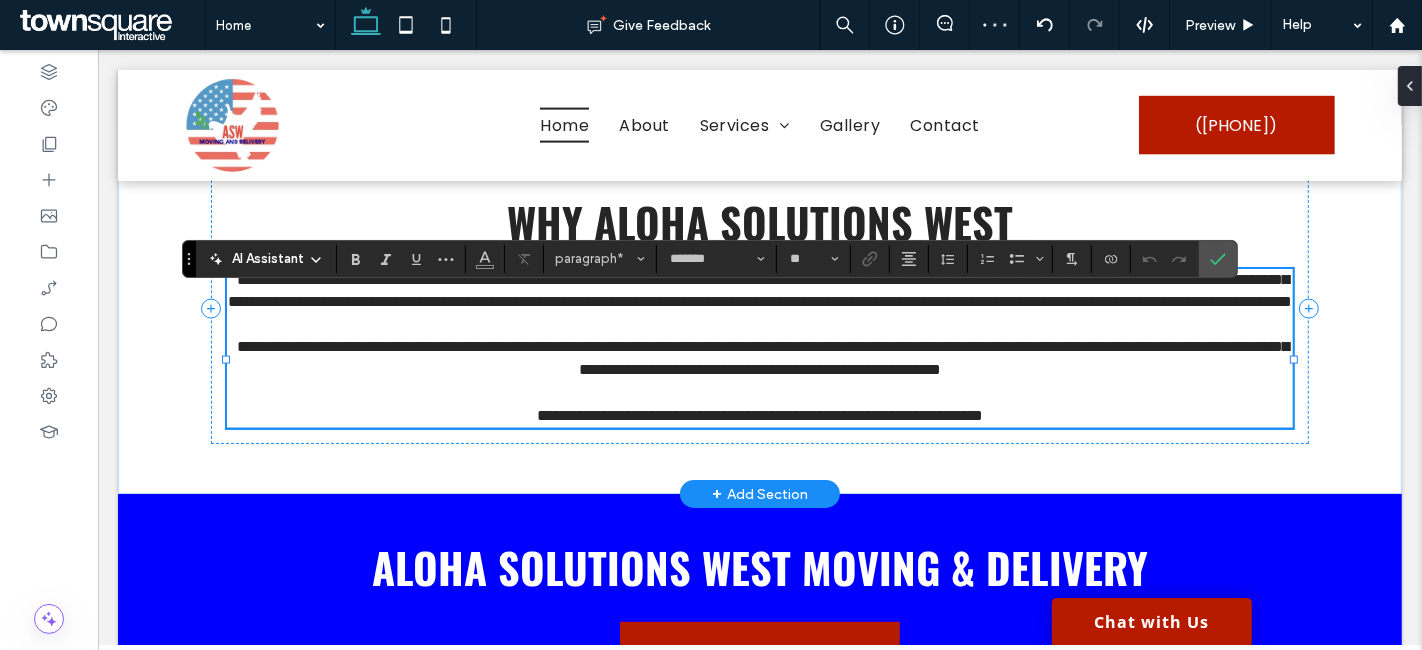 click on "**********" at bounding box center (762, 358) 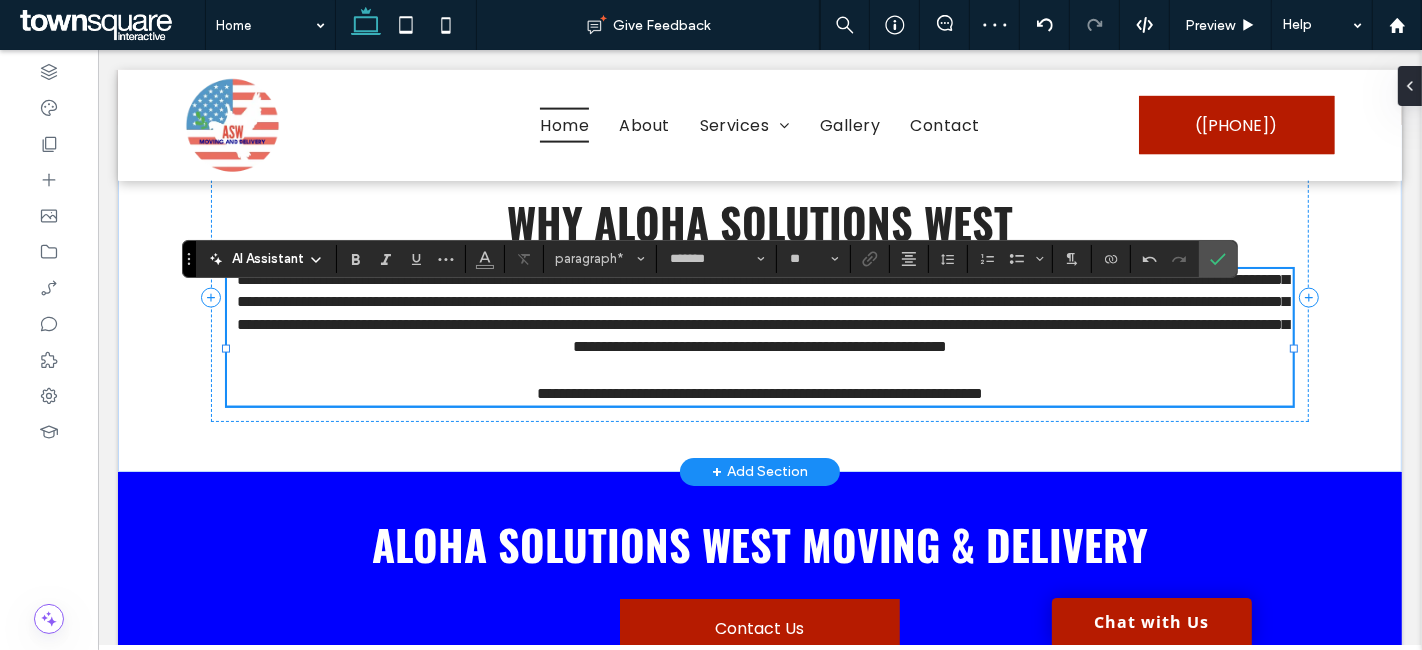 type 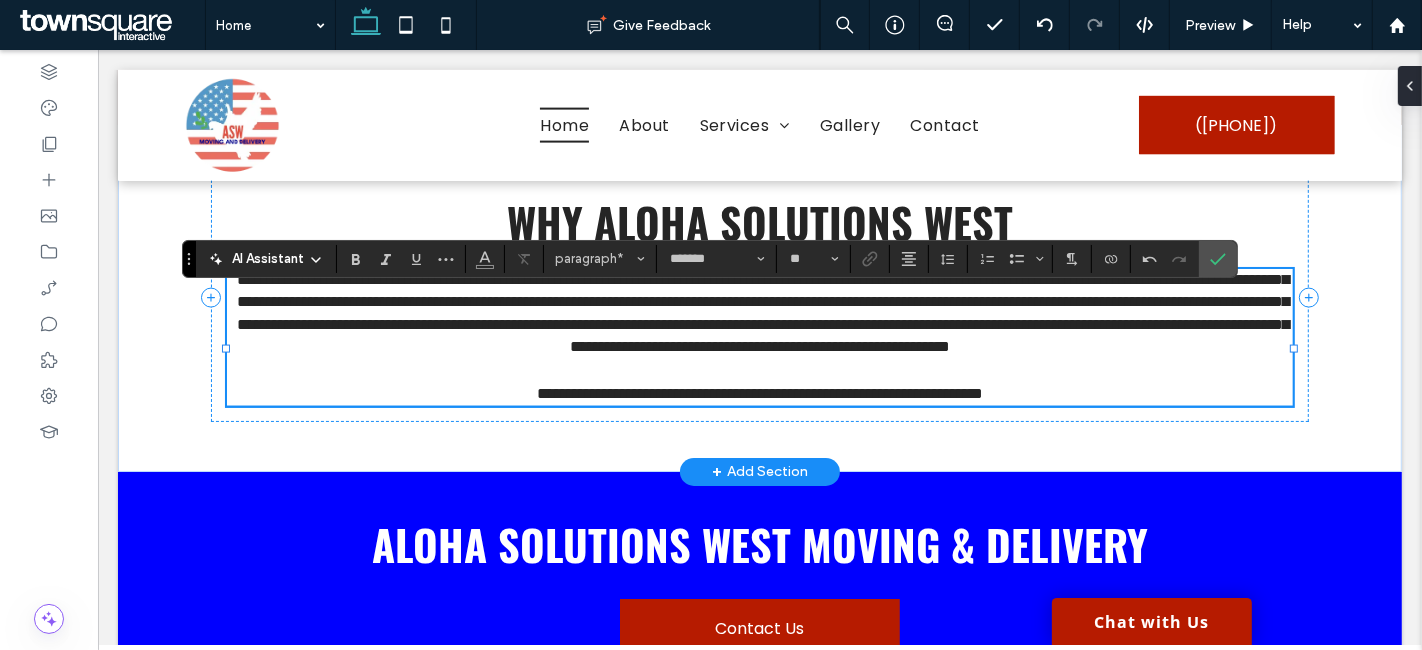 click on "**********" at bounding box center [762, 313] 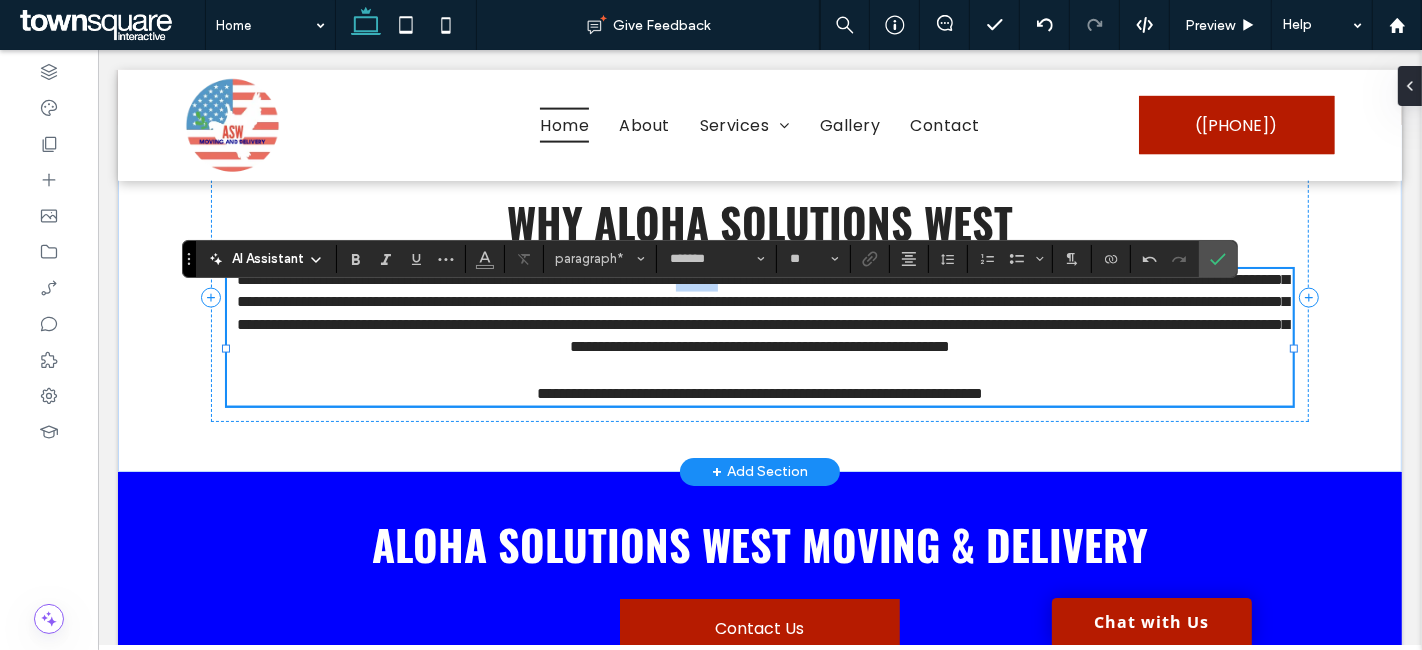 click on "**********" at bounding box center [762, 313] 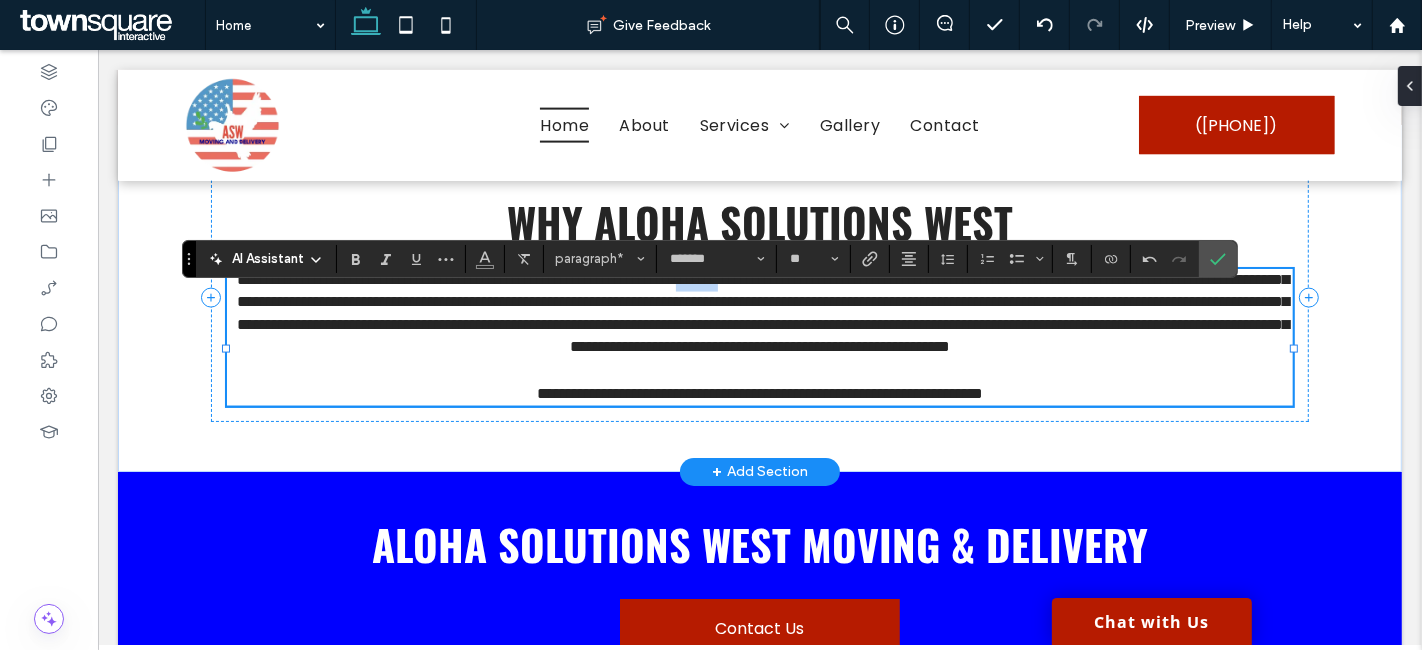 click on "**********" at bounding box center (762, 313) 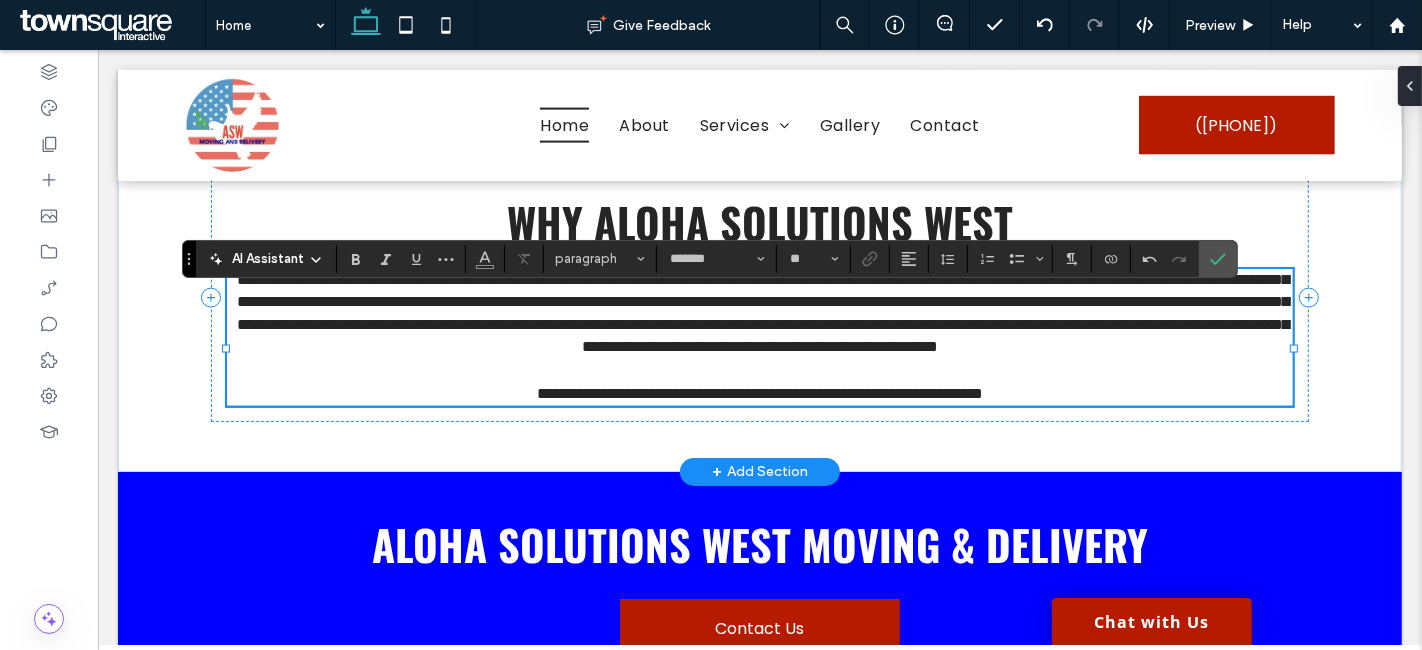 scroll, scrollTop: 0, scrollLeft: 0, axis: both 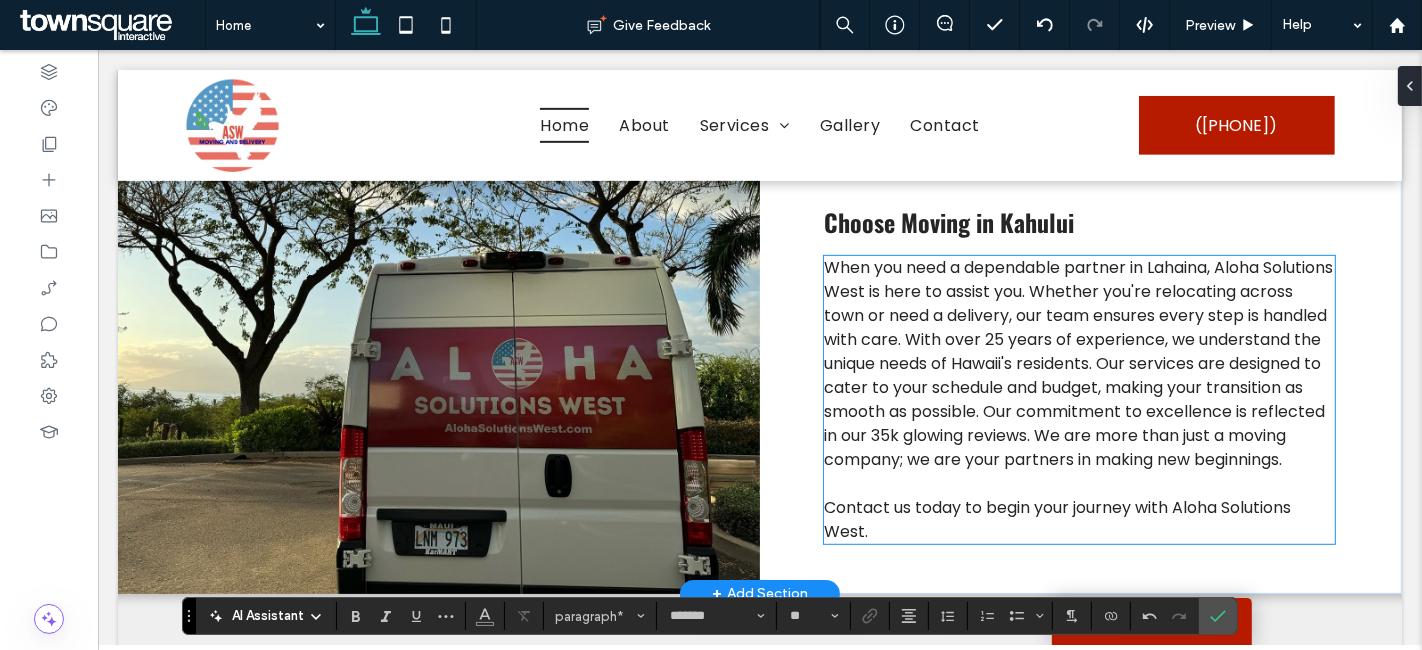 click on "When you need a dependable partner in Lahaina, Aloha Solutions West is here to assist you. Whether you're relocating across town or need a delivery, our team ensures every step is handled with care. With over 25 years of experience, we understand the unique needs of Hawaii's residents. Our services are designed to cater to your schedule and budget, making your transition as smooth as possible. Our commitment to excellence is reflected in our 35k glowing reviews. We are more than just a moving company; we are your partners in making new beginnings." at bounding box center [1077, 363] 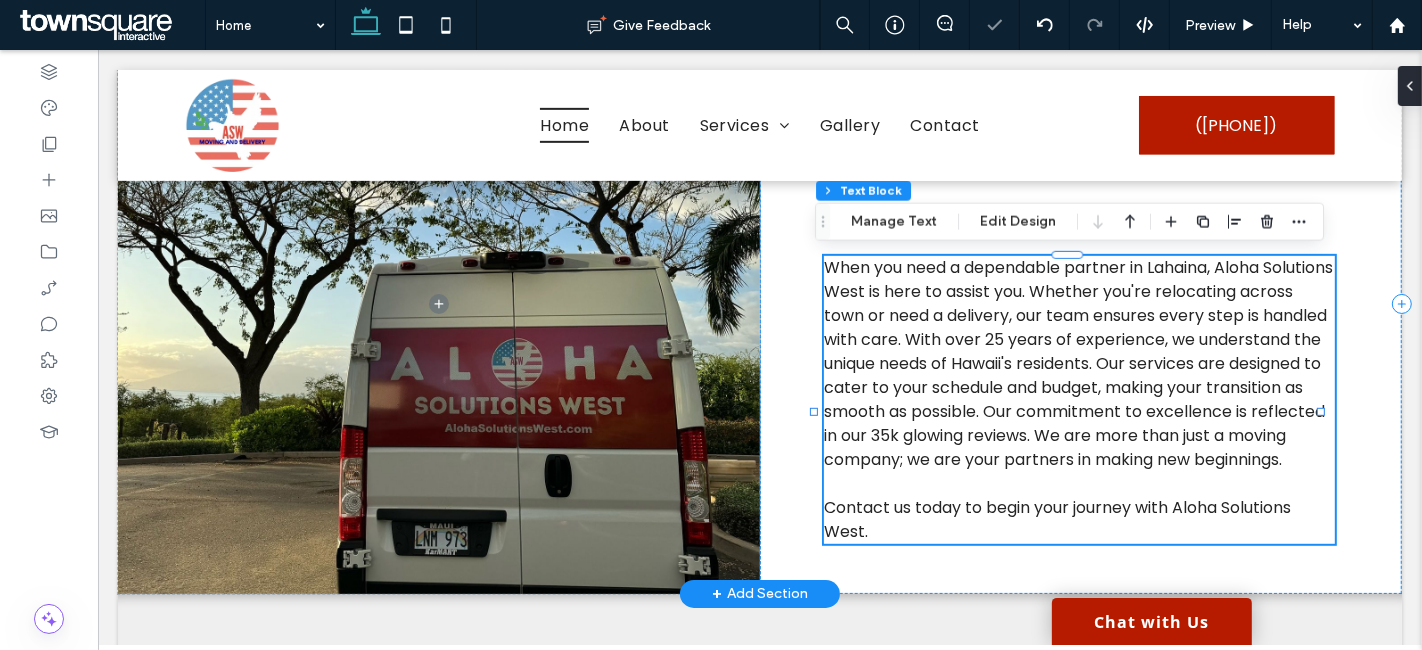 click on "When you need a dependable partner in Lahaina, Aloha Solutions West is here to assist you. Whether you're relocating across town or need a delivery, our team ensures every step is handled with care. With over 25 years of experience, we understand the unique needs of Hawaii's residents. Our services are designed to cater to your schedule and budget, making your transition as smooth as possible. Our commitment to excellence is reflected in our 35k glowing reviews. We are more than just a moving company; we are your partners in making new beginnings. Contact us today to begin your journey with Aloha Solutions West." at bounding box center (1078, 400) 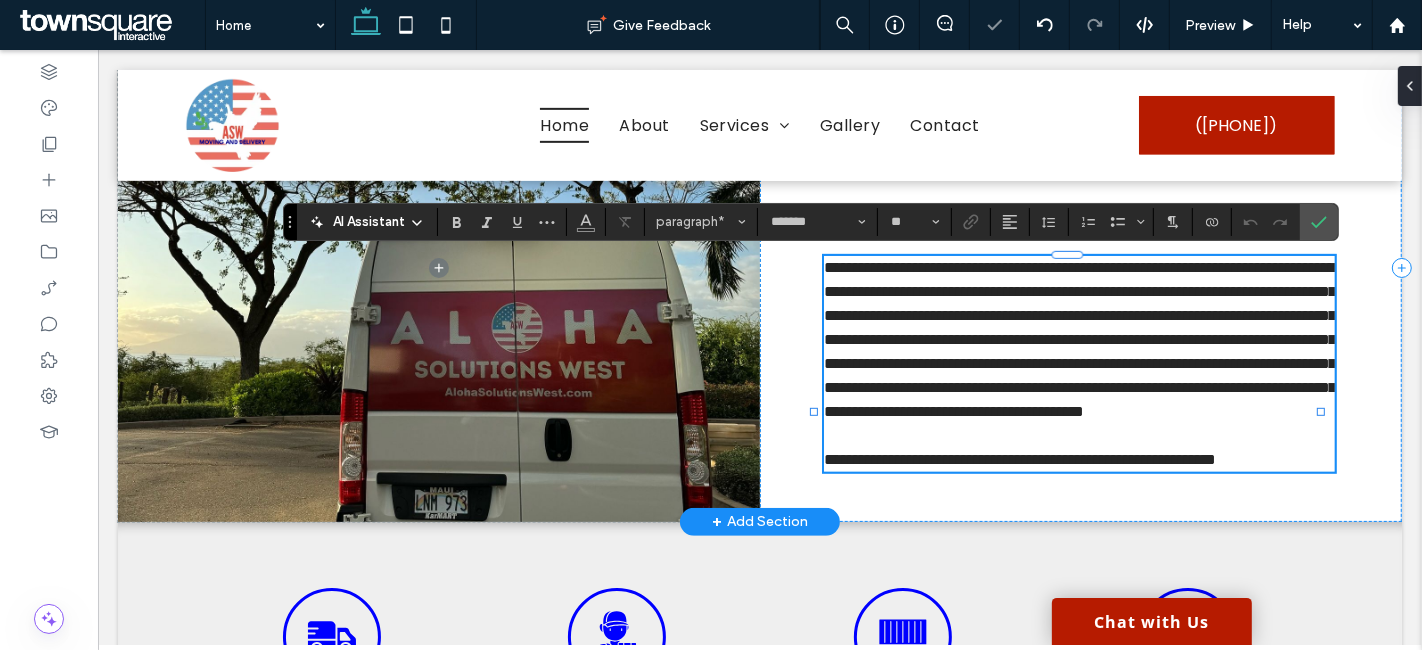 click on "**********" at bounding box center (1079, 339) 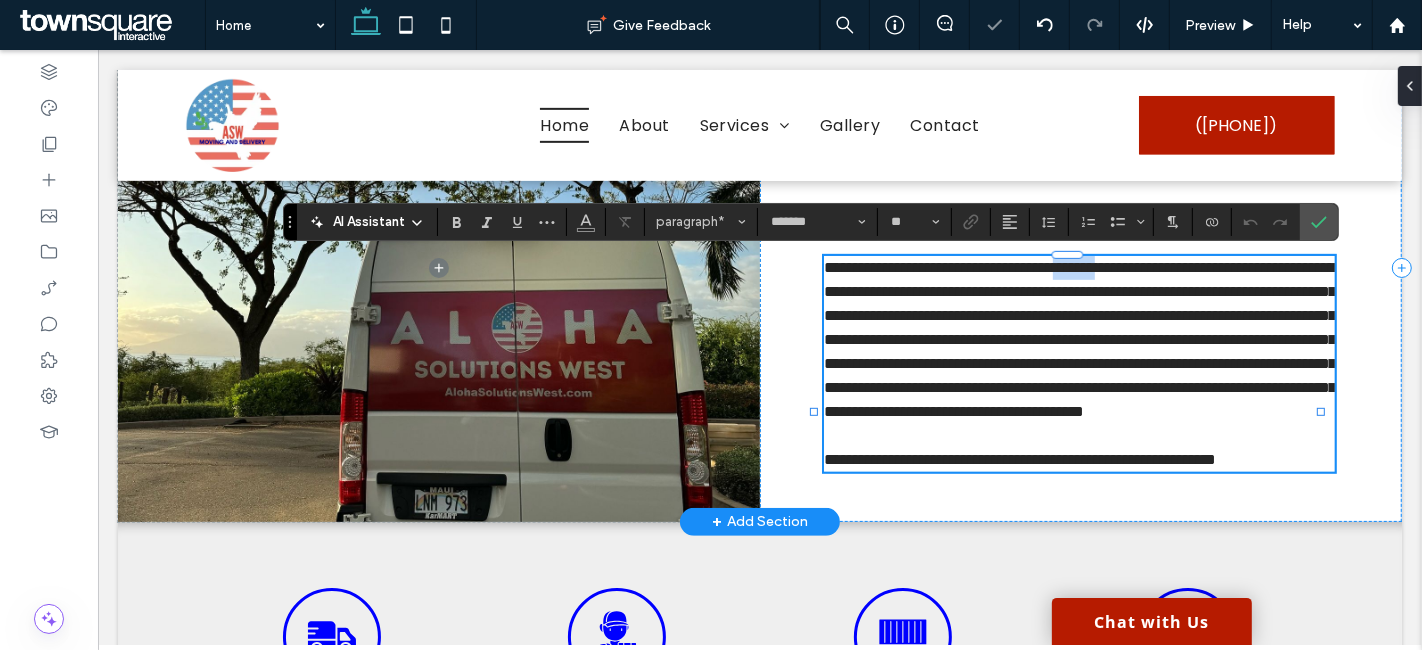 click on "**********" at bounding box center (1079, 339) 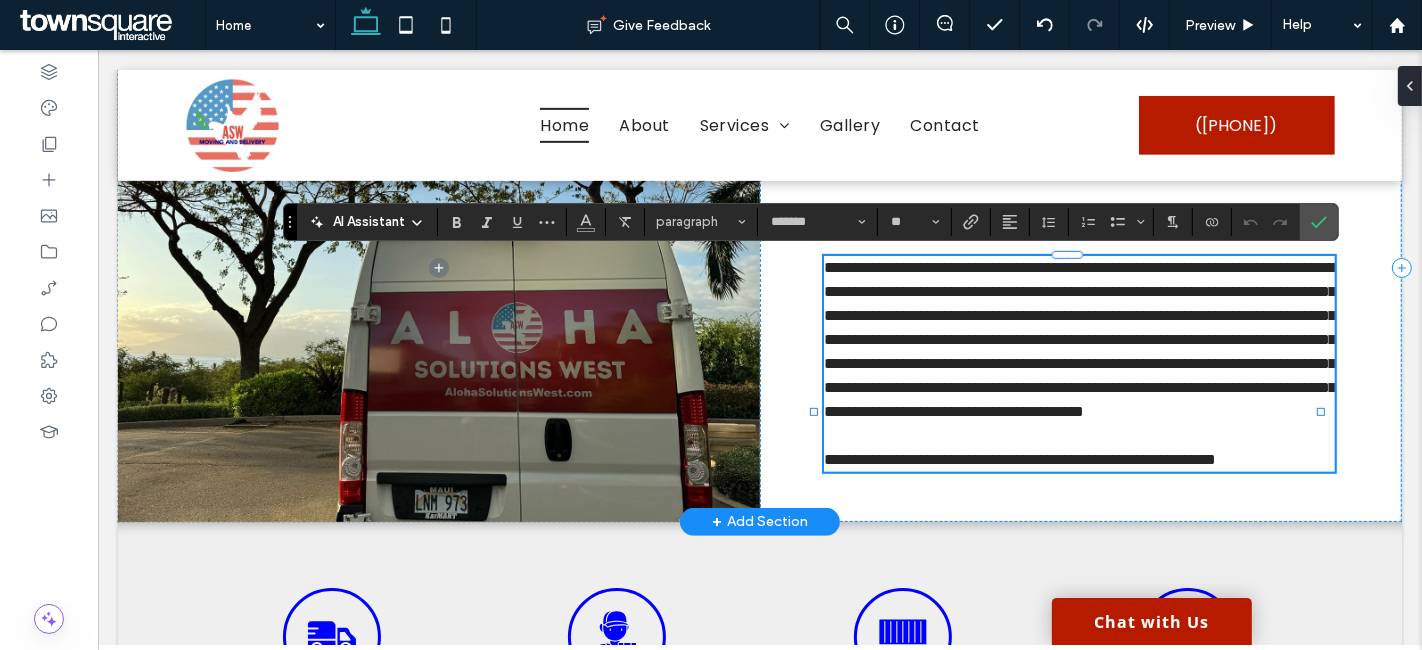 scroll, scrollTop: 0, scrollLeft: 0, axis: both 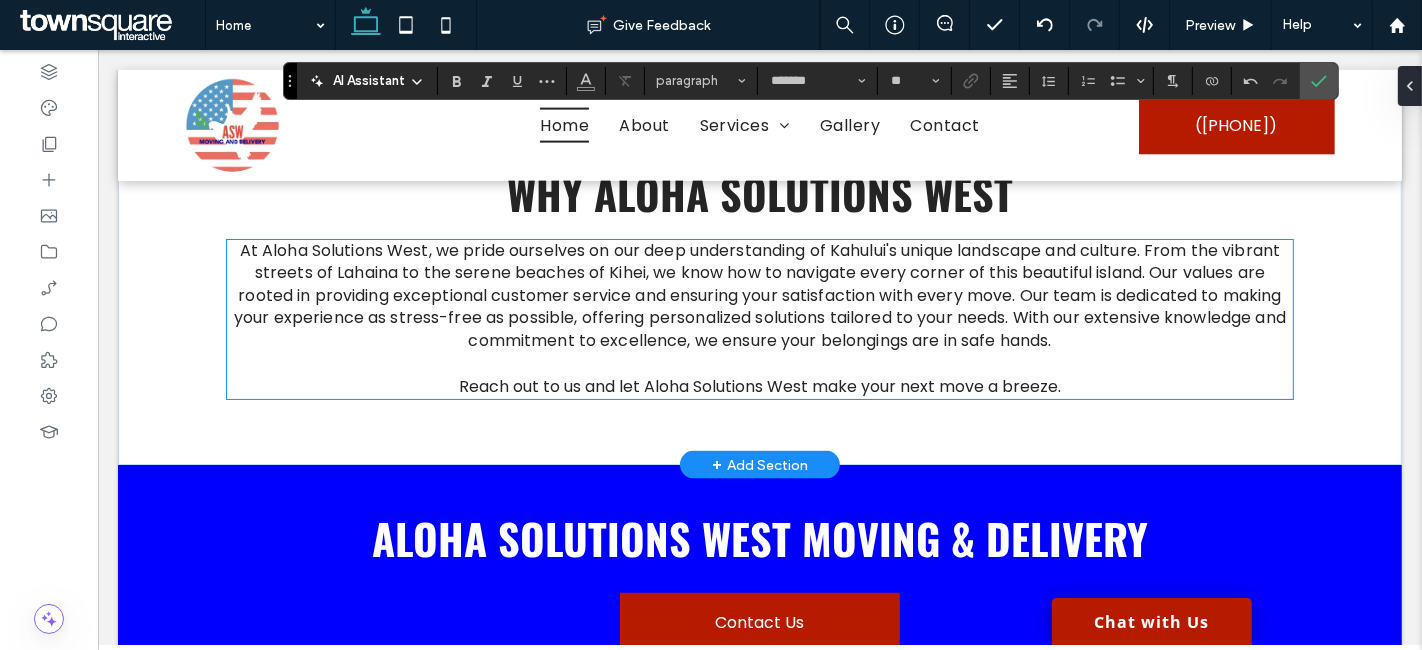click on "At Aloha Solutions West, we pride ourselves on our deep understanding of Kahului's unique landscape and culture. From the vibrant streets of Lahaina to the serene beaches of Kihei, we know how to navigate every corner of this beautiful island. Our values are rooted in providing exceptional customer service and ensuring your satisfaction with every move. Our team is dedicated to making your experience as stress-free as possible, offering personalized solutions tailored to your needs. With our extensive knowledge and commitment to excellence, we ensure your belongings are in safe hands." at bounding box center [759, 295] 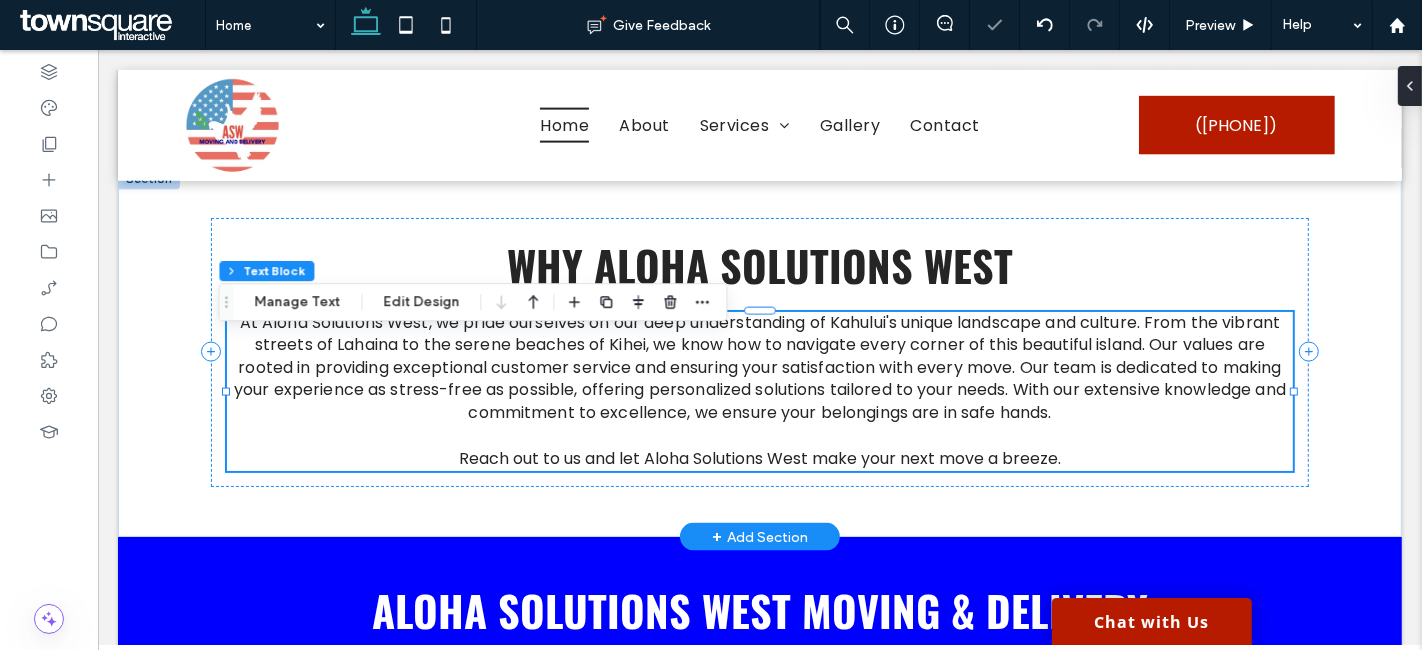click on "At Aloha Solutions West, we pride ourselves on our deep understanding of Kahului's unique landscape and culture. From the vibrant streets of Lahaina to the serene beaches of Kihei, we know how to navigate every corner of this beautiful island. Our values are rooted in providing exceptional customer service and ensuring your satisfaction with every move. Our team is dedicated to making your experience as stress-free as possible, offering personalized solutions tailored to your needs. With our extensive knowledge and commitment to excellence, we ensure your belongings are in safe hands. Reach out to us and let Aloha Solutions West make your next move a breeze." at bounding box center [758, 392] 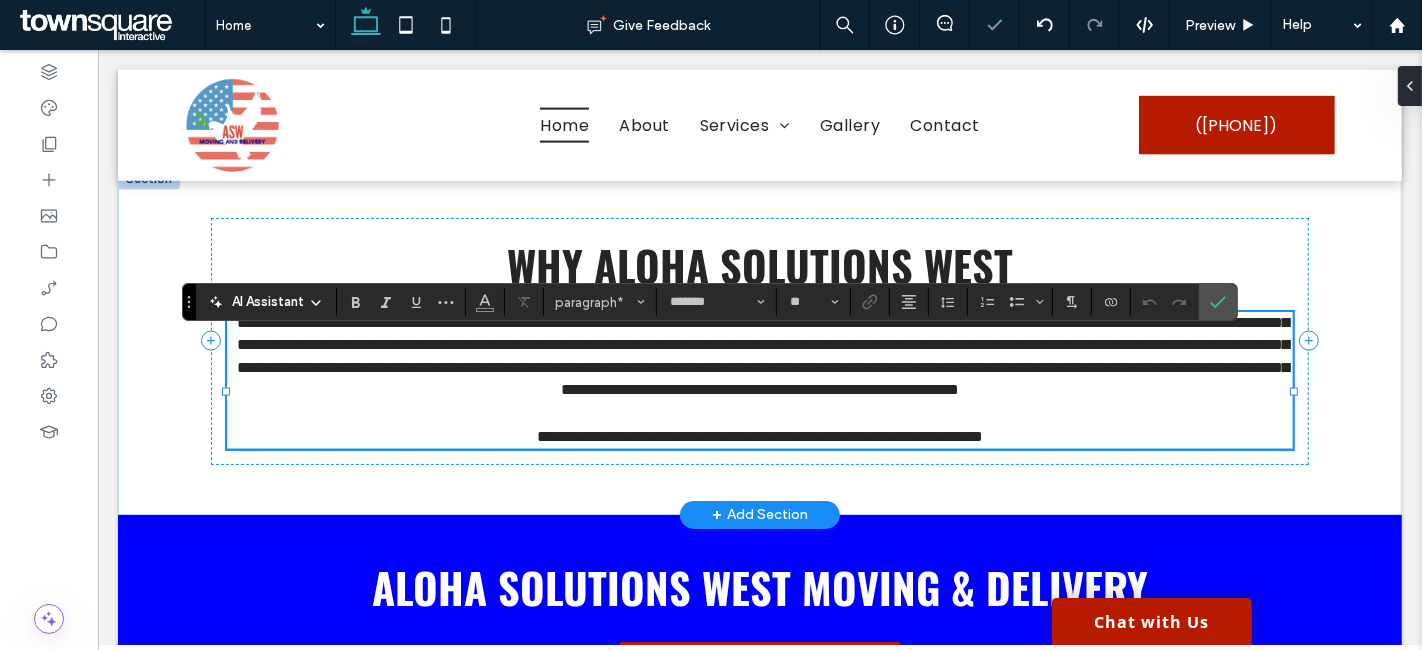 drag, startPoint x: 855, startPoint y: 361, endPoint x: 874, endPoint y: 358, distance: 19.235384 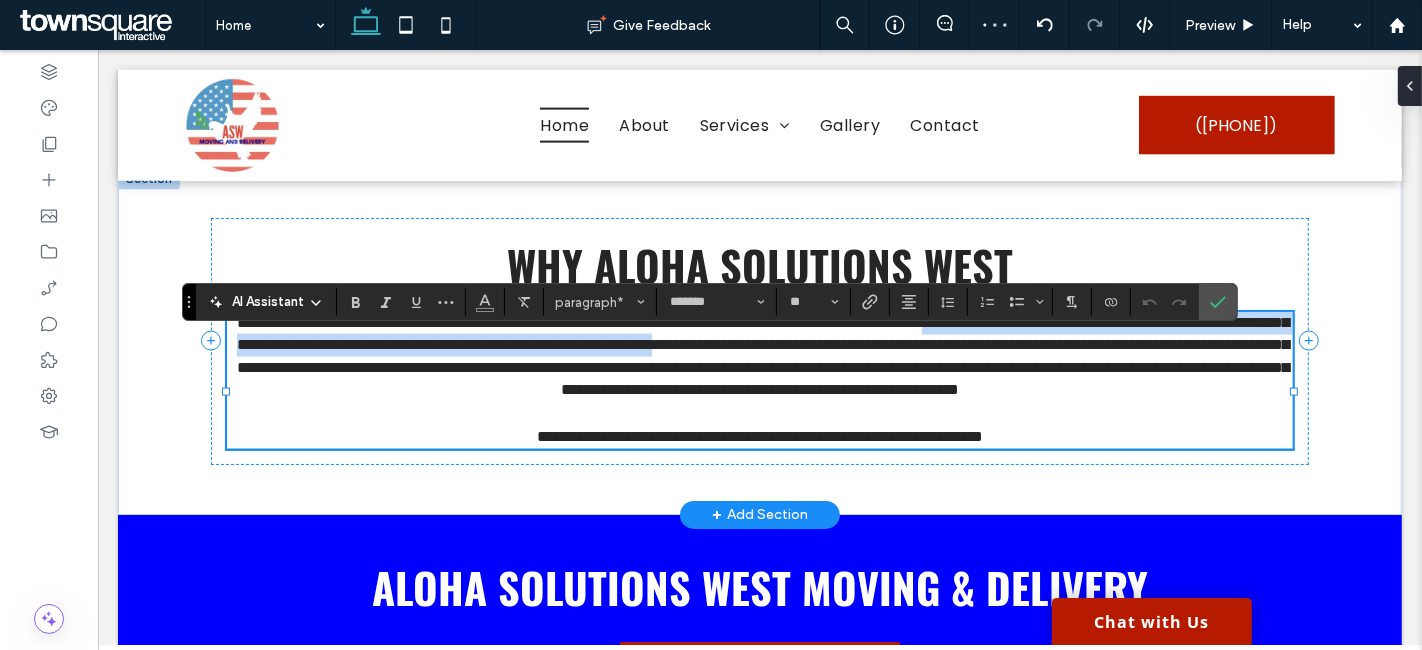 drag, startPoint x: 1144, startPoint y: 367, endPoint x: 1152, endPoint y: 342, distance: 26.24881 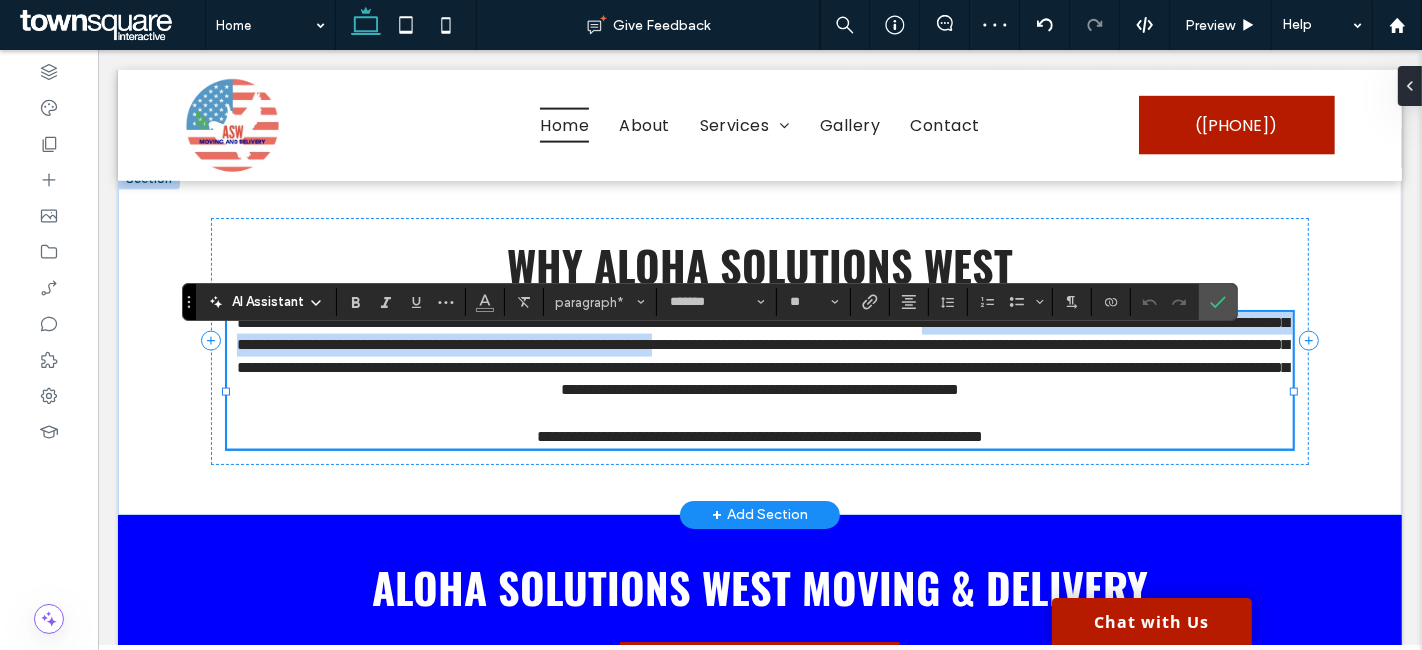click on "**********" at bounding box center [762, 356] 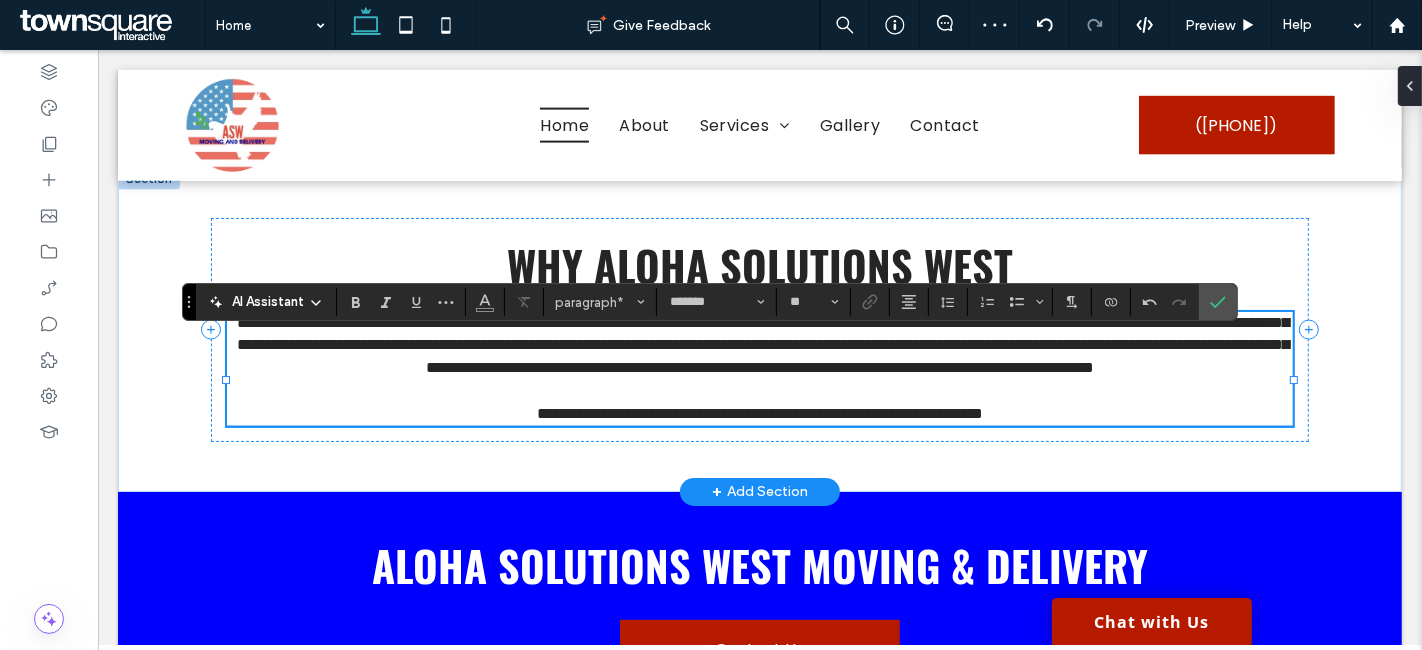 type 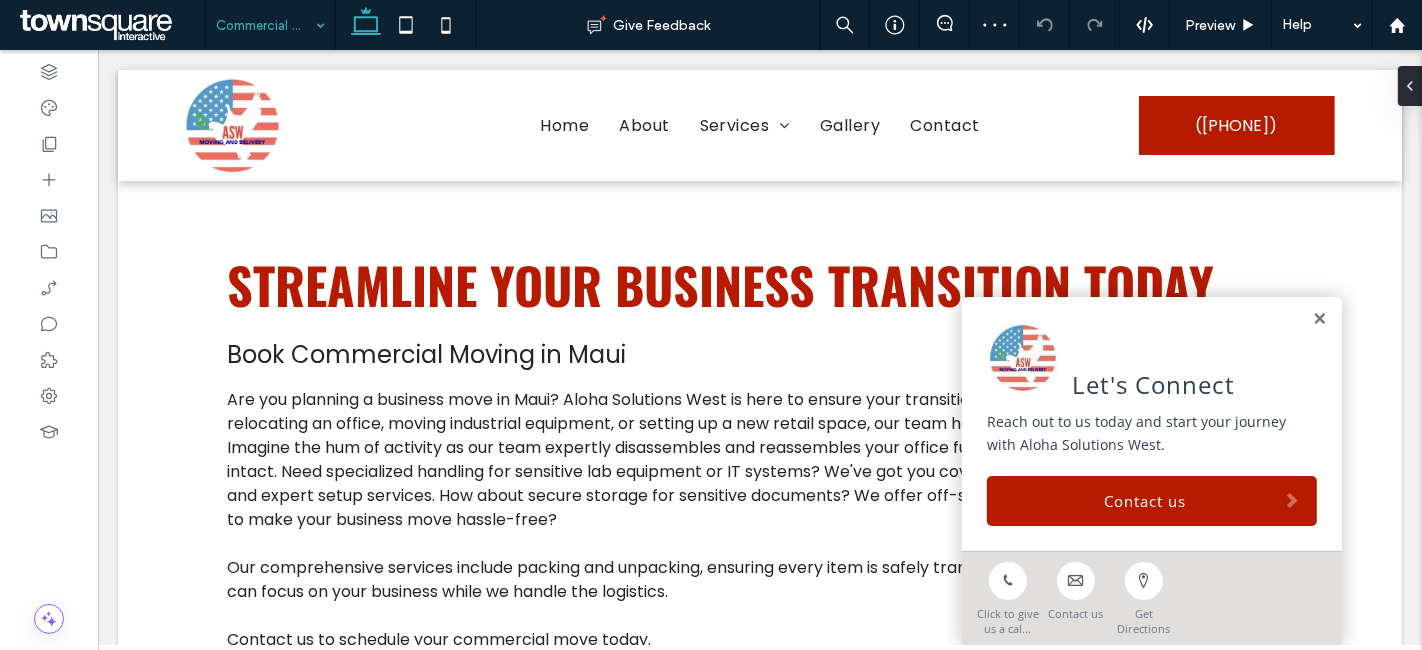 scroll, scrollTop: 0, scrollLeft: 0, axis: both 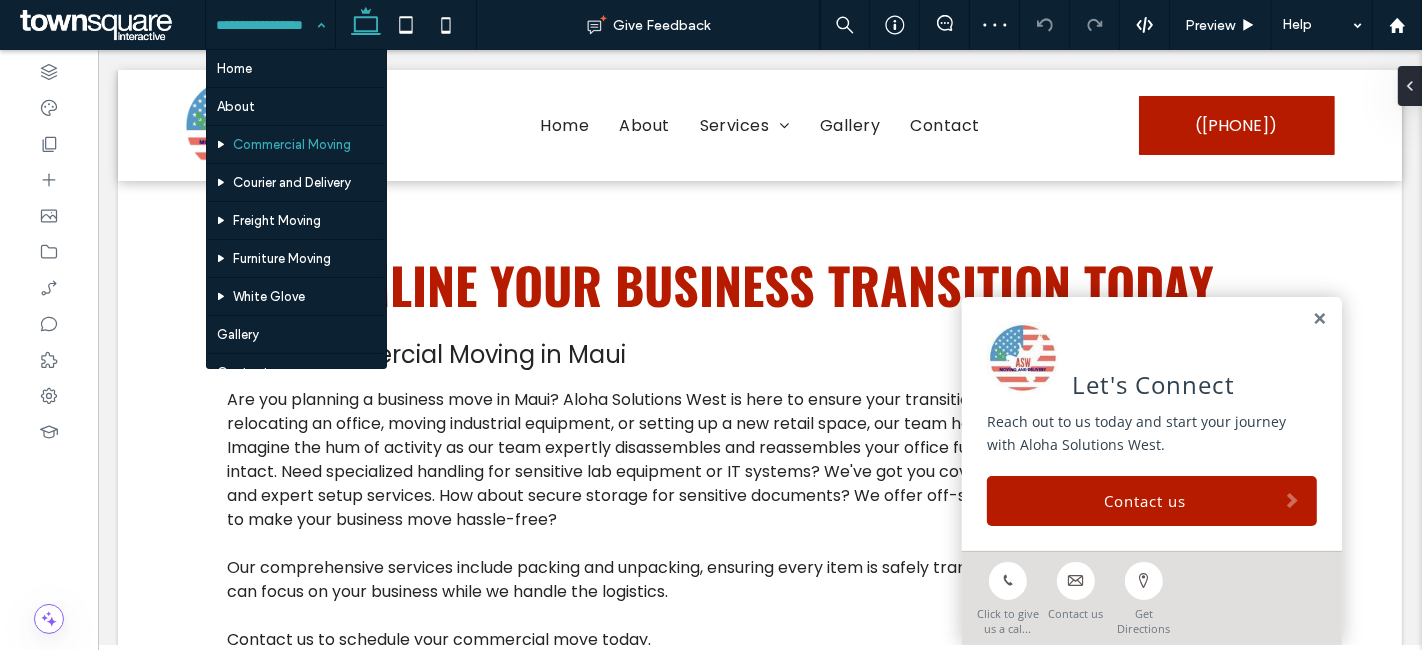 click at bounding box center [265, 25] 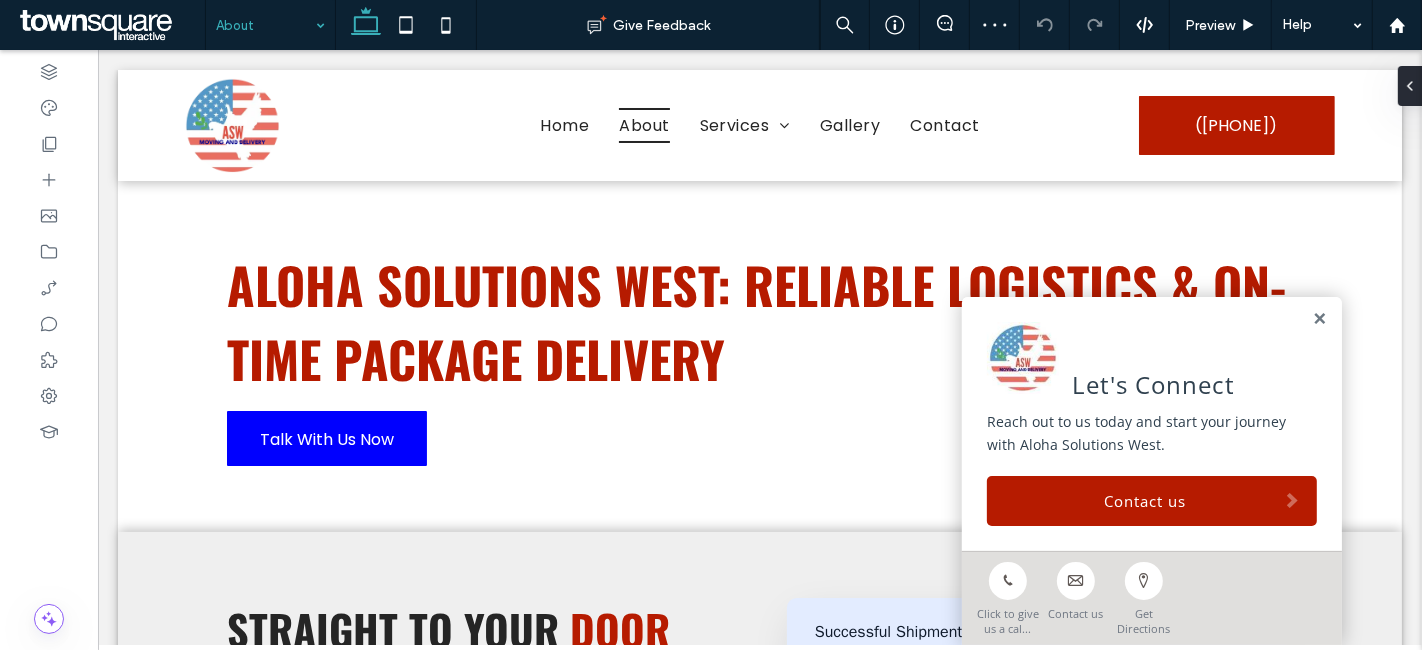 scroll, scrollTop: 0, scrollLeft: 0, axis: both 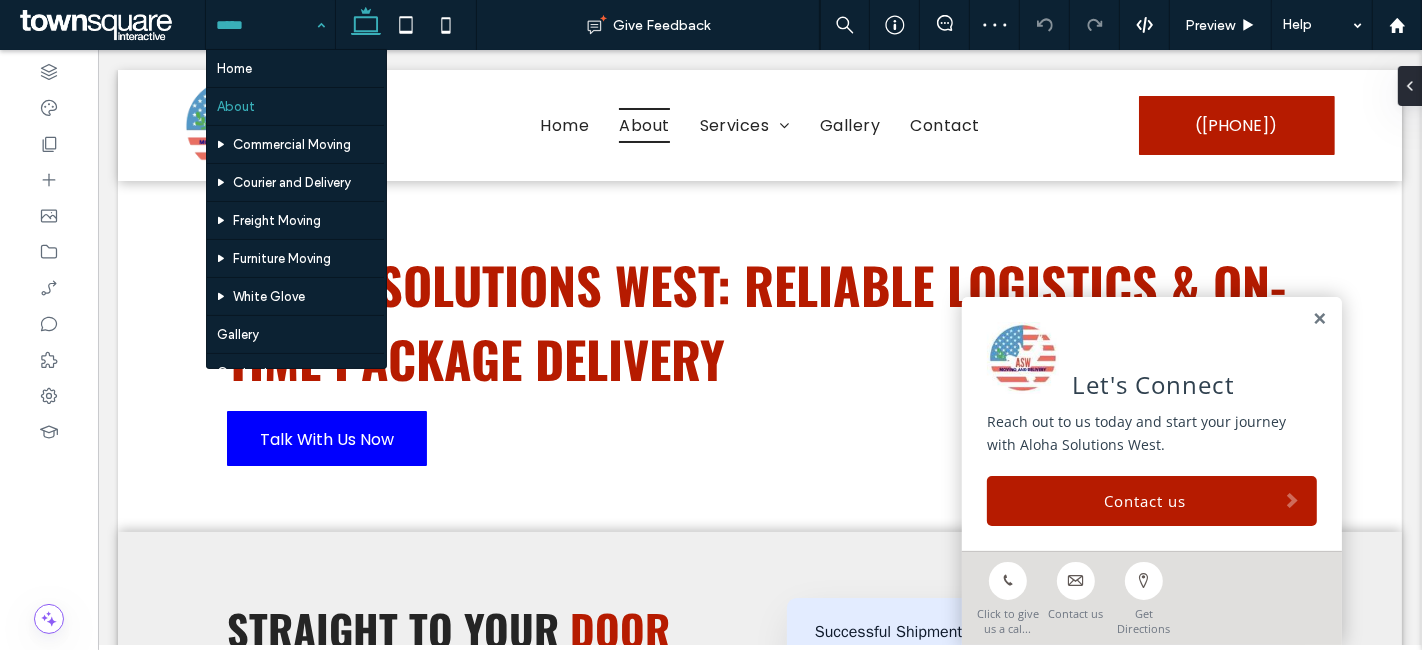 click at bounding box center (265, 25) 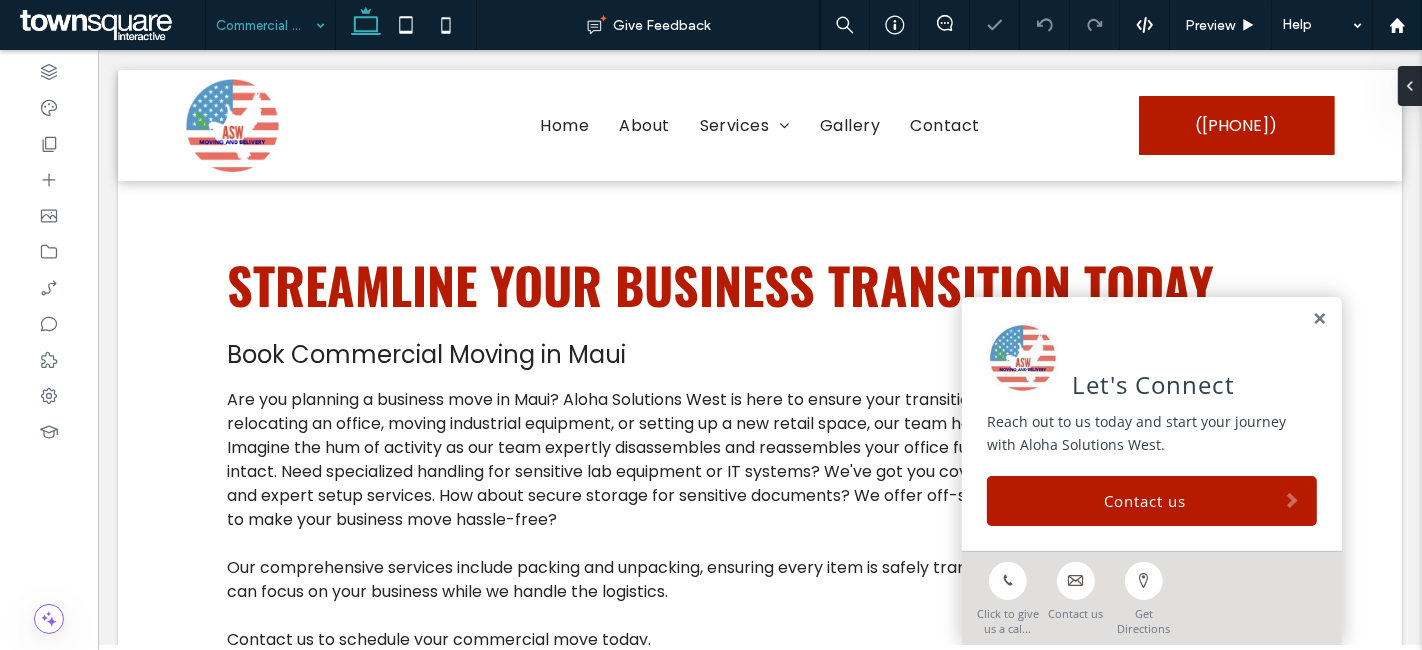 scroll, scrollTop: 0, scrollLeft: 0, axis: both 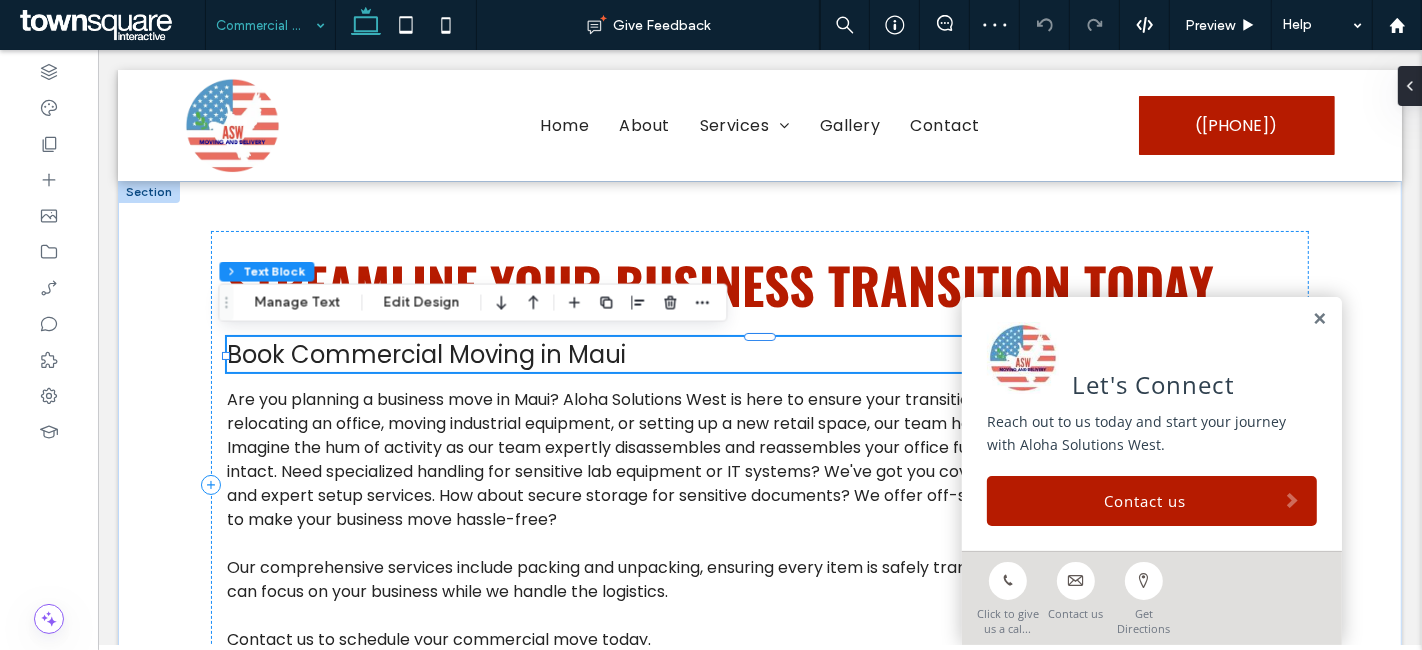 click on "Book Commercial Moving in Maui" at bounding box center (758, 354) 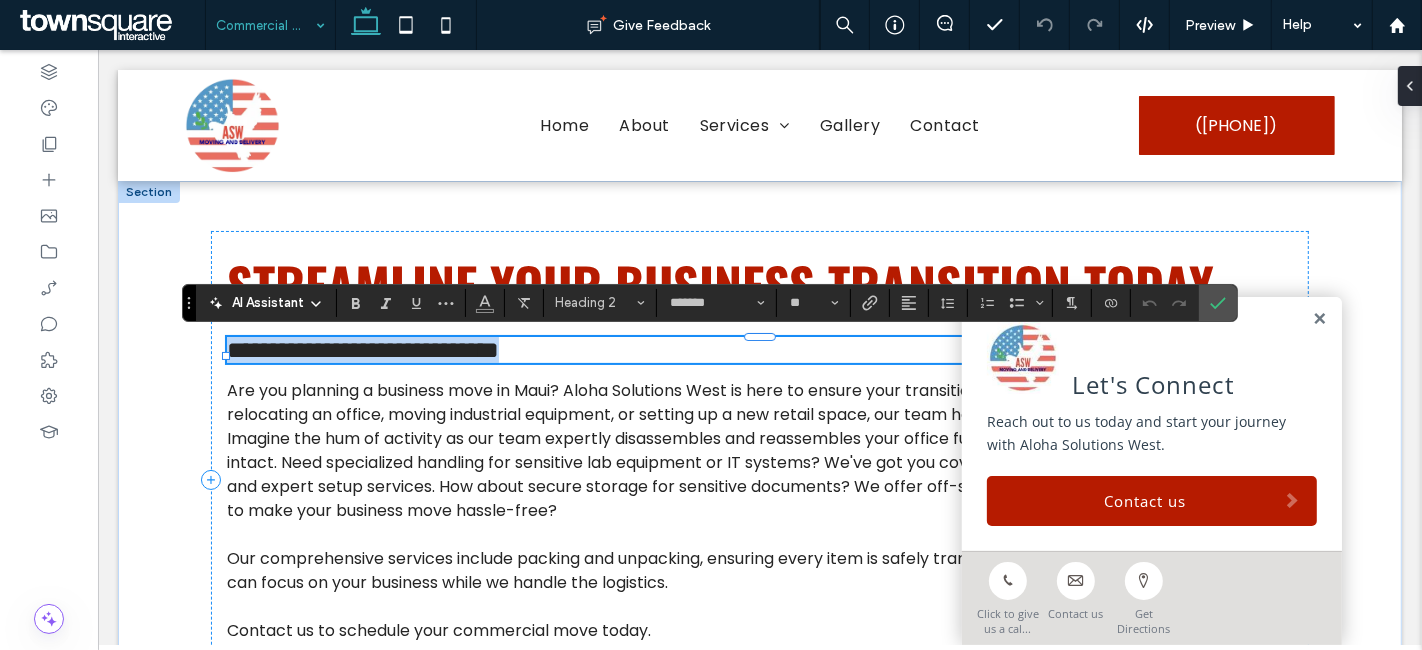 click on "**********" at bounding box center [362, 350] 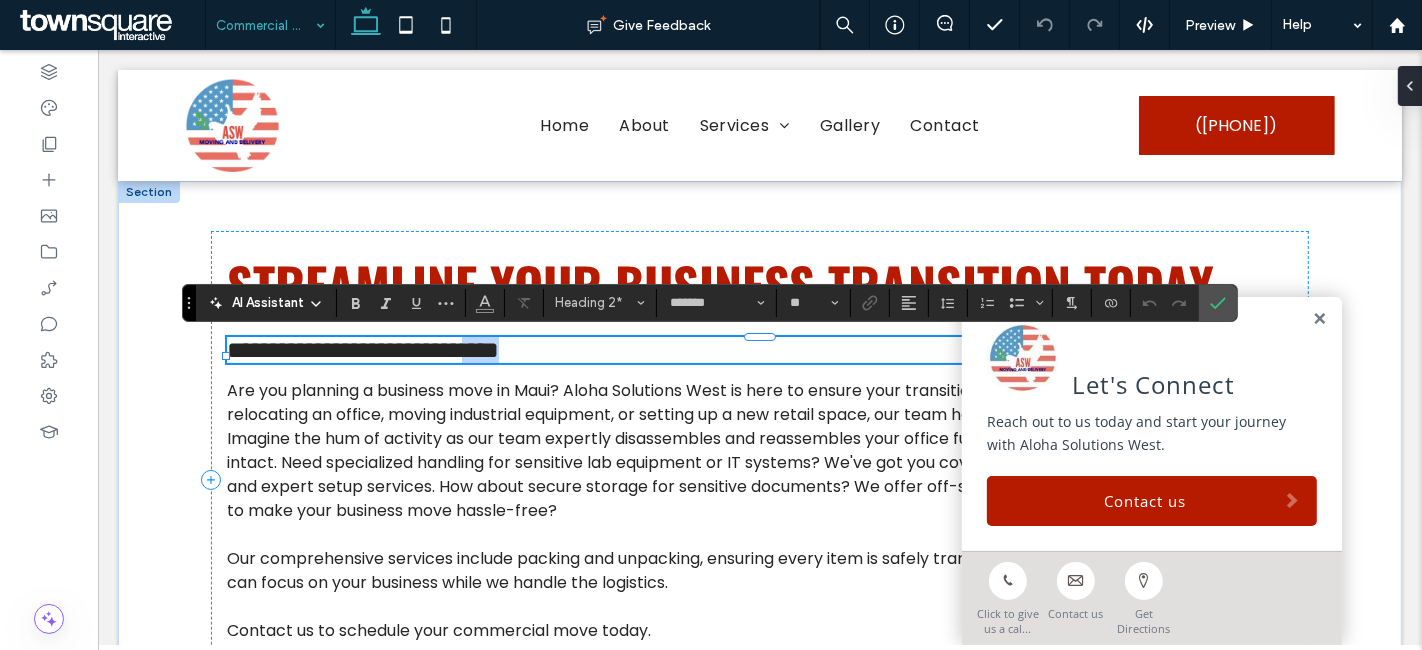 click on "**********" at bounding box center (362, 350) 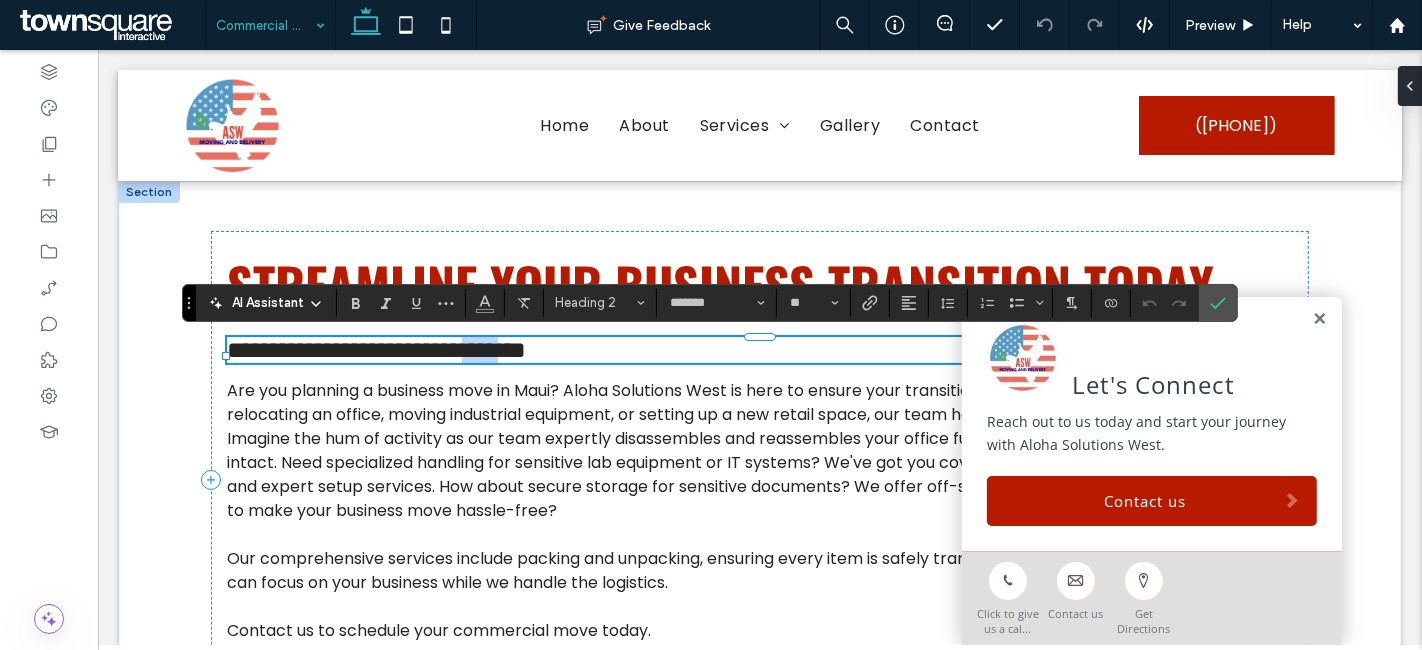 type on "**" 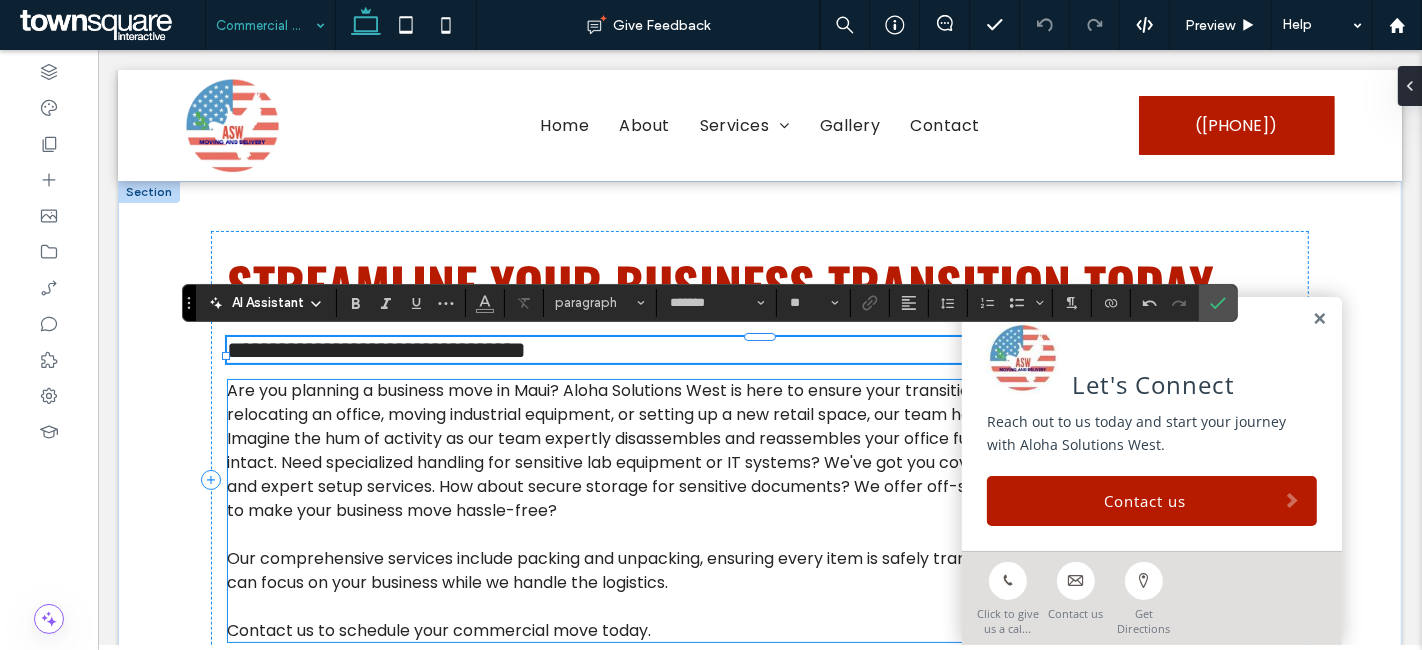 click on "Are you planning a business move in Maui? Aloha Solutions West is here to ensure your transition is smooth and efficient. Whether you're relocating an office, moving industrial equipment, or setting up a new retail space, our team handles every detail with precision. Imagine the hum of activity as our team expertly disassembles and reassembles your office furniture, ensuring everything arrives intact. Need specialized handling for sensitive lab equipment or IT systems? We've got you covered with climate-controlled transport and expert setup services. How about secure storage for sensitive documents? We offer off-site solutions to keep your files safe. Ready to make your business move hassle-free?" at bounding box center (758, 450) 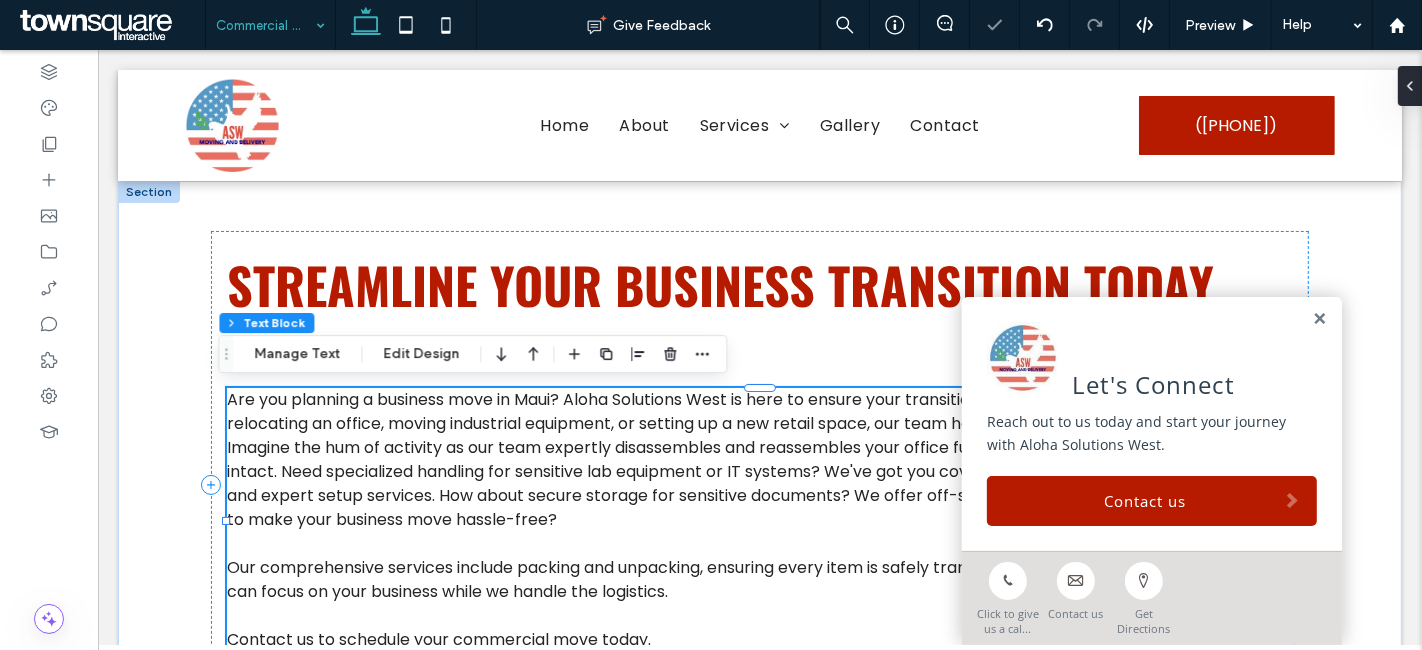 click on "Are you planning a business move in Maui? Aloha Solutions West is here to ensure your transition is smooth and efficient. Whether you're relocating an office, moving industrial equipment, or setting up a new retail space, our team handles every detail with precision. Imagine the hum of activity as our team expertly disassembles and reassembles your office furniture, ensuring everything arrives intact. Need specialized handling for sensitive lab equipment or IT systems? We've got you covered with climate-controlled transport and expert setup services. How about secure storage for sensitive documents? We offer off-site solutions to keep your files safe. Ready to make your business move hassle-free? Our comprehensive services include packing and unpacking, ensuring every item is safely transported. With Aloha Solutions West, you can focus on your business while we handle the logistics. ﻿ Contact us to schedule your commercial move today." at bounding box center [758, 520] 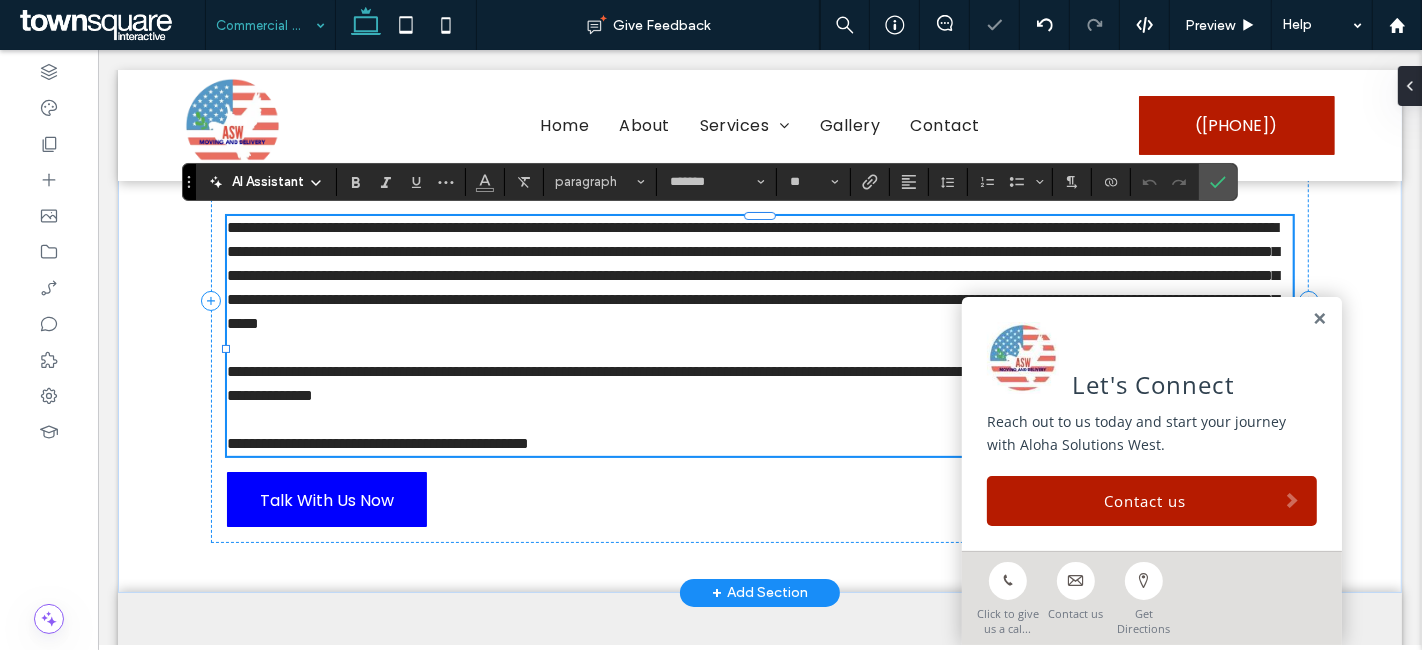 click on "**********" at bounding box center [752, 275] 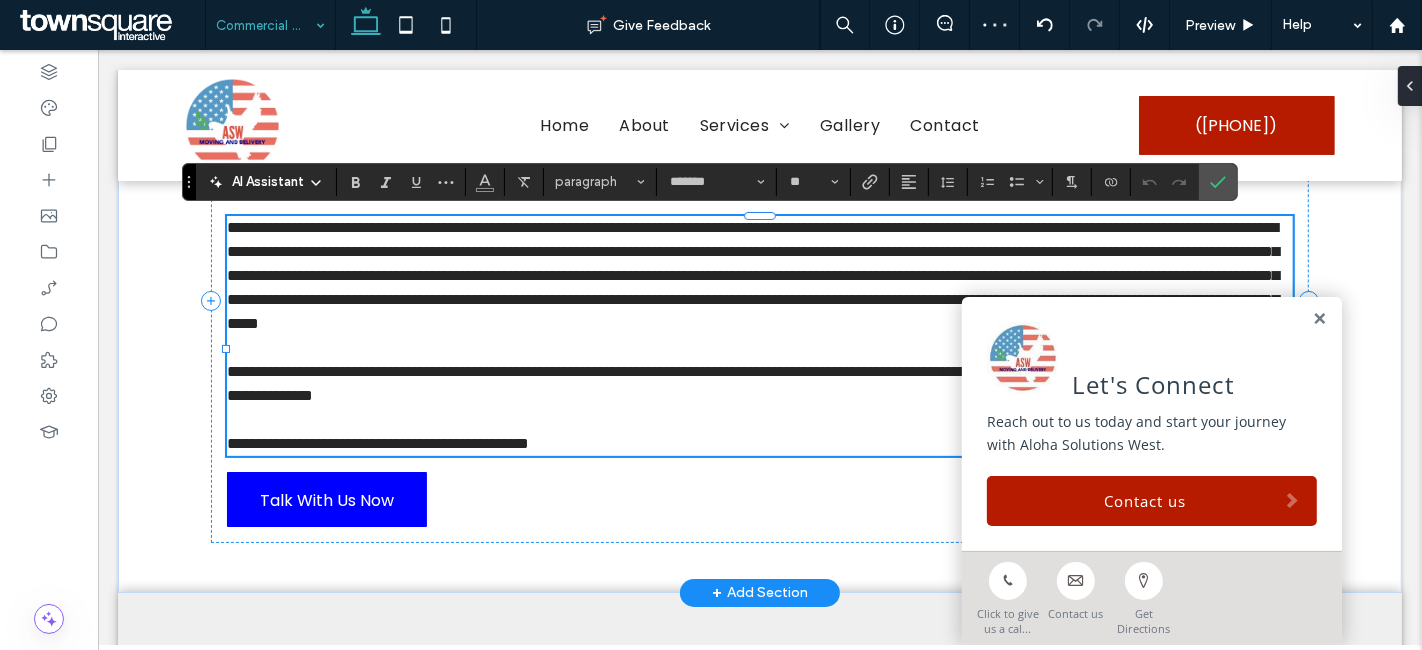 click on "**********" at bounding box center [752, 275] 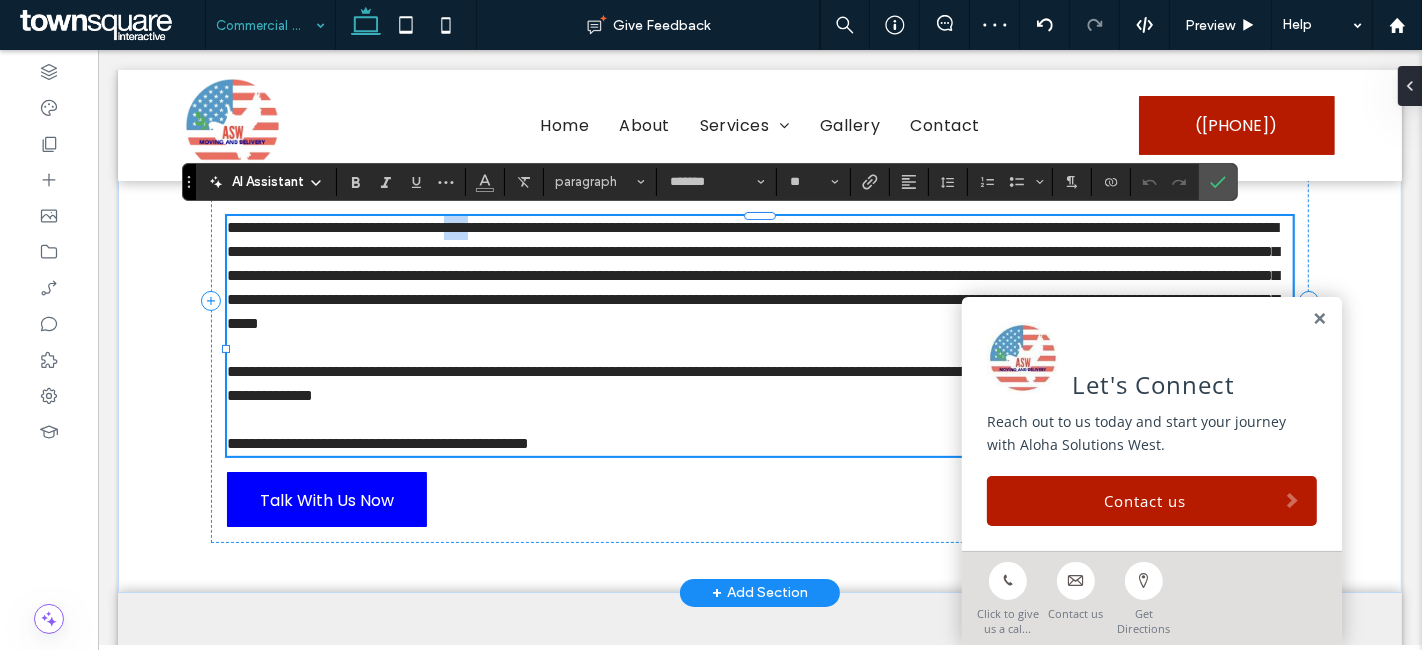 click on "**********" at bounding box center (752, 275) 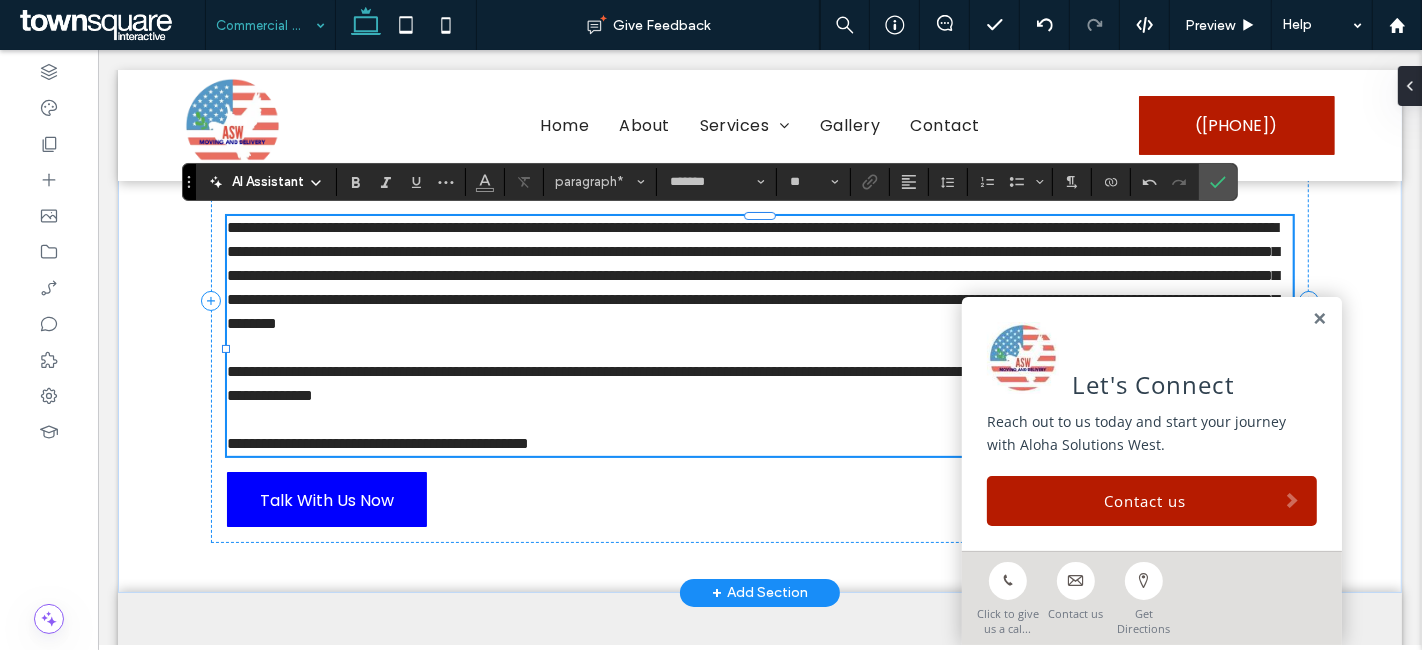 click on "**********" at bounding box center [751, 383] 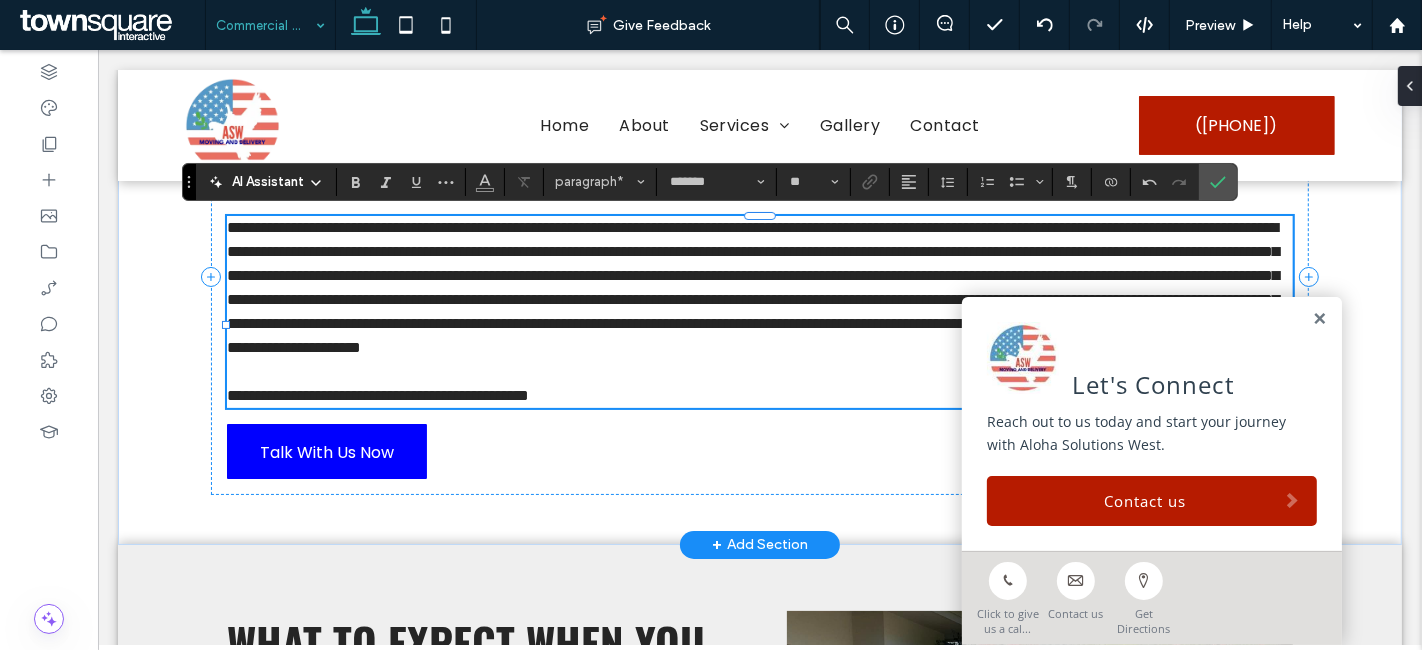type 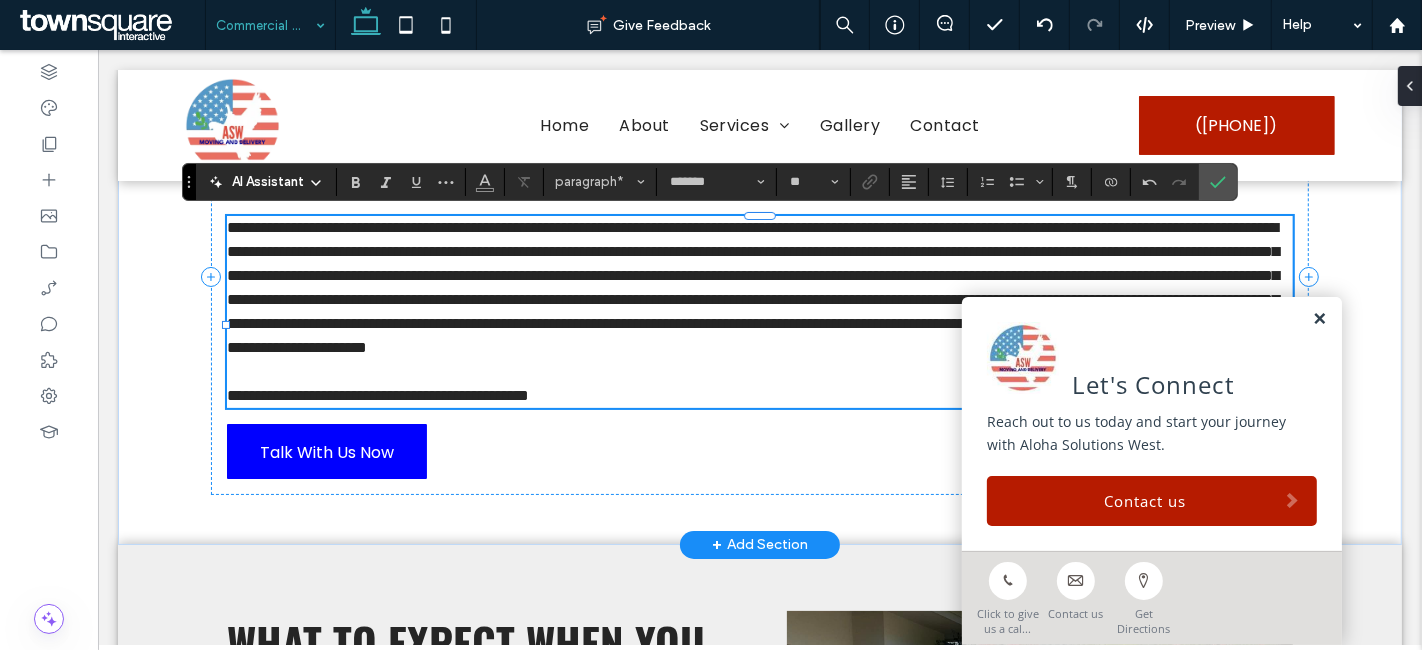 click at bounding box center [1318, 319] 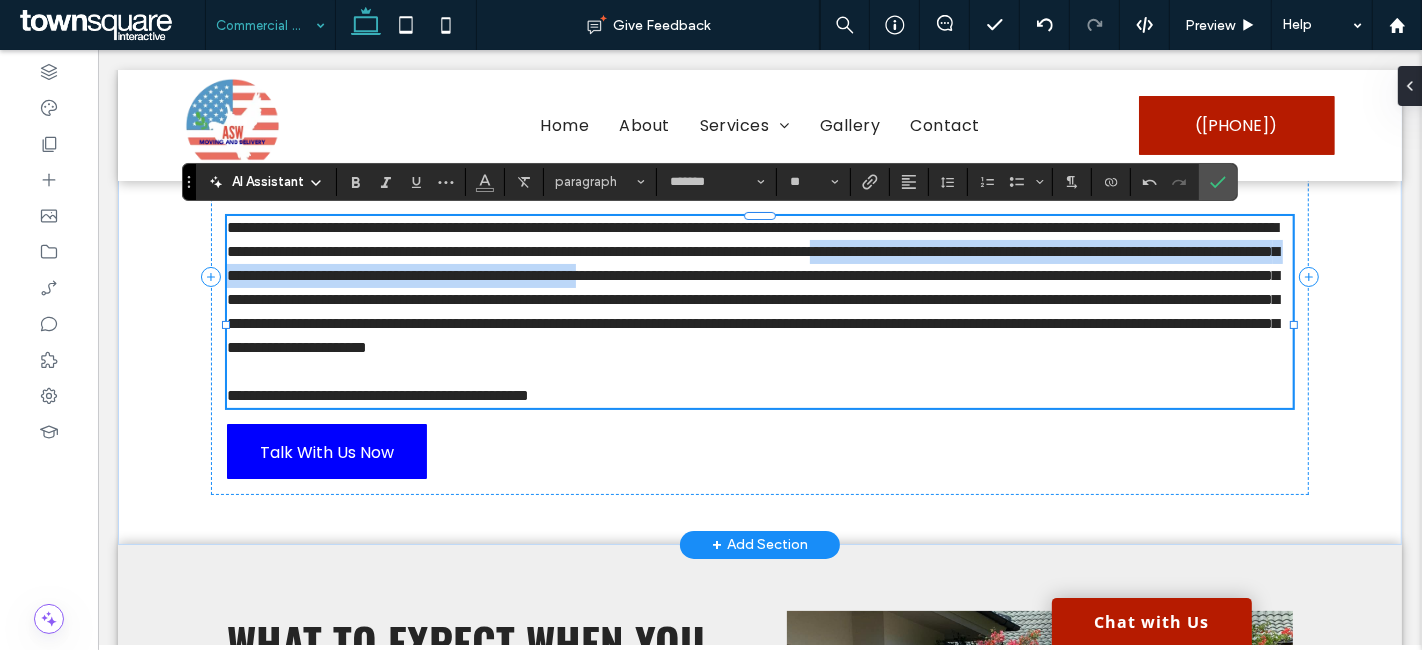 drag, startPoint x: 329, startPoint y: 296, endPoint x: 304, endPoint y: 272, distance: 34.655445 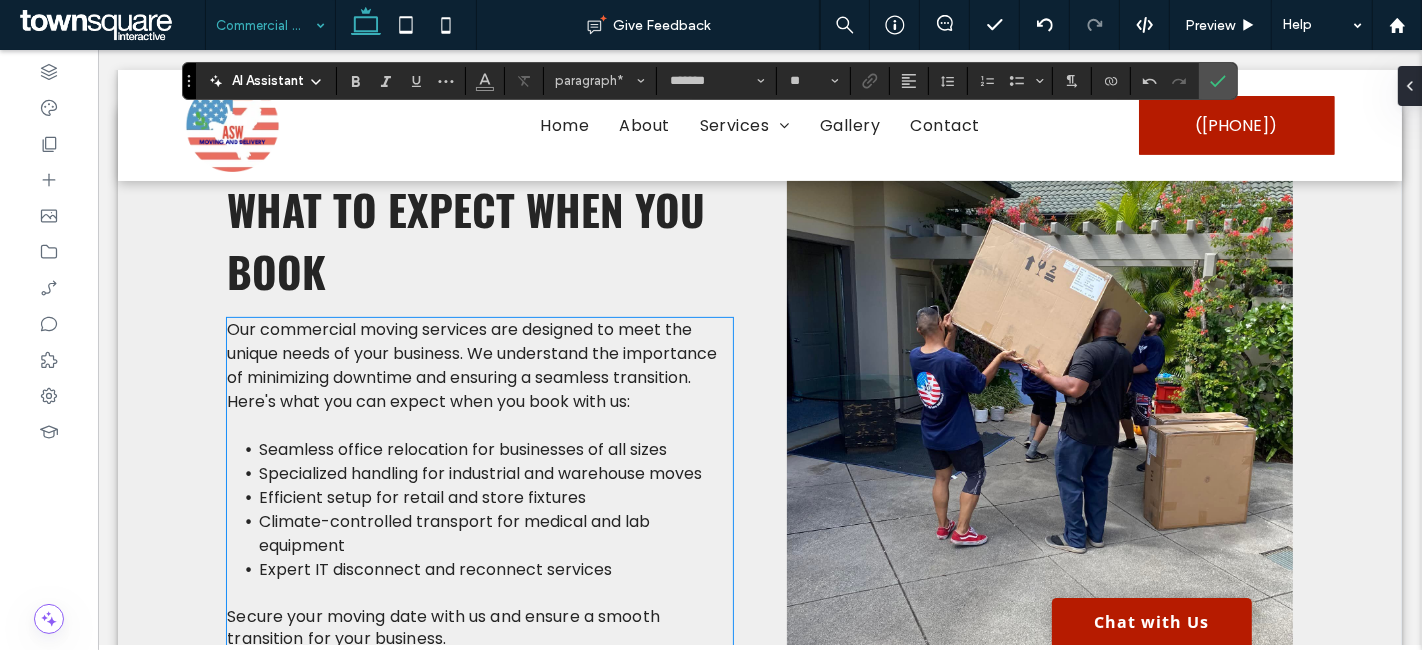 scroll, scrollTop: 617, scrollLeft: 0, axis: vertical 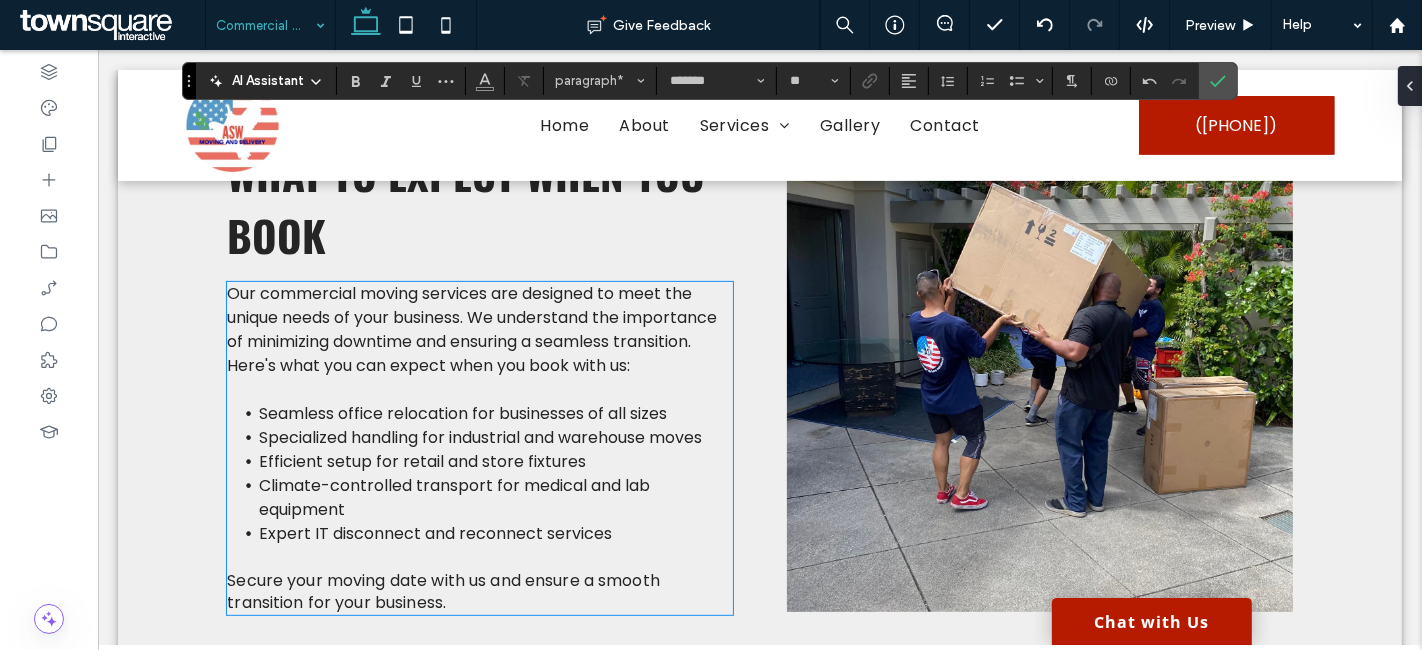 click on "Our commercial moving services are designed to meet the unique needs of your business. We understand the importance of minimizing downtime and ensuring a seamless transition. Here's what you can expect when you book with us:" at bounding box center (471, 329) 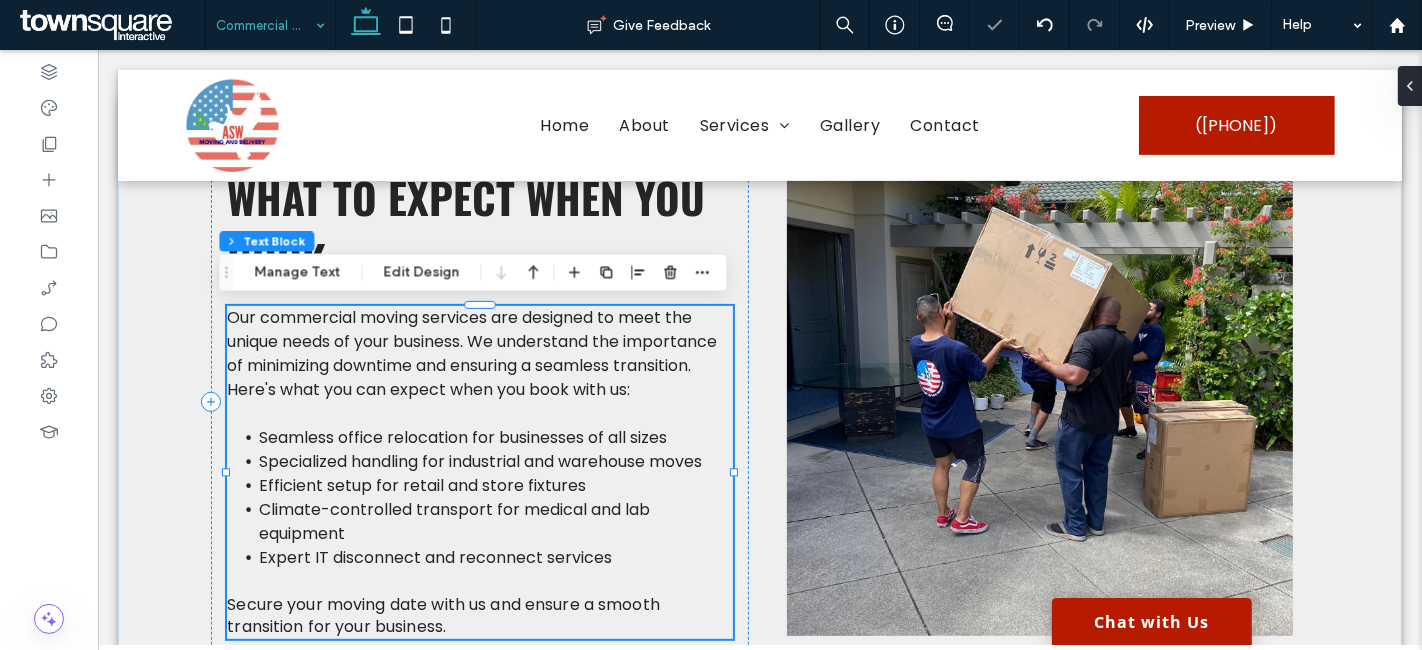 click on "Our commercial moving services are designed to meet the unique needs of your business. We understand the importance of minimizing downtime and ensuring a seamless transition. Here's what you can expect when you book with us:   Seamless office relocation for businesses of all sizes Specialized handling for industrial and warehouse moves Efficient setup for retail and store fixtures Climate-controlled transport for medical and lab equipment Expert IT disconnect and reconnect services
Secure your moving date with us and ensure a smooth transition for your business." at bounding box center [479, 472] 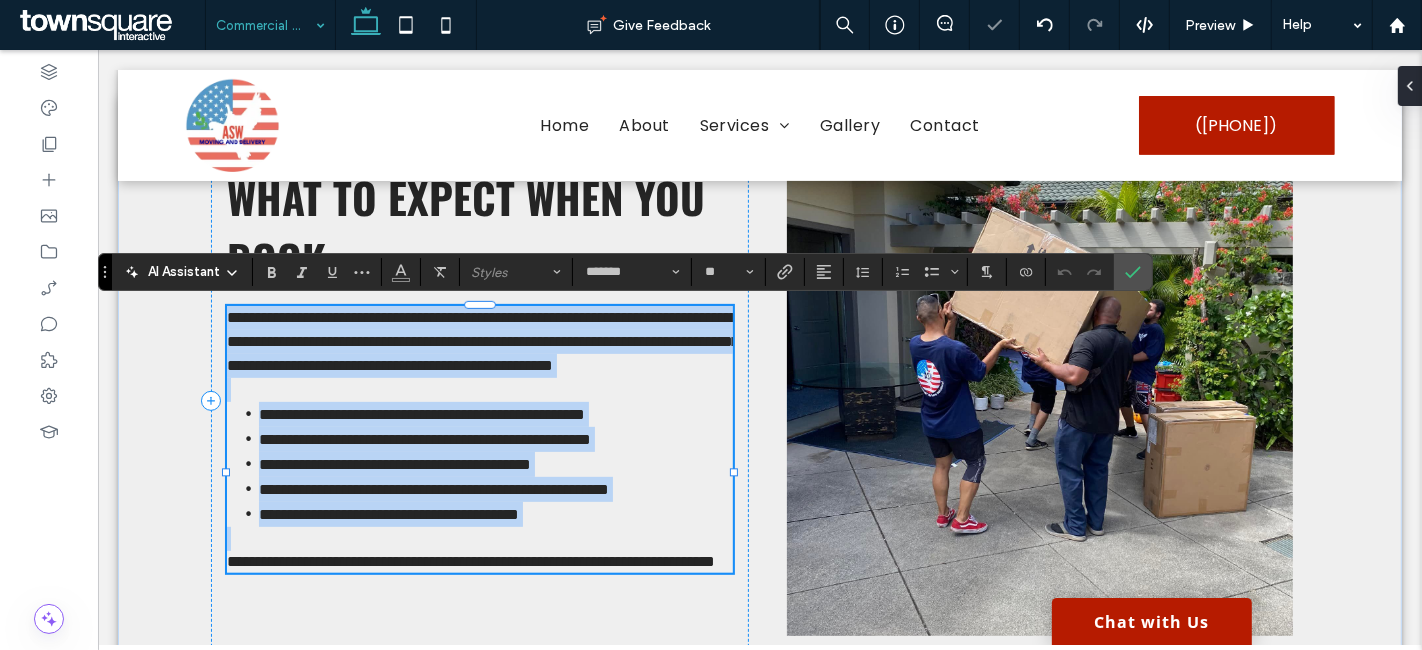 click on "**********" at bounding box center [482, 341] 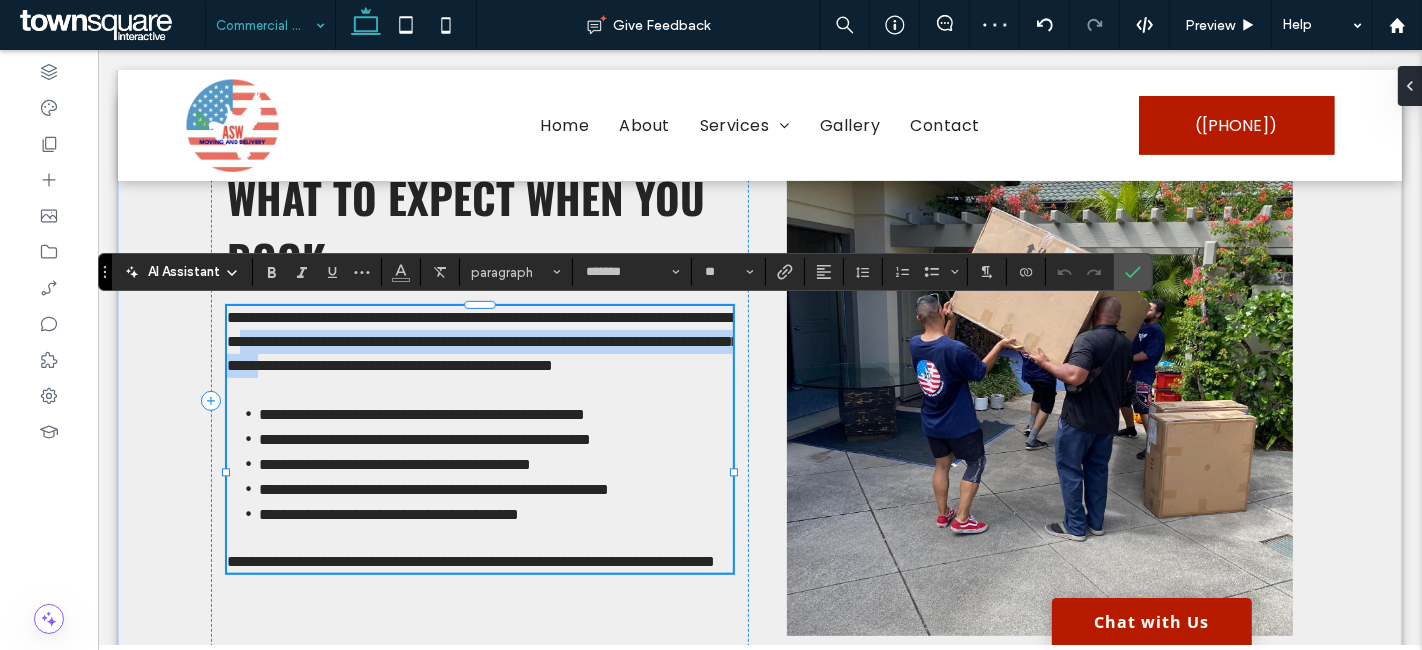 drag, startPoint x: 708, startPoint y: 367, endPoint x: 475, endPoint y: 340, distance: 234.55916 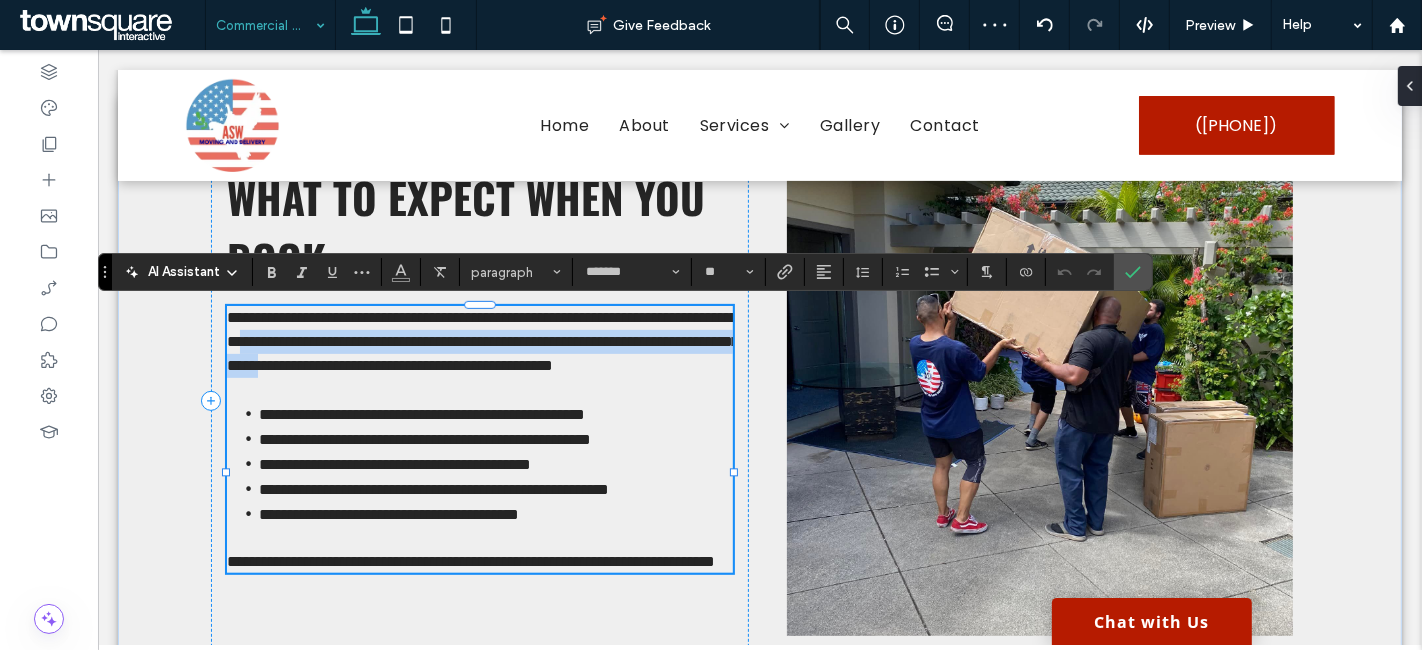 click on "**********" at bounding box center [479, 342] 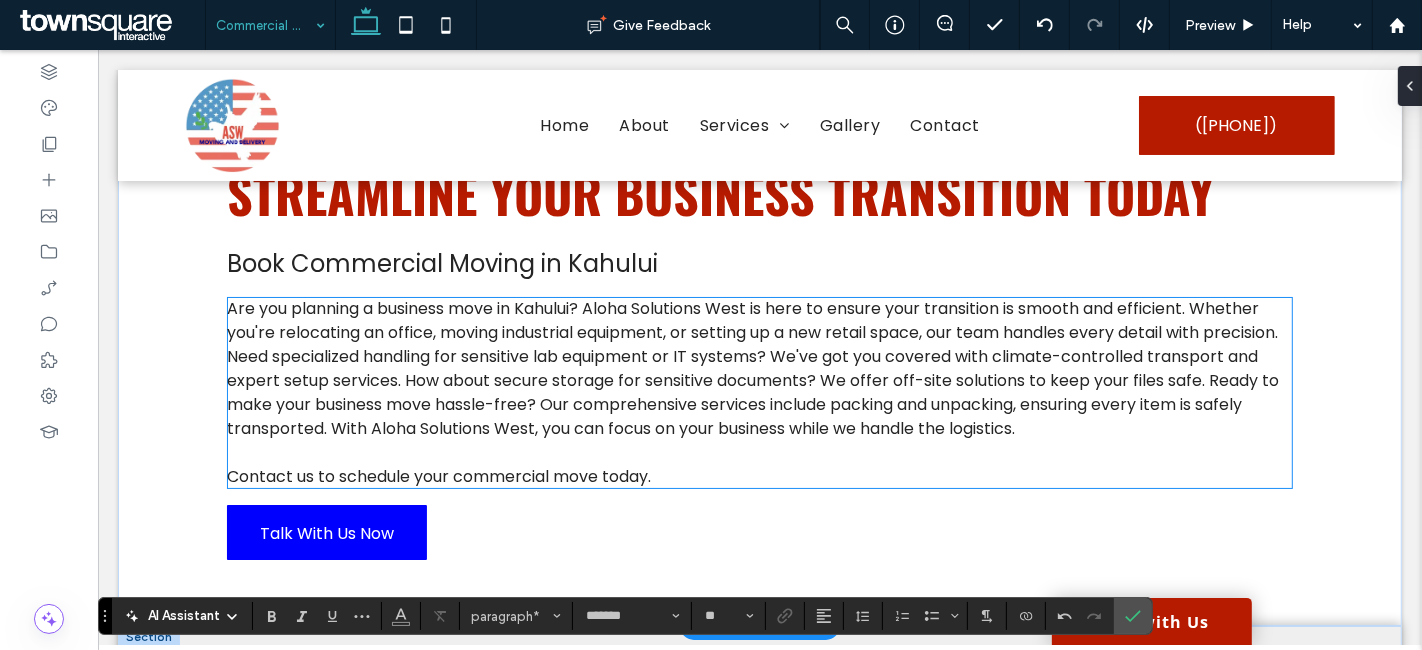 scroll, scrollTop: 0, scrollLeft: 0, axis: both 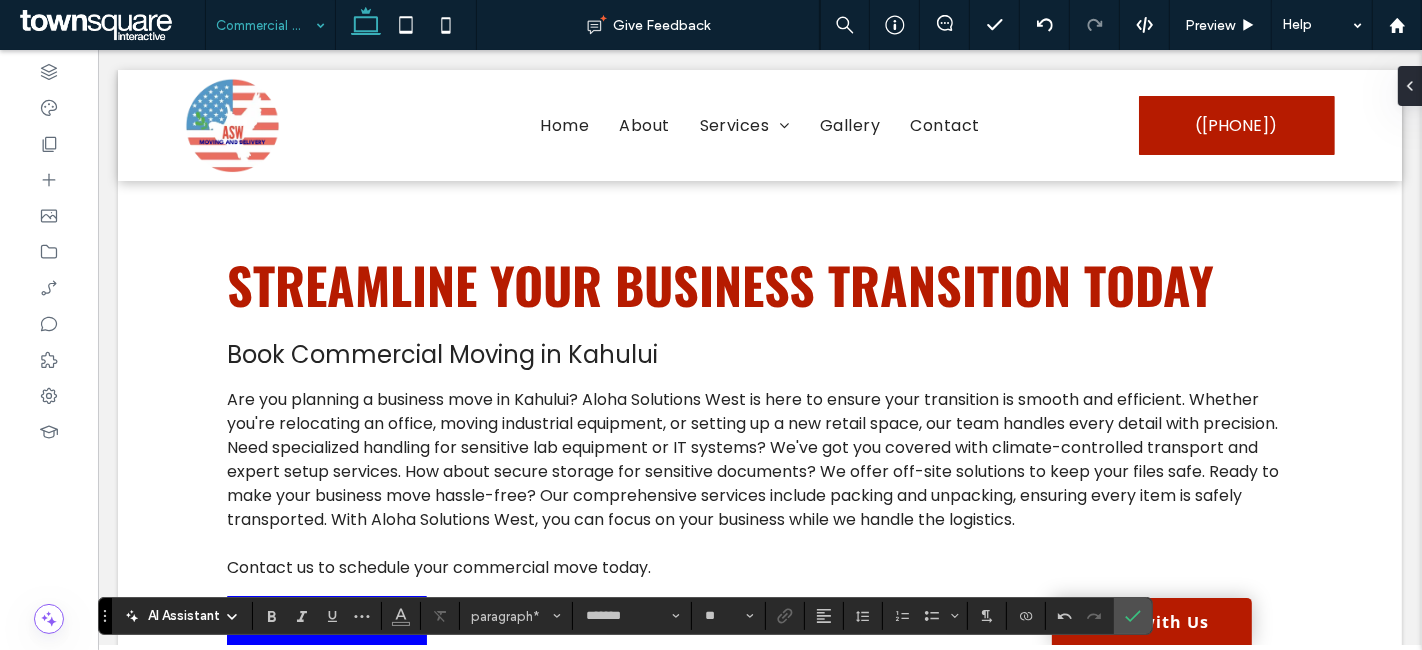 click at bounding box center [265, 25] 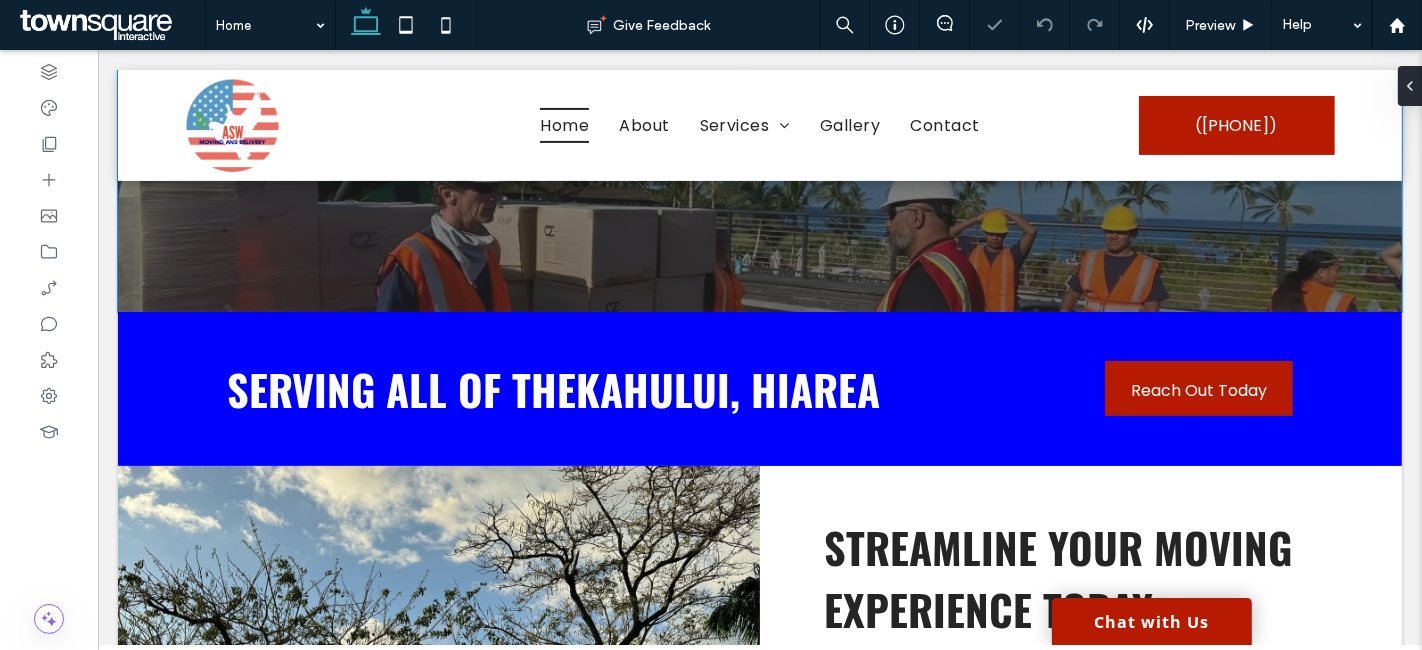 scroll, scrollTop: 555, scrollLeft: 0, axis: vertical 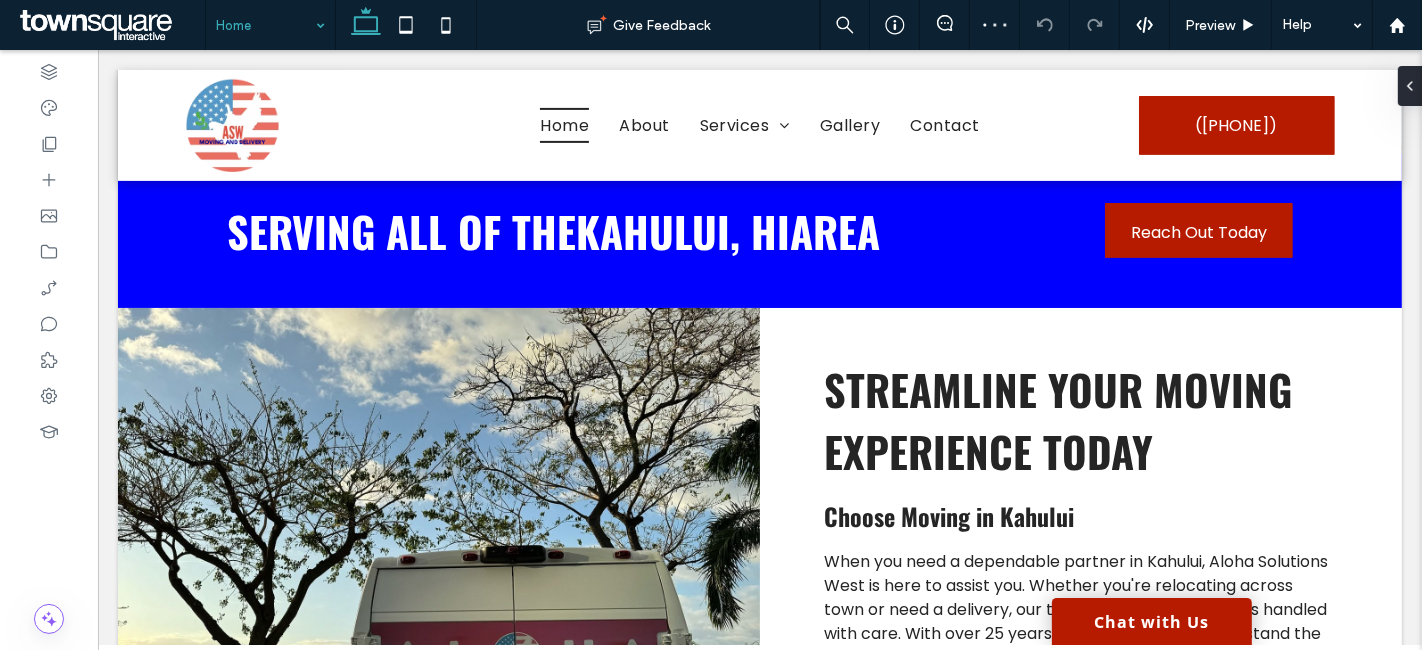 click at bounding box center [265, 25] 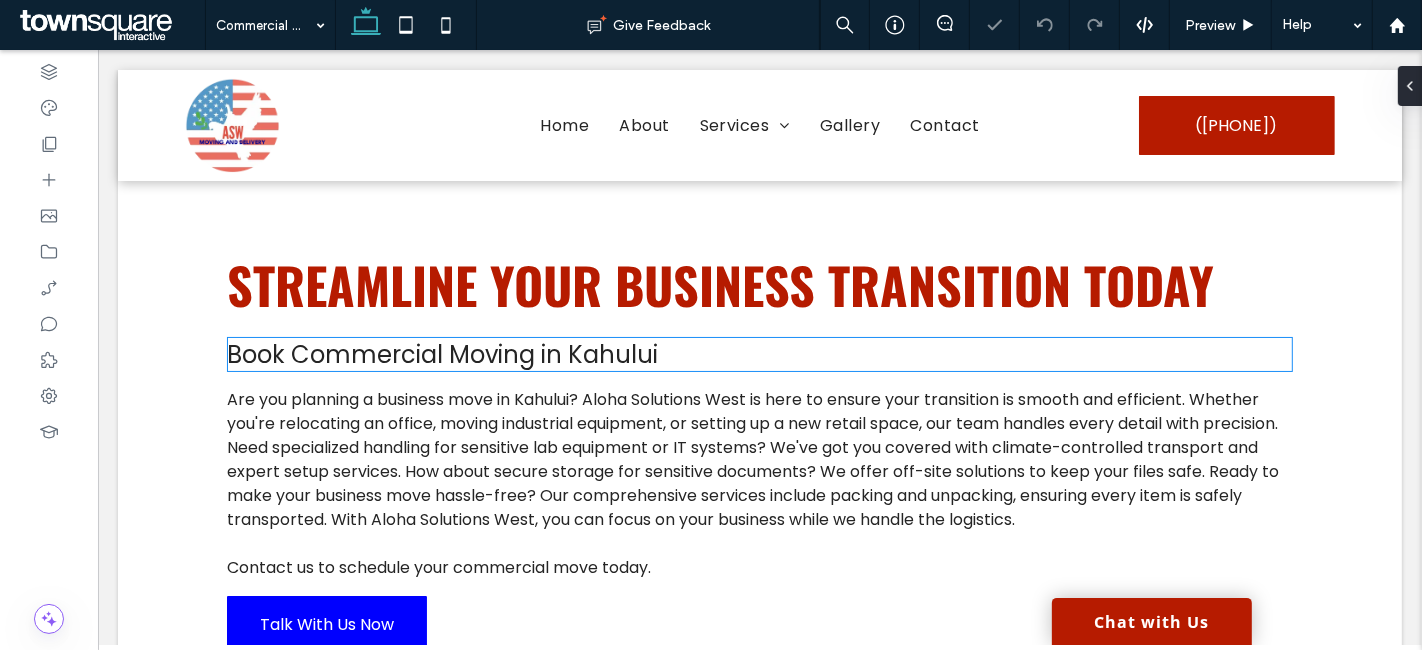 scroll, scrollTop: 0, scrollLeft: 0, axis: both 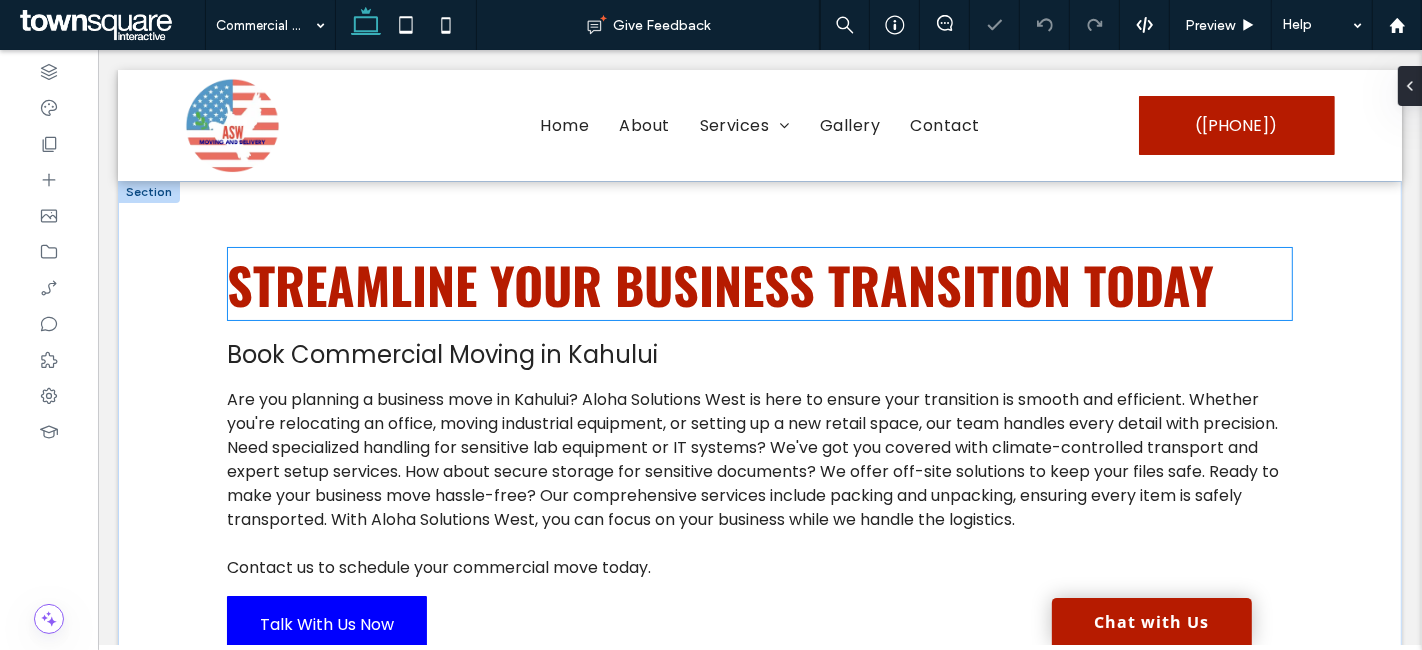 click on "Streamline Your Business Transition Today" at bounding box center (719, 284) 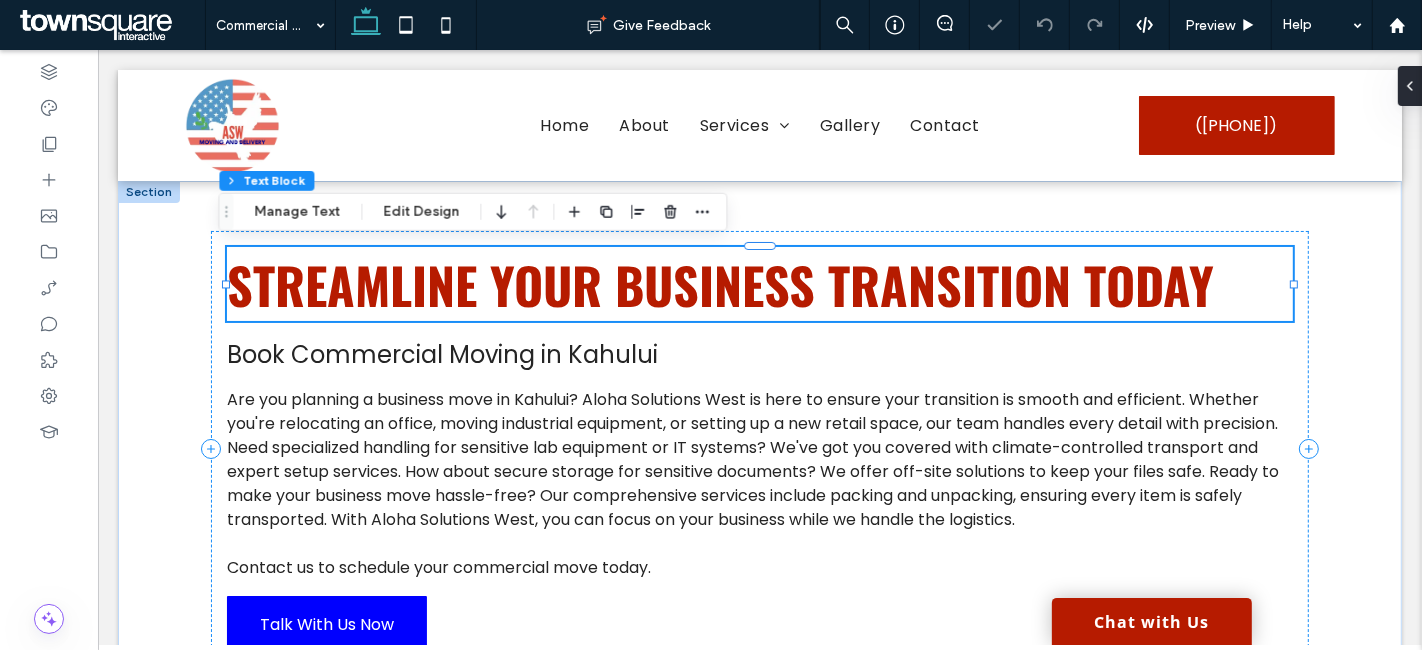 click on "Streamline Your Business Transition Today" at bounding box center [719, 284] 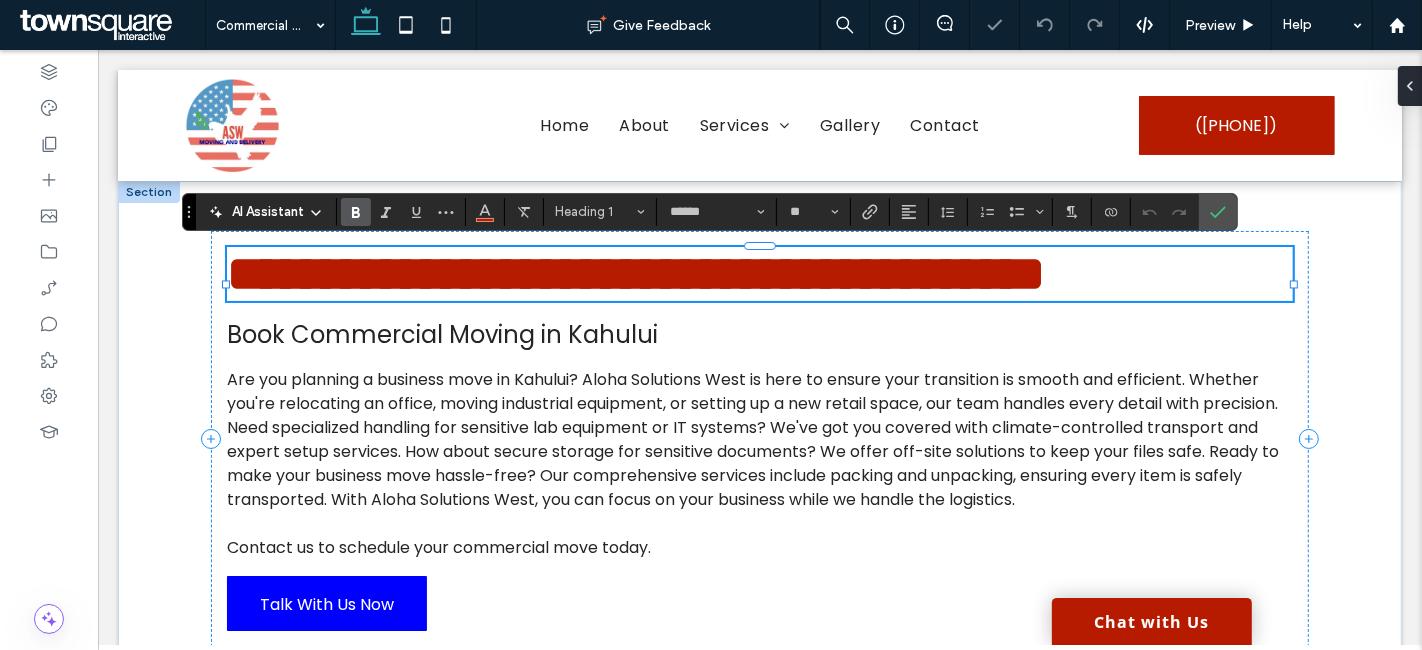 click on "**********" at bounding box center [635, 273] 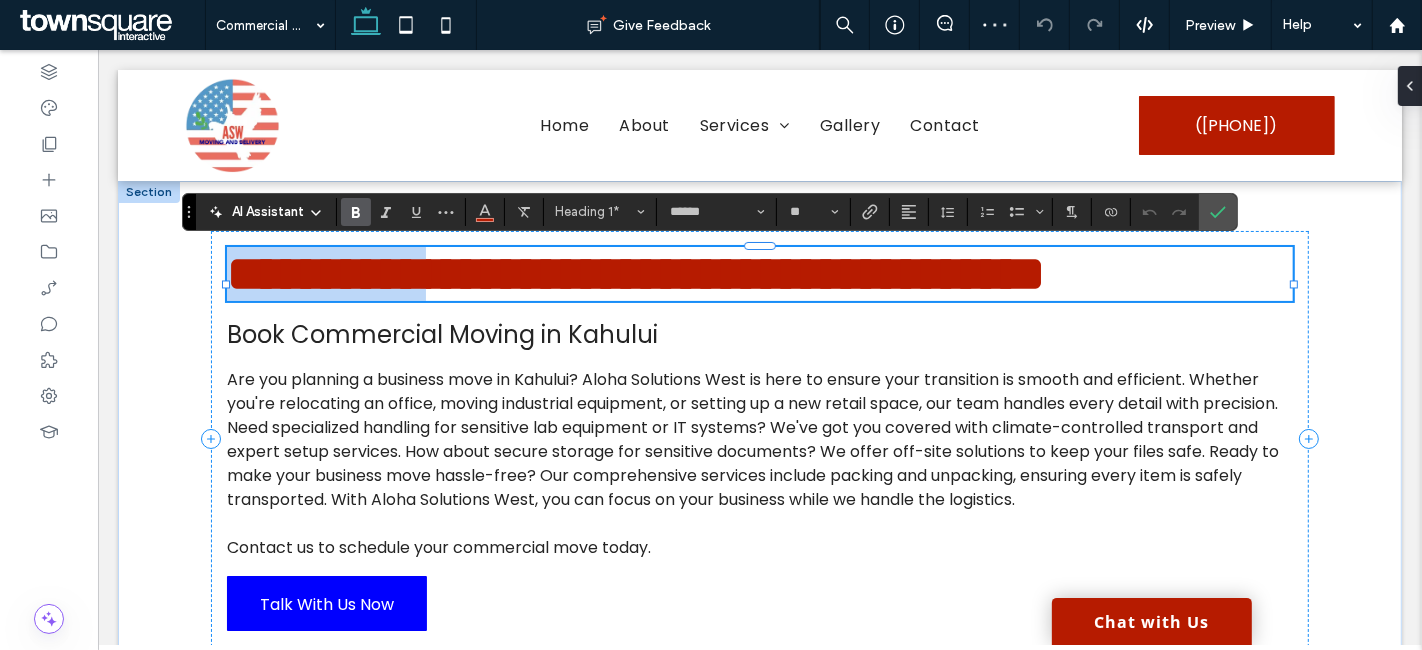 drag, startPoint x: 460, startPoint y: 285, endPoint x: 215, endPoint y: 287, distance: 245.00816 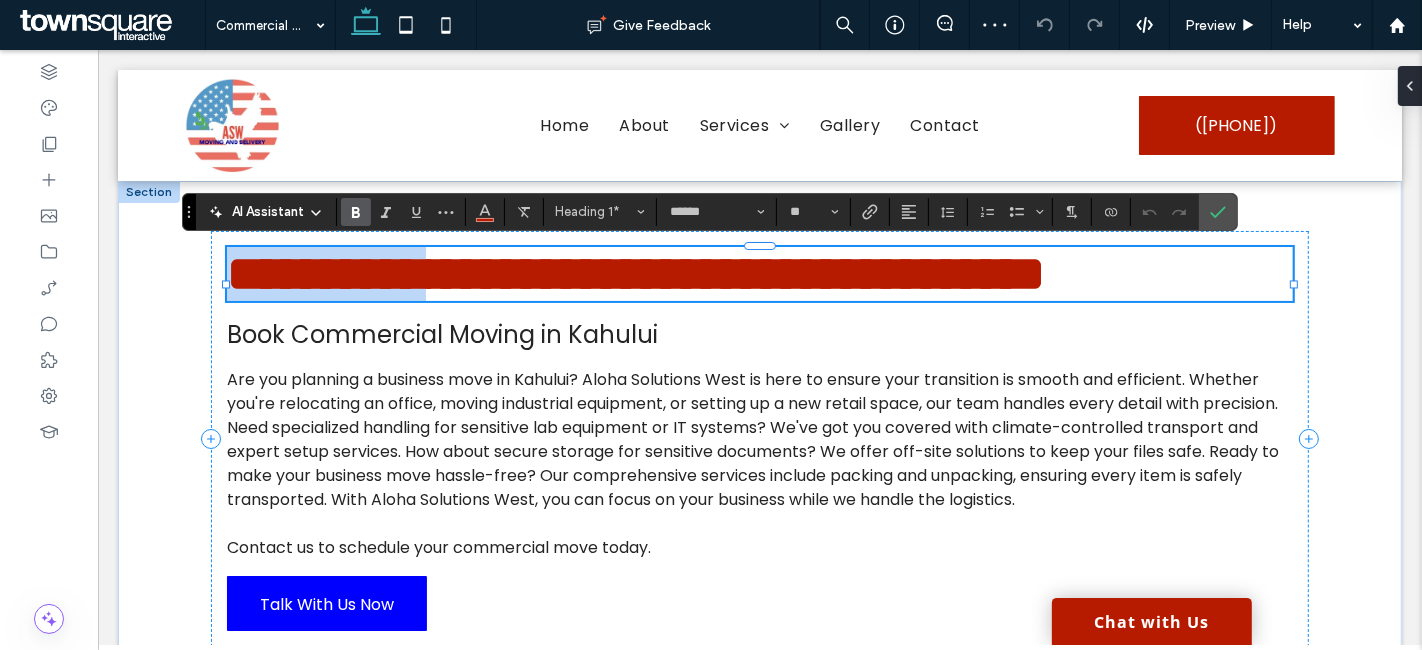 click on "**********" at bounding box center [759, 439] 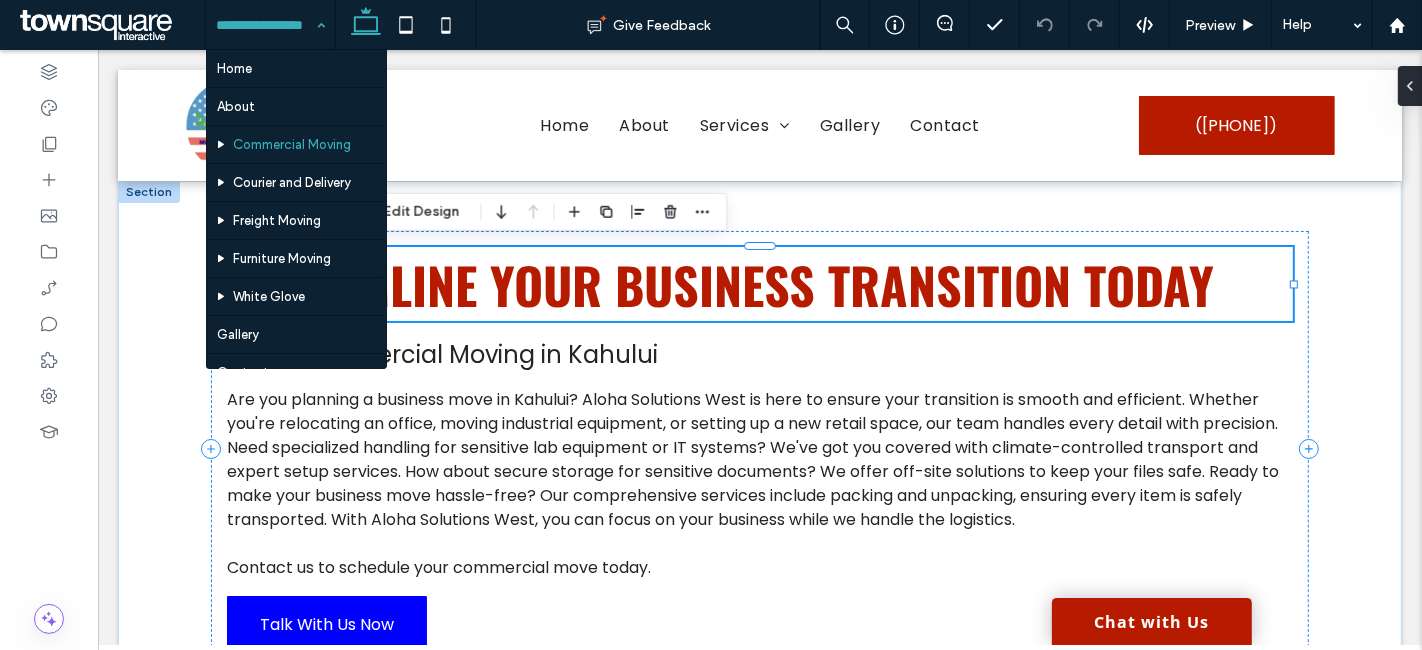 click at bounding box center (265, 25) 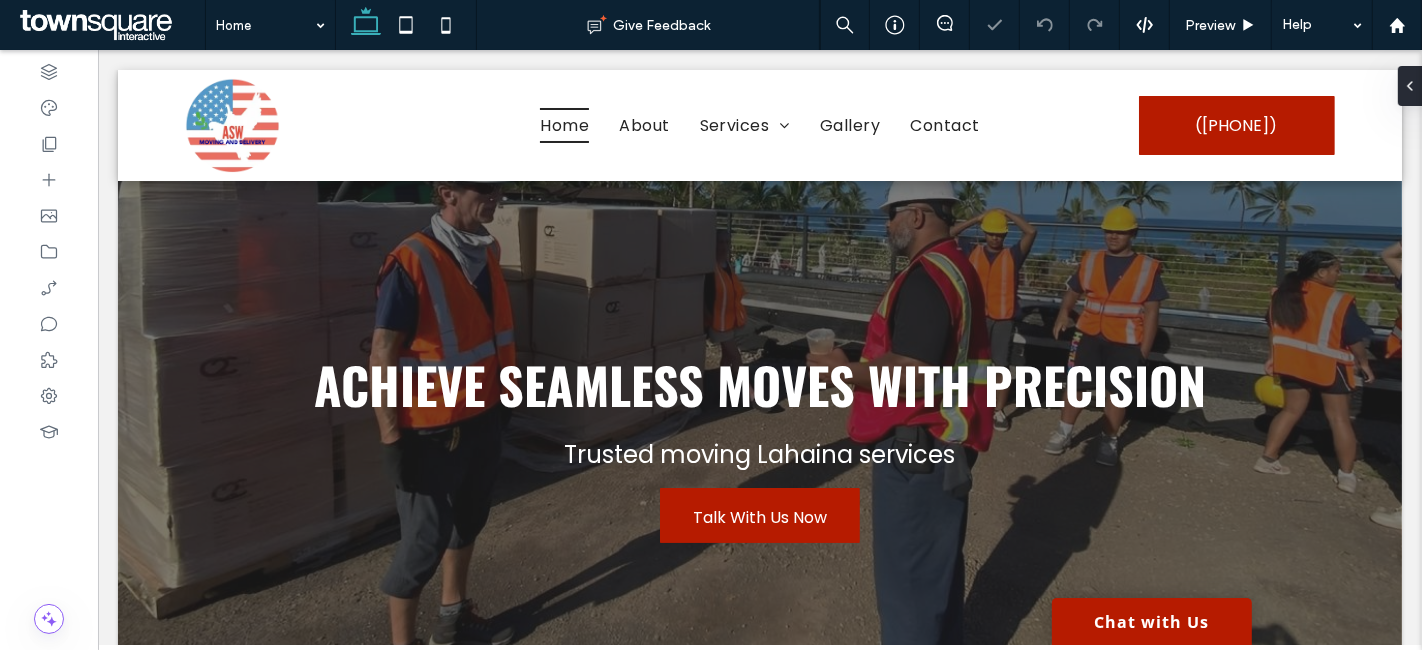 scroll, scrollTop: 555, scrollLeft: 0, axis: vertical 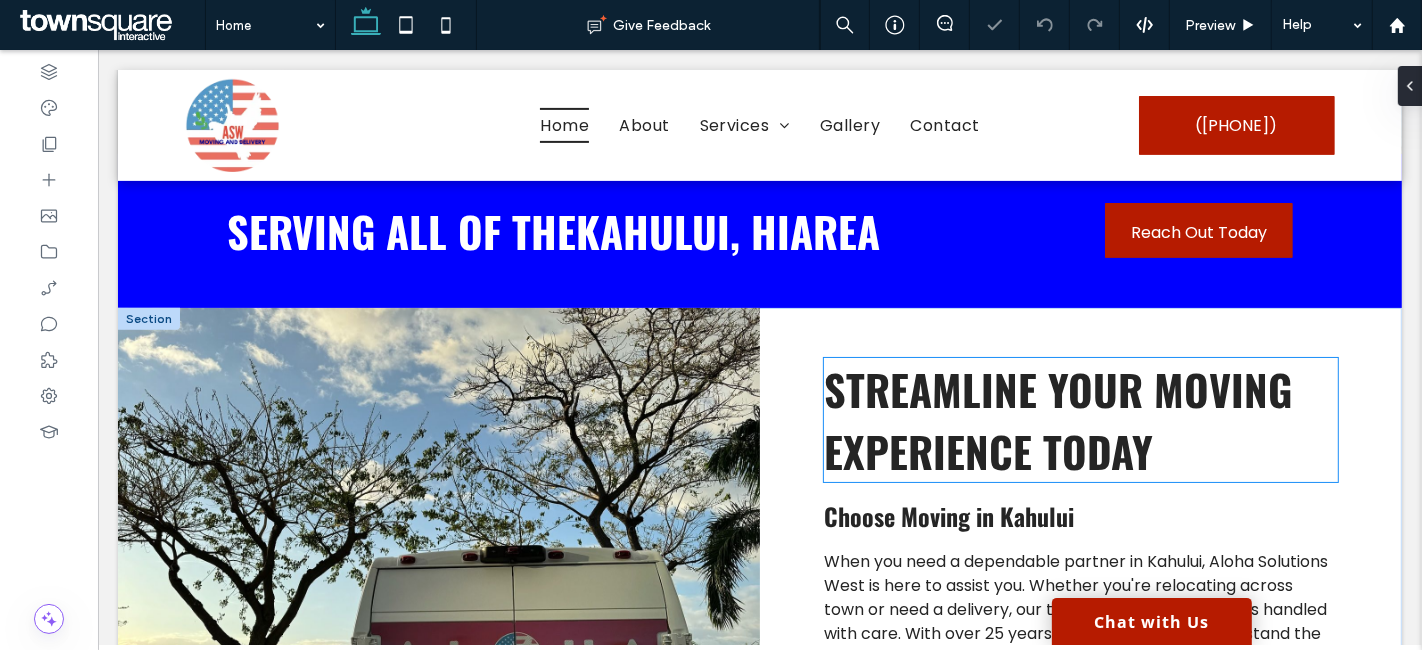 click on "Streamline Your Moving Experience Today" at bounding box center [1057, 420] 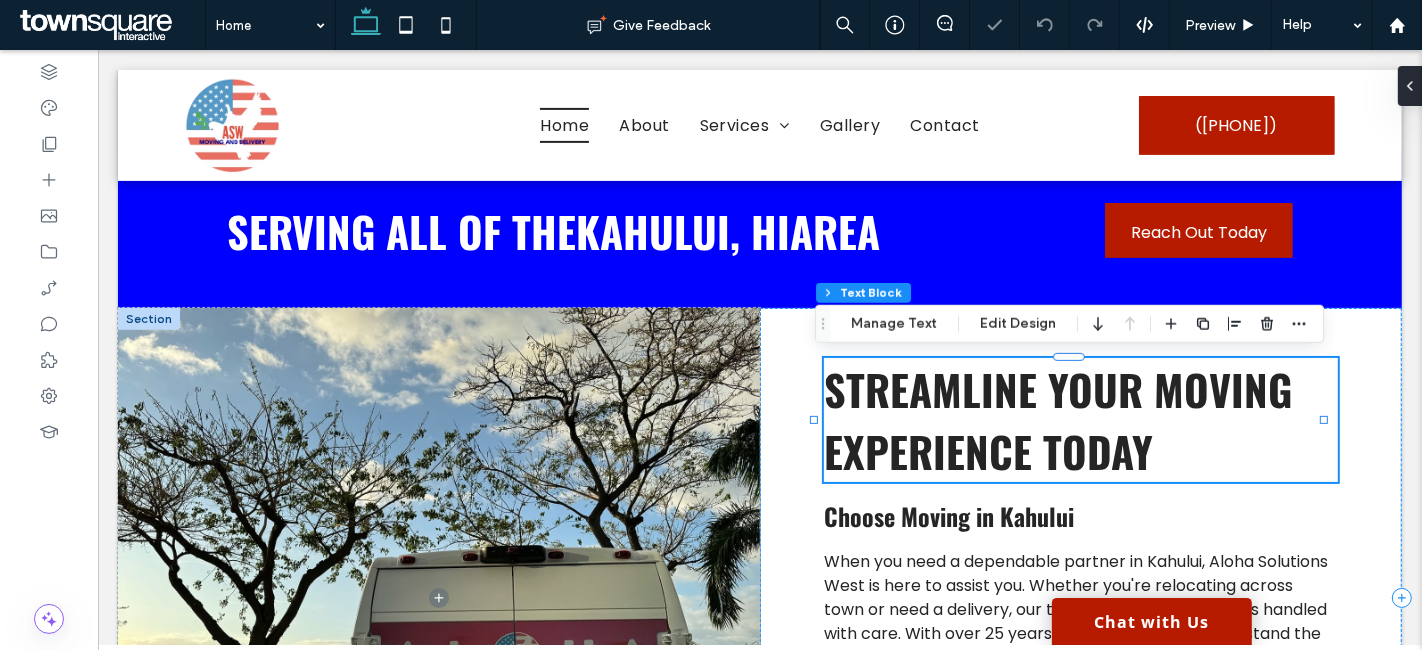 click on "Streamline Your Moving Experience Today" at bounding box center [1057, 420] 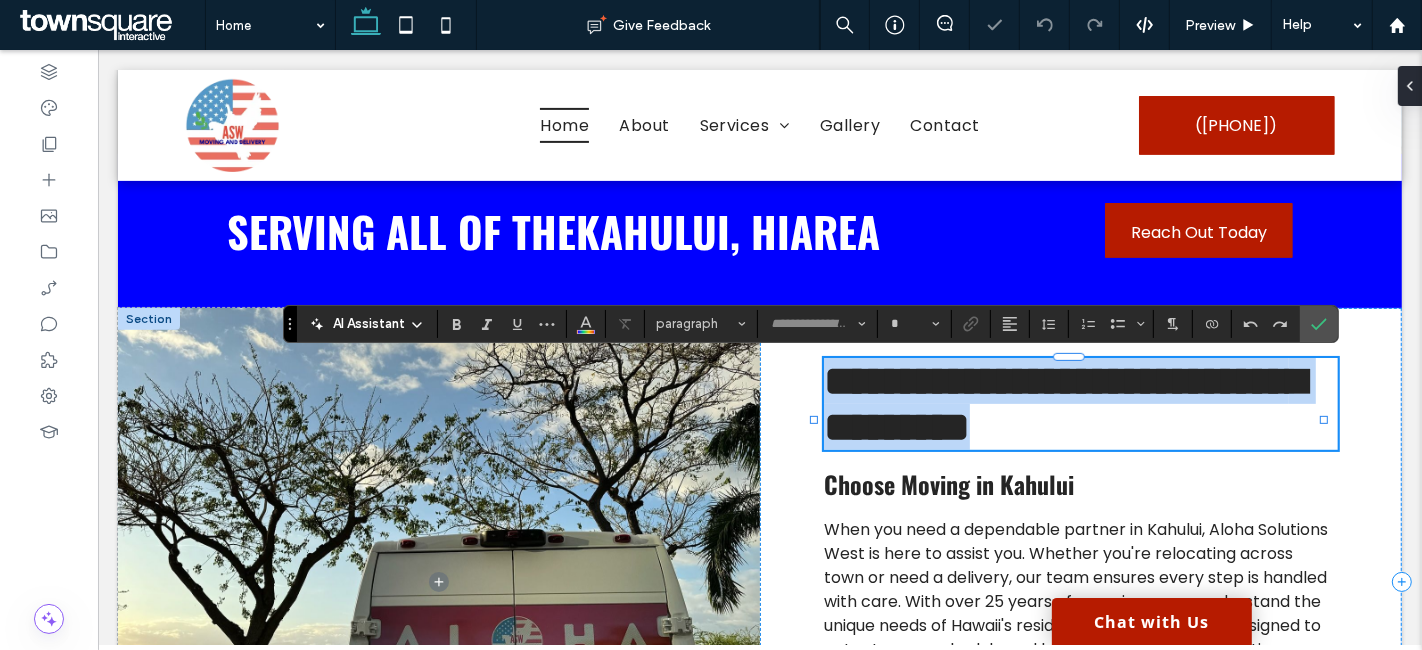 type on "******" 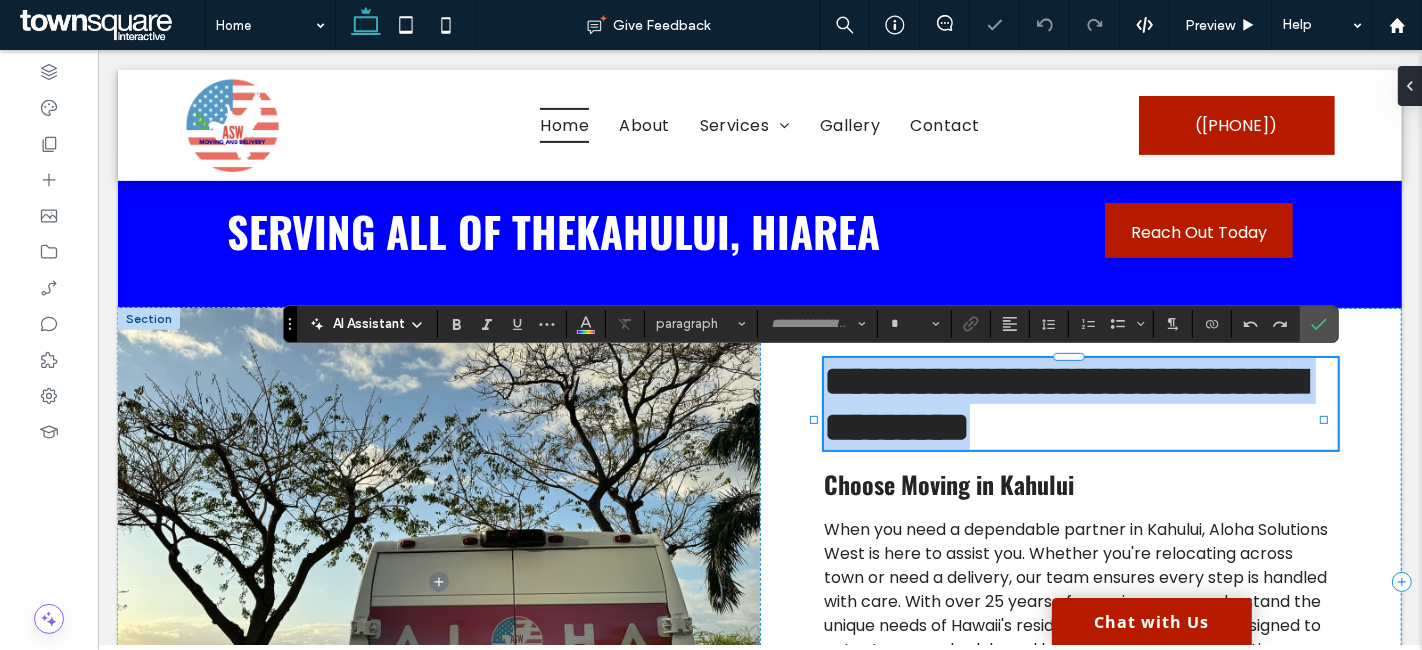 type on "**" 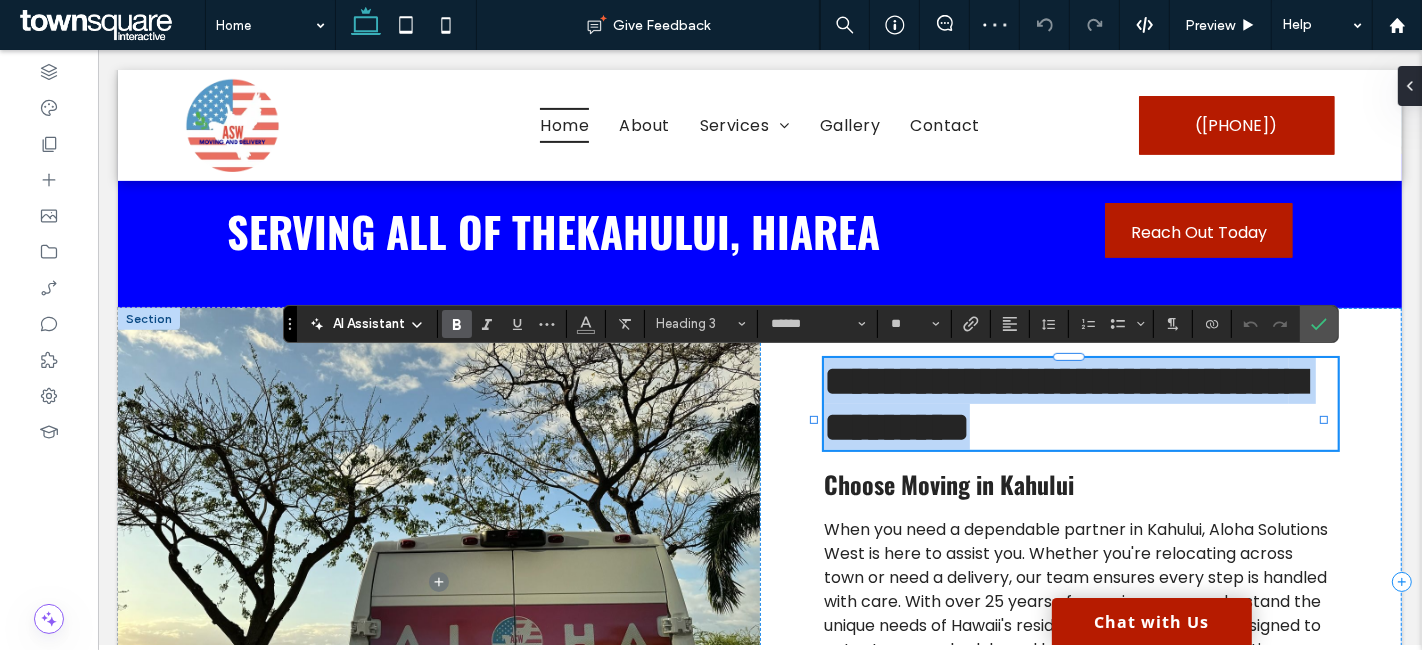 click on "**********" at bounding box center (1063, 404) 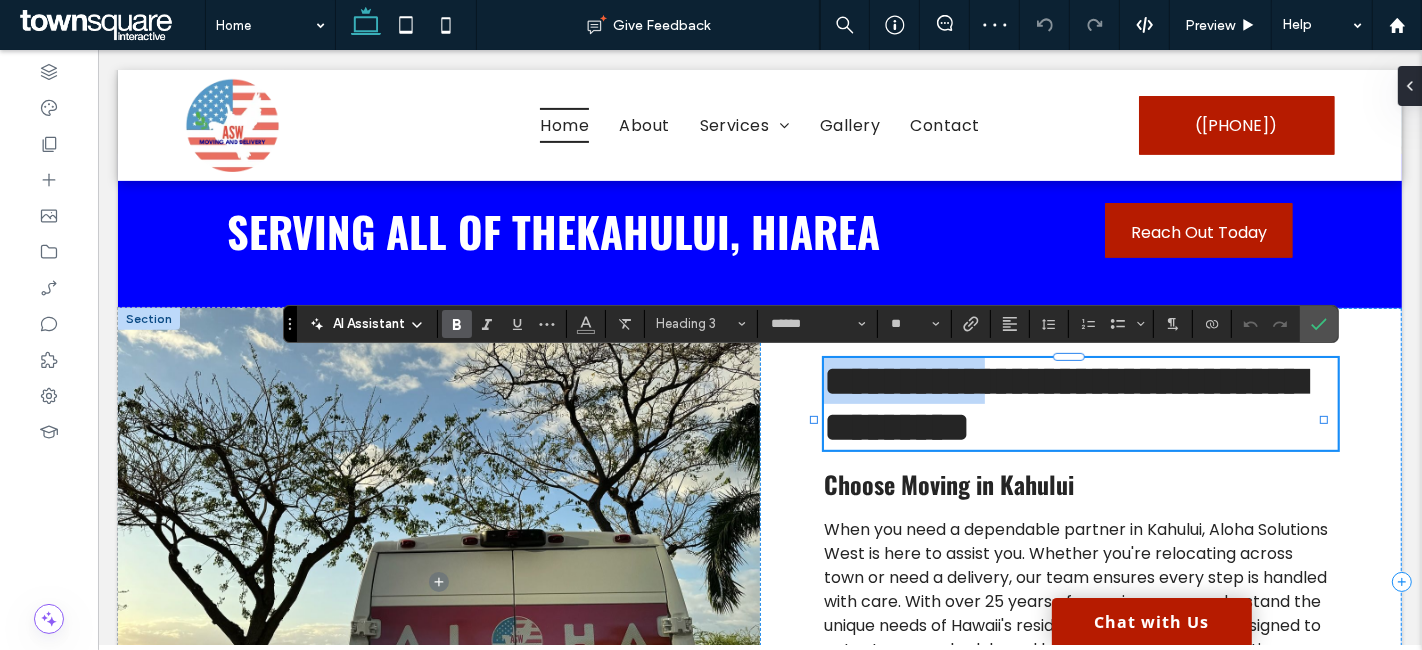 drag, startPoint x: 1022, startPoint y: 388, endPoint x: 819, endPoint y: 399, distance: 203.2978 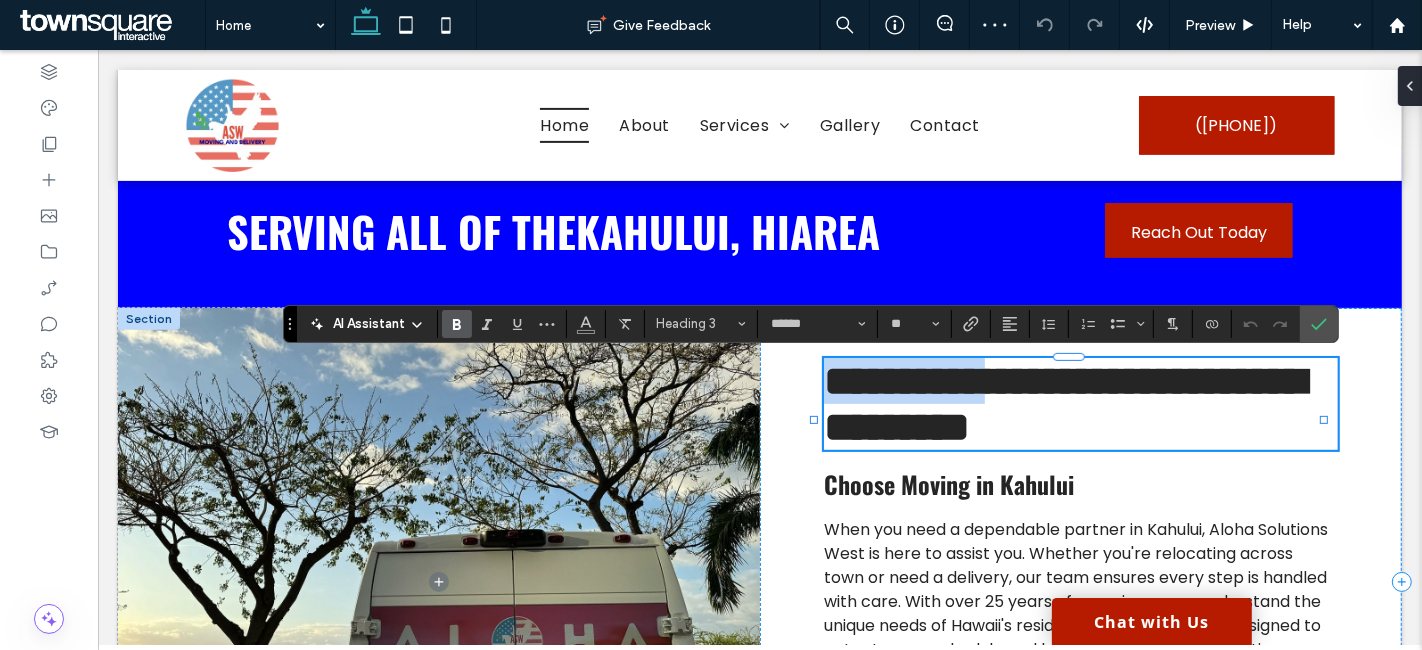 click on "**********" at bounding box center [1063, 404] 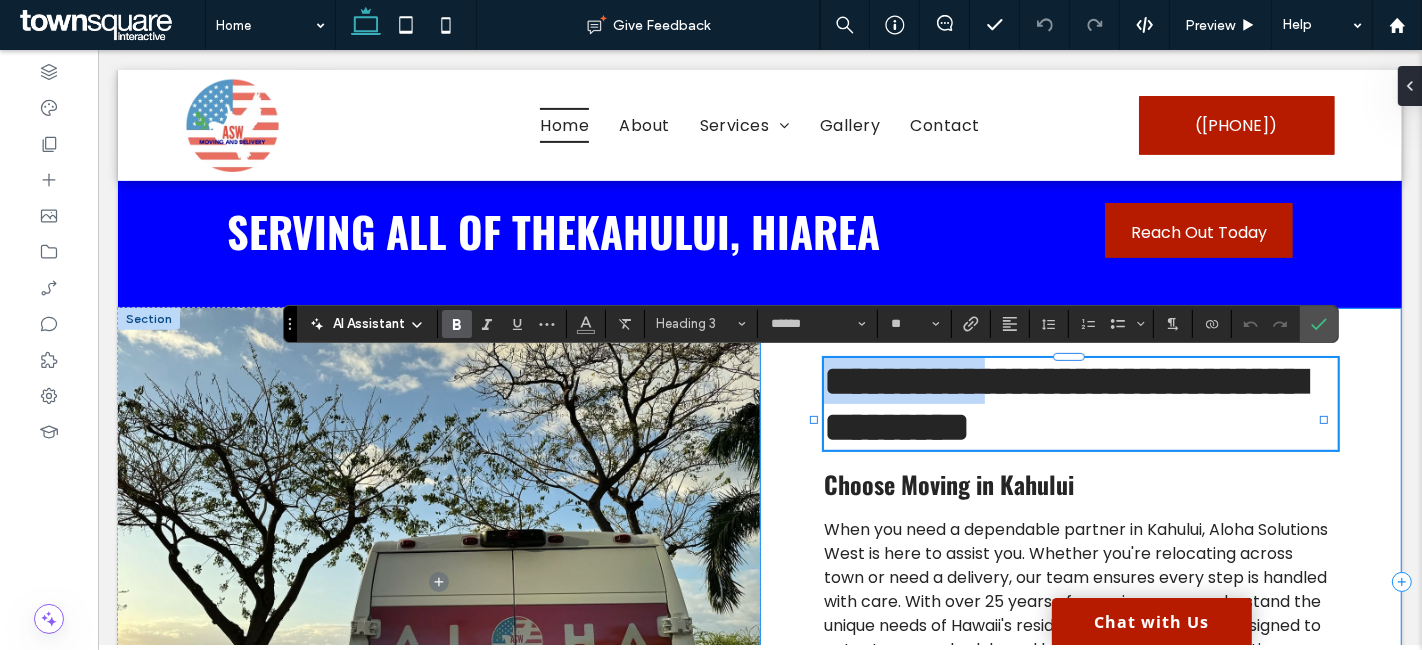 type 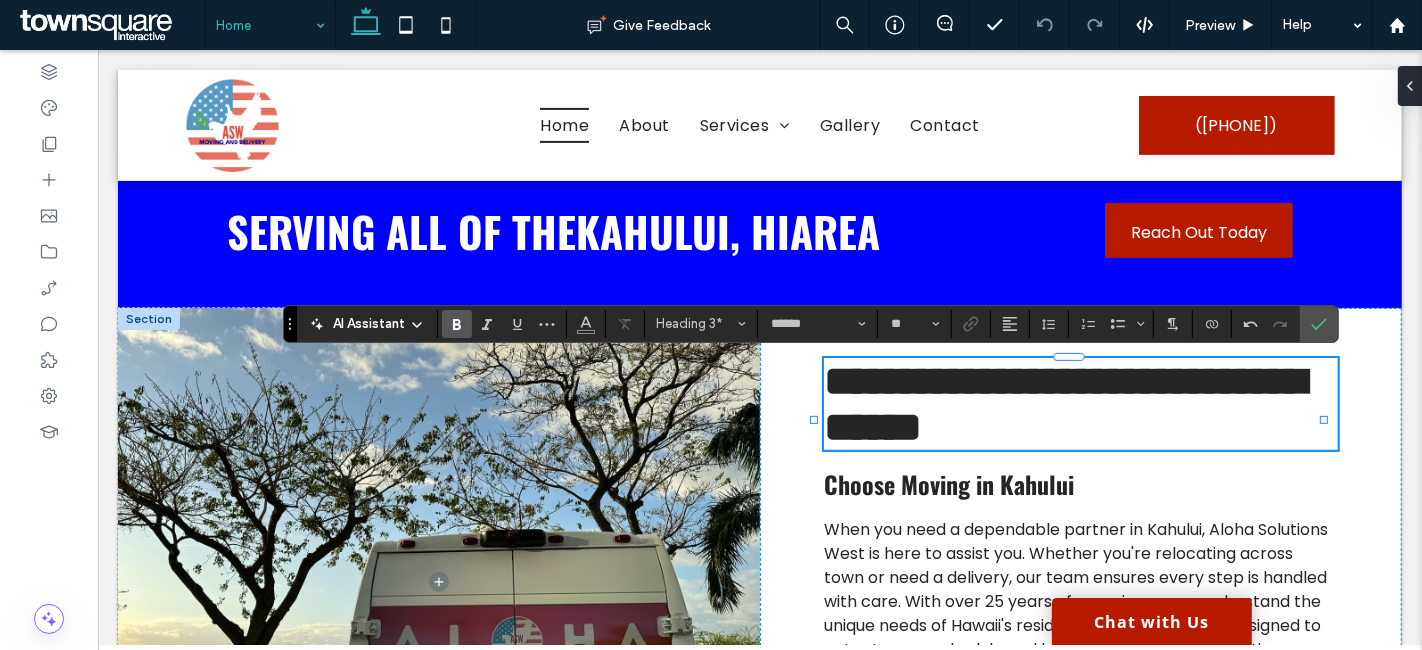 click at bounding box center [265, 25] 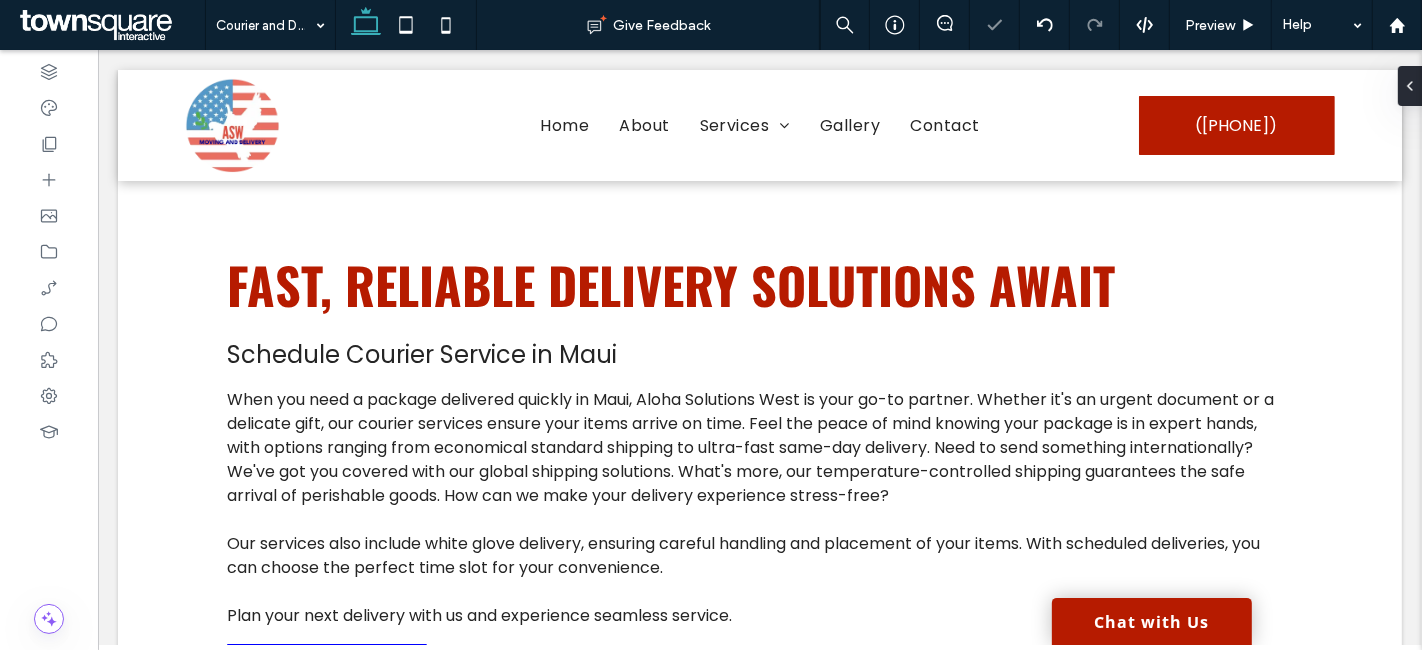 scroll, scrollTop: 0, scrollLeft: 0, axis: both 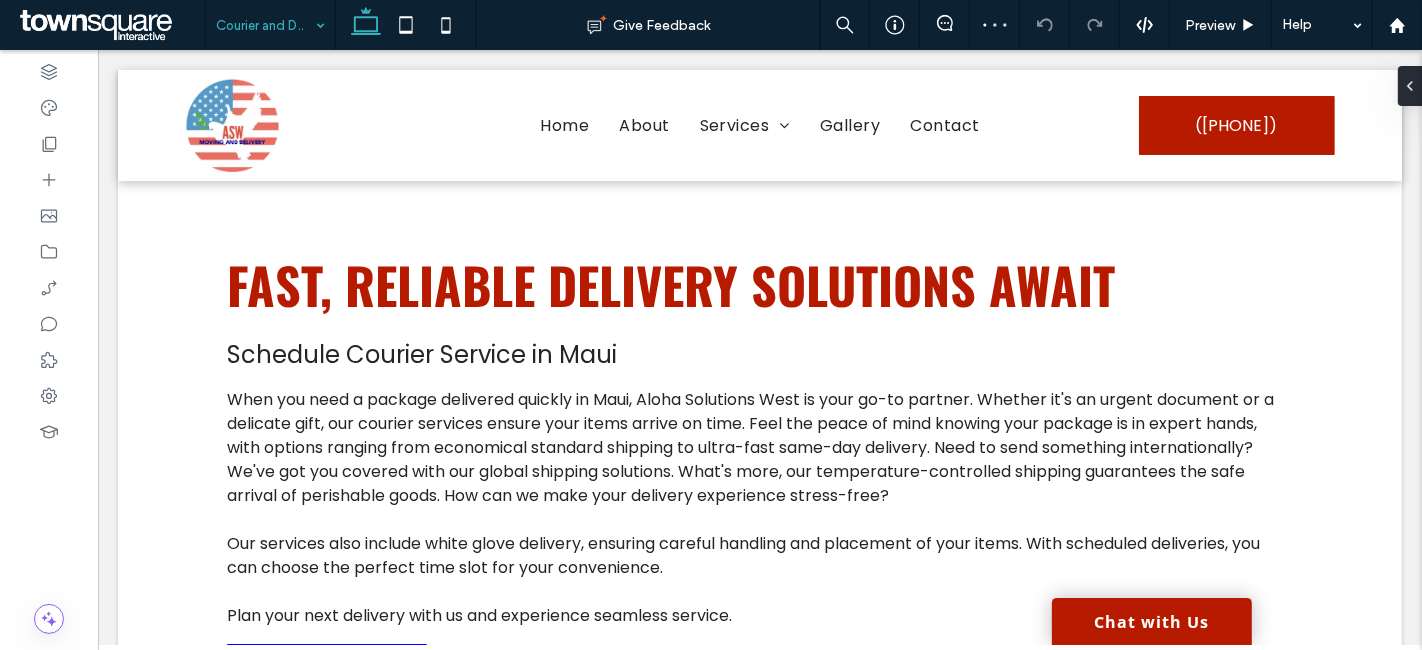 click at bounding box center (265, 25) 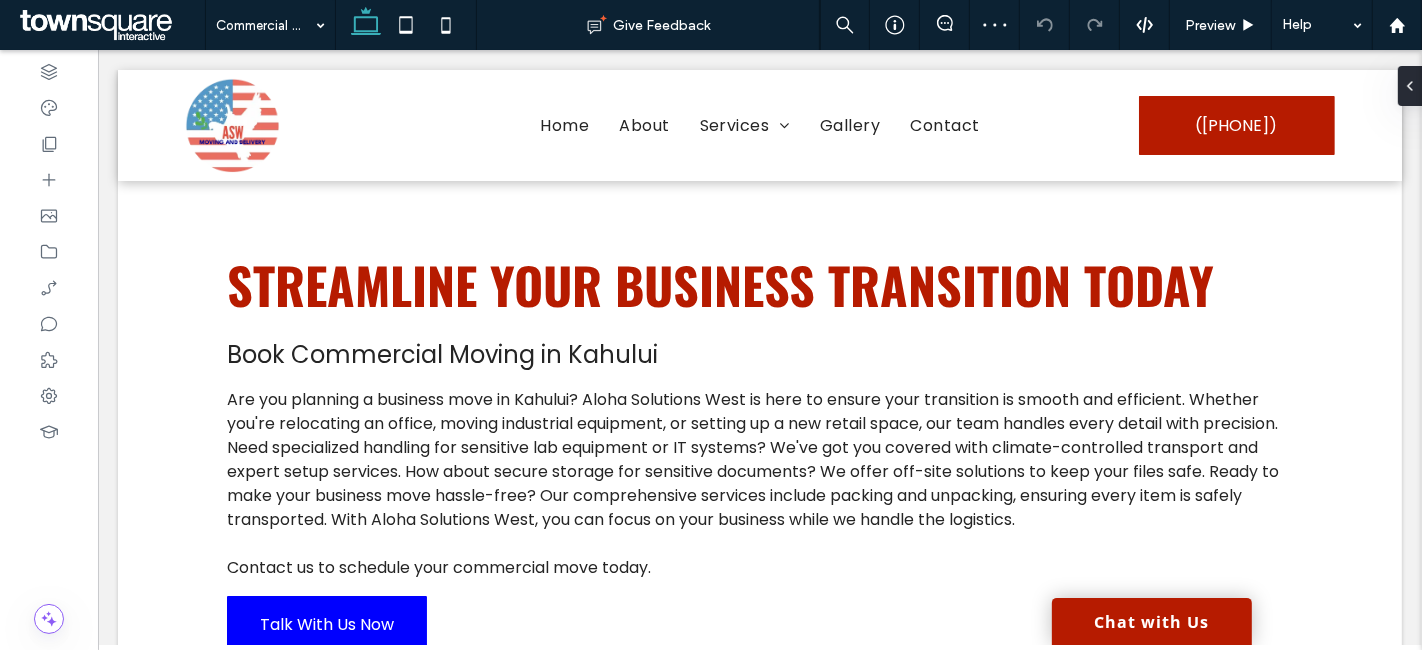 scroll, scrollTop: 0, scrollLeft: 0, axis: both 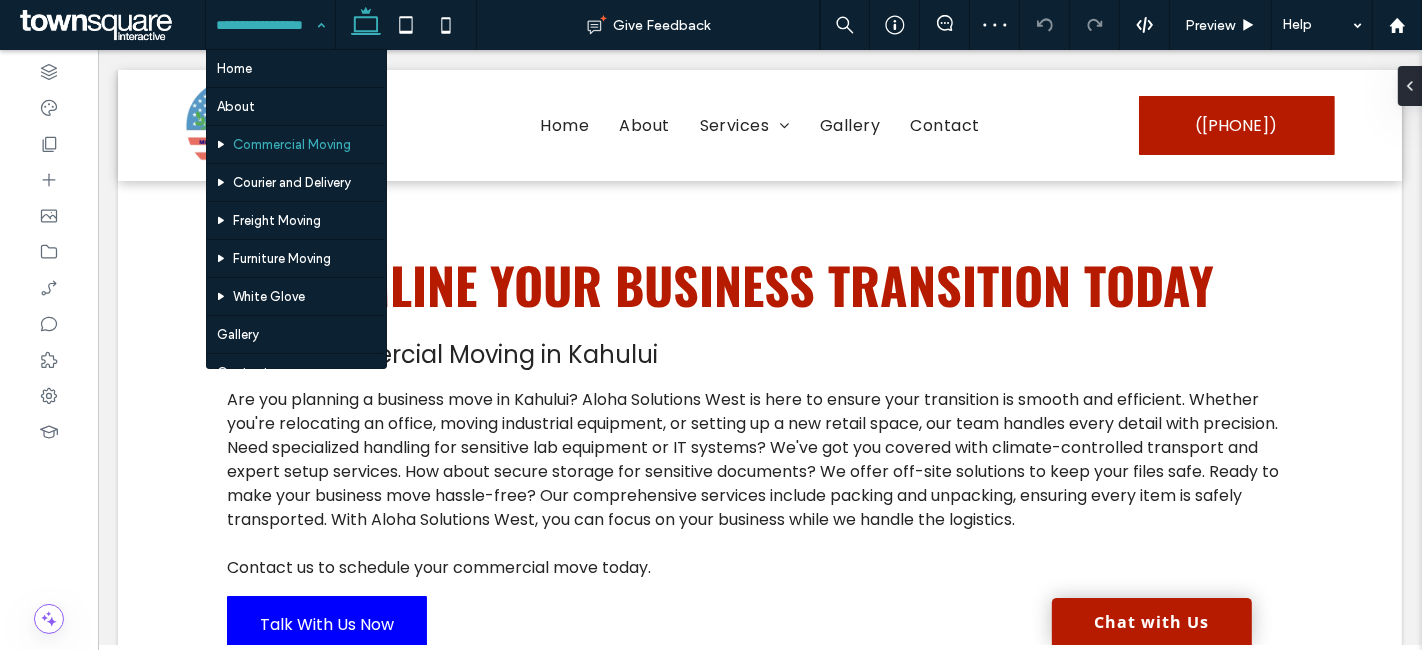 click at bounding box center [265, 25] 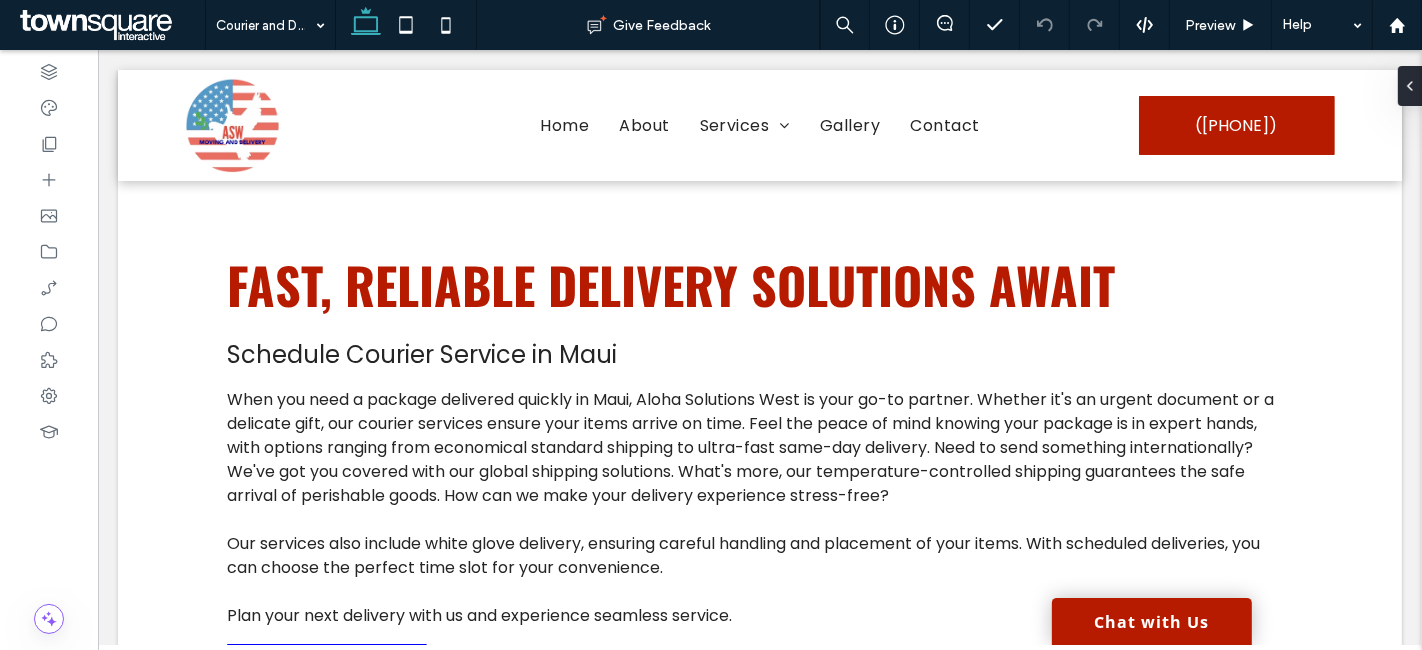 scroll, scrollTop: 0, scrollLeft: 0, axis: both 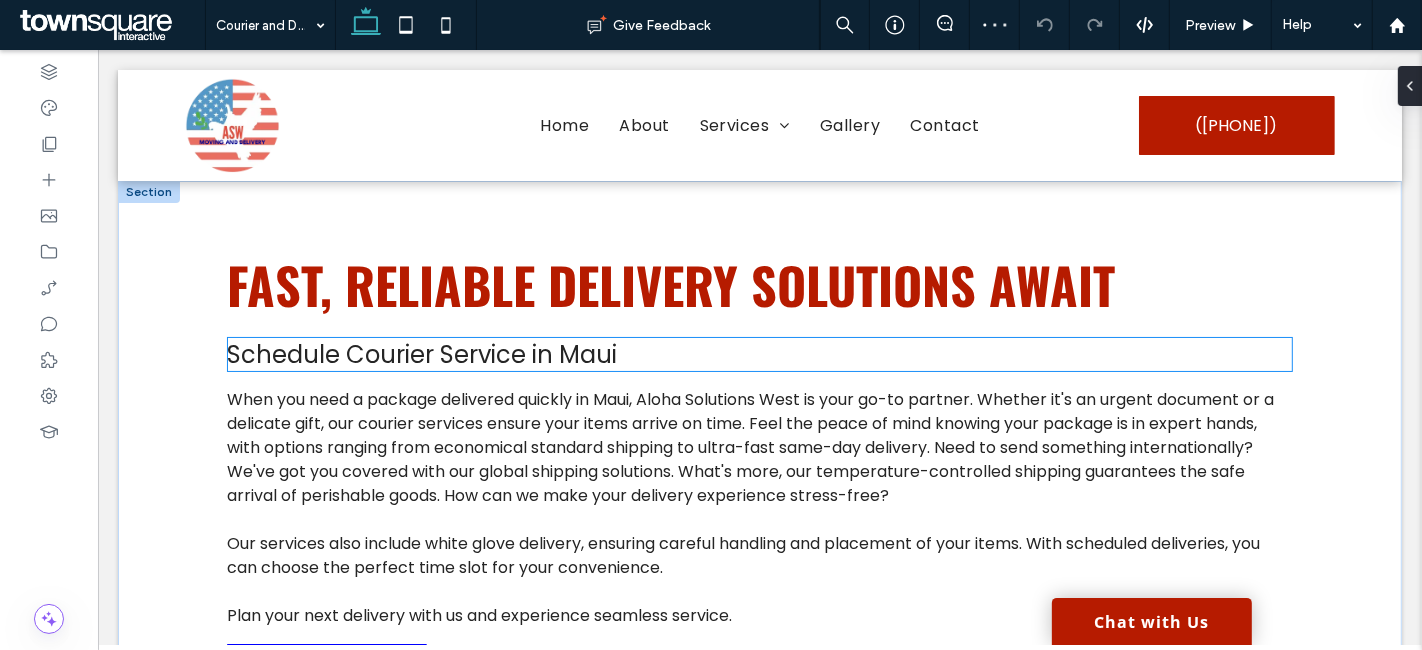 click on "Schedule Courier Service in Maui" at bounding box center (421, 354) 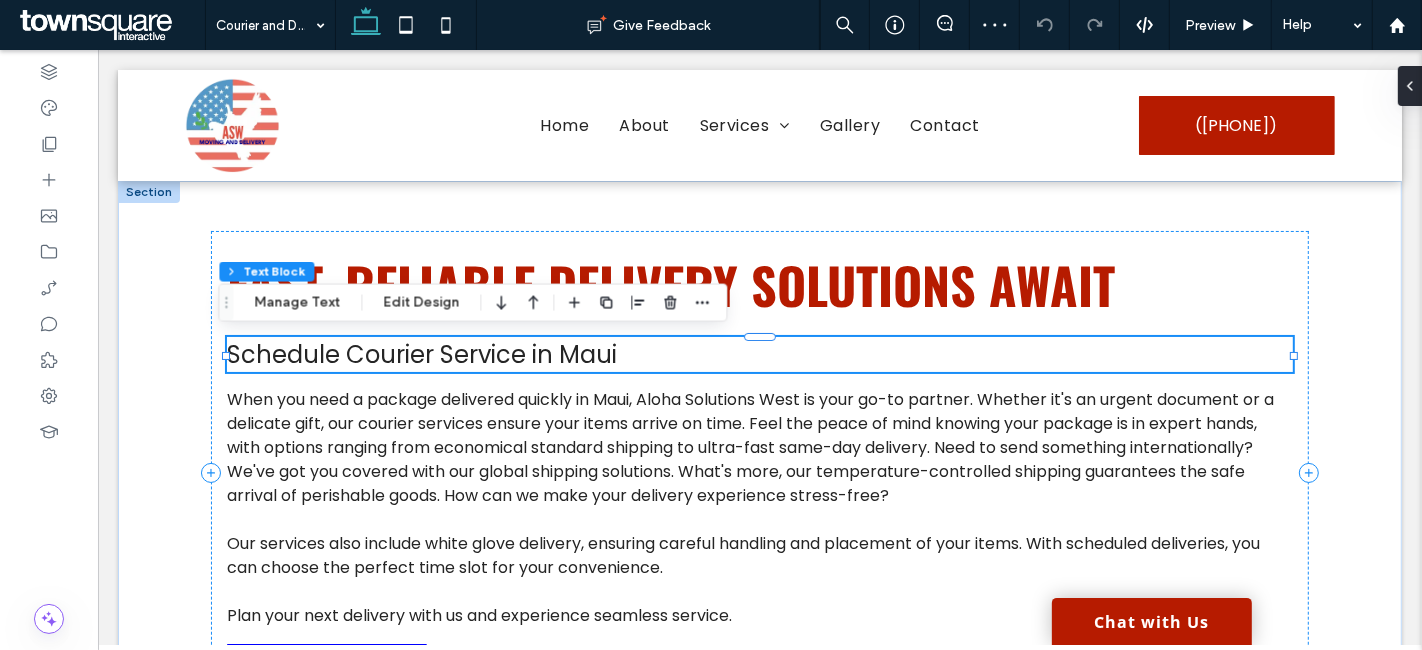 click on "Schedule Courier Service in Maui" at bounding box center [758, 354] 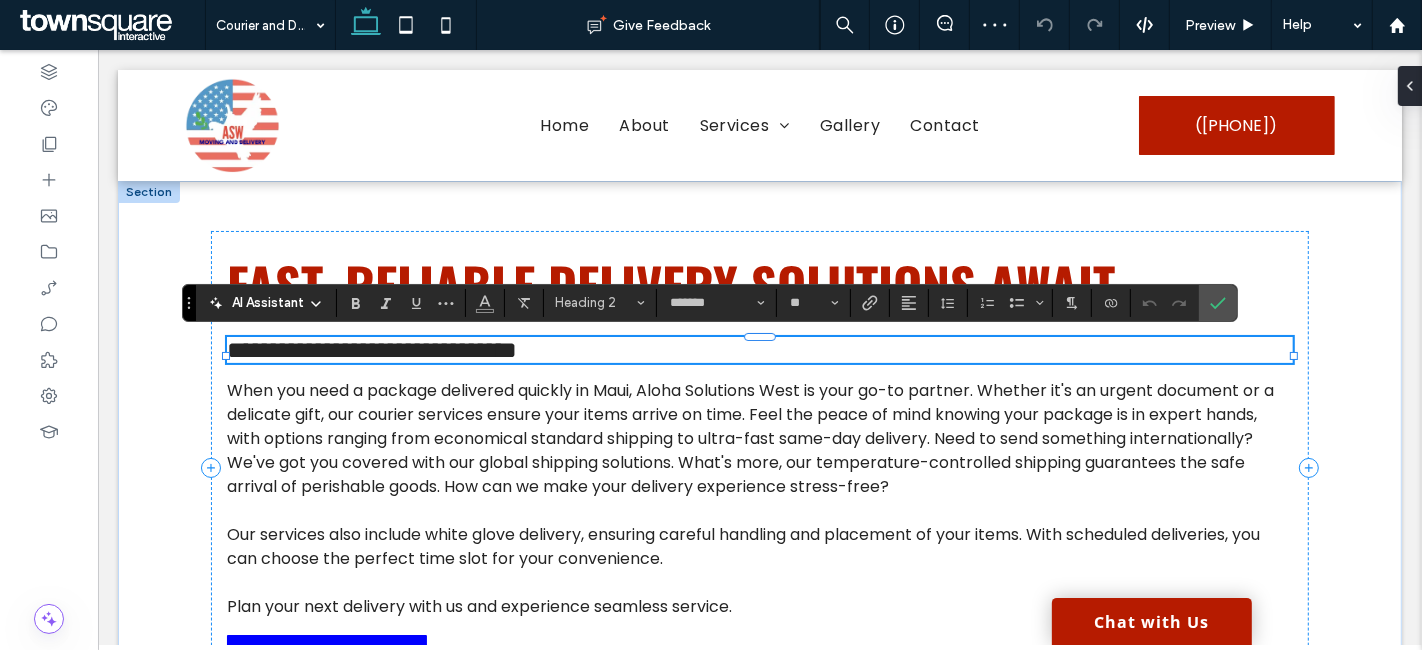 click on "**********" at bounding box center (371, 350) 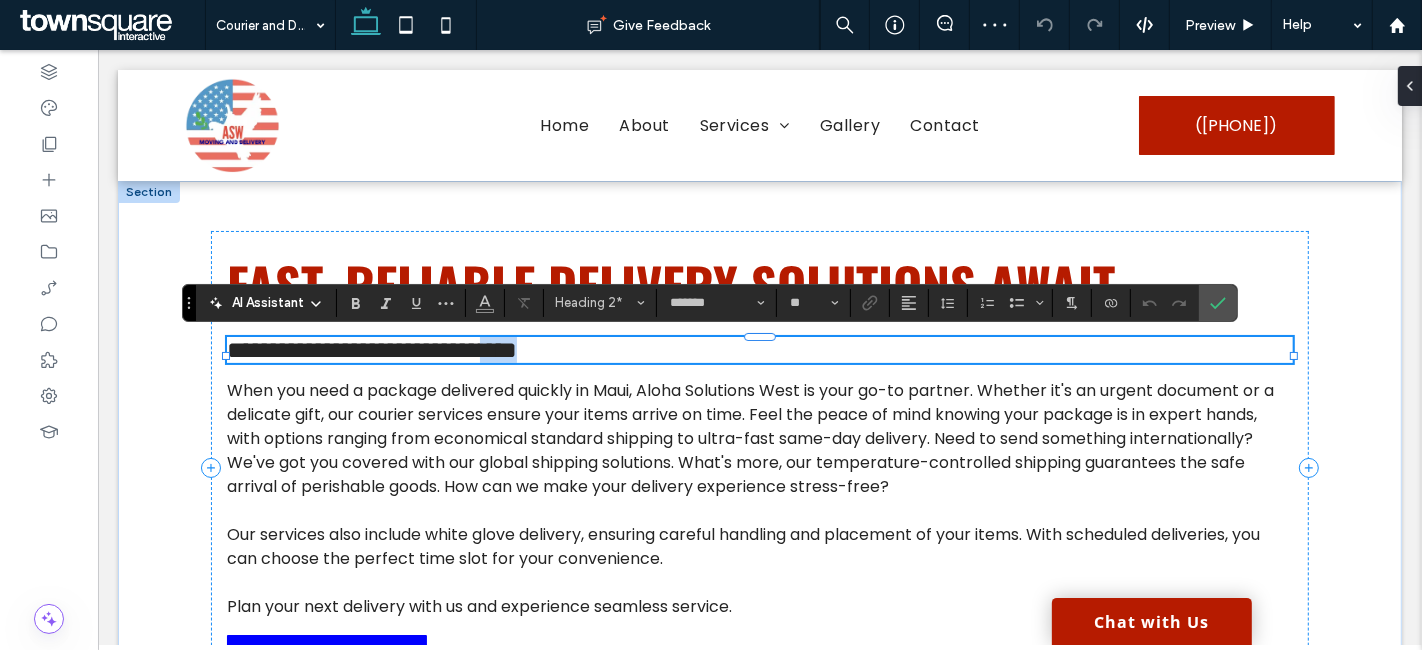 click on "**********" at bounding box center (371, 350) 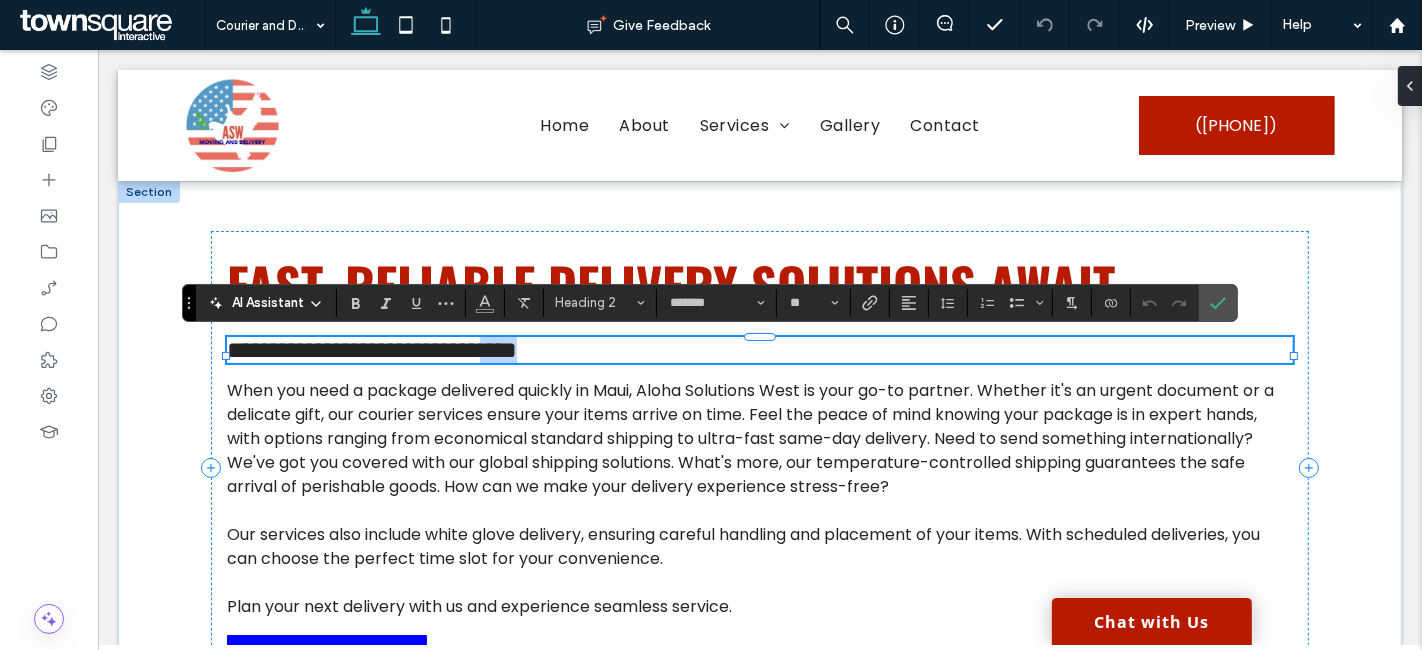 type on "**" 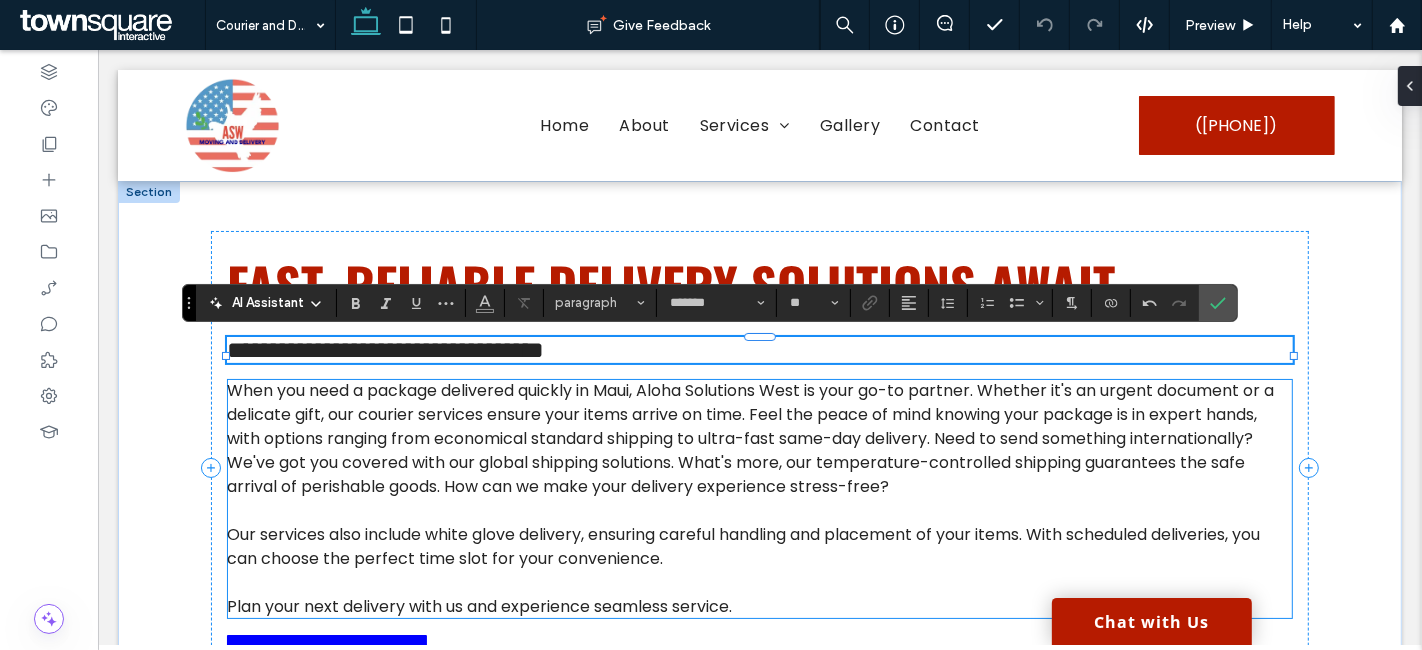 click on "When you need a package delivered quickly in Maui, Aloha Solutions West is your go-to partner. Whether it's an urgent document or a delicate gift, our courier services ensure your items arrive on time. Feel the peace of mind knowing your package is in expert hands, with options ranging from economical standard shipping to ultra-fast same-day delivery. Need to send something internationally? We've got you covered with our global shipping solutions. What's more, our temperature-controlled shipping guarantees the safe arrival of perishable goods. How can we make your delivery experience stress-free?" at bounding box center (749, 438) 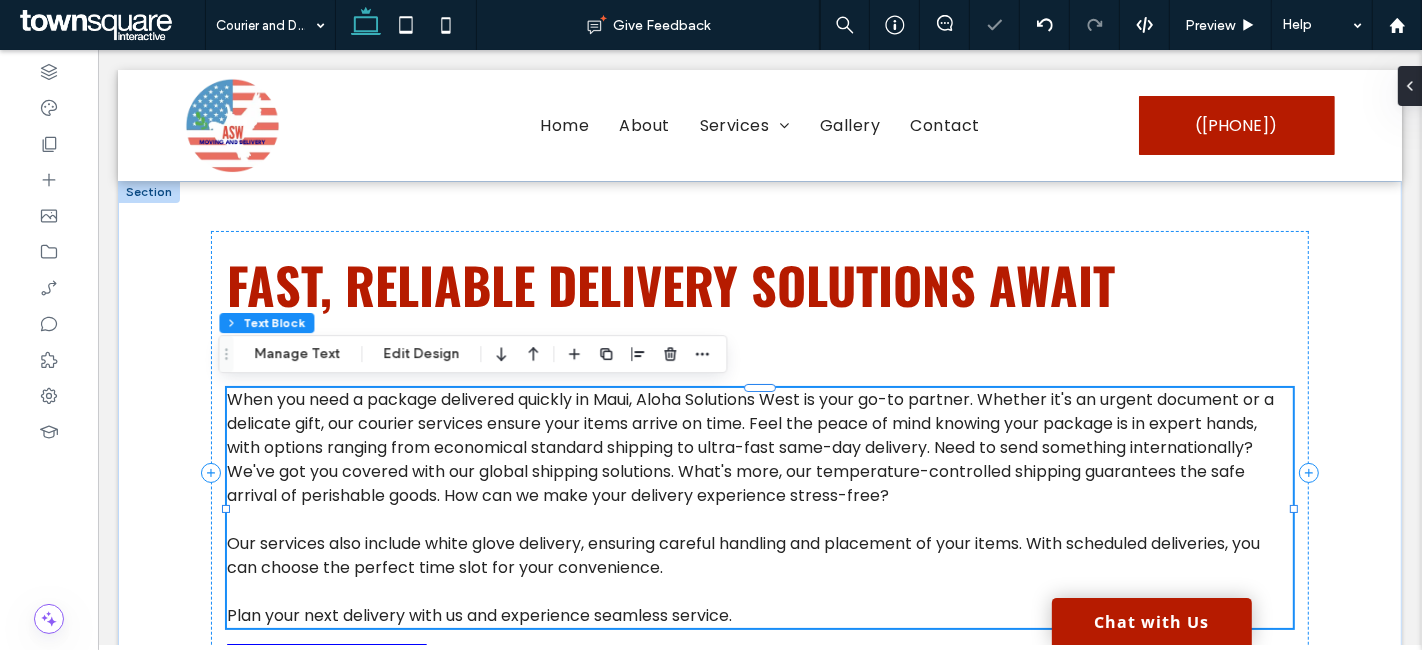 click on "When you need a package delivered quickly in Maui, Aloha Solutions West is your go-to partner. Whether it's an urgent document or a delicate gift, our courier services ensure your items arrive on time. Feel the peace of mind knowing your package is in expert hands, with options ranging from economical standard shipping to ultra-fast same-day delivery. Need to send something internationally? We've got you covered with our global shipping solutions. What's more, our temperature-controlled shipping guarantees the safe arrival of perishable goods. How can we make your delivery experience stress-free?" at bounding box center [749, 447] 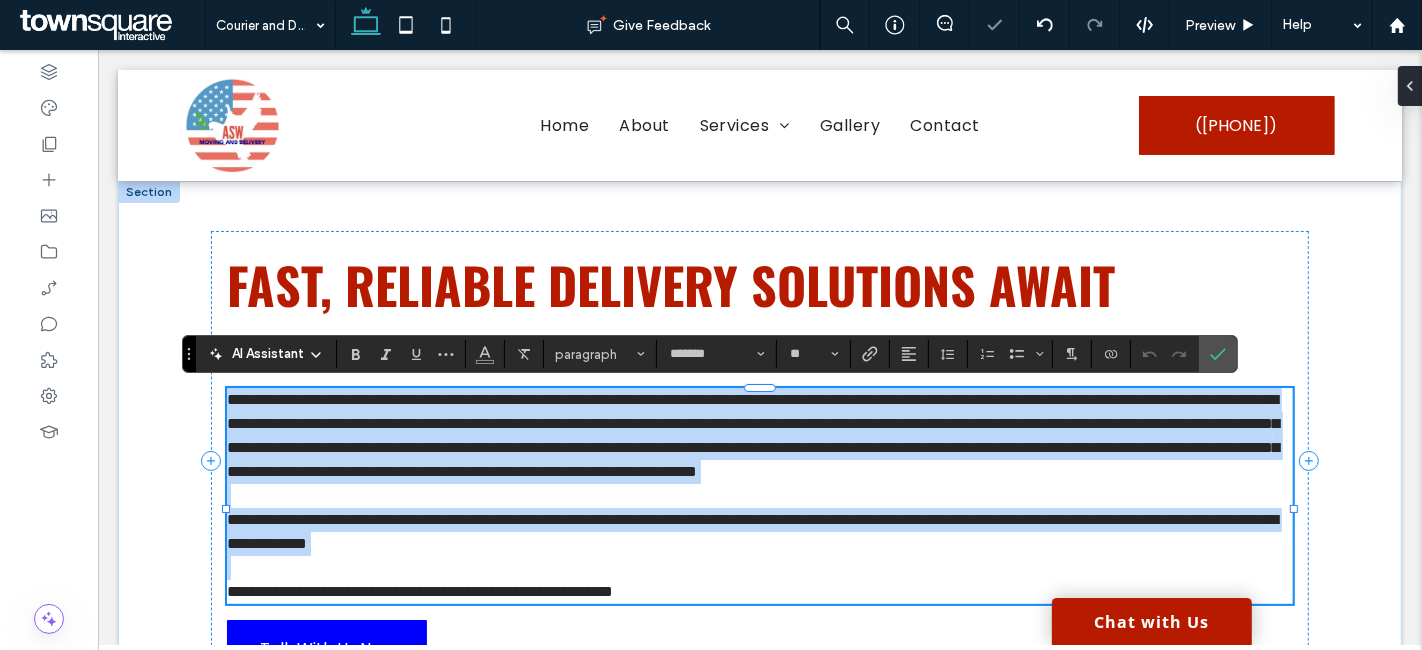 click on "**********" at bounding box center [752, 435] 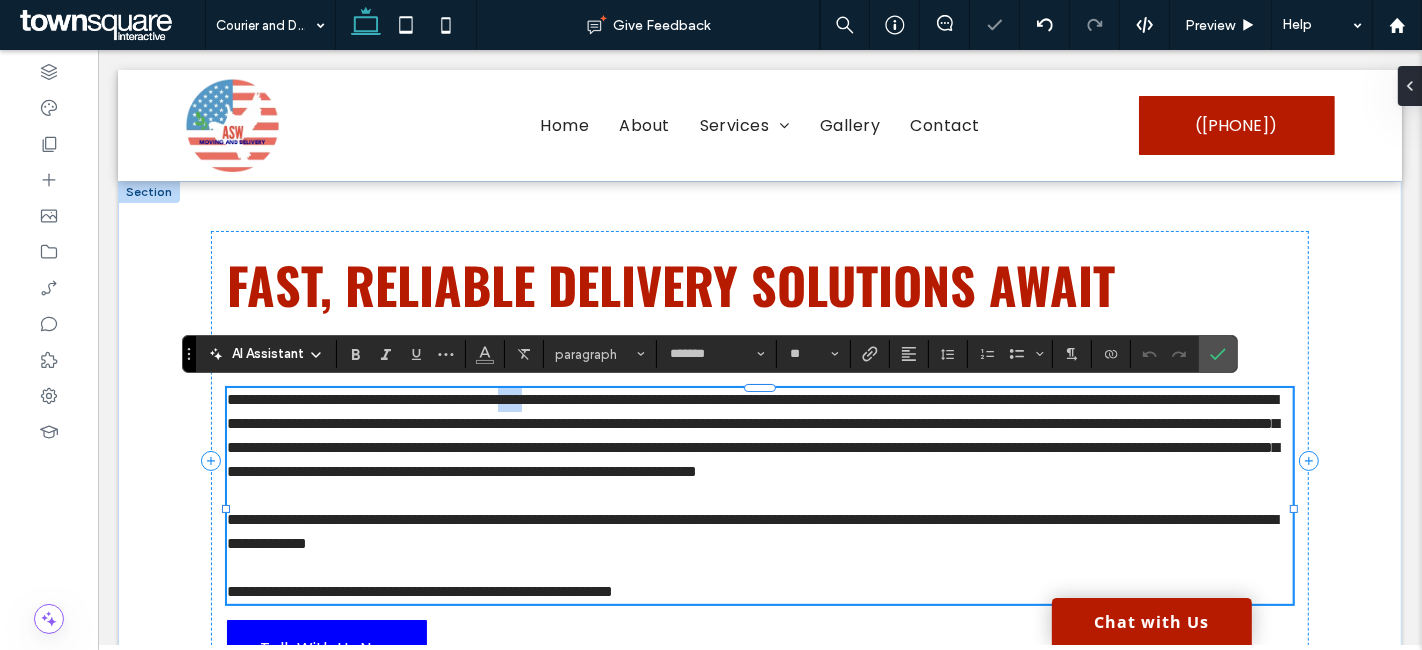 click on "**********" at bounding box center (752, 435) 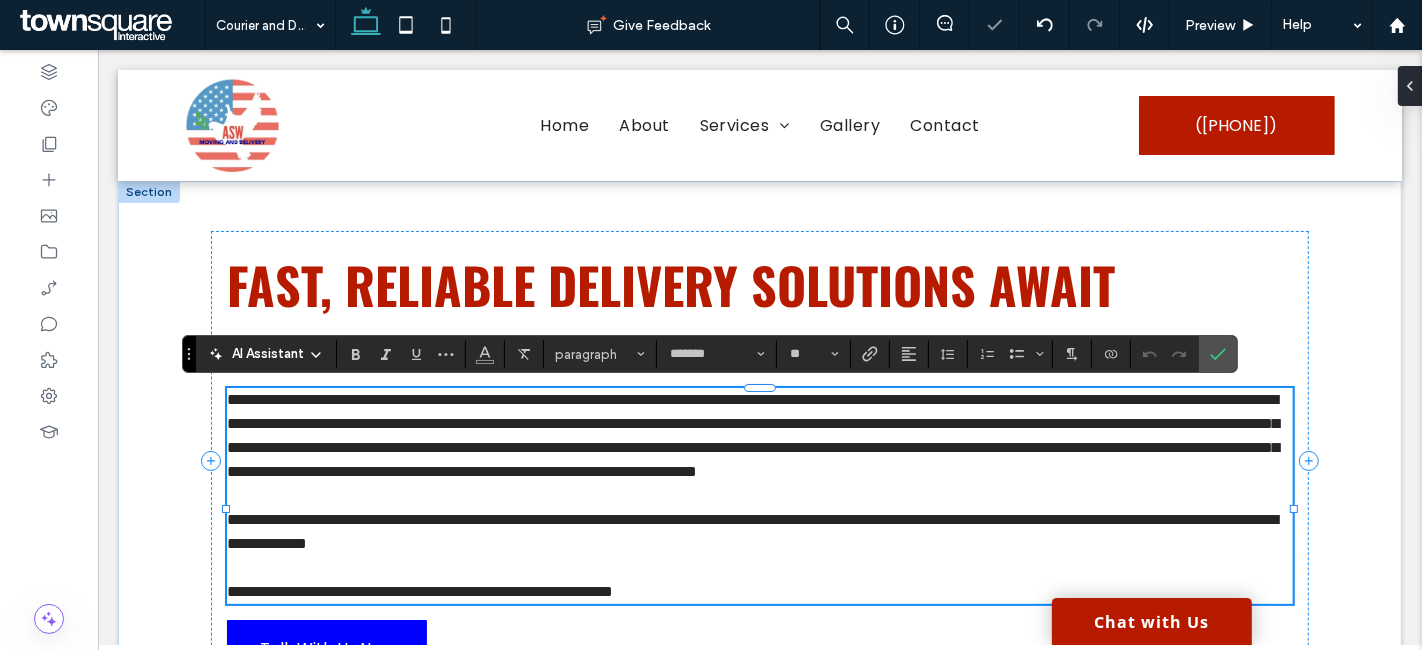 scroll, scrollTop: 0, scrollLeft: 0, axis: both 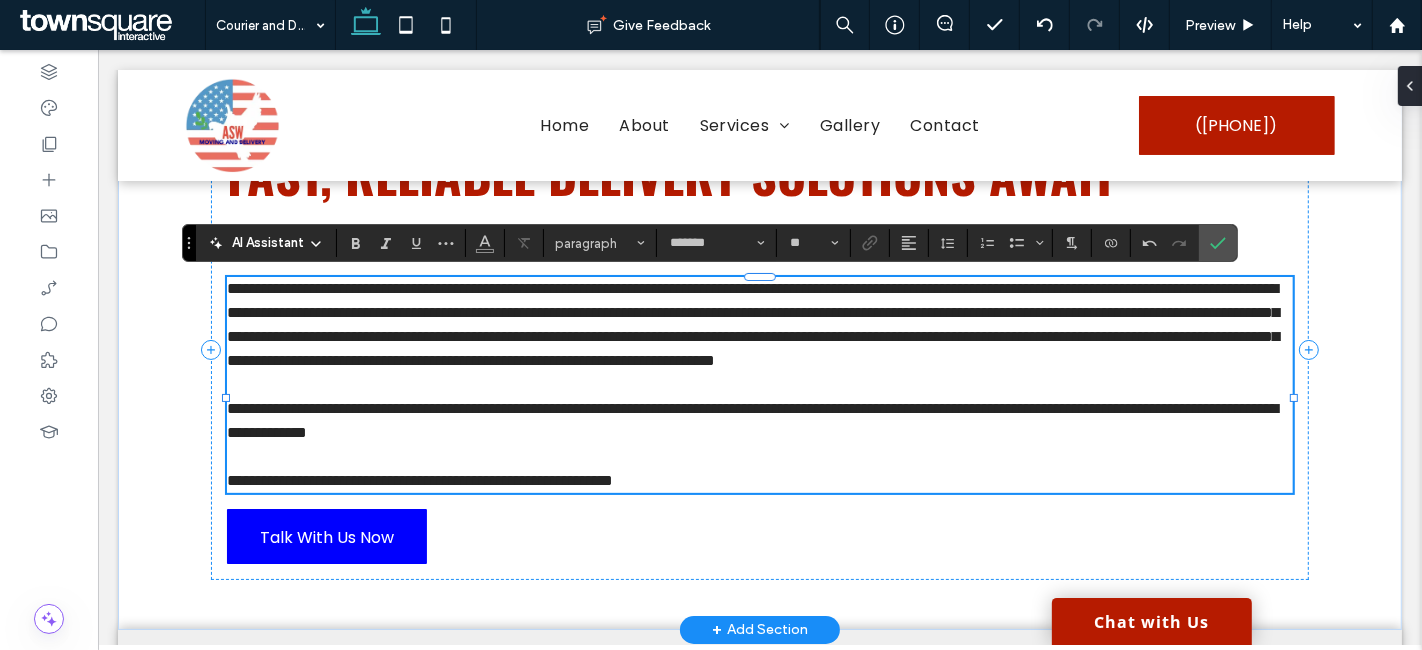 click on "**********" at bounding box center (751, 420) 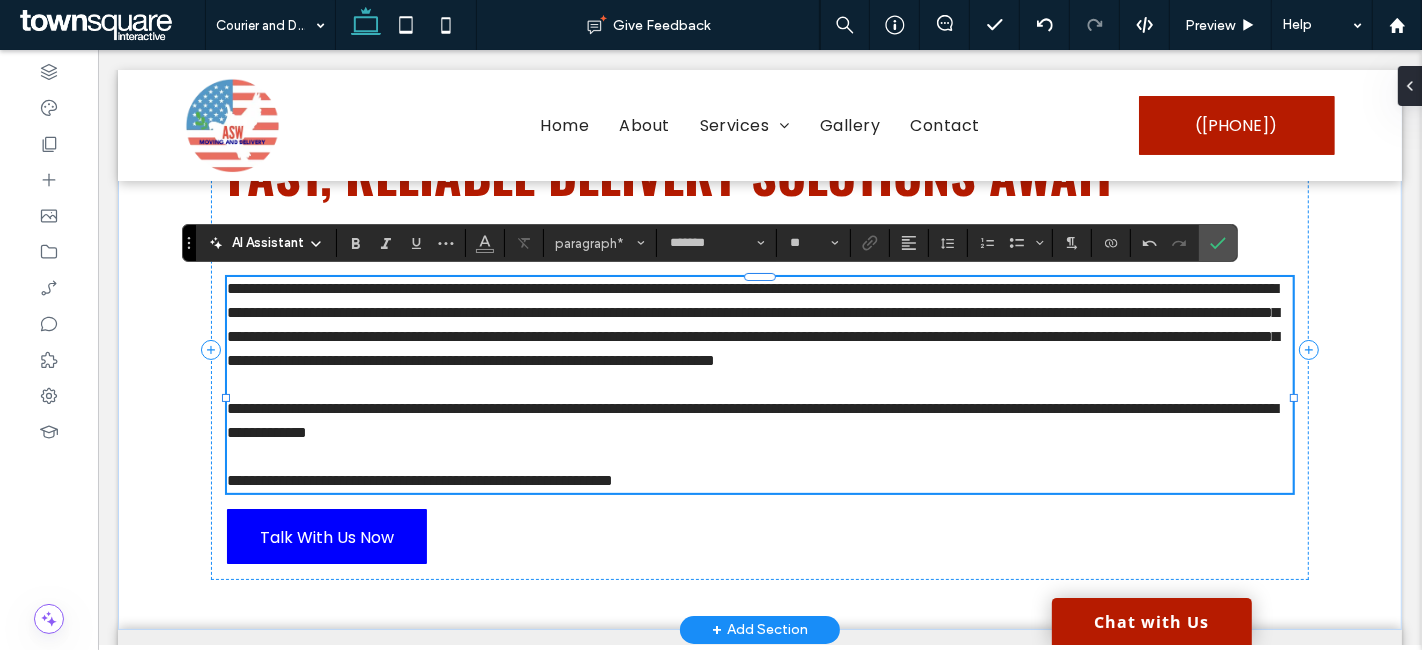 click on "**********" at bounding box center (751, 420) 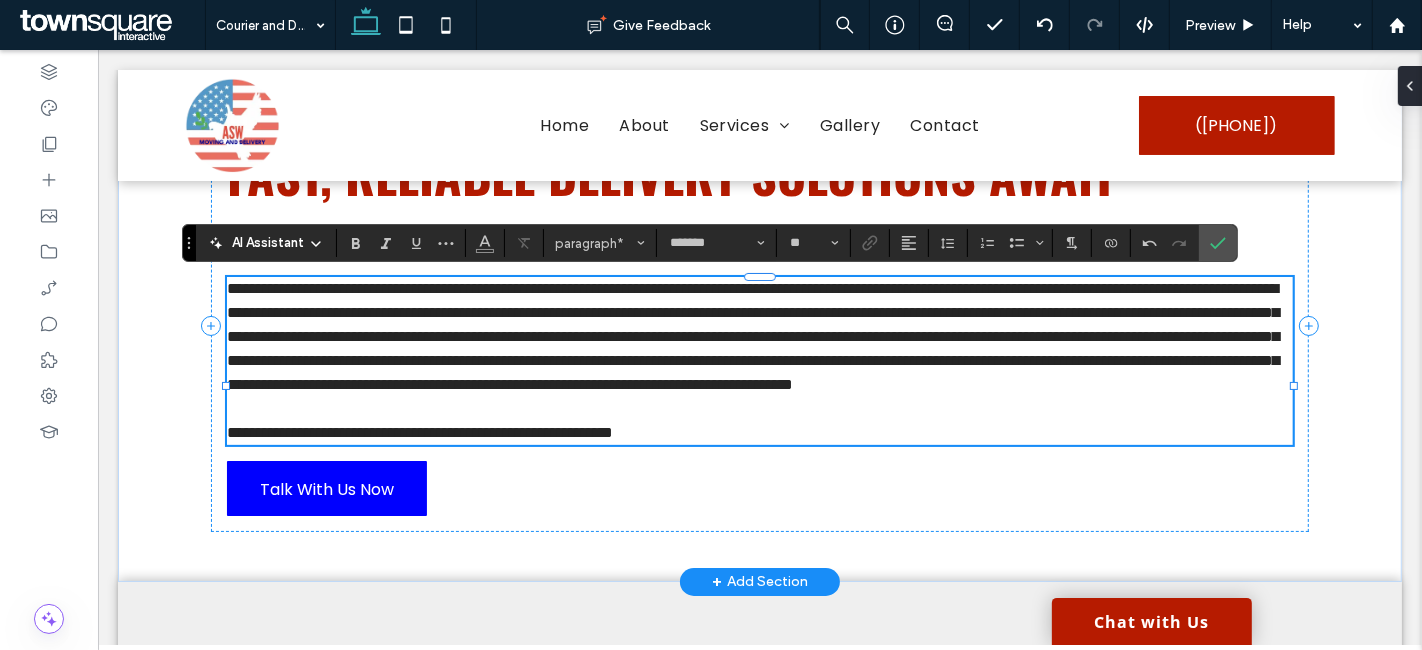 type 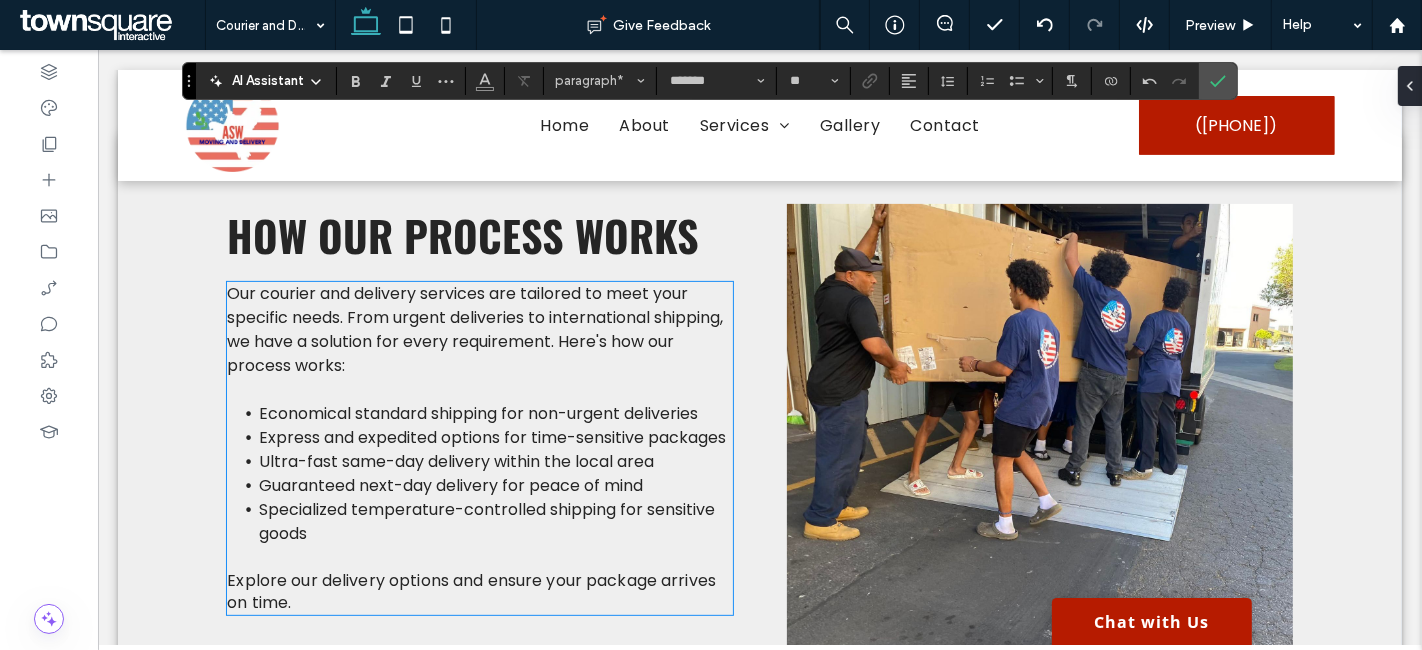 click on "Our courier and delivery services are tailored to meet your specific needs. From urgent deliveries to international shipping, we have a solution for every requirement. Here's how our process works:" at bounding box center [479, 330] 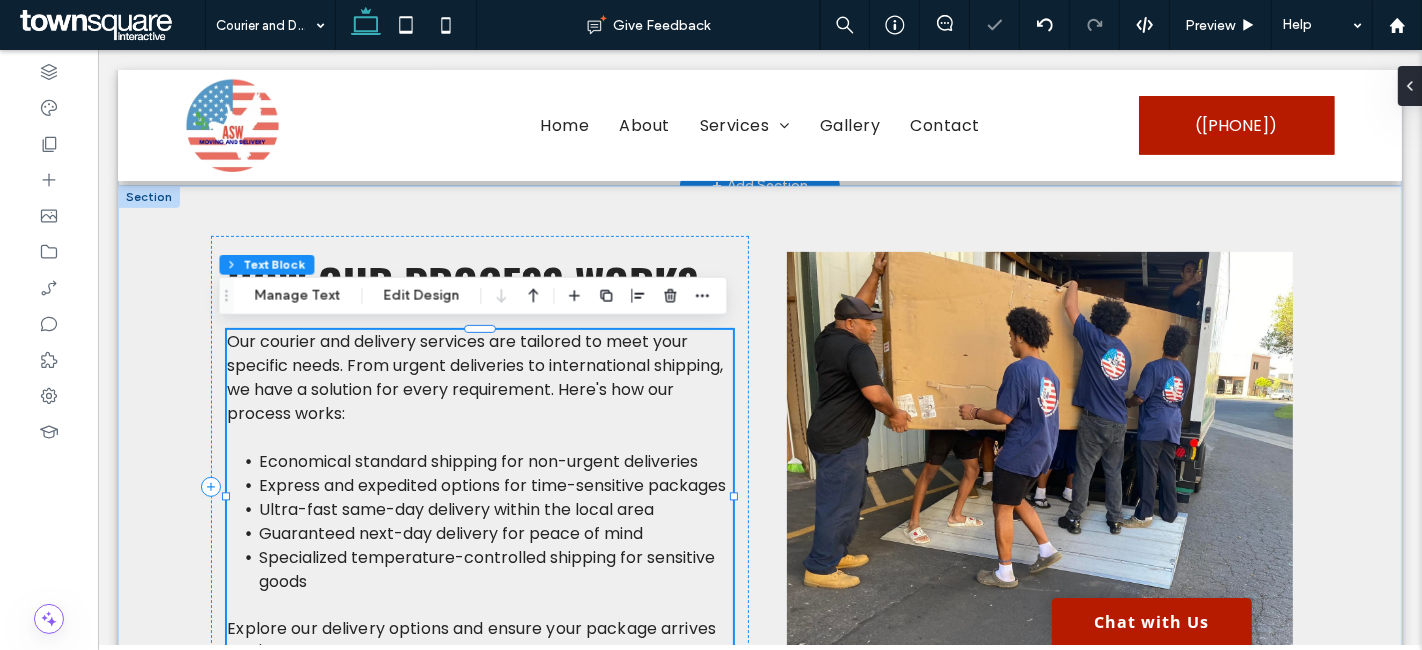 click on "Our courier and delivery services are tailored to meet your specific needs. From urgent deliveries to international shipping, we have a solution for every requirement. Here's how our process works:   Economical standard shipping for non-urgent deliveries Express and expedited options for time-sensitive packages Ultra-fast same-day delivery within the local area Guaranteed next-day delivery for peace of mind Specialized temperature-controlled shipping for sensitive goods
Explore our delivery options and ensure your package arrives on time." at bounding box center [479, 496] 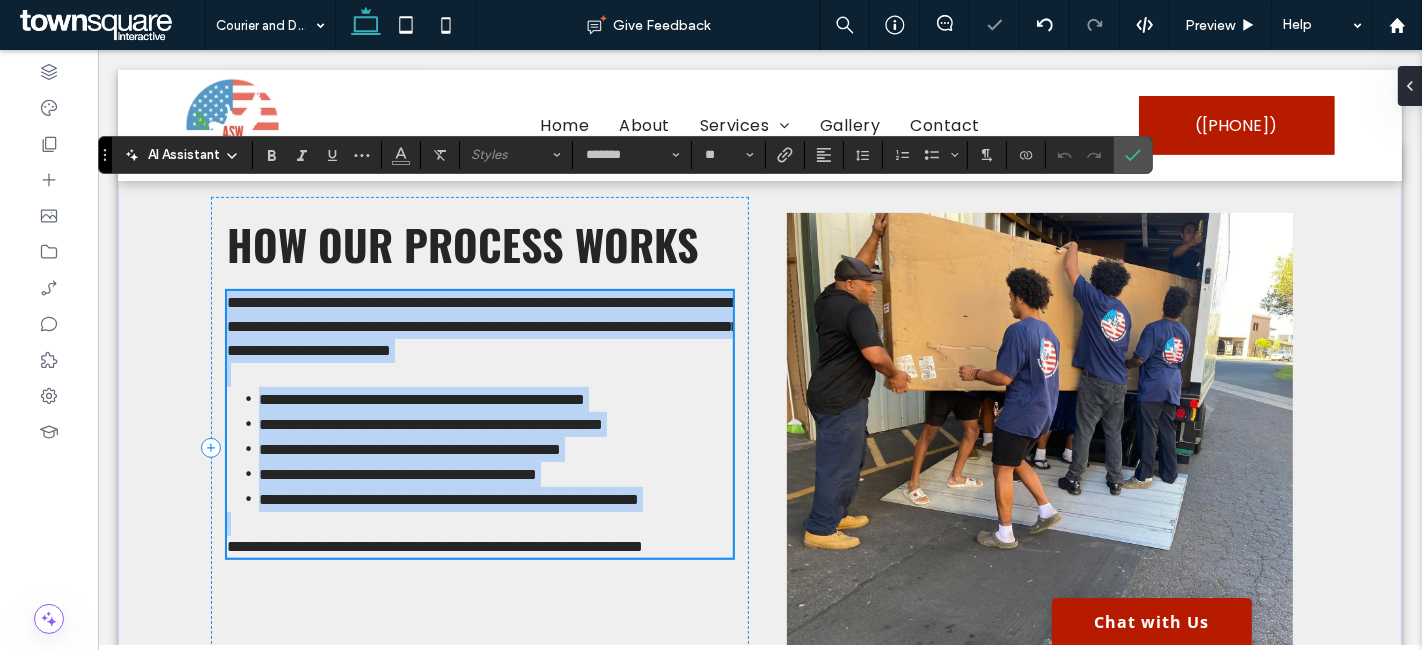 scroll, scrollTop: 592, scrollLeft: 0, axis: vertical 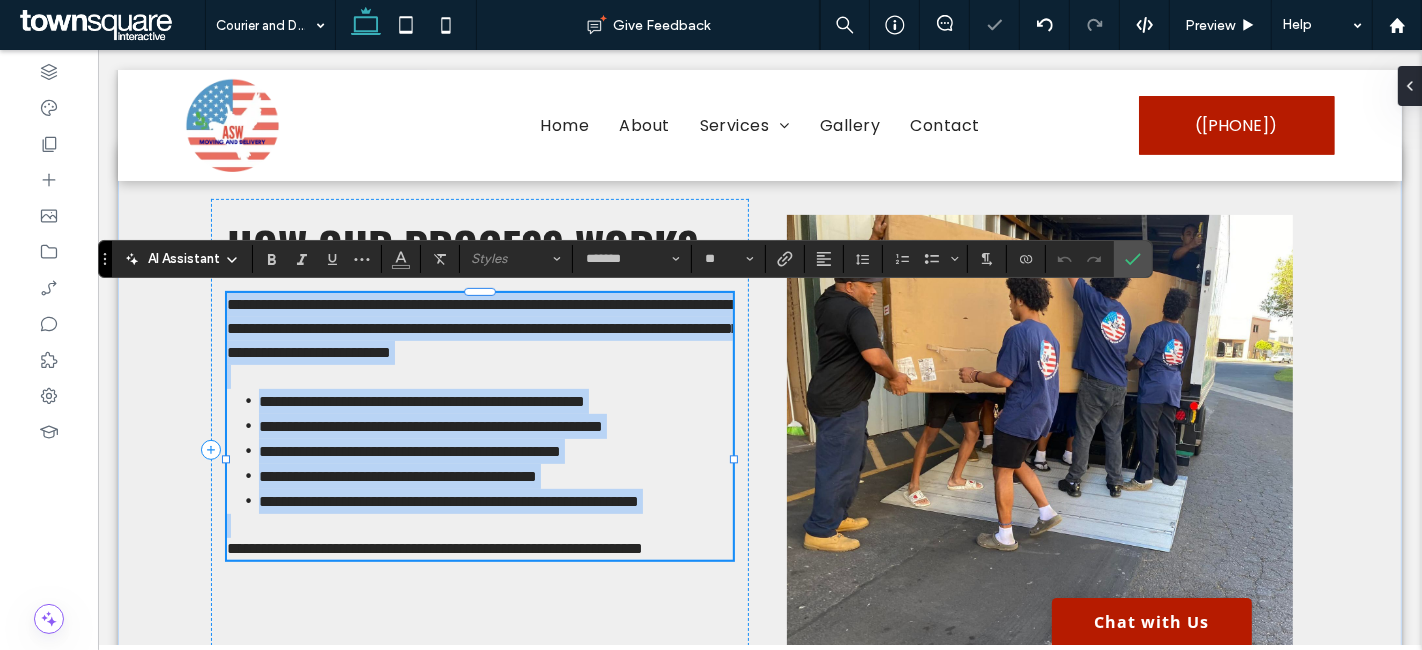 click on "**********" at bounding box center (482, 328) 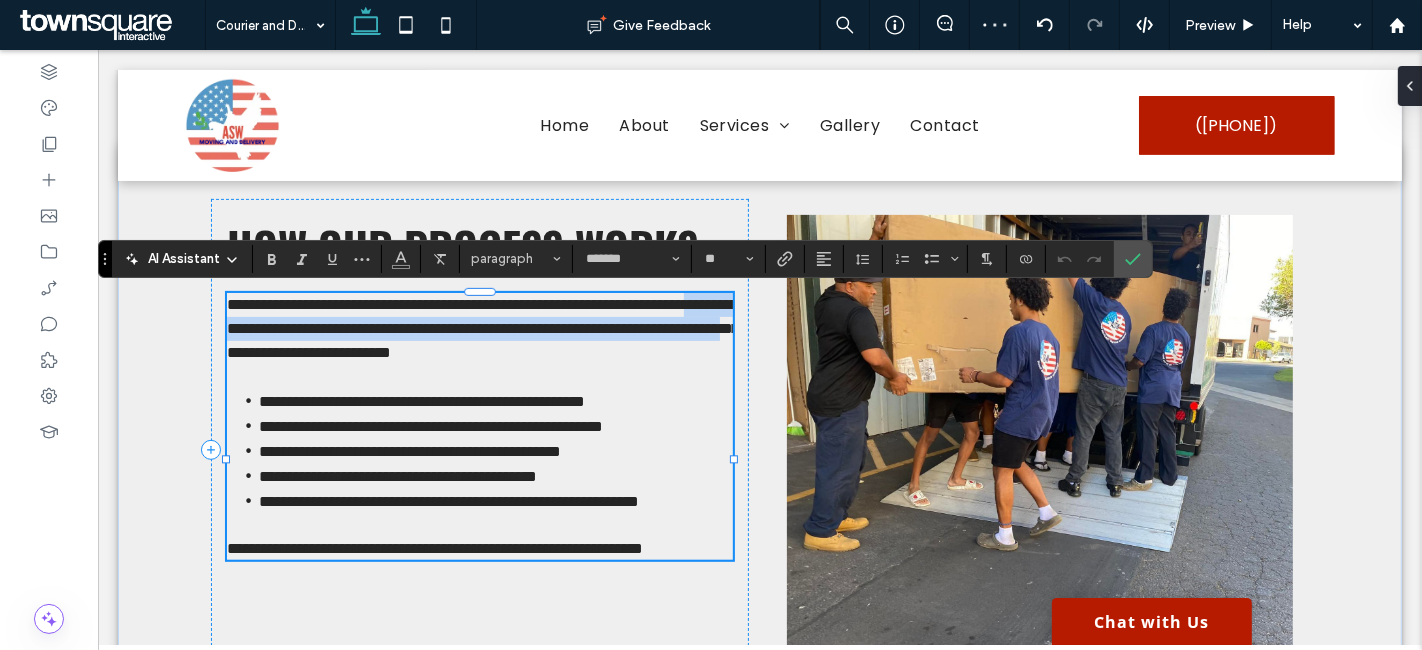 drag, startPoint x: 341, startPoint y: 319, endPoint x: 549, endPoint y: 357, distance: 211.44266 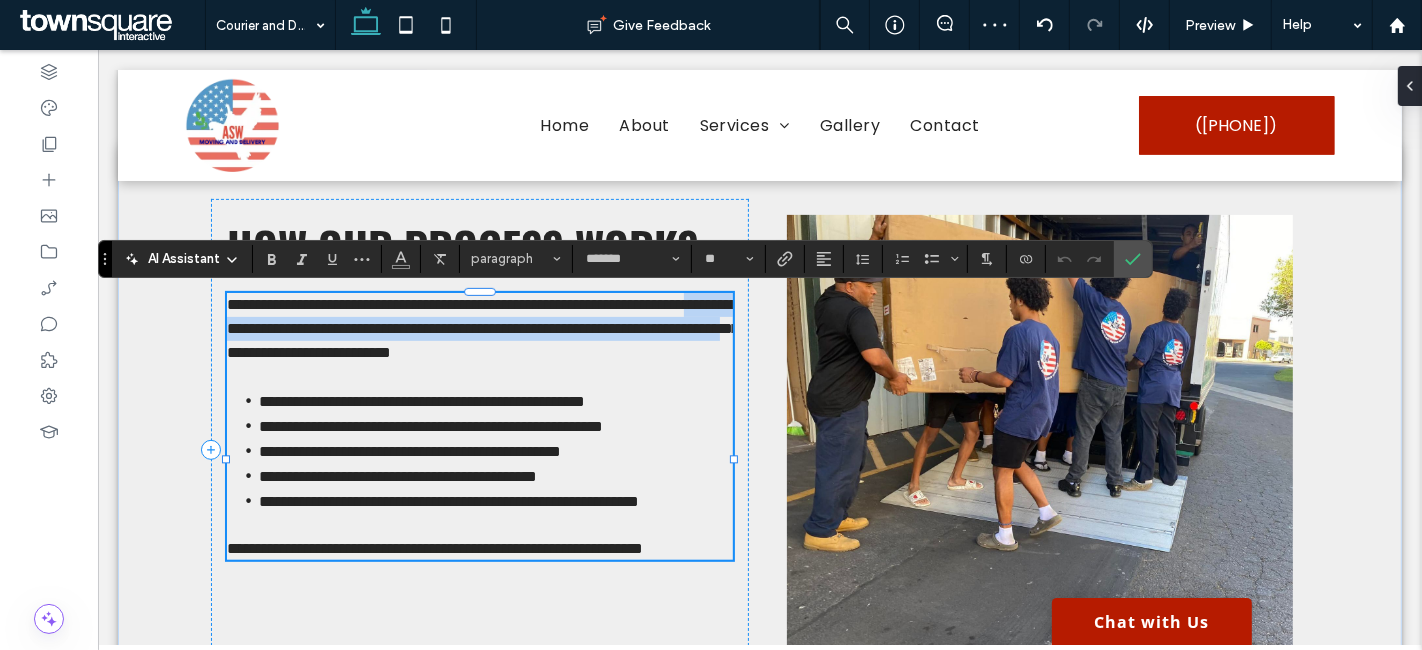 click on "**********" at bounding box center [482, 328] 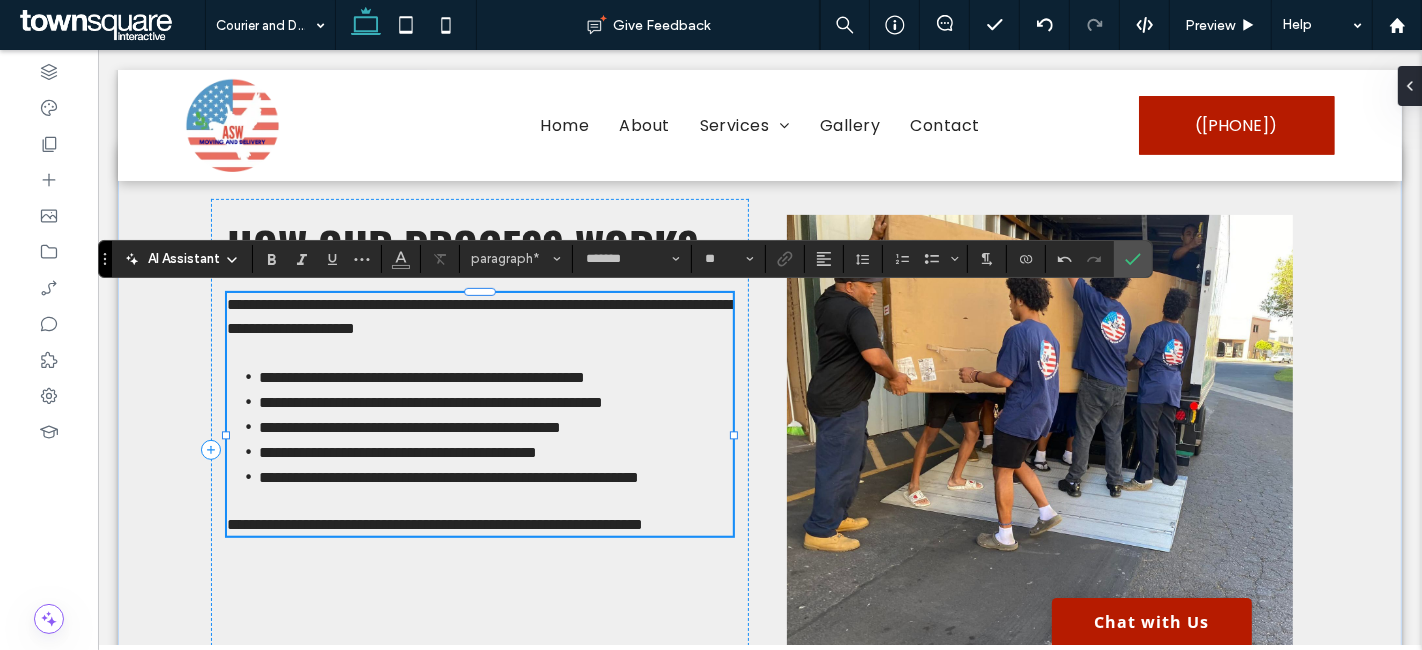 type 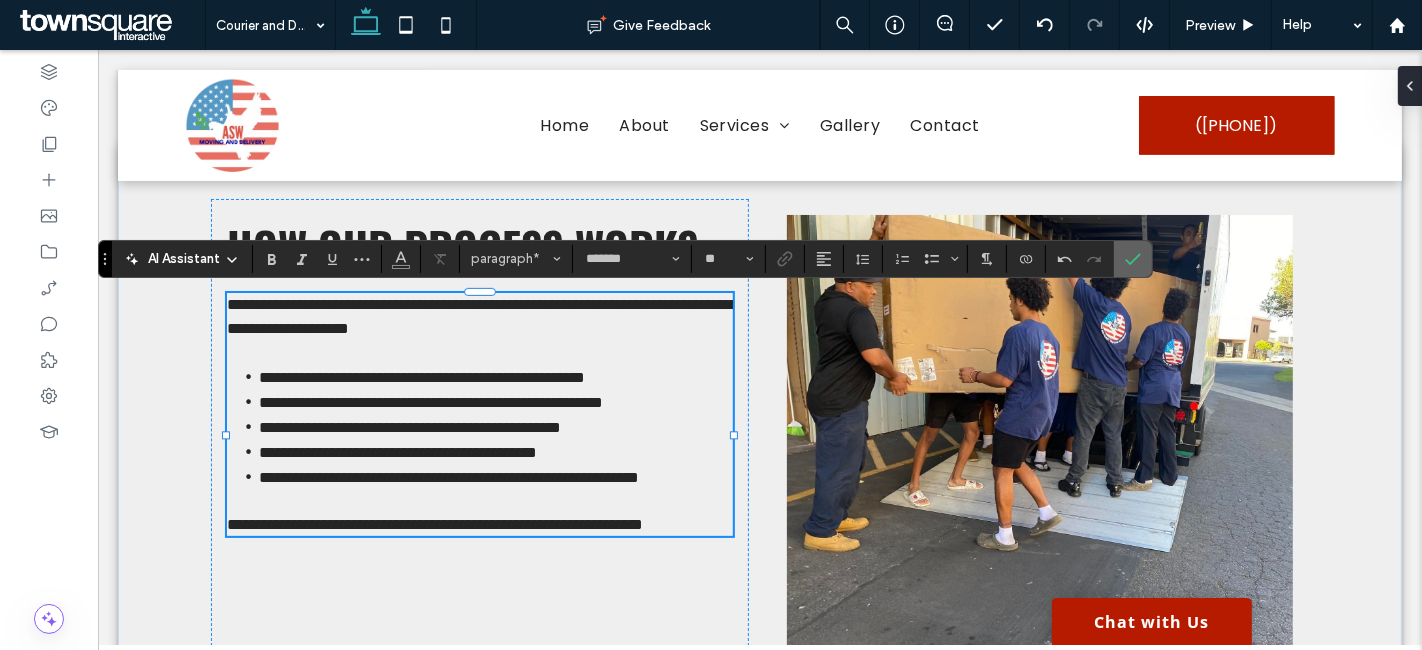 drag, startPoint x: 1134, startPoint y: 266, endPoint x: 866, endPoint y: 348, distance: 280.26416 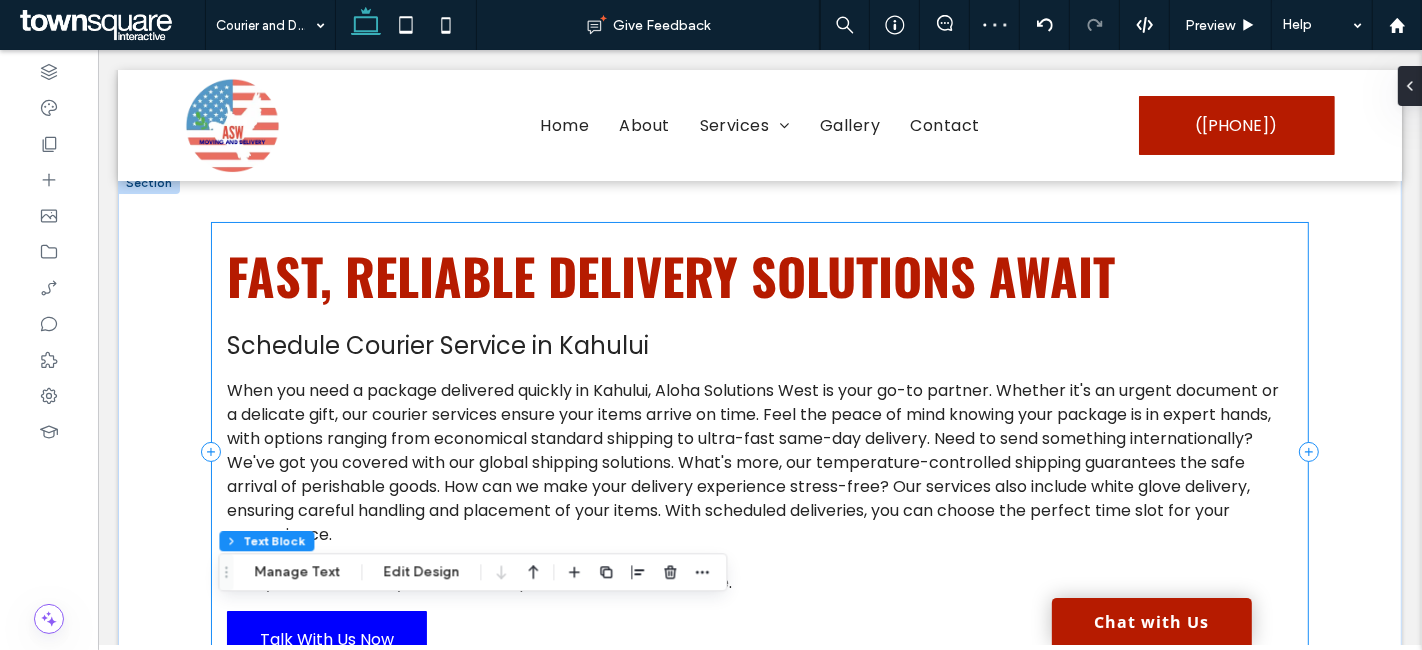 scroll, scrollTop: 0, scrollLeft: 0, axis: both 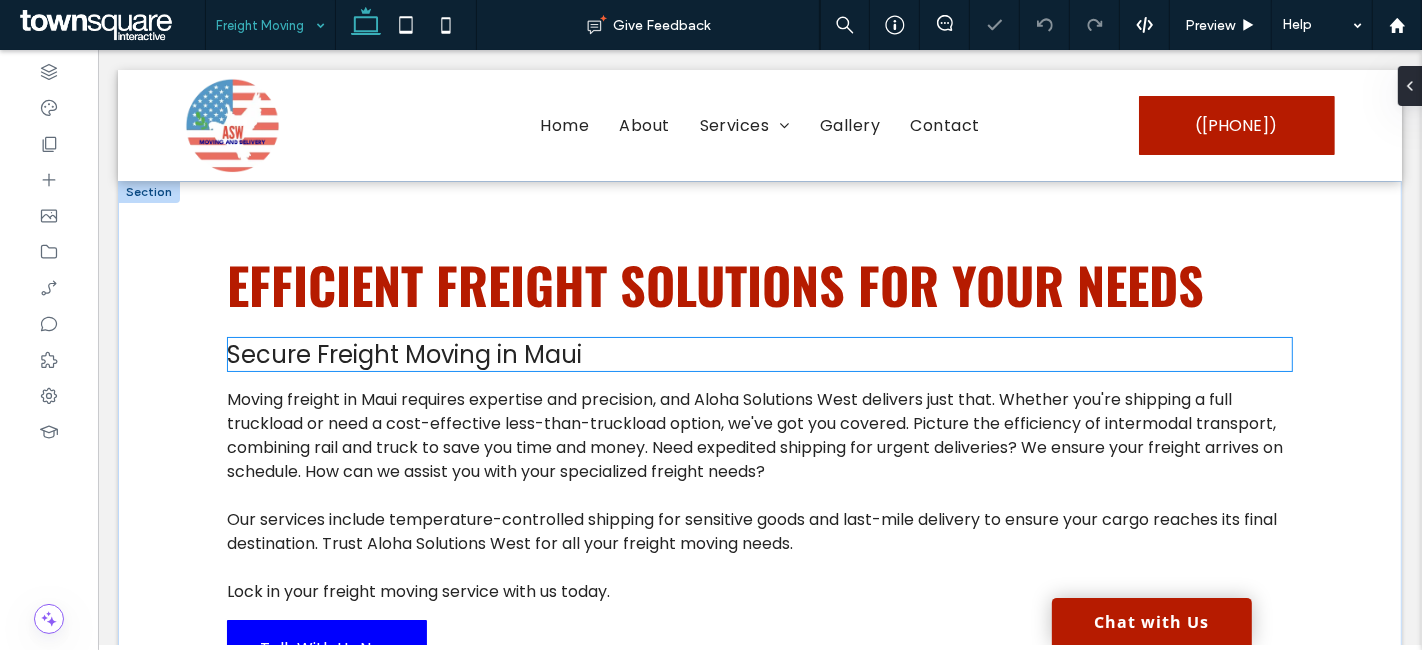 click on "Secure Freight Moving in Maui" at bounding box center (403, 354) 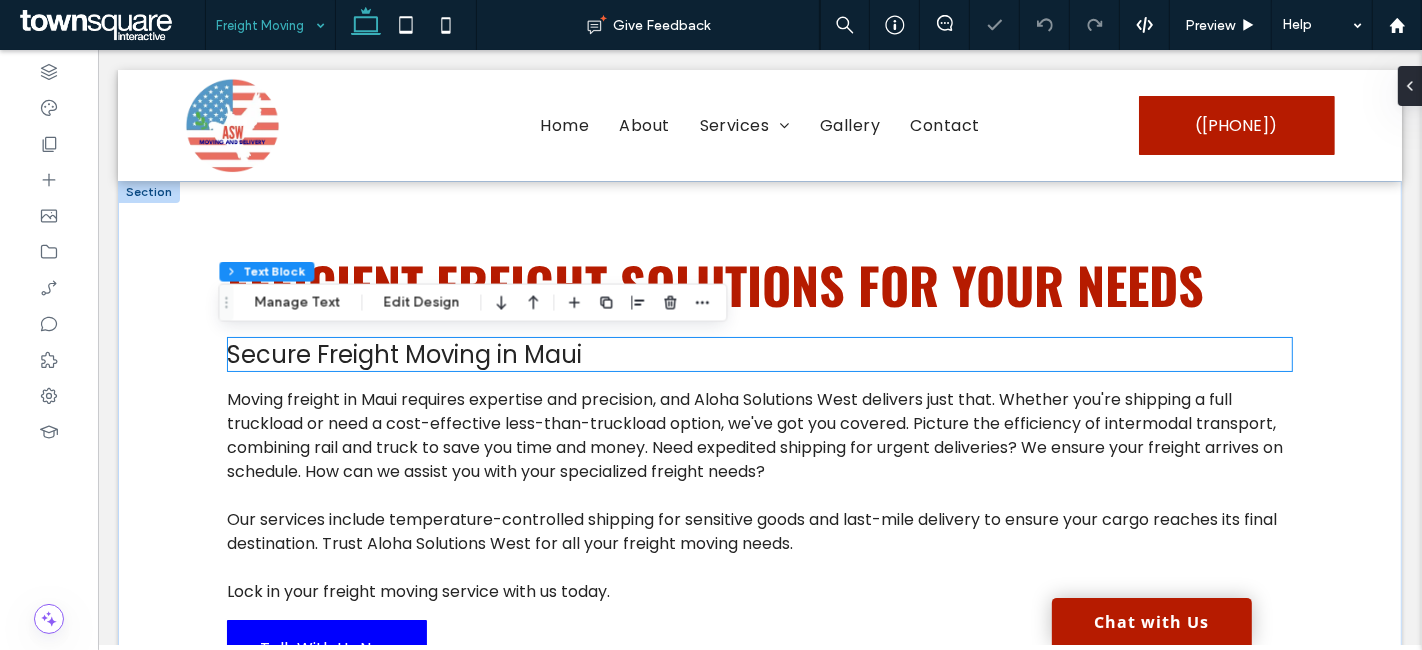 click on "Secure Freight Moving in Maui" at bounding box center [758, 354] 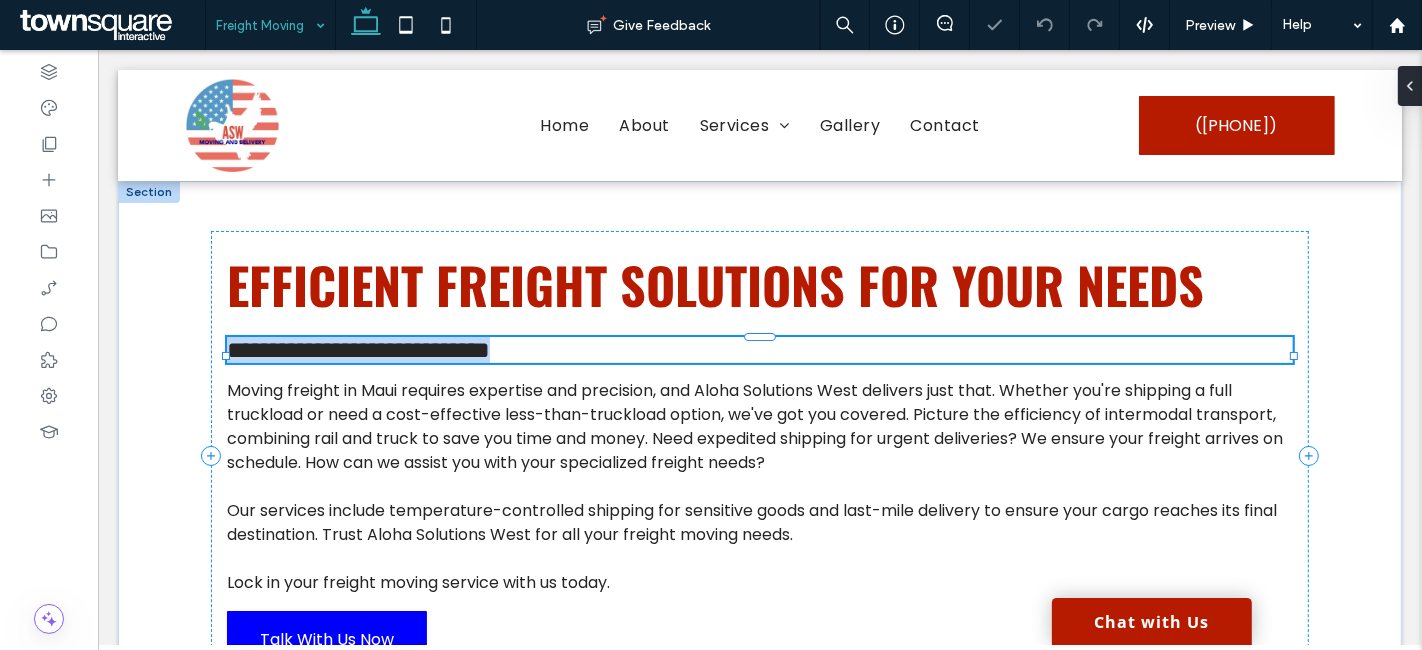 type on "*******" 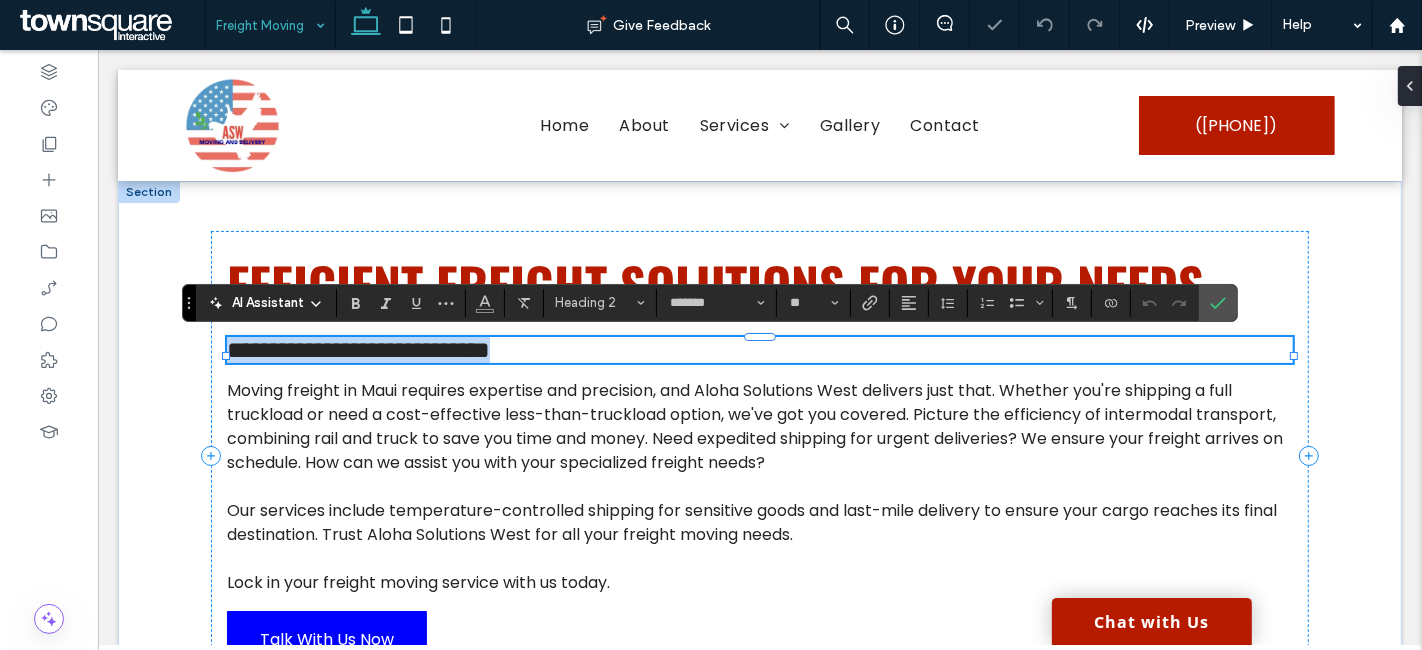 click on "**********" at bounding box center [357, 350] 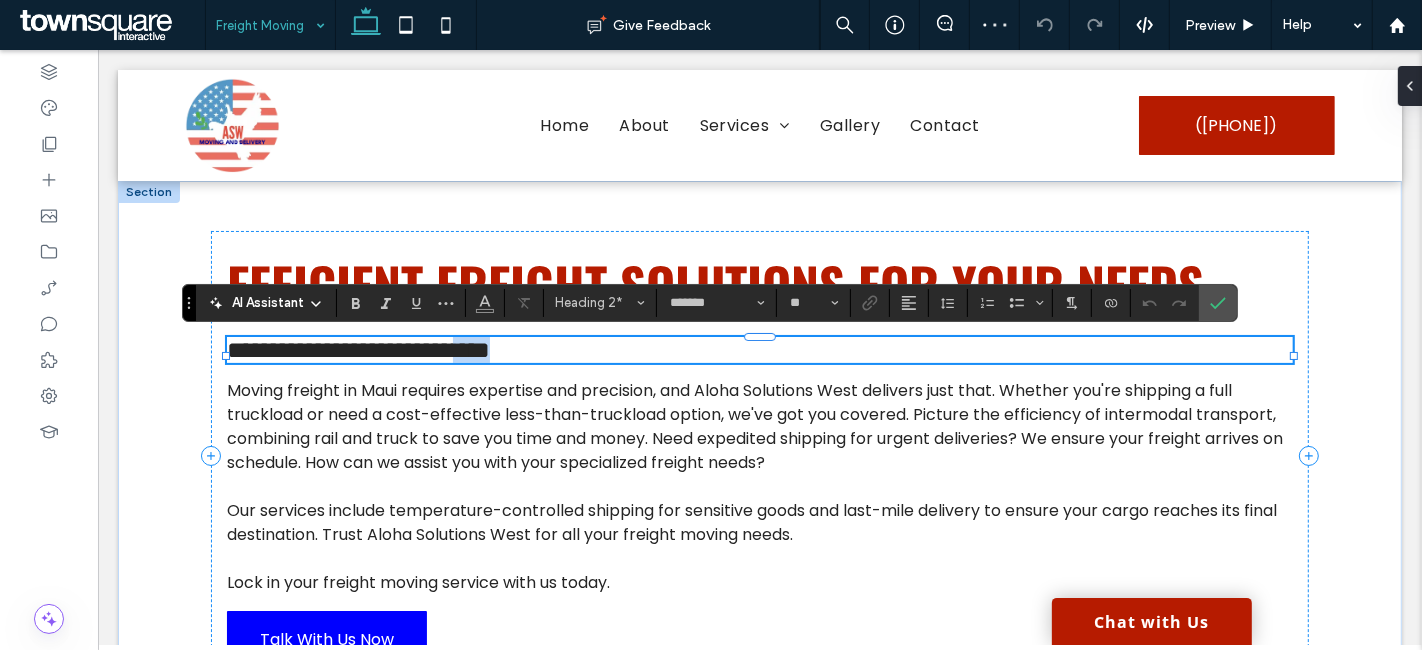 click on "**********" at bounding box center [357, 350] 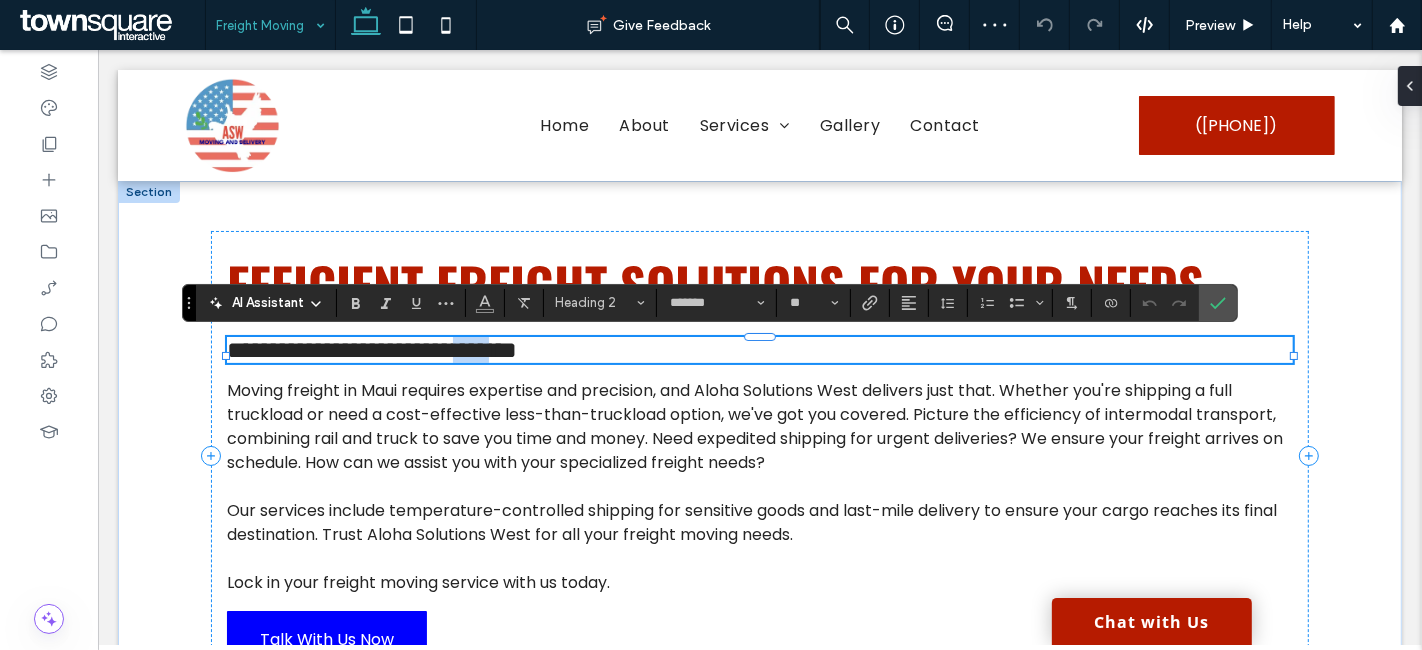 type on "**" 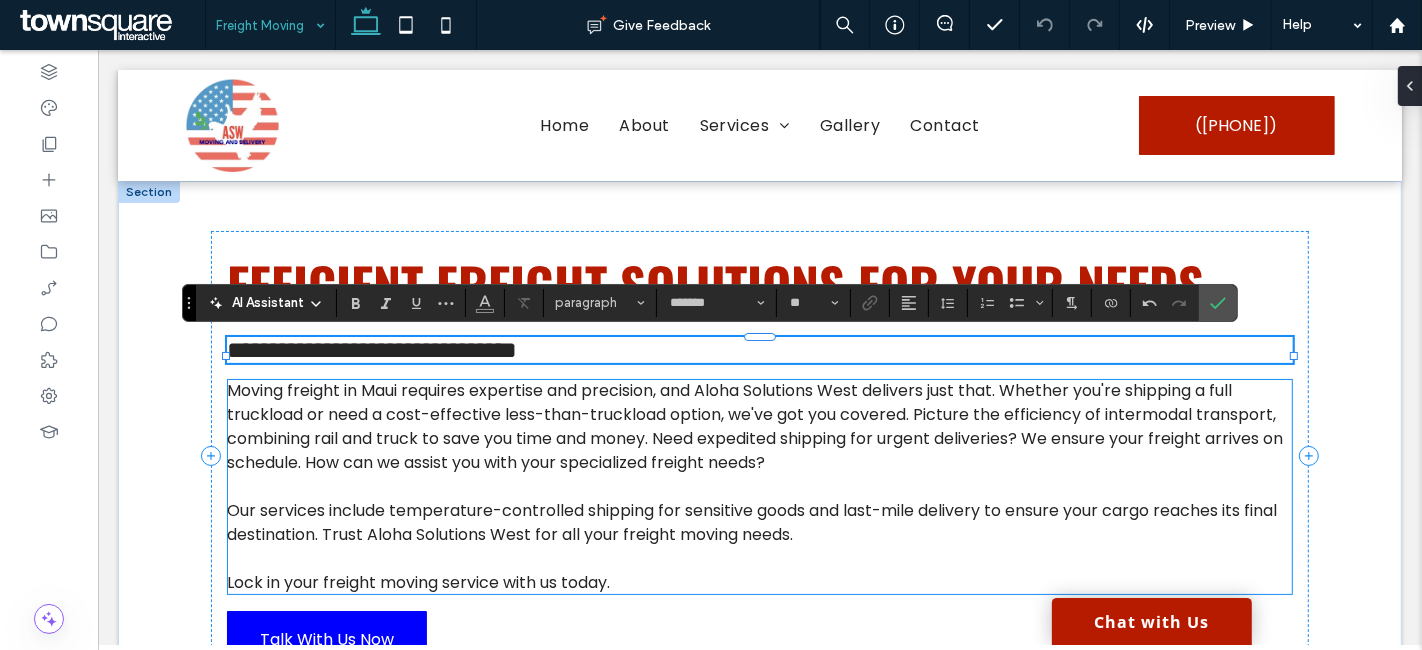 click on "Moving freight in Maui requires expertise and precision, and Aloha Solutions West delivers just that. Whether you're shipping a full truckload or need a cost-effective less-than-truckload option, we've got you covered. Picture the efficiency of intermodal transport, combining rail and truck to save you time and money. Need expedited shipping for urgent deliveries? We ensure your freight arrives on schedule. How can we assist you with your specialized freight needs?" at bounding box center (754, 426) 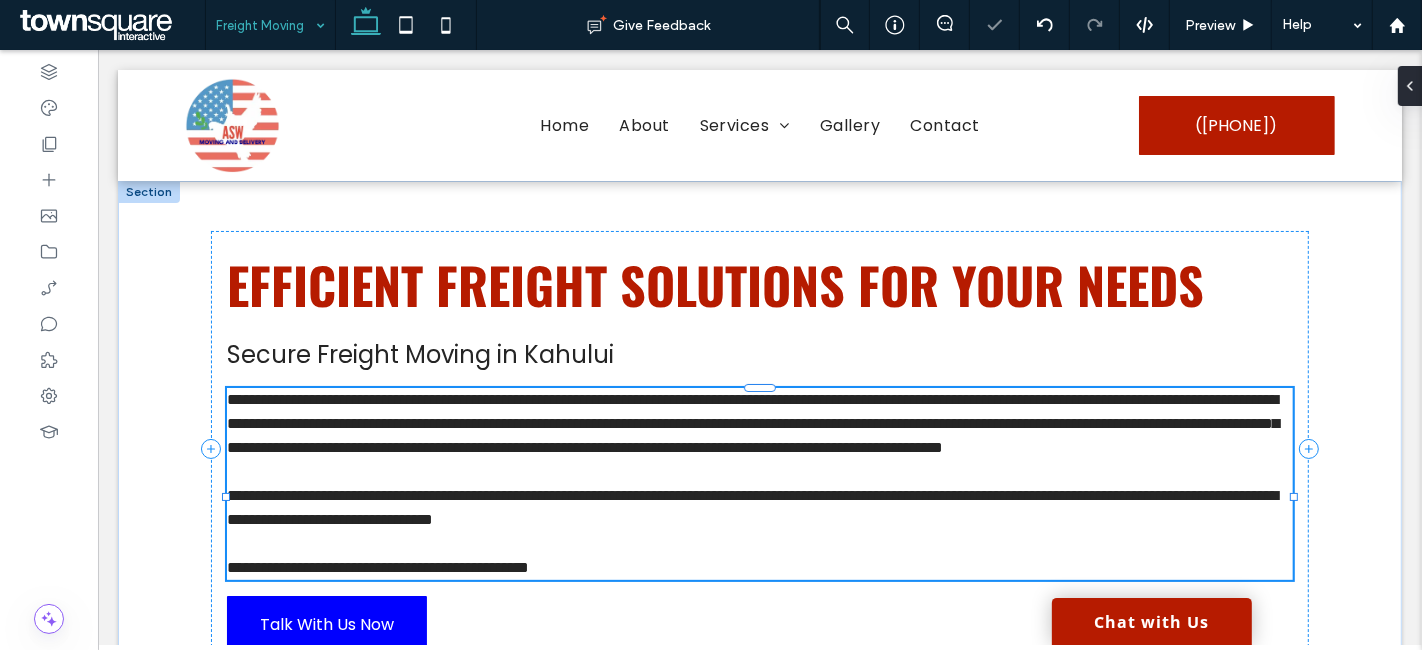 type on "*******" 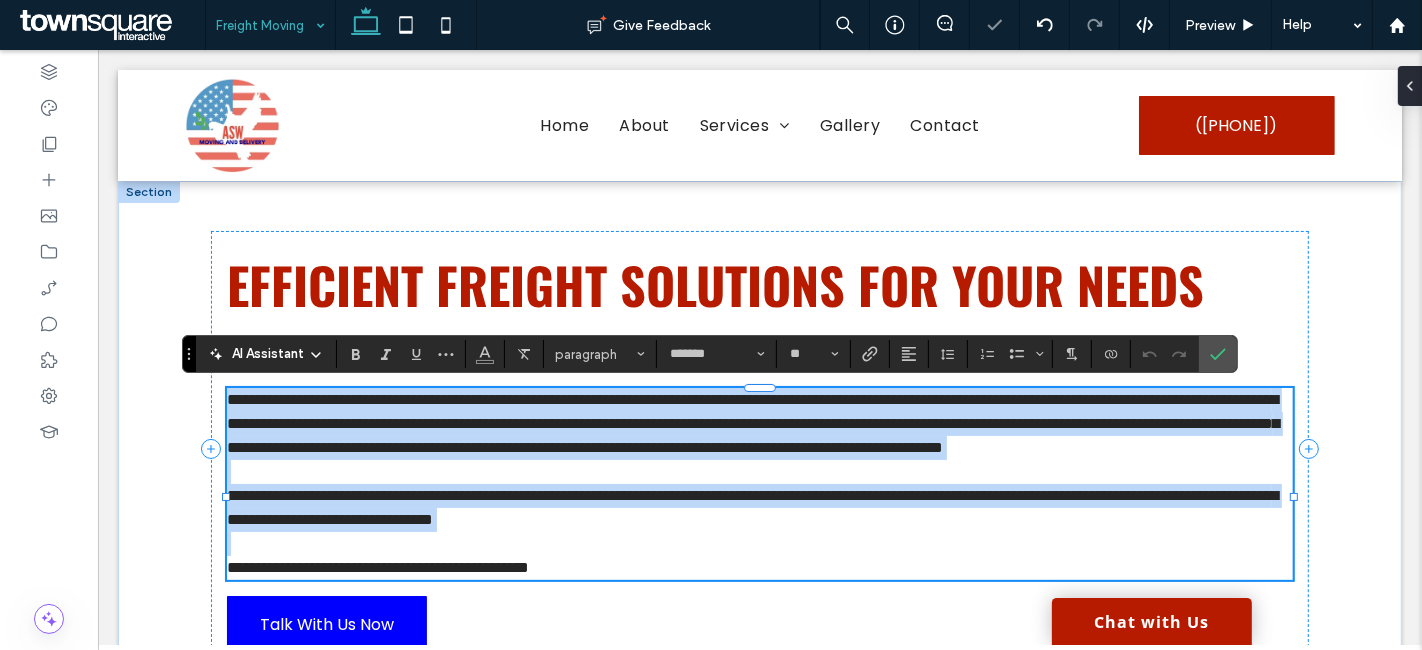 click on "**********" at bounding box center (752, 423) 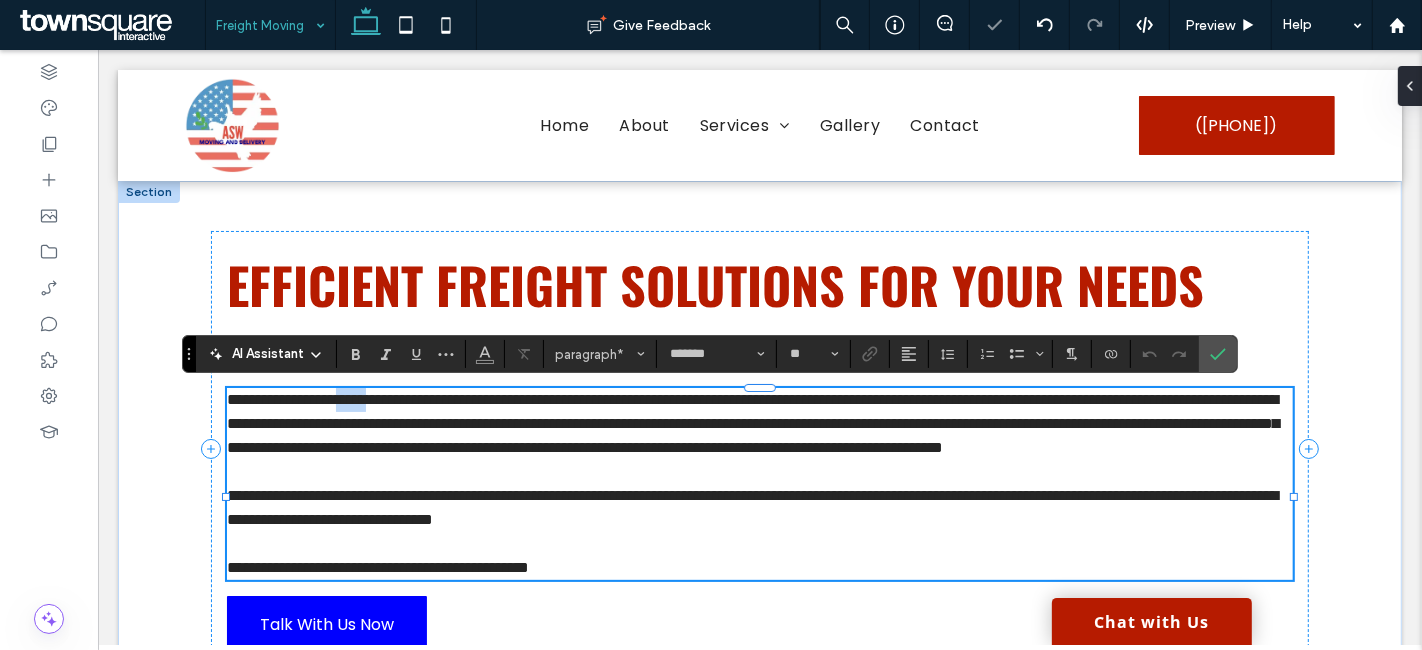 click on "**********" at bounding box center (752, 423) 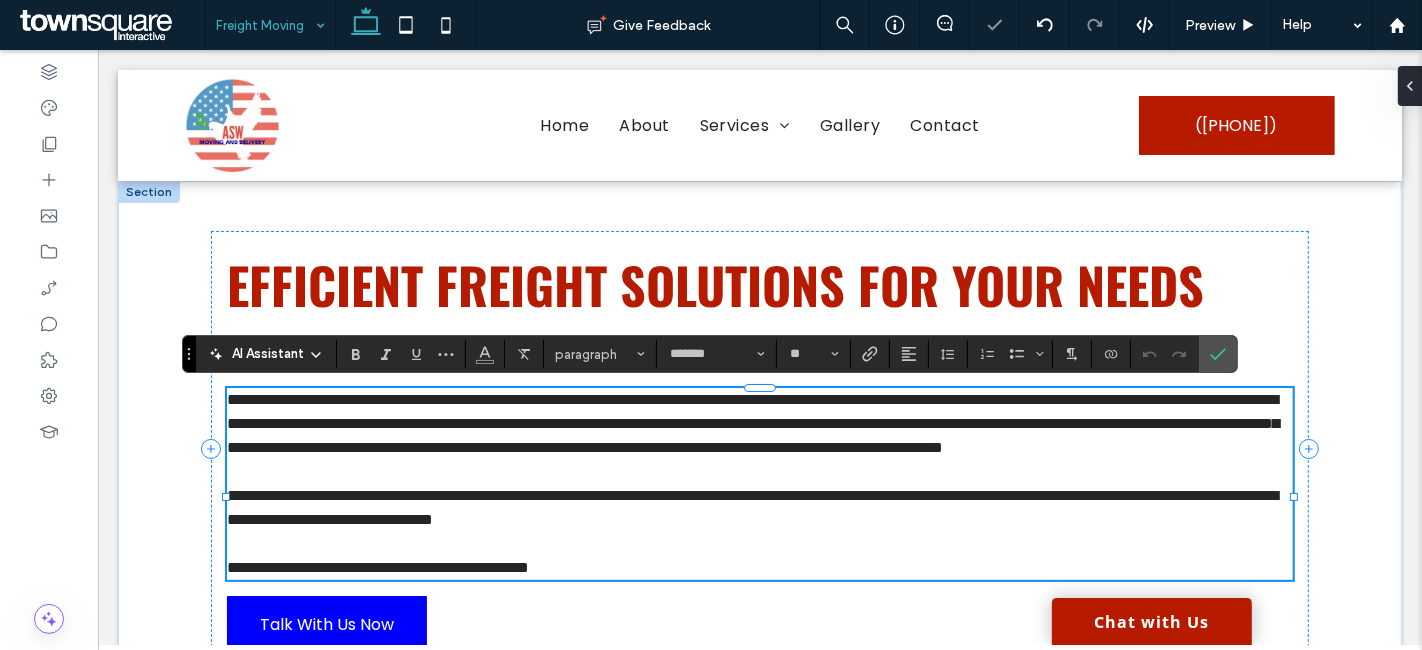 scroll, scrollTop: 0, scrollLeft: 0, axis: both 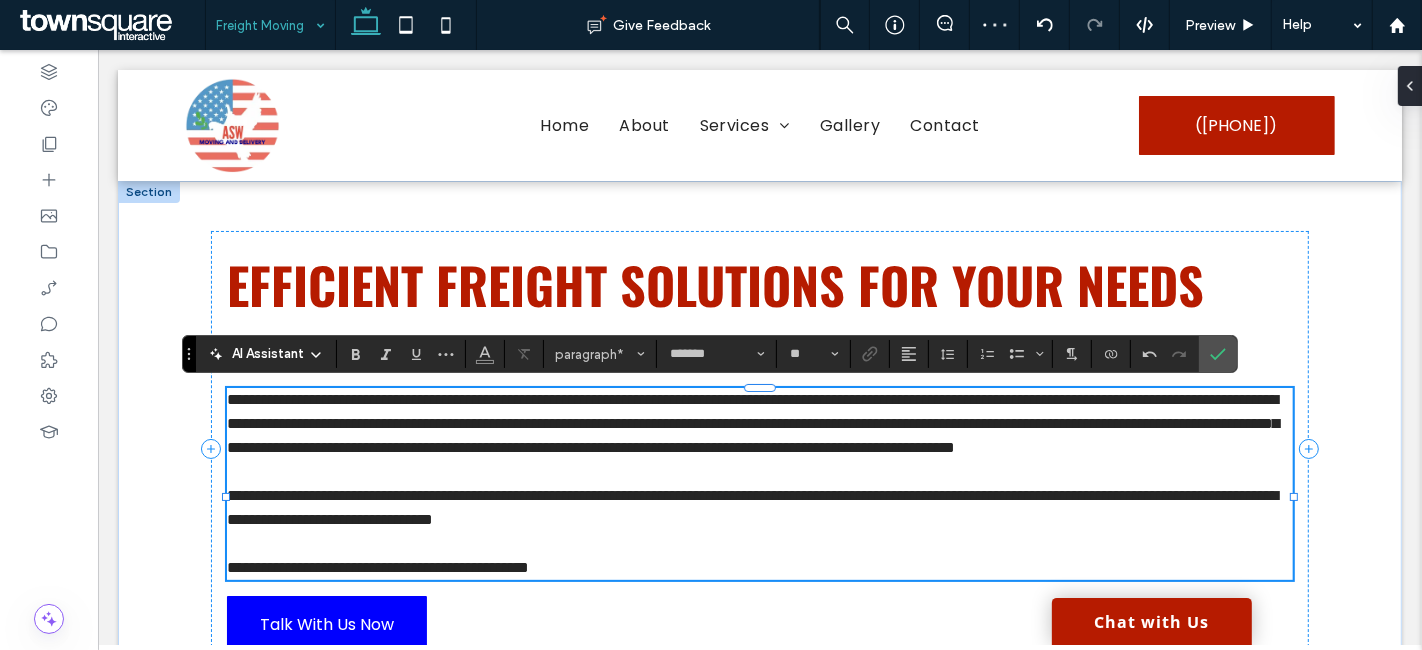 click on "**********" at bounding box center [752, 423] 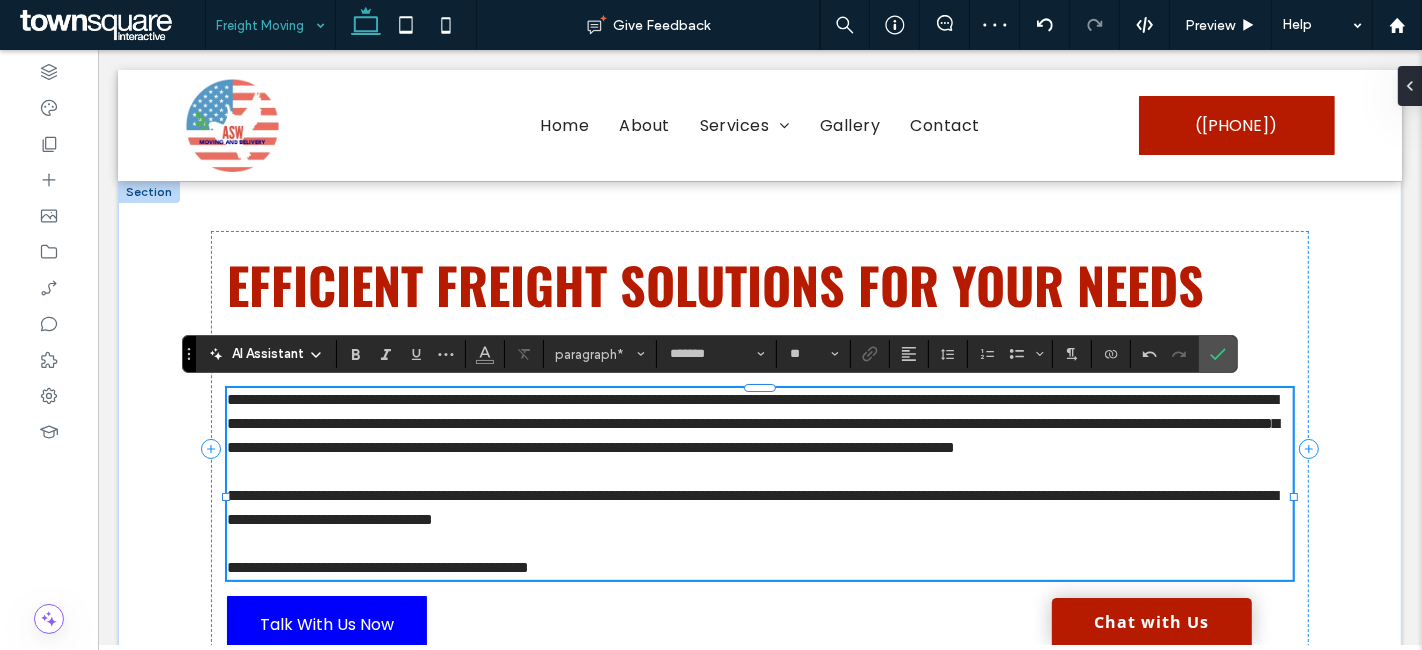 type 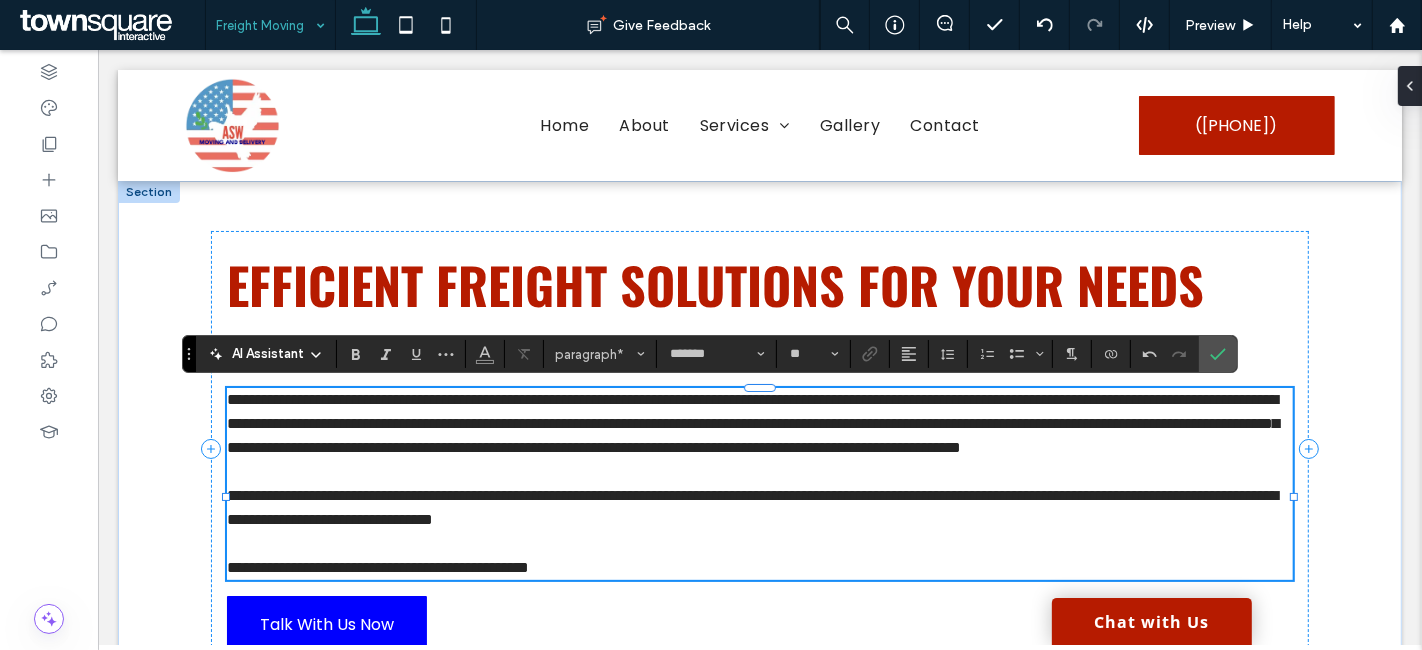 click on "**********" at bounding box center [751, 507] 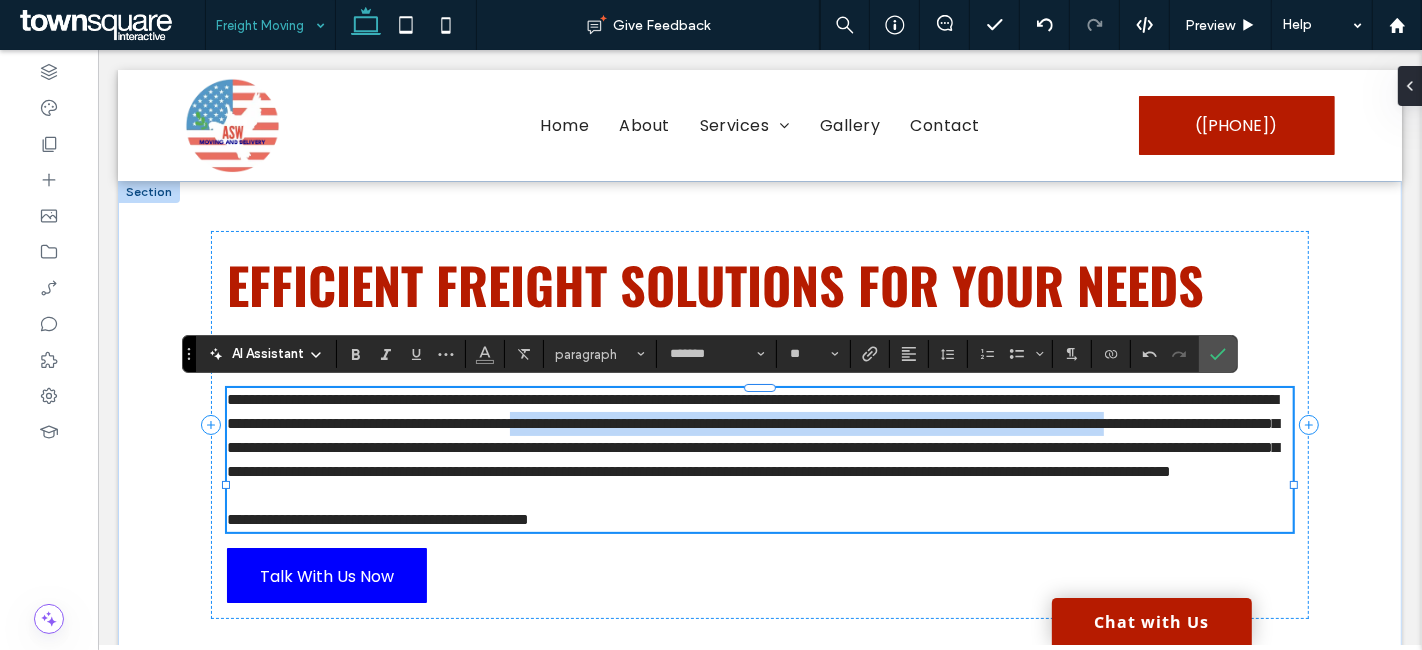 drag, startPoint x: 647, startPoint y: 449, endPoint x: 904, endPoint y: 424, distance: 258.2131 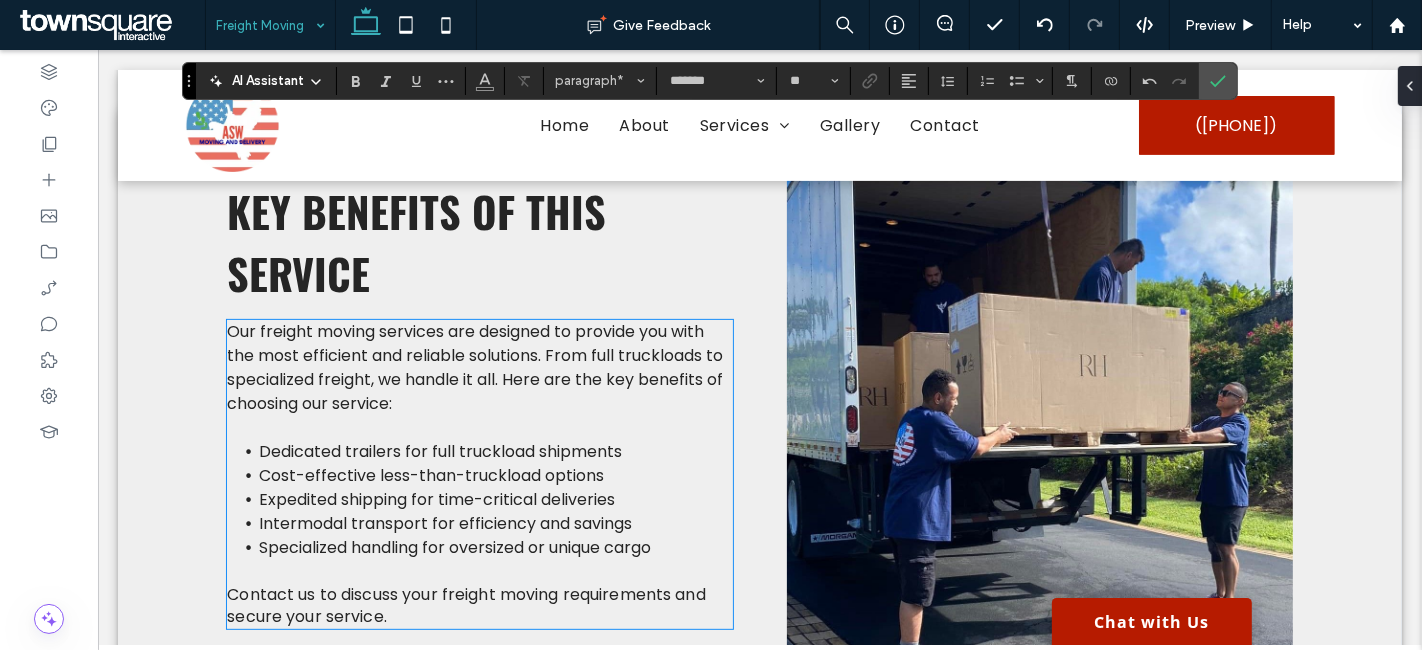click on "Our freight moving services are designed to provide you with the most efficient and reliable solutions. From full truckloads to specialized freight, we handle it all. Here are the key benefits of choosing our service:" at bounding box center (474, 367) 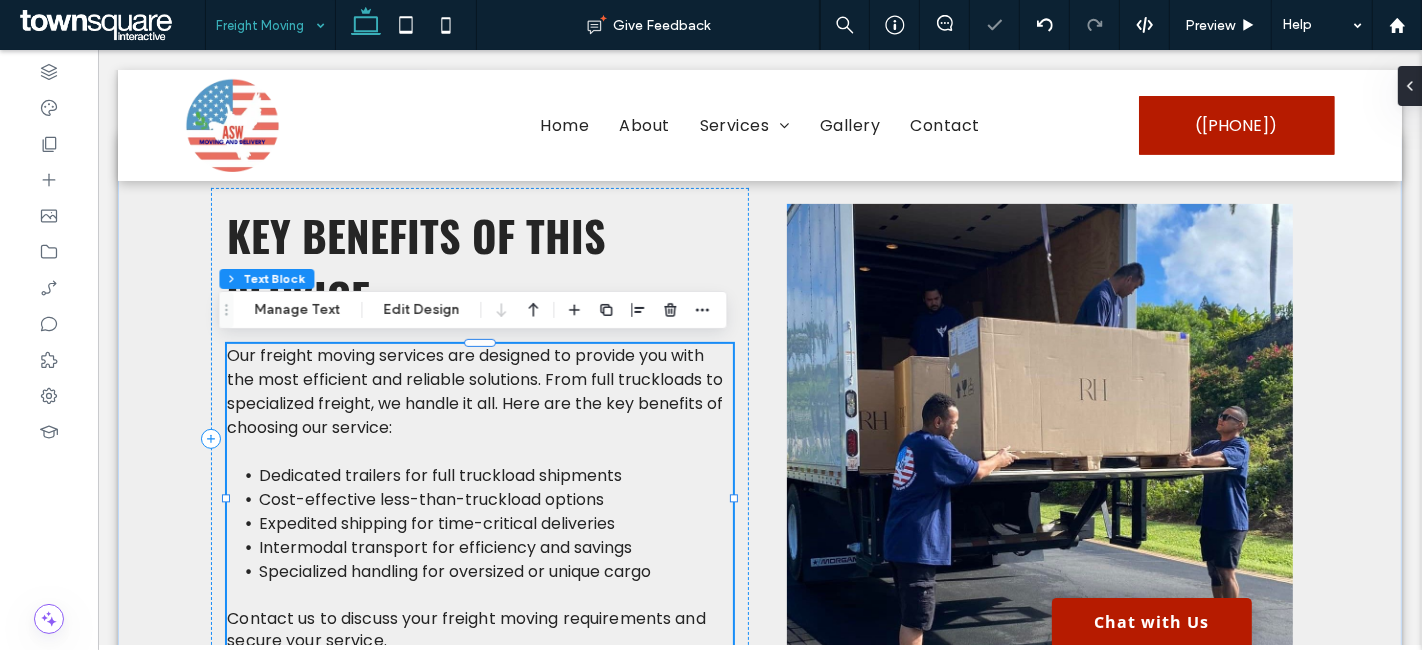 click on "Our freight moving services are designed to provide you with the most efficient and reliable solutions. From full truckloads to specialized freight, we handle it all. Here are the key benefits of choosing our service:   Dedicated trailers for full truckload shipments Cost-effective less-than-truckload options Expedited shipping for time-critical deliveries Intermodal transport for efficiency and savings Specialized handling for oversized or unique cargo
Contact us to discuss your freight moving requirements and secure your service." at bounding box center [479, 498] 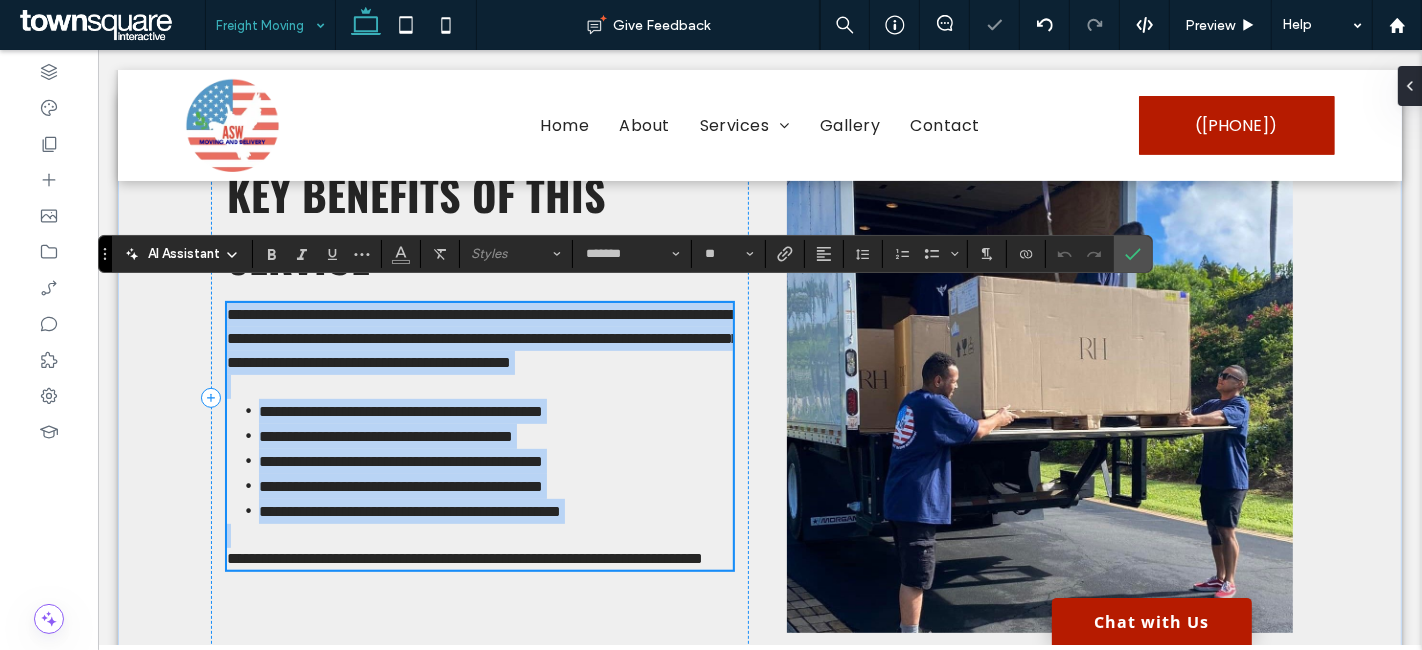 scroll, scrollTop: 594, scrollLeft: 0, axis: vertical 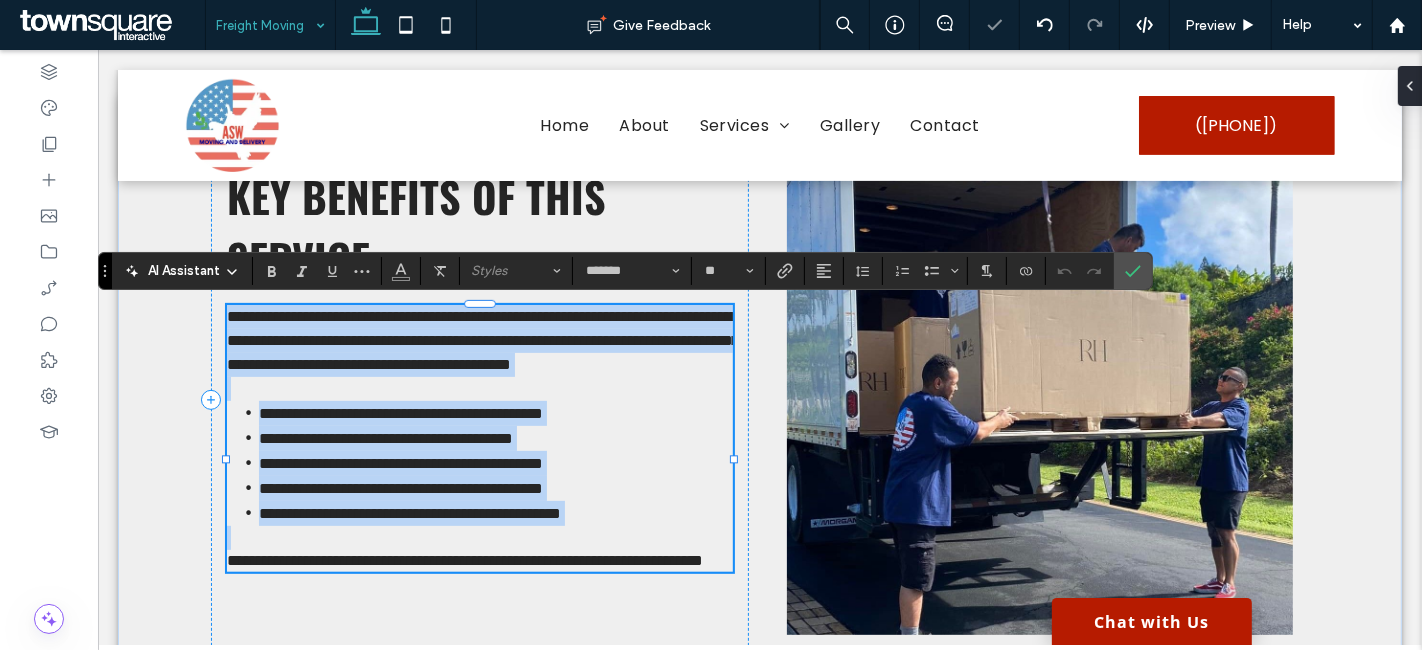 click on "**********" at bounding box center (482, 340) 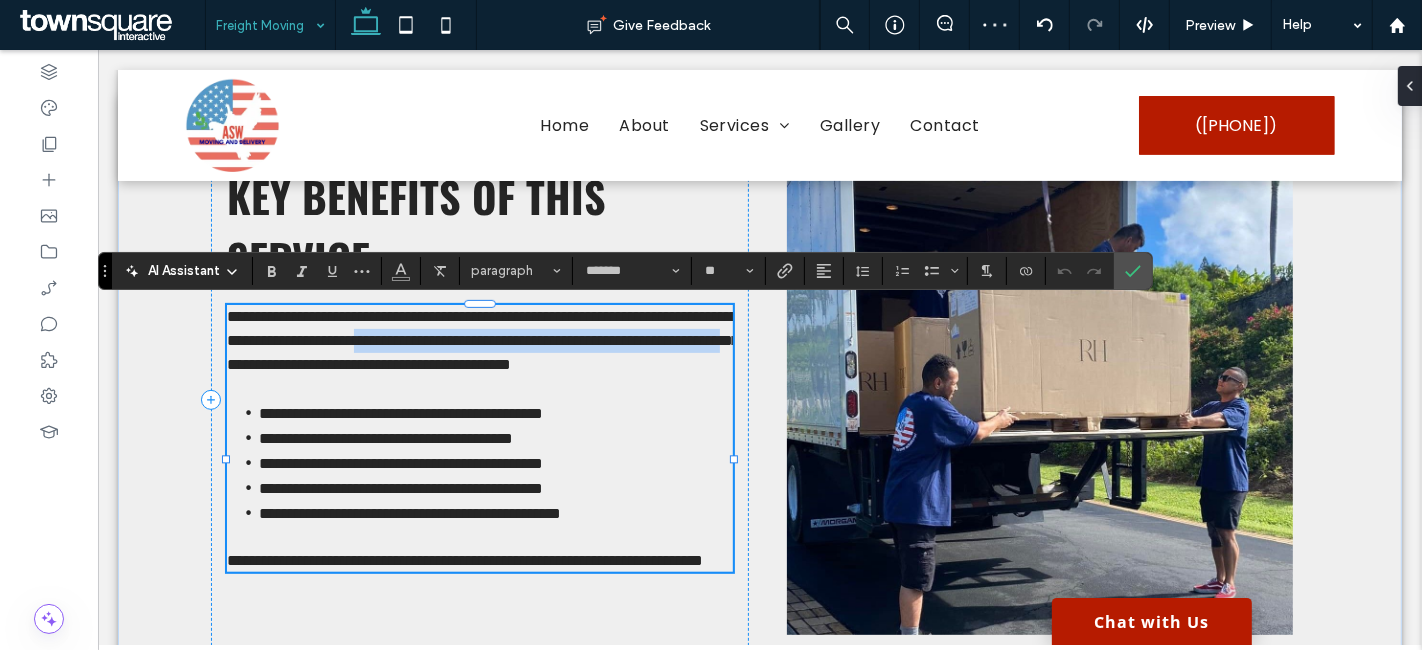 drag, startPoint x: 496, startPoint y: 361, endPoint x: 553, endPoint y: 333, distance: 63.505905 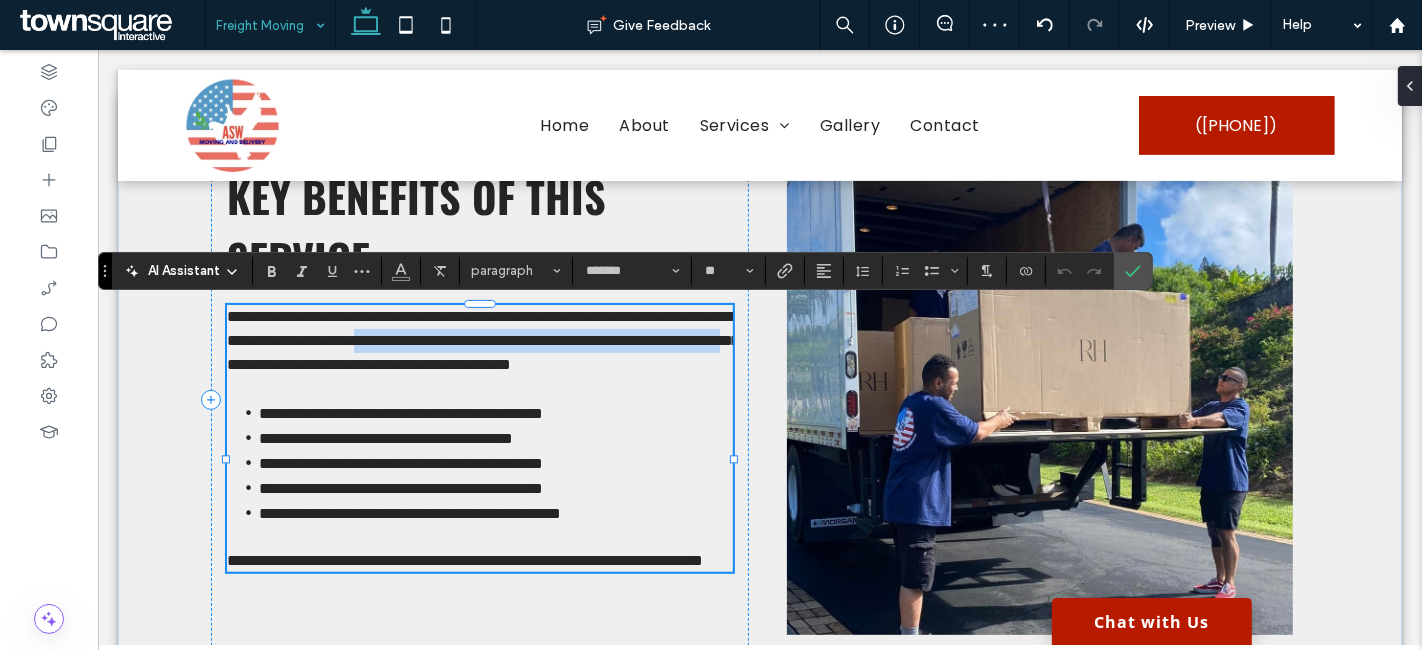 click on "**********" at bounding box center [482, 340] 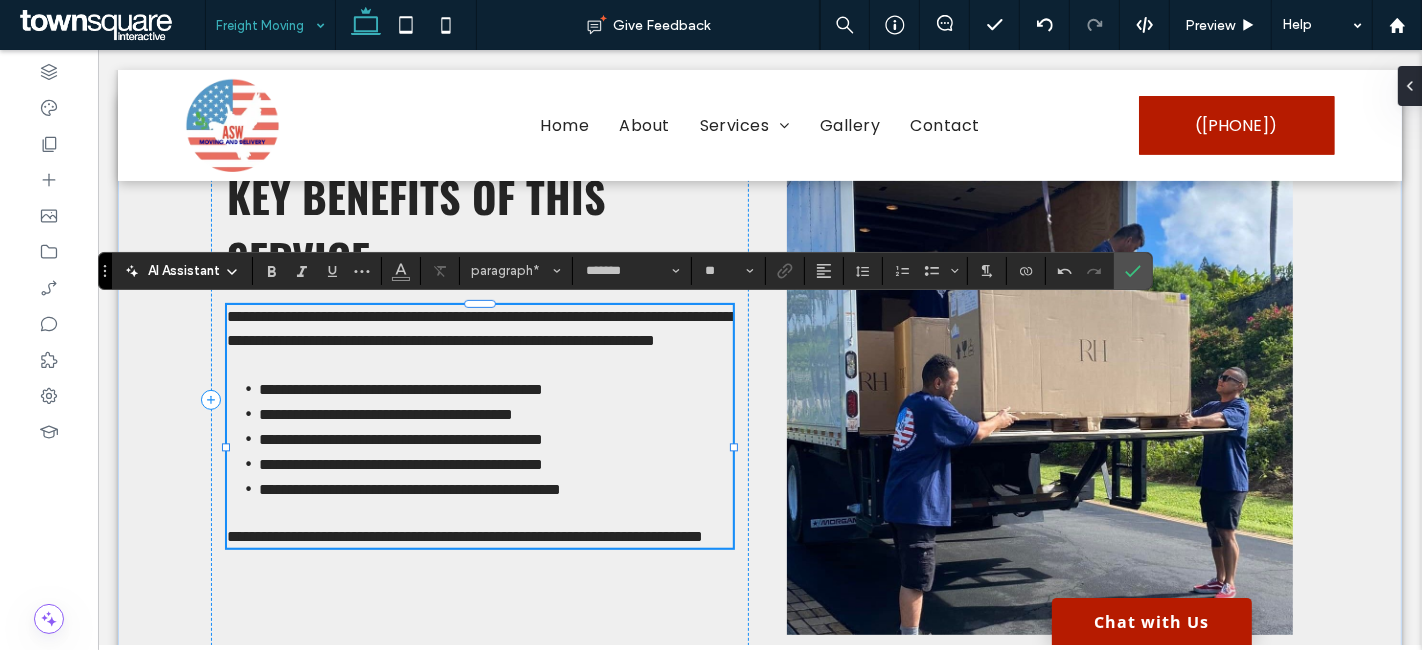 type 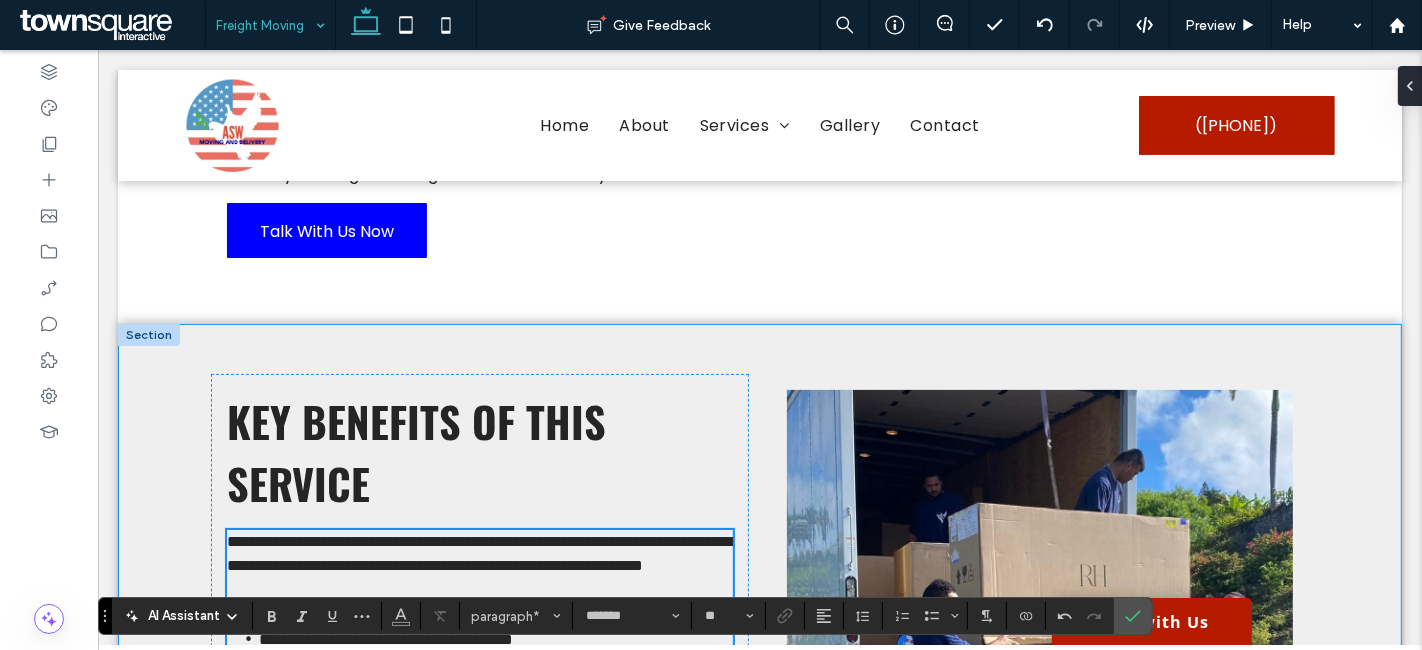 scroll, scrollTop: 38, scrollLeft: 0, axis: vertical 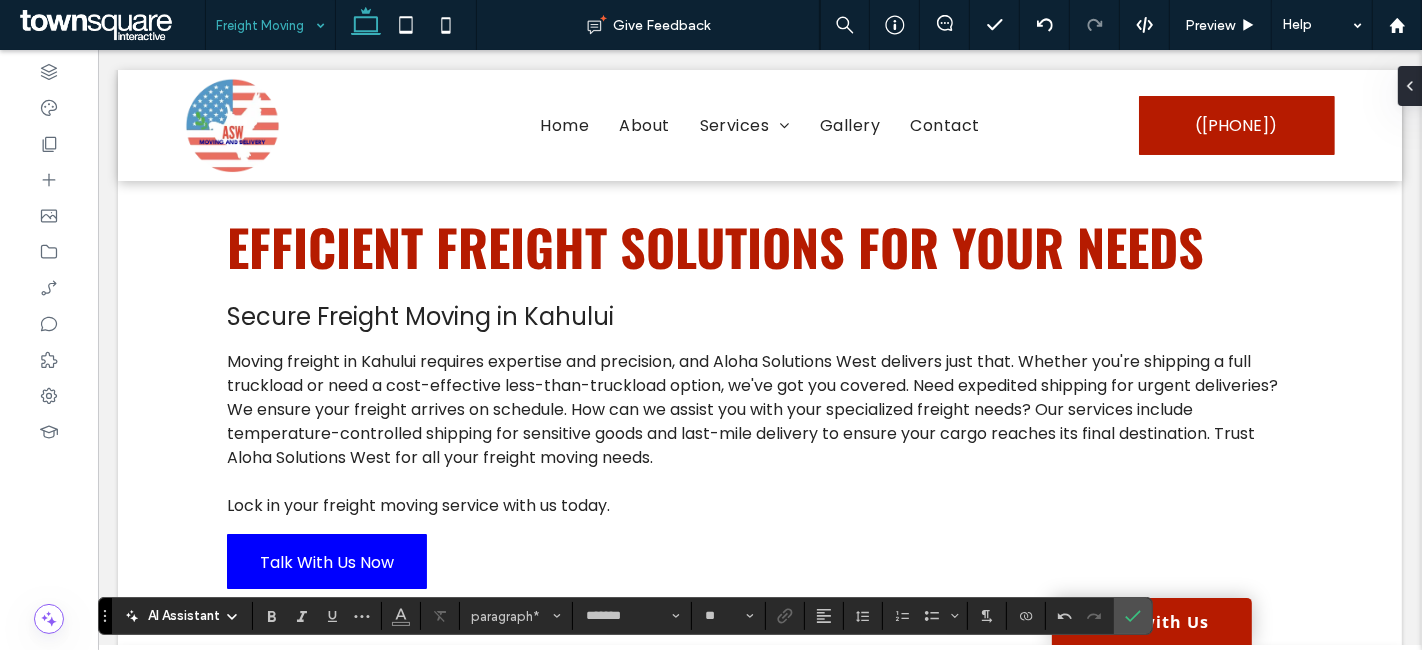 click at bounding box center [265, 25] 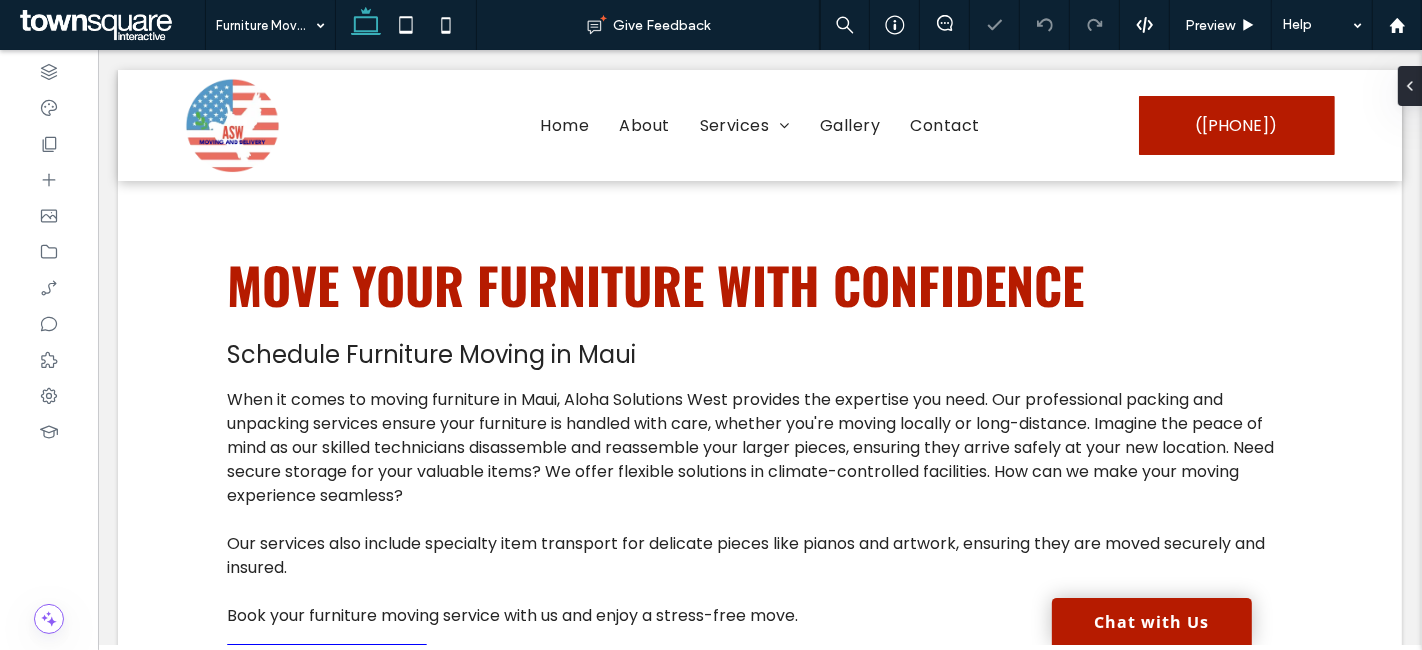 scroll, scrollTop: 0, scrollLeft: 0, axis: both 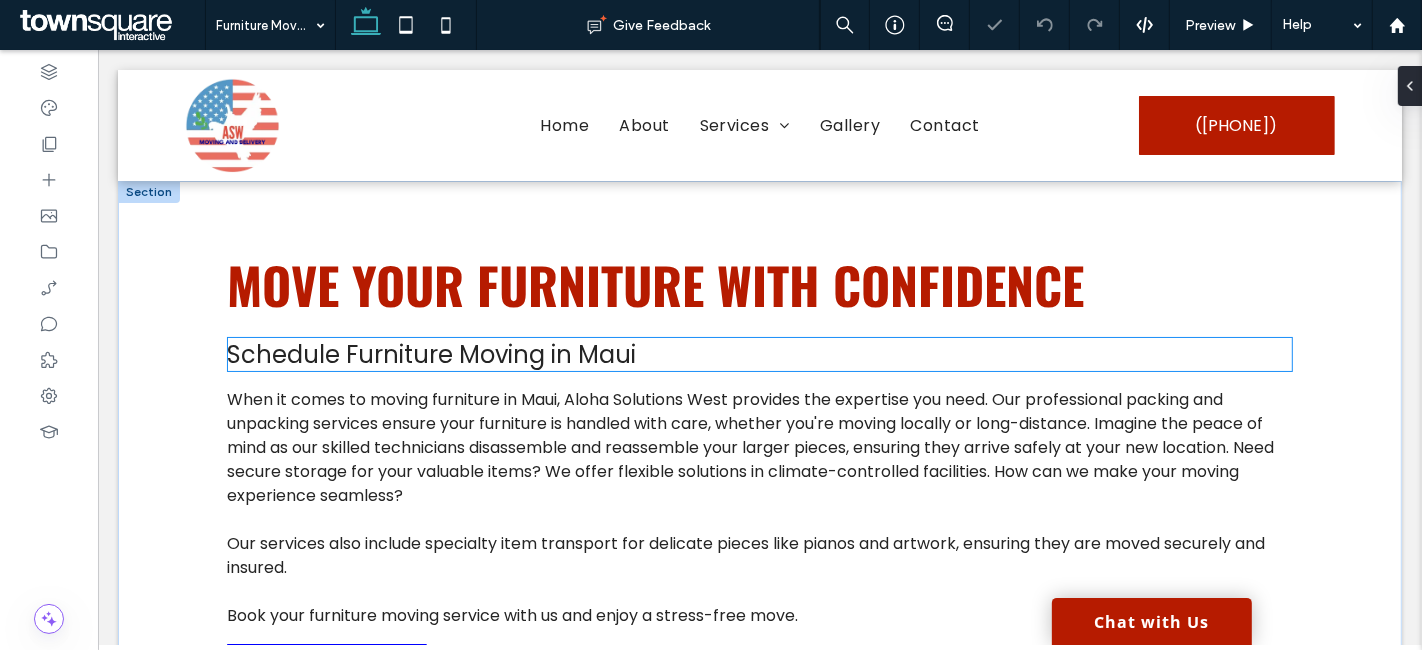 click on "Schedule Furniture Moving in Maui" at bounding box center [430, 354] 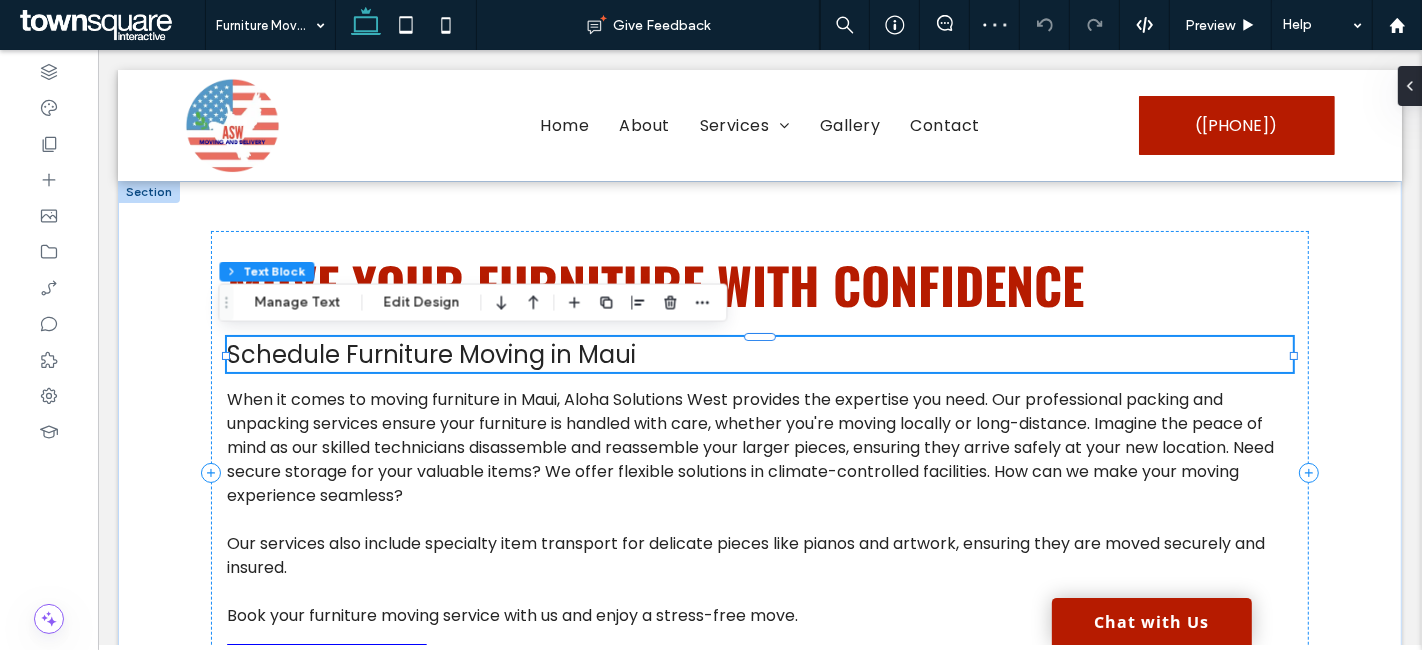 click on "Schedule Furniture Moving in Maui" at bounding box center [430, 354] 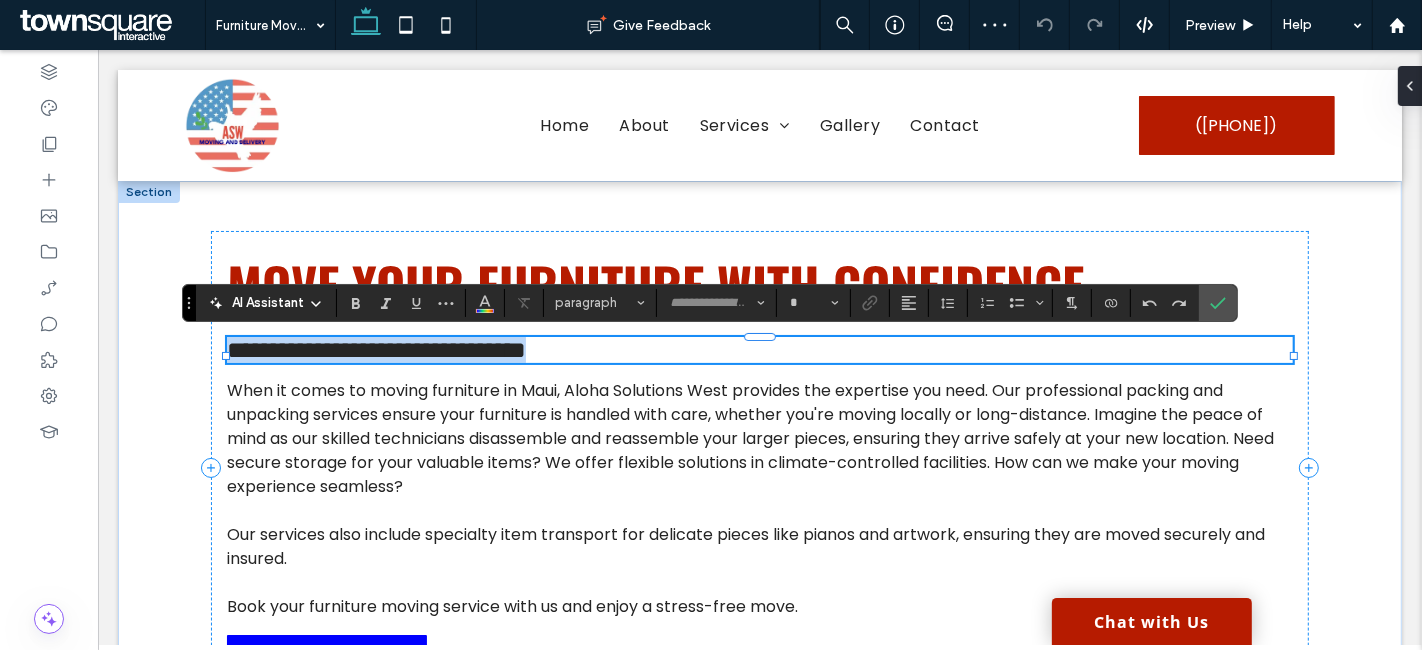 type on "*******" 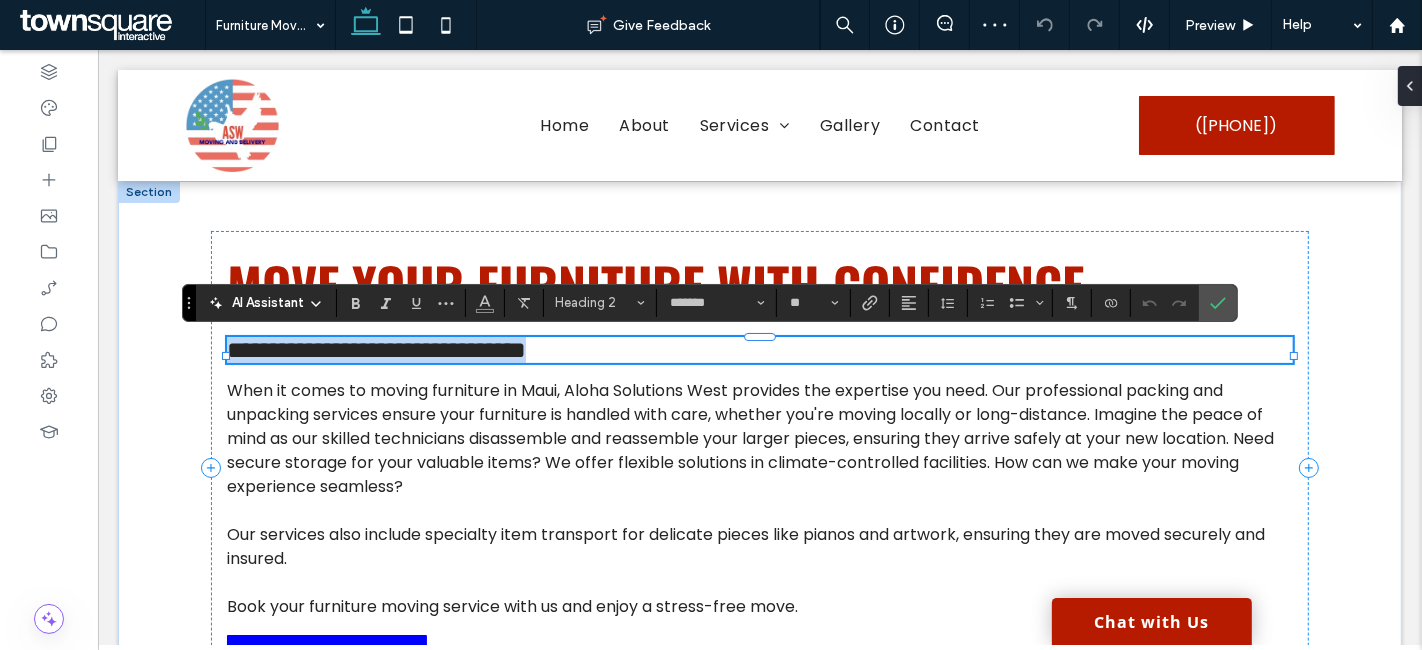 click on "**********" at bounding box center (375, 350) 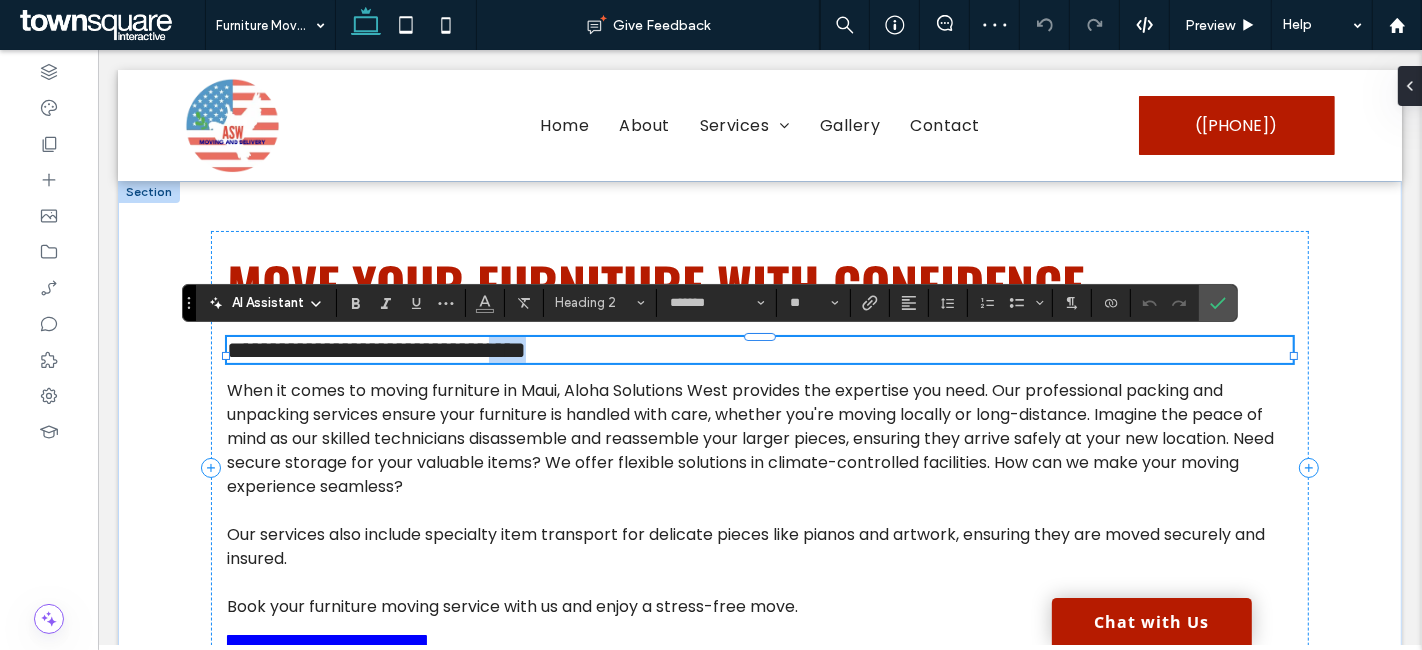 click on "**********" at bounding box center (375, 350) 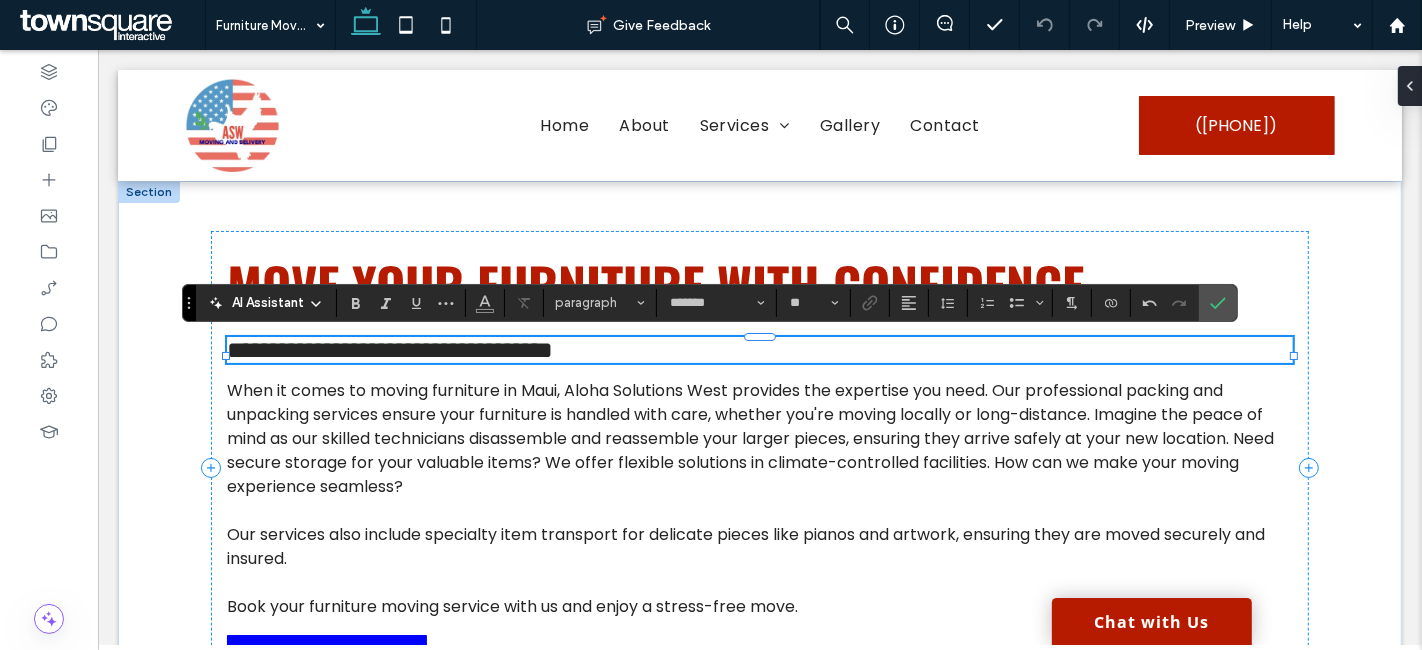 type on "**" 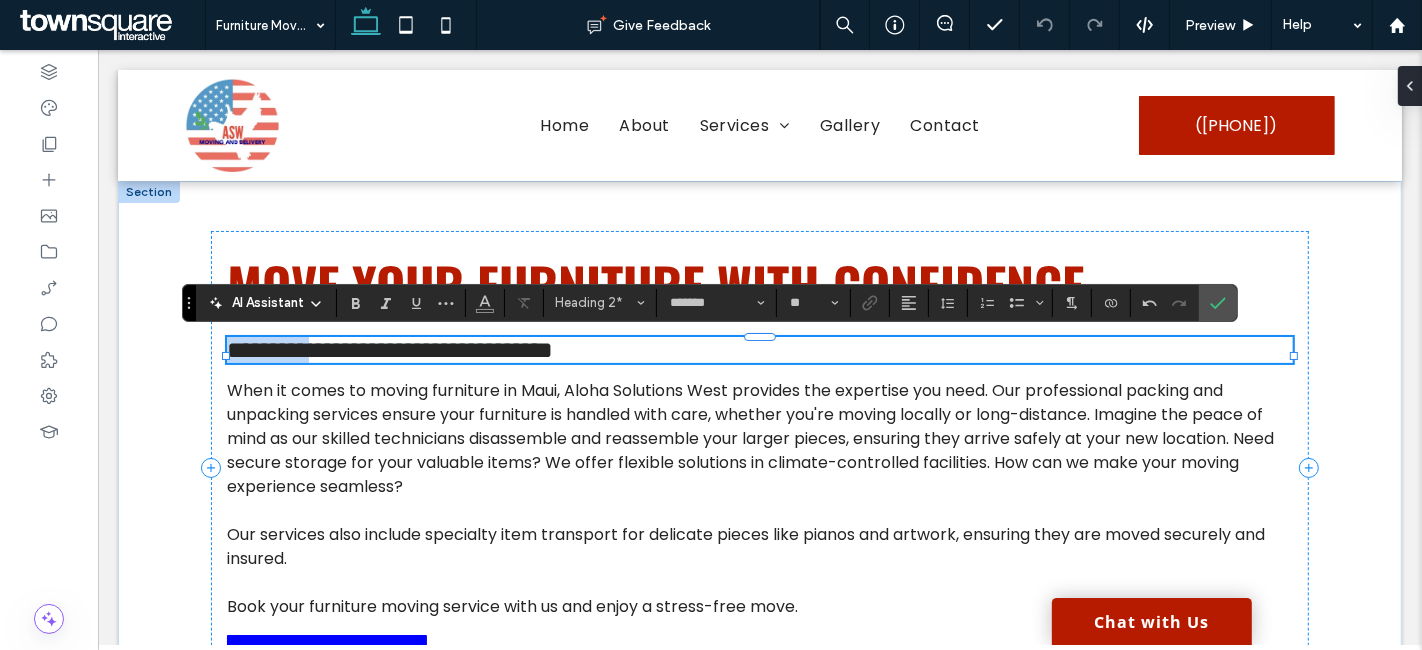 click on "**********" at bounding box center (389, 350) 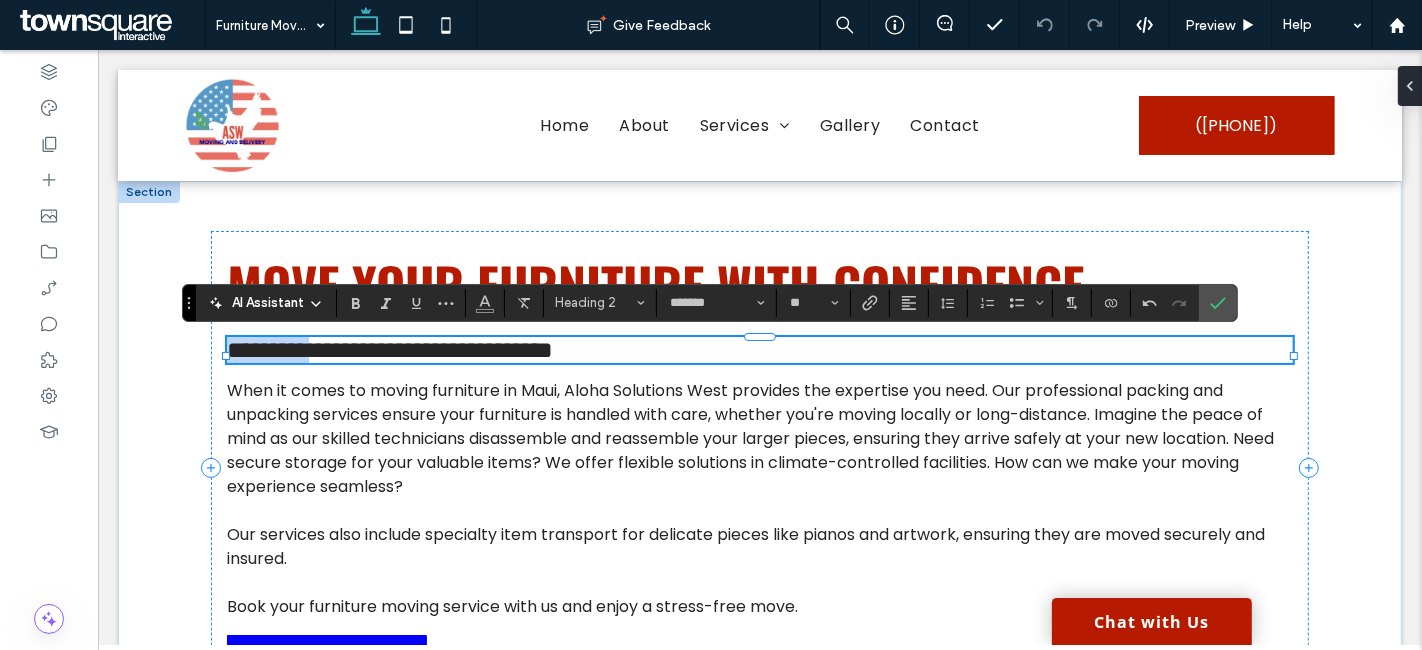type 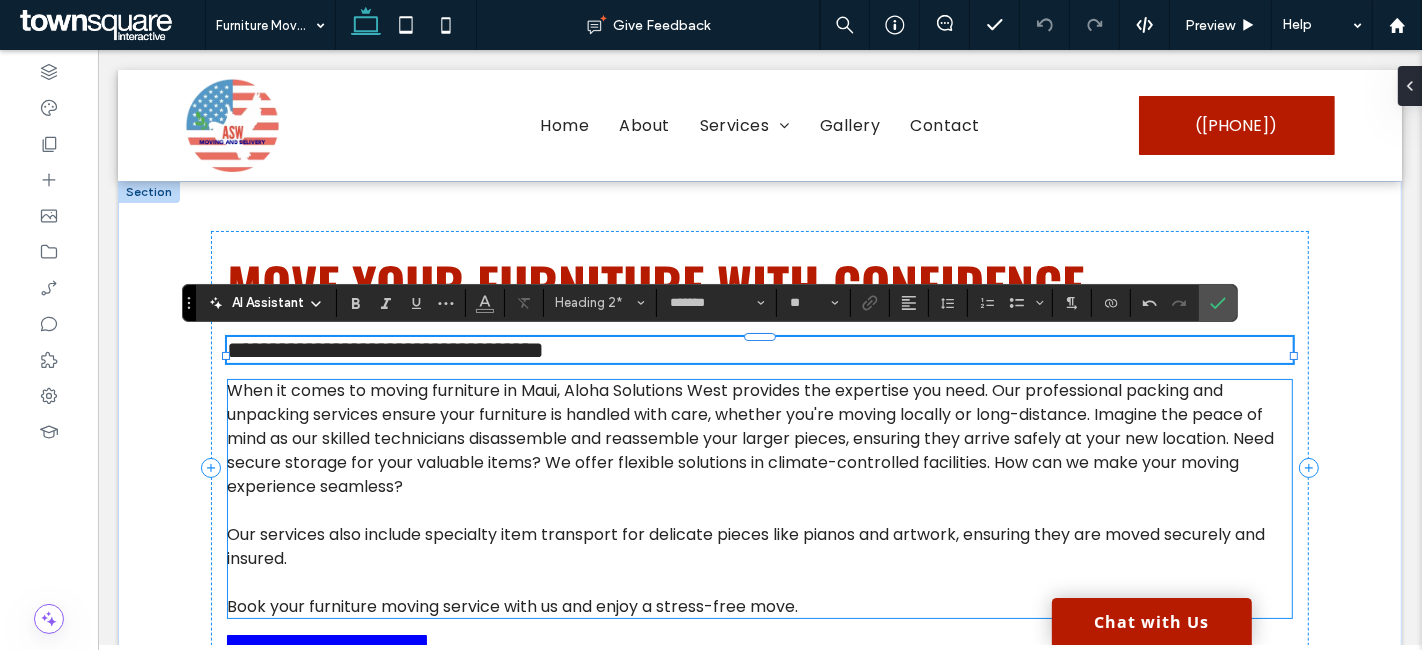 click on "When it comes to moving furniture in Maui, Aloha Solutions West provides the expertise you need. Our professional packing and unpacking services ensure your furniture is handled with care, whether you're moving locally or long-distance. Imagine the peace of mind as our skilled technicians disassemble and reassemble your larger pieces, ensuring they arrive safely at your new location. Need secure storage for your valuable items? We offer flexible solutions in climate-controlled facilities. How can we make your moving experience seamless?" at bounding box center (749, 438) 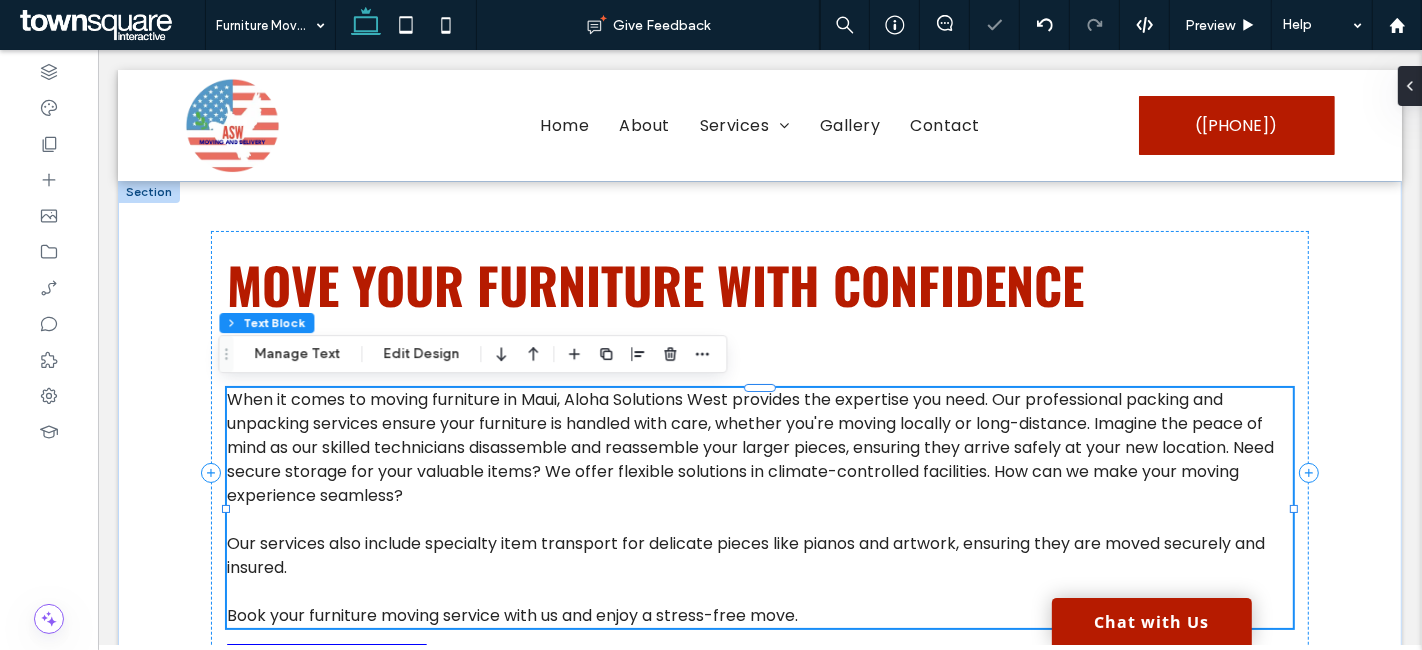 click on "When it comes to moving furniture in Maui, Aloha Solutions West provides the expertise you need. Our professional packing and unpacking services ensure your furniture is handled with care, whether you're moving locally or long-distance. Imagine the peace of mind as our skilled technicians disassemble and reassemble your larger pieces, ensuring they arrive safely at your new location. Need secure storage for your valuable items? We offer flexible solutions in climate-controlled facilities. How can we make your moving experience seamless?" at bounding box center (749, 447) 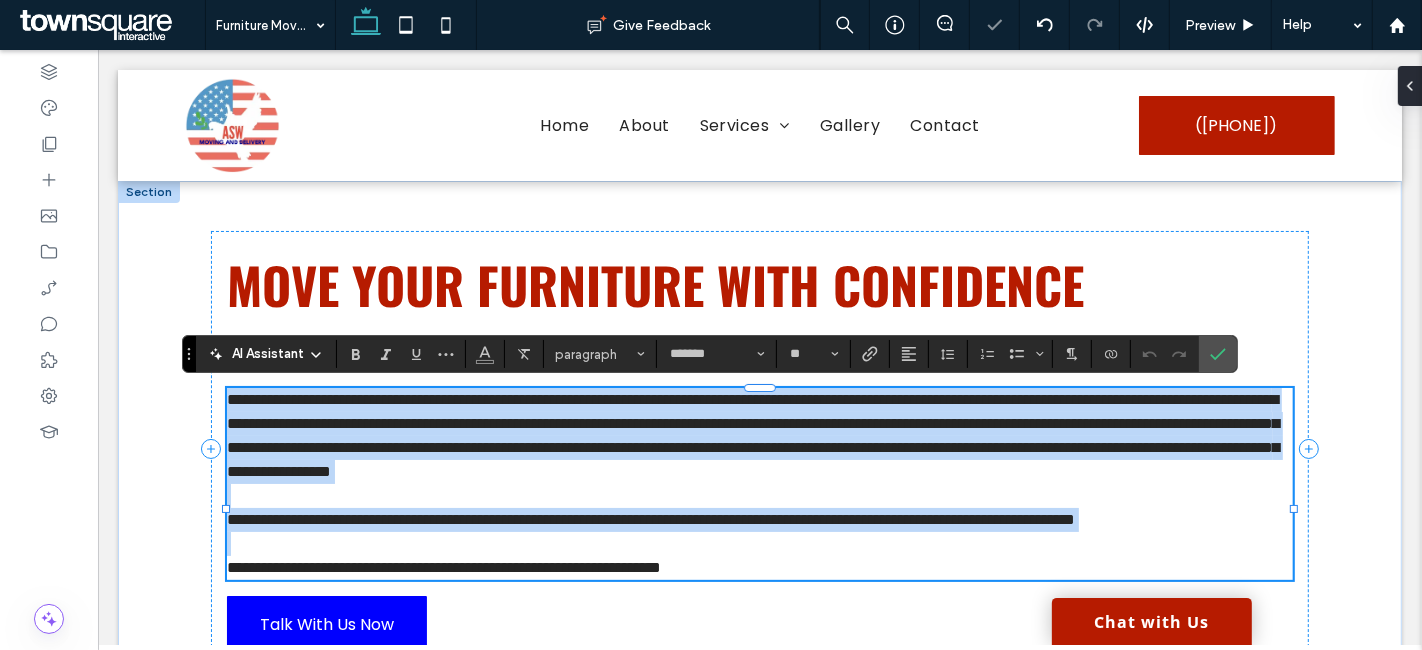 click on "**********" at bounding box center (752, 435) 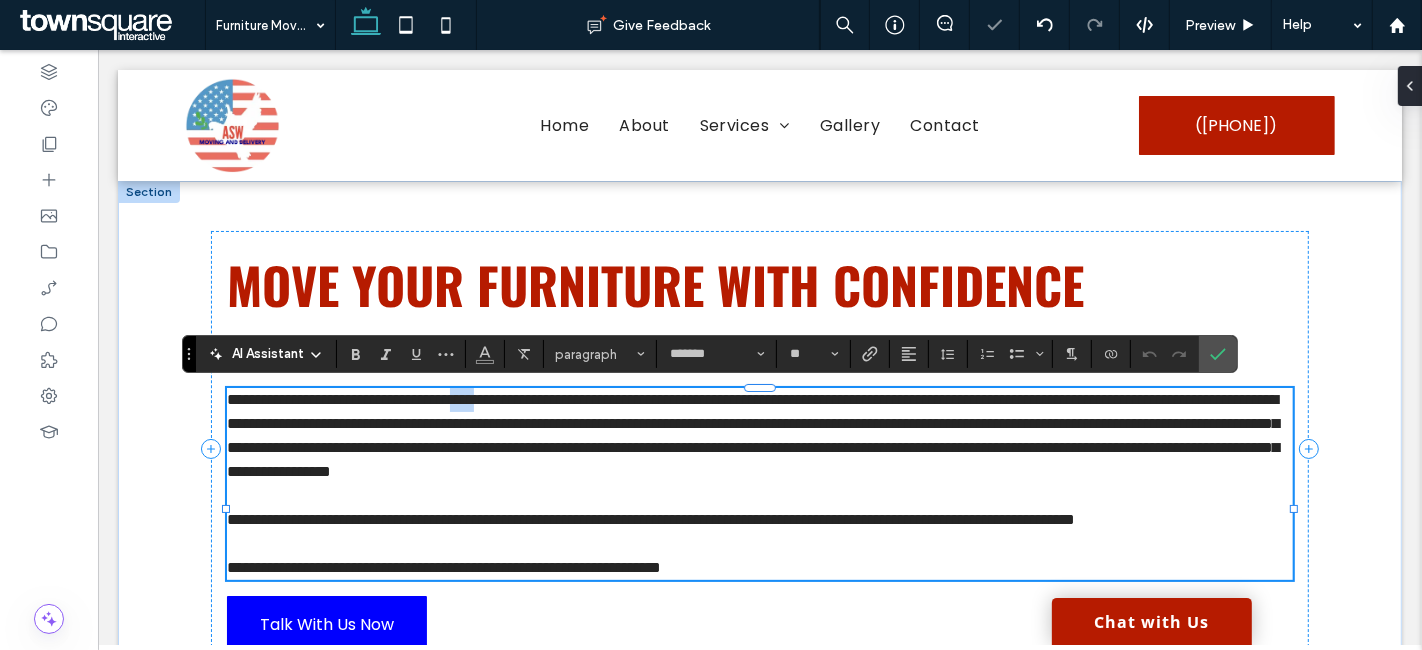 click on "**********" at bounding box center [752, 435] 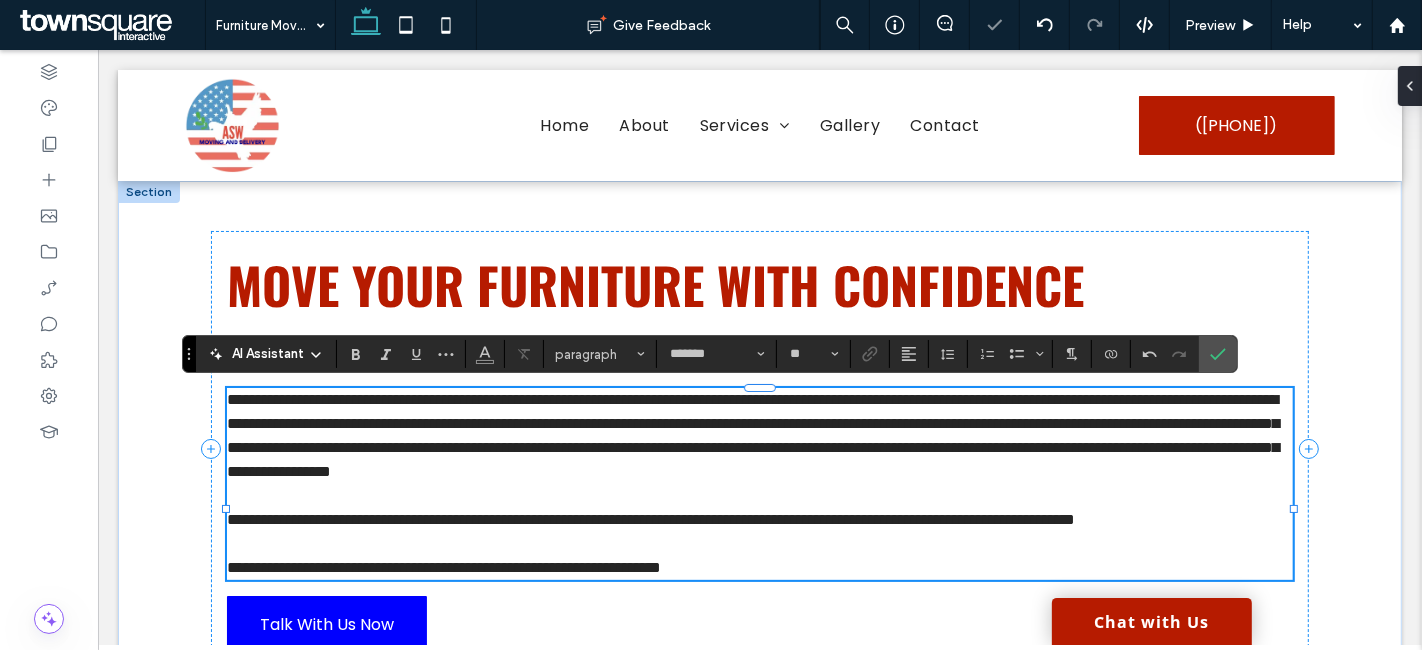 scroll, scrollTop: 0, scrollLeft: 0, axis: both 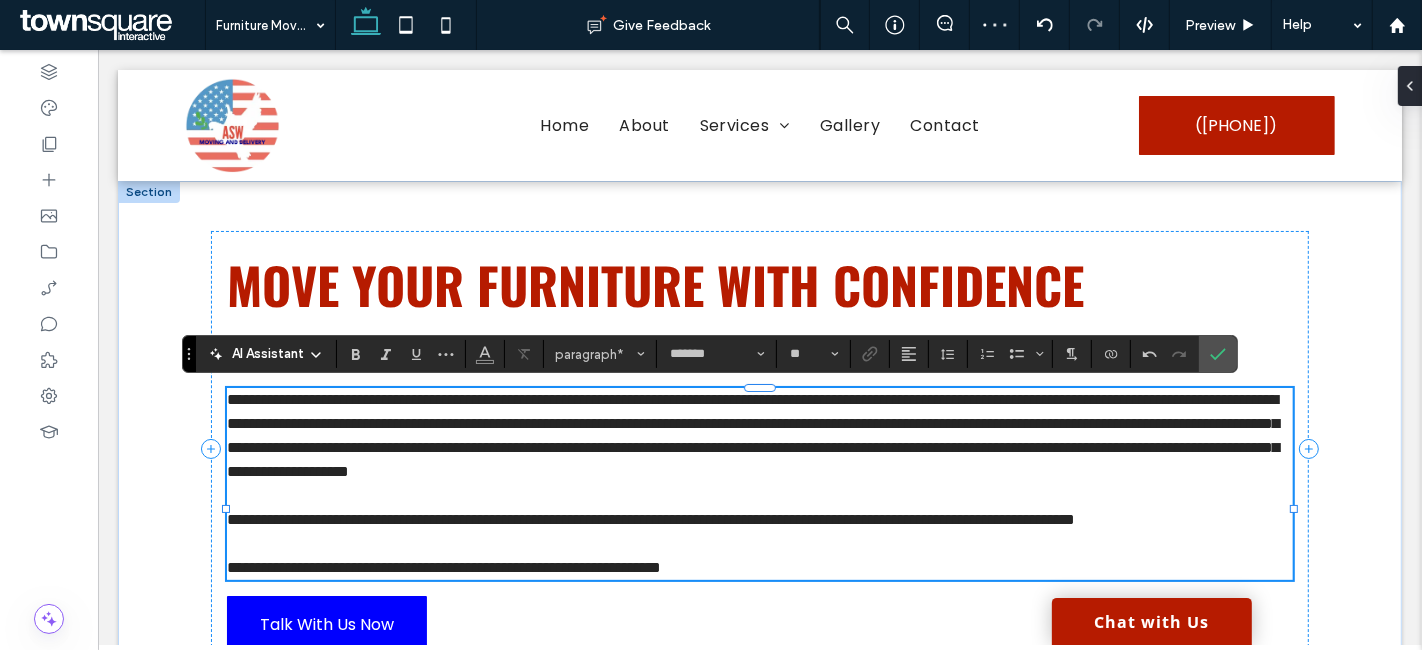 click on "**********" at bounding box center (650, 519) 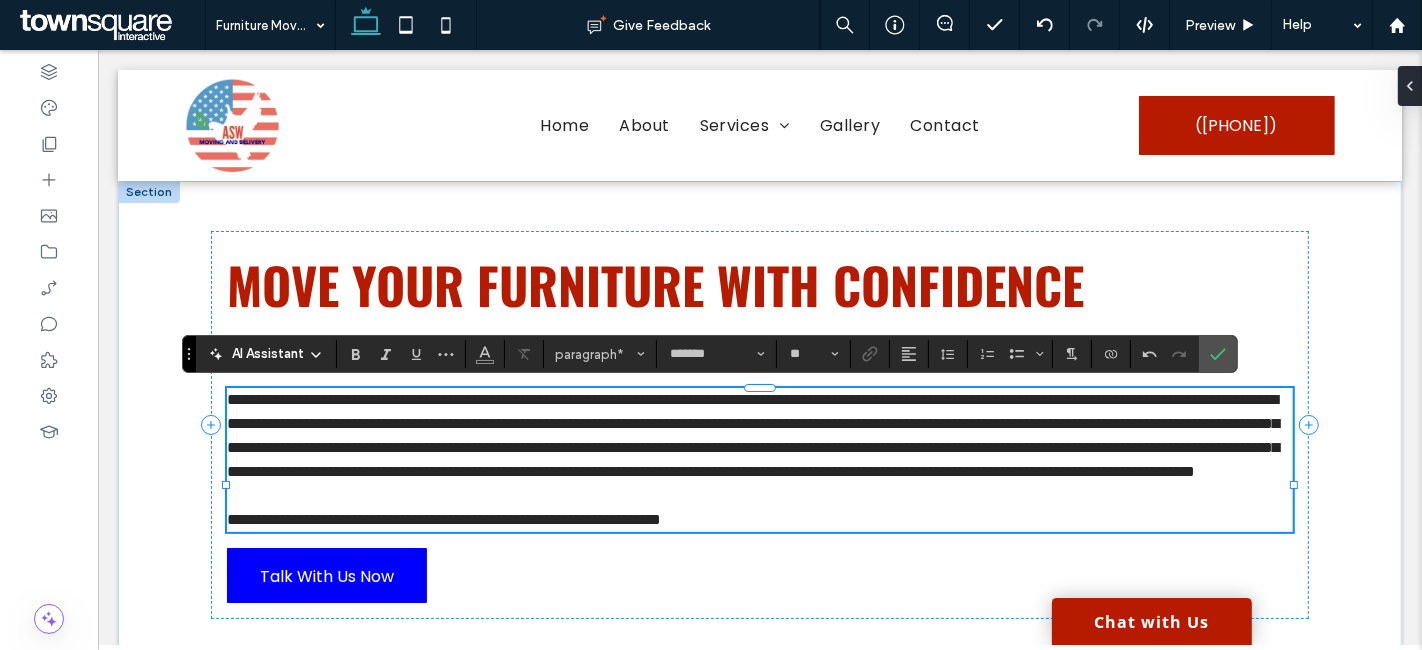 type 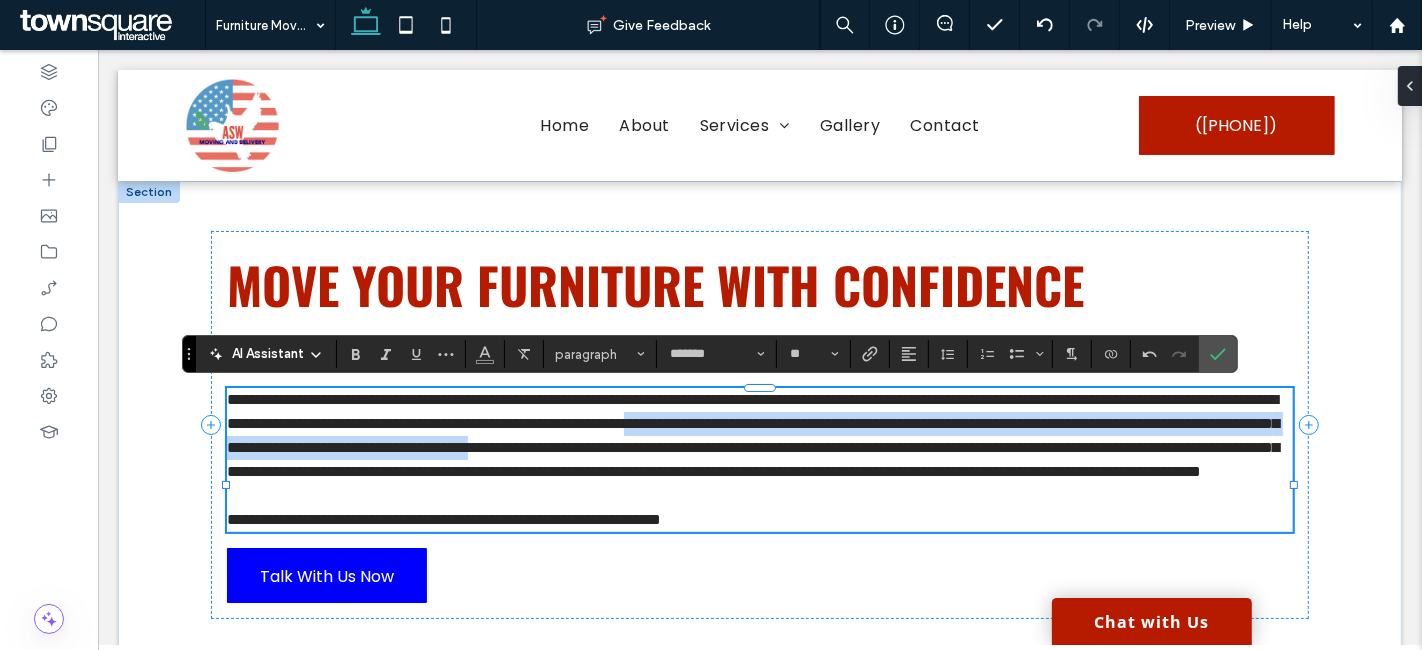 drag, startPoint x: 1263, startPoint y: 453, endPoint x: 1110, endPoint y: 430, distance: 154.7191 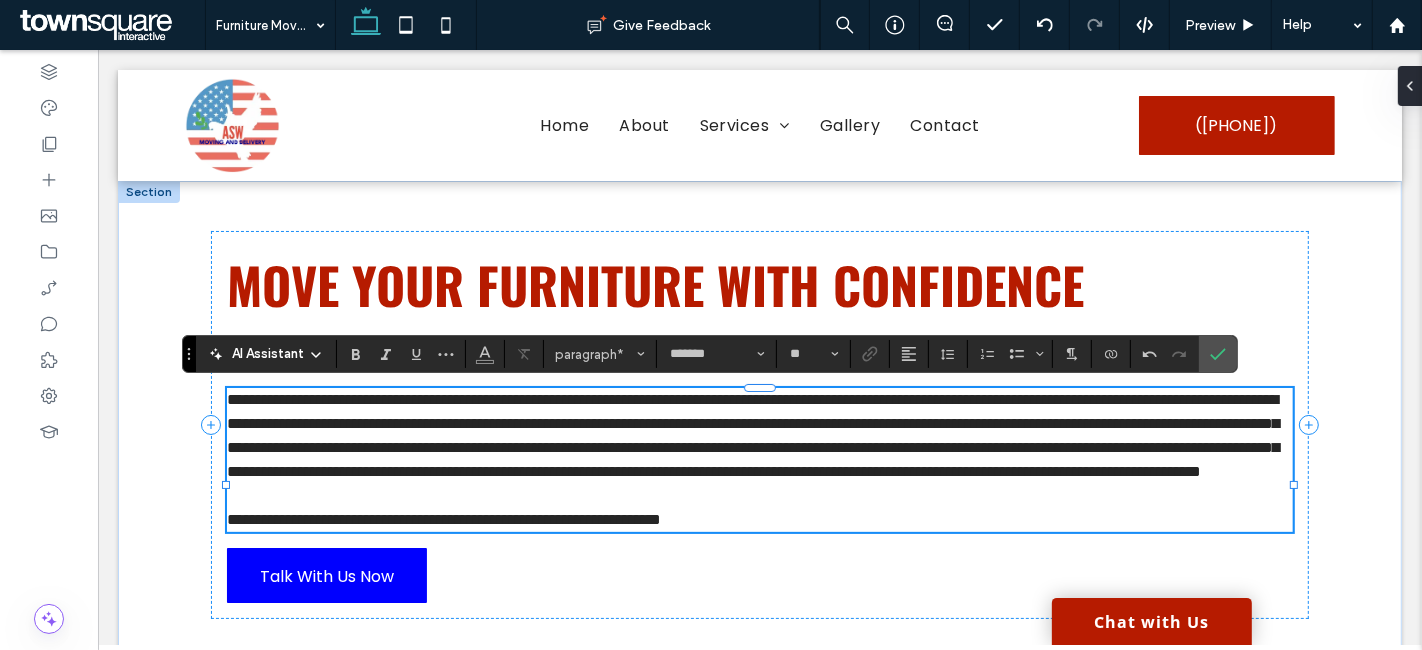 click on "**********" at bounding box center (752, 435) 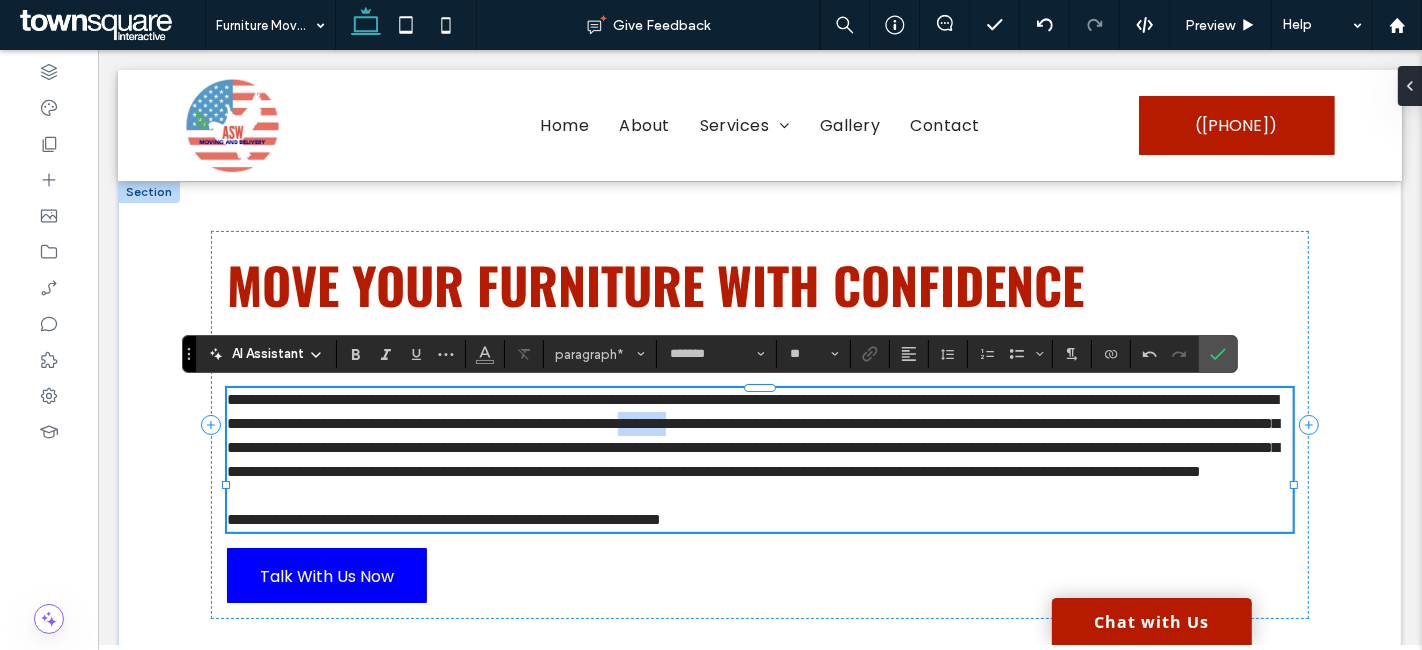 click on "**********" at bounding box center (752, 435) 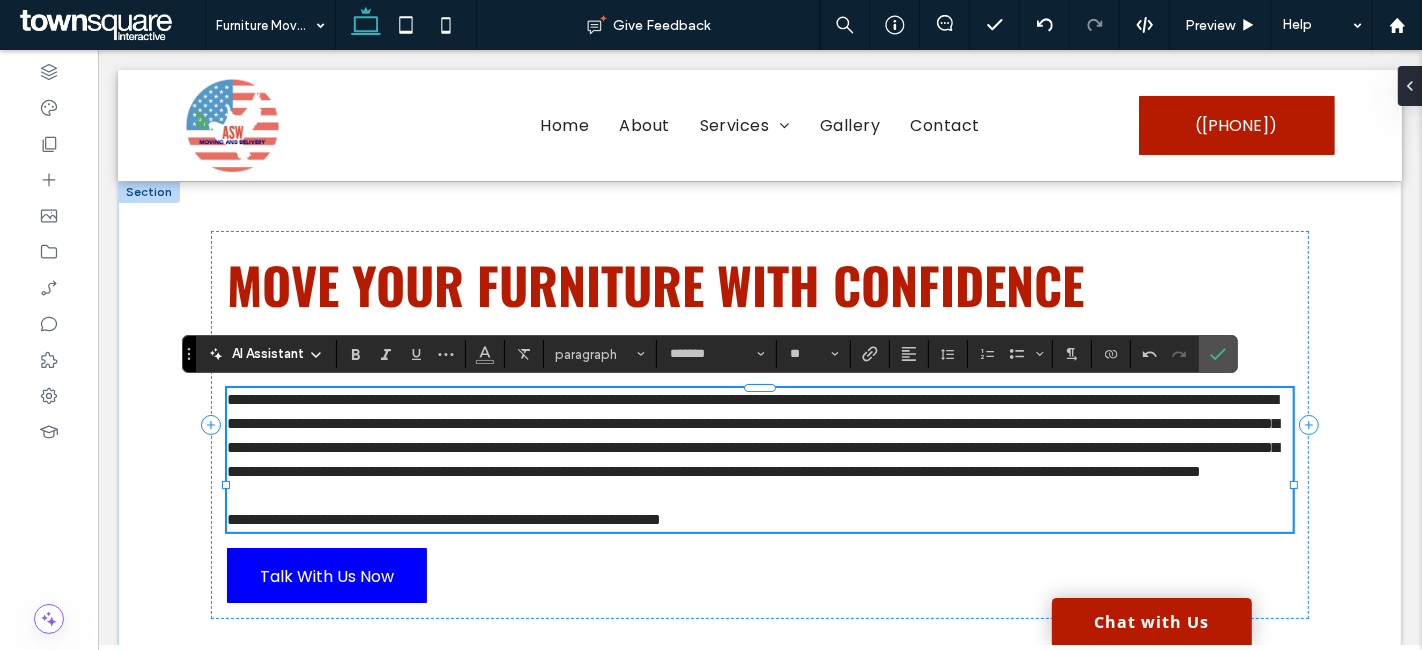 click on "**********" at bounding box center [752, 435] 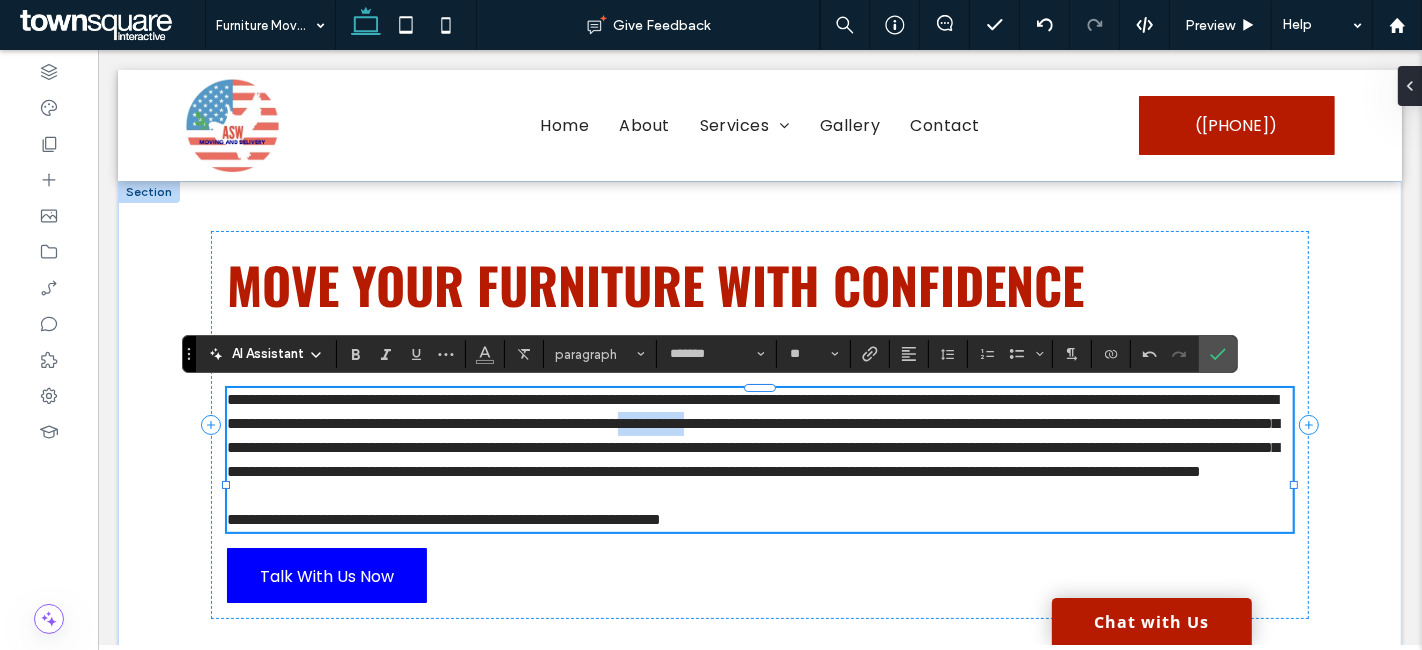 drag, startPoint x: 1197, startPoint y: 420, endPoint x: 1101, endPoint y: 424, distance: 96.0833 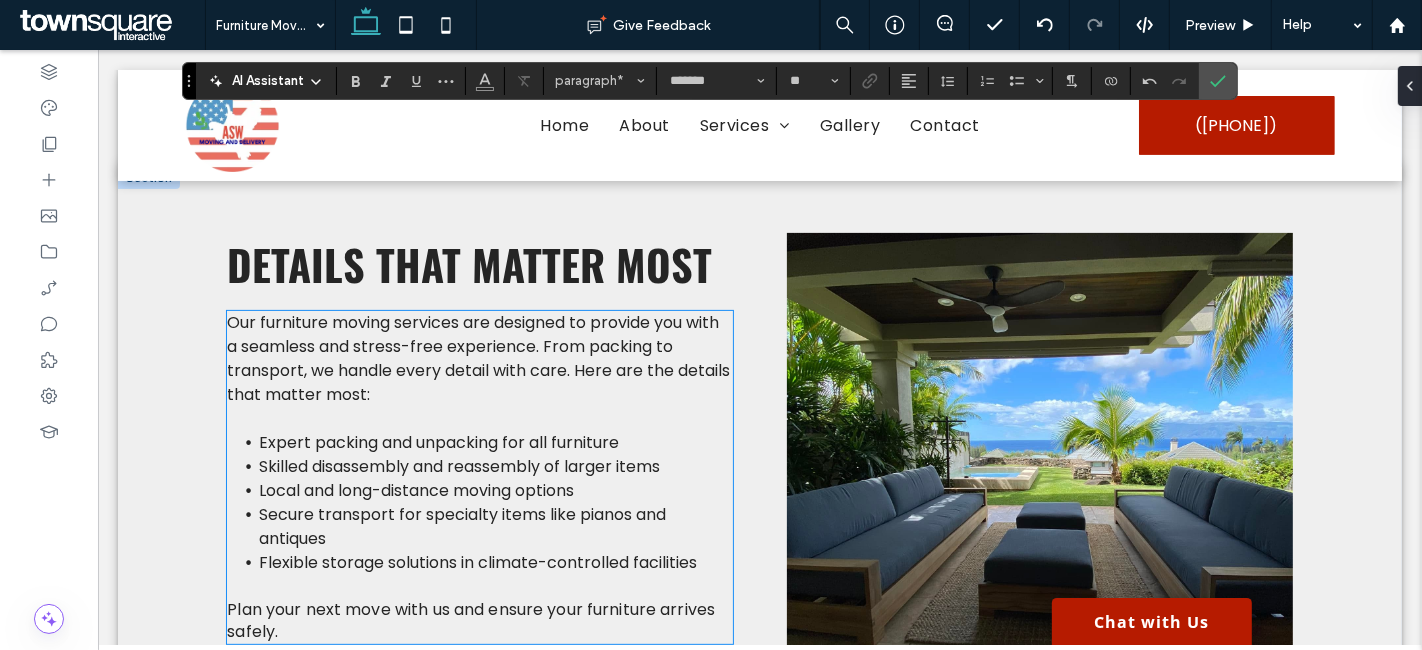 scroll, scrollTop: 555, scrollLeft: 0, axis: vertical 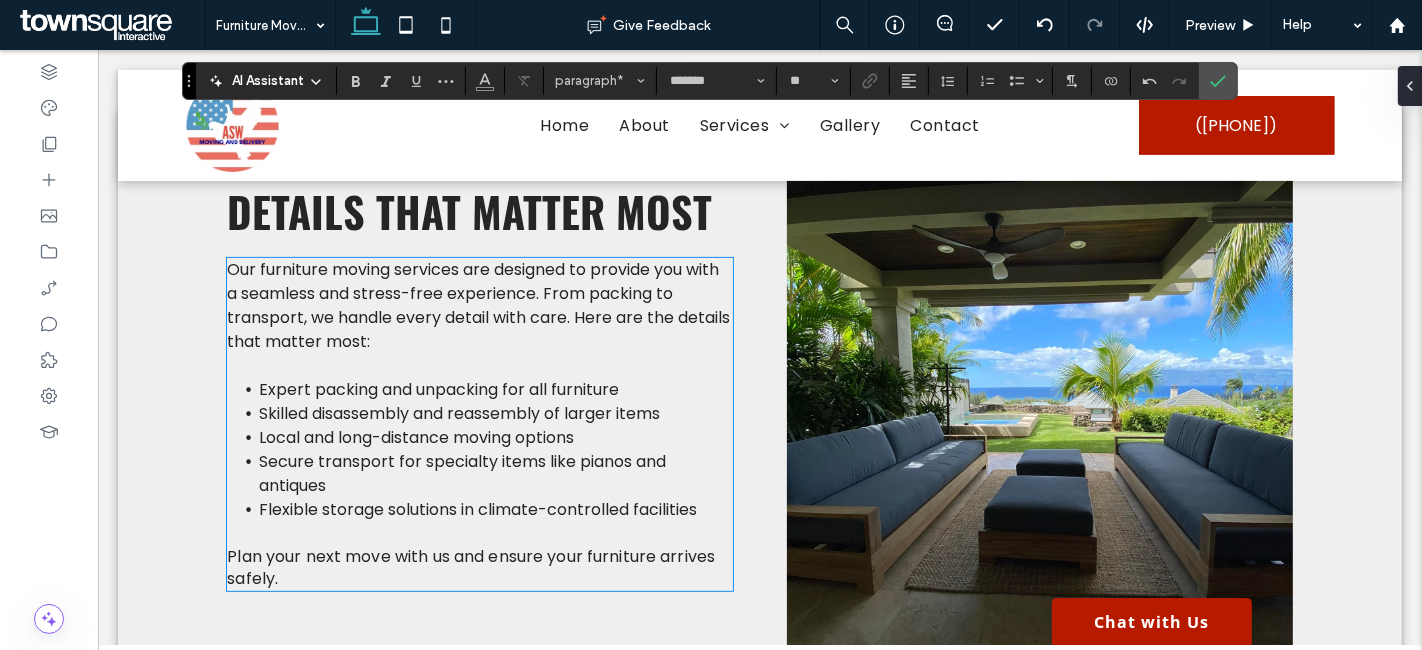click on "Our furniture moving services are designed to provide you with a seamless and stress-free experience. From packing to transport, we handle every detail with care. Here are the details that matter most:" at bounding box center (477, 305) 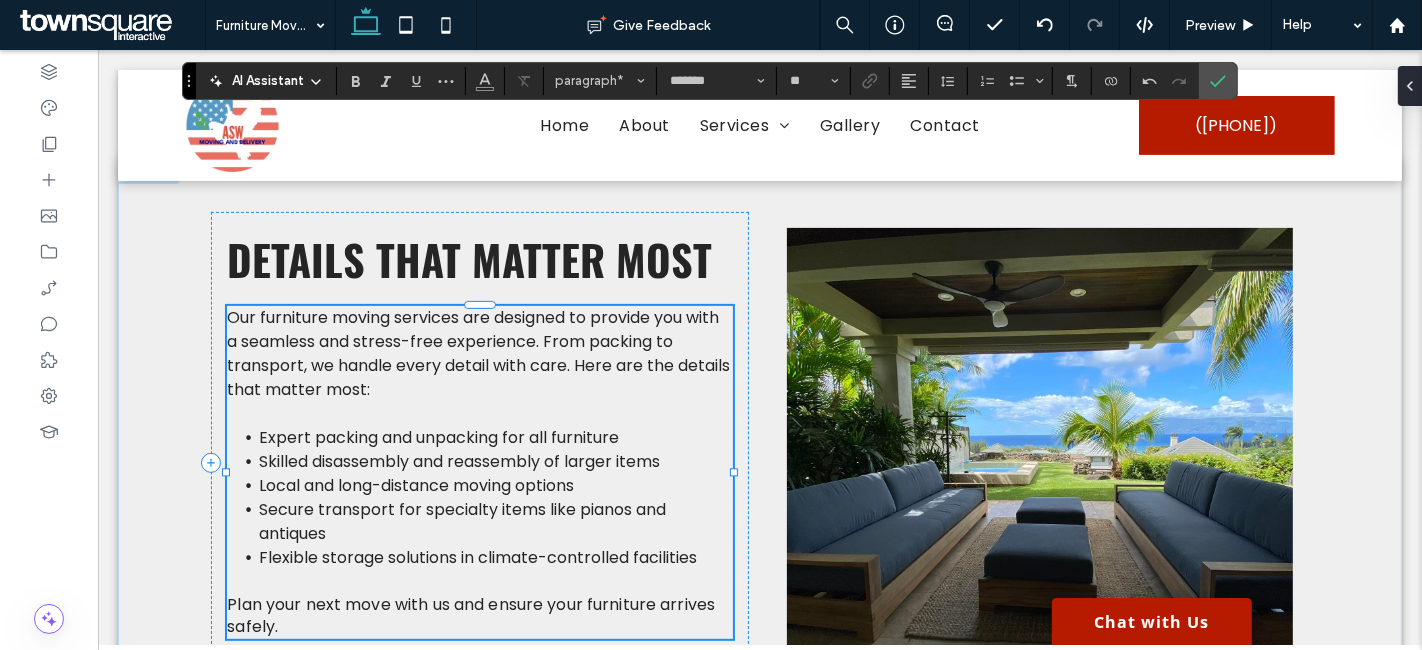 click on "Our furniture moving services are designed to provide you with a seamless and stress-free experience. From packing to transport, we handle every detail with care. Here are the details that matter most:   Expert packing and unpacking for all furniture Skilled disassembly and reassembly of larger items Local and long-distance moving options Secure transport for specialty items like pianos and antiques Flexible storage solutions in climate-controlled facilities
Plan your next move with us and ensure your furniture arrives safely." at bounding box center (479, 472) 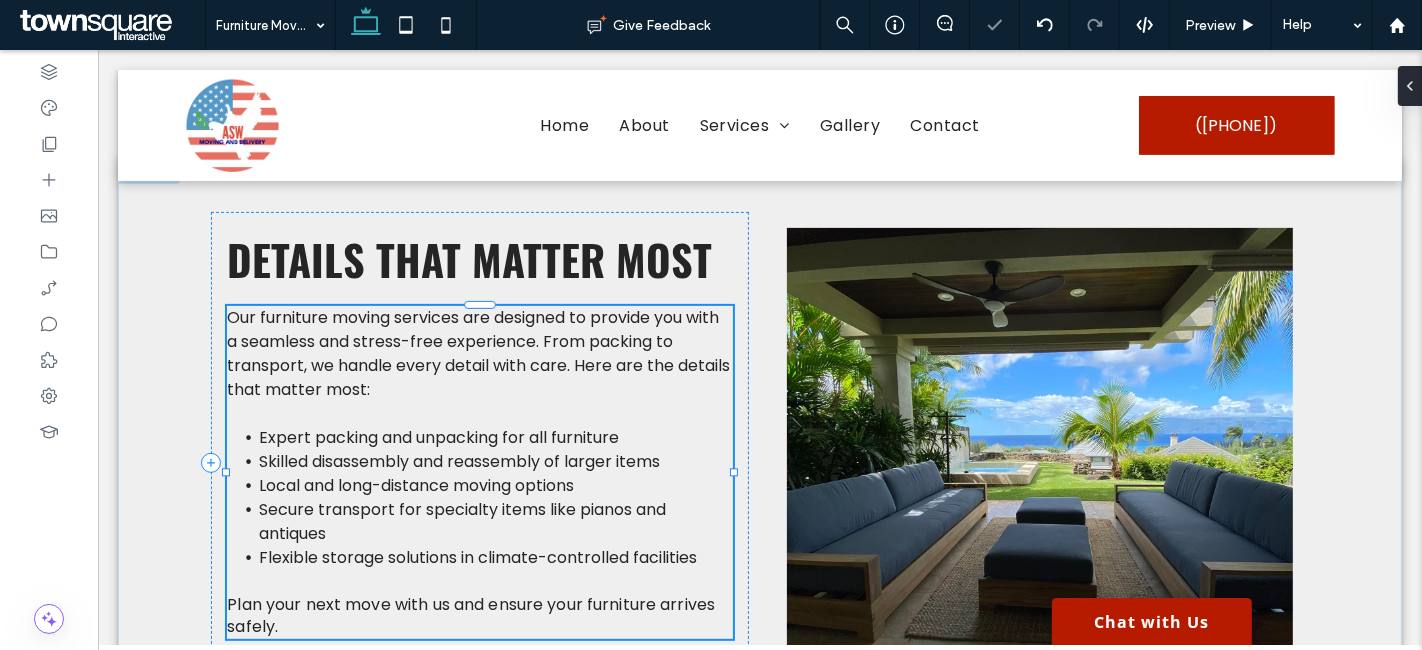 type on "*******" 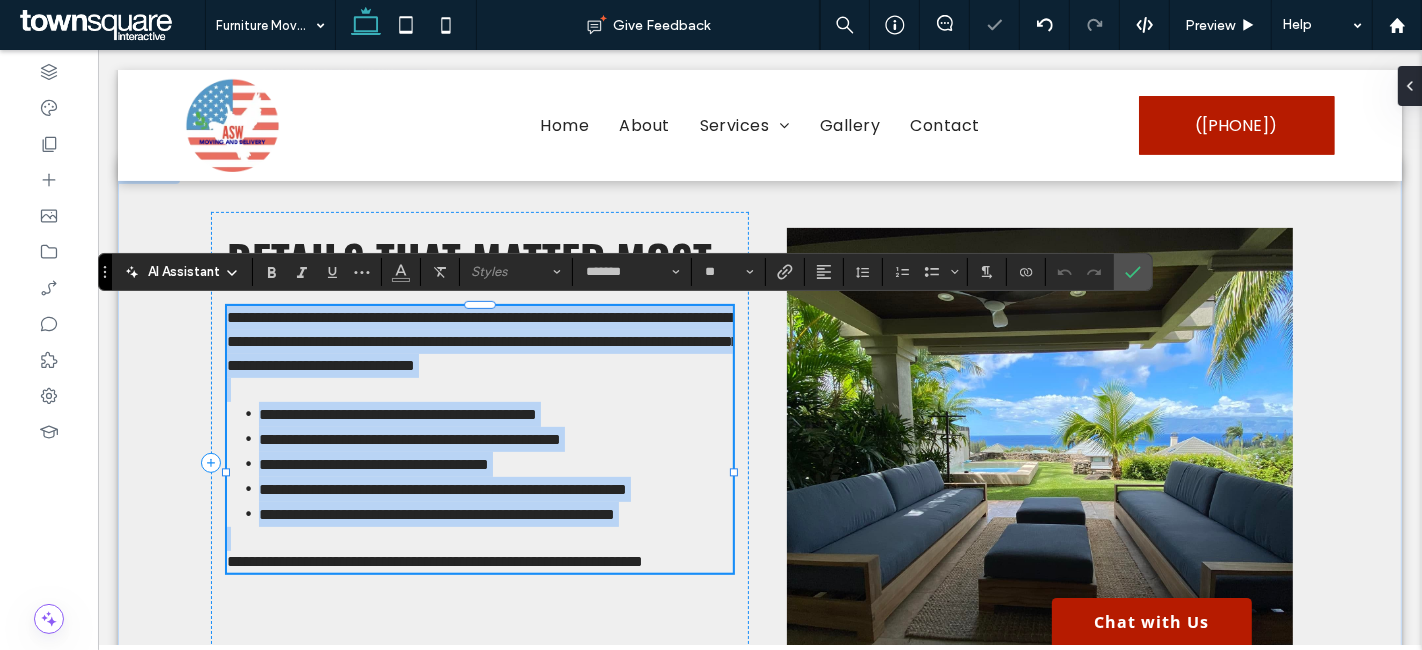 click on "**********" at bounding box center [482, 341] 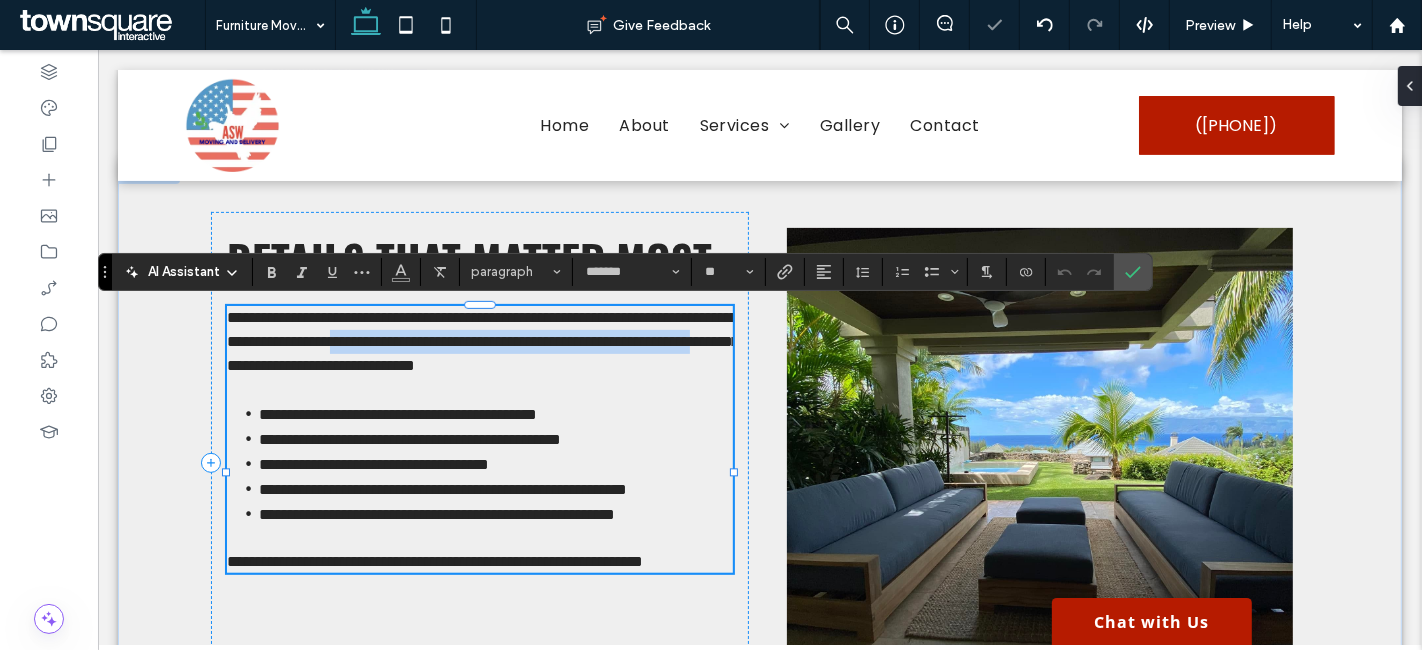 drag, startPoint x: 561, startPoint y: 366, endPoint x: 539, endPoint y: 346, distance: 29.732138 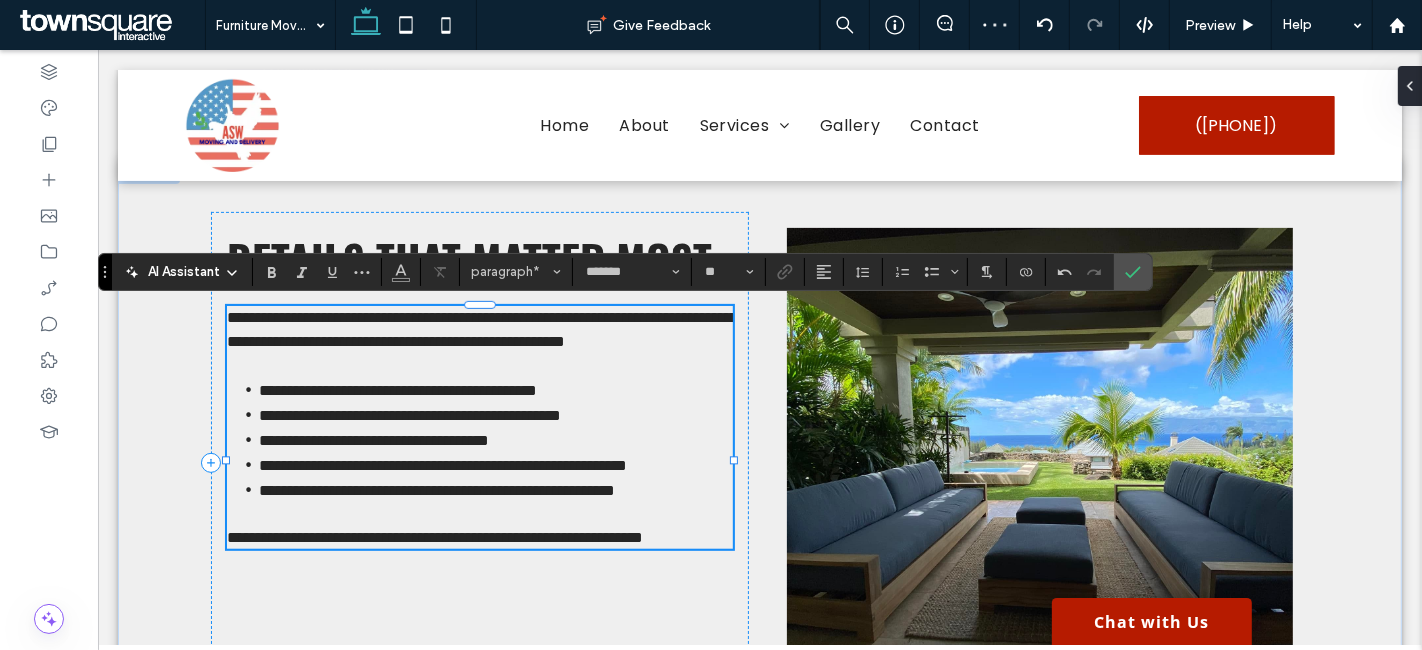 type 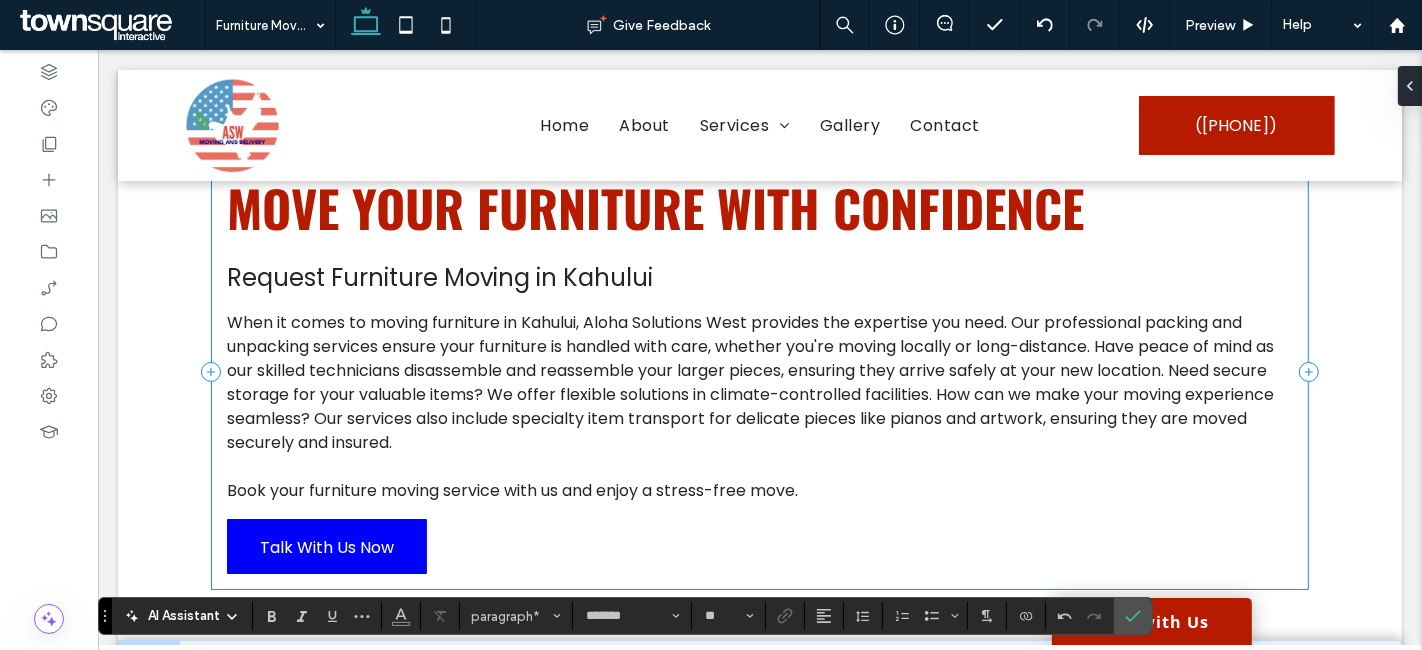 scroll, scrollTop: 62, scrollLeft: 0, axis: vertical 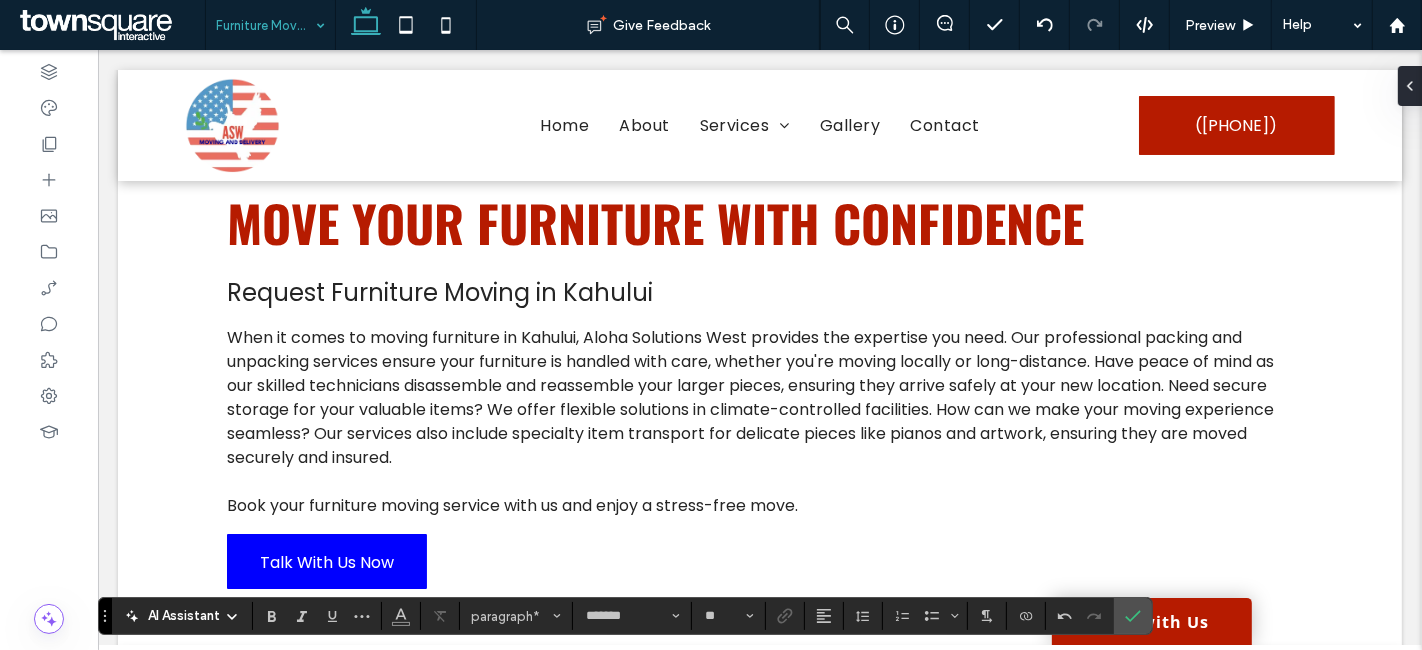 click at bounding box center (265, 25) 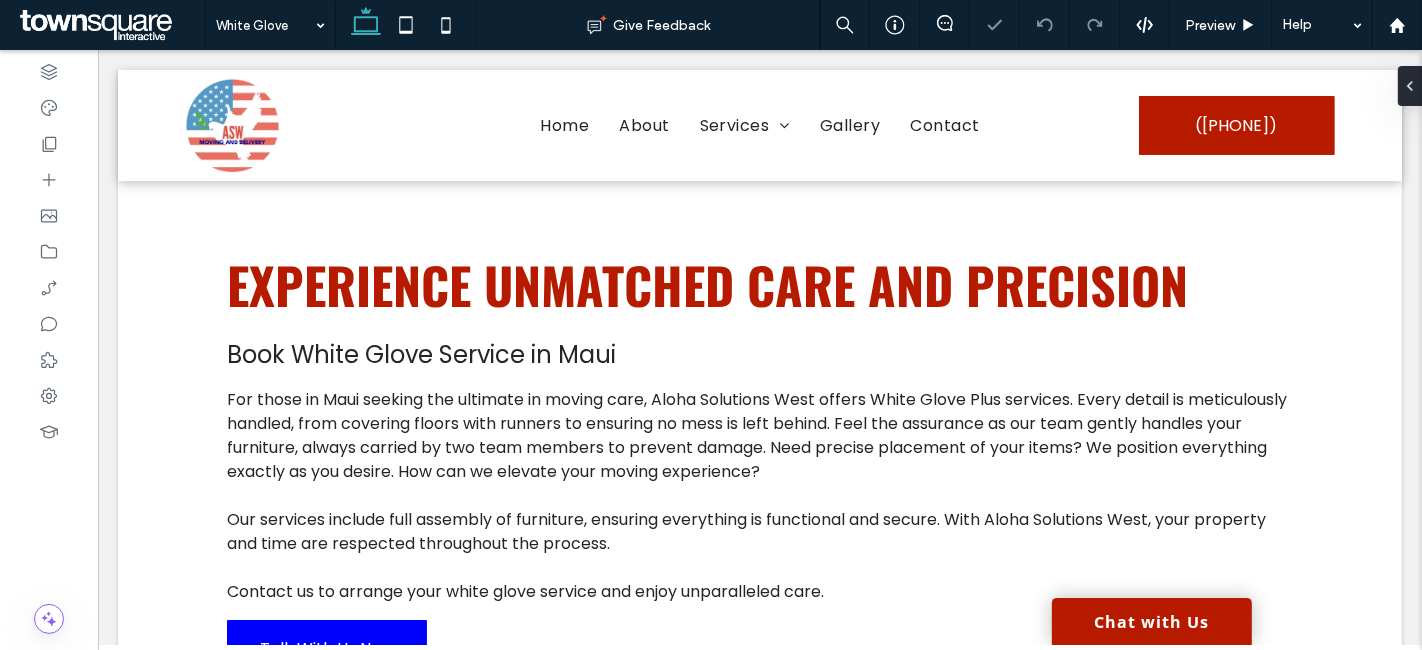 scroll, scrollTop: 0, scrollLeft: 0, axis: both 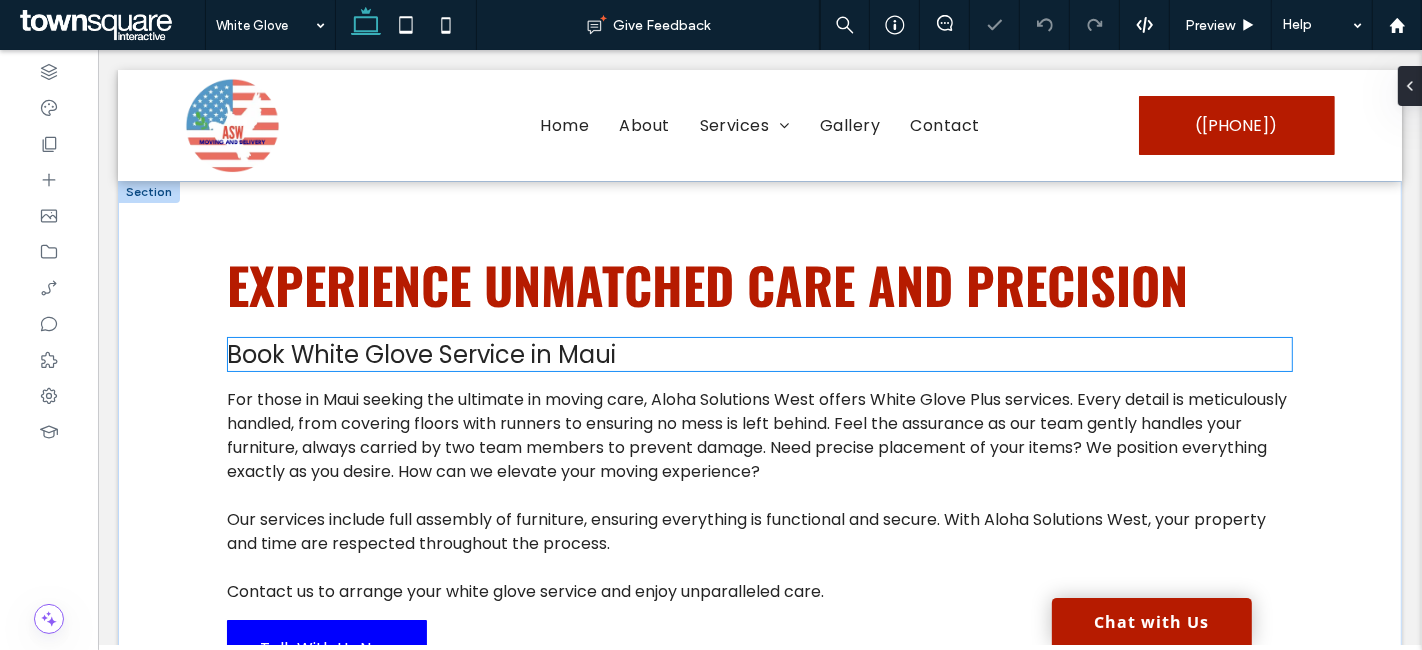click on "Book White Glove Service in Maui" at bounding box center (420, 354) 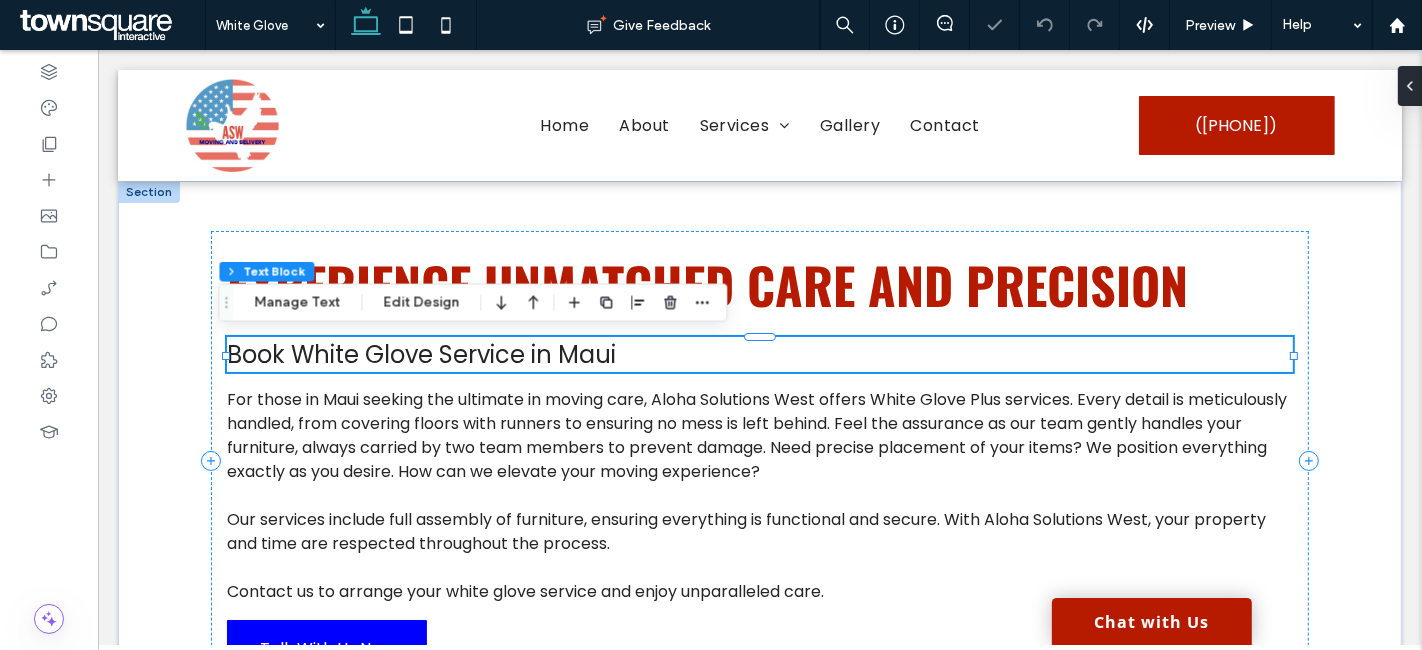 click on "Book White Glove Service in Maui" at bounding box center [420, 354] 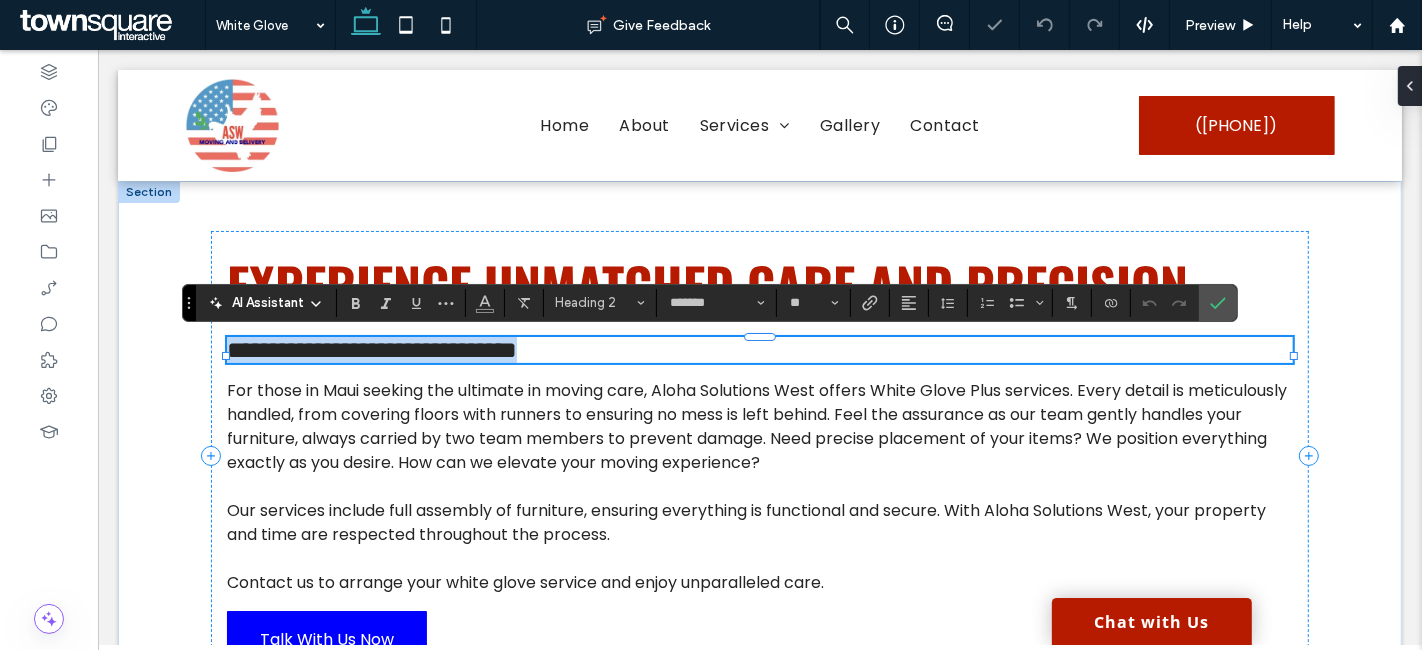 click on "**********" at bounding box center (371, 350) 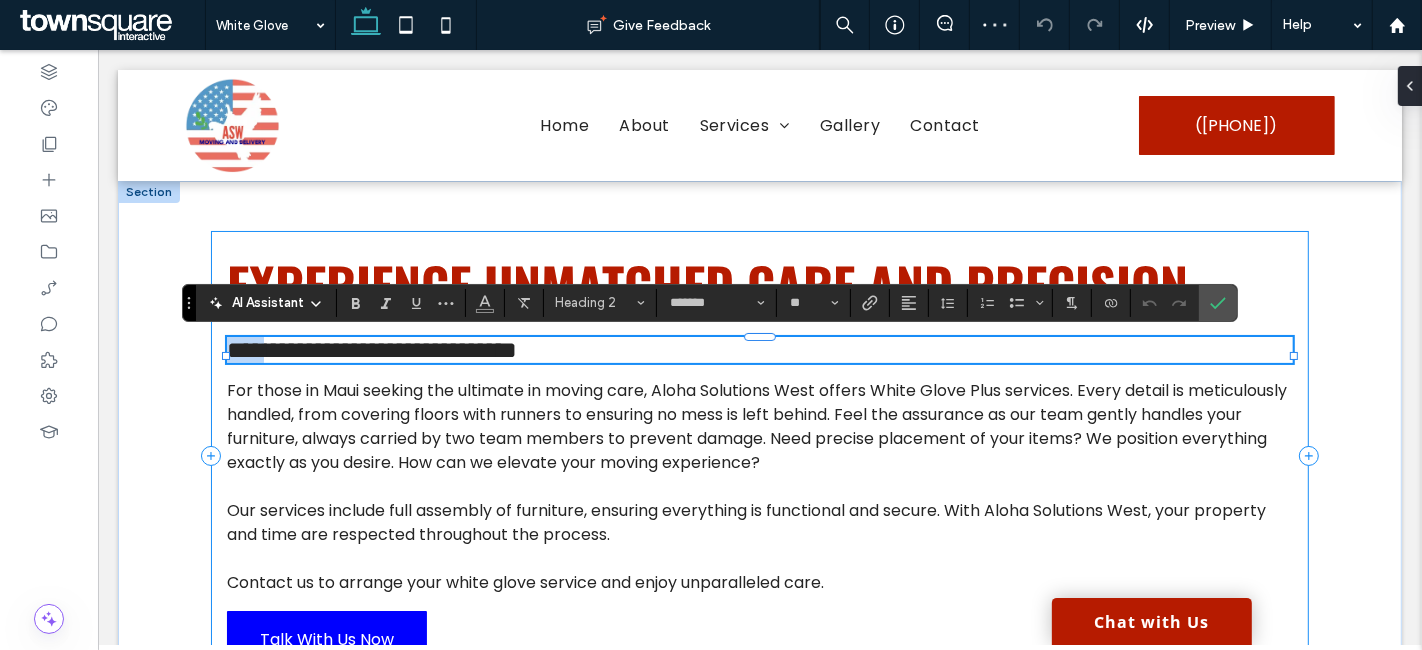 drag, startPoint x: 277, startPoint y: 352, endPoint x: 201, endPoint y: 359, distance: 76.321686 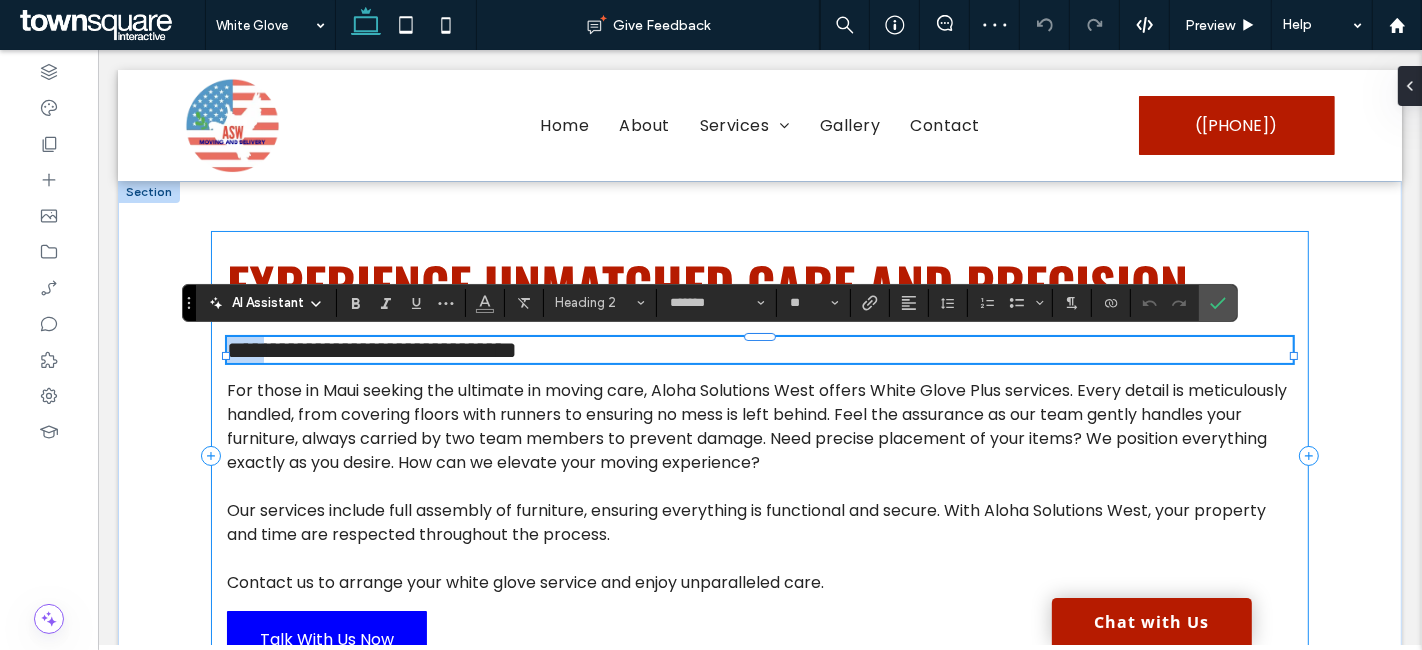 click on "**********" at bounding box center (758, 456) 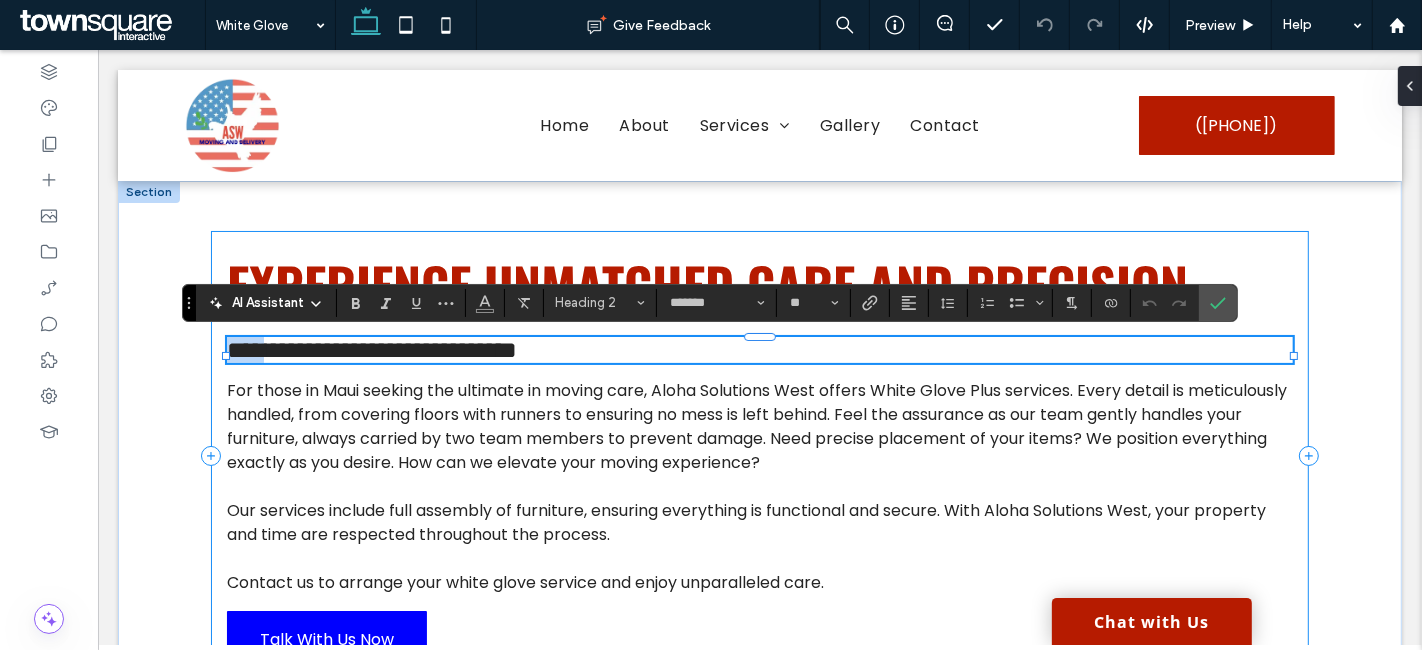 type 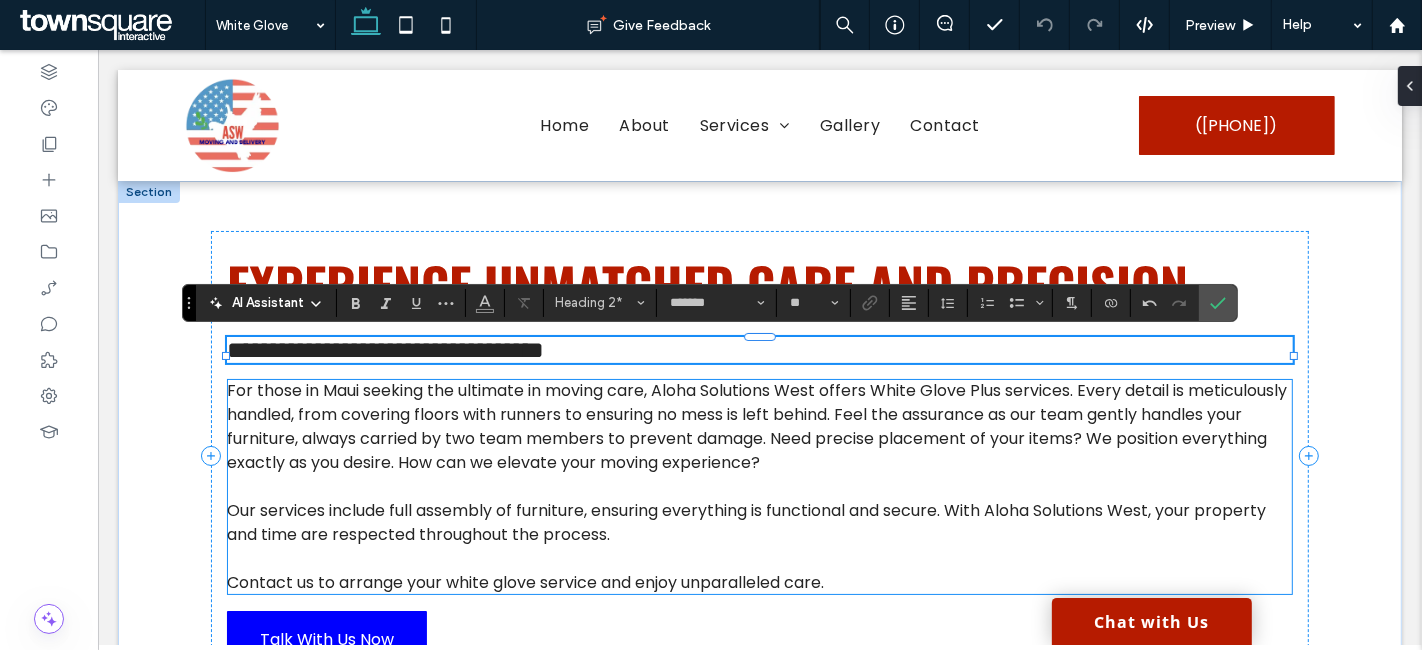 click on "For those in Maui seeking the ultimate in moving care, Aloha Solutions West offers White Glove Plus services. Every detail is meticulously handled, from covering floors with runners to ensuring no mess is left behind. Feel the assurance as our team gently handles your furniture, always carried by two team members to prevent damage. Need precise placement of your items? We position everything exactly as you desire. How can we elevate your moving experience?" at bounding box center (756, 426) 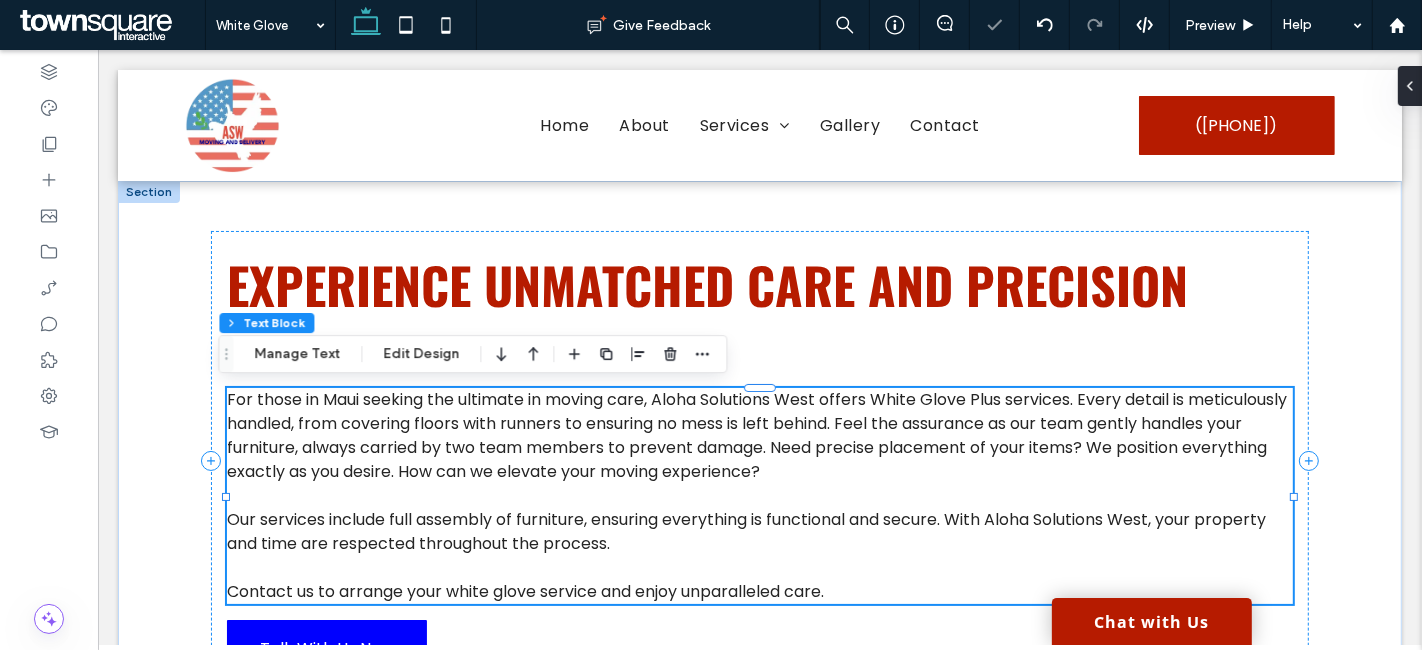 click on "For those in Maui seeking the ultimate in moving care, Aloha Solutions West offers White Glove Plus services. Every detail is meticulously handled, from covering floors with runners to ensuring no mess is left behind. Feel the assurance as our team gently handles your furniture, always carried by two team members to prevent damage. Need precise placement of your items? We position everything exactly as you desire. How can we elevate your moving experience?" at bounding box center (756, 435) 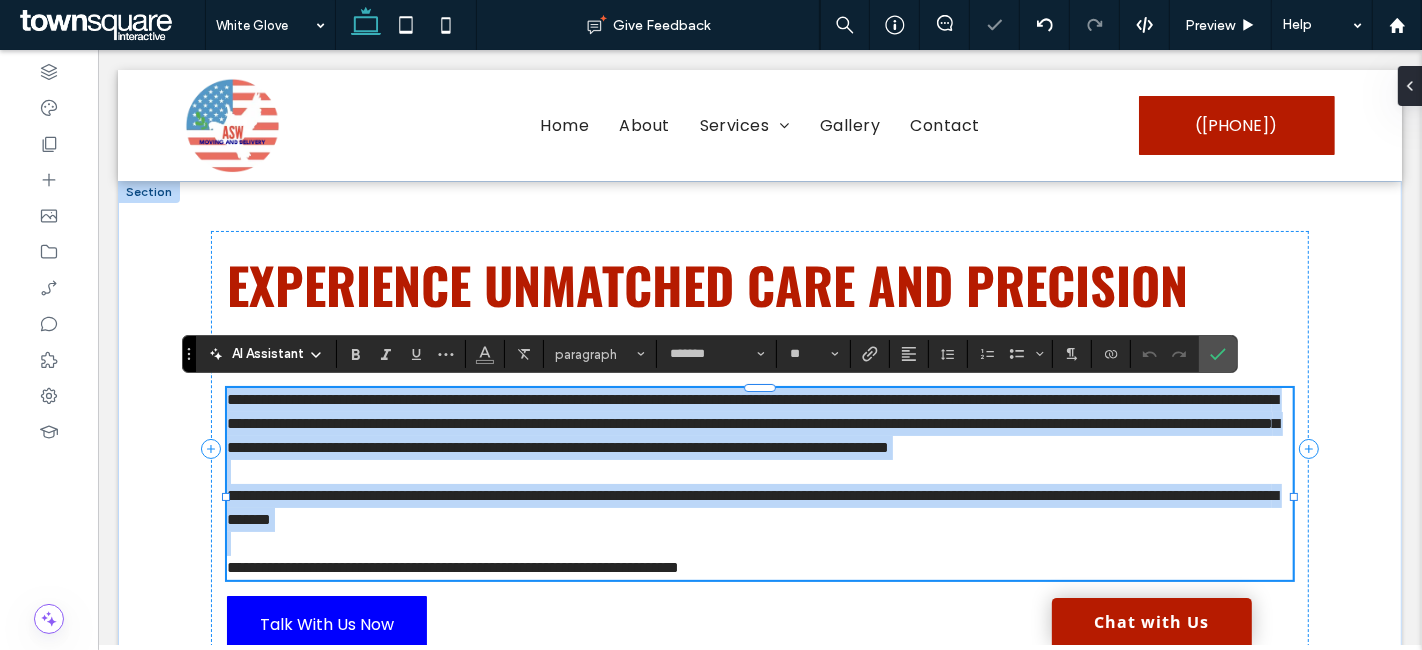 click on "**********" at bounding box center [752, 423] 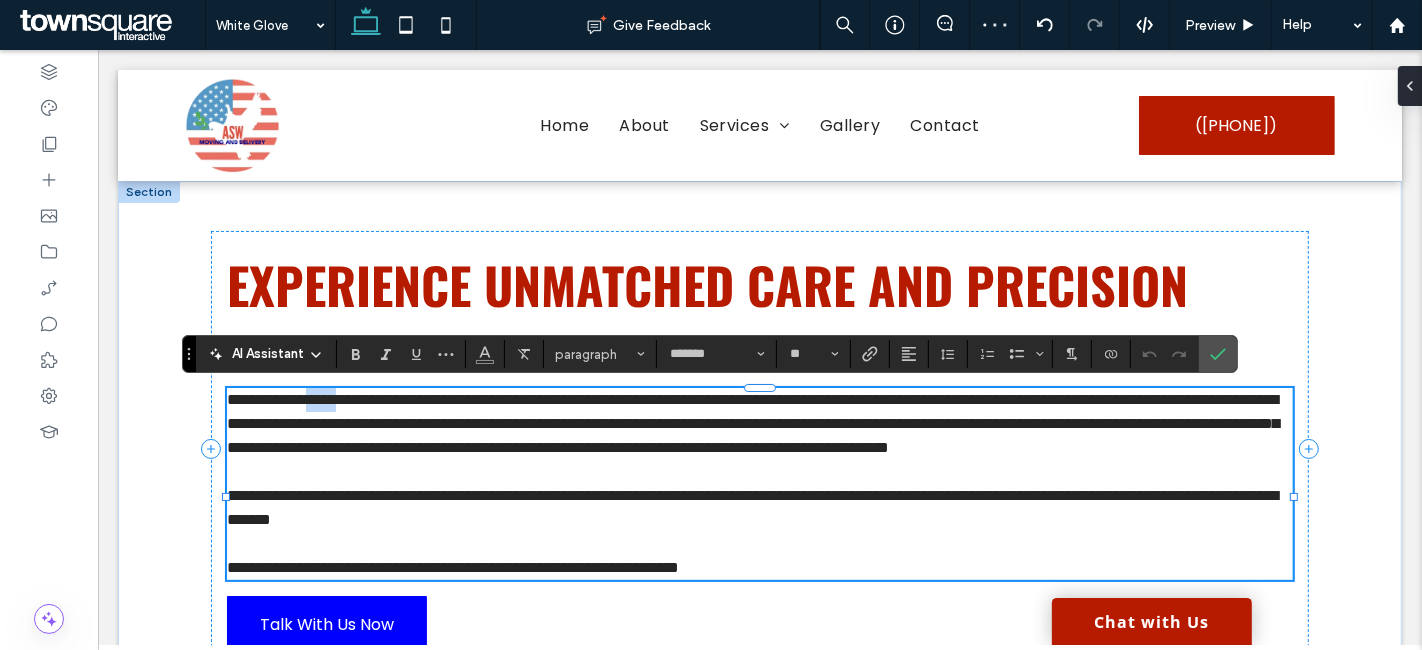 click on "**********" at bounding box center [752, 423] 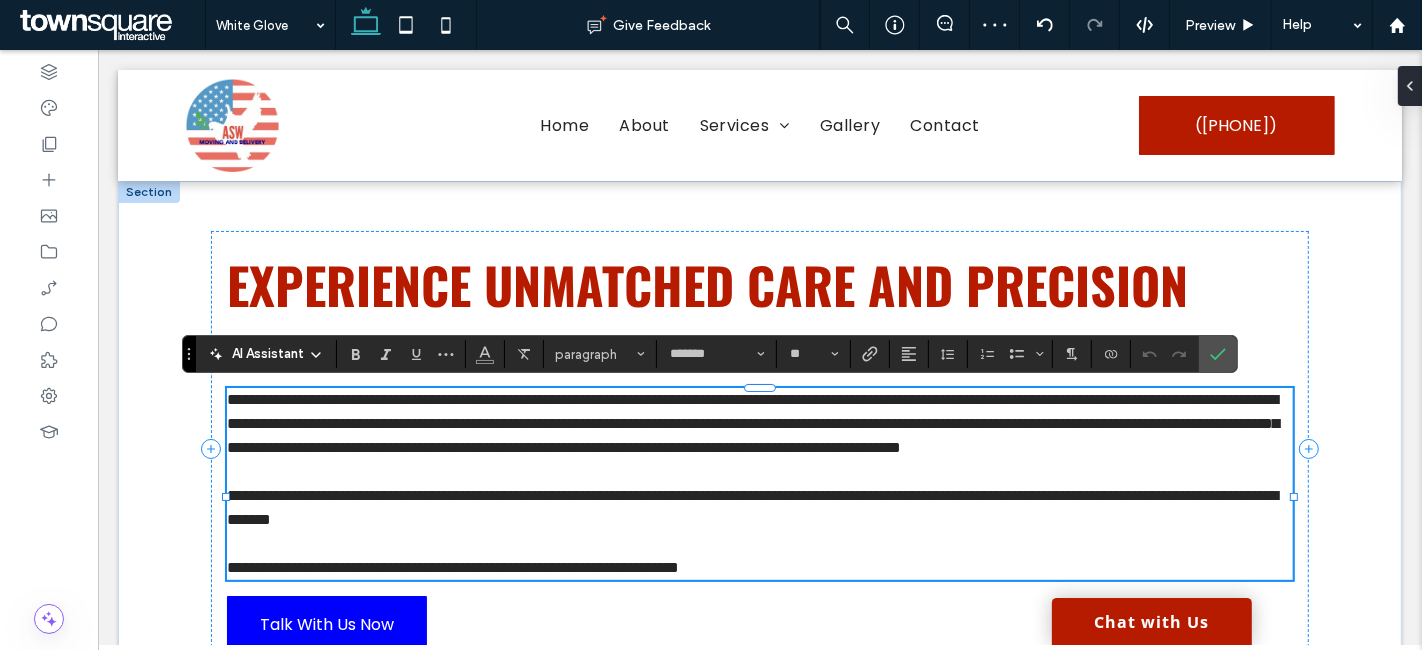 scroll, scrollTop: 0, scrollLeft: 0, axis: both 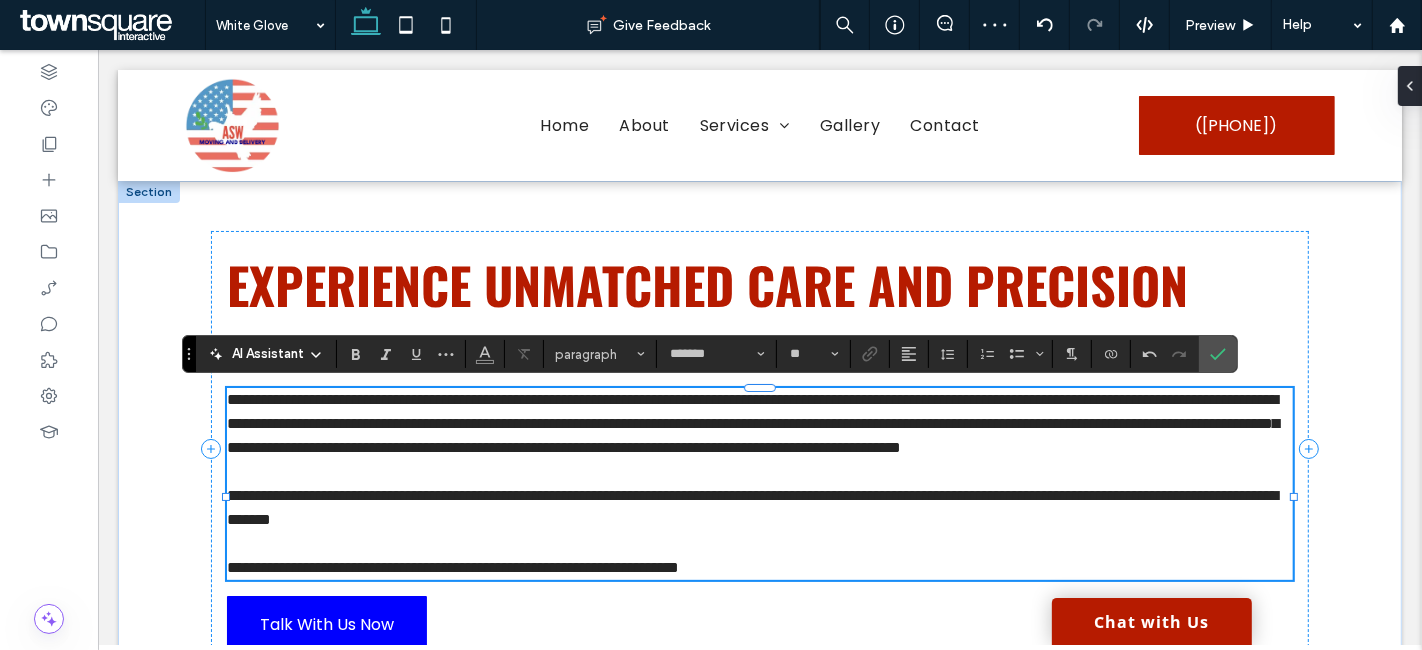 click on "**********" at bounding box center [752, 423] 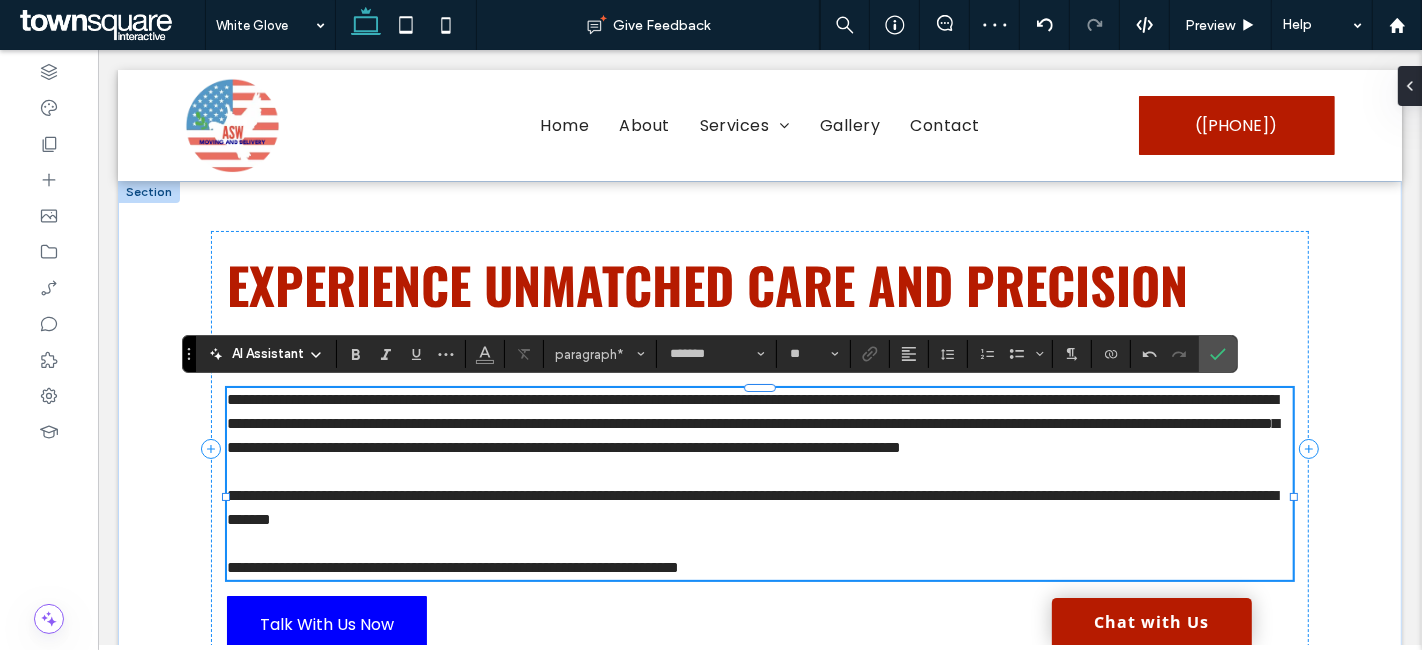 type 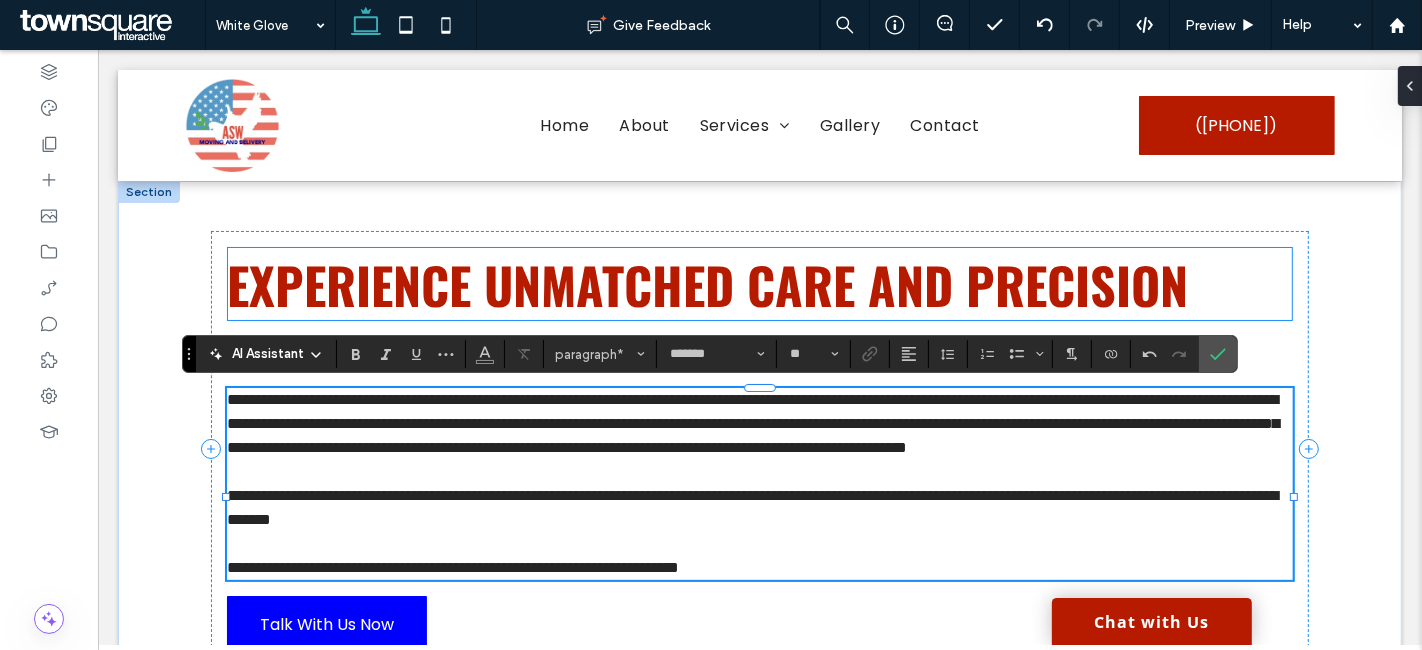 click on "Experience Unmatched Care and Precision" at bounding box center (706, 284) 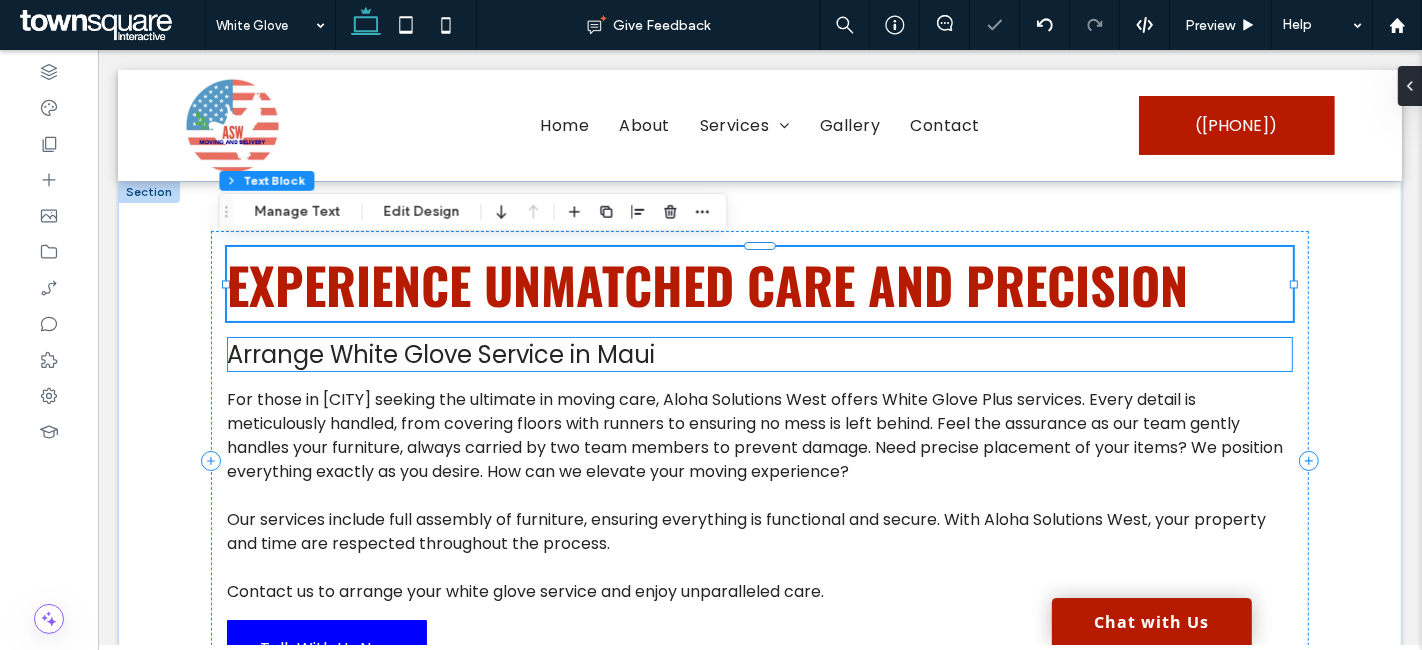 click on "Arrange White Glove Service in Maui" at bounding box center [440, 354] 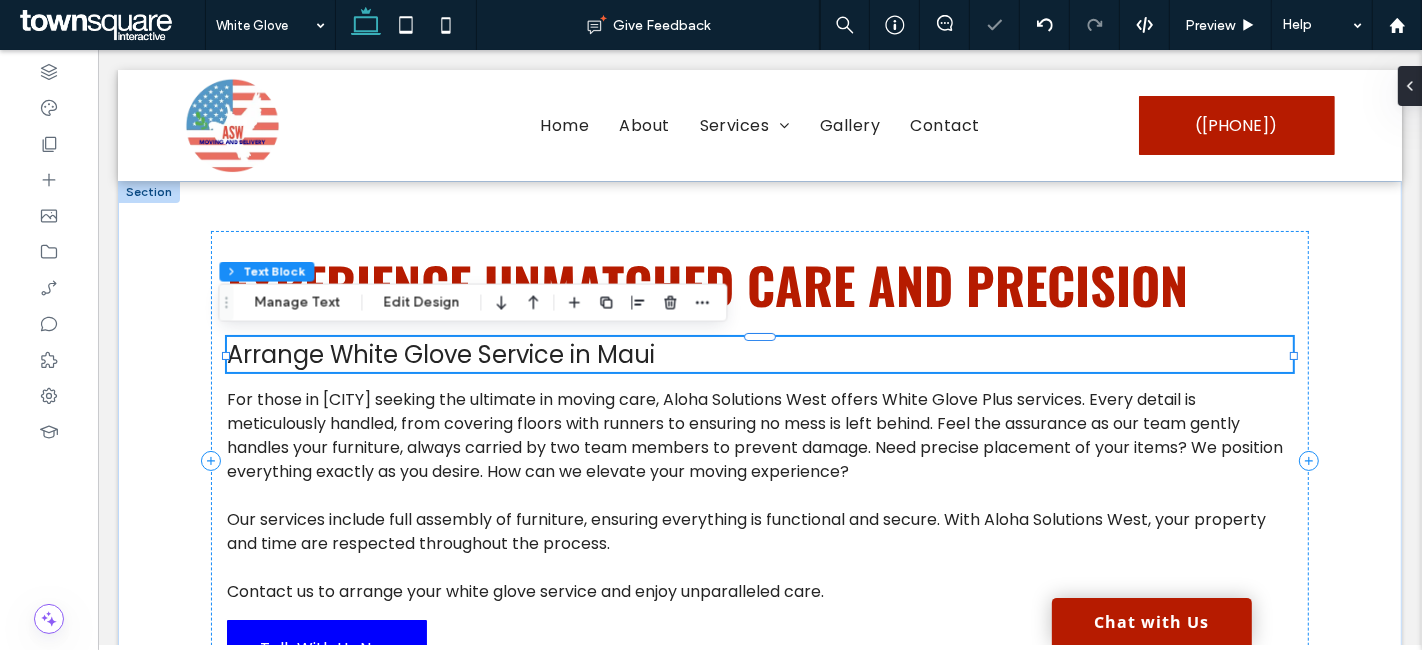 click on "Arrange White Glove Service in Maui" at bounding box center (758, 354) 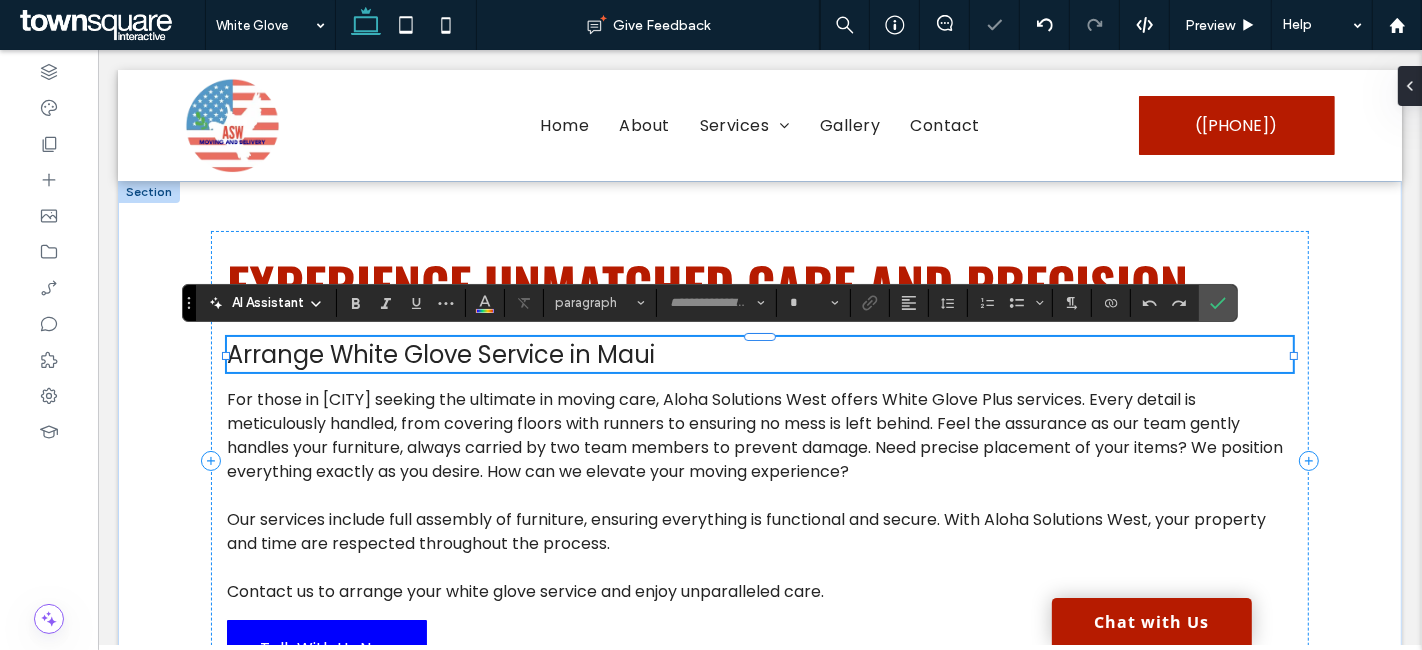 type on "*******" 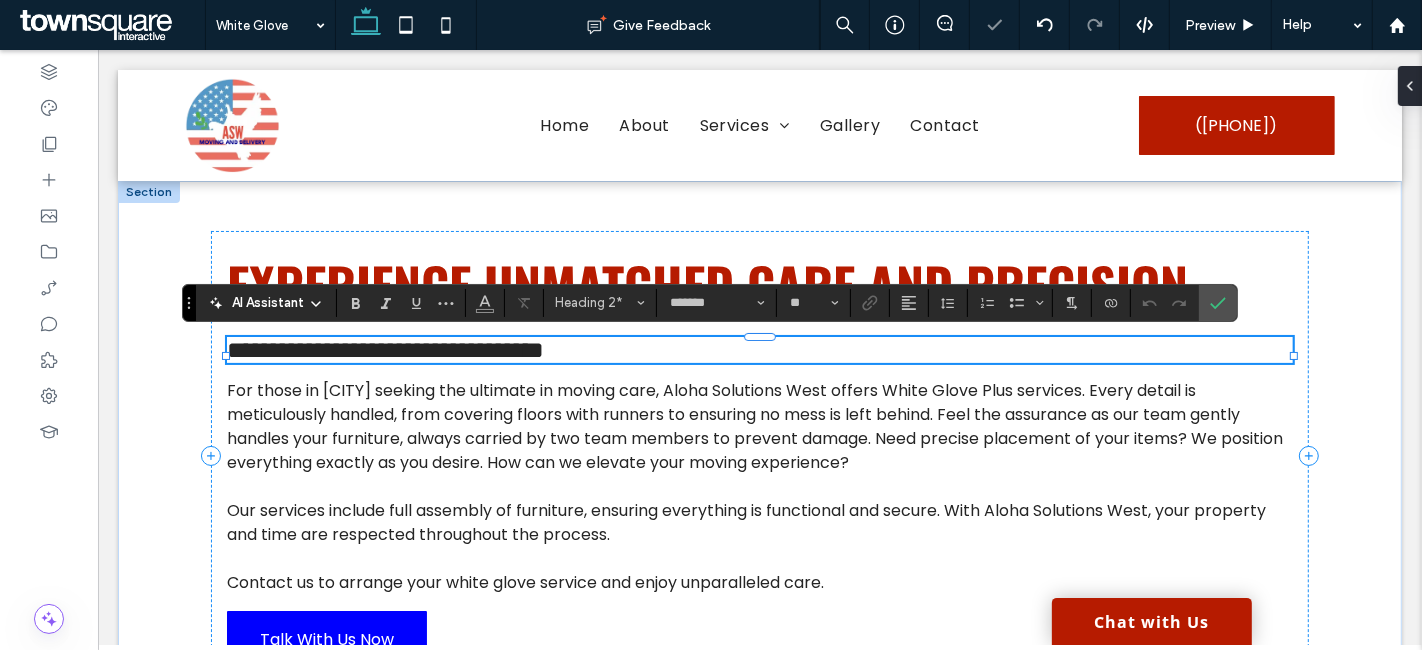 click on "**********" at bounding box center (384, 350) 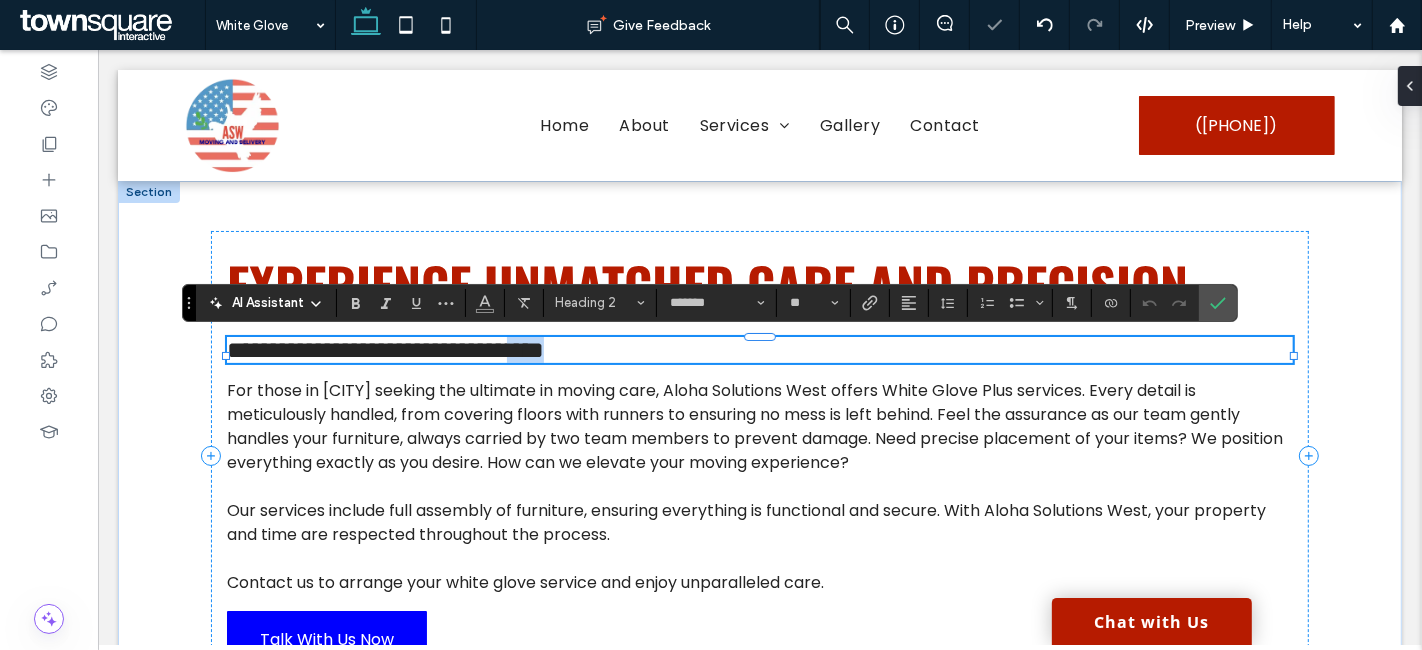 click on "**********" at bounding box center (384, 350) 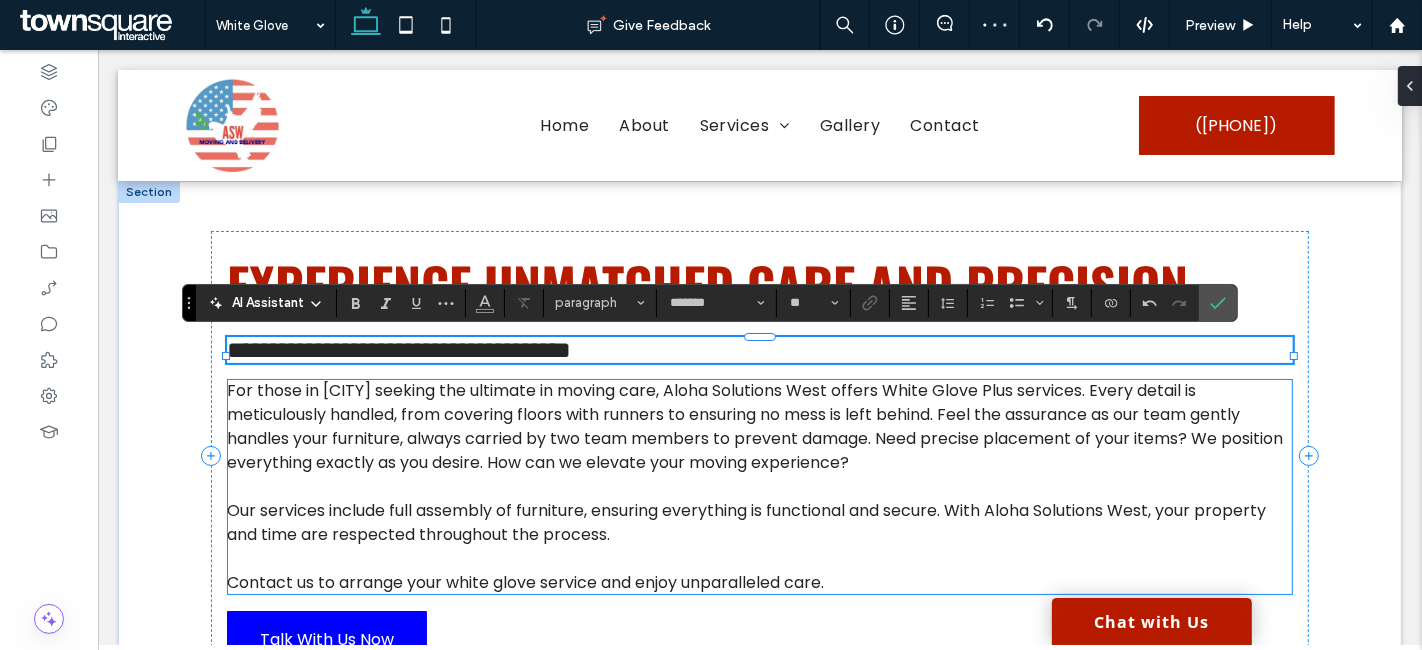 click on "Our services include full assembly of furniture, ensuring everything is functional and secure. With Aloha Solutions West, your property and time are respected throughout the process." at bounding box center [745, 522] 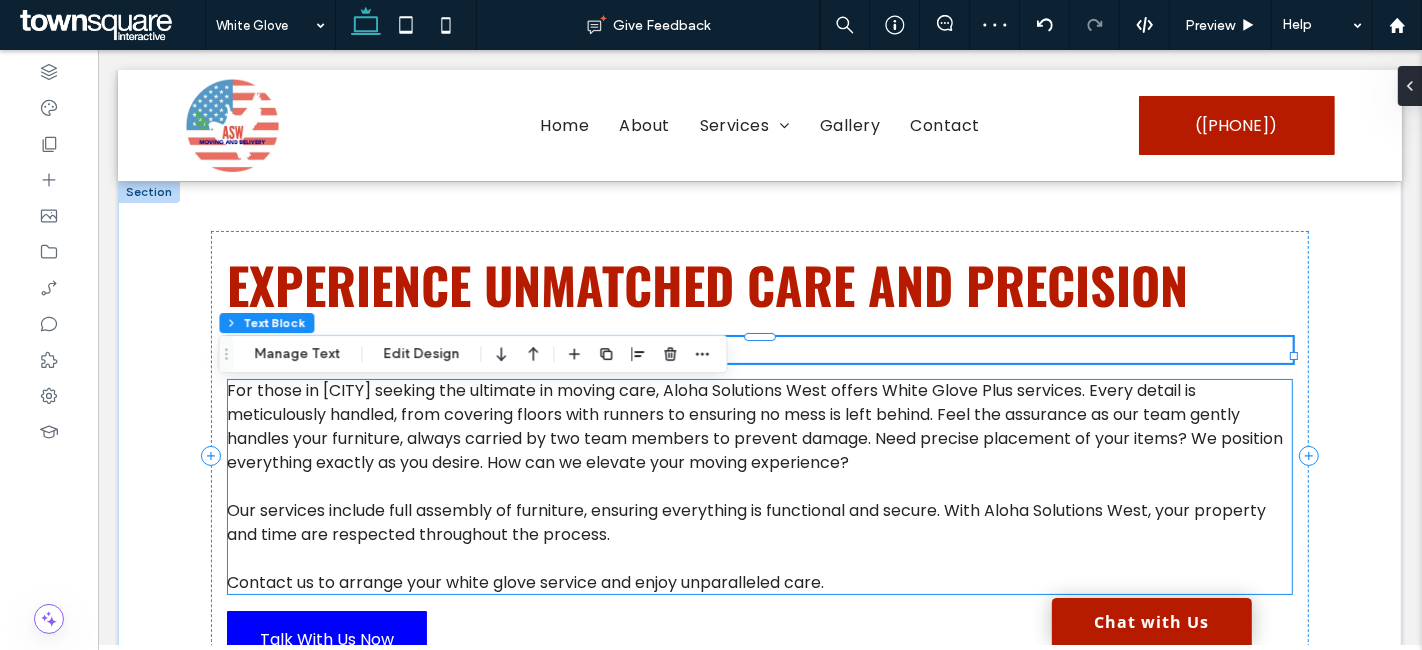 click on "For those in Kahului seeking the ultimate in moving care, Aloha Solutions West offers White Glove Plus services. Every detail is meticulously handled, from covering floors with runners to ensuring no mess is left behind. Feel the assurance as our team gently handles your furniture, always carried by two team members to prevent damage. Need precise placement of your items? We position everything exactly as you desire. How can we elevate your moving experience? Our services include full assembly of furniture, ensuring everything is functional and secure. With Aloha Solutions West, your property and time are respected throughout the process. Contact us to arrange your white glove service and enjoy unparalleled care." at bounding box center [758, 487] 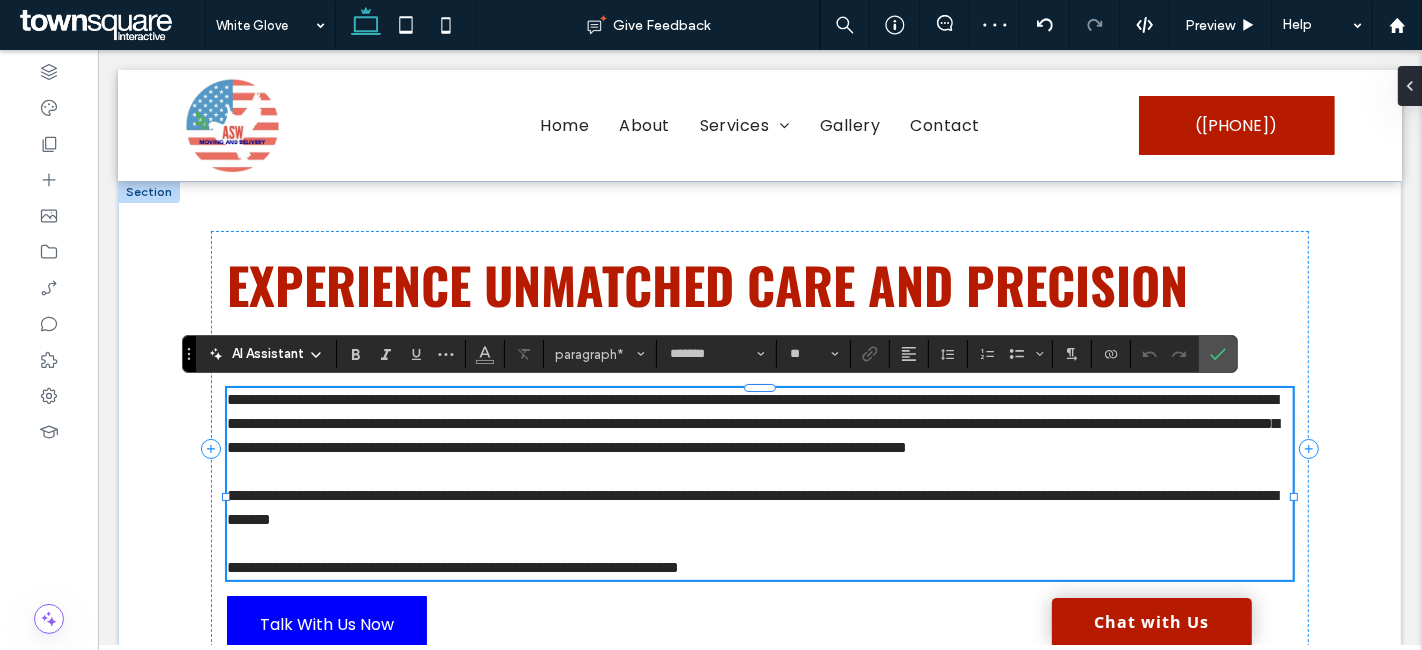 click on "**********" at bounding box center [751, 507] 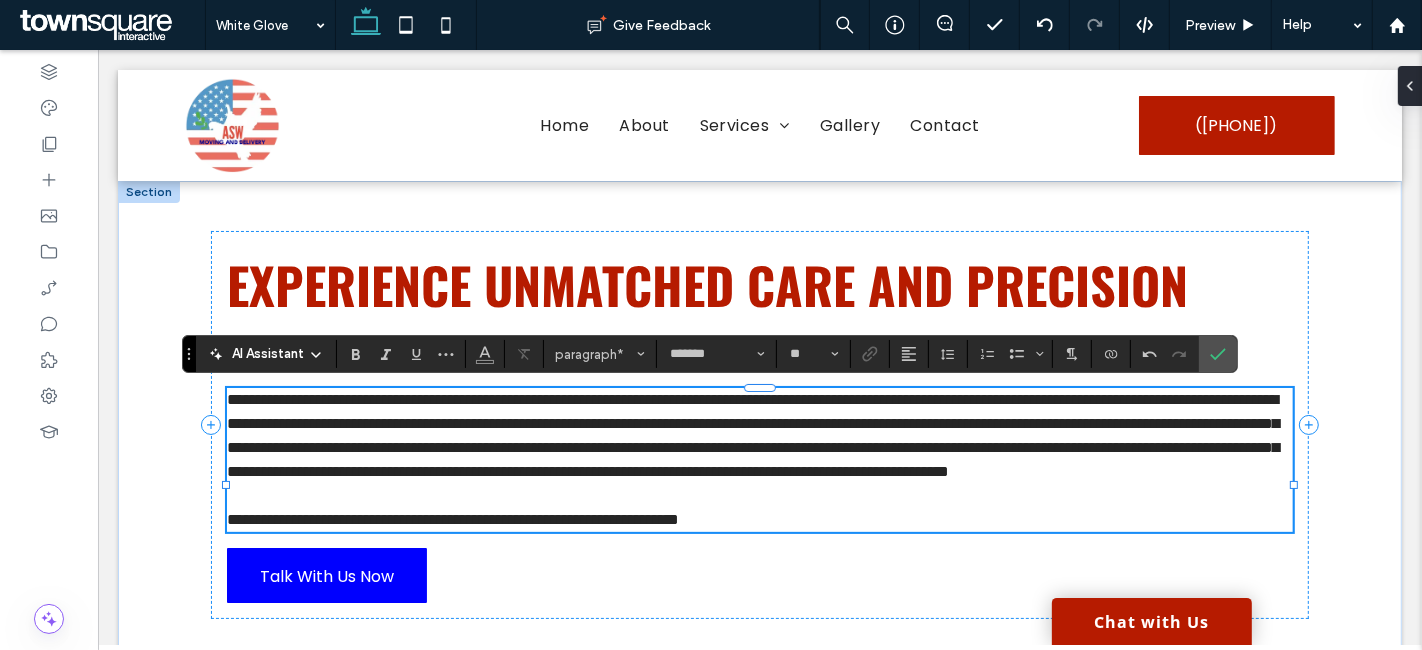 type 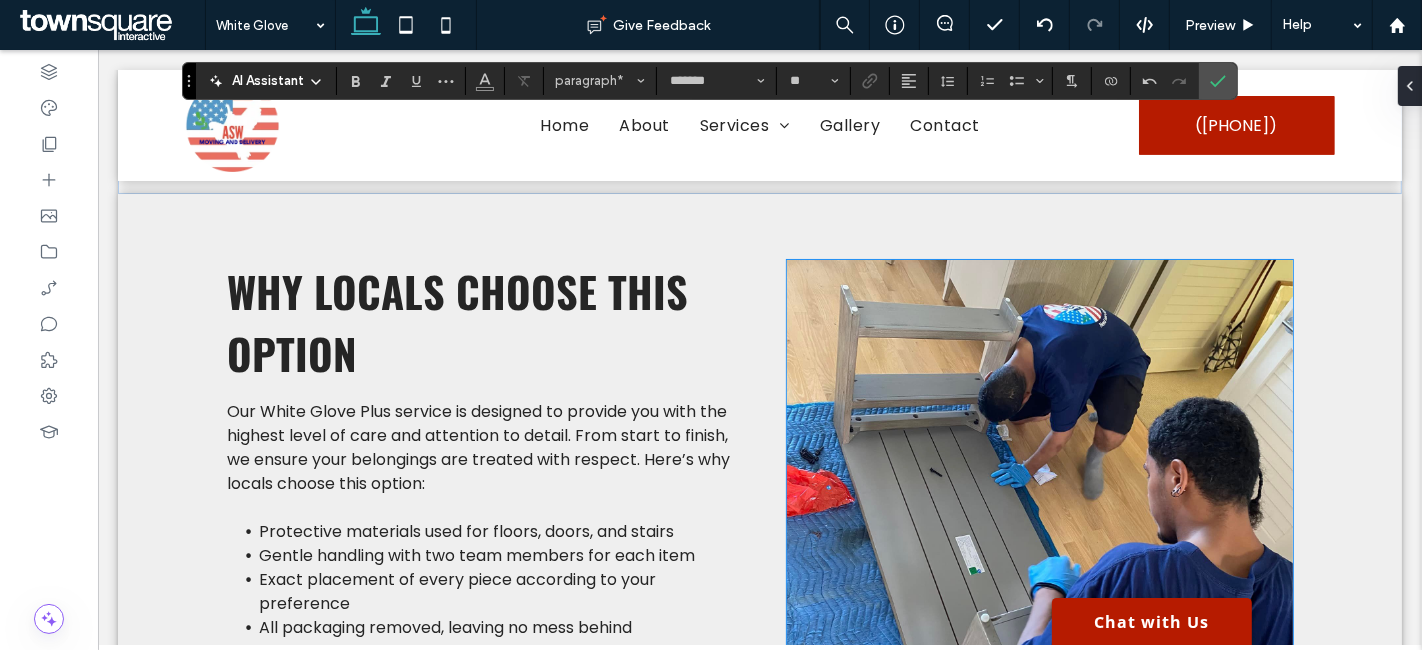 scroll, scrollTop: 666, scrollLeft: 0, axis: vertical 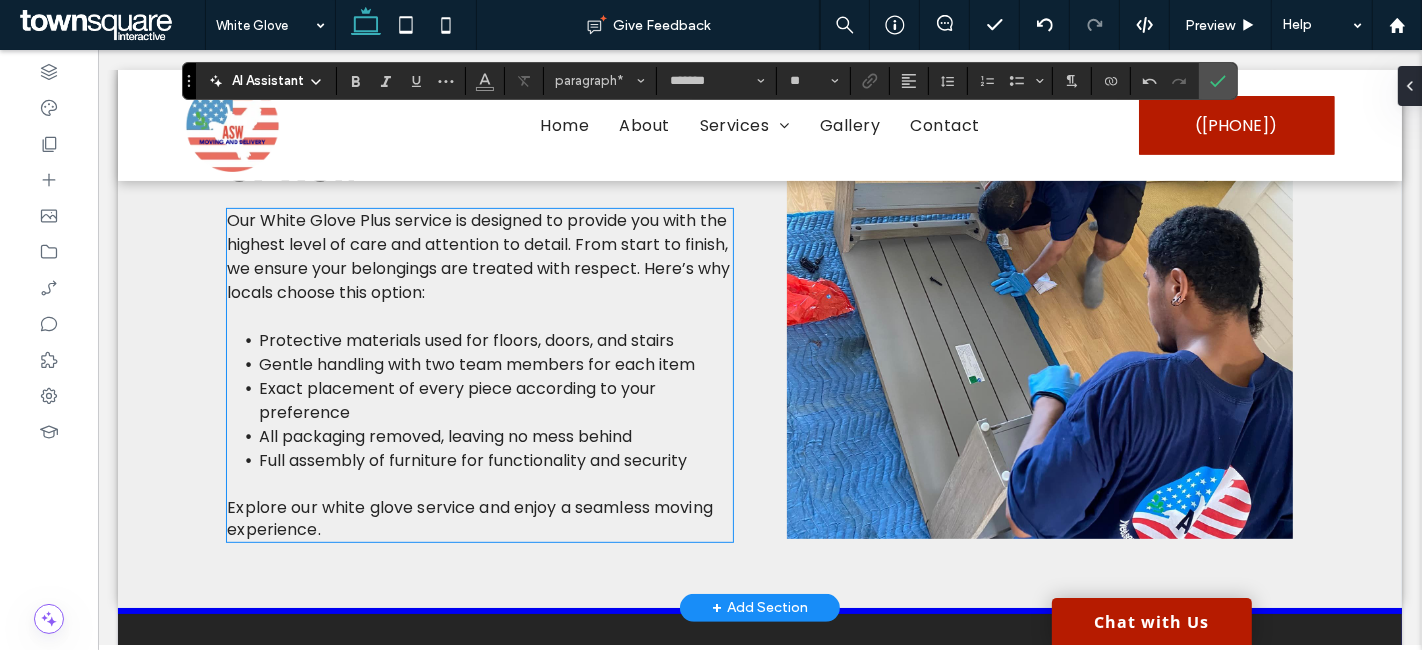 click on "Our White Glove Plus service is designed to provide you with the highest level of care and attention to detail. From start to finish, we ensure your belongings are treated with respect. Here’s why locals choose this option:" at bounding box center (479, 257) 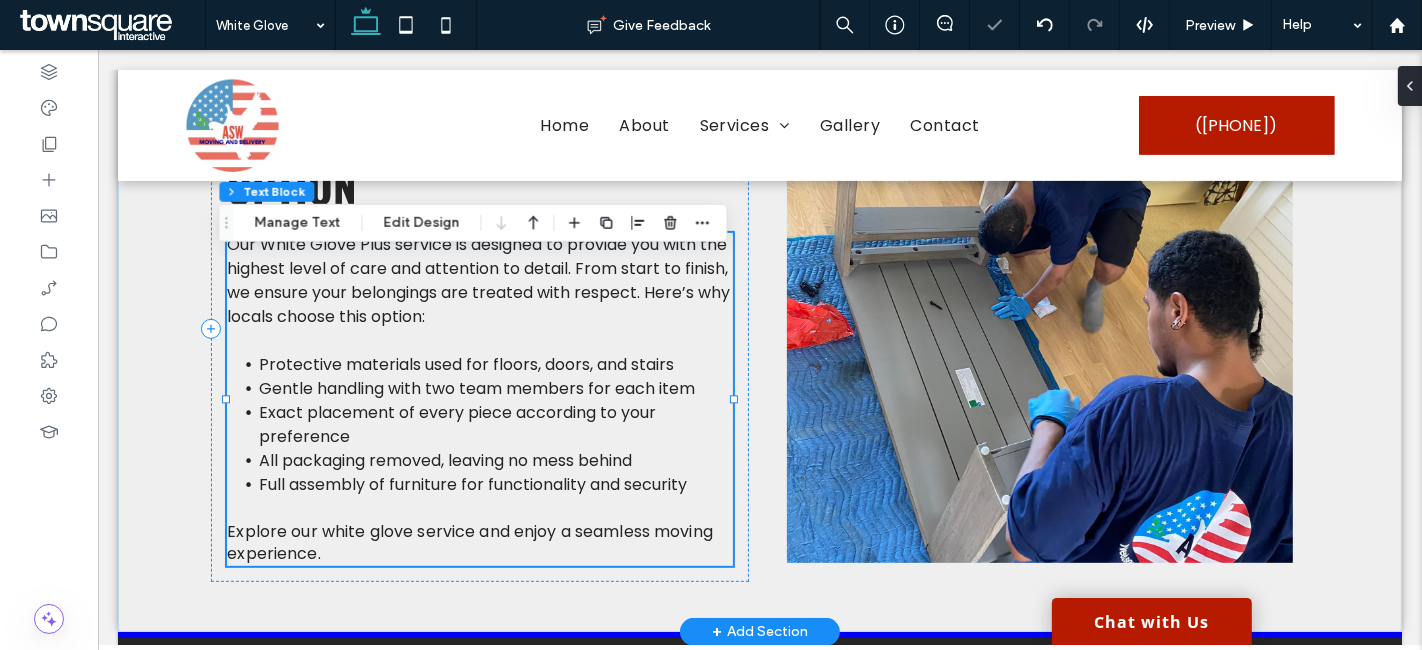 click on "Our White Glove Plus service is designed to provide you with the highest level of care and attention to detail. From start to finish, we ensure your belongings are treated with respect. Here’s why locals choose this option:   Protective materials used for floors, doors, and stairs Gentle handling with two team members for each item Exact placement of every piece according to your preference All packaging removed, leaving no mess behind Full assembly of furniture for functionality and security
Explore our white glove service and enjoy a seamless moving experience." at bounding box center [479, 399] 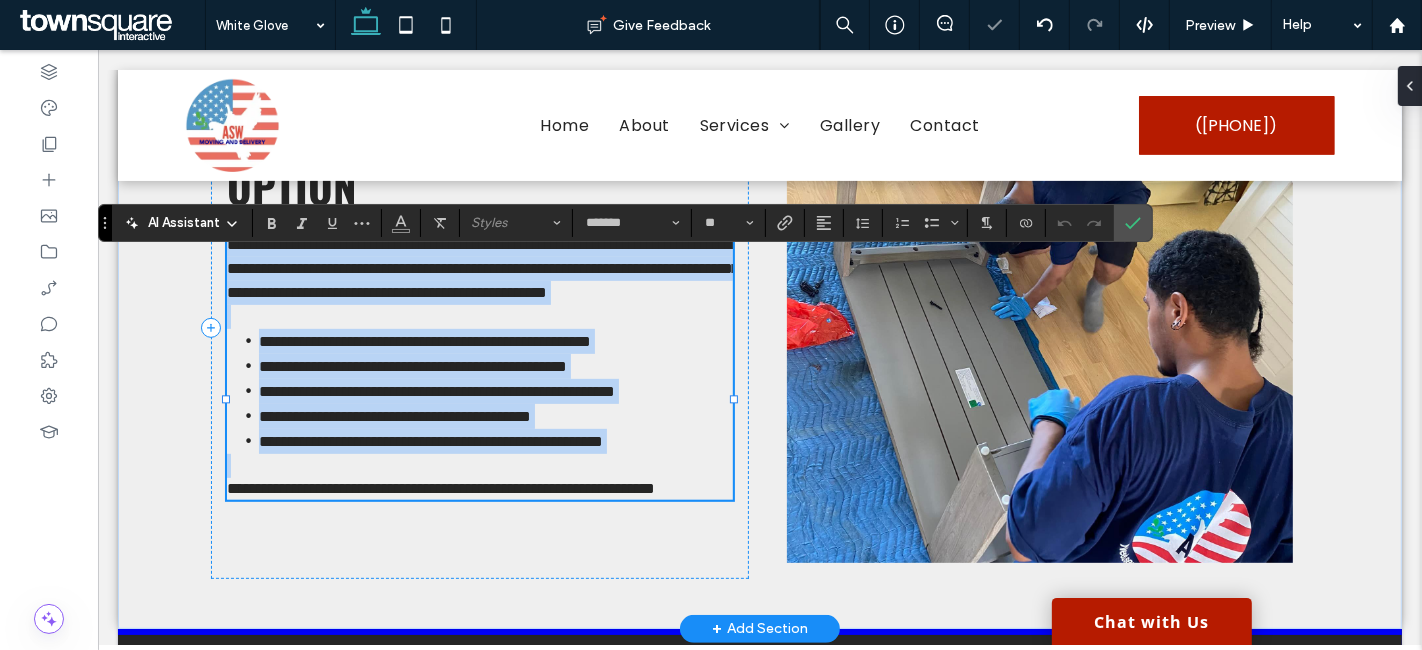 click on "**********" at bounding box center (482, 268) 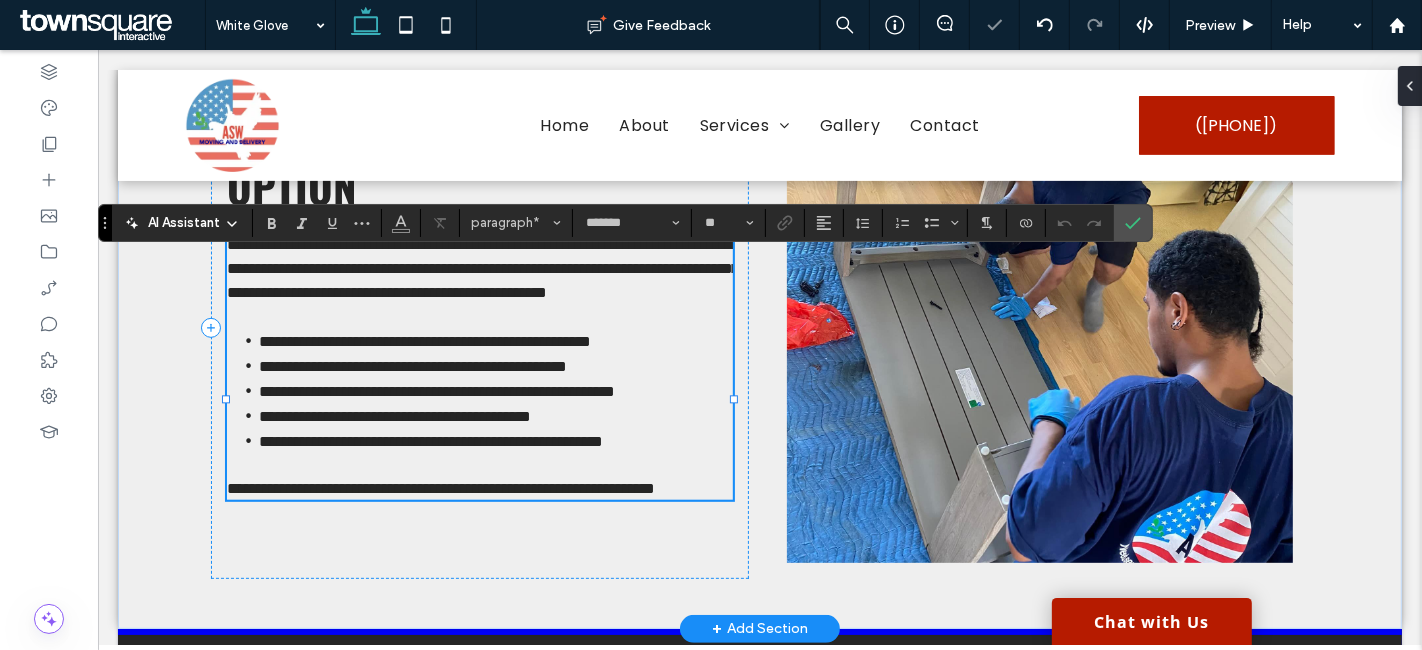 click on "**********" at bounding box center [482, 268] 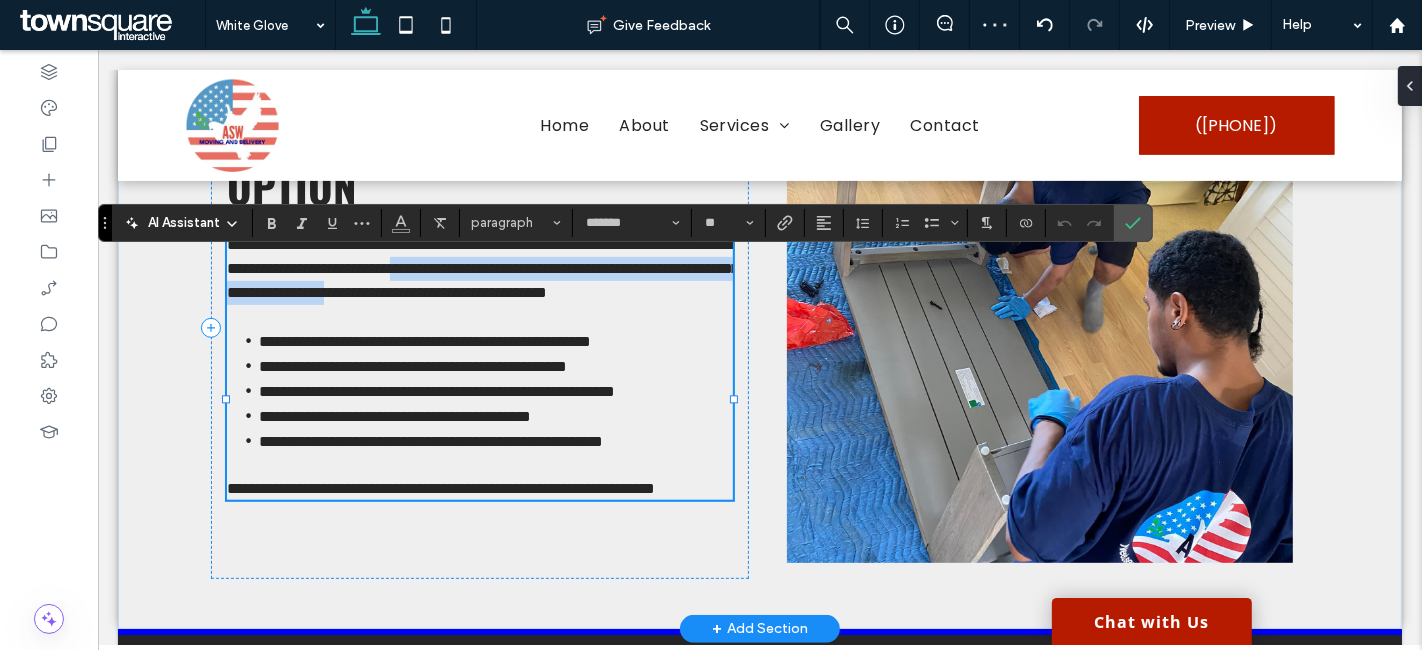 drag, startPoint x: 600, startPoint y: 287, endPoint x: 684, endPoint y: 320, distance: 90.24966 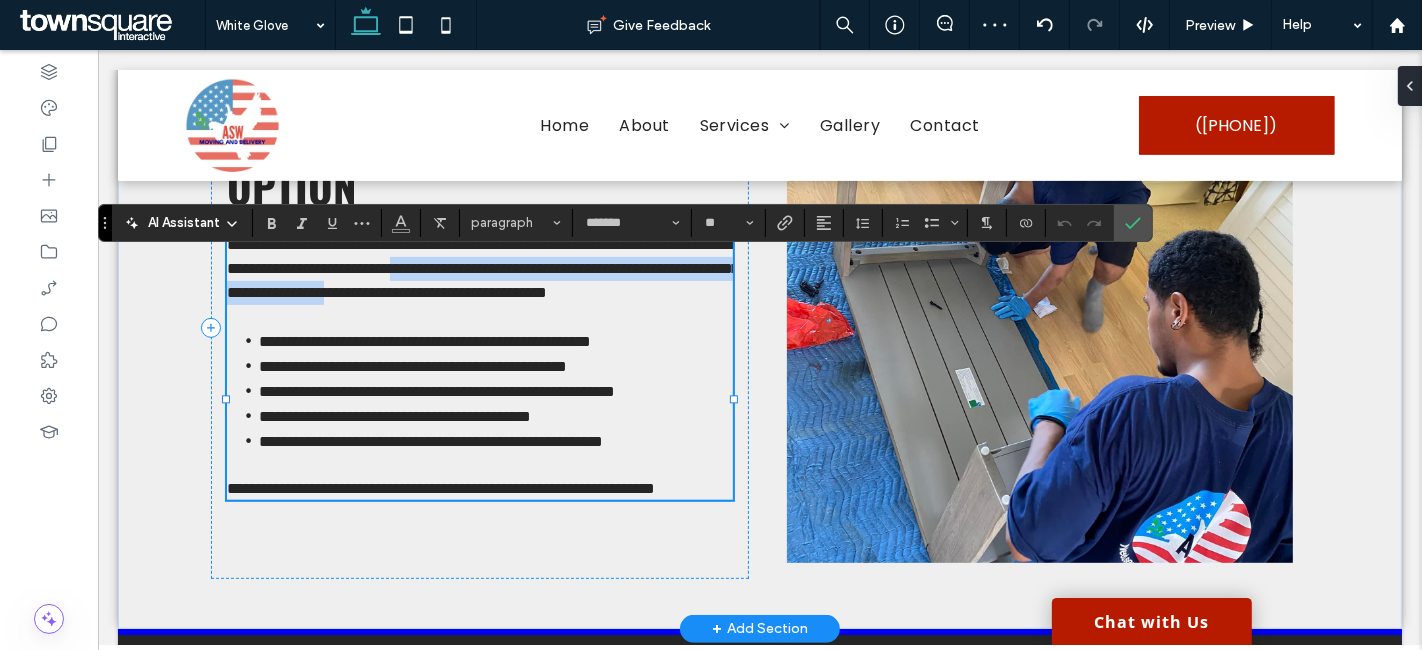 click on "**********" at bounding box center (482, 268) 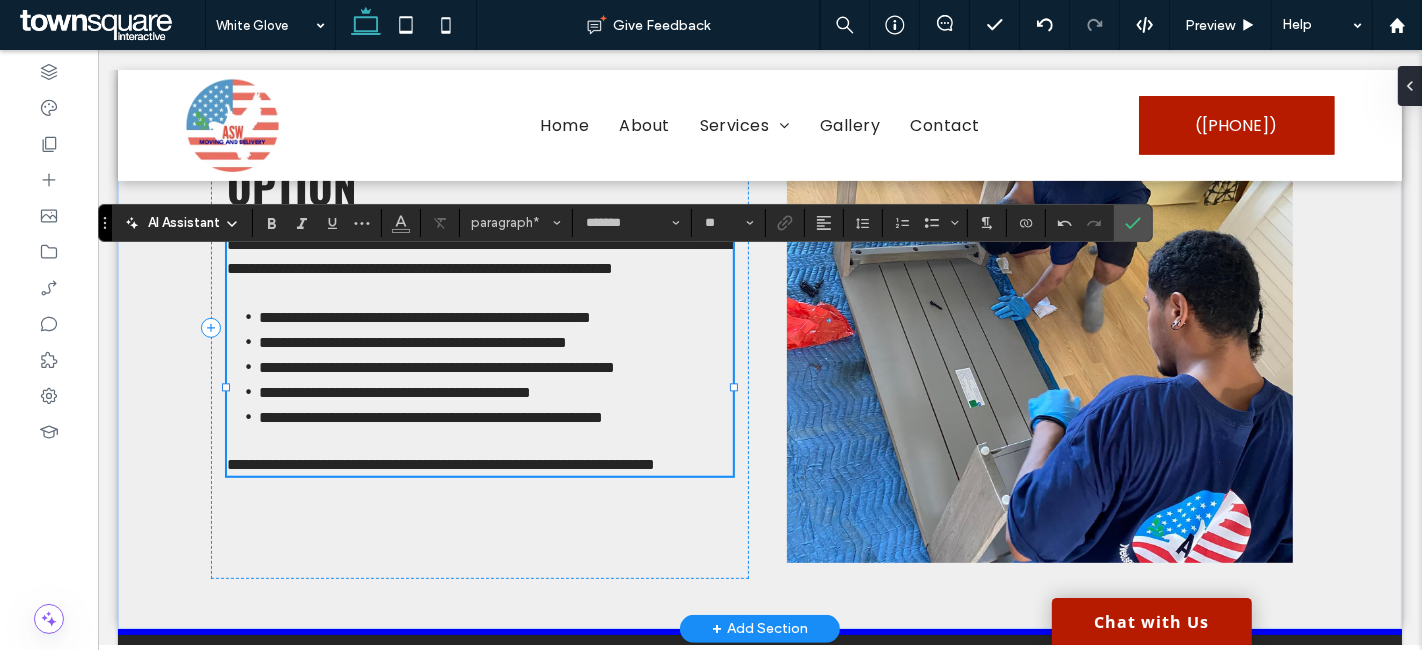 type 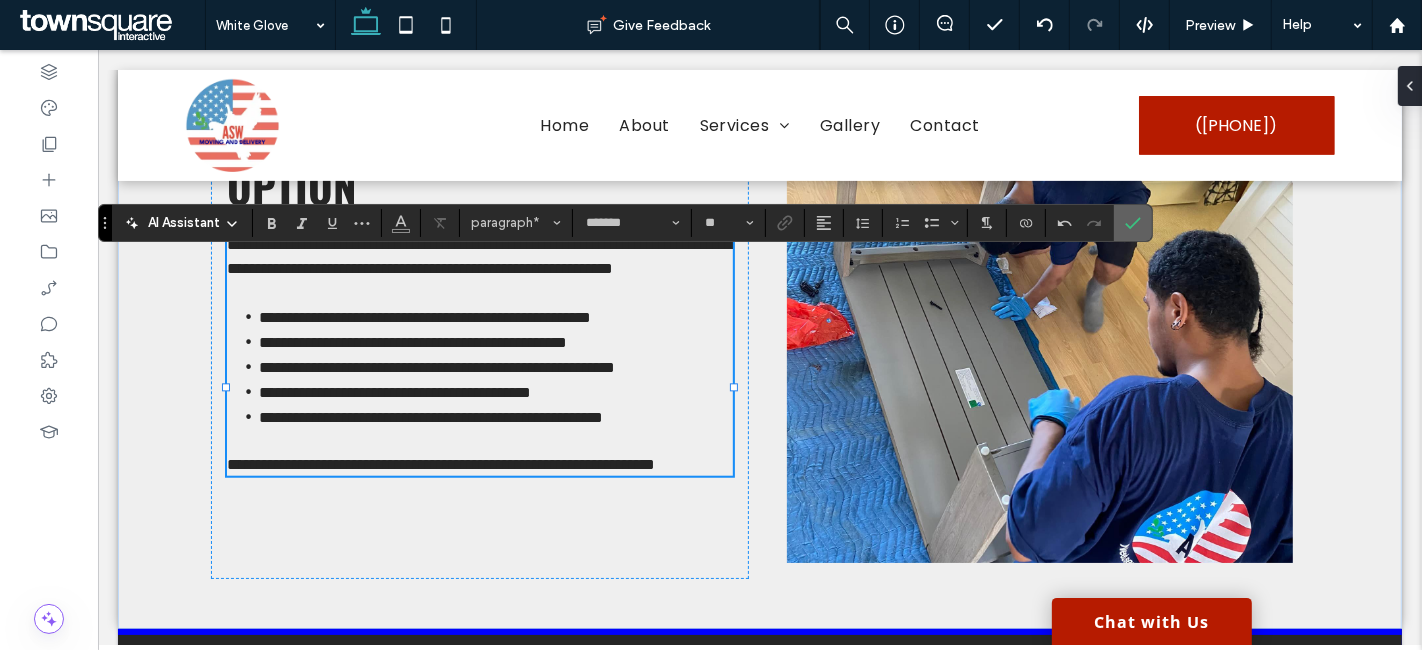 click at bounding box center [1129, 223] 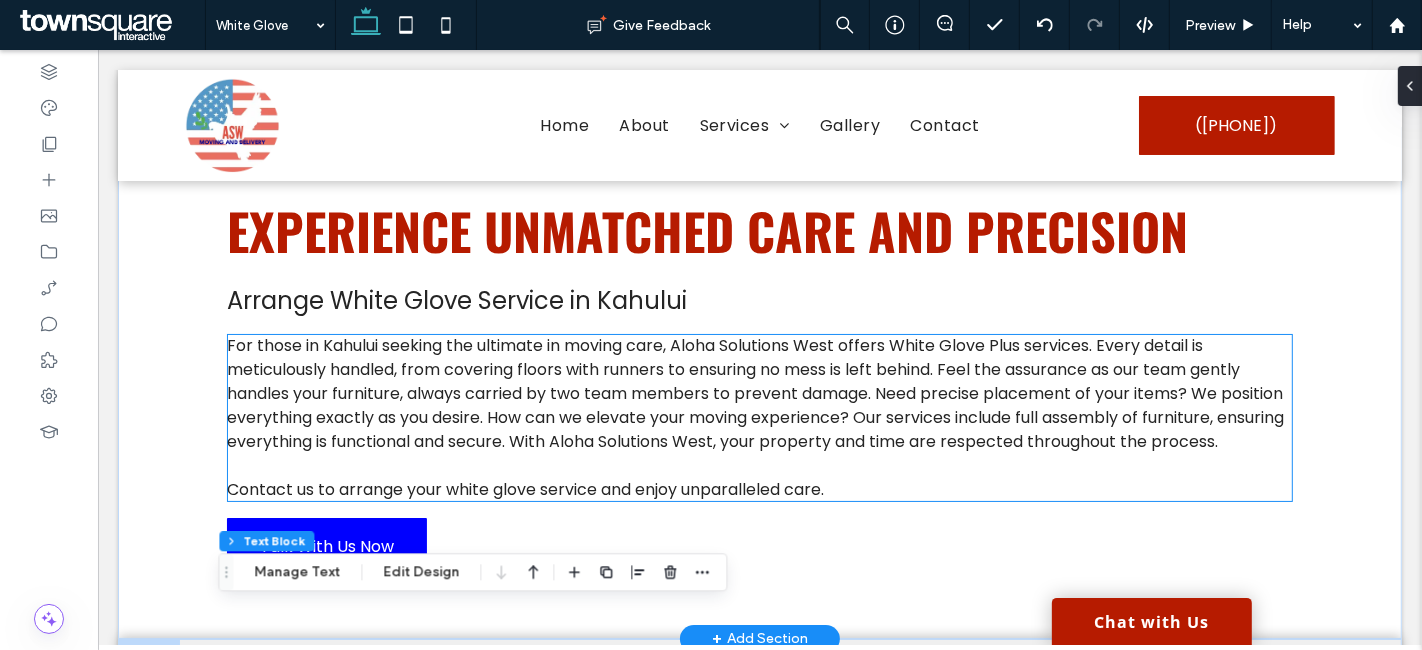 scroll, scrollTop: 0, scrollLeft: 0, axis: both 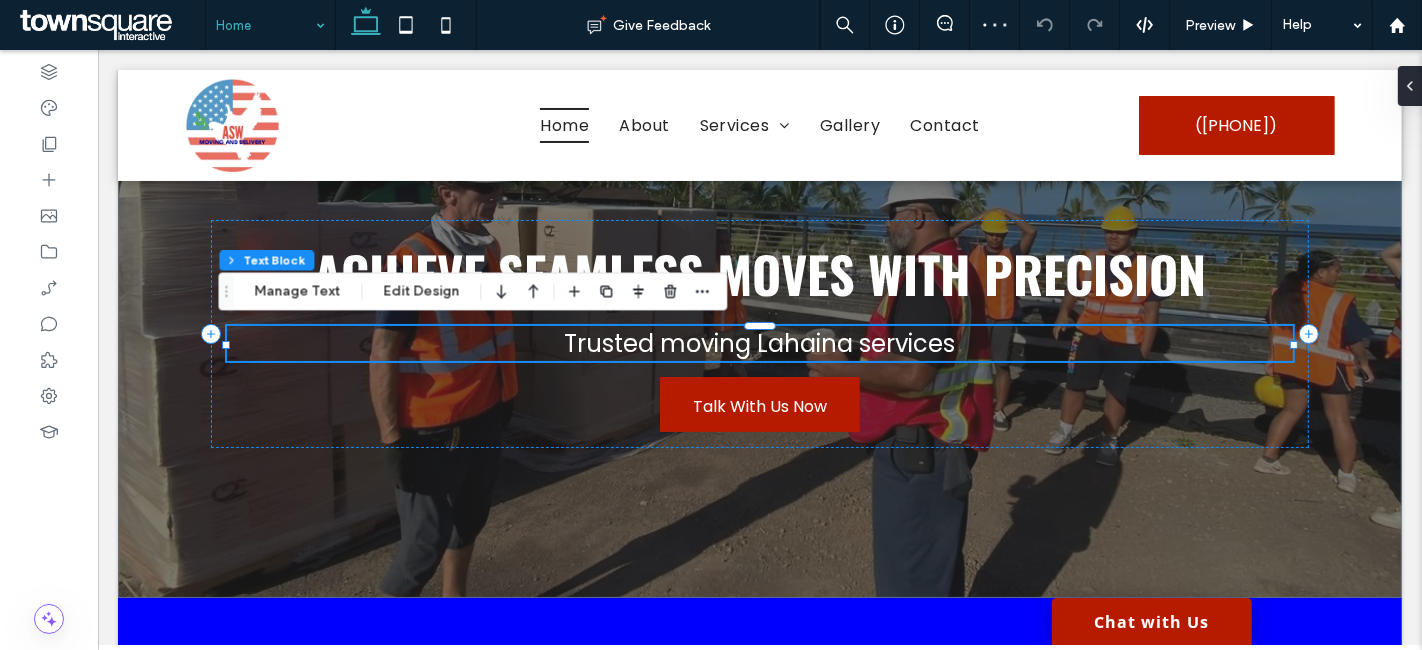 click on "Trusted moving in Kahului" at bounding box center (758, 343) 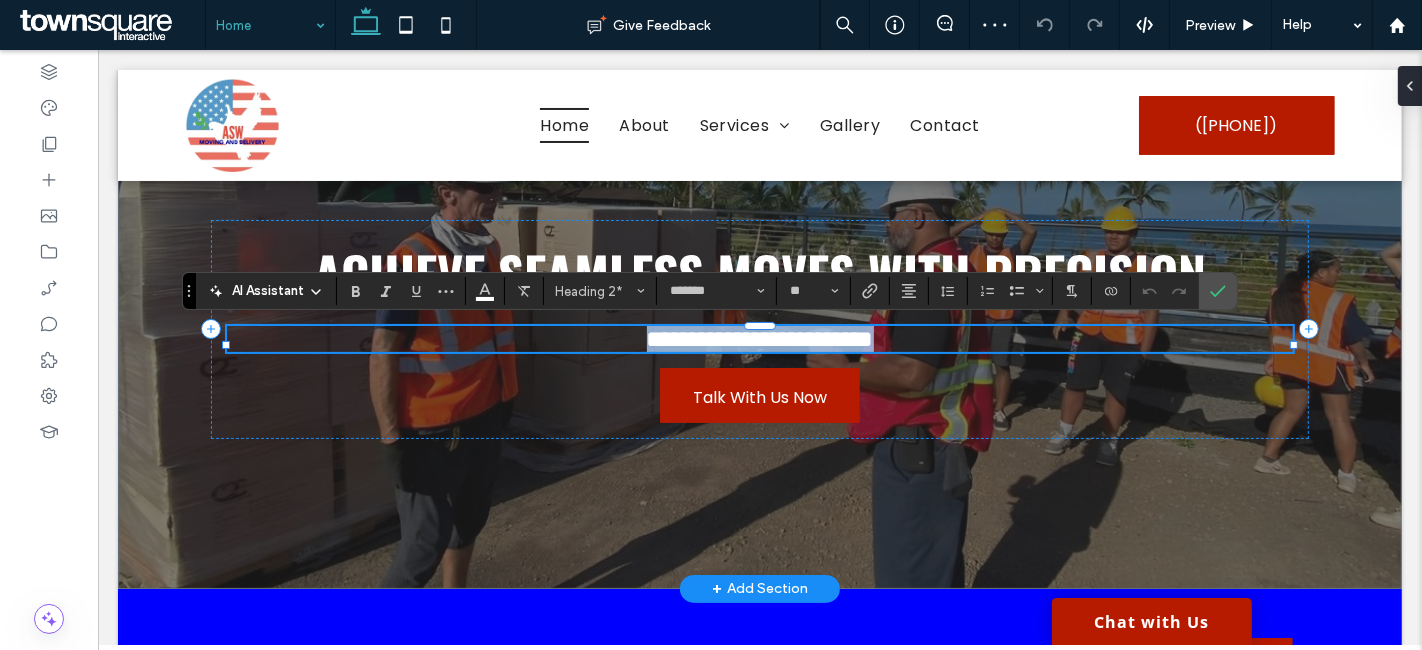 click on "**********" at bounding box center (759, 339) 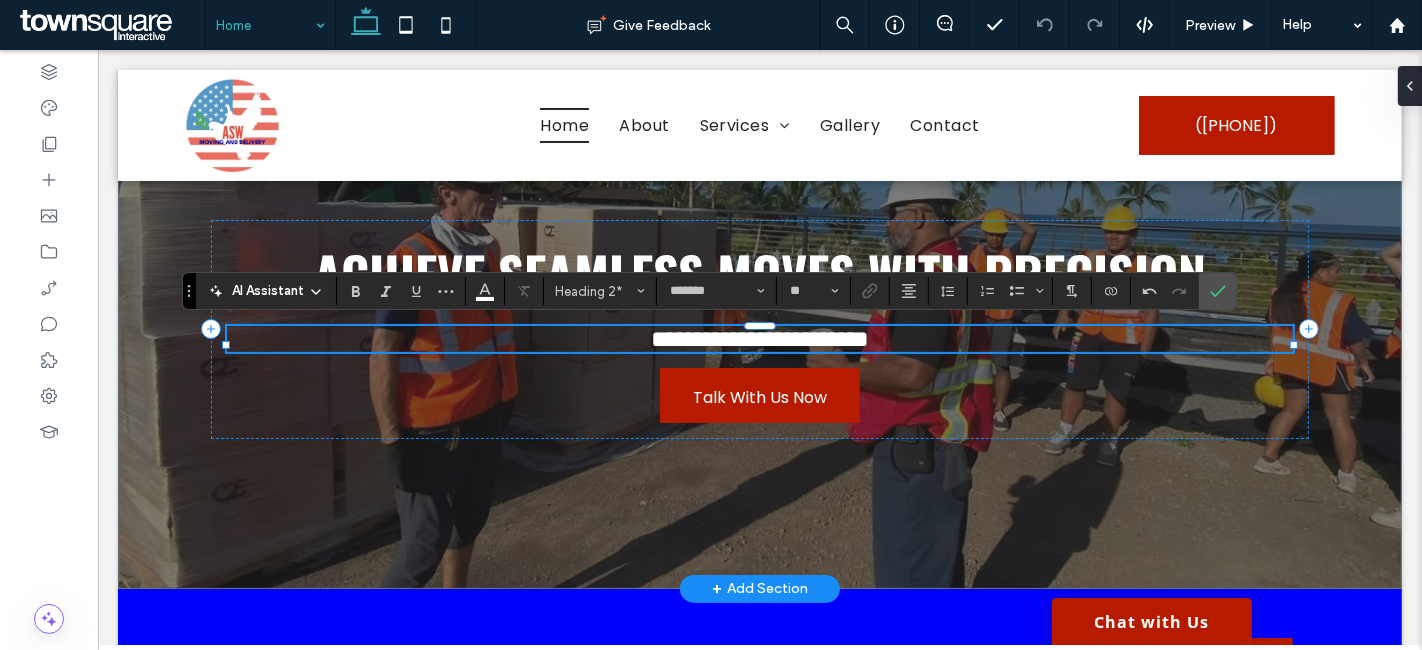 type 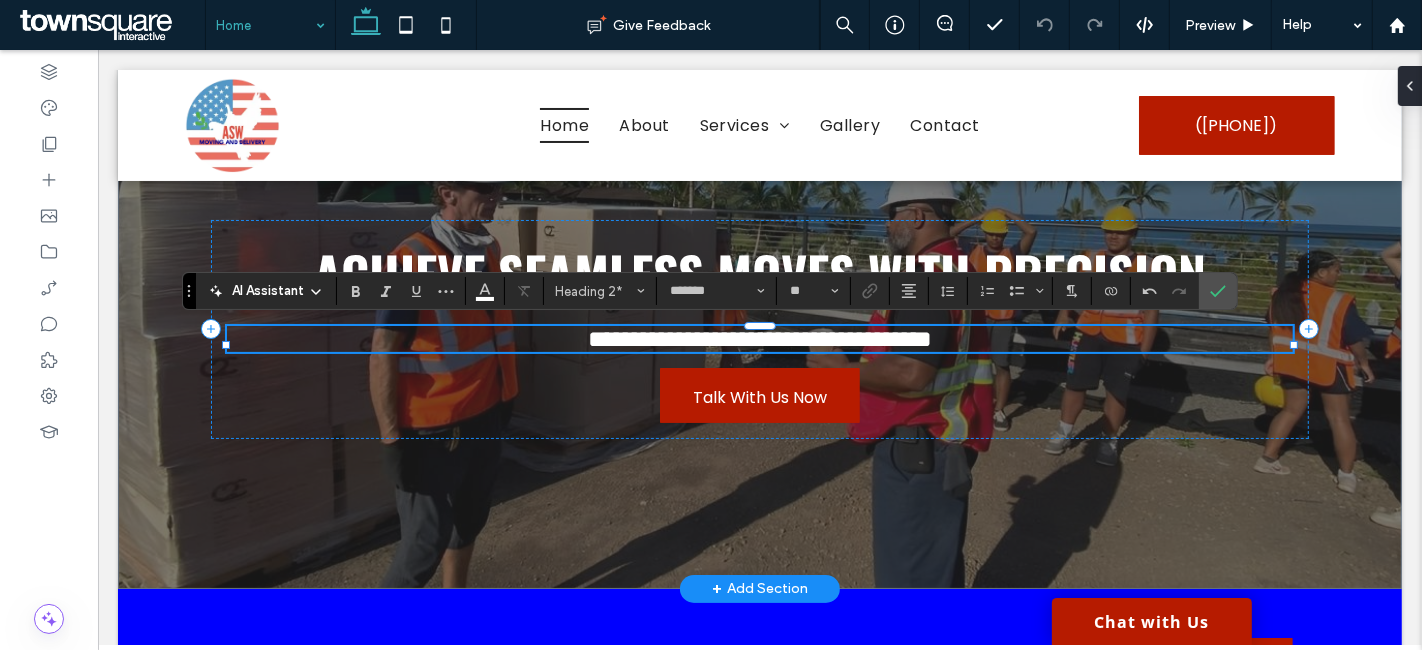click on "**********" at bounding box center [759, 339] 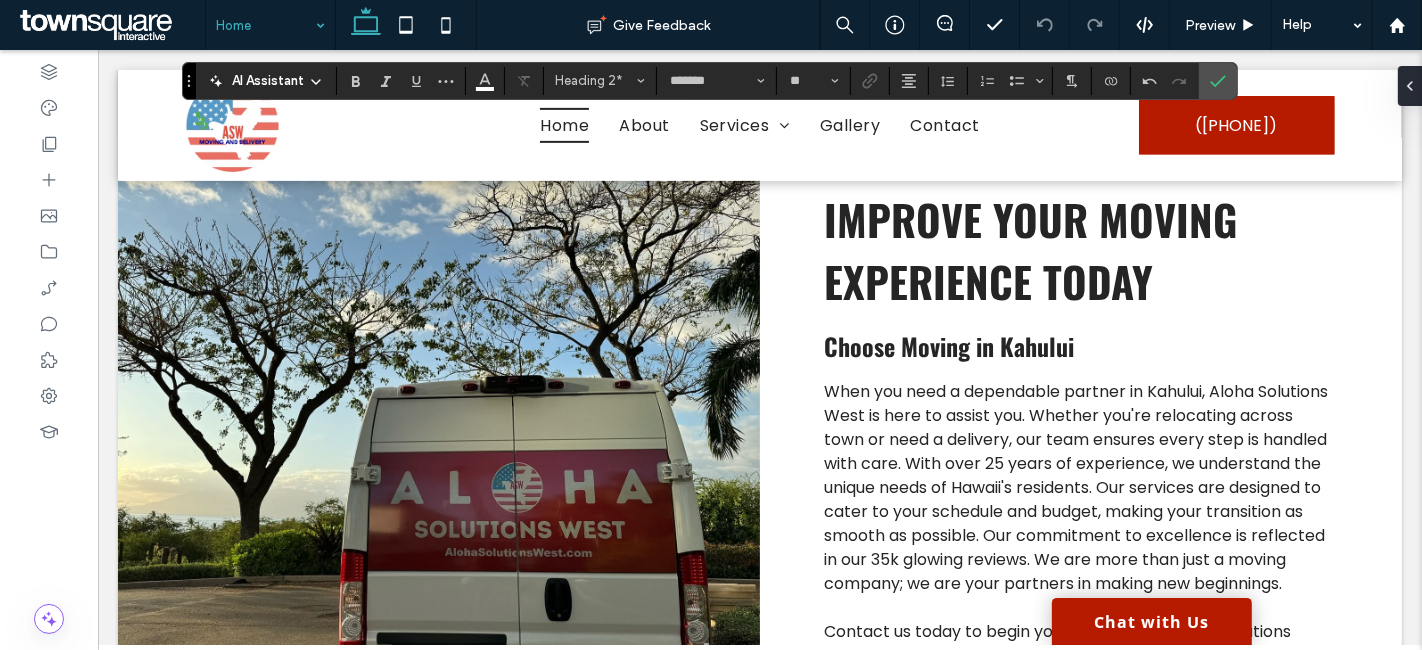 scroll, scrollTop: 777, scrollLeft: 0, axis: vertical 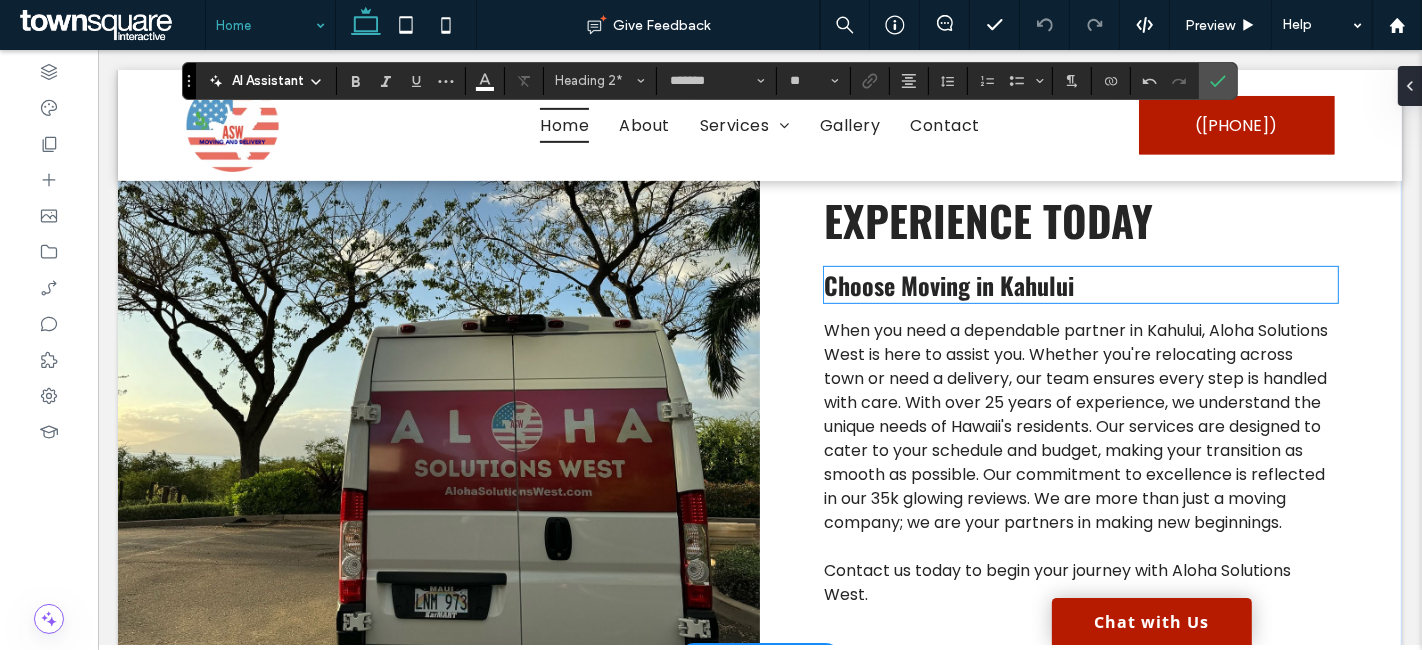 click on "Choose Moving in Kahului" at bounding box center [948, 285] 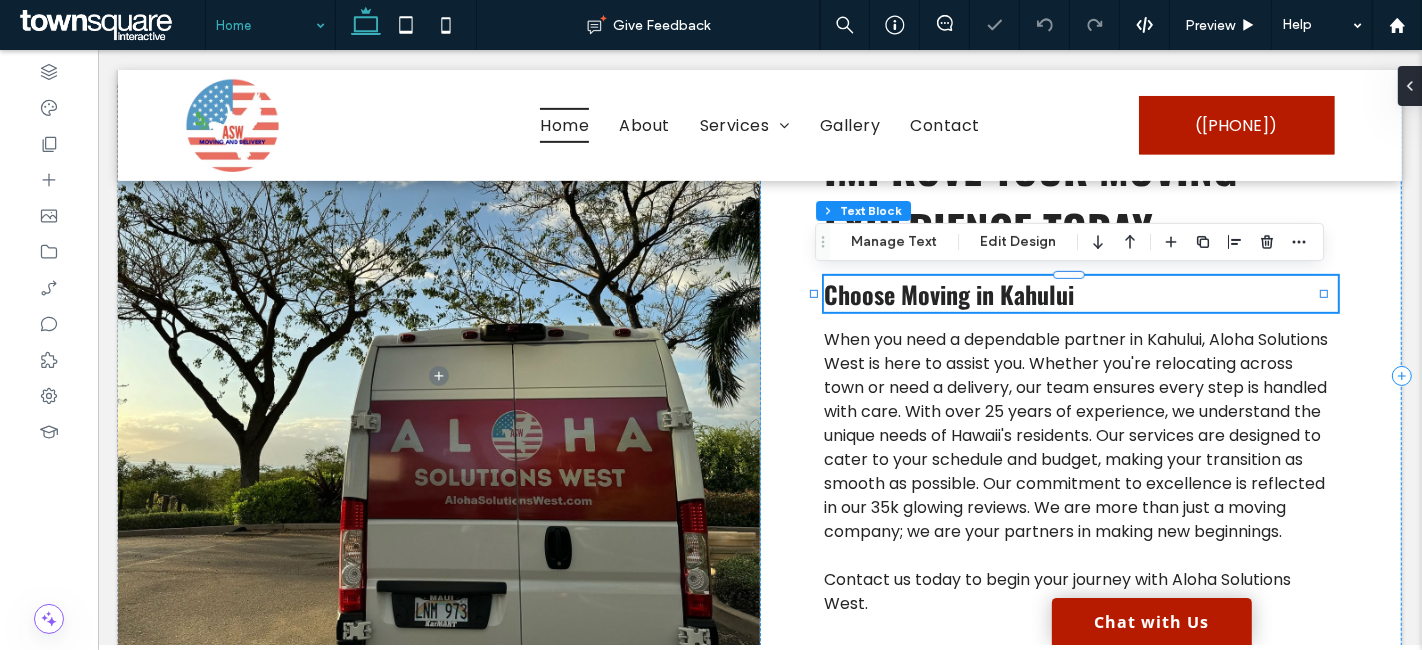 click on "Choose Moving in Kahului" at bounding box center [948, 294] 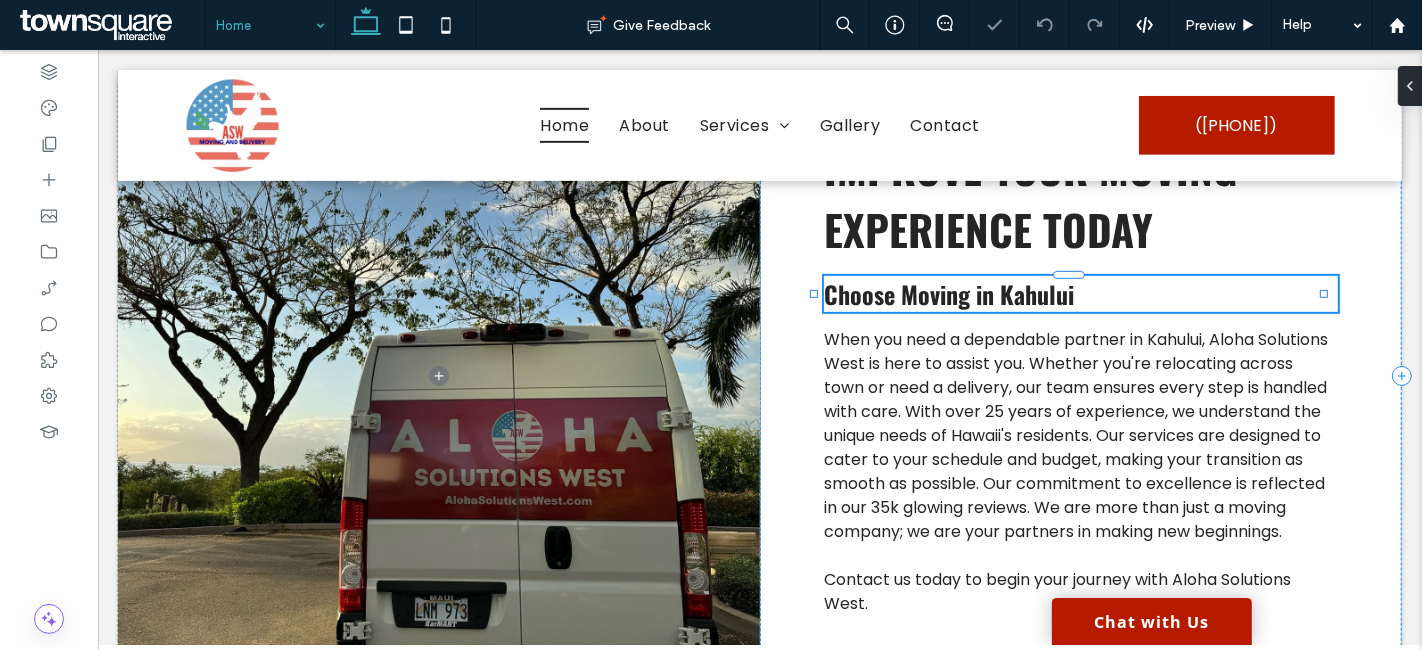 type on "******" 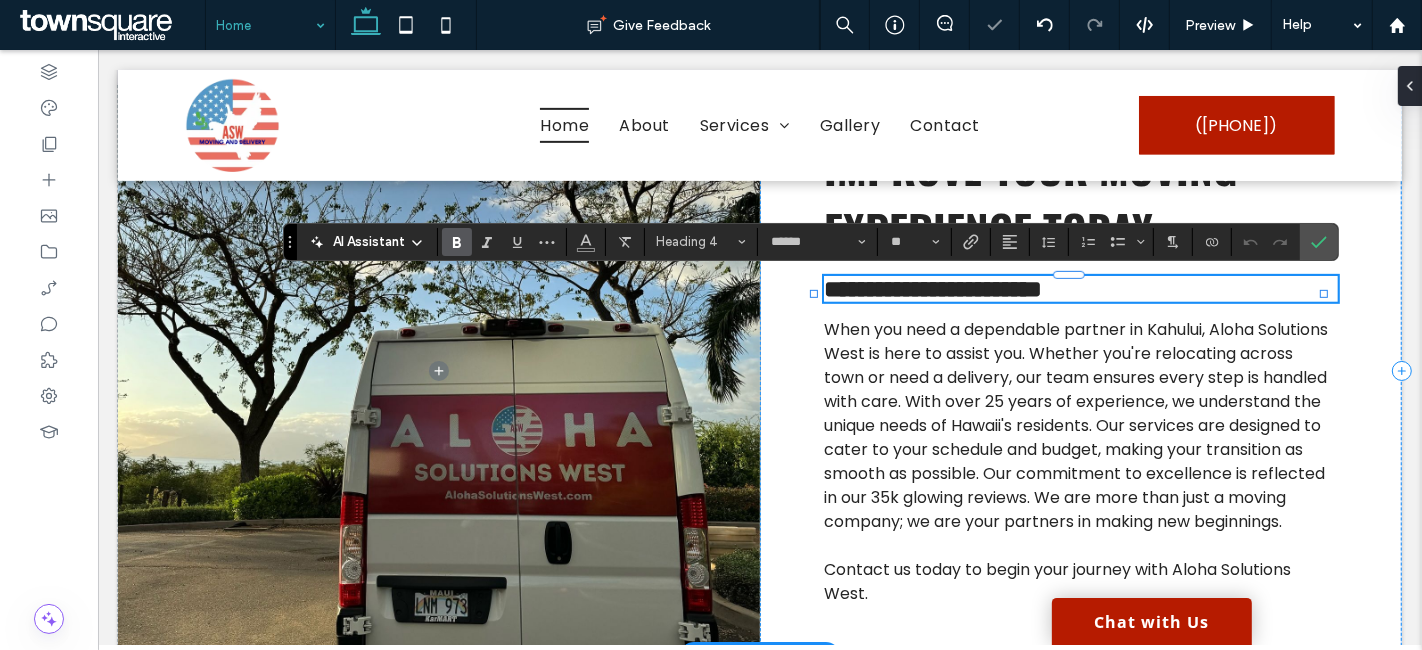 drag, startPoint x: 961, startPoint y: 295, endPoint x: 969, endPoint y: 308, distance: 15.264338 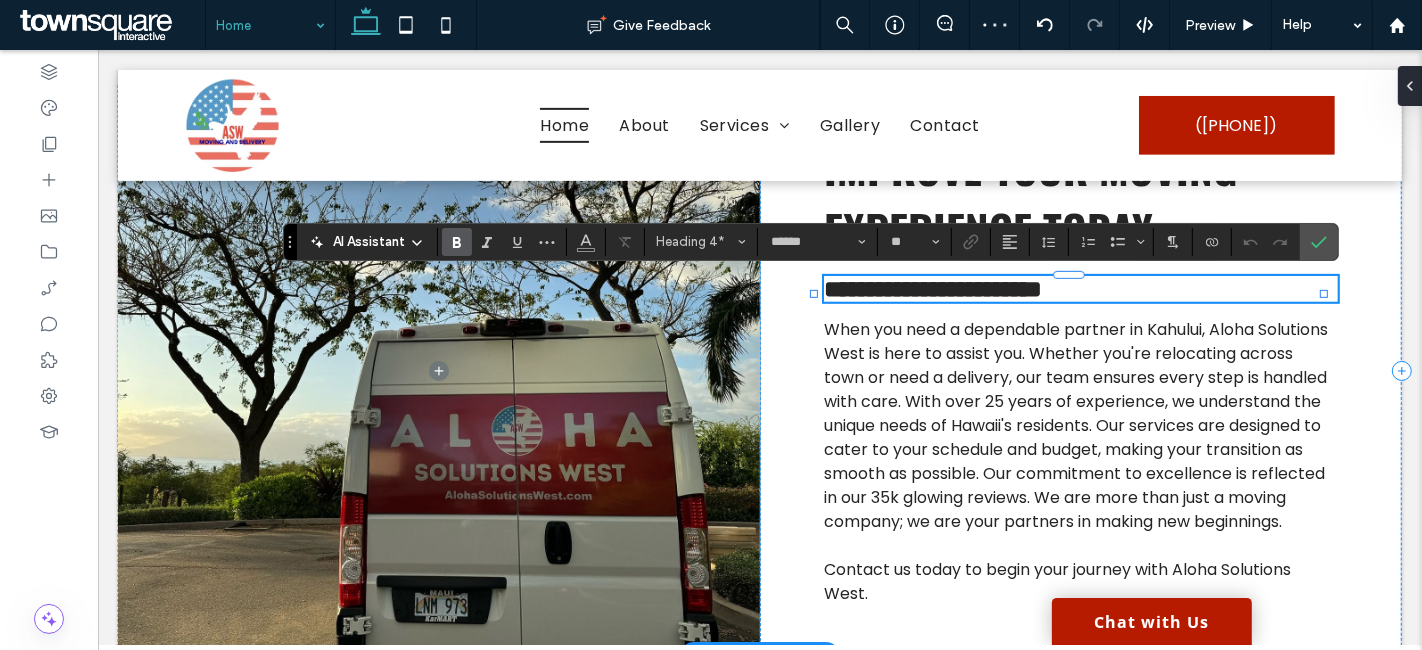 type 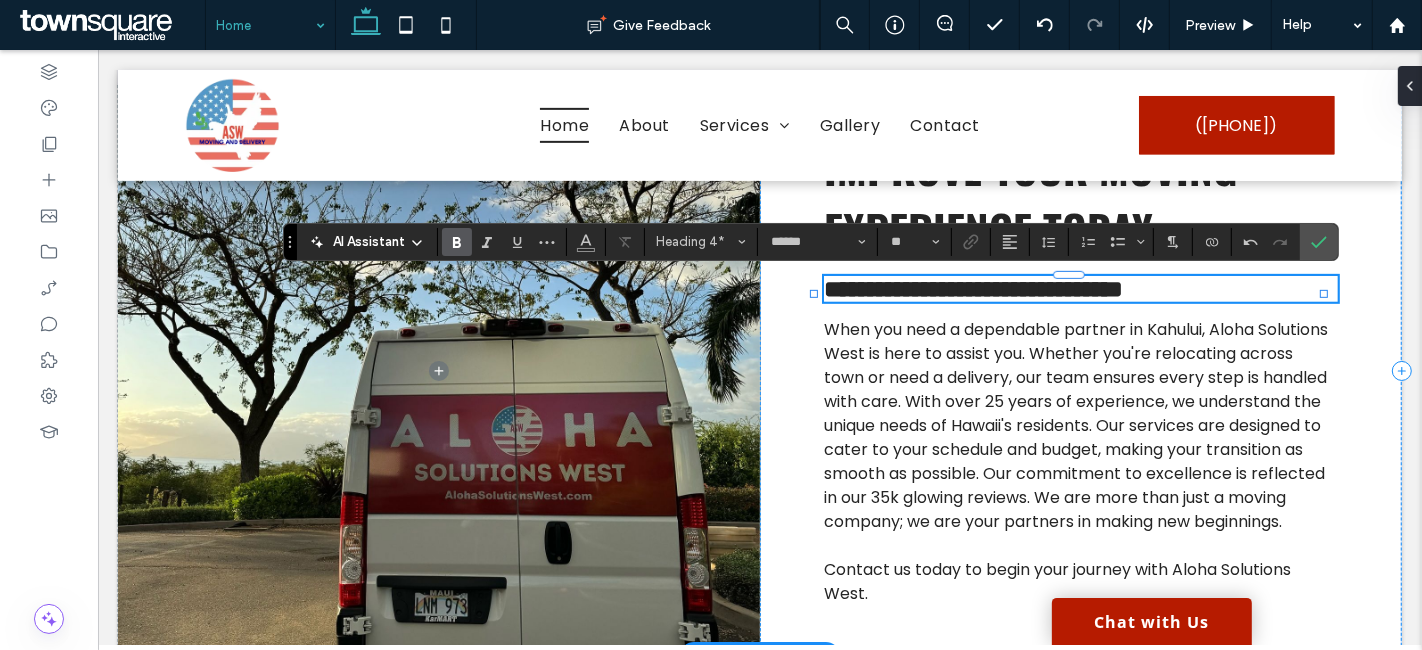 click on "**********" at bounding box center (972, 289) 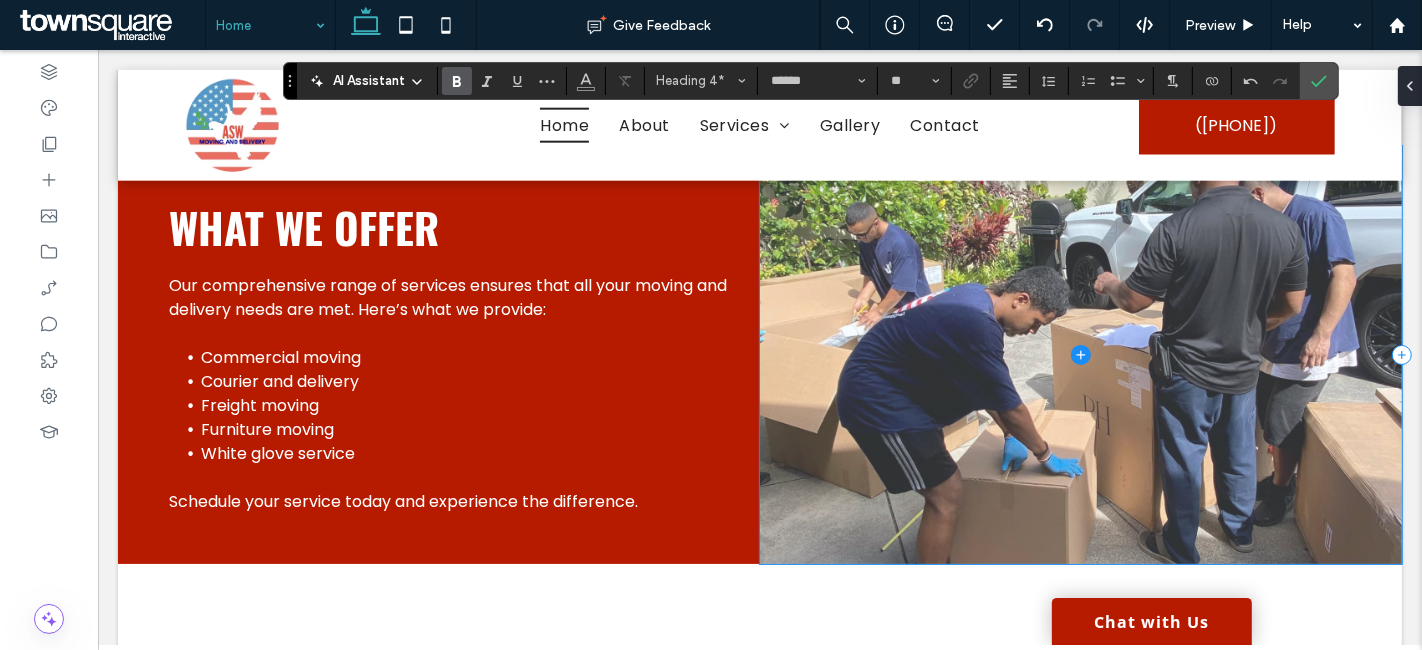 scroll, scrollTop: 2000, scrollLeft: 0, axis: vertical 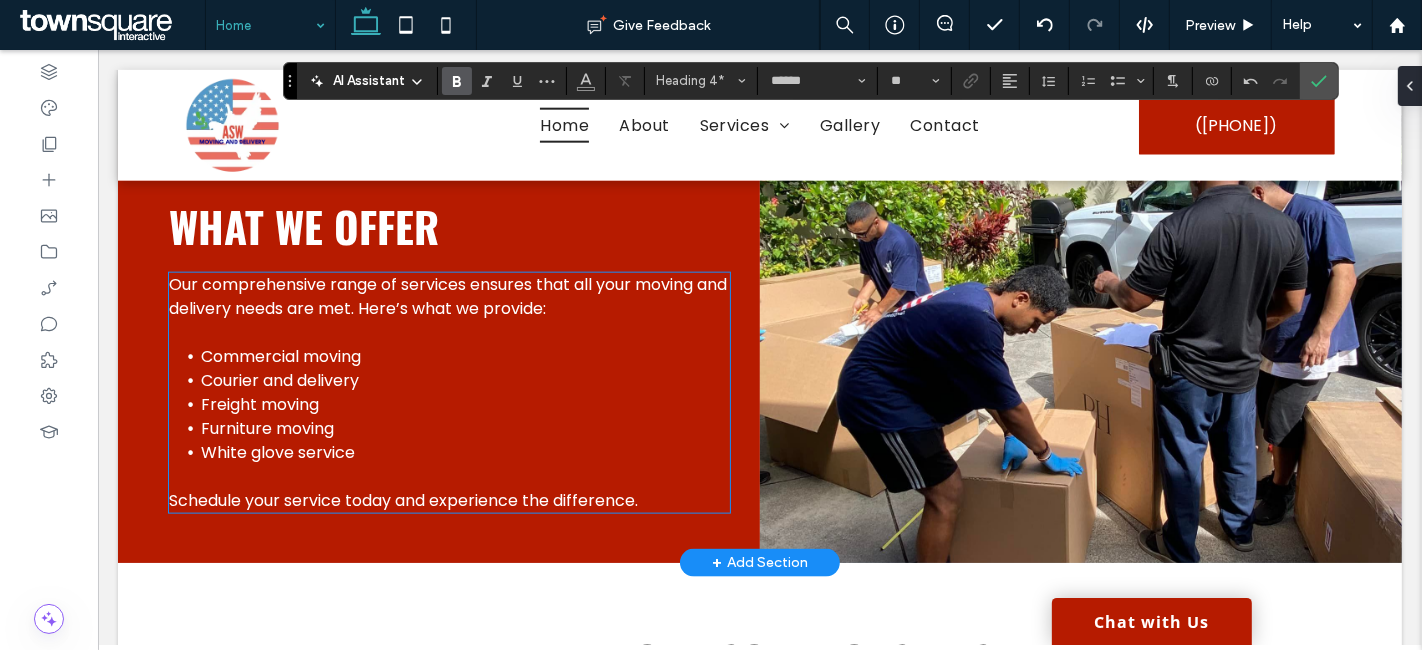 click on "Our comprehensive range of services ensures that all your moving and delivery needs are met. Here’s what we provide:" at bounding box center [447, 296] 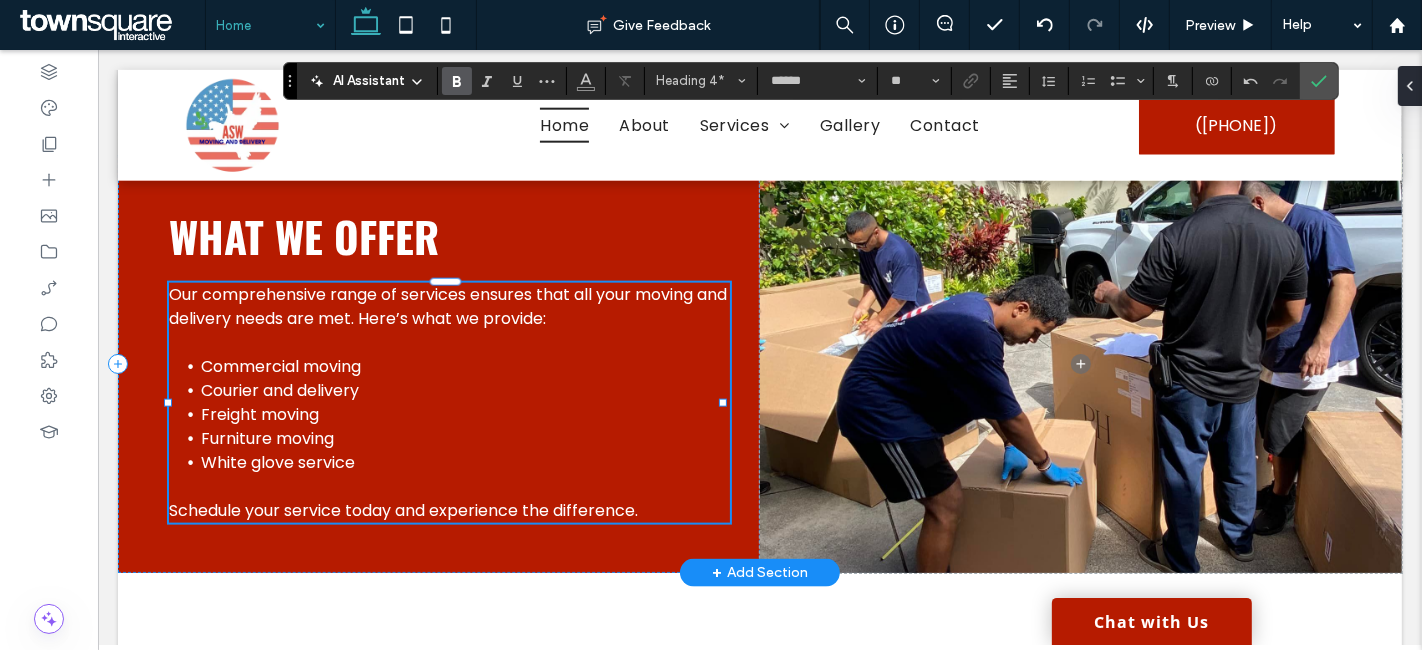 click on "Our comprehensive range of services ensures that all your moving and delivery needs are met. Here’s what we provide:" at bounding box center [447, 306] 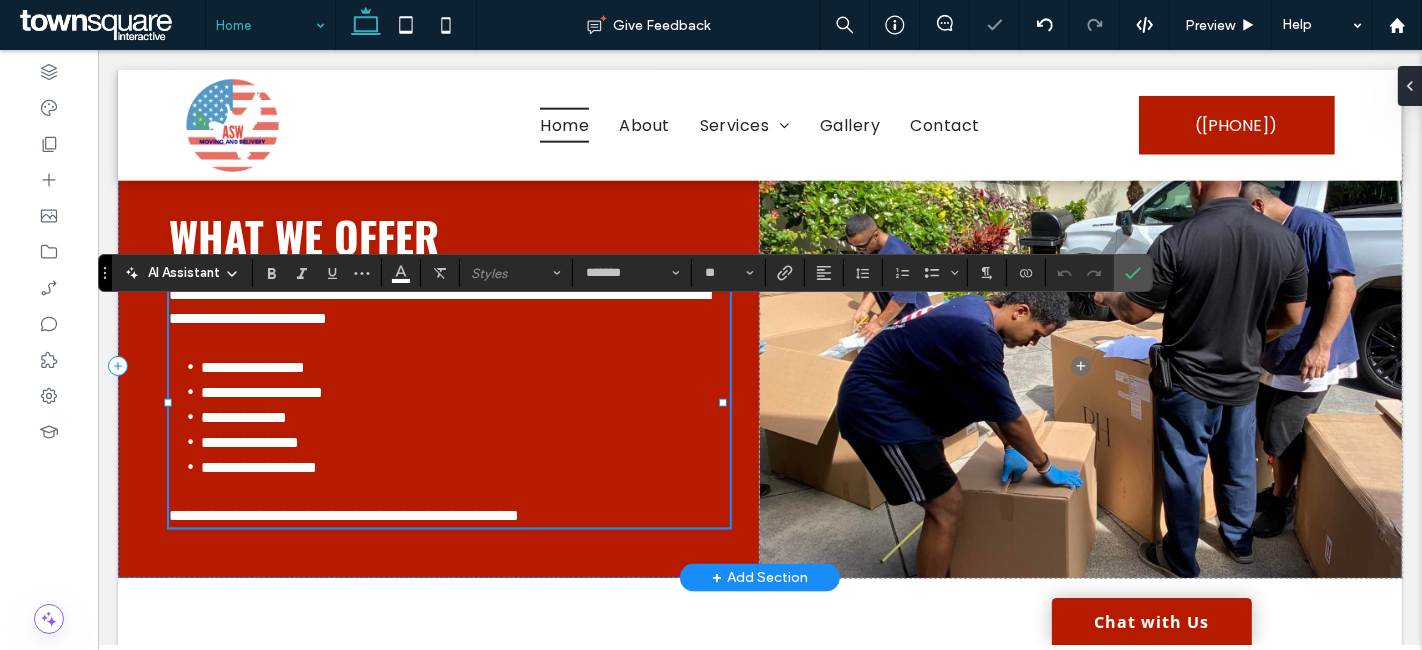 click on "**********" at bounding box center [438, 306] 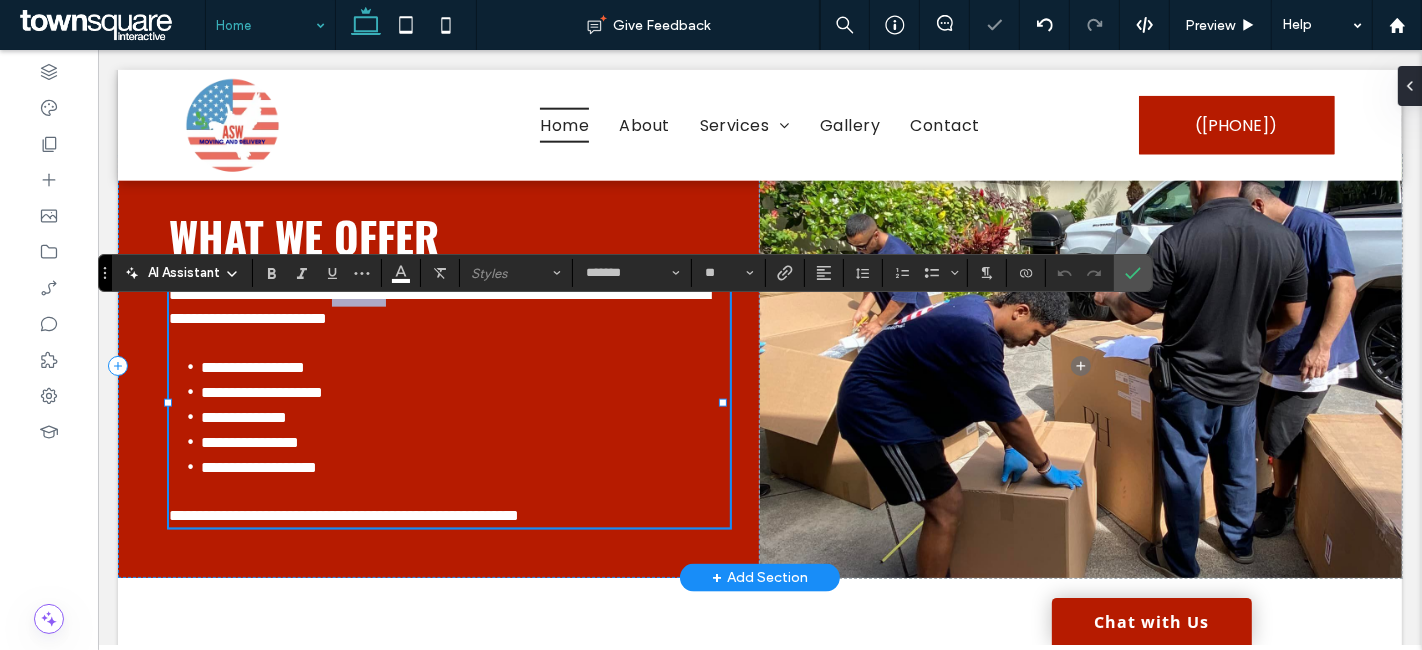 click on "**********" at bounding box center (438, 306) 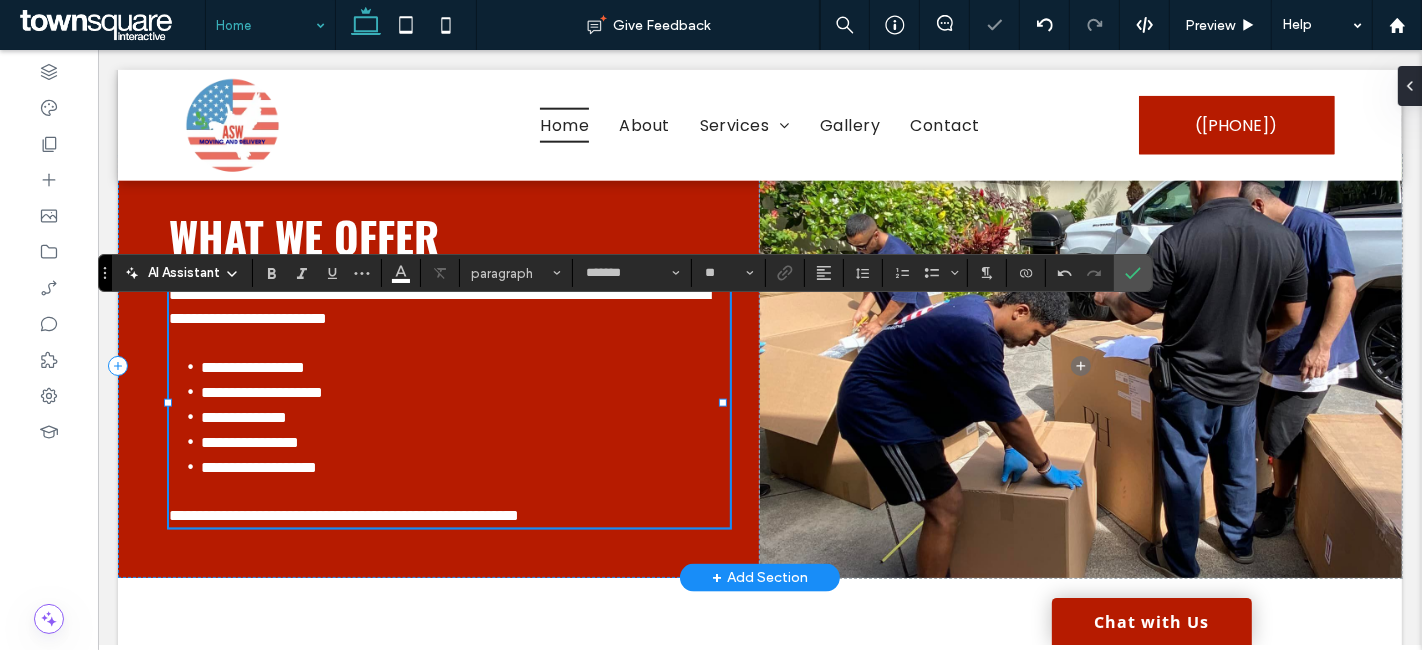 scroll, scrollTop: 0, scrollLeft: 0, axis: both 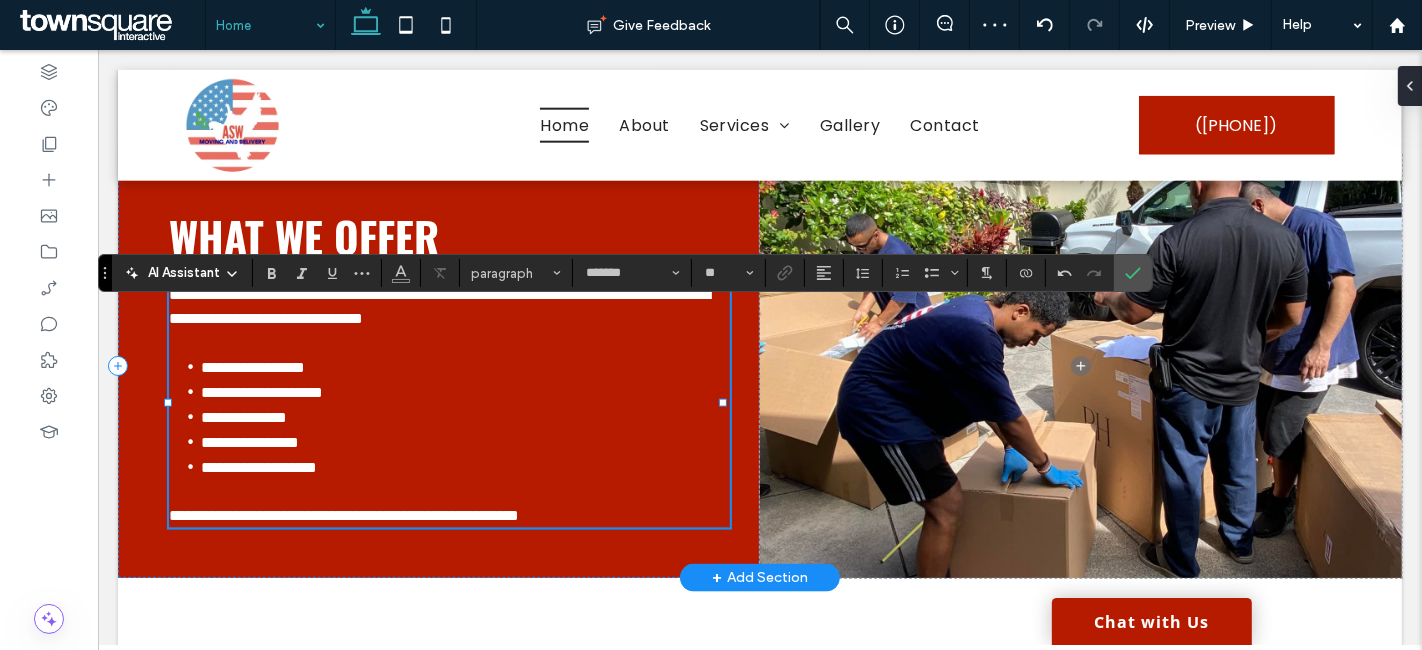 click on "**********" at bounding box center (438, 306) 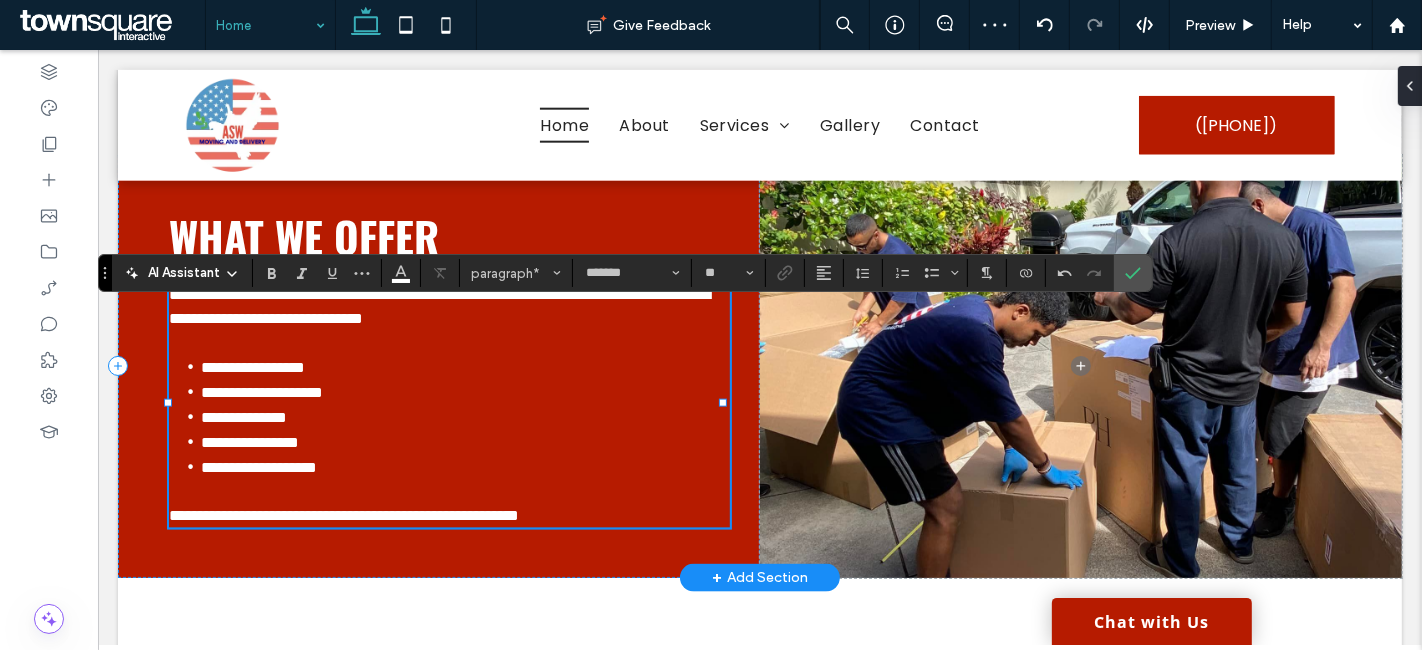type 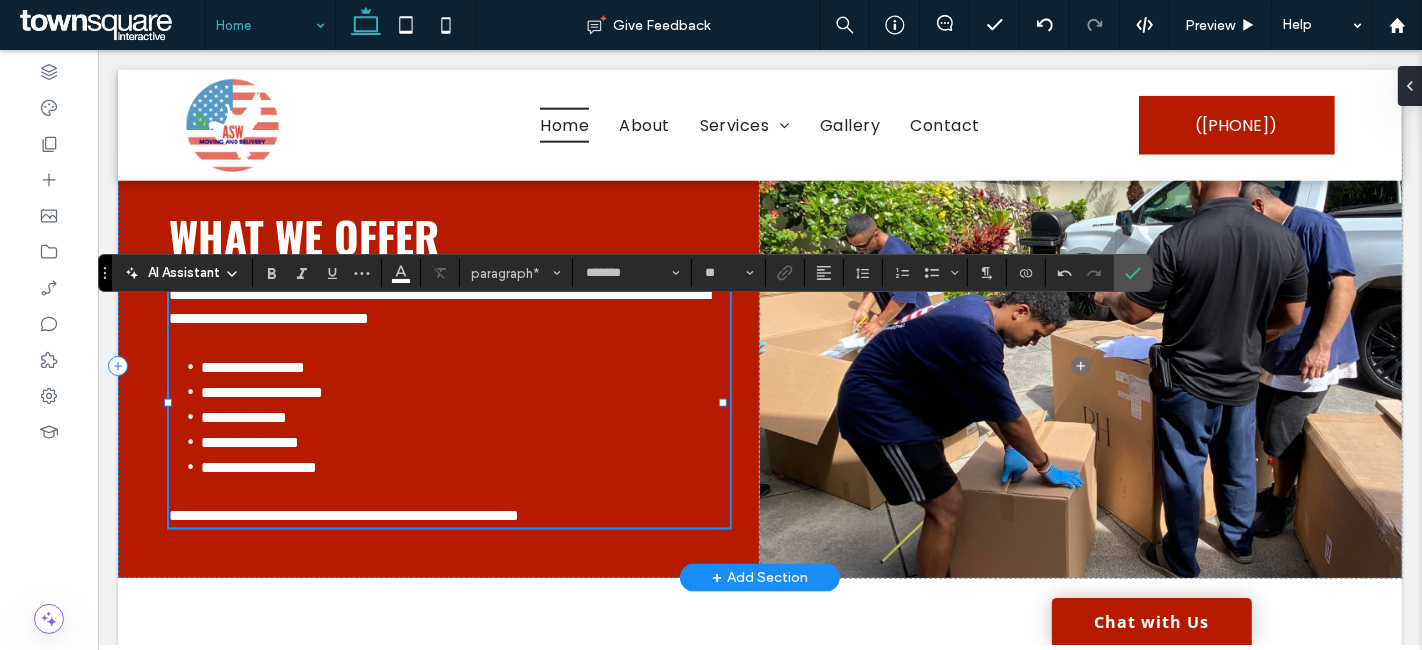 click on "**********" at bounding box center [464, 392] 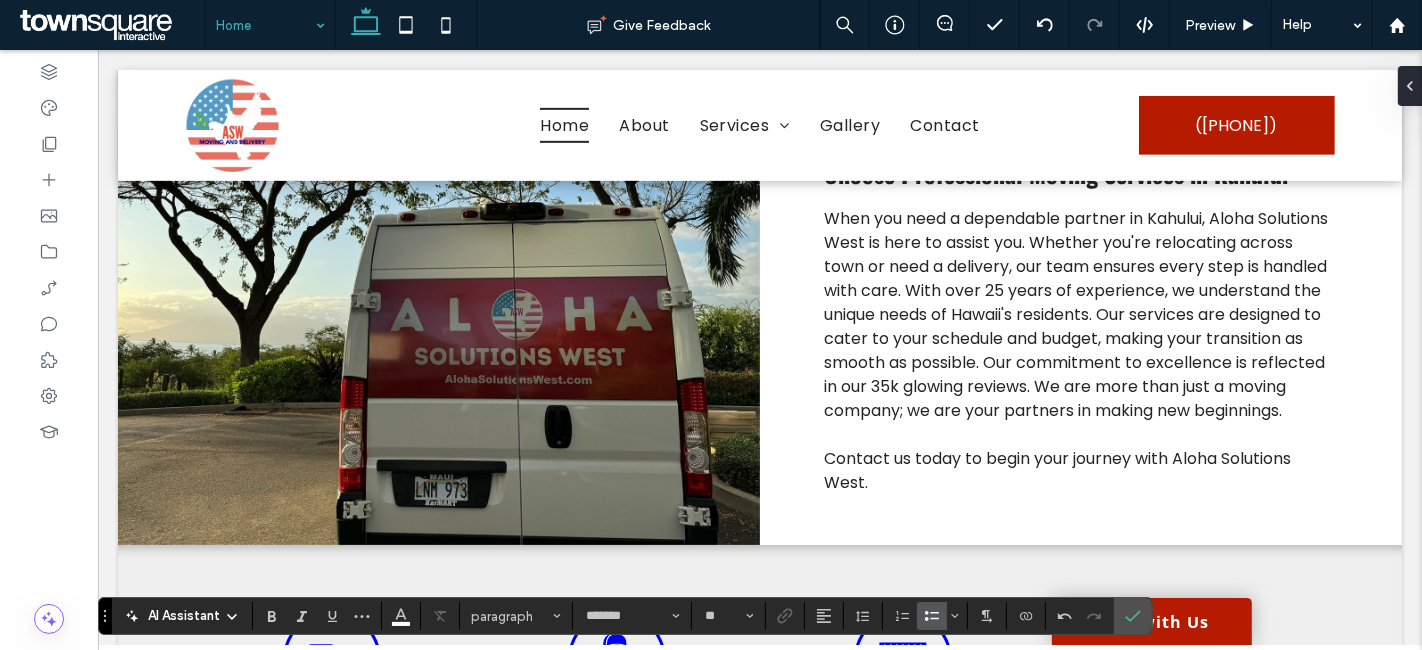 scroll, scrollTop: 888, scrollLeft: 0, axis: vertical 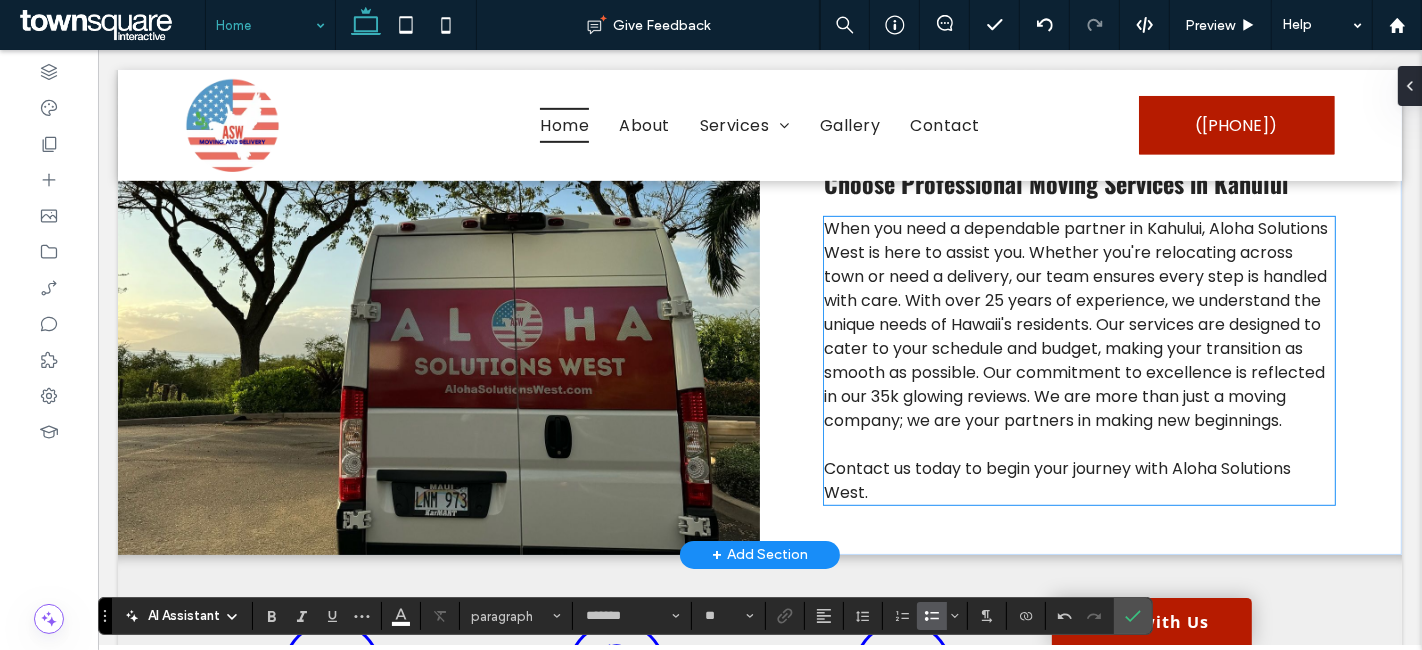 click on "When you need a dependable partner in Kahului, Aloha Solutions West is here to assist you. Whether you're relocating across town or need a delivery, our team ensures every step is handled with care. With over 25 years of experience, we understand the unique needs of Hawaii's residents. Our services are designed to cater to your schedule and budget, making your transition as smooth as possible. Our commitment to excellence is reflected in our 35k glowing reviews. We are more than just a moving company; we are your partners in making new beginnings." at bounding box center (1075, 324) 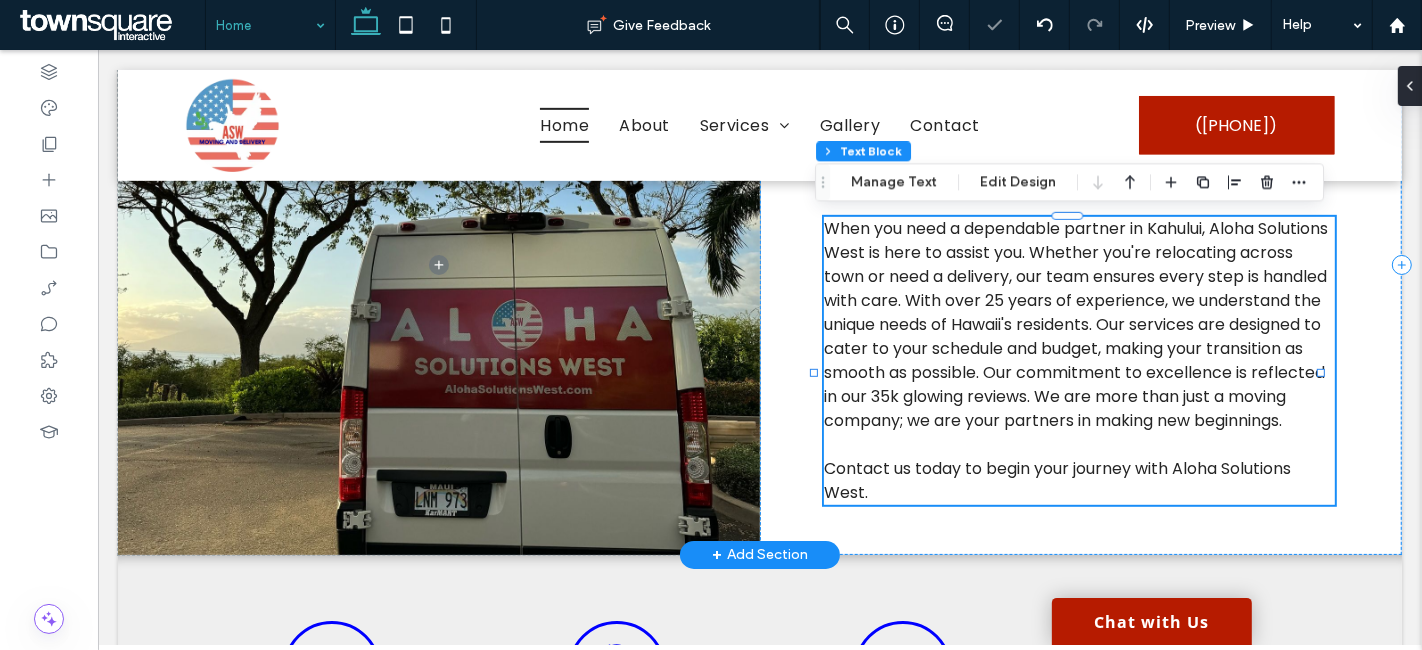 click on "When you need a dependable partner in Kahului, Aloha Solutions West is here to assist you. Whether you're relocating across town or need a delivery, our team ensures every step is handled with care. With over 25 years of experience, we understand the unique needs of Hawaii's residents. Our services are designed to cater to your schedule and budget, making your transition as smooth as possible. Our commitment to excellence is reflected in our 35k glowing reviews. We are more than just a moving company; we are your partners in making new beginnings." at bounding box center [1075, 324] 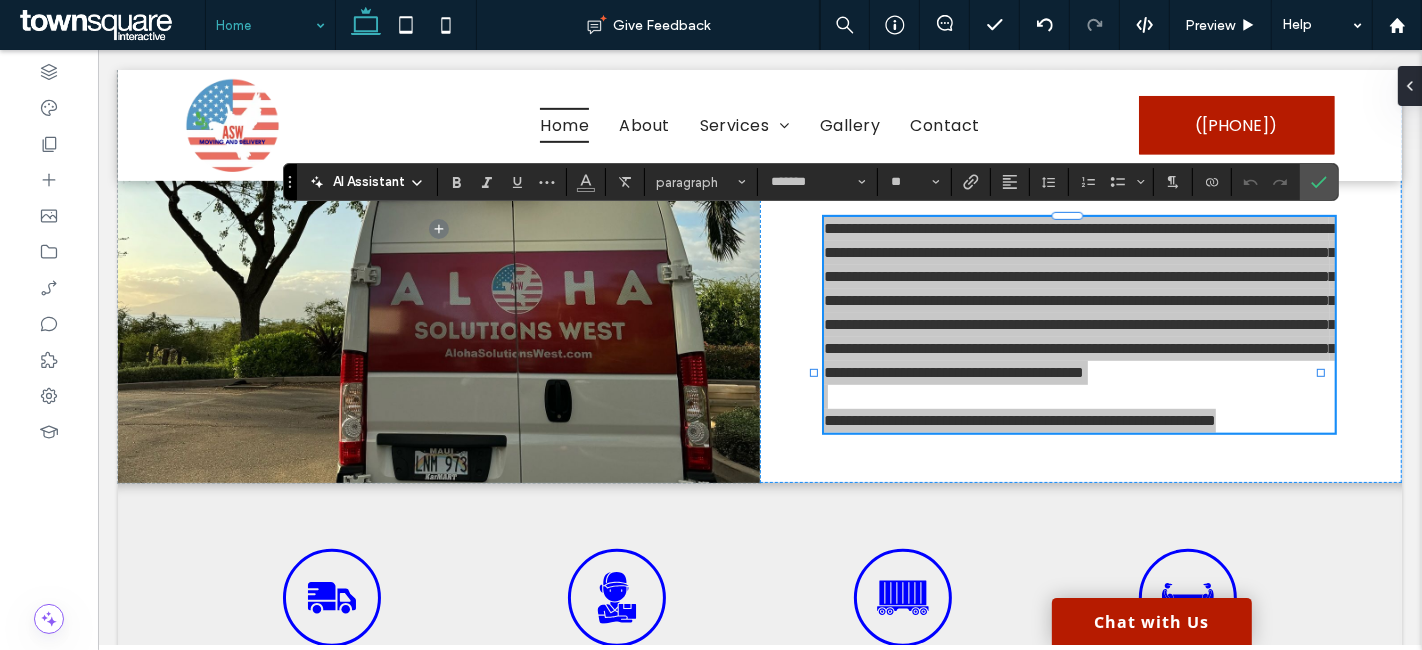 click 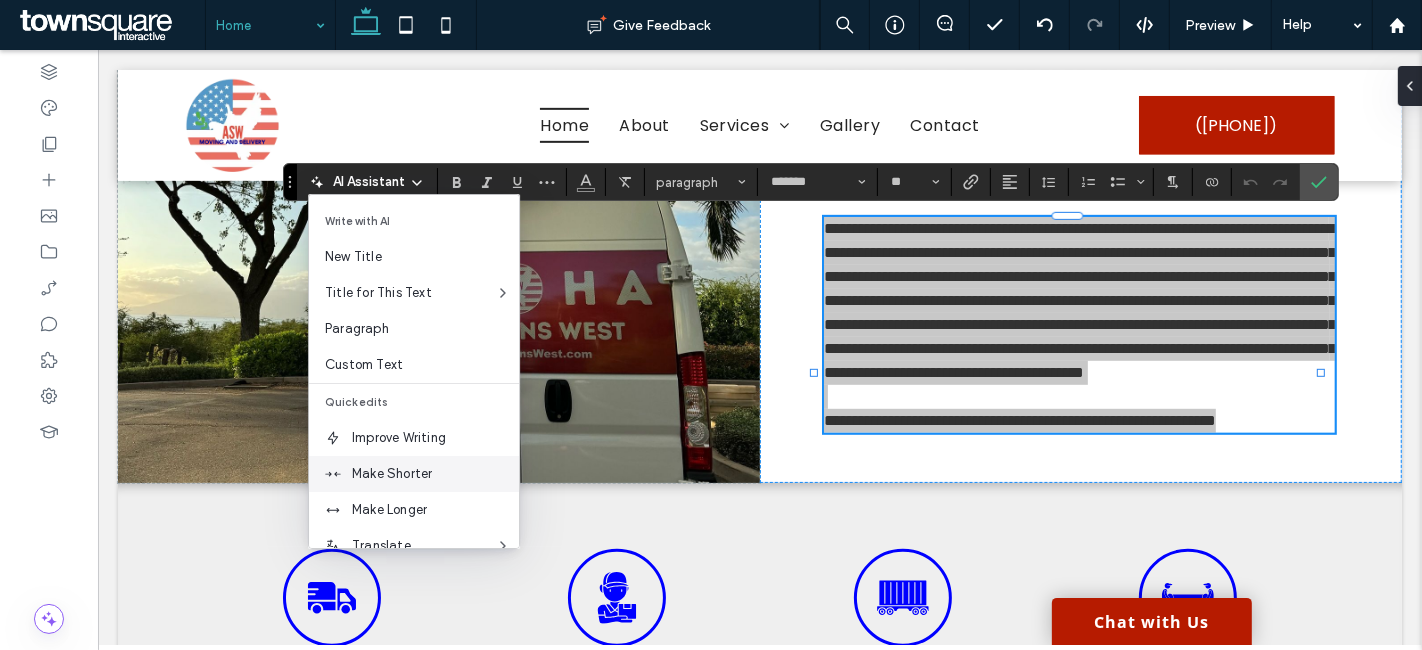 scroll, scrollTop: 131, scrollLeft: 0, axis: vertical 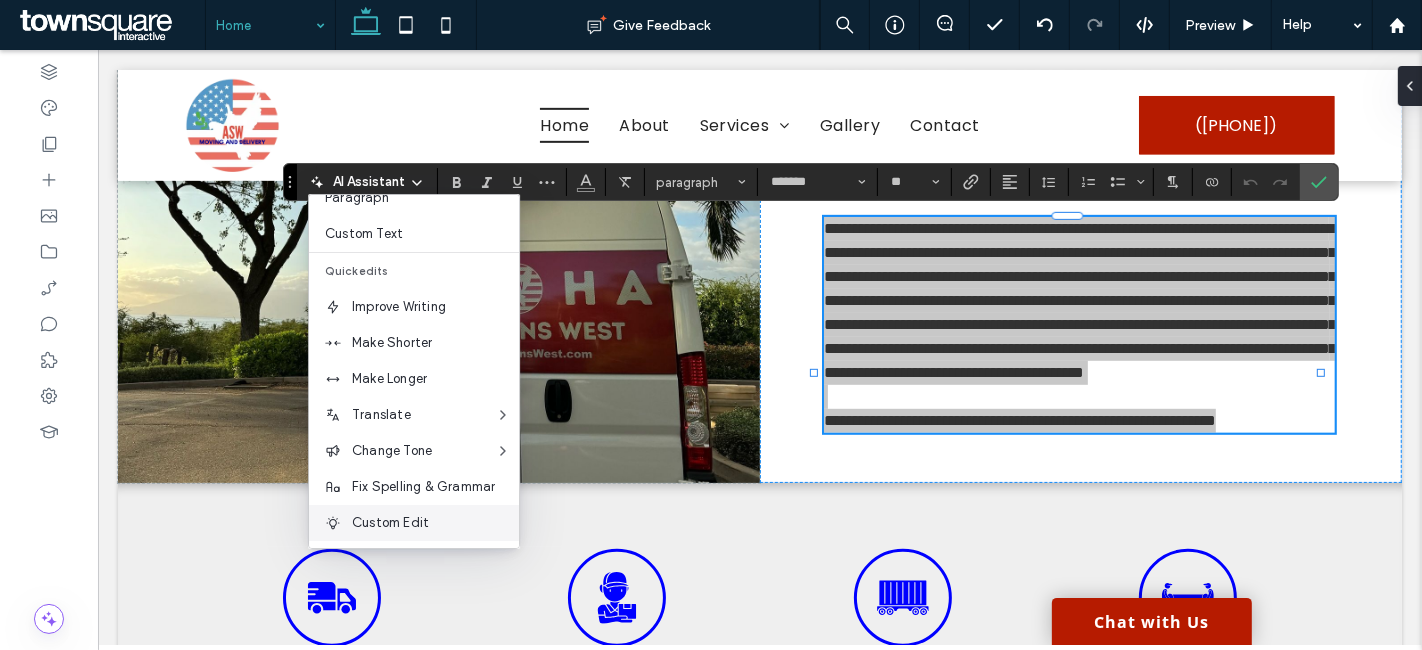 click on "Custom Edit" at bounding box center (414, 523) 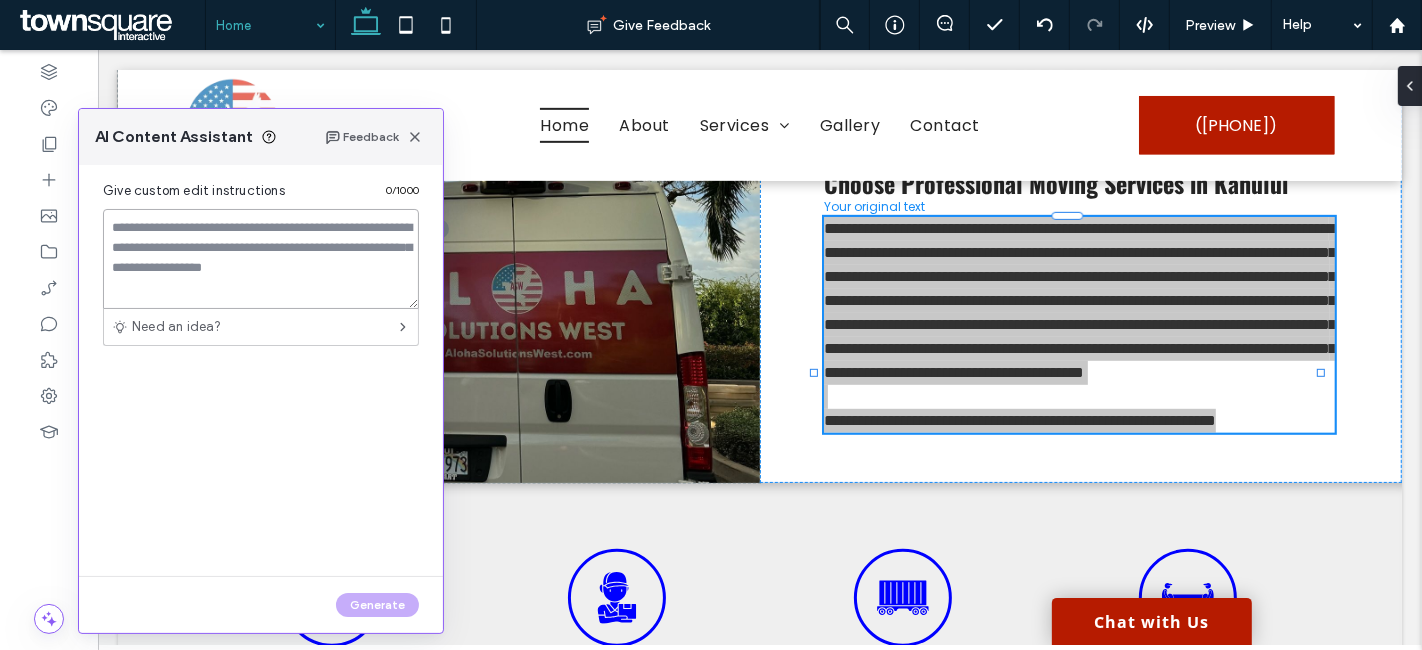 click at bounding box center (261, 259) 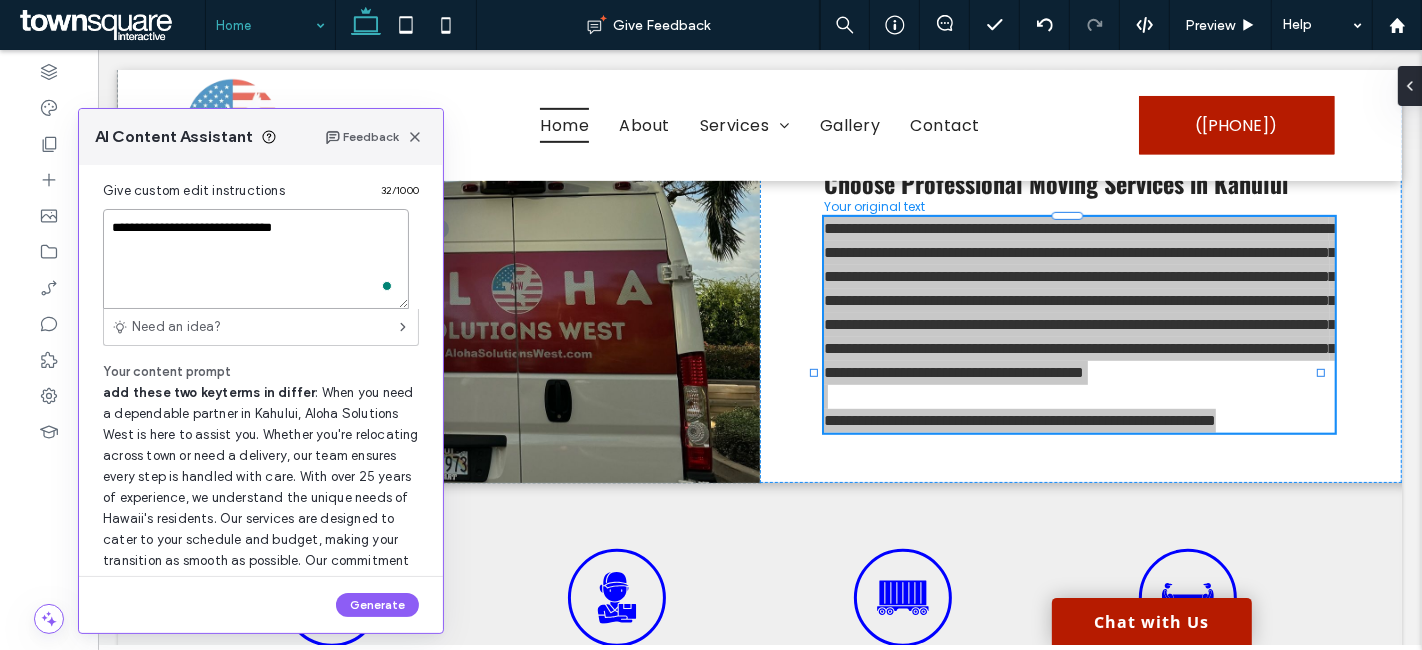 type on "**********" 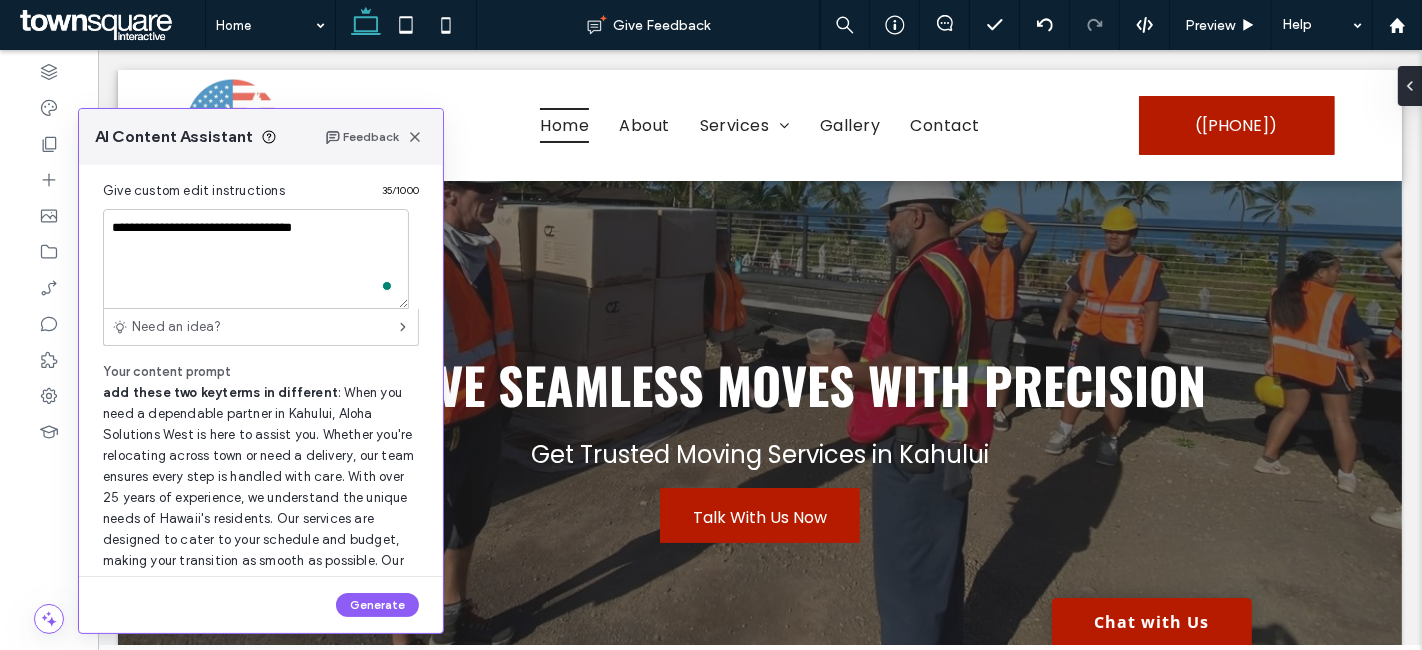 scroll, scrollTop: 888, scrollLeft: 0, axis: vertical 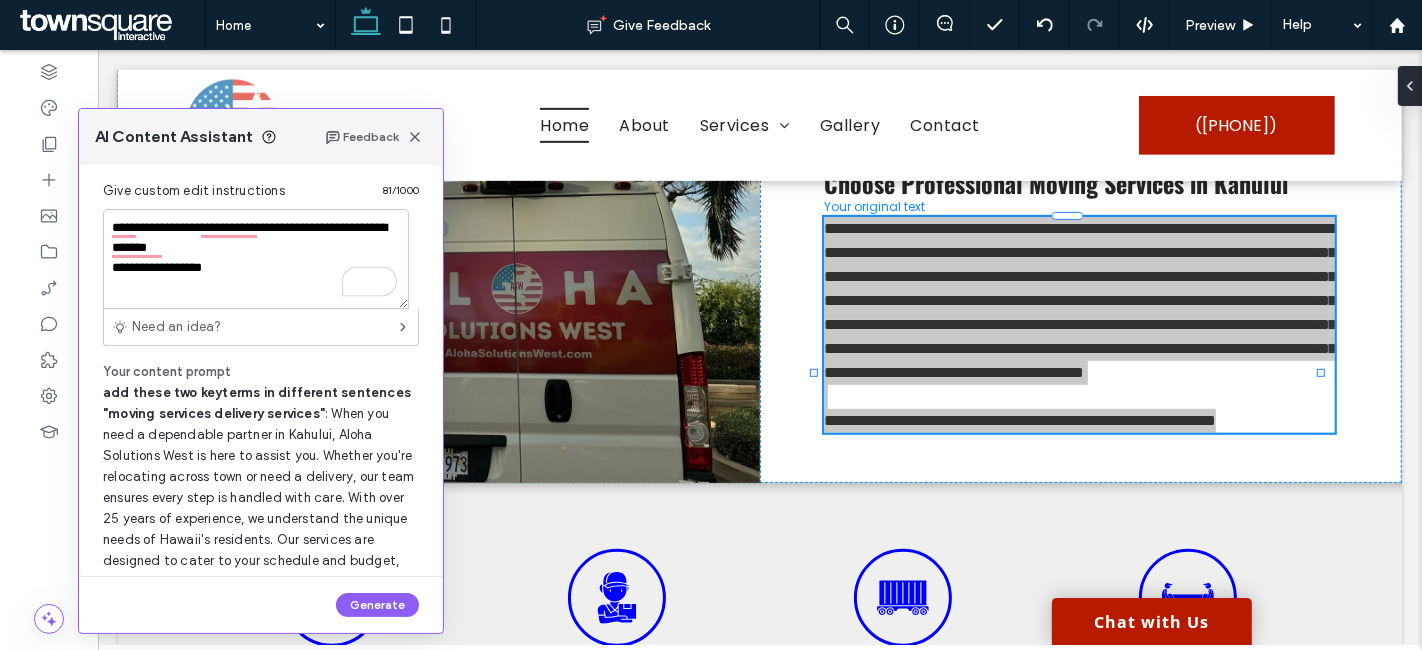 click on "**********" at bounding box center [256, 259] 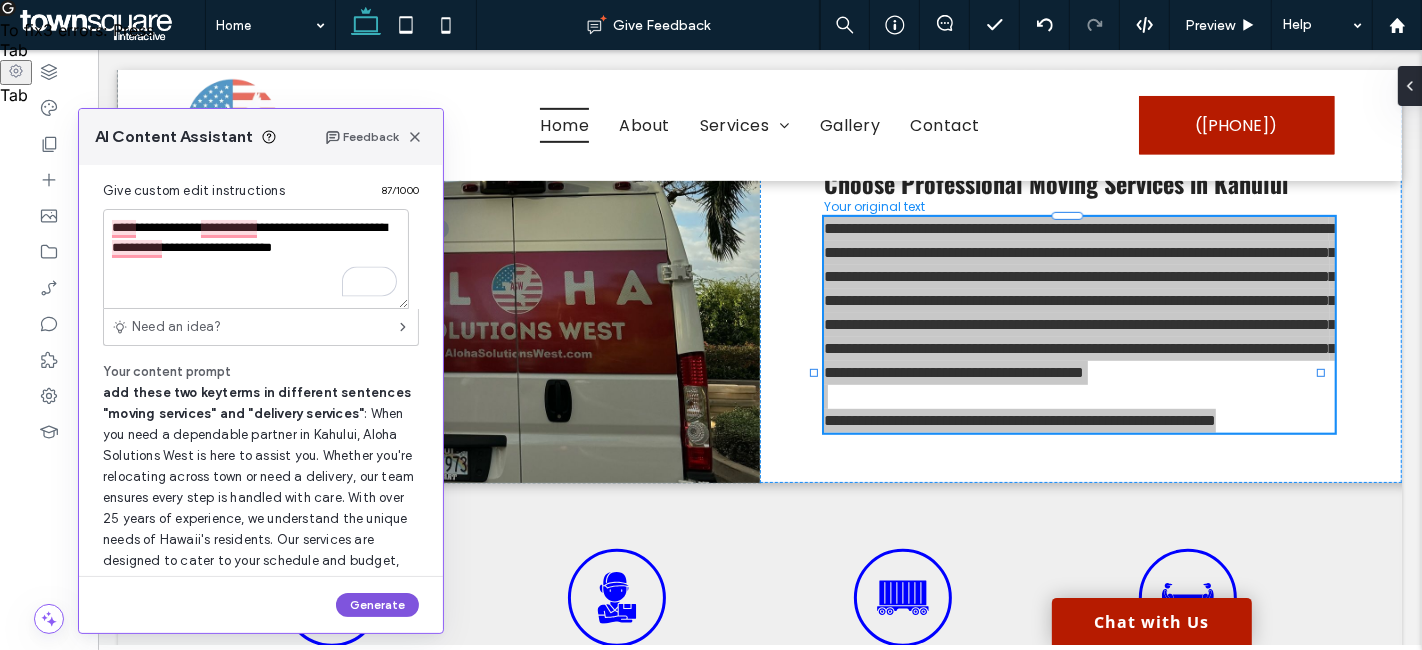 type on "**********" 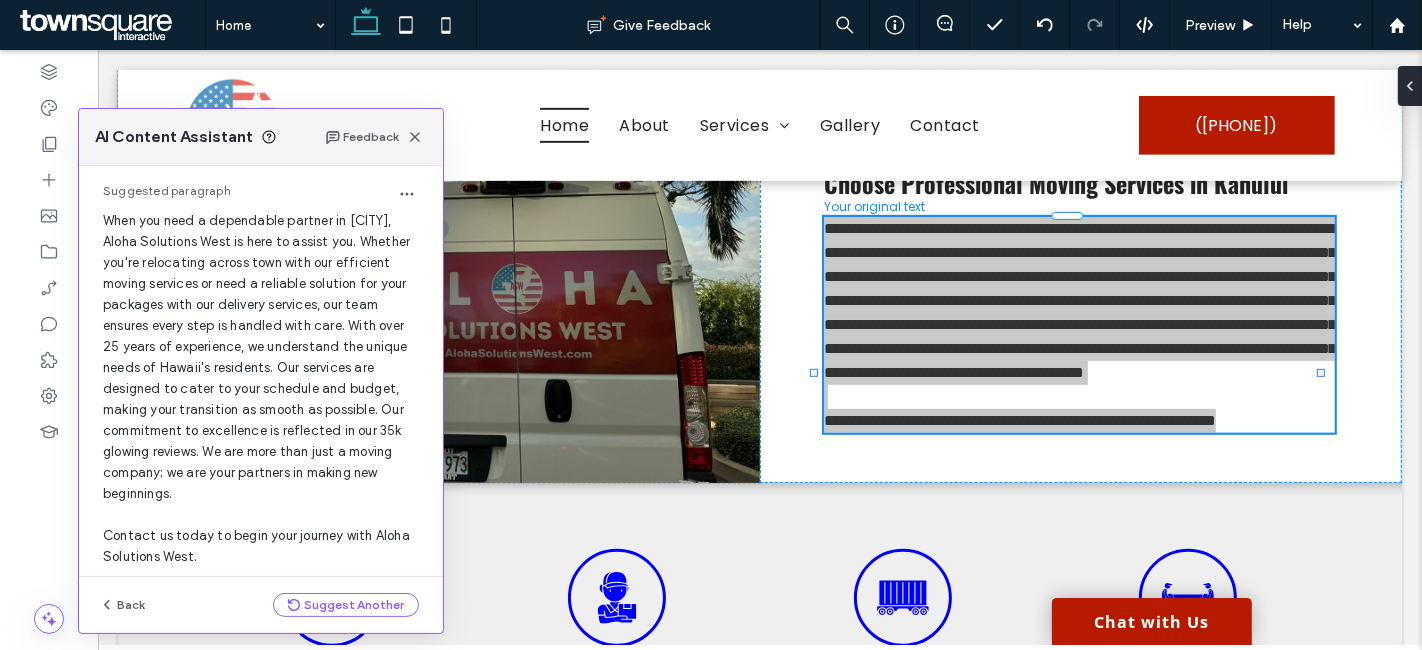 scroll, scrollTop: 102, scrollLeft: 0, axis: vertical 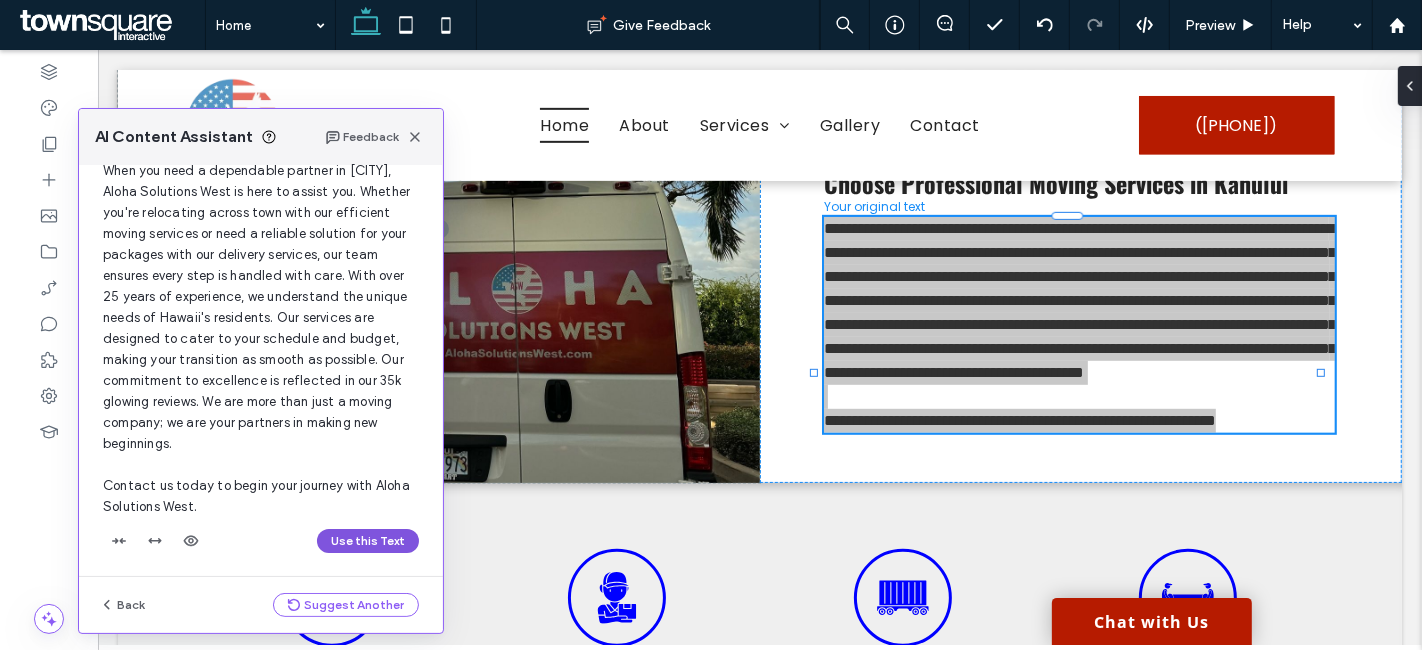 click on "Use this Text" at bounding box center [368, 541] 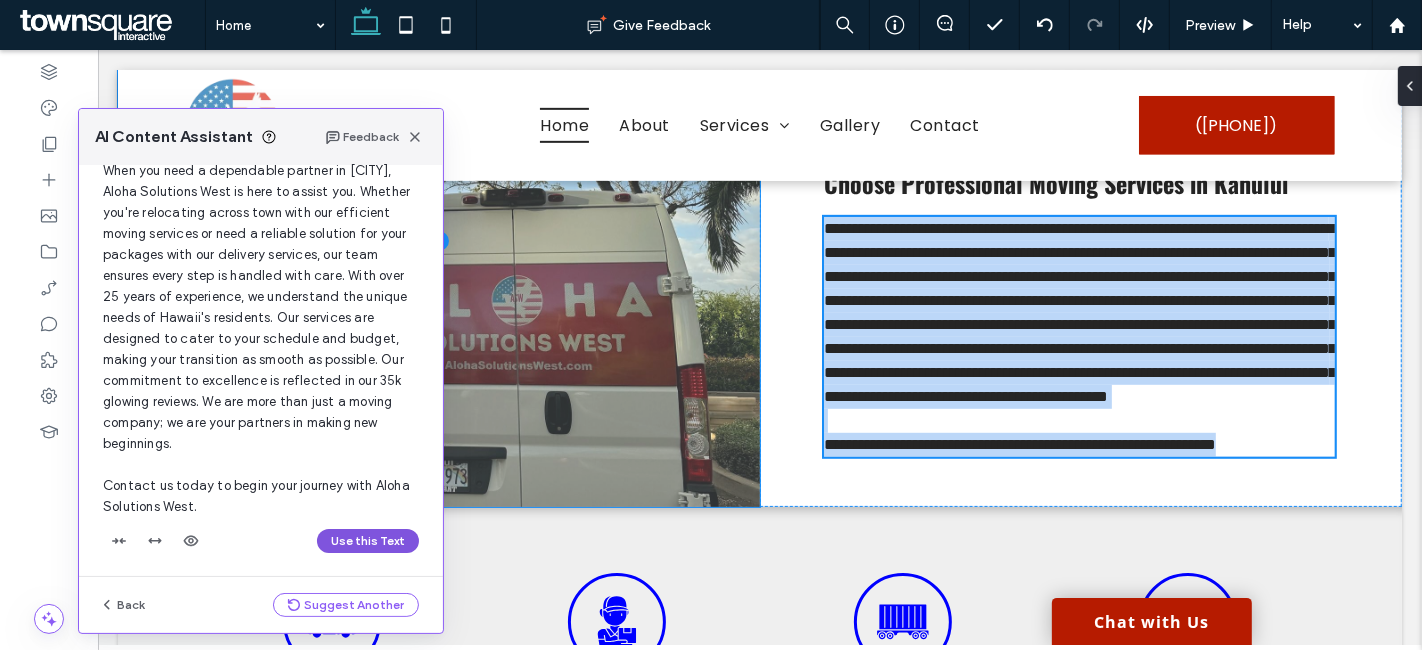 scroll, scrollTop: 745, scrollLeft: 0, axis: vertical 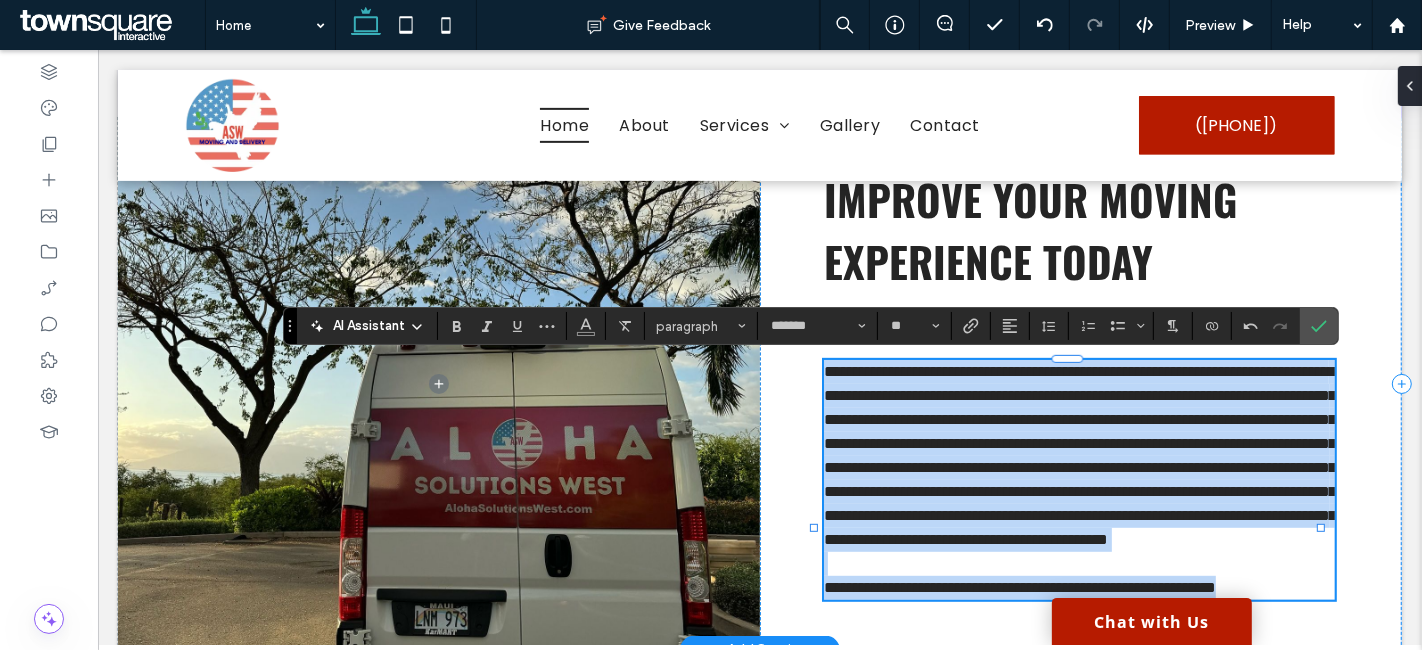 click on "**********" at bounding box center (1079, 455) 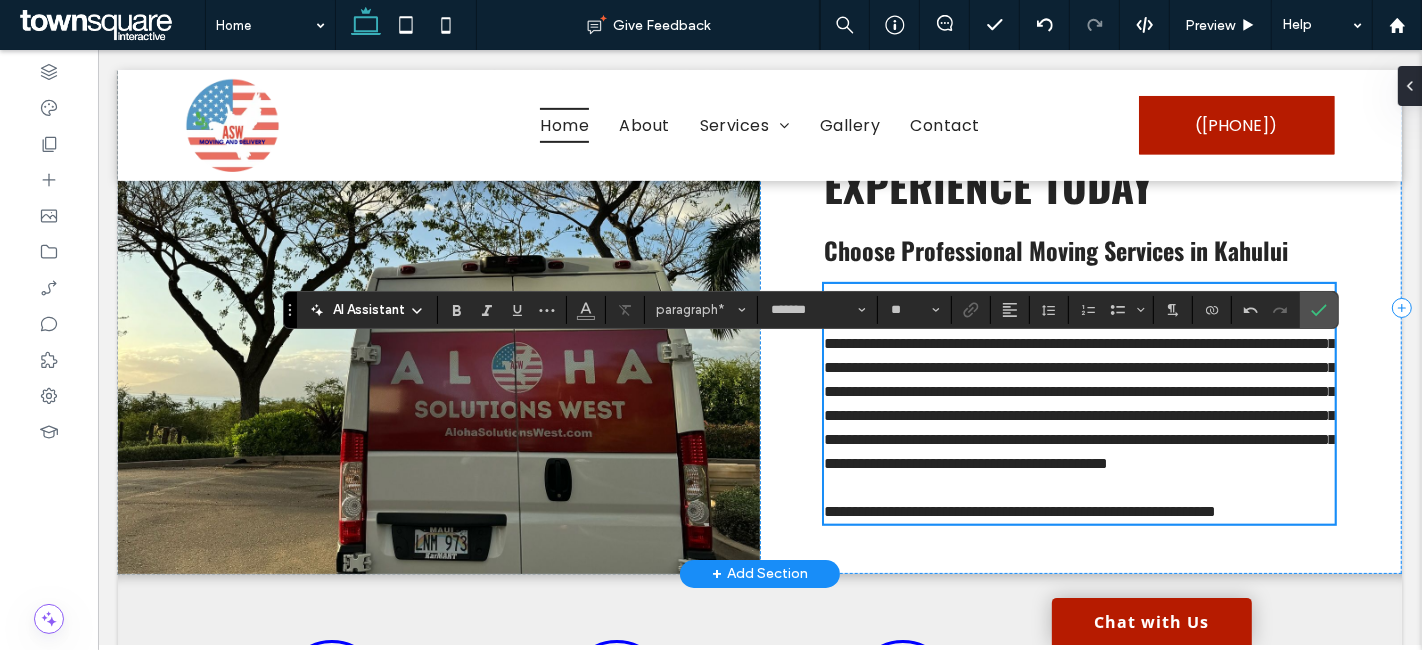 scroll, scrollTop: 856, scrollLeft: 0, axis: vertical 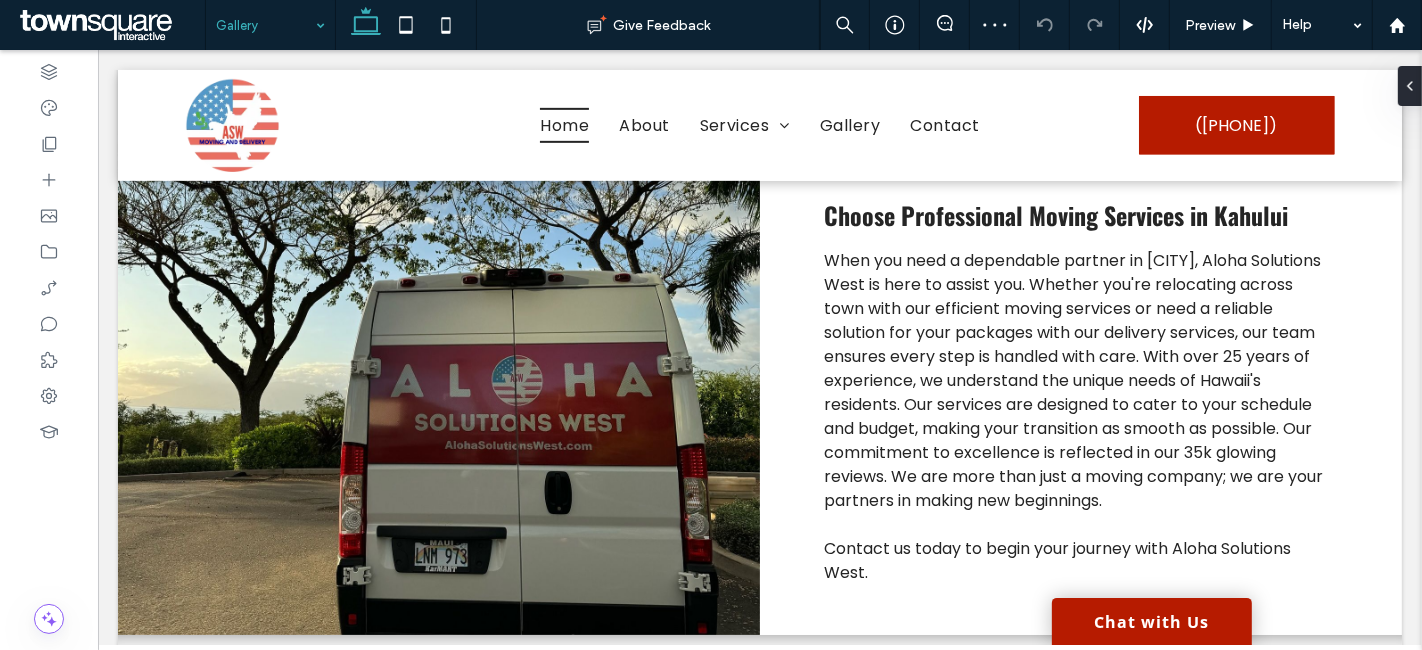 click at bounding box center (711, 325) 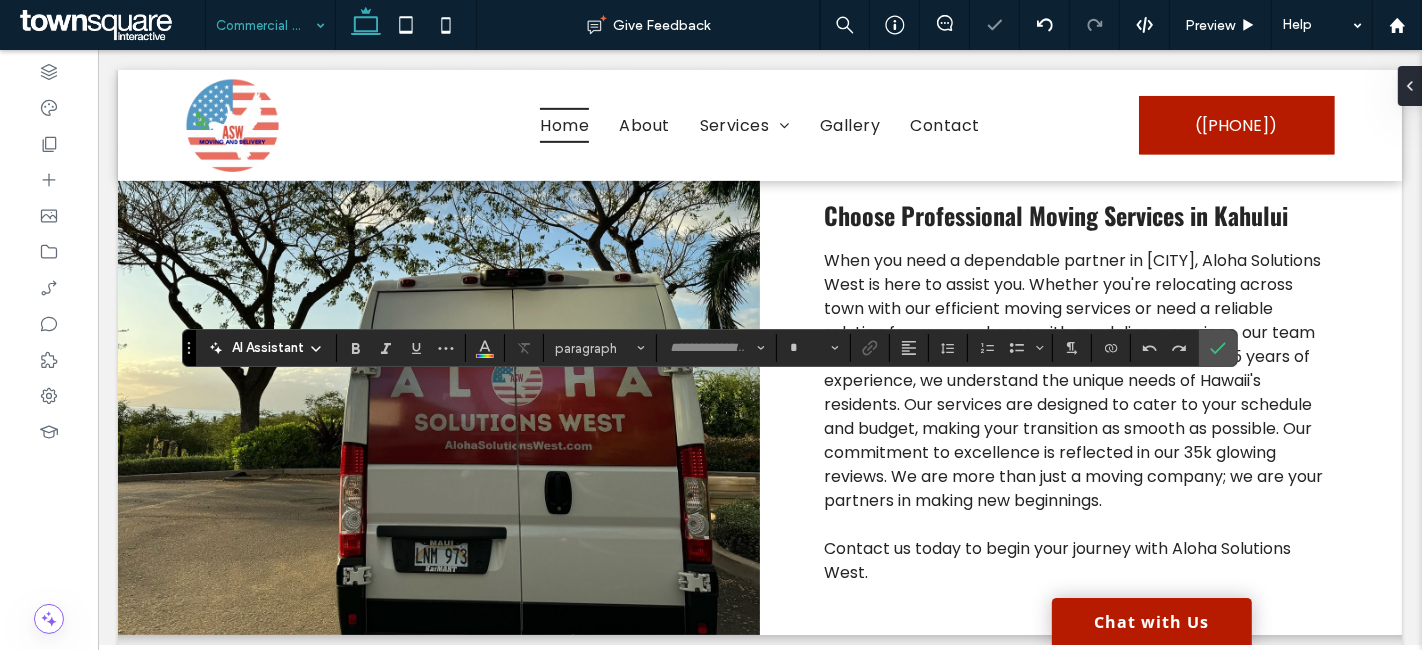 type on "*******" 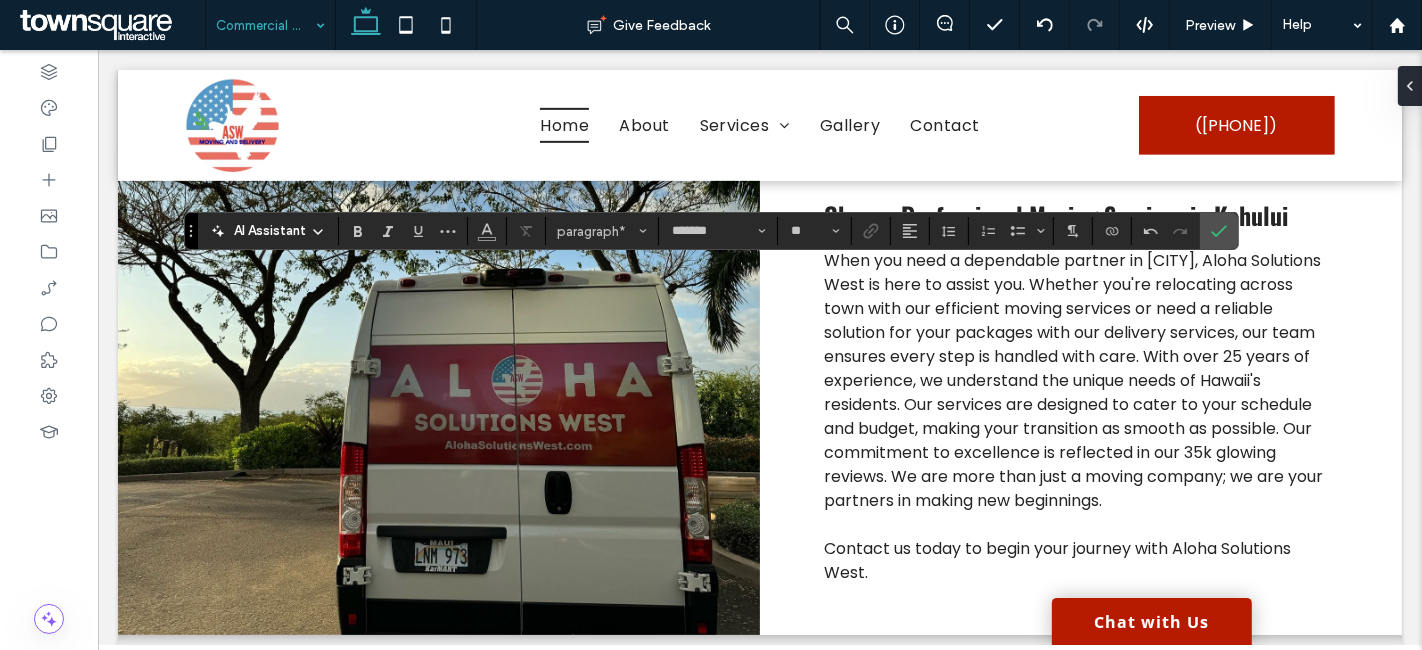 drag, startPoint x: 183, startPoint y: 348, endPoint x: 185, endPoint y: 225, distance: 123.01626 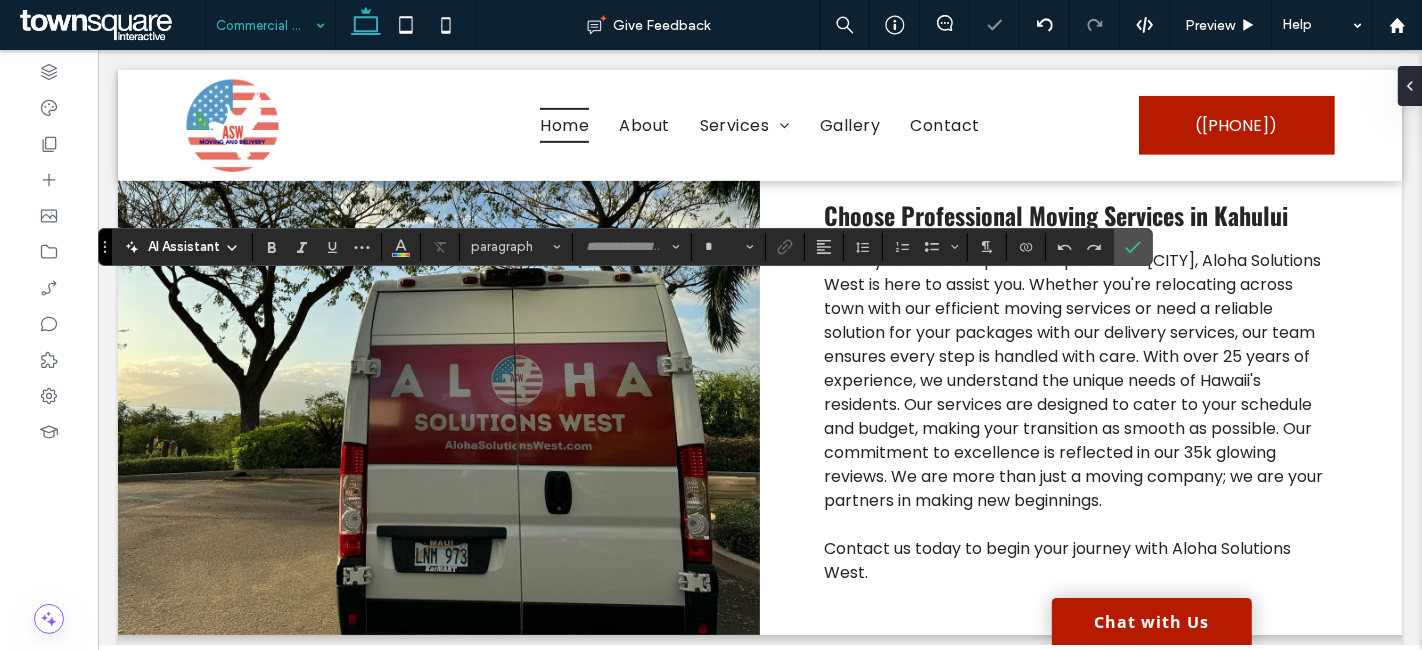 type on "*******" 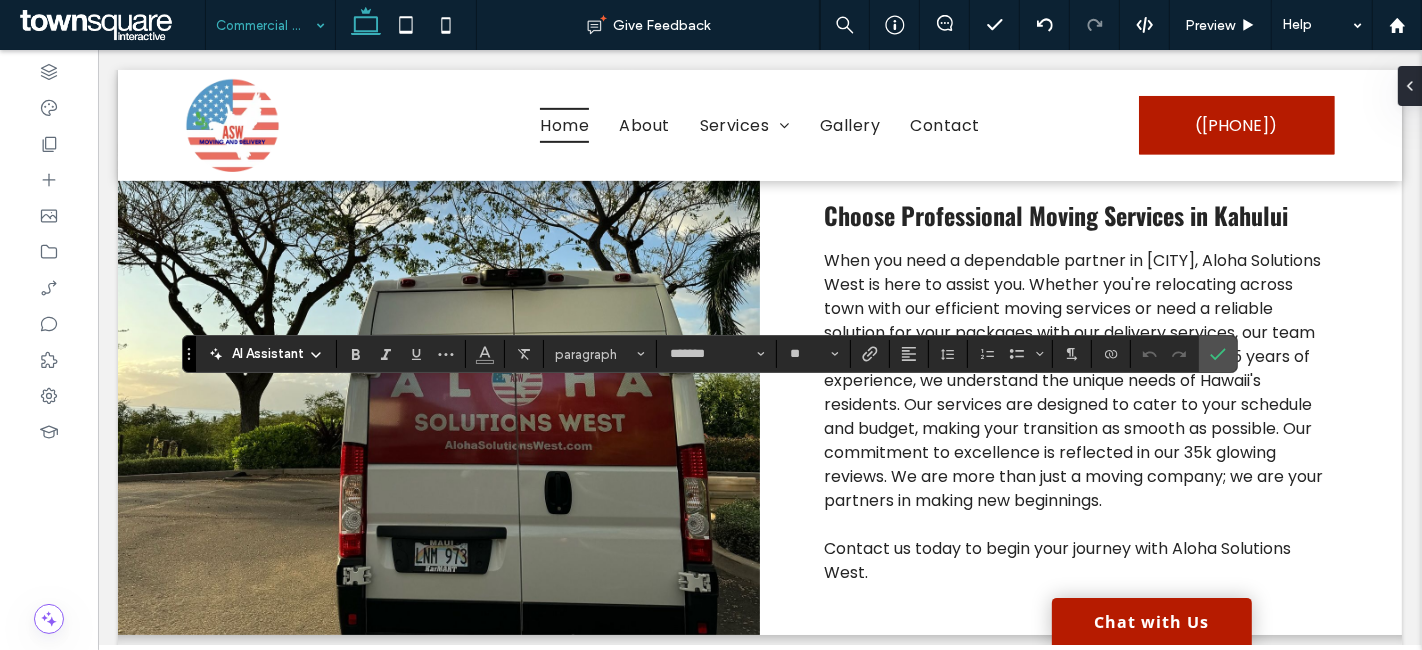 click on "AI Assistant" at bounding box center [266, 354] 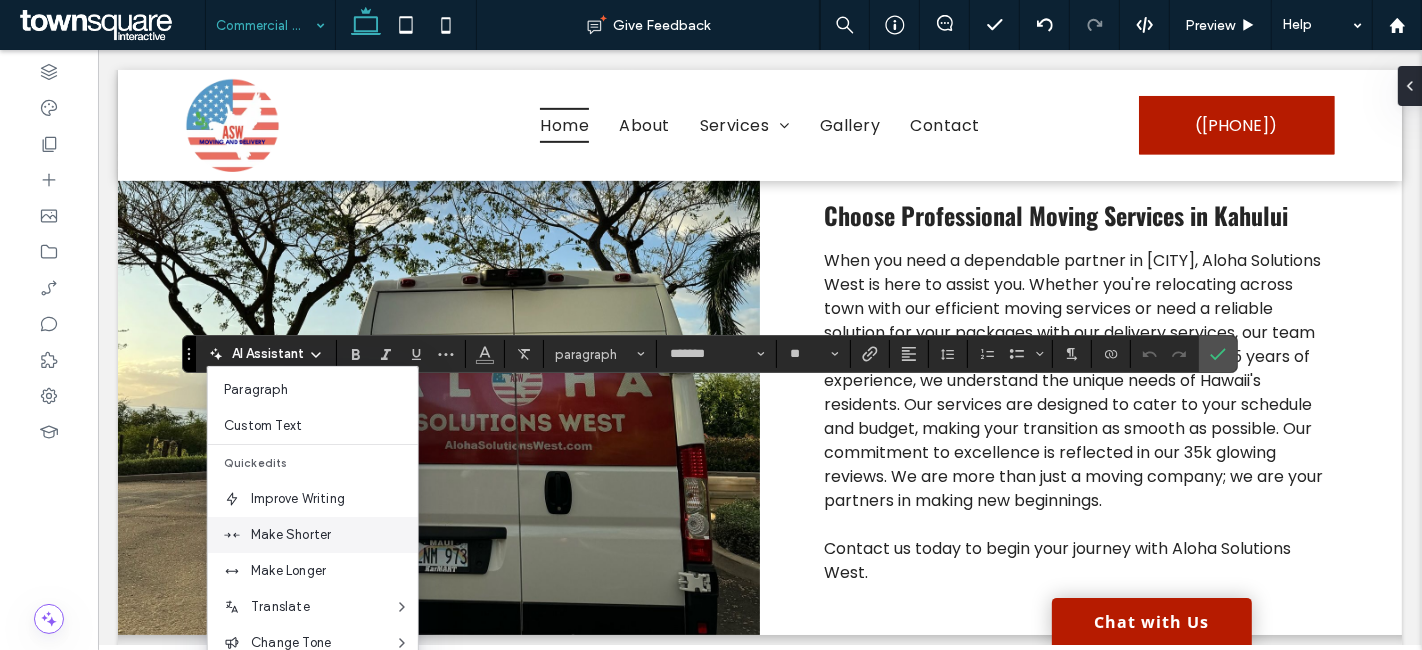 scroll, scrollTop: 131, scrollLeft: 0, axis: vertical 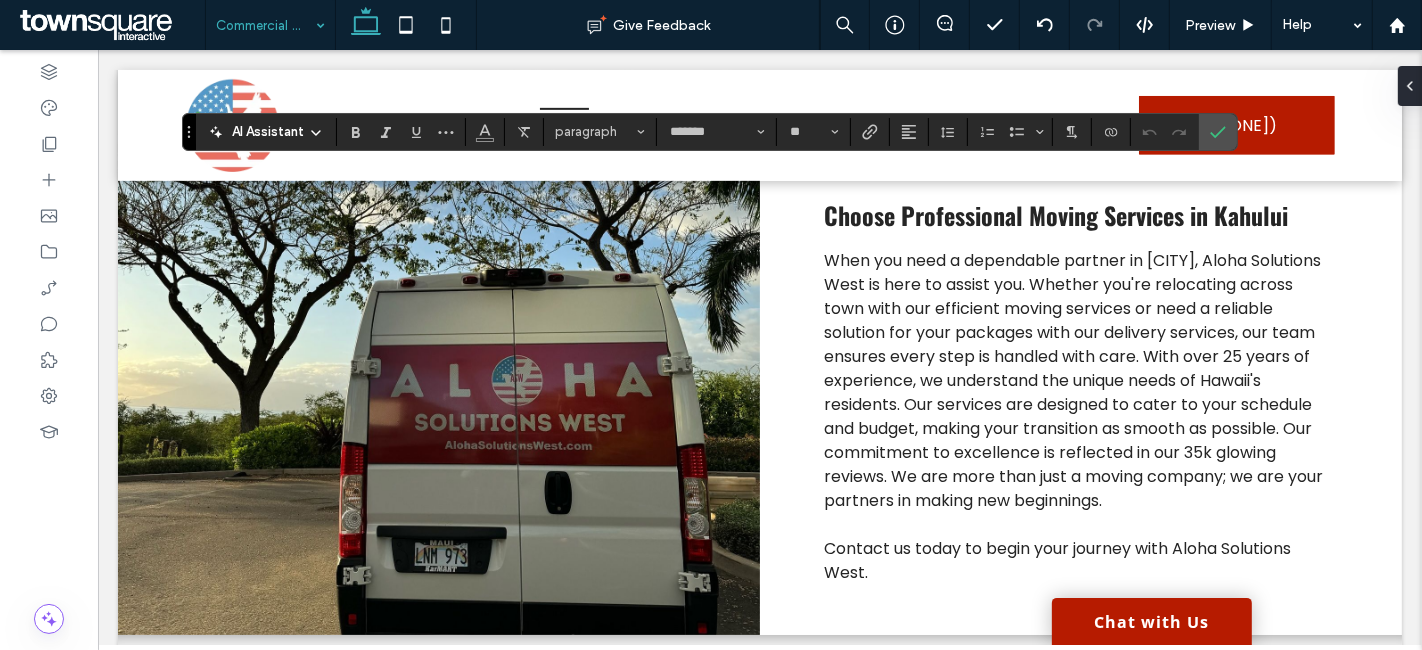 click on "AI Assistant" at bounding box center [266, 130] 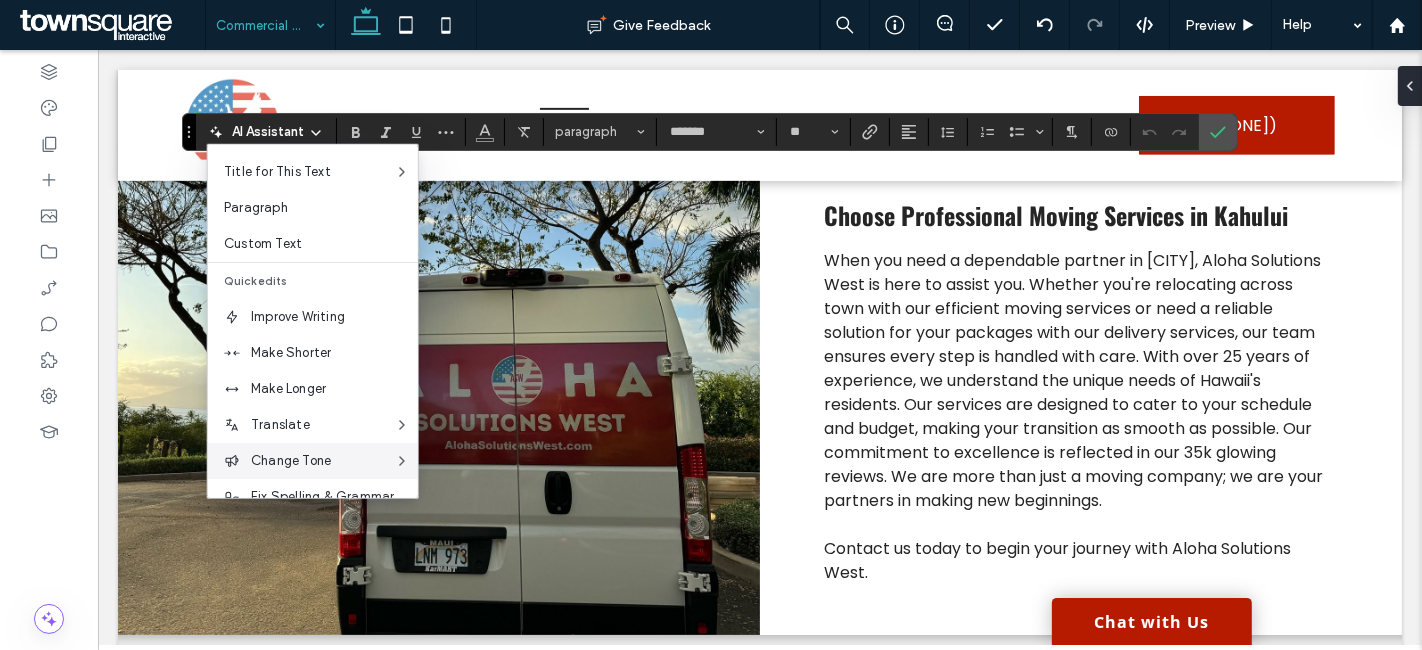 scroll, scrollTop: 131, scrollLeft: 0, axis: vertical 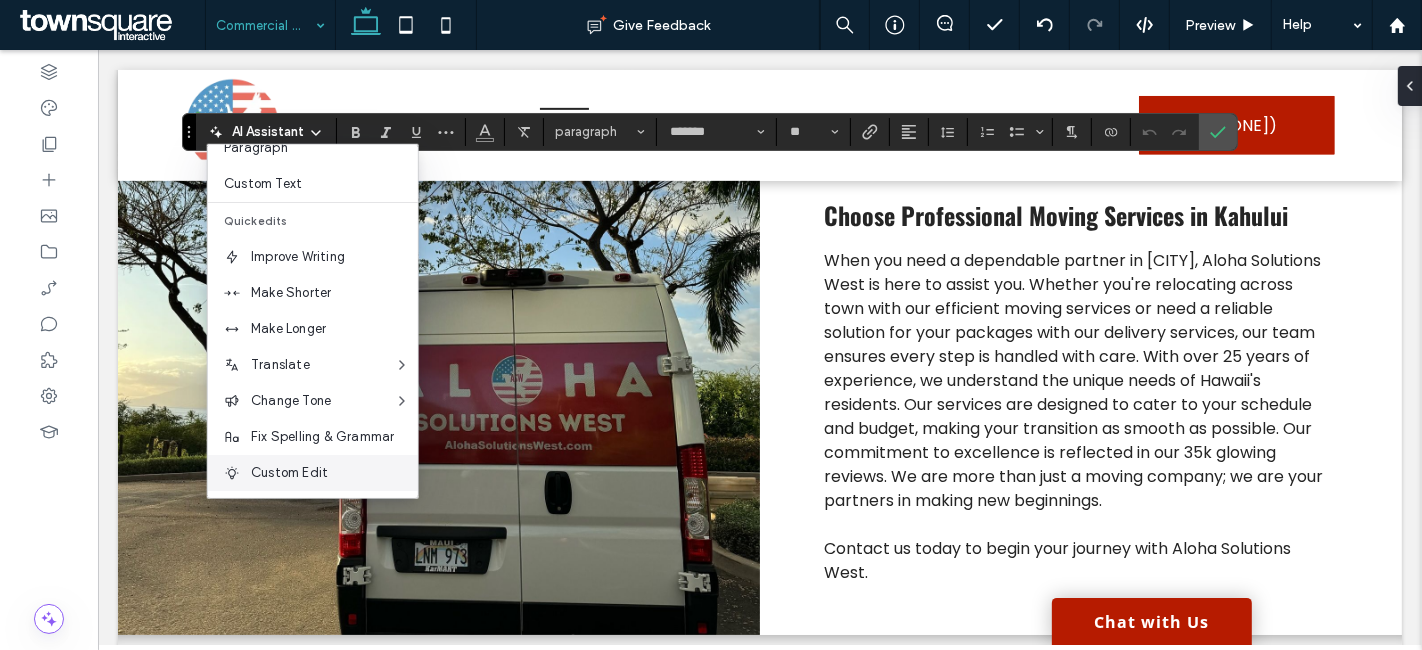 click on "Custom Edit" at bounding box center (334, 473) 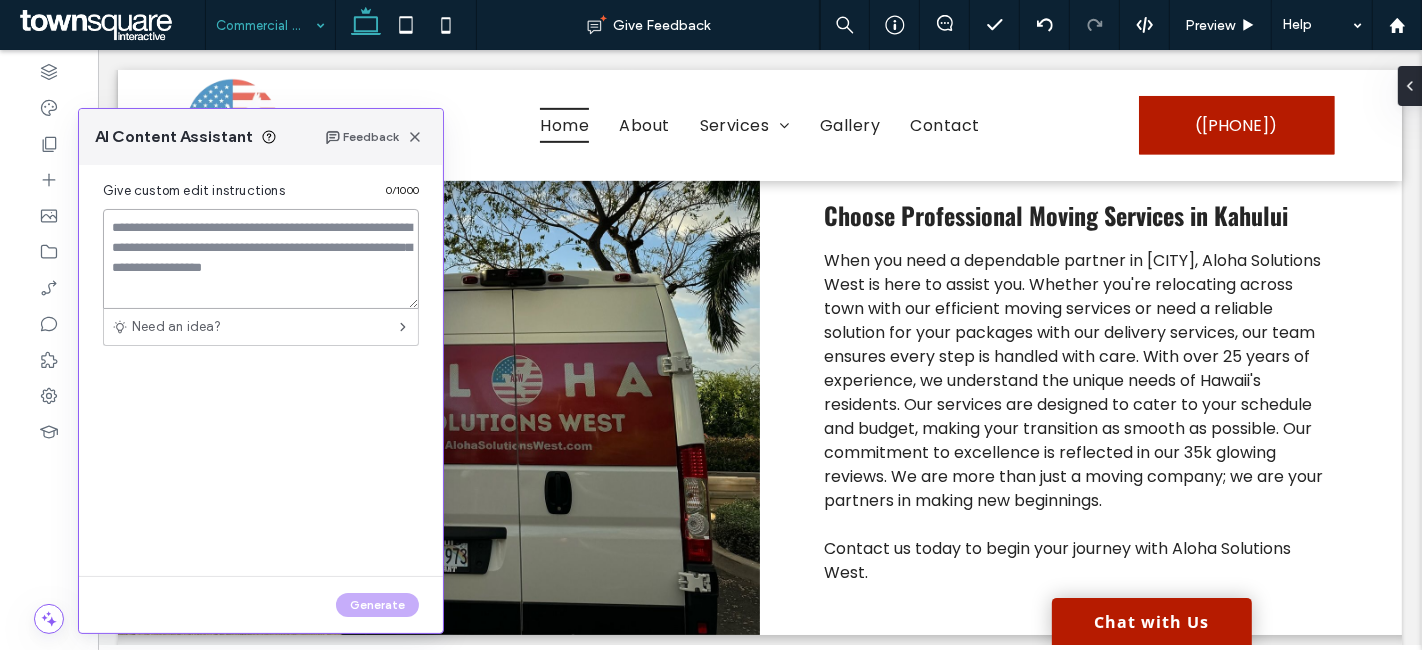 click at bounding box center (261, 259) 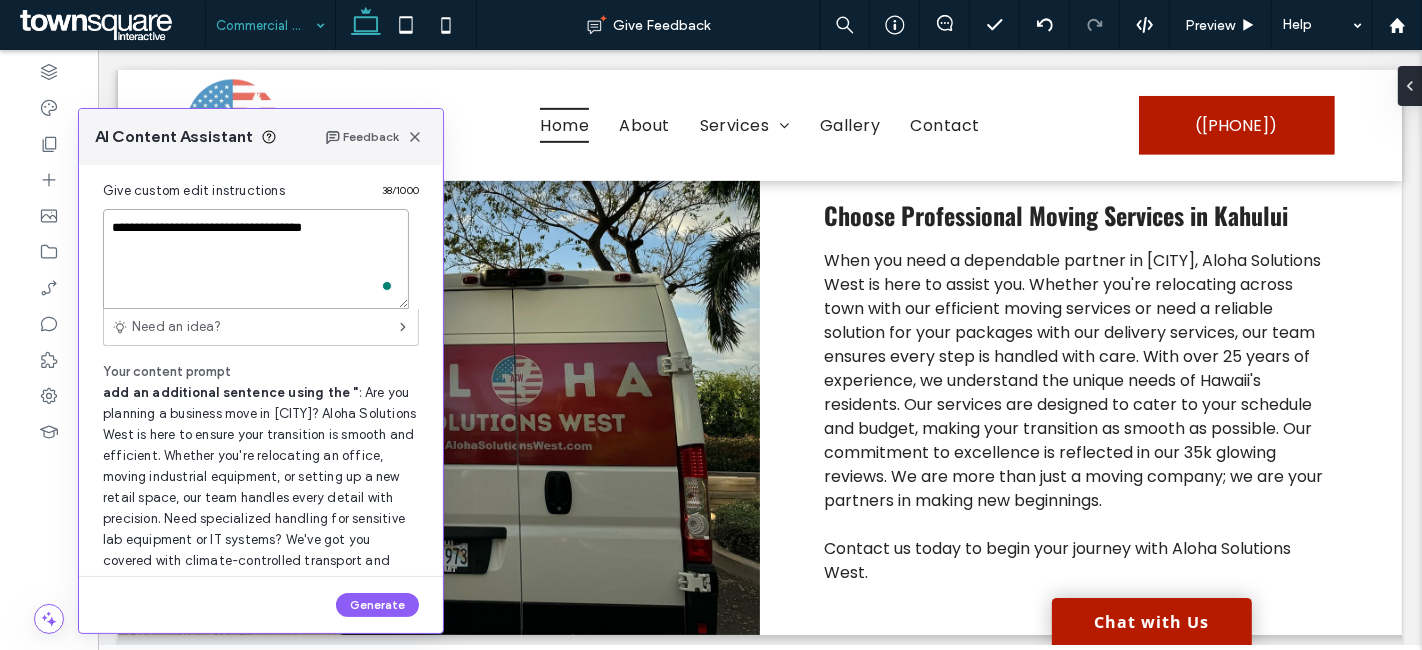 paste on "**********" 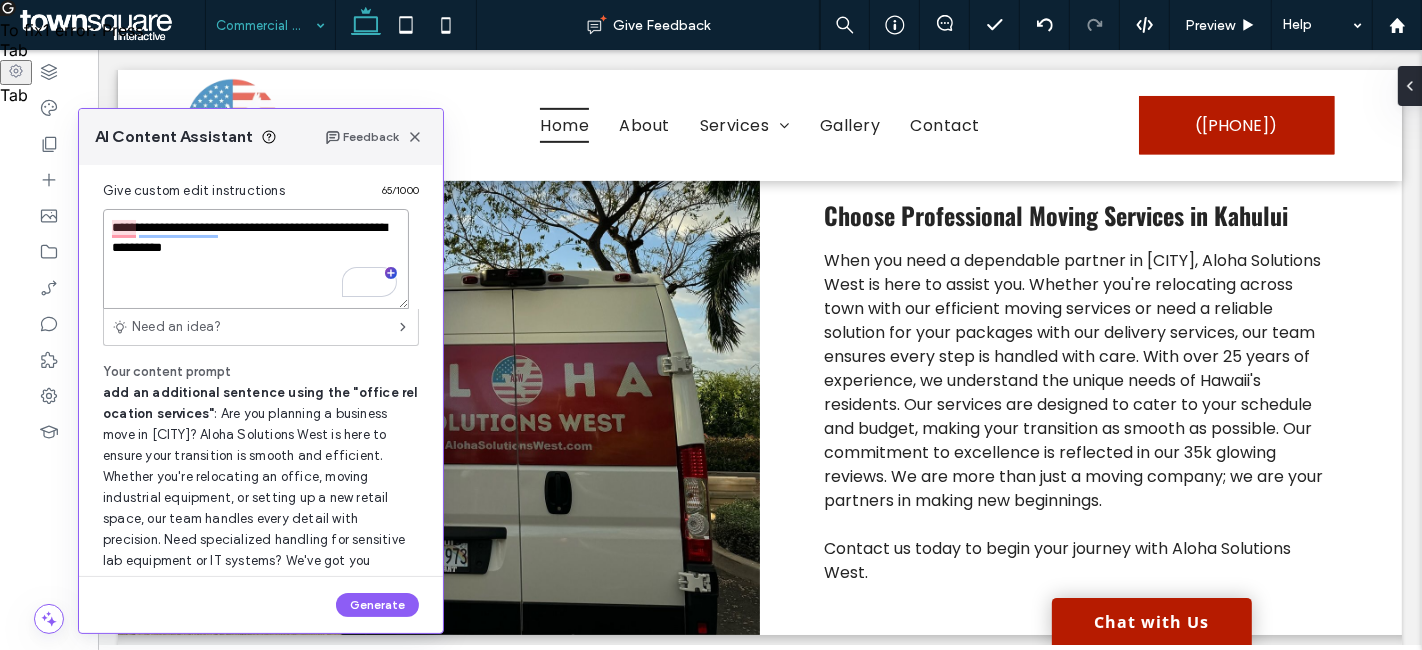 drag, startPoint x: 339, startPoint y: 223, endPoint x: 344, endPoint y: 241, distance: 18.681541 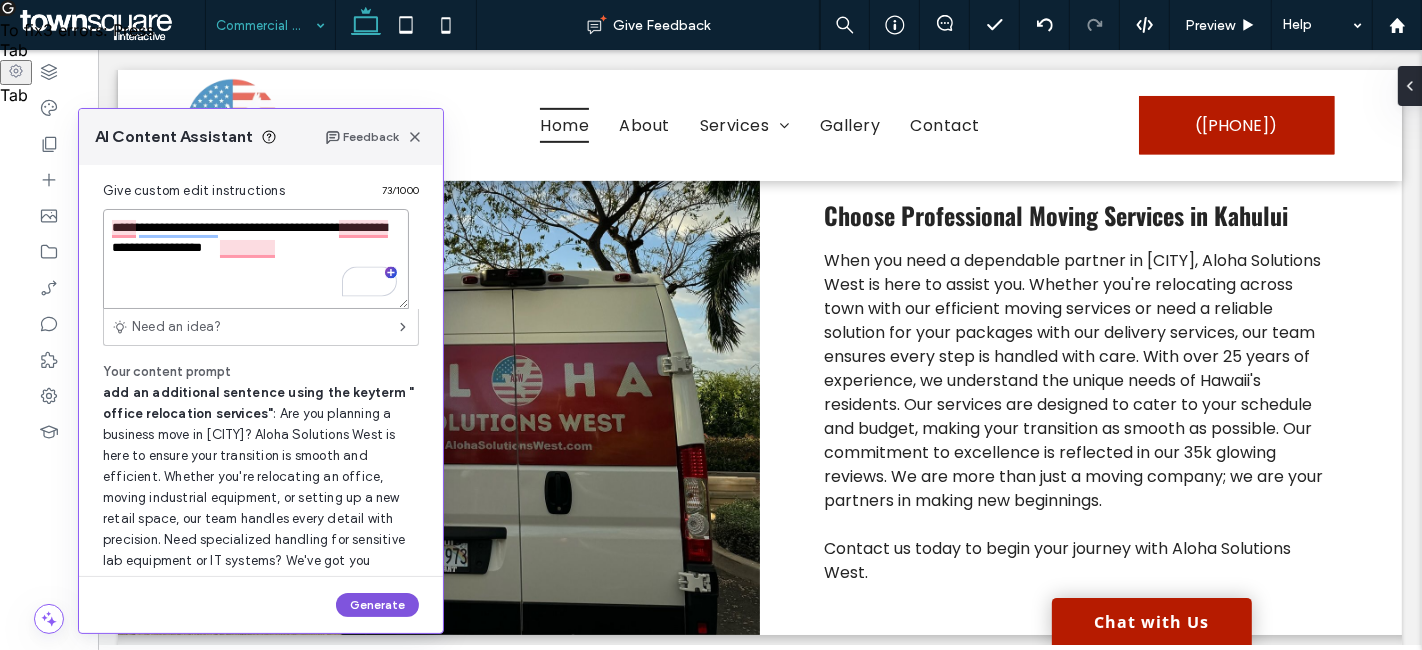 type on "**********" 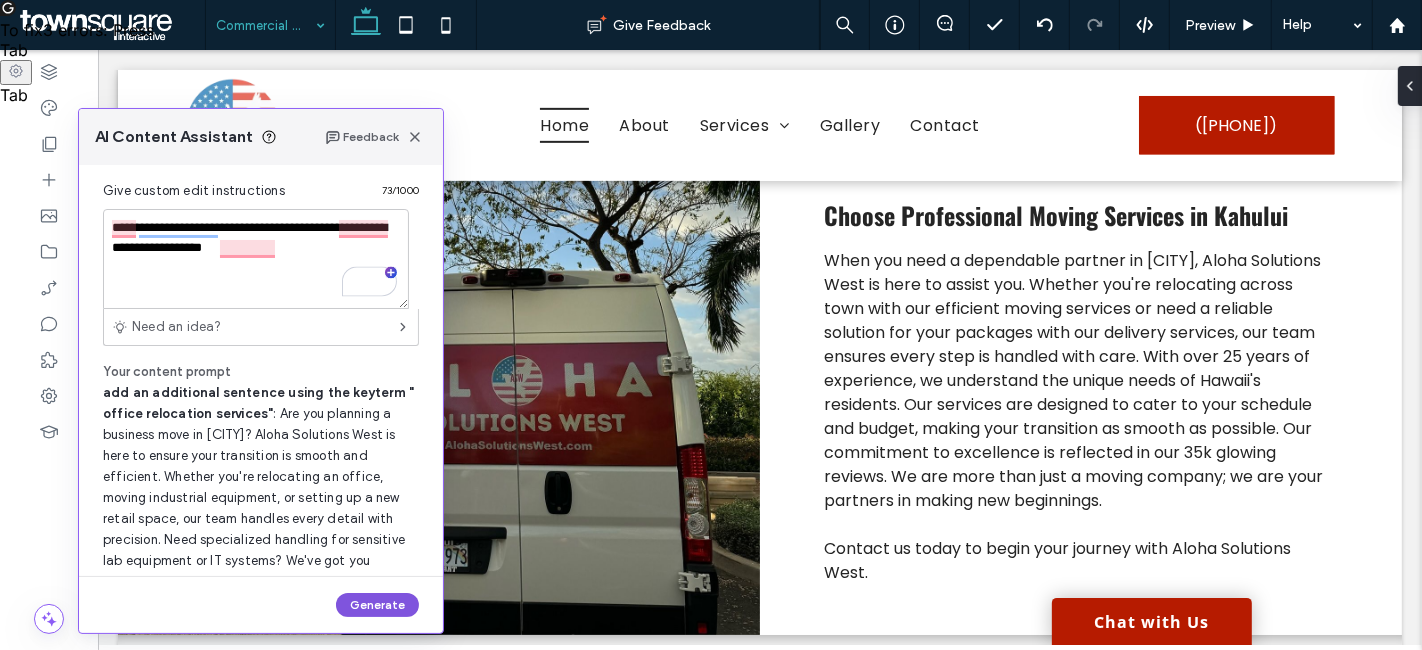 click on "Generate" at bounding box center (377, 605) 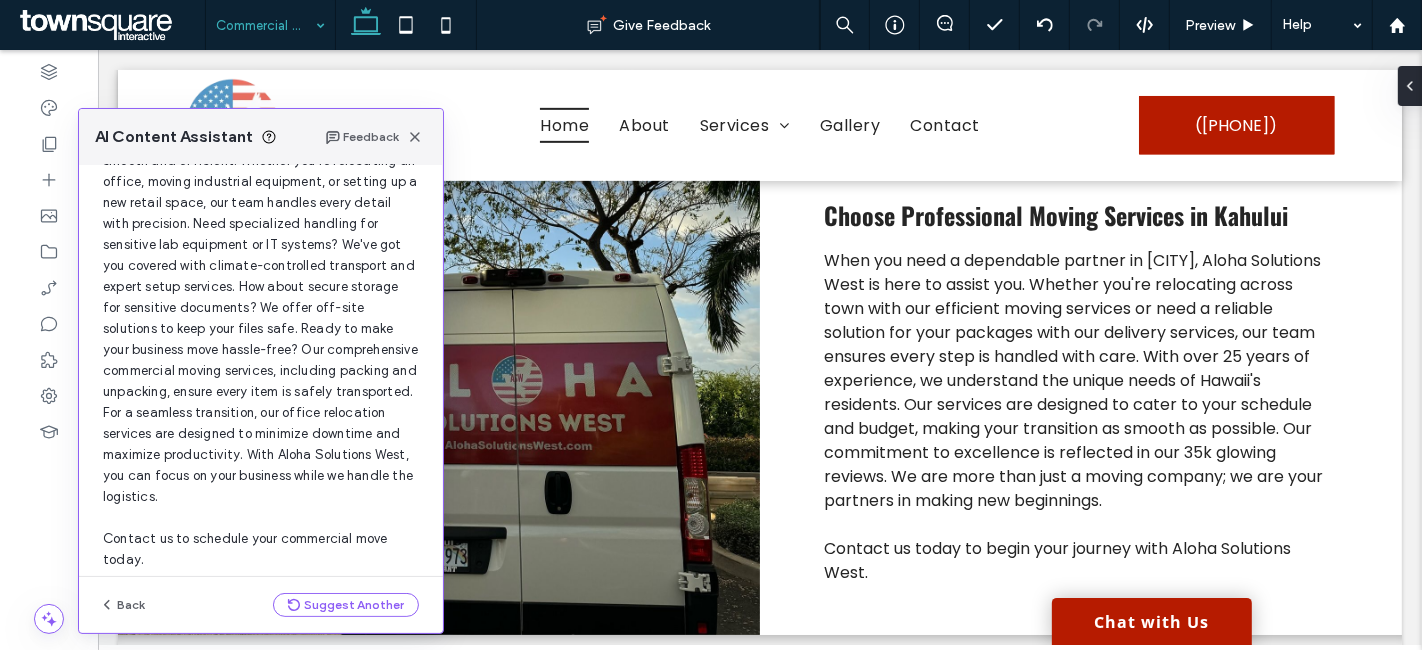 scroll, scrollTop: 226, scrollLeft: 0, axis: vertical 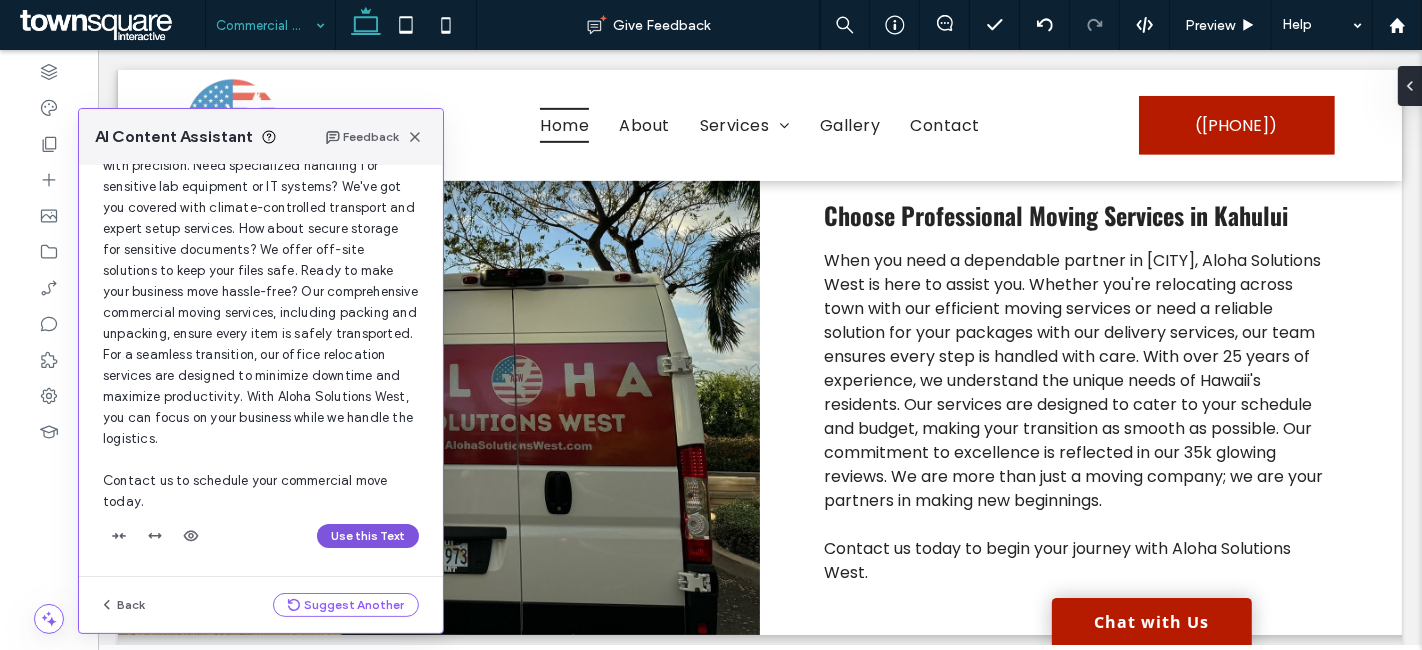 click on "Use this Text" at bounding box center [368, 536] 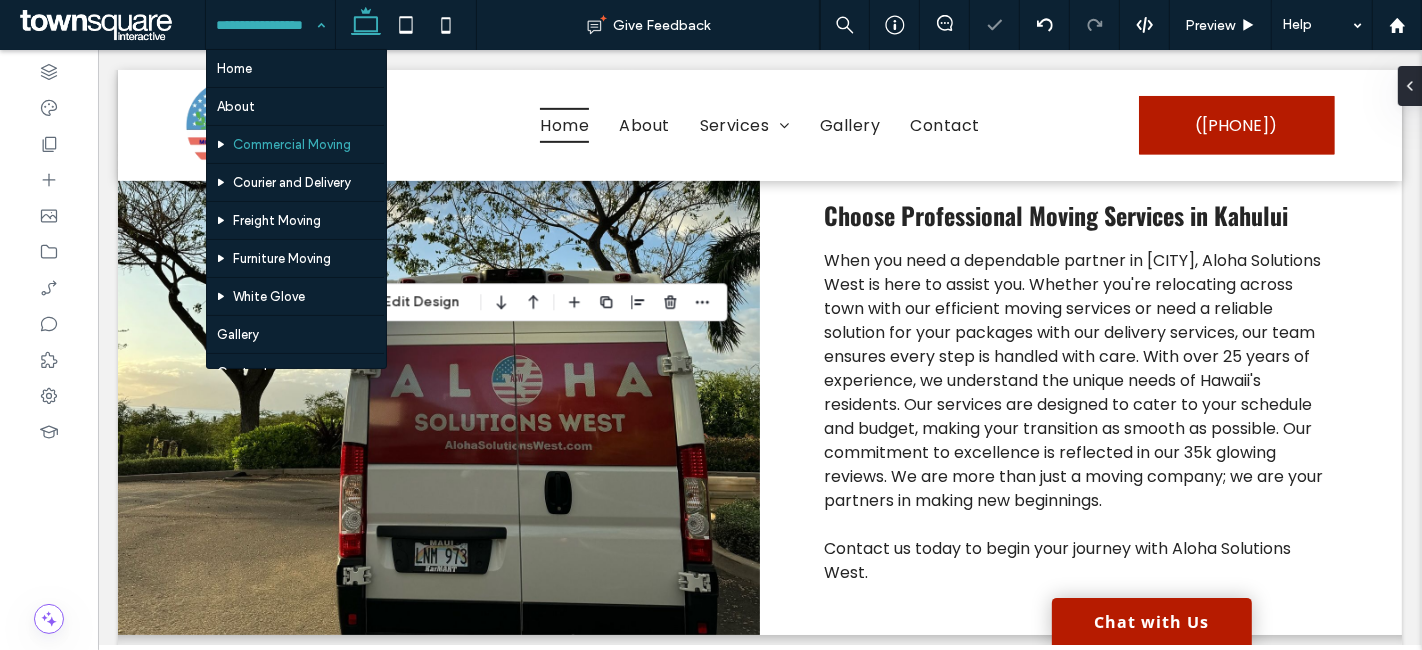 scroll, scrollTop: 62, scrollLeft: 0, axis: vertical 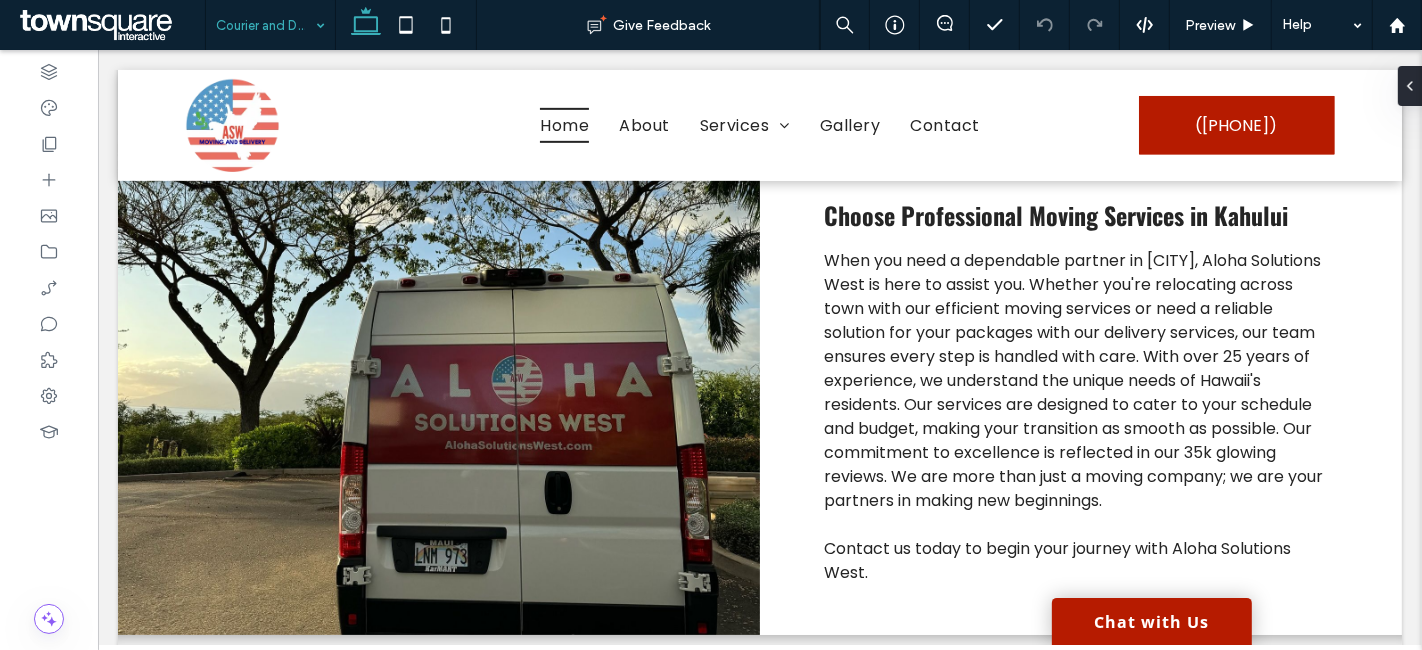 type on "*******" 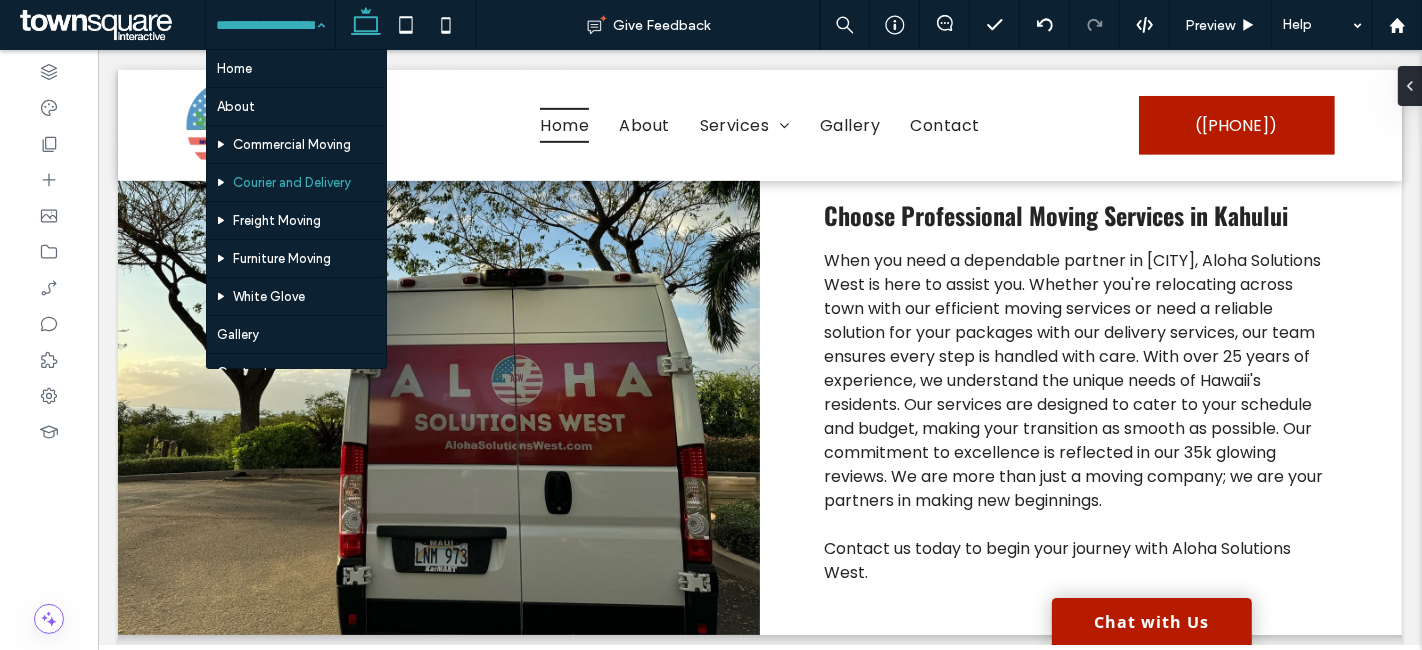 type on "*******" 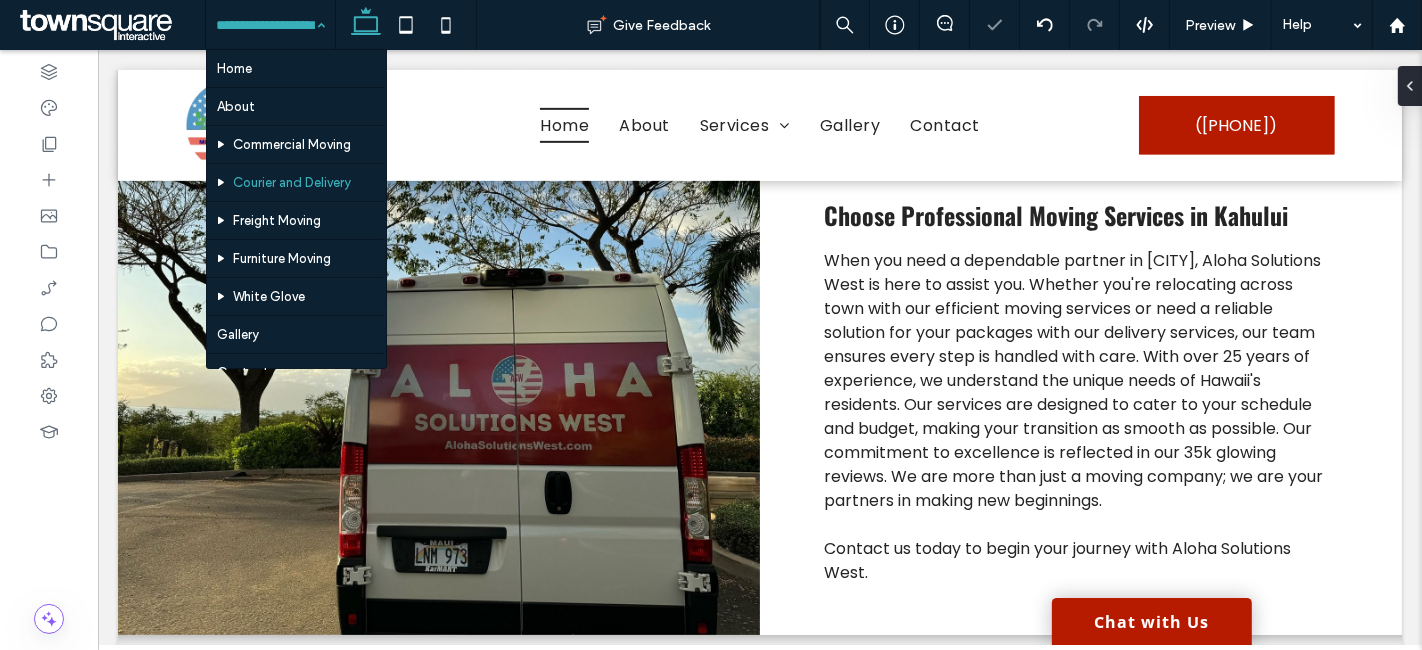 type on "*******" 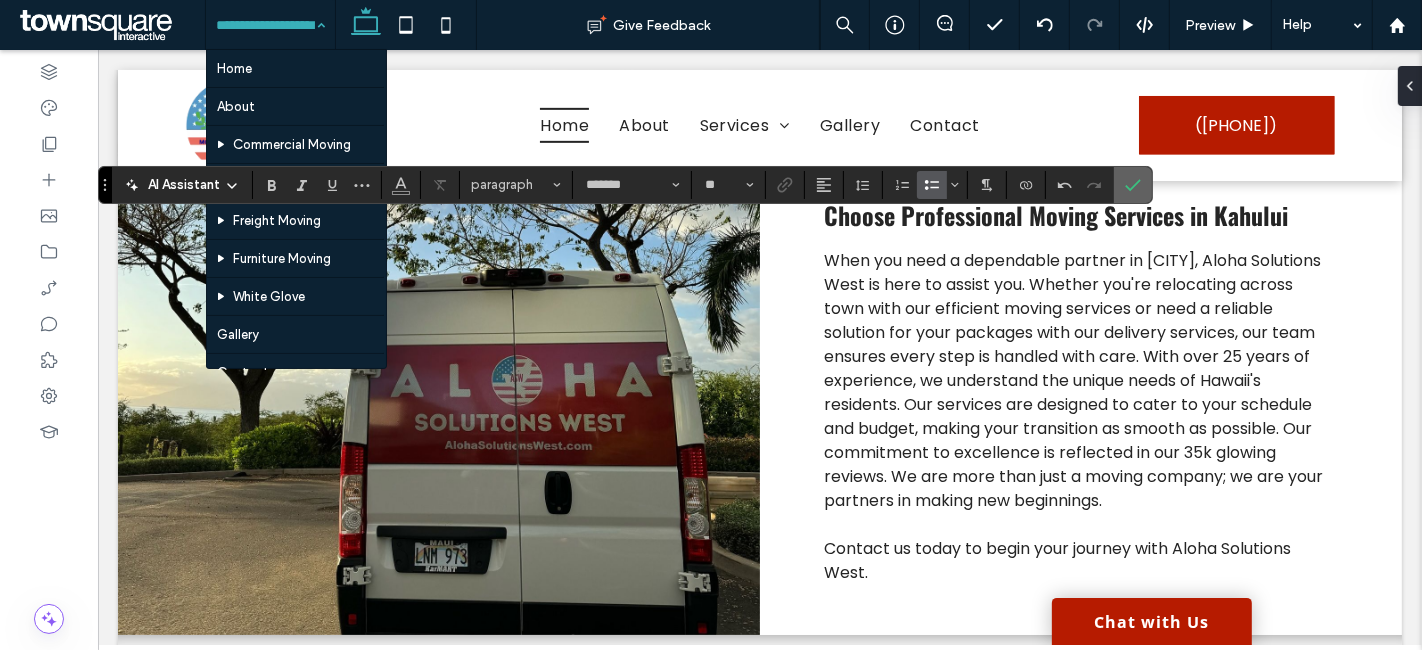 click at bounding box center (1133, 185) 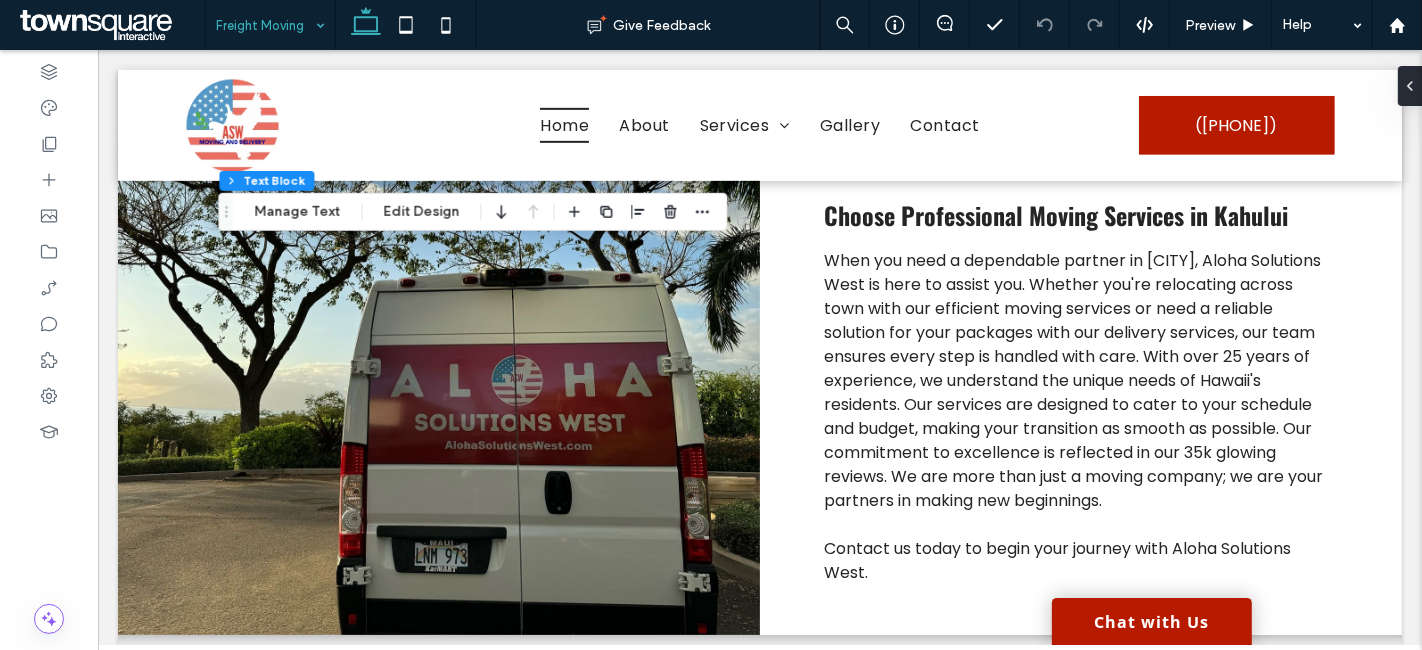 click on "Freight Moving" at bounding box center [270, 25] 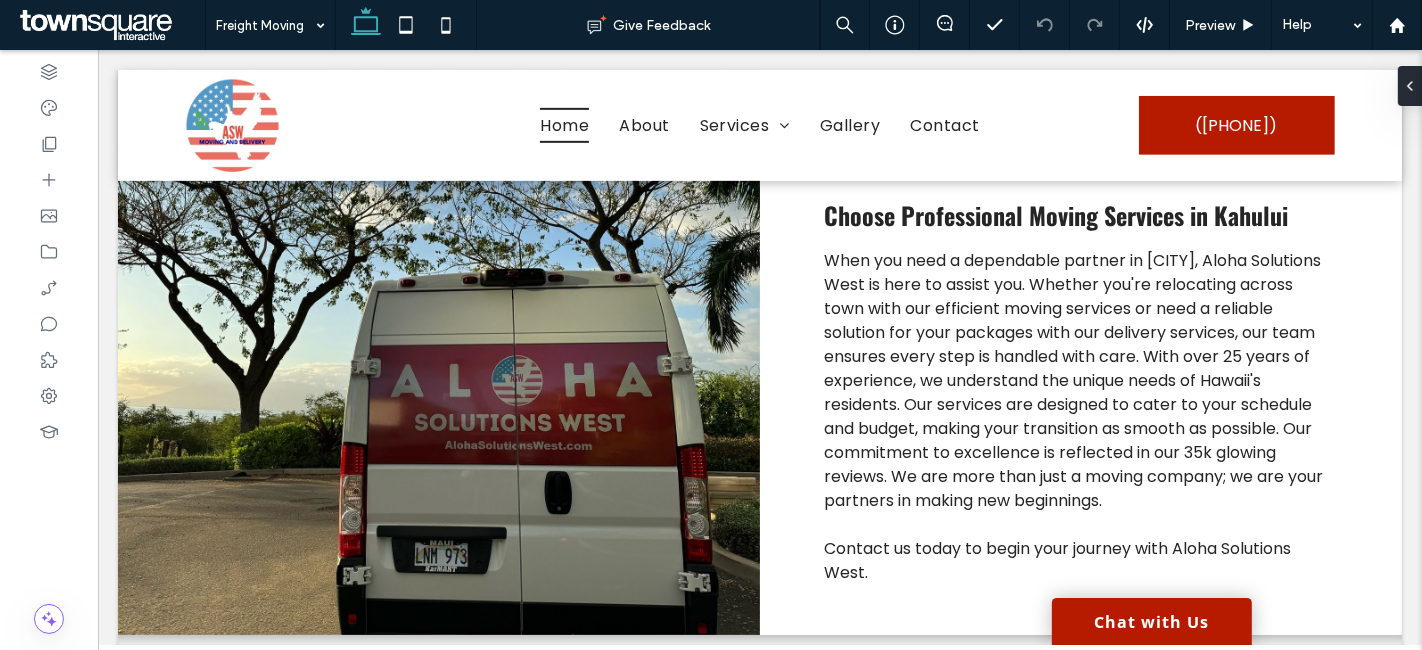 type on "*******" 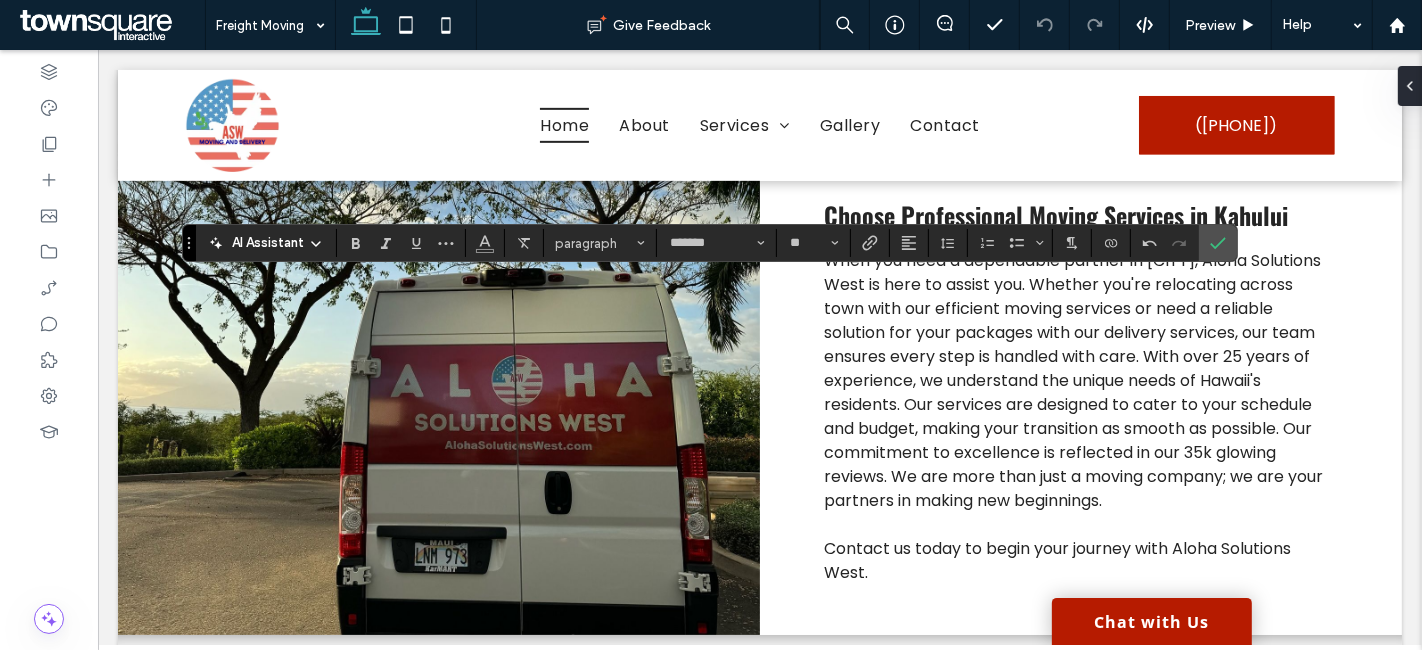 click 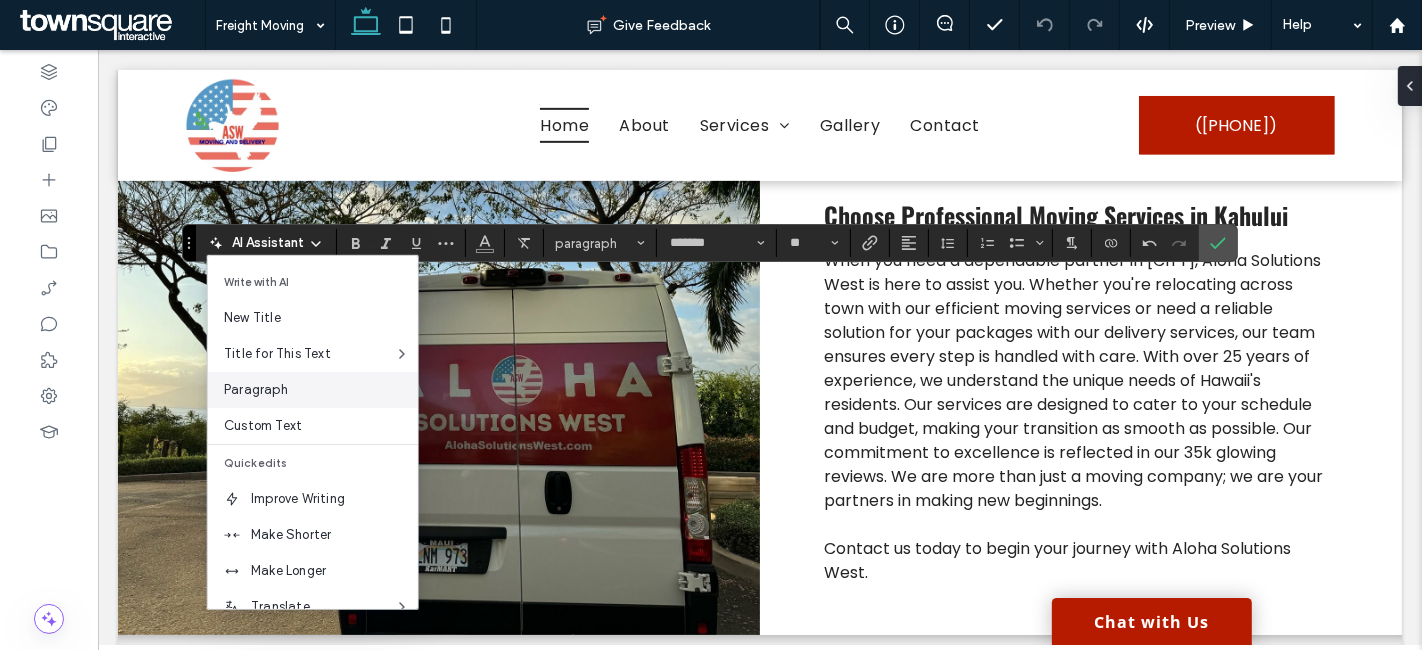 scroll, scrollTop: 131, scrollLeft: 0, axis: vertical 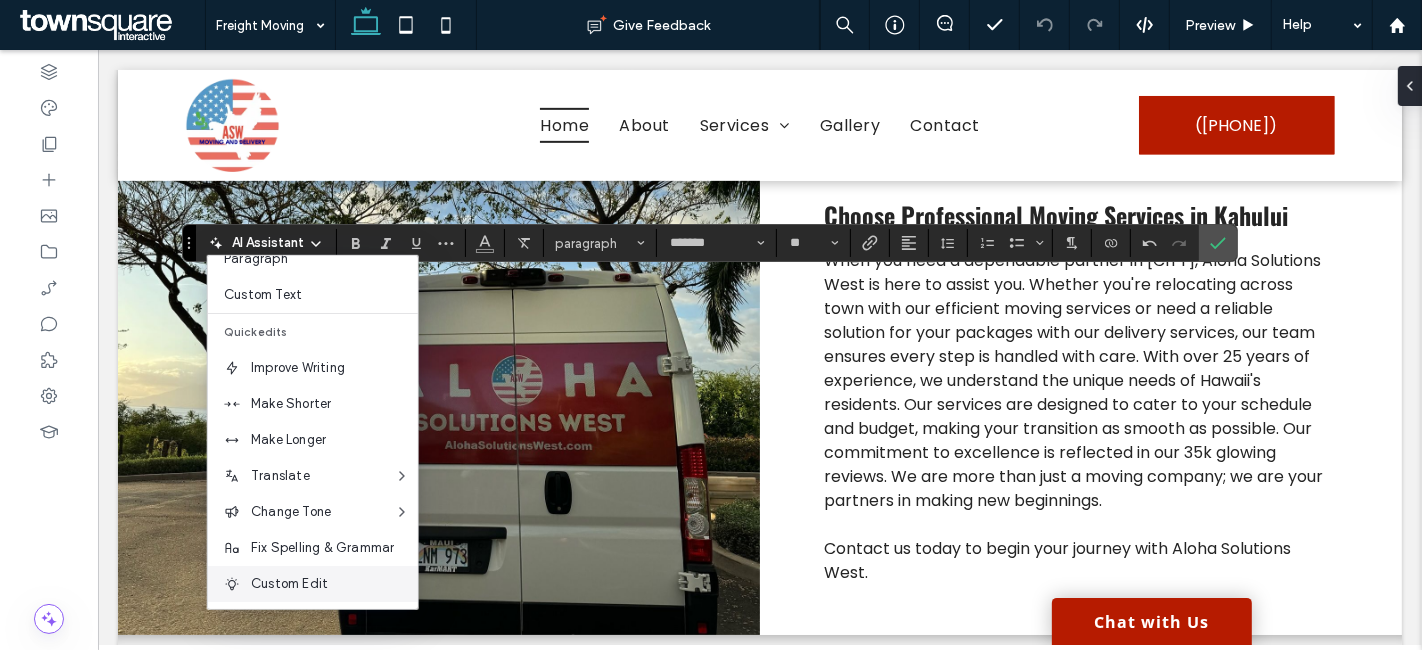 click on "Custom Edit" at bounding box center [334, 584] 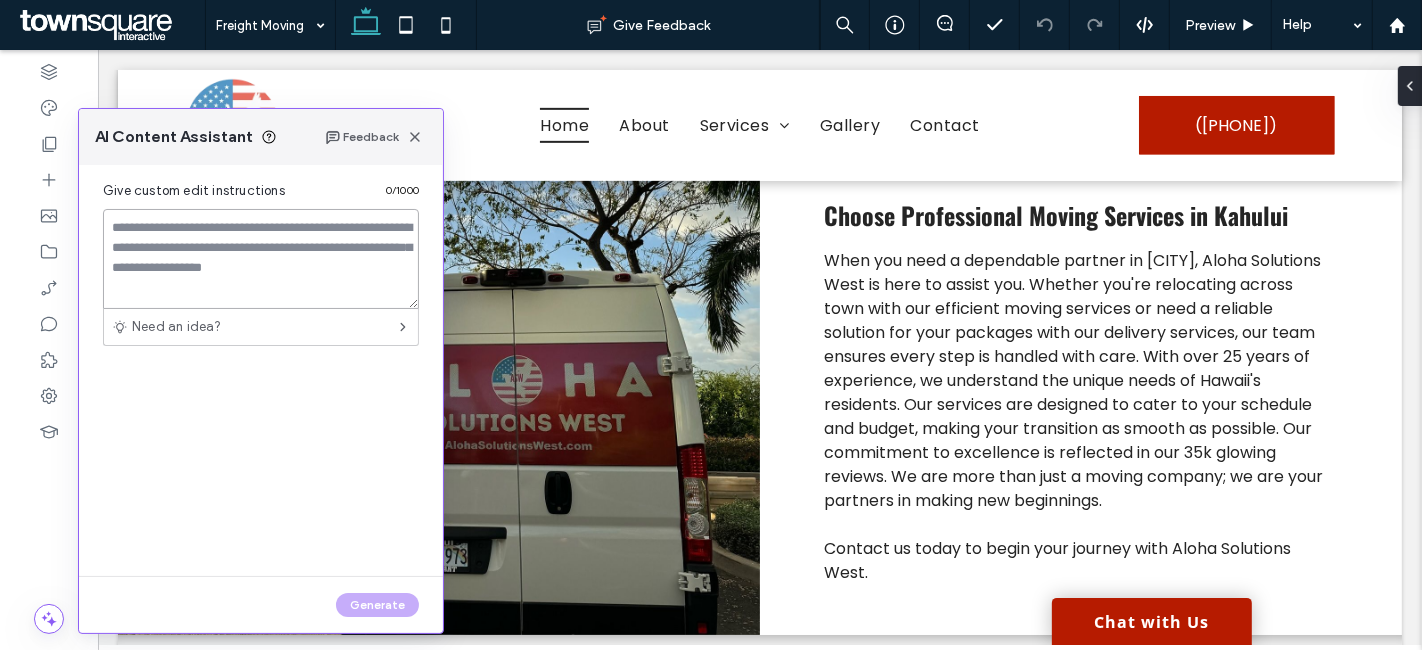 click at bounding box center [261, 259] 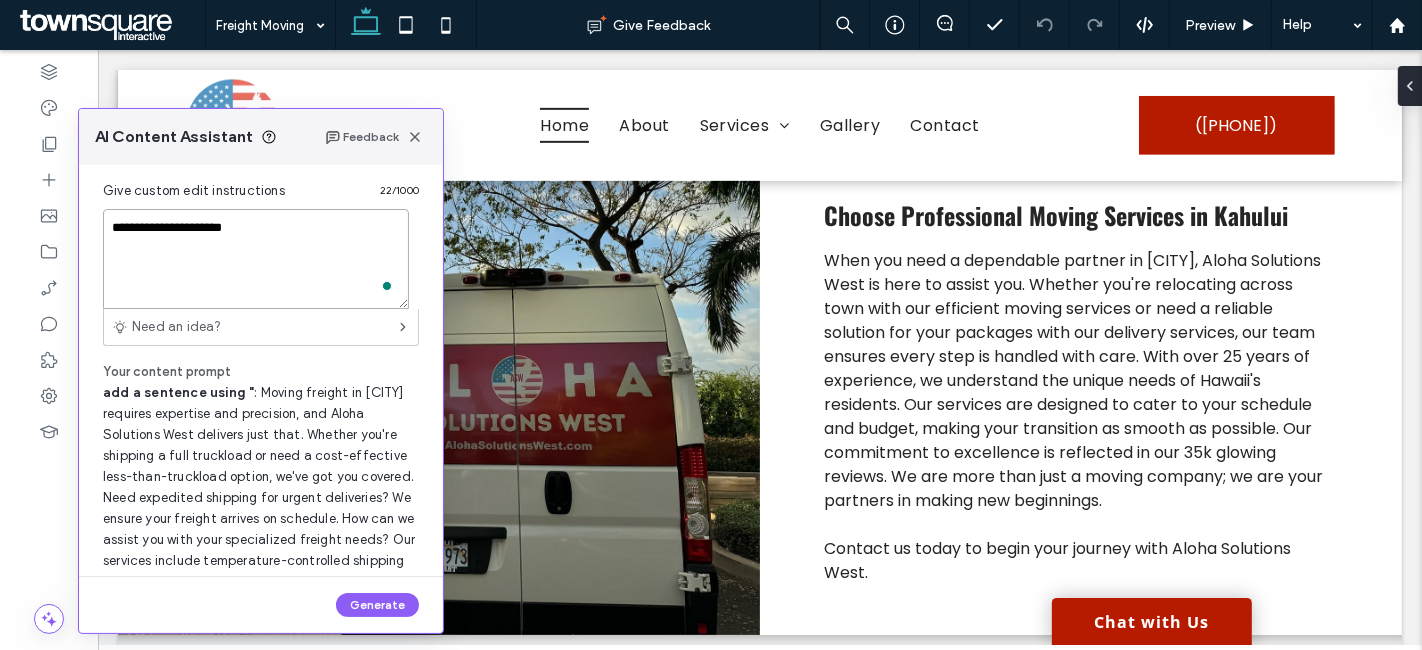 paste on "**********" 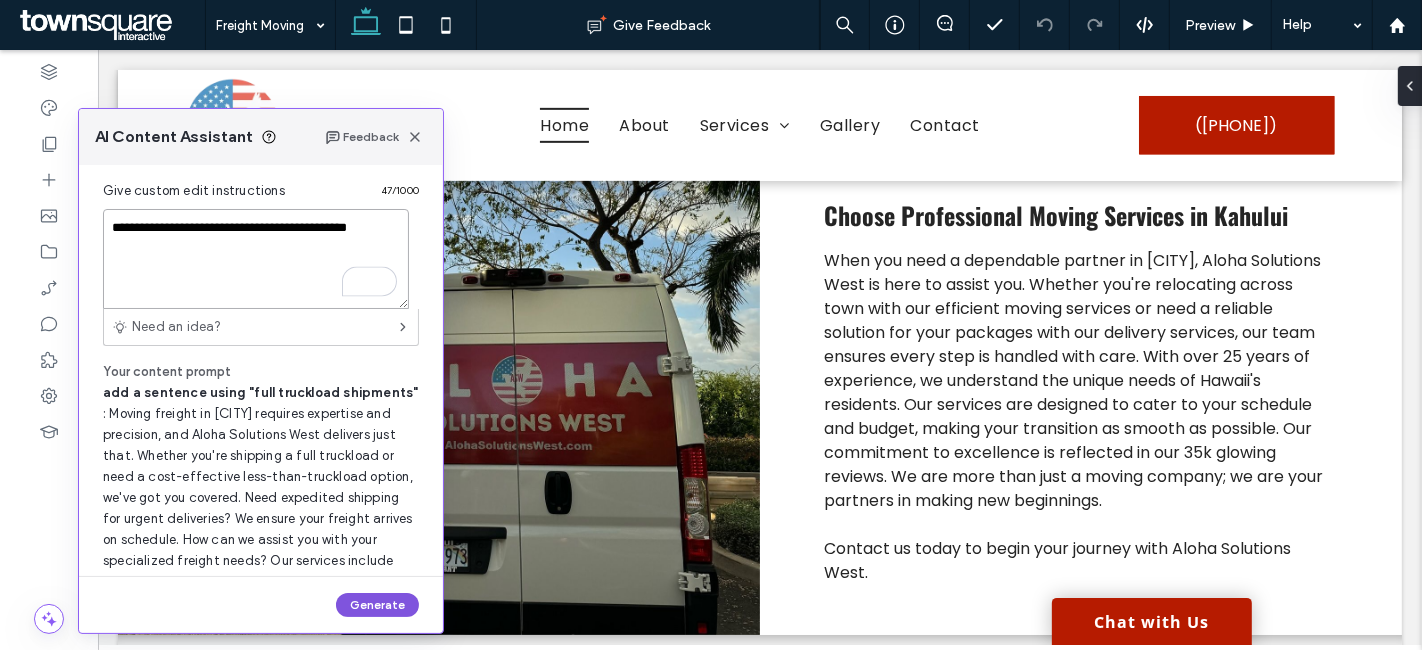 type on "**********" 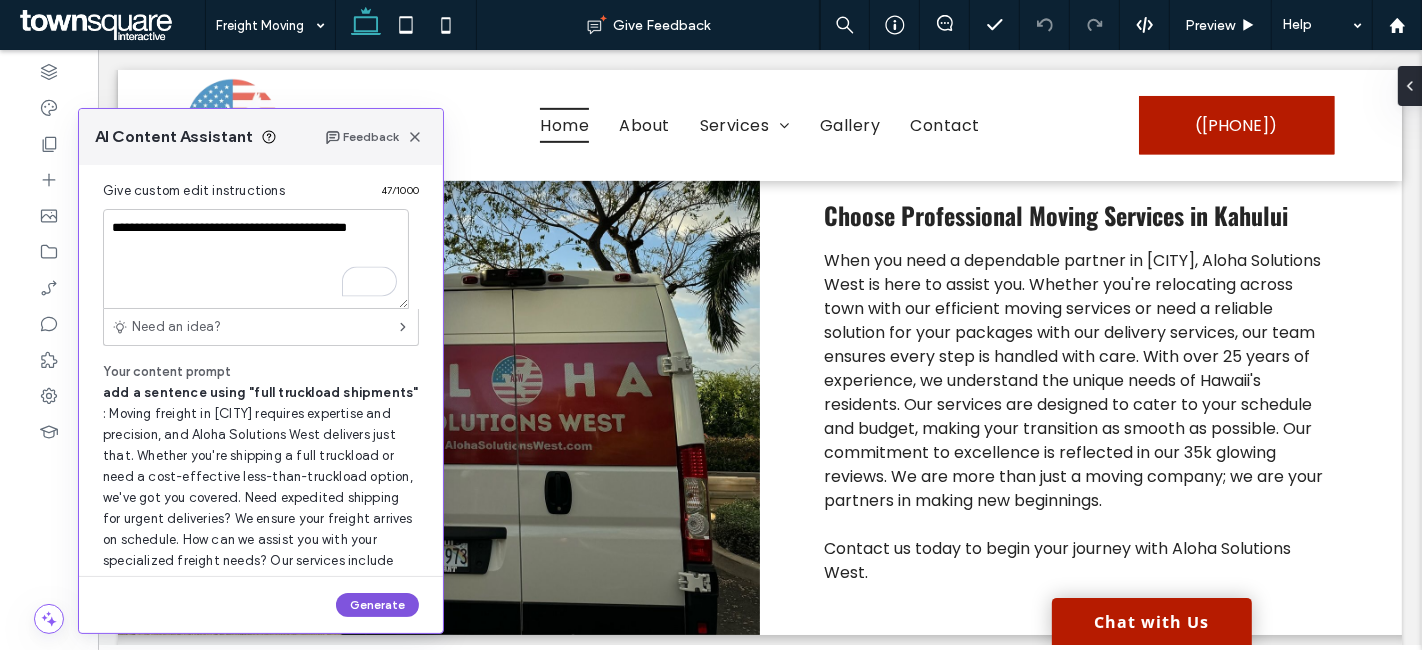 click on "Generate" at bounding box center (377, 605) 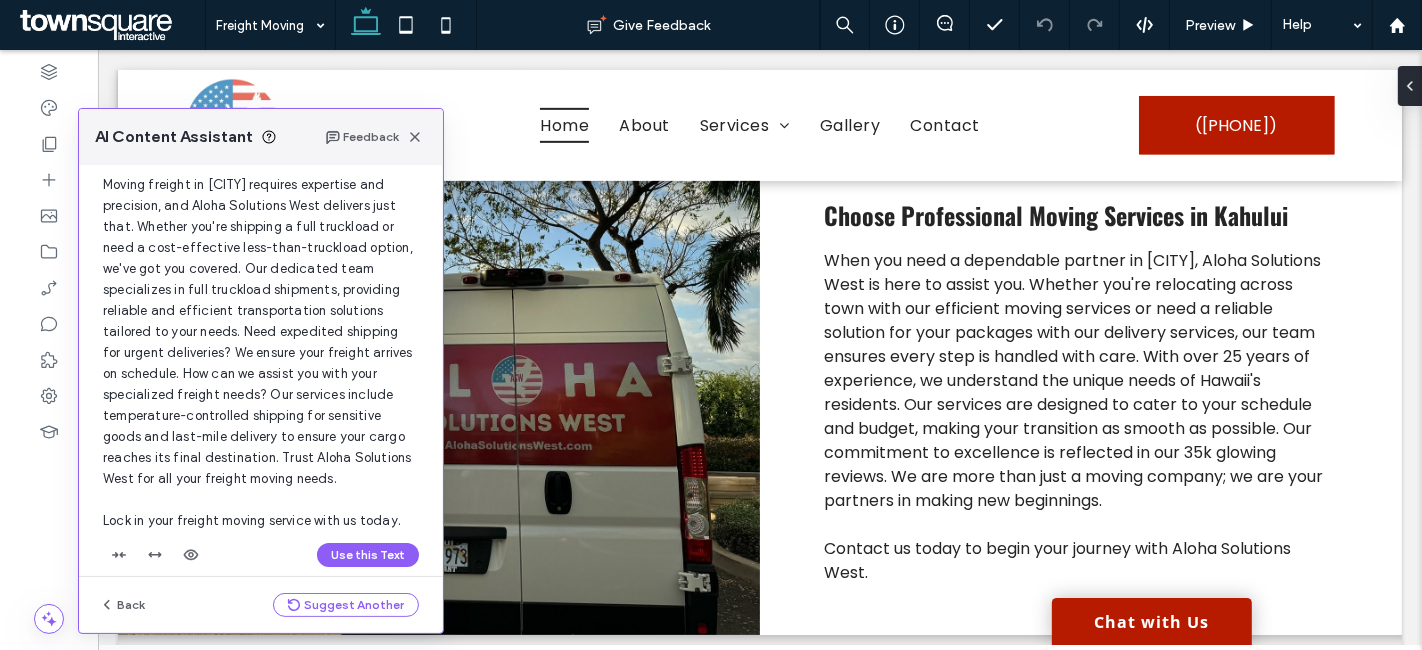 scroll, scrollTop: 122, scrollLeft: 0, axis: vertical 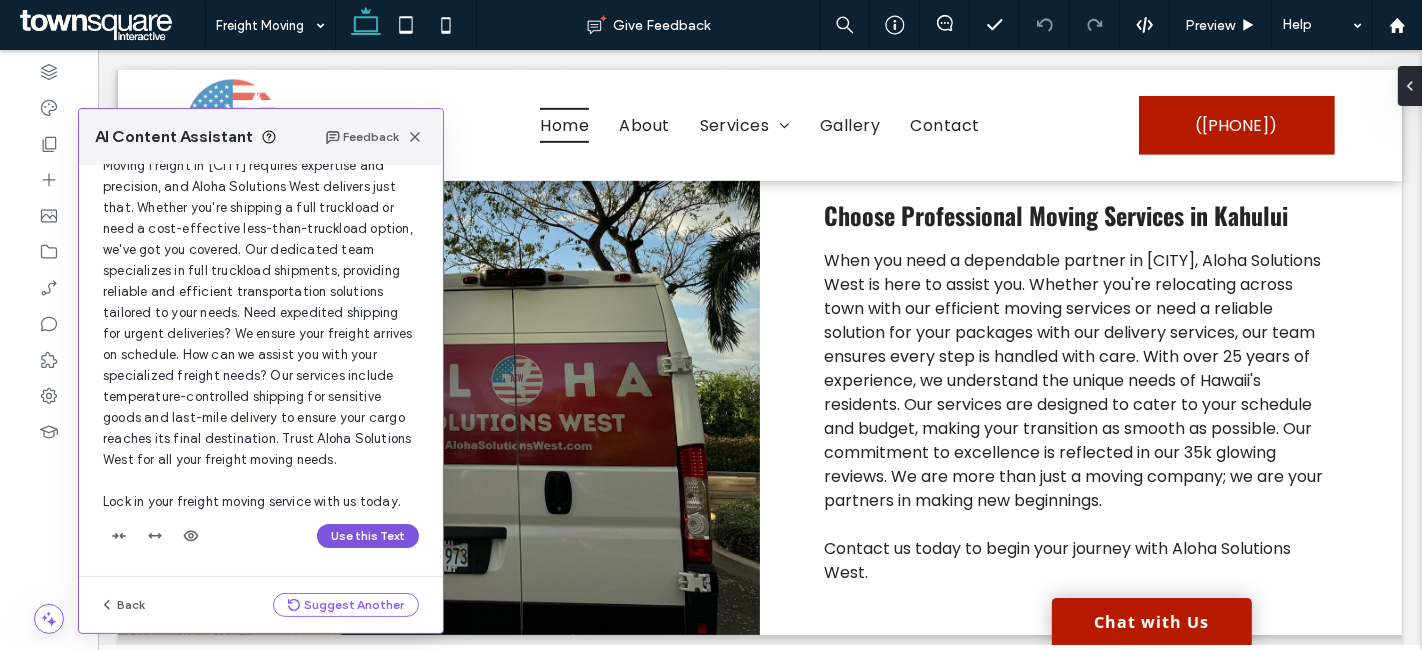 click on "Use this Text" at bounding box center [368, 536] 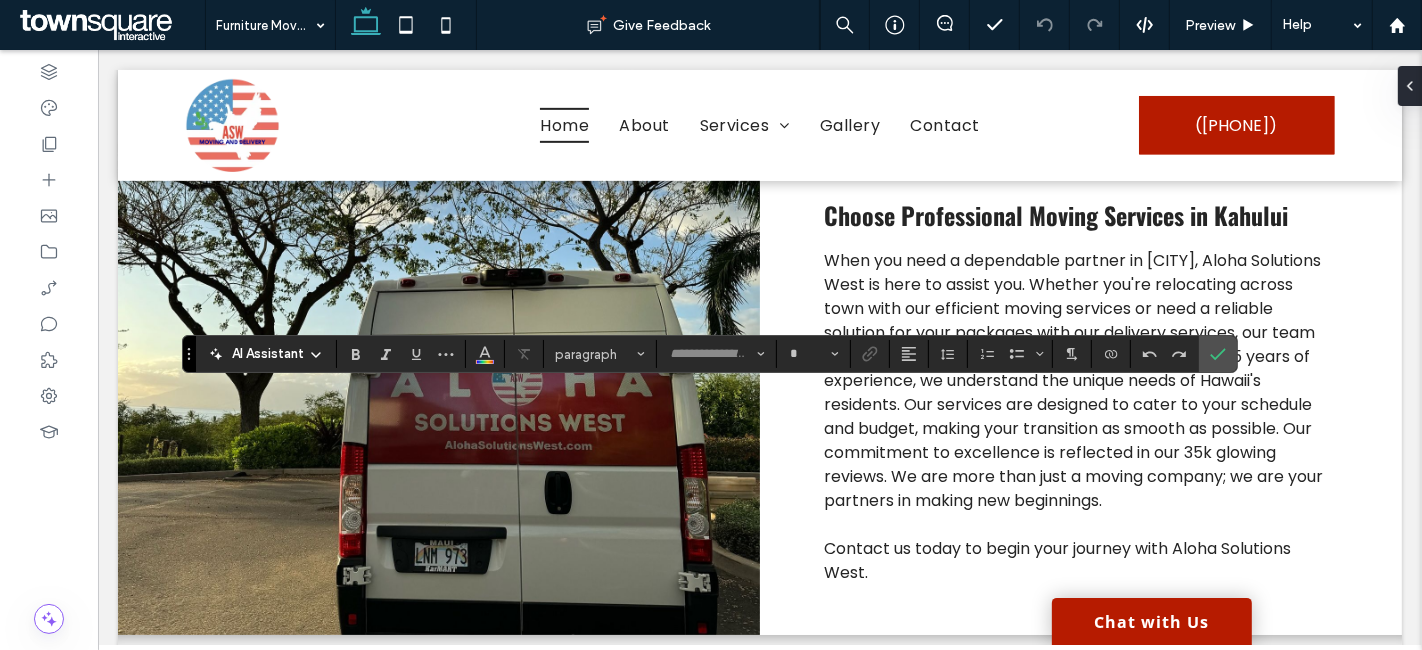 type on "*******" 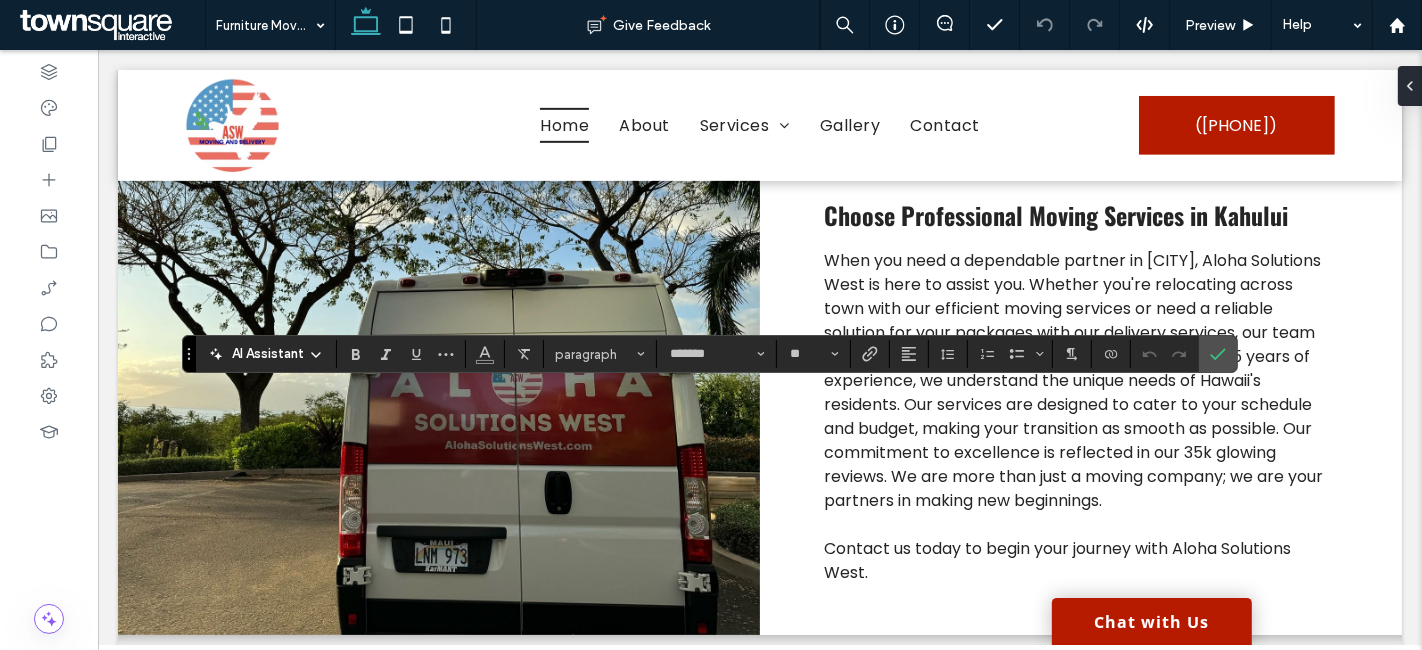 click 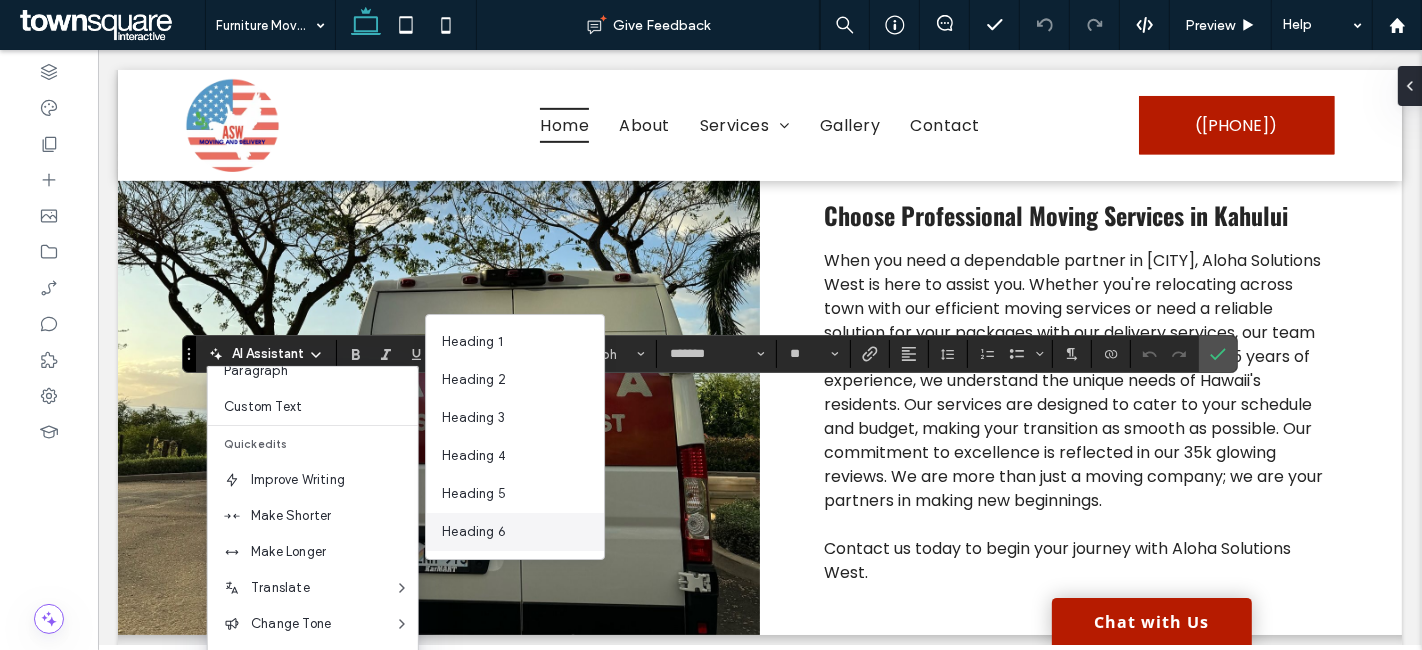 scroll, scrollTop: 131, scrollLeft: 0, axis: vertical 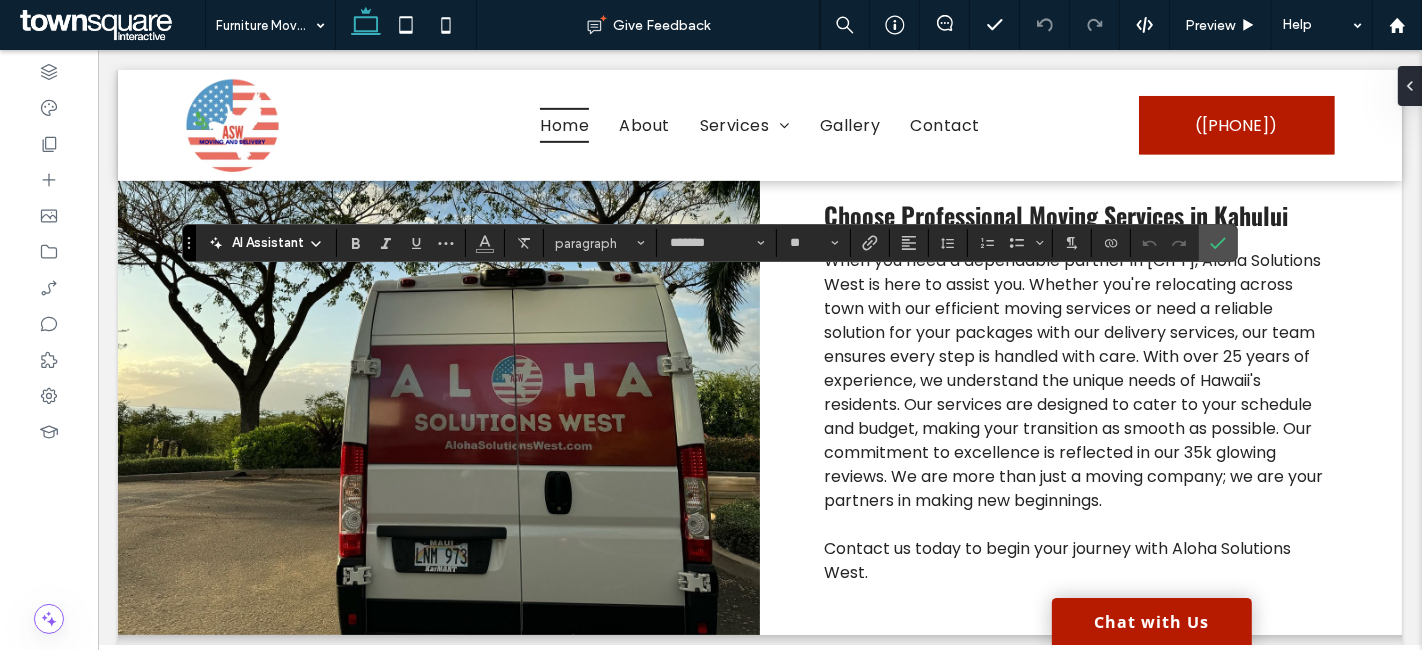 click 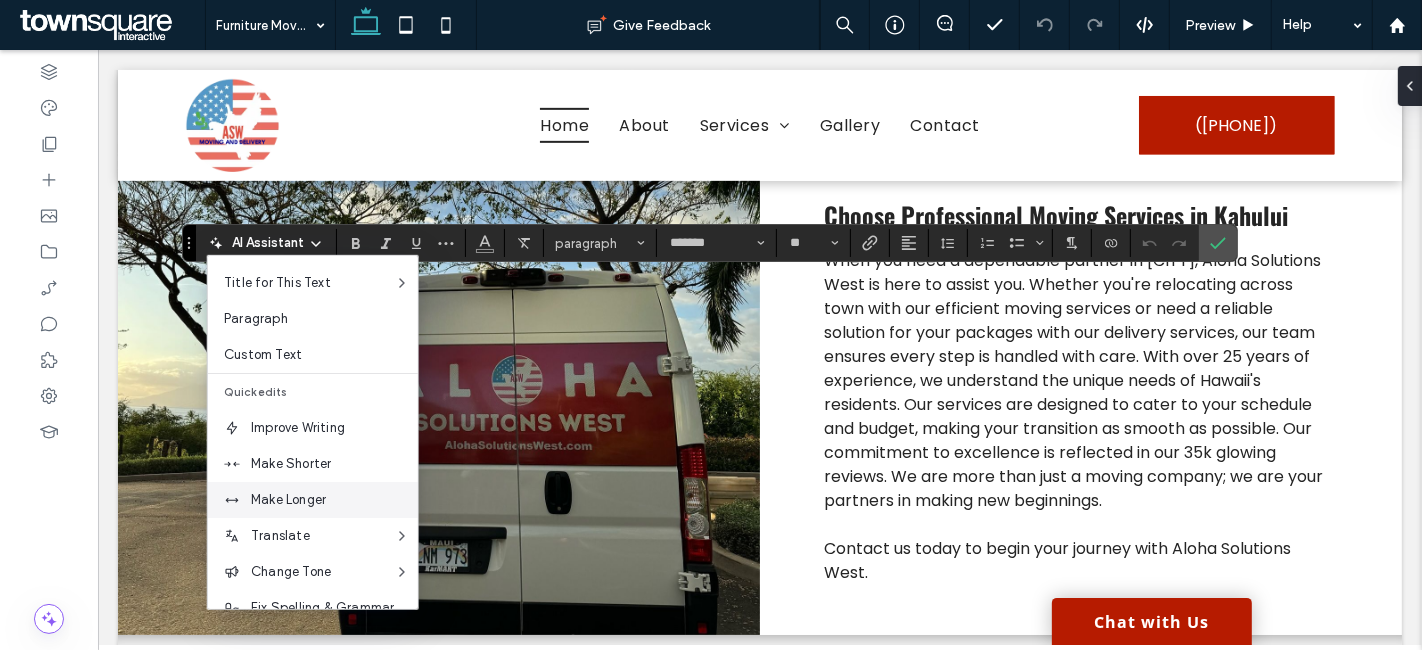 scroll, scrollTop: 131, scrollLeft: 0, axis: vertical 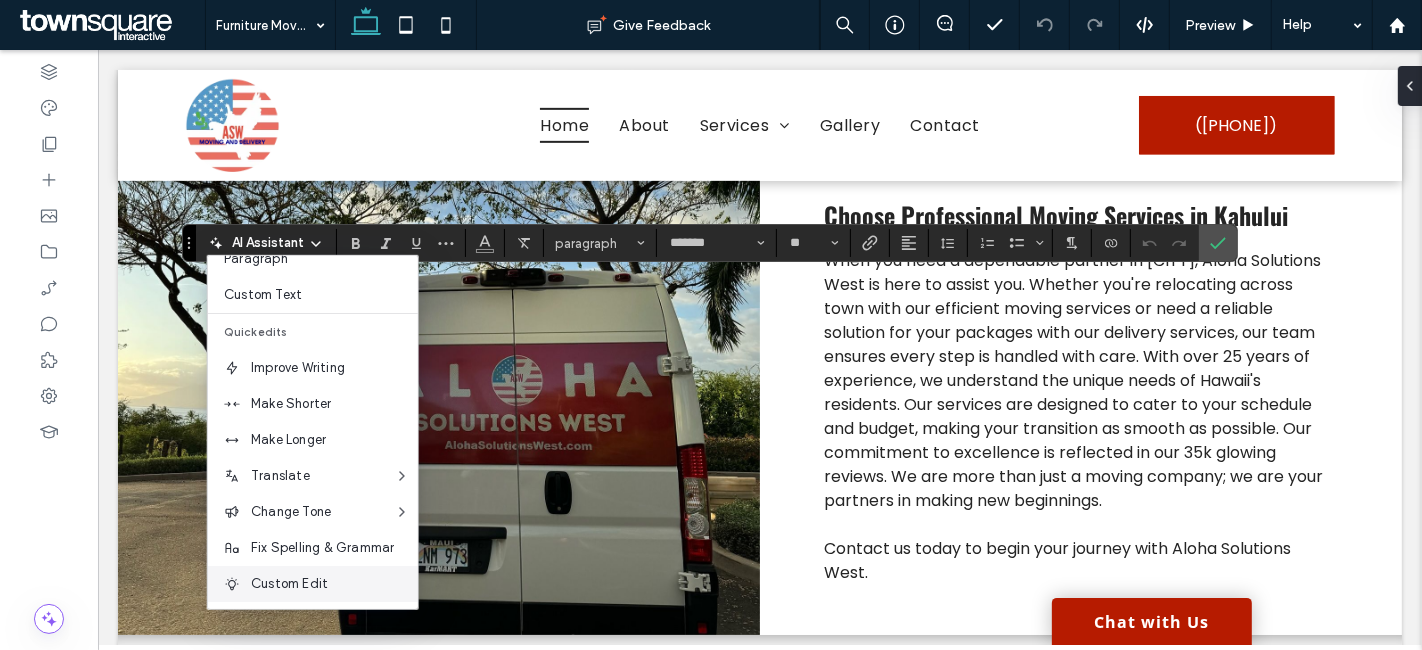 click on "Custom Edit" at bounding box center (334, 584) 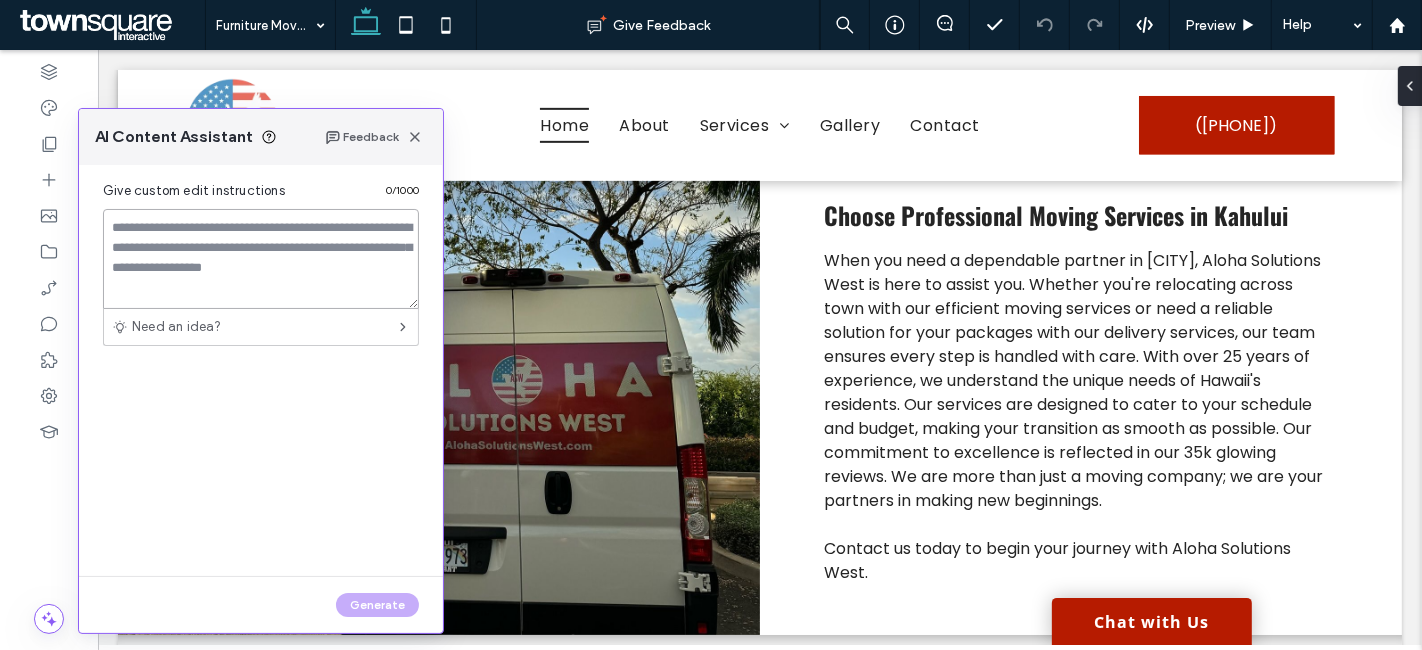 click at bounding box center [261, 259] 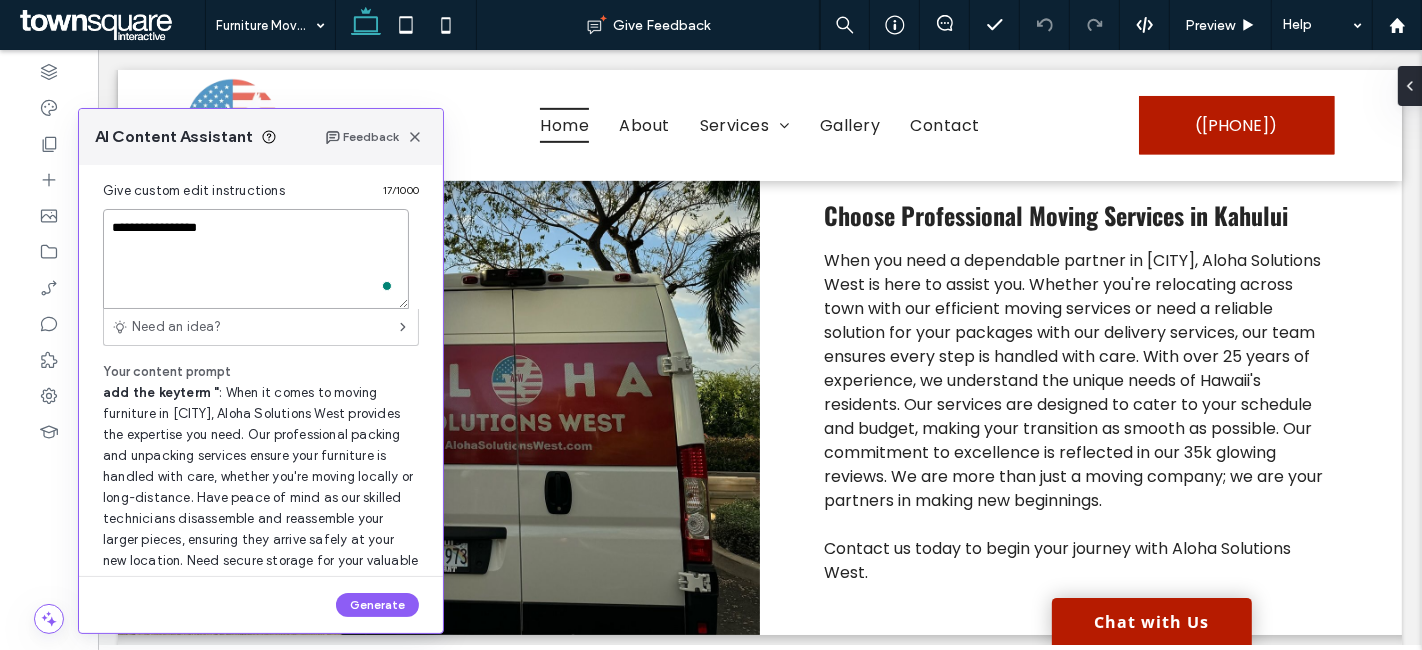paste on "**********" 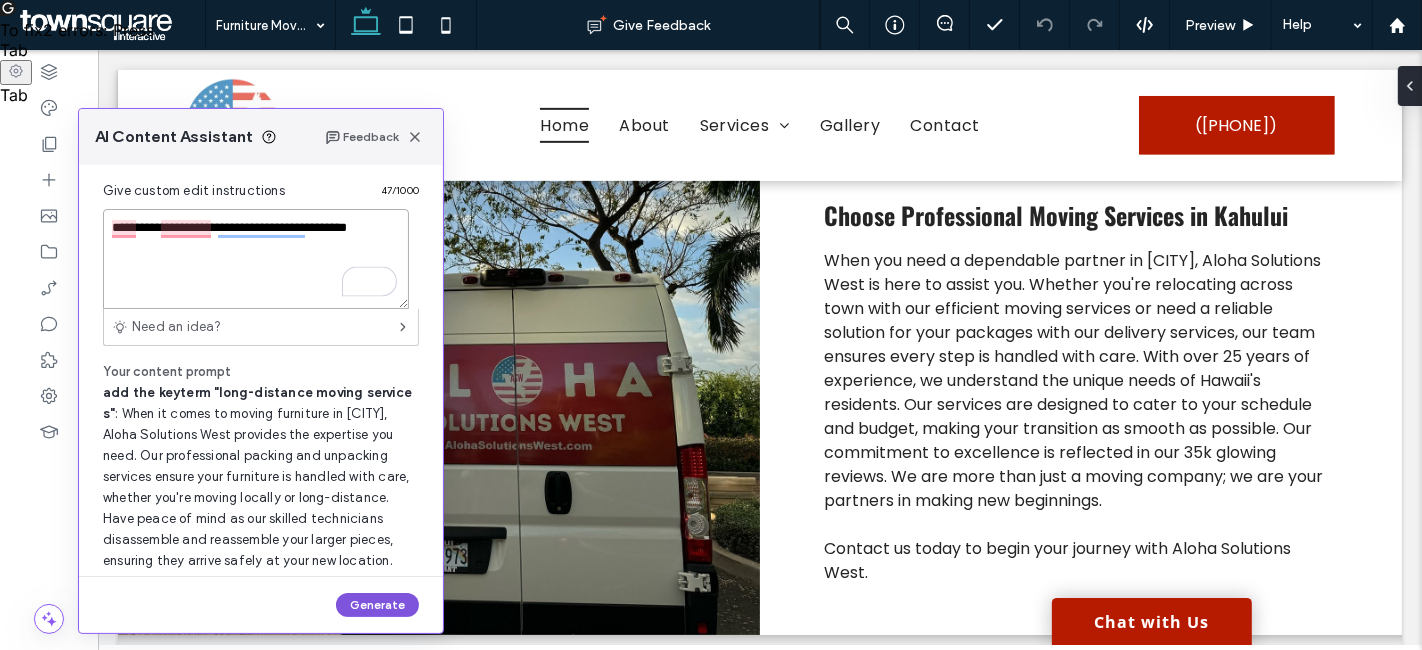 type on "**********" 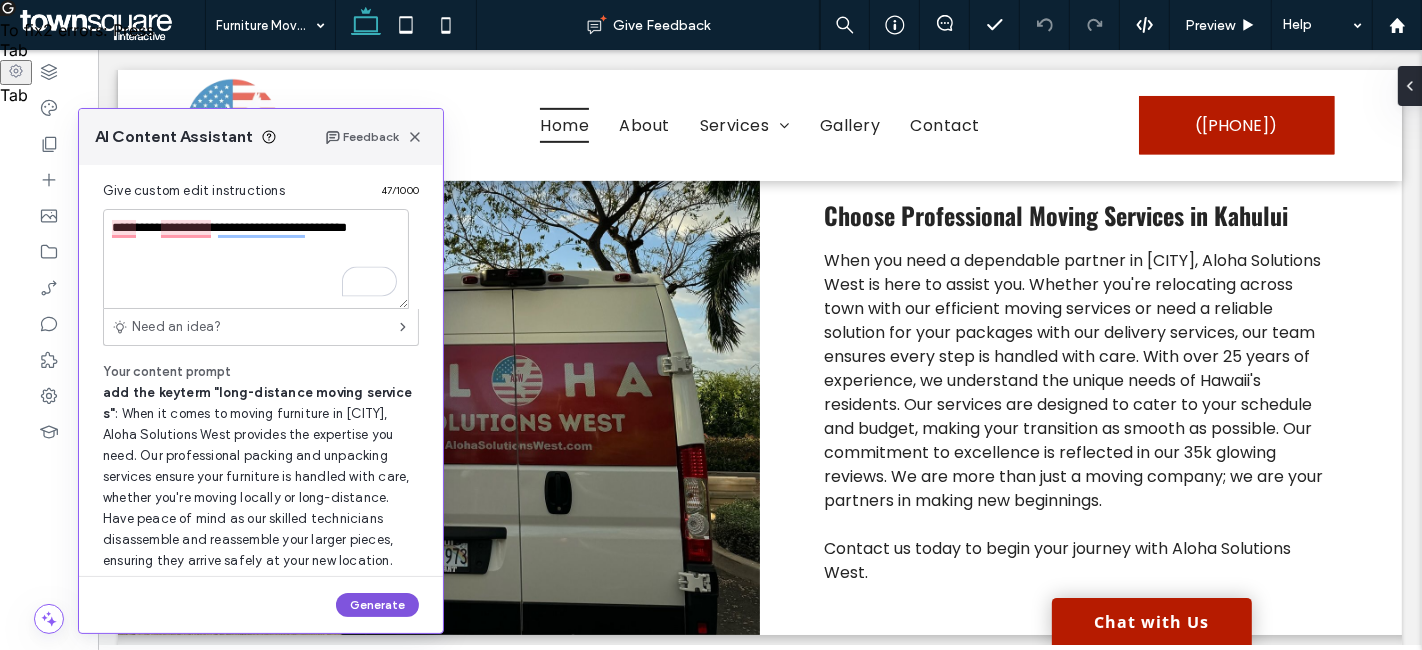 click on "Generate" at bounding box center (377, 605) 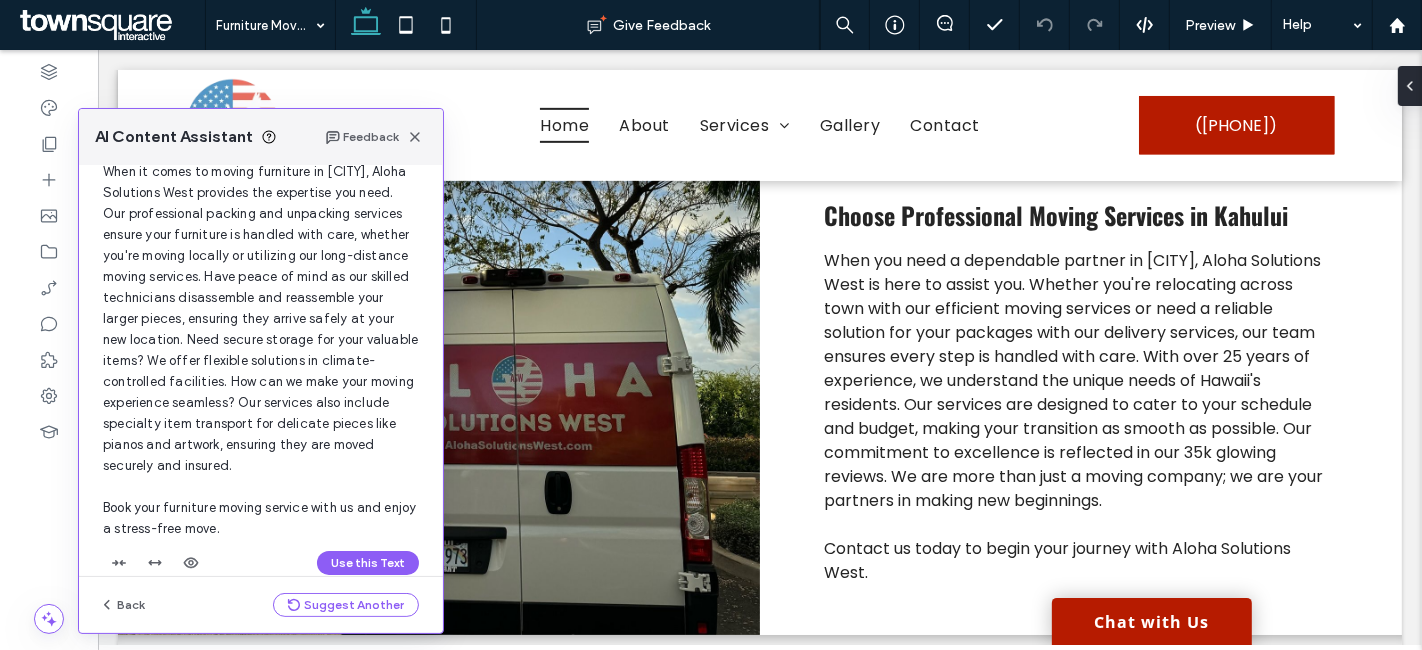 scroll, scrollTop: 122, scrollLeft: 0, axis: vertical 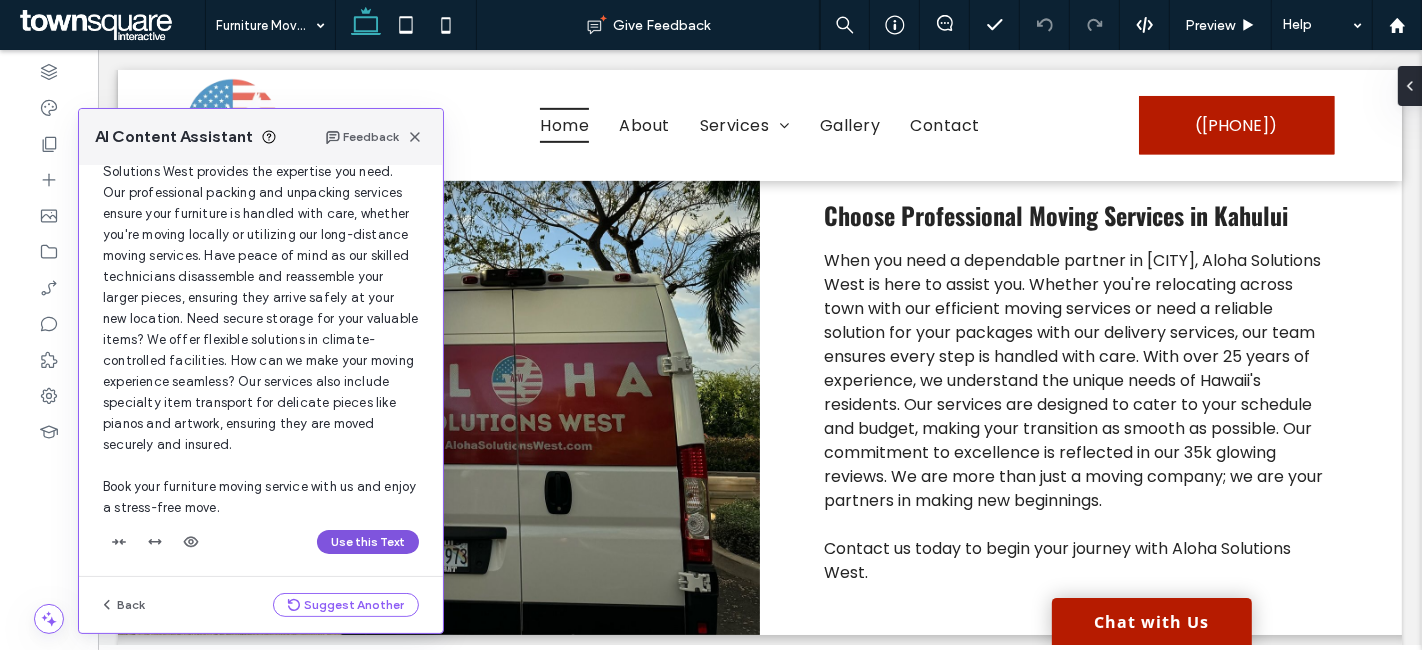 click on "Use this Text" at bounding box center [368, 542] 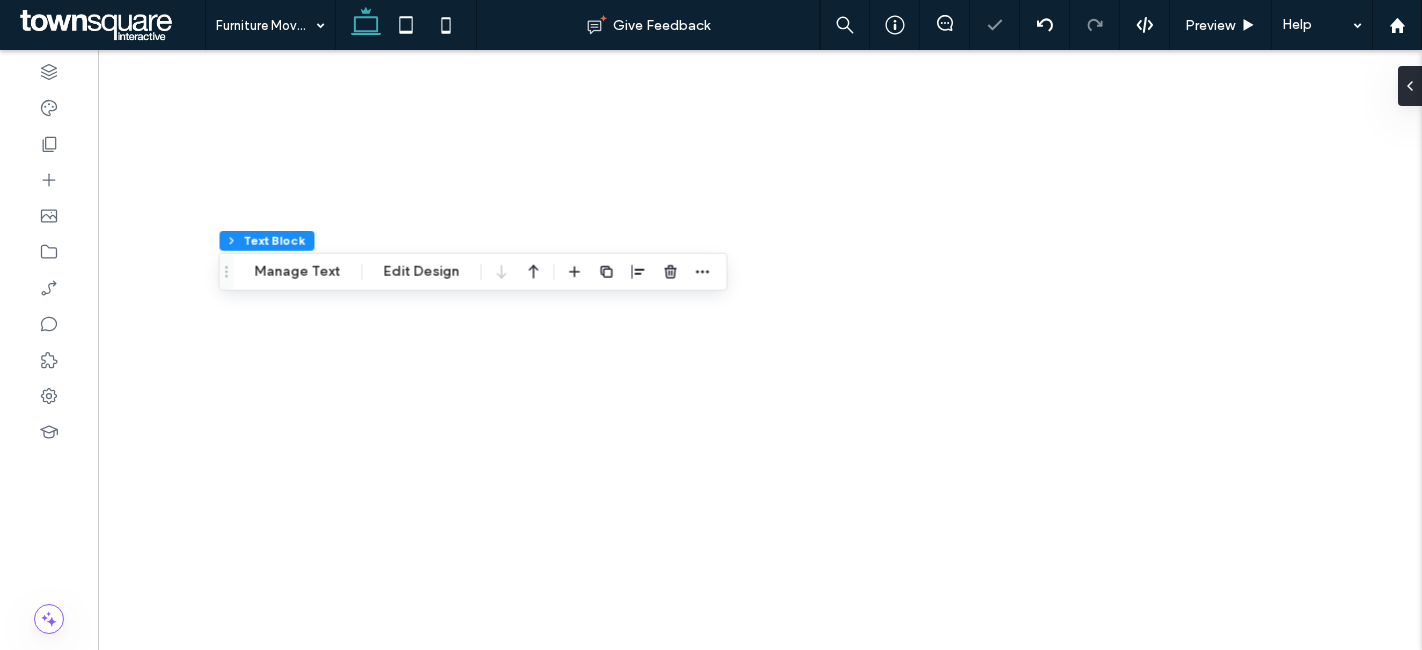 scroll, scrollTop: 0, scrollLeft: 0, axis: both 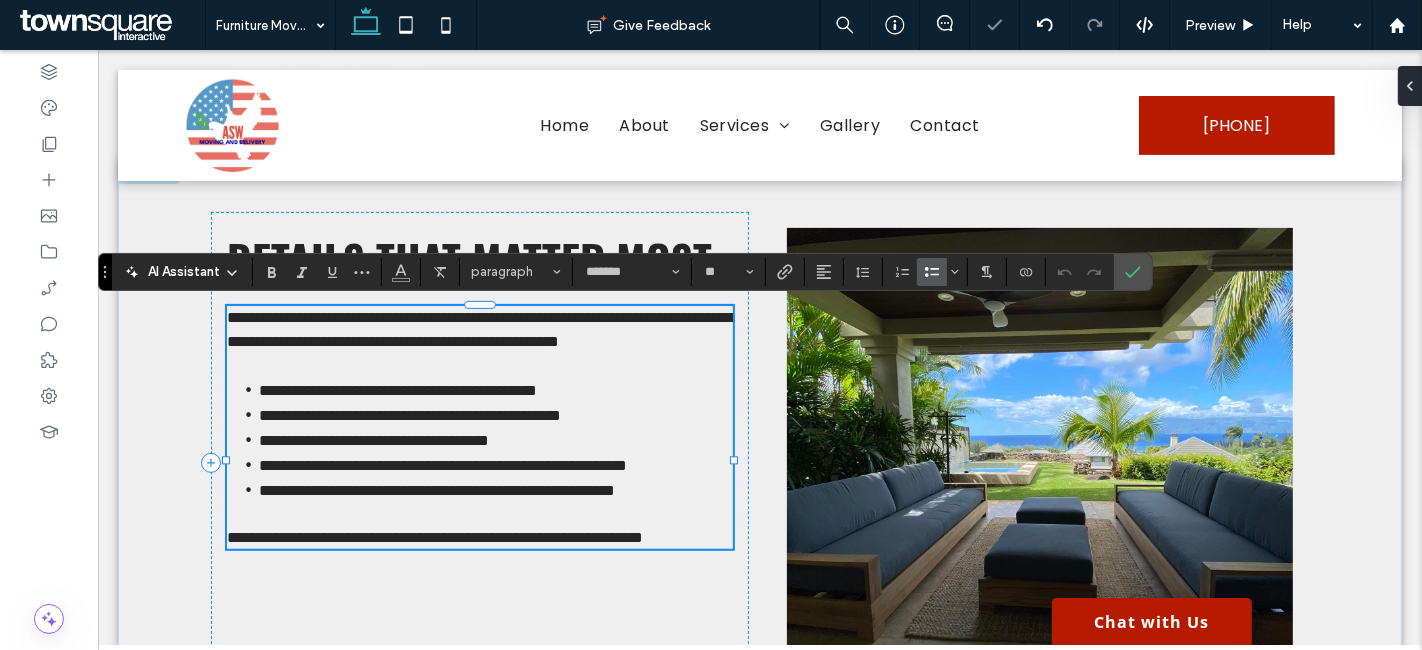 click on "**********" at bounding box center [373, 440] 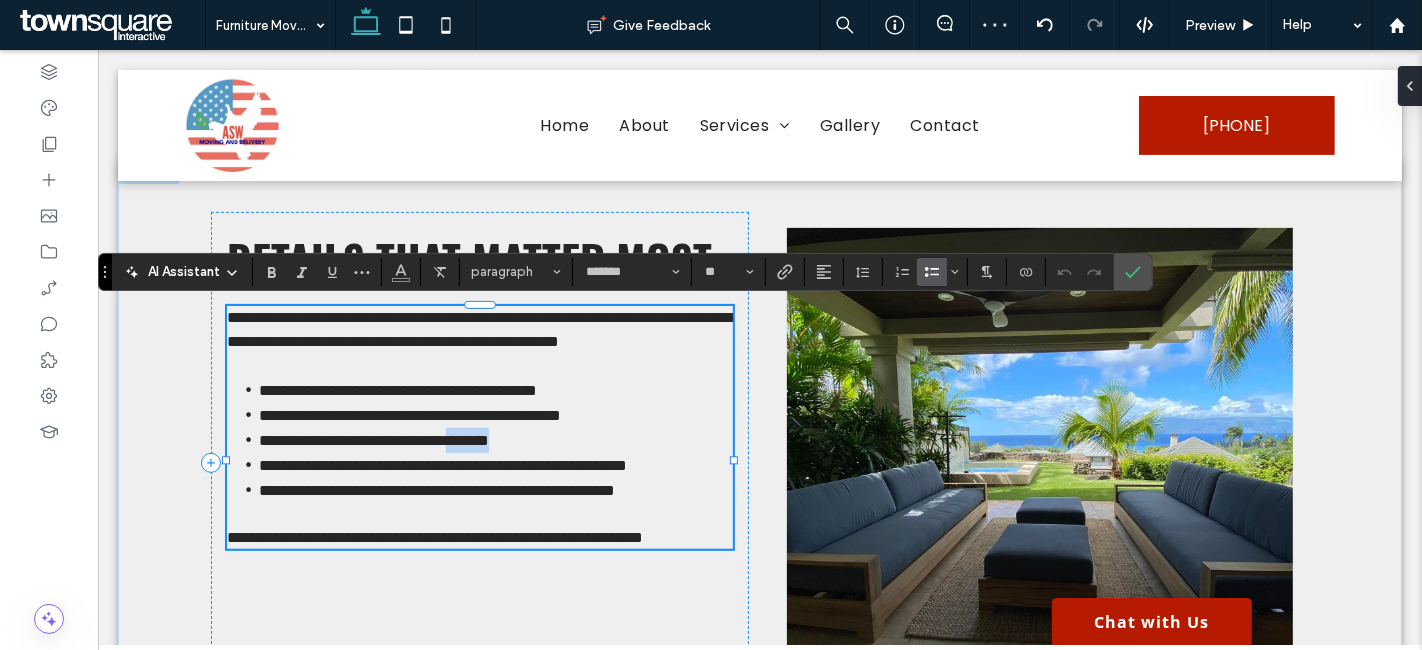 drag, startPoint x: 581, startPoint y: 458, endPoint x: 516, endPoint y: 462, distance: 65.12296 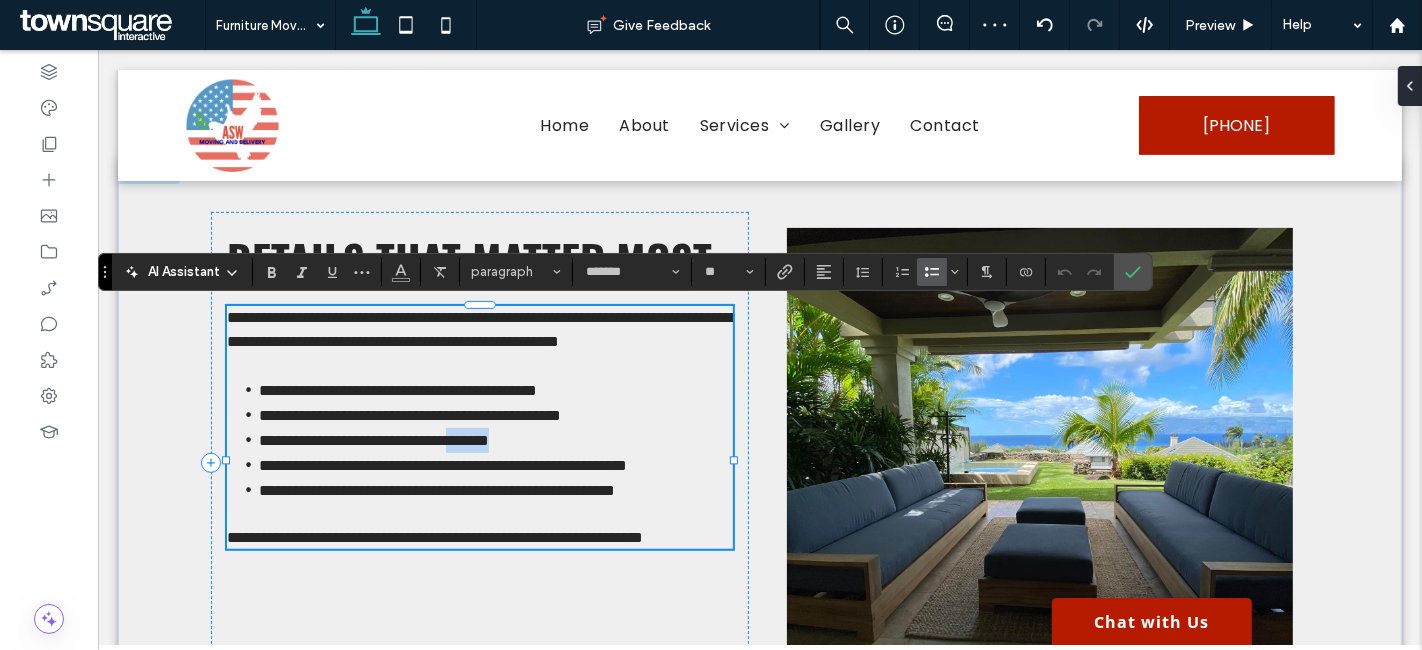 click on "**********" at bounding box center [495, 440] 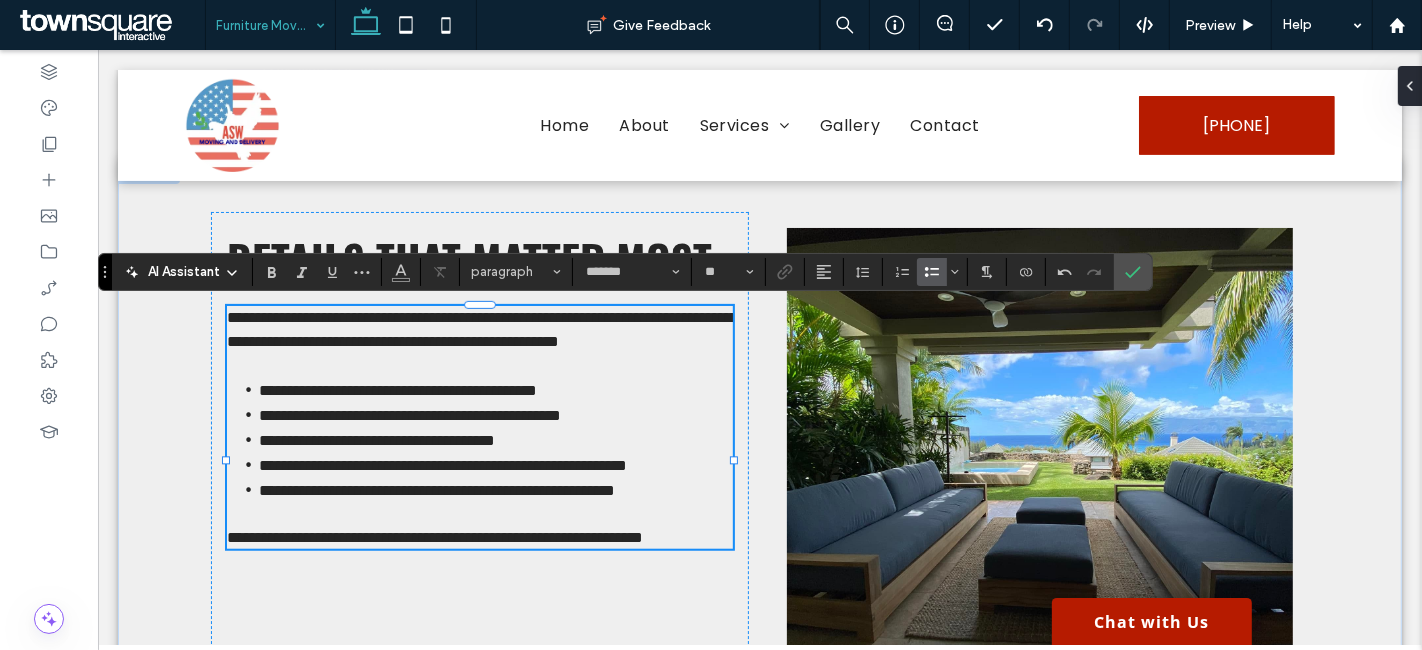 drag, startPoint x: 245, startPoint y: 27, endPoint x: 248, endPoint y: 44, distance: 17.262676 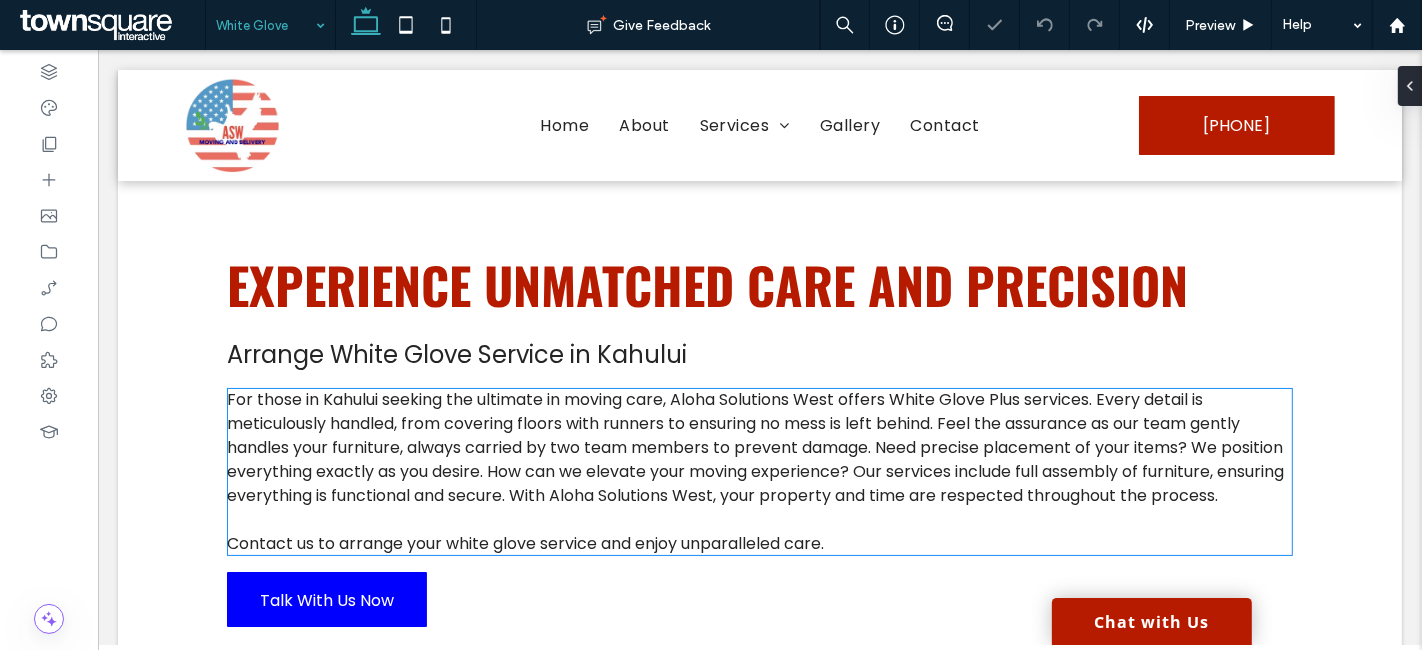 scroll, scrollTop: 0, scrollLeft: 0, axis: both 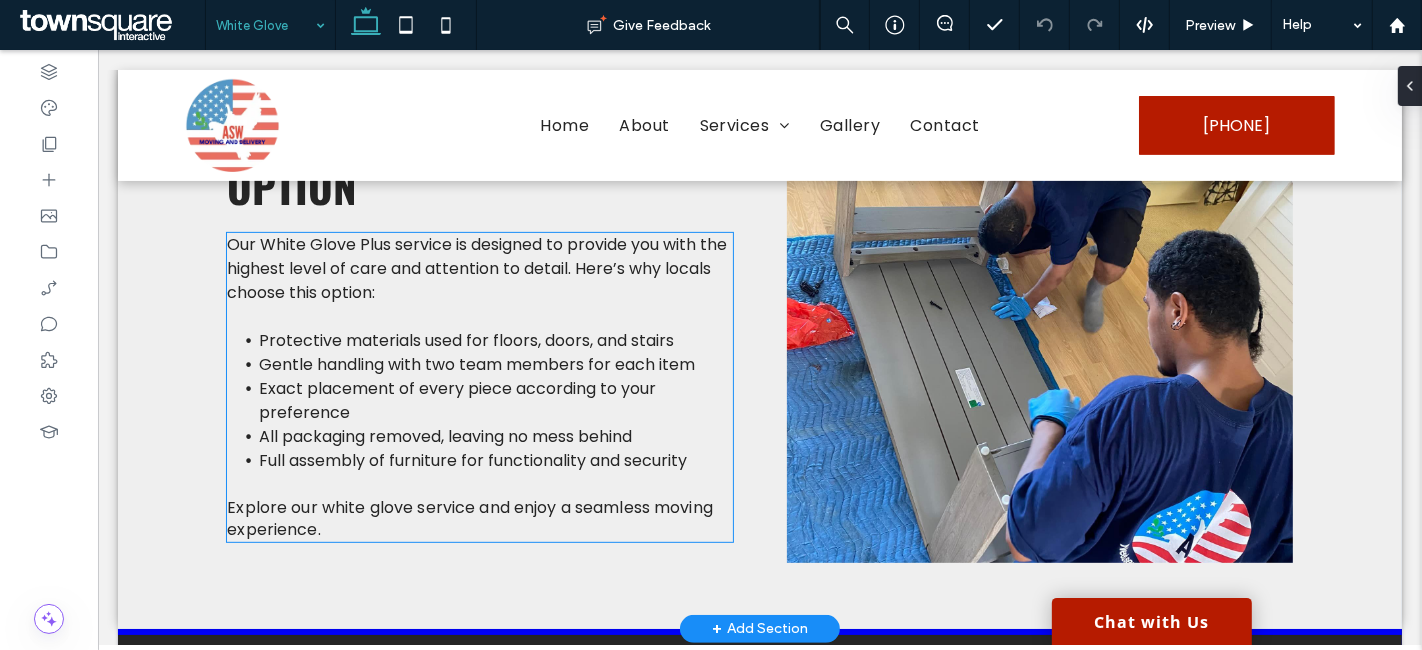 click on "Full assembly of furniture for functionality and security" at bounding box center (472, 460) 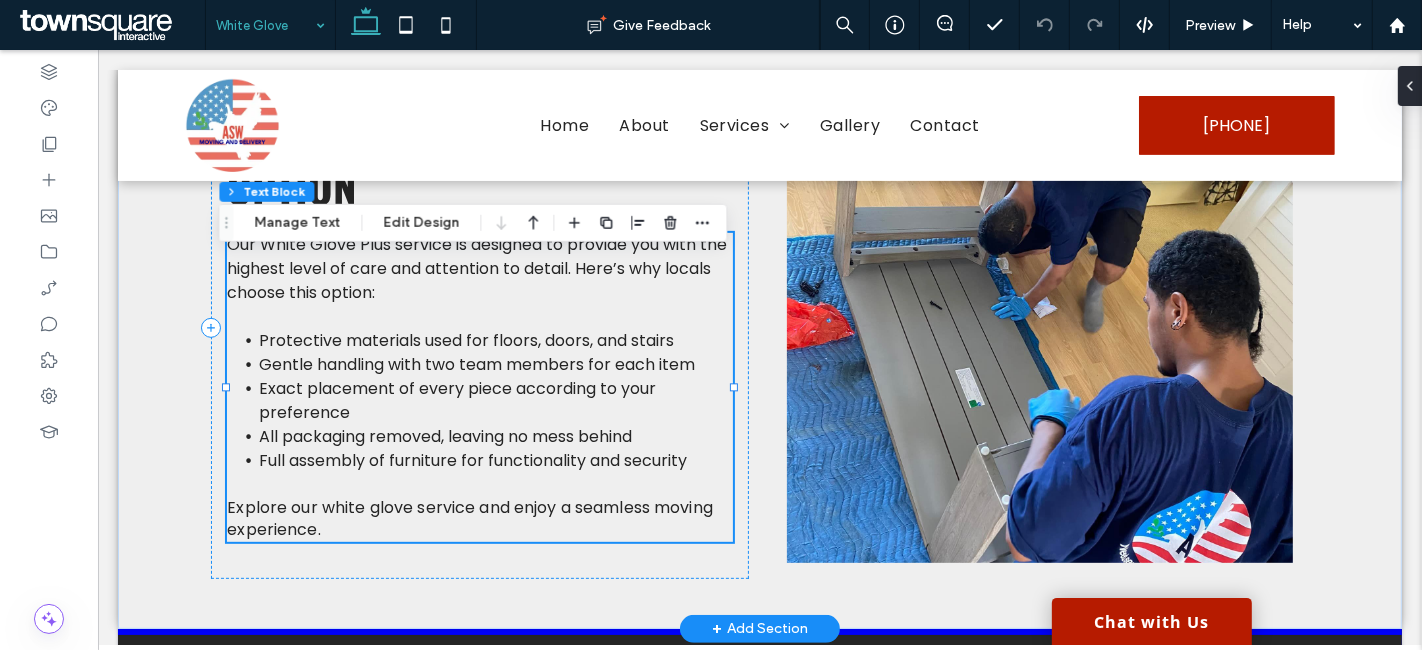 click on "Our White Glove Plus service is designed to provide you with the highest level of care and attention to detail. Here’s why locals choose this option:   Protective materials used for floors, doors, and stairs Gentle handling with two team members for each item Exact placement of every piece according to your preference All packaging removed, leaving no mess behind Full assembly of furniture for functionality and security
Explore our white glove service and enjoy a seamless moving experience." at bounding box center [479, 387] 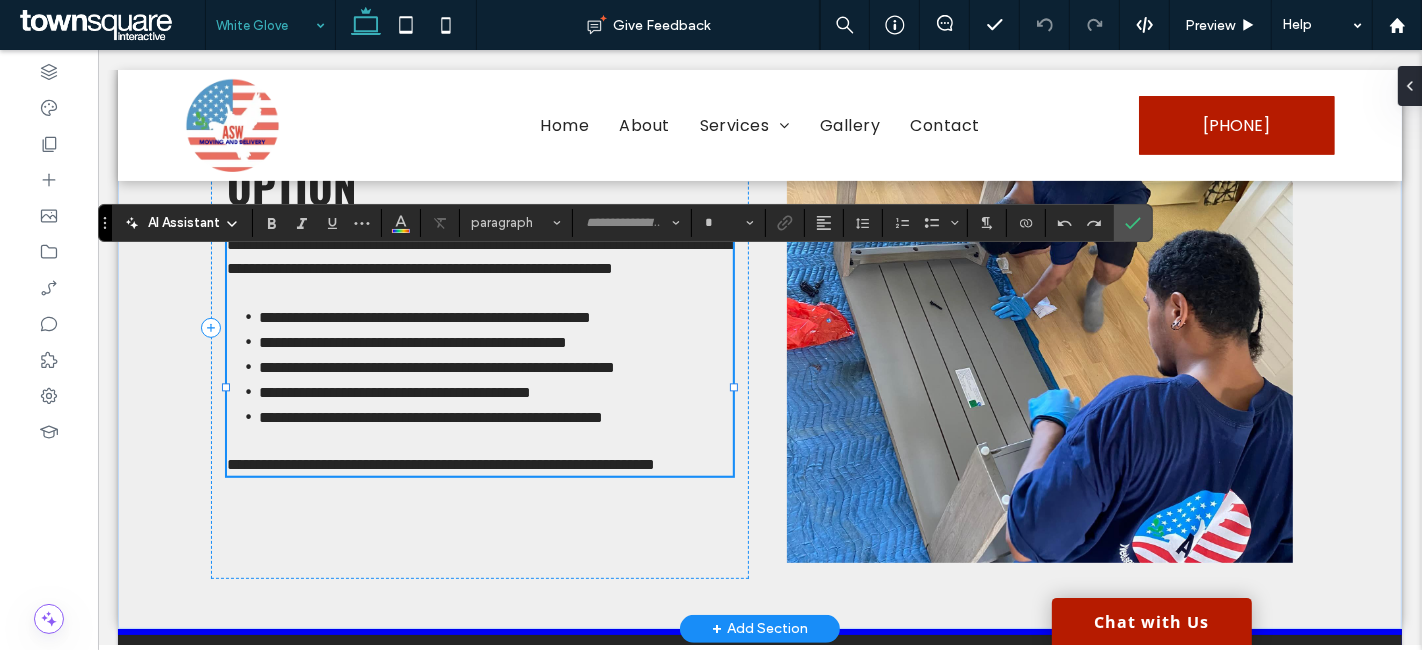 click on "**********" at bounding box center (430, 417) 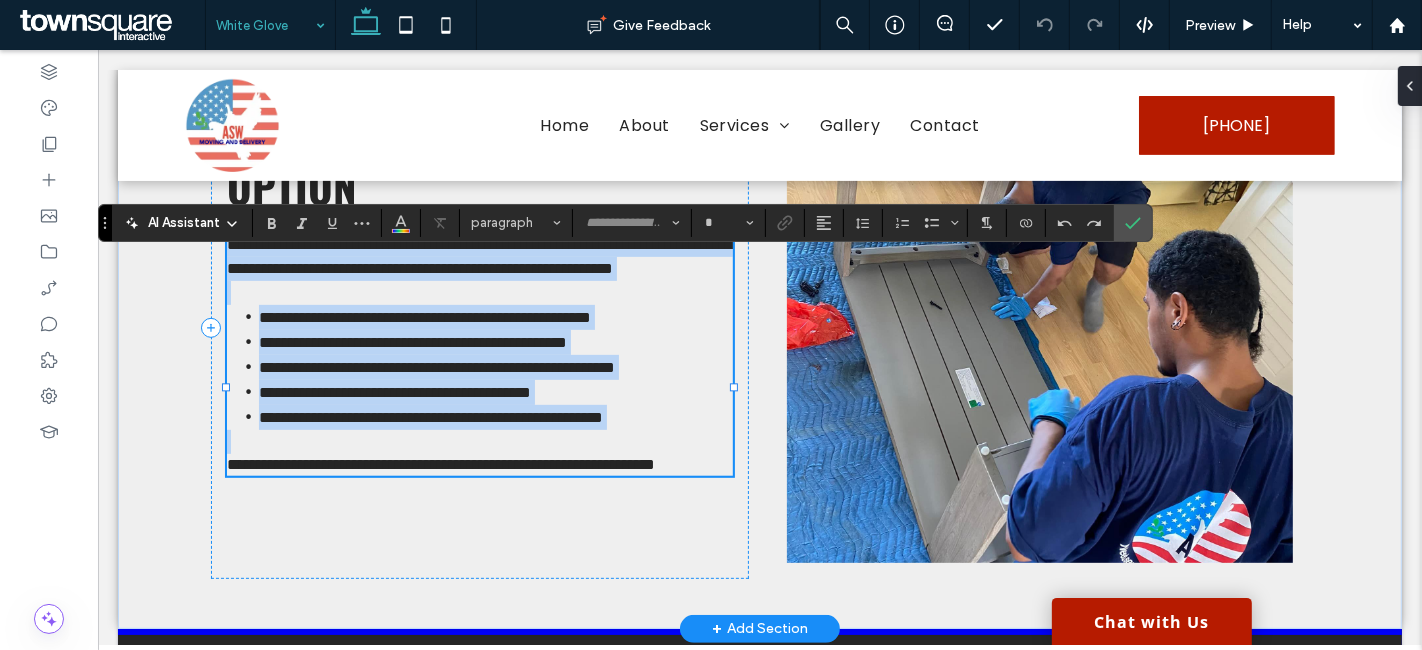 type on "*******" 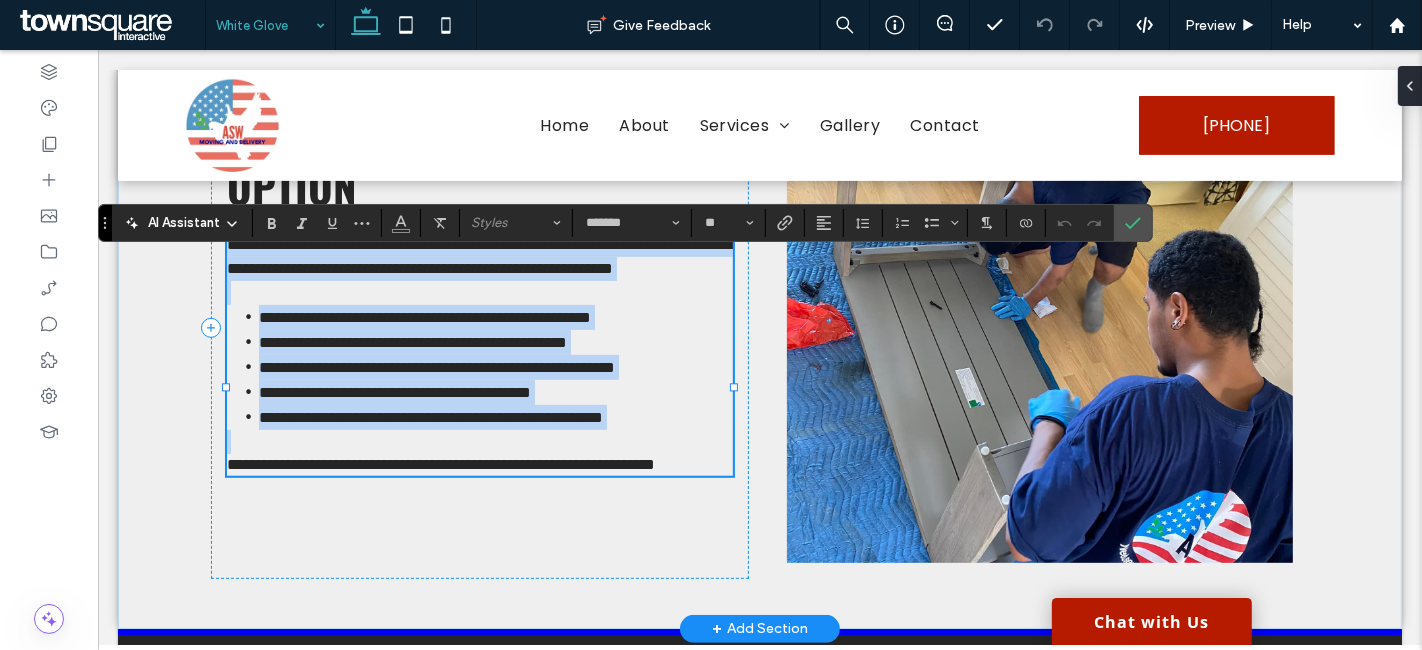 drag, startPoint x: 402, startPoint y: 486, endPoint x: 414, endPoint y: 482, distance: 12.649111 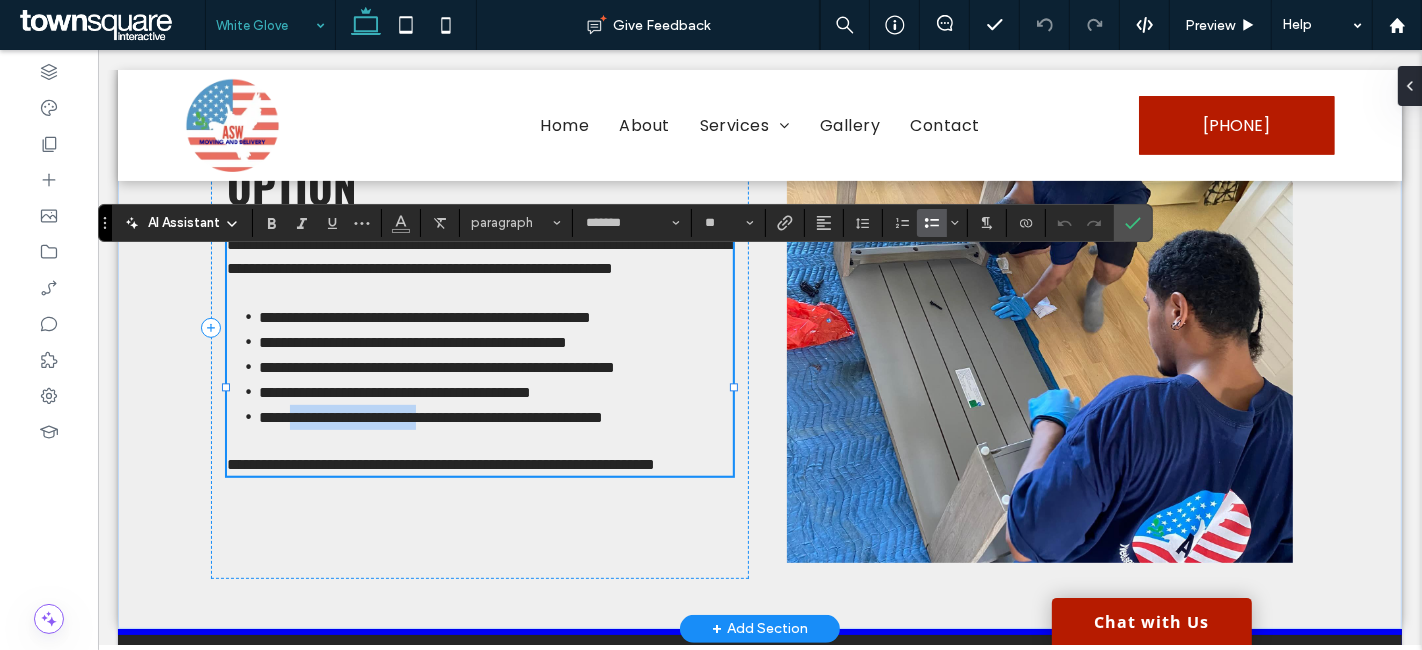 drag, startPoint x: 446, startPoint y: 480, endPoint x: 282, endPoint y: 485, distance: 164.0762 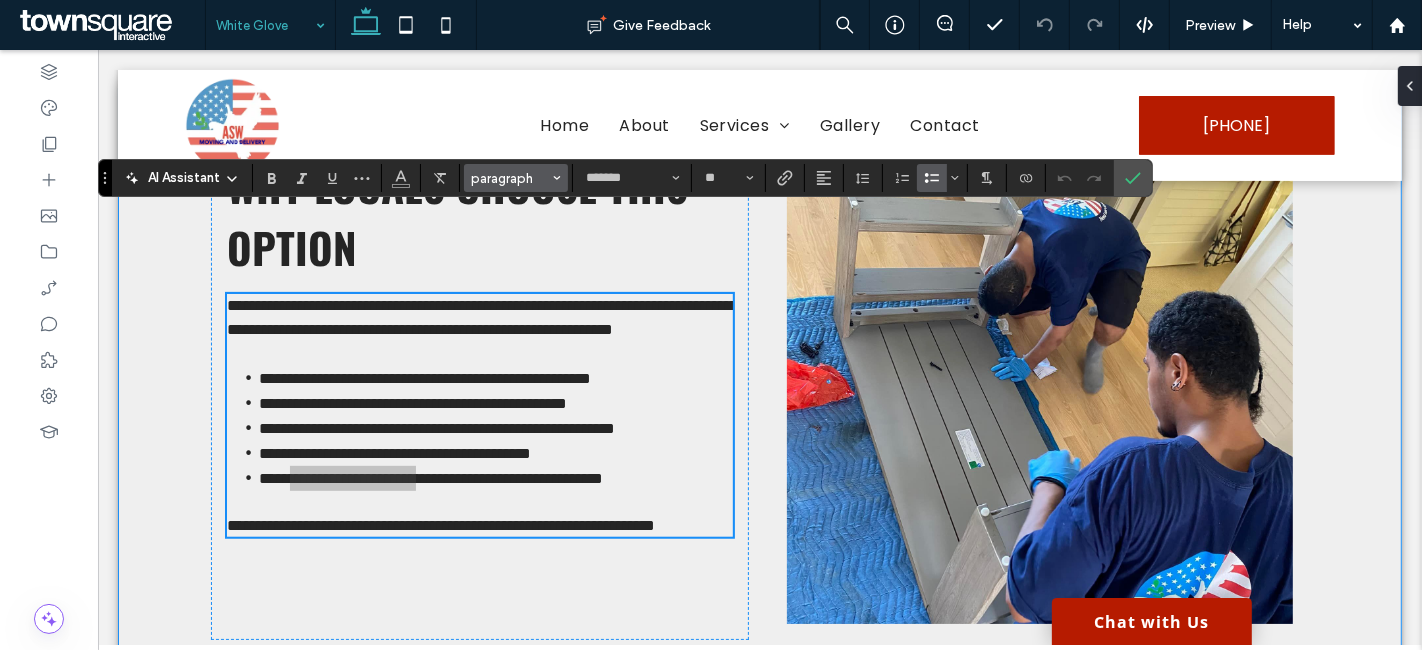 scroll, scrollTop: 396, scrollLeft: 0, axis: vertical 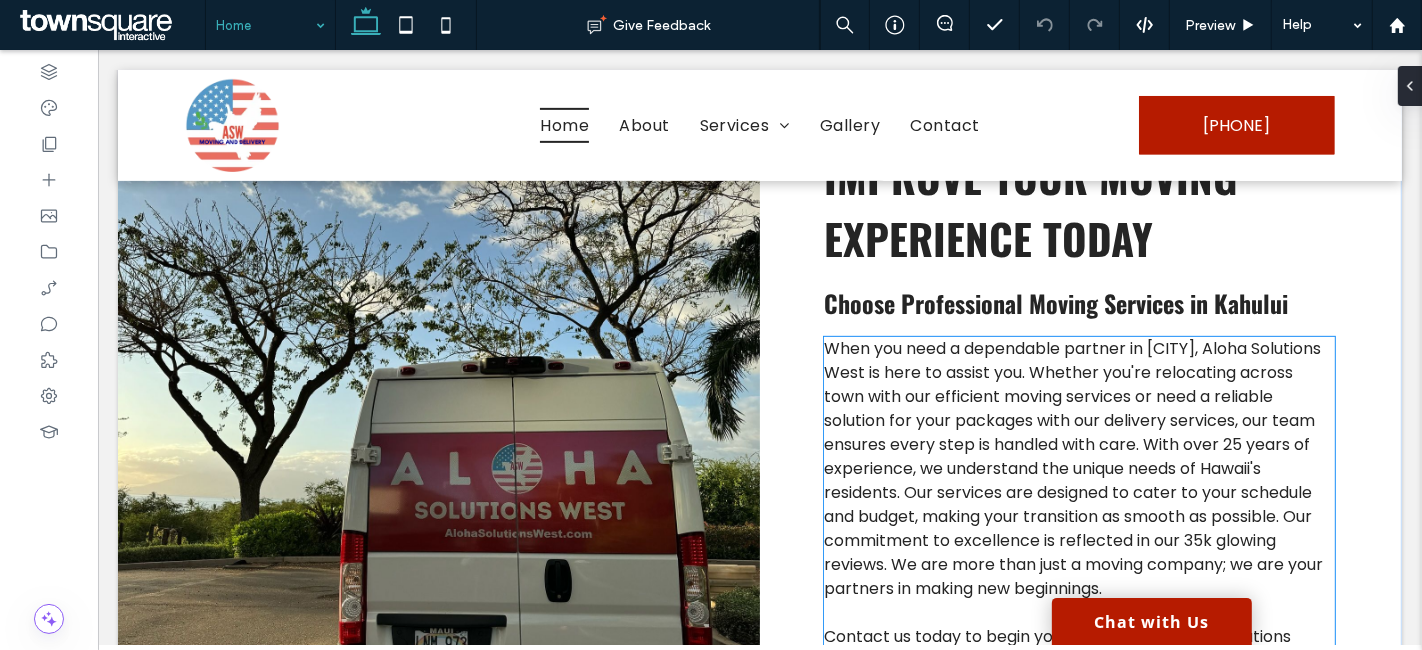 click on "When you need a dependable partner in [CITY], Aloha Solutions West is here to assist you. Whether you're relocating across town with our efficient moving services or need a reliable solution for your packages with our delivery services, our team ensures every step is handled with care. With over 25 years of experience, we understand the unique needs of Hawaii's residents. Our services are designed to cater to your schedule and budget, making your transition as smooth as possible. Our commitment to excellence is reflected in our 35k glowing reviews. We are more than just a moving company; we are your partners in making new beginnings." at bounding box center (1072, 468) 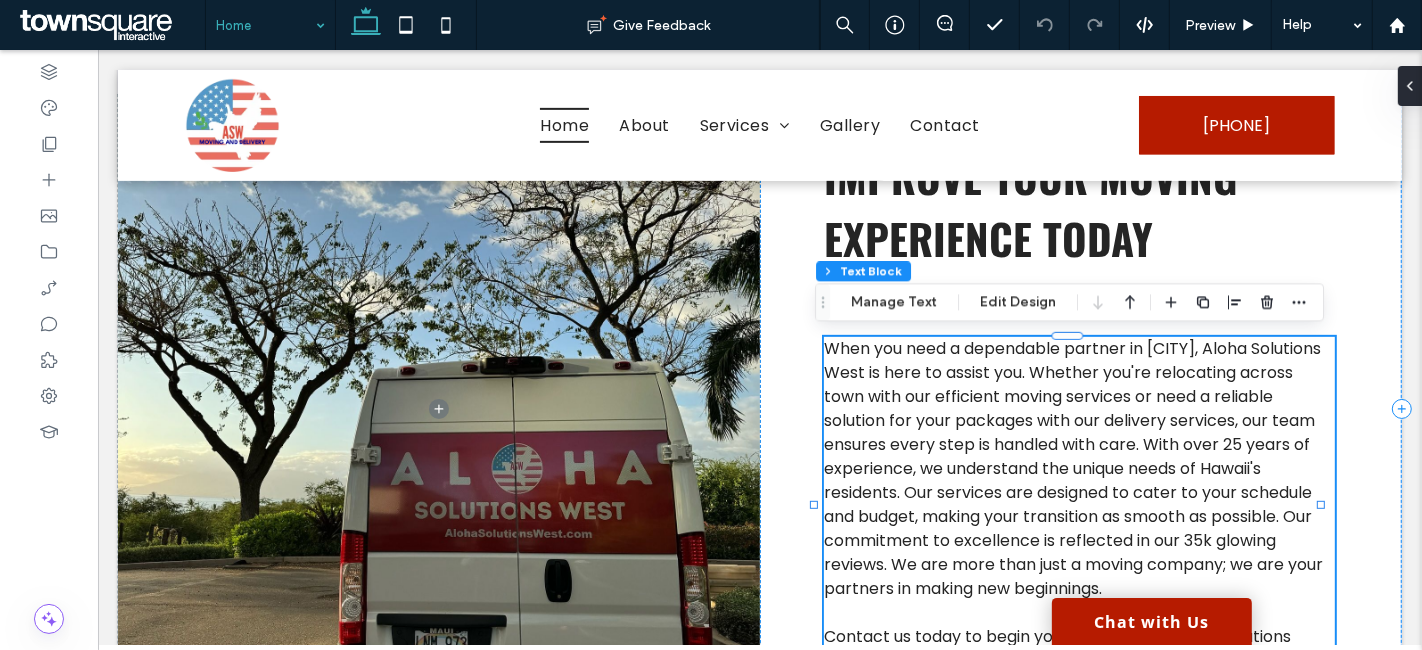 click on "When you need a dependable partner in [CITY], Aloha Solutions West is here to assist you. Whether you're relocating across town with our efficient moving services or need a reliable solution for your packages with our delivery services, our team ensures every step is handled with care. With over 25 years of experience, we understand the unique needs of Hawaii's residents. Our services are designed to cater to your schedule and budget, making your transition as smooth as possible. Our commitment to excellence is reflected in our 35k glowing reviews. We are more than just a moving company; we are your partners in making new beginnings. Contact us today to begin your journey with Aloha Solutions West." at bounding box center [1078, 505] 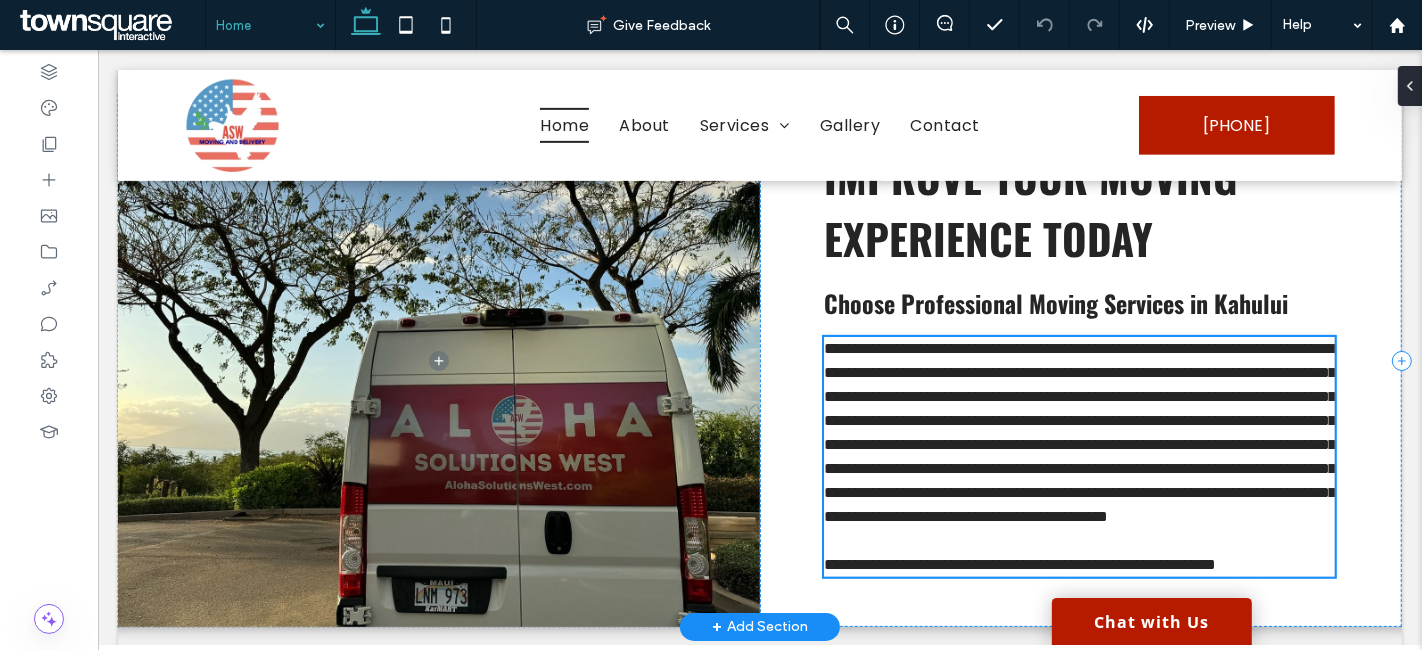 type on "*******" 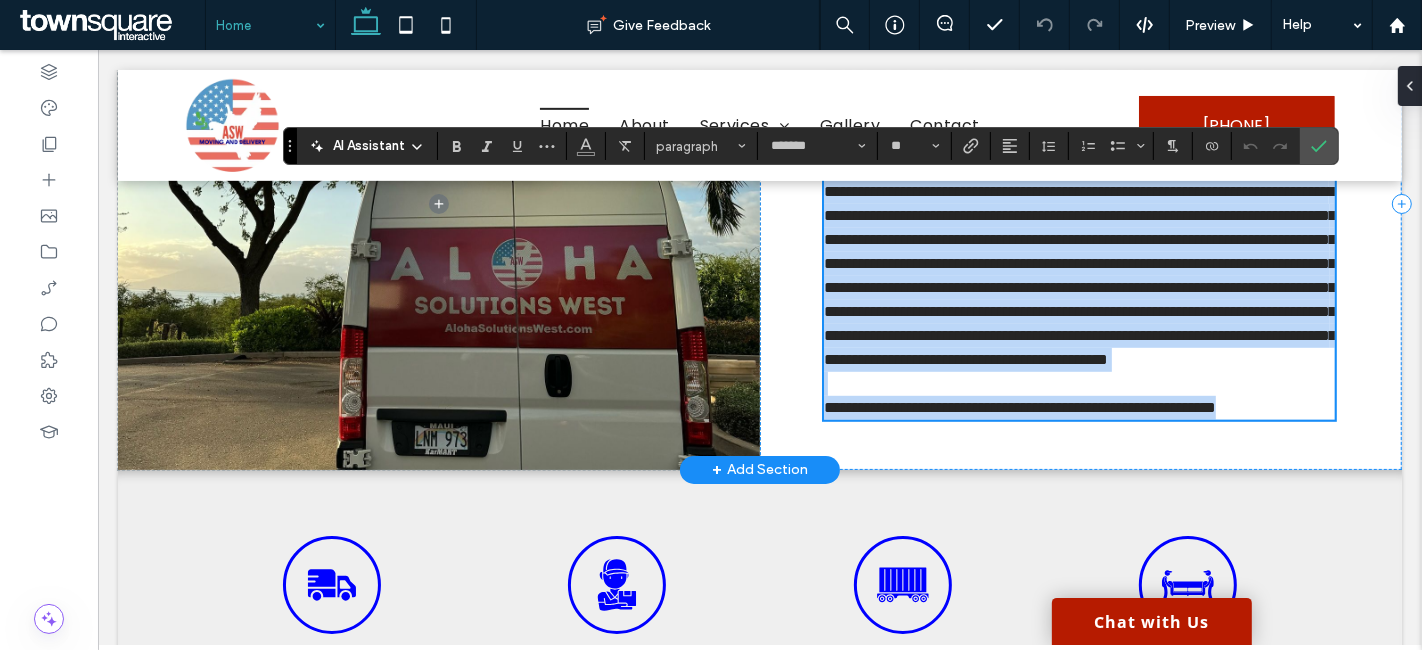 scroll, scrollTop: 814, scrollLeft: 0, axis: vertical 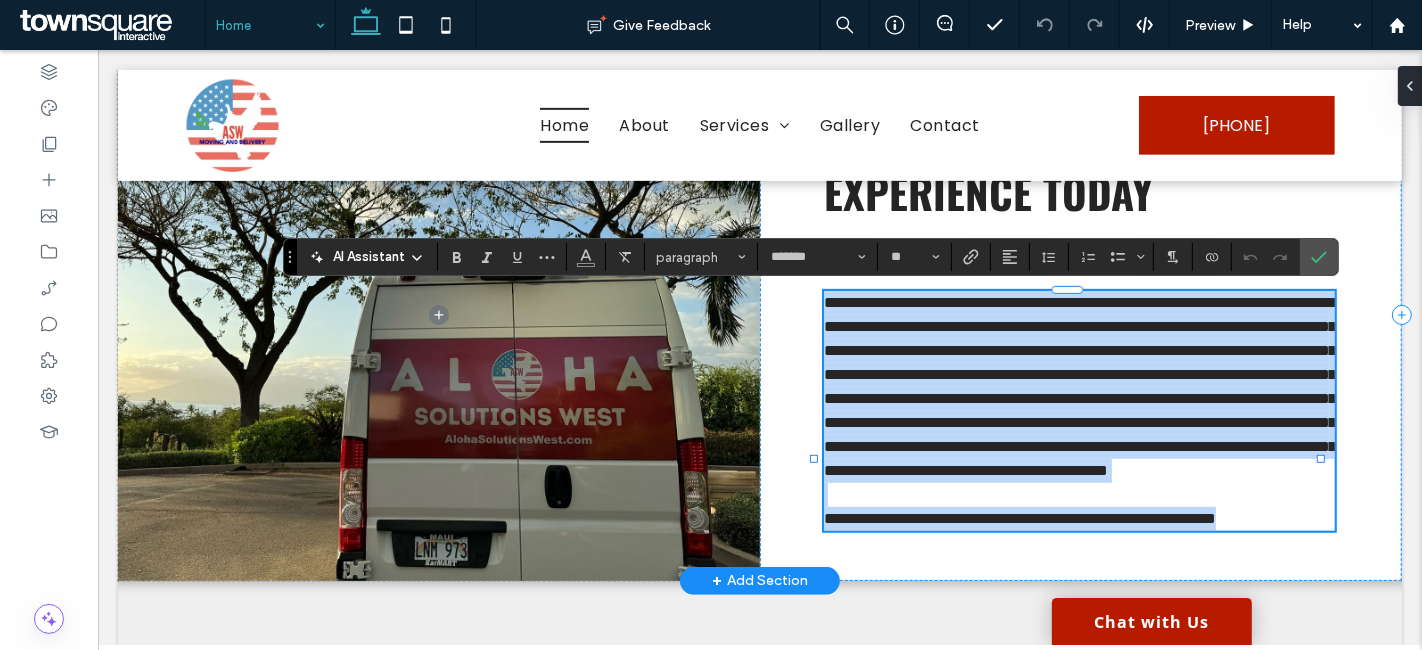 click on "**********" at bounding box center [1079, 386] 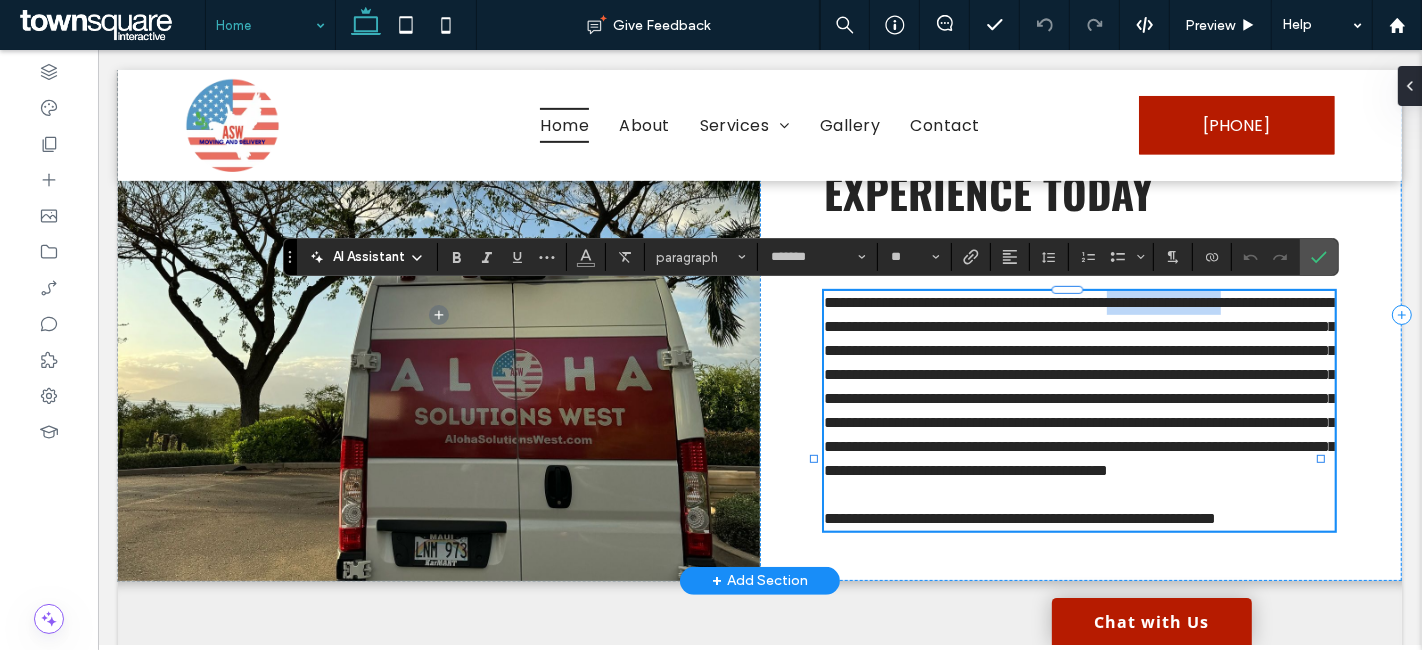 drag, startPoint x: 925, startPoint y: 326, endPoint x: 1212, endPoint y: 309, distance: 287.50305 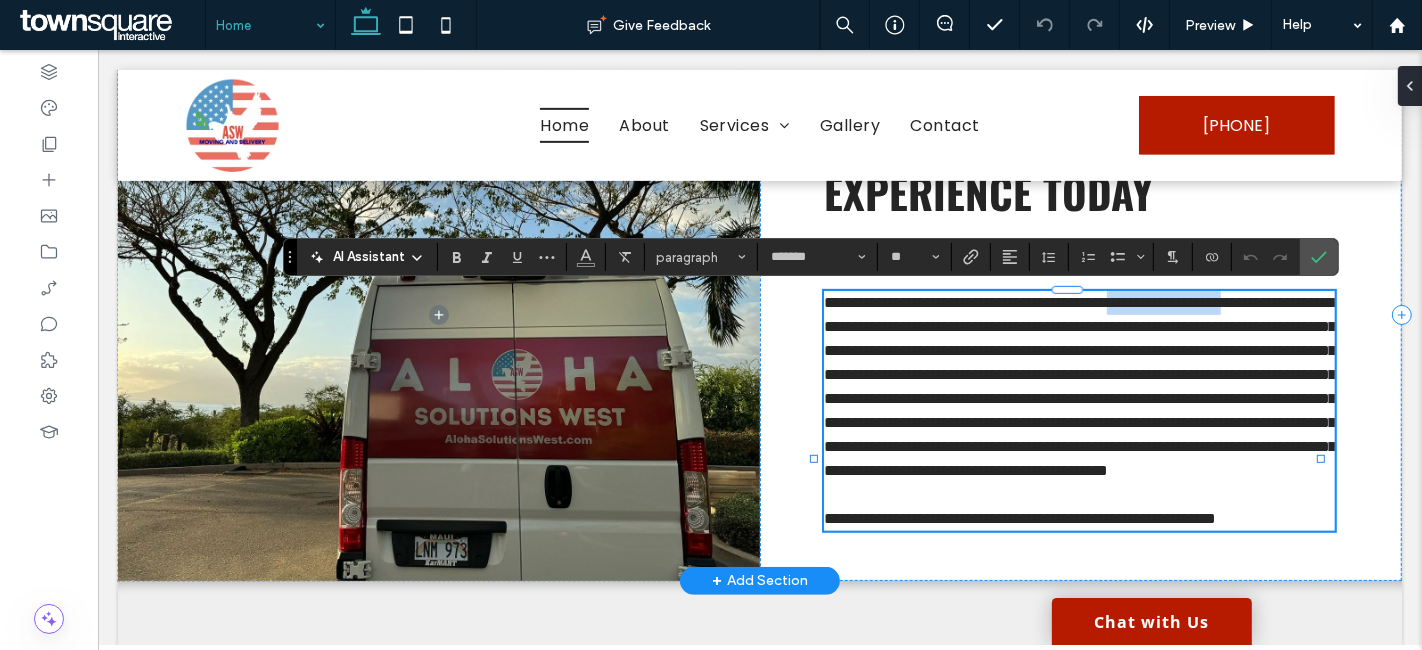 click on "**********" at bounding box center [1079, 386] 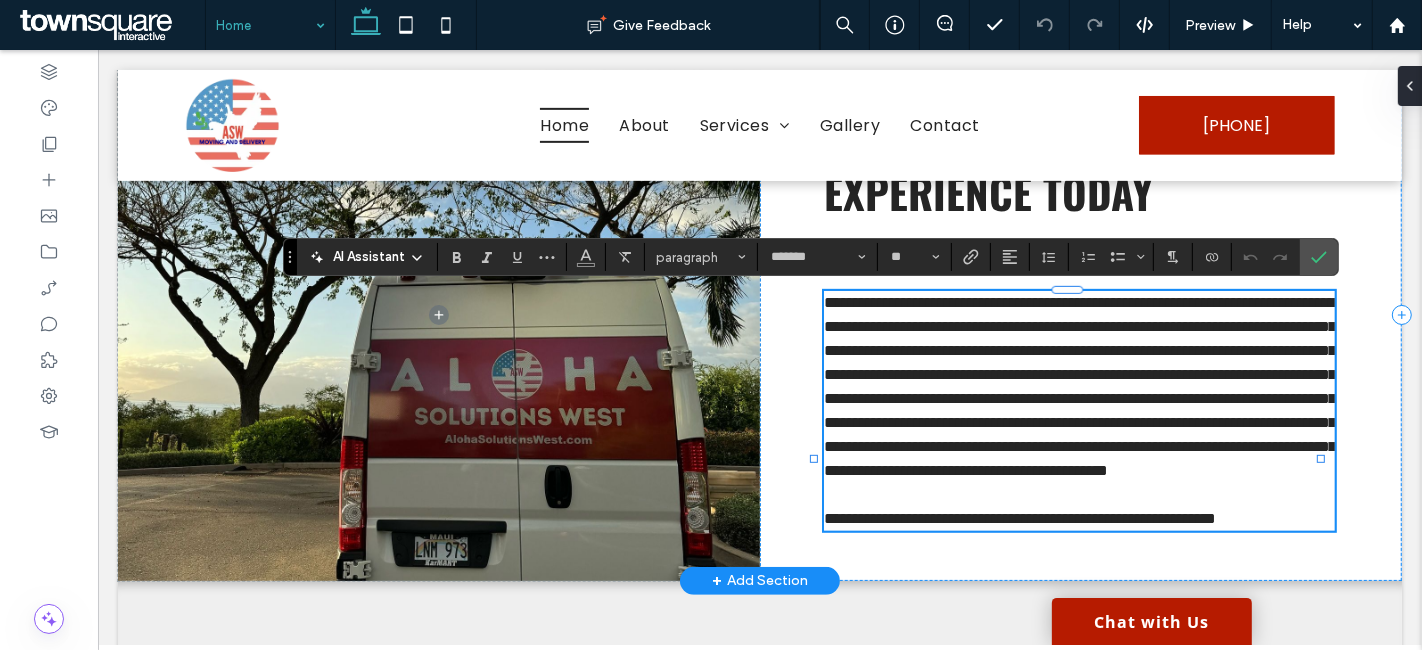 scroll, scrollTop: 0, scrollLeft: 0, axis: both 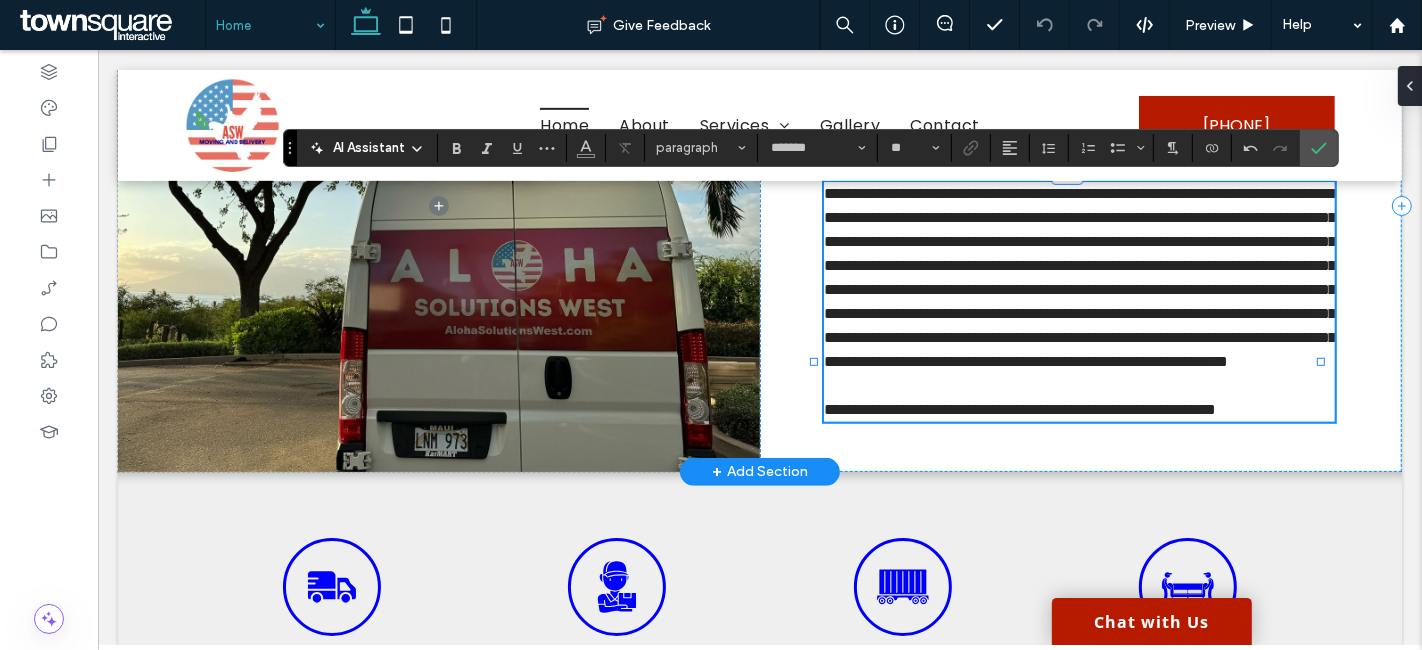 click on "**********" at bounding box center [1079, 277] 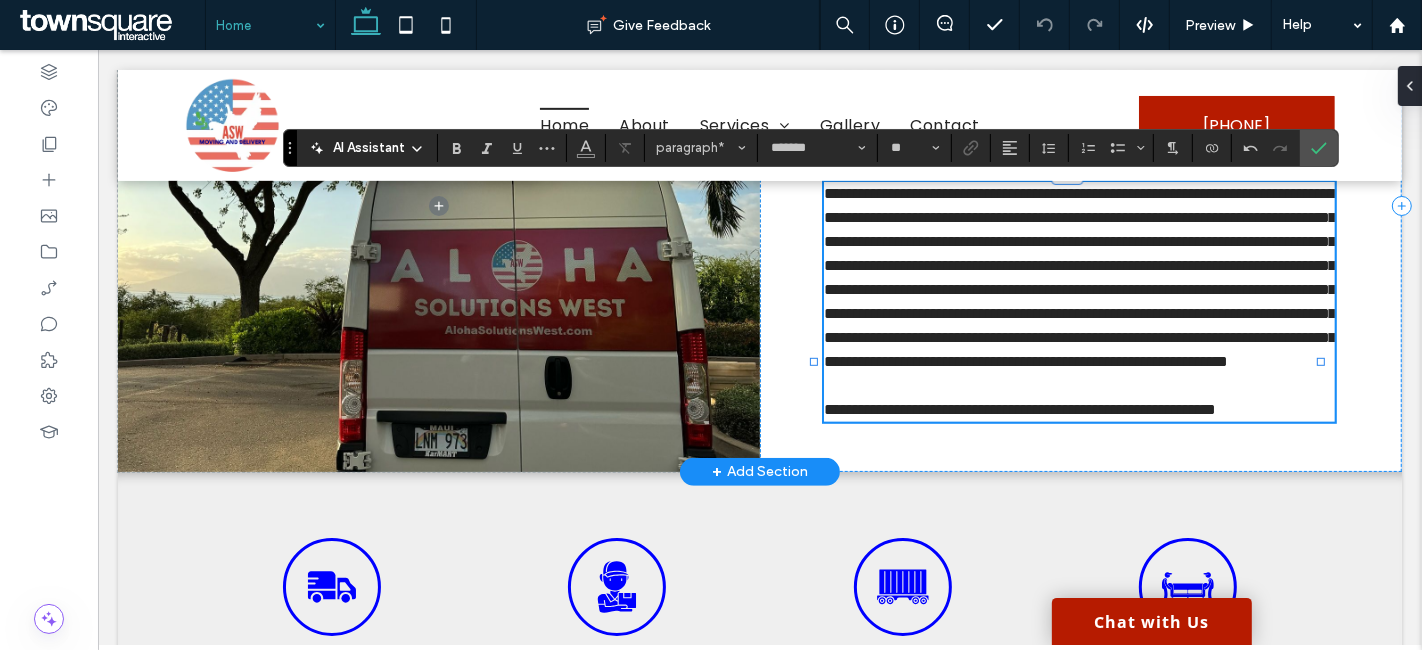 type 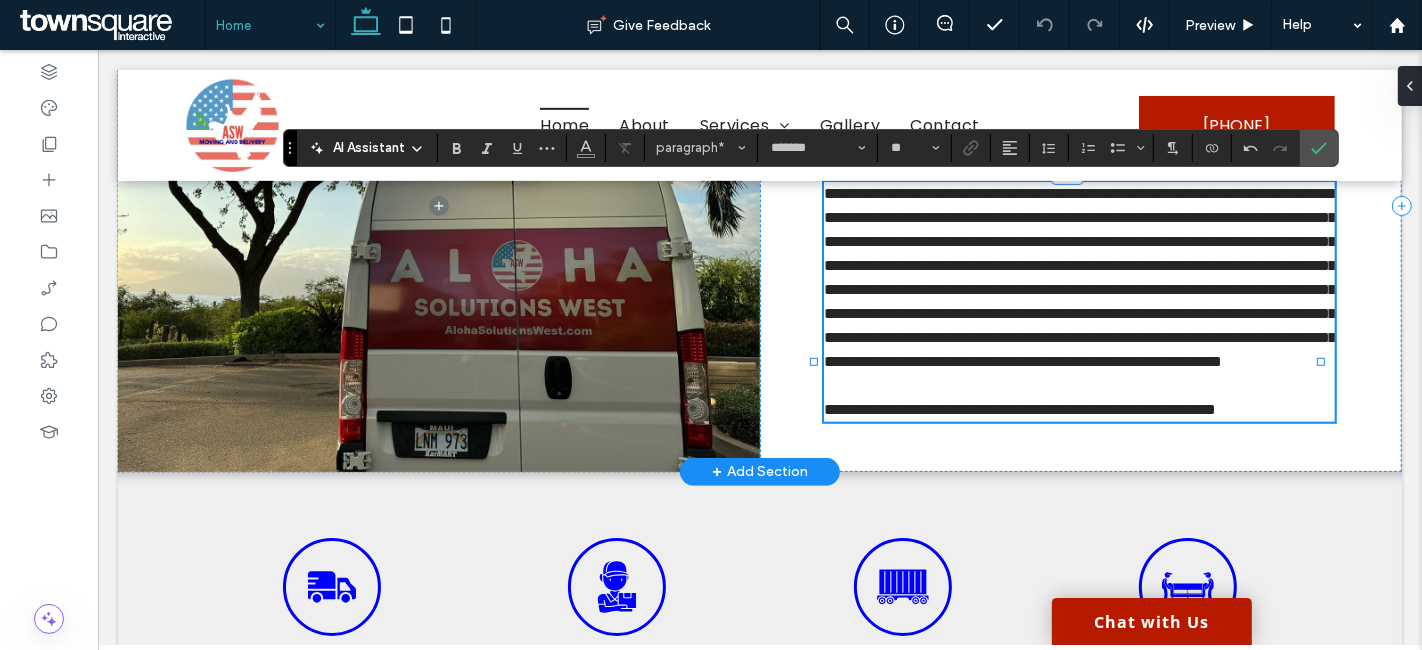 click on "**********" at bounding box center [1078, 410] 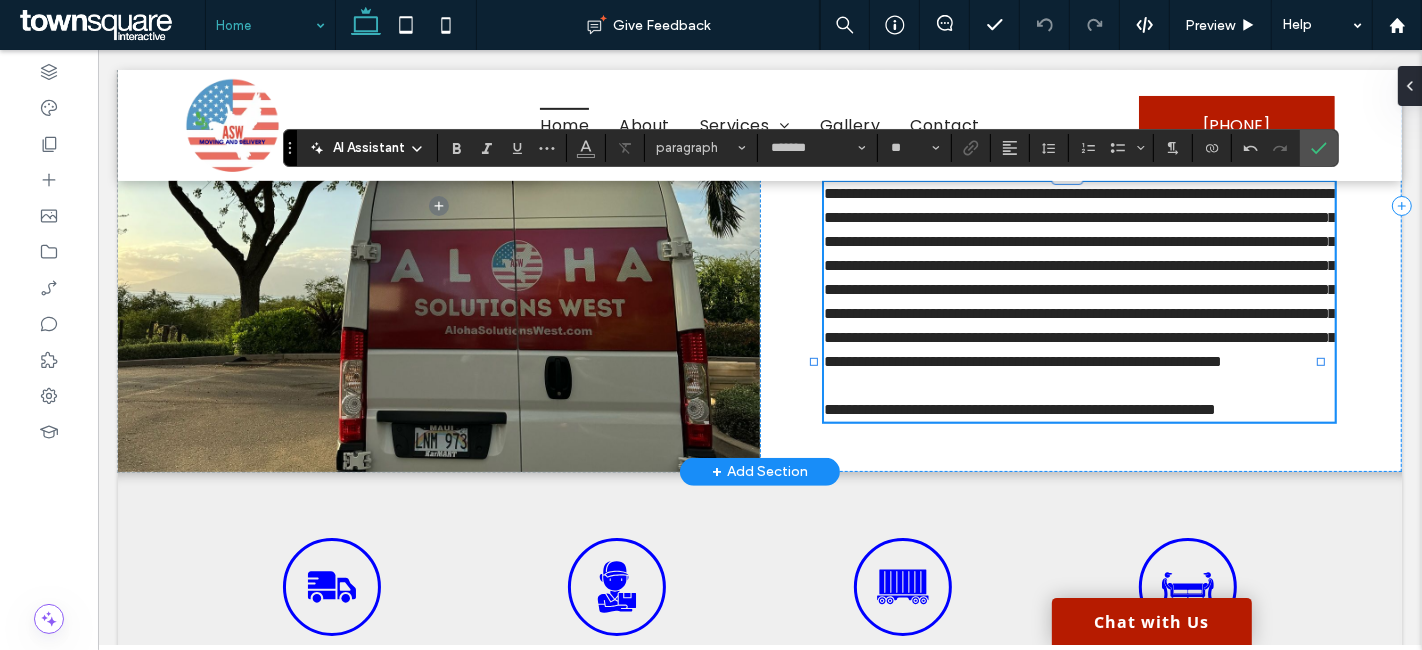 drag, startPoint x: 850, startPoint y: 527, endPoint x: 1147, endPoint y: 485, distance: 299.955 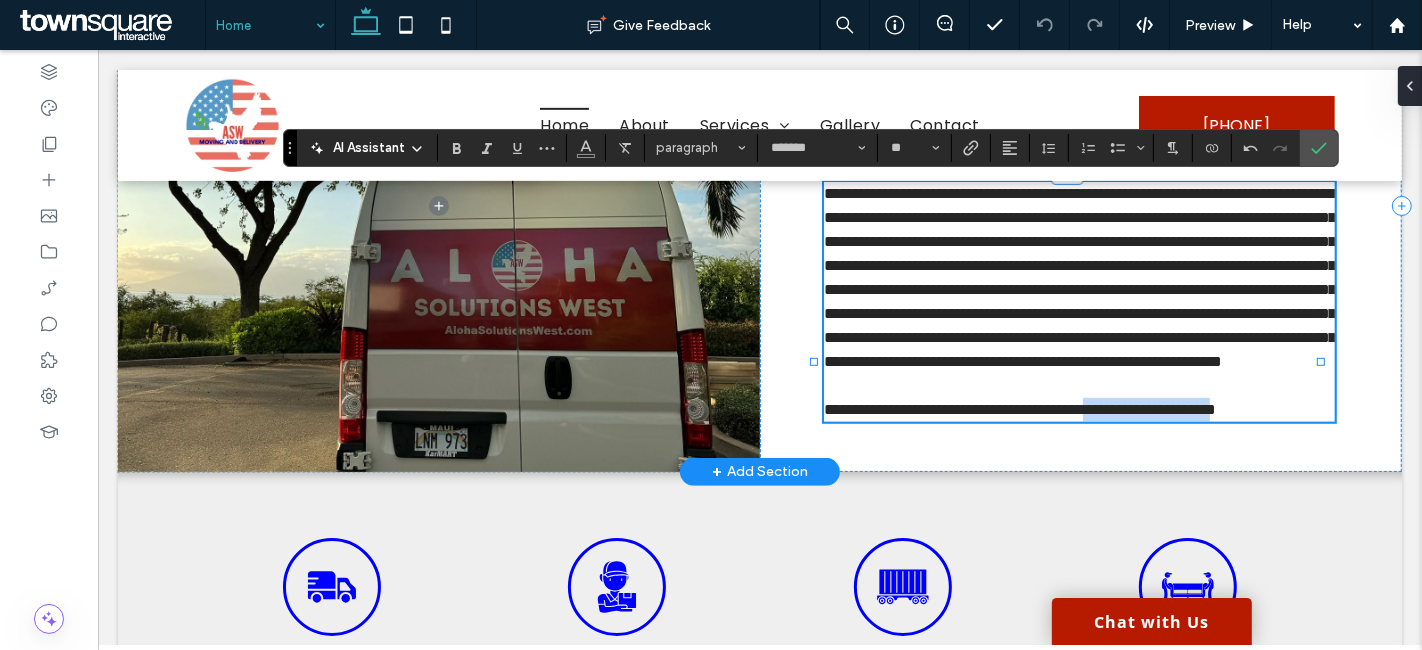drag, startPoint x: 1163, startPoint y: 501, endPoint x: 853, endPoint y: 532, distance: 311.54614 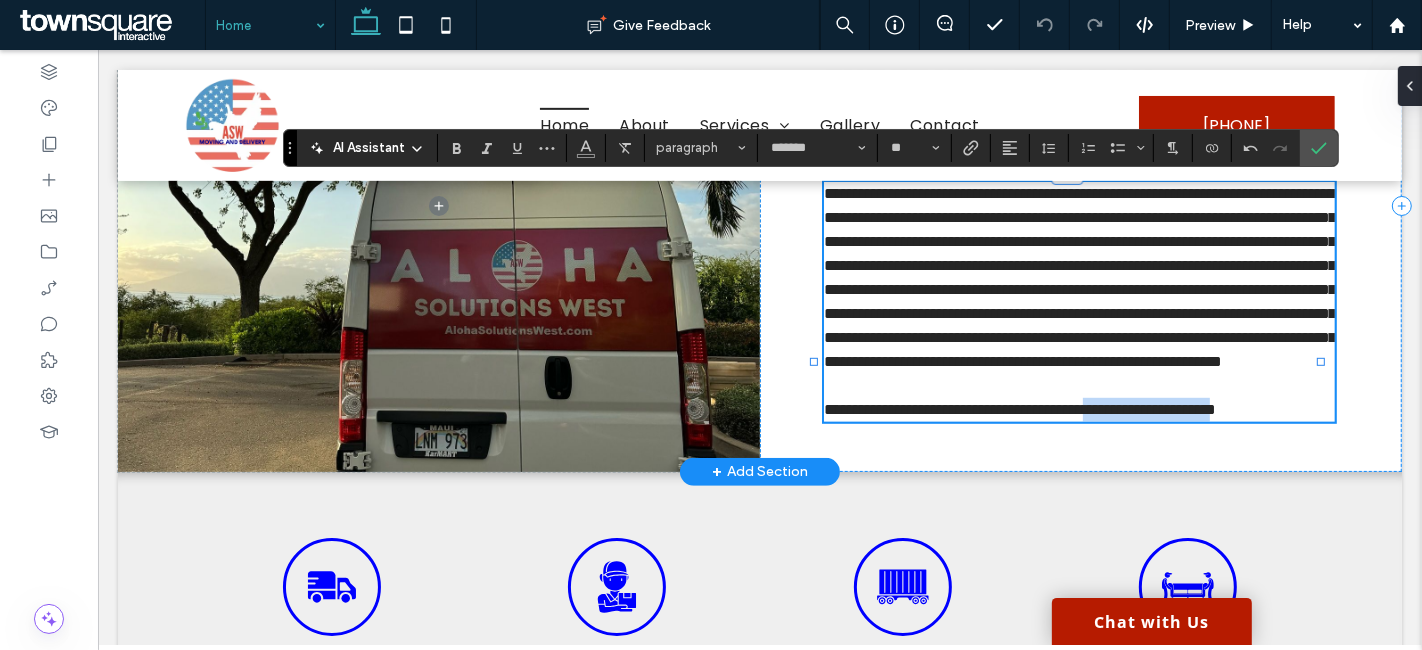 click on "**********" at bounding box center [1019, 409] 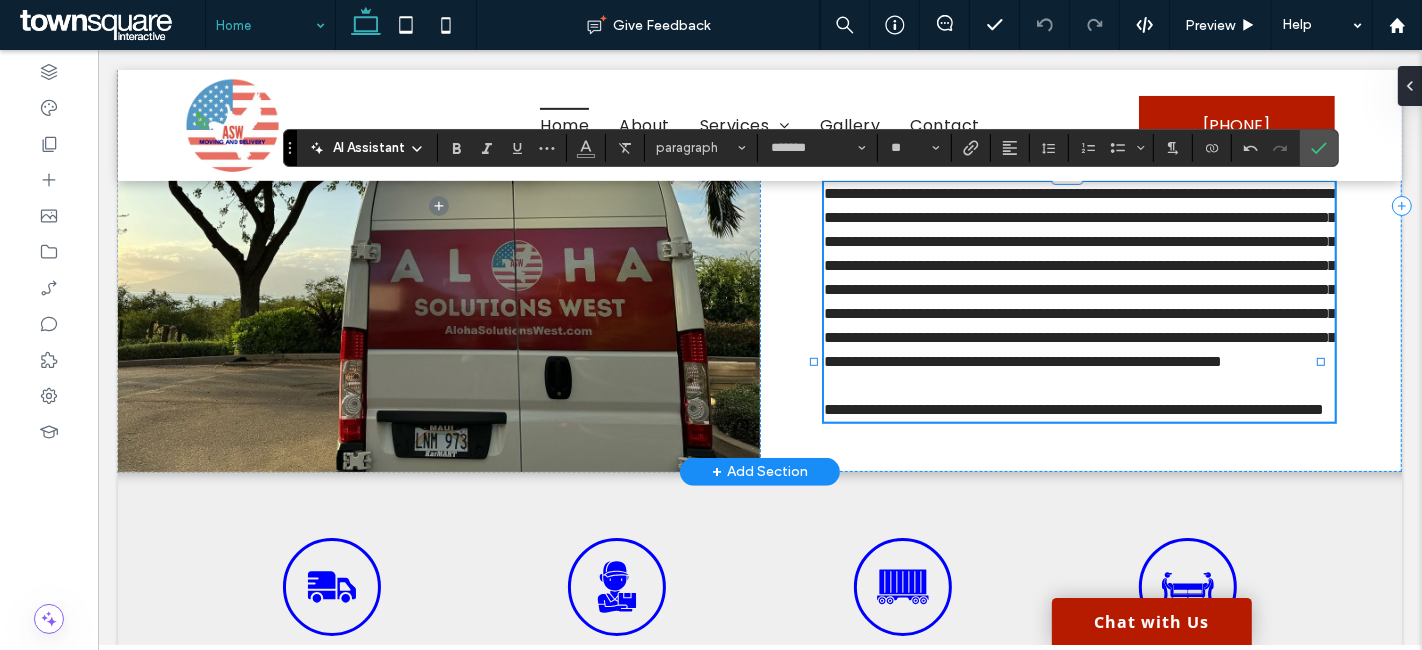 scroll, scrollTop: 0, scrollLeft: 0, axis: both 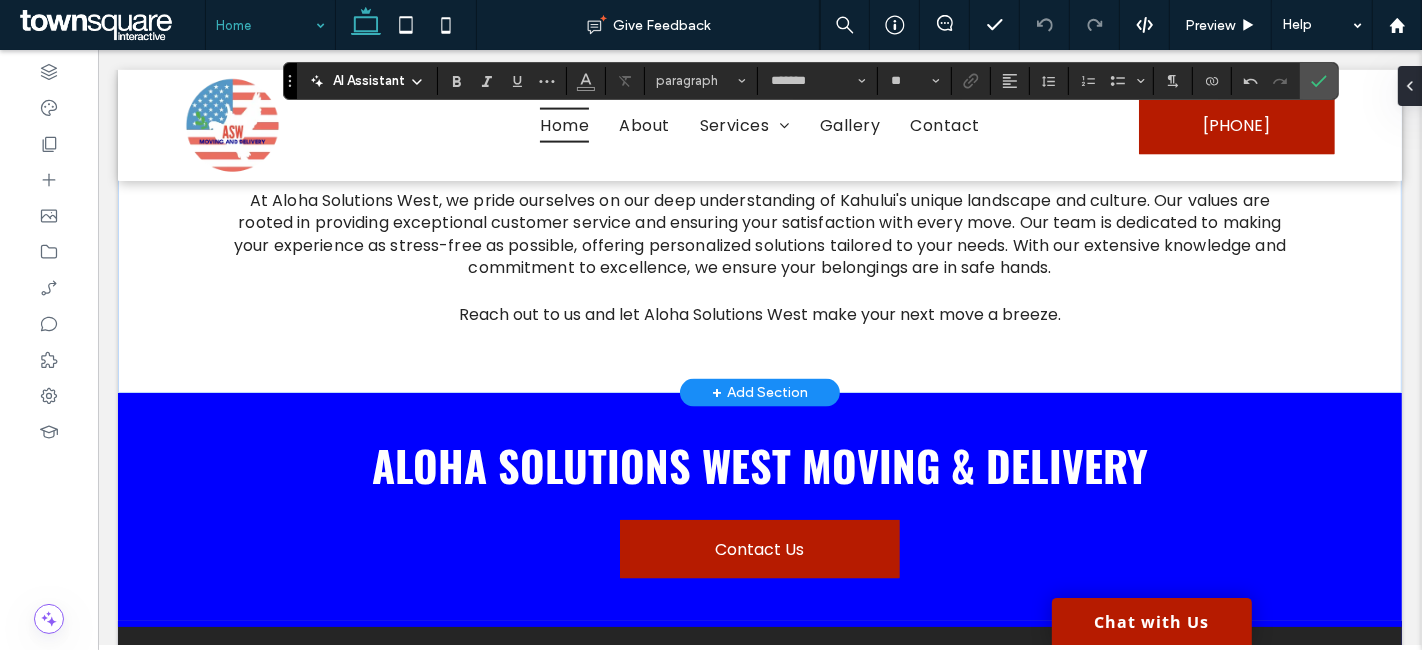 click on "Why Aloha Solutions West" at bounding box center [759, 143] 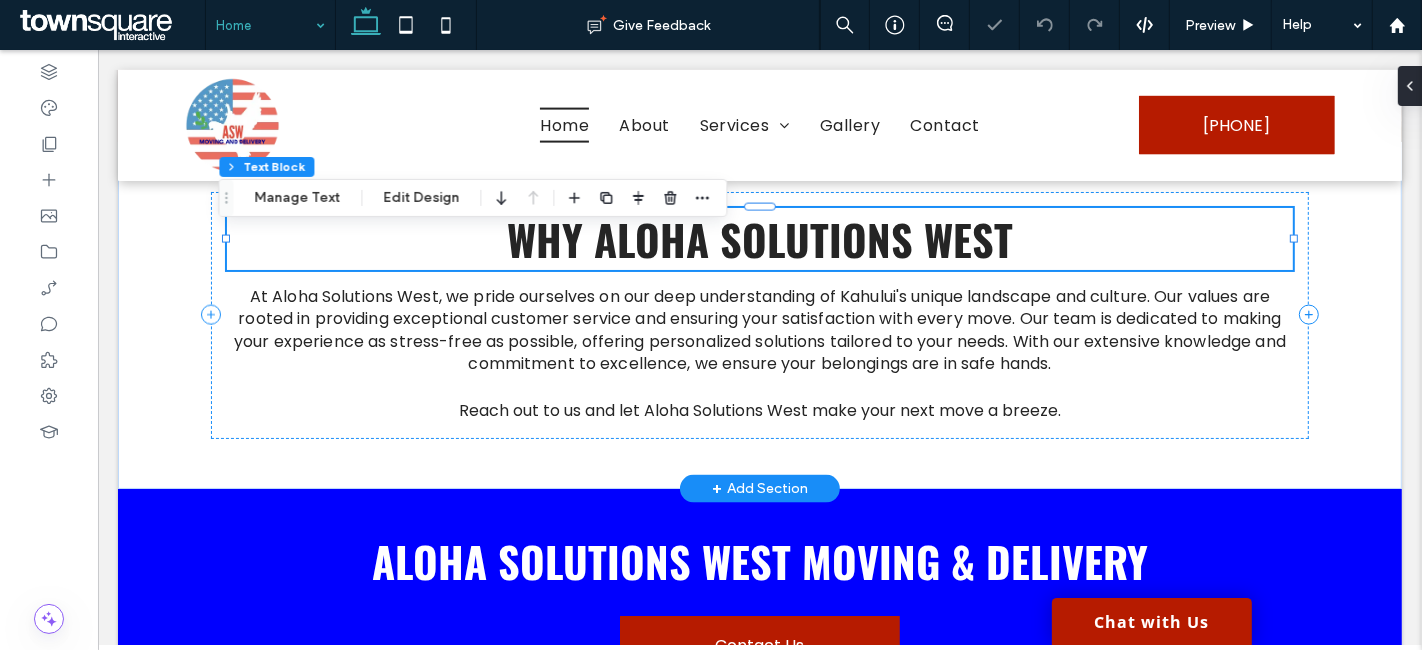 click on "Why Aloha Solutions West" at bounding box center [758, 239] 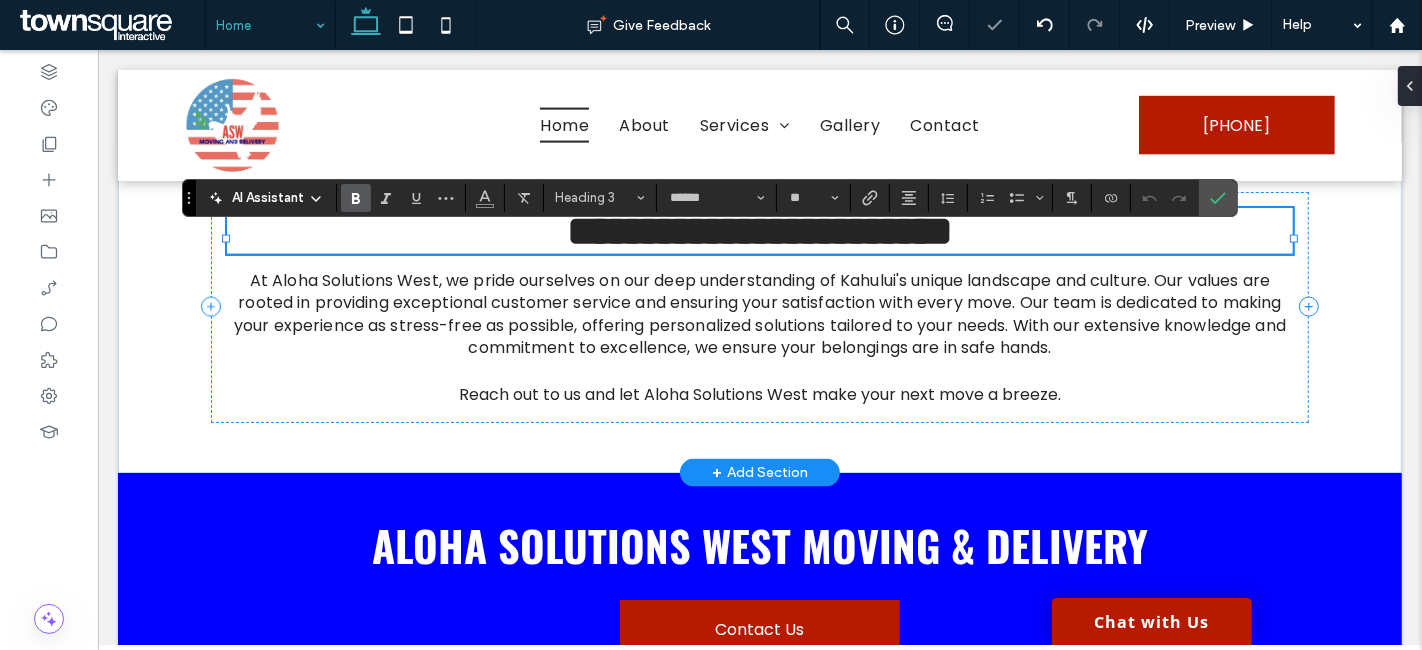 click on "**********" at bounding box center (759, 231) 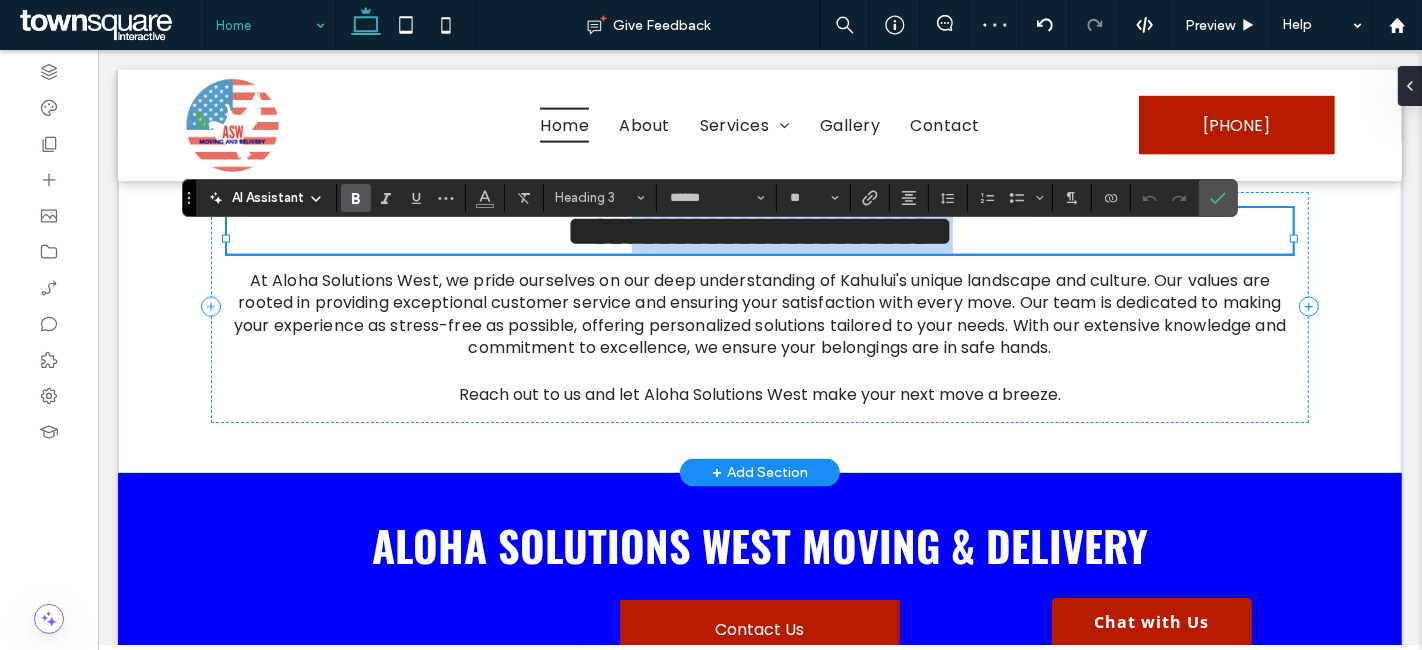 drag, startPoint x: 597, startPoint y: 255, endPoint x: 1029, endPoint y: 258, distance: 432.0104 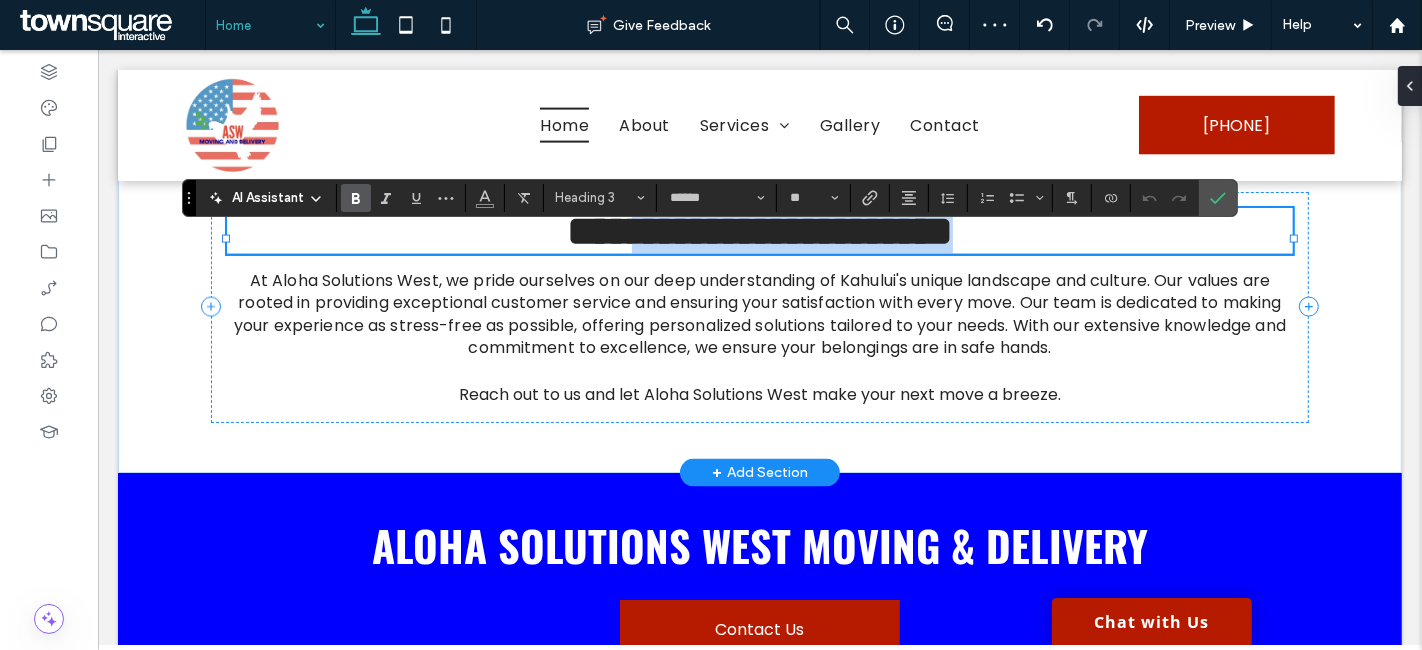 click on "**********" at bounding box center [758, 231] 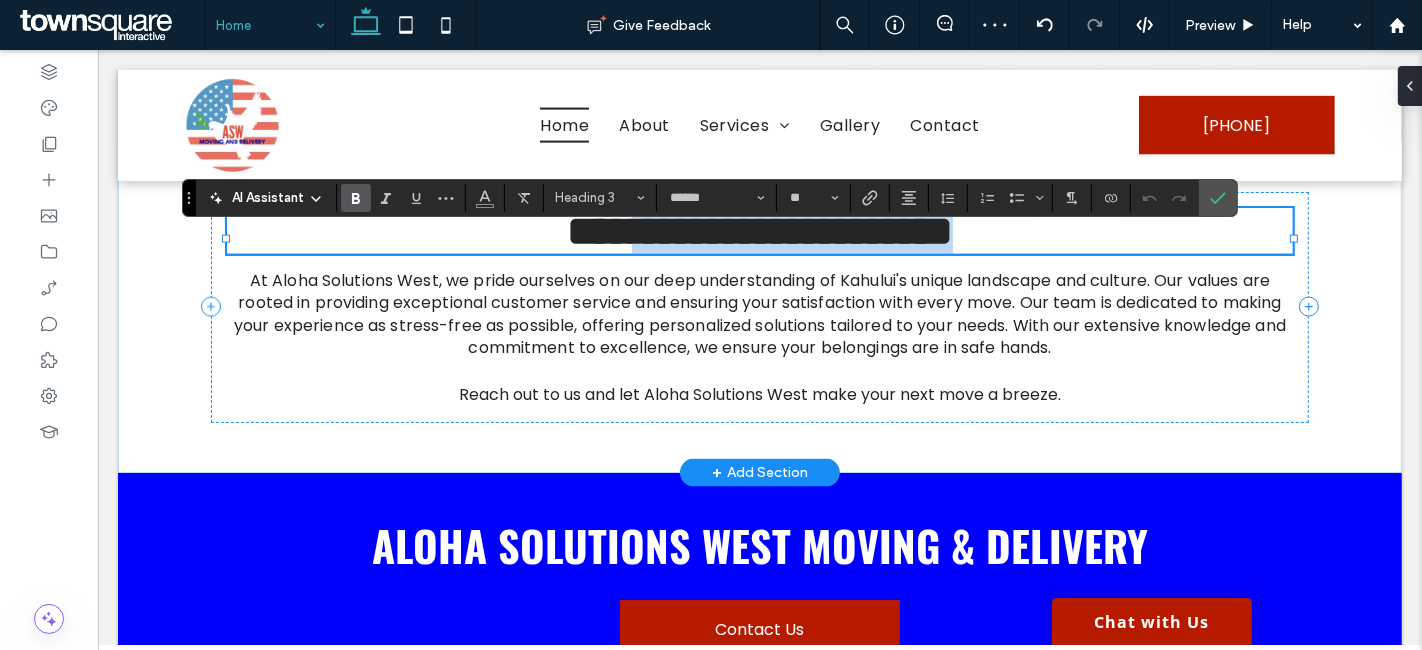 type on "*******" 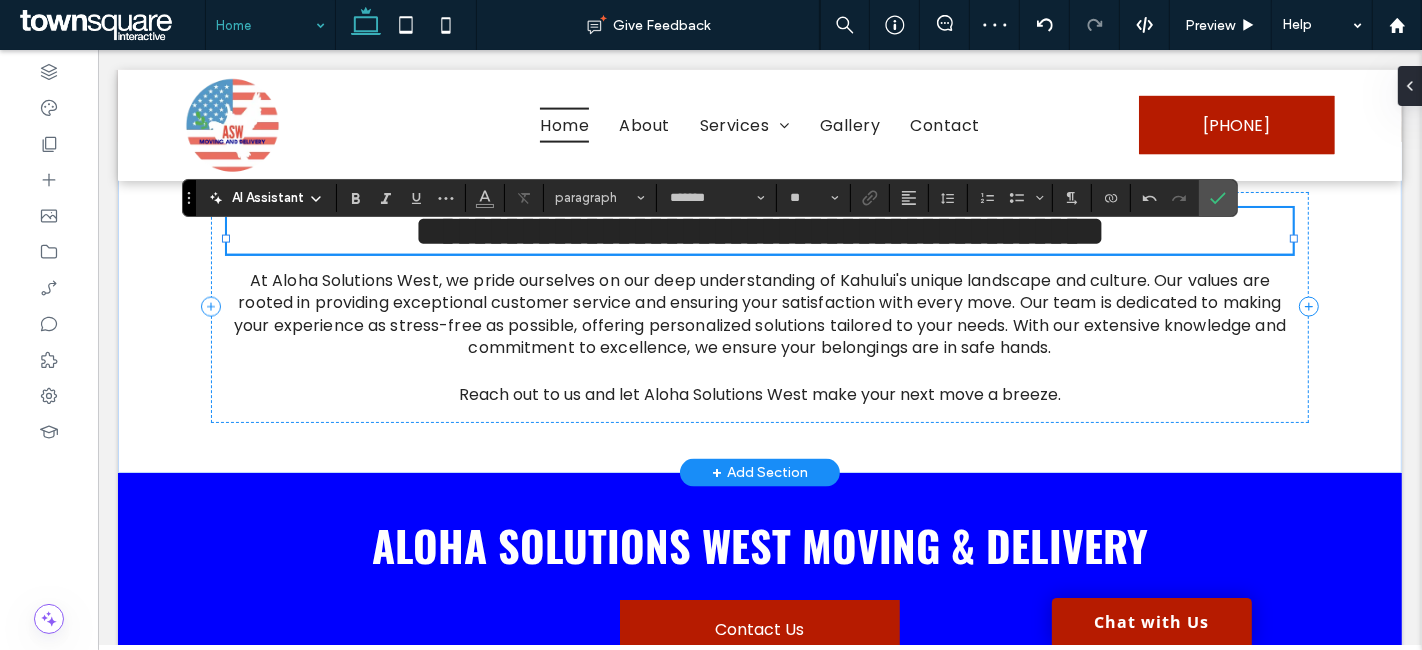 scroll, scrollTop: 0, scrollLeft: 0, axis: both 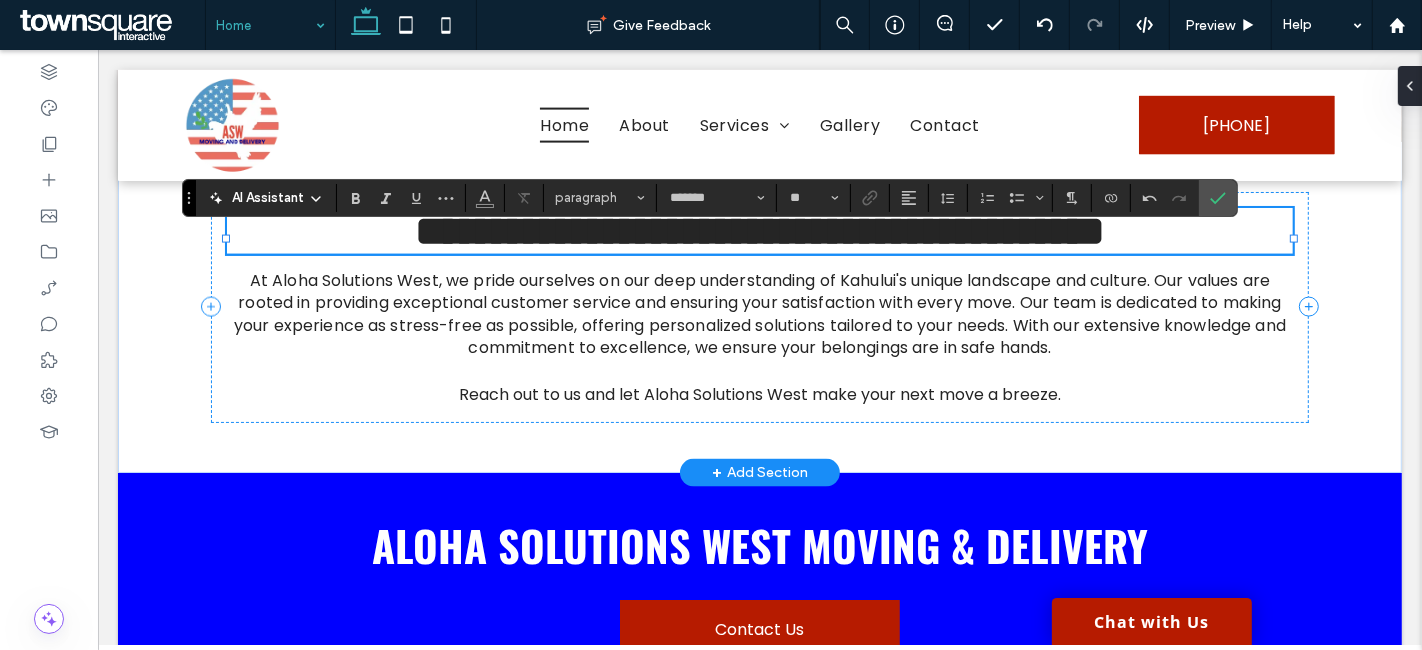 type on "******" 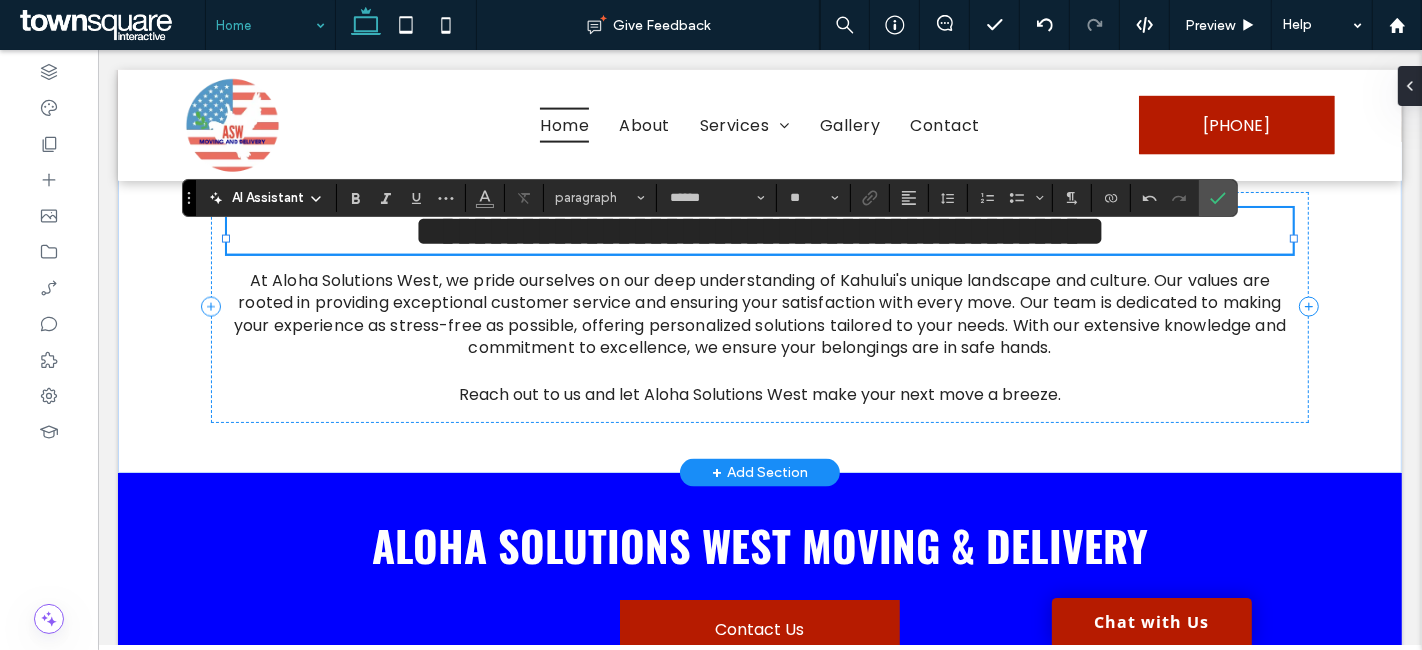 click on "**********" at bounding box center [759, 231] 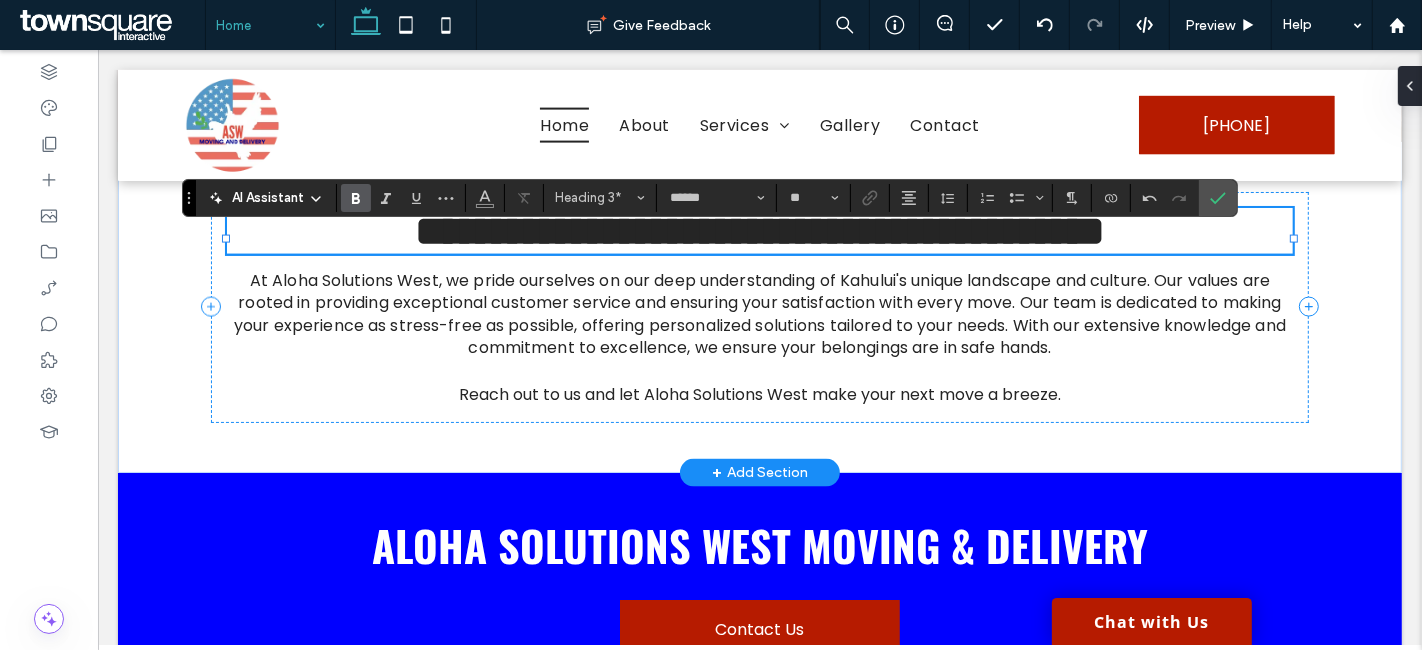 type 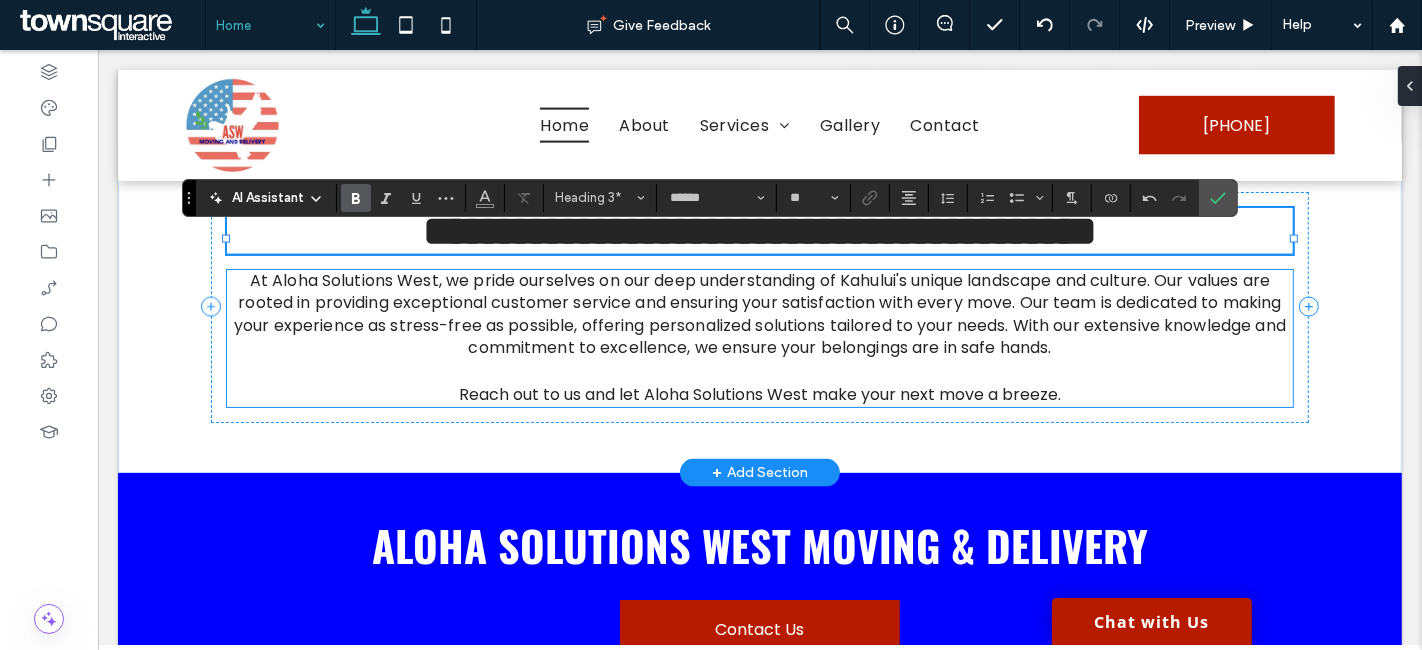 click on "At Aloha Solutions West, we pride ourselves on our deep understanding of Kahului's unique landscape and culture. Our values are rooted in providing exceptional customer service and ensuring your satisfaction with every move. Our team is dedicated to making your experience as stress-free as possible, offering personalized solutions tailored to your needs. With our extensive knowledge and commitment to excellence, we ensure your belongings are in safe hands." at bounding box center (759, 314) 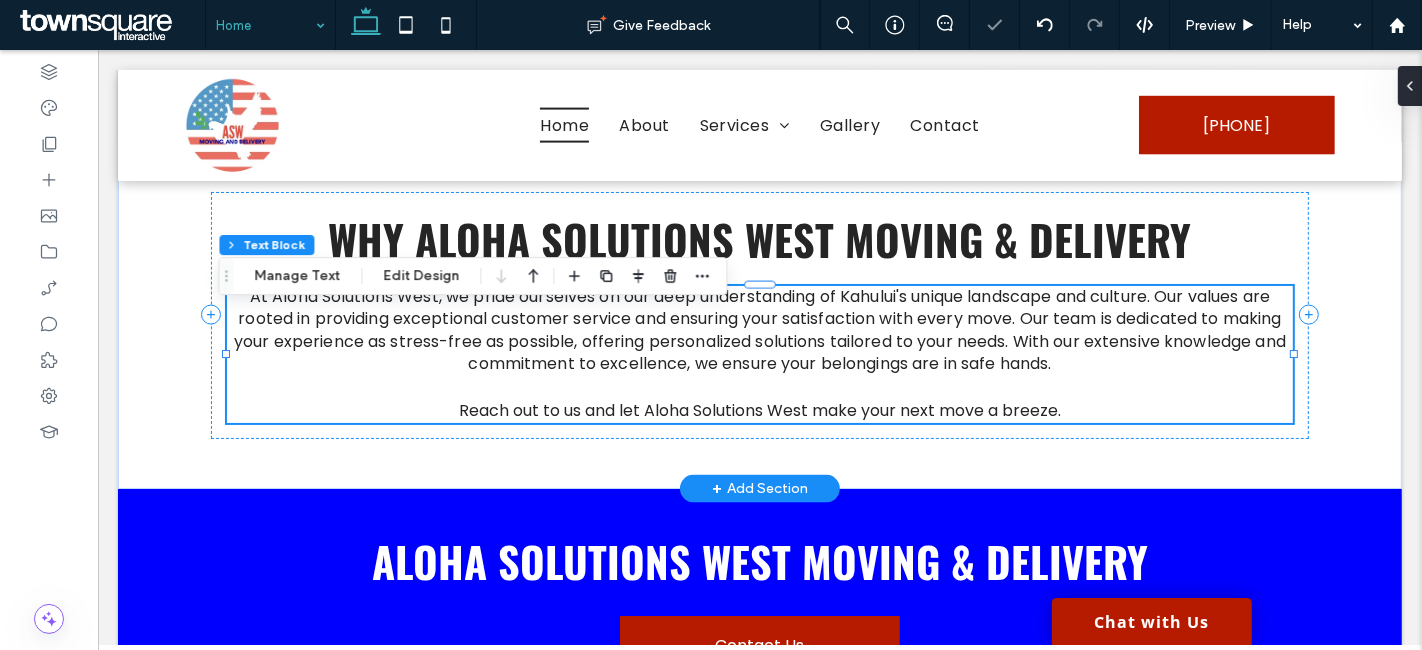 click on "At Aloha Solutions West, we pride ourselves on our deep understanding of [CITY]'s unique landscape and culture. Our values are rooted in providing exceptional customer service and ensuring your satisfaction with every move. Our team is dedicated to making your experience as stress-free as possible, offering personalized solutions tailored to your needs. With our extensive knowledge and commitment to excellence, we ensure your belongings are in safe hands. Reach out to us and let Aloha Solutions West make your next move a breeze." at bounding box center (758, 354) 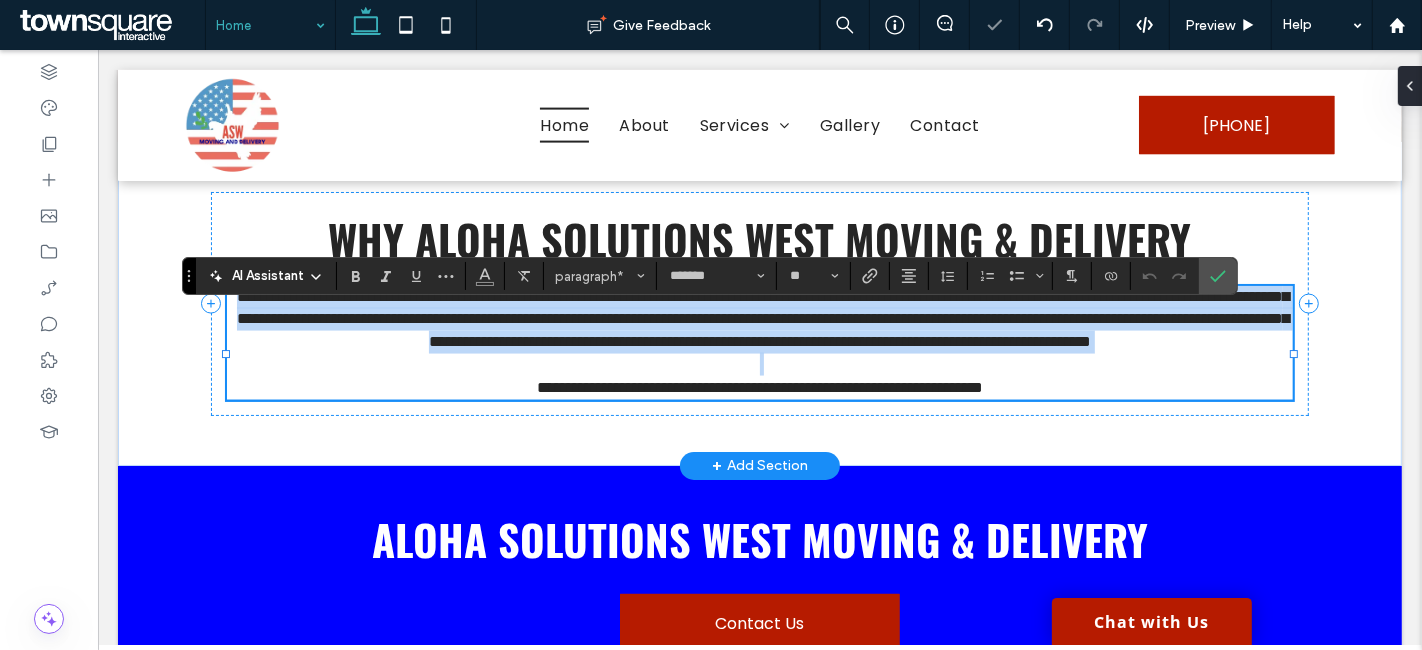 click on "**********" at bounding box center [762, 319] 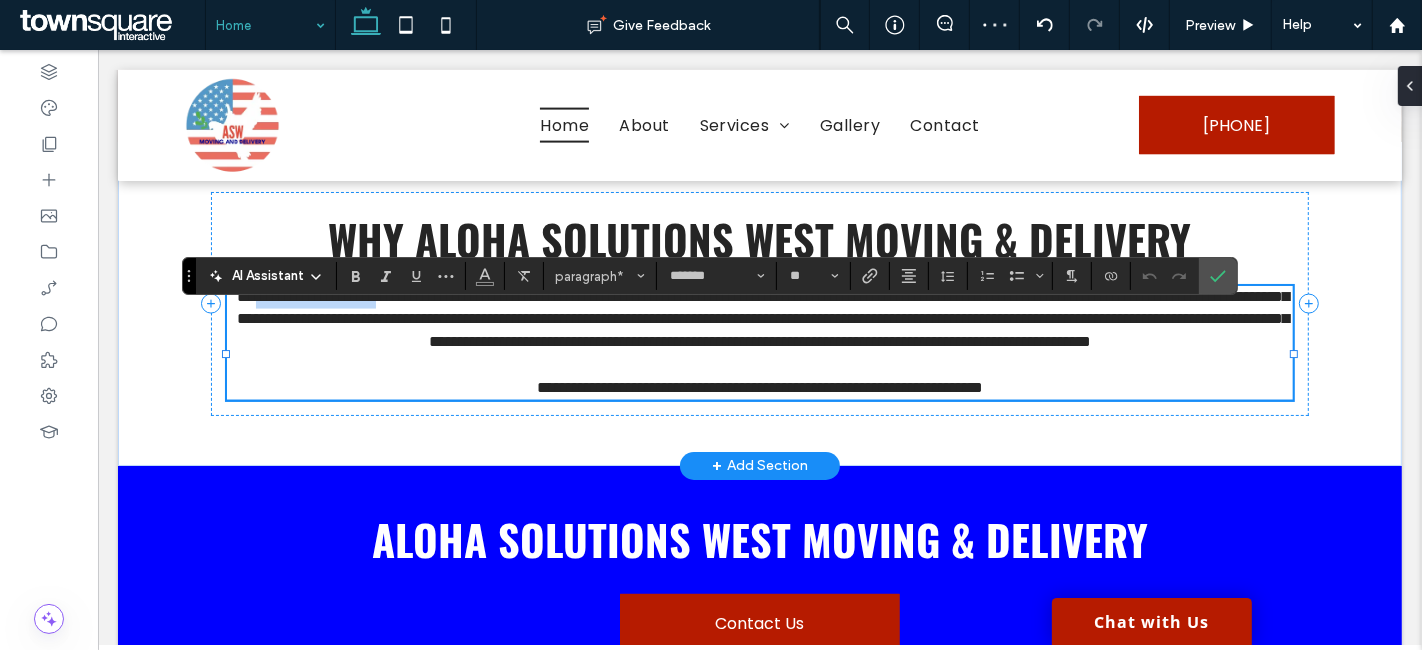 drag, startPoint x: 253, startPoint y: 315, endPoint x: 416, endPoint y: 319, distance: 163.04907 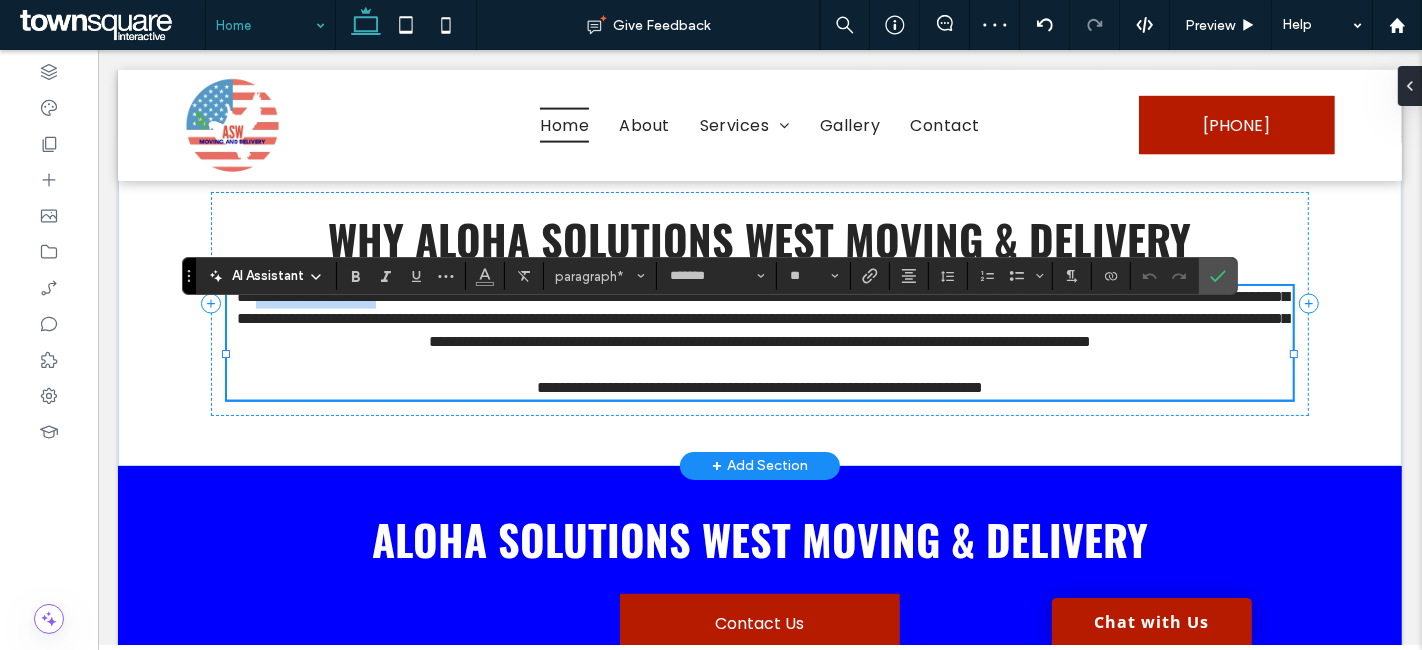 click on "**********" at bounding box center (762, 319) 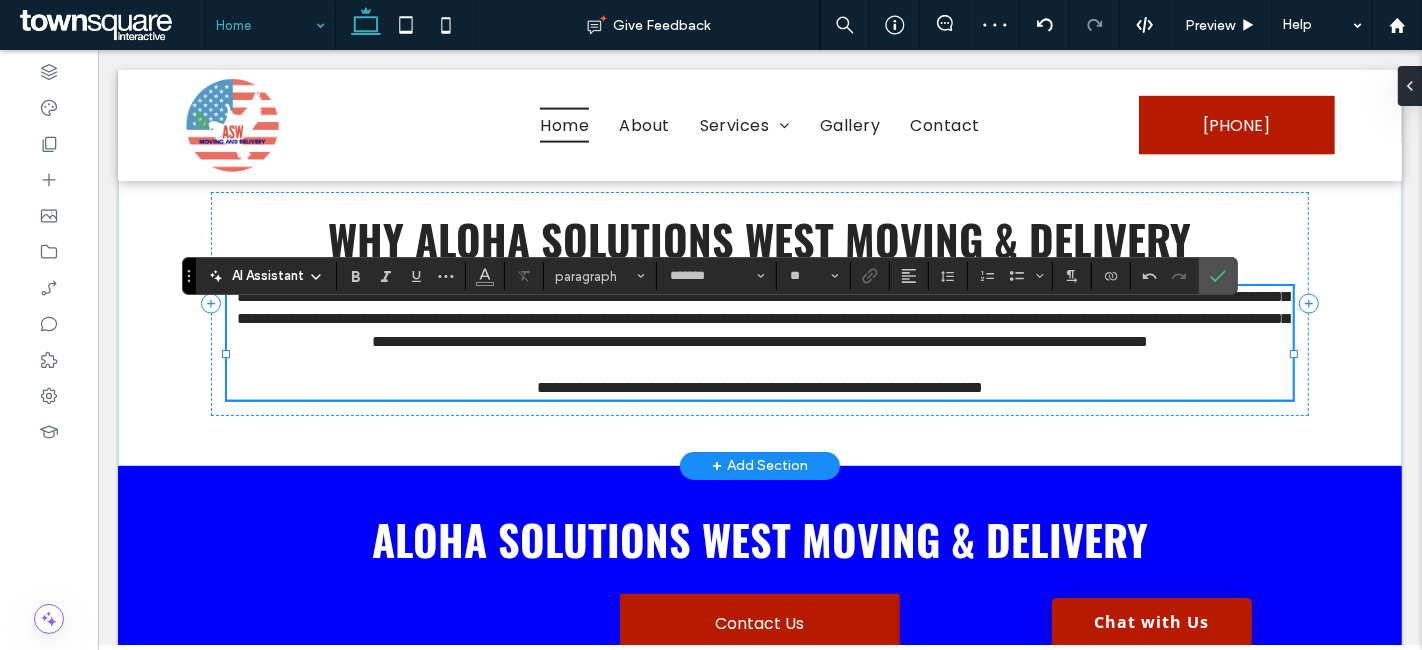 scroll, scrollTop: 0, scrollLeft: 0, axis: both 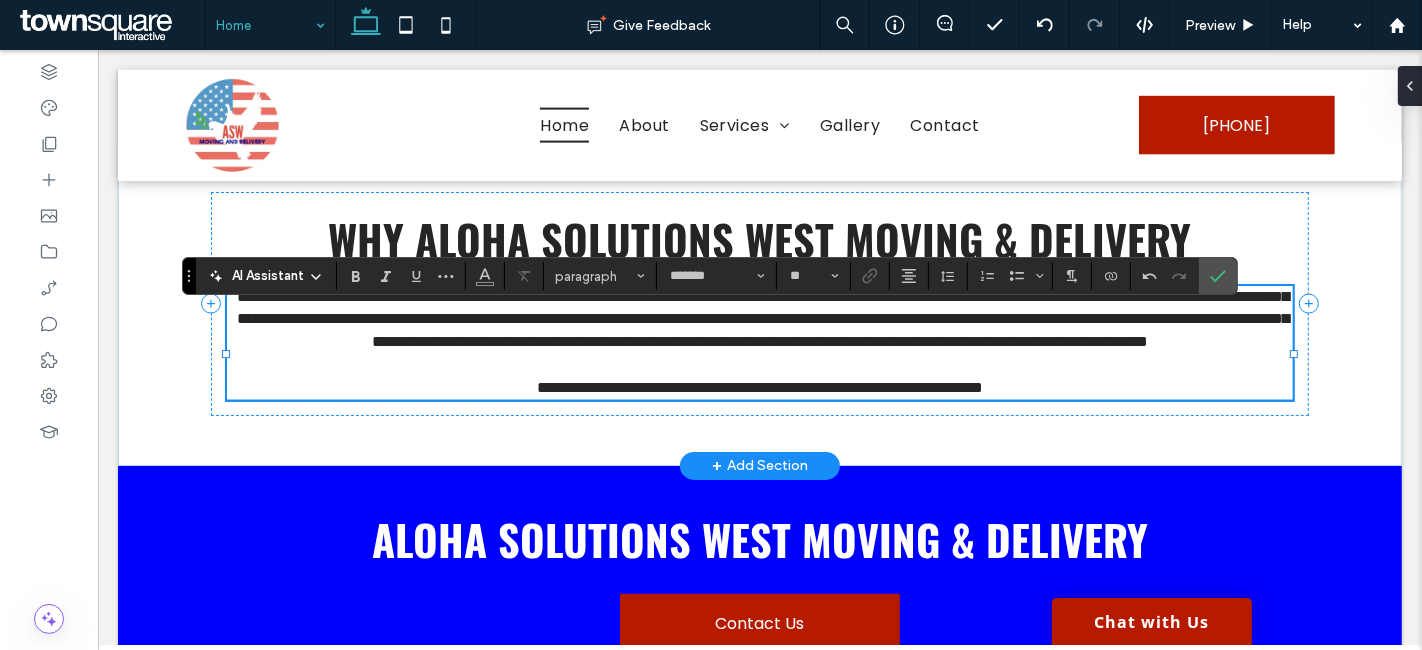 click on "**********" at bounding box center (759, 387) 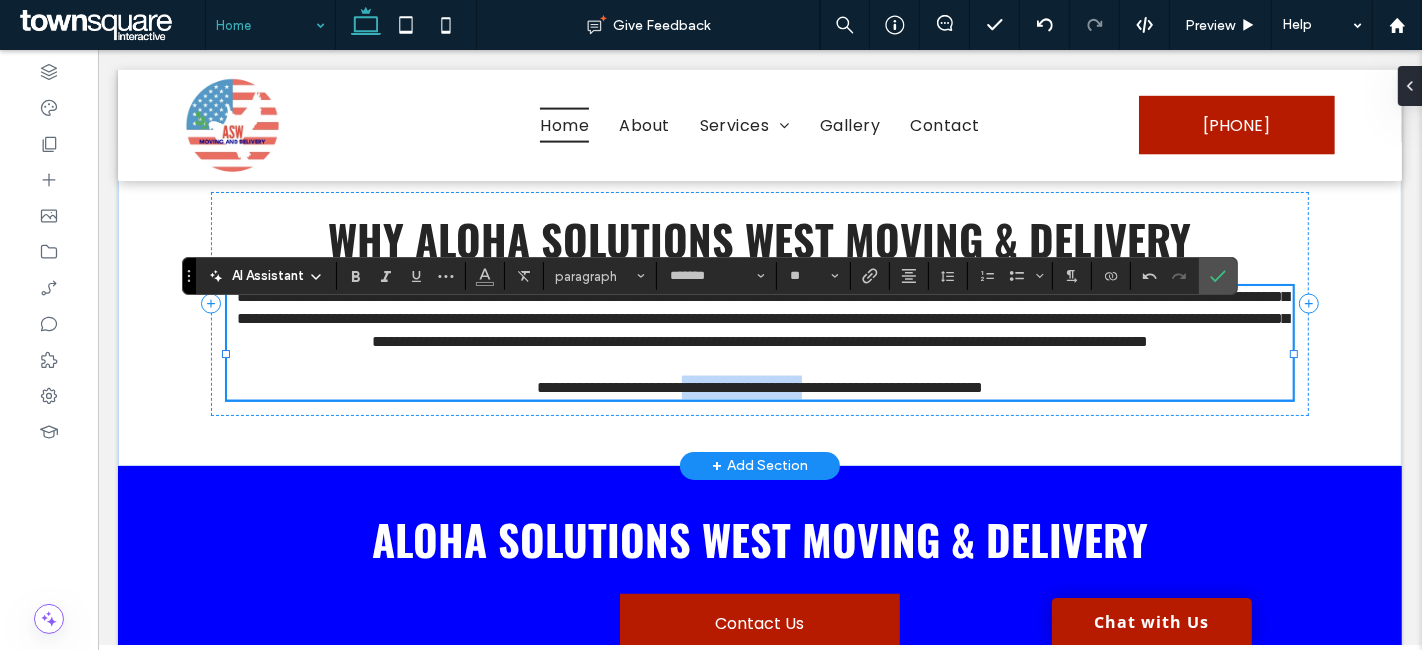 drag, startPoint x: 635, startPoint y: 432, endPoint x: 800, endPoint y: 432, distance: 165 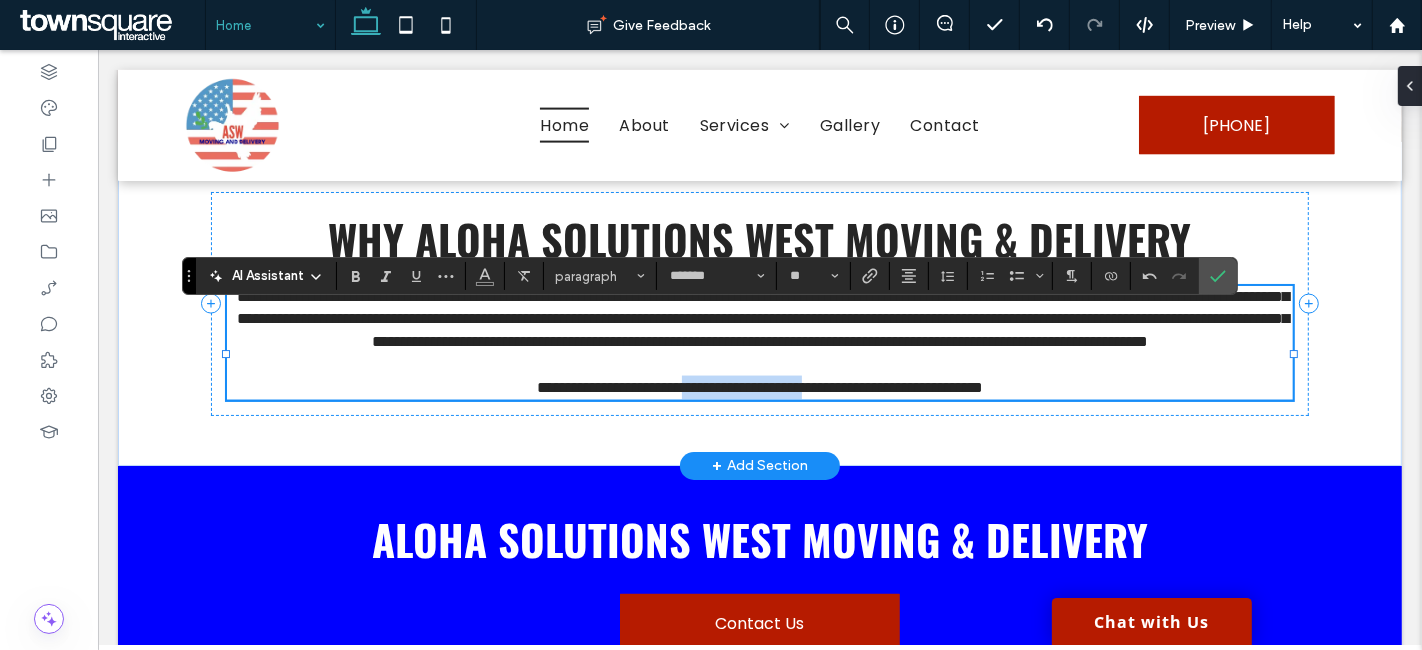 click on "**********" at bounding box center [759, 387] 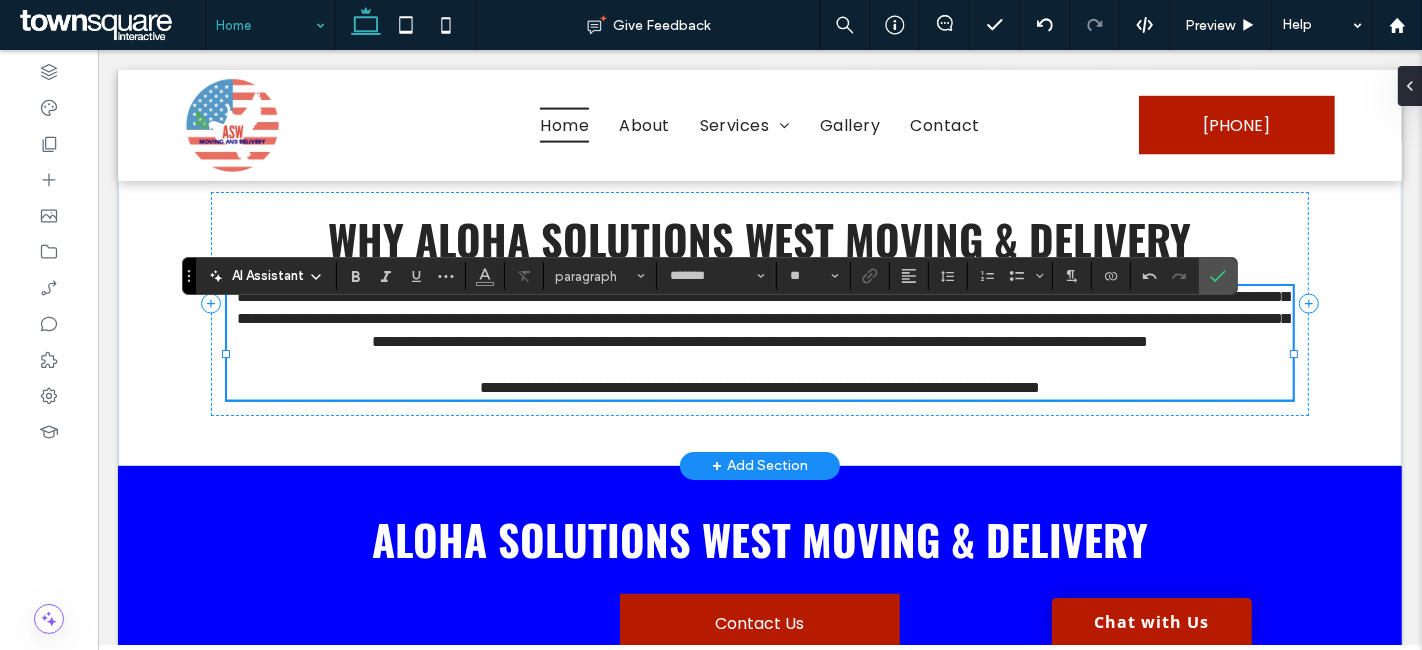 scroll, scrollTop: 0, scrollLeft: 0, axis: both 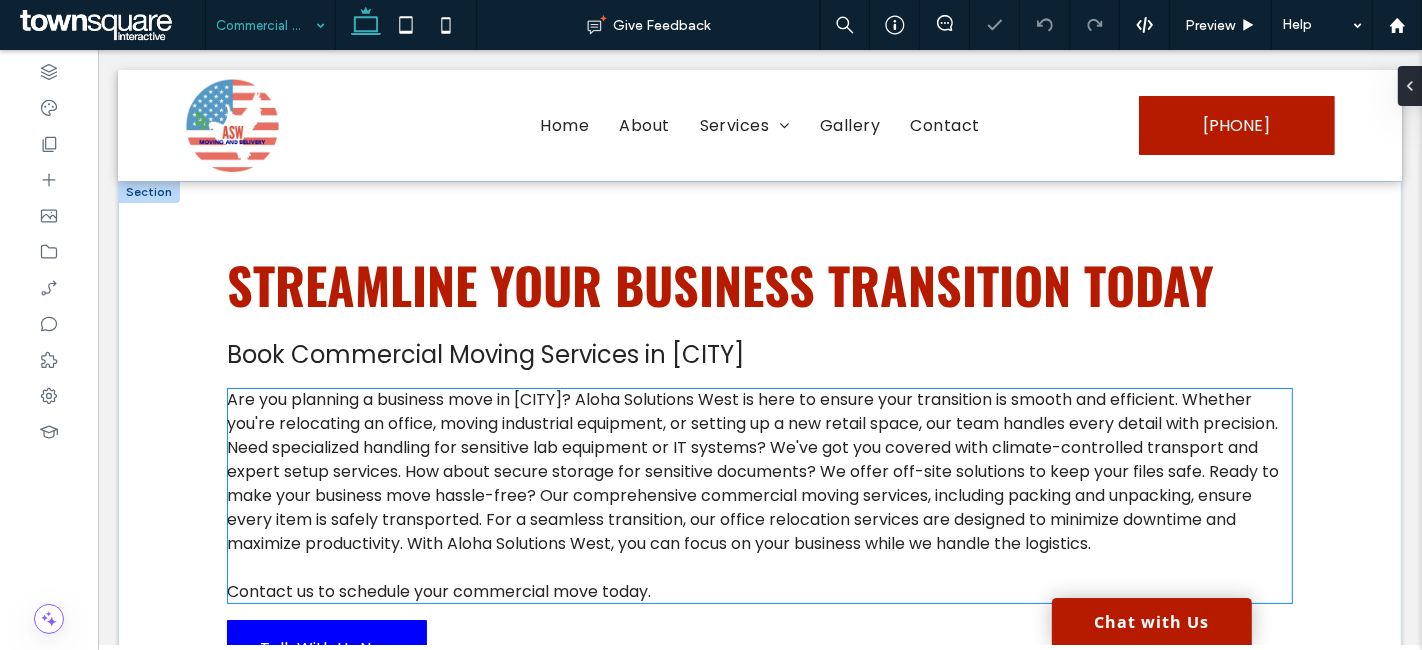 click on "Are you planning a business move in [CITY]? Aloha Solutions West is here to ensure your transition is smooth and efficient. Whether you're relocating an office, moving industrial equipment, or setting up a new retail space, our team handles every detail with precision. Need specialized handling for sensitive lab equipment or IT systems? We've got you covered with climate-controlled transport and expert setup services. How about secure storage for sensitive documents? We offer off-site solutions to keep your files safe. Ready to make your business move hassle-free? Our comprehensive commercial moving services, including packing and unpacking, ensure every item is safely transported. For a seamless transition, our office relocation services are designed to minimize downtime and maximize productivity. With Aloha Solutions West, you can focus on your business while we handle the logistics." at bounding box center [752, 471] 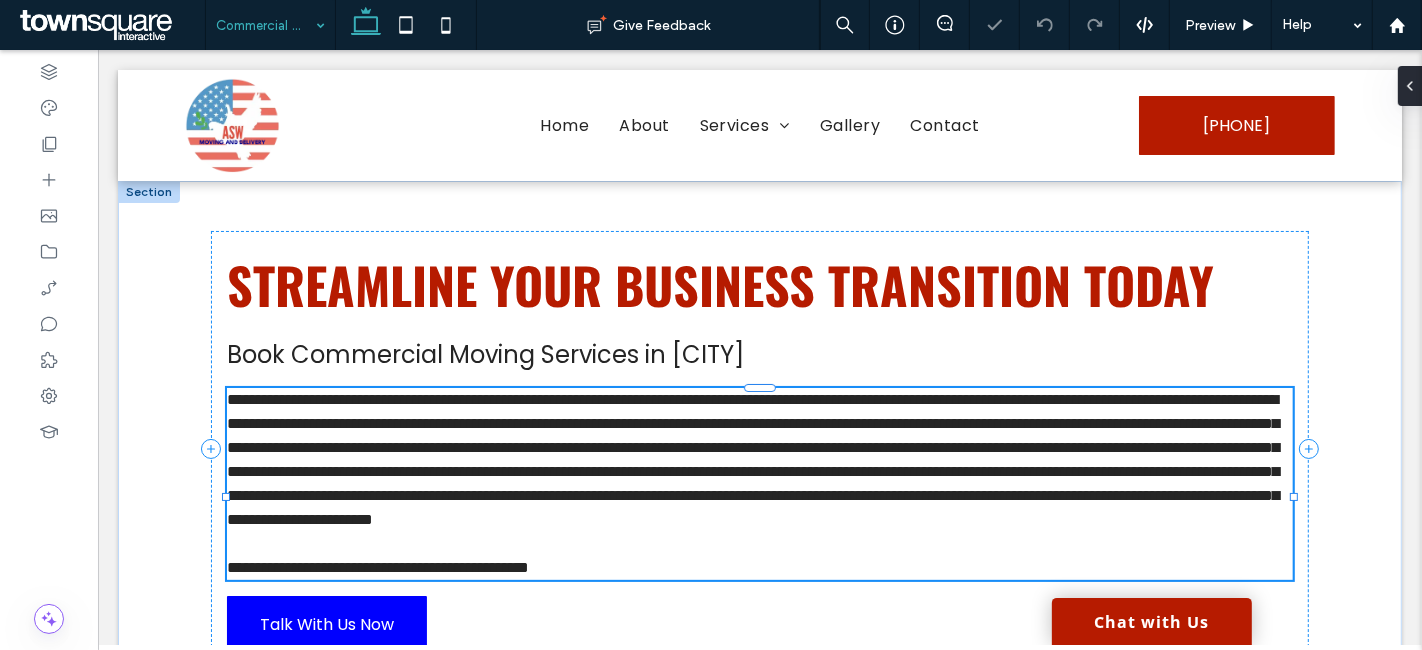 type on "*******" 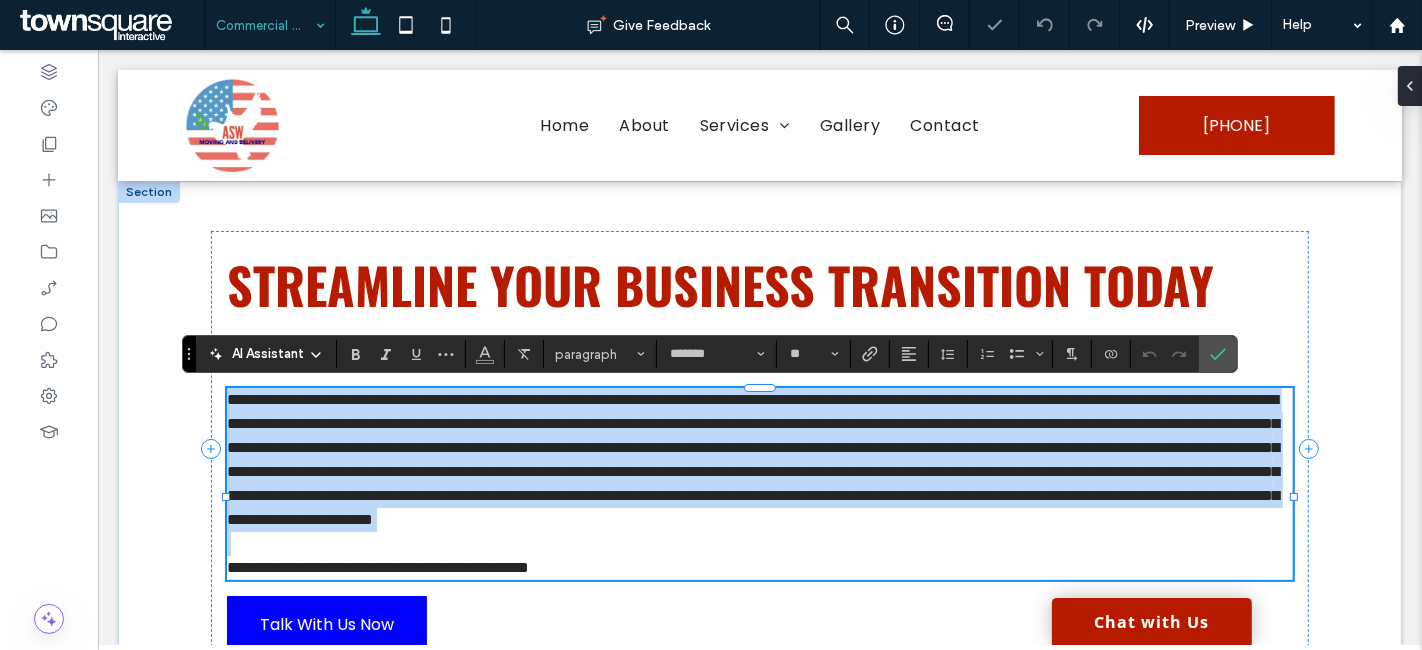click on "**********" at bounding box center (752, 459) 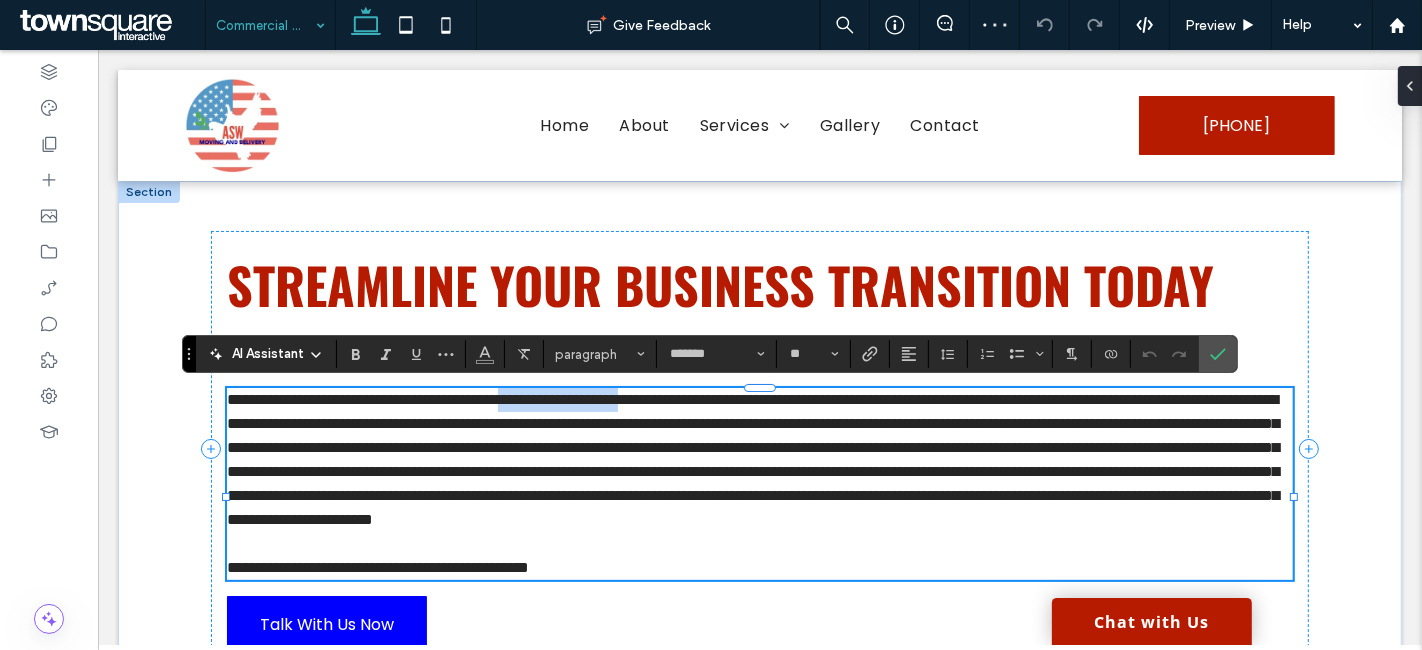 drag, startPoint x: 590, startPoint y: 397, endPoint x: 752, endPoint y: 399, distance: 162.01234 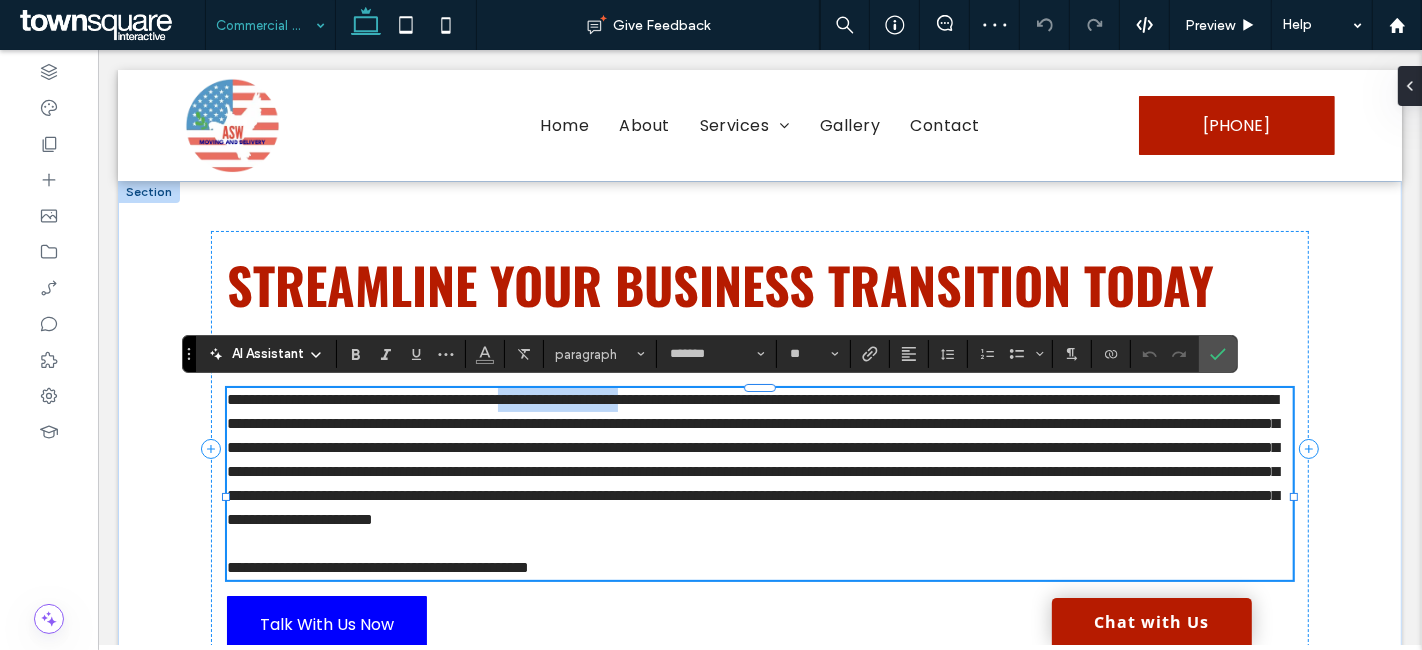 click on "**********" at bounding box center (752, 459) 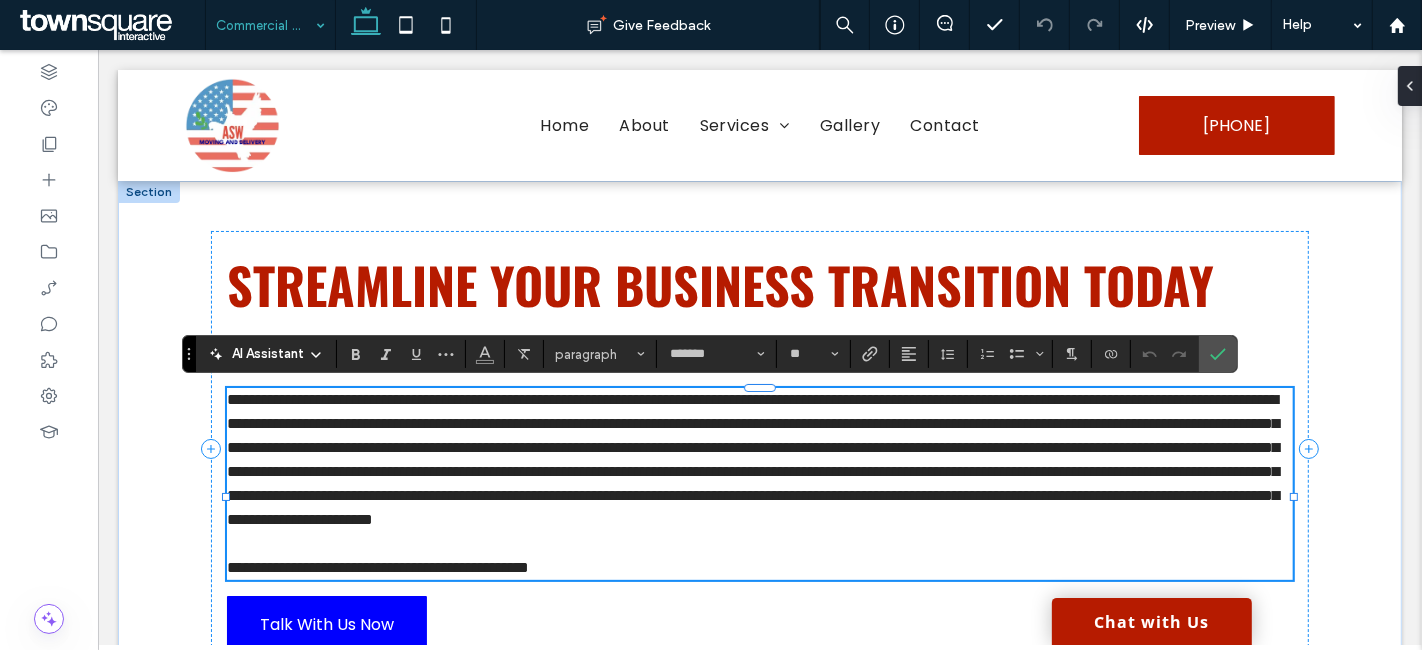 scroll, scrollTop: 0, scrollLeft: 0, axis: both 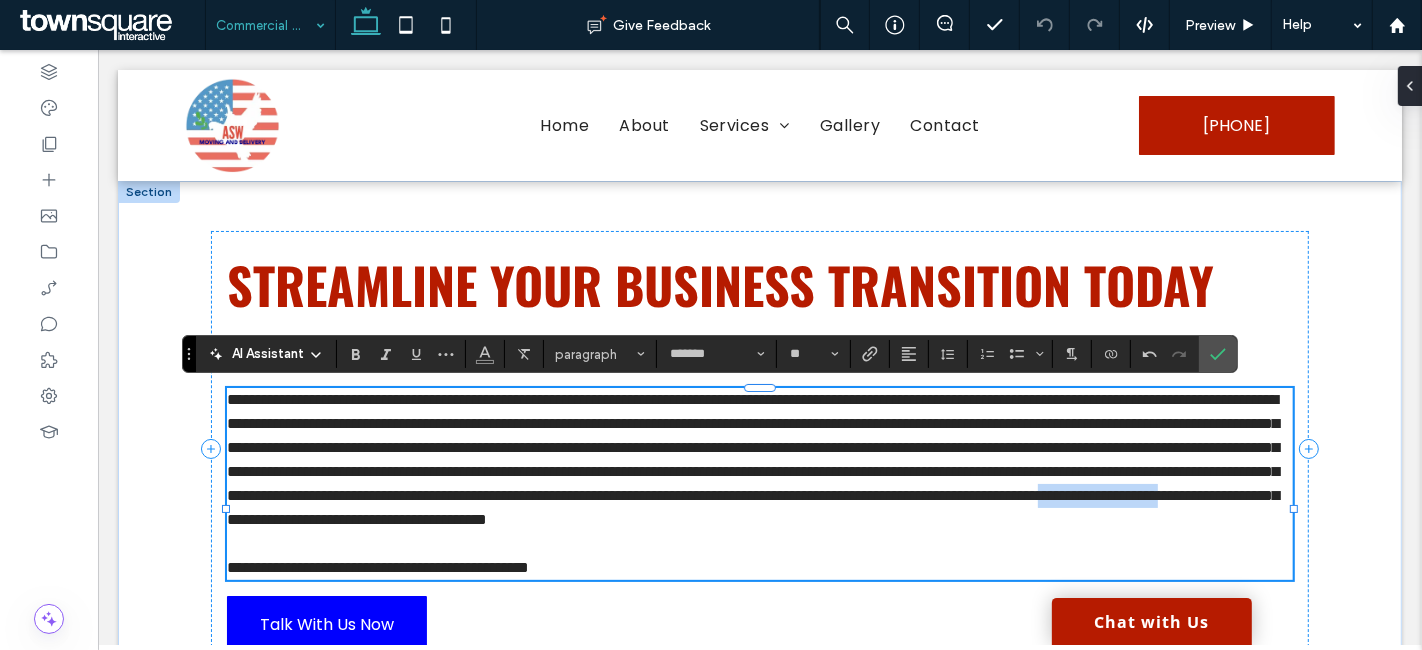 drag, startPoint x: 642, startPoint y: 541, endPoint x: 804, endPoint y: 537, distance: 162.04938 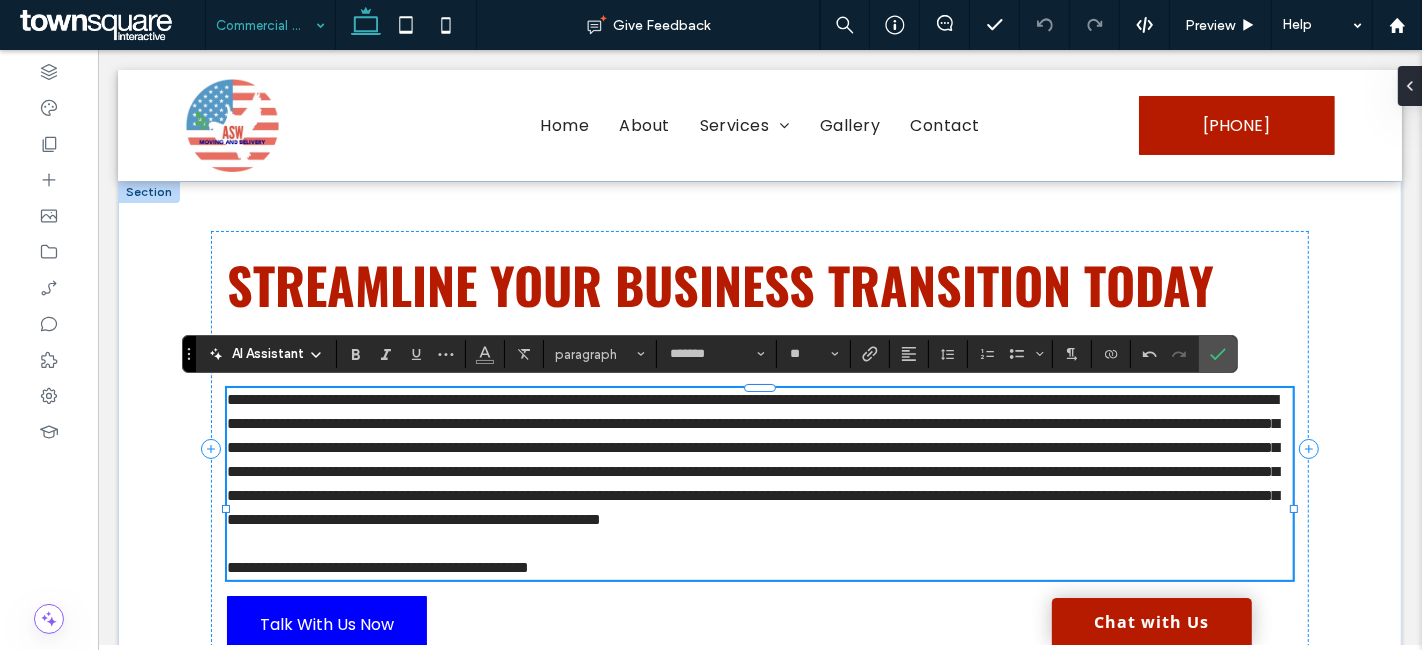 scroll, scrollTop: 0, scrollLeft: 0, axis: both 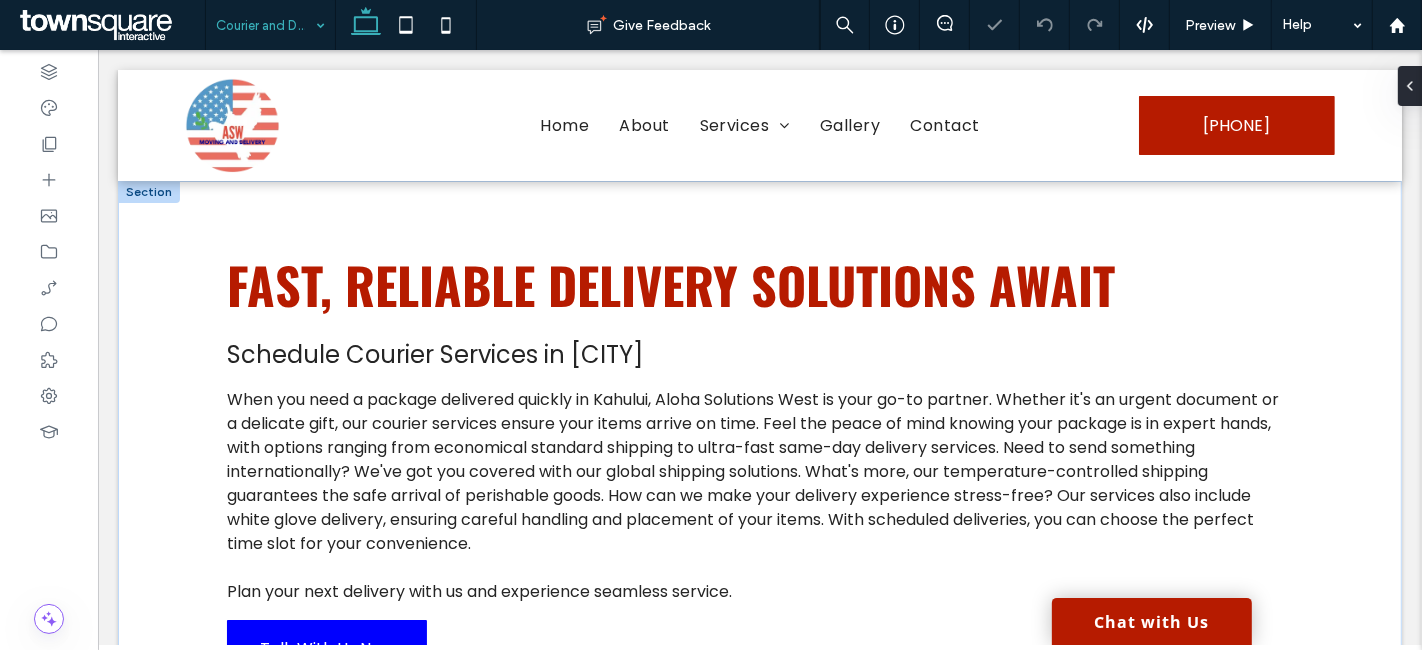 click on "When you need a package delivered quickly in Kahului, Aloha Solutions West is your go-to partner. Whether it's an urgent document or a delicate gift, our courier services ensure your items arrive on time. Feel the peace of mind knowing your package is in expert hands, with options ranging from economical standard shipping to ultra-fast same-day delivery services. Need to send something internationally? We've got you covered with our global shipping solutions. What's more, our temperature-controlled shipping guarantees the safe arrival of perishable goods. How can we make your delivery experience stress-free? Our services also include white glove delivery, ensuring careful handling and placement of your items. With scheduled deliveries, you can choose the perfect time slot for your convenience." at bounding box center (752, 471) 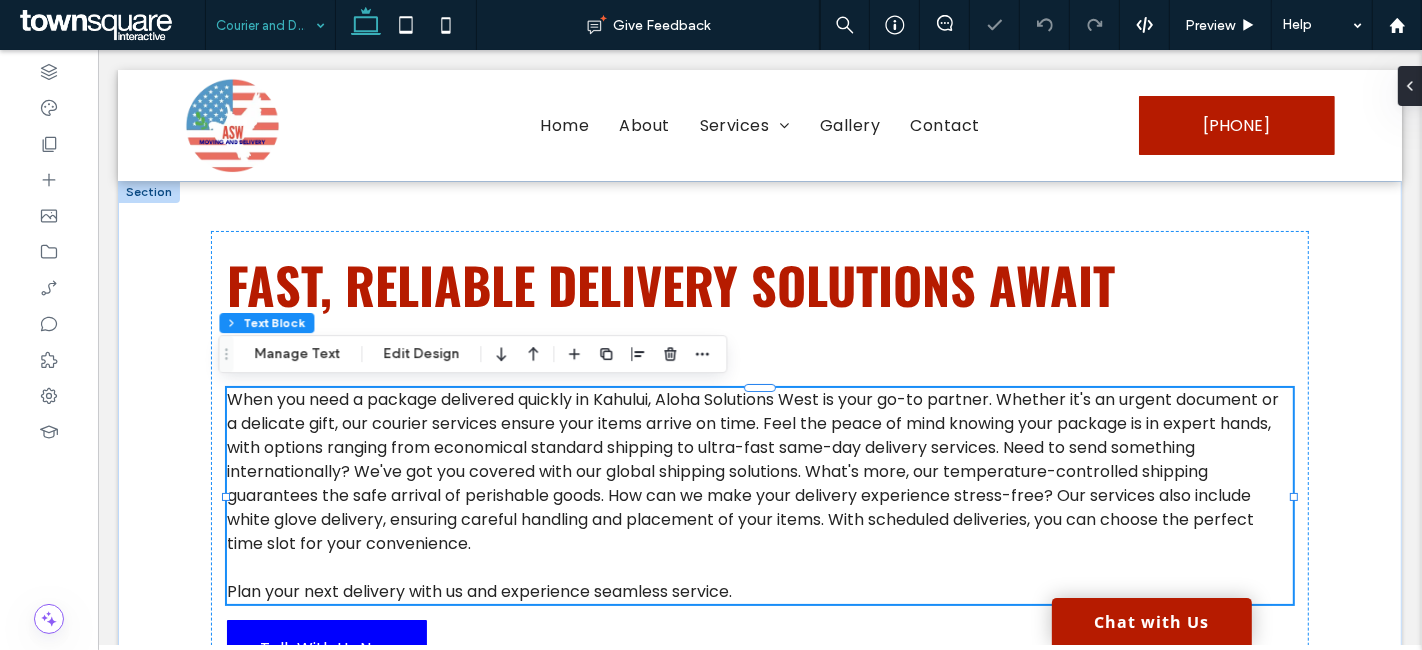 click on "When you need a package delivered quickly in Kahului, Aloha Solutions West is your go-to partner. Whether it's an urgent document or a delicate gift, our courier services ensure your items arrive on time. Feel the peace of mind knowing your package is in expert hands, with options ranging from economical standard shipping to ultra-fast same-day delivery services. Need to send something internationally? We've got you covered with our global shipping solutions. What's more, our temperature-controlled shipping guarantees the safe arrival of perishable goods. How can we make your delivery experience stress-free? Our services also include white glove delivery, ensuring careful handling and placement of your items. With scheduled deliveries, you can choose the perfect time slot for your convenience." at bounding box center (752, 471) 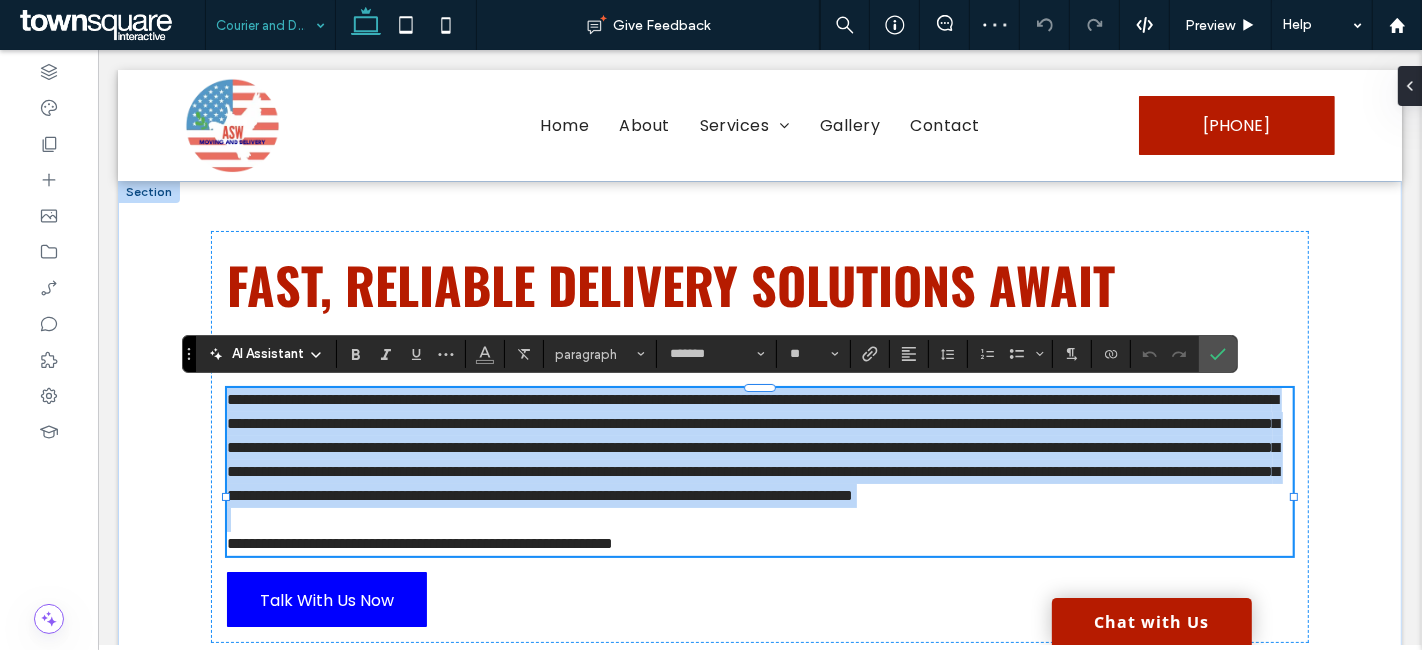 click on "**********" at bounding box center (752, 447) 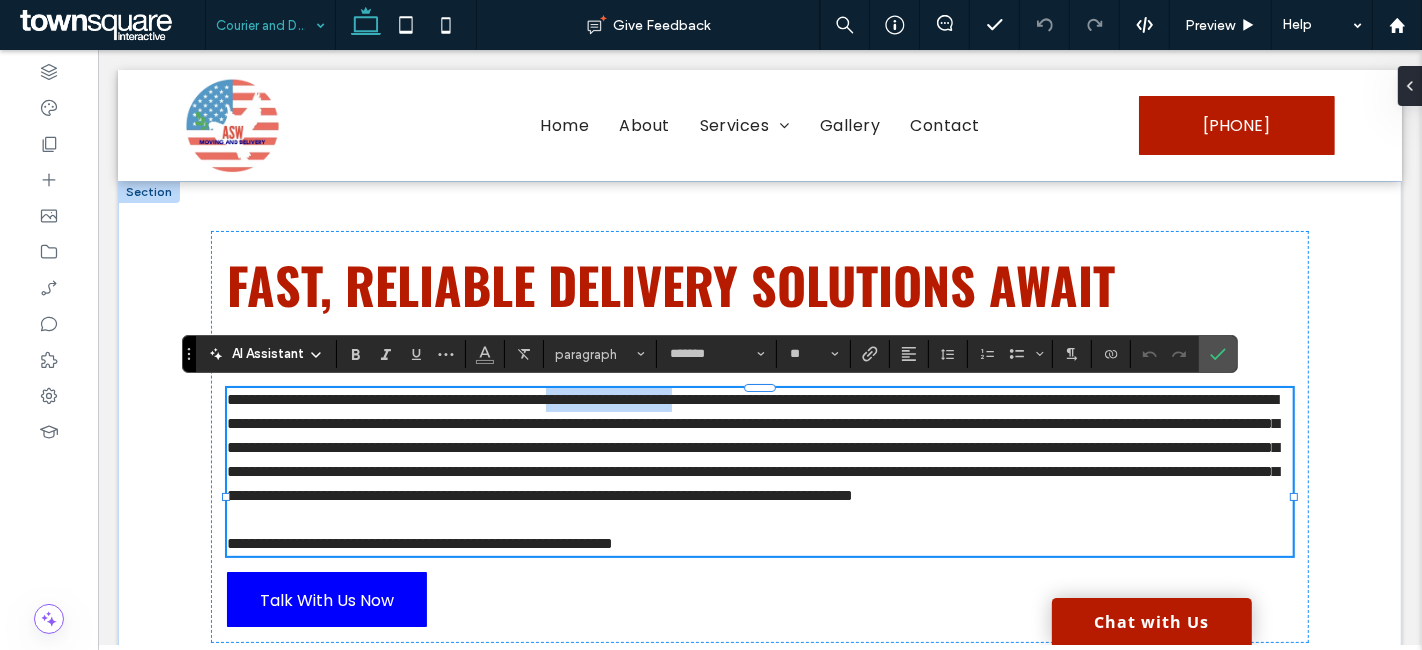 drag, startPoint x: 656, startPoint y: 393, endPoint x: 824, endPoint y: 403, distance: 168.29736 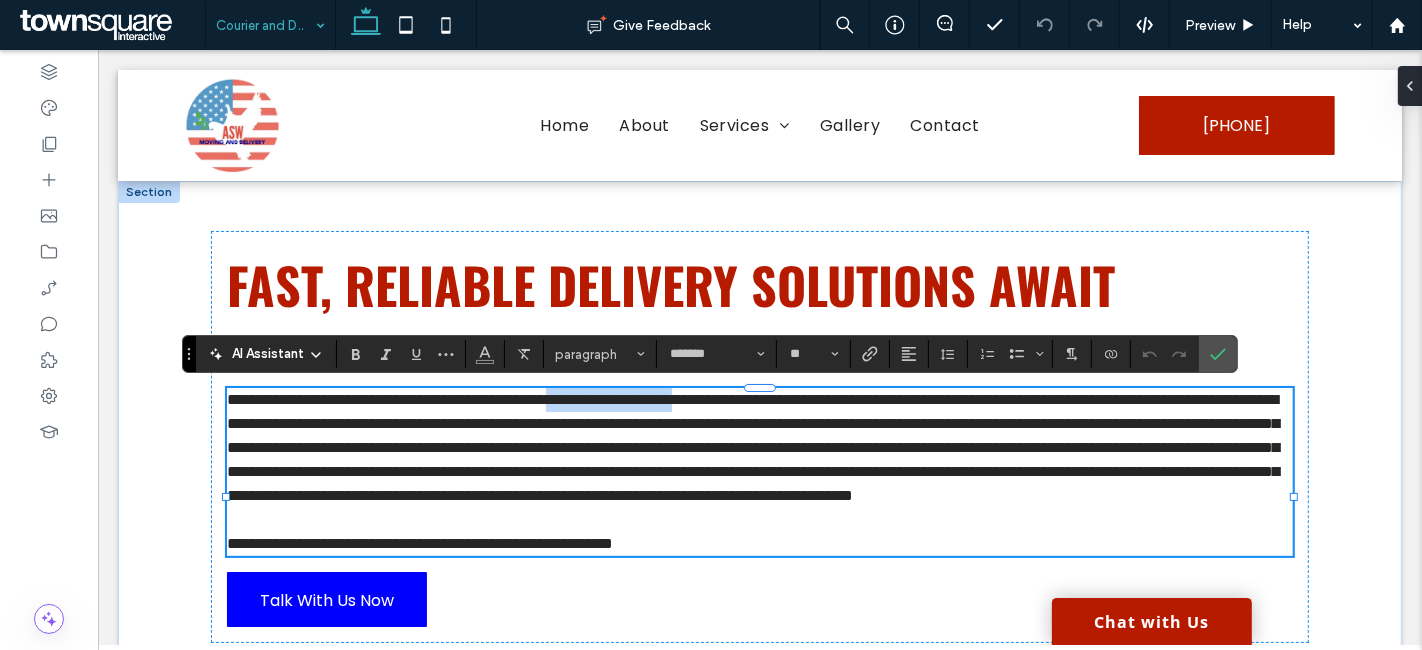 paste 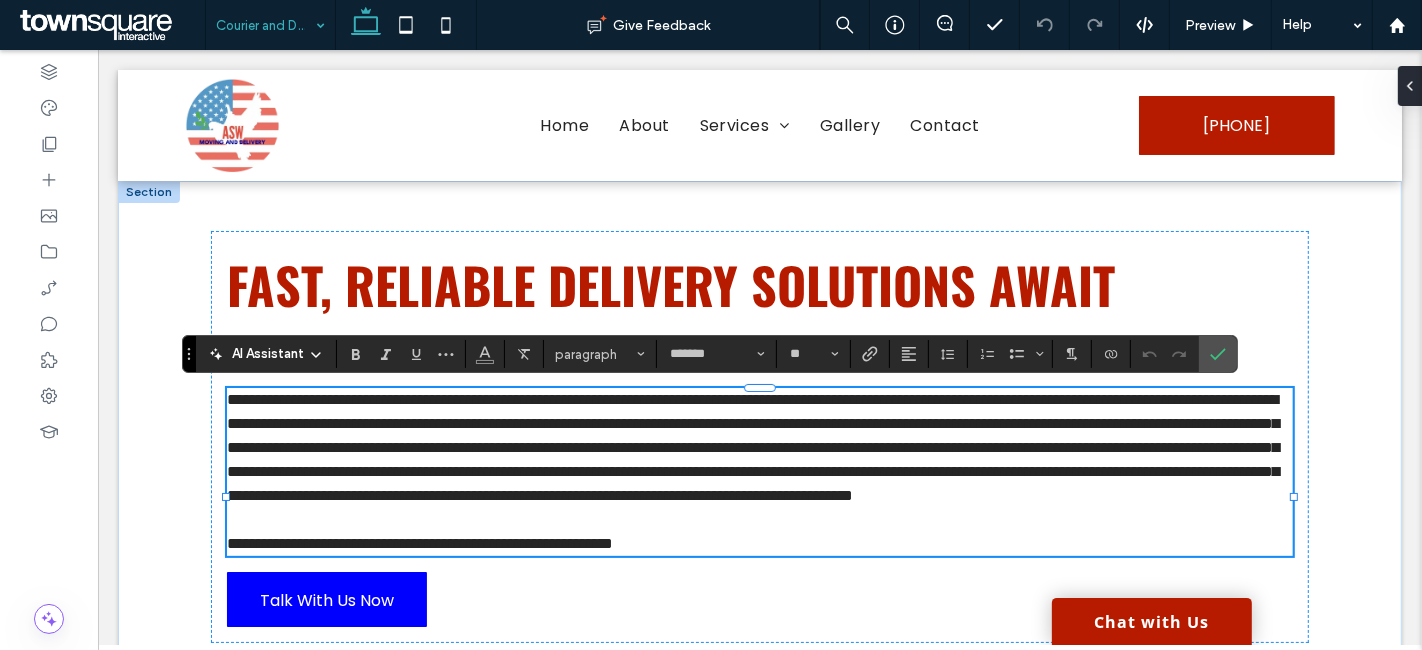 scroll, scrollTop: 0, scrollLeft: 0, axis: both 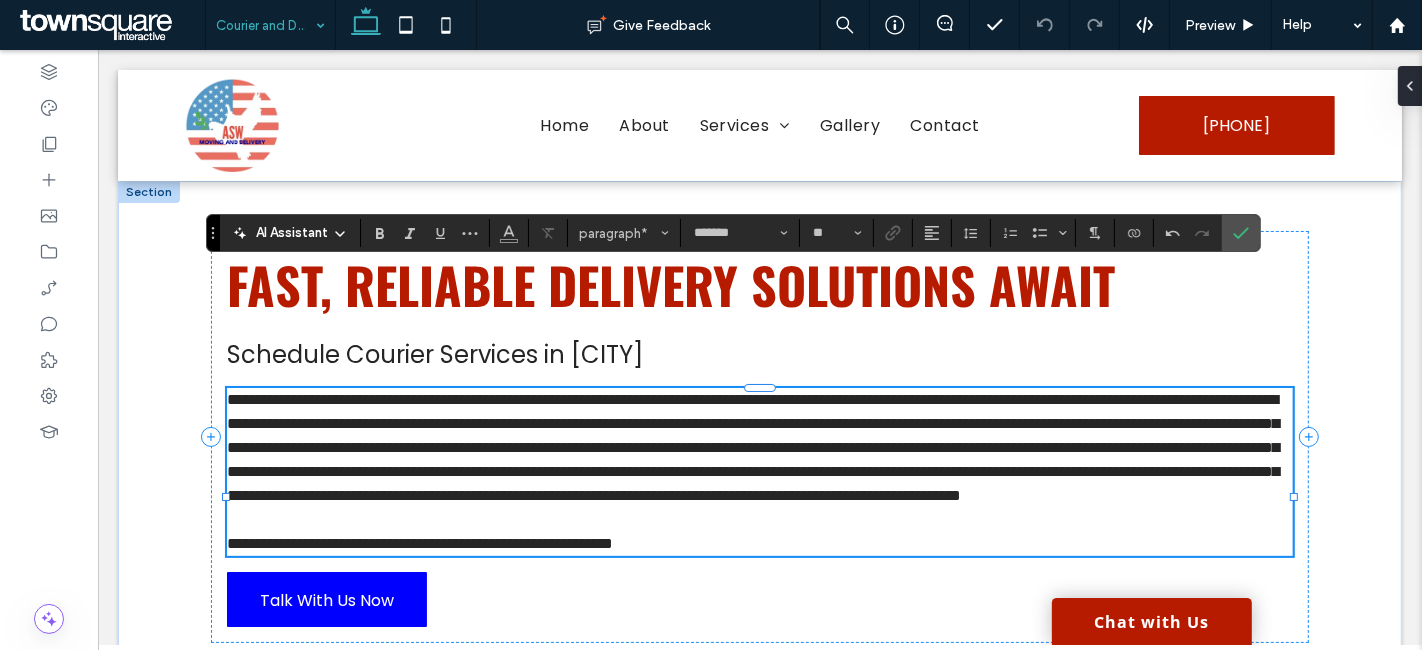 drag, startPoint x: 193, startPoint y: 351, endPoint x: 217, endPoint y: 230, distance: 123.35721 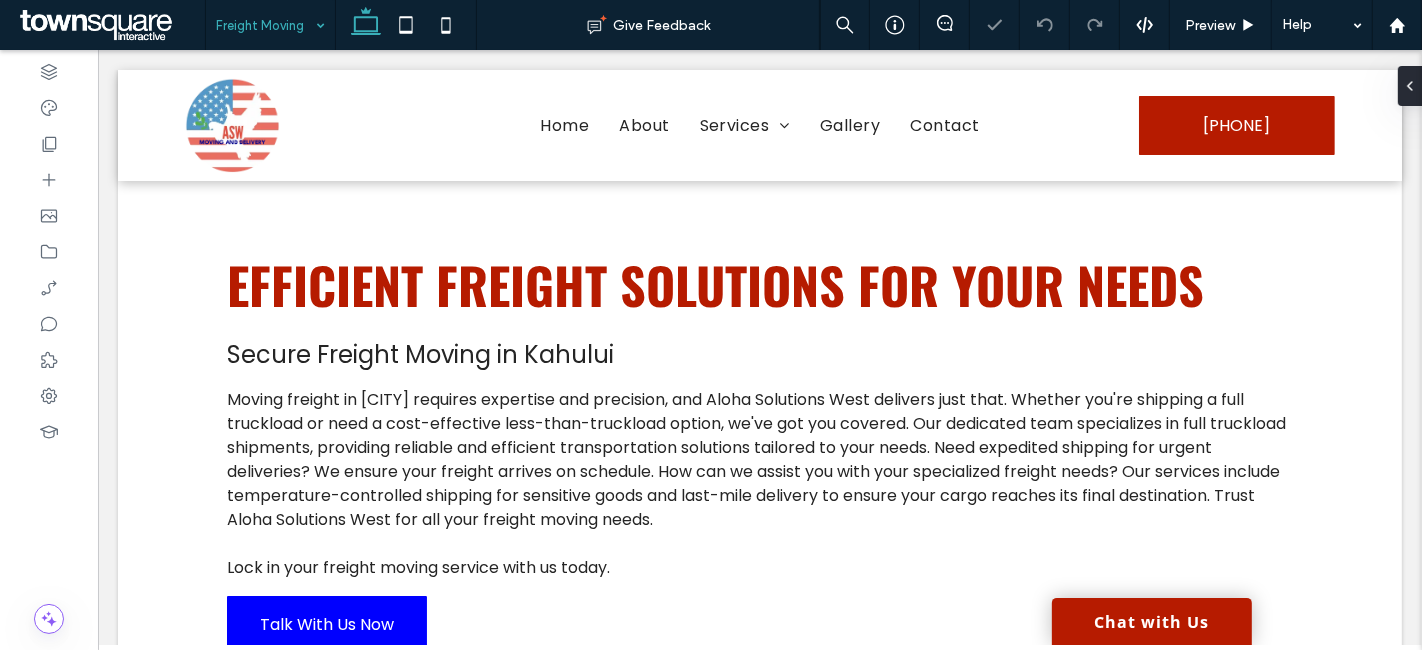 scroll, scrollTop: 0, scrollLeft: 0, axis: both 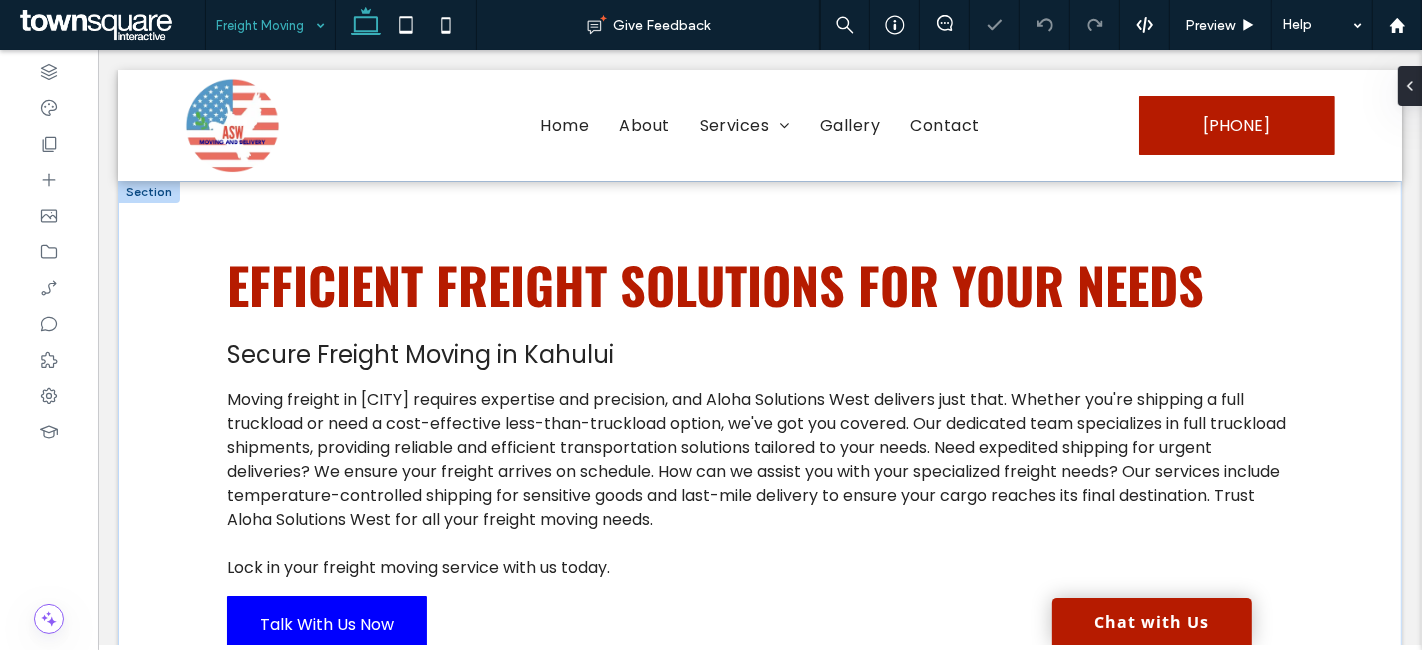 click on "Moving freight in Kahului requires expertise and precision, and Aloha Solutions West delivers just that. Whether you're shipping a full truckload or need a cost-effective less-than-truckload option, we've got you covered. Our dedicated team specializes in full truckload shipments, providing reliable and efficient transportation solutions tailored to your needs. Need expedited shipping for urgent deliveries? We ensure your freight arrives on schedule. How can we assist you with your specialized freight needs? Our services include temperature-controlled shipping for sensitive goods and last-mile delivery to ensure your cargo reaches its final destination. Trust Aloha Solutions West for all your freight moving needs." at bounding box center (755, 459) 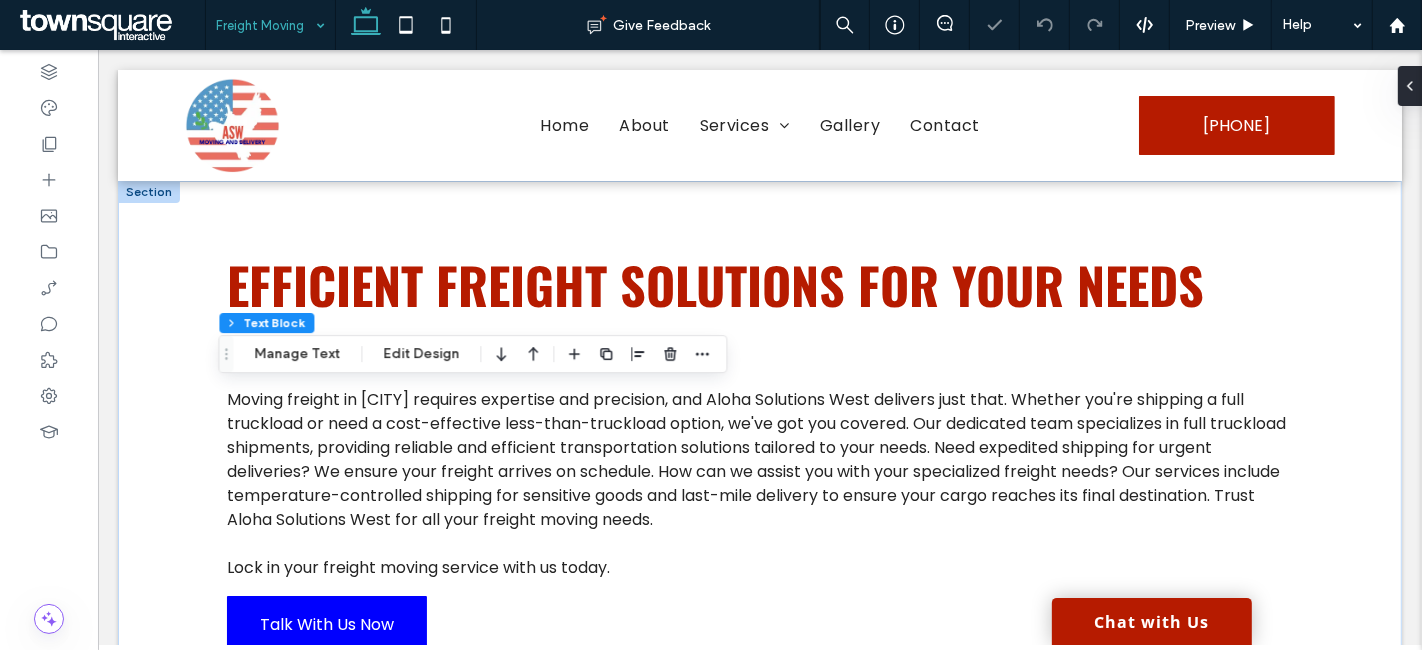 click on "Moving freight in Kahului requires expertise and precision, and Aloha Solutions West delivers just that. Whether you're shipping a full truckload or need a cost-effective less-than-truckload option, we've got you covered. Our dedicated team specializes in full truckload shipments, providing reliable and efficient transportation solutions tailored to your needs. Need expedited shipping for urgent deliveries? We ensure your freight arrives on schedule. How can we assist you with your specialized freight needs? Our services include temperature-controlled shipping for sensitive goods and last-mile delivery to ensure your cargo reaches its final destination. Trust Aloha Solutions West for all your freight moving needs." at bounding box center [755, 459] 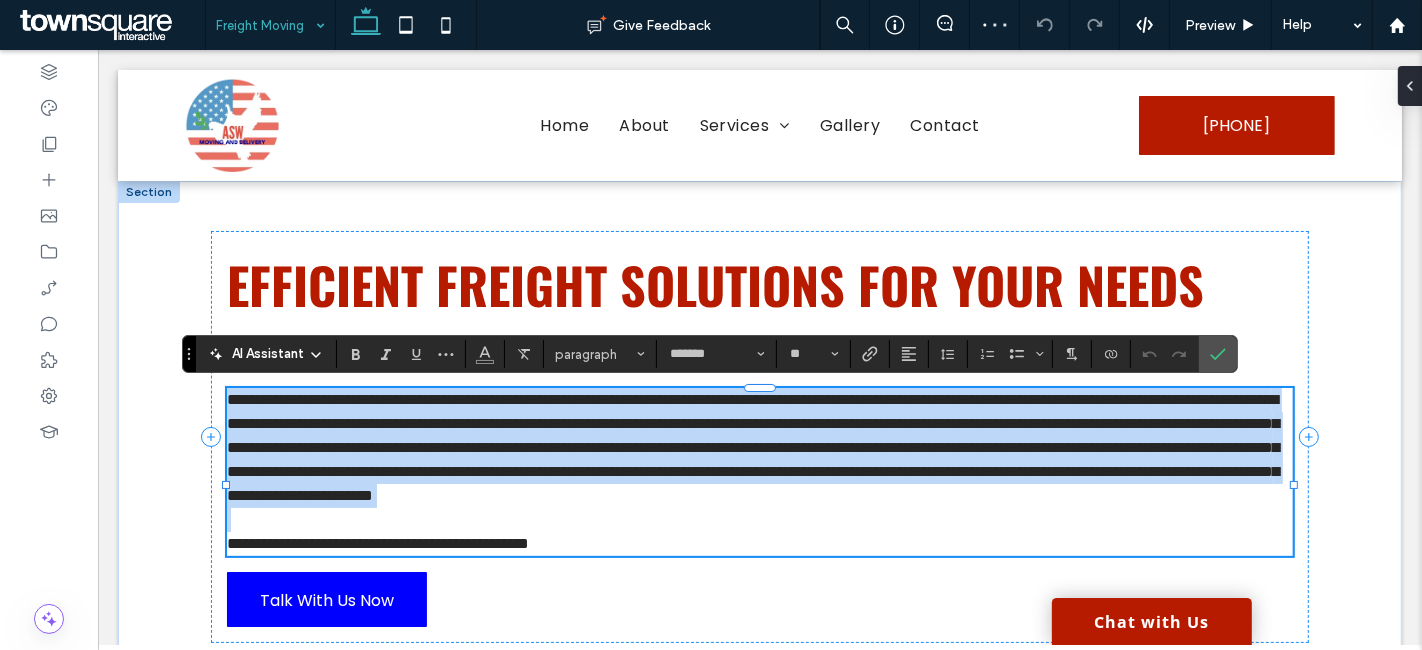click on "**********" at bounding box center [752, 447] 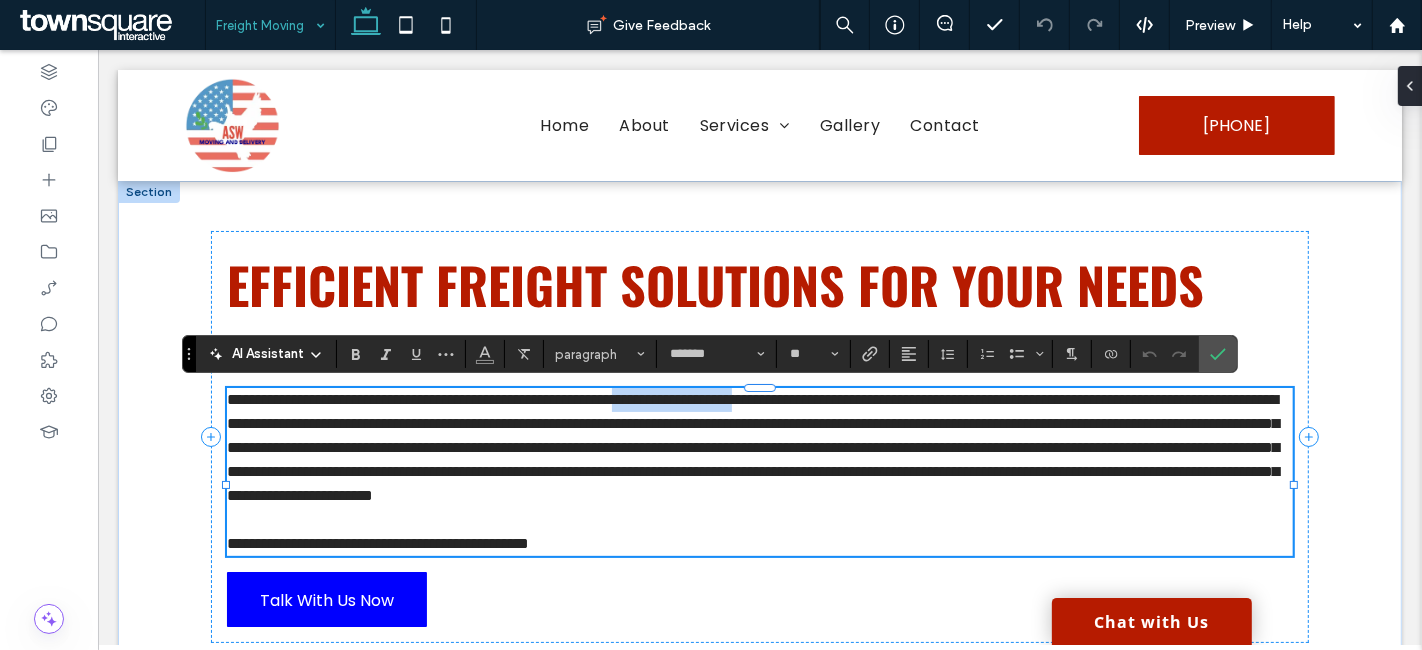 drag, startPoint x: 720, startPoint y: 396, endPoint x: 881, endPoint y: 397, distance: 161.00311 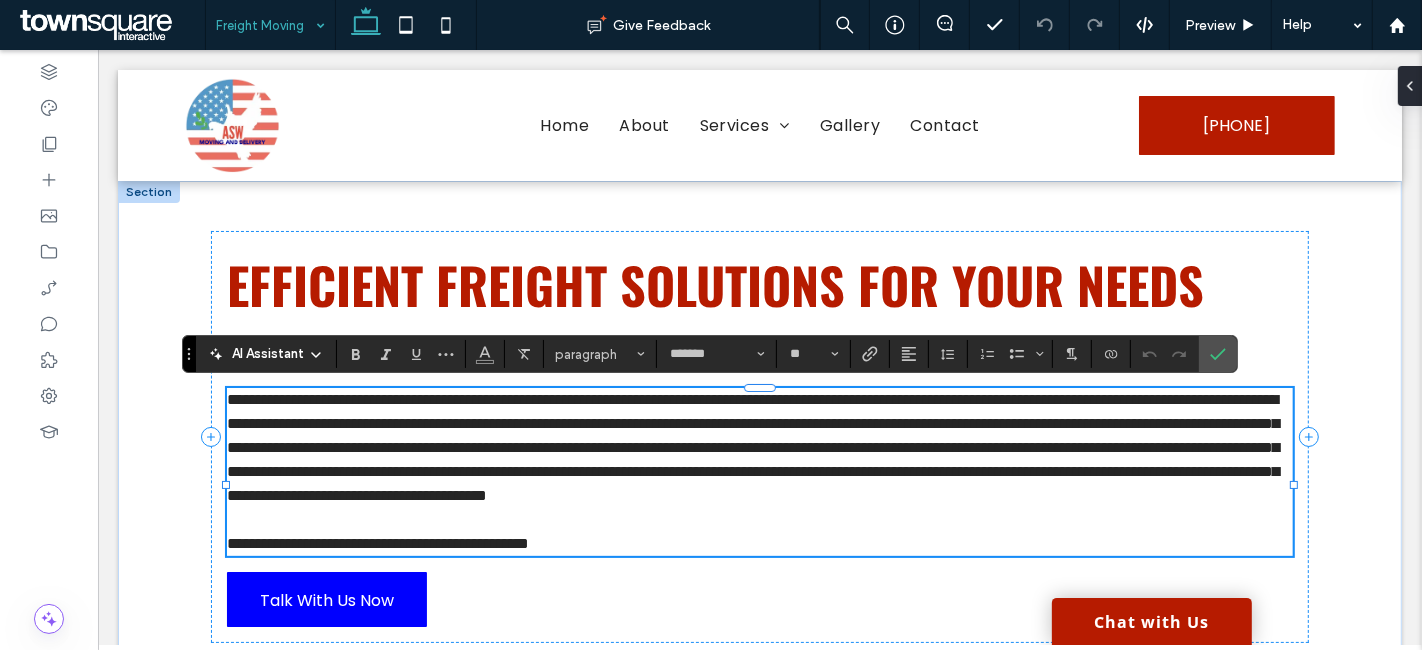 scroll, scrollTop: 0, scrollLeft: 0, axis: both 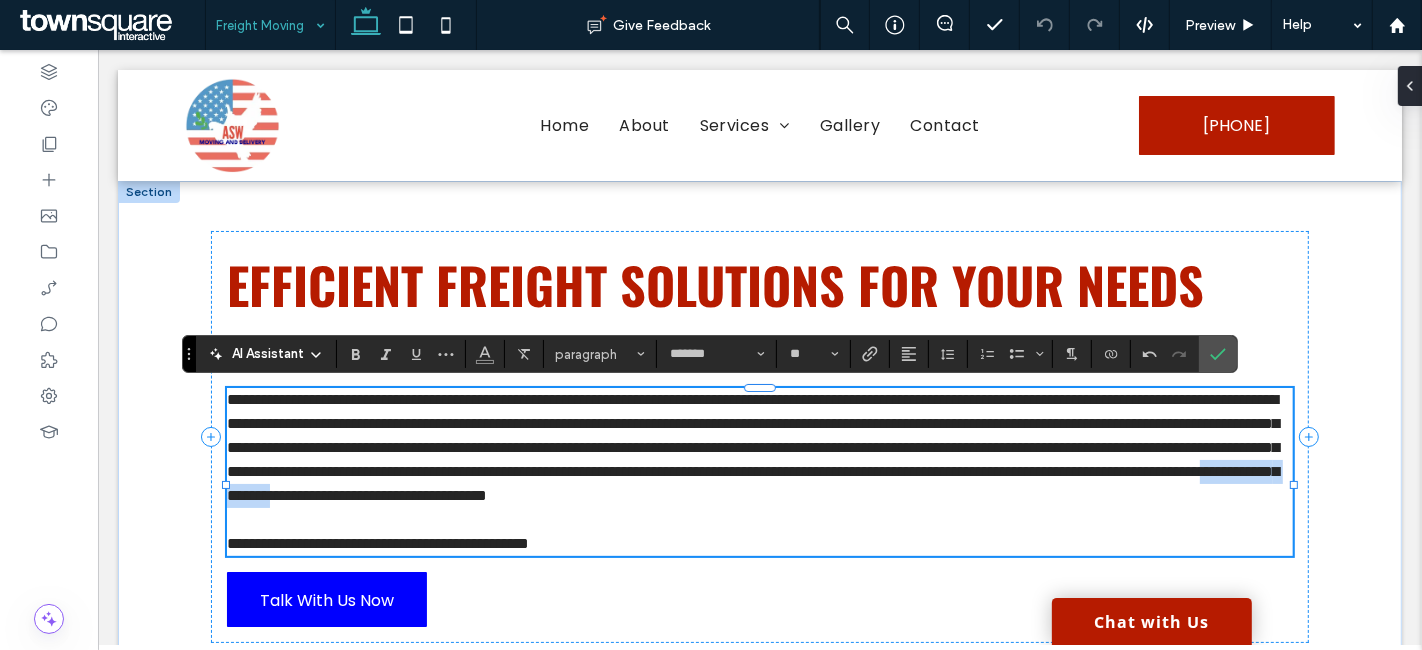 drag, startPoint x: 525, startPoint y: 516, endPoint x: 359, endPoint y: 521, distance: 166.07529 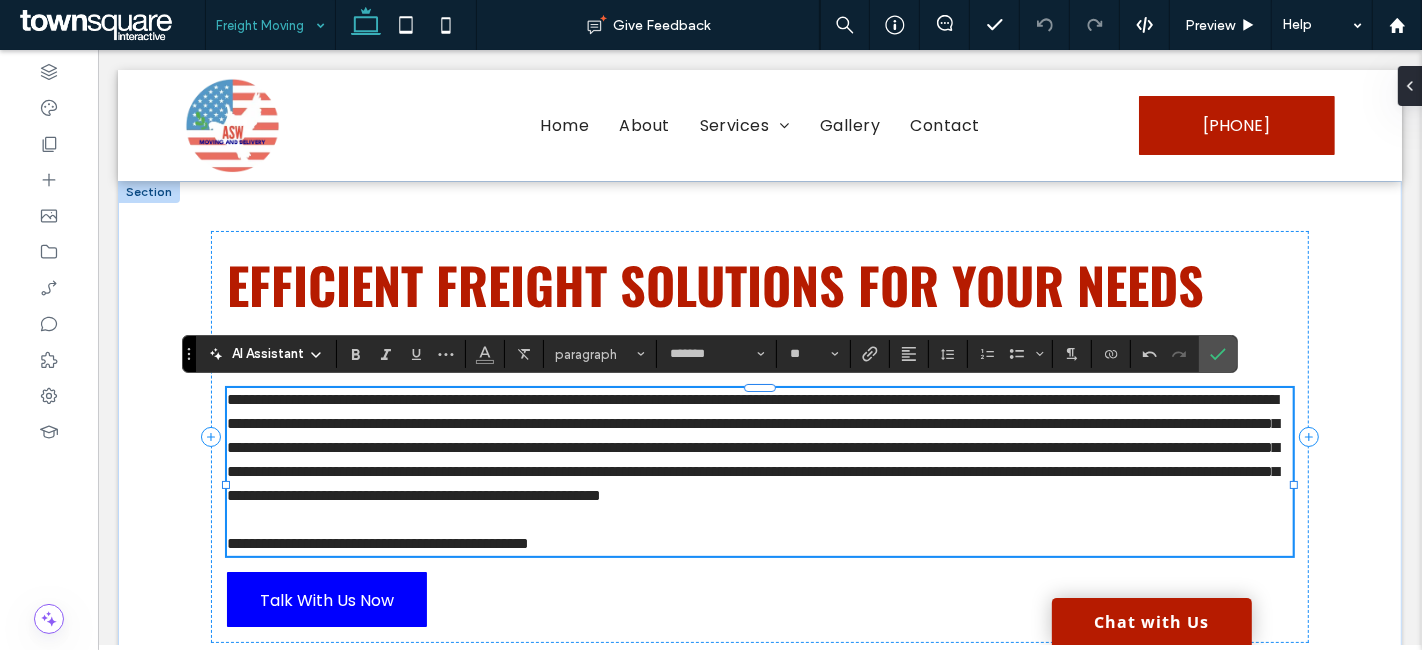 scroll, scrollTop: 0, scrollLeft: 0, axis: both 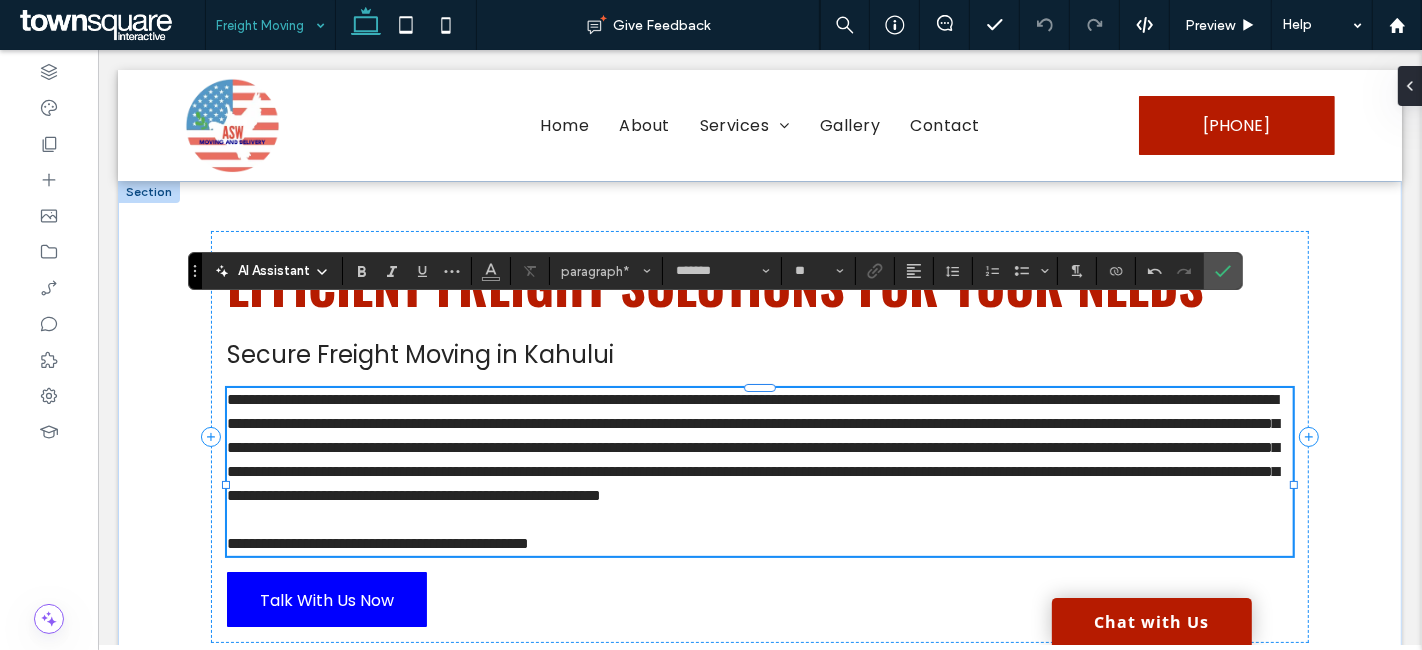 drag, startPoint x: 188, startPoint y: 358, endPoint x: 194, endPoint y: 275, distance: 83.21658 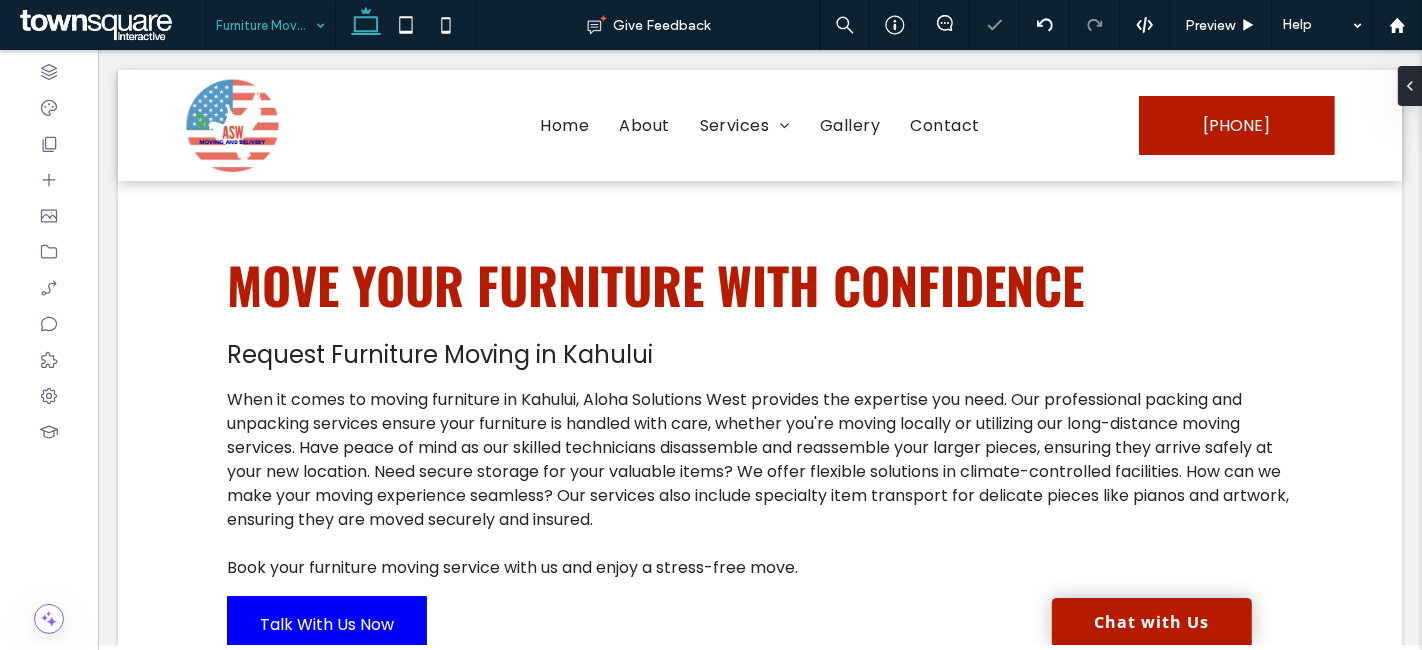 scroll, scrollTop: 0, scrollLeft: 0, axis: both 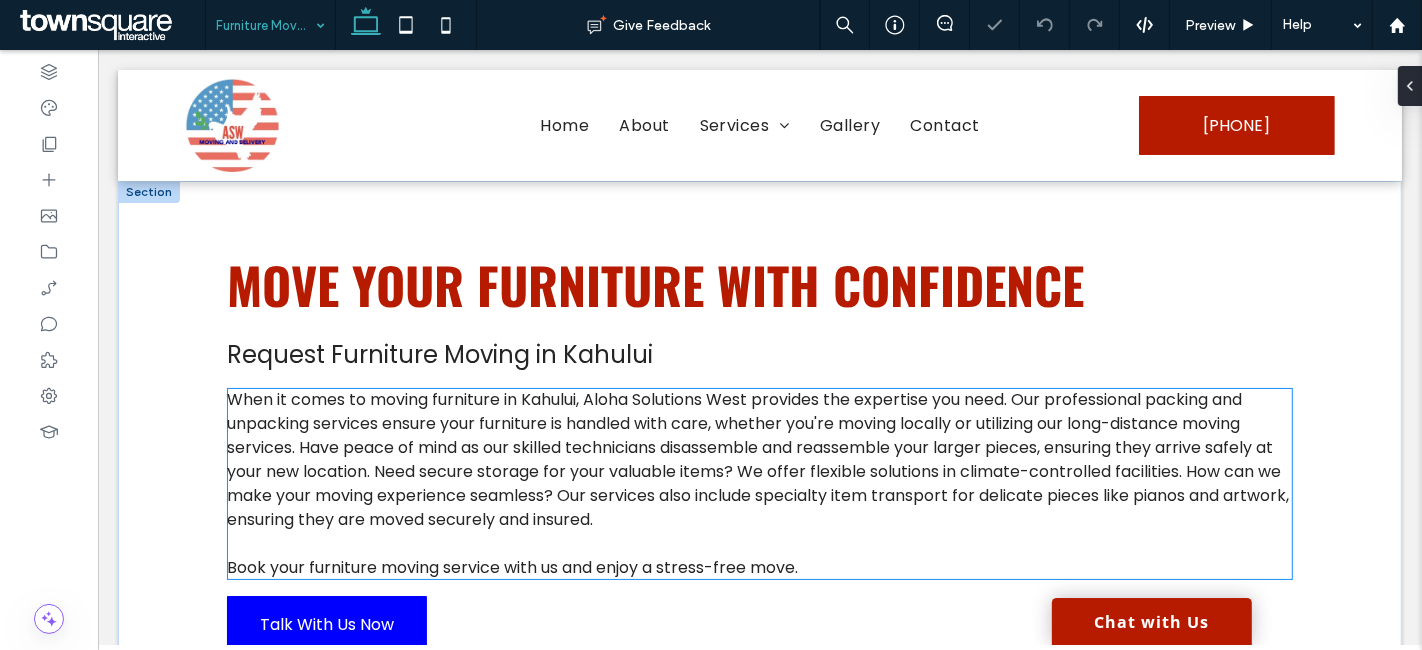 click on "When it comes to moving furniture in Kahului, Aloha Solutions West provides the expertise you need. Our professional packing and unpacking services ensure your furniture is handled with care, whether you're moving locally or utilizing our long-distance moving services. Have peace of mind as our skilled technicians disassemble and reassemble your larger pieces, ensuring they arrive safely at your new location. Need secure storage for your valuable items? We offer flexible solutions in climate-controlled facilities. How can we make your moving experience seamless? Our services also include specialty item transport for delicate pieces like pianos and artwork, ensuring they are moved securely and insured." at bounding box center [757, 459] 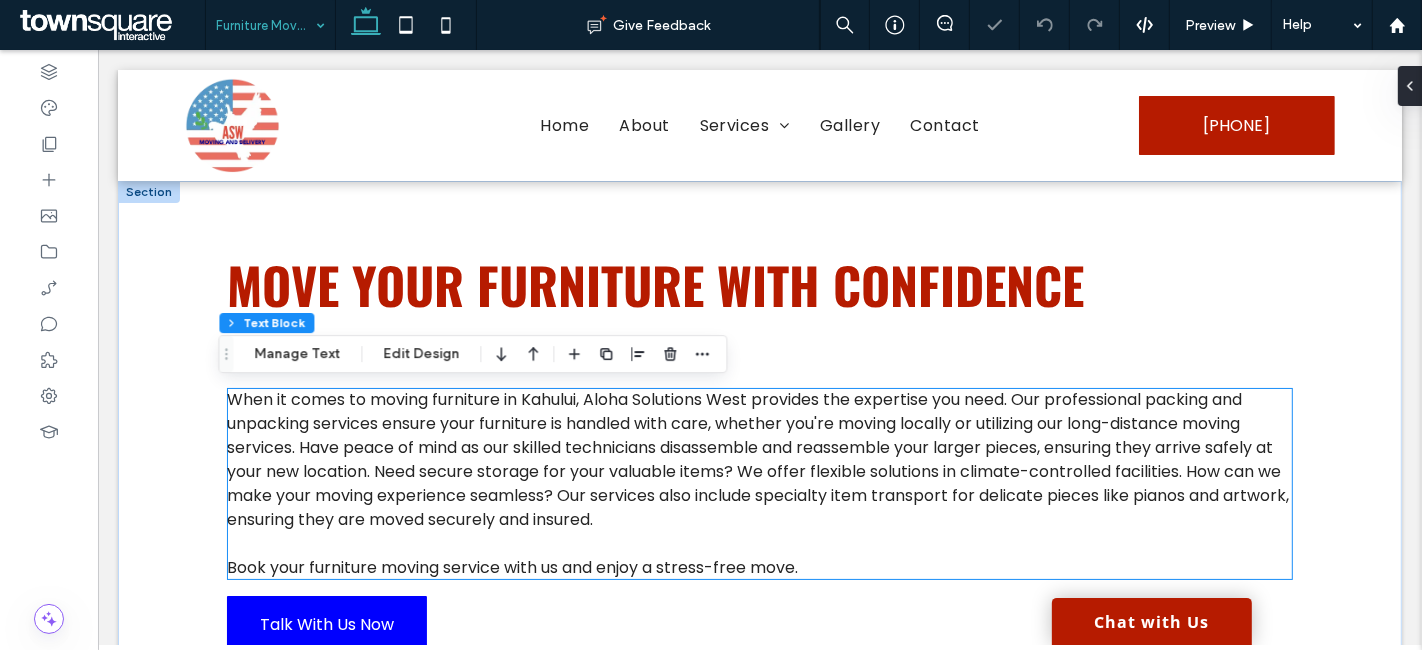 click on "When it comes to moving furniture in Kahului, Aloha Solutions West provides the expertise you need. Our professional packing and unpacking services ensure your furniture is handled with care, whether you're moving locally or utilizing our long-distance moving services. Have peace of mind as our skilled technicians disassemble and reassemble your larger pieces, ensuring they arrive safely at your new location. Need secure storage for your valuable items? We offer flexible solutions in climate-controlled facilities. How can we make your moving experience seamless? Our services also include specialty item transport for delicate pieces like pianos and artwork, ensuring they are moved securely and insured." at bounding box center (757, 459) 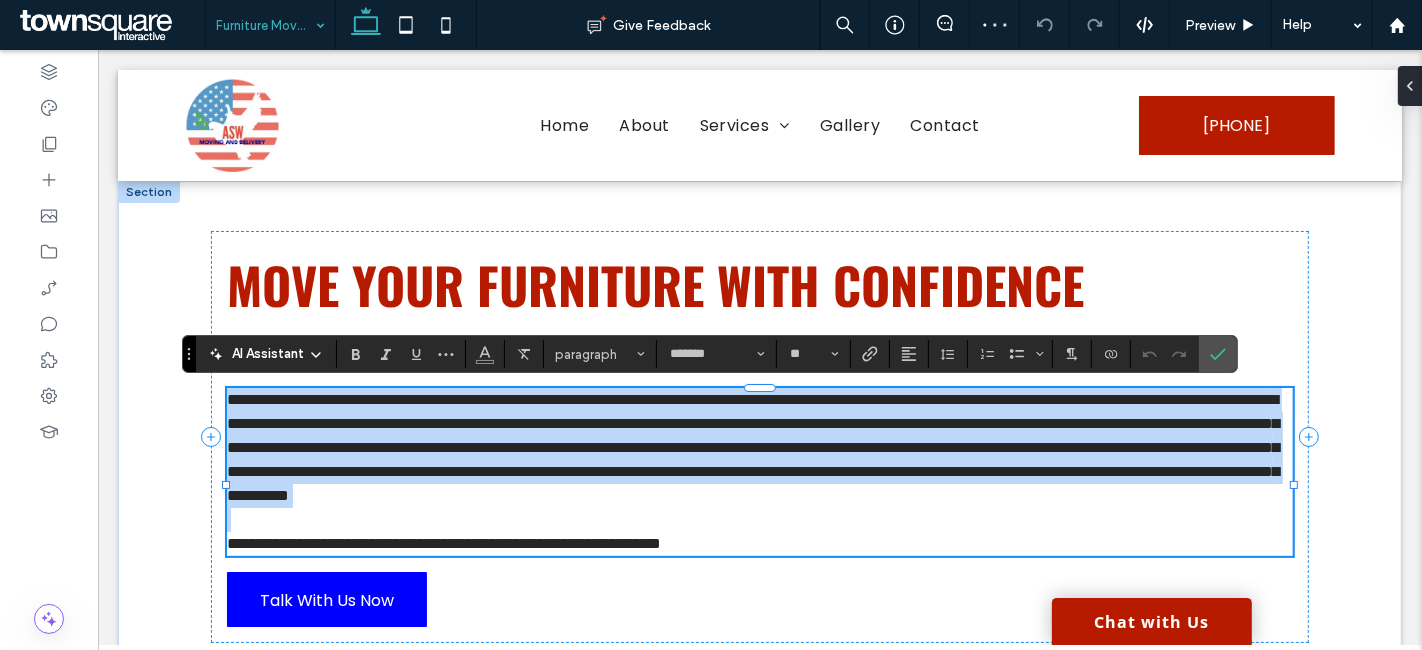 click on "**********" at bounding box center (752, 447) 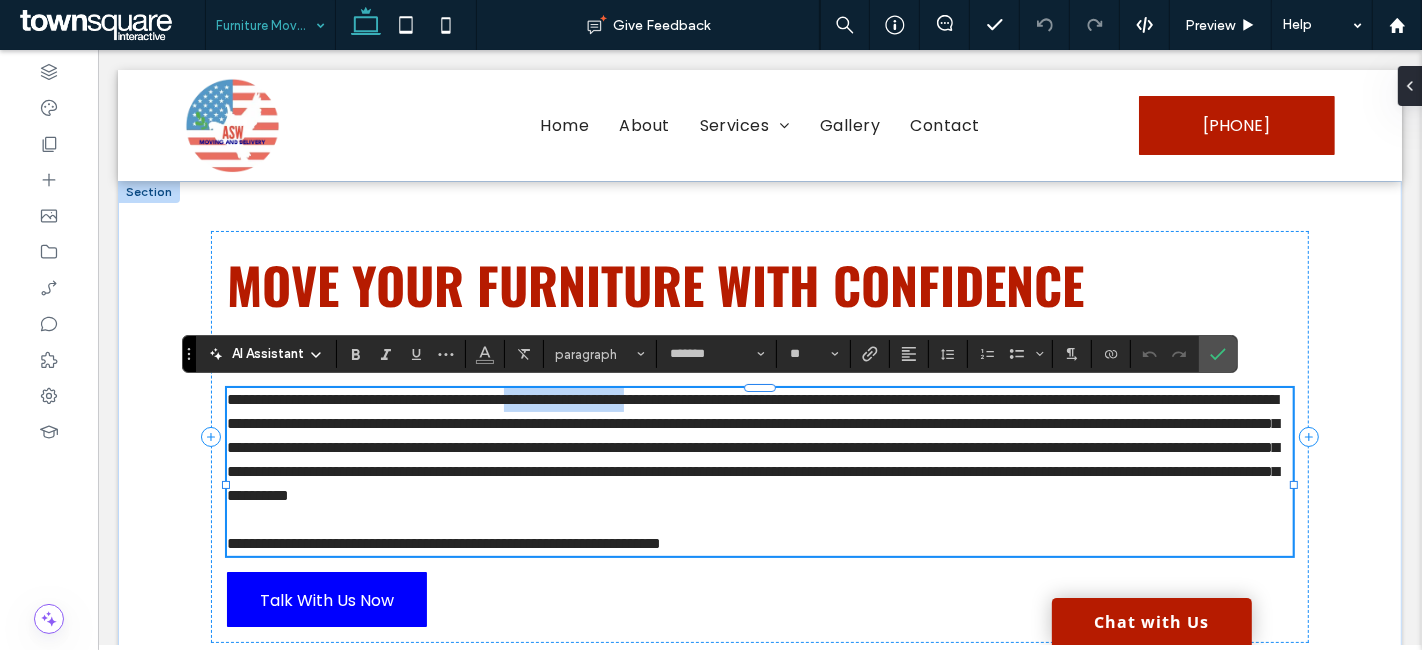 drag, startPoint x: 583, startPoint y: 392, endPoint x: 749, endPoint y: 402, distance: 166.30093 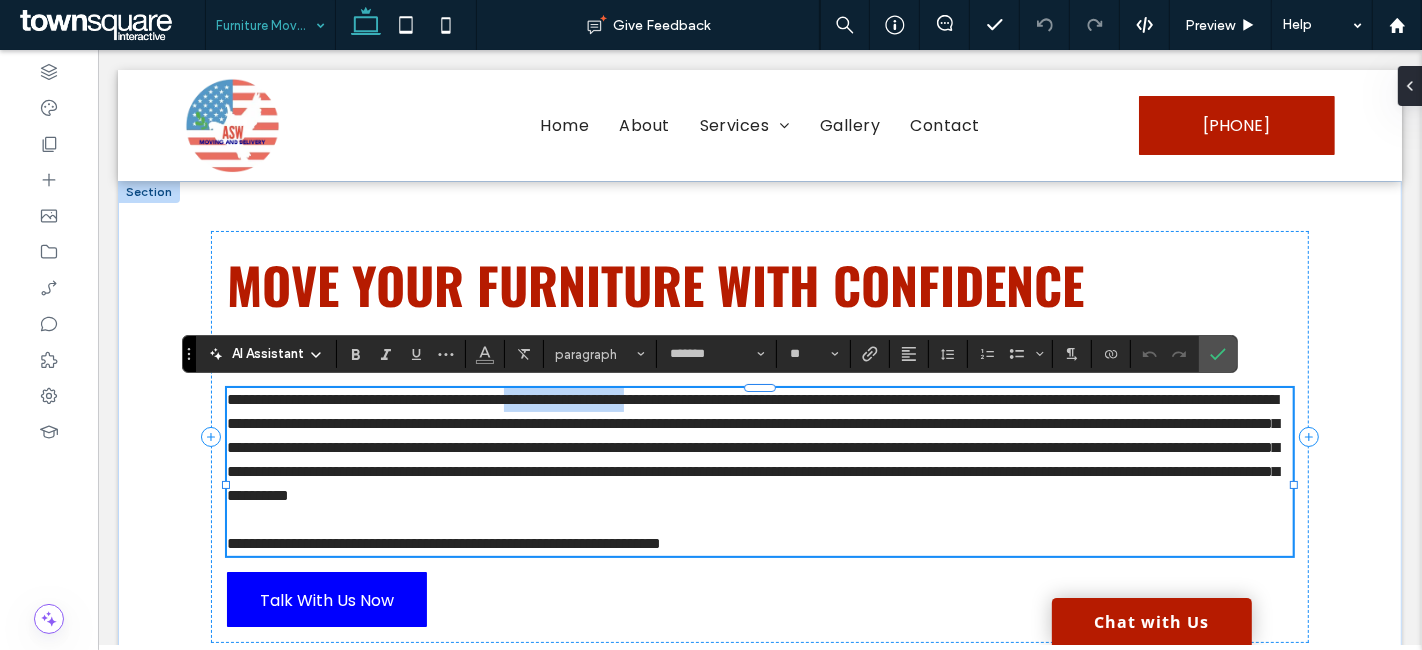 paste 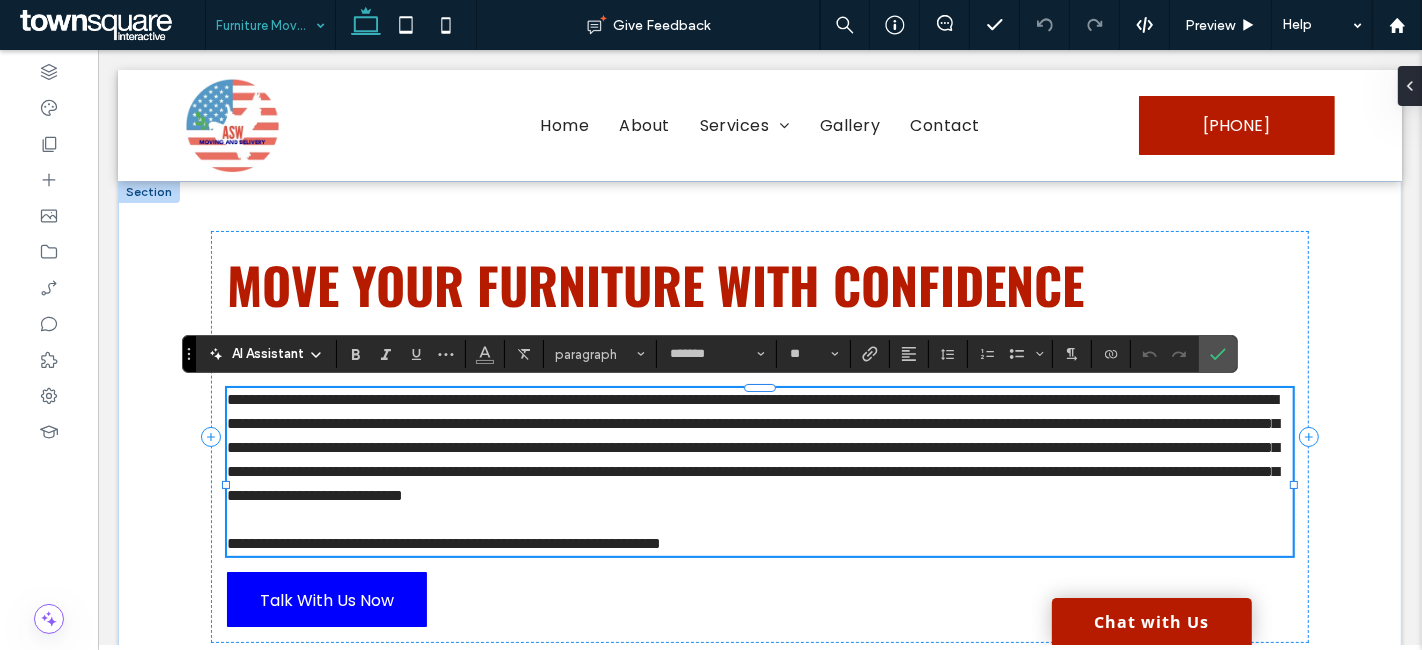 scroll, scrollTop: 0, scrollLeft: 0, axis: both 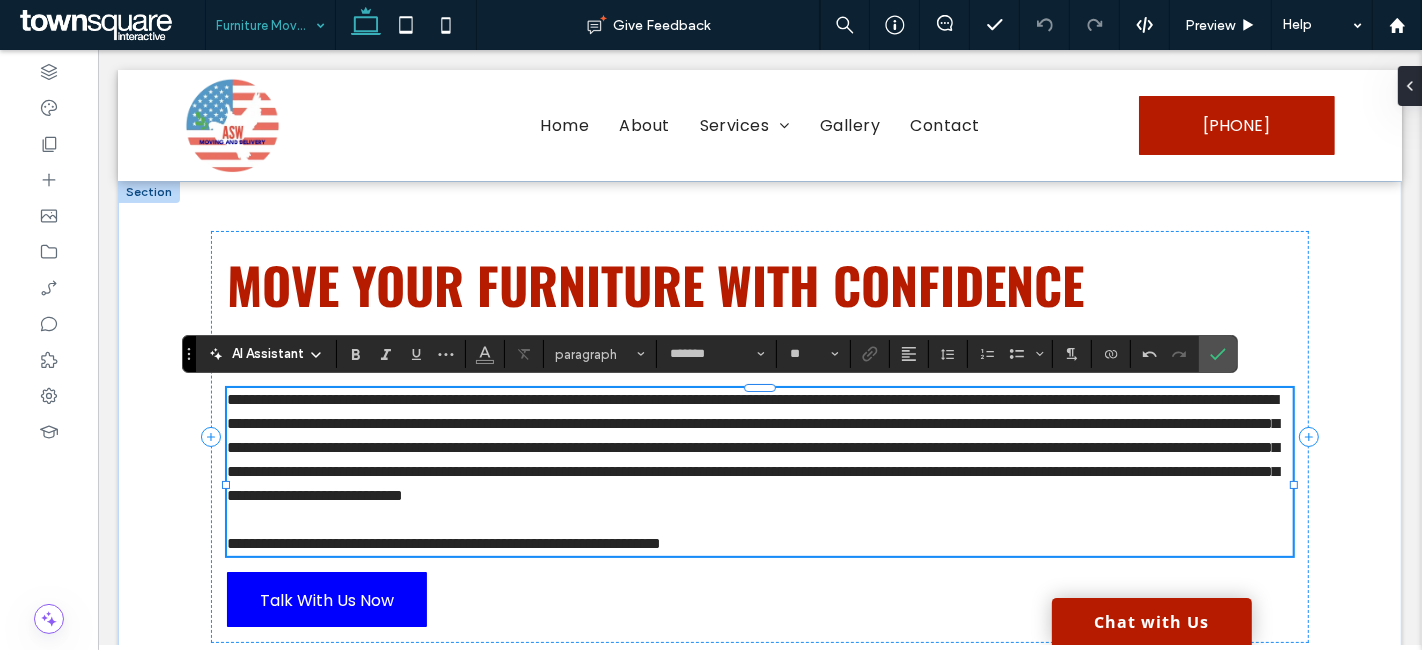 click on "**********" at bounding box center [752, 447] 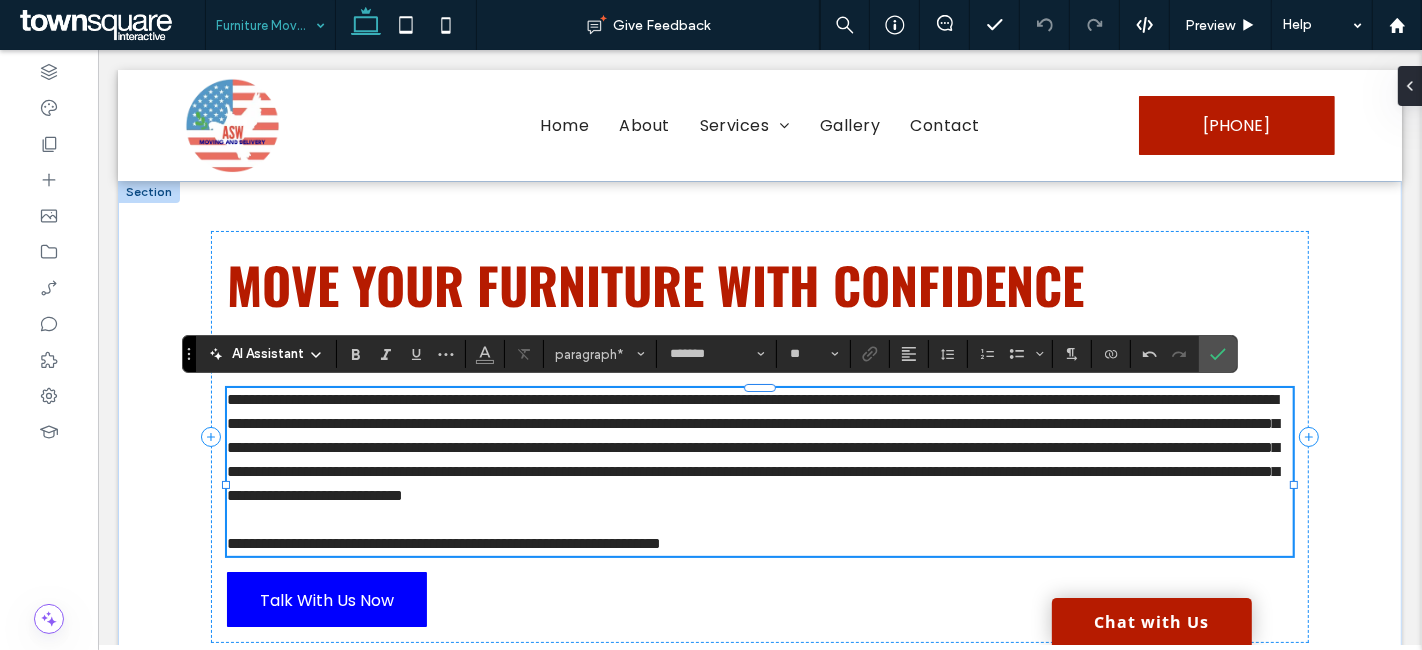 type 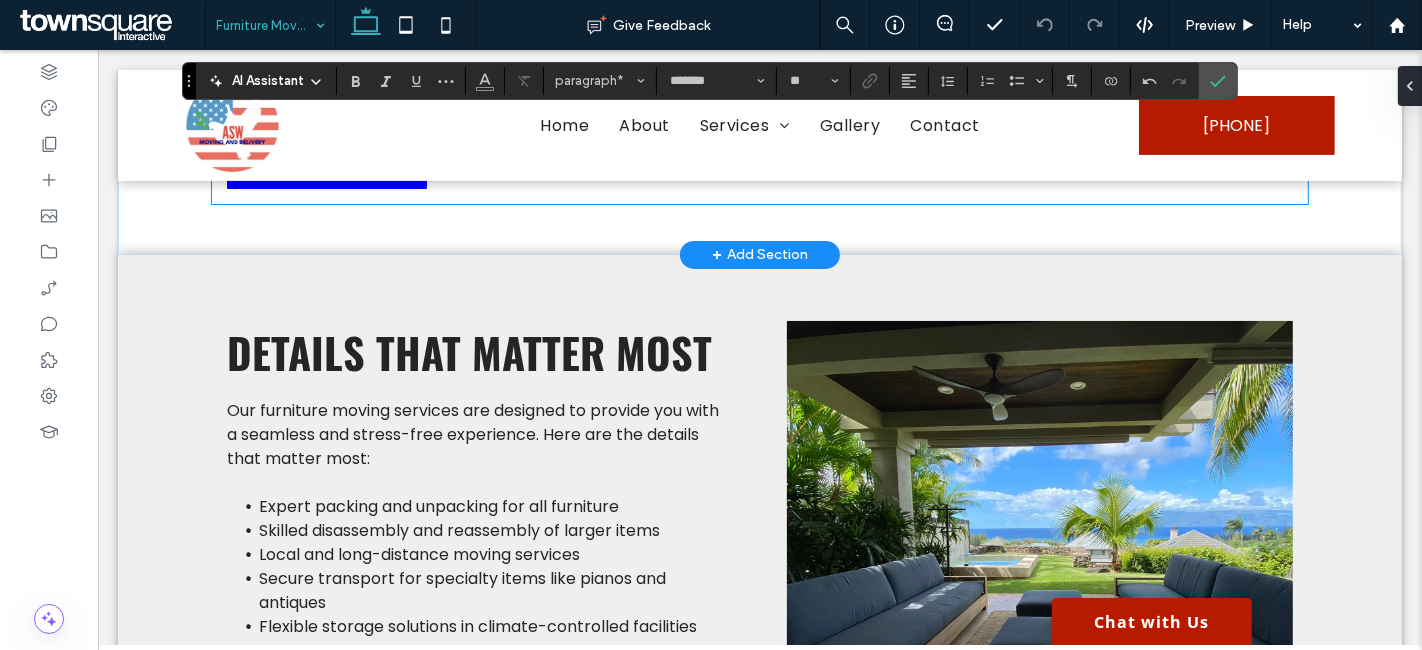 scroll, scrollTop: 396, scrollLeft: 0, axis: vertical 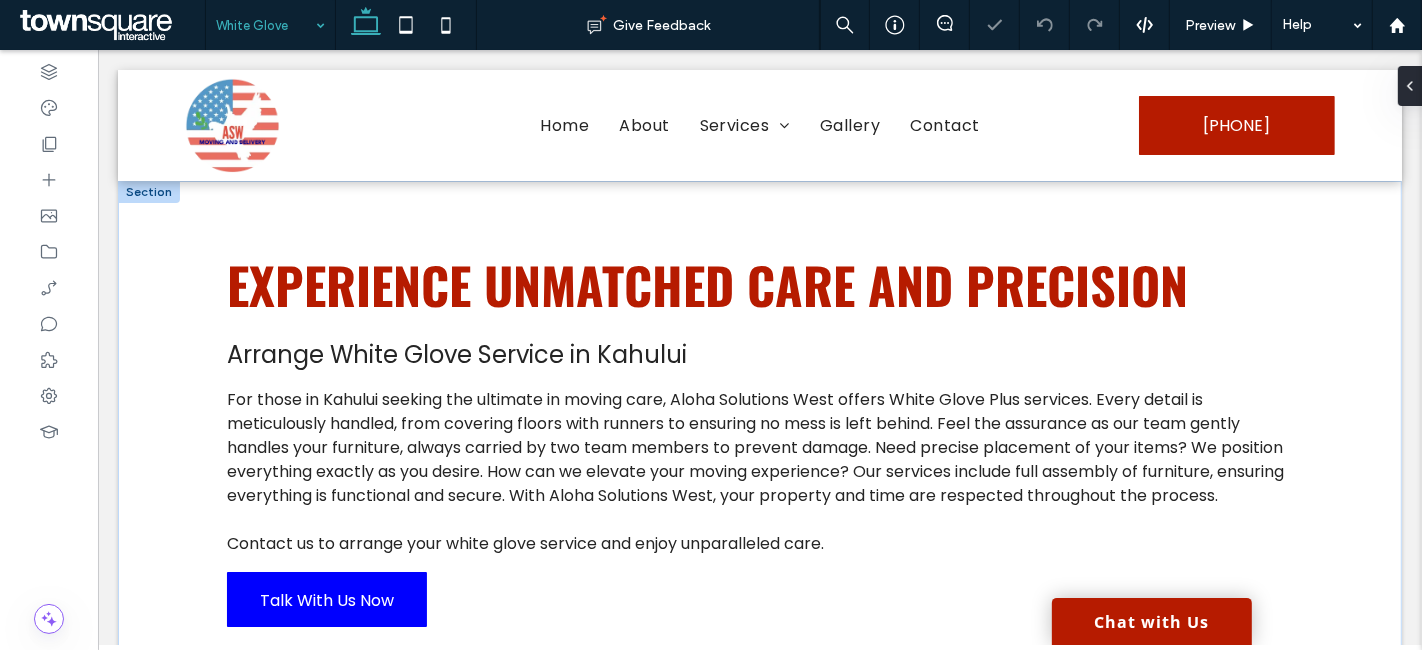 click on "For those in Kahului seeking the ultimate in moving care, Aloha Solutions West offers White Glove Plus services. Every detail is meticulously handled, from covering floors with runners to ensuring no mess is left behind. Feel the assurance as our team gently handles your furniture, always carried by two team members to prevent damage. Need precise placement of your items? We position everything exactly as you desire. How can we elevate your moving experience? Our services include full assembly of furniture, ensuring everything is functional and secure. With Aloha Solutions West, your property and time are respected throughout the process." at bounding box center (754, 447) 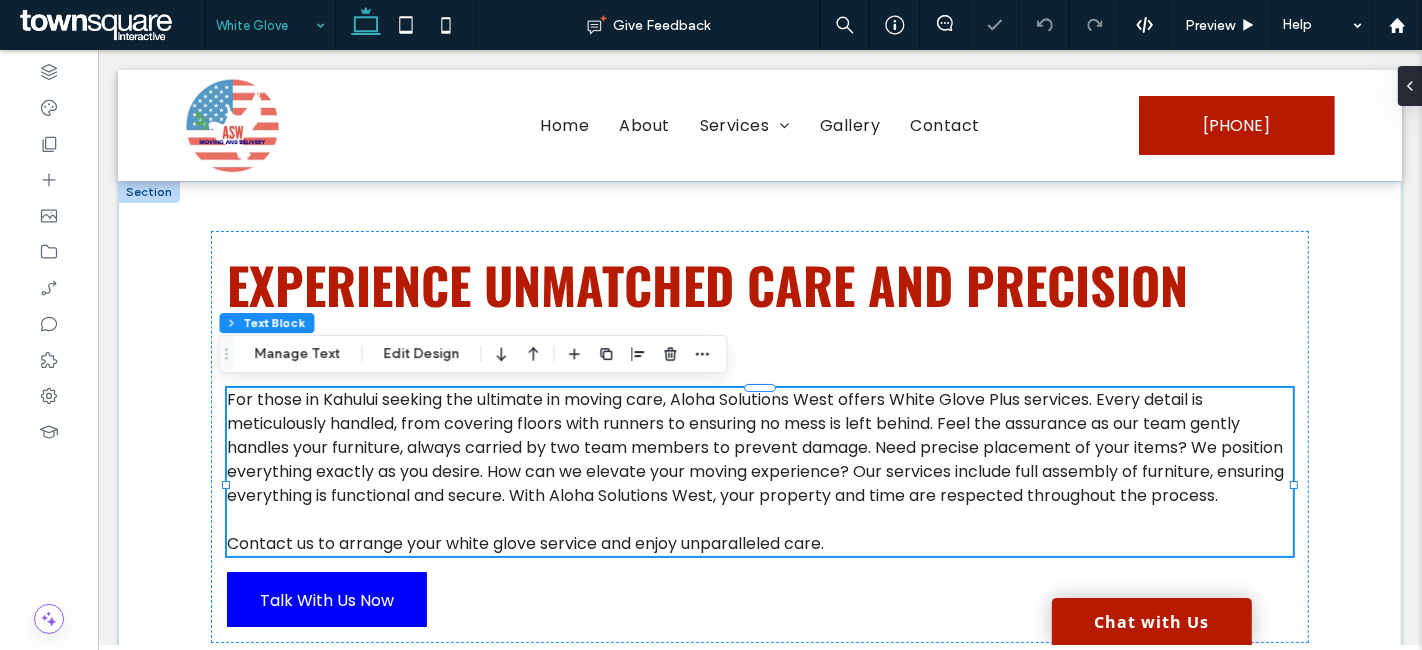 click on "For those in Kahului seeking the ultimate in moving care, Aloha Solutions West offers White Glove Plus services. Every detail is meticulously handled, from covering floors with runners to ensuring no mess is left behind. Feel the assurance as our team gently handles your furniture, always carried by two team members to prevent damage. Need precise placement of your items? We position everything exactly as you desire. How can we elevate your moving experience? Our services include full assembly of furniture, ensuring everything is functional and secure. With Aloha Solutions West, your property and time are respected throughout the process." at bounding box center (754, 447) 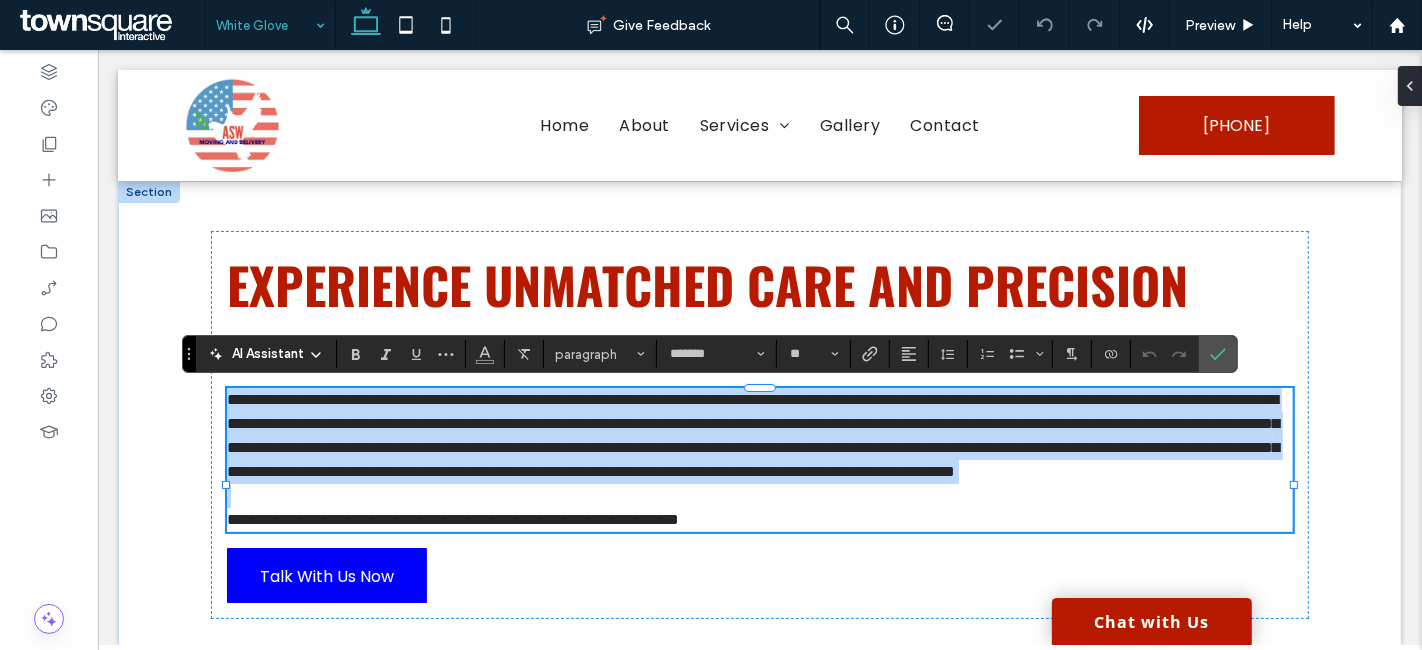 click on "**********" at bounding box center (752, 435) 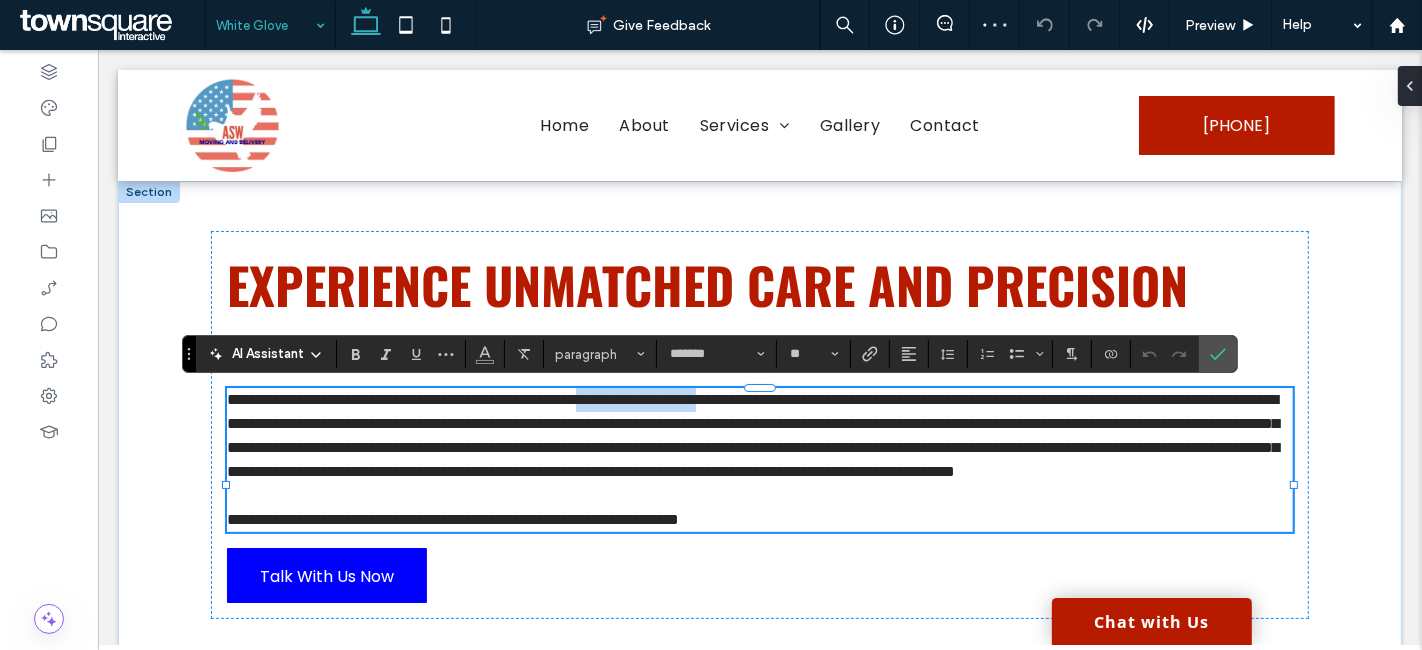 drag, startPoint x: 672, startPoint y: 399, endPoint x: 837, endPoint y: 395, distance: 165.04848 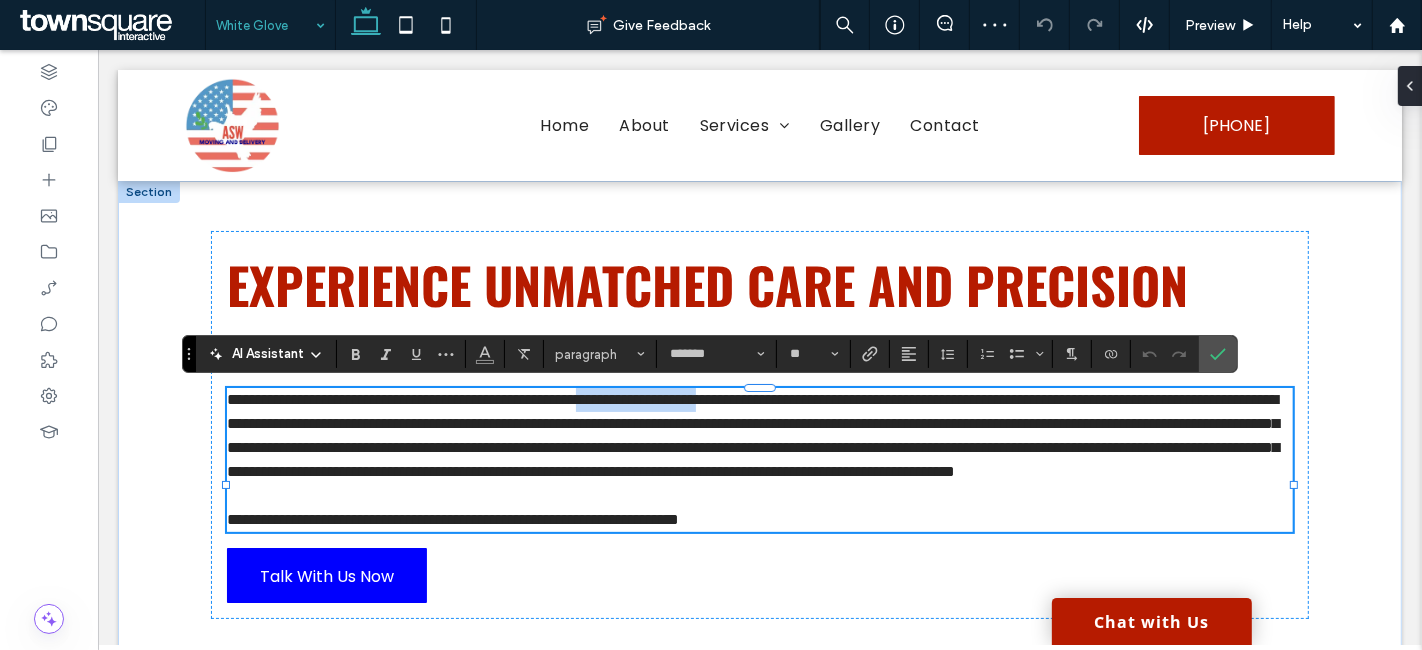 click on "**********" at bounding box center [752, 435] 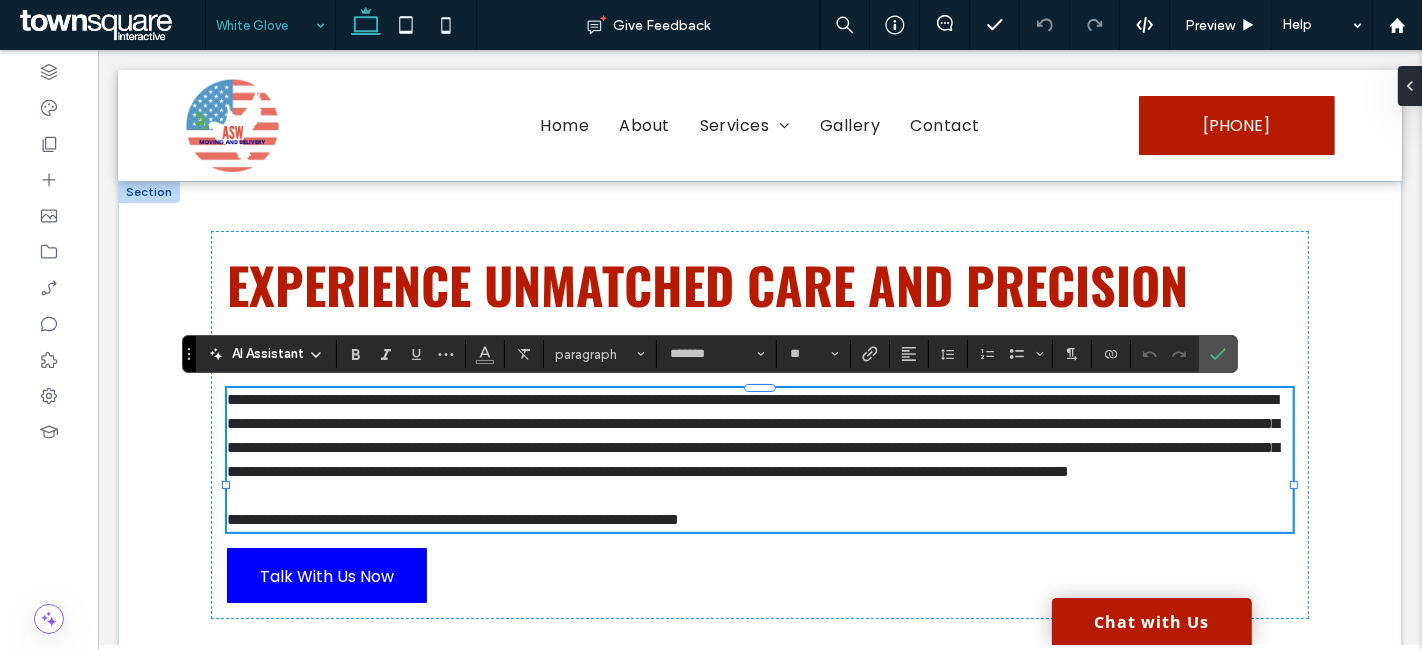 scroll, scrollTop: 0, scrollLeft: 0, axis: both 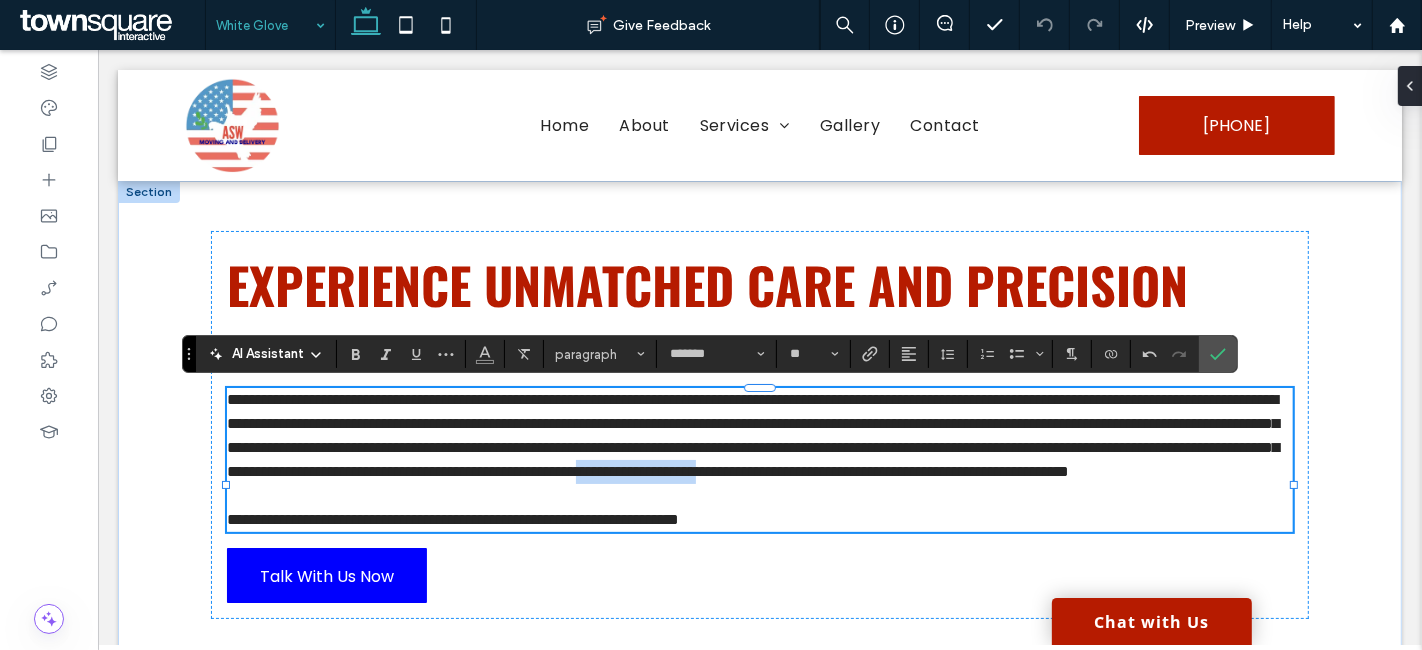 drag, startPoint x: 714, startPoint y: 490, endPoint x: 879, endPoint y: 496, distance: 165.10905 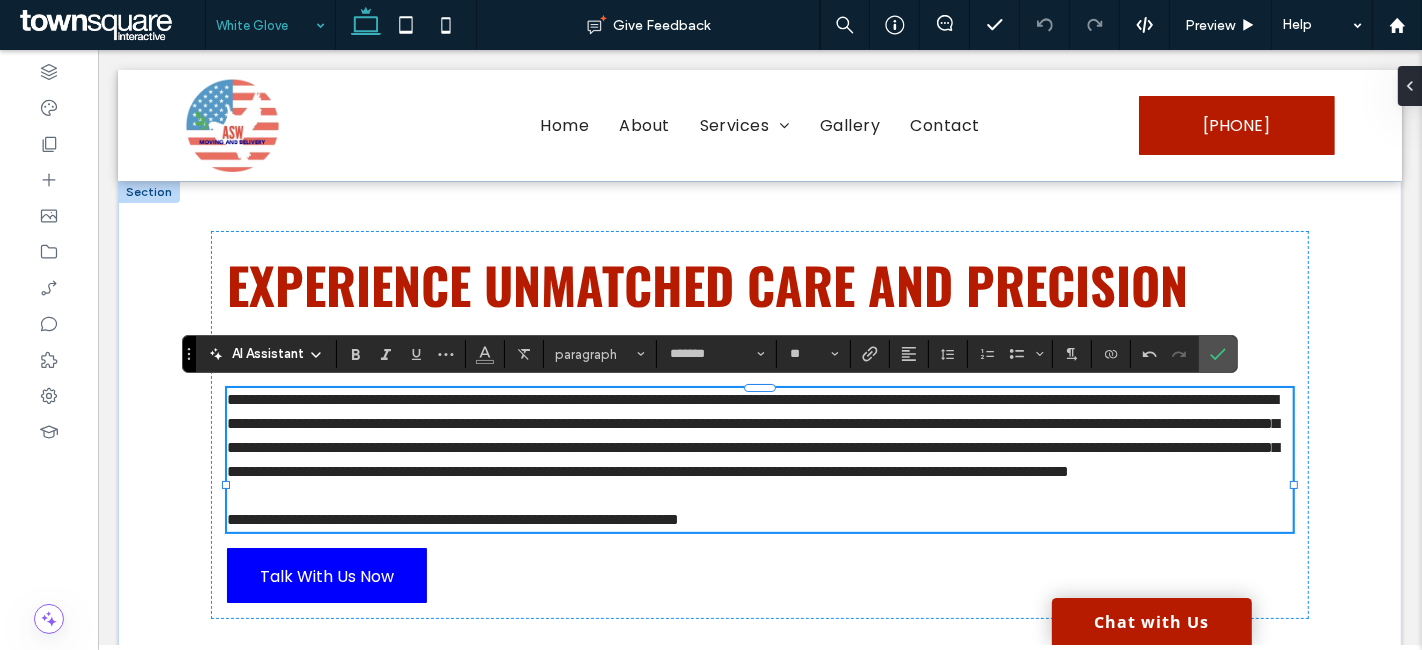 scroll, scrollTop: 0, scrollLeft: 0, axis: both 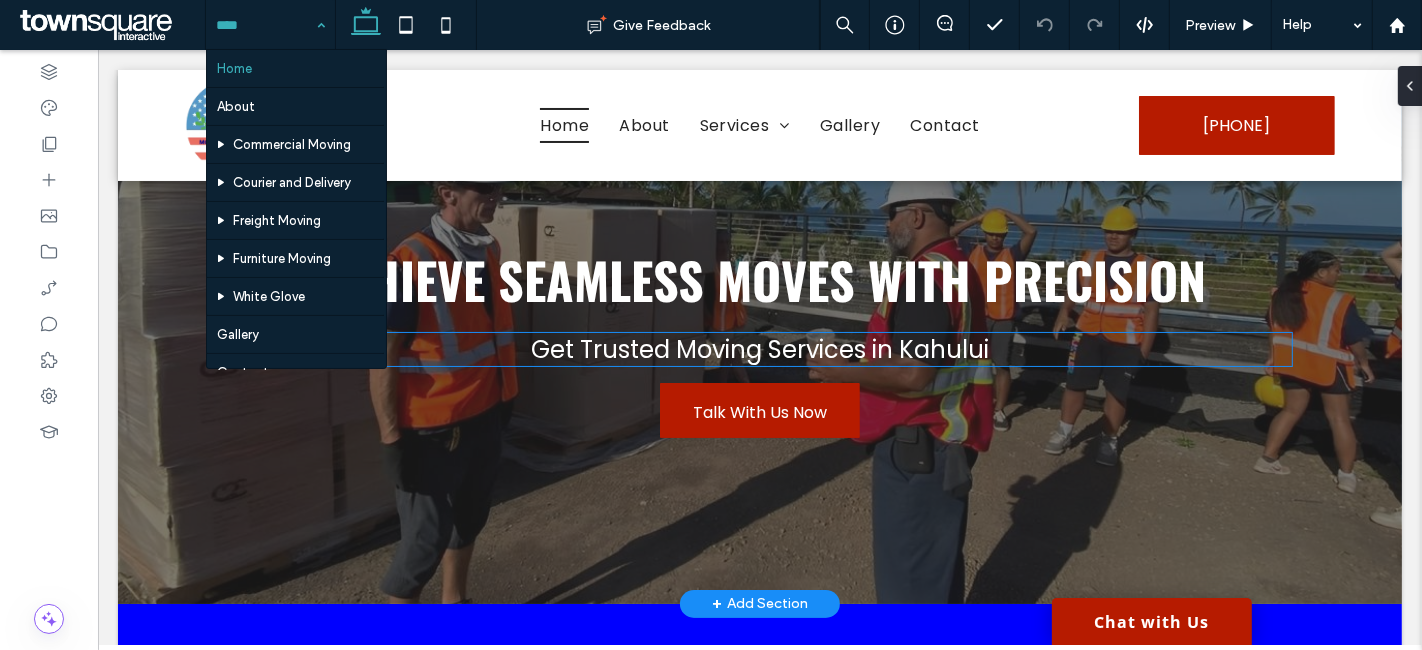 click on "Get Trusted Moving Services in Kahului" at bounding box center [759, 349] 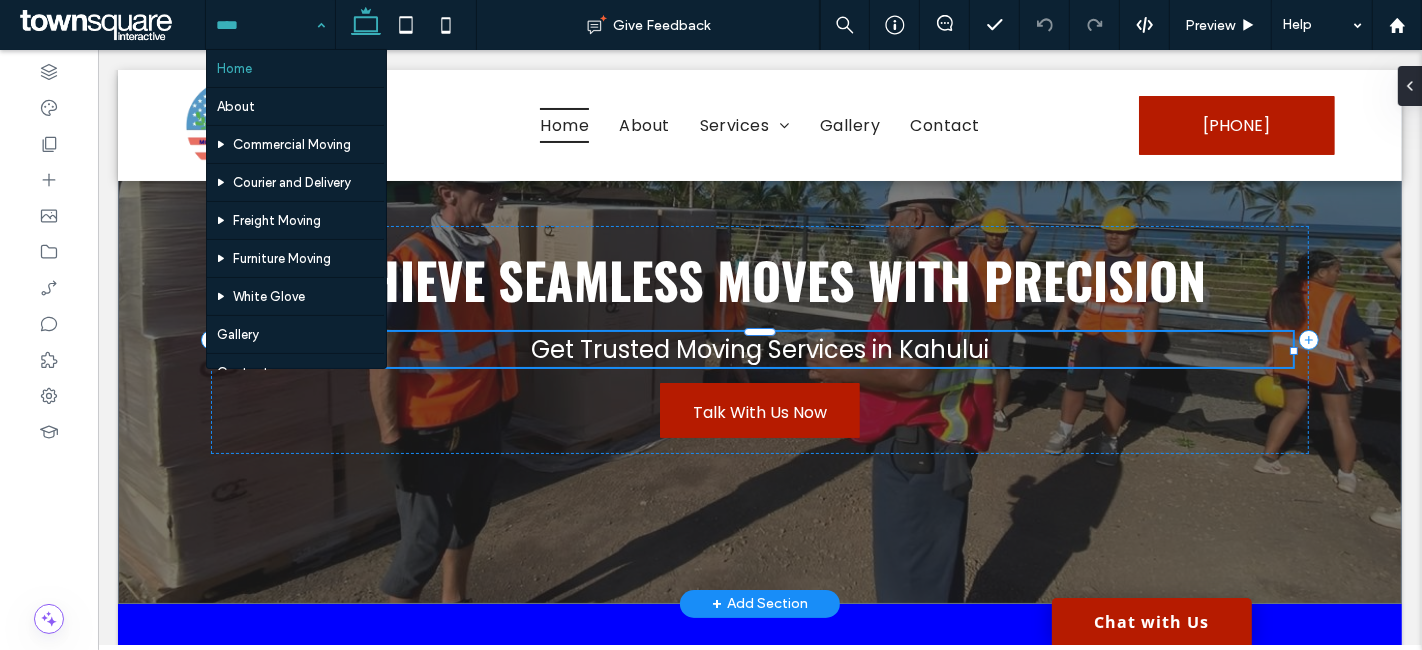 click on "Get Trusted Moving Services in Kahului" at bounding box center (758, 349) 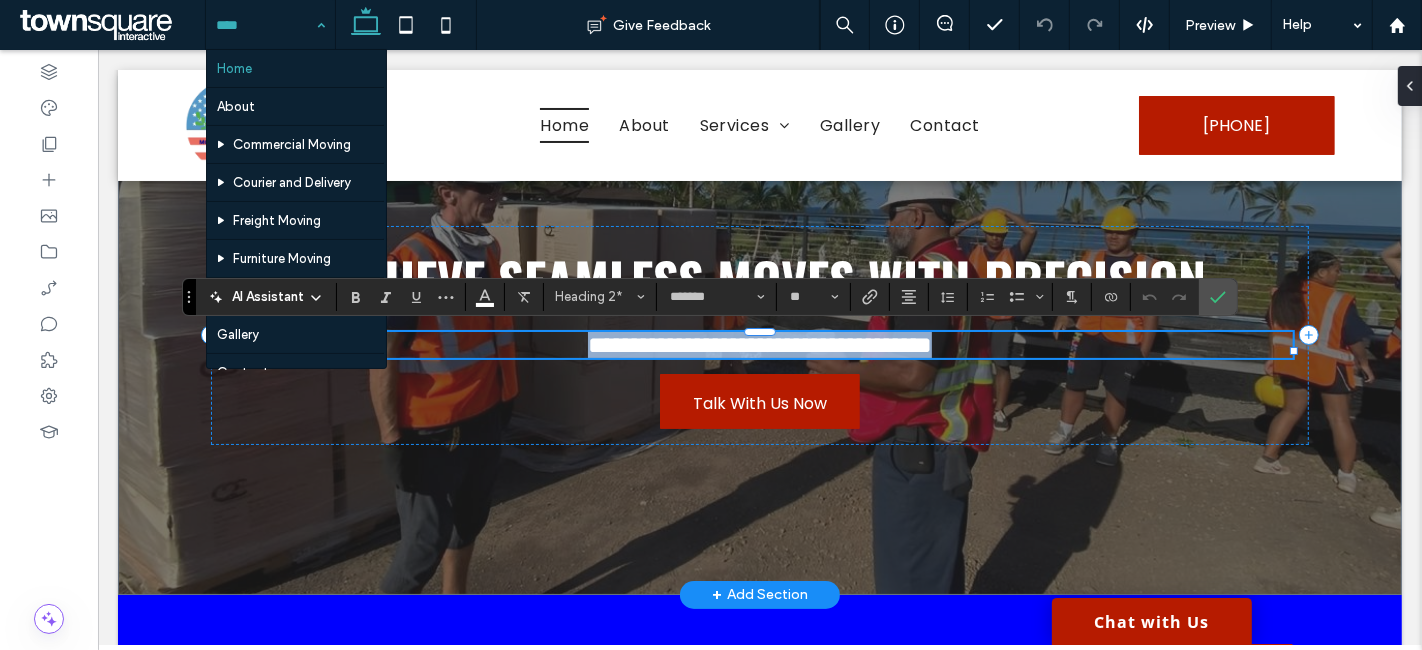 click on "**********" at bounding box center (759, 345) 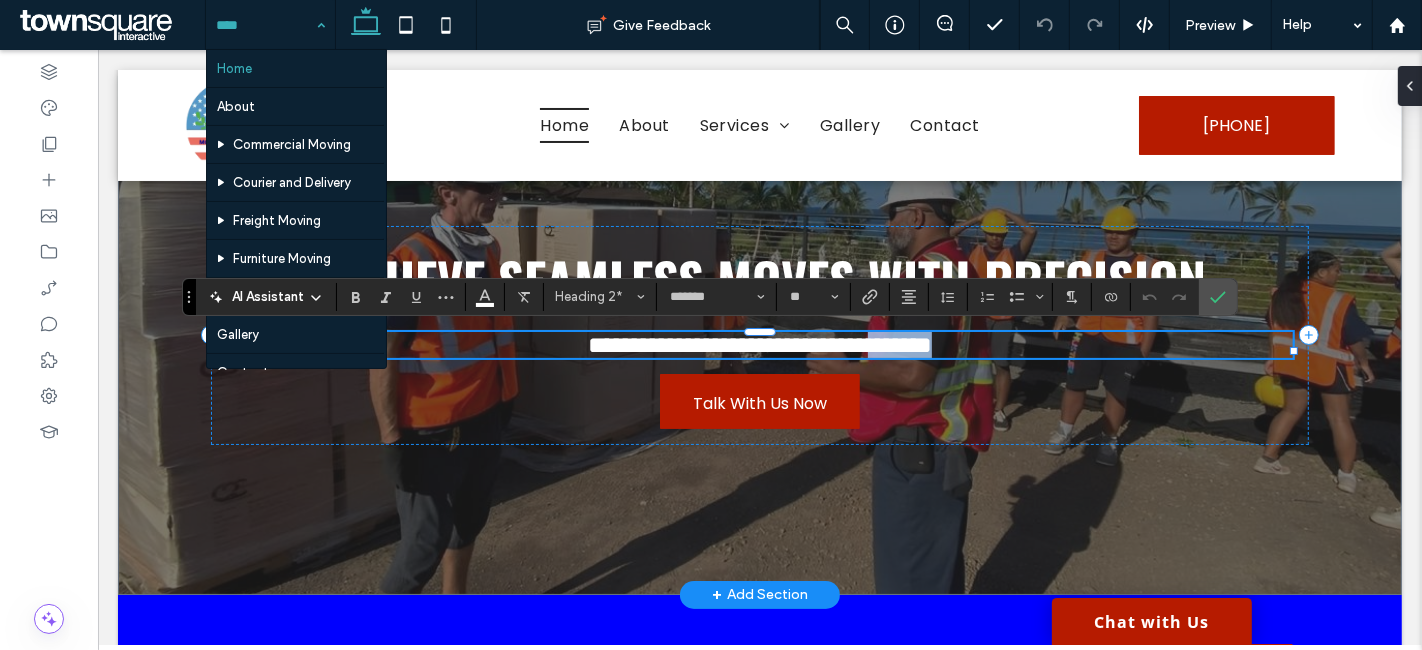 click on "**********" at bounding box center [759, 345] 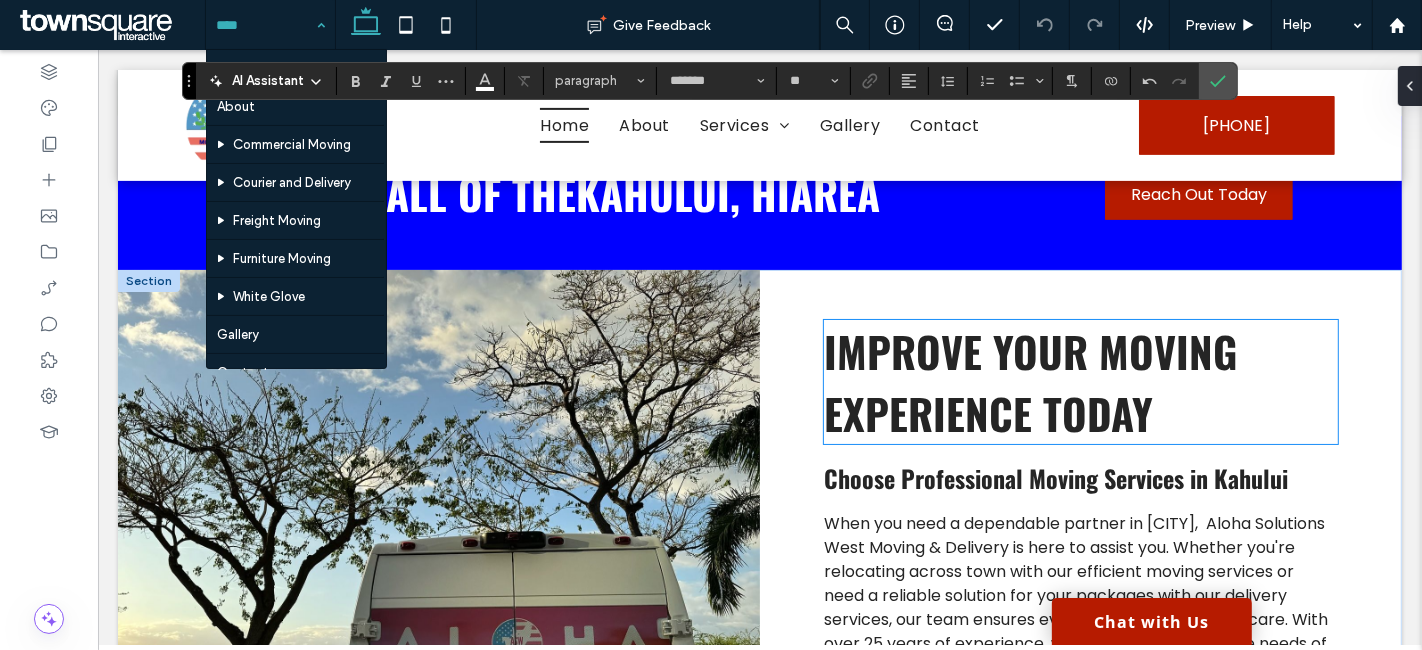 scroll, scrollTop: 550, scrollLeft: 0, axis: vertical 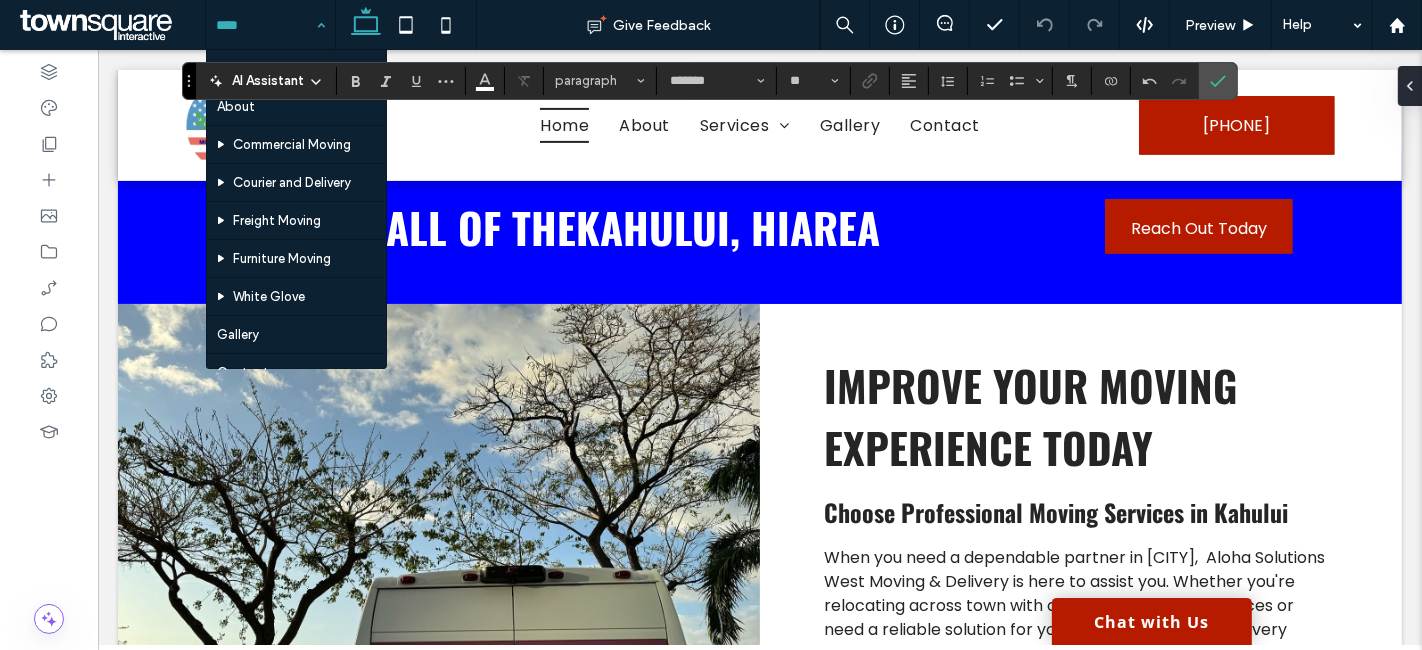 click on "Home About Commercial Moving Courier and Delivery Freight Moving Furniture Moving White Glove Gallery Contact Geo Pages" at bounding box center (270, 25) 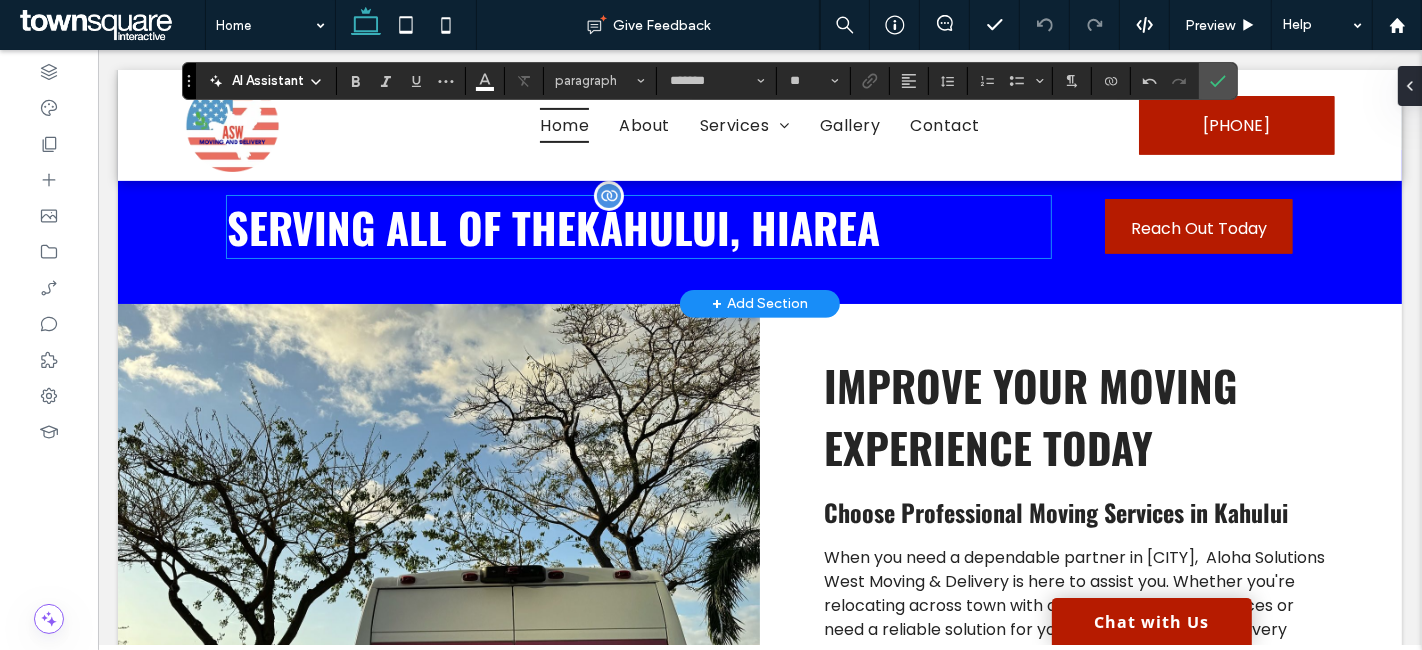 click on "Kahului, HI" at bounding box center (682, 227) 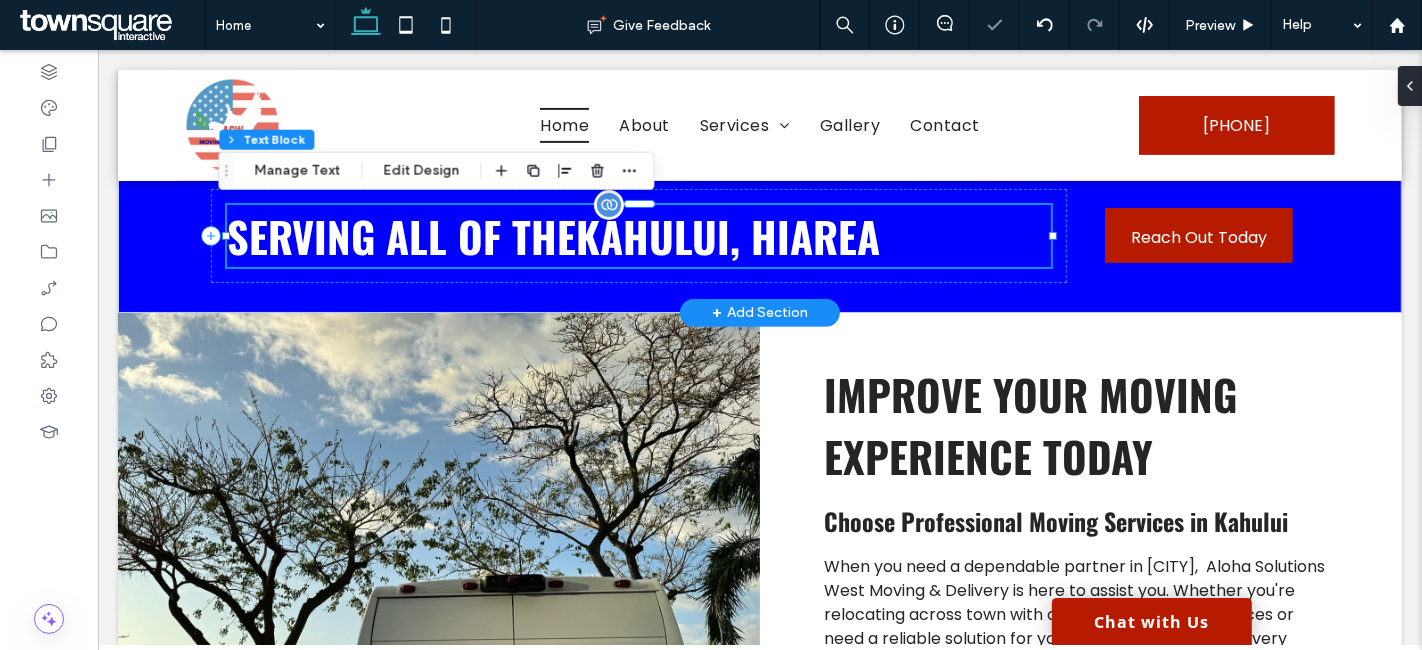 click on "Kahului, HI" at bounding box center (682, 236) 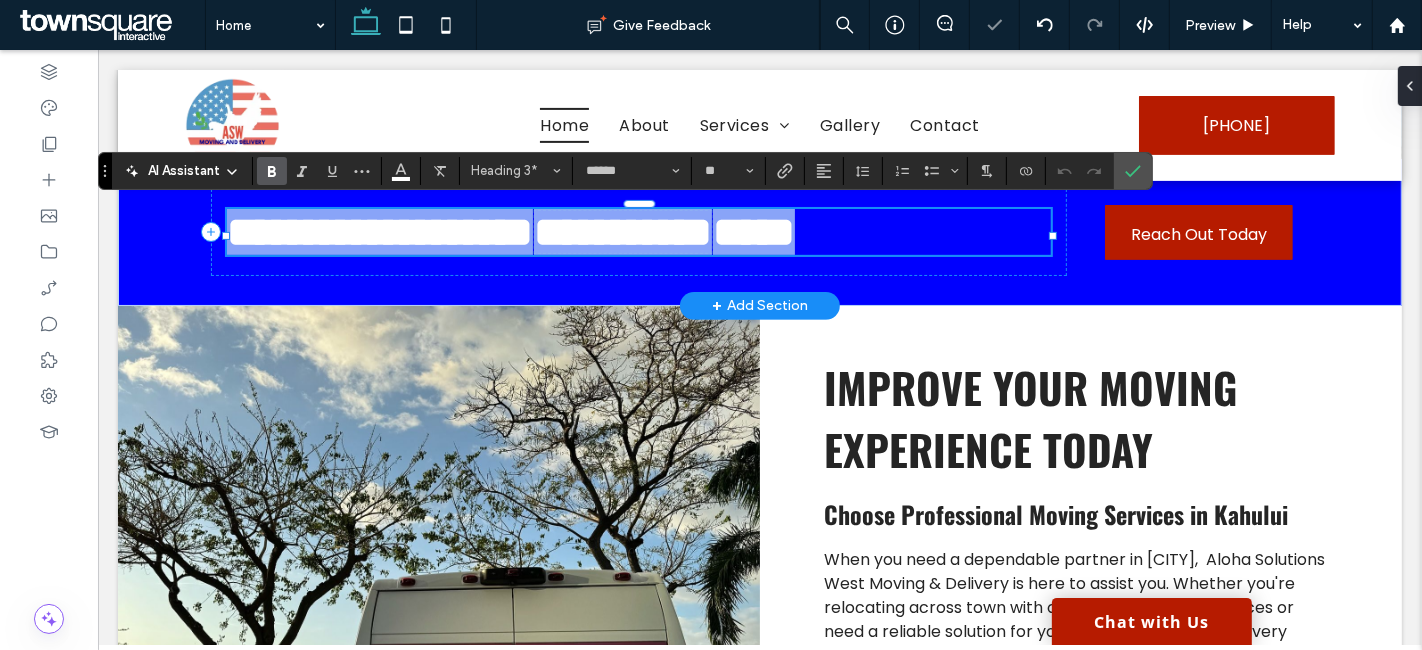 click on "**********" at bounding box center (622, 232) 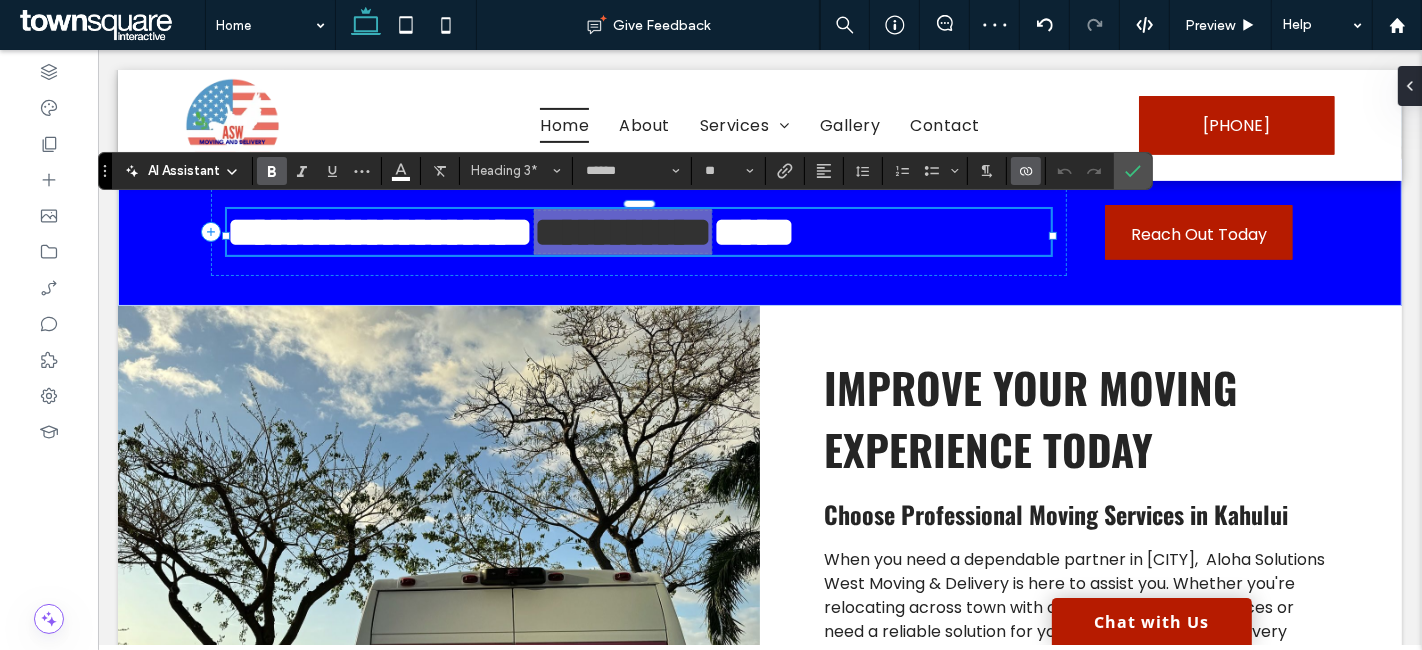 click 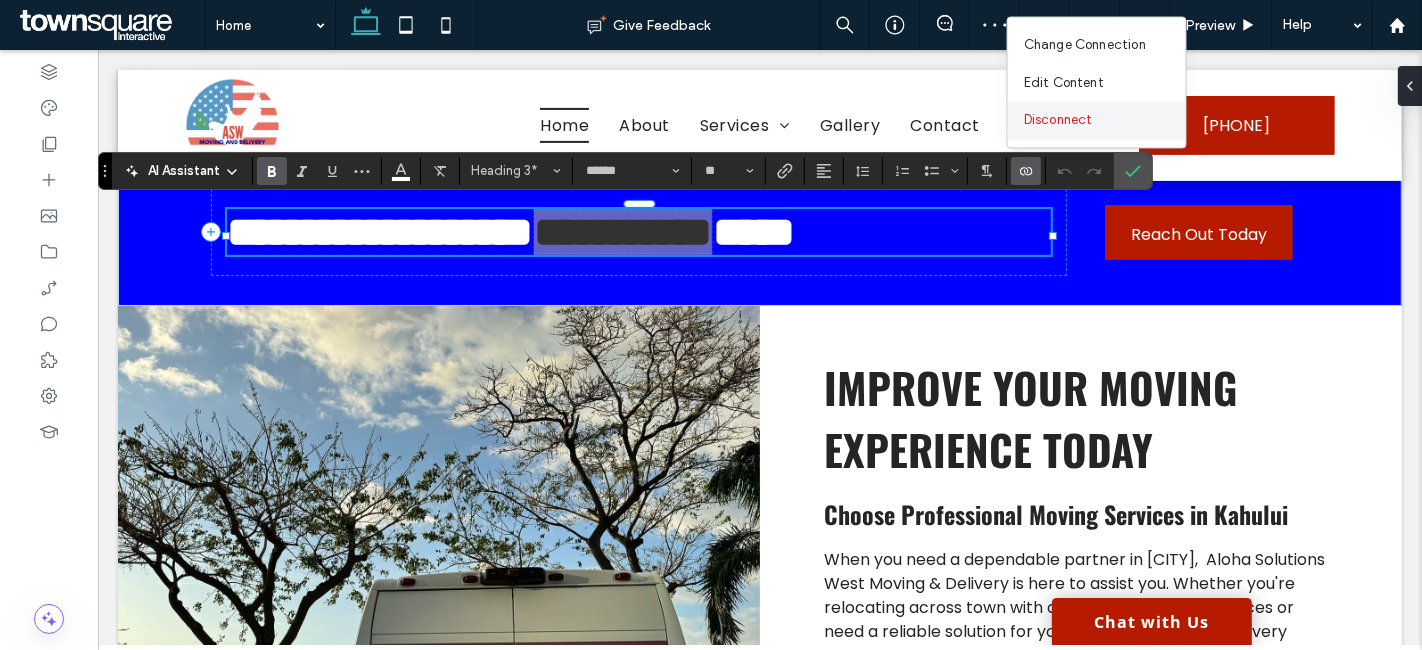 drag, startPoint x: 1058, startPoint y: 130, endPoint x: 950, endPoint y: 87, distance: 116.24543 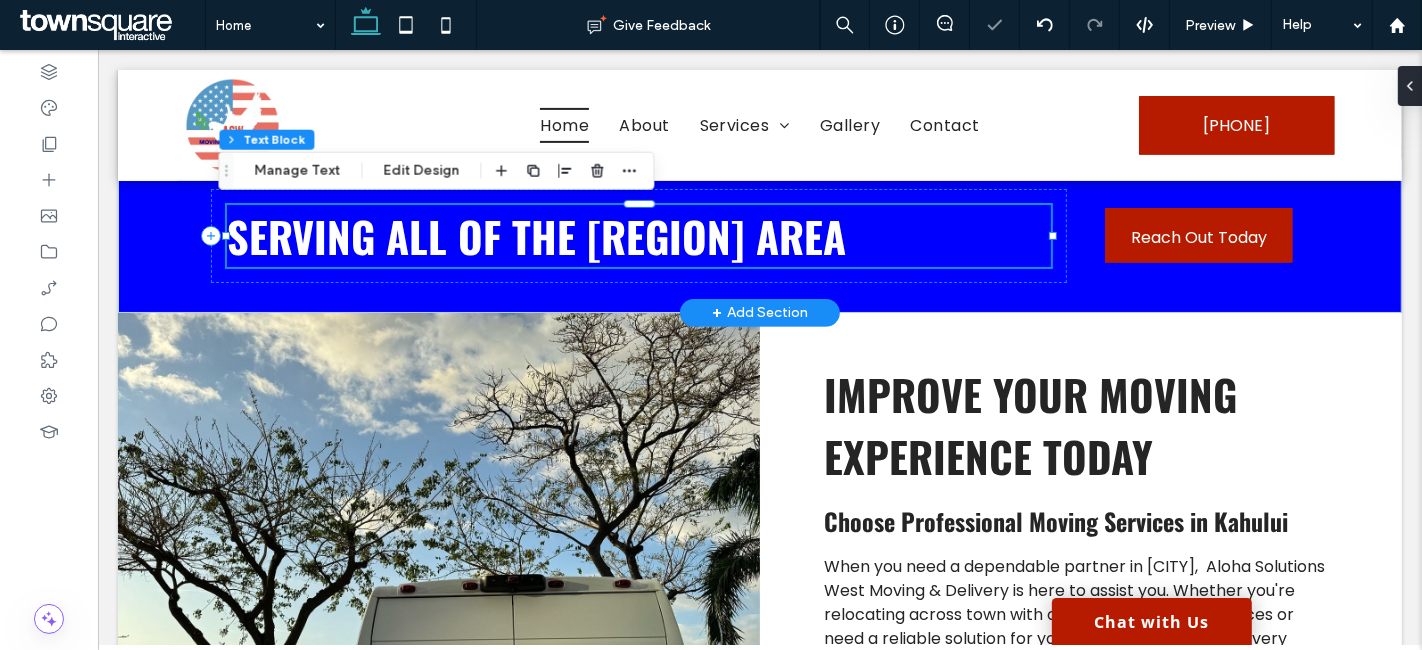 click on "Serving all of the  area" at bounding box center (535, 236) 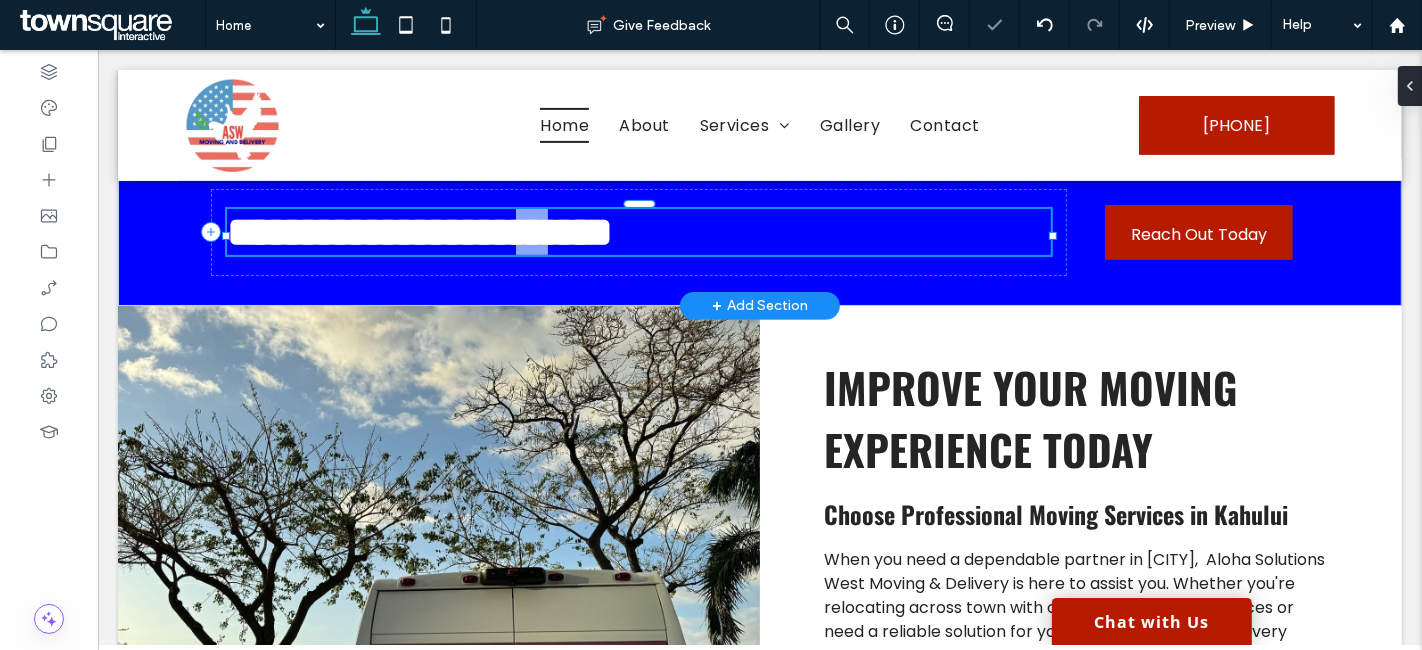 click on "**********" at bounding box center (419, 232) 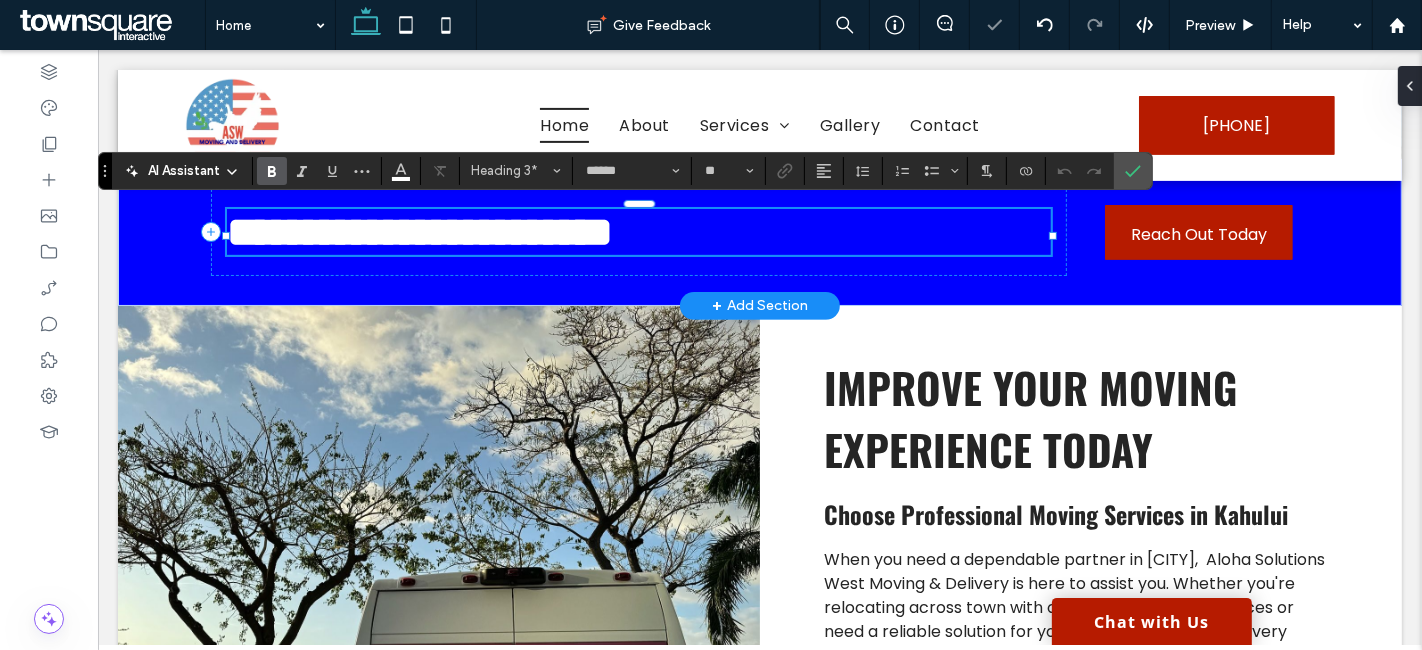 click on "**********" at bounding box center [638, 232] 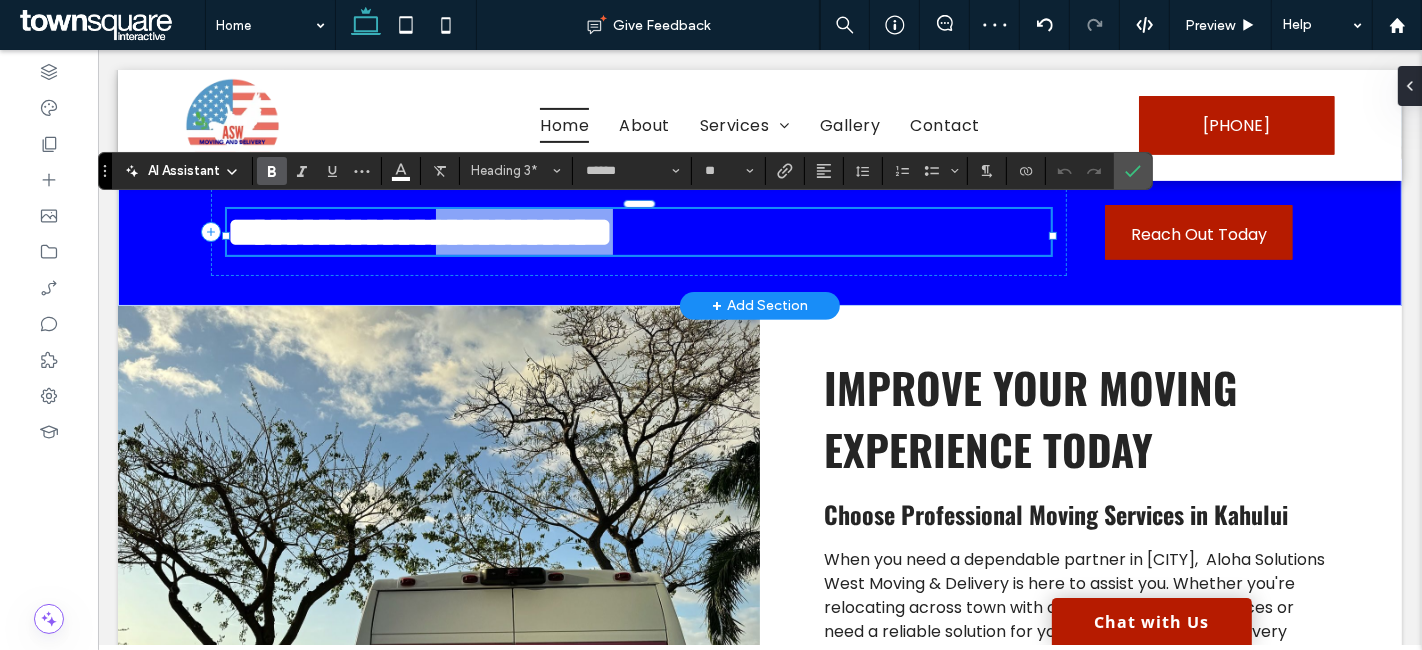 drag, startPoint x: 676, startPoint y: 239, endPoint x: 469, endPoint y: 244, distance: 207.06038 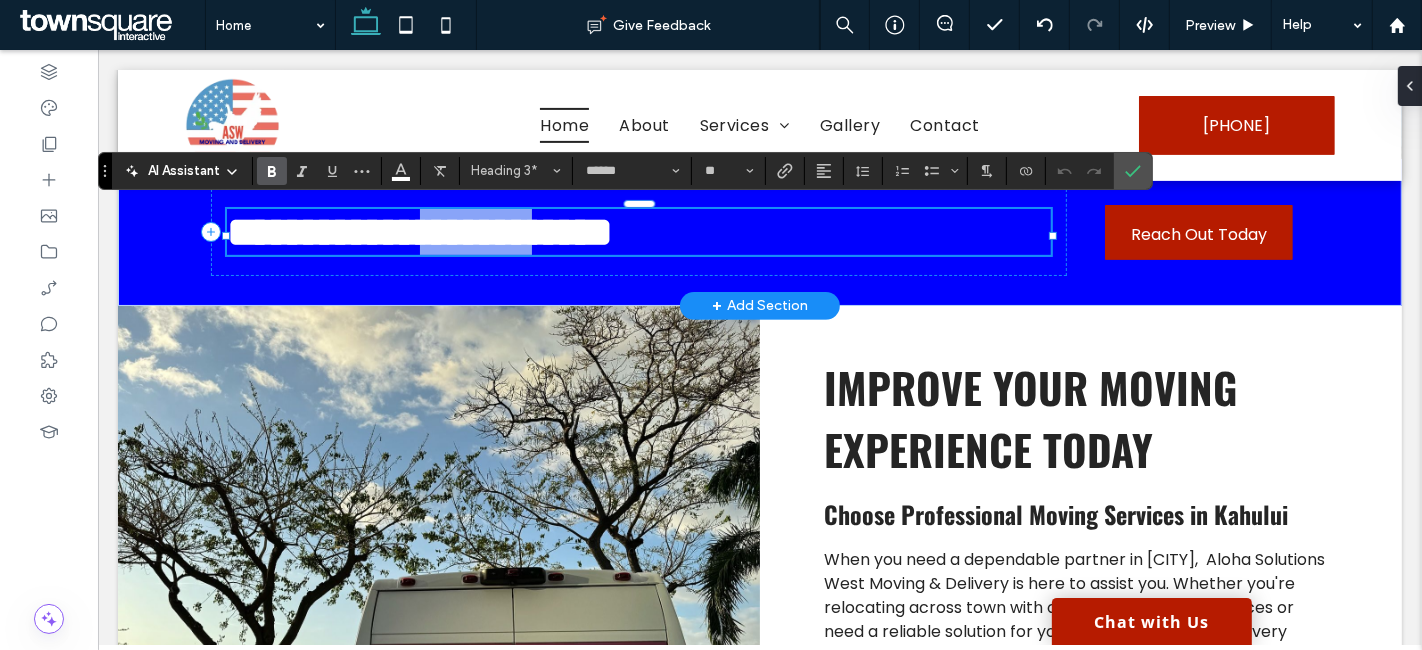 drag, startPoint x: 569, startPoint y: 233, endPoint x: 452, endPoint y: 241, distance: 117.273186 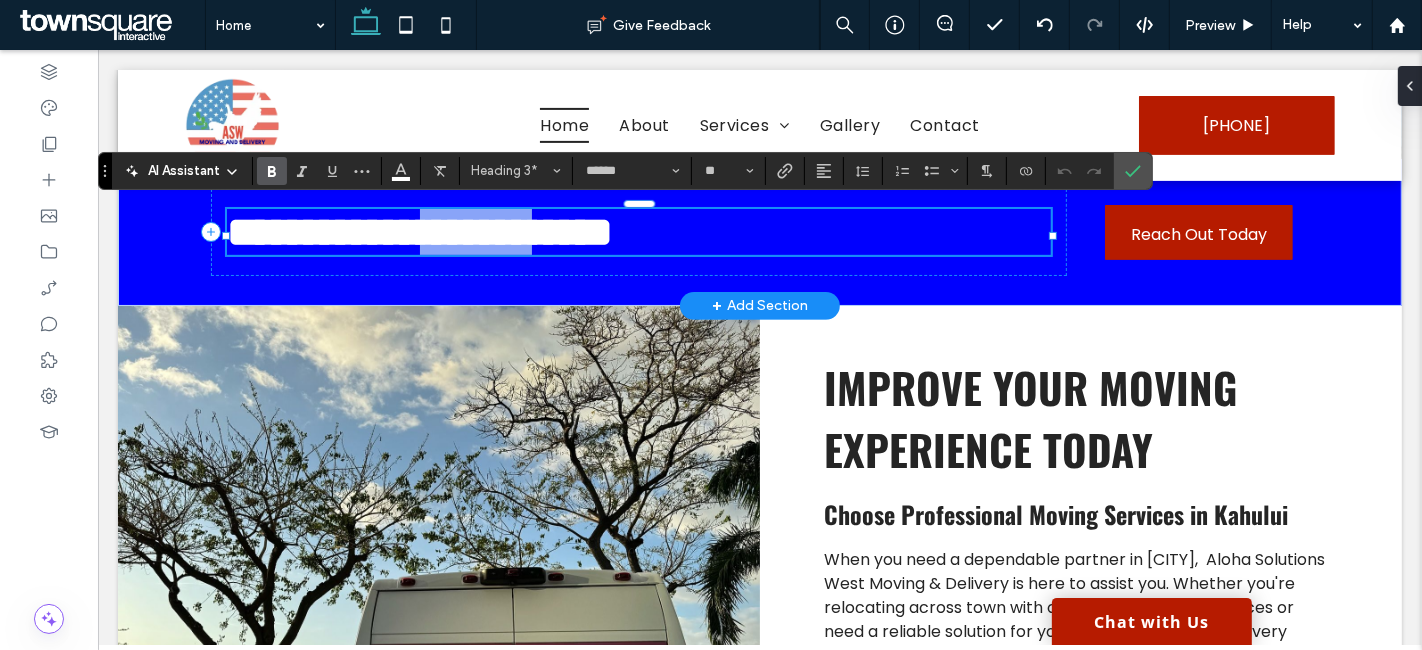 click on "**********" at bounding box center (419, 232) 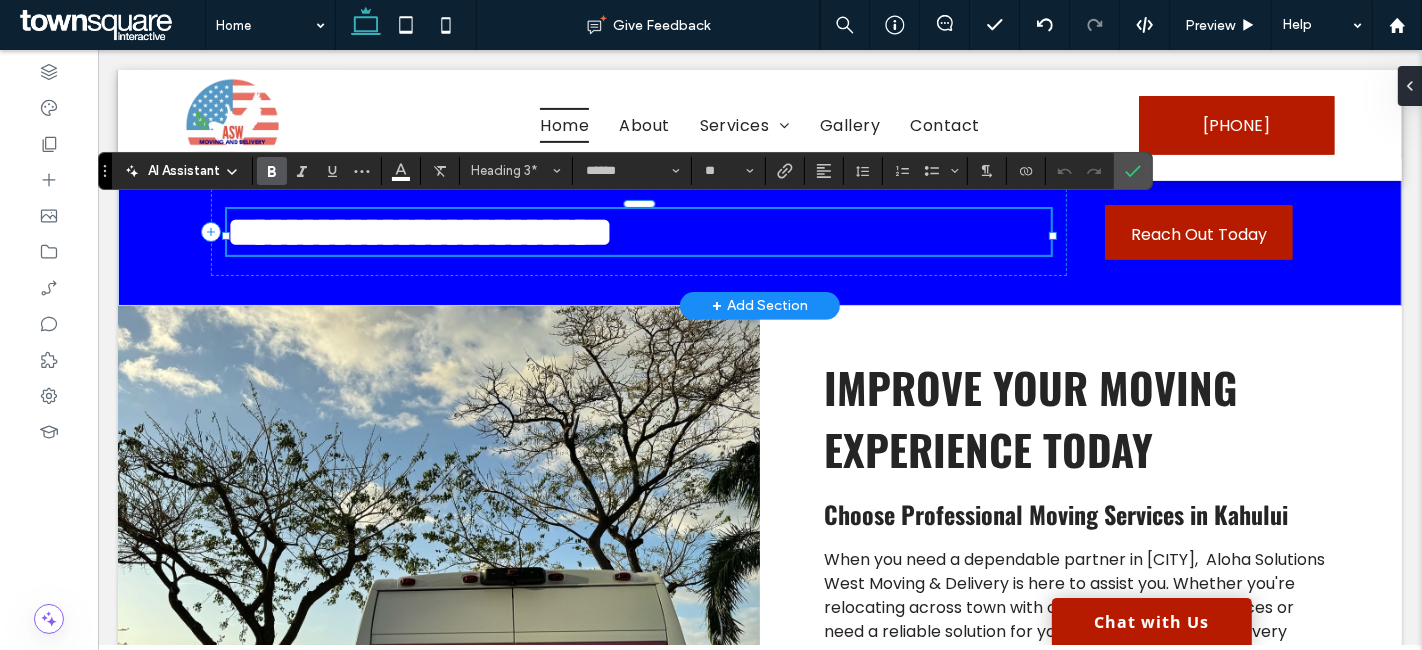 type on "*******" 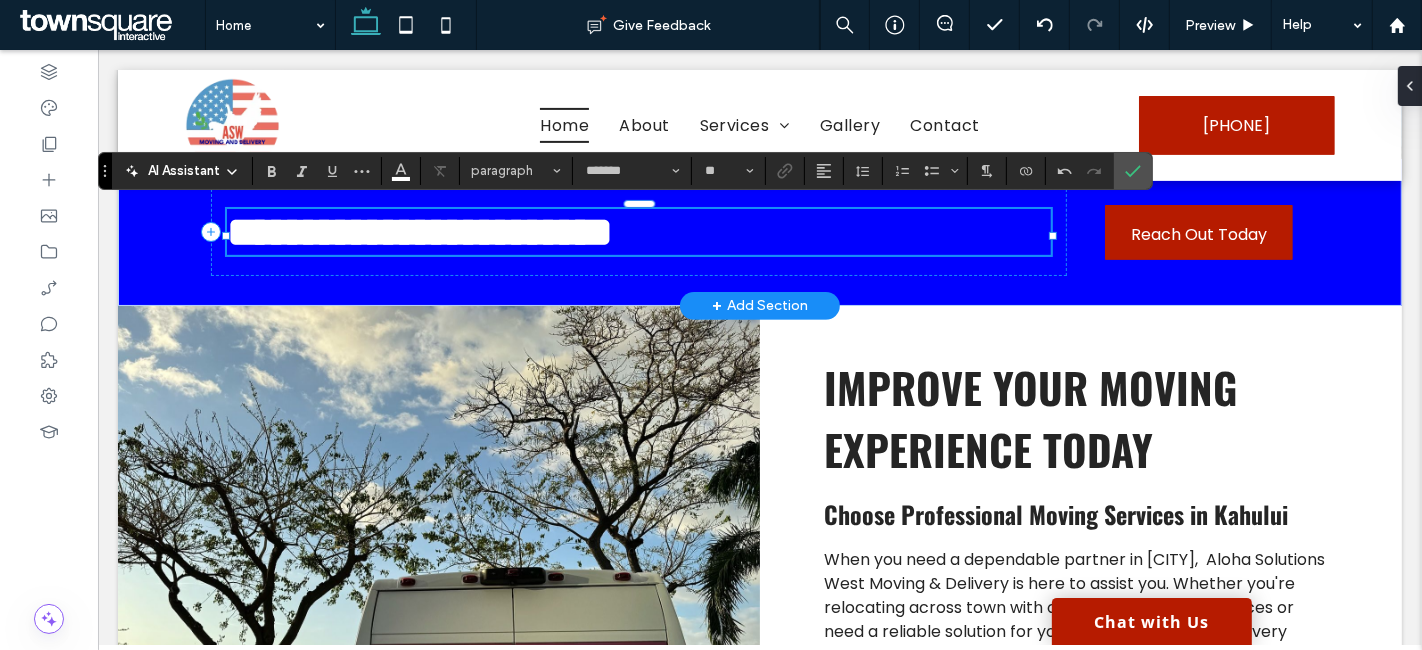 type on "******" 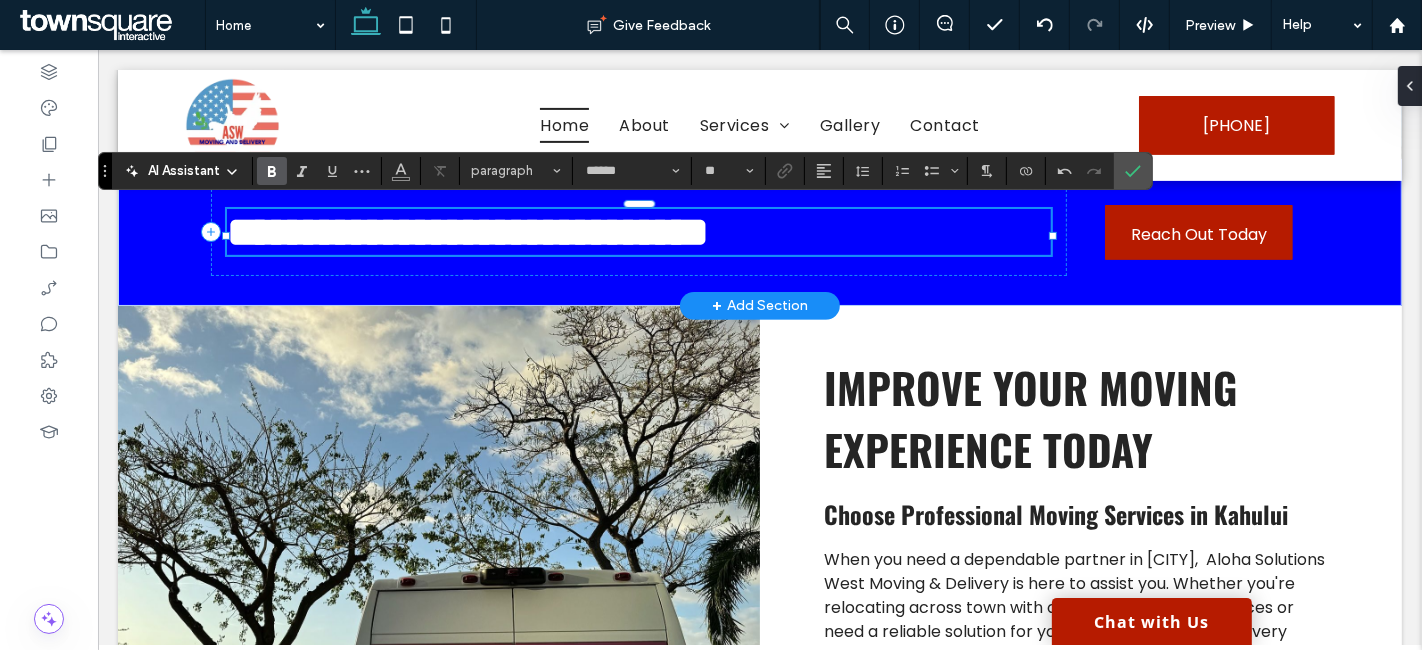 click on "**********" at bounding box center (467, 232) 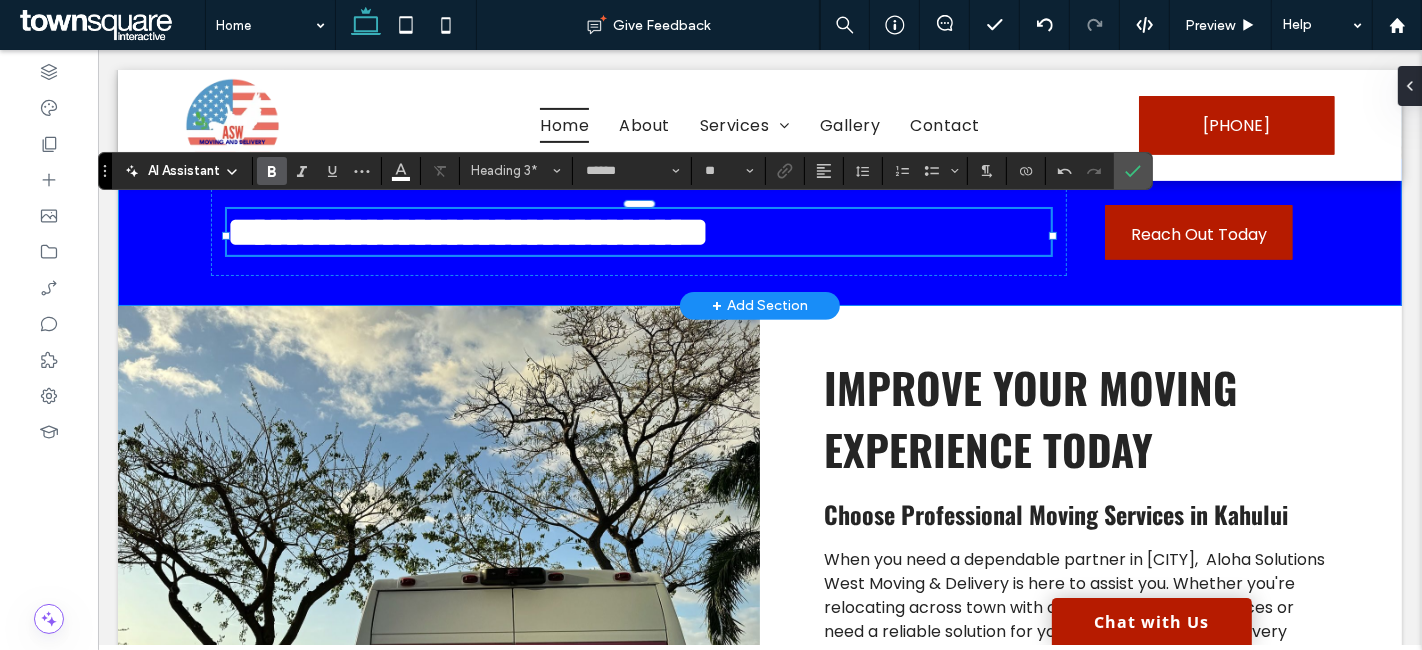 type 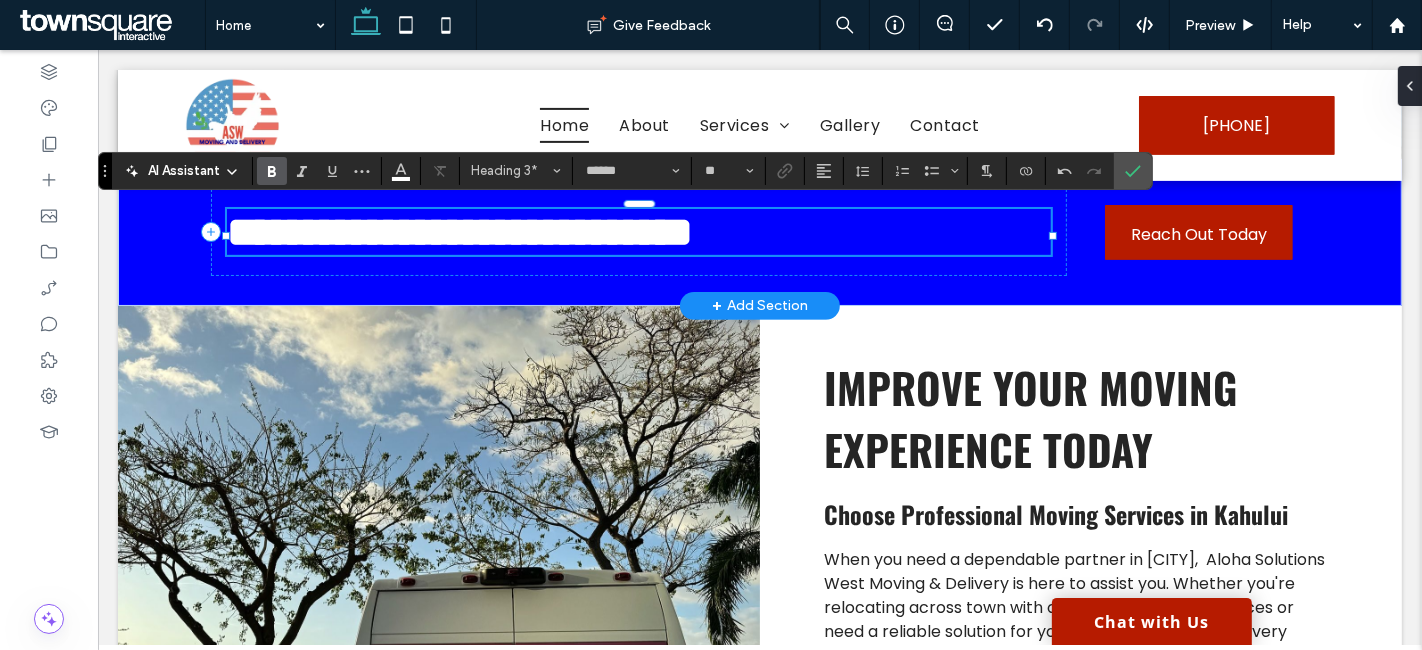 click on "**********" at bounding box center [459, 232] 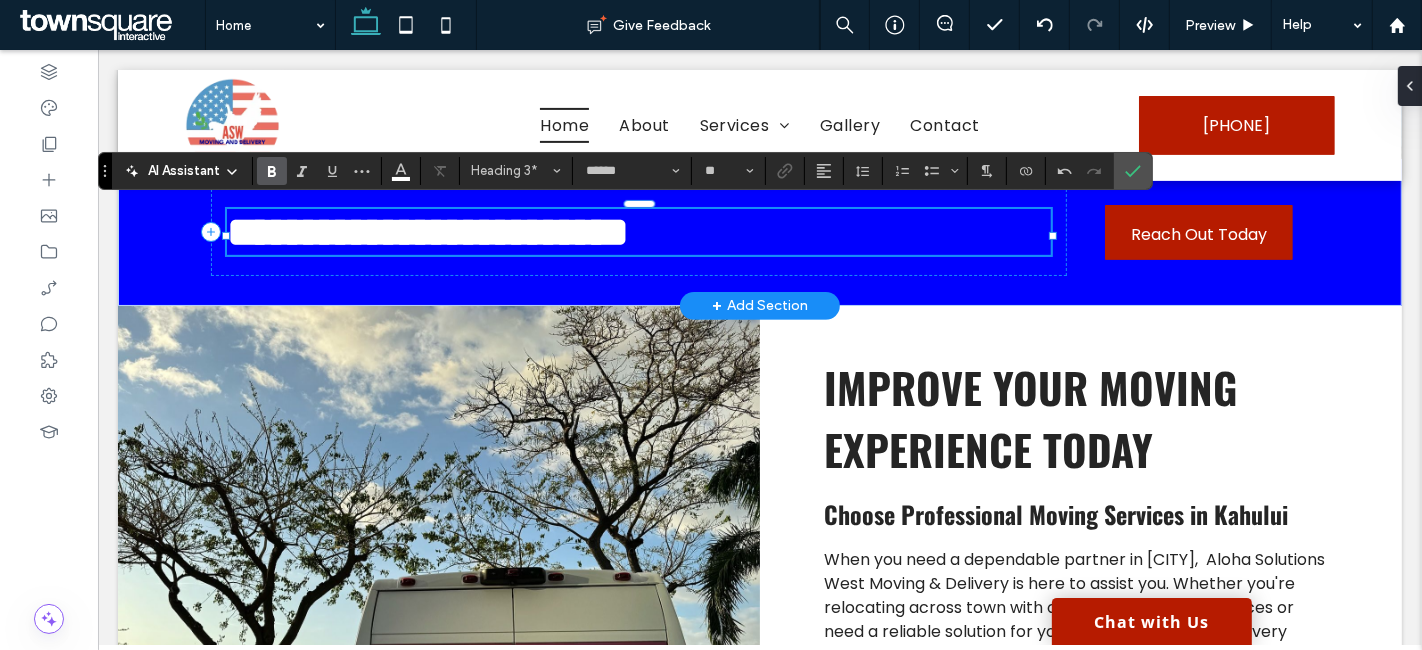 click on "**********" at bounding box center (638, 232) 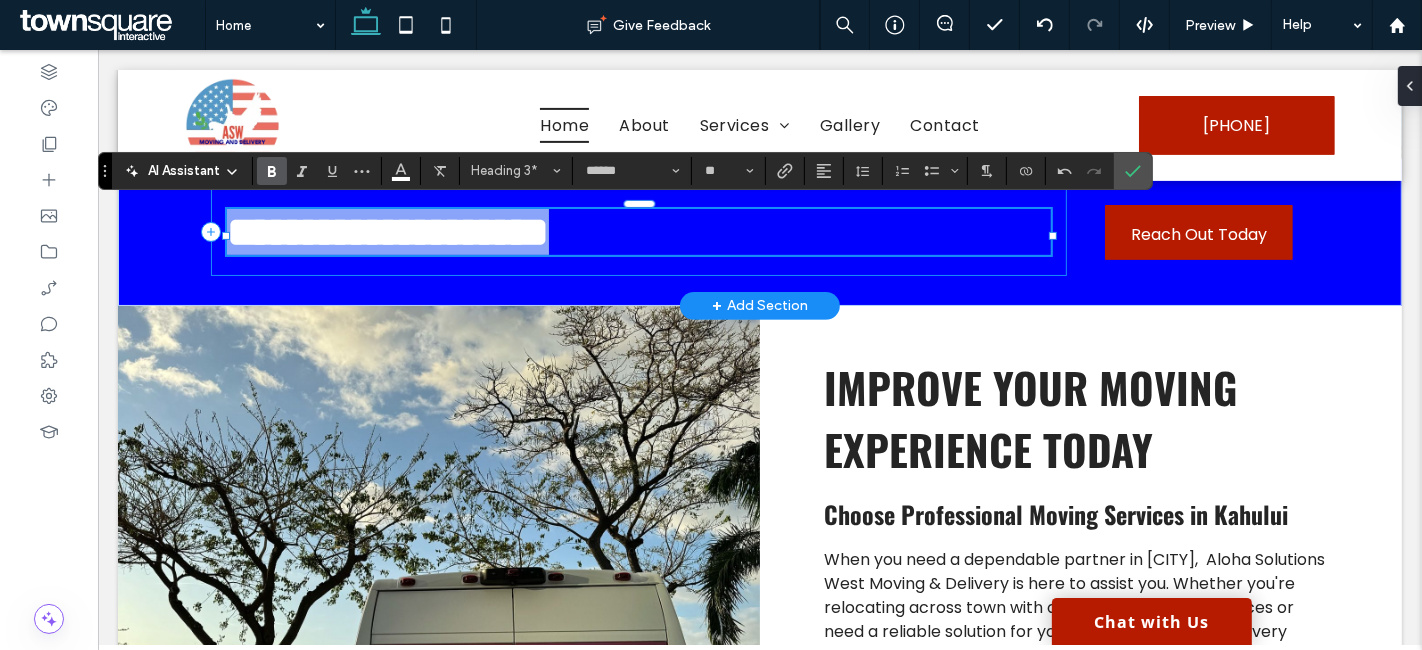 drag, startPoint x: 634, startPoint y: 241, endPoint x: 213, endPoint y: 244, distance: 421.01068 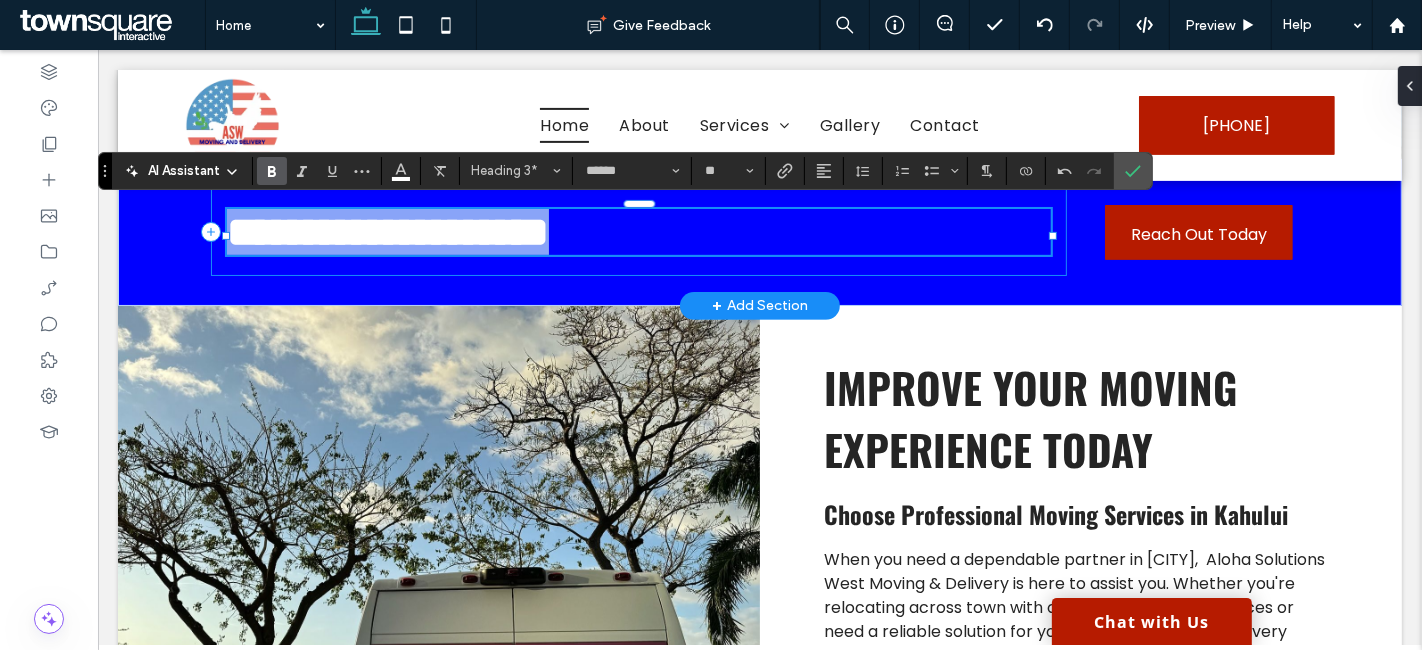 click on "**********" at bounding box center (638, 232) 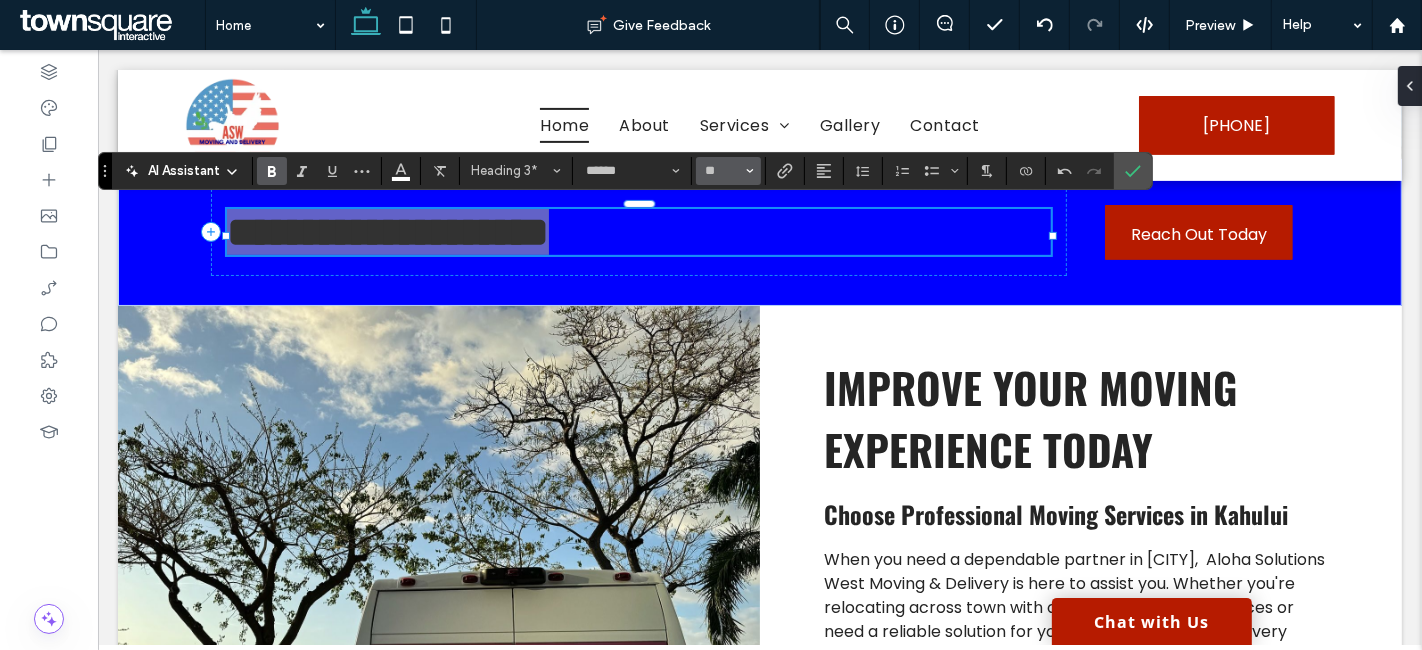 click at bounding box center [750, 171] 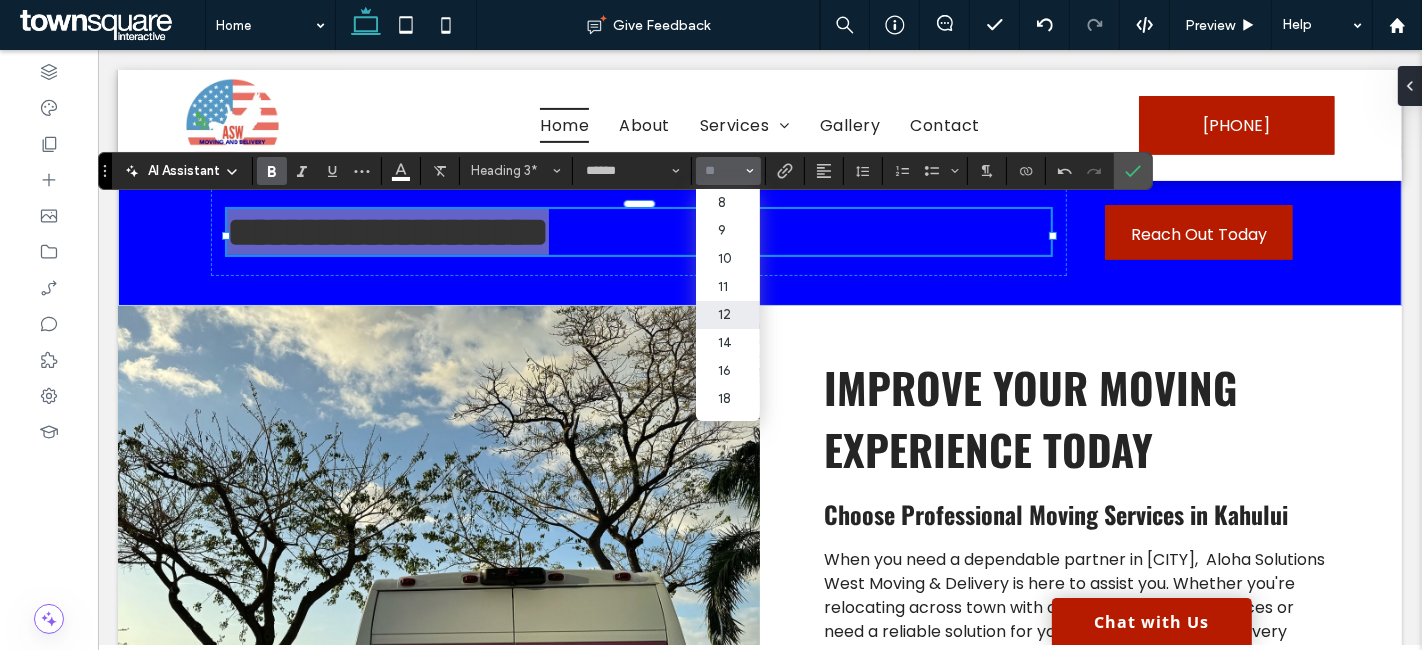 scroll, scrollTop: 222, scrollLeft: 0, axis: vertical 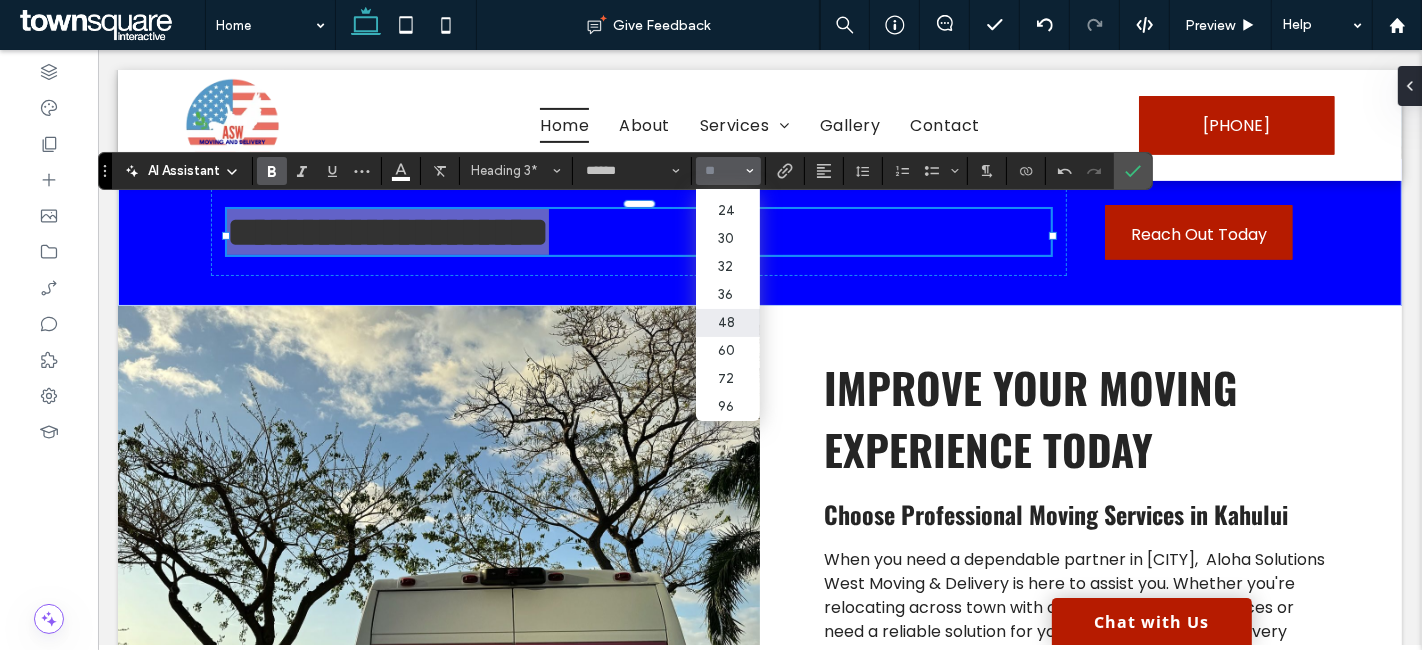 click on "48" at bounding box center (728, 323) 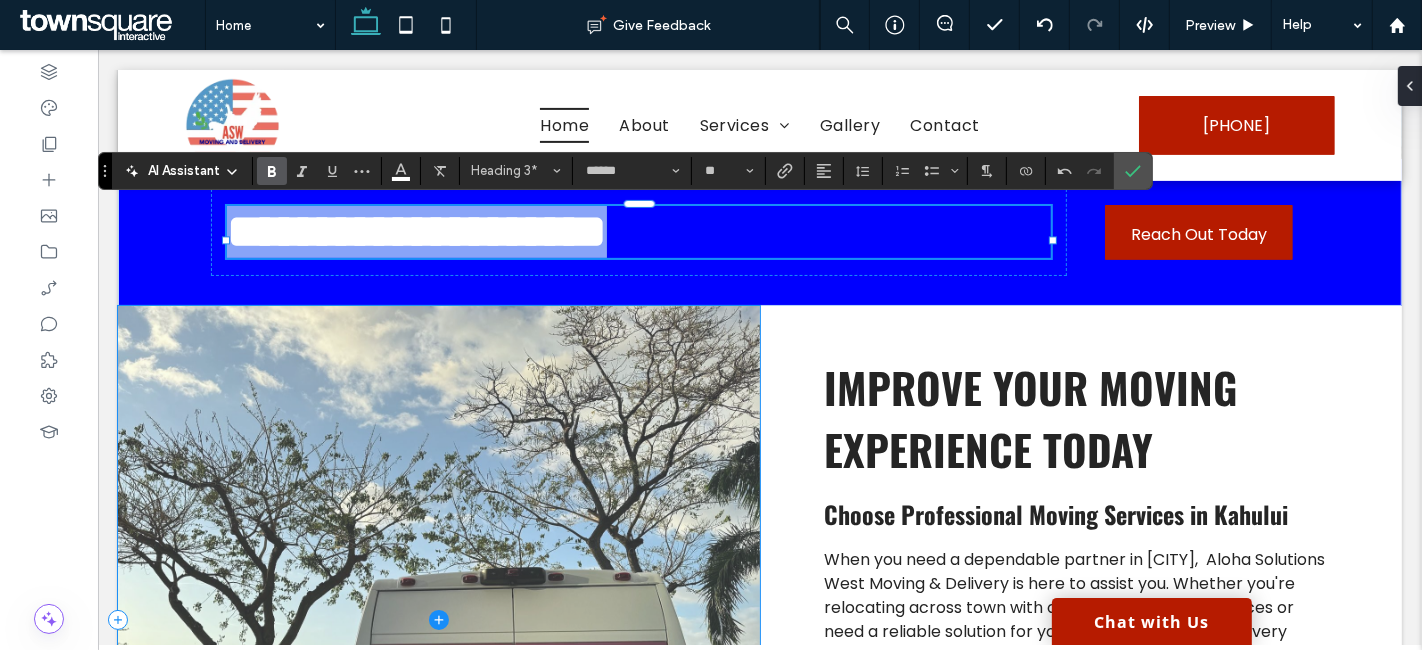 type on "**" 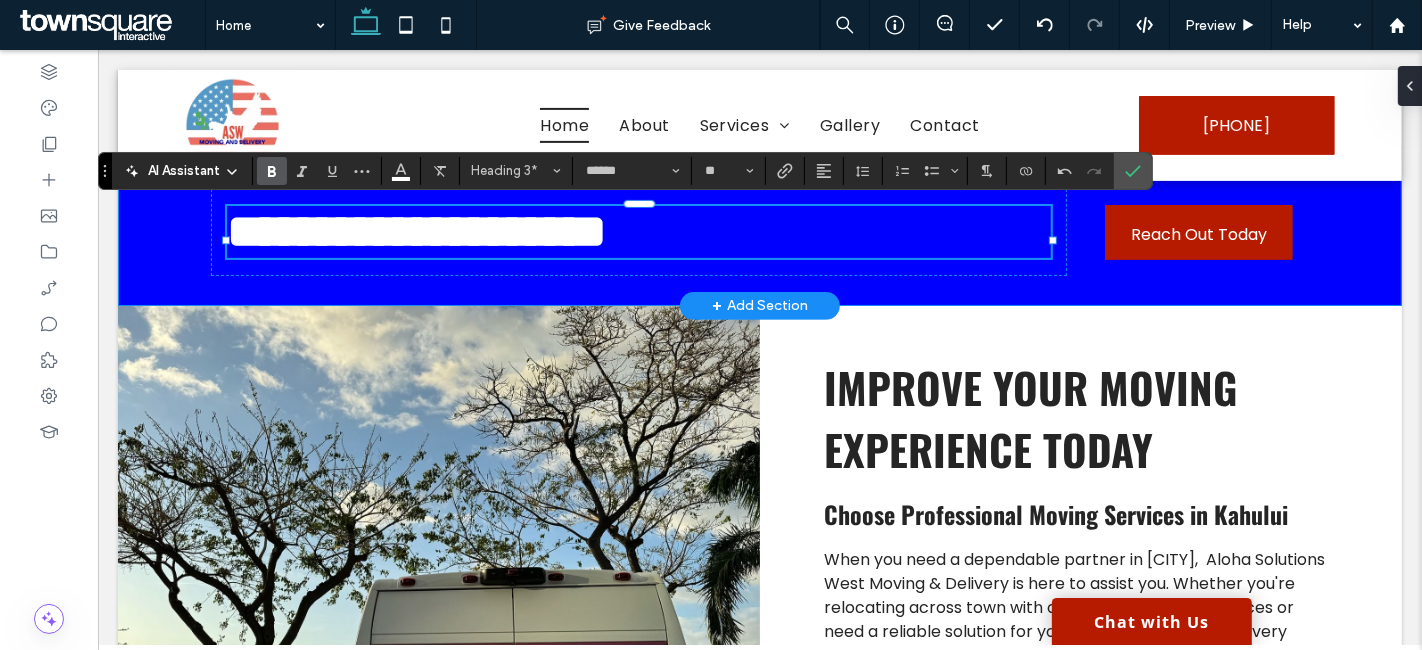 click on "**********" at bounding box center (759, 232) 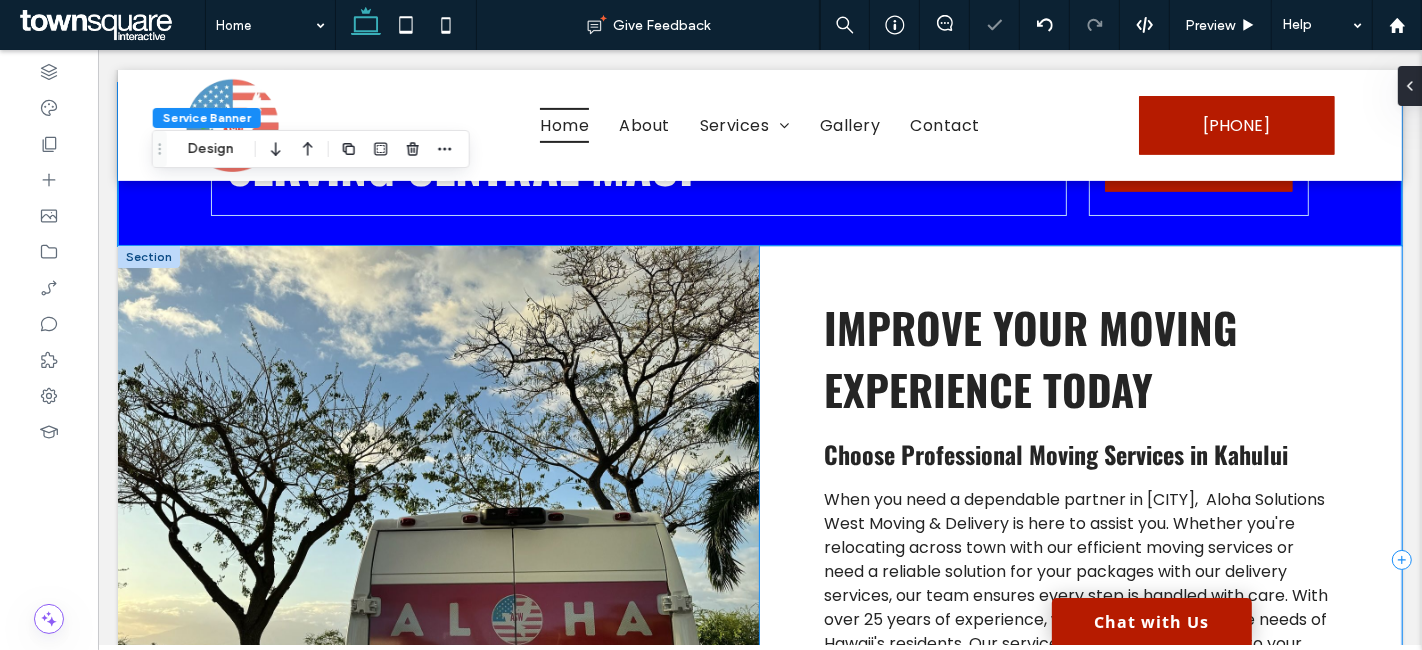 scroll, scrollTop: 661, scrollLeft: 0, axis: vertical 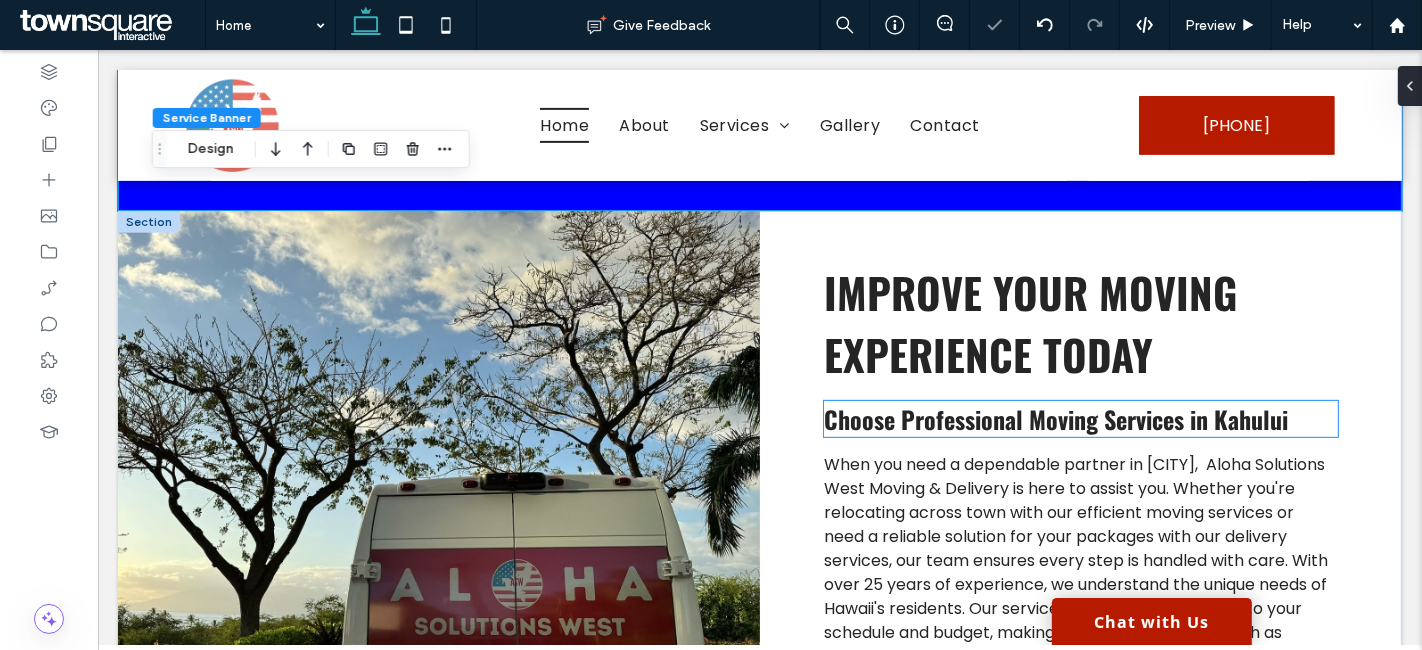click on "Choose Professional Moving Services in Kahului" at bounding box center [1055, 419] 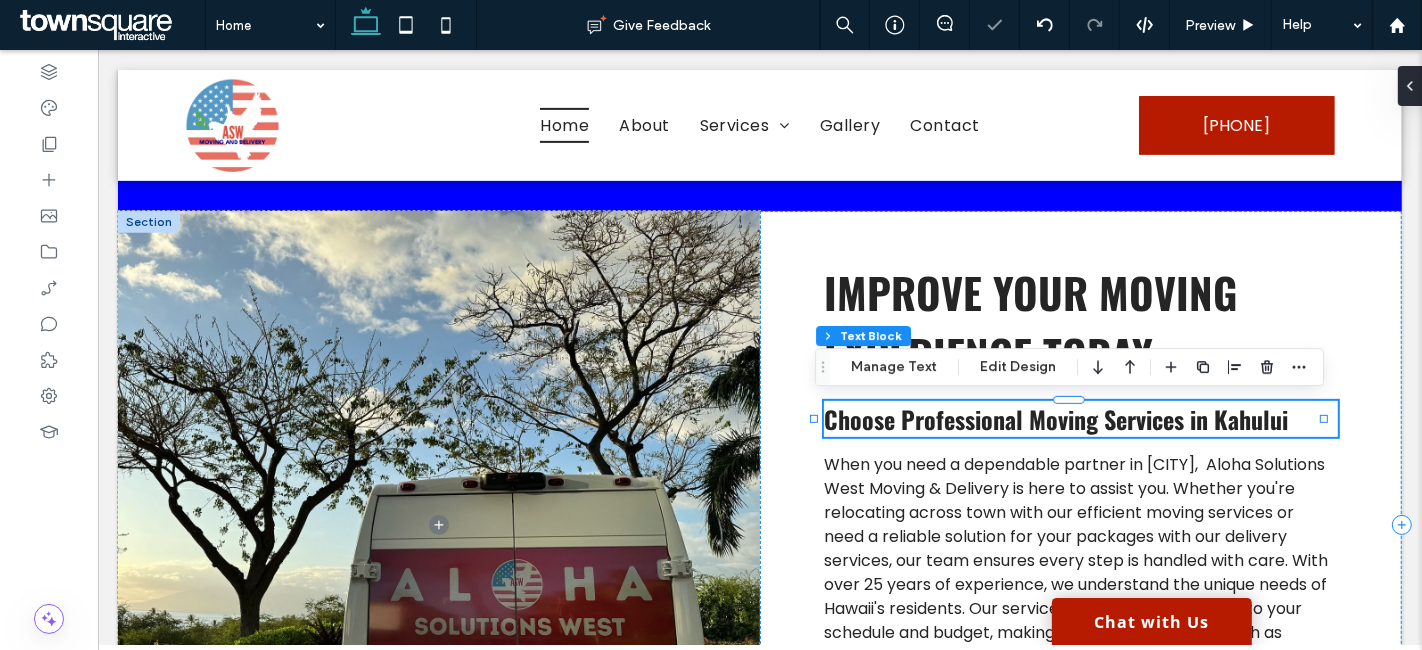 click on "Choose Professional Moving Services in Kahului" at bounding box center [1055, 419] 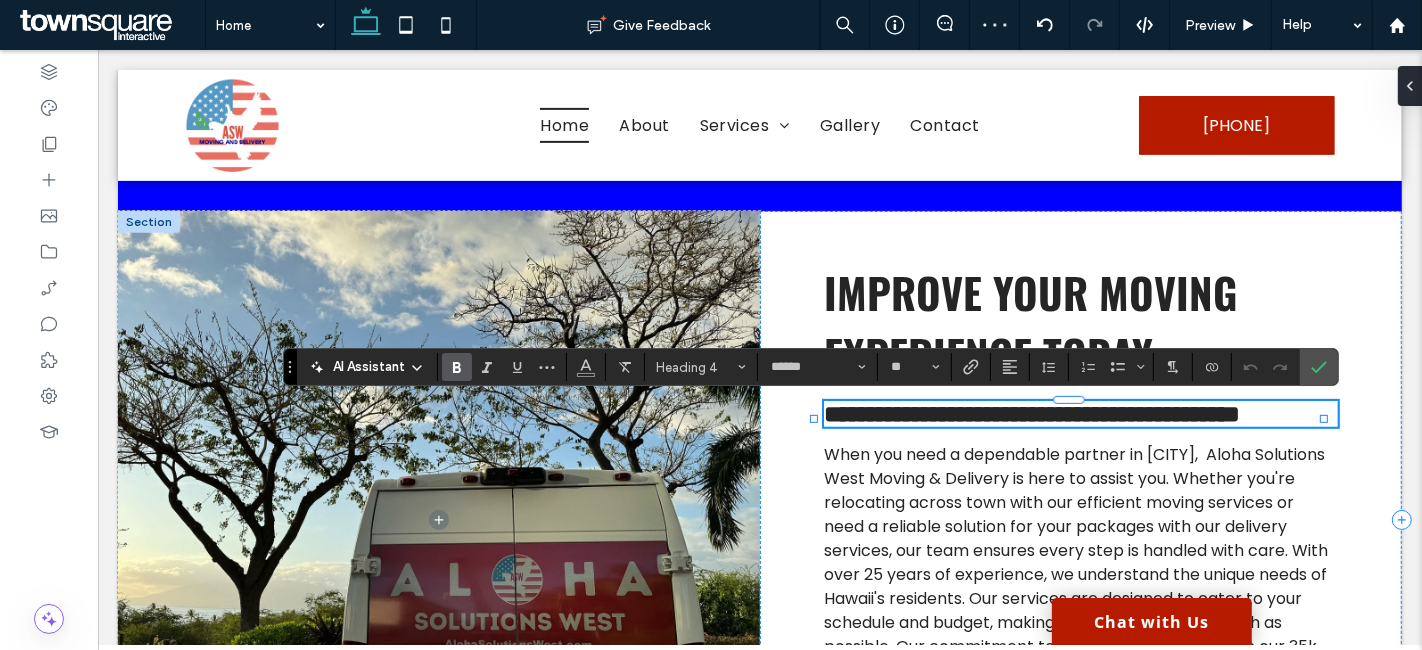 click on "**********" at bounding box center [1031, 414] 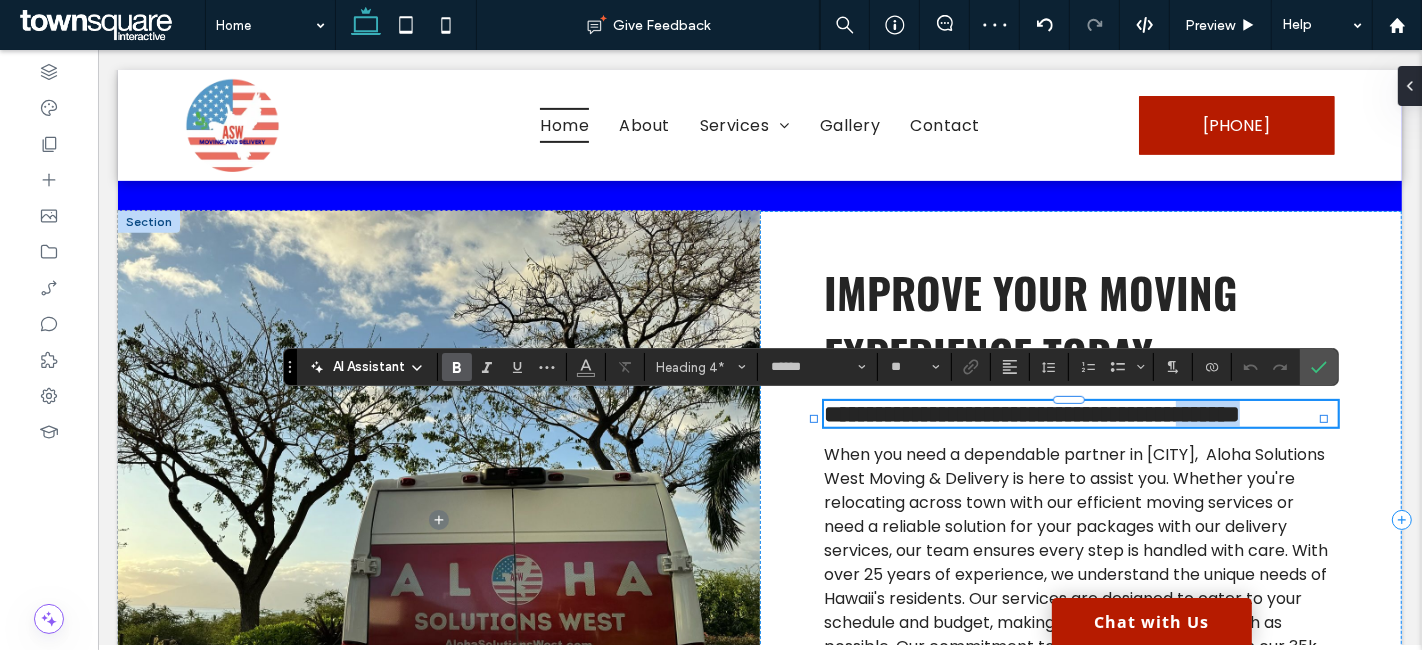 click on "**********" at bounding box center (1031, 414) 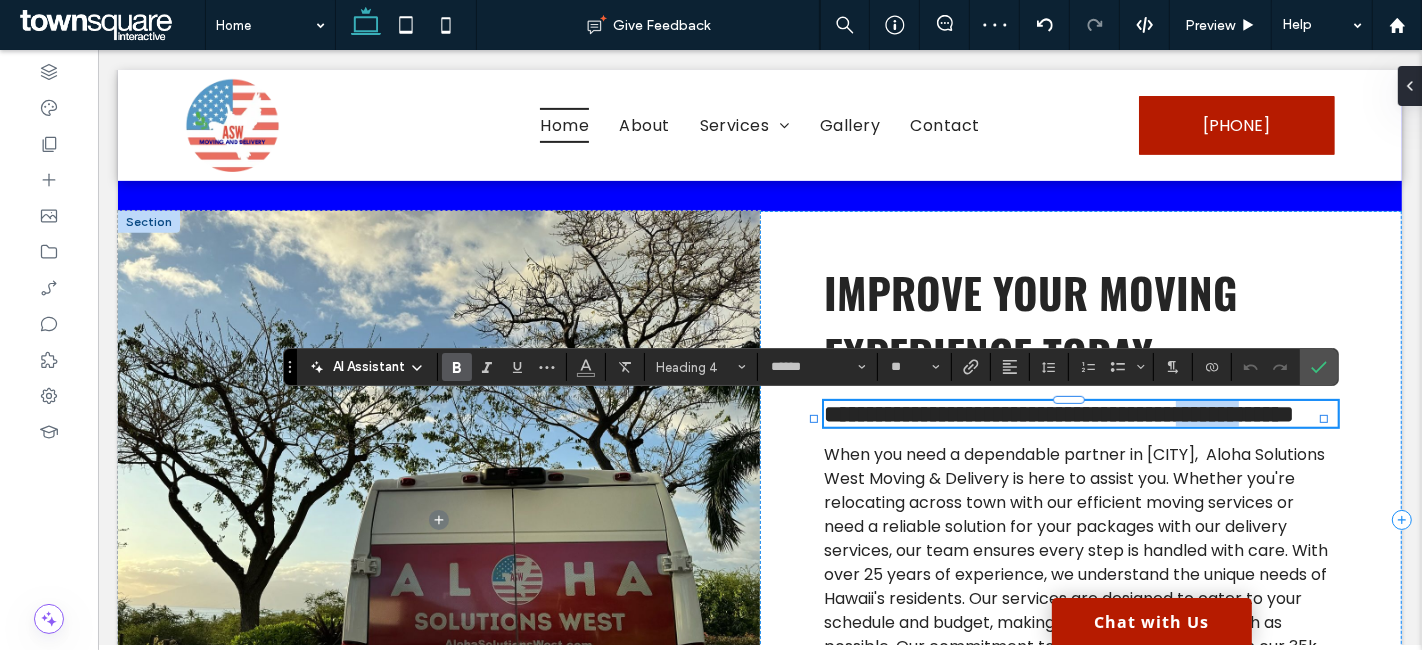 type on "*******" 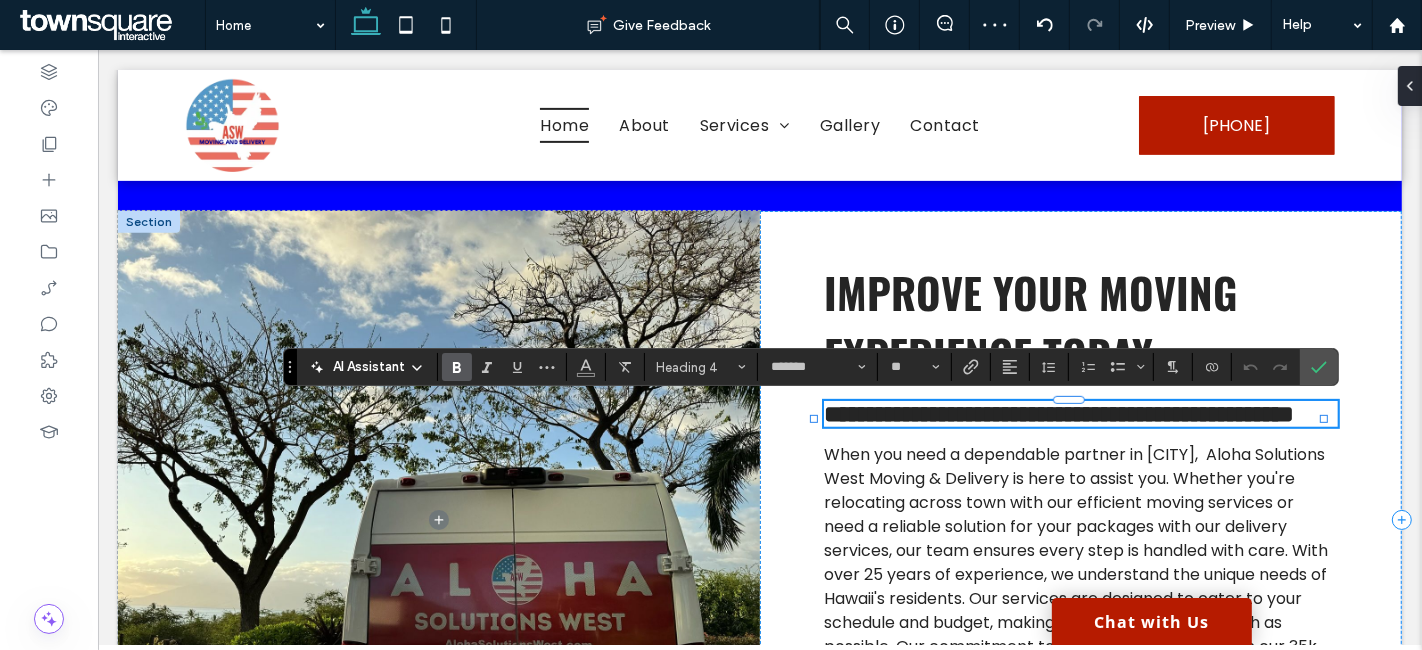 scroll, scrollTop: 0, scrollLeft: 0, axis: both 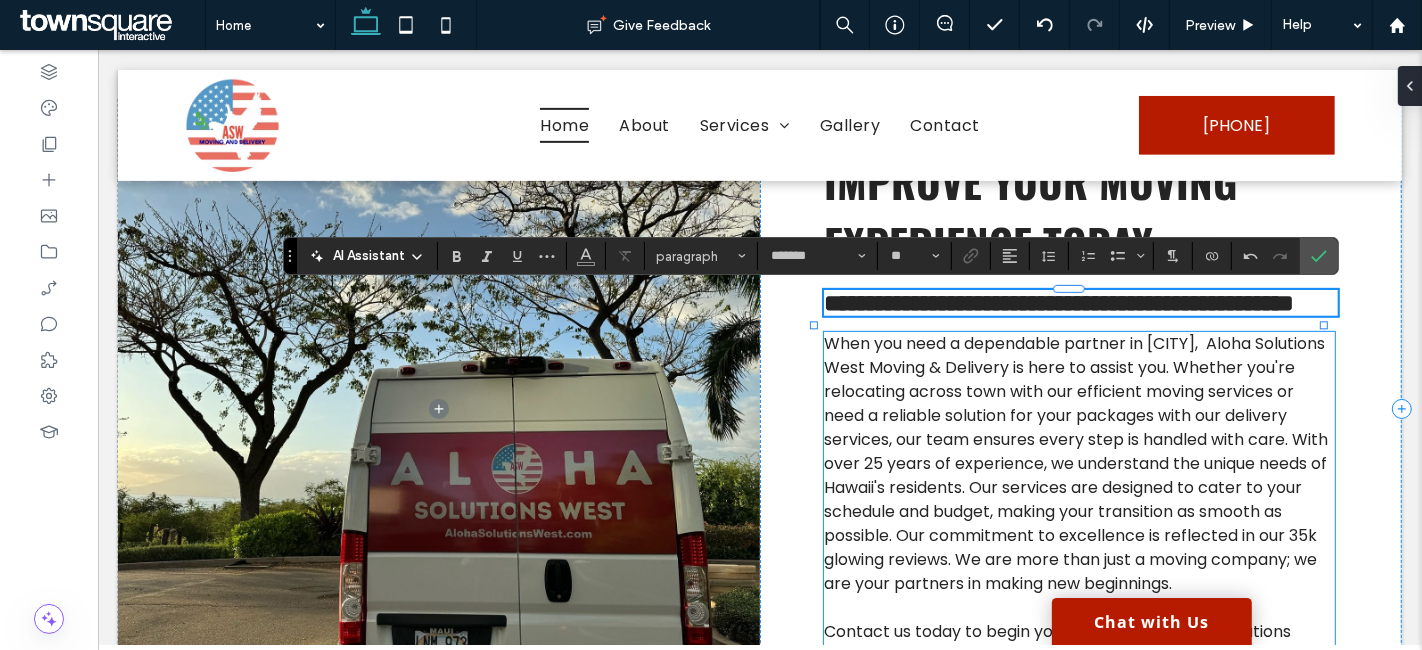 click on "When you need a dependable partner in Kahului,  Aloha Solutions West Moving & Delivery is here to assist you. Whether you're relocating across town with our efficient moving services or need a reliable solution for your packages with our delivery services, our team ensures every step is handled with care. With over 25 years of experience, we understand the unique needs of Hawaii's residents. Our services are designed to cater to your schedule and budget, making your transition as smooth as possible. Our commitment to excellence is reflected in our 35k glowing reviews. We are more than just a moving company; we are your partners in making new beginnings." at bounding box center [1075, 463] 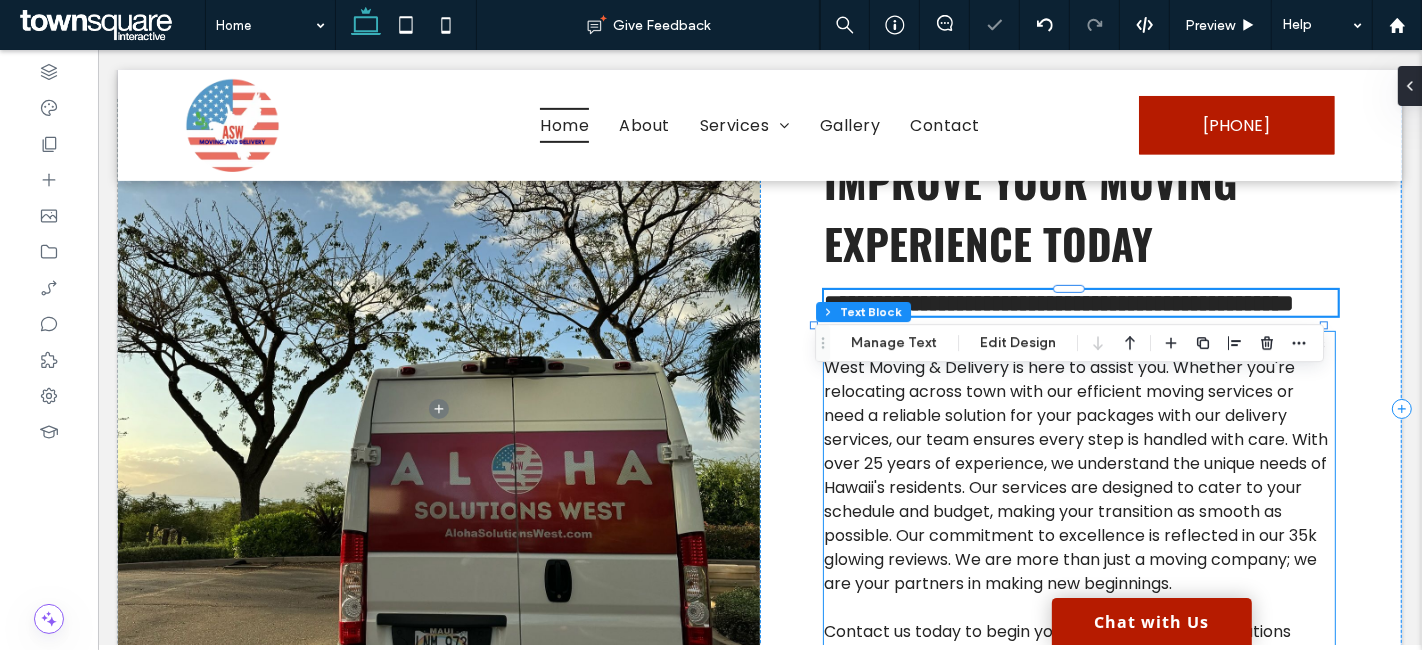 click on "When you need a dependable partner in Kahului,  Aloha Solutions West Moving & Delivery is here to assist you. Whether you're relocating across town with our efficient moving services or need a reliable solution for your packages with our delivery services, our team ensures every step is handled with care. With over 25 years of experience, we understand the unique needs of Hawaii's residents. Our services are designed to cater to your schedule and budget, making your transition as smooth as possible. Our commitment to excellence is reflected in our 35k glowing reviews. We are more than just a moving company; we are your partners in making new beginnings." at bounding box center (1075, 463) 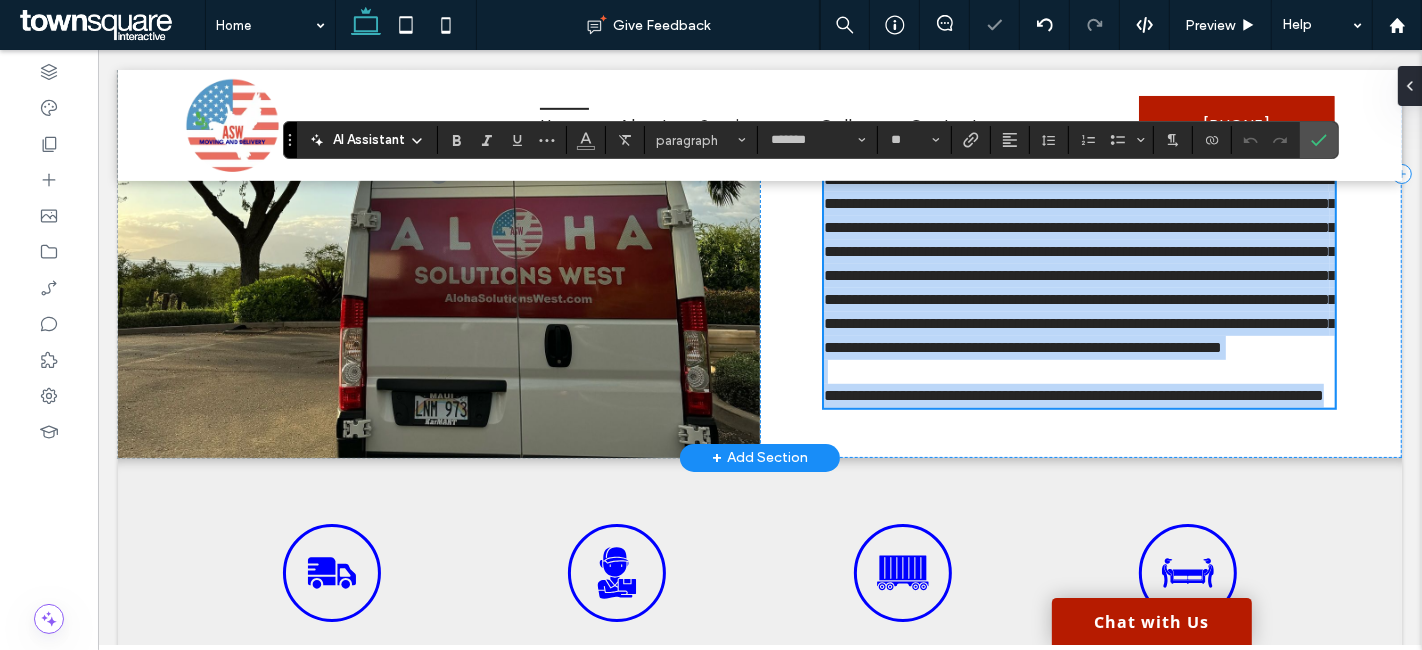 scroll, scrollTop: 871, scrollLeft: 0, axis: vertical 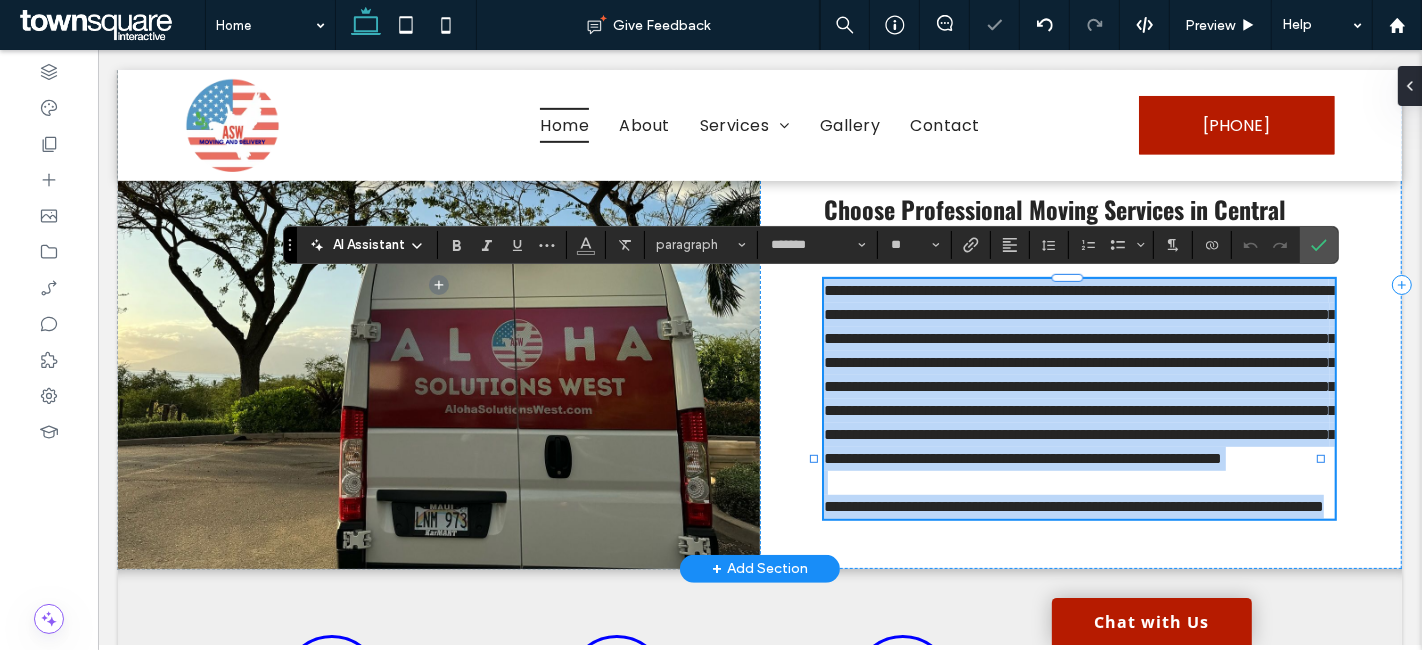 click on "**********" at bounding box center (1079, 374) 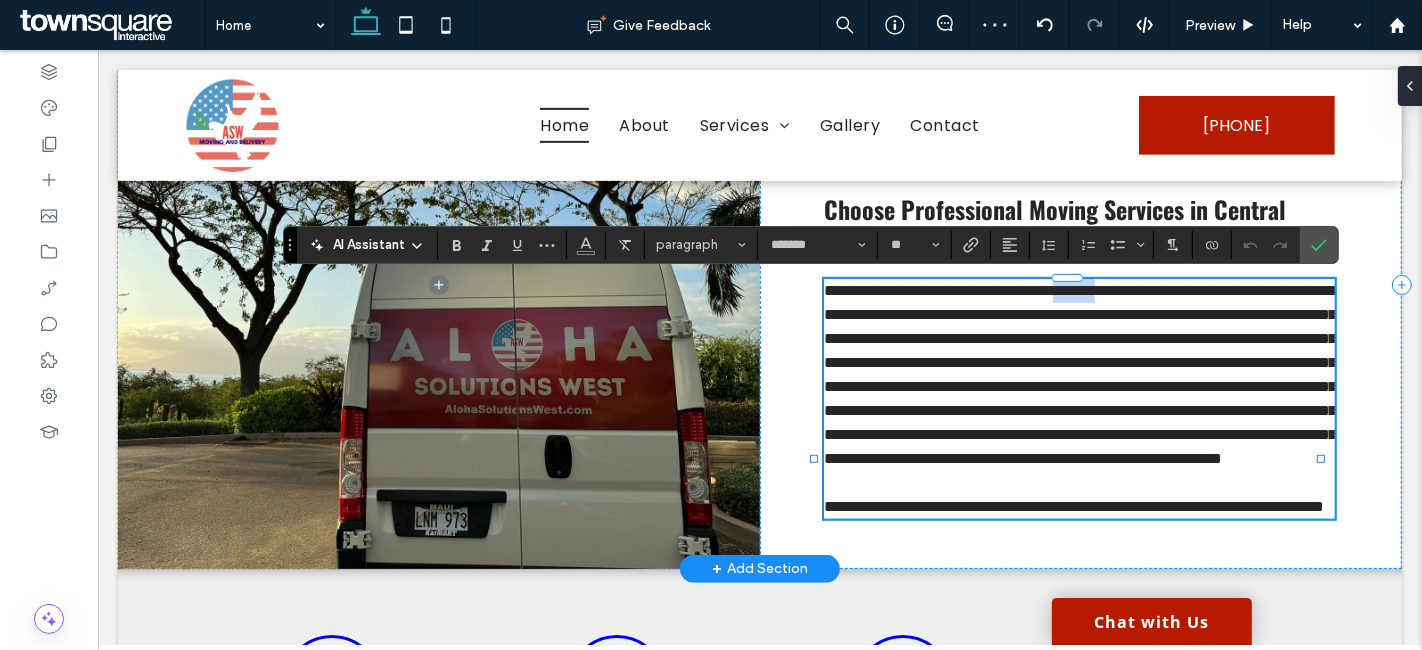 click on "**********" at bounding box center [1079, 374] 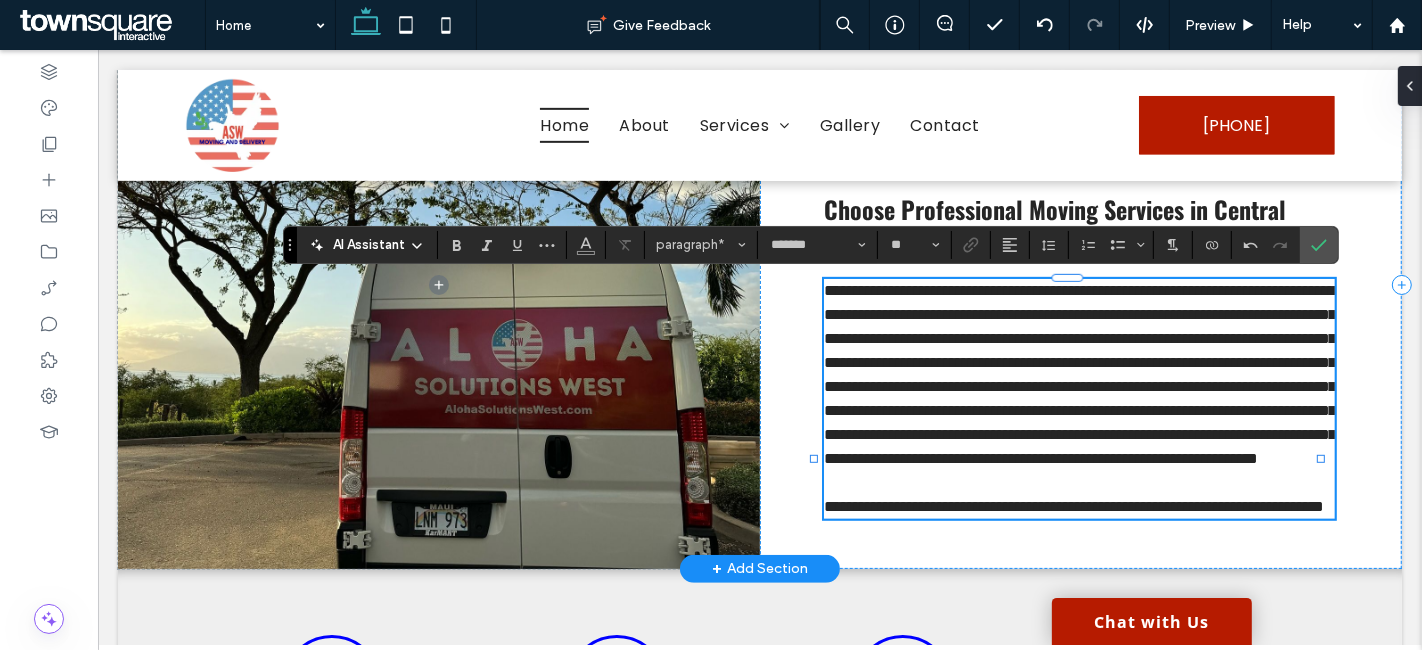 drag, startPoint x: 1250, startPoint y: 287, endPoint x: 1256, endPoint y: 320, distance: 33.54102 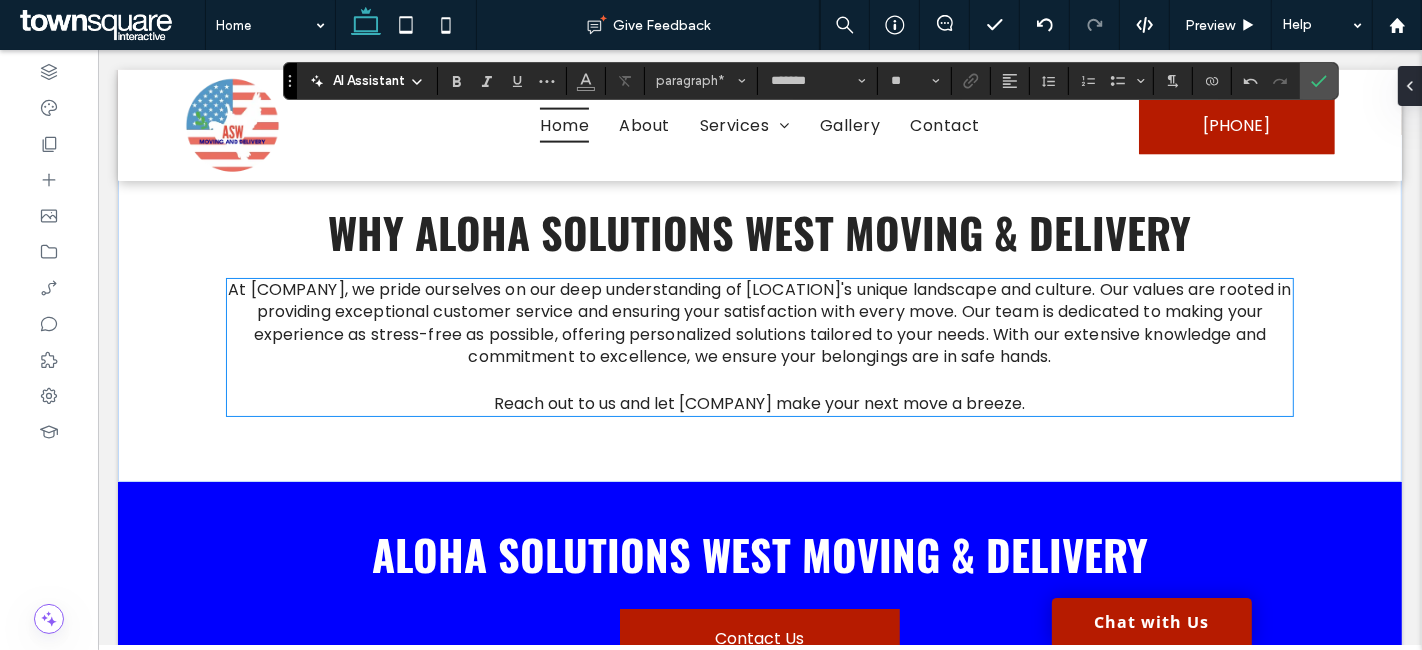 scroll, scrollTop: 2480, scrollLeft: 0, axis: vertical 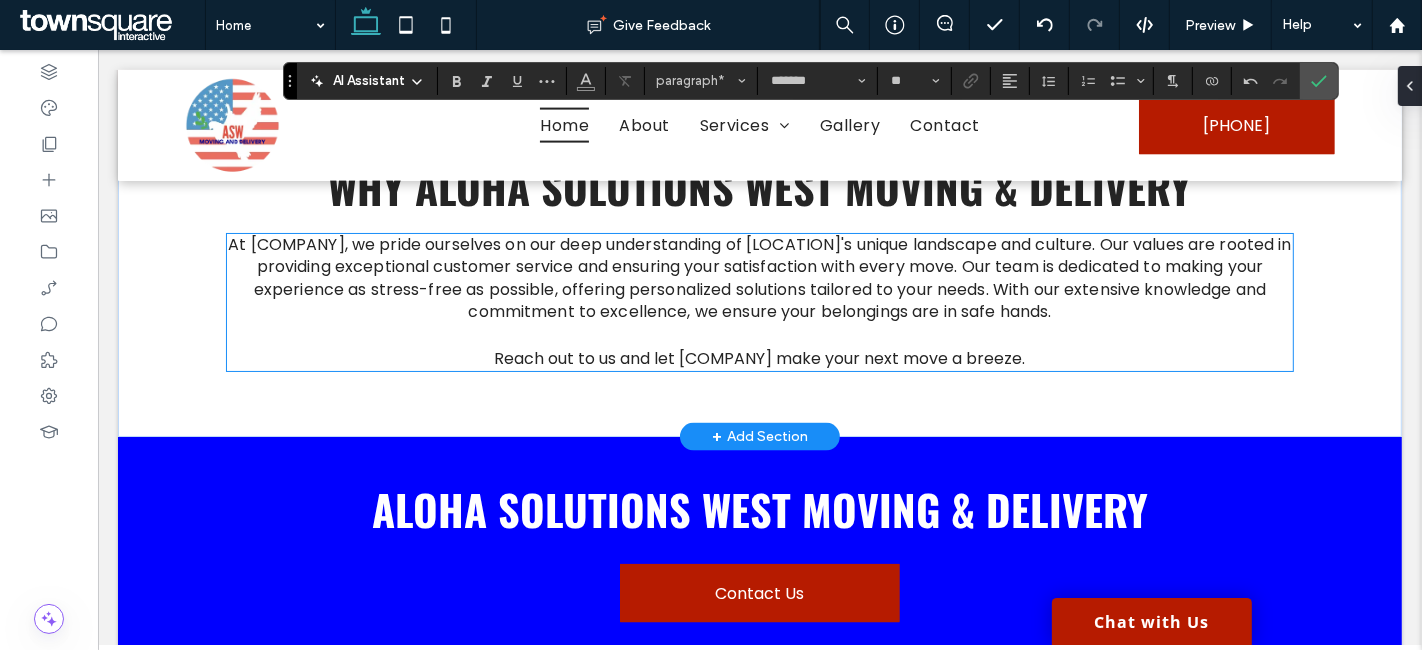 click on "At  Aloha Solutions West Moving & Delivery, we pride ourselves on our deep understanding of Kahului's unique landscape and culture. Our values are rooted in providing exceptional customer service and ensuring your satisfaction with every move. Our team is dedicated to making your experience as stress-free as possible, offering personalized solutions tailored to your needs. With our extensive knowledge and commitment to excellence, we ensure your belongings are in safe hands." at bounding box center [759, 278] 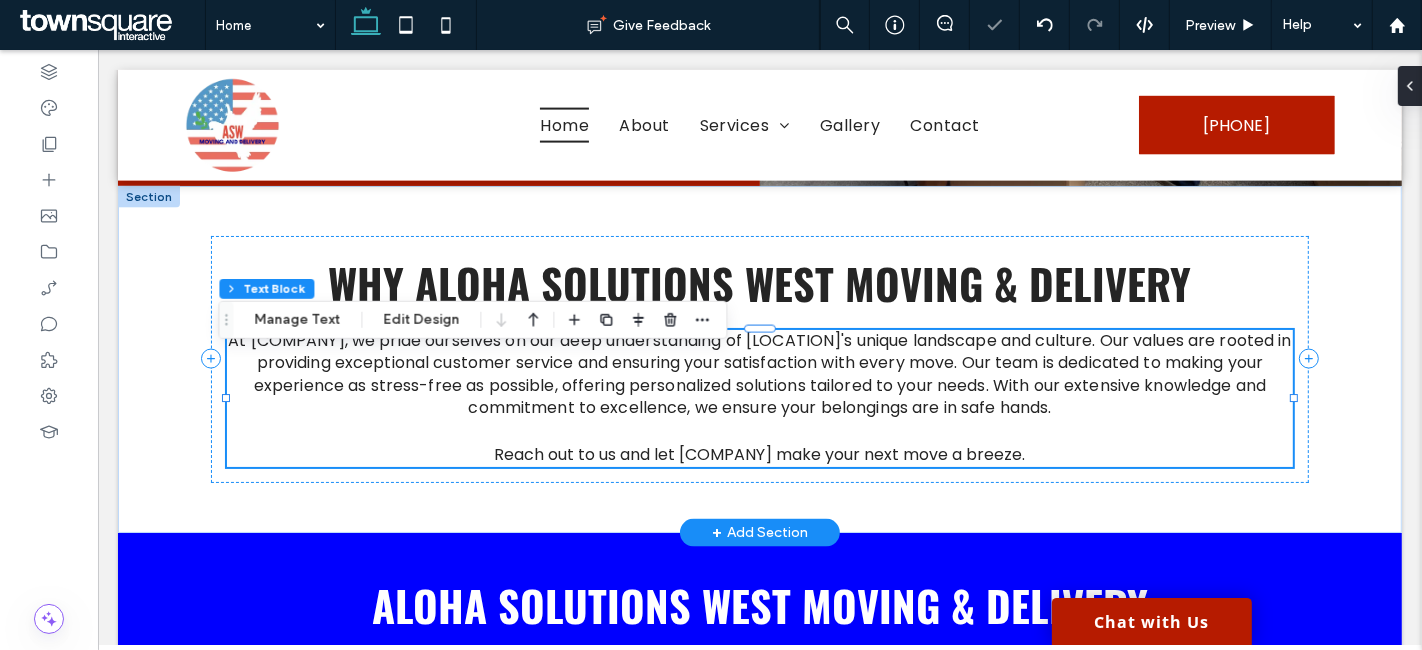 click on "At  Aloha Solutions West Moving & Delivery, we pride ourselves on our deep understanding of Kahului's unique landscape and culture. Our values are rooted in providing exceptional customer service and ensuring your satisfaction with every move. Our team is dedicated to making your experience as stress-free as possible, offering personalized solutions tailored to your needs. With our extensive knowledge and commitment to excellence, we ensure your belongings are in safe hands." at bounding box center (759, 374) 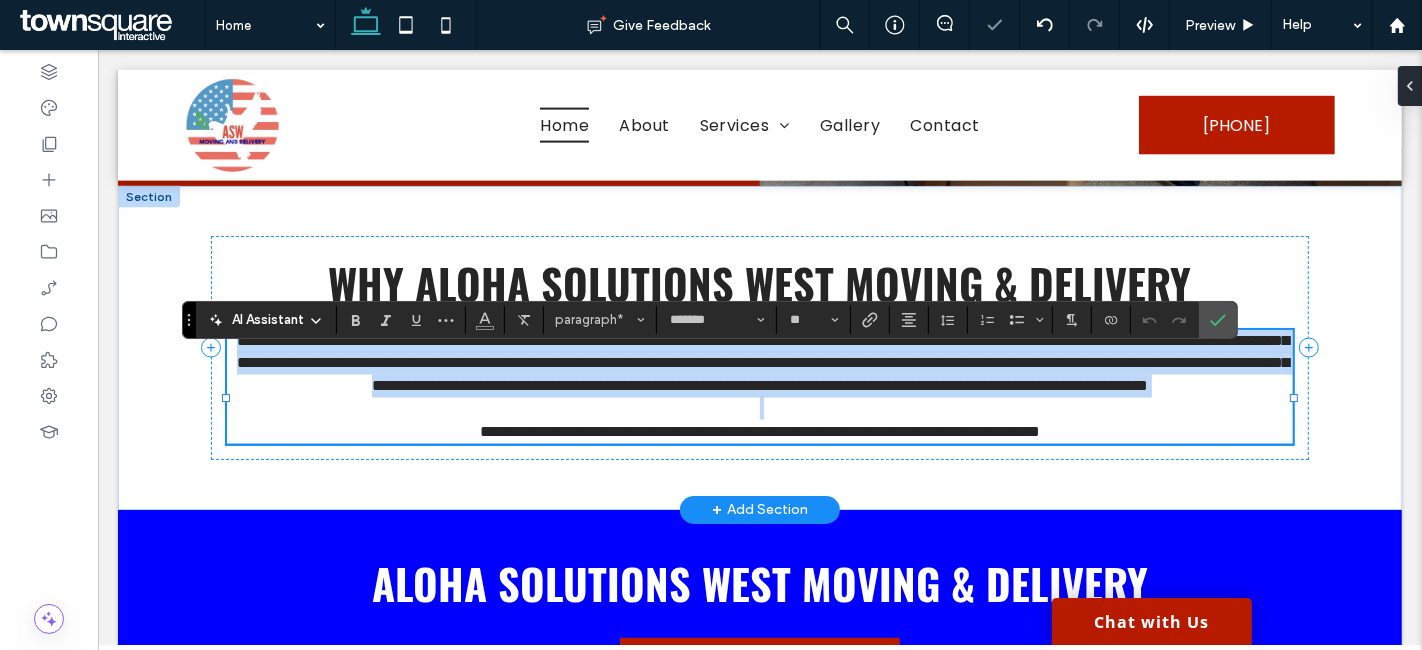 click on "**********" at bounding box center (762, 363) 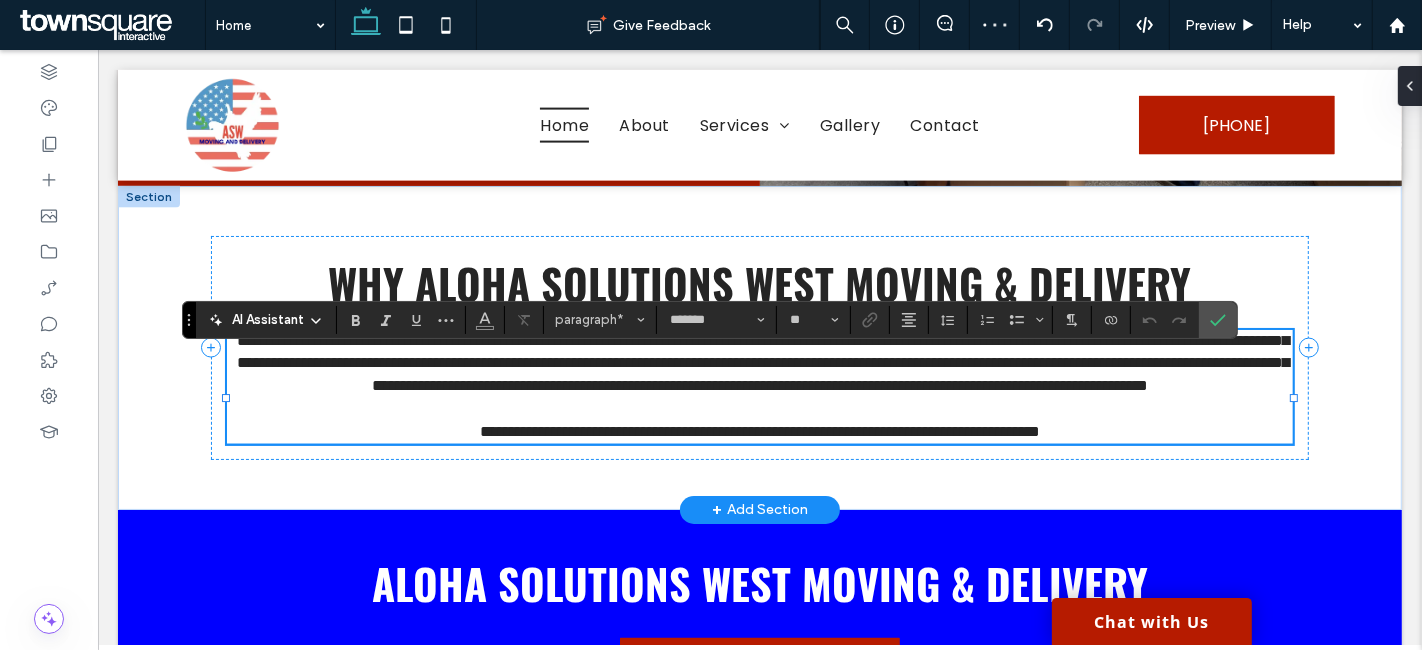 click on "**********" at bounding box center (762, 363) 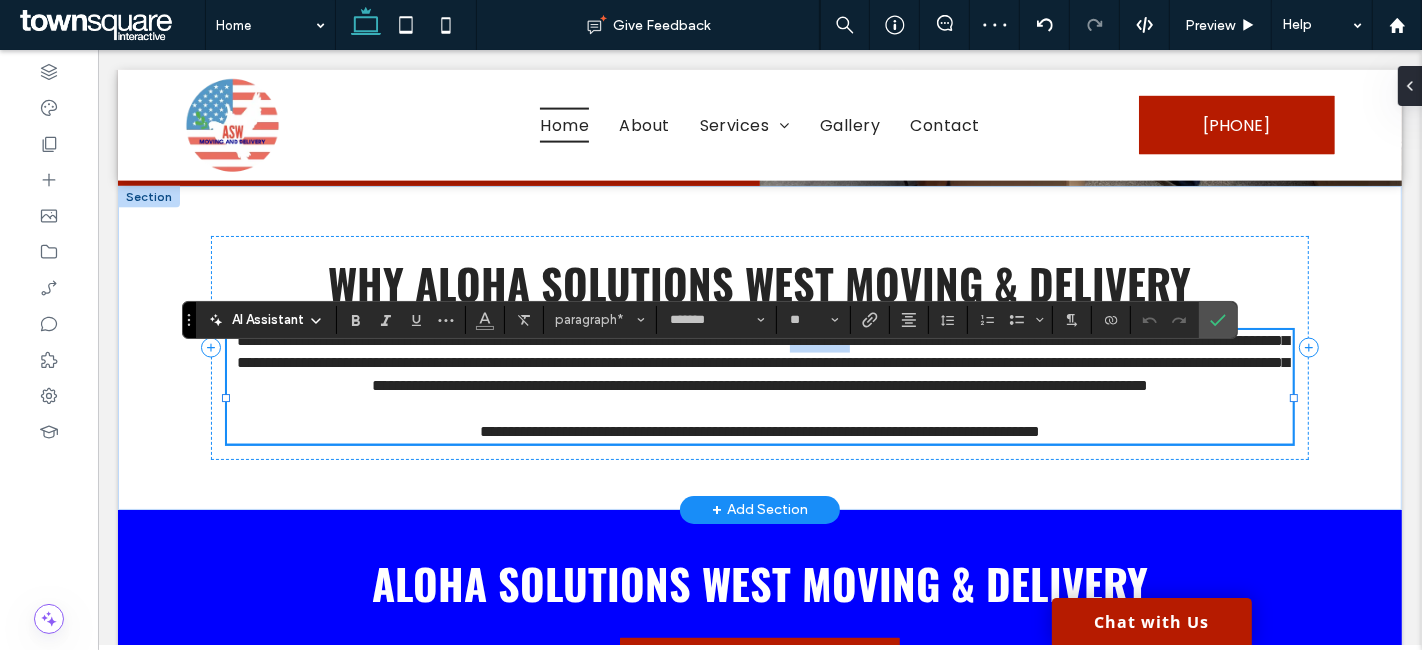click on "**********" at bounding box center [762, 363] 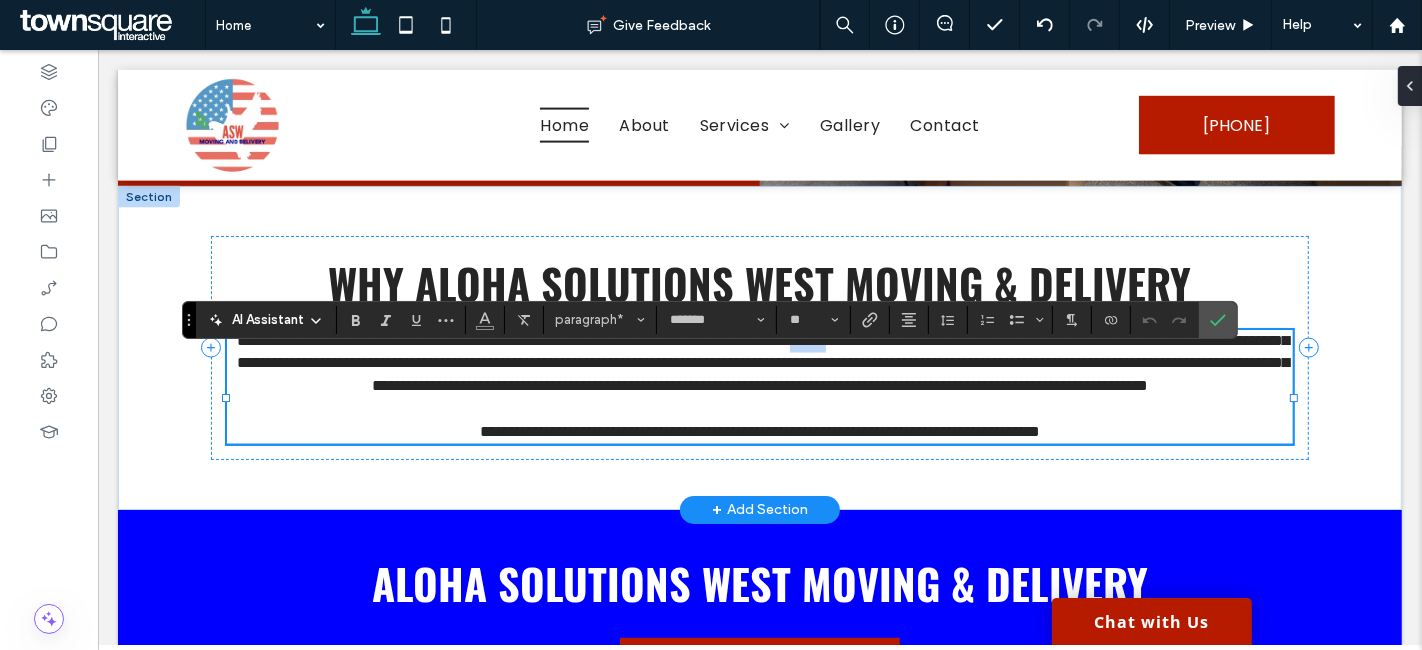 drag, startPoint x: 1055, startPoint y: 359, endPoint x: 996, endPoint y: 366, distance: 59.413803 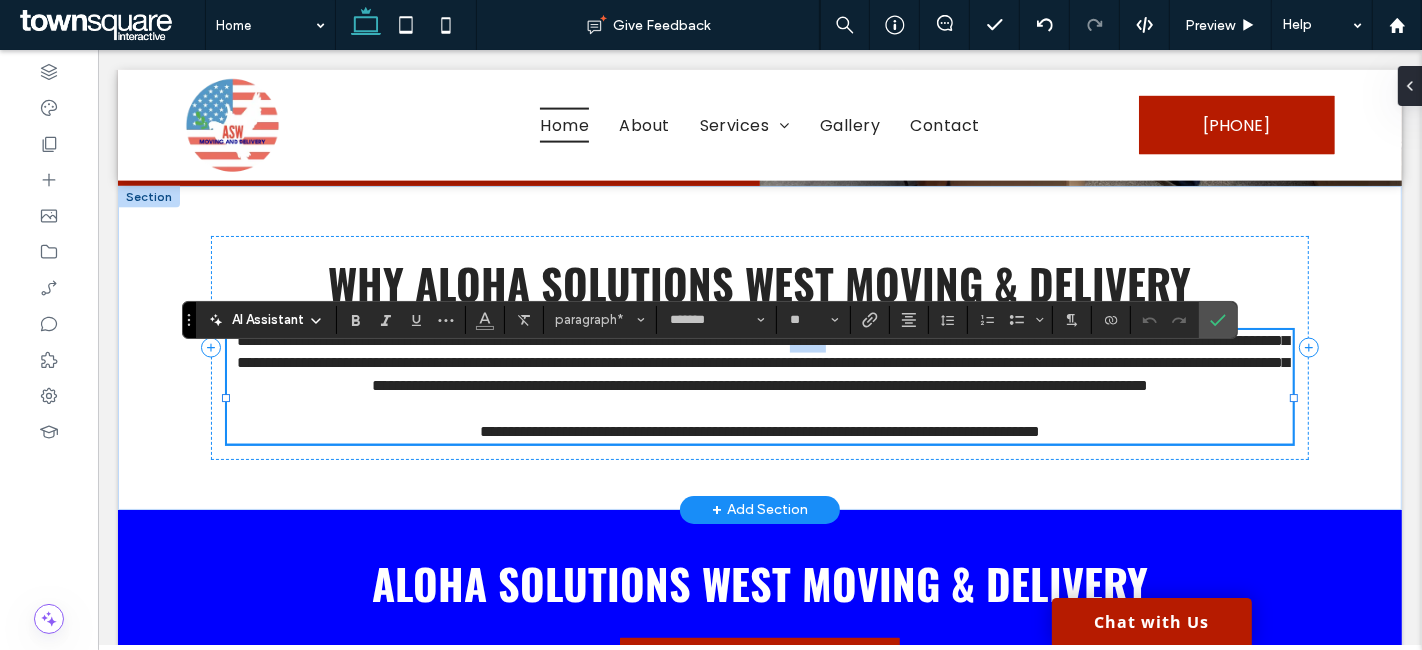 click on "**********" at bounding box center (762, 363) 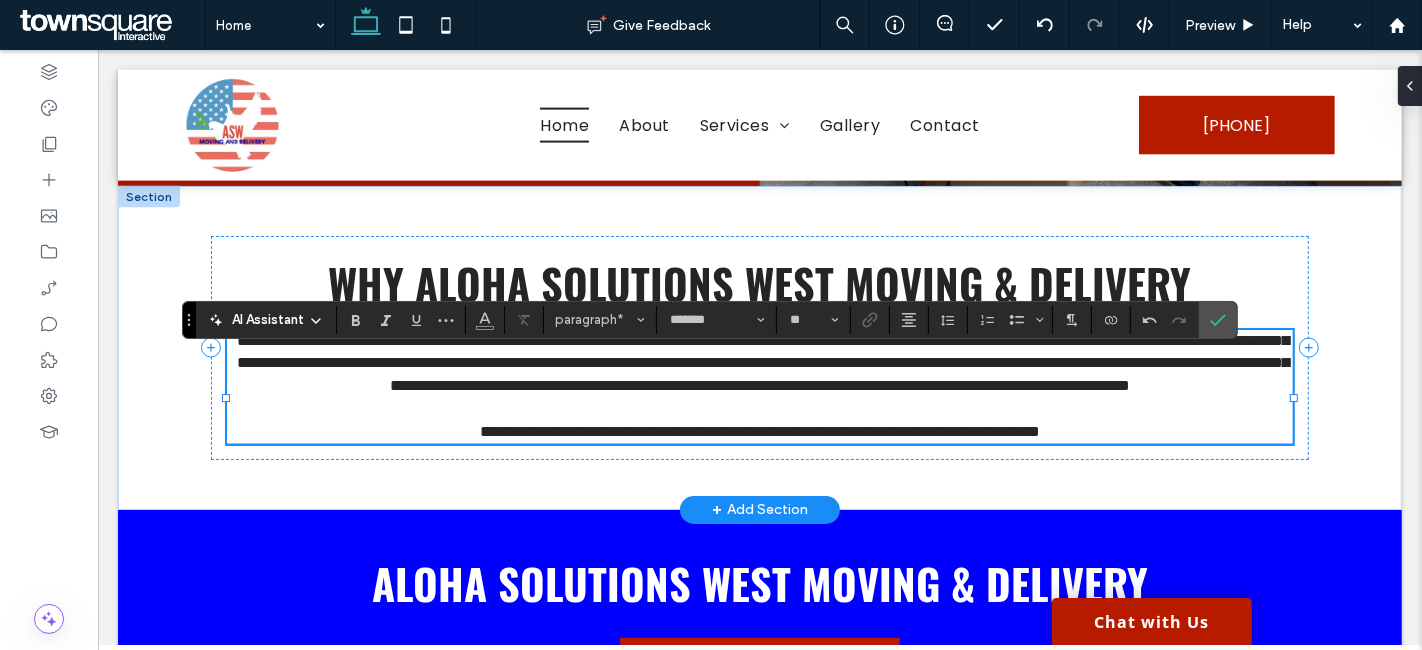 type 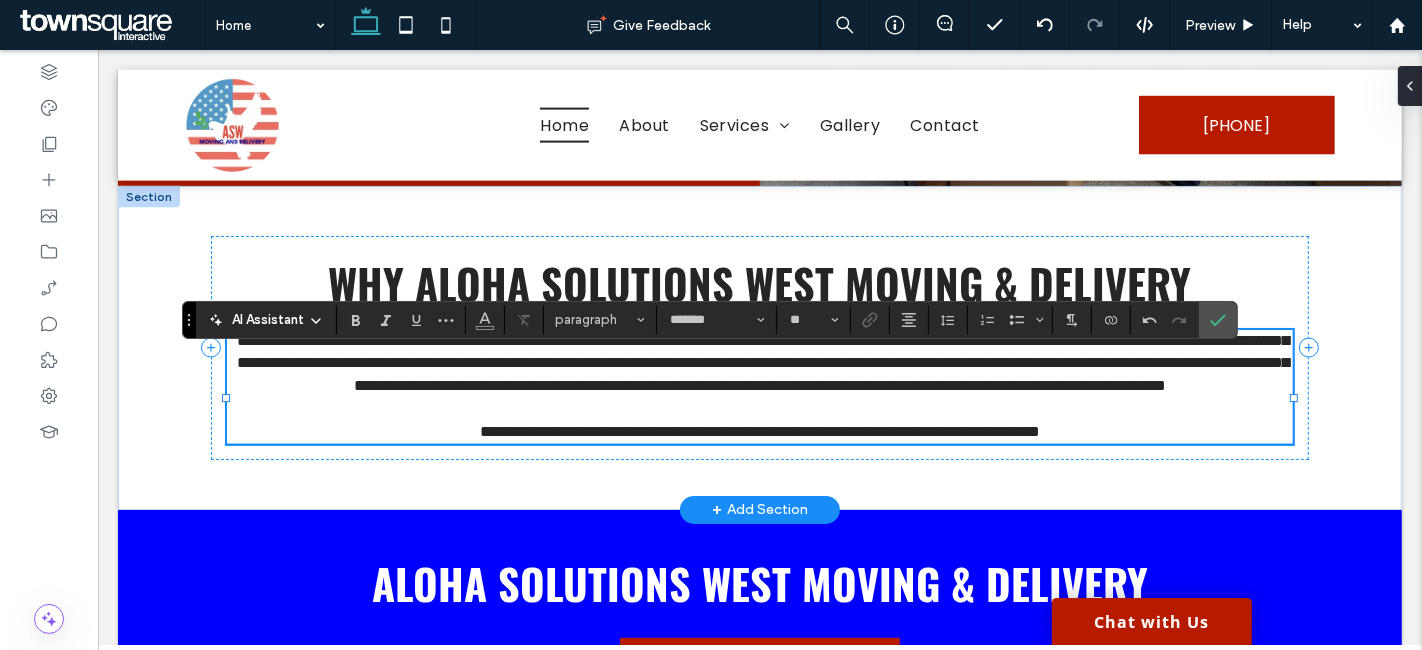 click on "**********" at bounding box center [762, 363] 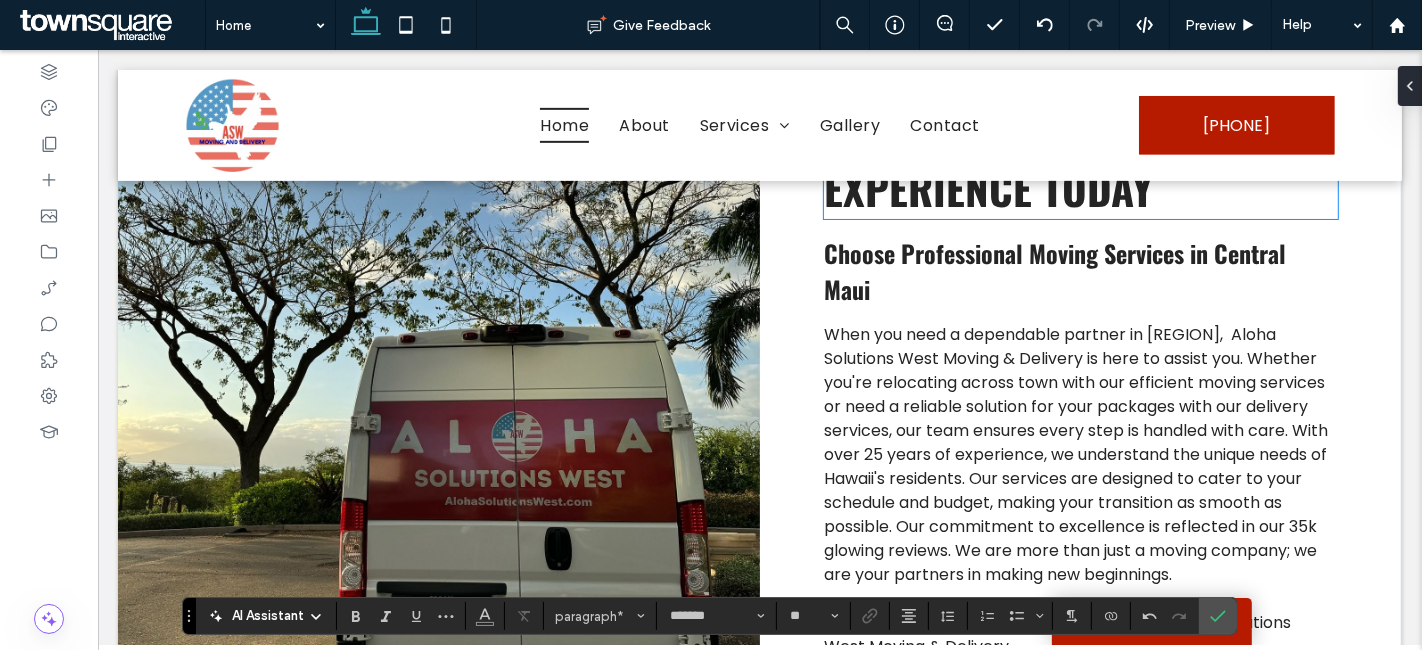 scroll, scrollTop: 1000, scrollLeft: 0, axis: vertical 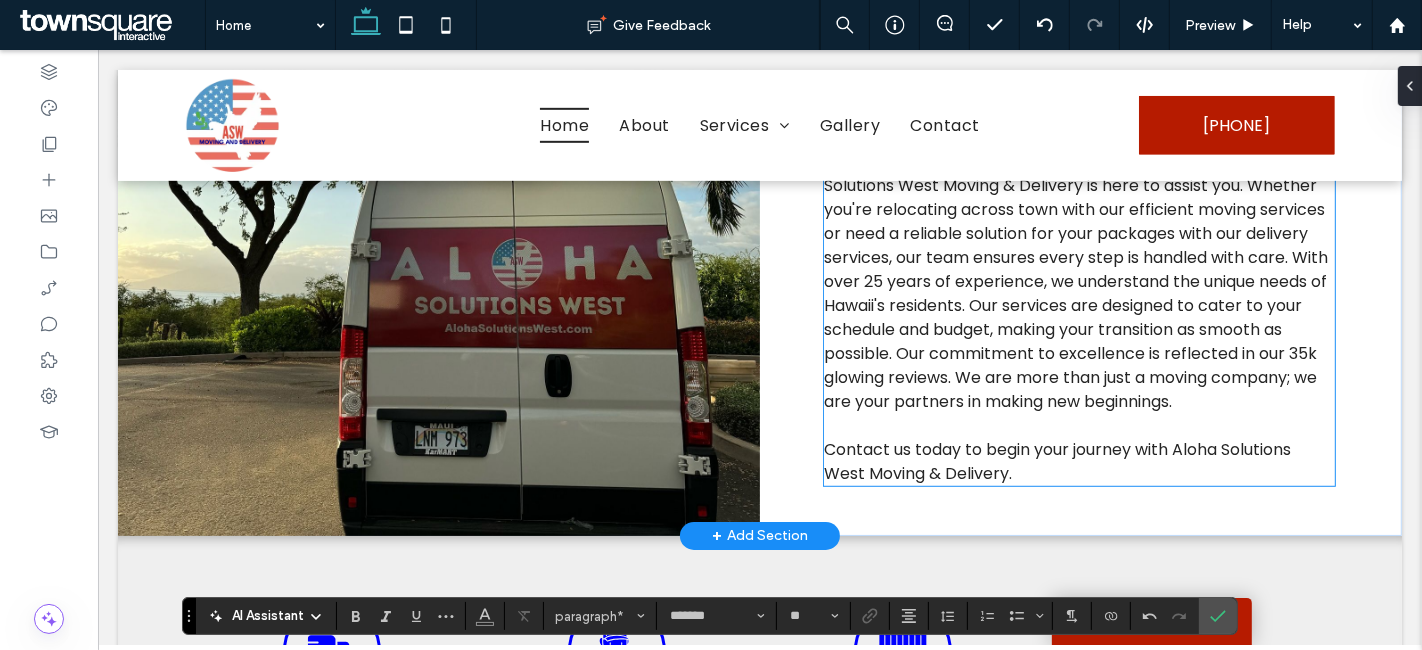 click on "When you need a dependable partner in Central Maui,  Aloha Solutions West Moving & Delivery is here to assist you. Whether you're relocating across town with our efficient moving services or need a reliable solution for your packages with our delivery services, our team ensures every step is handled with care. With over 25 years of experience, we understand the unique needs of Hawaii's residents. Our services are designed to cater to your schedule and budget, making your transition as smooth as possible. Our commitment to excellence is reflected in our 35k glowing reviews. We are more than just a moving company; we are your partners in making new beginnings." at bounding box center (1075, 281) 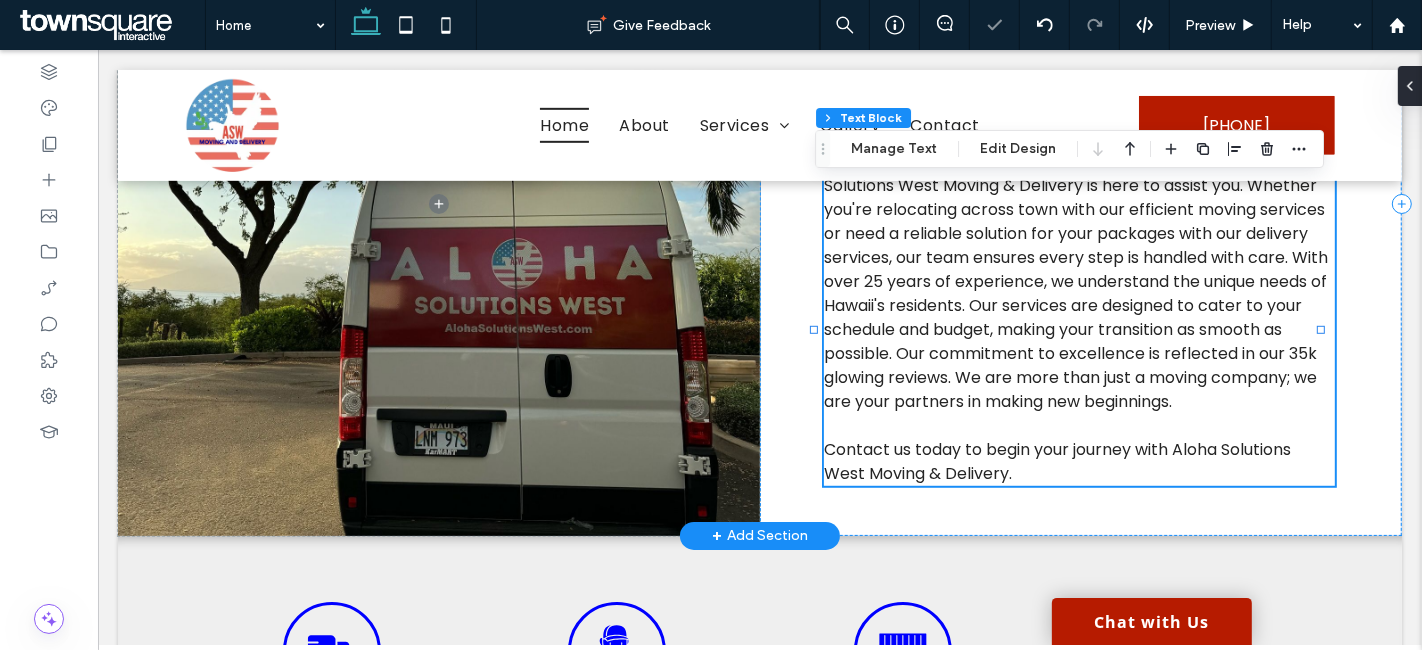 click on "When you need a dependable partner in Central Maui,  Aloha Solutions West Moving & Delivery is here to assist you. Whether you're relocating across town with our efficient moving services or need a reliable solution for your packages with our delivery services, our team ensures every step is handled with care. With over 25 years of experience, we understand the unique needs of Hawaii's residents. Our services are designed to cater to your schedule and budget, making your transition as smooth as possible. Our commitment to excellence is reflected in our 35k glowing reviews. We are more than just a moving company; we are your partners in making new beginnings." at bounding box center (1075, 281) 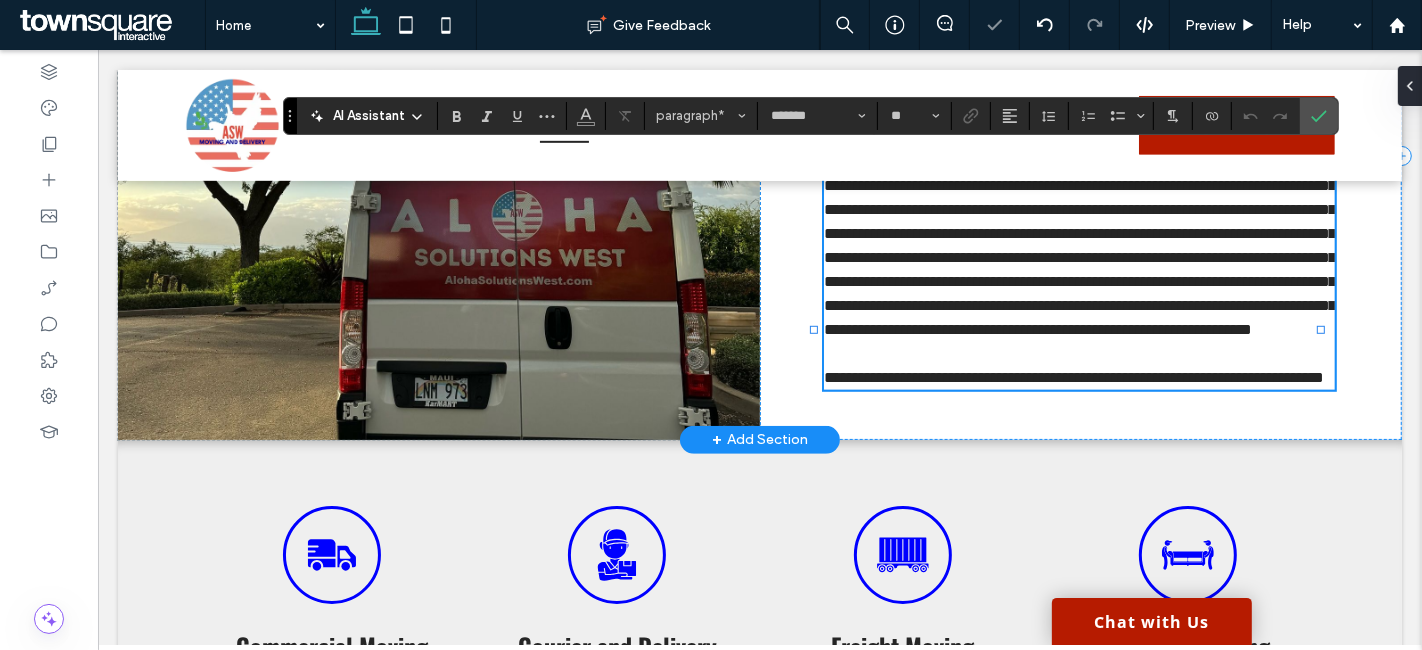 click on "**********" at bounding box center [1079, 245] 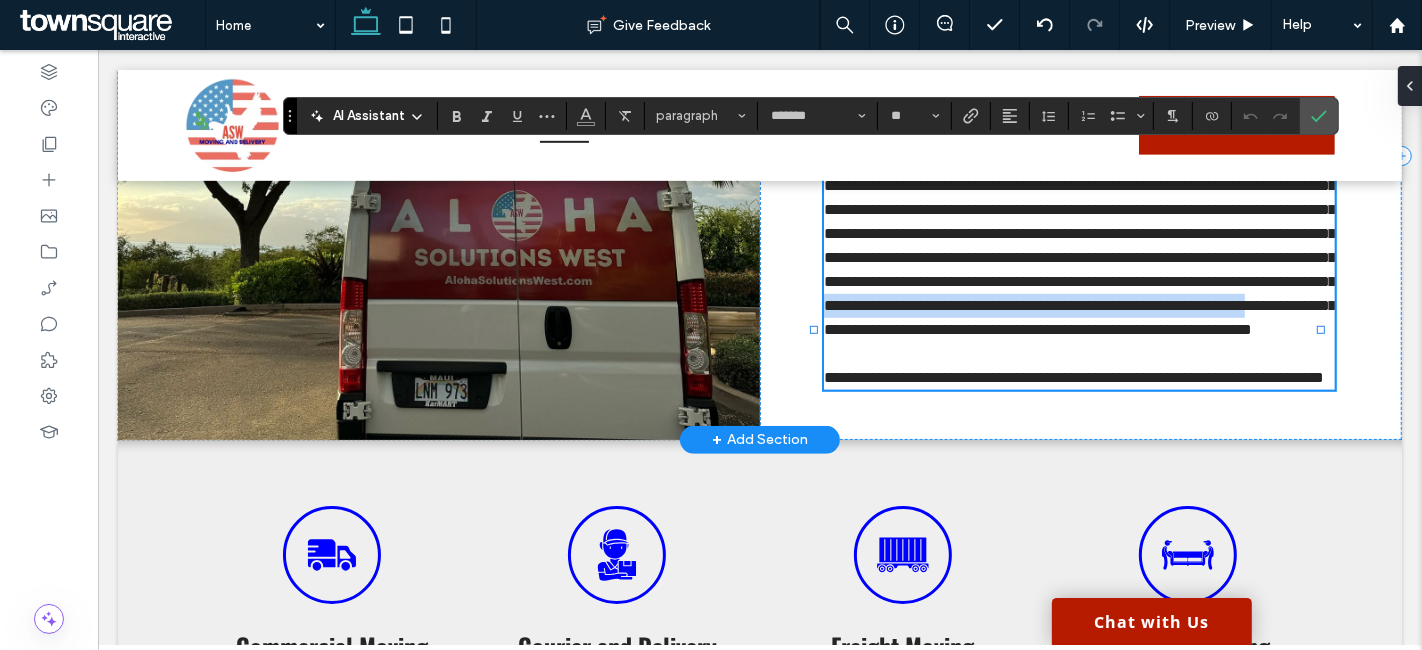 drag, startPoint x: 1107, startPoint y: 380, endPoint x: 1004, endPoint y: 360, distance: 104.92378 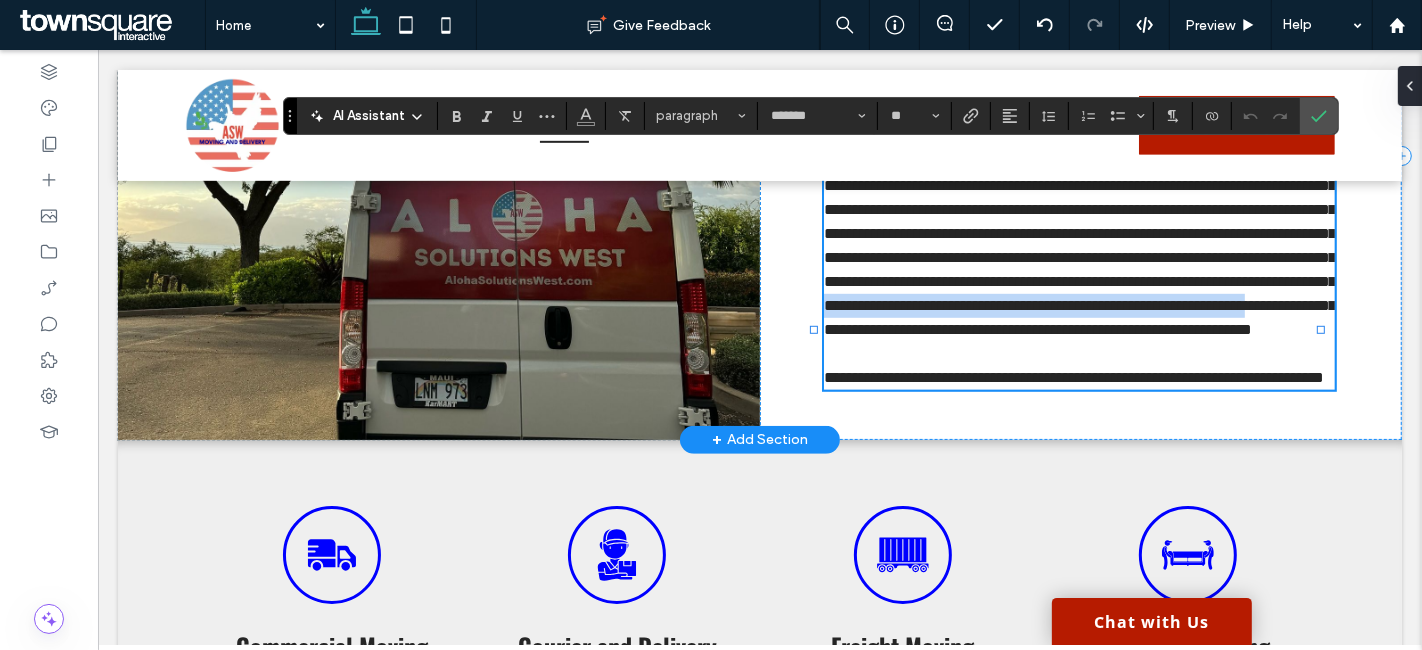 click on "**********" at bounding box center (1079, 245) 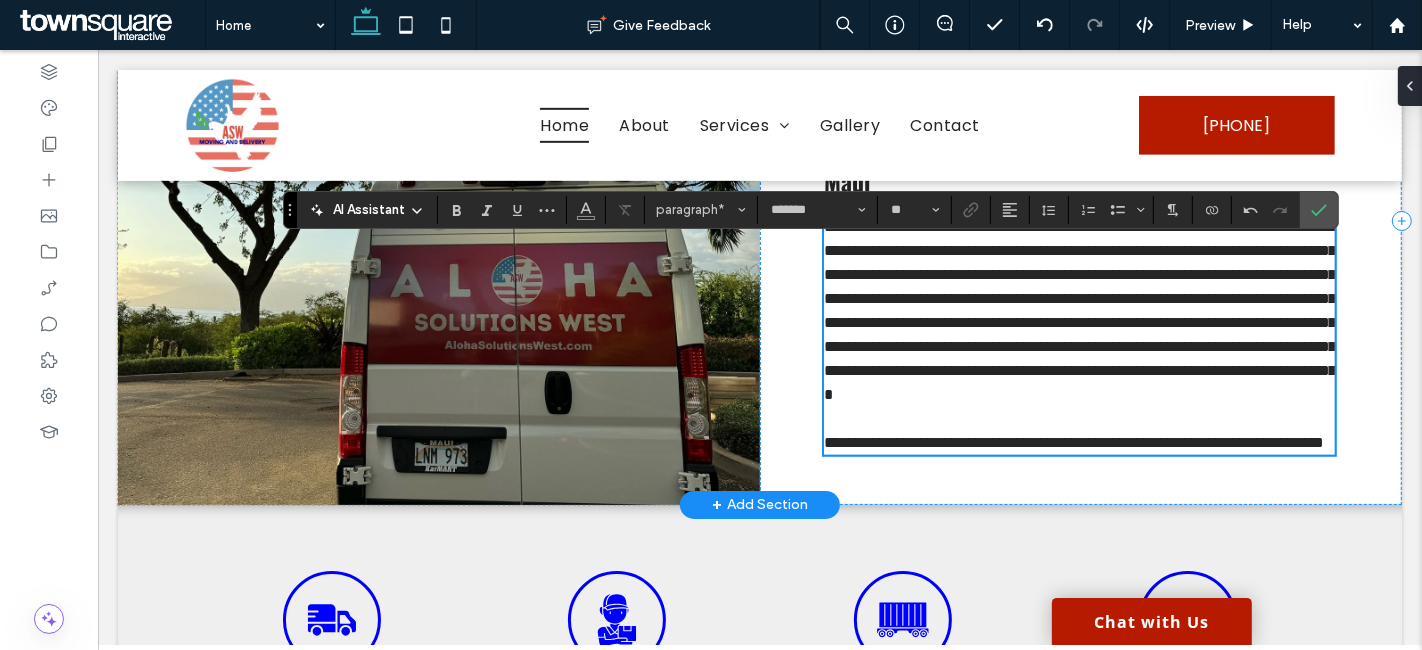 scroll, scrollTop: 888, scrollLeft: 0, axis: vertical 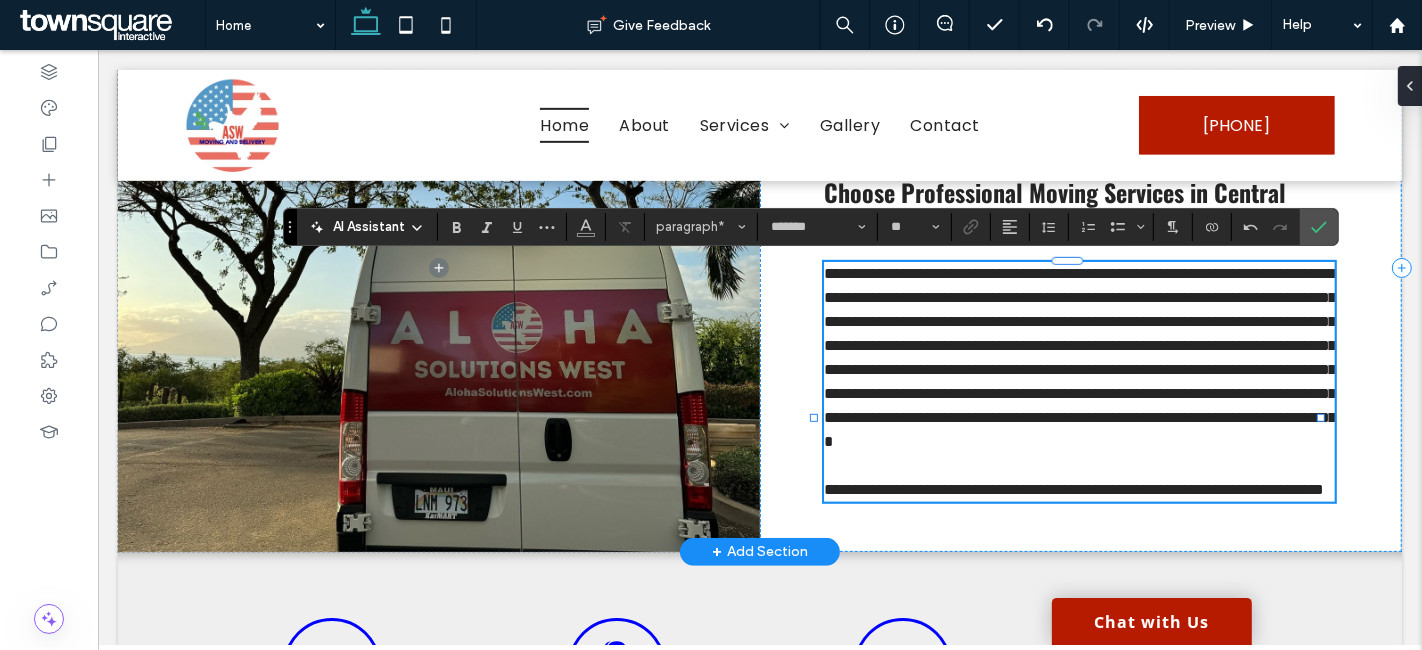 click on "**********" at bounding box center [1082, 357] 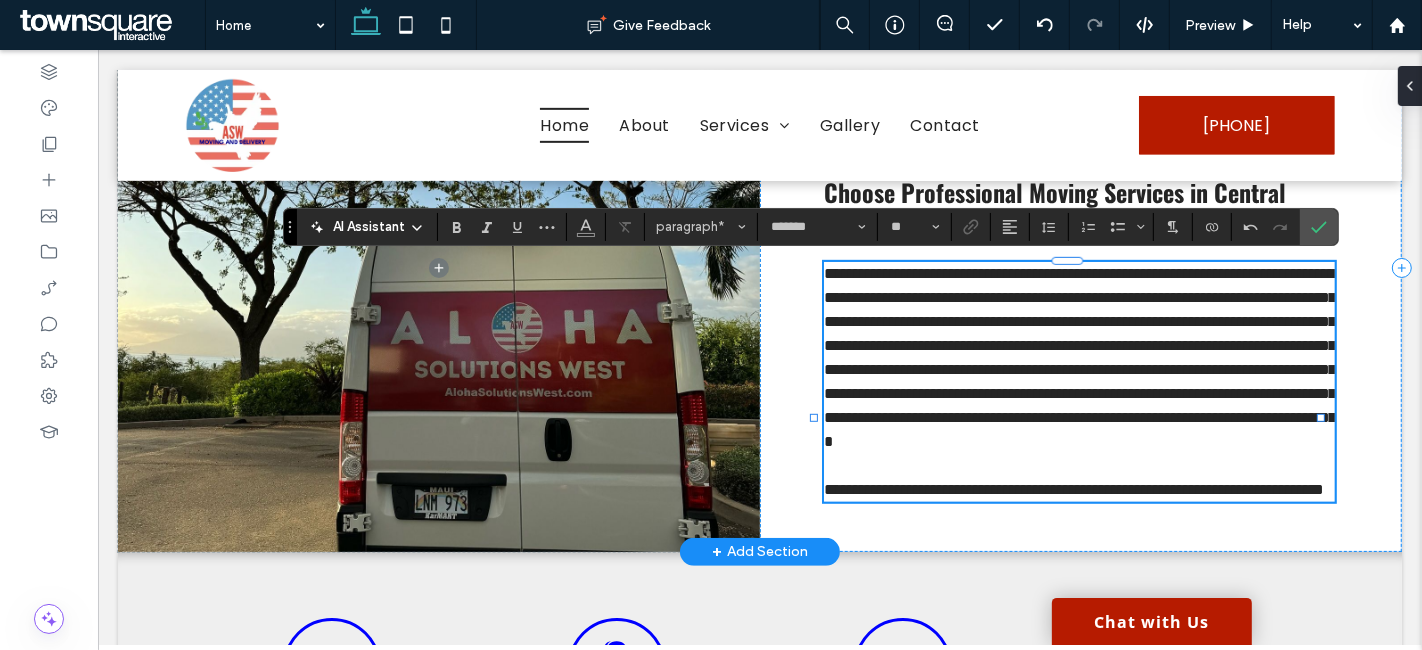 type 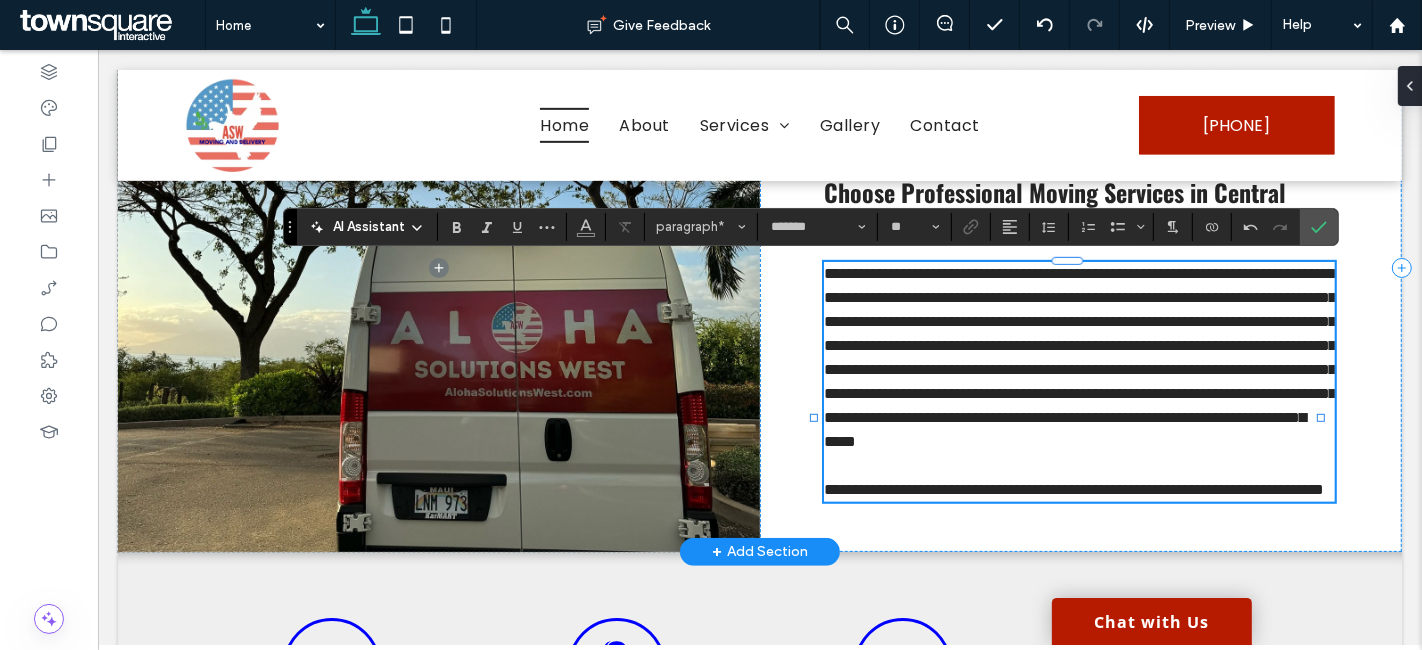paste 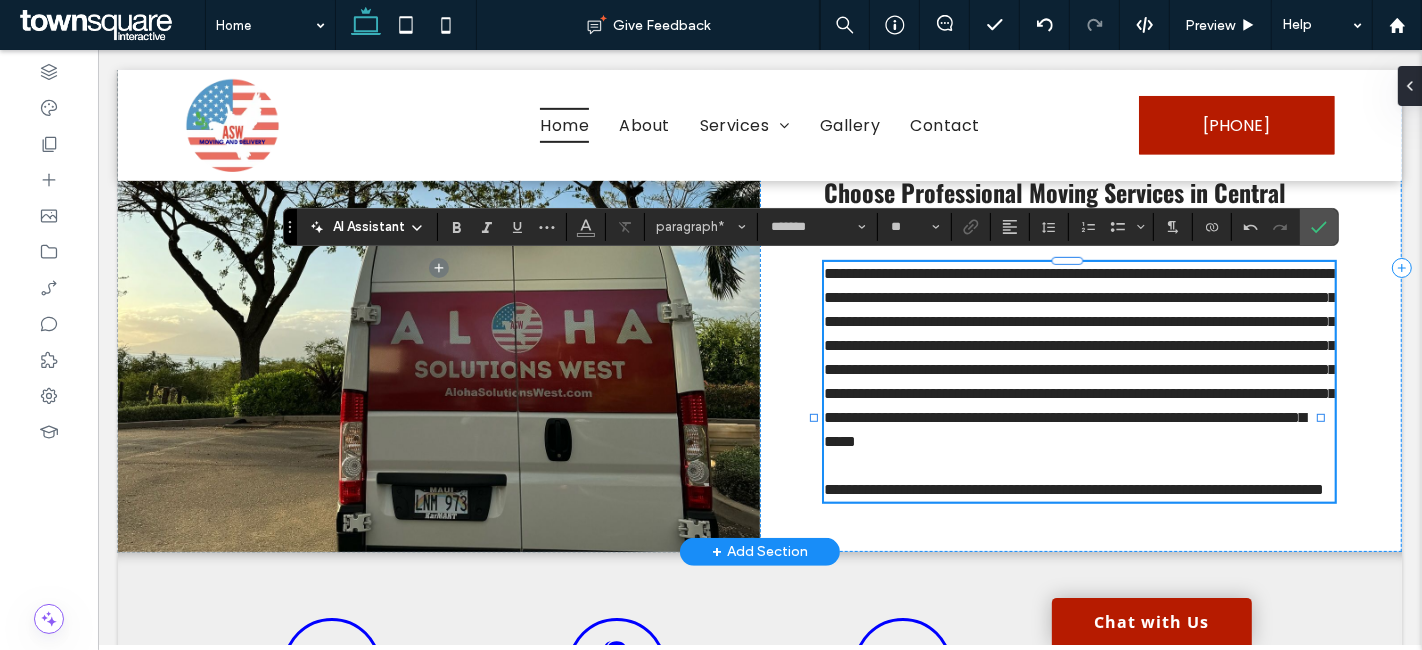 scroll, scrollTop: 0, scrollLeft: 0, axis: both 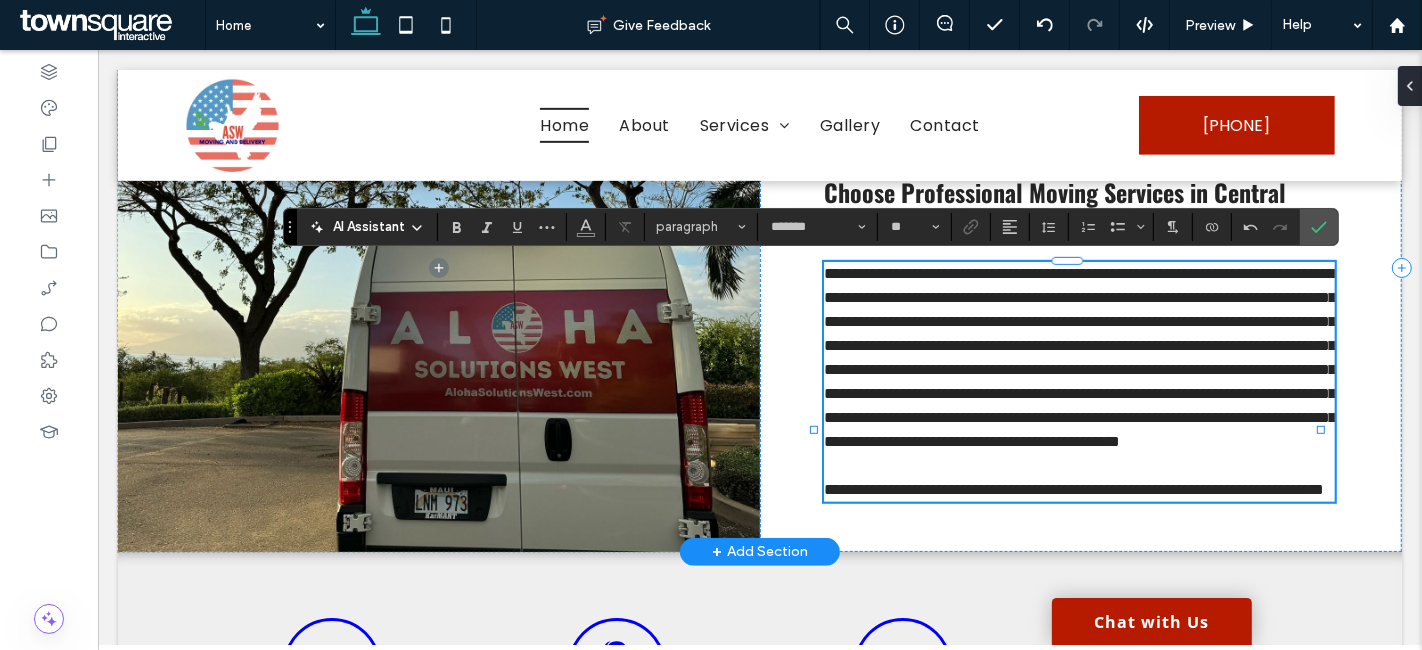 click on "**********" at bounding box center [1079, 357] 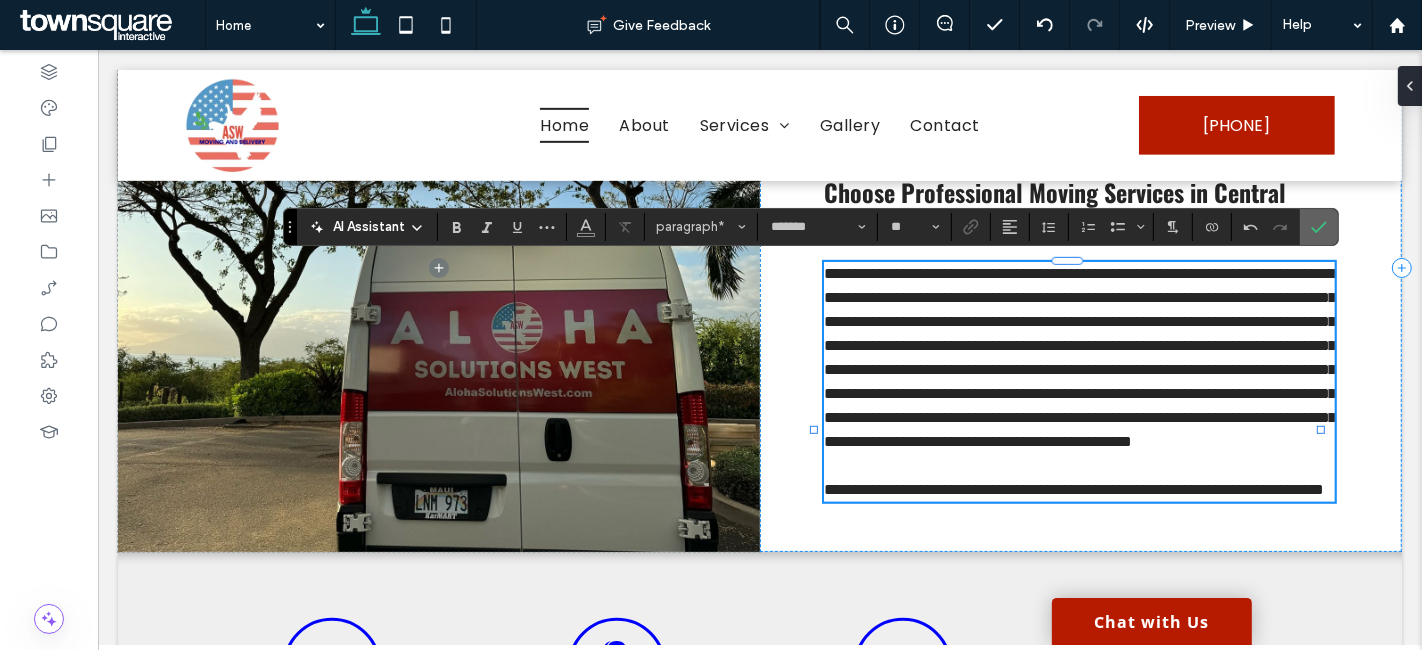 click 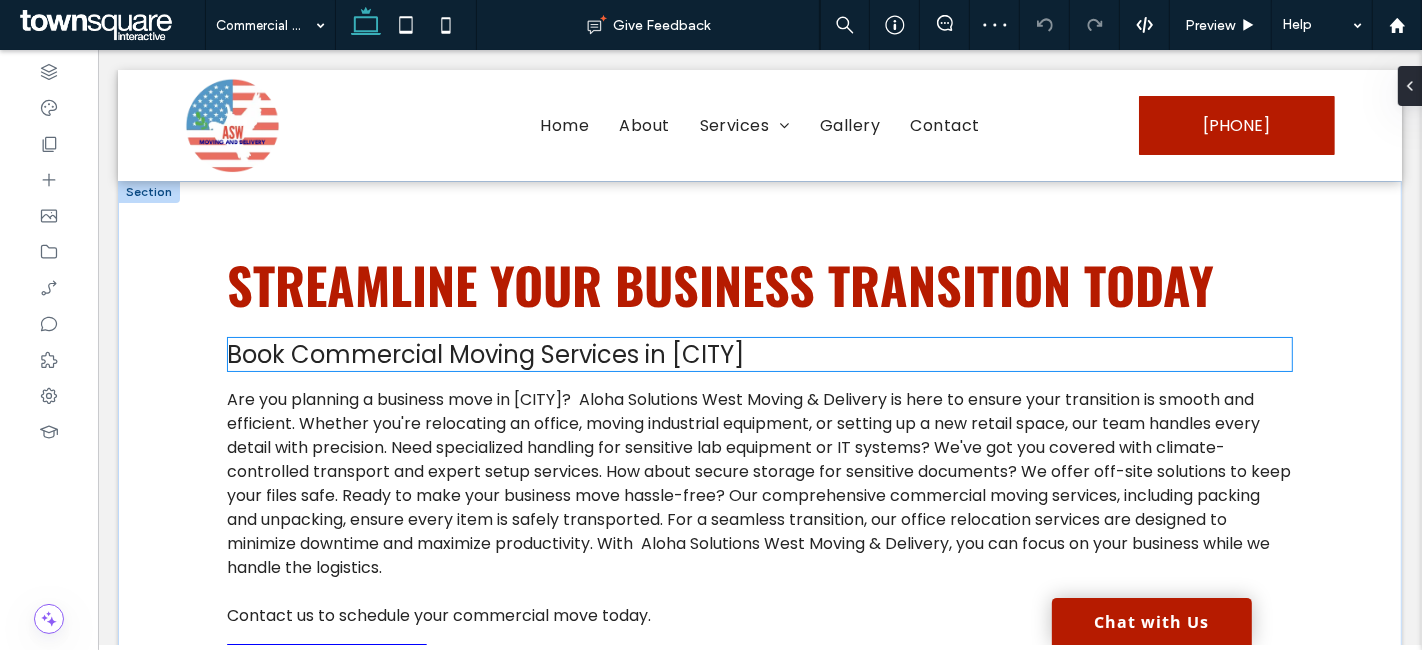 scroll, scrollTop: 0, scrollLeft: 0, axis: both 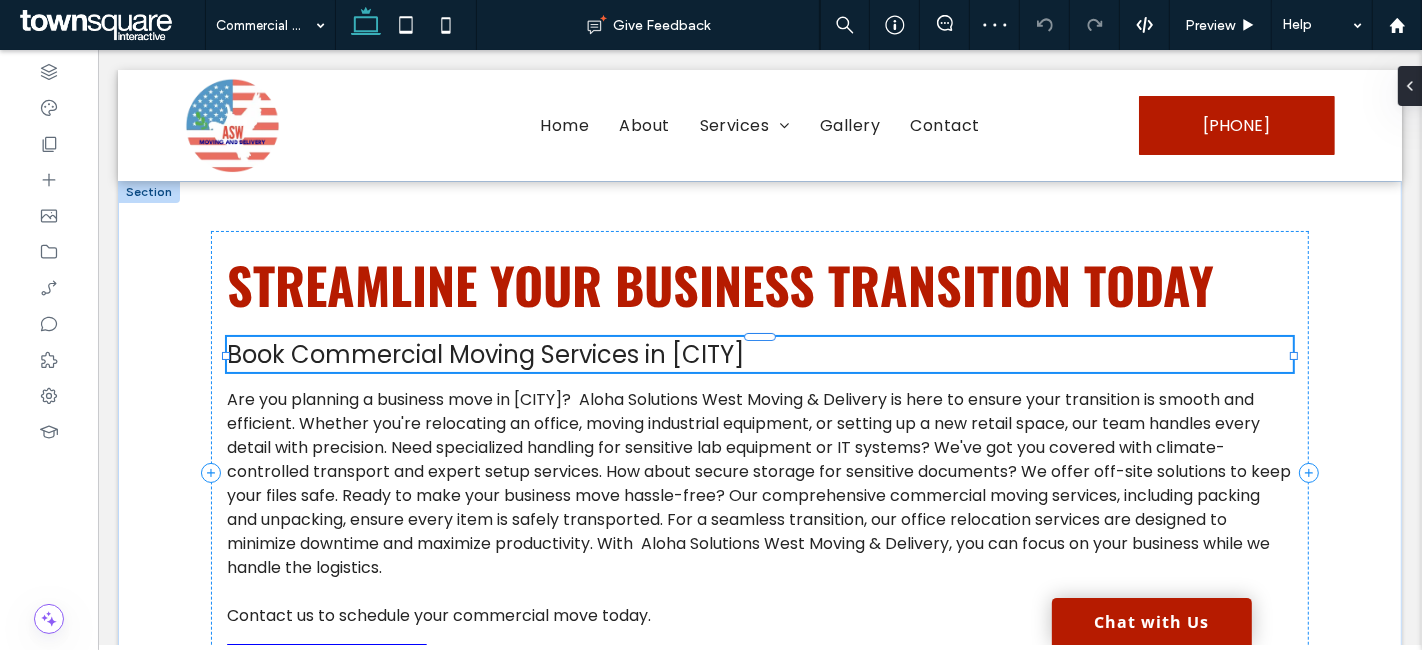 click on "Book Commercial Moving Services in Kahului" at bounding box center [758, 354] 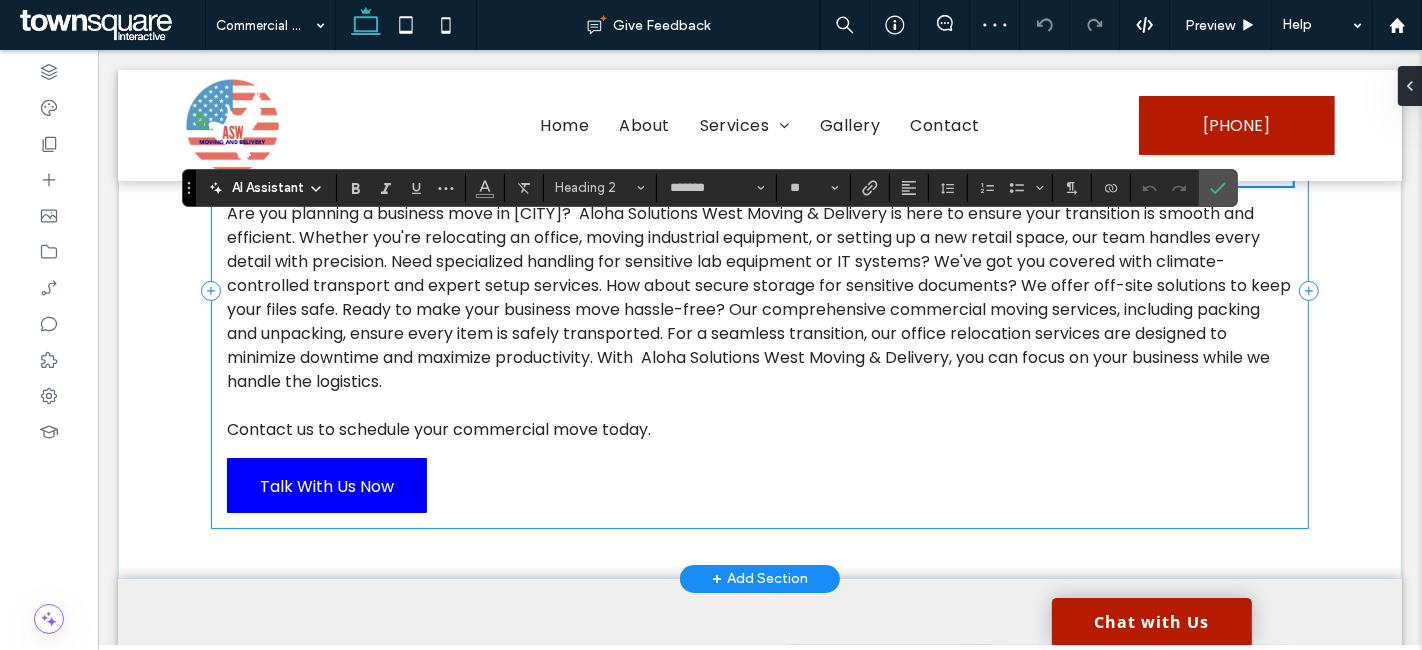 scroll, scrollTop: 222, scrollLeft: 0, axis: vertical 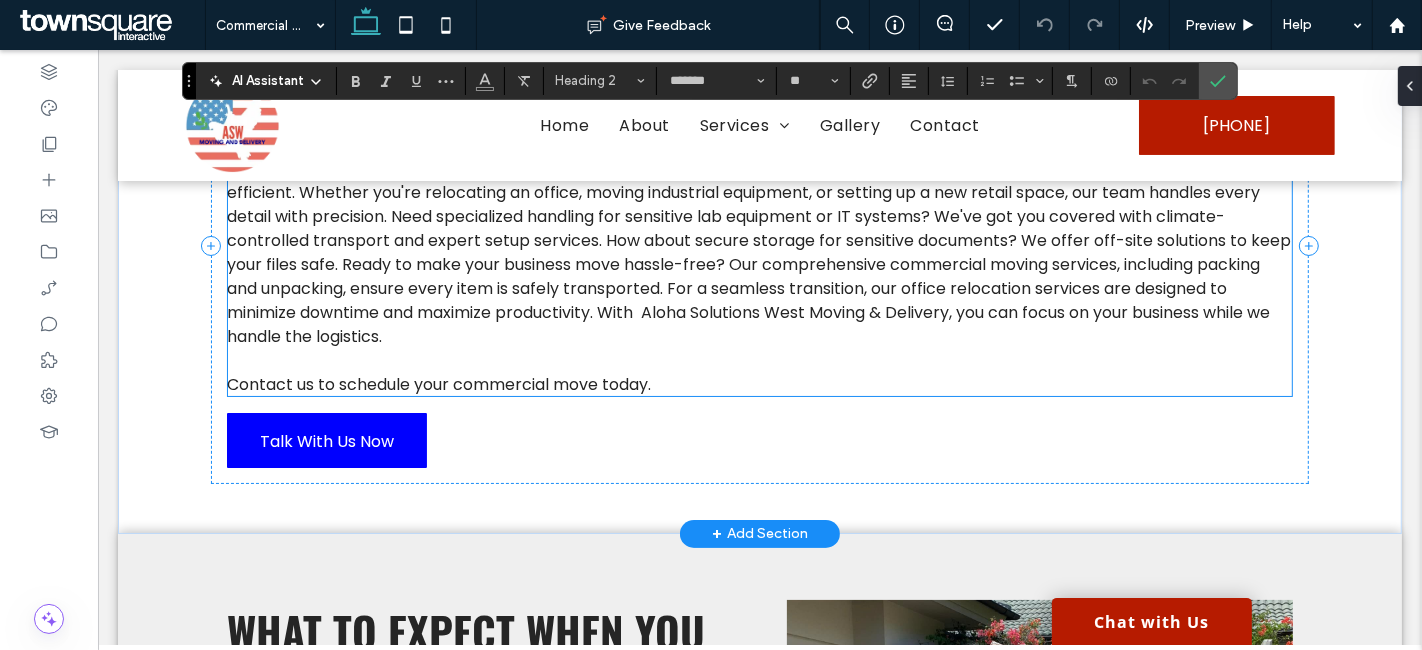 click on "Are you planning a business move in Kahului?  Aloha Solutions West Moving & Delivery is here to ensure your transition is smooth and efficient. Whether you're relocating an office, moving industrial equipment, or setting up a new retail space, our team handles every detail with precision. Need specialized handling for sensitive lab equipment or IT systems? We've got you covered with climate-controlled transport and expert setup services. How about secure storage for sensitive documents? We offer off-site solutions to keep your files safe. Ready to make your business move hassle-free? Our comprehensive commercial moving services, including packing and unpacking, ensure every item is safely transported. For a seamless transition, our office relocation services are designed to minimize downtime and maximize productivity. With  Aloha Solutions West Moving & Delivery, you can focus on your business while we handle the logistics." at bounding box center (758, 252) 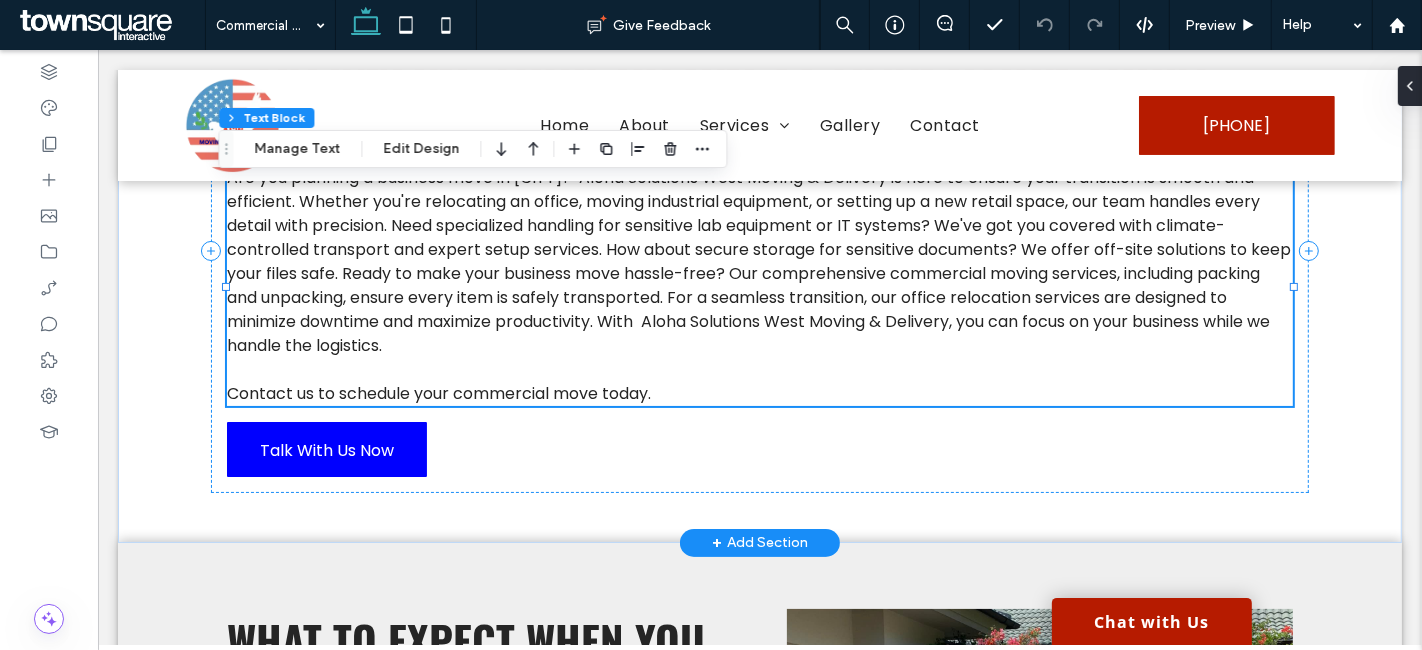 click on "Are you planning a business move in Kahului?  Aloha Solutions West Moving & Delivery is here to ensure your transition is smooth and efficient. Whether you're relocating an office, moving industrial equipment, or setting up a new retail space, our team handles every detail with precision. Need specialized handling for sensitive lab equipment or IT systems? We've got you covered with climate-controlled transport and expert setup services. How about secure storage for sensitive documents? We offer off-site solutions to keep your files safe. Ready to make your business move hassle-free? Our comprehensive commercial moving services, including packing and unpacking, ensure every item is safely transported. For a seamless transition, our office relocation services are designed to minimize downtime and maximize productivity. With  Aloha Solutions West Moving & Delivery, you can focus on your business while we handle the logistics. Contact us to schedule your commercial move today." at bounding box center [758, 286] 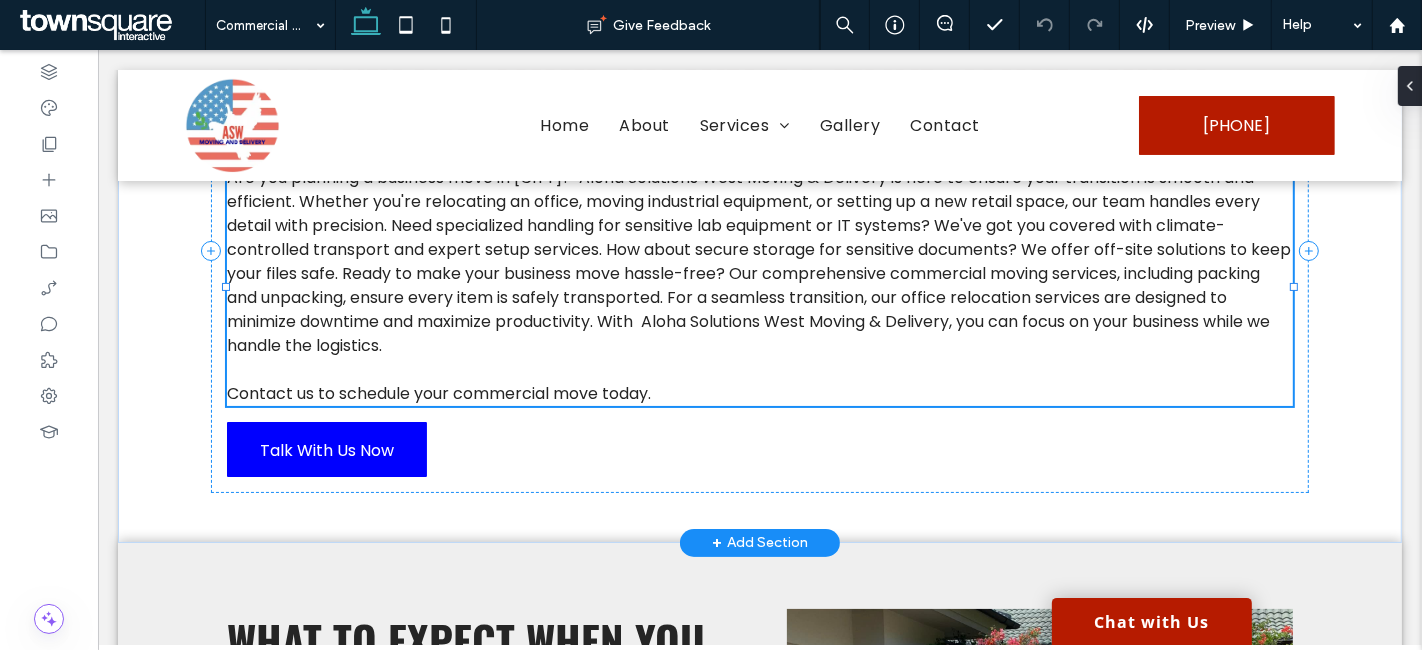 type on "*******" 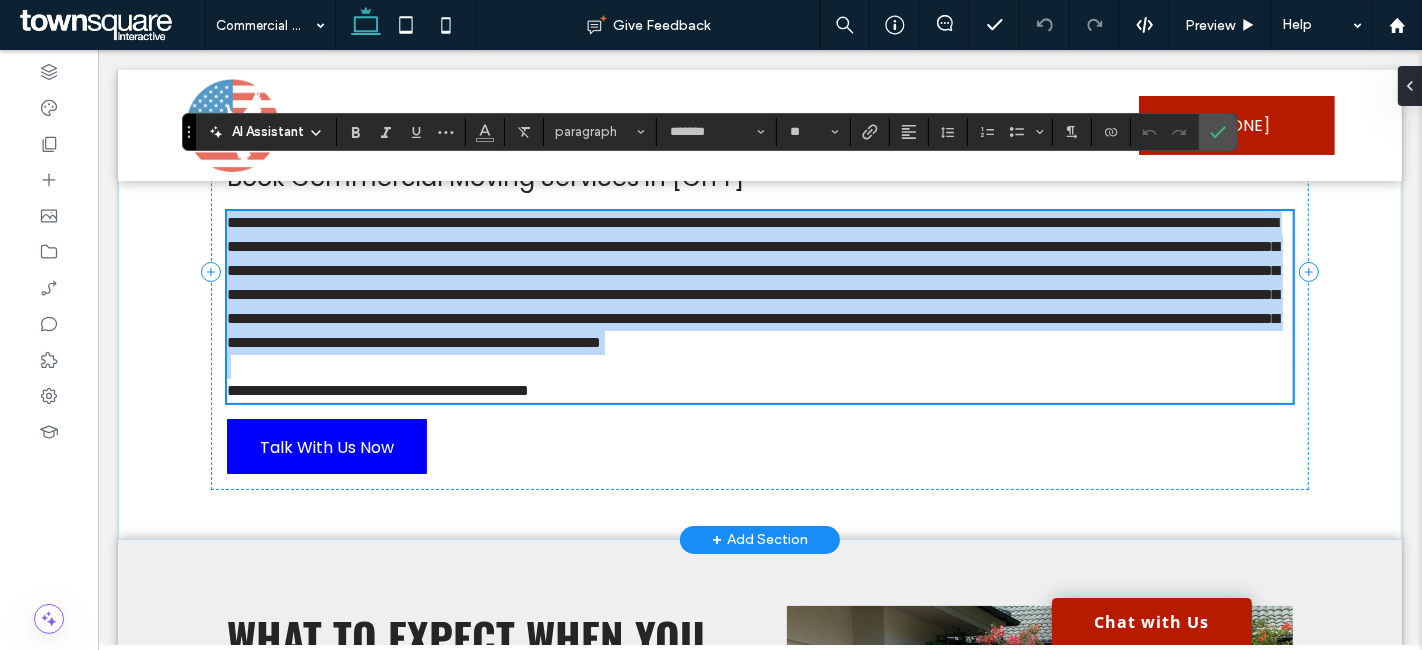 scroll, scrollTop: 111, scrollLeft: 0, axis: vertical 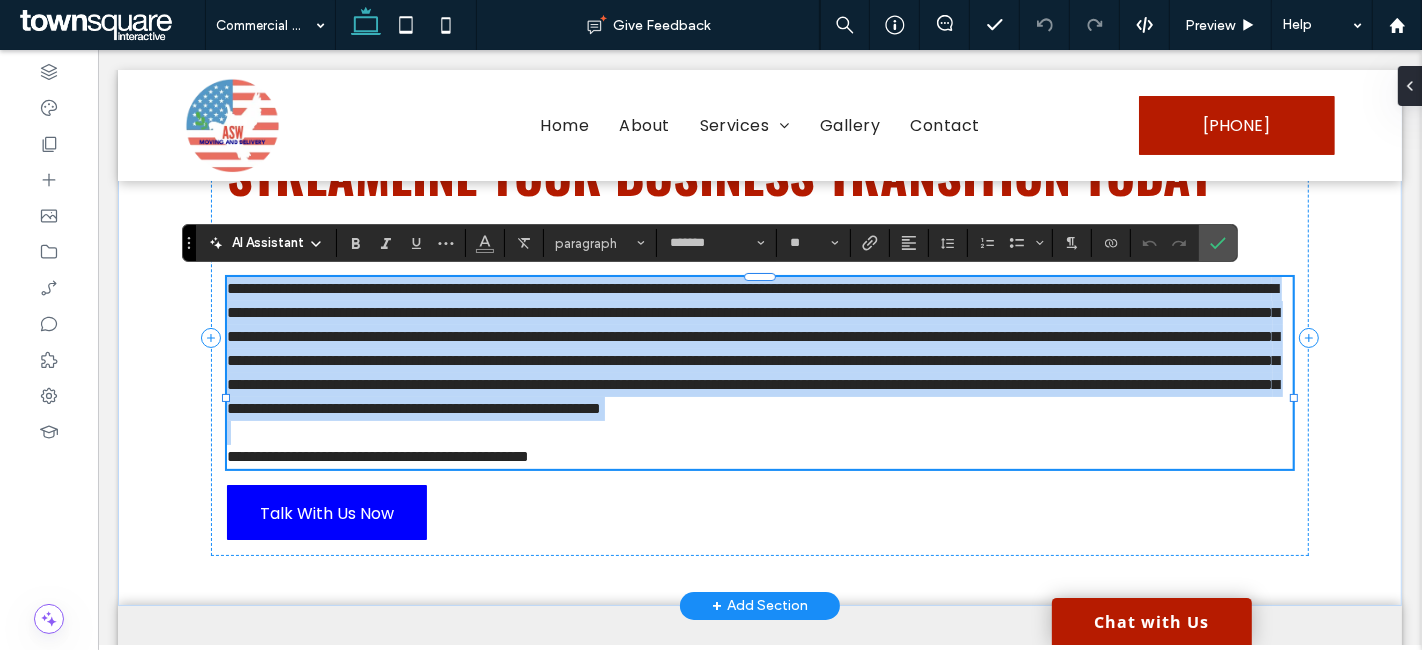 click on "**********" at bounding box center [752, 348] 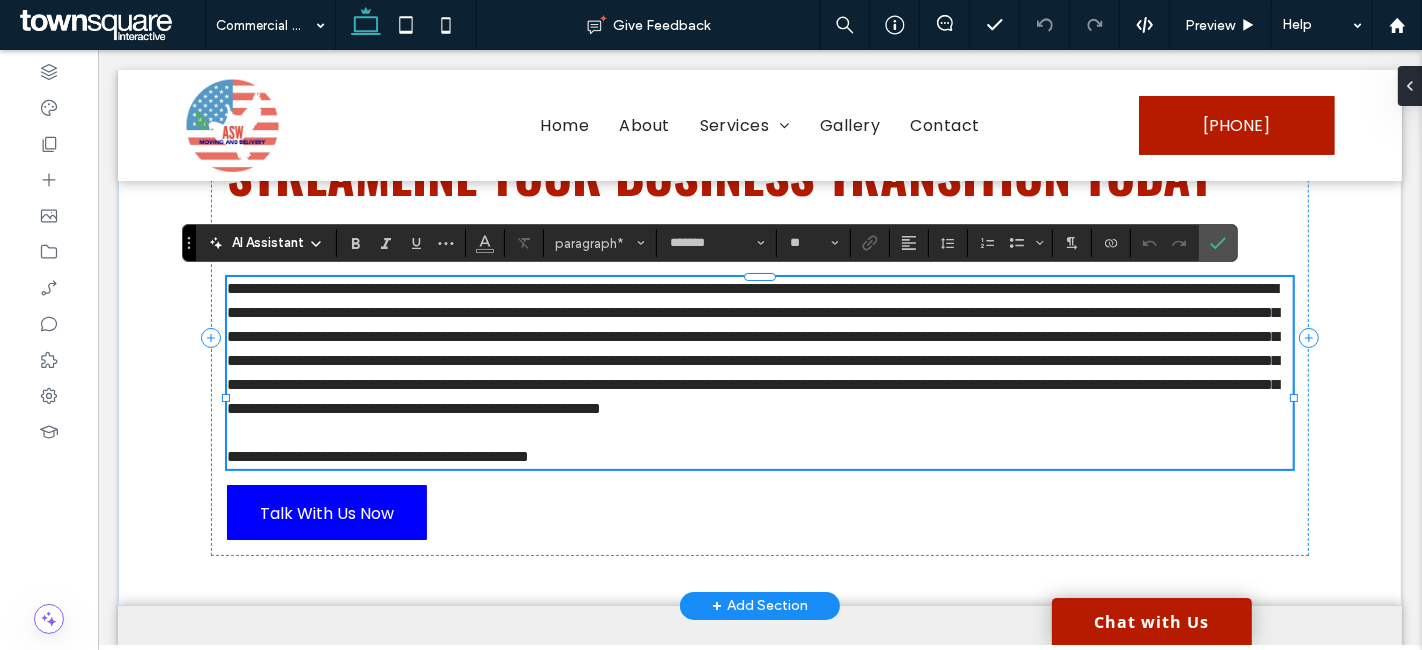 type 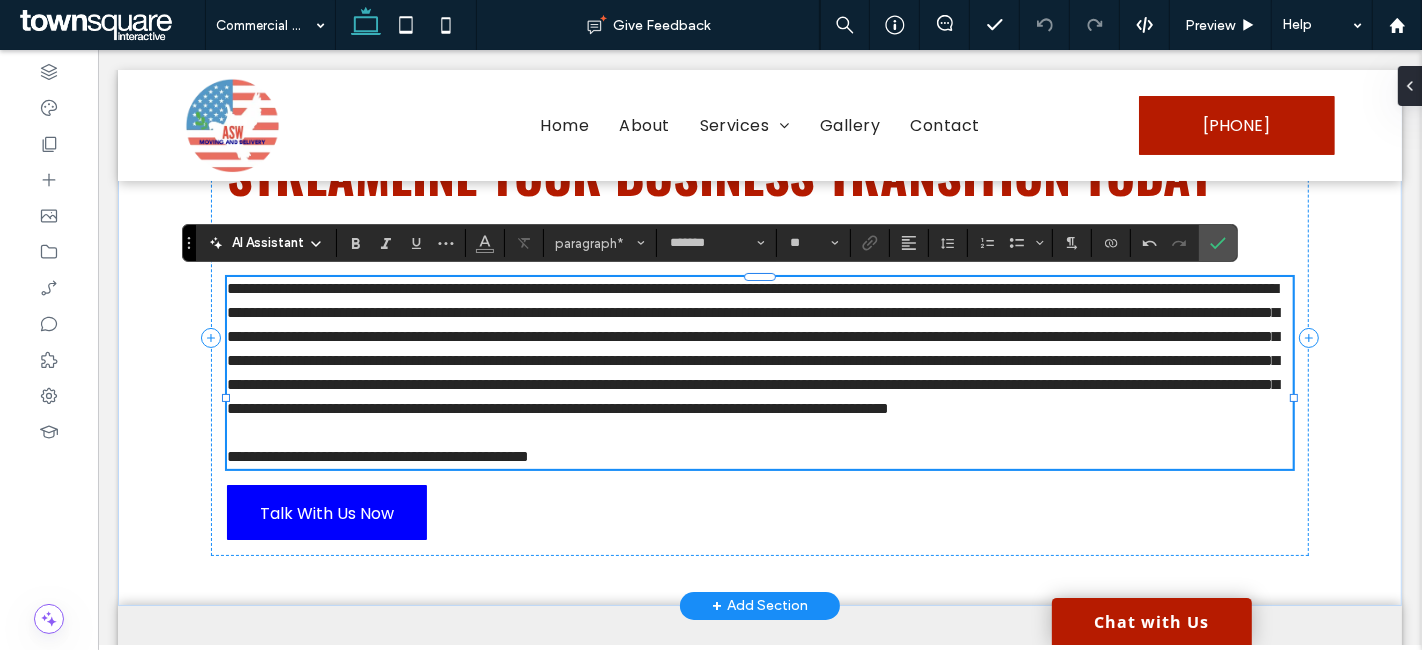 scroll, scrollTop: 0, scrollLeft: 0, axis: both 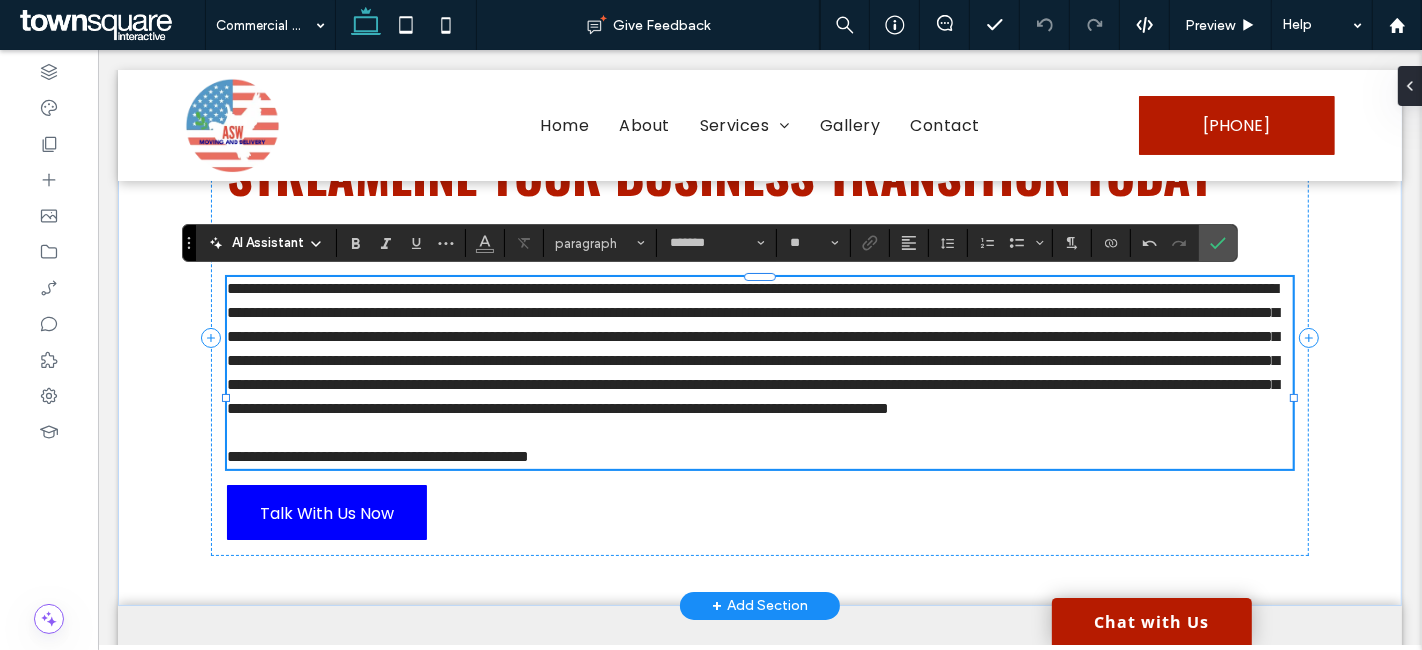 click on "**********" at bounding box center [752, 348] 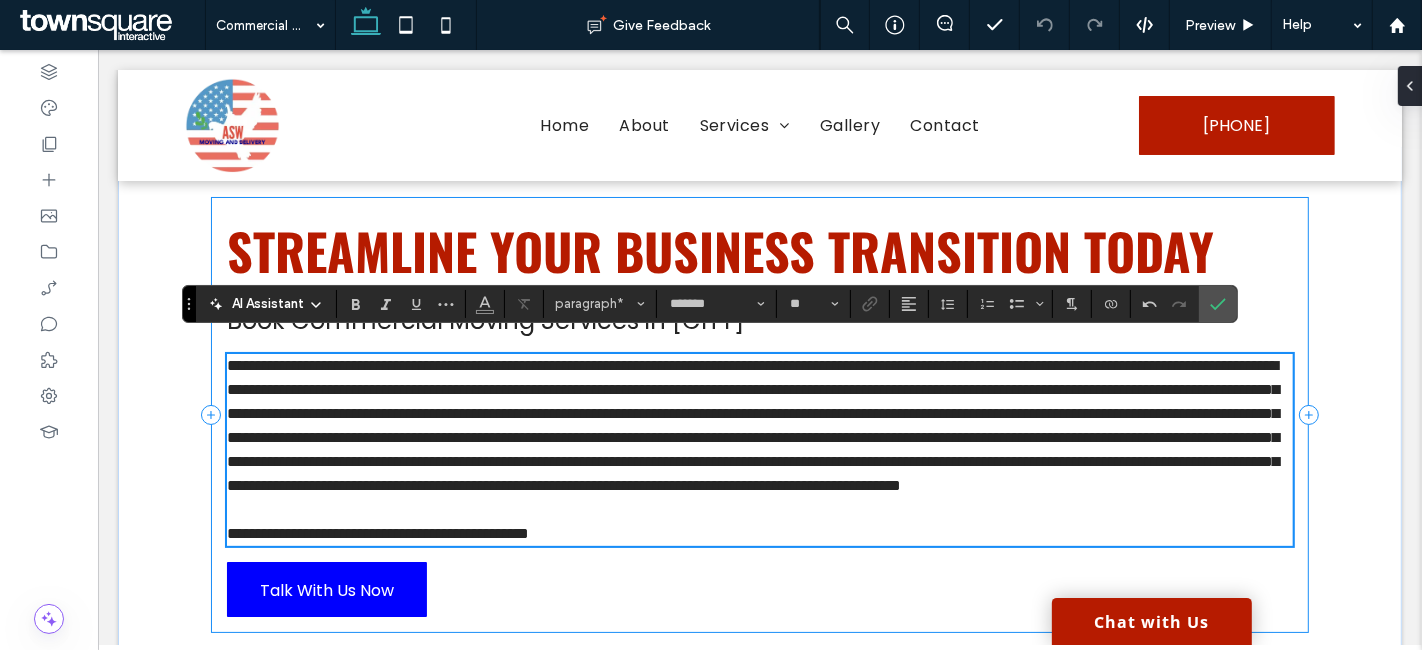 scroll, scrollTop: 0, scrollLeft: 0, axis: both 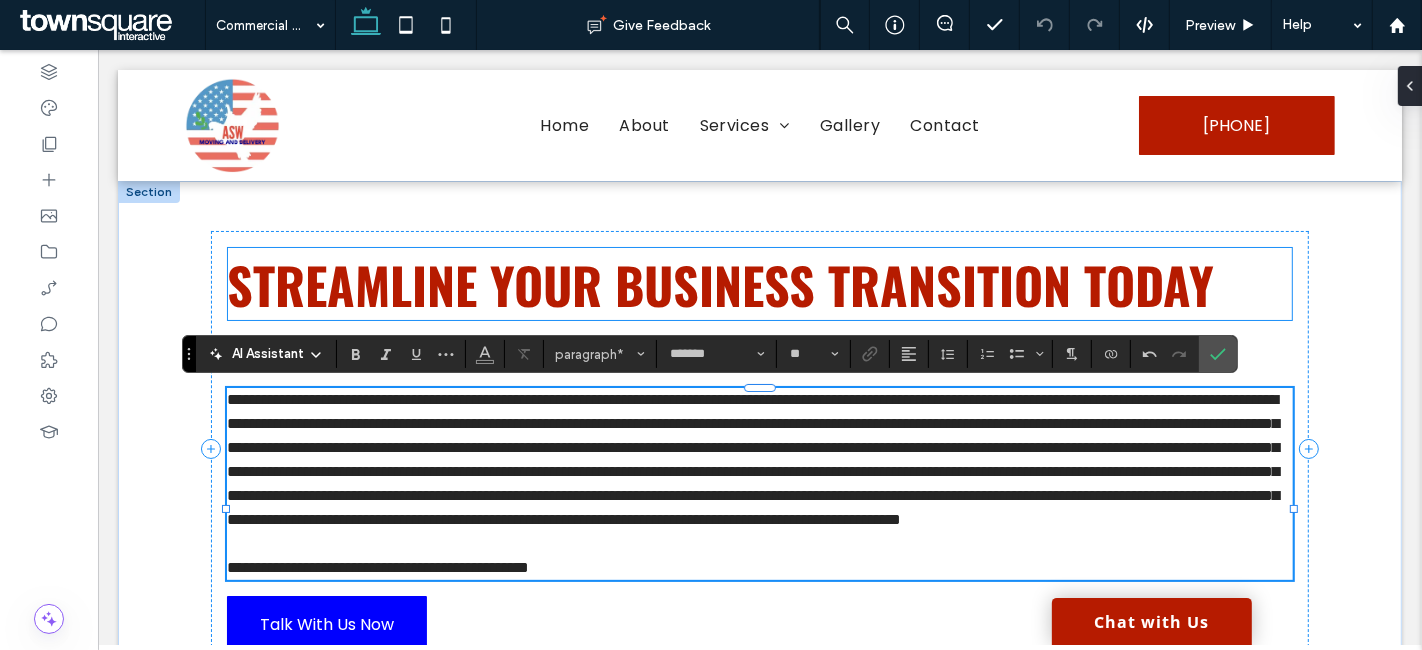 click on "Streamline Your Business Transition Today" at bounding box center (719, 284) 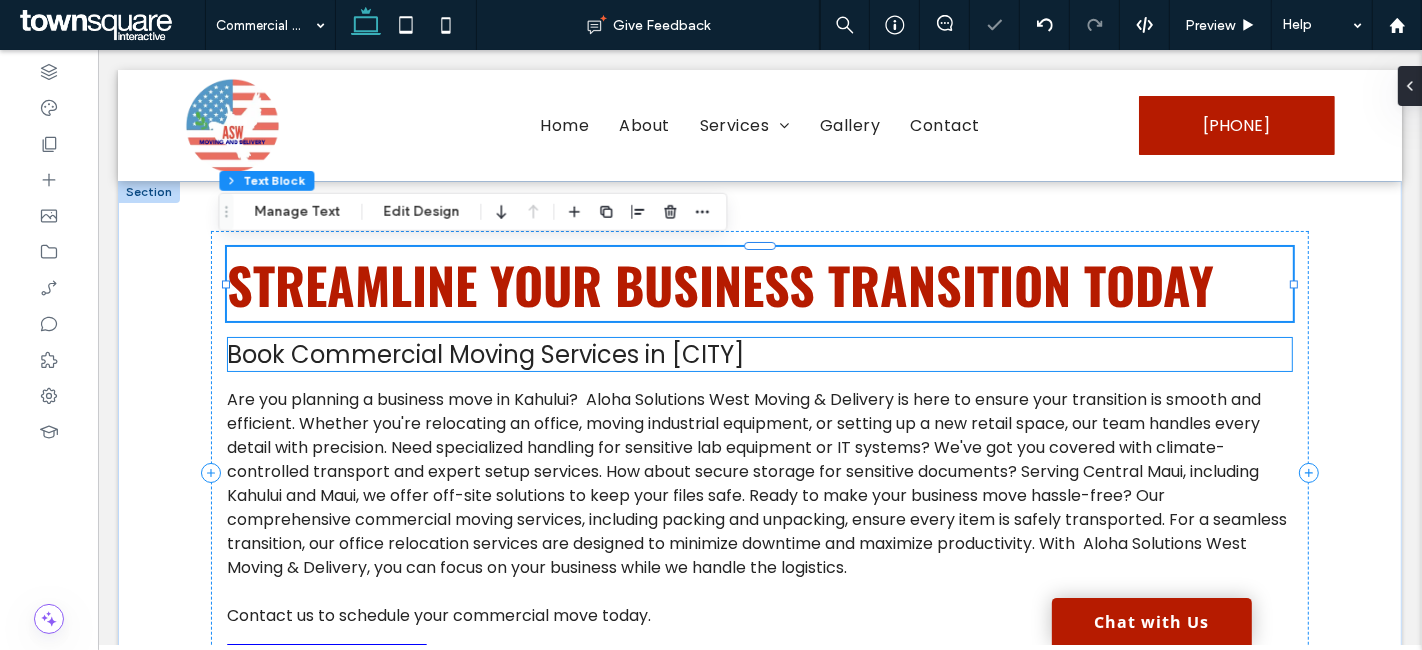 click on "Book Commercial Moving Services in Kahului" at bounding box center [484, 354] 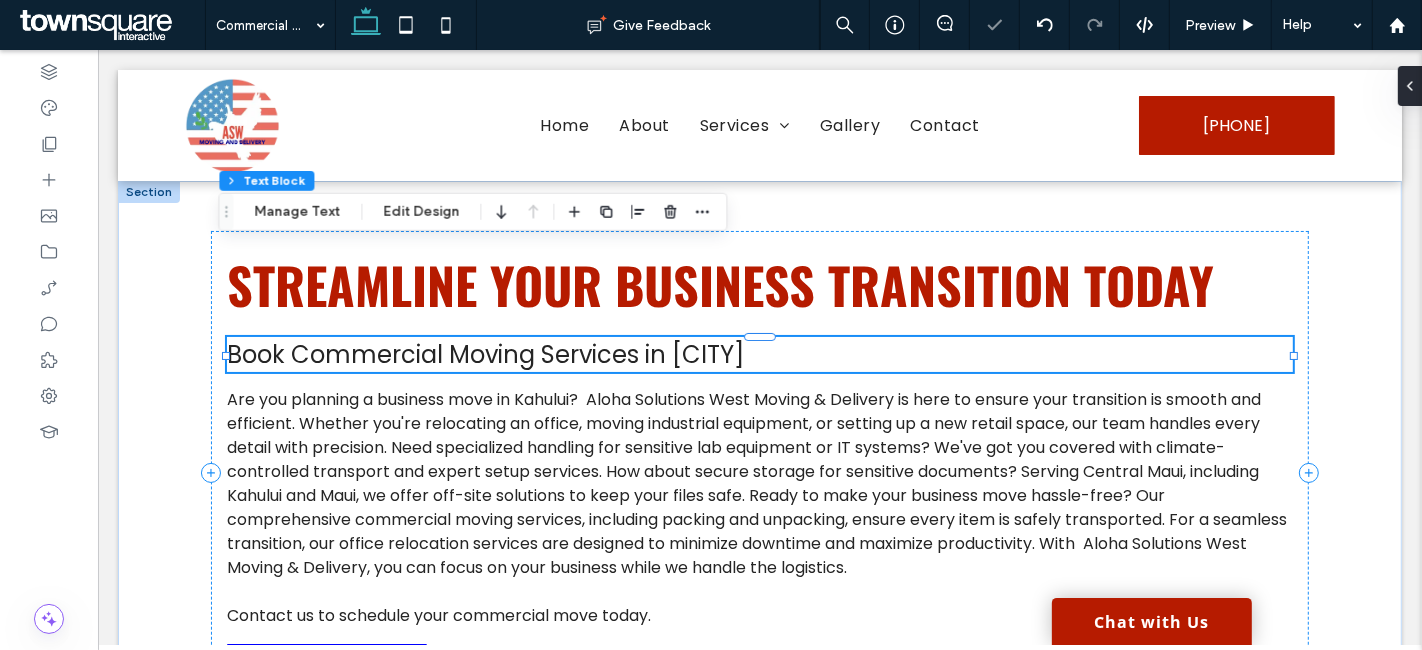 click on "Book Commercial Moving Services in Kahului" at bounding box center (758, 354) 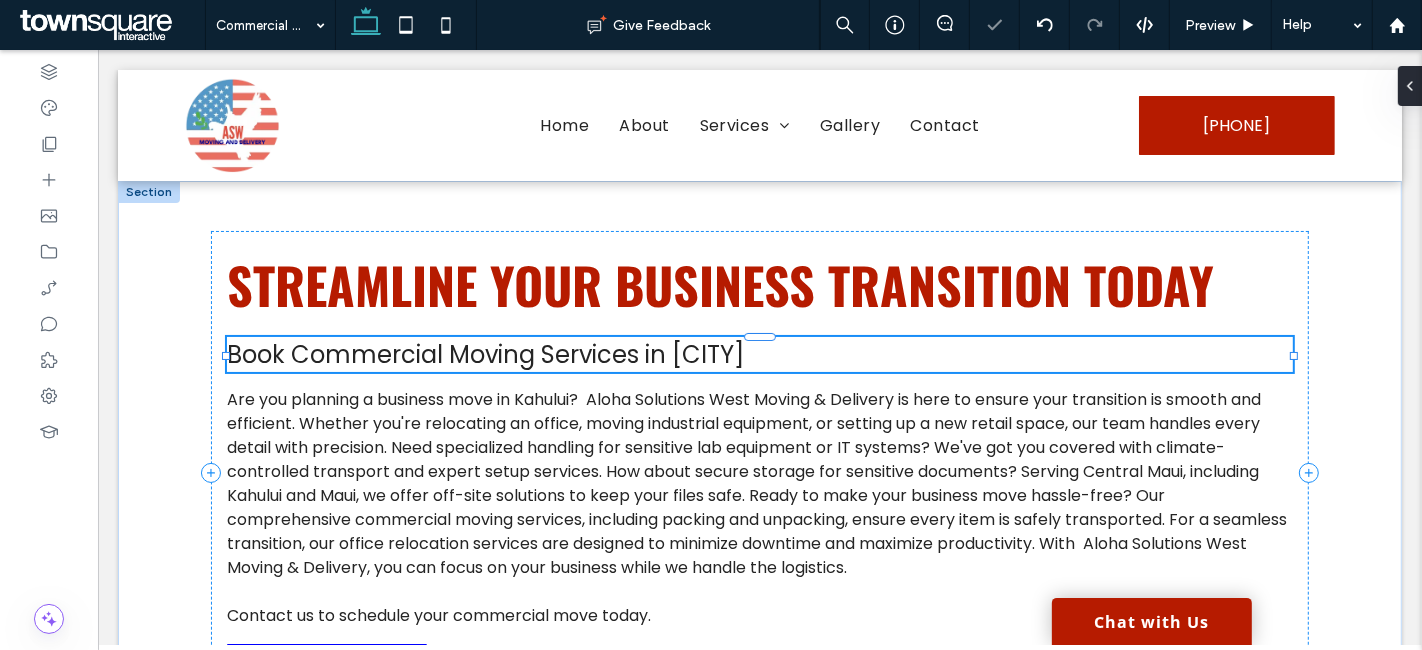 type on "*******" 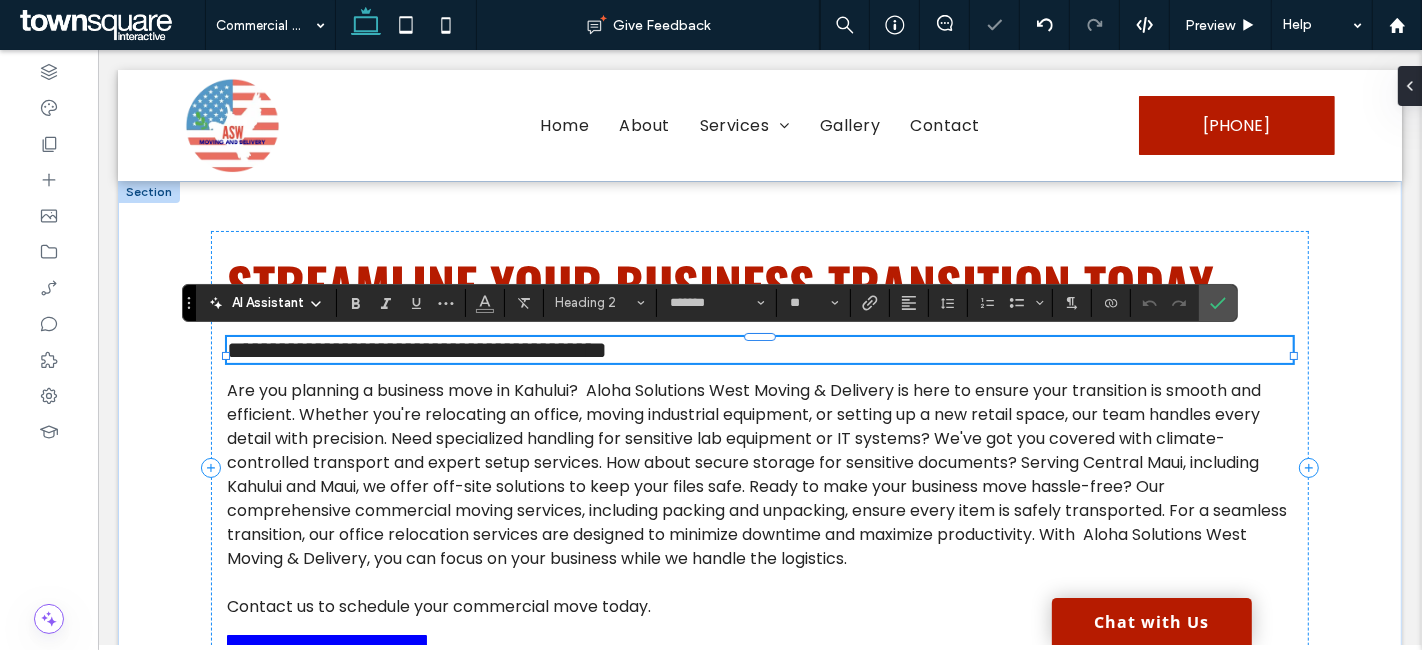 click on "**********" at bounding box center (416, 350) 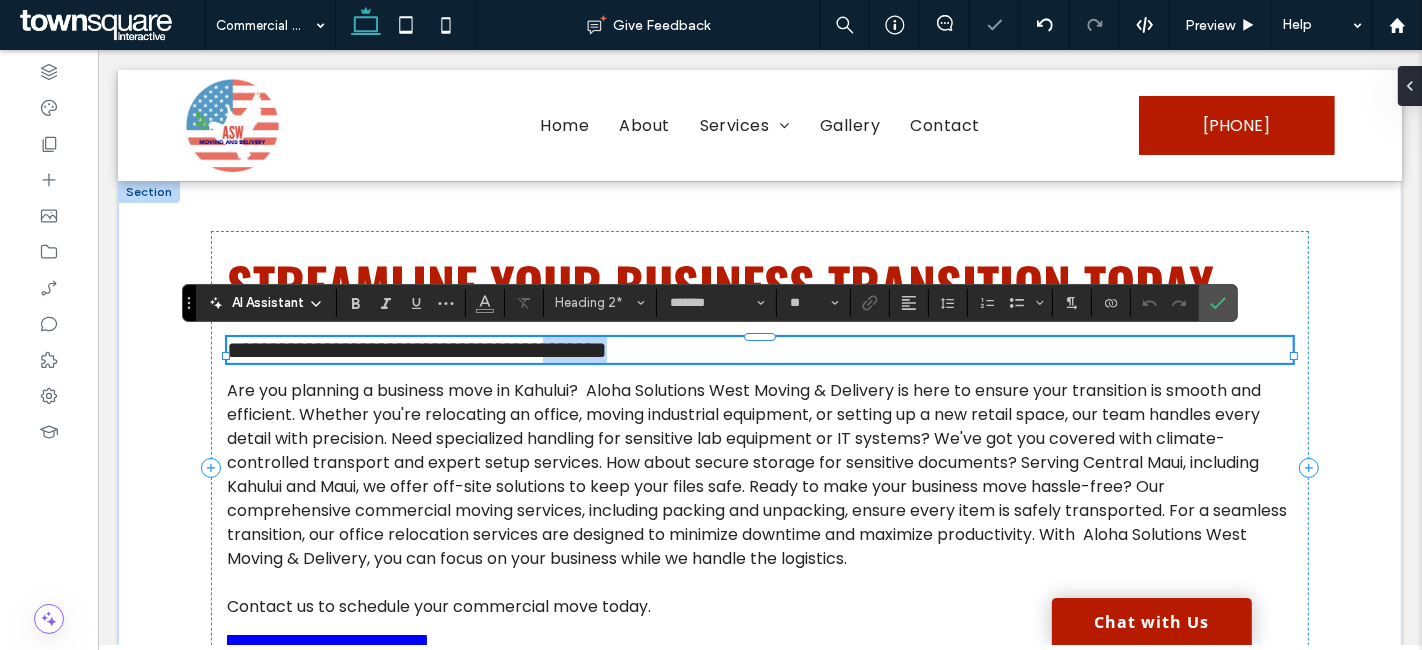 click on "**********" at bounding box center [416, 350] 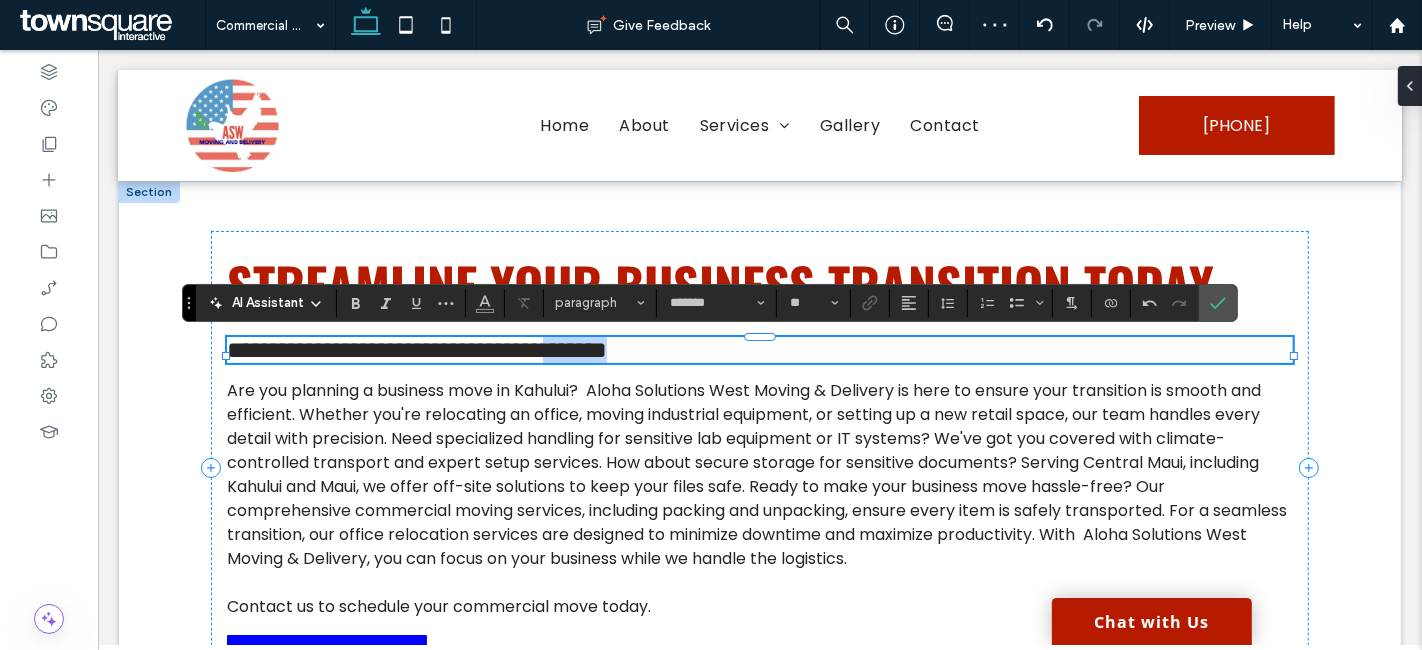 type on "**" 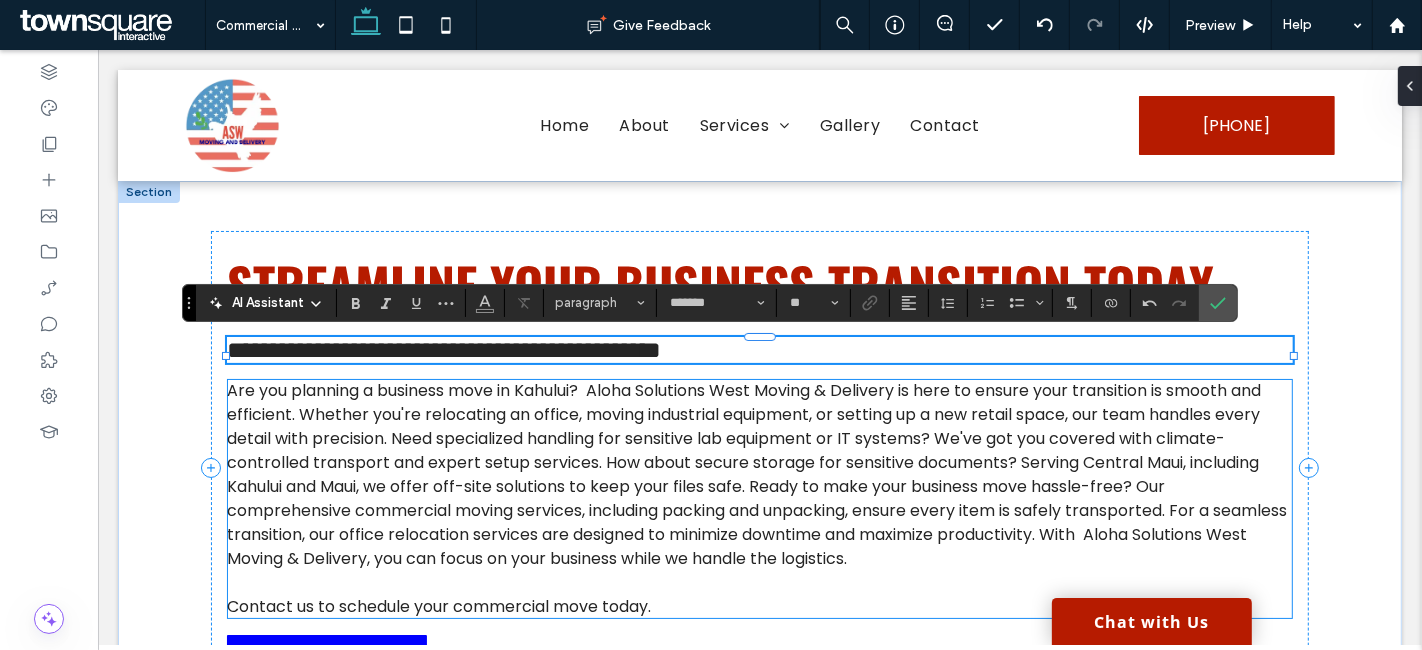 click on "Are you planning a business move in Kahului?  Aloha Solutions West Moving & Delivery is here to ensure your transition is smooth and efficient. Whether you're relocating an office, moving industrial equipment, or setting up a new retail space, our team handles every detail with precision. Need specialized handling for sensitive lab equipment or IT systems? We've got you covered with climate-controlled transport and expert setup services. How about secure storage for sensitive documents? Serving Central Maui, including Kahului and Maui, we offer off-site solutions to keep your files safe. Ready to make your business move hassle-free? Our comprehensive commercial moving services, including packing and unpacking, ensure every item is safely transported. For a seamless transition, our office relocation services are designed to minimize downtime and maximize productivity. With  Aloha Solutions West Moving & Delivery, you can focus on your business while we handle the logistics." at bounding box center [756, 474] 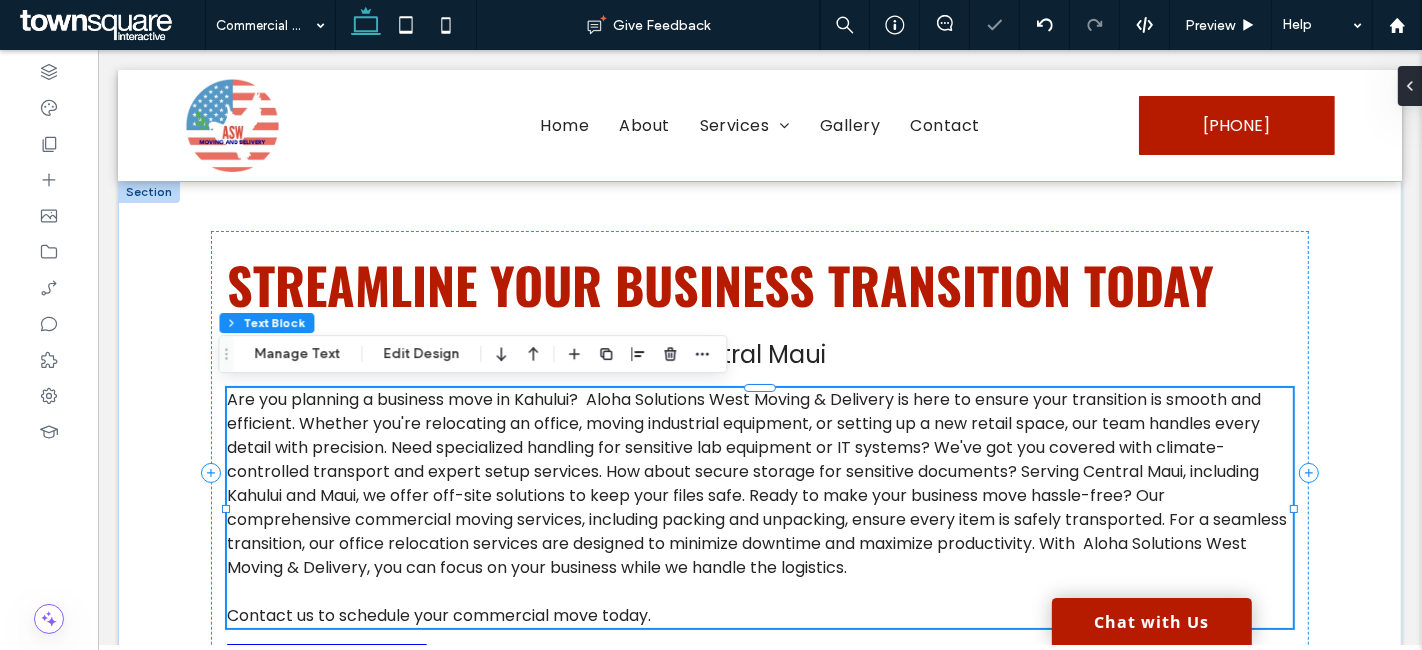 click on "Are you planning a business move in Kahului?  Aloha Solutions West Moving & Delivery is here to ensure your transition is smooth and efficient. Whether you're relocating an office, moving industrial equipment, or setting up a new retail space, our team handles every detail with precision. Need specialized handling for sensitive lab equipment or IT systems? We've got you covered with climate-controlled transport and expert setup services. How about secure storage for sensitive documents? Serving Central Maui, including Kahului and Maui, we offer off-site solutions to keep your files safe. Ready to make your business move hassle-free? Our comprehensive commercial moving services, including packing and unpacking, ensure every item is safely transported. For a seamless transition, our office relocation services are designed to minimize downtime and maximize productivity. With  Aloha Solutions West Moving & Delivery, you can focus on your business while we handle the logistics." at bounding box center (758, 508) 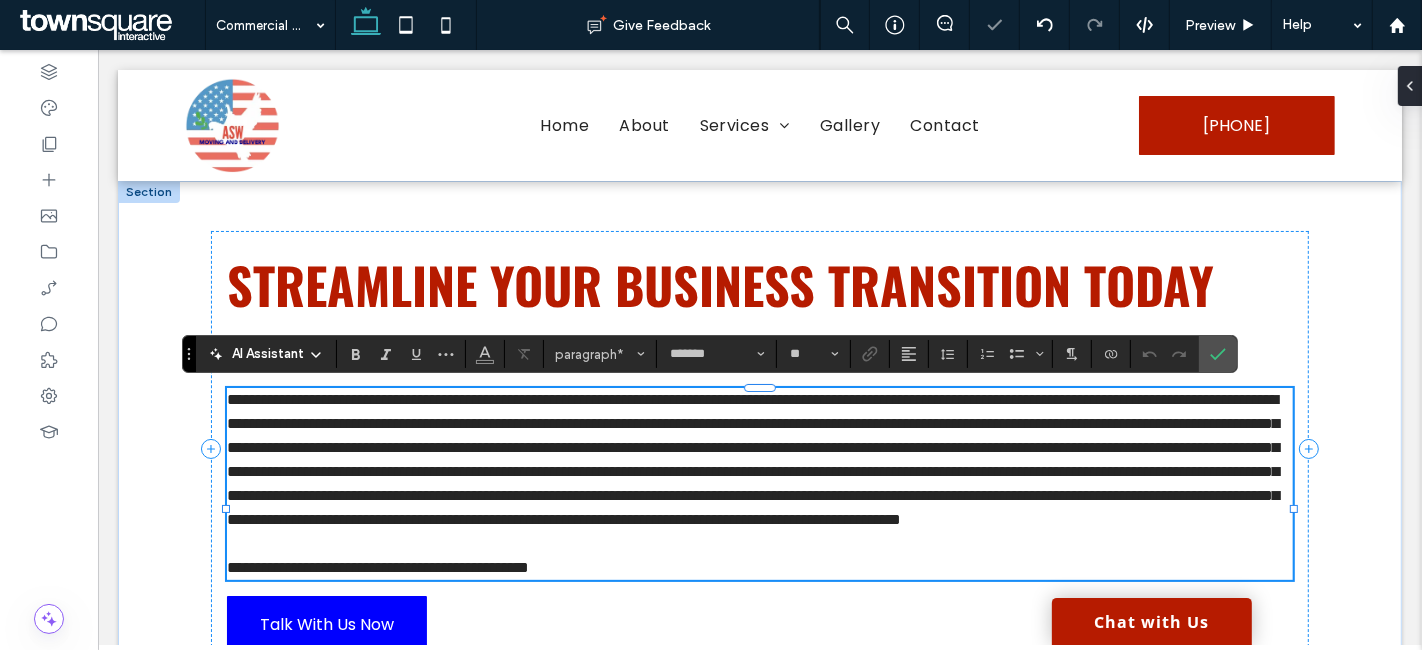 click on "**********" at bounding box center [752, 459] 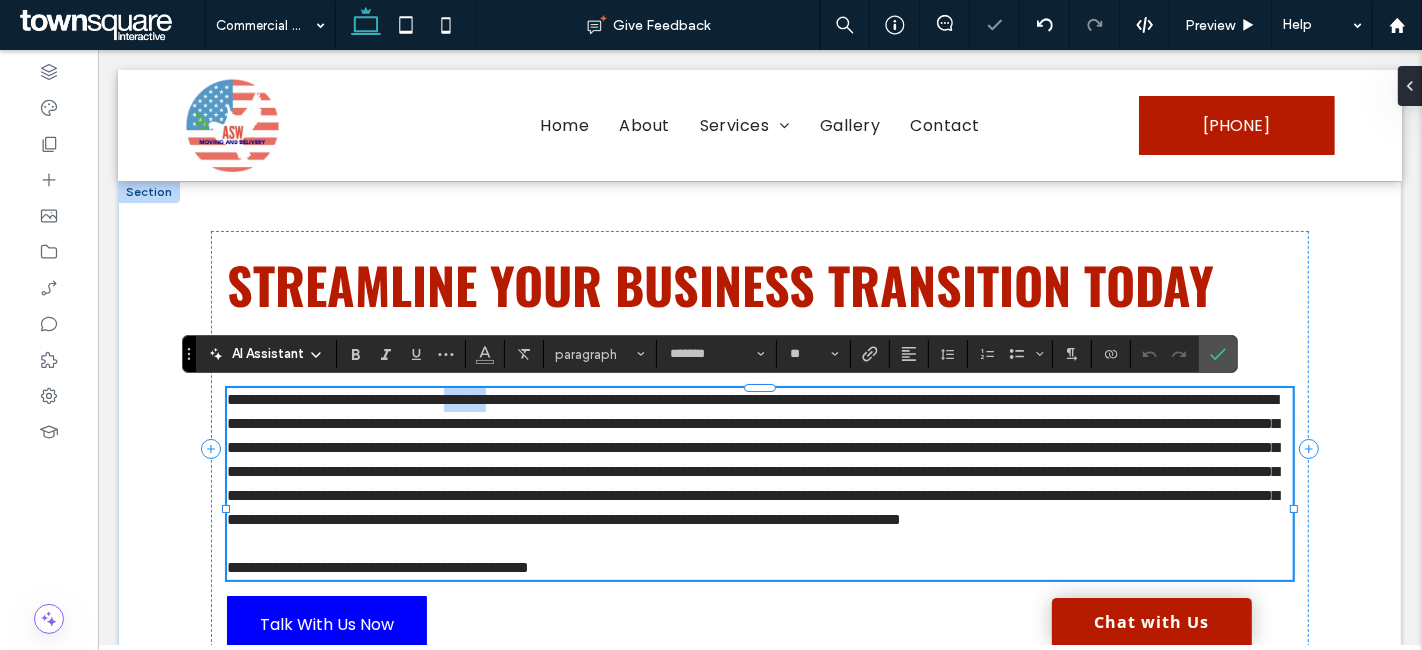 click on "**********" at bounding box center [752, 459] 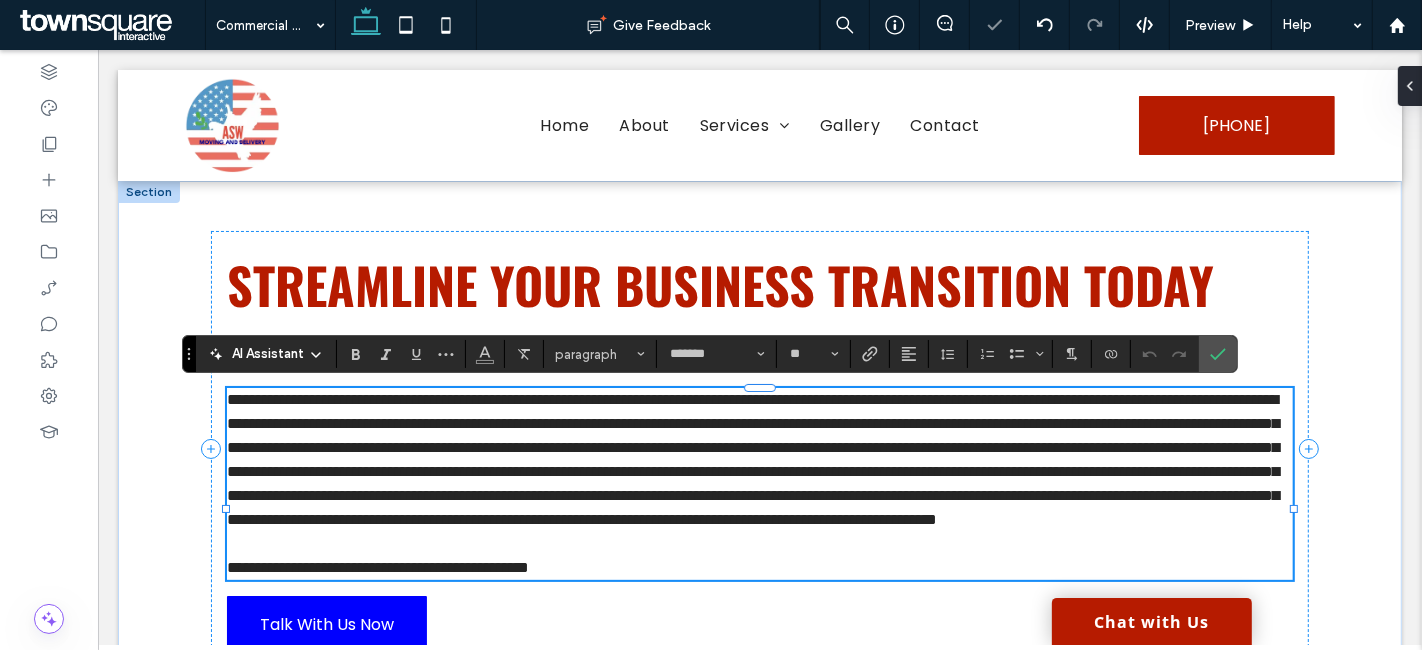scroll, scrollTop: 0, scrollLeft: 0, axis: both 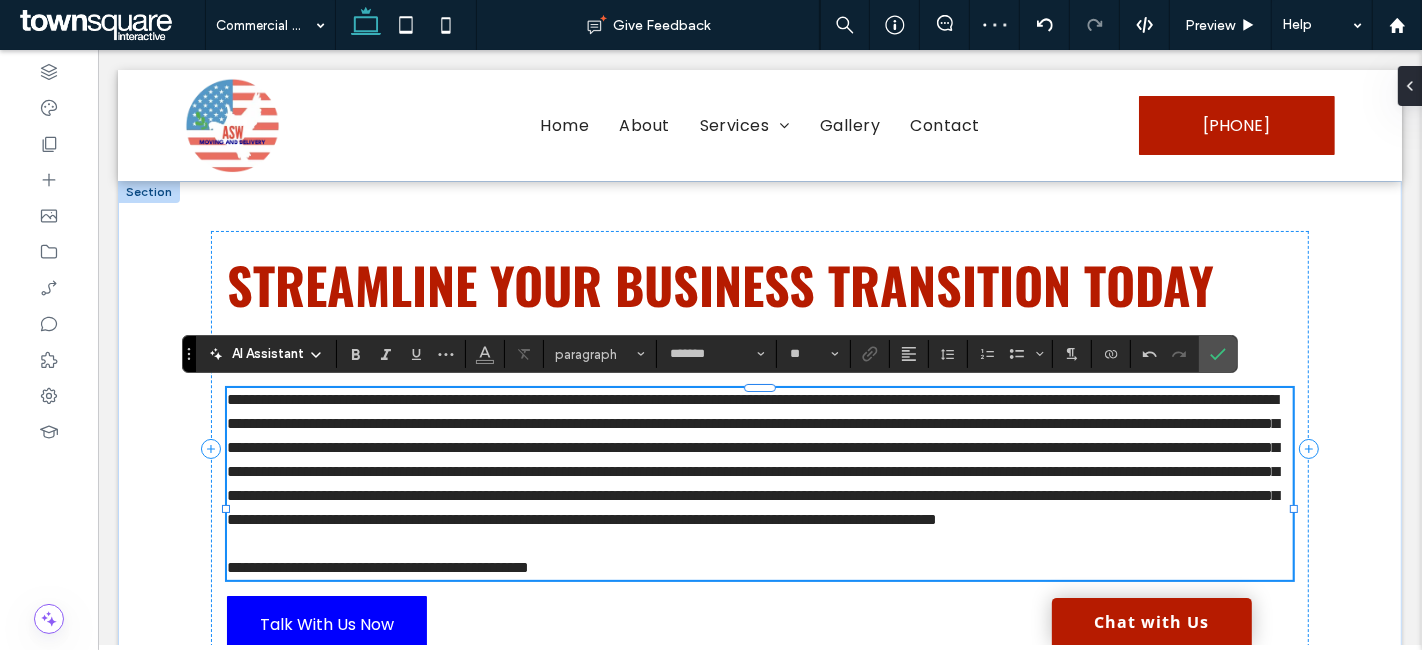click on "**********" at bounding box center [752, 459] 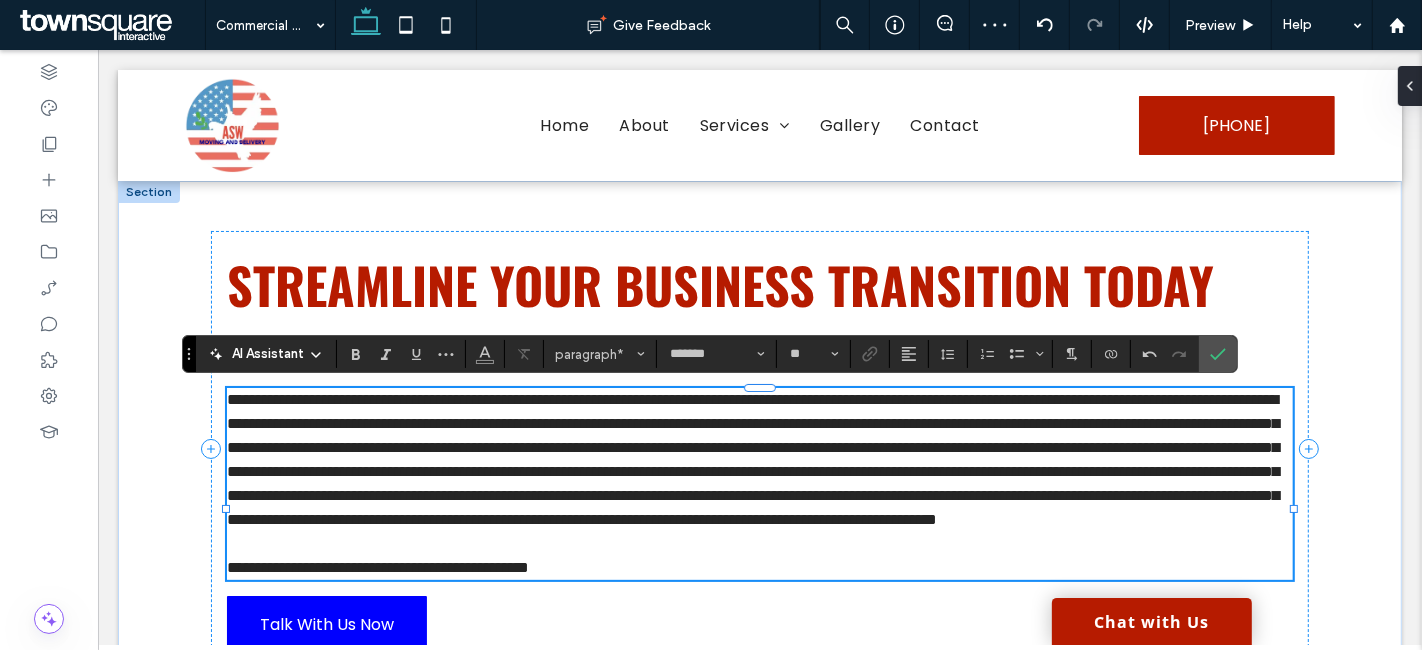 type 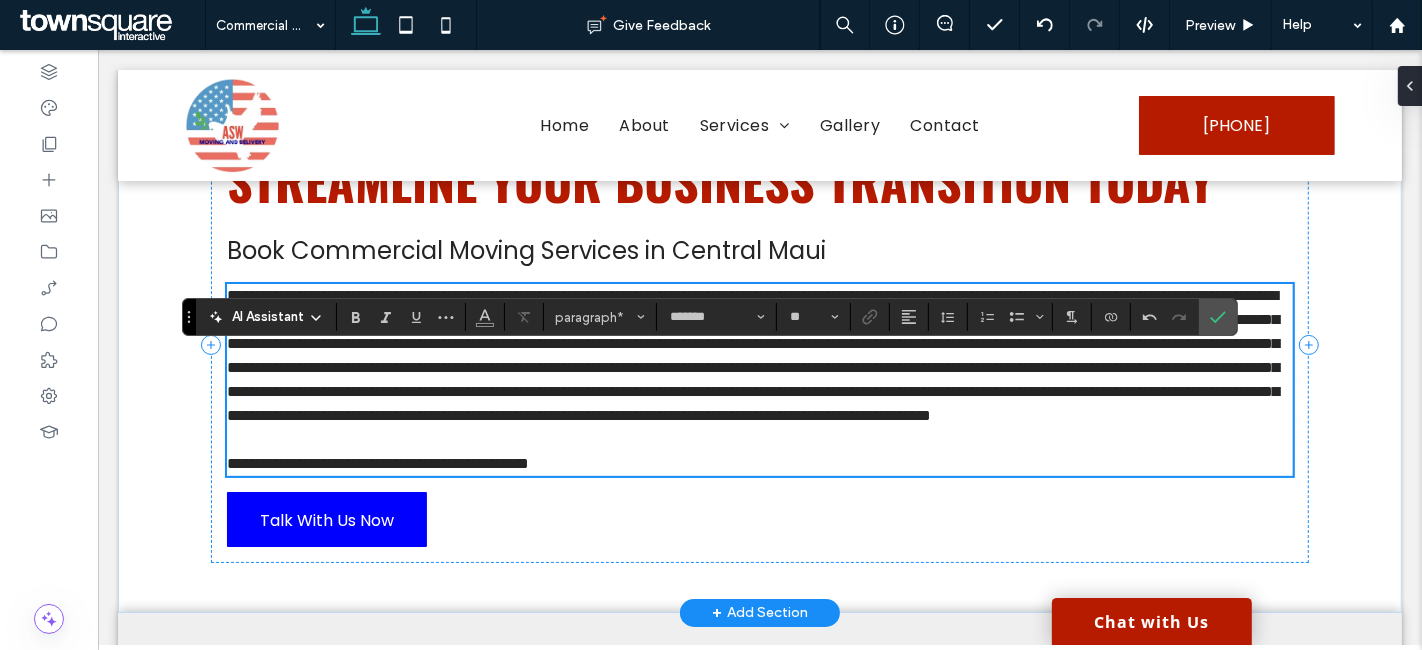 scroll, scrollTop: 37, scrollLeft: 0, axis: vertical 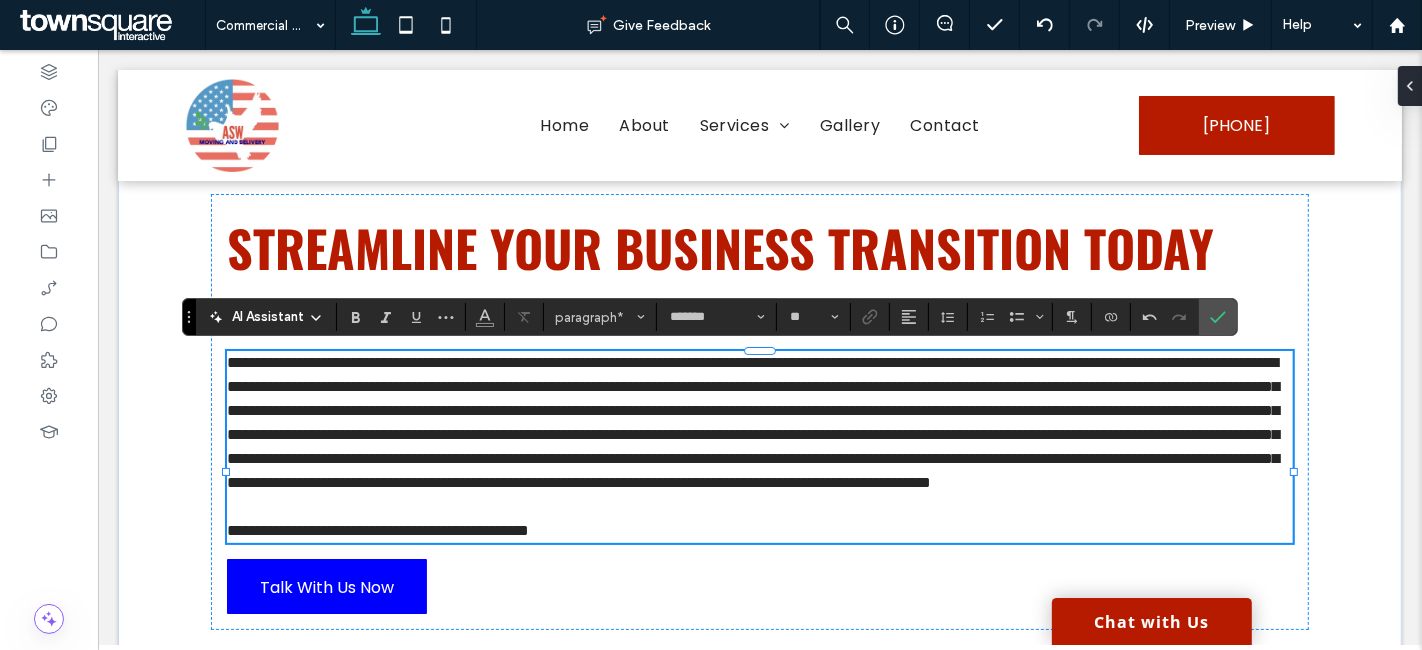click at bounding box center (265, 25) 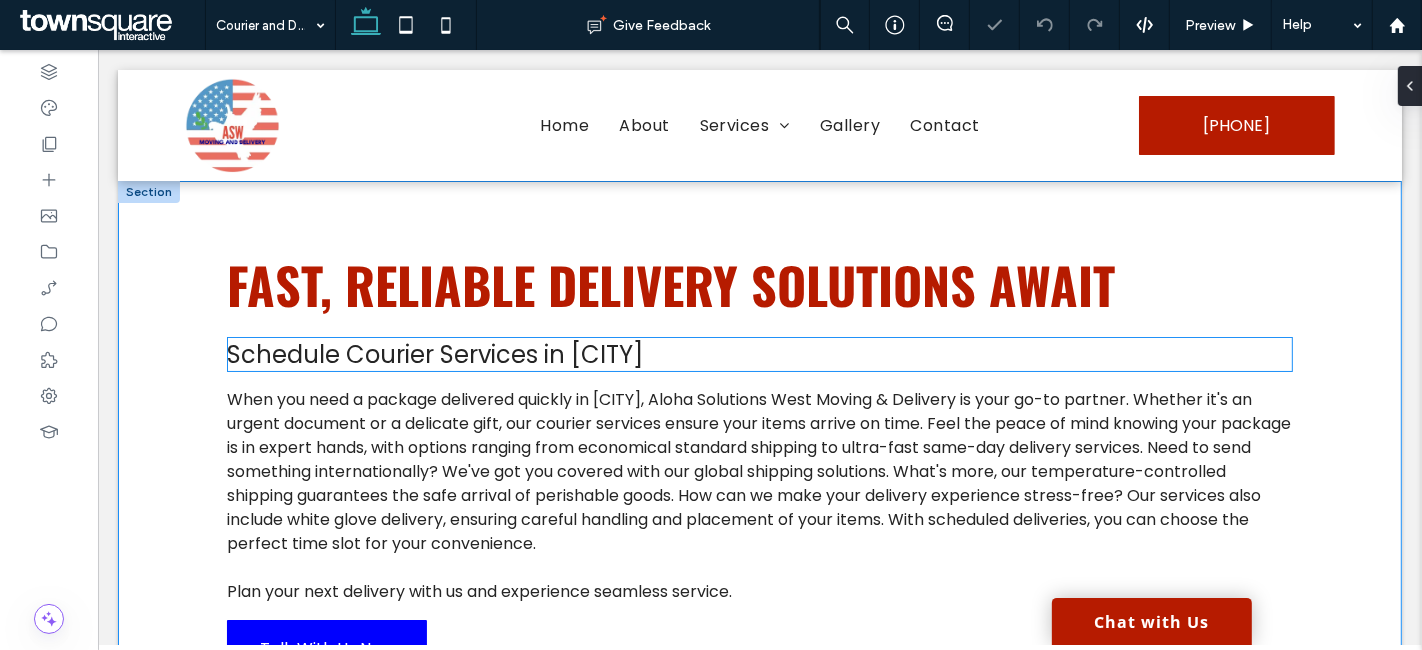 scroll, scrollTop: 0, scrollLeft: 0, axis: both 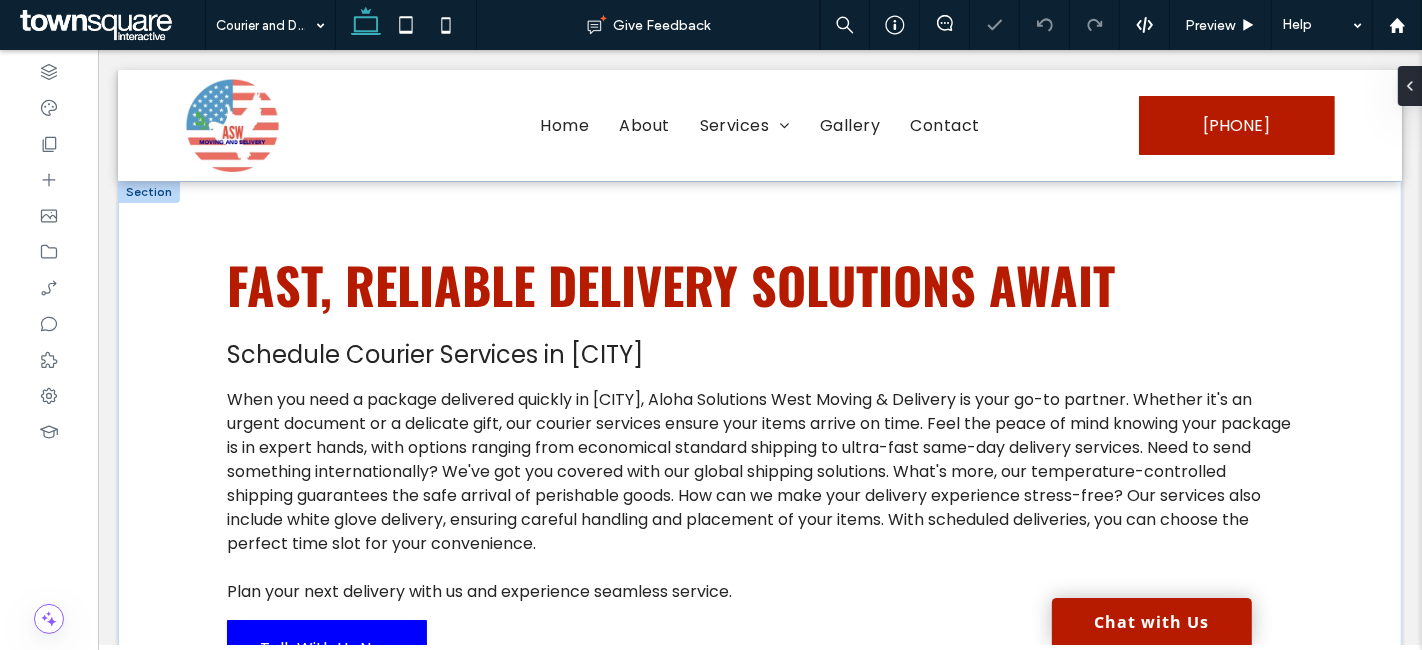 click on "Schedule Courier Services in Kahului" at bounding box center [434, 354] 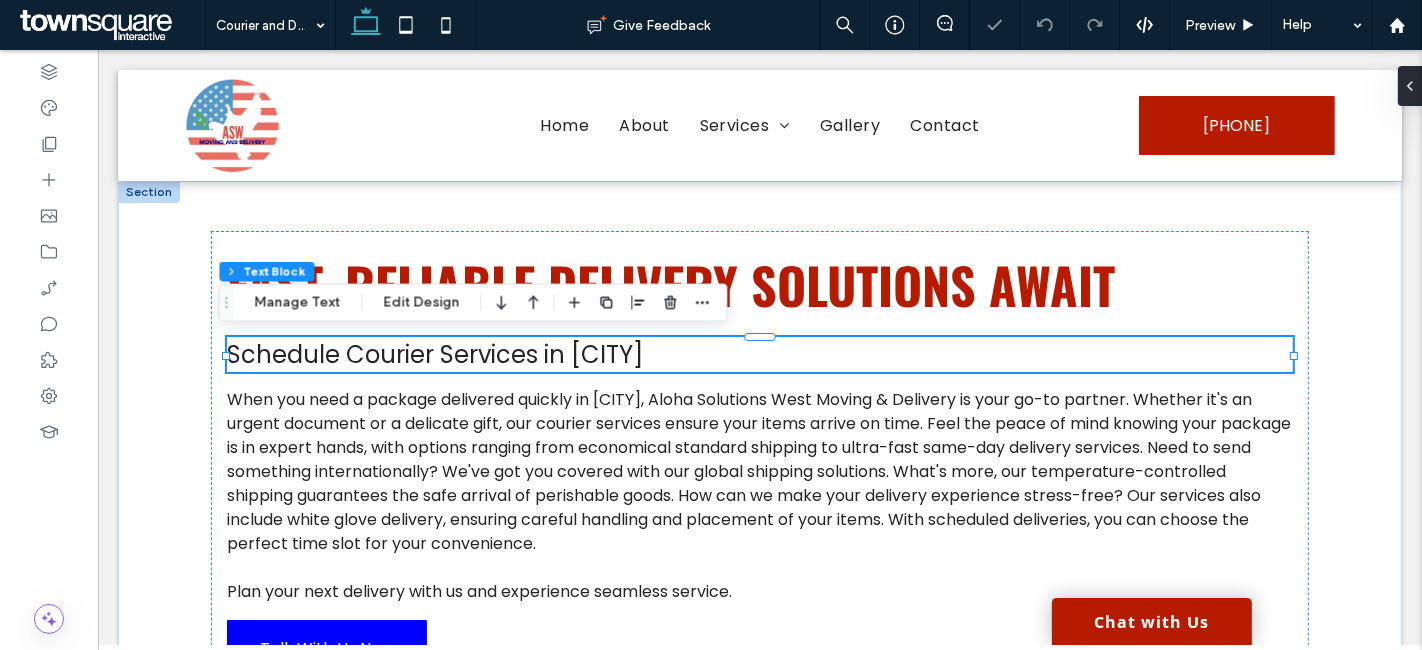 click on "Schedule Courier Services in Kahului" at bounding box center (758, 354) 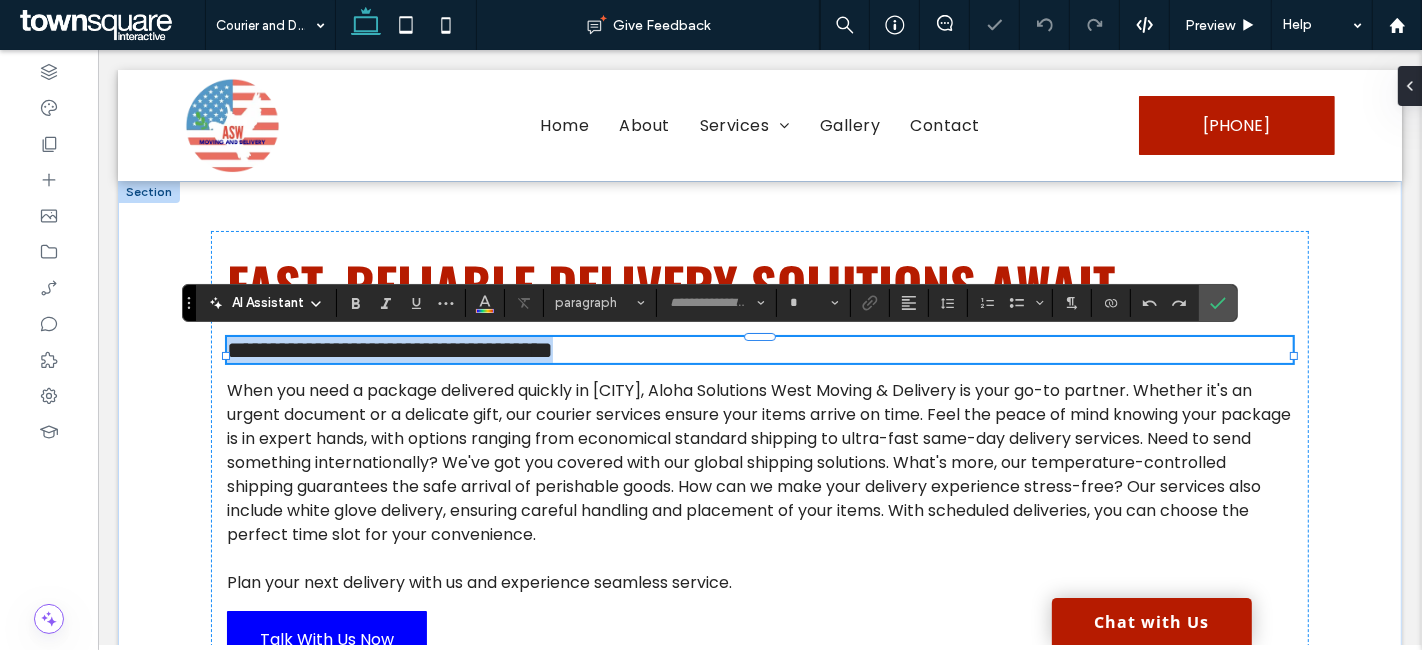 type on "*******" 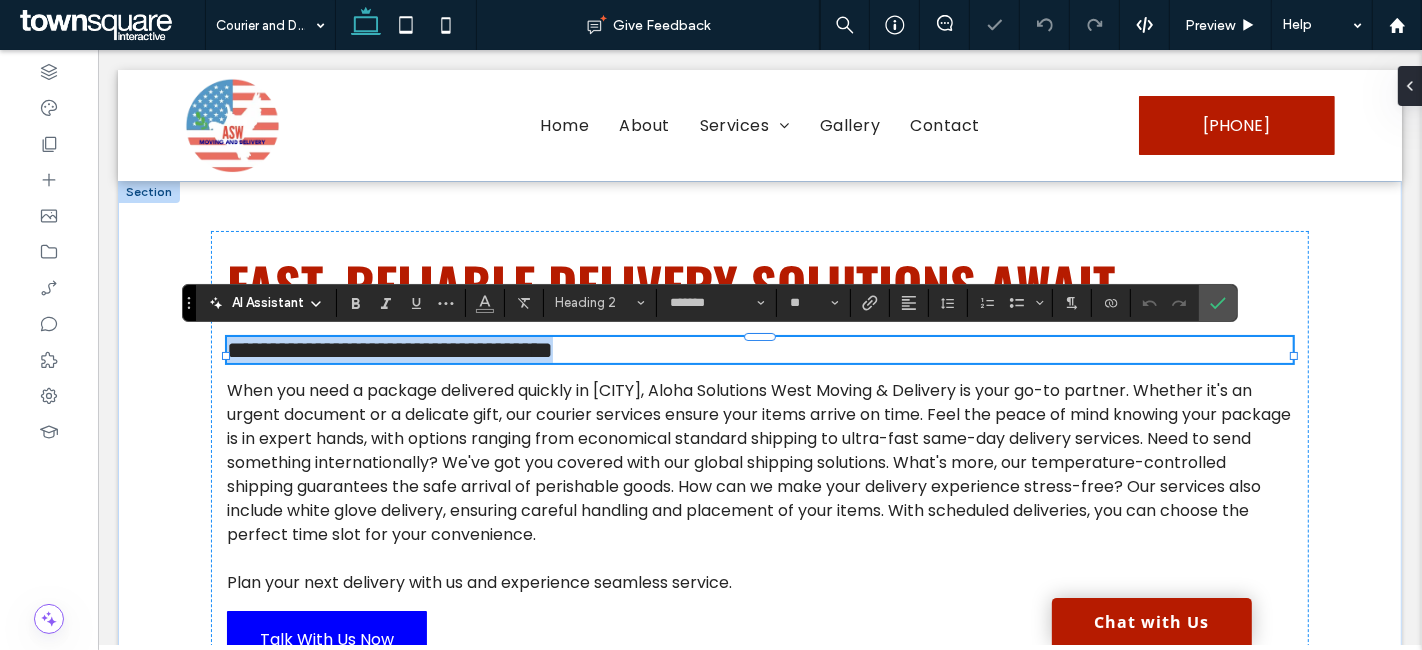 click on "**********" at bounding box center [389, 350] 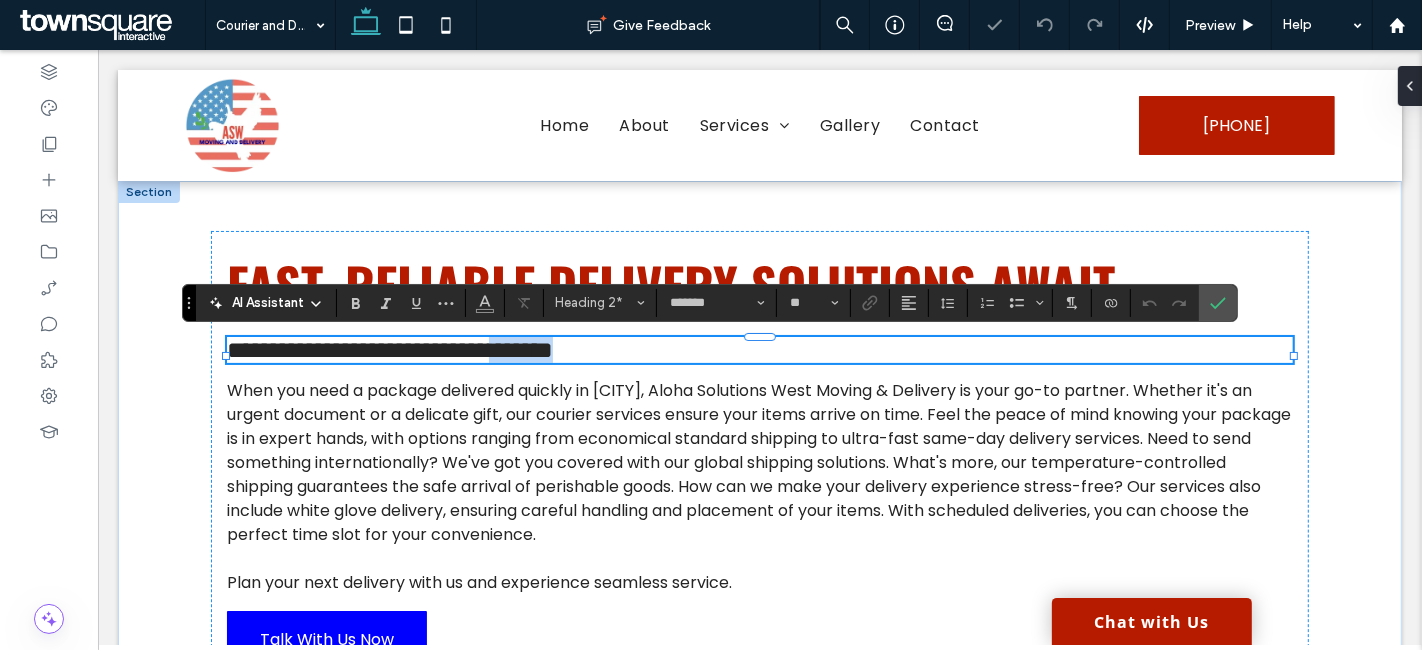 click on "**********" at bounding box center [389, 350] 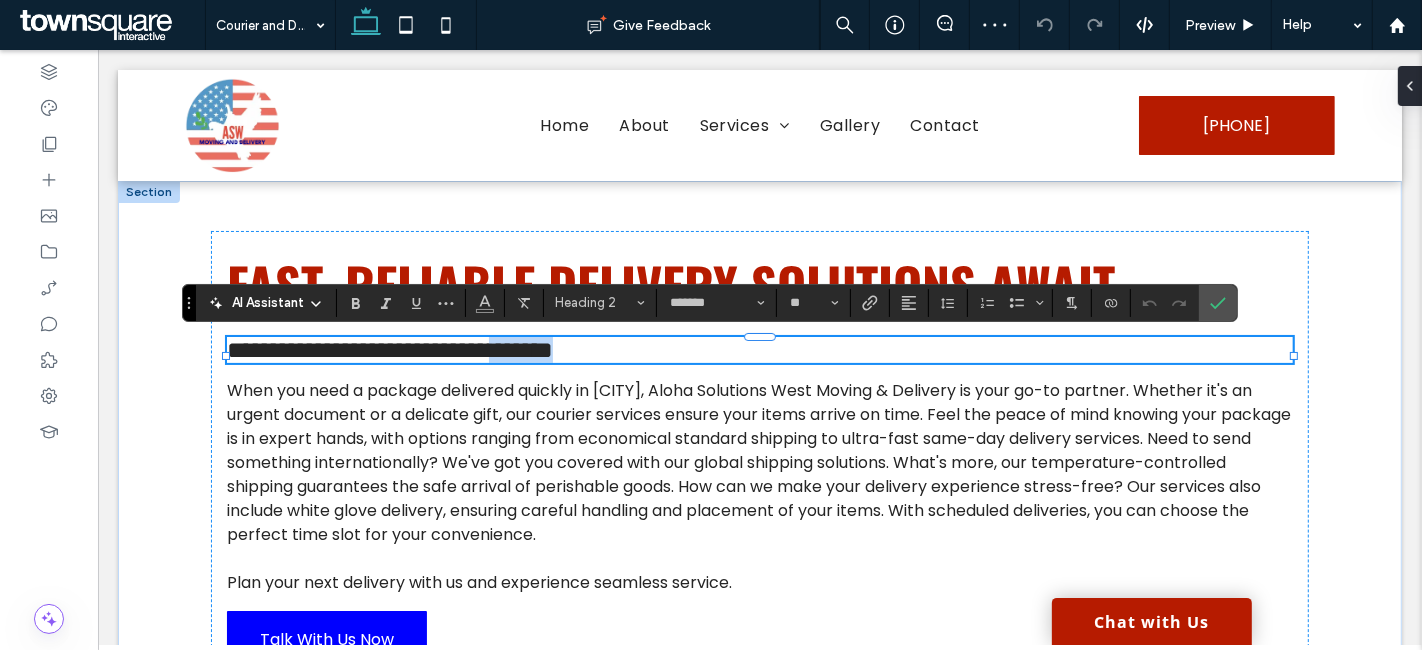 type on "**" 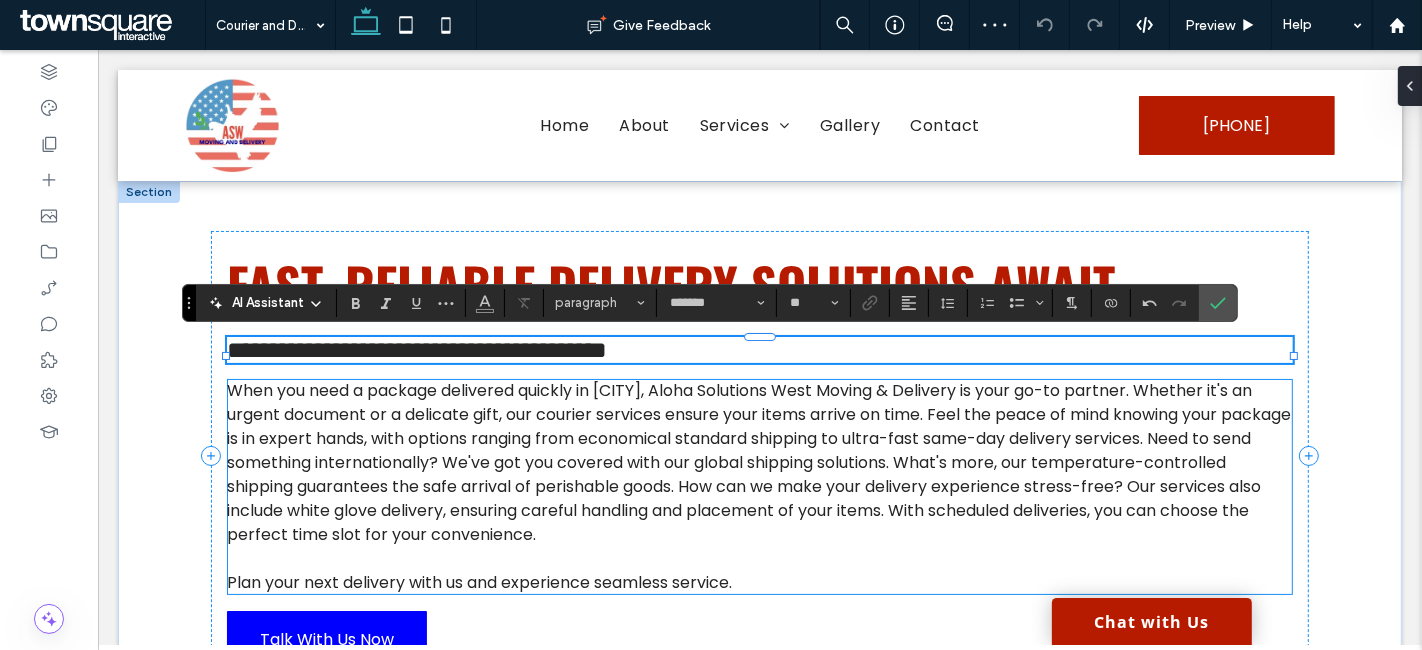 click on "When you need a package delivered quickly in Kahului, Aloha Solutions West Moving & Delivery is your go-to partner. Whether it's an urgent document or a delicate gift, our courier services ensure your items arrive on time. Feel the peace of mind knowing your package is in expert hands, with options ranging from economical standard shipping to ultra-fast same-day delivery services. Need to send something internationally? We've got you covered with our global shipping solutions. What's more, our temperature-controlled shipping guarantees the safe arrival of perishable goods. How can we make your delivery experience stress-free? Our services also include white glove delivery, ensuring careful handling and placement of your items. With scheduled deliveries, you can choose the perfect time slot for your convenience." at bounding box center (758, 462) 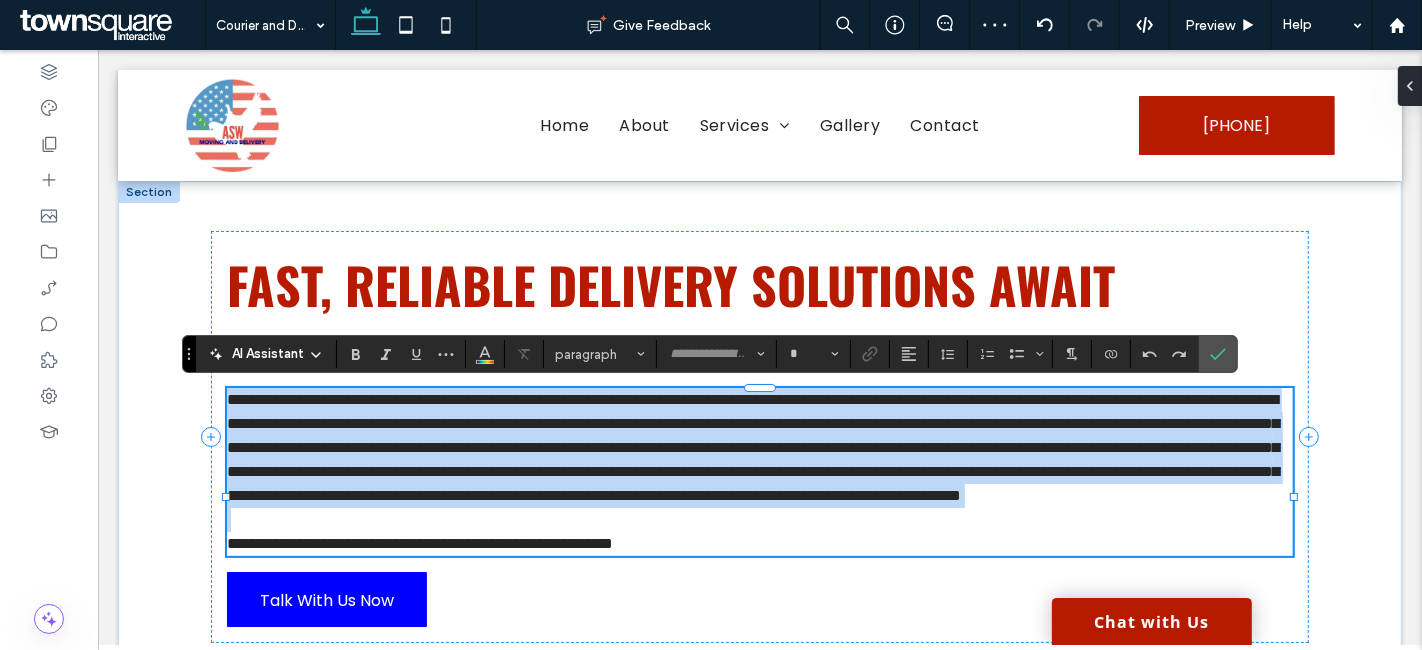 type on "*******" 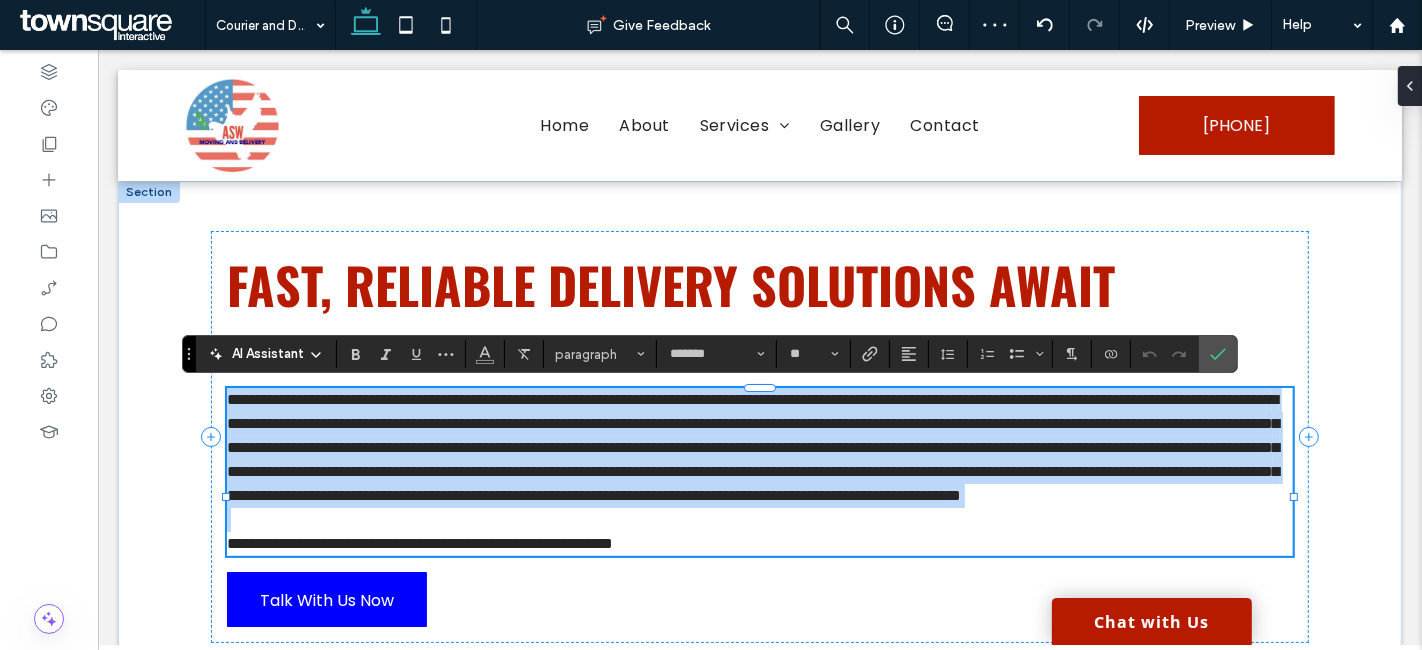 click on "**********" at bounding box center [752, 447] 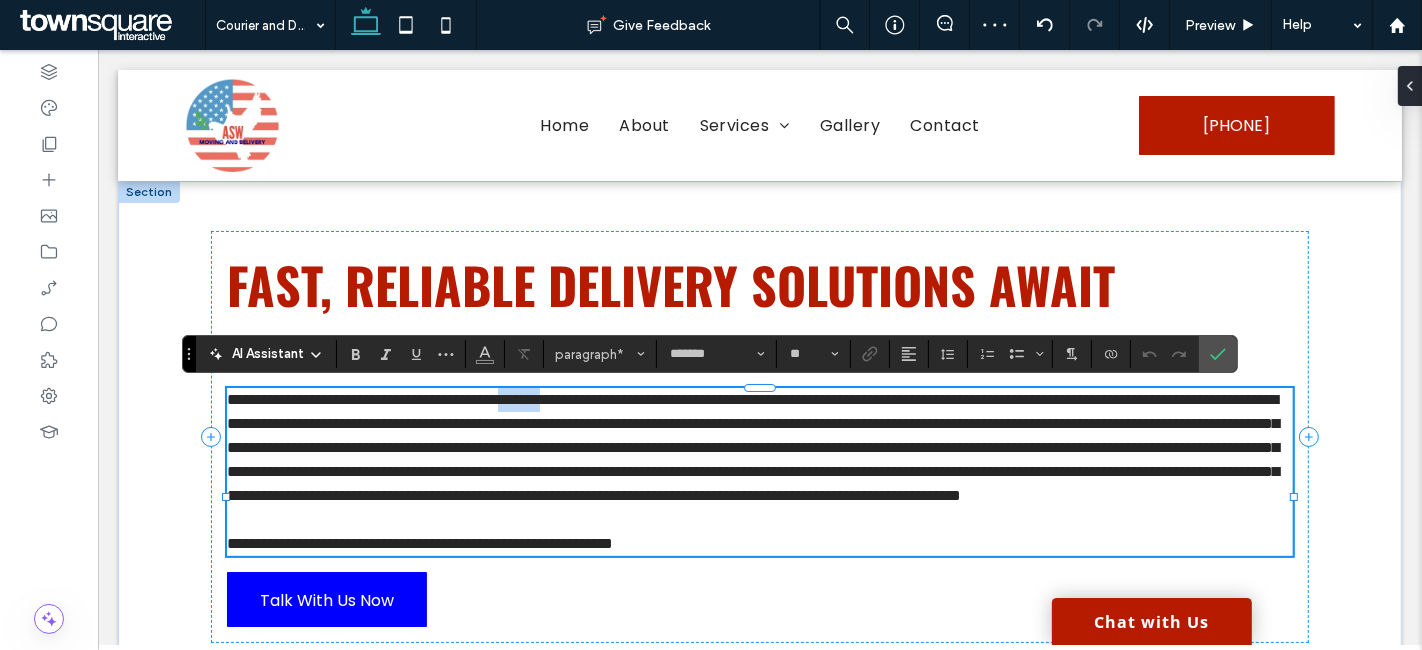 click on "**********" at bounding box center [752, 447] 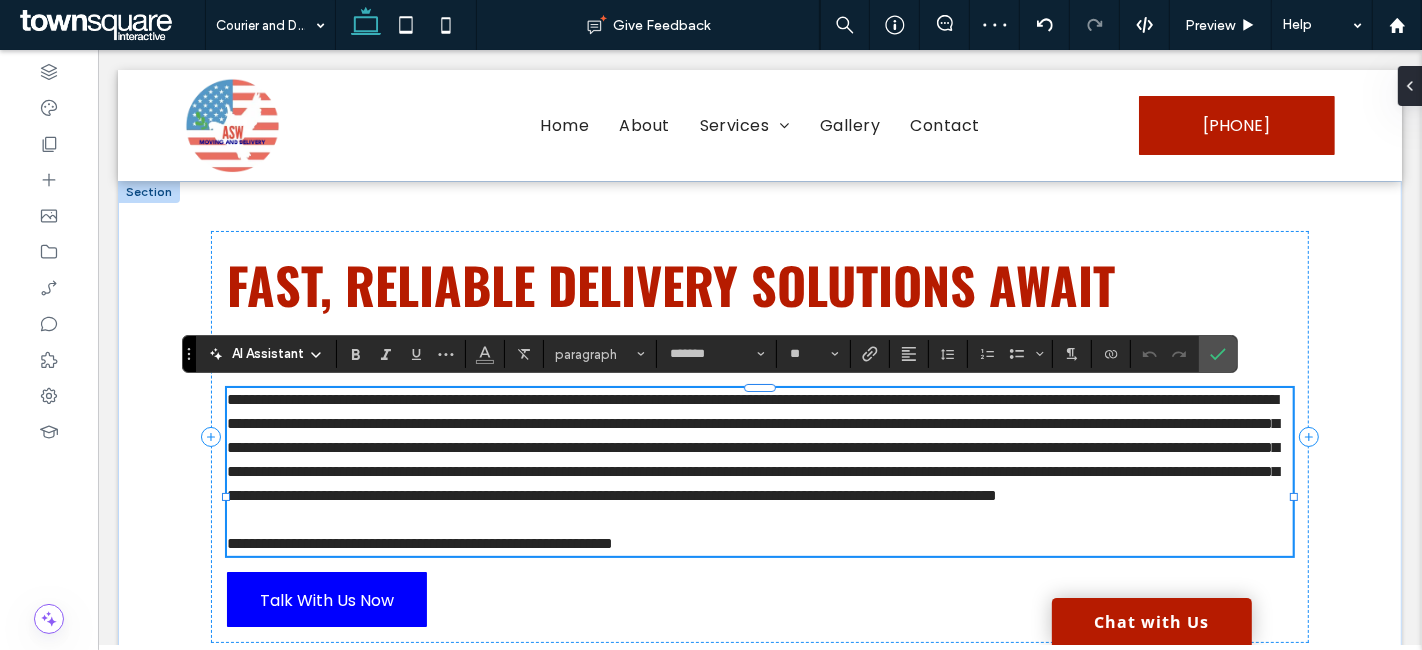 scroll, scrollTop: 0, scrollLeft: 0, axis: both 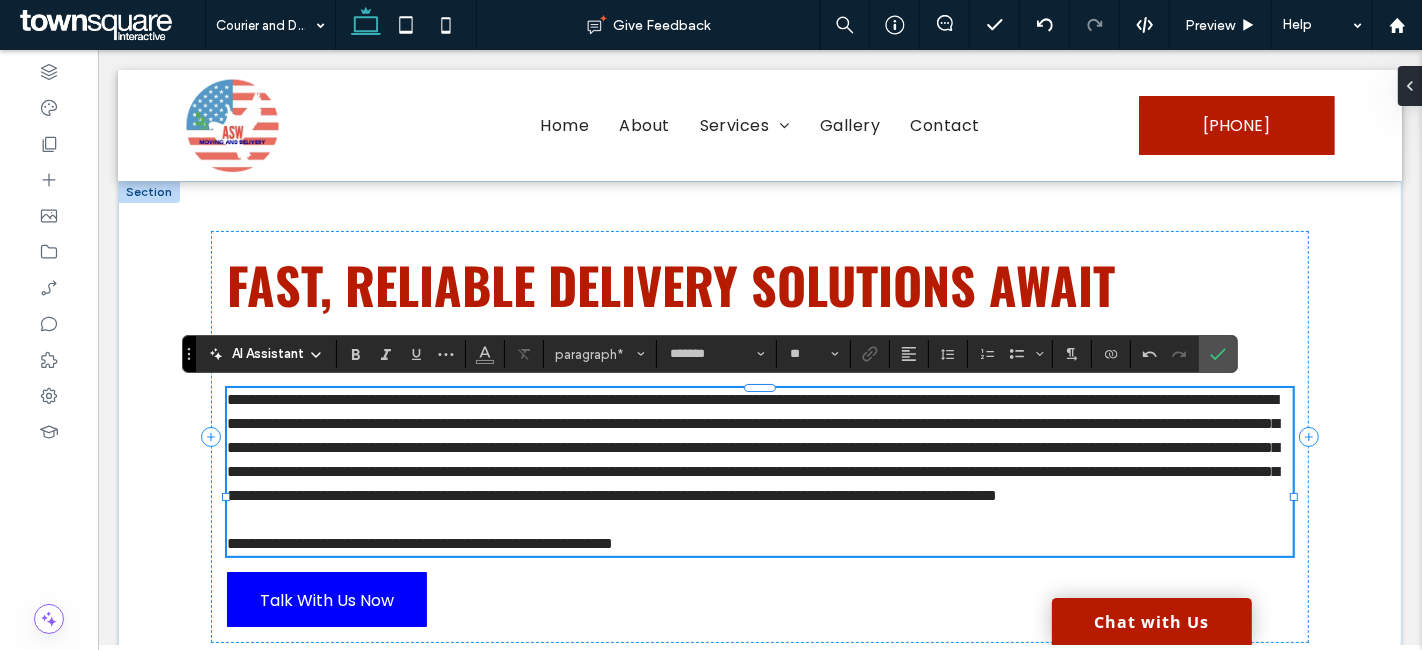 click on "**********" at bounding box center (752, 447) 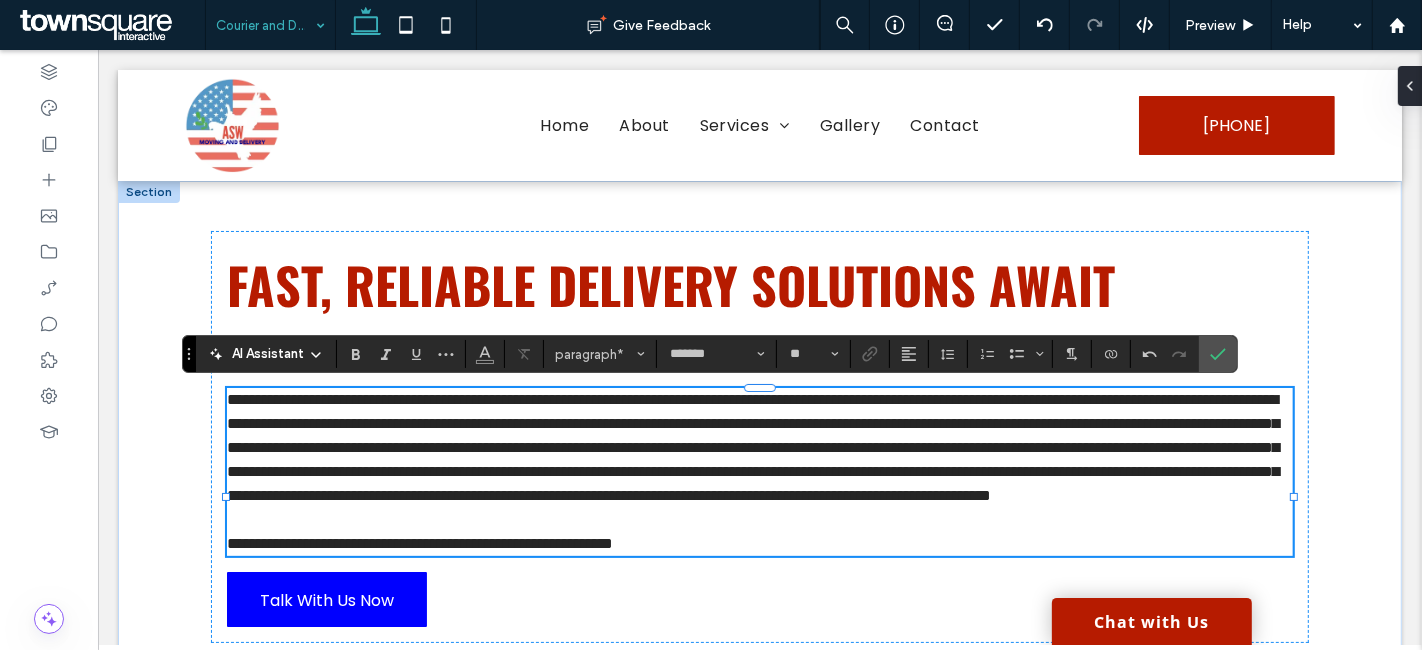 click at bounding box center [265, 25] 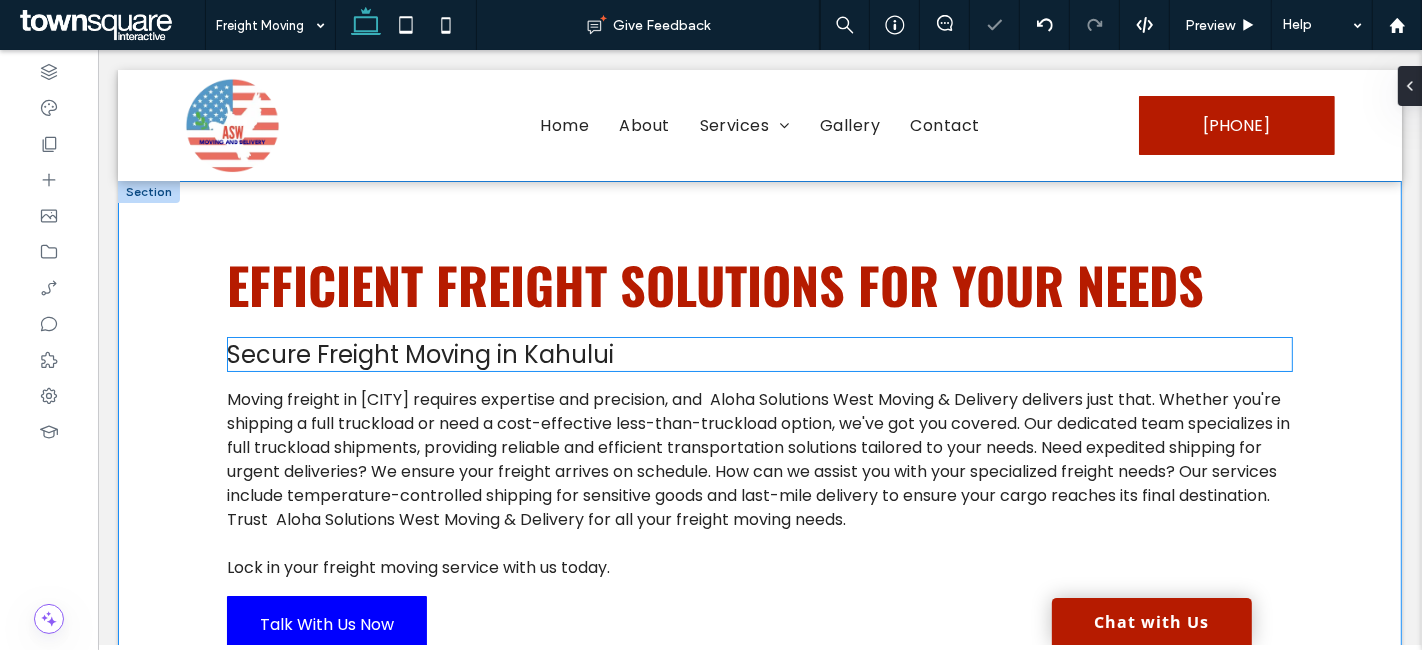 scroll, scrollTop: 0, scrollLeft: 0, axis: both 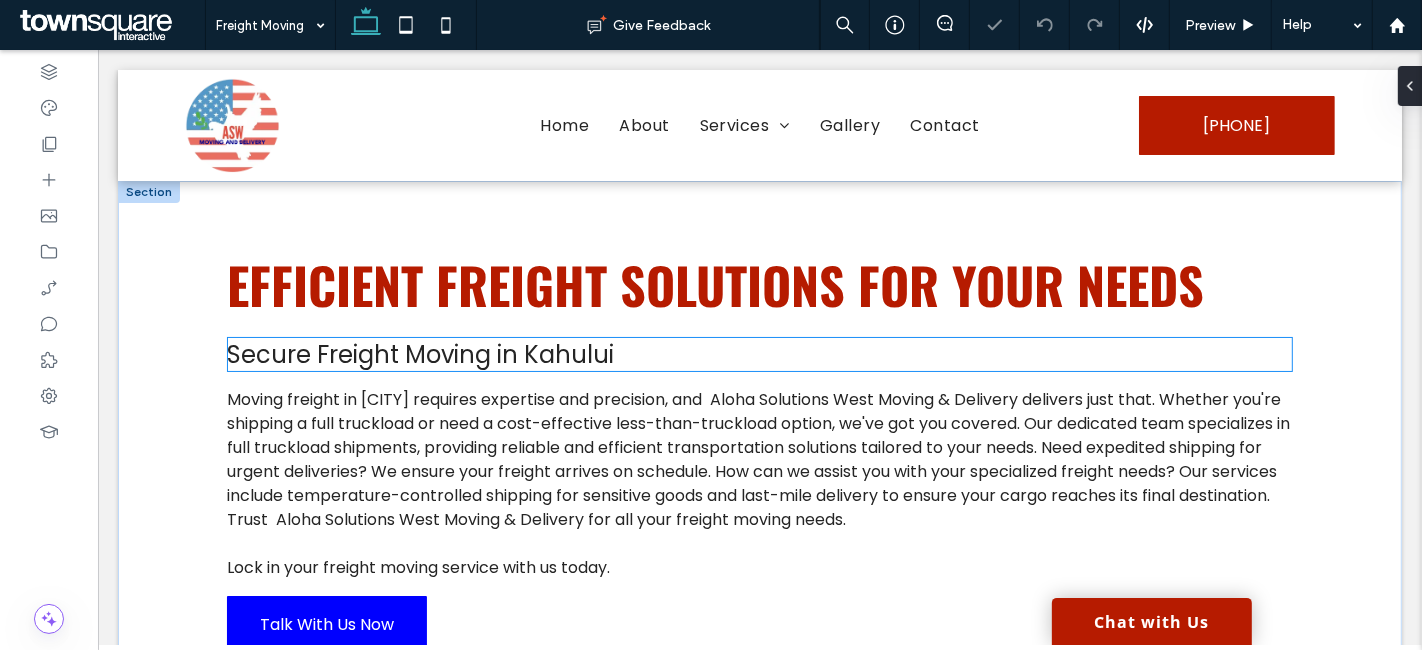 click on "Secure Freight Moving in Kahului" at bounding box center (419, 354) 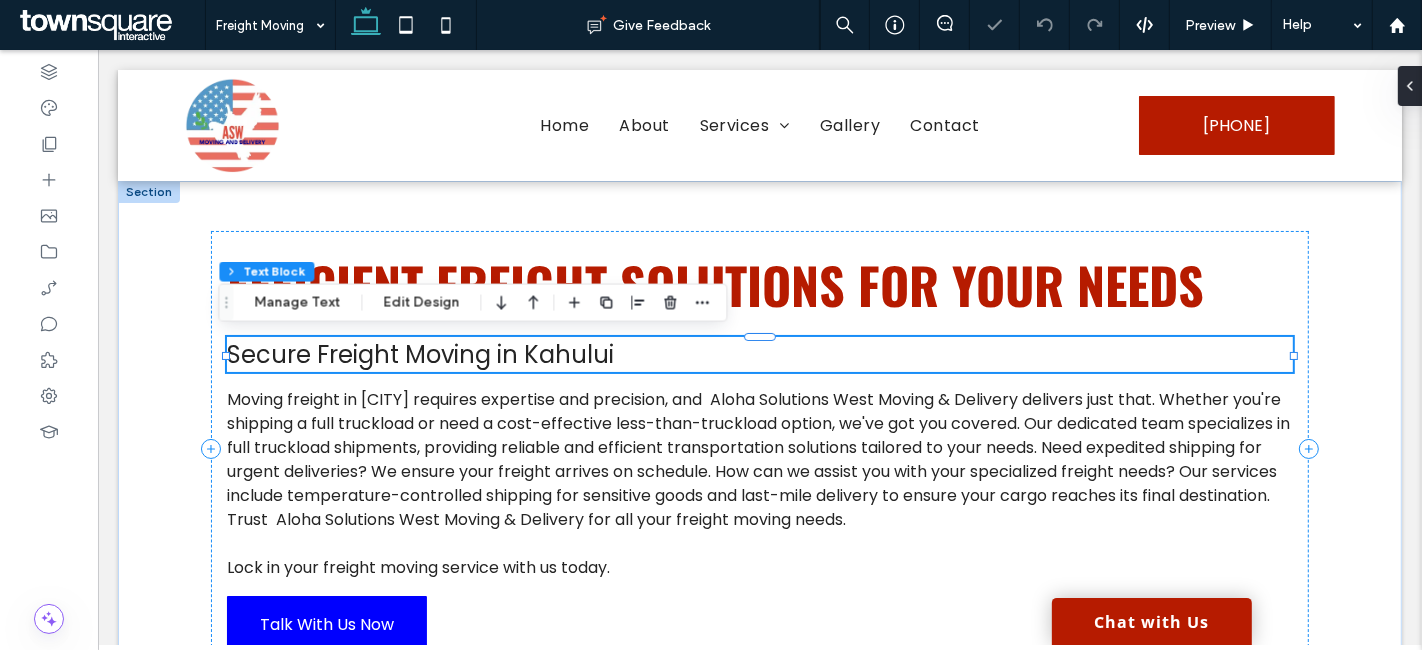 click on "Secure Freight Moving in Kahului" at bounding box center (419, 354) 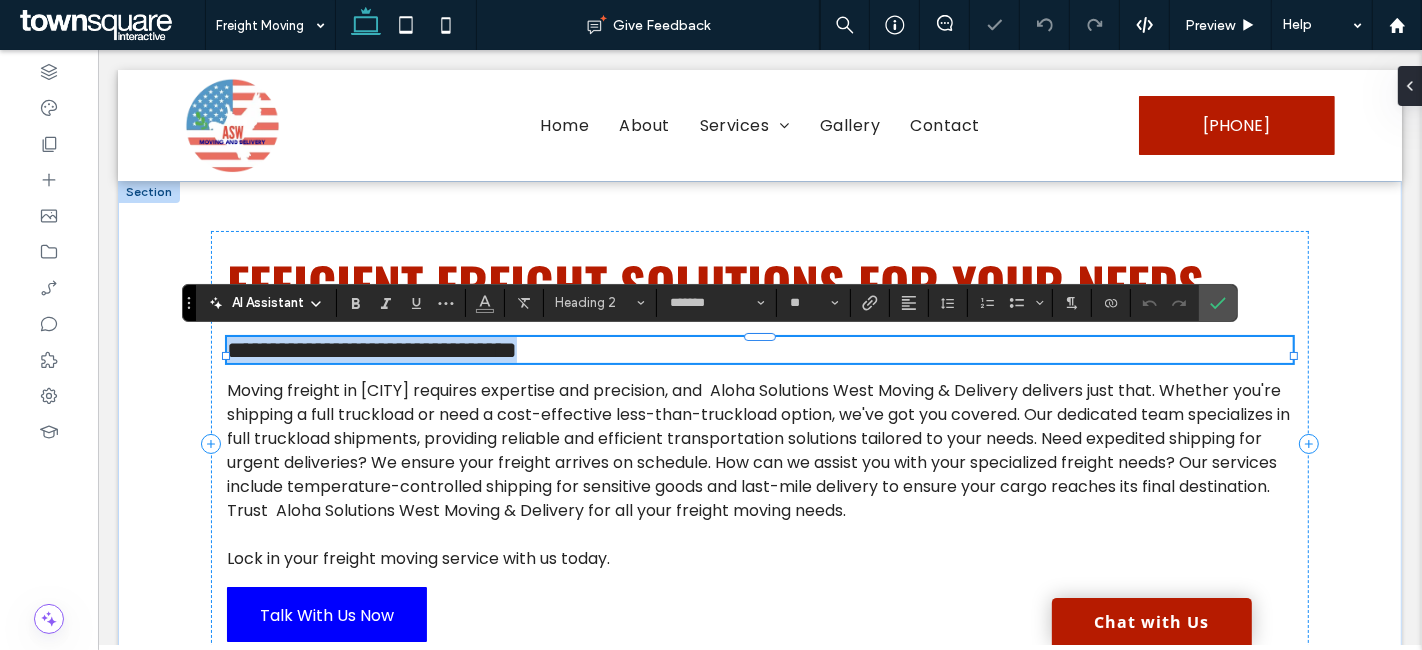 click on "**********" at bounding box center (371, 350) 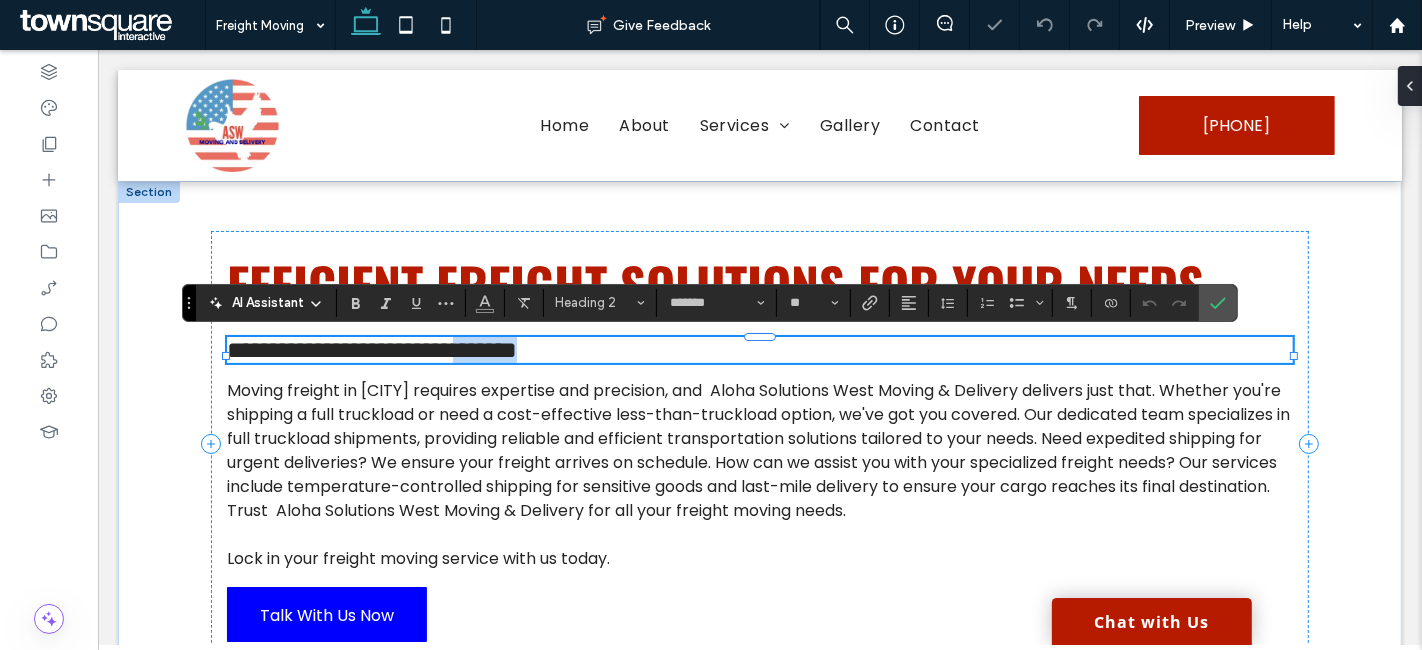 click on "**********" at bounding box center (371, 350) 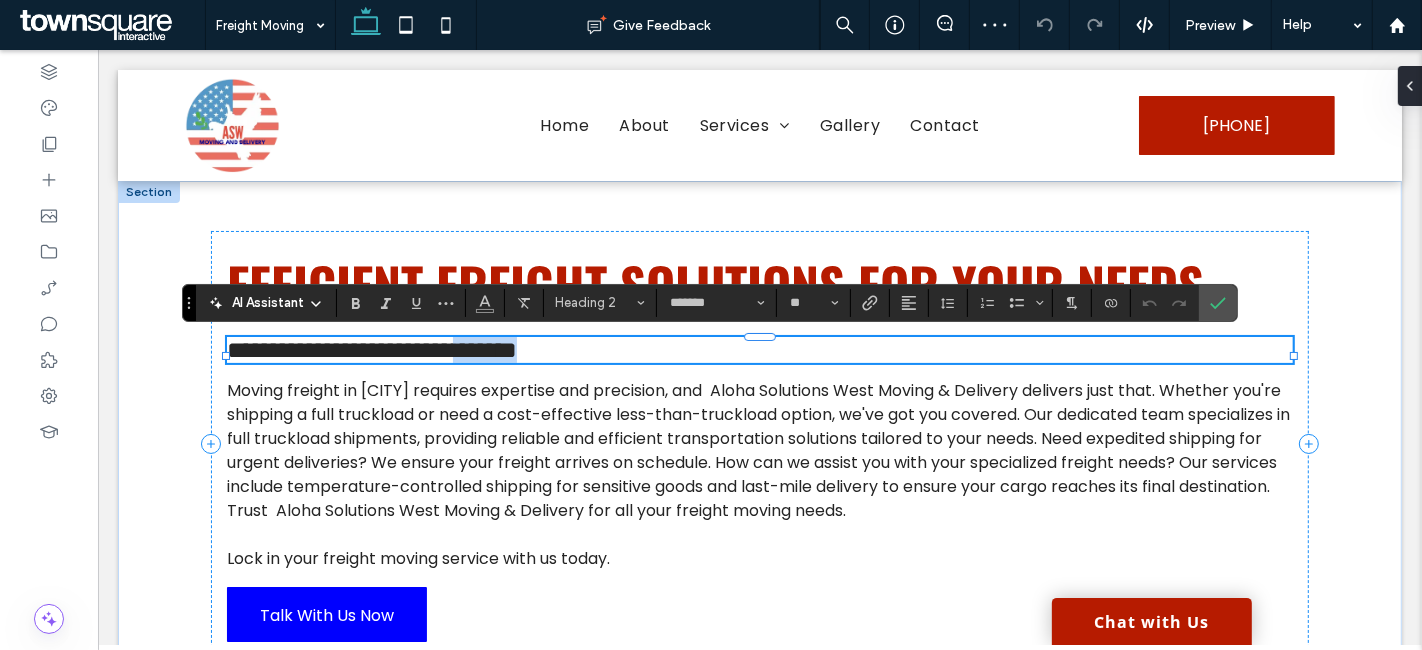 type on "**" 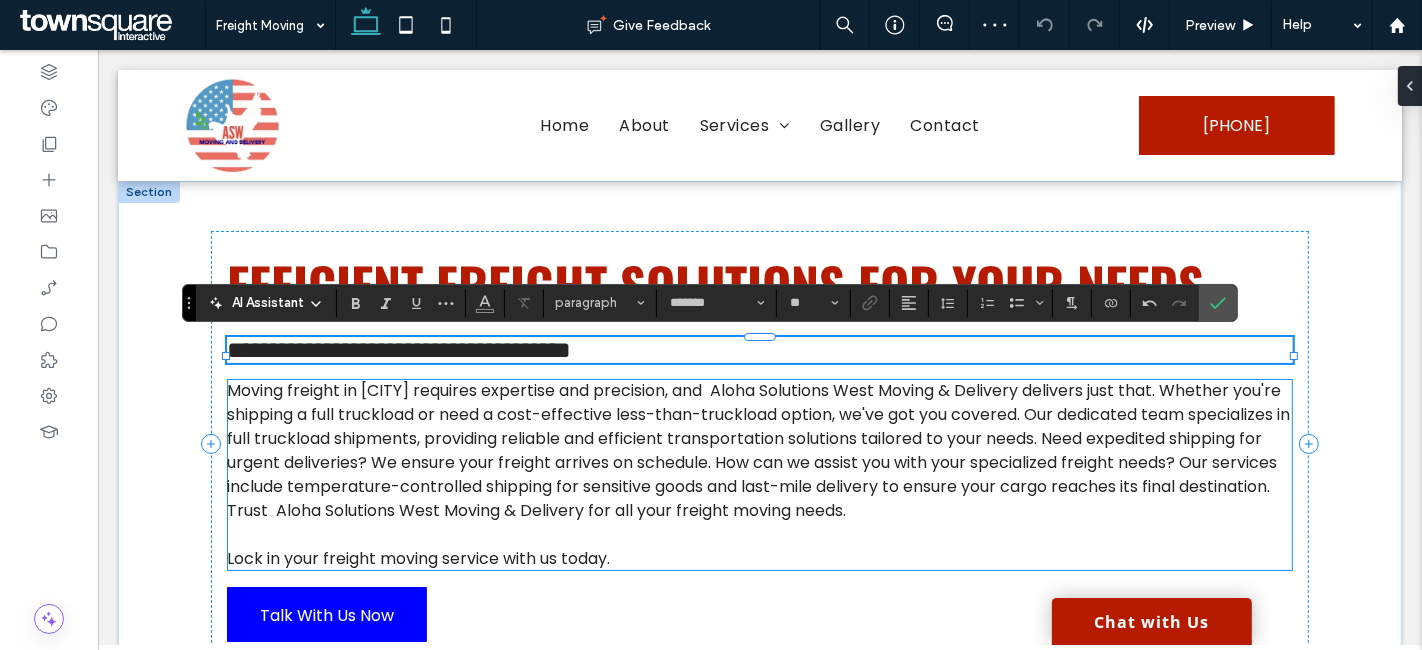click on "Moving freight in Kahului requires expertise and precision, and  Aloha Solutions West Moving & Delivery delivers just that. Whether you're shipping a full truckload or need a cost-effective less-than-truckload option, we've got you covered. Our dedicated team specializes in full truckload shipments, providing reliable and efficient transportation solutions tailored to your needs. Need expedited shipping for urgent deliveries? We ensure your freight arrives on schedule. How can we assist you with your specialized freight needs? Our services include temperature-controlled shipping for sensitive goods and last-mile delivery to ensure your cargo reaches its final destination. Trust  Aloha Solutions West Moving & Delivery for all your freight moving needs." at bounding box center [757, 450] 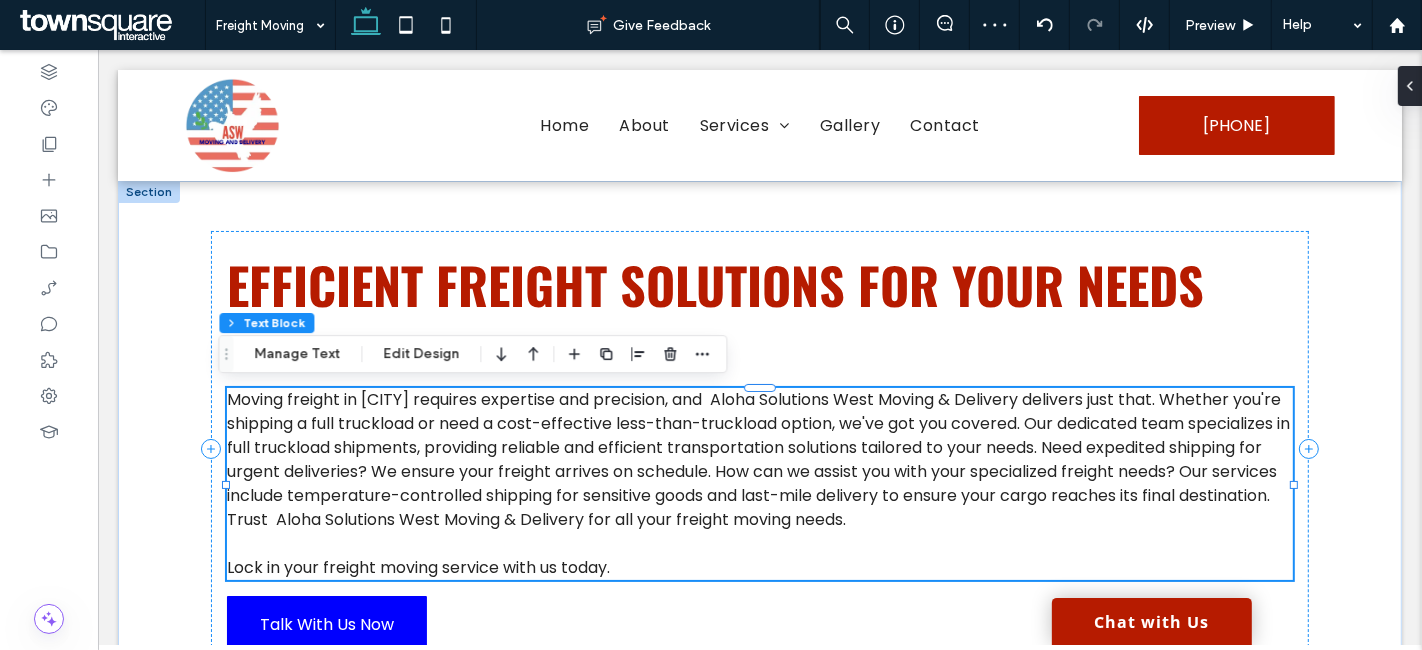 click on "Moving freight in Kahului requires expertise and precision, and  Aloha Solutions West Moving & Delivery delivers just that. Whether you're shipping a full truckload or need a cost-effective less-than-truckload option, we've got you covered. Our dedicated team specializes in full truckload shipments, providing reliable and efficient transportation solutions tailored to your needs. Need expedited shipping for urgent deliveries? We ensure your freight arrives on schedule. How can we assist you with your specialized freight needs? Our services include temperature-controlled shipping for sensitive goods and last-mile delivery to ensure your cargo reaches its final destination. Trust  Aloha Solutions West Moving & Delivery for all your freight moving needs." at bounding box center [757, 459] 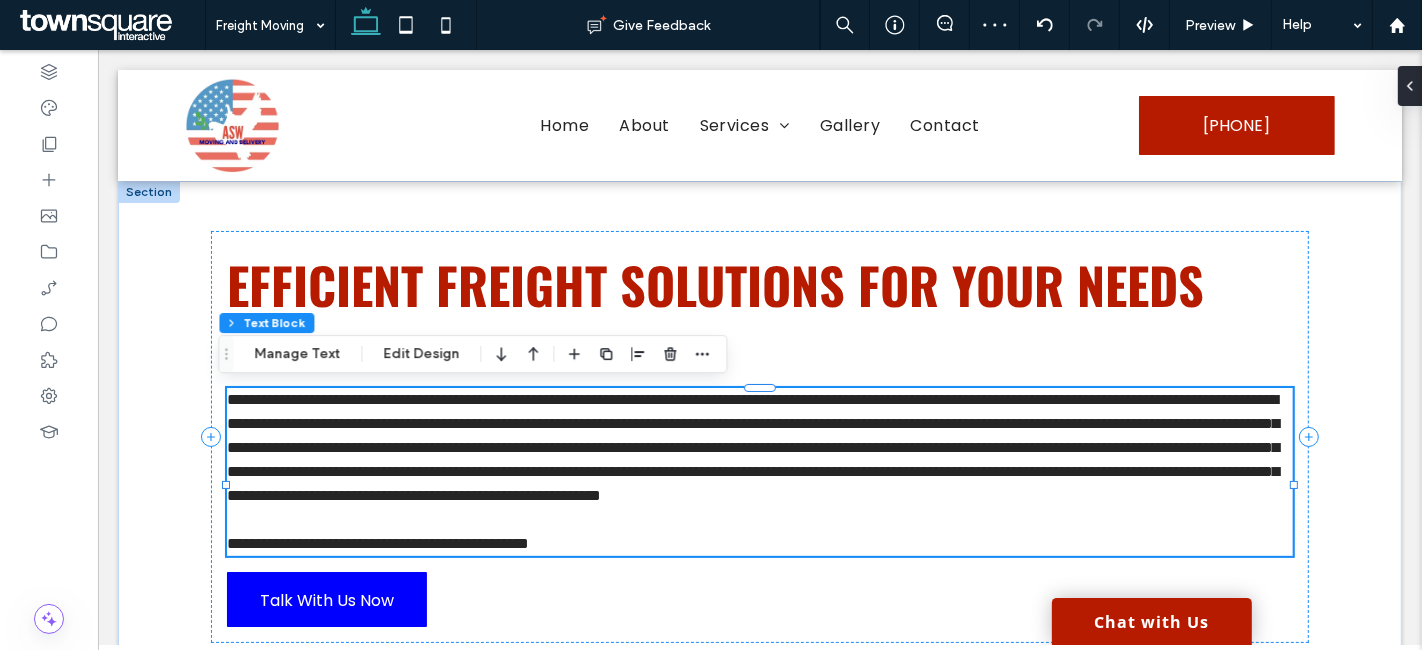 click on "**********" at bounding box center (752, 447) 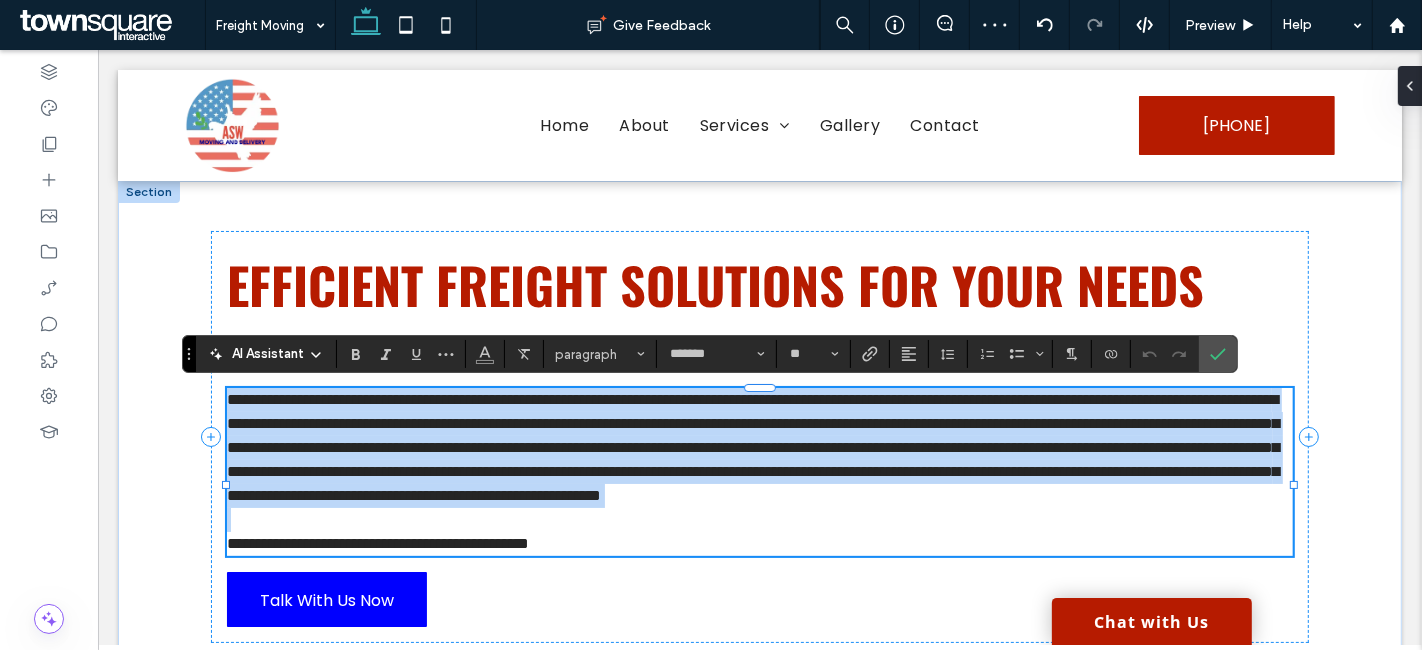 click on "**********" at bounding box center [752, 447] 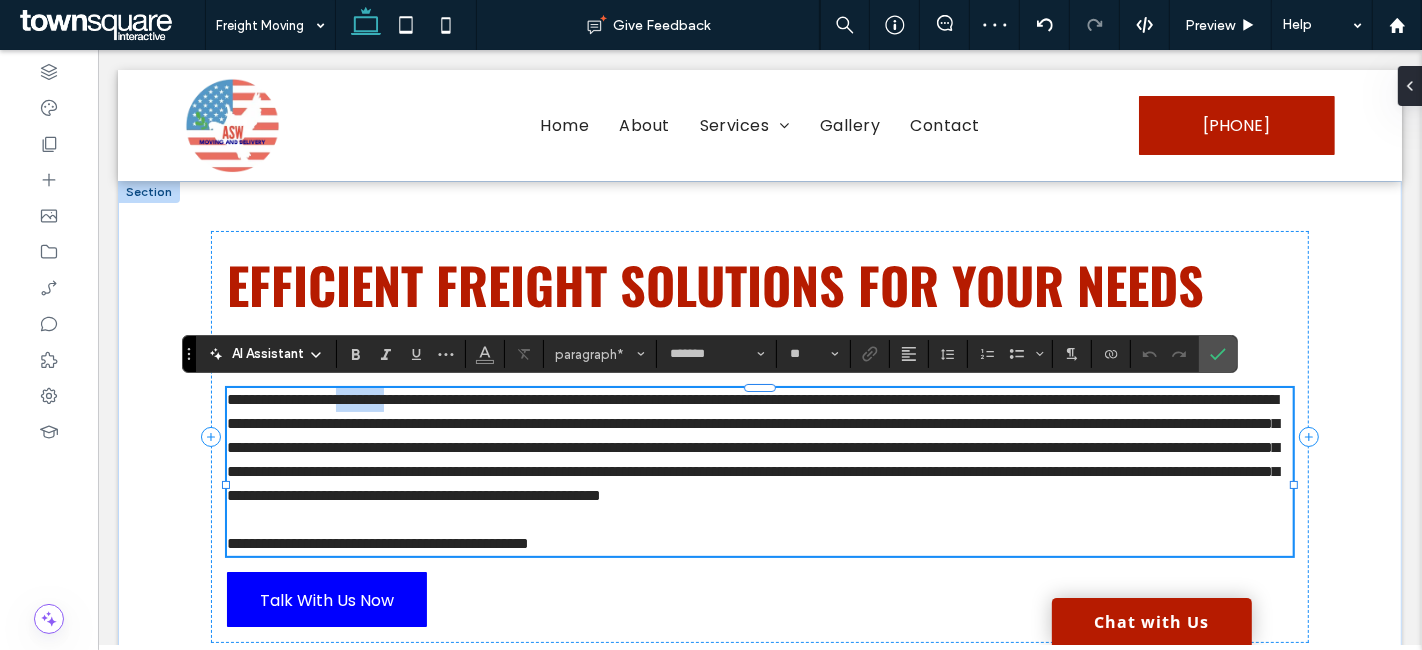 click on "**********" at bounding box center [752, 447] 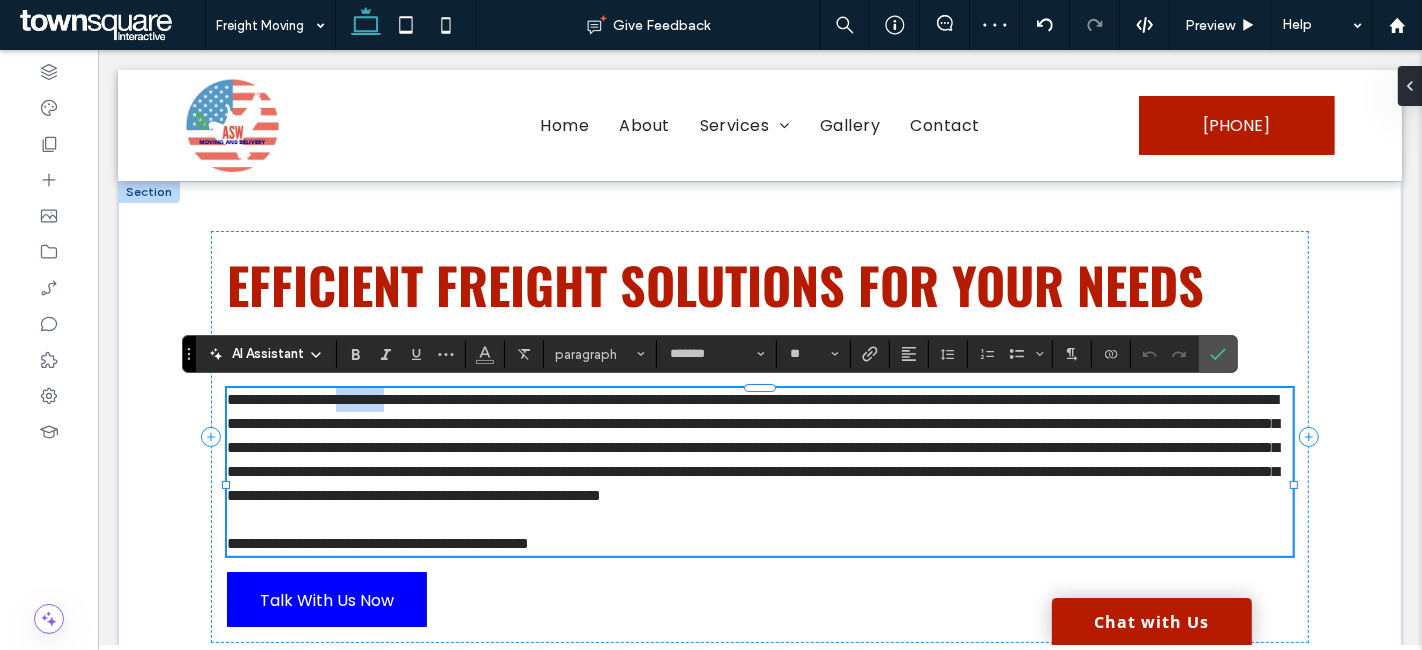paste 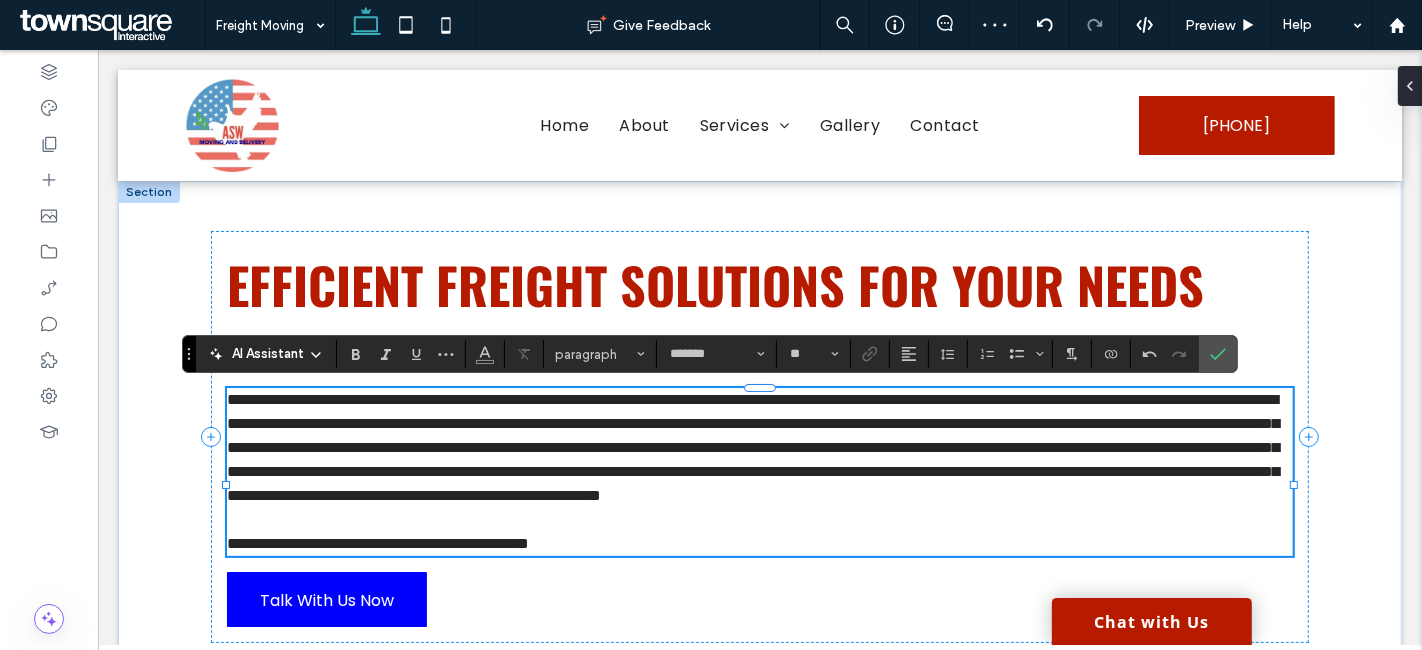 scroll, scrollTop: 0, scrollLeft: 0, axis: both 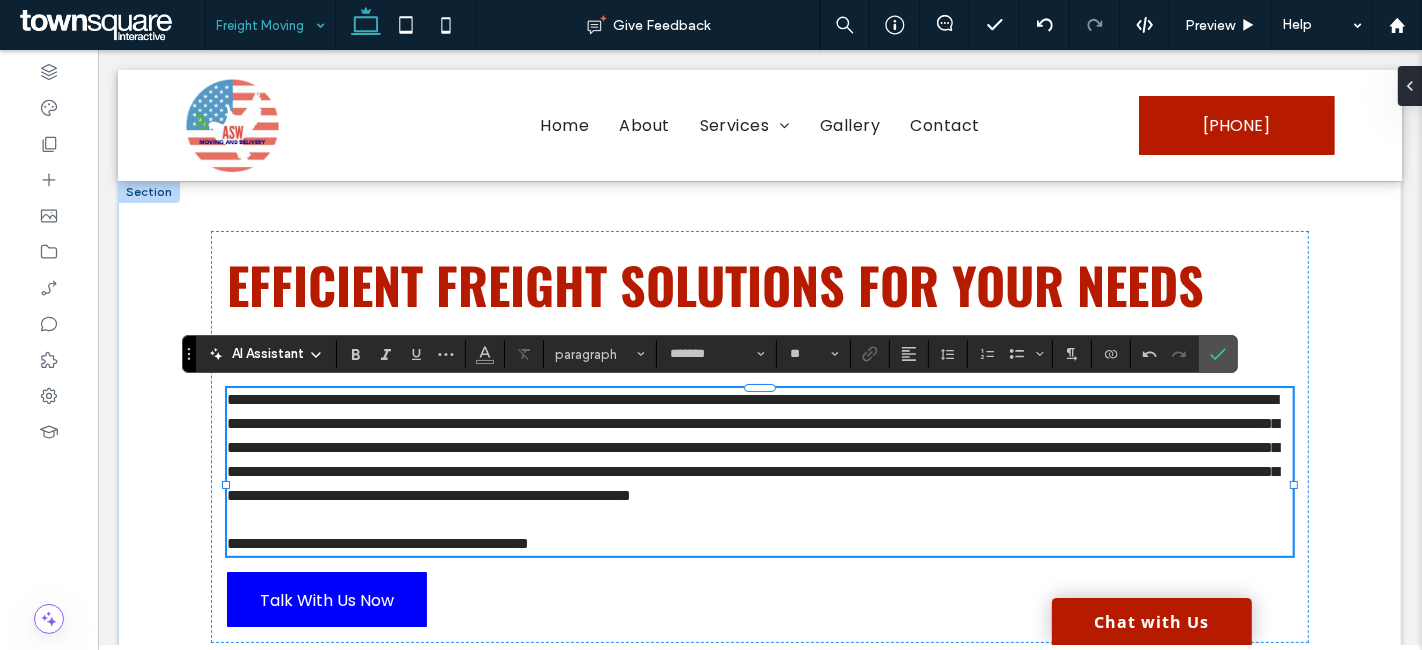 click at bounding box center (265, 25) 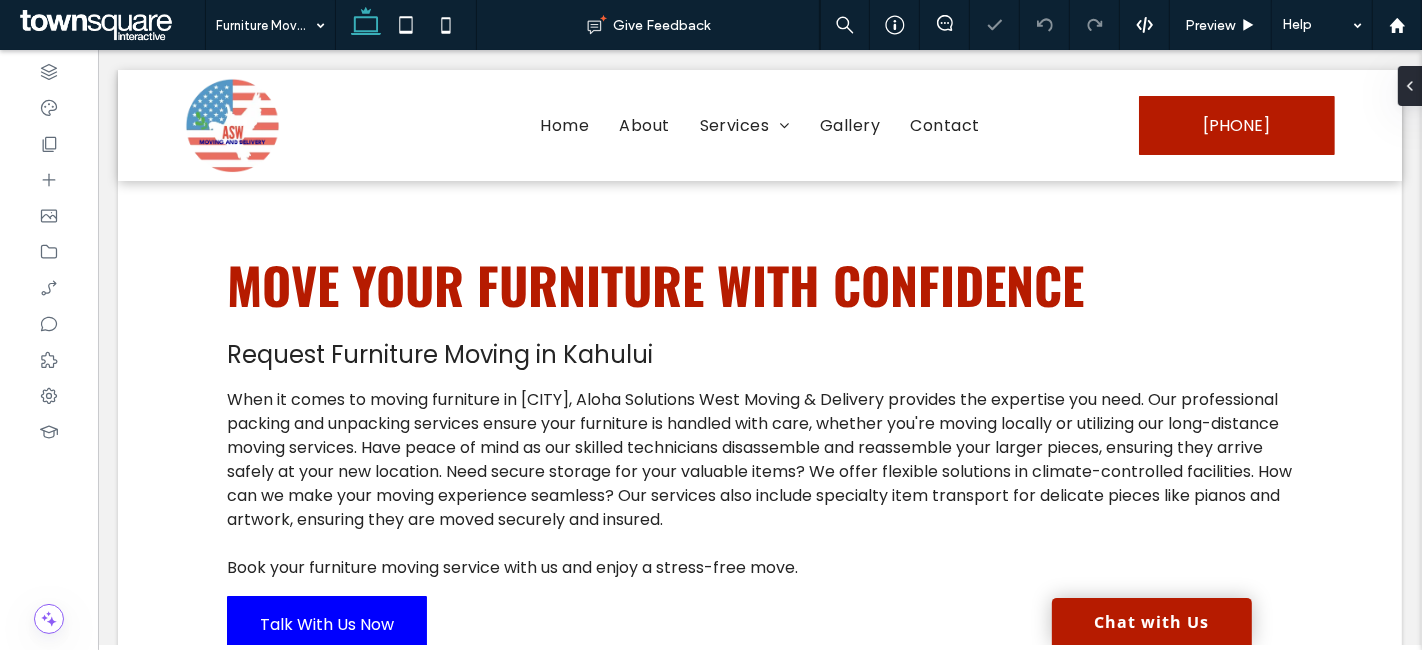 scroll, scrollTop: 0, scrollLeft: 0, axis: both 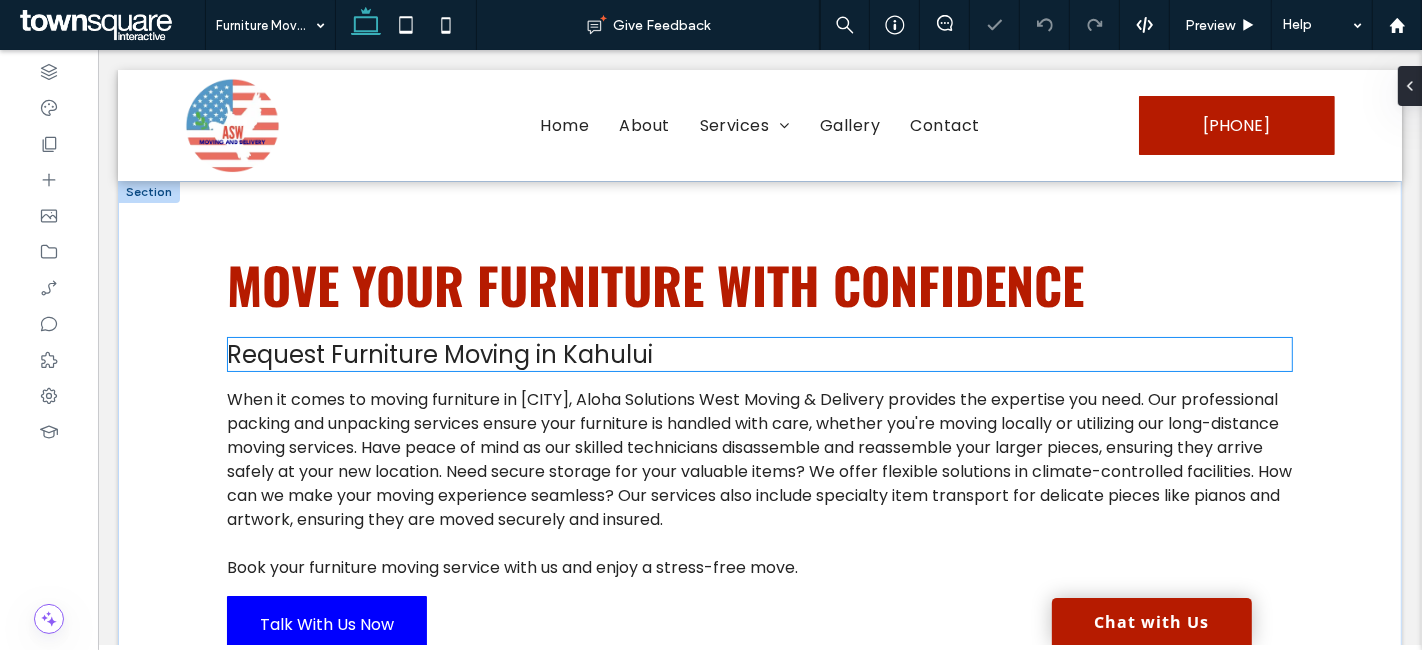 click on "Request Furniture Moving in Kahului" at bounding box center [439, 354] 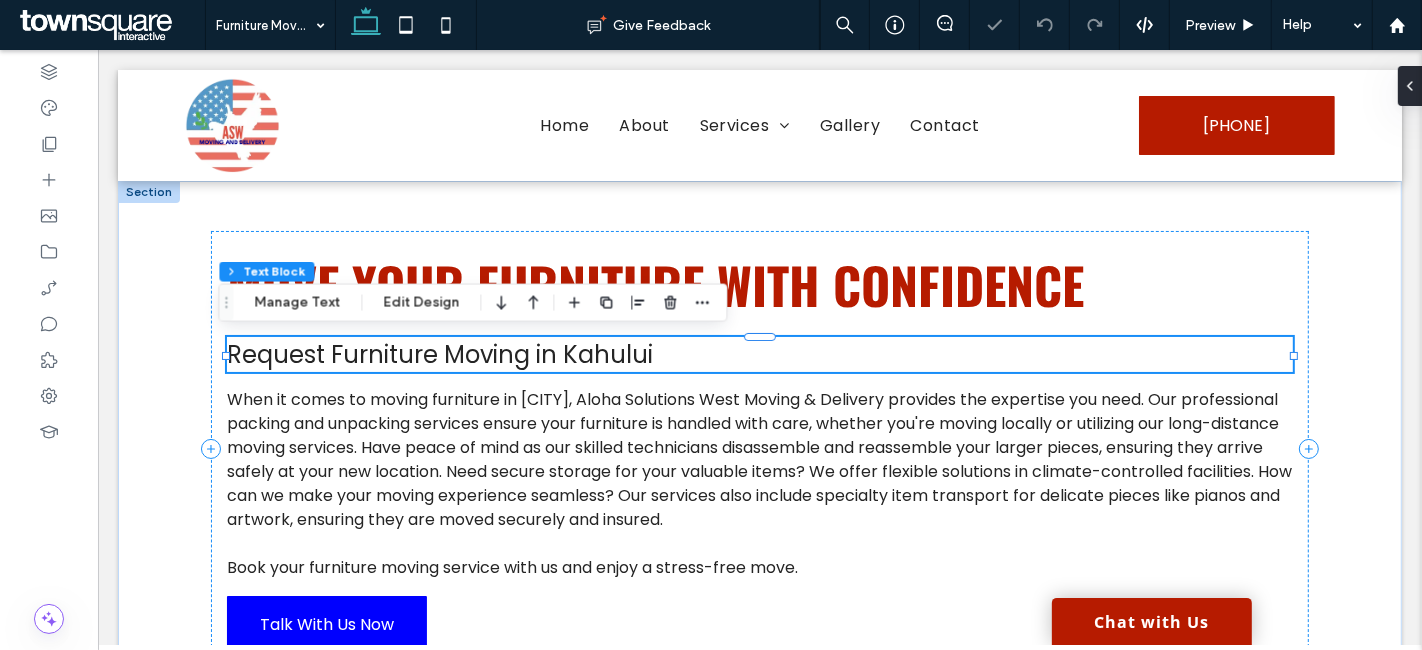click on "Request Furniture Moving in Kahului" at bounding box center [758, 354] 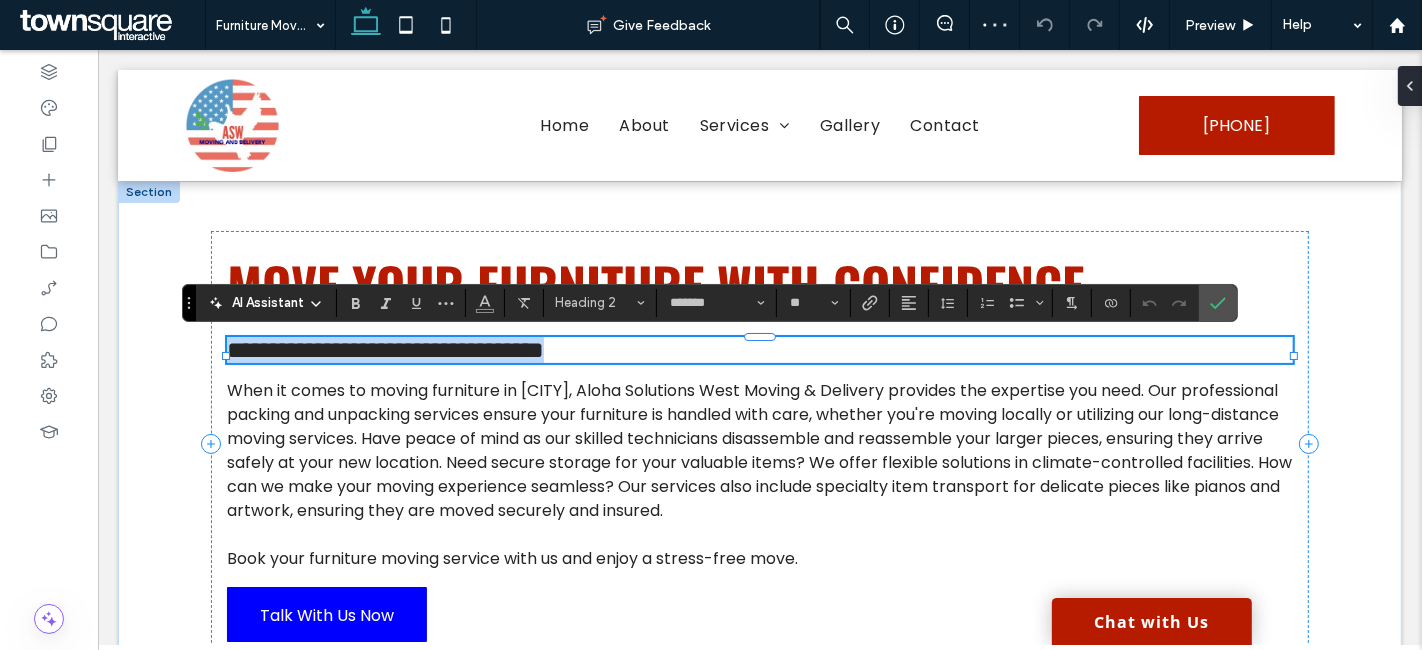 click on "**********" at bounding box center [384, 350] 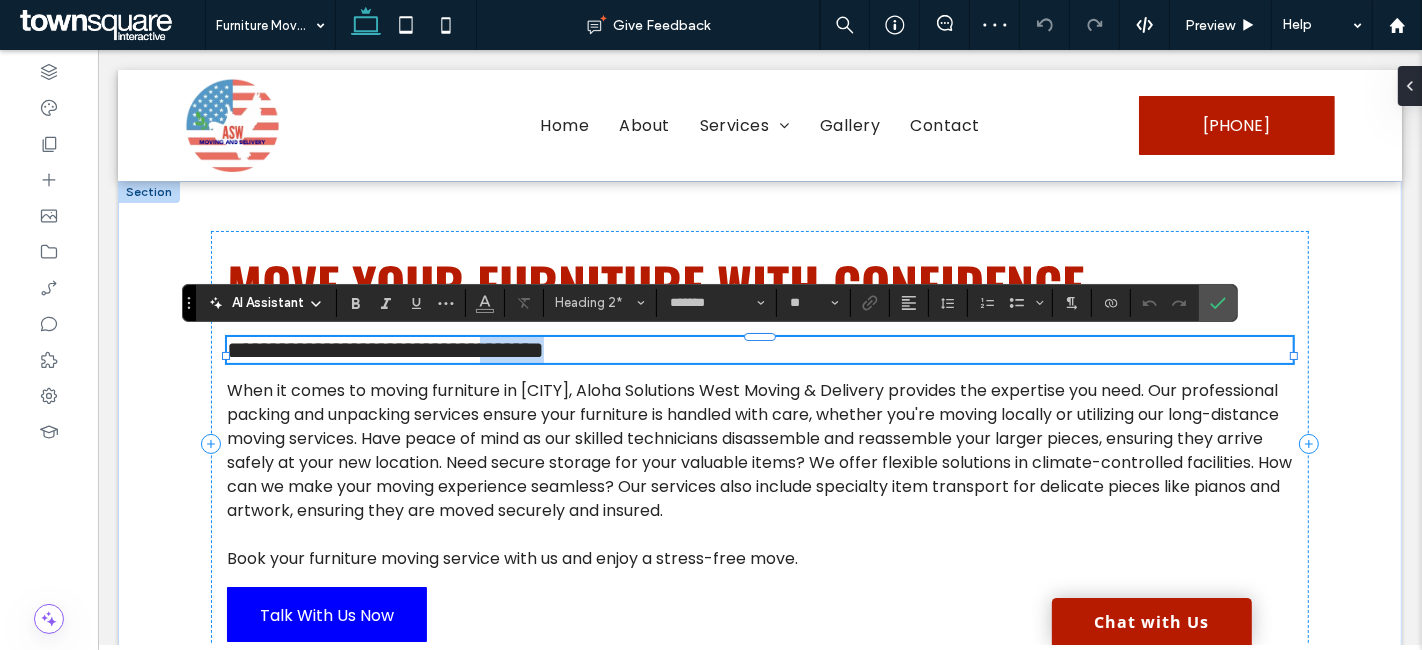 click on "**********" at bounding box center (384, 350) 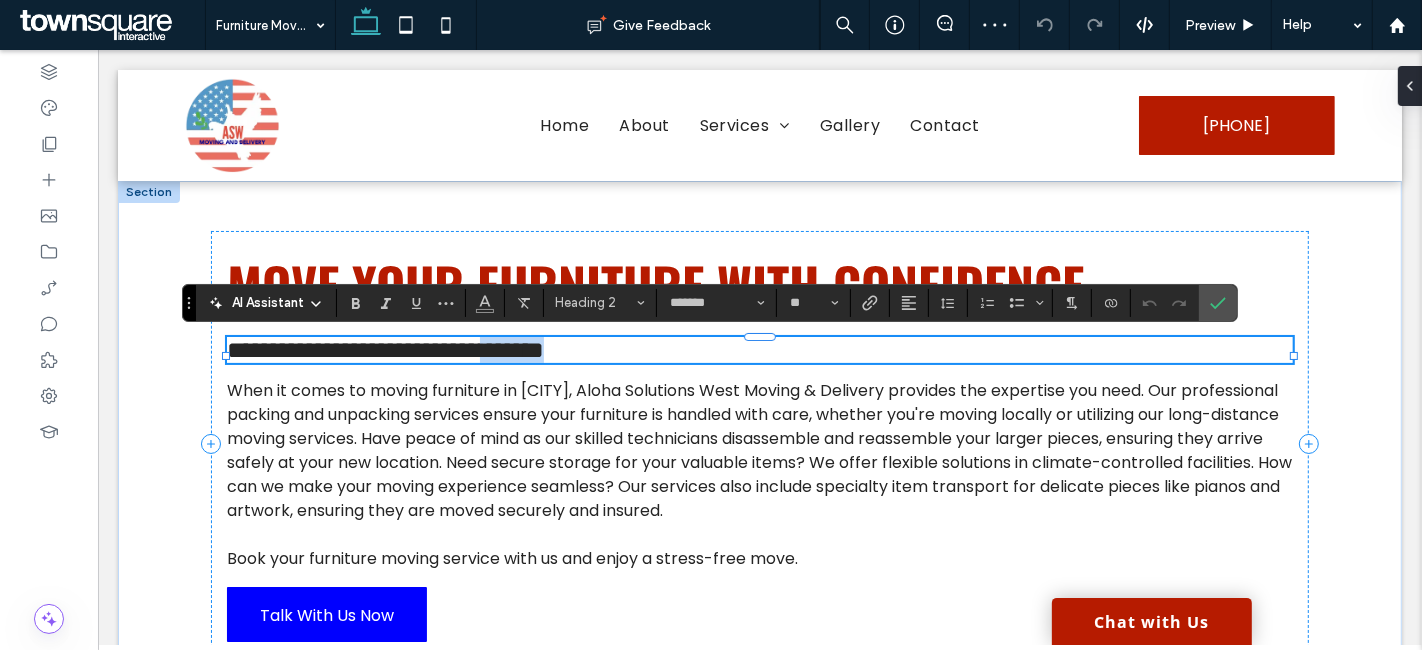 type on "**" 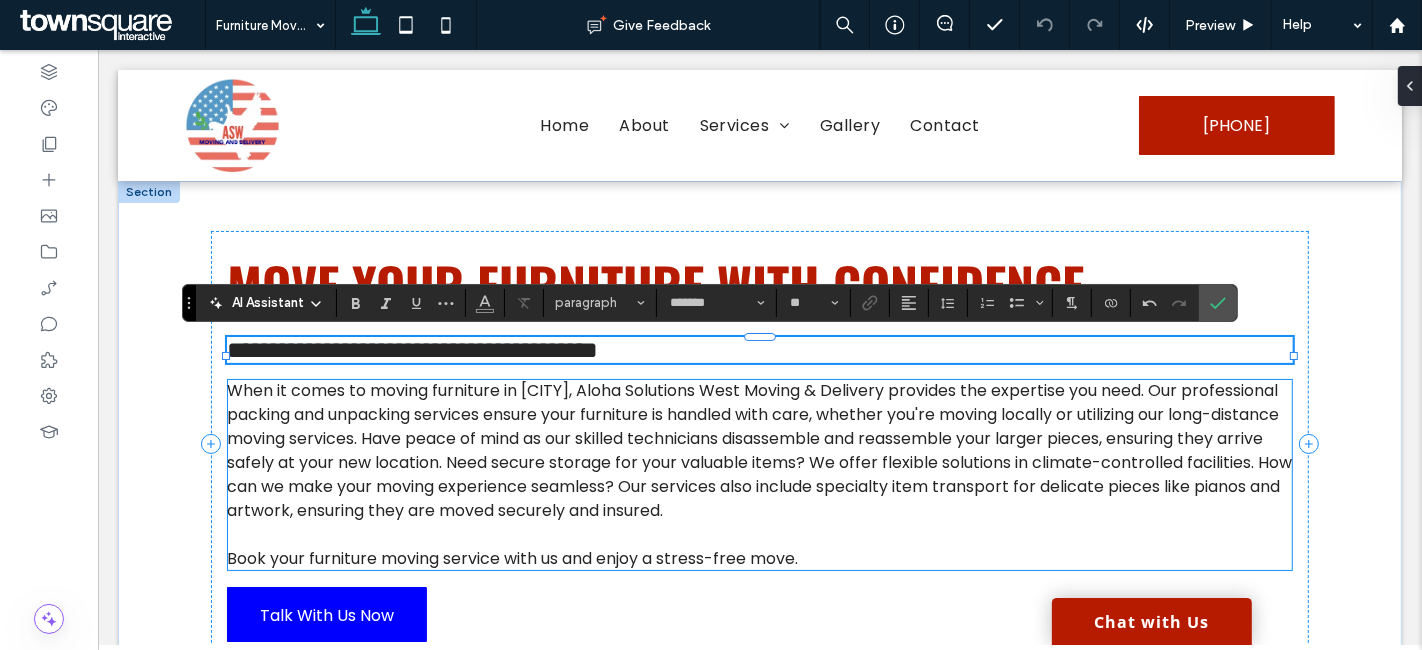 click on "When it comes to moving furniture in Kahului, Aloha Solutions West Moving & Delivery provides the expertise you need. Our professional packing and unpacking services ensure your furniture is handled with care, whether you're moving locally or utilizing our long-distance moving services. Have peace of mind as our skilled technicians disassemble and reassemble your larger pieces, ensuring they arrive safely at your new location. Need secure storage for your valuable items? We offer flexible solutions in climate-controlled facilities. How can we make your moving experience seamless? Our services also include specialty item transport for delicate pieces like pianos and artwork, ensuring they are moved securely and insured." at bounding box center [758, 450] 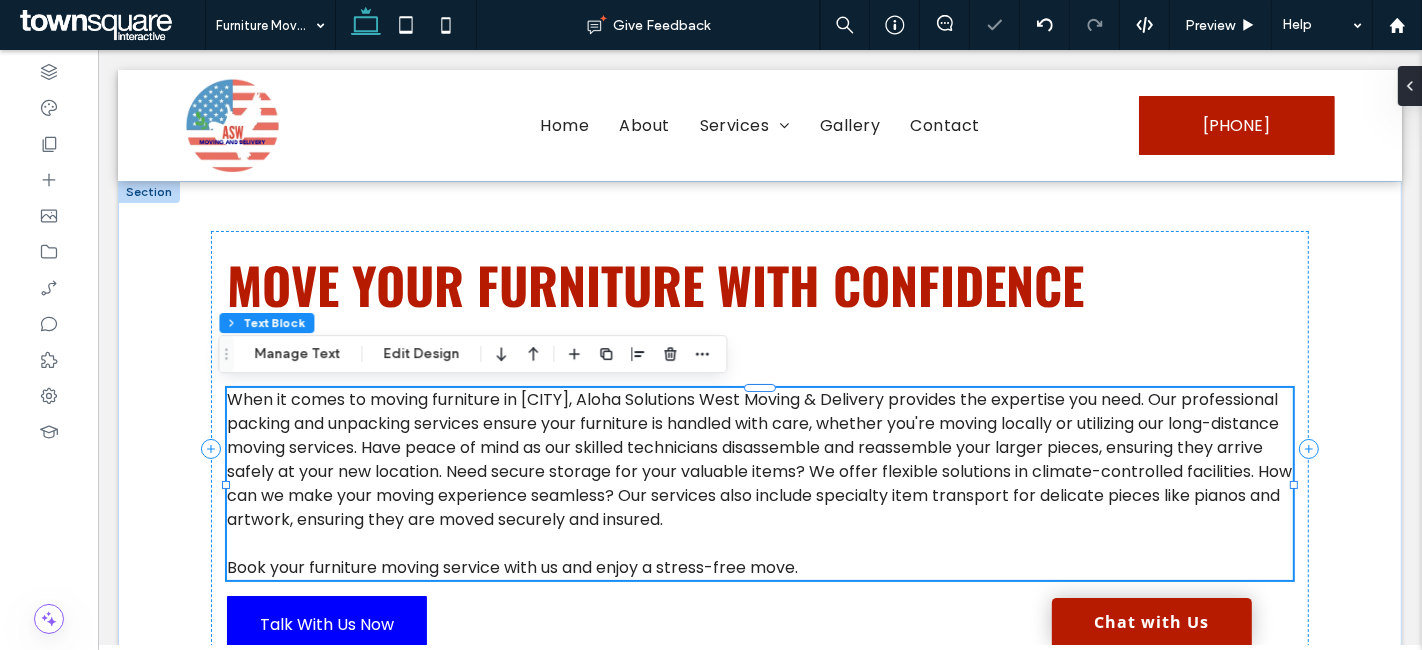 click on "When it comes to moving furniture in Kahului, Aloha Solutions West Moving & Delivery provides the expertise you need. Our professional packing and unpacking services ensure your furniture is handled with care, whether you're moving locally or utilizing our long-distance moving services. Have peace of mind as our skilled technicians disassemble and reassemble your larger pieces, ensuring they arrive safely at your new location. Need secure storage for your valuable items? We offer flexible solutions in climate-controlled facilities. How can we make your moving experience seamless? Our services also include specialty item transport for delicate pieces like pianos and artwork, ensuring they are moved securely and insured." at bounding box center (758, 459) 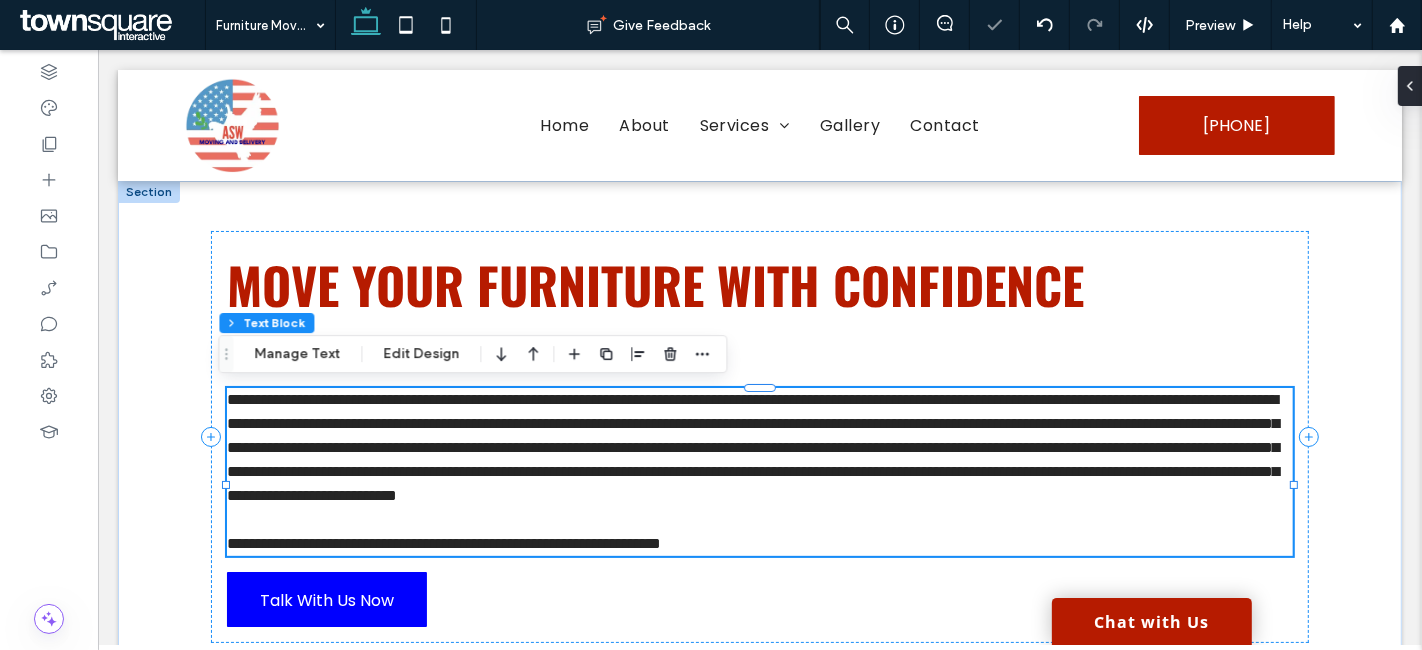 click on "**********" at bounding box center [752, 447] 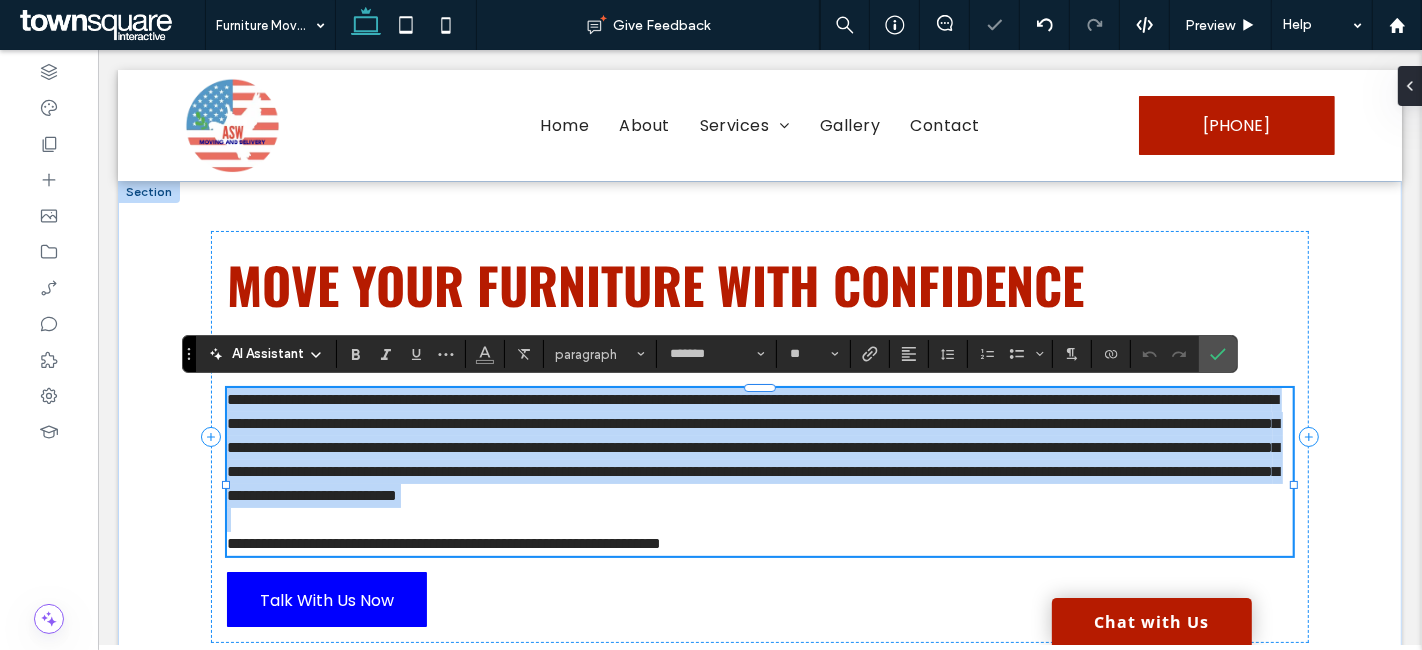 click on "**********" at bounding box center [752, 447] 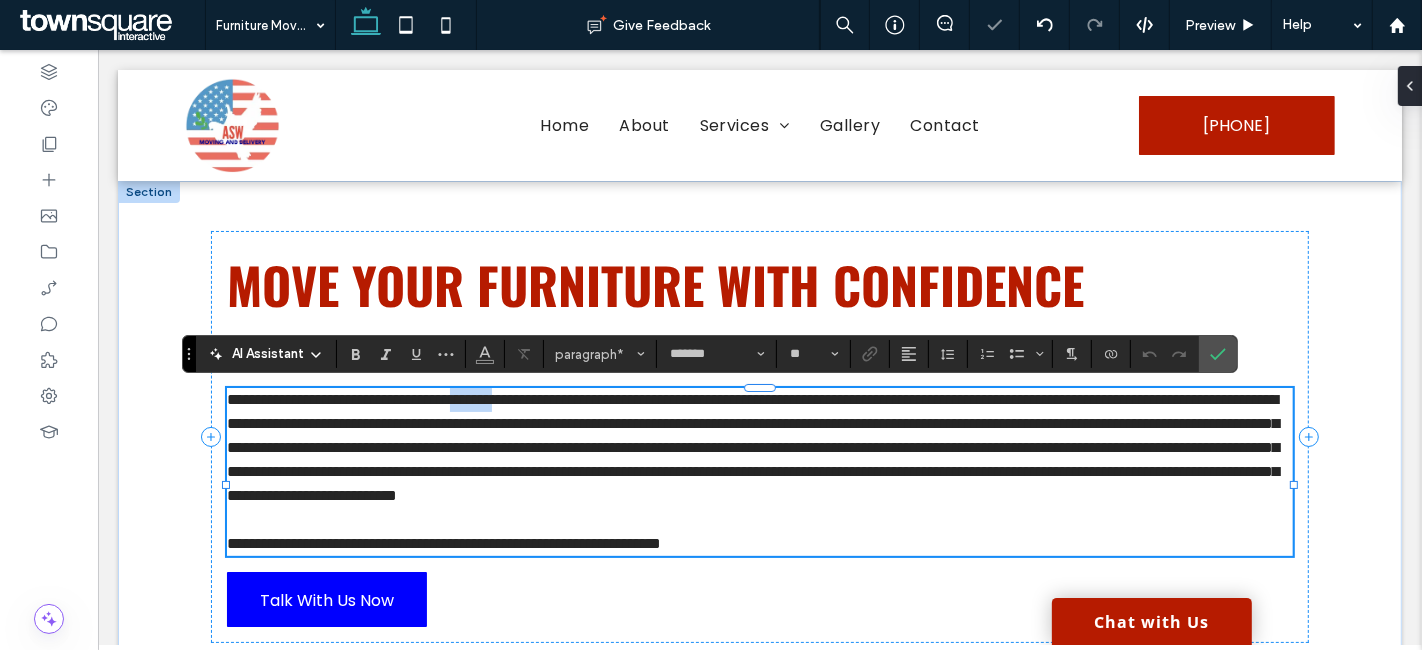 click on "**********" at bounding box center [752, 447] 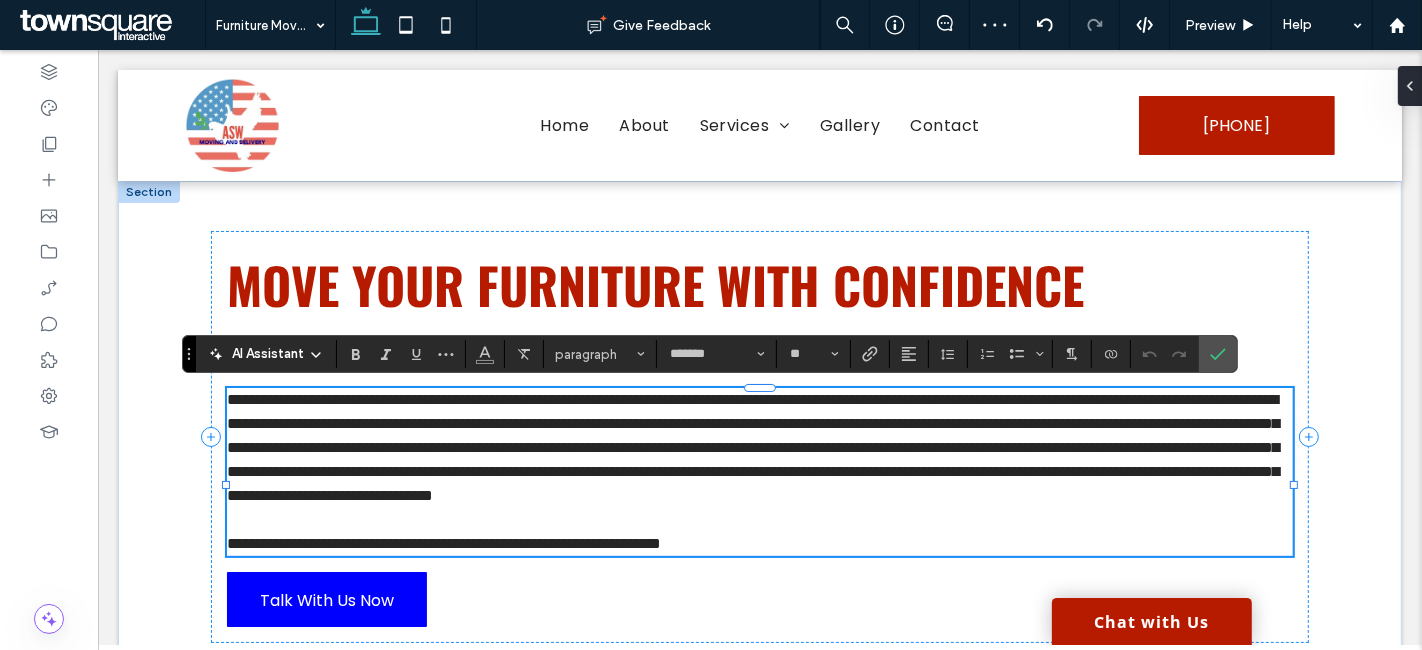 scroll, scrollTop: 0, scrollLeft: 0, axis: both 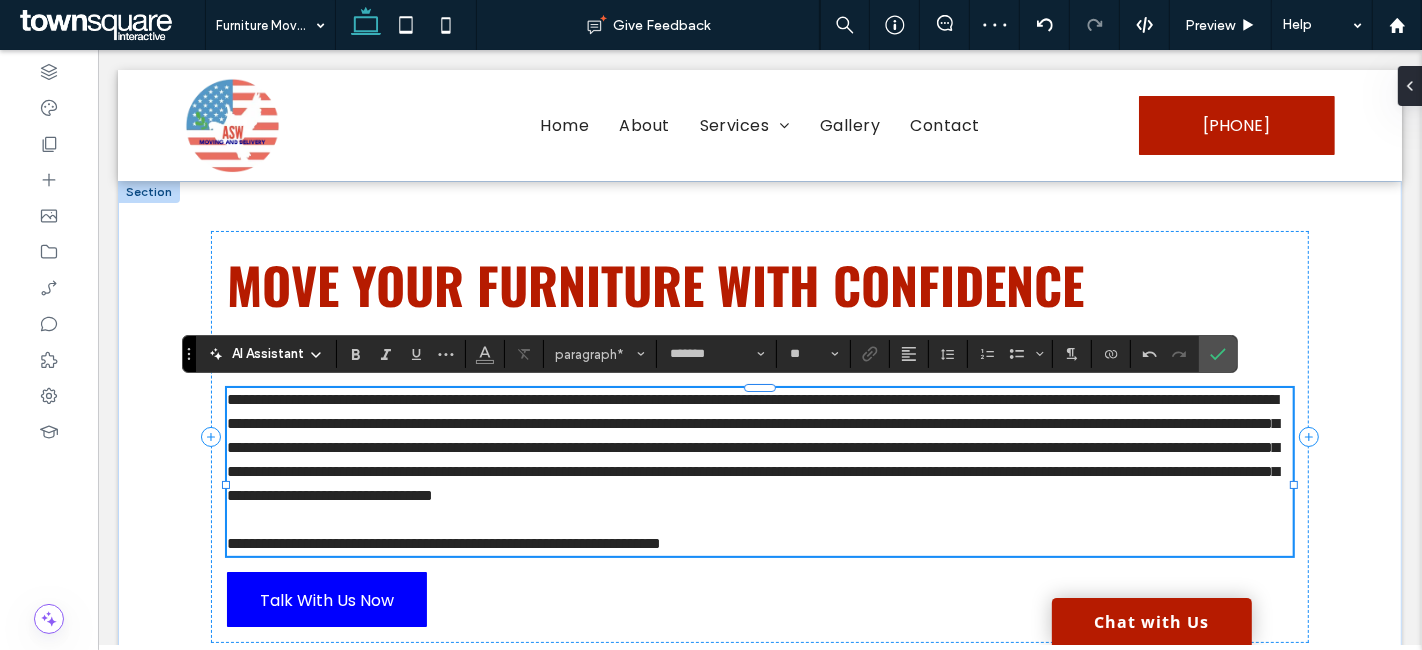 click on "**********" at bounding box center [752, 447] 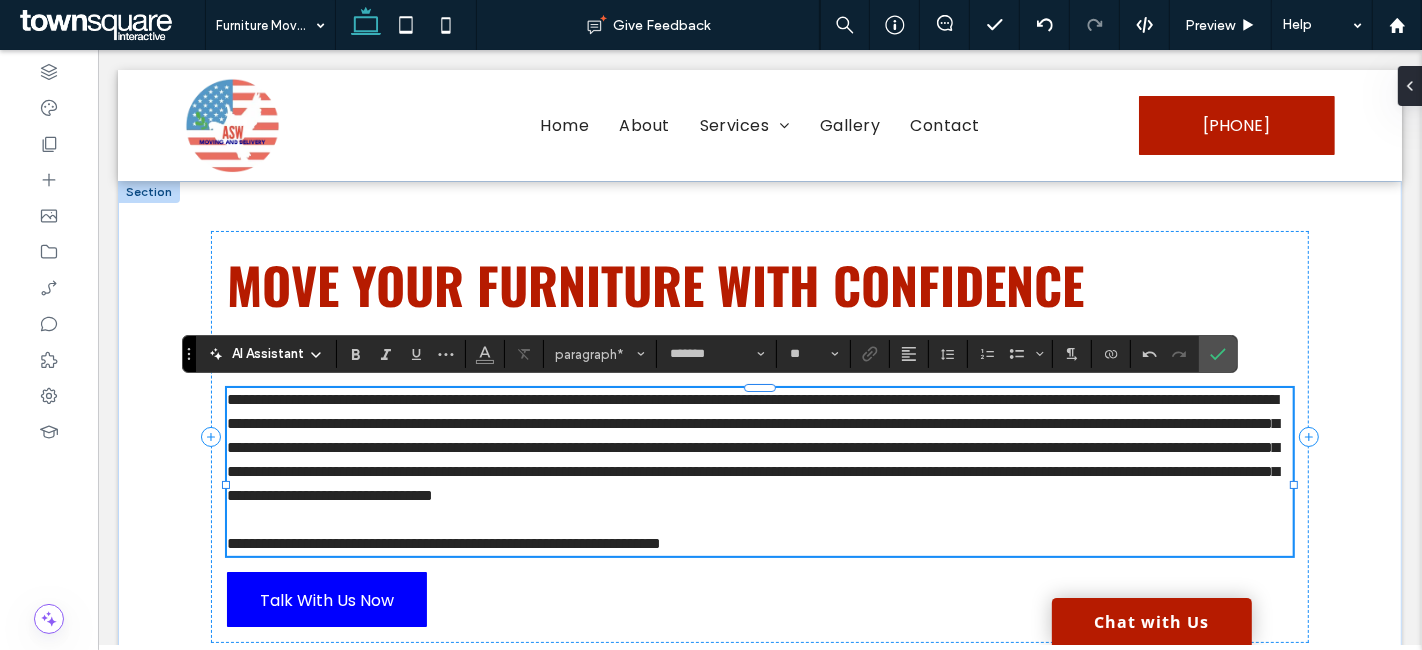 type 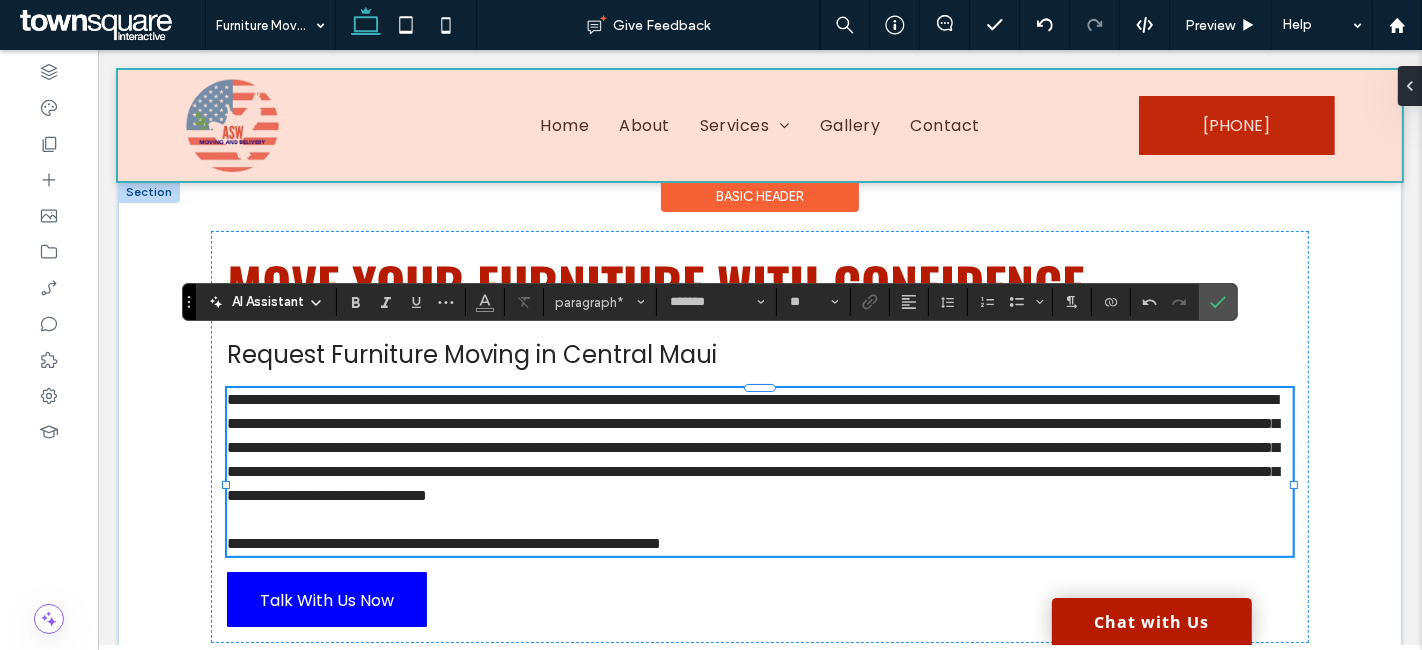scroll, scrollTop: 51, scrollLeft: 0, axis: vertical 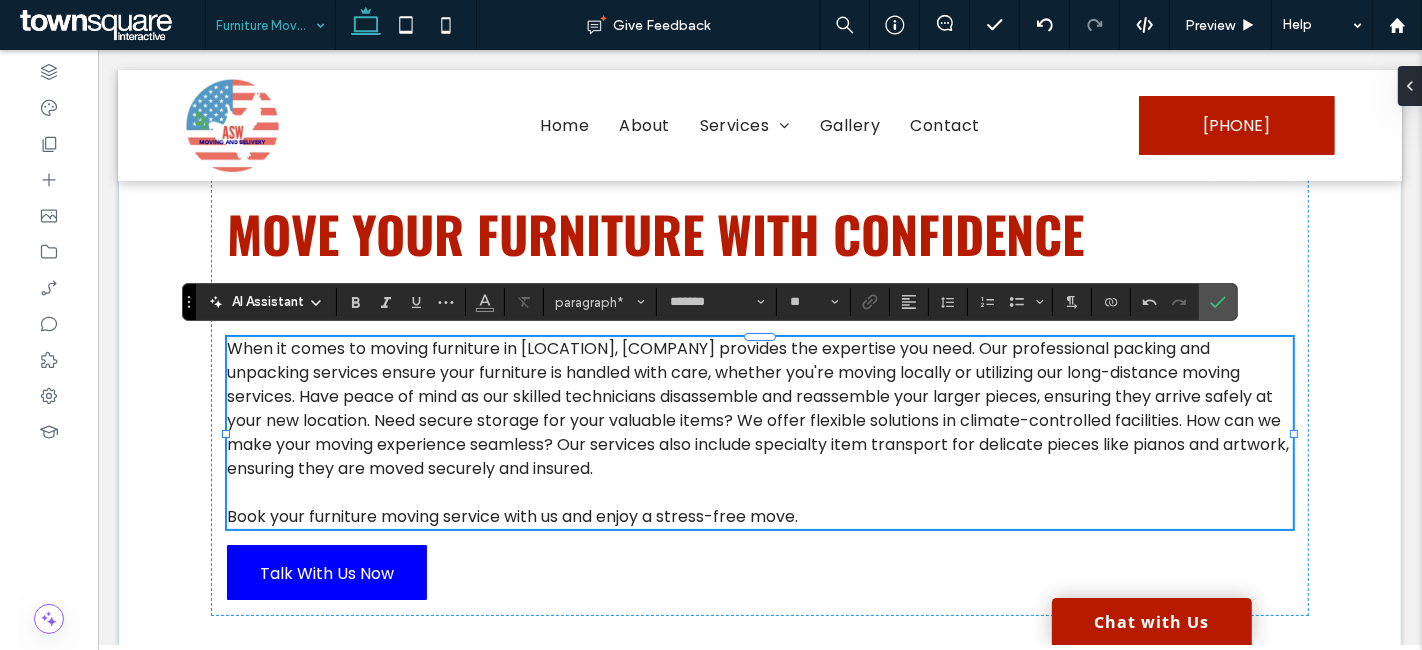 click at bounding box center [265, 25] 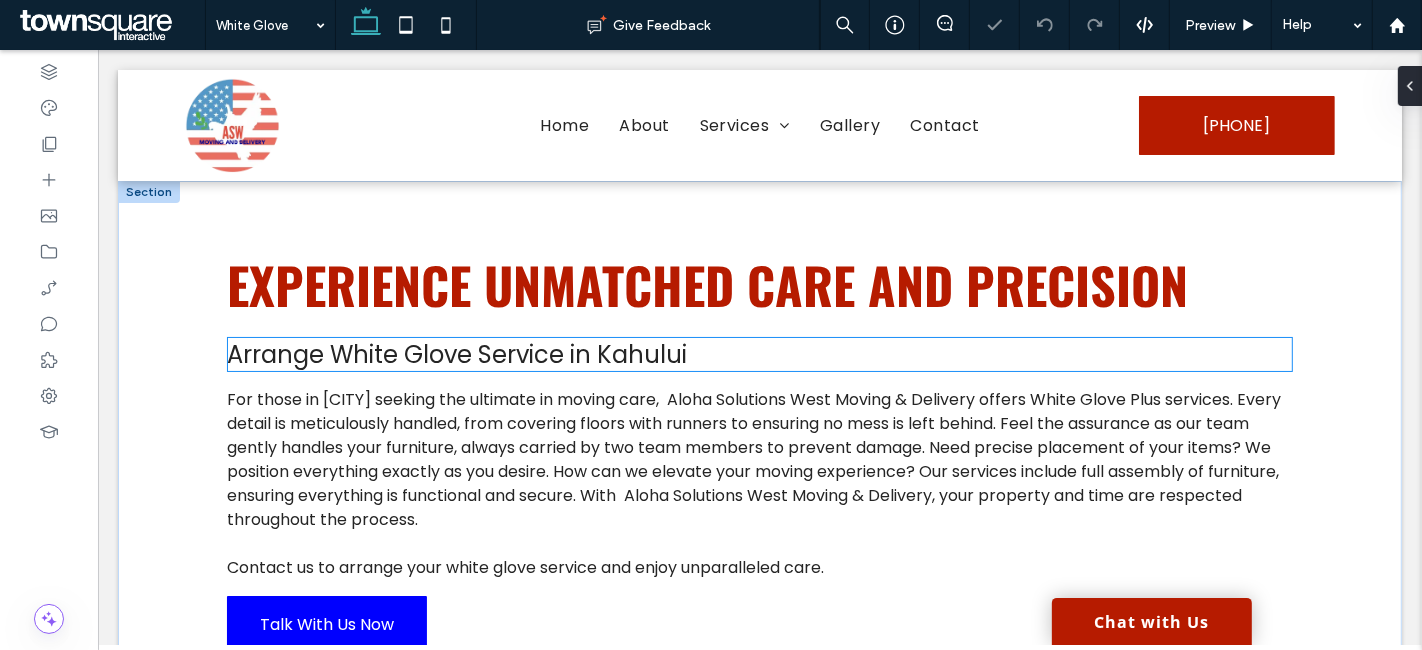 scroll, scrollTop: 0, scrollLeft: 0, axis: both 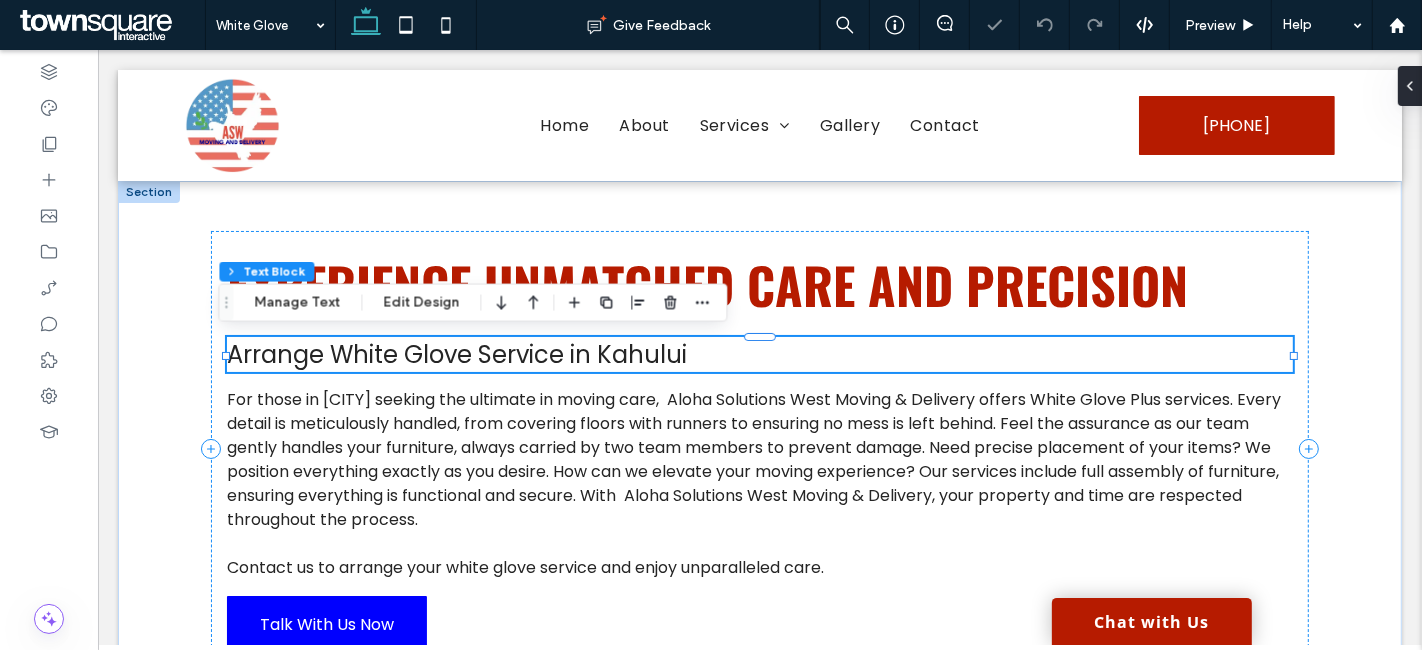 click on "Arrange White Glove Service in Kahului" at bounding box center [456, 354] 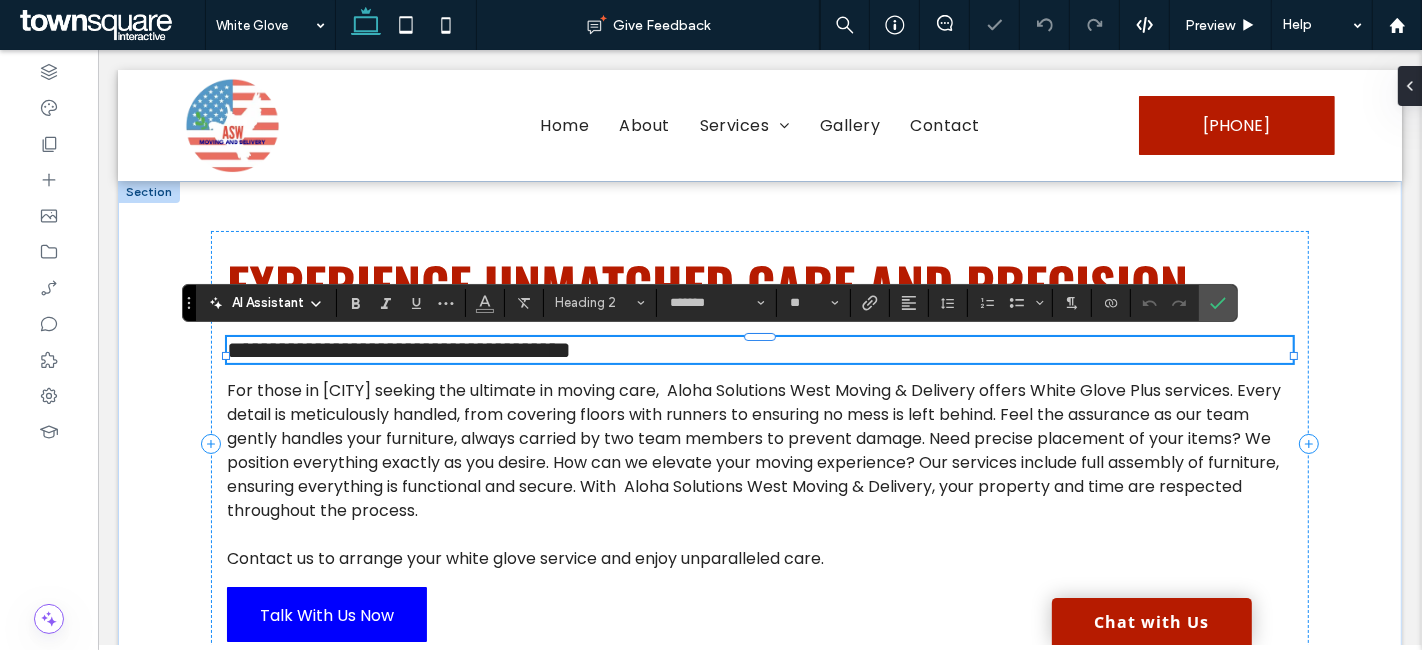 click on "**********" at bounding box center (398, 350) 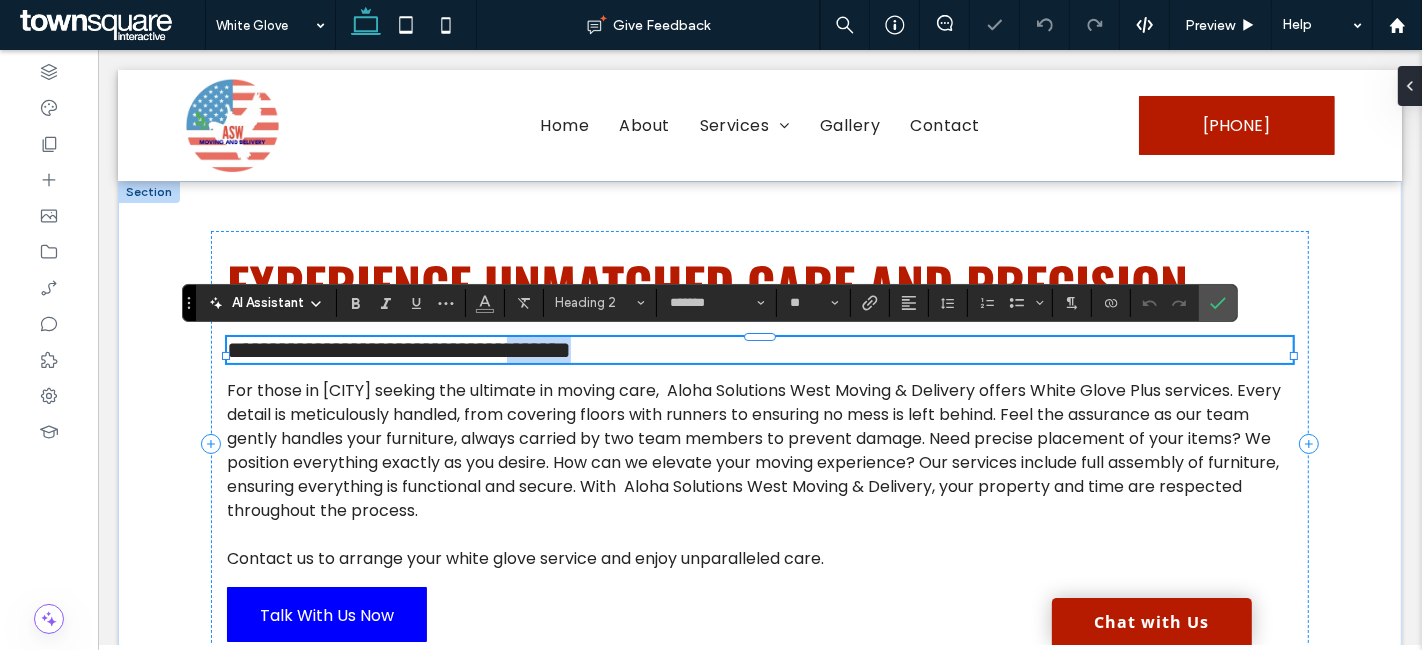 click on "**********" at bounding box center [398, 350] 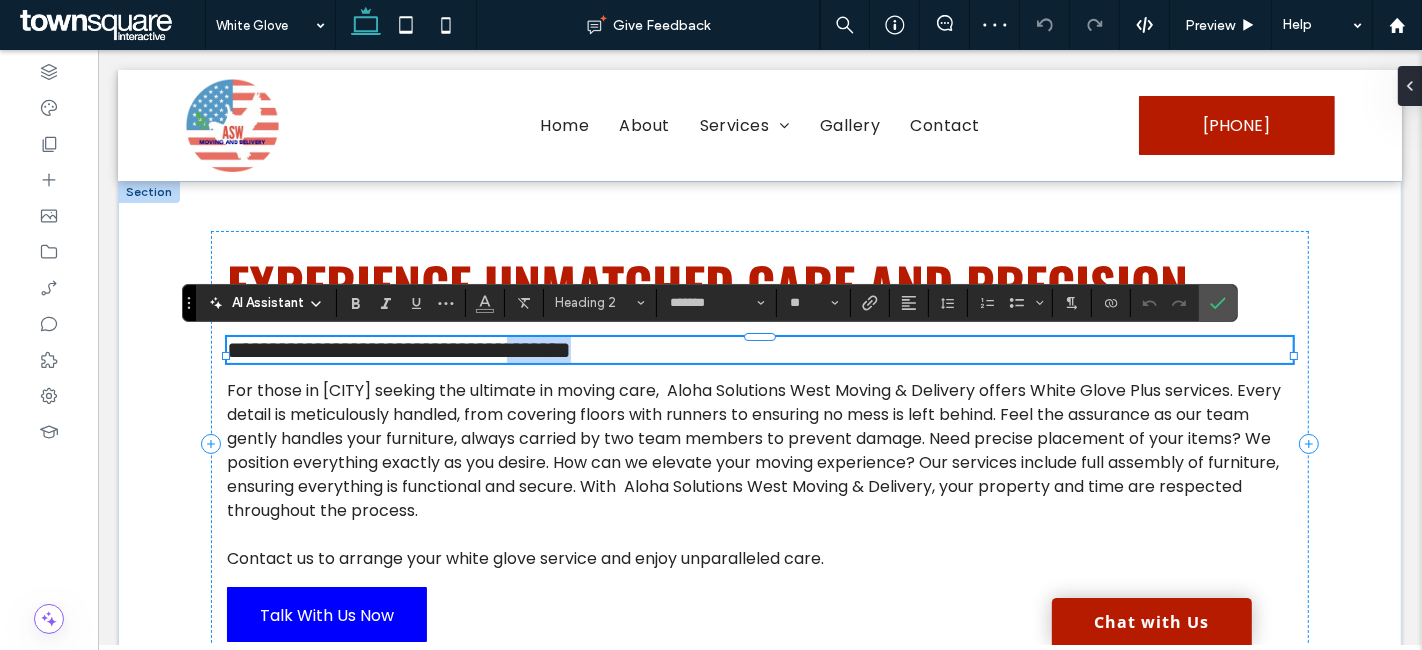 type on "**" 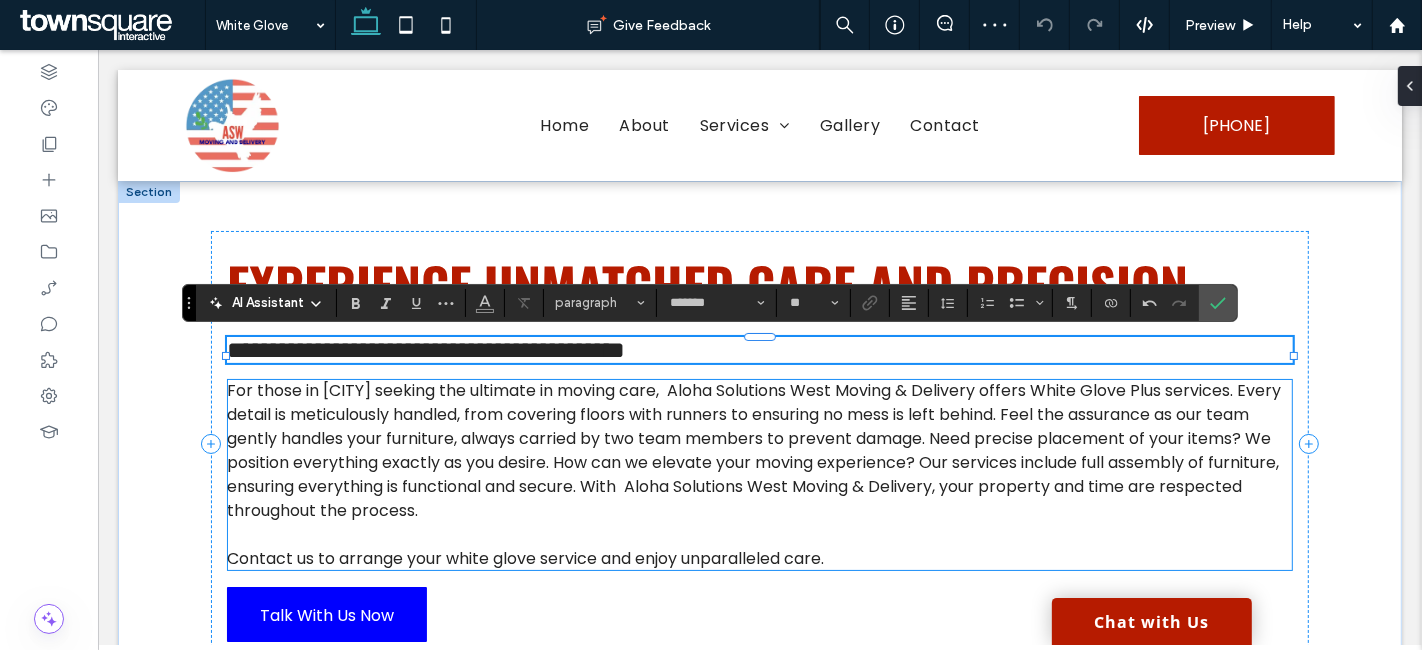 click on "For those in Kahului seeking the ultimate in moving care,  Aloha Solutions West Moving & Delivery offers White Glove Plus services. Every detail is meticulously handled, from covering floors with runners to ensuring no mess is left behind. Feel the assurance as our team gently handles your furniture, always carried by two team members to prevent damage. Need precise placement of your items? We position everything exactly as you desire. How can we elevate your moving experience? Our services include full assembly of furniture, ensuring everything is functional and secure. With  Aloha Solutions West Moving & Delivery, your property and time are respected throughout the process." at bounding box center (753, 450) 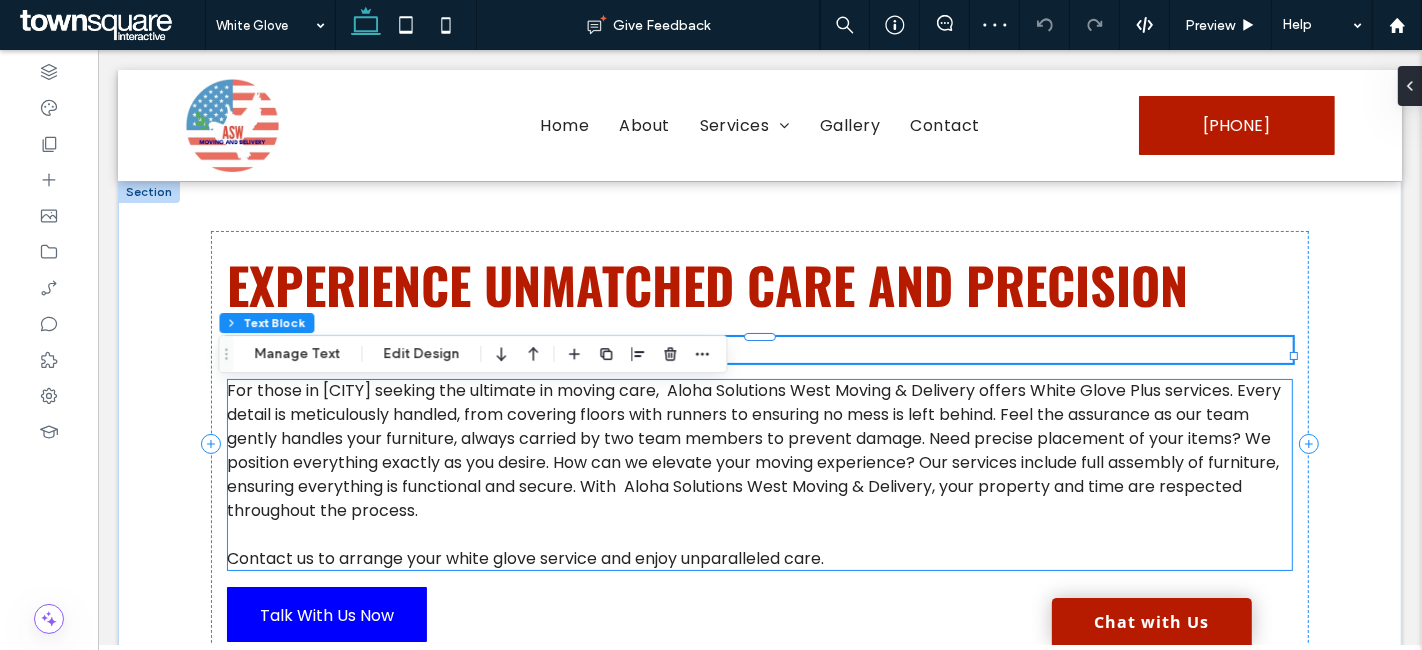 click on "For those in Kahului seeking the ultimate in moving care,  Aloha Solutions West Moving & Delivery offers White Glove Plus services. Every detail is meticulously handled, from covering floors with runners to ensuring no mess is left behind. Feel the assurance as our team gently handles your furniture, always carried by two team members to prevent damage. Need precise placement of your items? We position everything exactly as you desire. How can we elevate your moving experience? Our services include full assembly of furniture, ensuring everything is functional and secure. With  Aloha Solutions West Moving & Delivery, your property and time are respected throughout the process. Contact us to arrange your white glove service and enjoy unparalleled care." at bounding box center (758, 475) 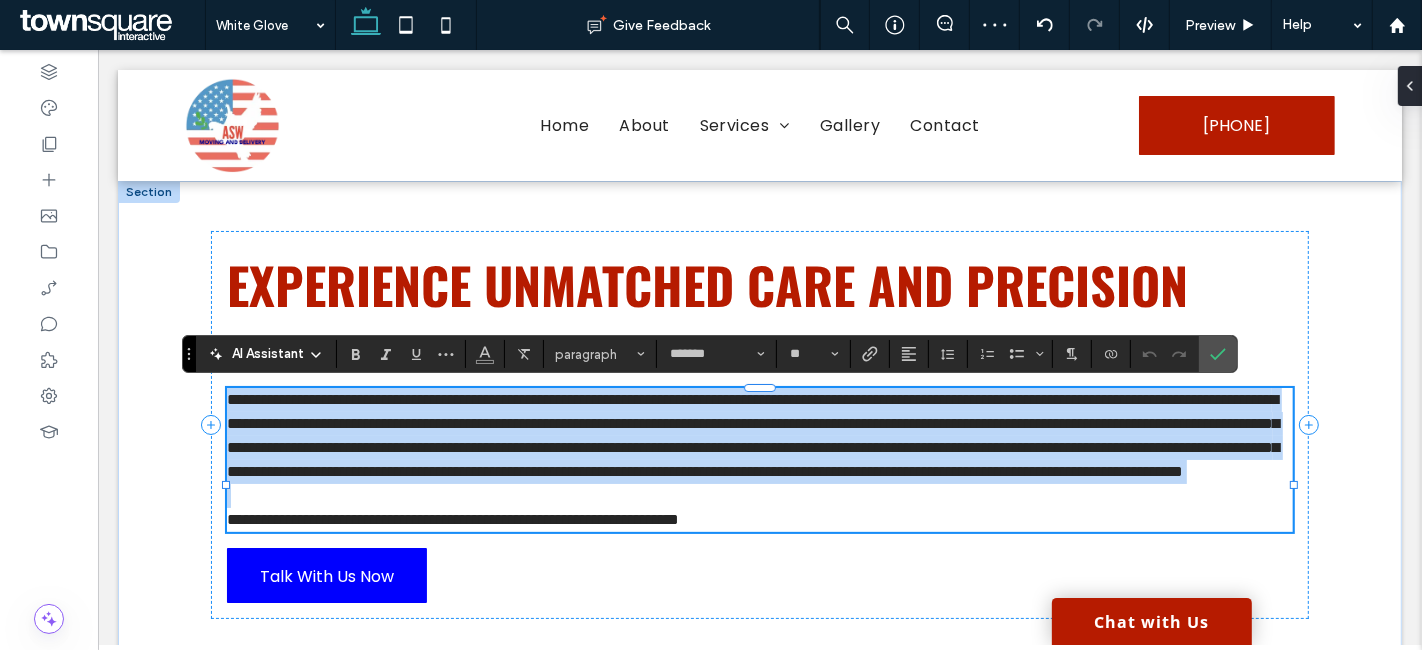 click on "**********" at bounding box center (752, 435) 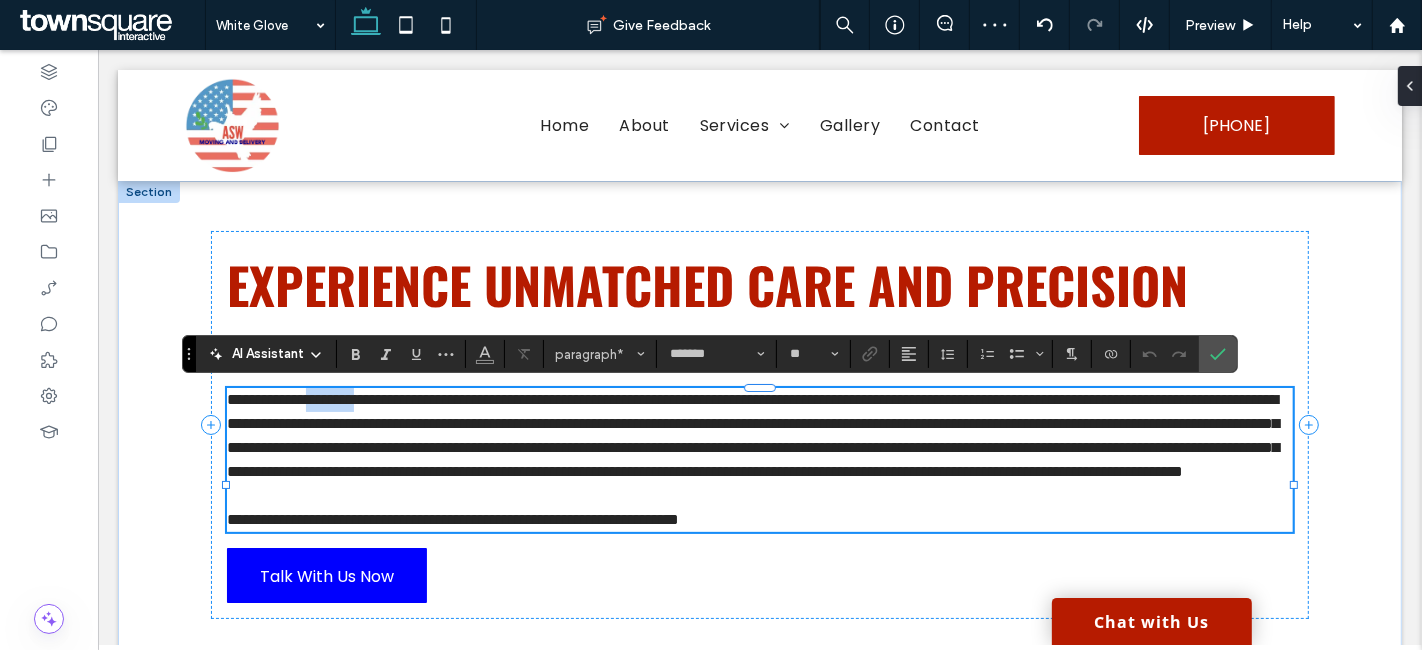 click on "**********" at bounding box center [752, 435] 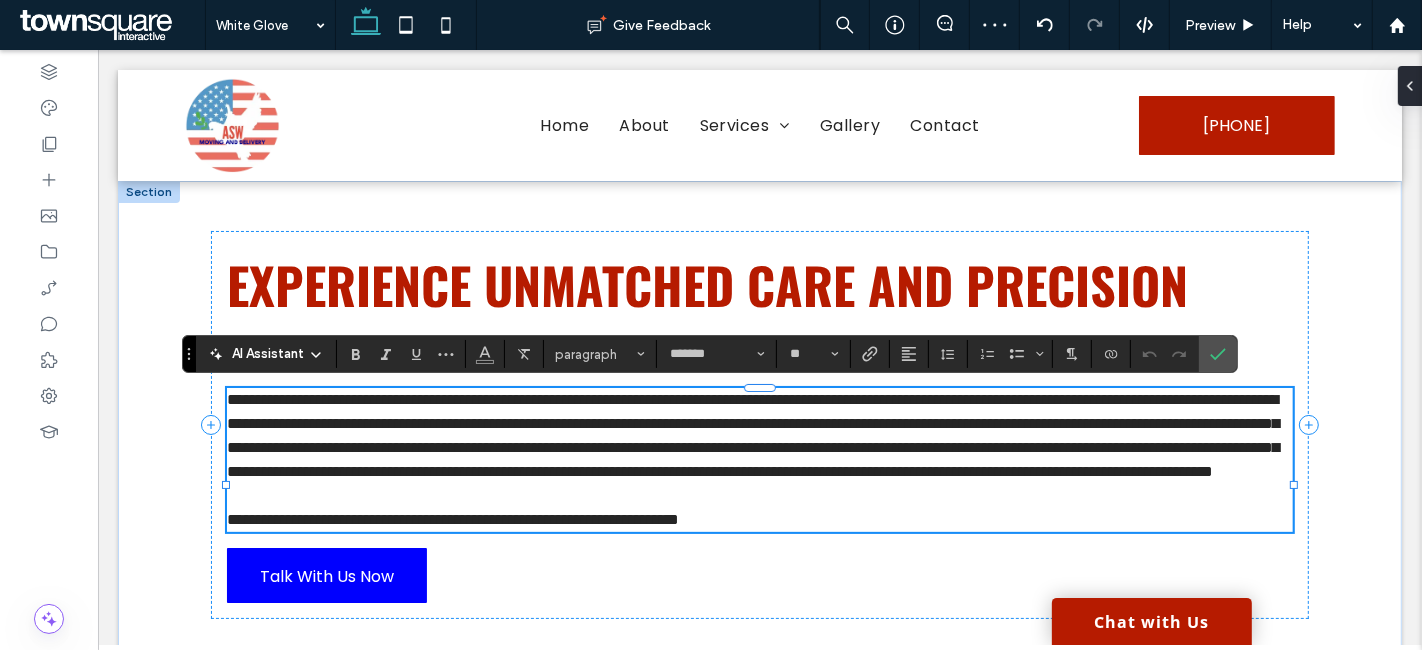 scroll, scrollTop: 0, scrollLeft: 0, axis: both 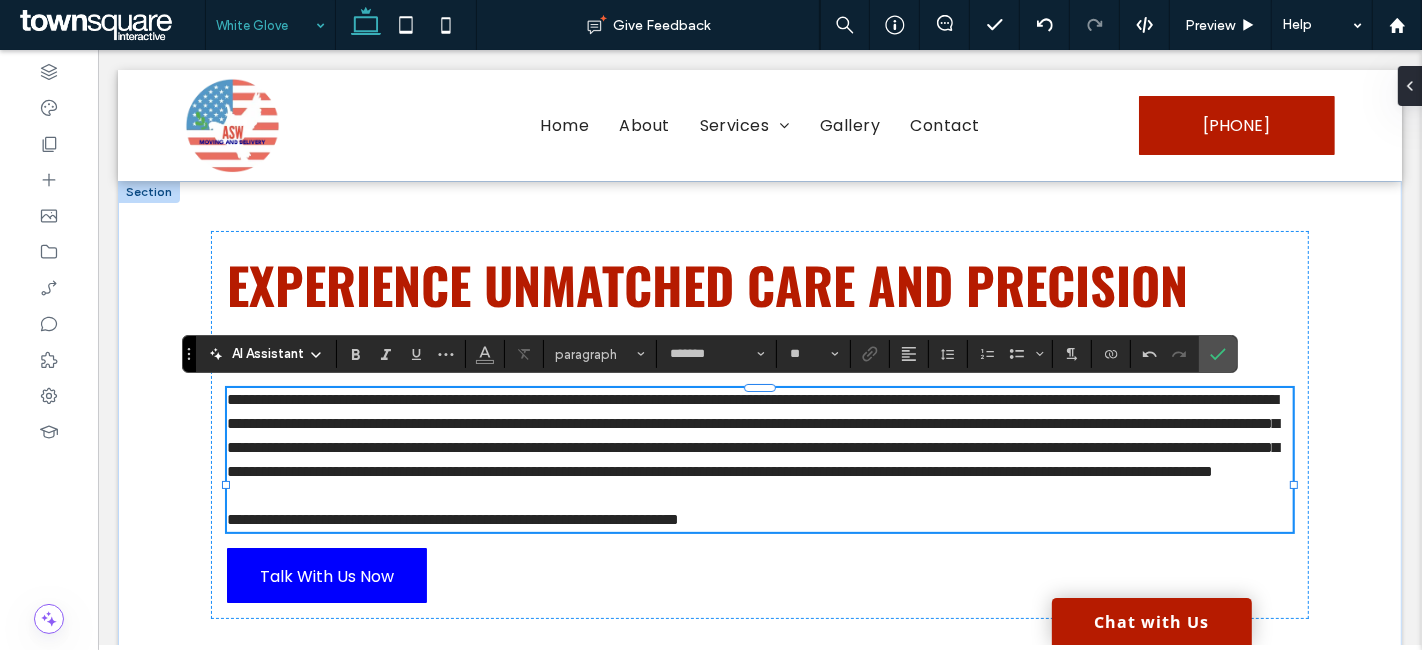 click at bounding box center (265, 25) 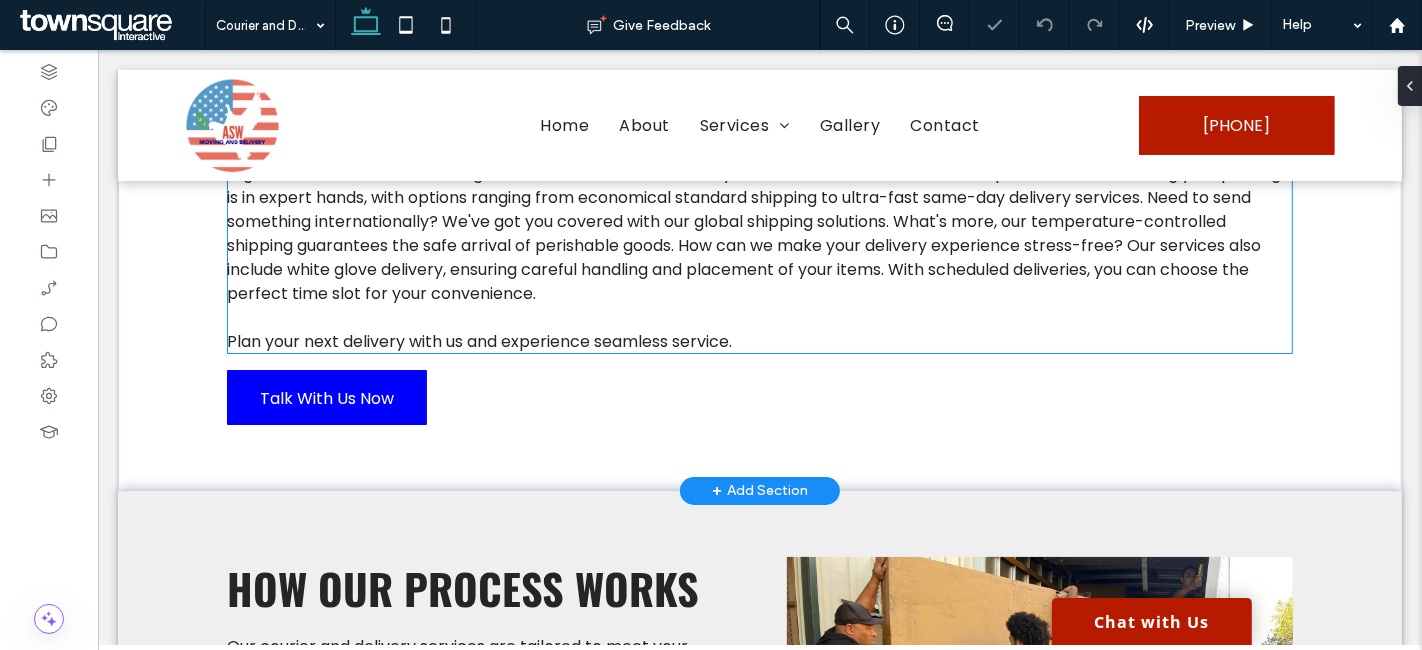 scroll, scrollTop: 86, scrollLeft: 0, axis: vertical 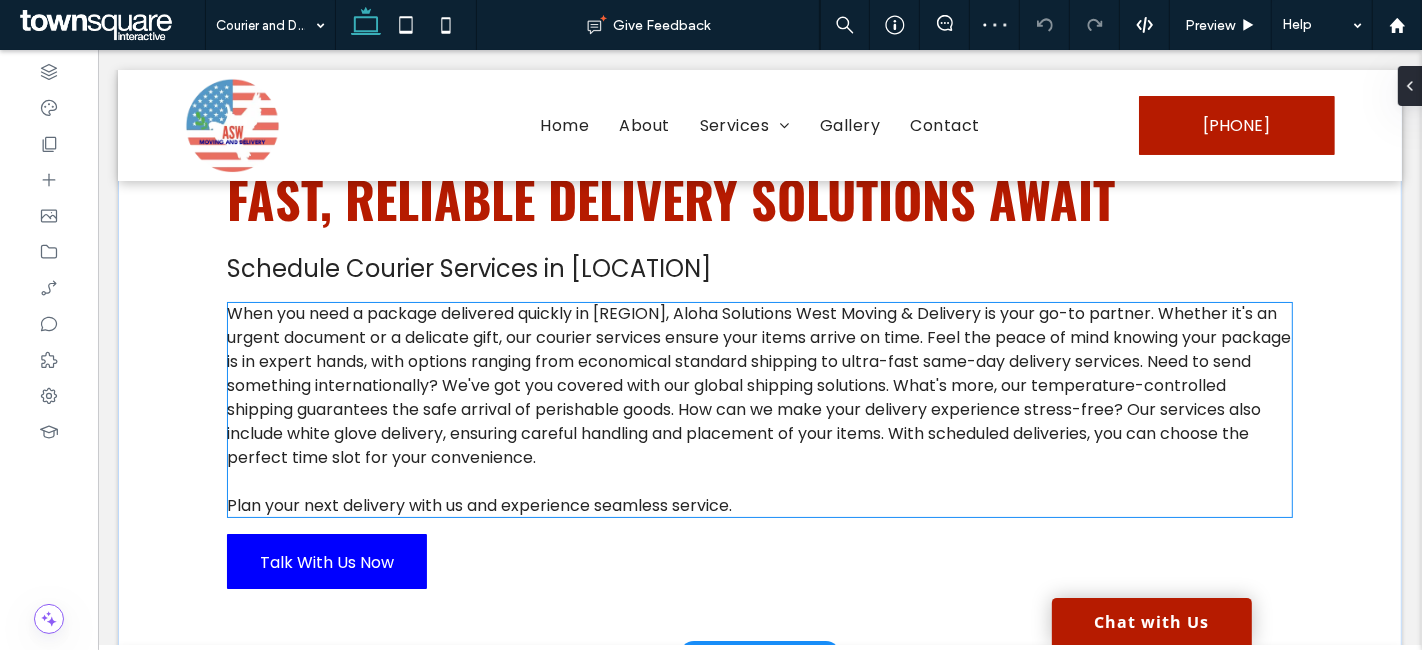 click on "When you need a package delivered quickly in Central Maui, Aloha Solutions West Moving & Delivery is your go-to partner. Whether it's an urgent document or a delicate gift, our courier services ensure your items arrive on time. Feel the peace of mind knowing your package is in expert hands, with options ranging from economical standard shipping to ultra-fast same-day delivery services. Need to send something internationally? We've got you covered with our global shipping solutions. What's more, our temperature-controlled shipping guarantees the safe arrival of perishable goods. How can we make your delivery experience stress-free? Our services also include white glove delivery, ensuring careful handling and placement of your items. With scheduled deliveries, you can choose the perfect time slot for your convenience." at bounding box center (758, 385) 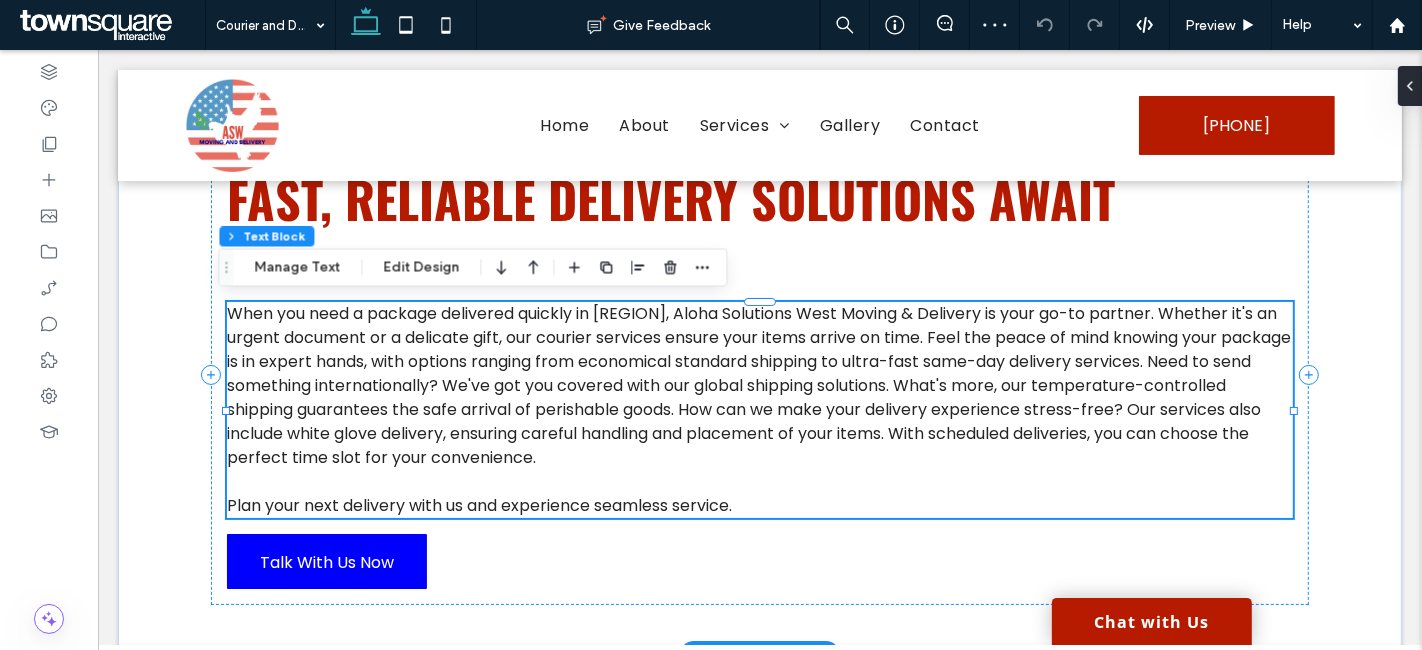 click on "When you need a package delivered quickly in Central Maui, Aloha Solutions West Moving & Delivery is your go-to partner. Whether it's an urgent document or a delicate gift, our courier services ensure your items arrive on time. Feel the peace of mind knowing your package is in expert hands, with options ranging from economical standard shipping to ultra-fast same-day delivery services. Need to send something internationally? We've got you covered with our global shipping solutions. What's more, our temperature-controlled shipping guarantees the safe arrival of perishable goods. How can we make your delivery experience stress-free? Our services also include white glove delivery, ensuring careful handling and placement of your items. With scheduled deliveries, you can choose the perfect time slot for your convenience. Plan your next delivery with us and experience seamless service." at bounding box center [758, 410] 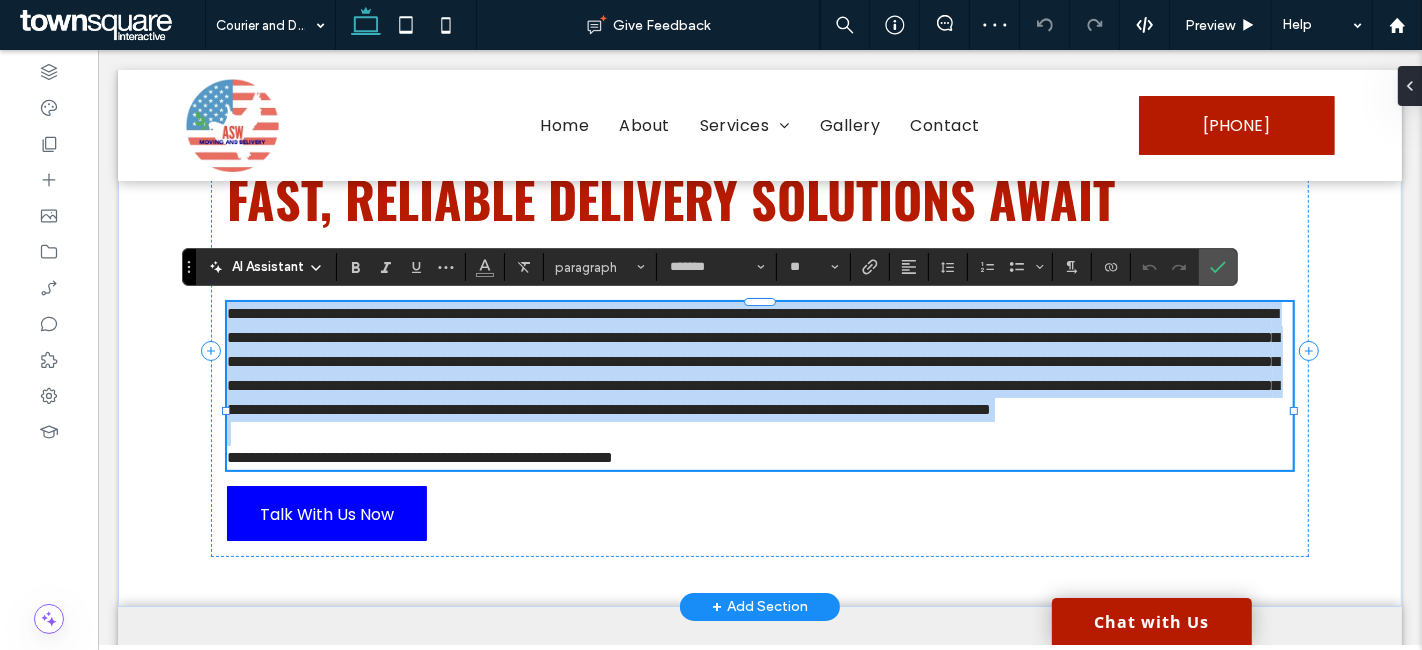 click on "**********" at bounding box center (752, 361) 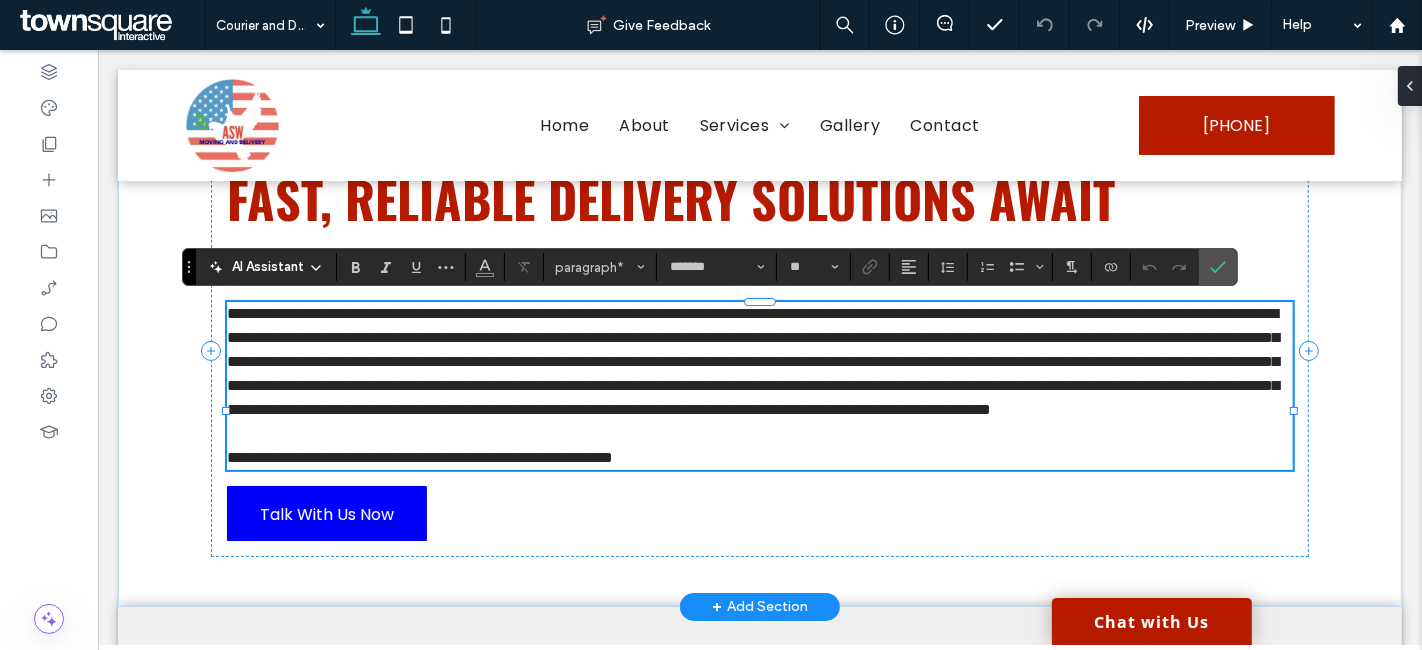 click on "**********" at bounding box center [752, 361] 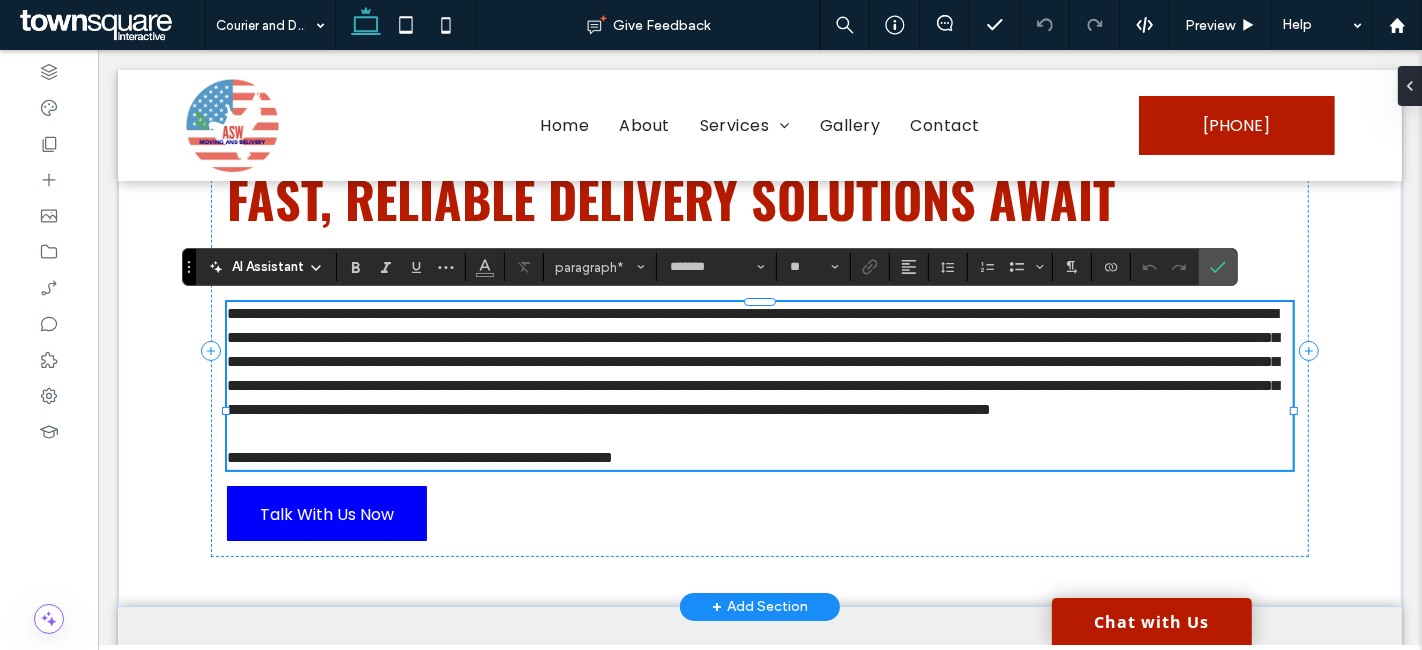type 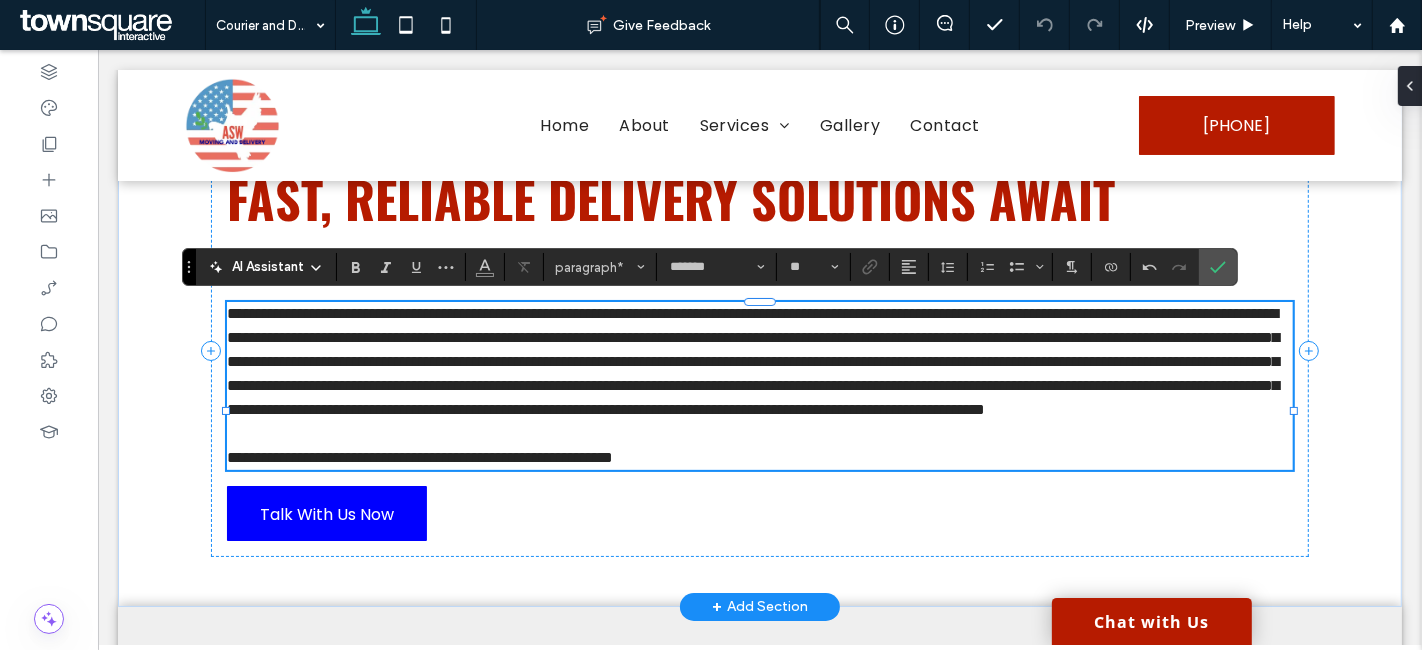 scroll, scrollTop: 0, scrollLeft: 0, axis: both 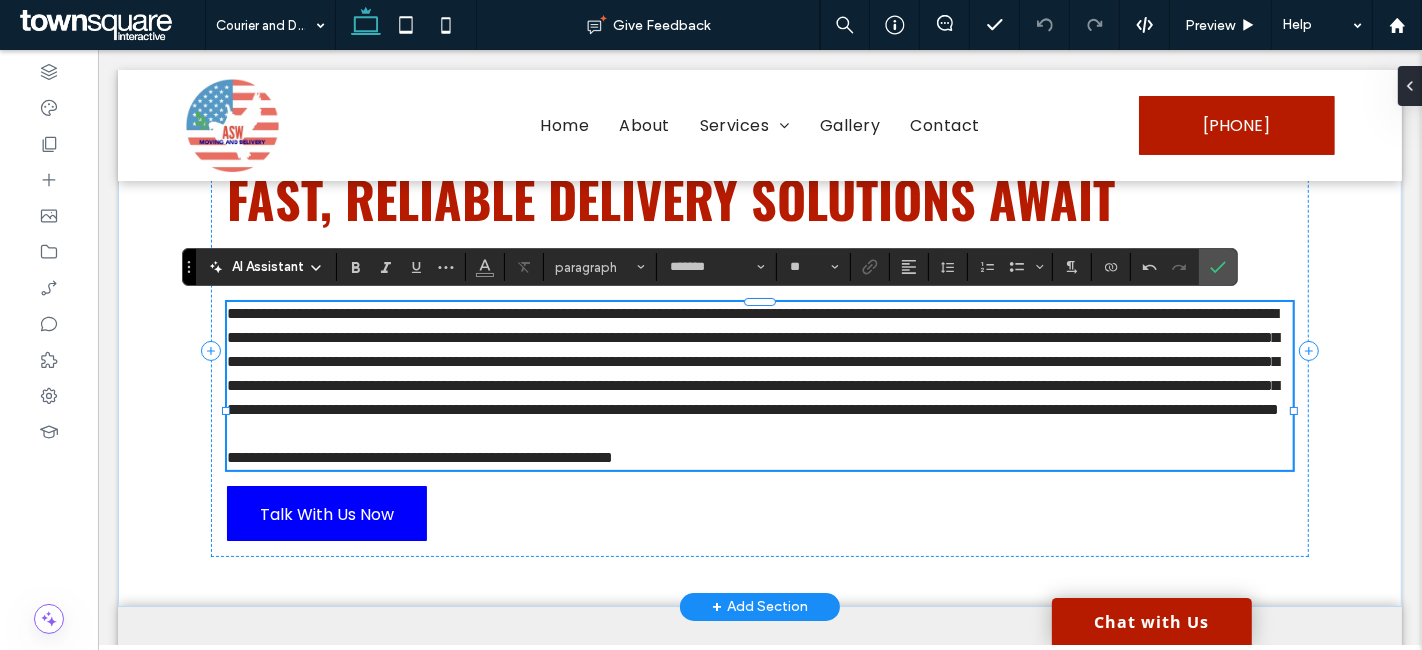 click on "**********" at bounding box center [752, 361] 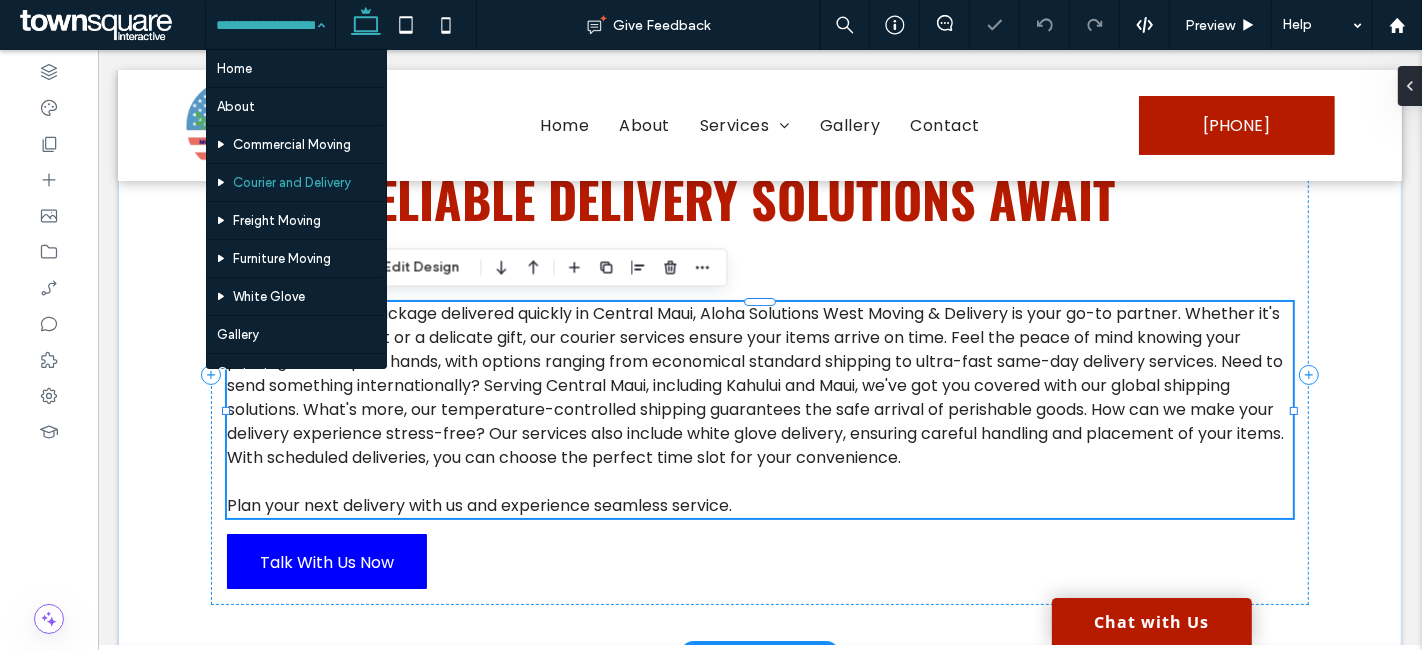 click at bounding box center [265, 25] 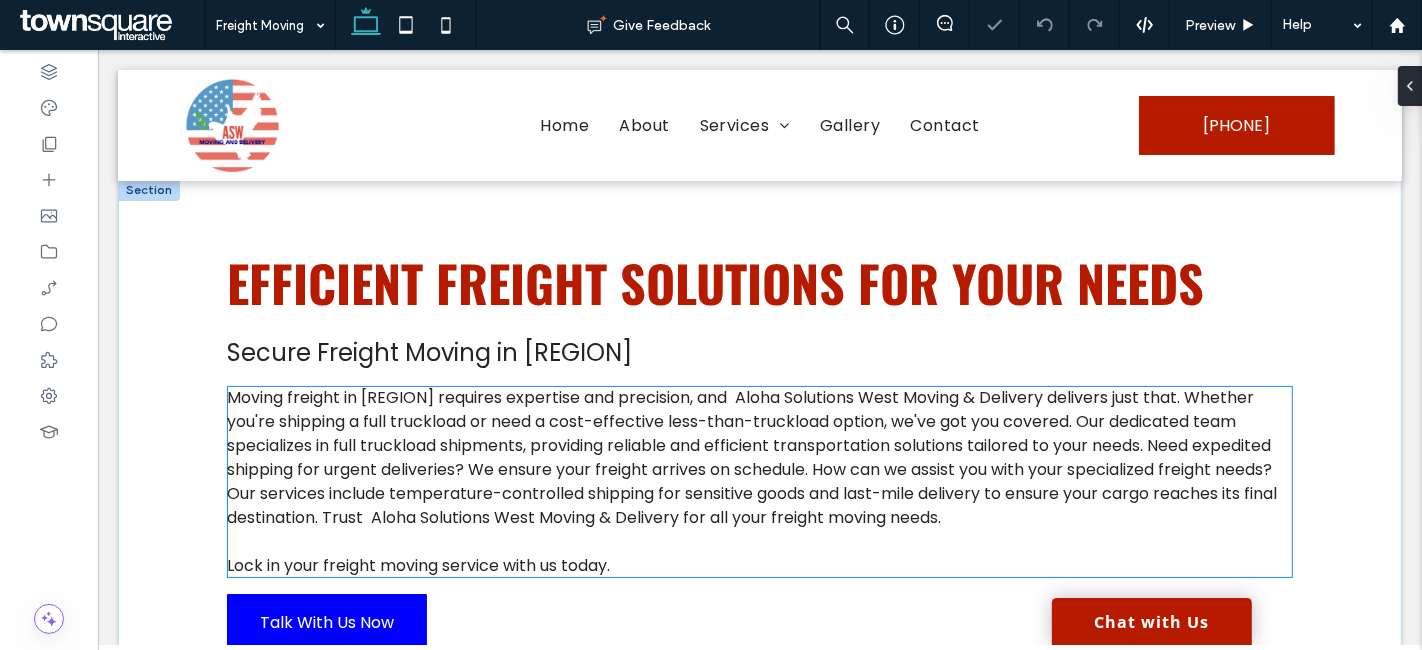 scroll, scrollTop: 0, scrollLeft: 0, axis: both 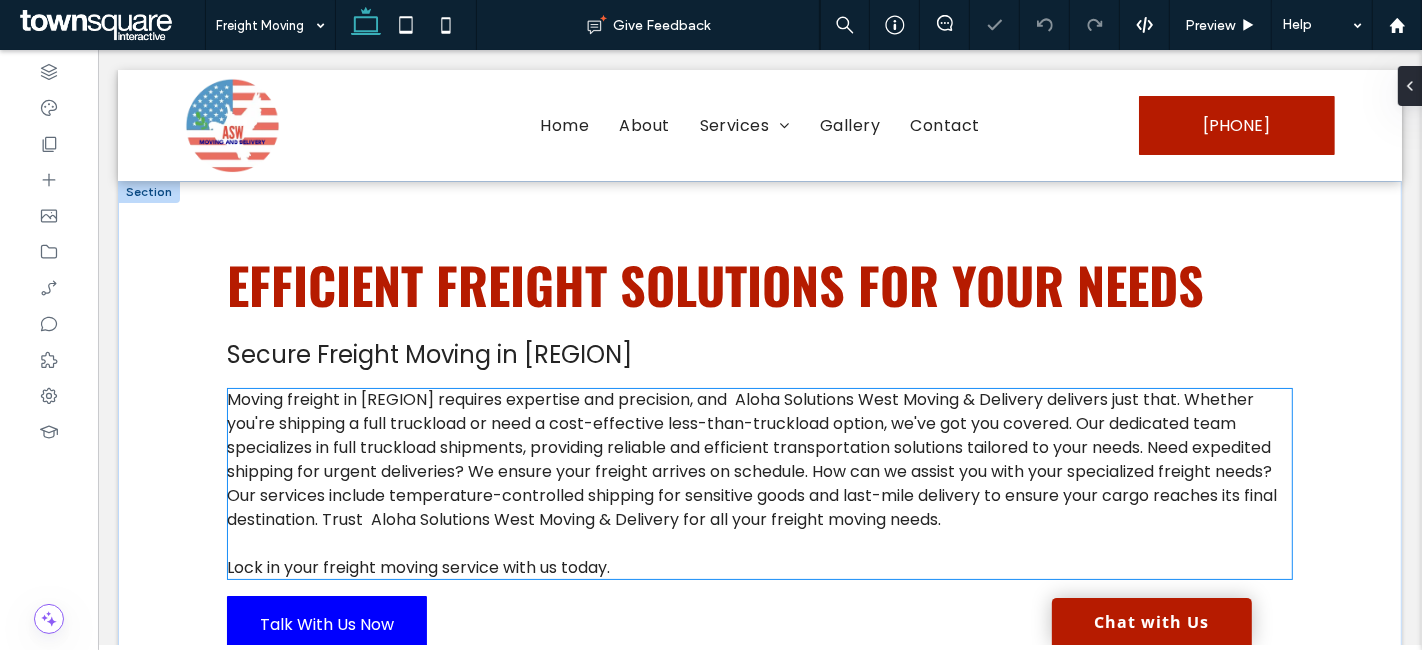 click on "Moving freight in Central Maui requires expertise and precision, and  Aloha Solutions West Moving & Delivery delivers just that. Whether you're shipping a full truckload or need a cost-effective less-than-truckload option, we've got you covered. Our dedicated team specializes in full truckload shipments, providing reliable and efficient transportation solutions tailored to your needs. Need expedited shipping for urgent deliveries? We ensure your freight arrives on schedule. How can we assist you with your specialized freight needs? Our services include temperature-controlled shipping for sensitive goods and last-mile delivery to ensure your cargo reaches its final destination. Trust  Aloha Solutions West Moving & Delivery for all your freight moving needs." at bounding box center [751, 459] 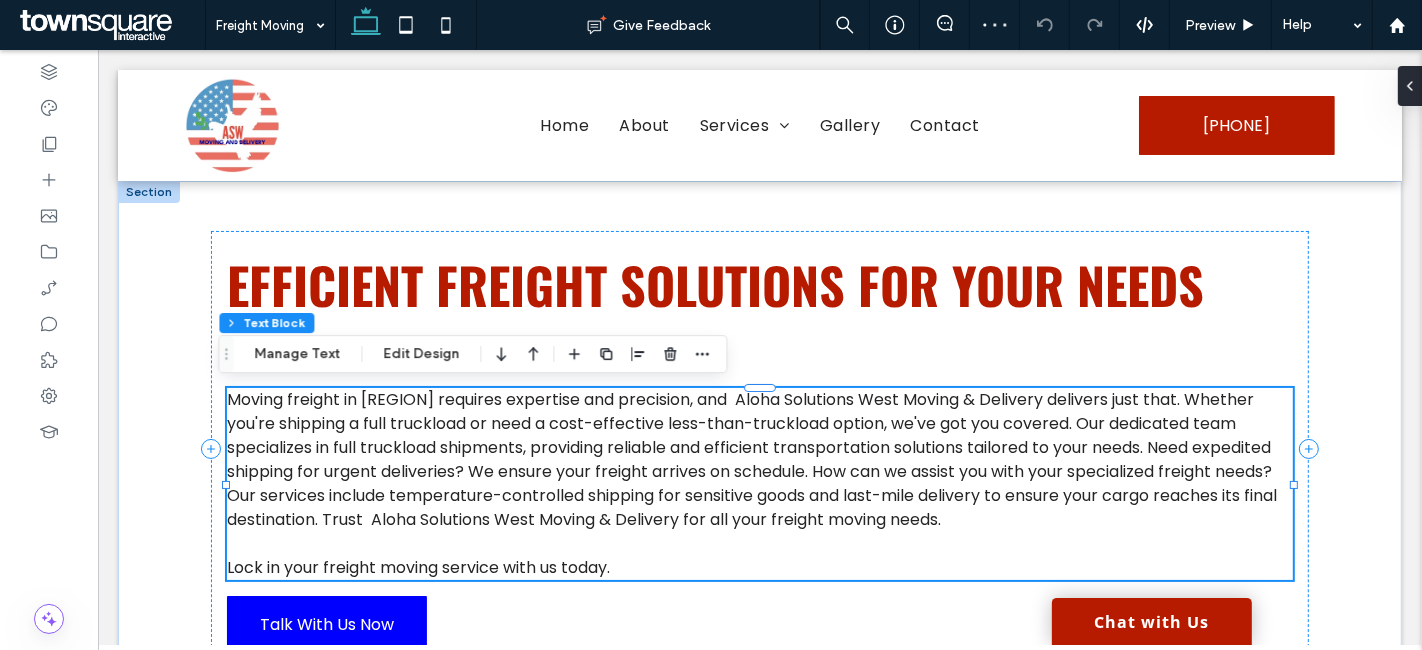 click on "Moving freight in Central Maui requires expertise and precision, and  Aloha Solutions West Moving & Delivery delivers just that. Whether you're shipping a full truckload or need a cost-effective less-than-truckload option, we've got you covered. Our dedicated team specializes in full truckload shipments, providing reliable and efficient transportation solutions tailored to your needs. Need expedited shipping for urgent deliveries? We ensure your freight arrives on schedule. How can we assist you with your specialized freight needs? Our services include temperature-controlled shipping for sensitive goods and last-mile delivery to ensure your cargo reaches its final destination. Trust  Aloha Solutions West Moving & Delivery for all your freight moving needs." at bounding box center (751, 459) 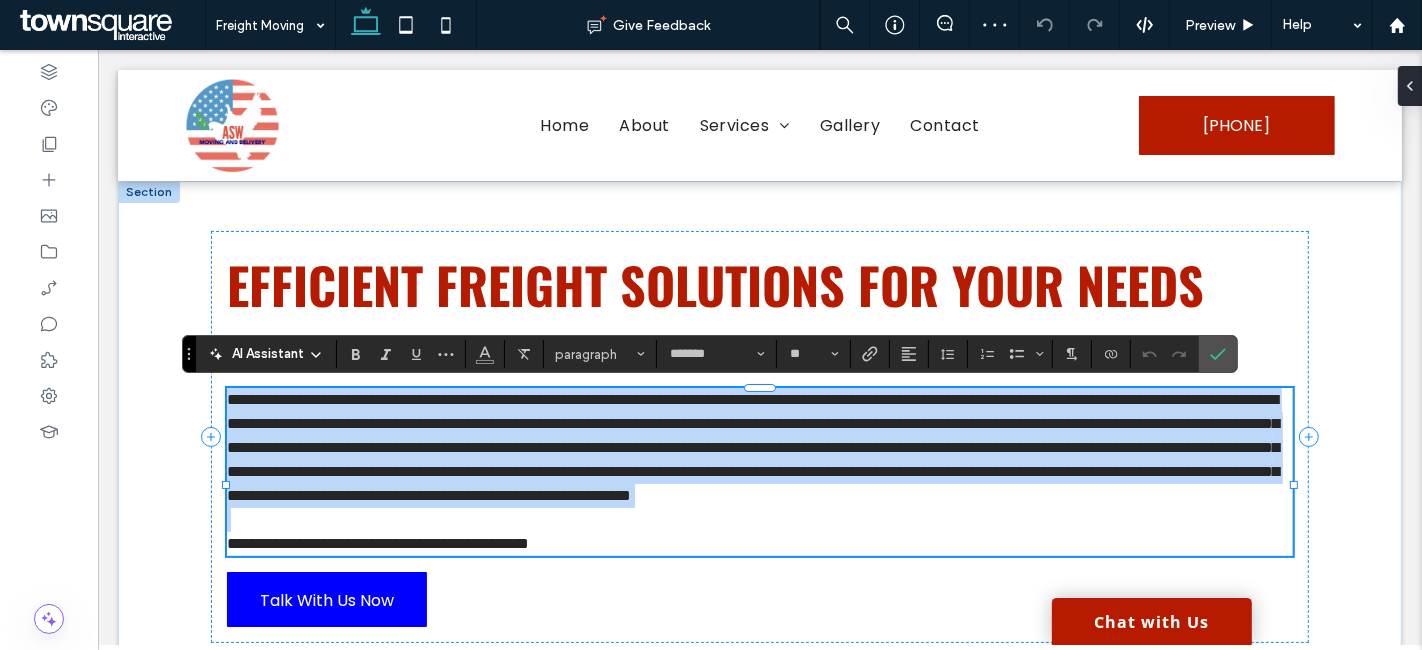 click on "**********" at bounding box center [752, 447] 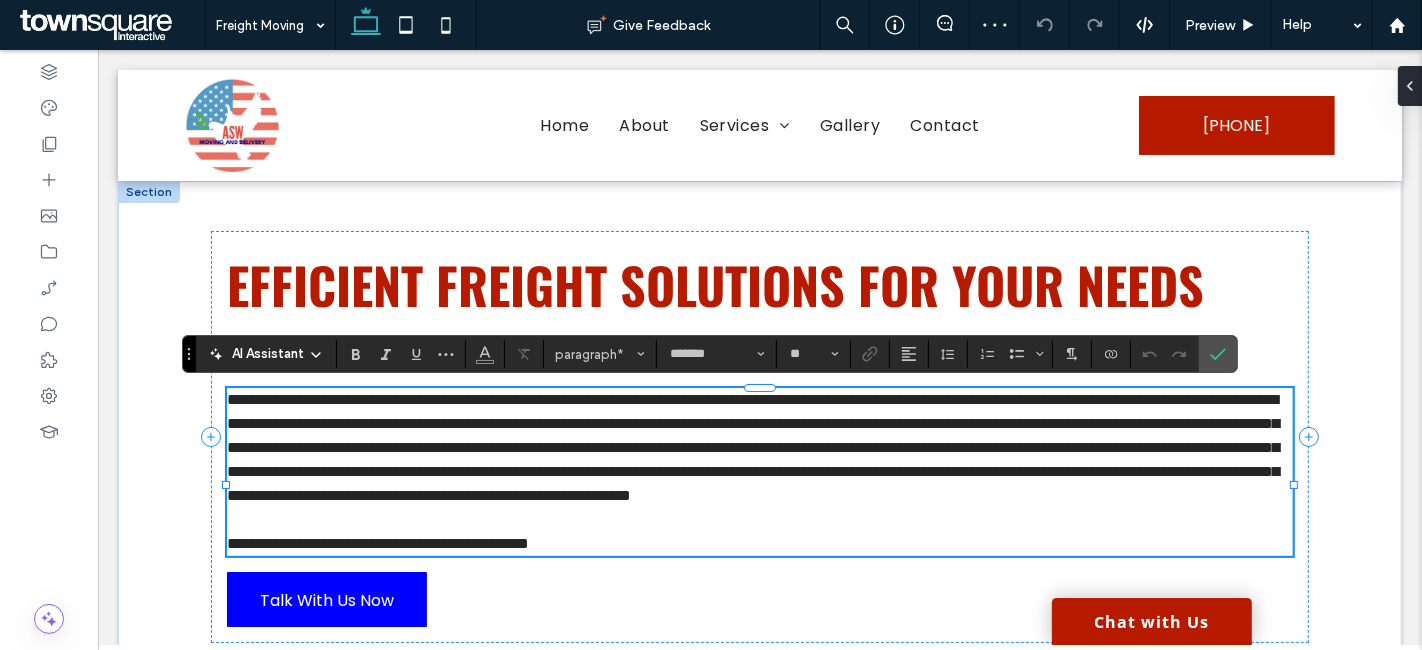 type 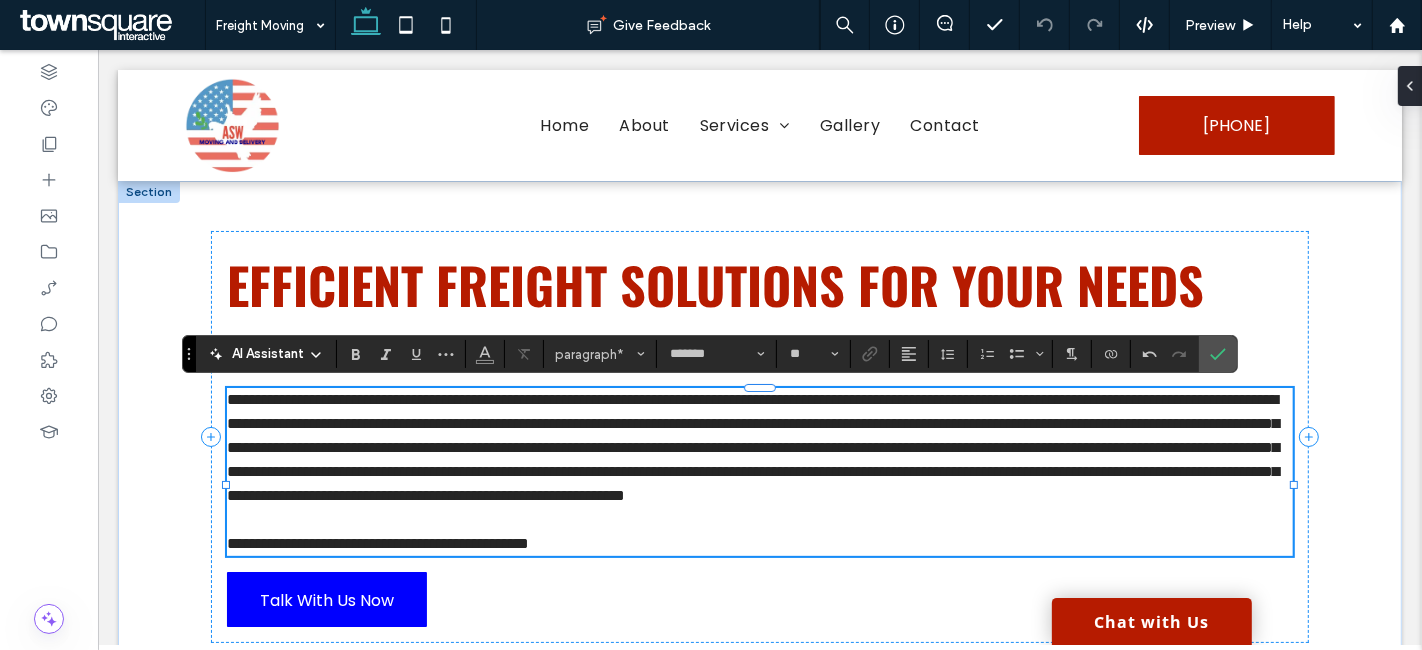 scroll, scrollTop: 0, scrollLeft: 0, axis: both 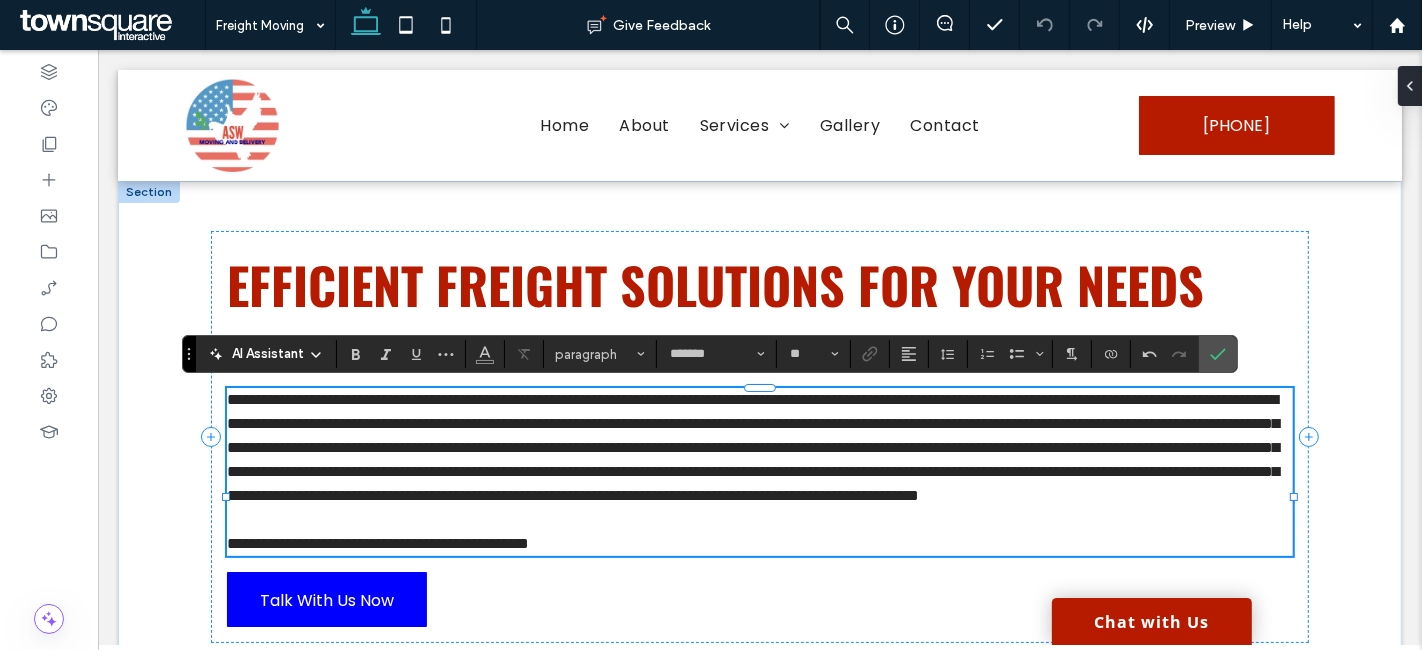 click on "**********" at bounding box center (752, 447) 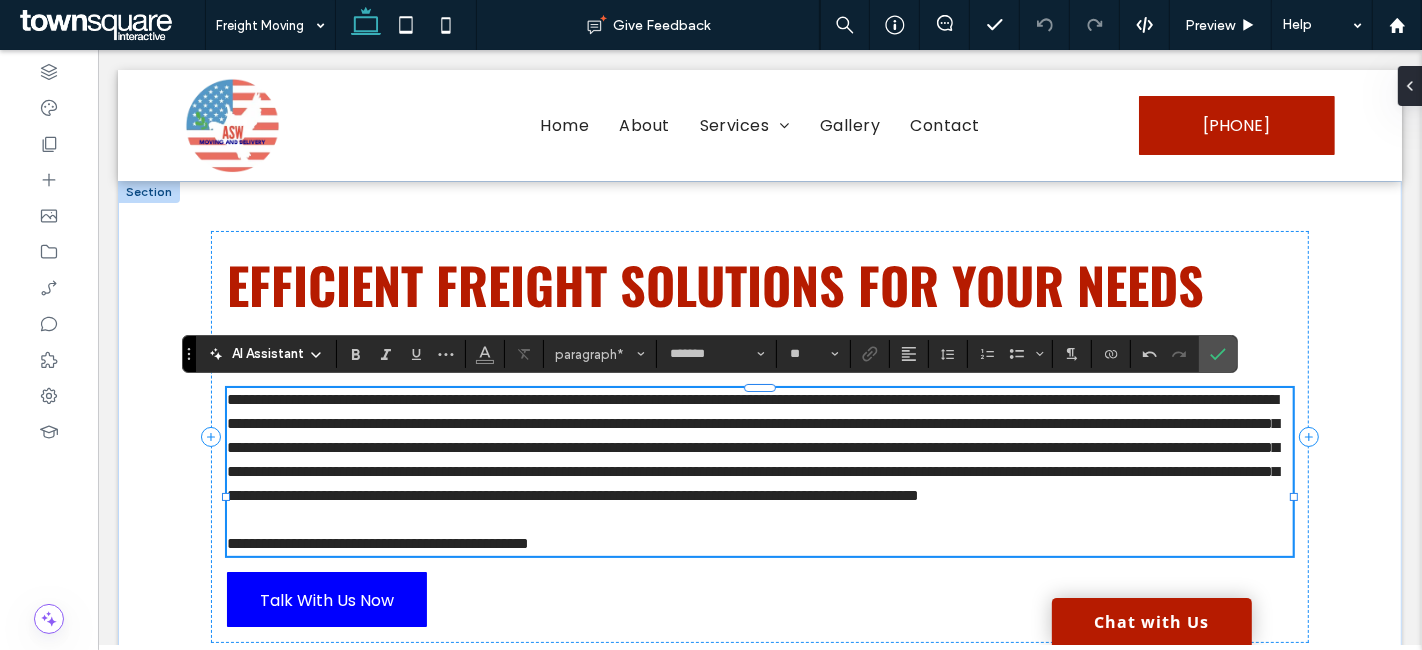 click on "**********" at bounding box center (752, 447) 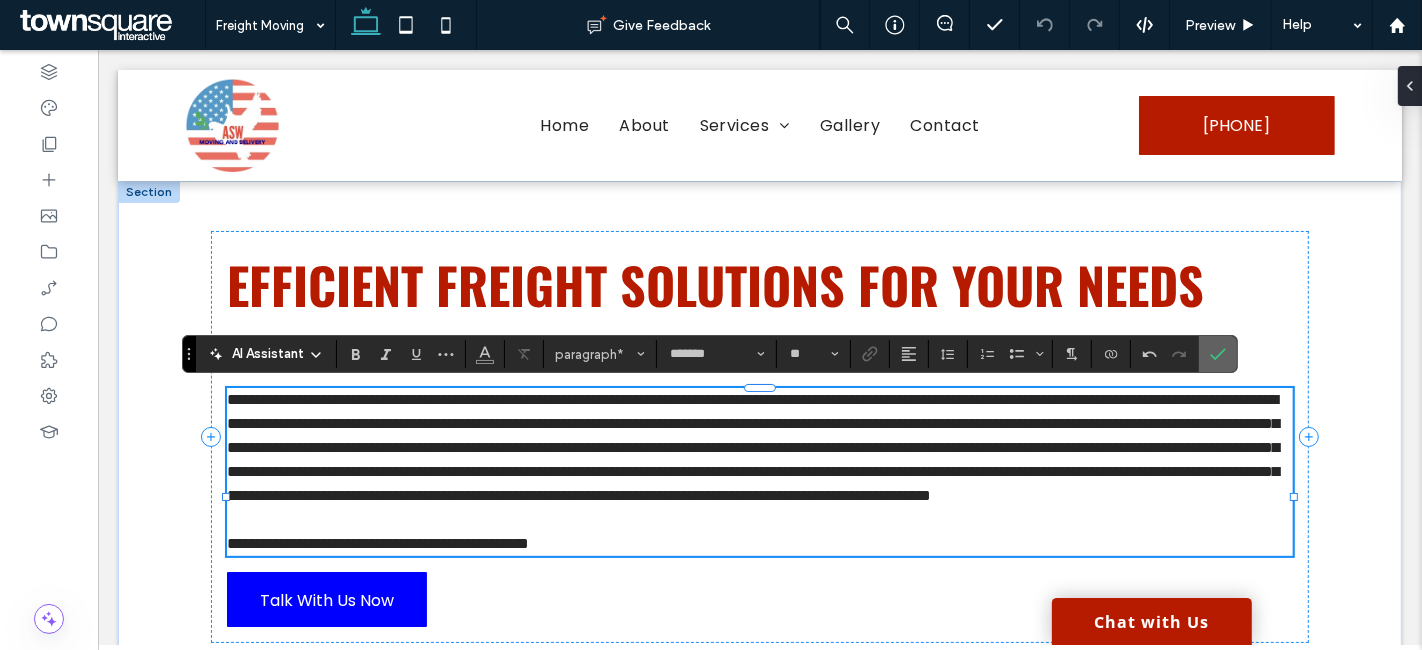 click 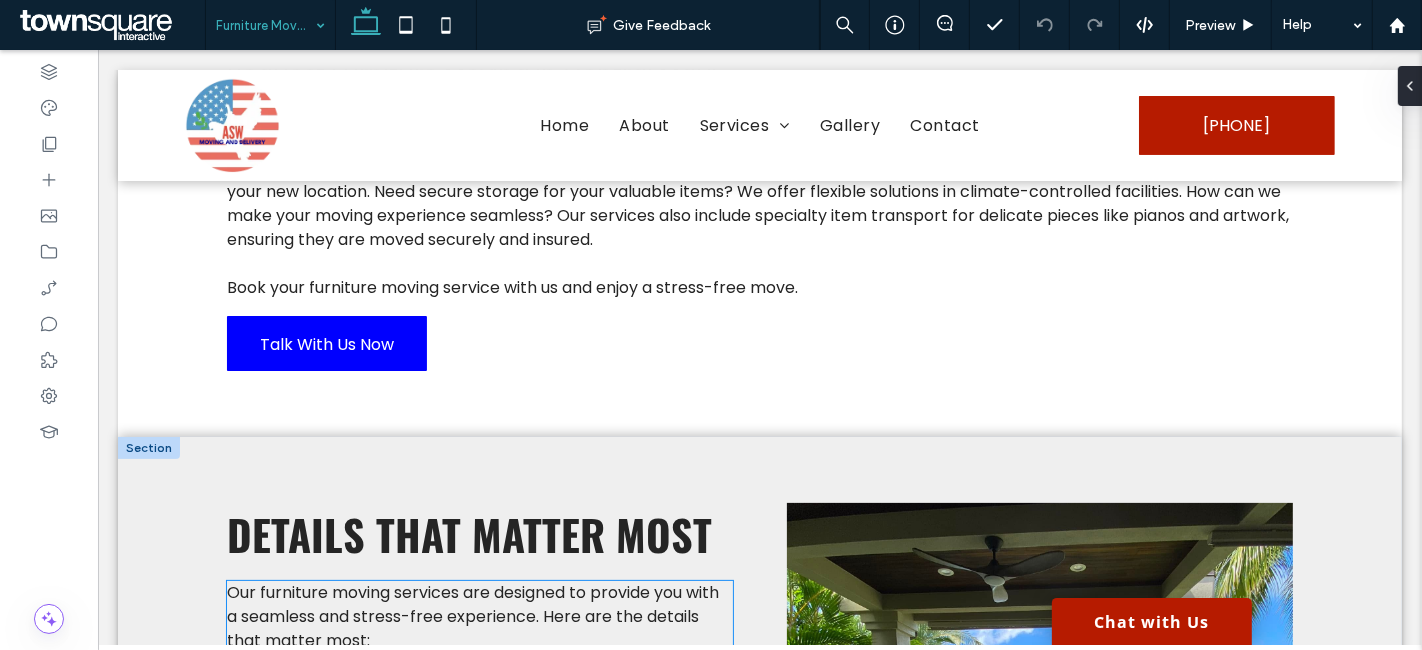 scroll, scrollTop: 174, scrollLeft: 0, axis: vertical 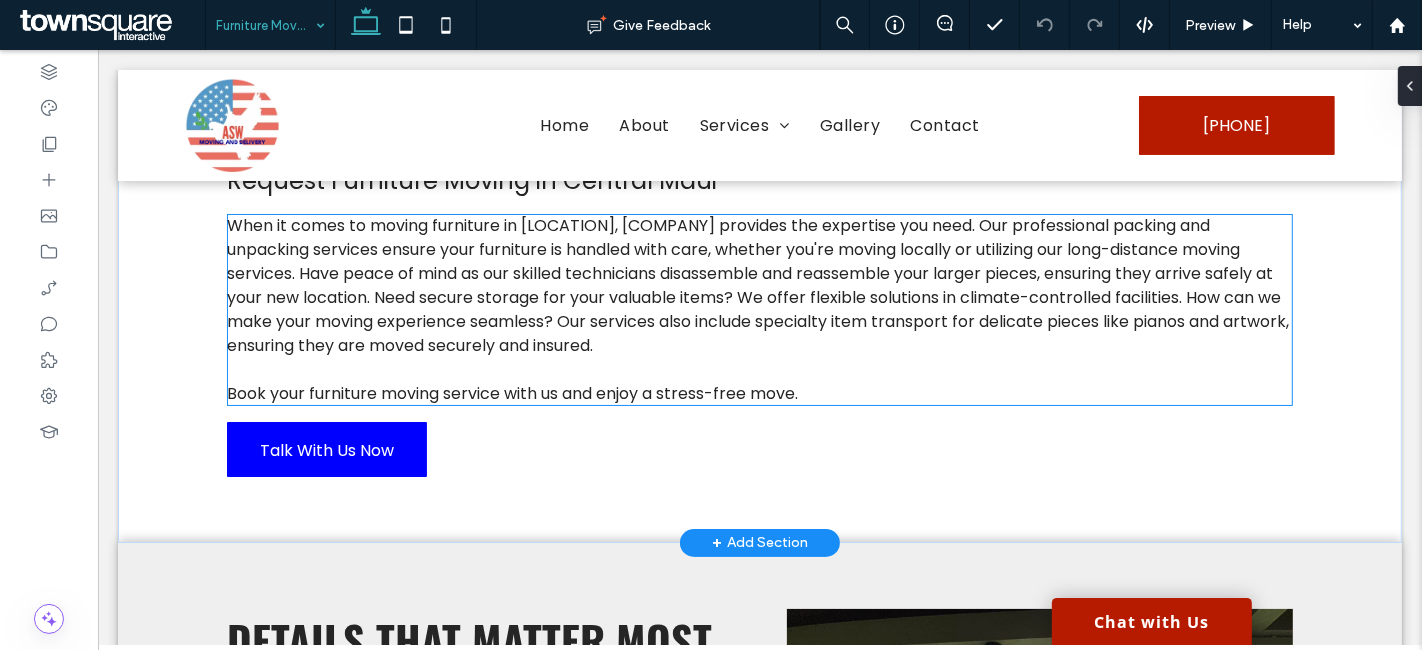 click on "When it comes to moving furniture in Central Maui, Aloha Solutions West Moving & Delivery provides the expertise you need. Our professional packing and unpacking services ensure your furniture is handled with care, whether you're moving locally or utilizing our long-distance moving services. Have peace of mind as our skilled technicians disassemble and reassemble your larger pieces, ensuring they arrive safely at your new location. Need secure storage for your valuable items? We offer flexible solutions in climate-controlled facilities. How can we make your moving experience seamless? Our services also include specialty item transport for delicate pieces like pianos and artwork, ensuring they are moved securely and insured." at bounding box center (757, 285) 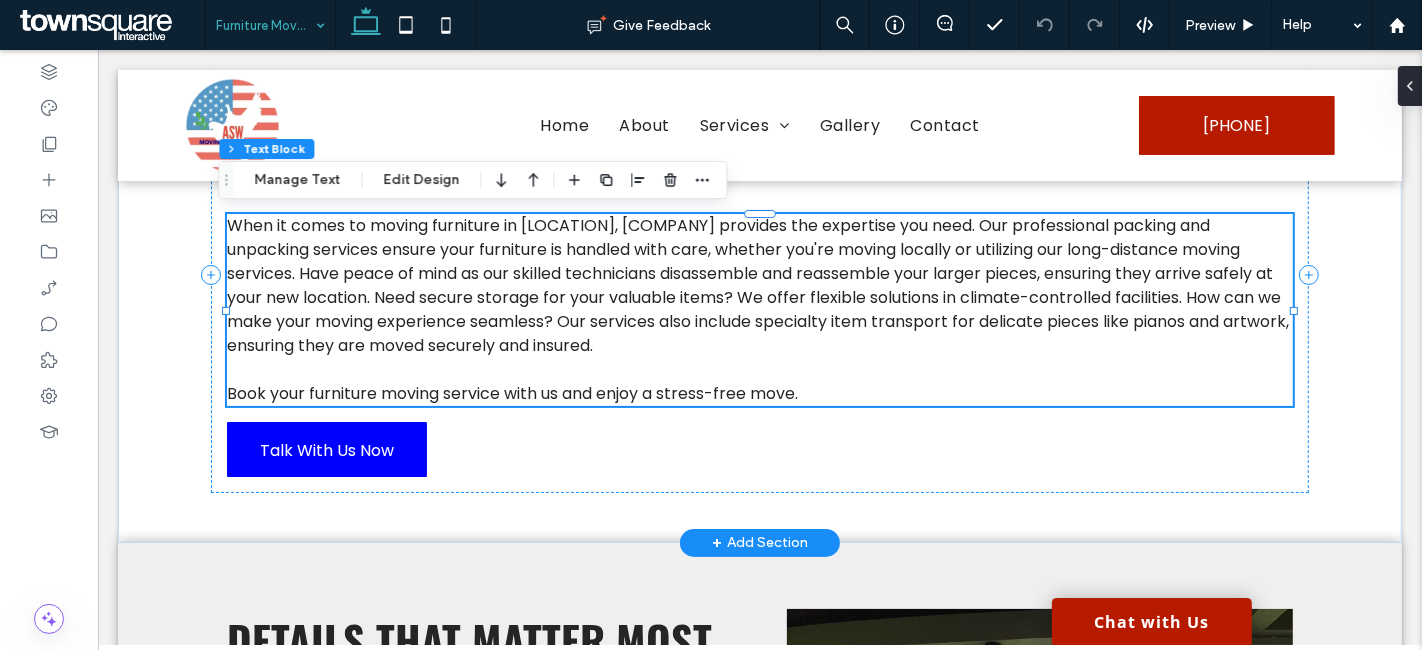 click on "When it comes to moving furniture in Central Maui, Aloha Solutions West Moving & Delivery provides the expertise you need. Our professional packing and unpacking services ensure your furniture is handled with care, whether you're moving locally or utilizing our long-distance moving services. Have peace of mind as our skilled technicians disassemble and reassemble your larger pieces, ensuring they arrive safely at your new location. Need secure storage for your valuable items? We offer flexible solutions in climate-controlled facilities. How can we make your moving experience seamless? Our services also include specialty item transport for delicate pieces like pianos and artwork, ensuring they are moved securely and insured. Book your furniture moving service with us and enjoy a stress-free move." at bounding box center (758, 310) 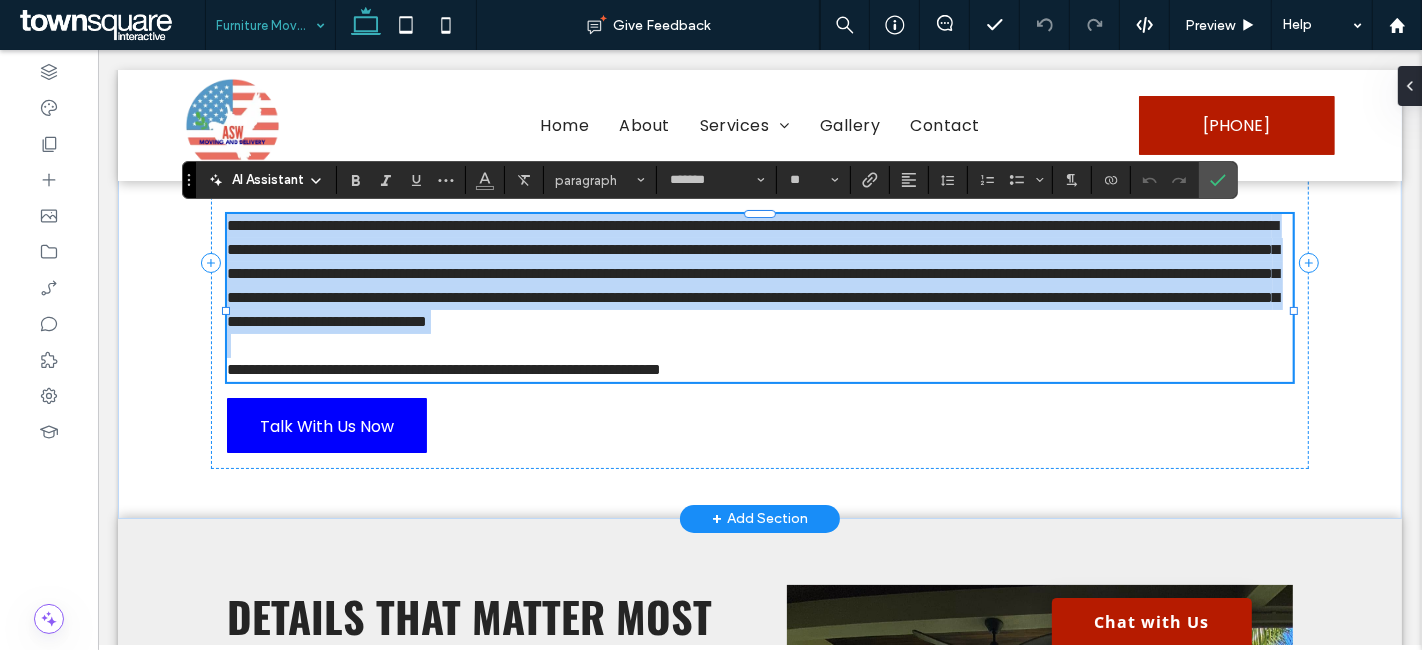click on "**********" at bounding box center (752, 273) 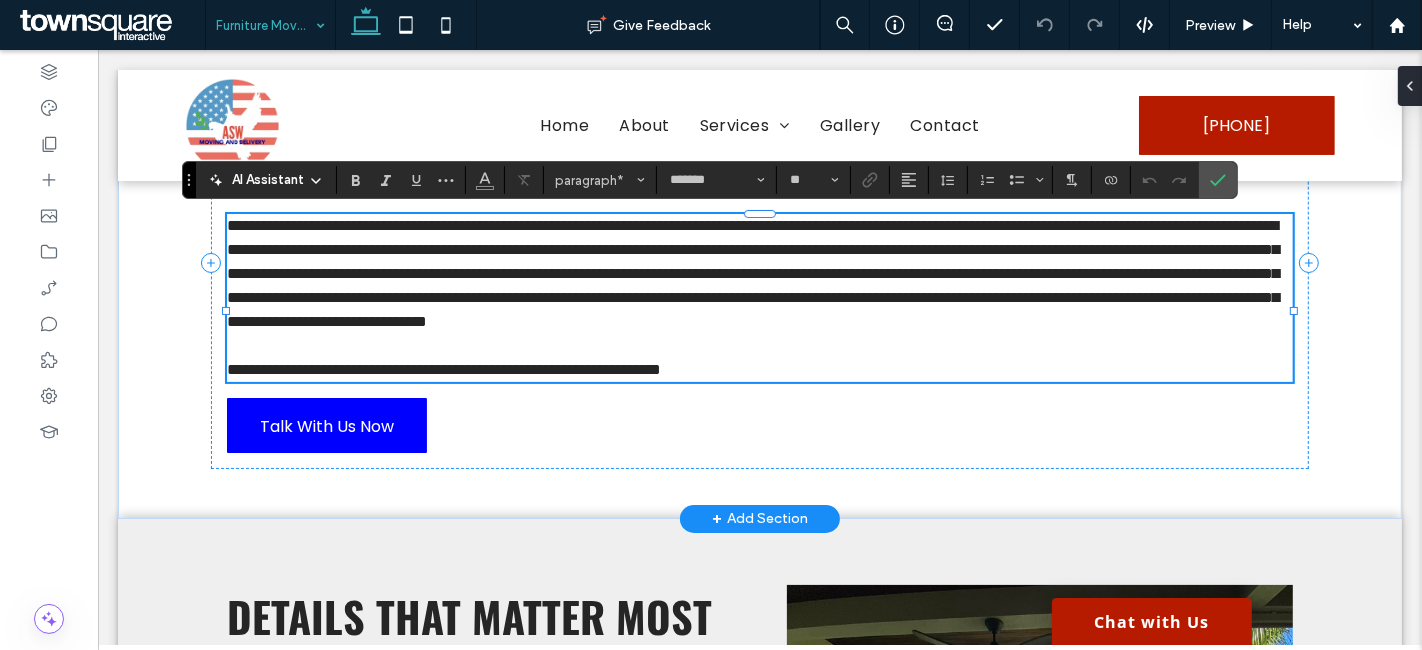 click on "**********" at bounding box center (752, 273) 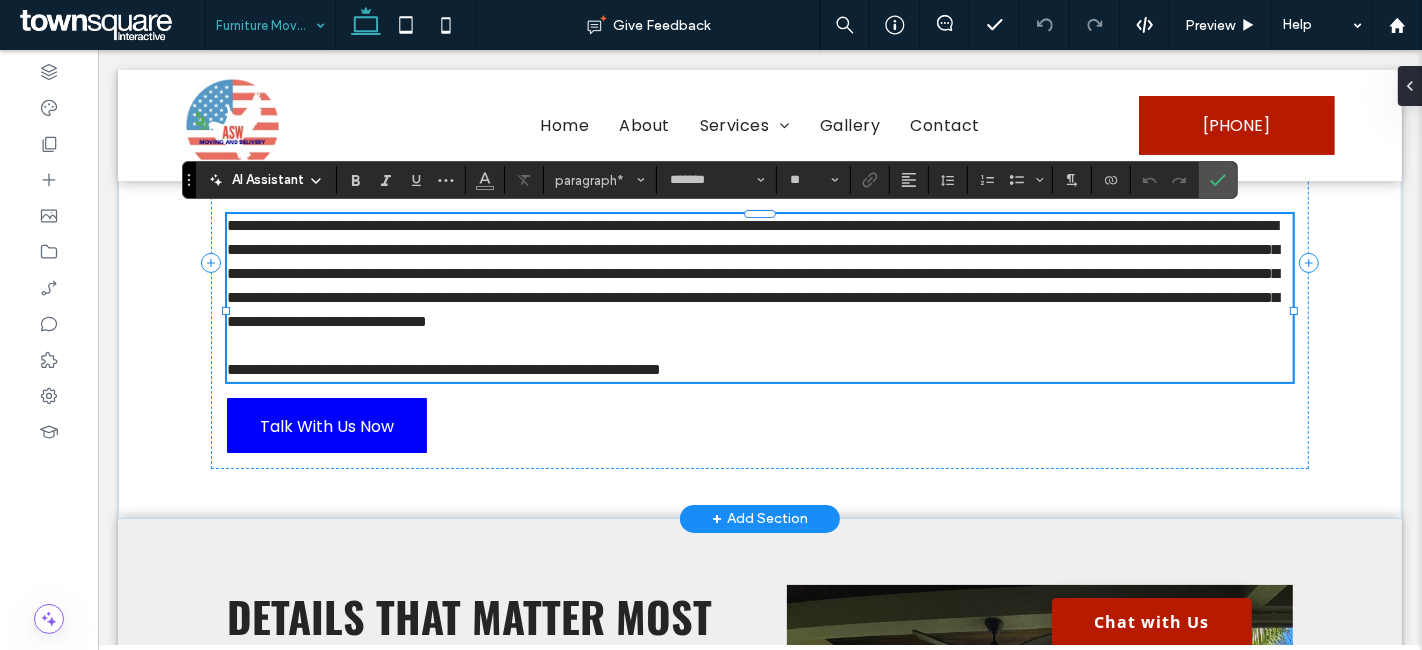 type 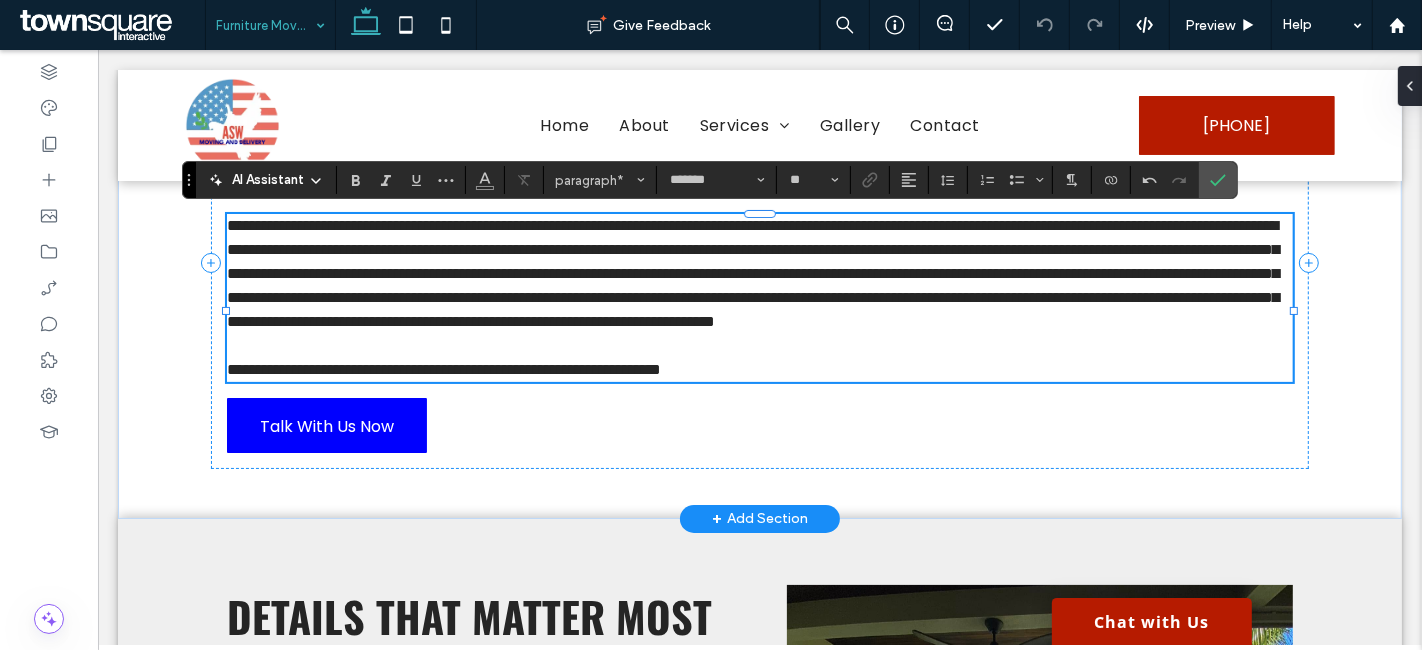scroll, scrollTop: 0, scrollLeft: 0, axis: both 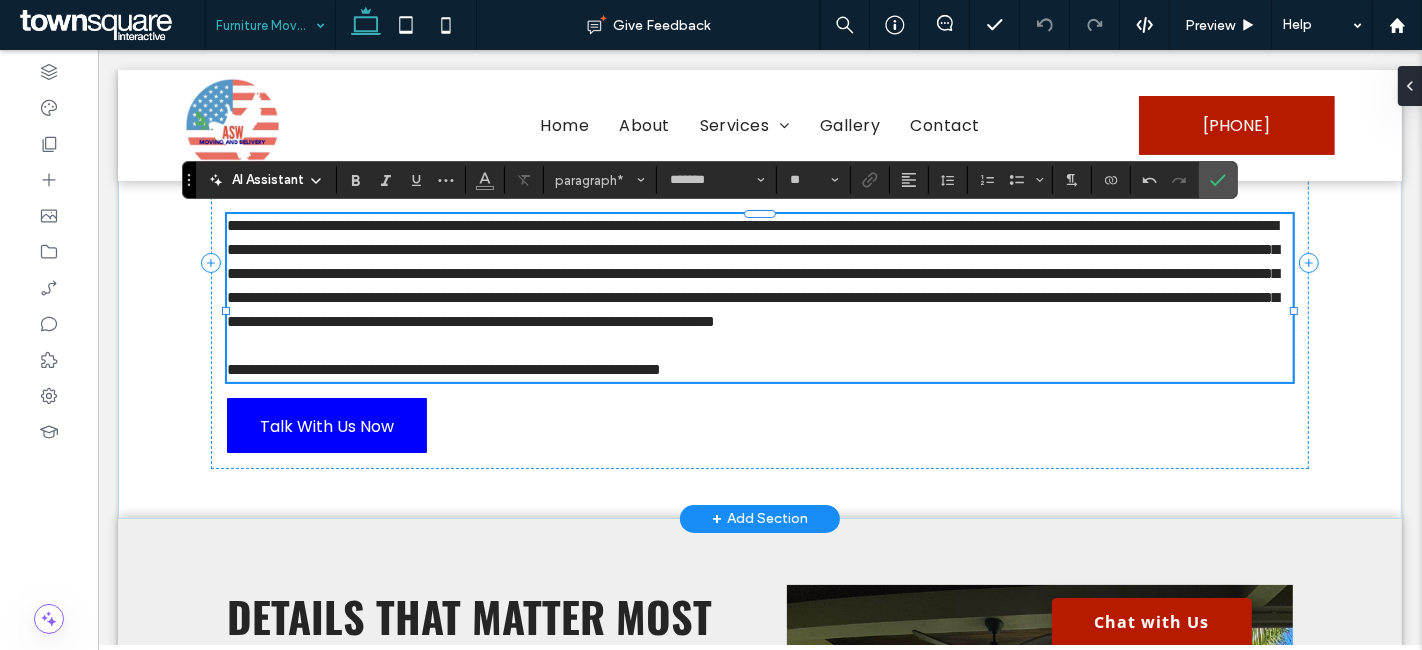 click on "**********" at bounding box center (752, 273) 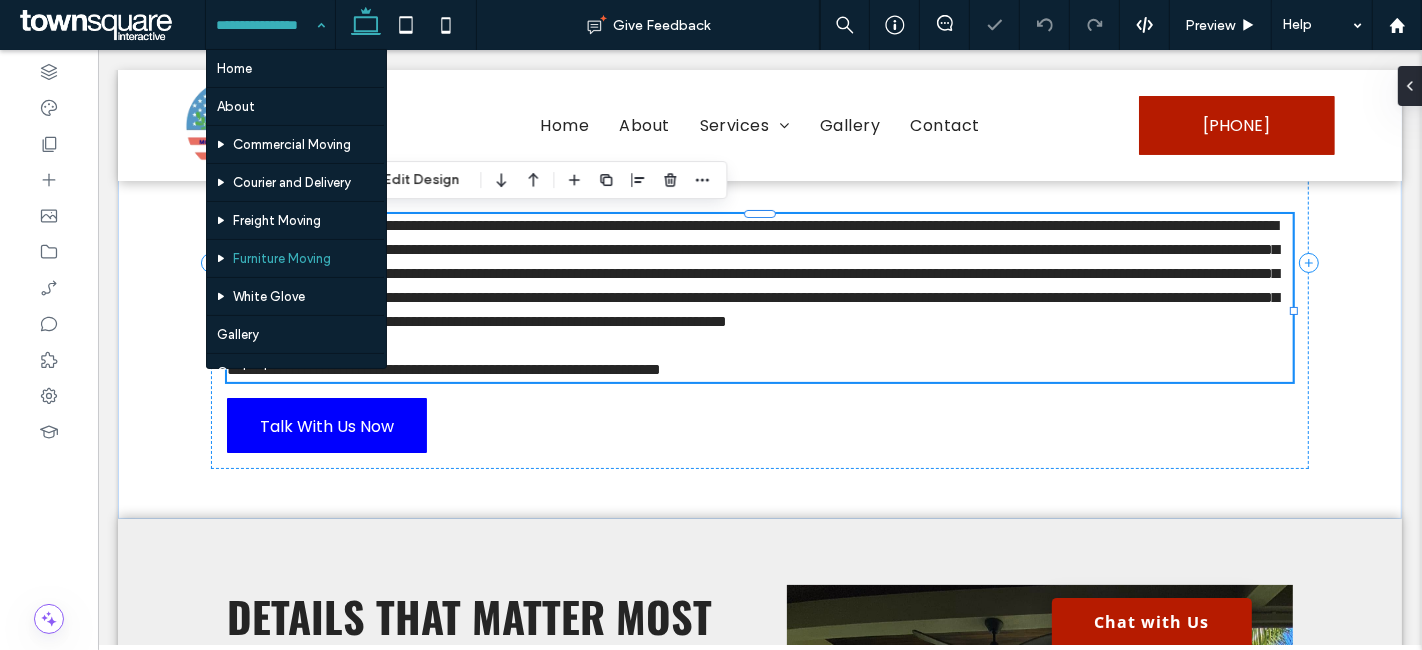 click at bounding box center [265, 25] 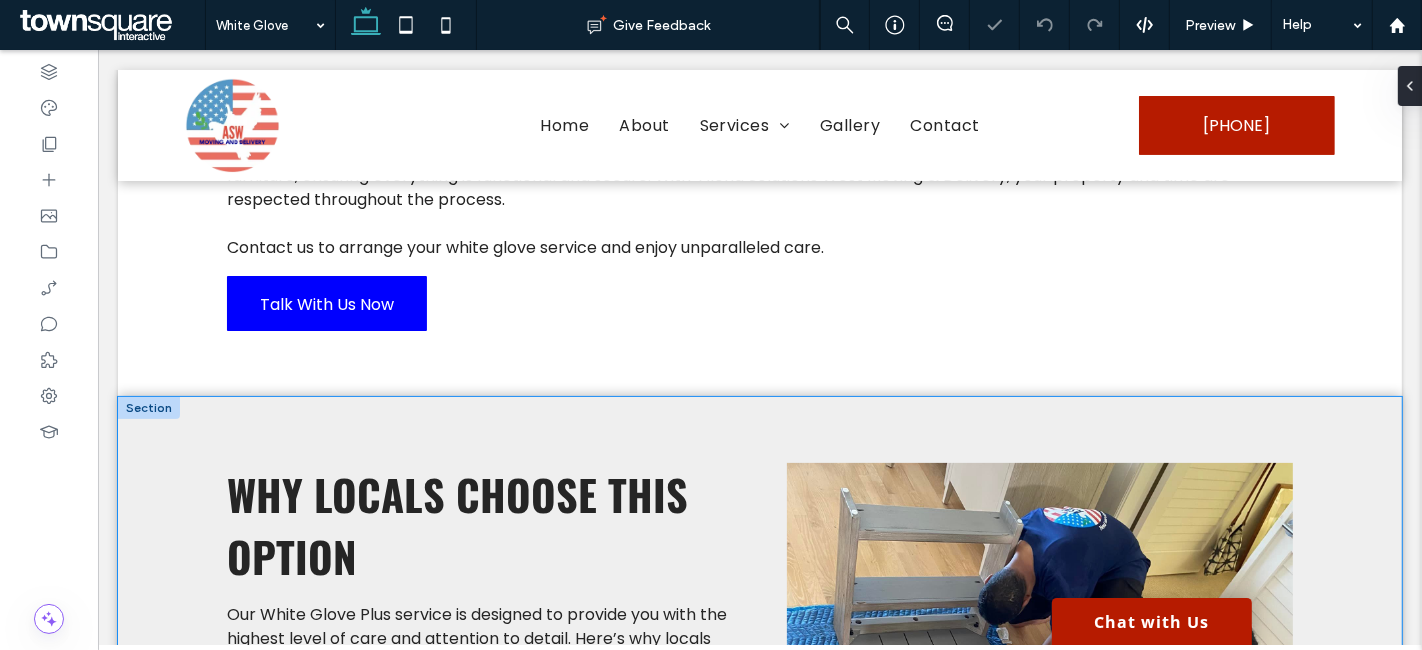 scroll, scrollTop: 285, scrollLeft: 0, axis: vertical 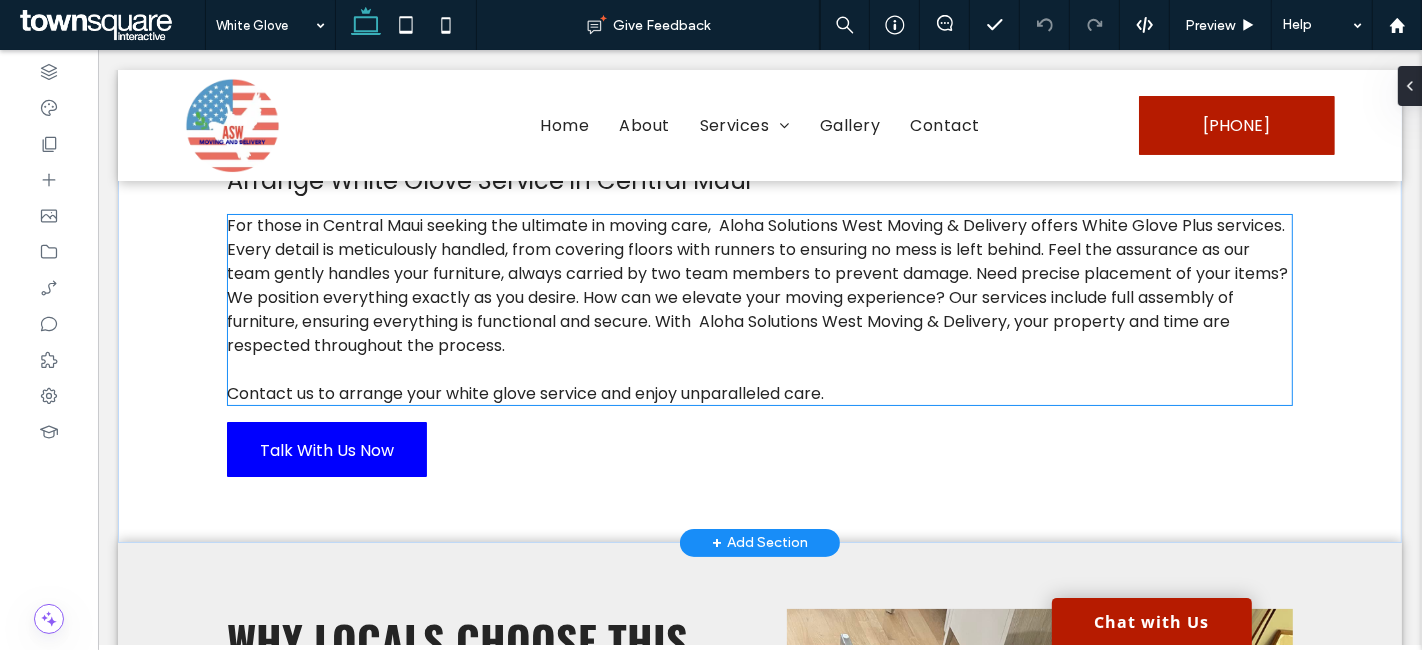 click on "For those in Central Maui seeking the ultimate in moving care,  Aloha Solutions West Moving & Delivery offers White Glove Plus services. Every detail is meticulously handled, from covering floors with runners to ensuring no mess is left behind. Feel the assurance as our team gently handles your furniture, always carried by two team members to prevent damage. Need precise placement of your items? We position everything exactly as you desire. How can we elevate your moving experience? Our services include full assembly of furniture, ensuring everything is functional and secure. With  Aloha Solutions West Moving & Delivery, your property and time are respected throughout the process." at bounding box center (756, 285) 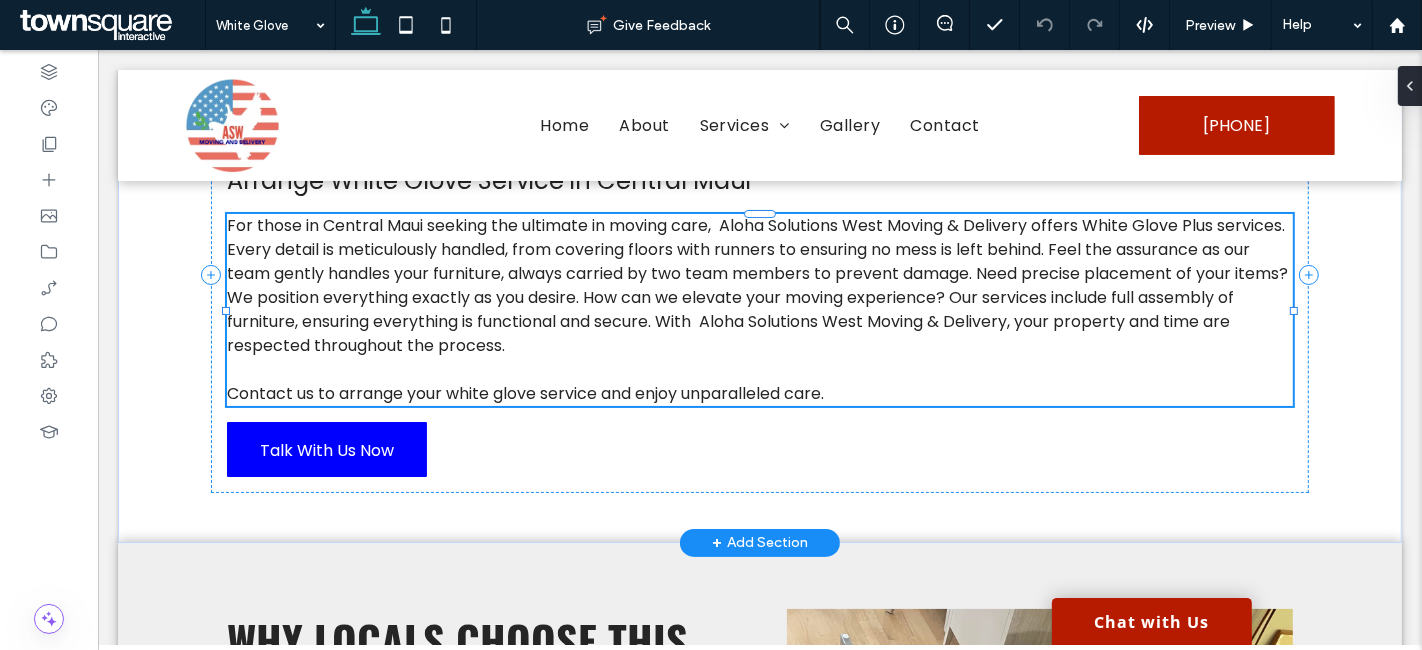 click on "For those in Central Maui seeking the ultimate in moving care,  Aloha Solutions West Moving & Delivery offers White Glove Plus services. Every detail is meticulously handled, from covering floors with runners to ensuring no mess is left behind. Feel the assurance as our team gently handles your furniture, always carried by two team members to prevent damage. Need precise placement of your items? We position everything exactly as you desire. How can we elevate your moving experience? Our services include full assembly of furniture, ensuring everything is functional and secure. With  Aloha Solutions West Moving & Delivery, your property and time are respected throughout the process. Contact us to arrange your white glove service and enjoy unparalleled care." at bounding box center (758, 310) 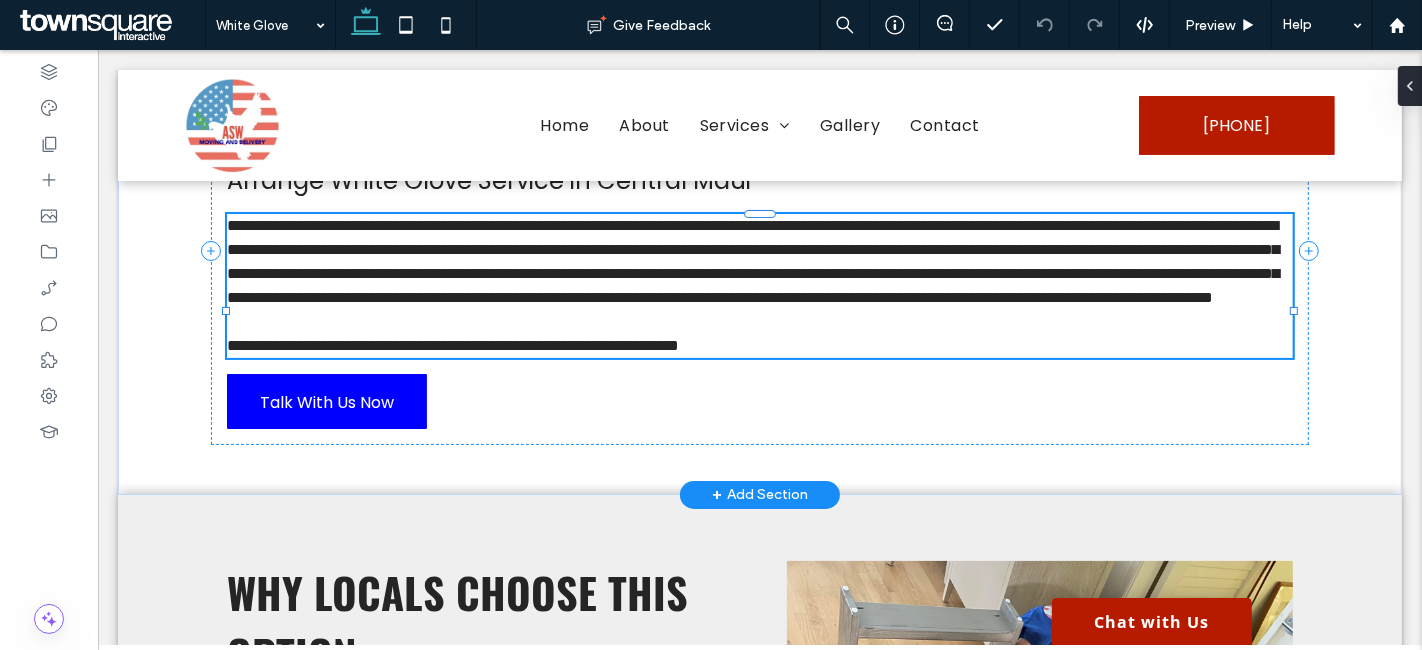type on "*******" 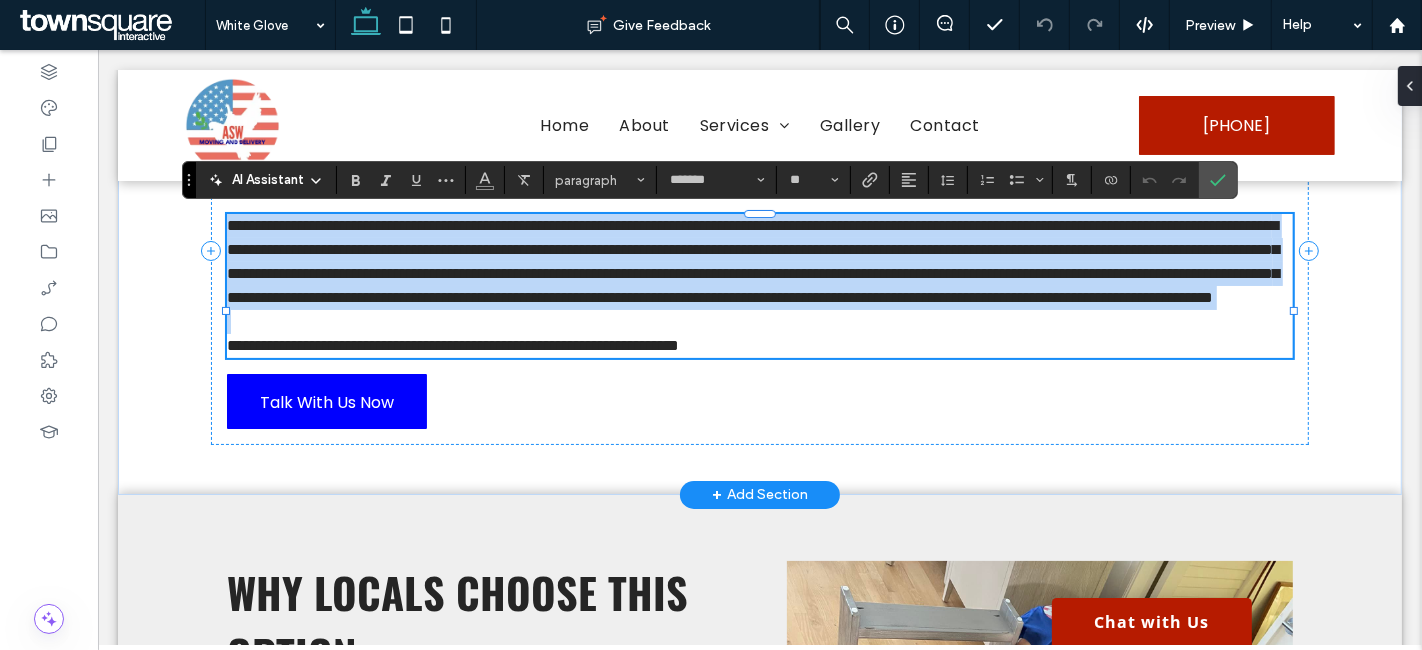 click on "**********" at bounding box center [752, 261] 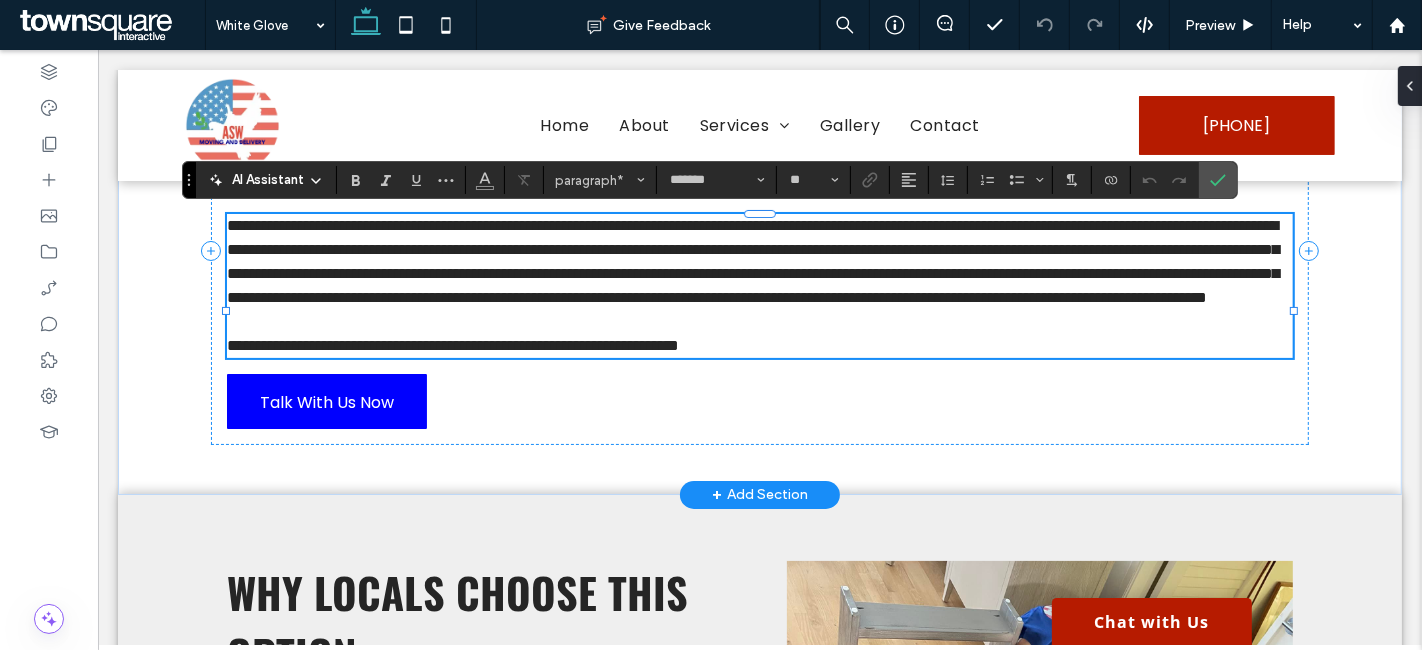 type 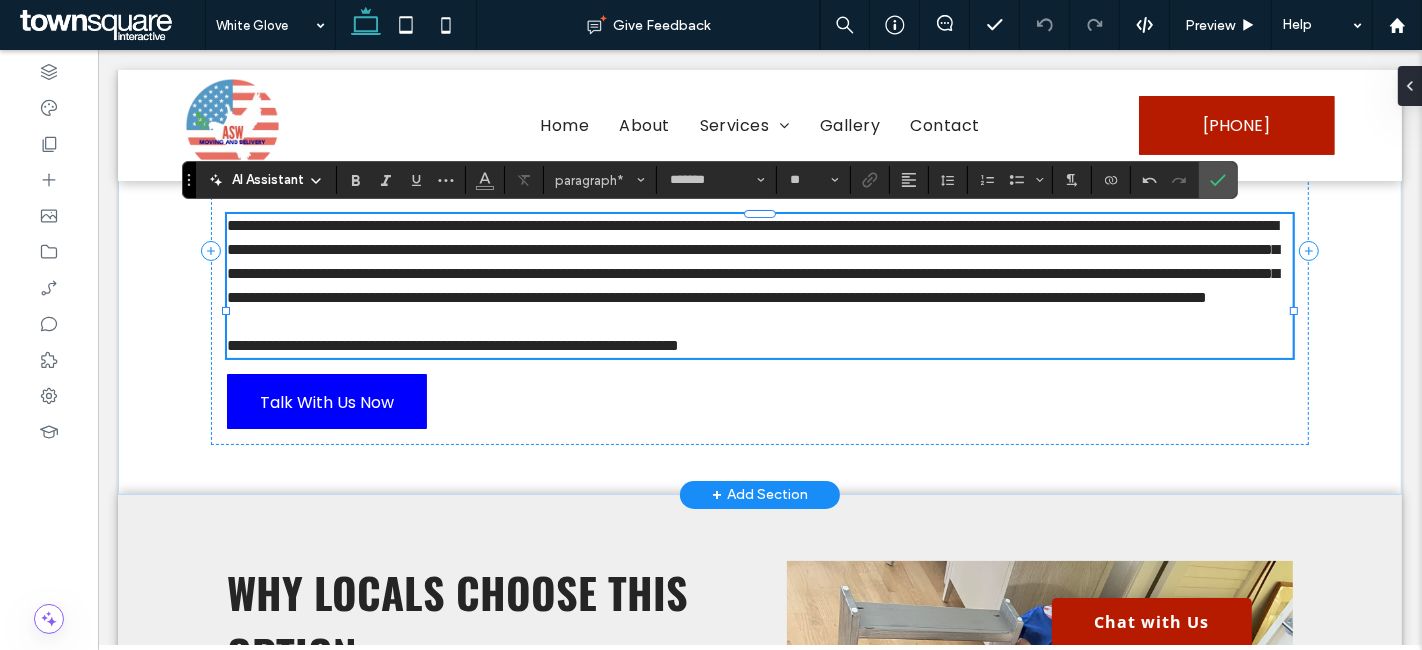 click on "**********" at bounding box center [752, 261] 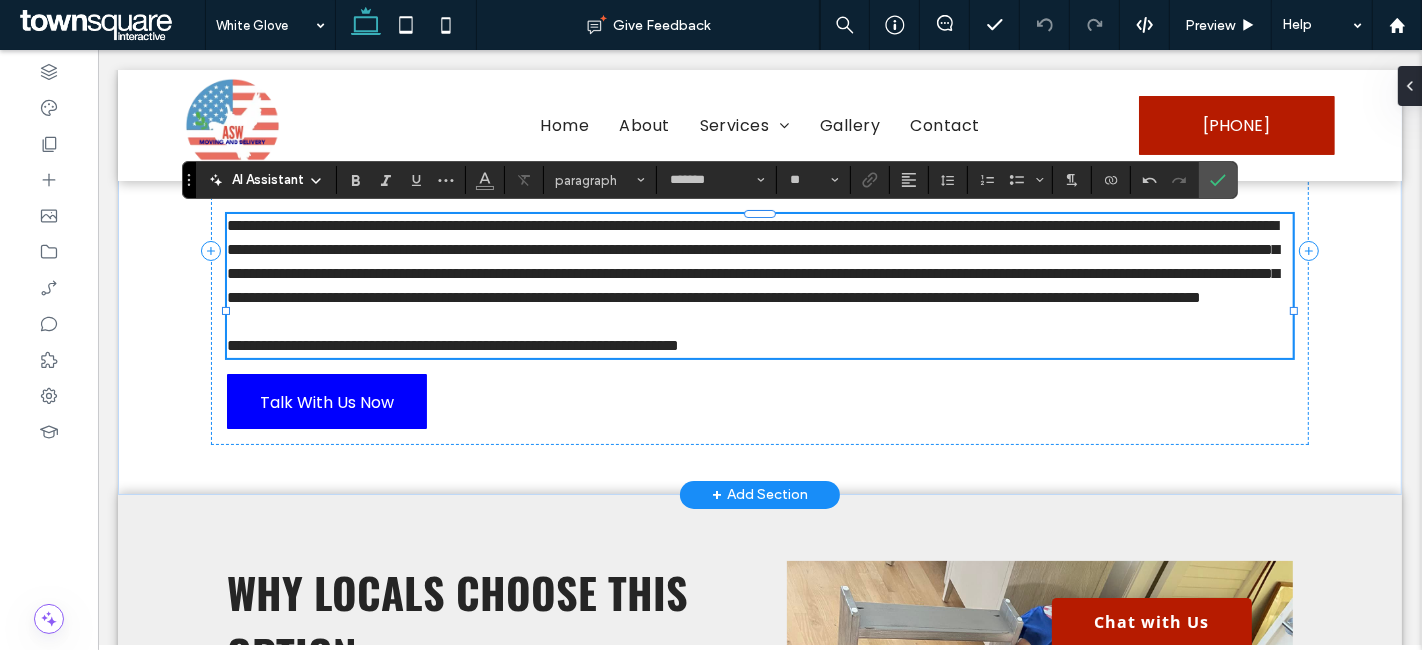 scroll, scrollTop: 0, scrollLeft: 0, axis: both 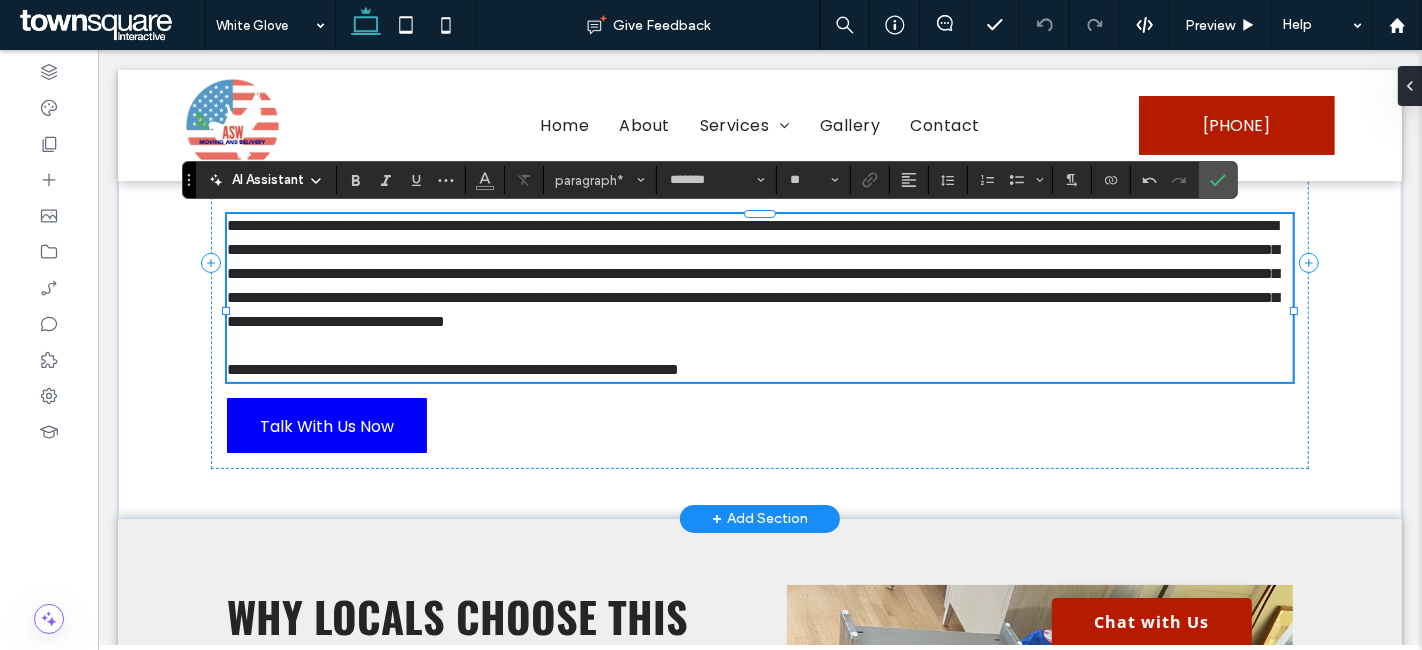 click on "**********" at bounding box center (752, 273) 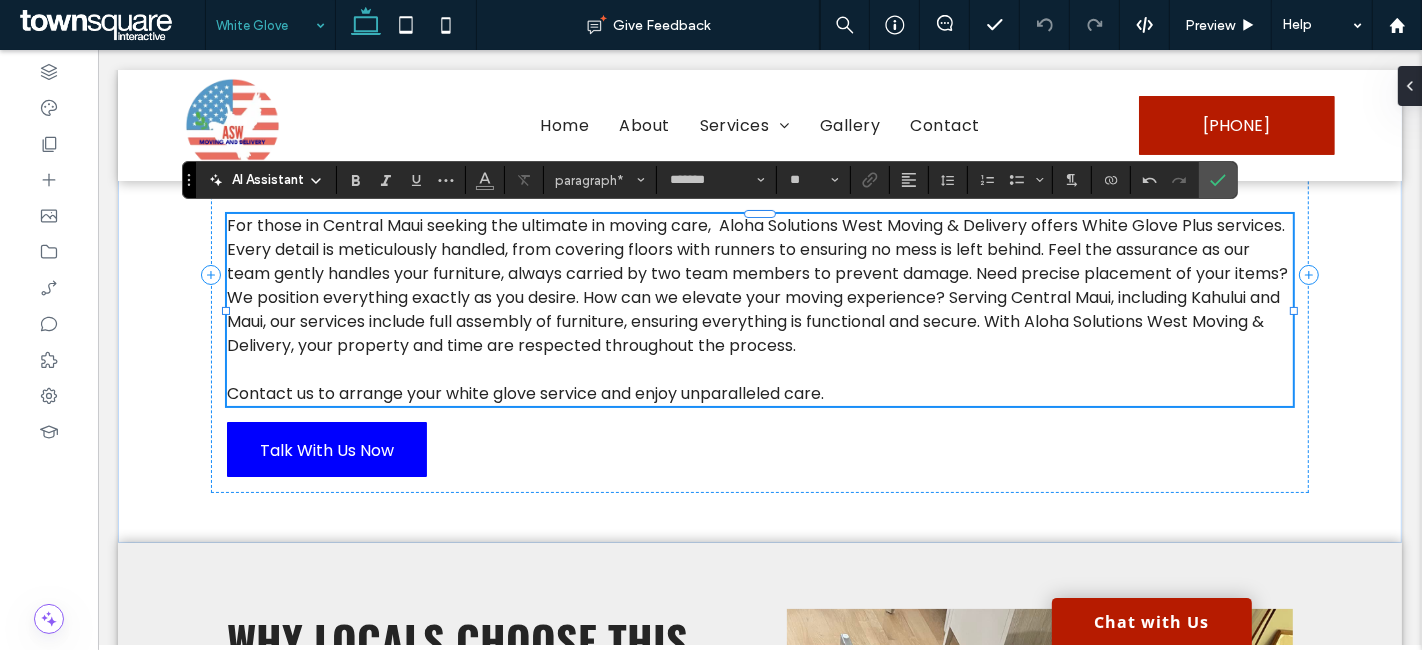 click at bounding box center (265, 25) 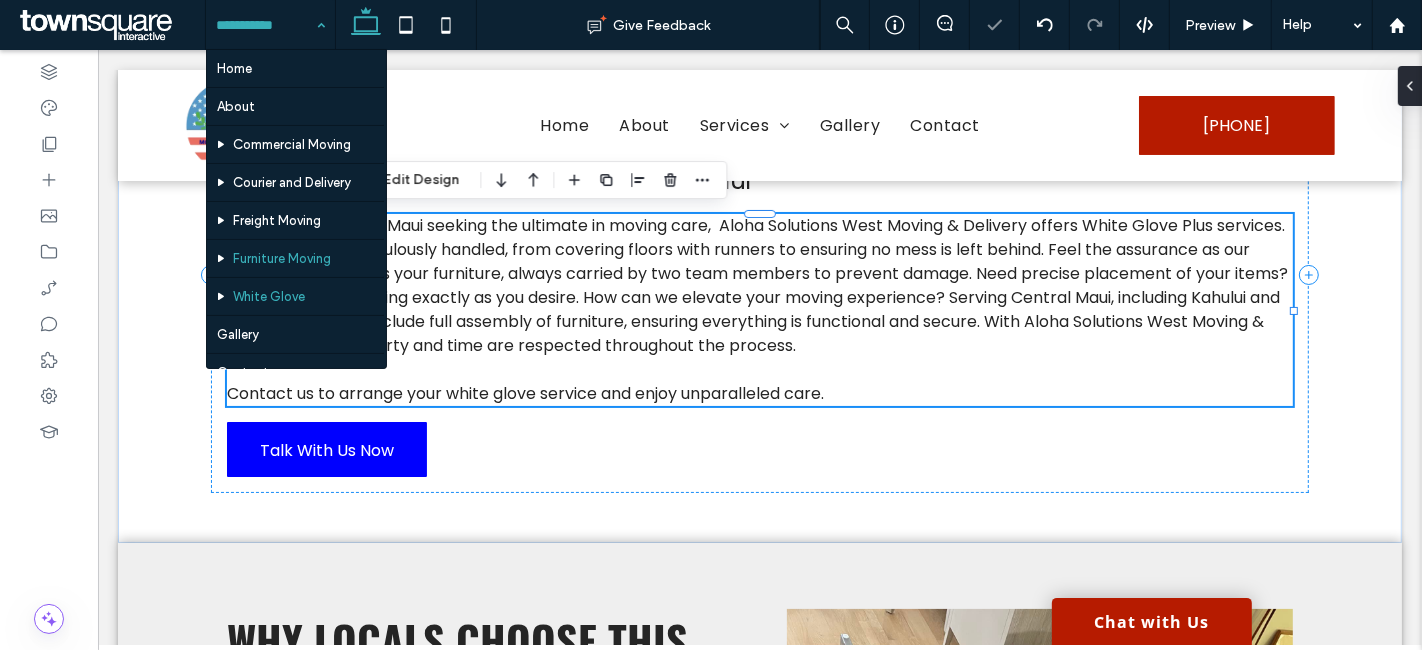 scroll, scrollTop: 62, scrollLeft: 0, axis: vertical 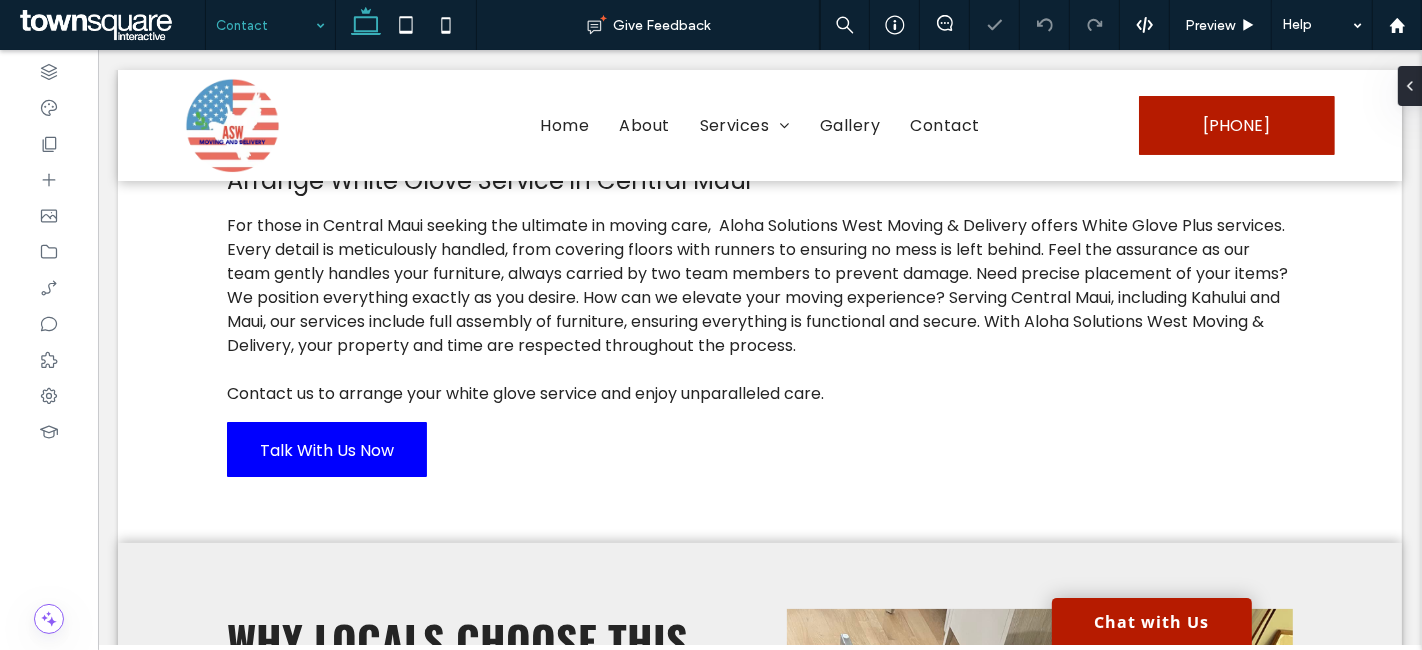 type on "******" 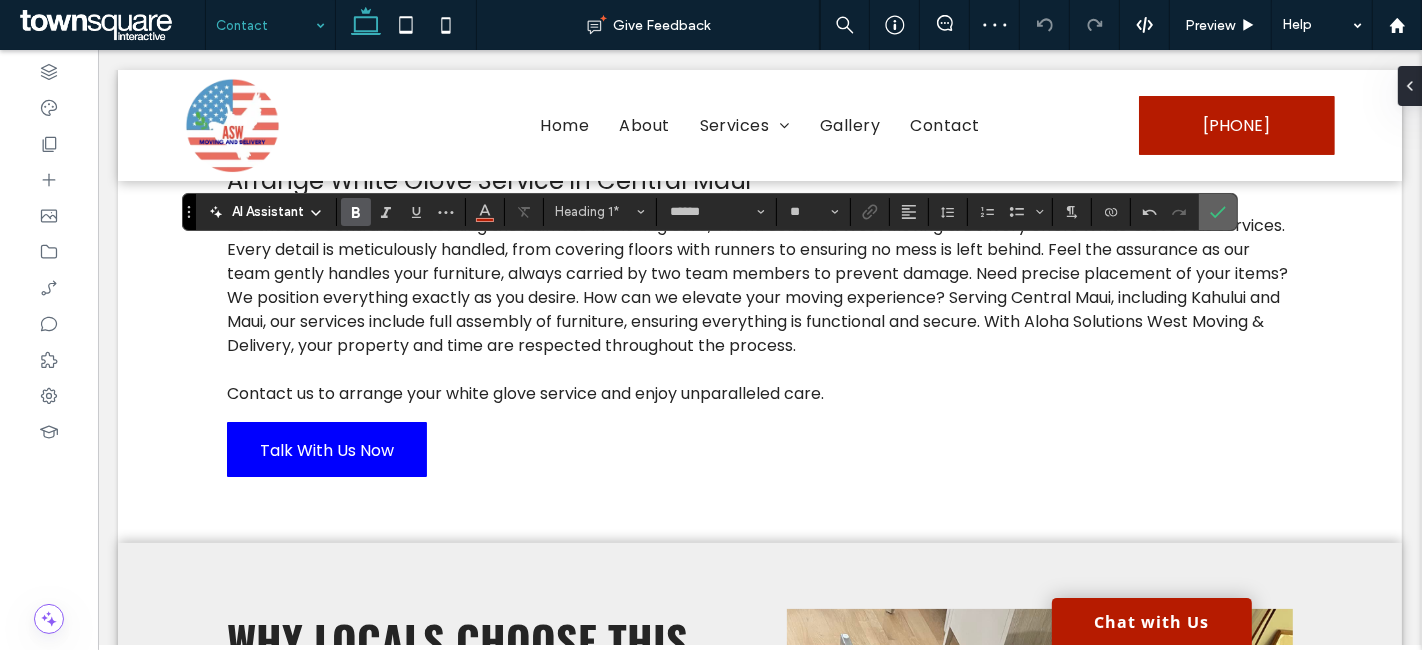 click 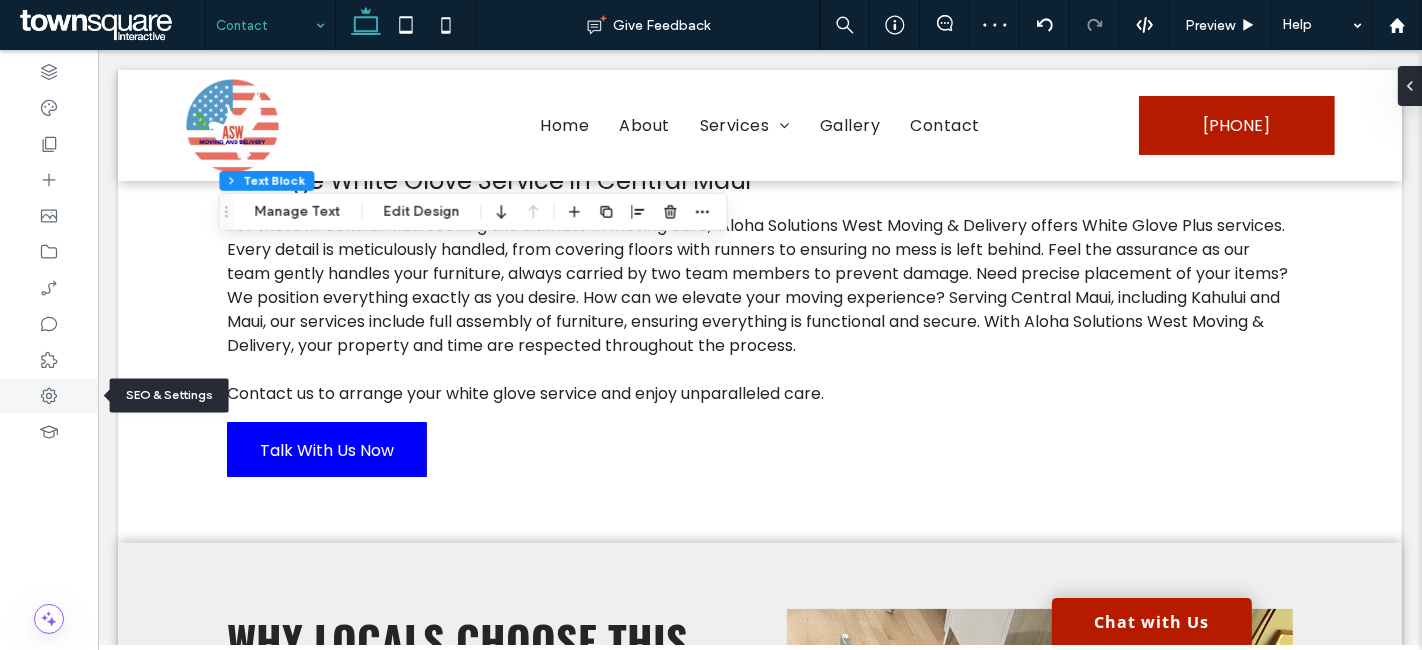 click 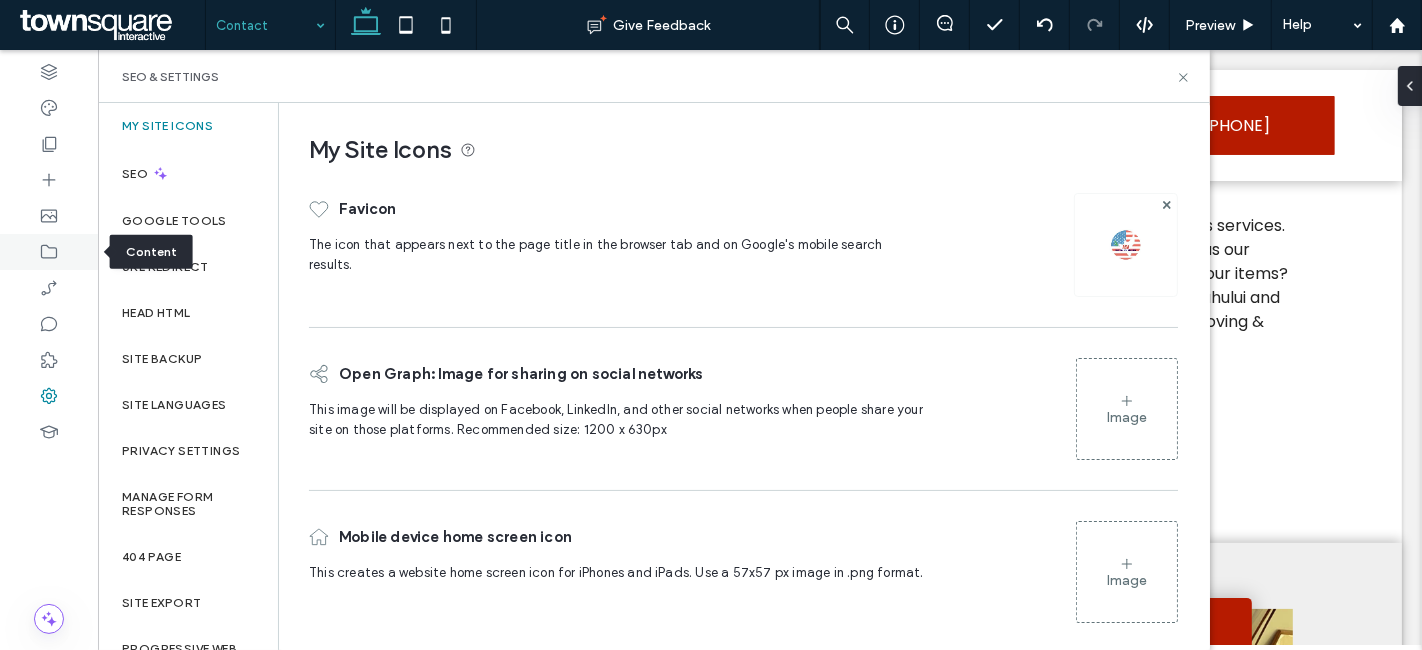 click 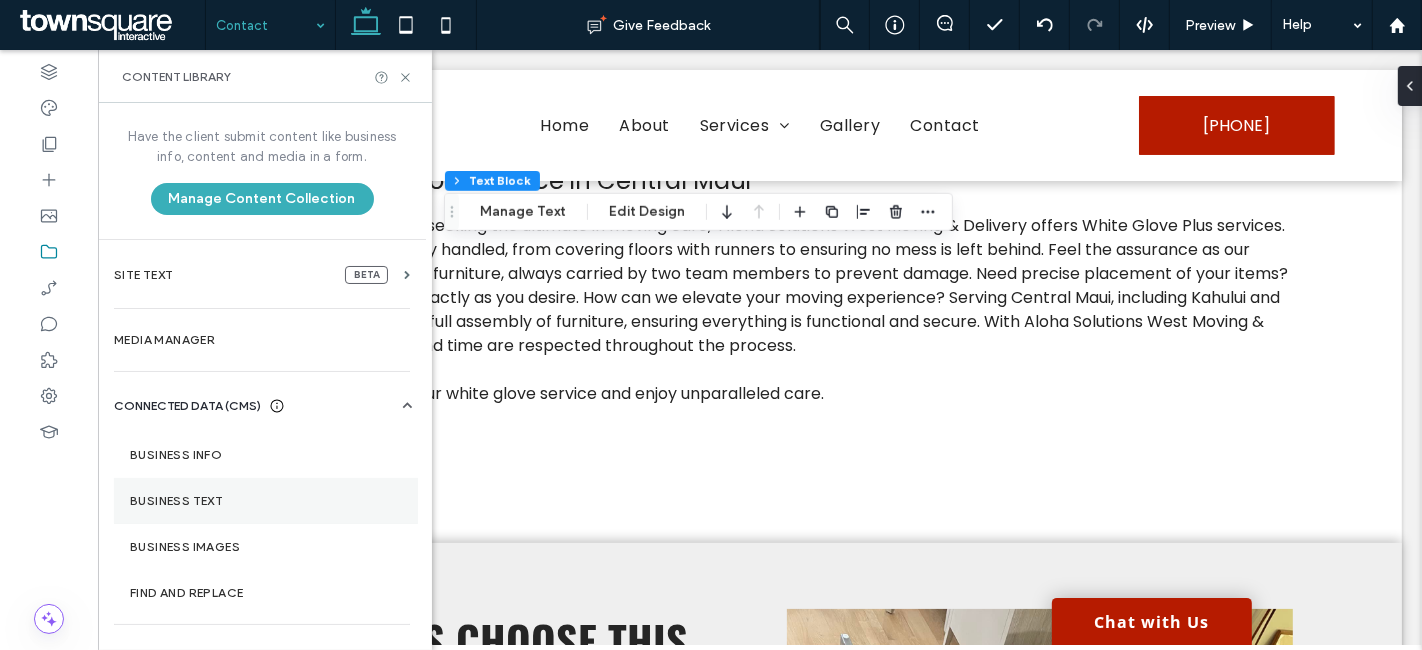 click on "Business Text" at bounding box center (266, 501) 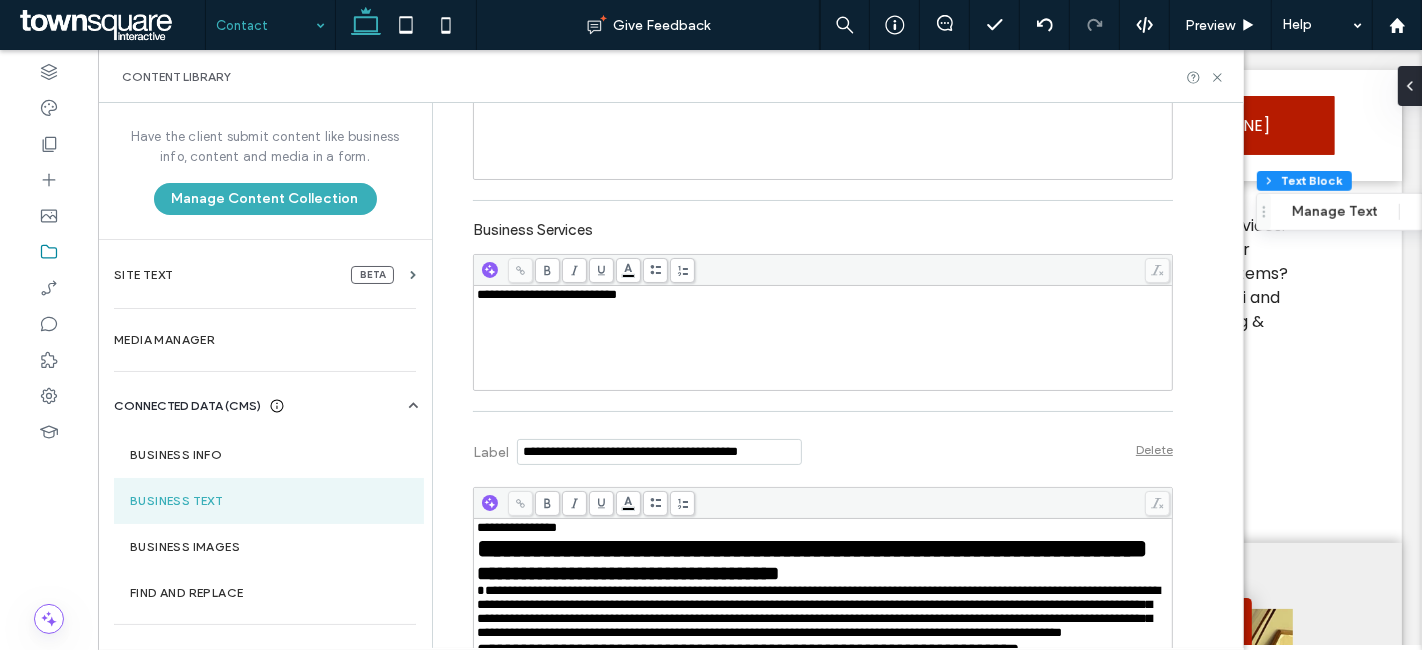 scroll, scrollTop: 555, scrollLeft: 0, axis: vertical 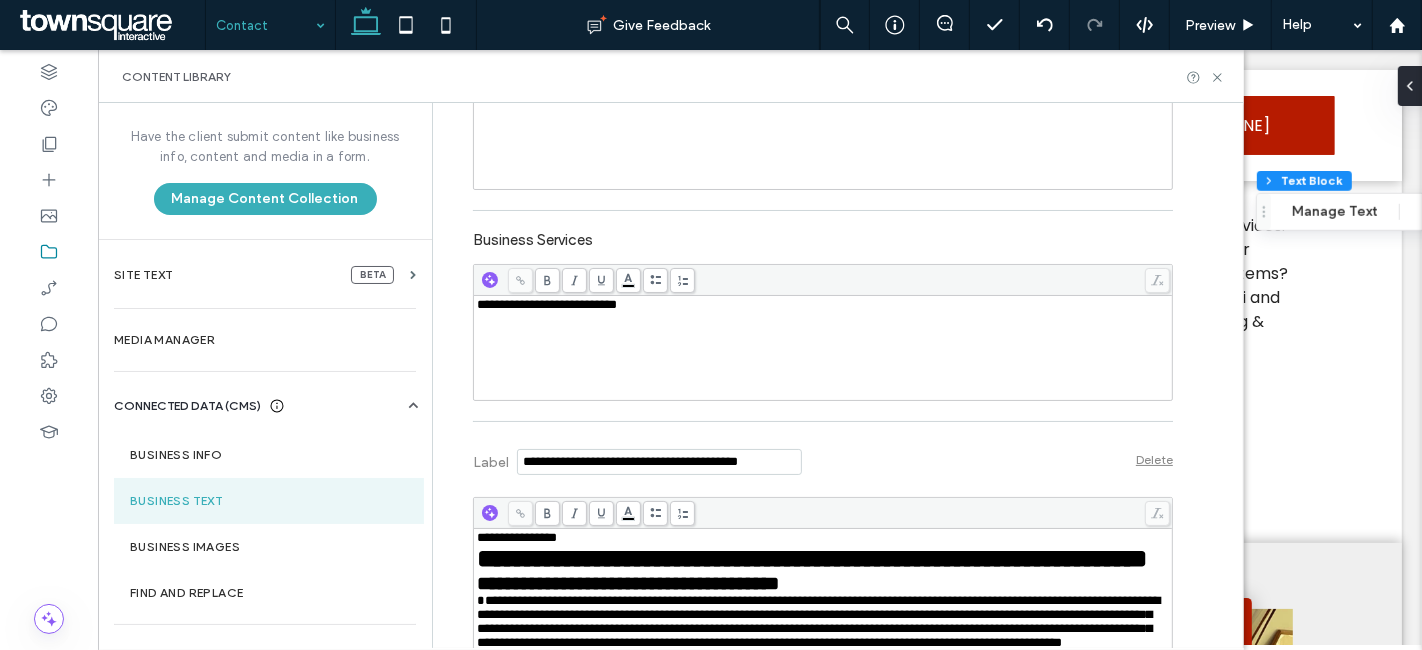 click on "**********" at bounding box center [547, 304] 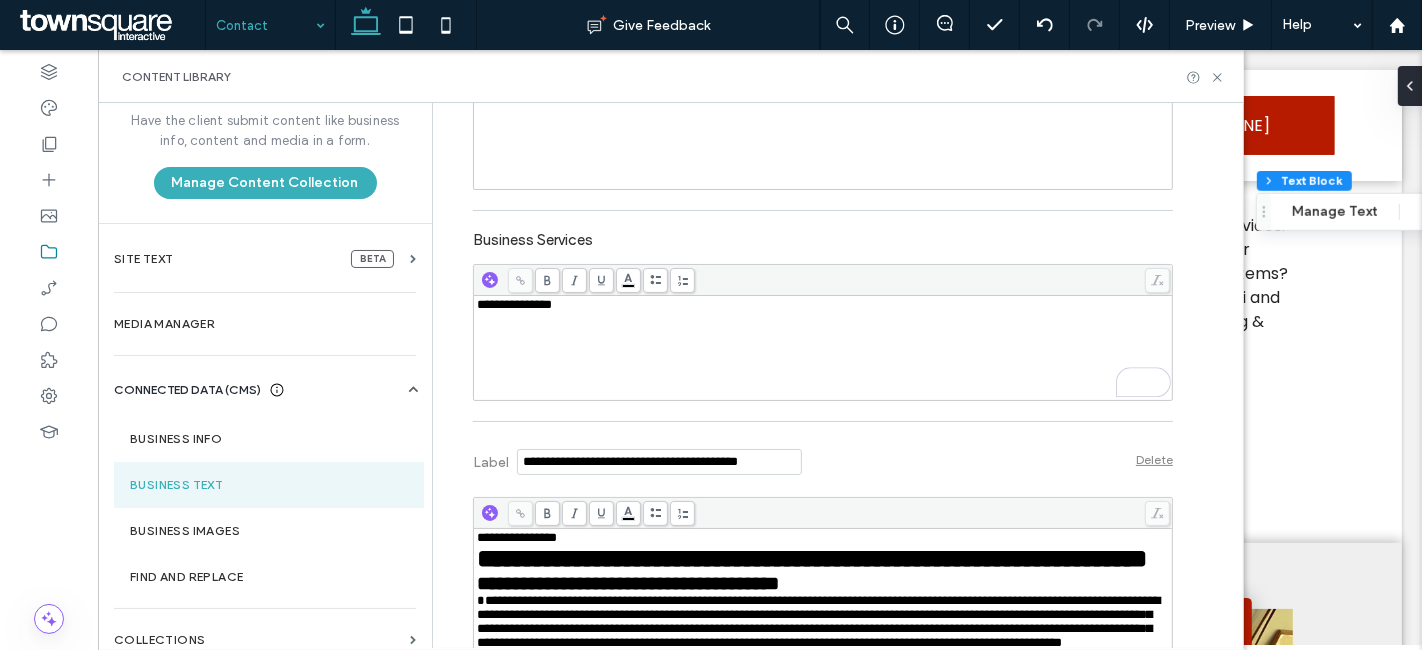scroll, scrollTop: 31, scrollLeft: 0, axis: vertical 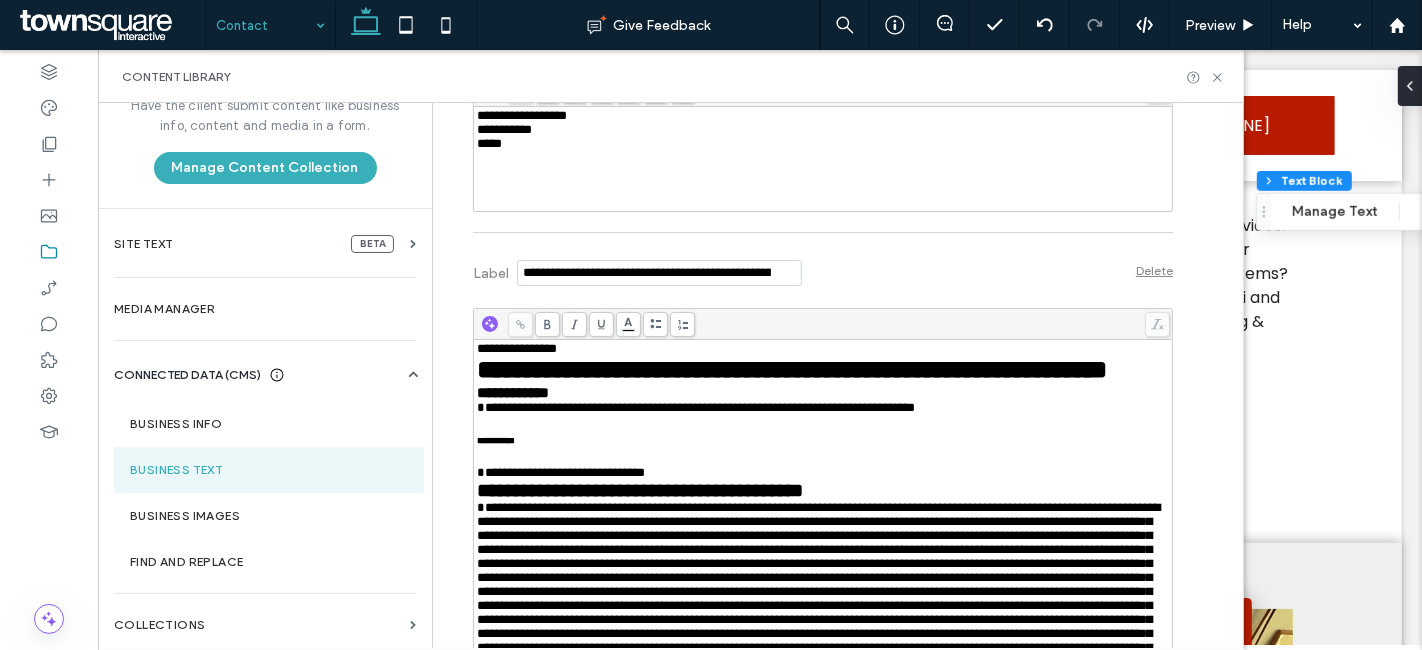 click on "**********" at bounding box center (504, 129) 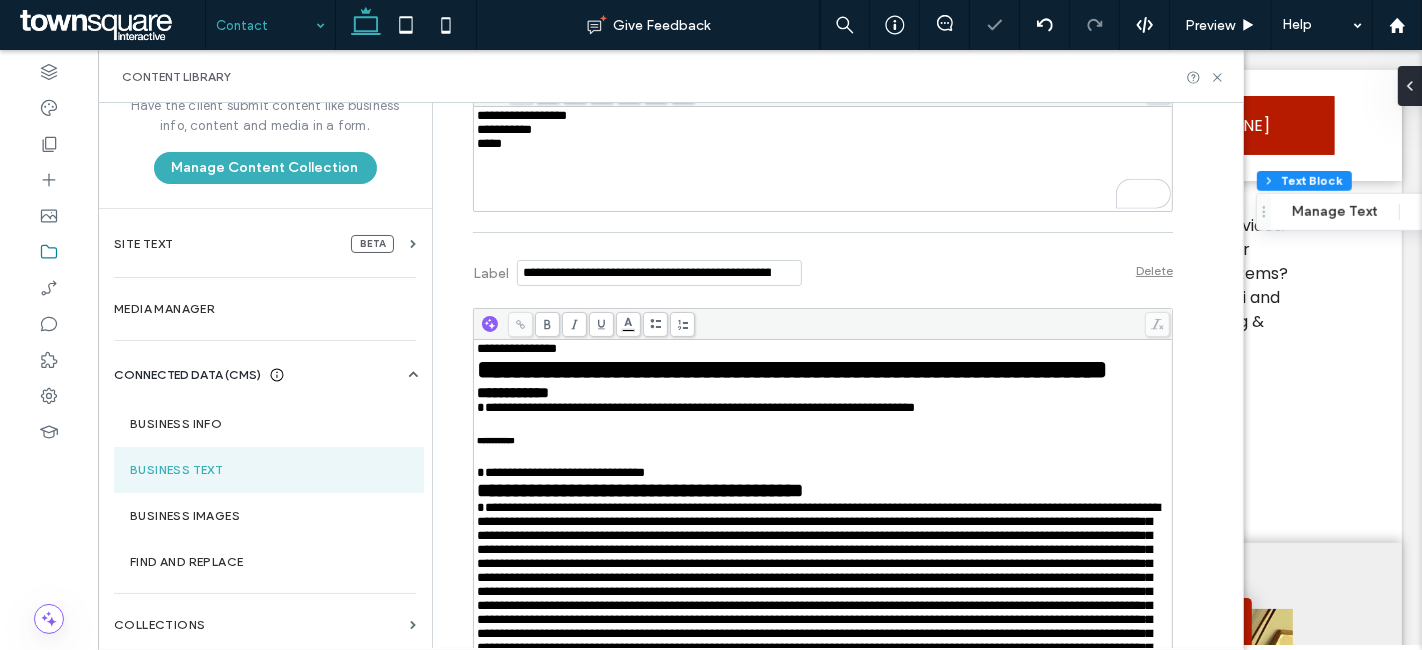scroll, scrollTop: 1666, scrollLeft: 0, axis: vertical 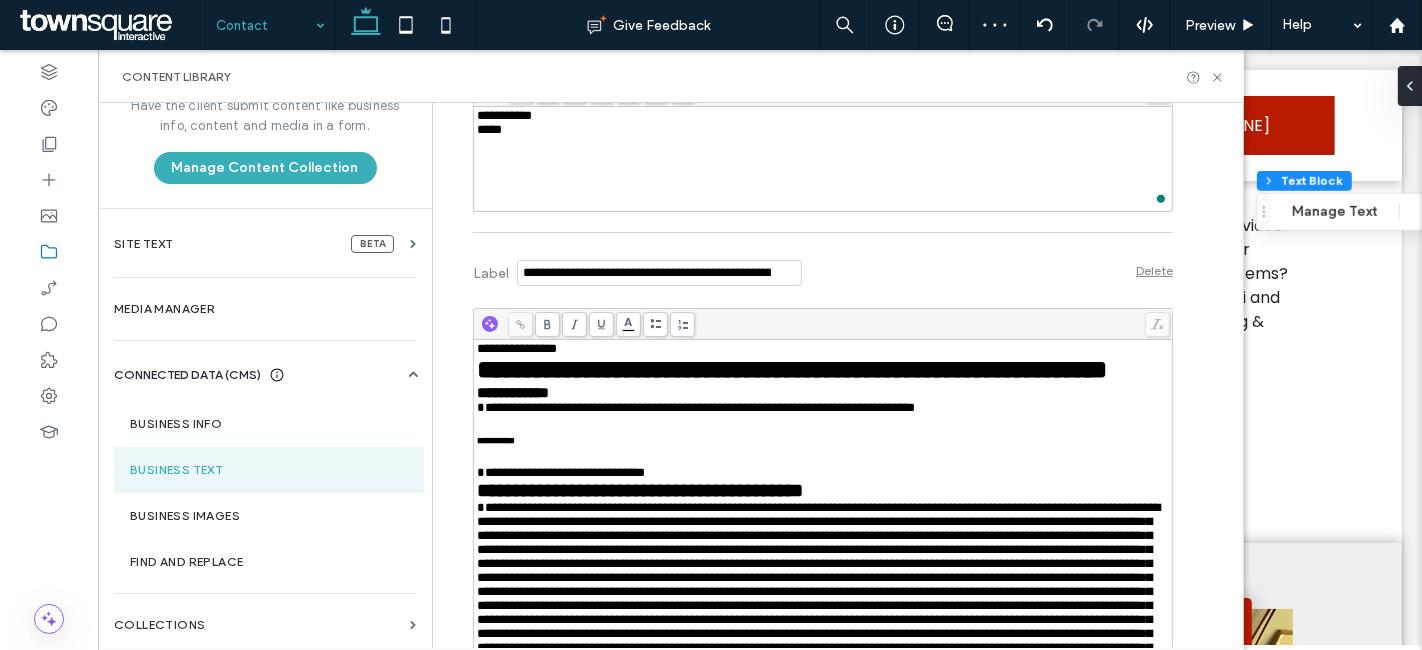 click on "**********" at bounding box center (837, 375) 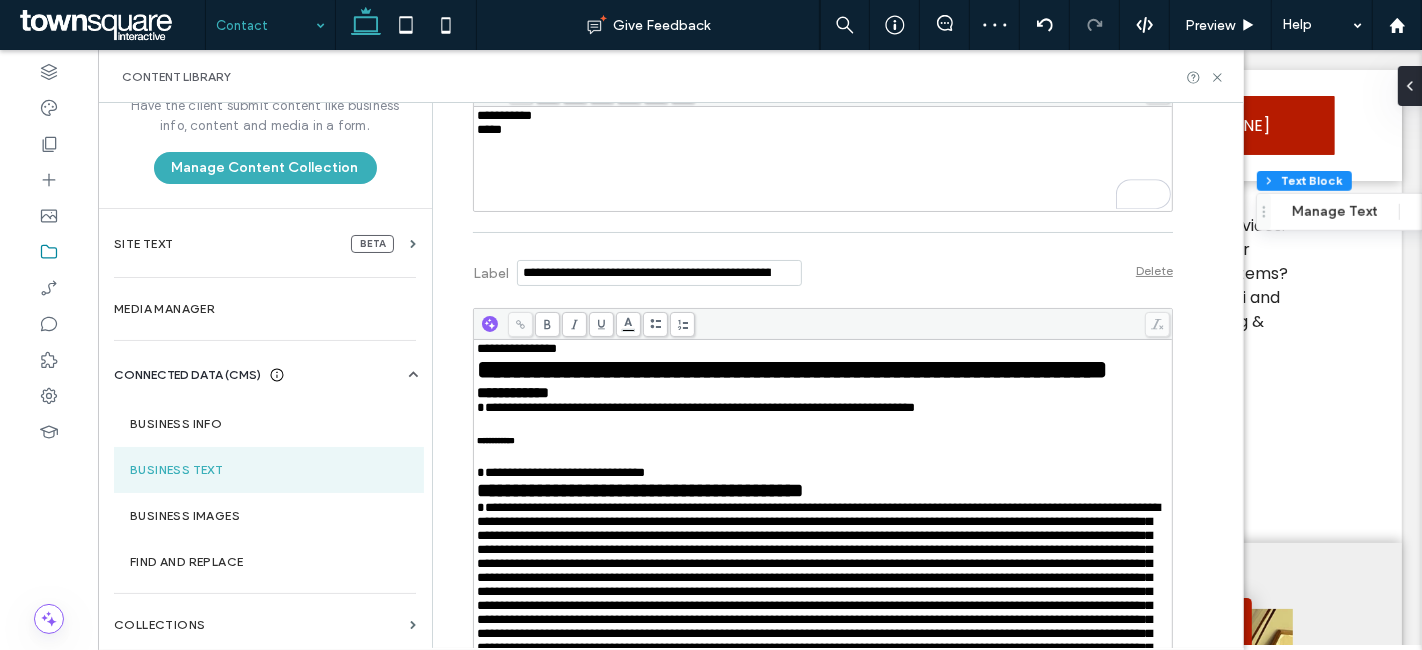 scroll, scrollTop: 1954, scrollLeft: 0, axis: vertical 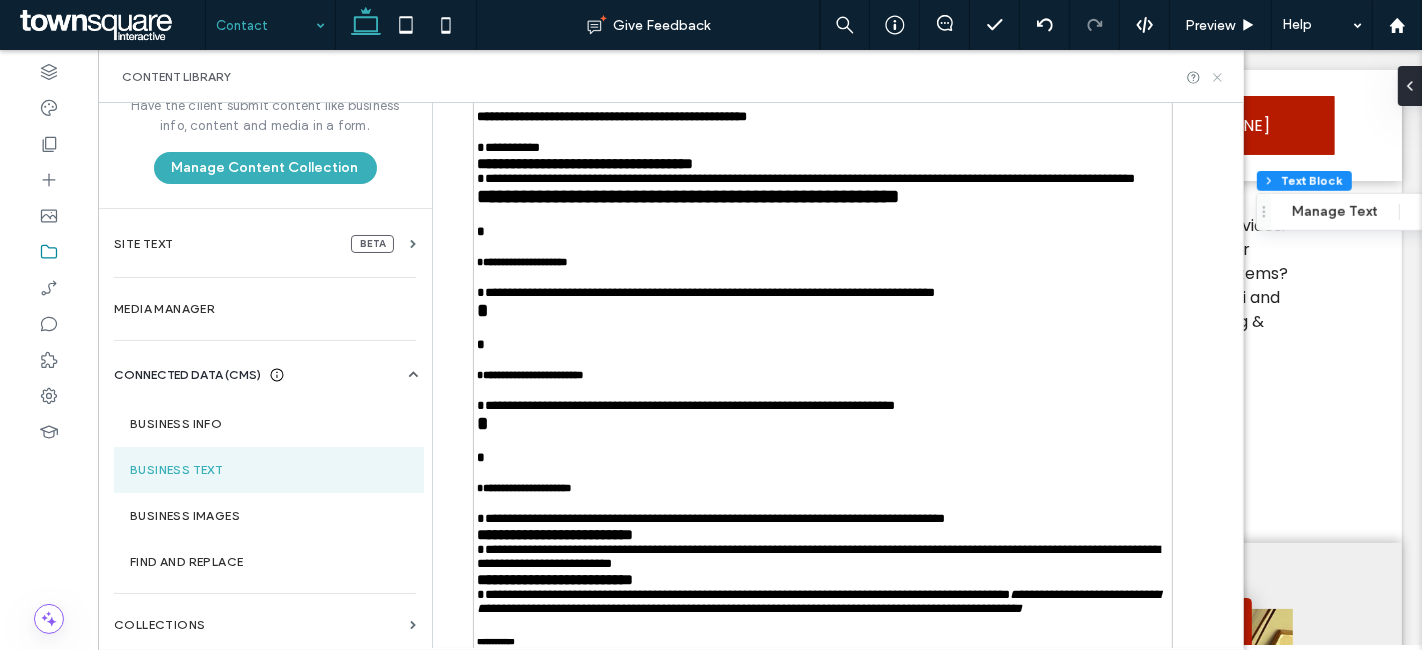click 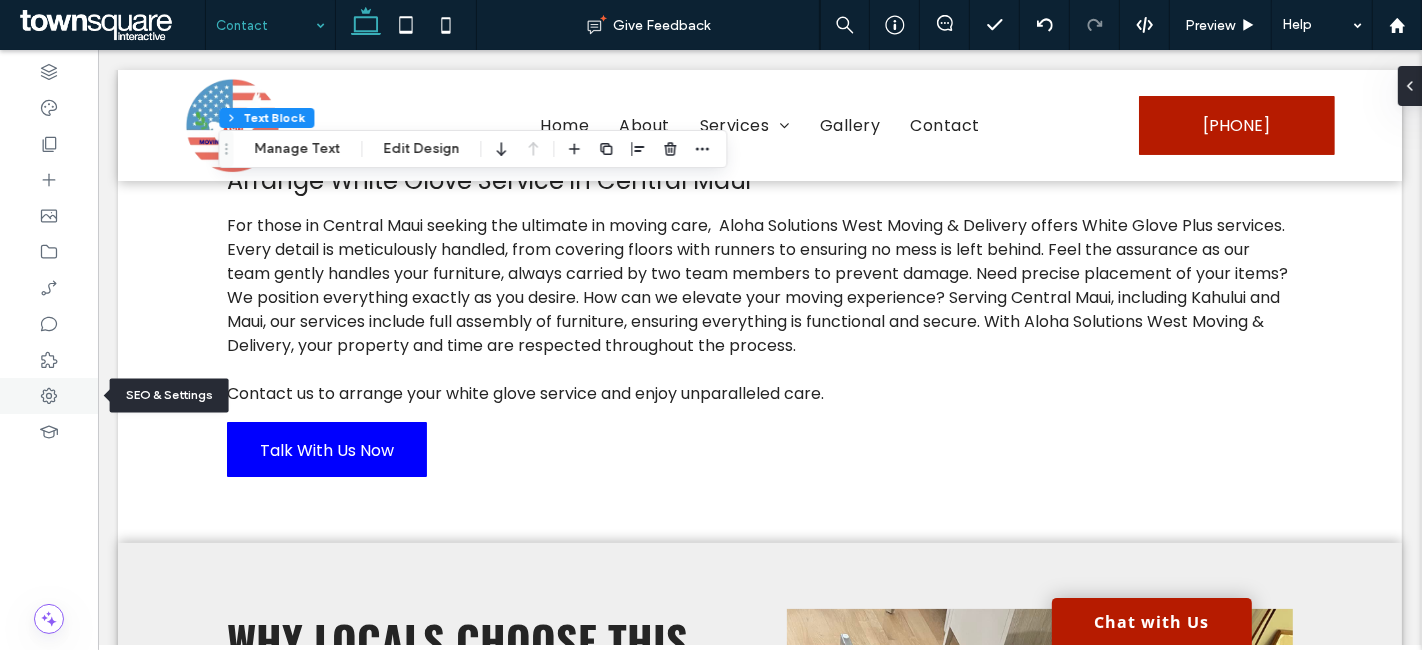 click at bounding box center (49, 396) 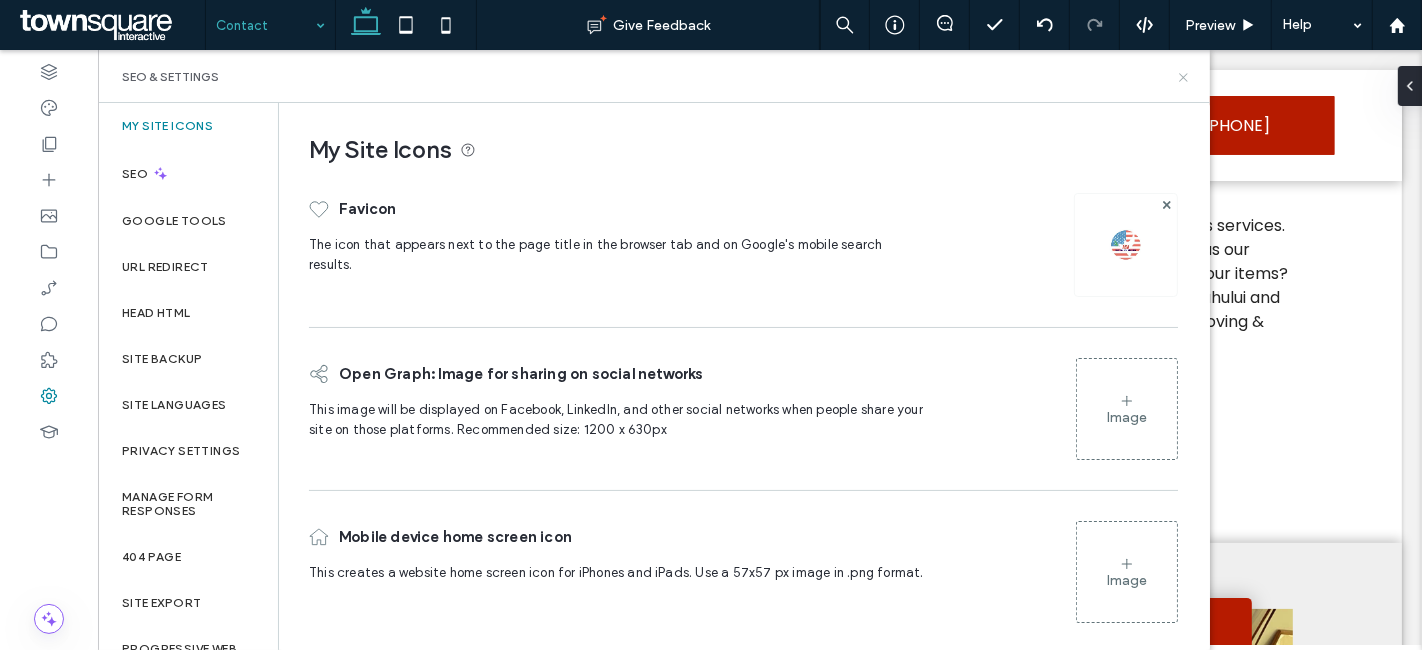 click 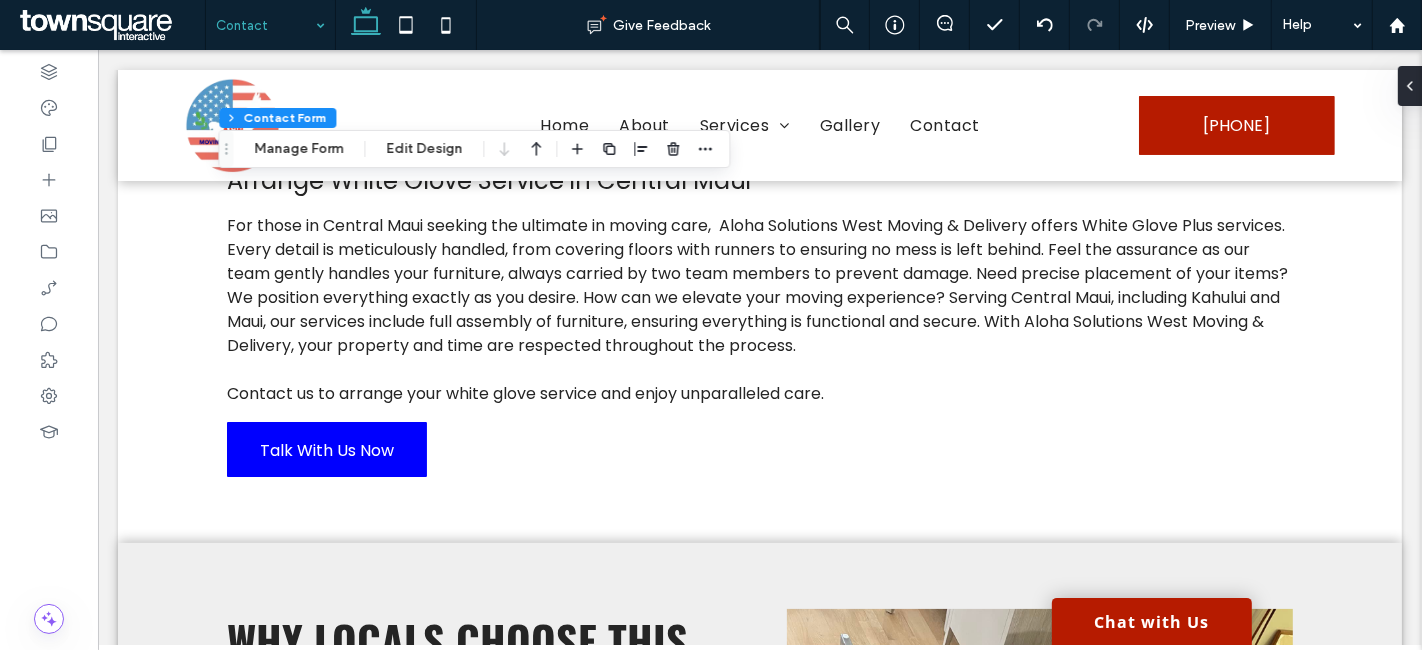 type on "*" 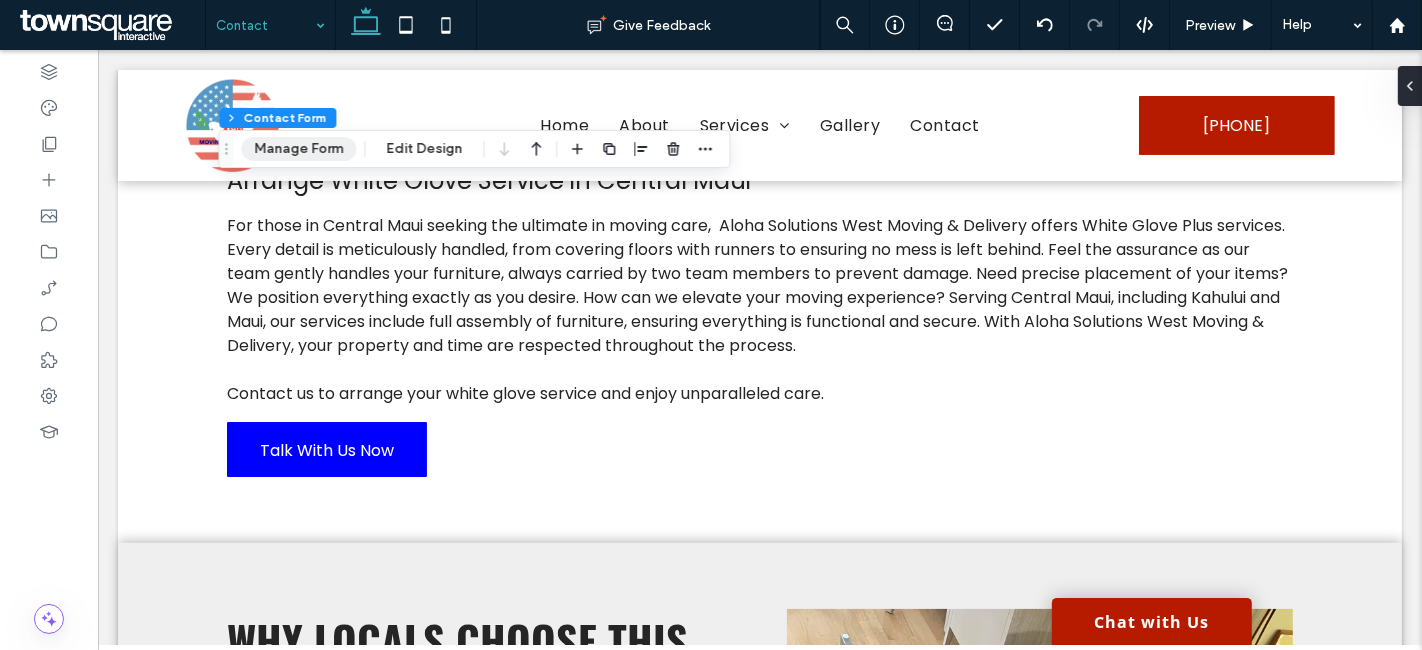 click on "Manage Form" at bounding box center [298, 149] 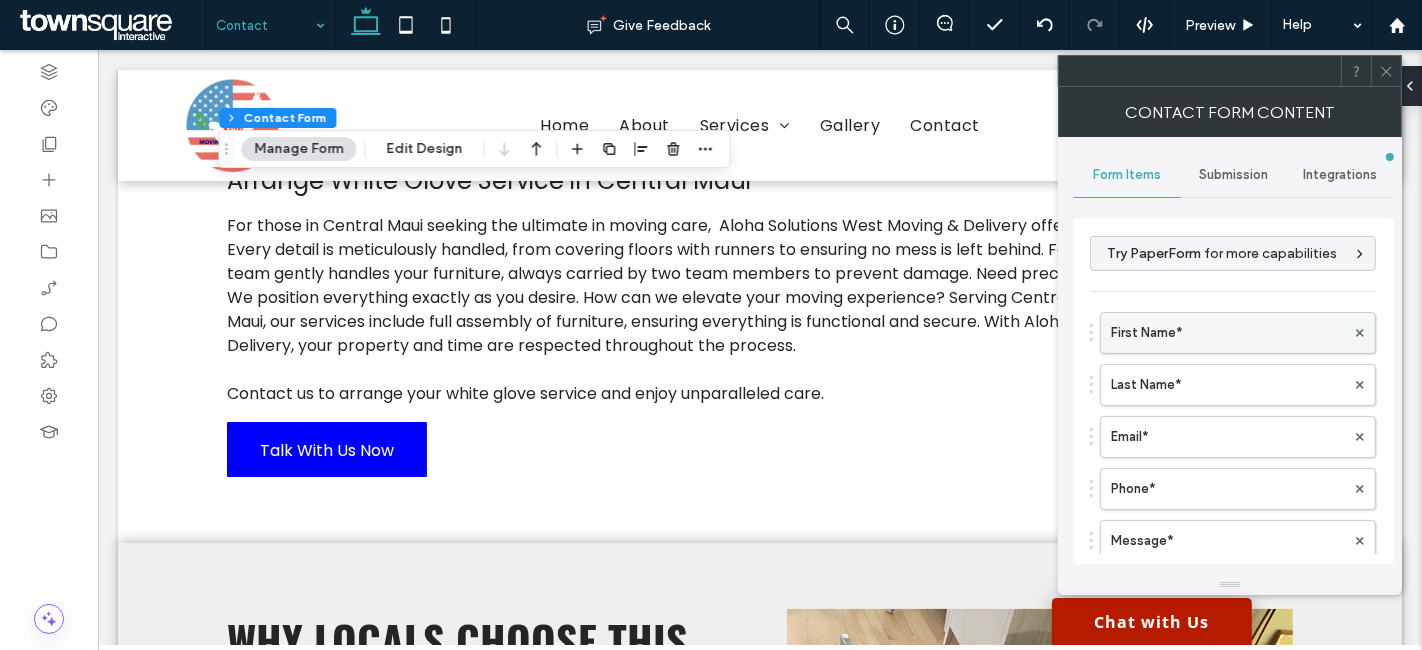 click on "First Name*" at bounding box center [1228, 333] 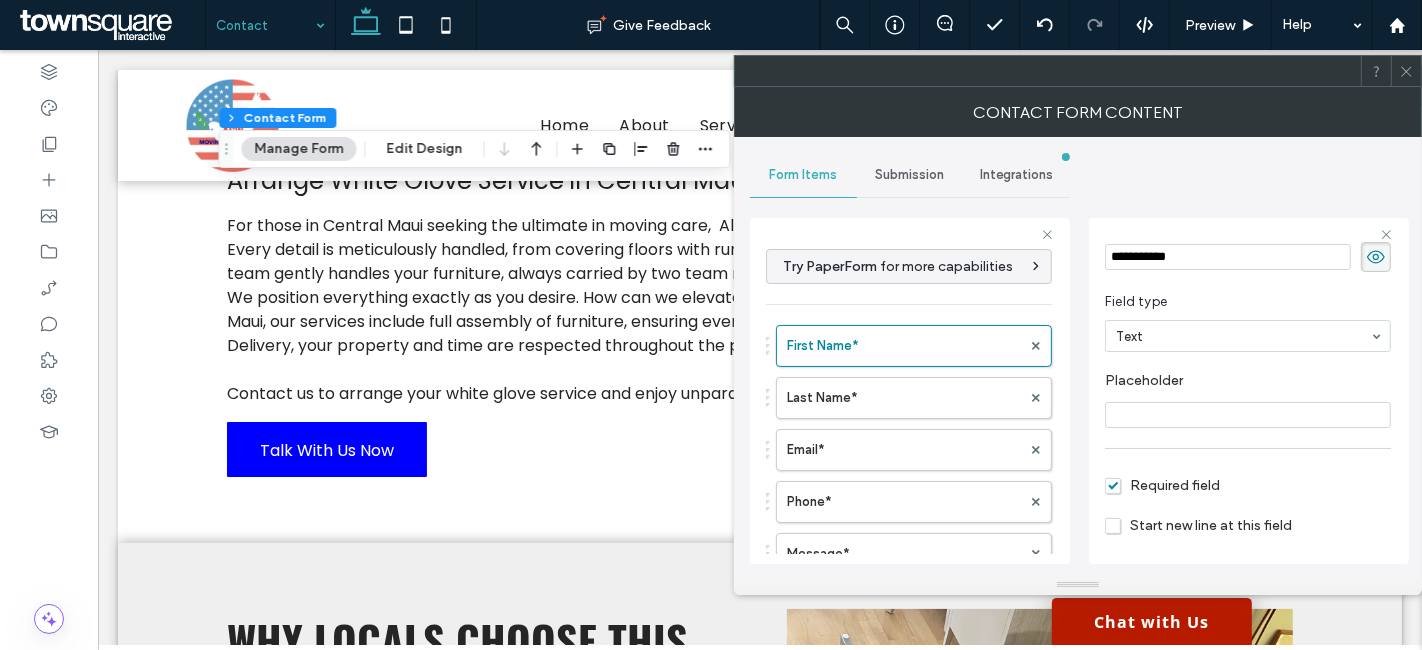 scroll, scrollTop: 138, scrollLeft: 0, axis: vertical 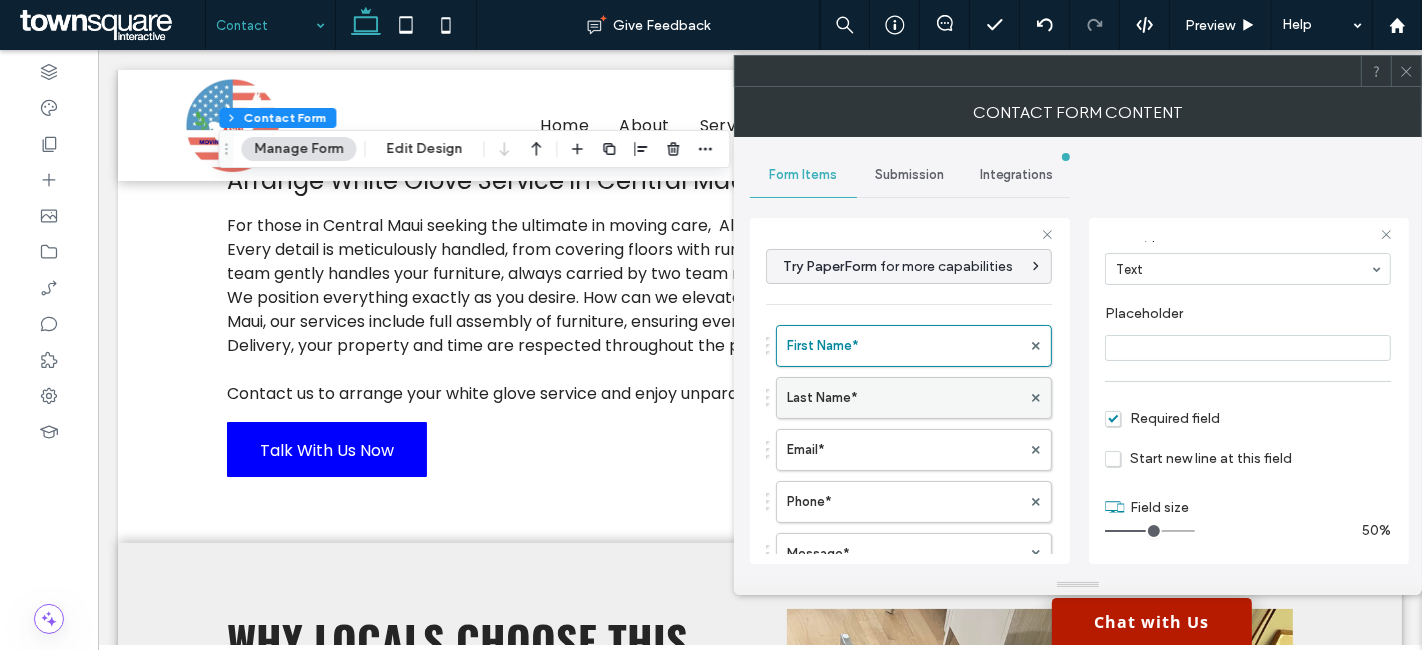 click on "Last Name*" at bounding box center [904, 398] 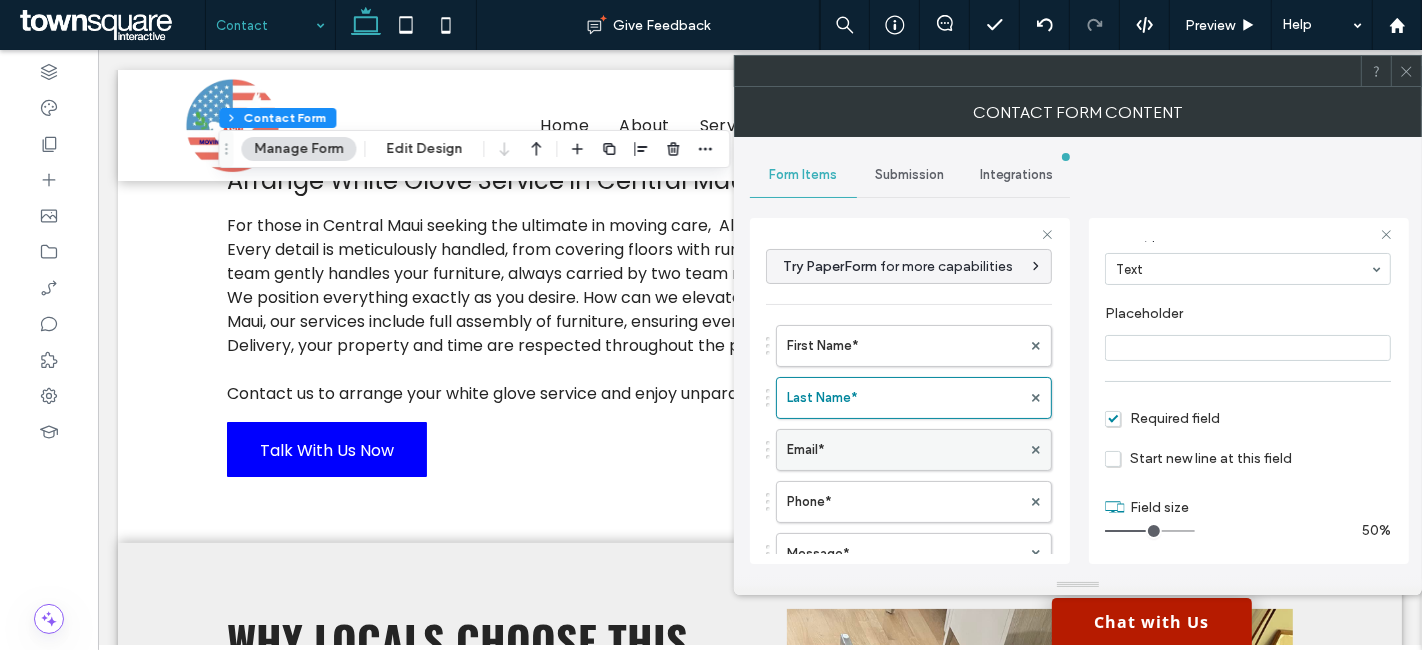 click on "Email*" at bounding box center [904, 450] 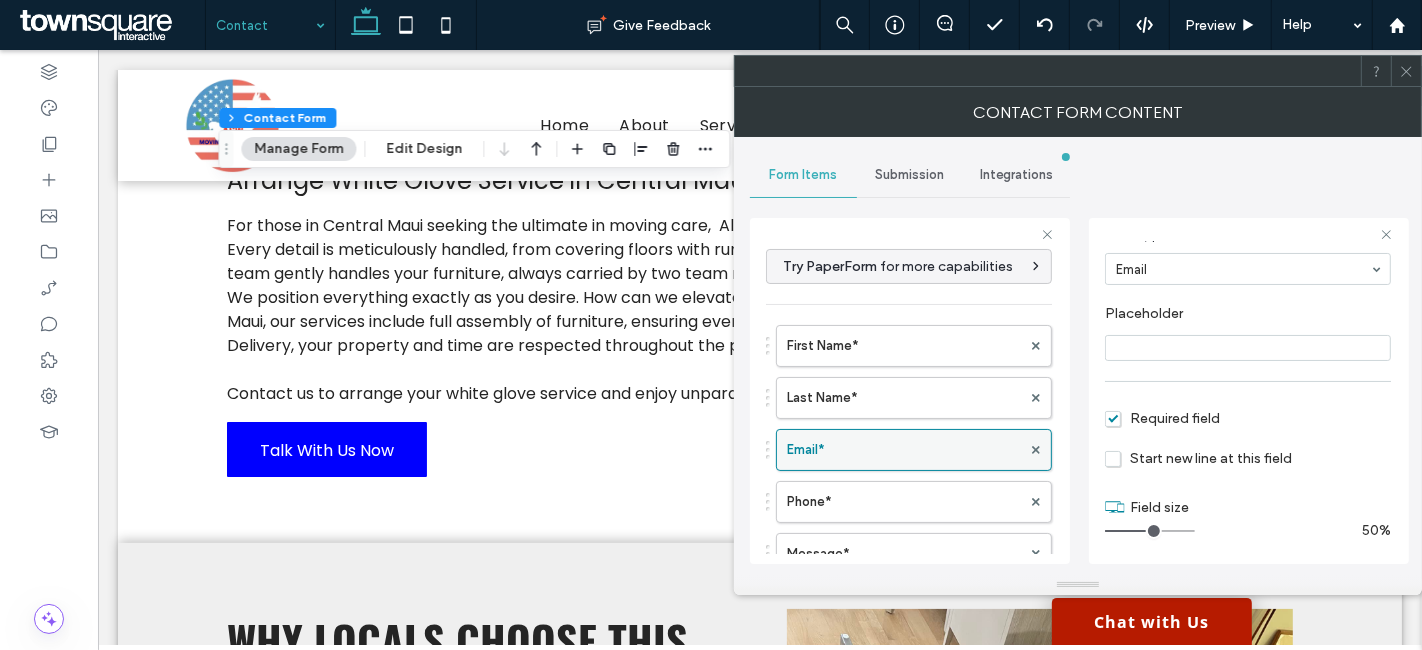 scroll, scrollTop: 111, scrollLeft: 0, axis: vertical 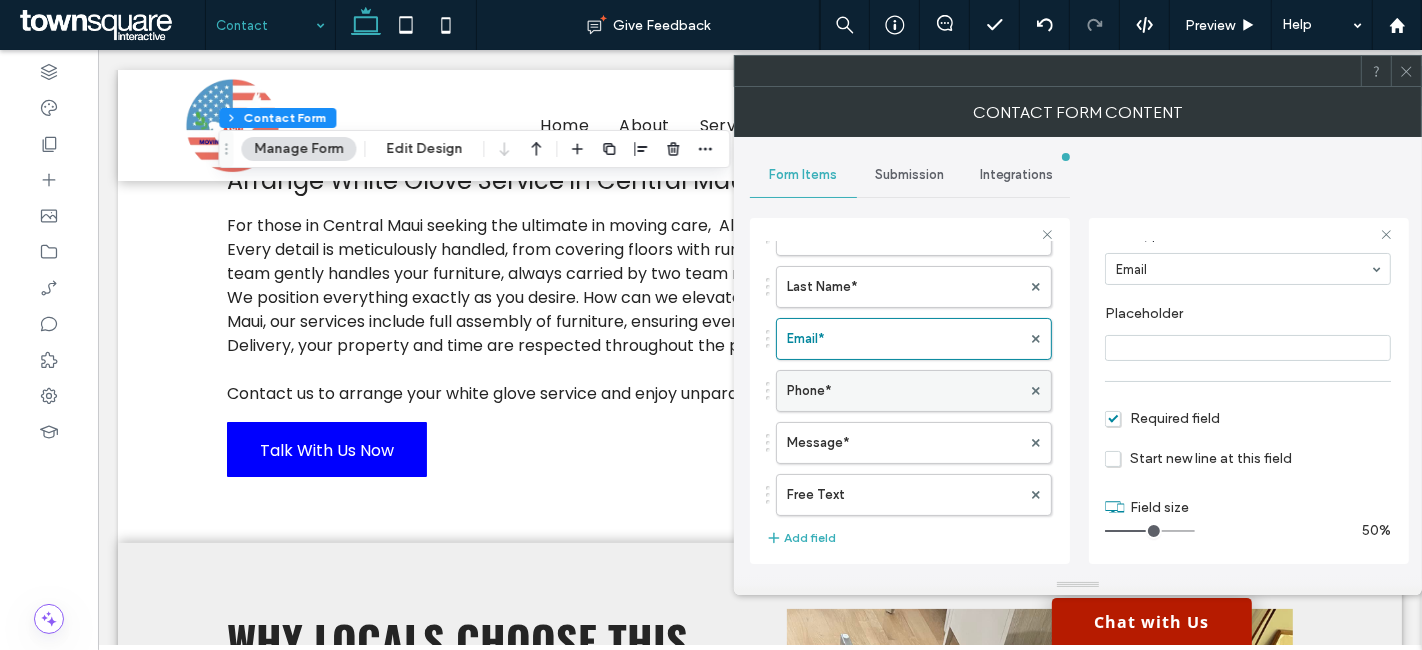 click on "Phone*" at bounding box center (904, 391) 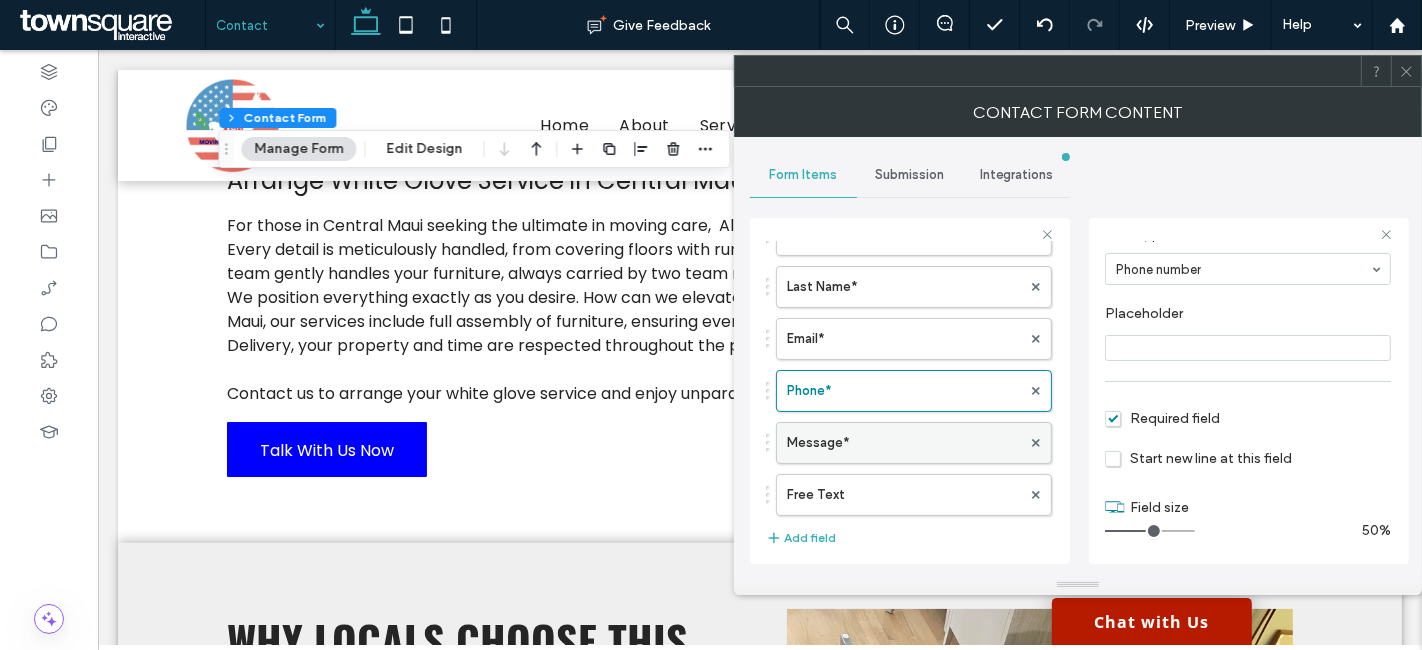 click on "Message*" at bounding box center [904, 443] 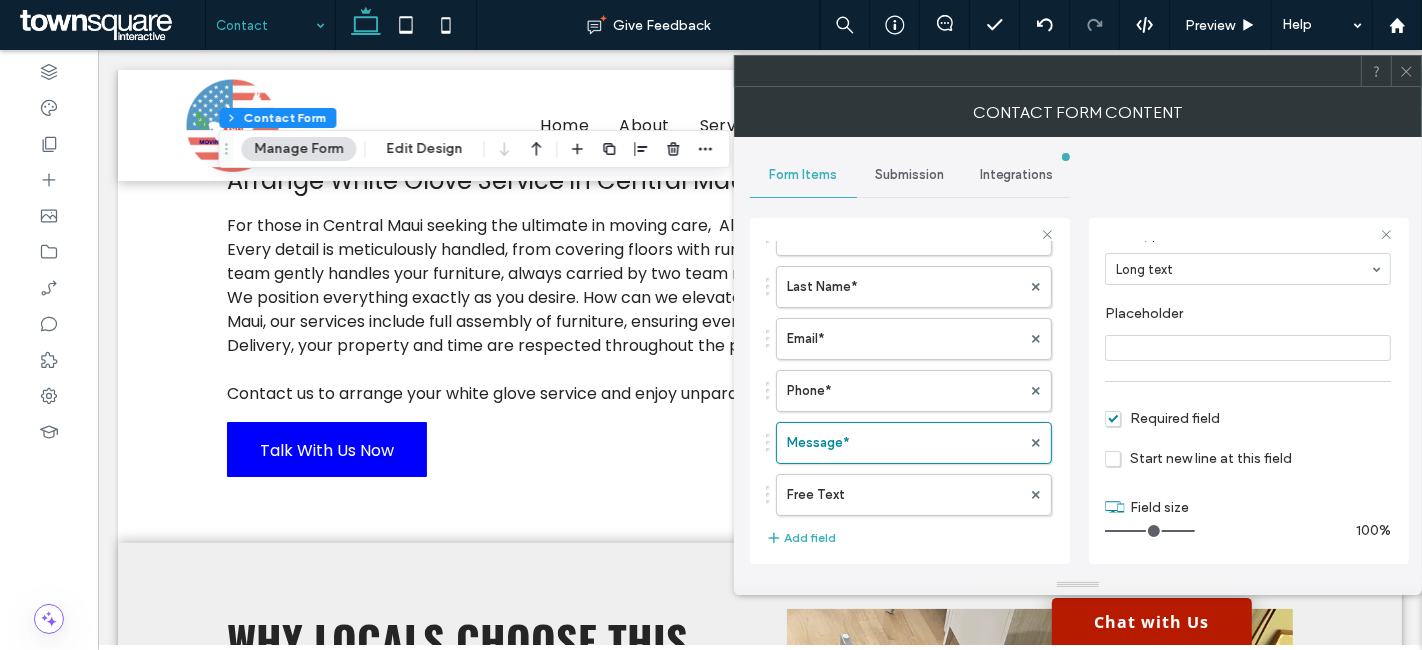 click on "Submission" at bounding box center [909, 175] 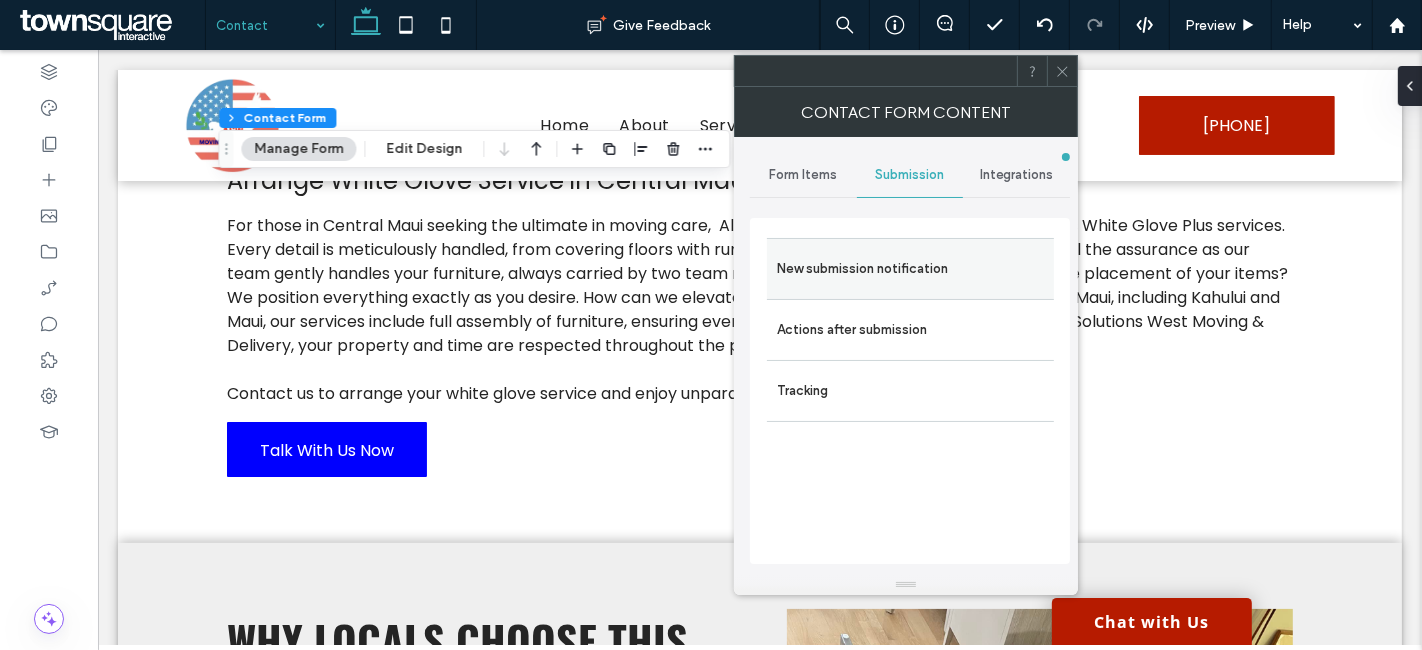 click on "New submission notification" at bounding box center [910, 269] 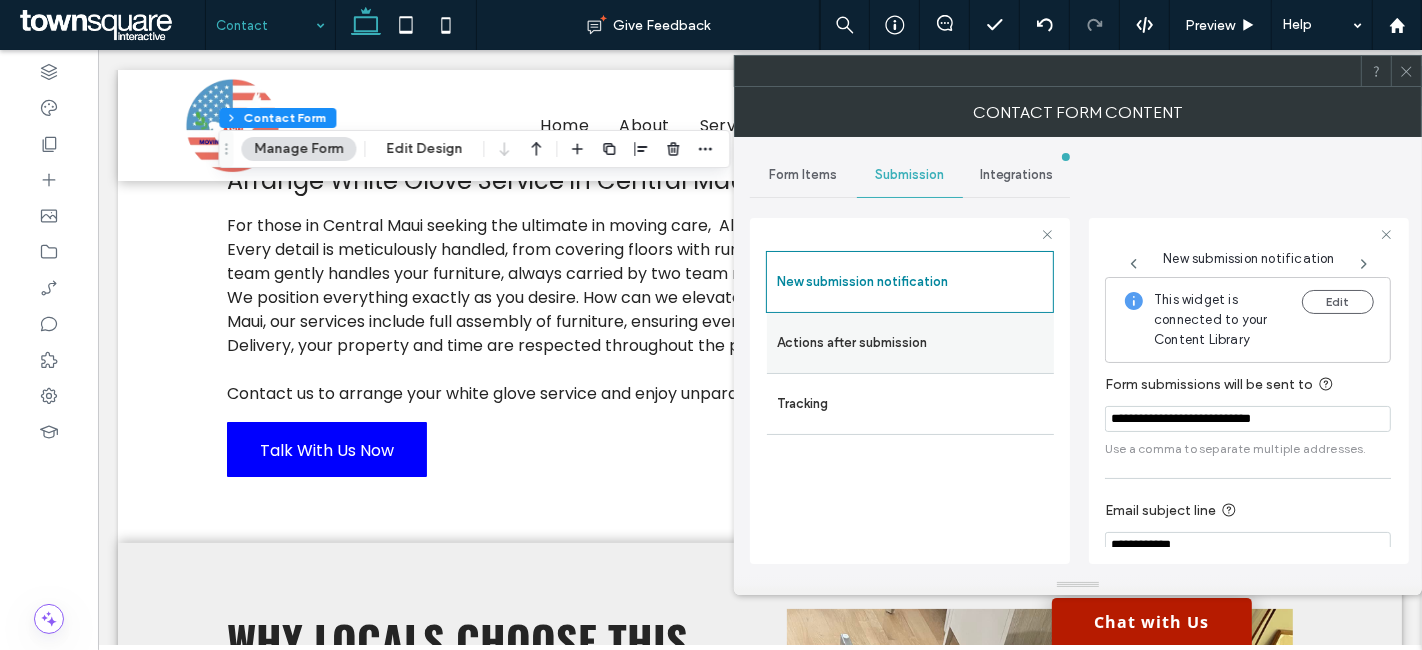 click on "Actions after submission" at bounding box center (910, 343) 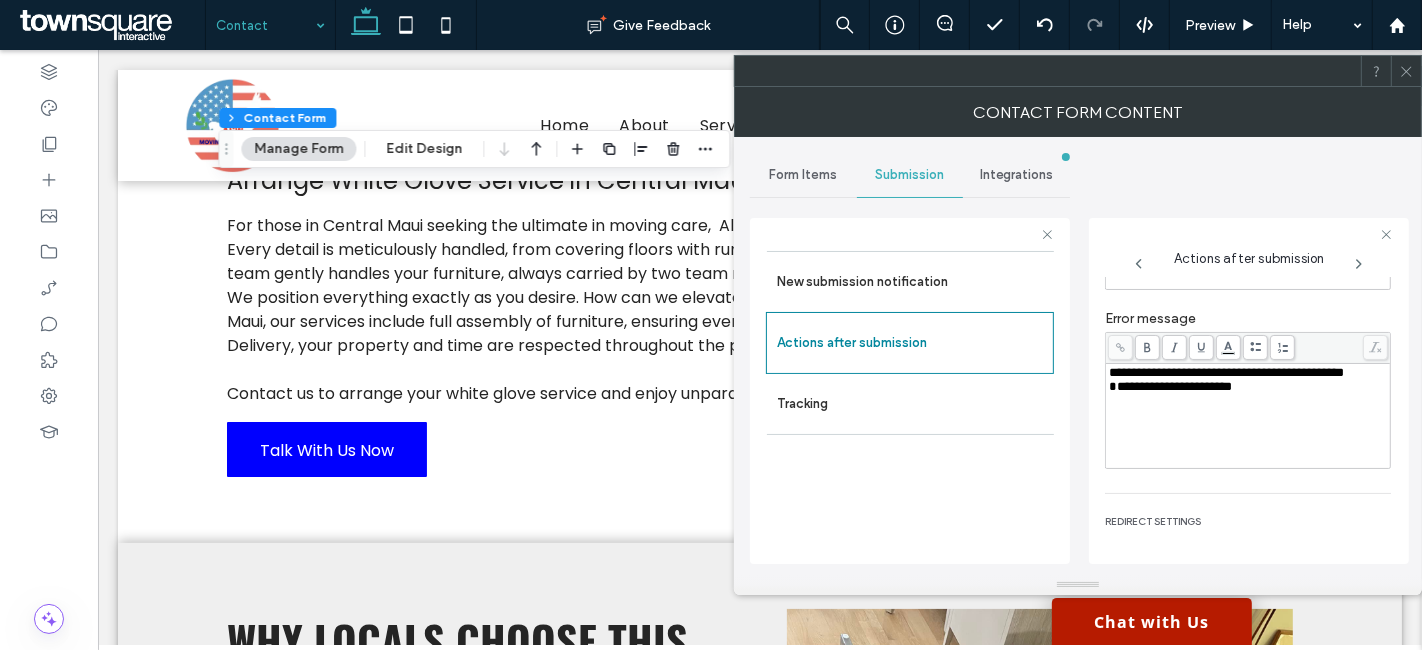 scroll, scrollTop: 342, scrollLeft: 0, axis: vertical 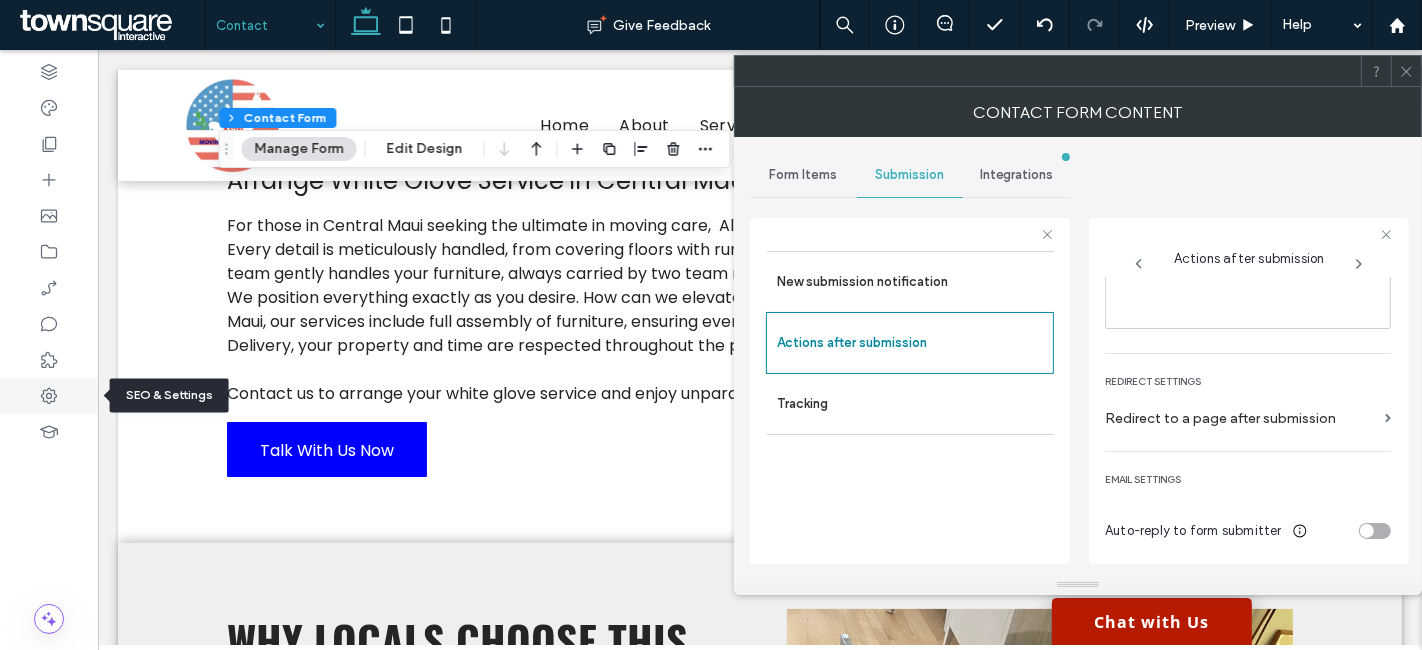 click at bounding box center [49, 396] 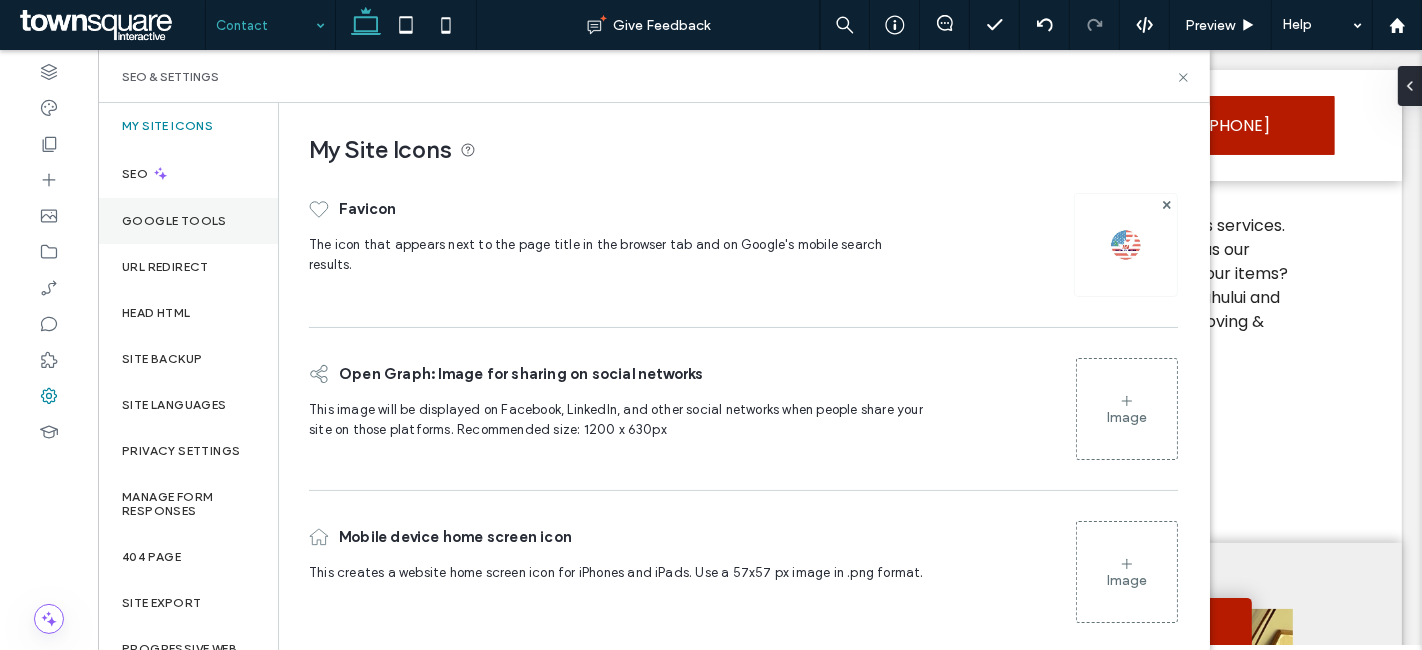 click on "Google Tools" at bounding box center (188, 221) 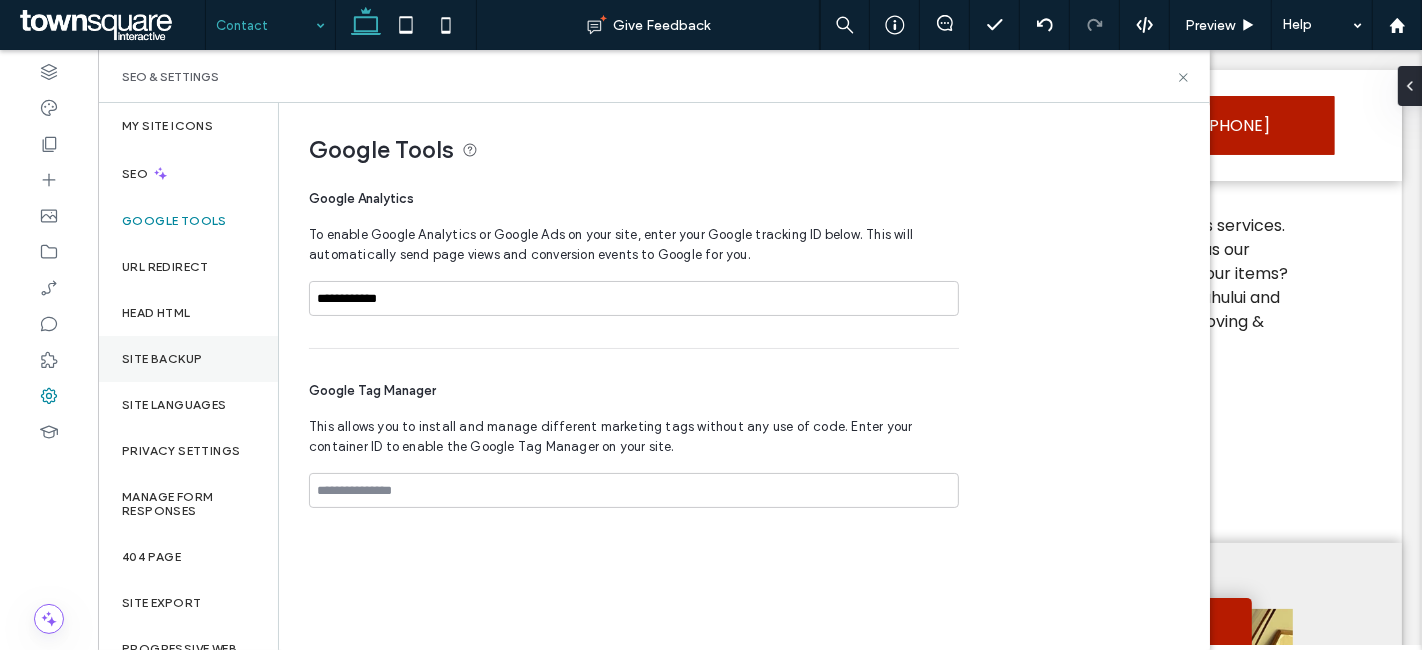 click on "Site Backup" at bounding box center (188, 359) 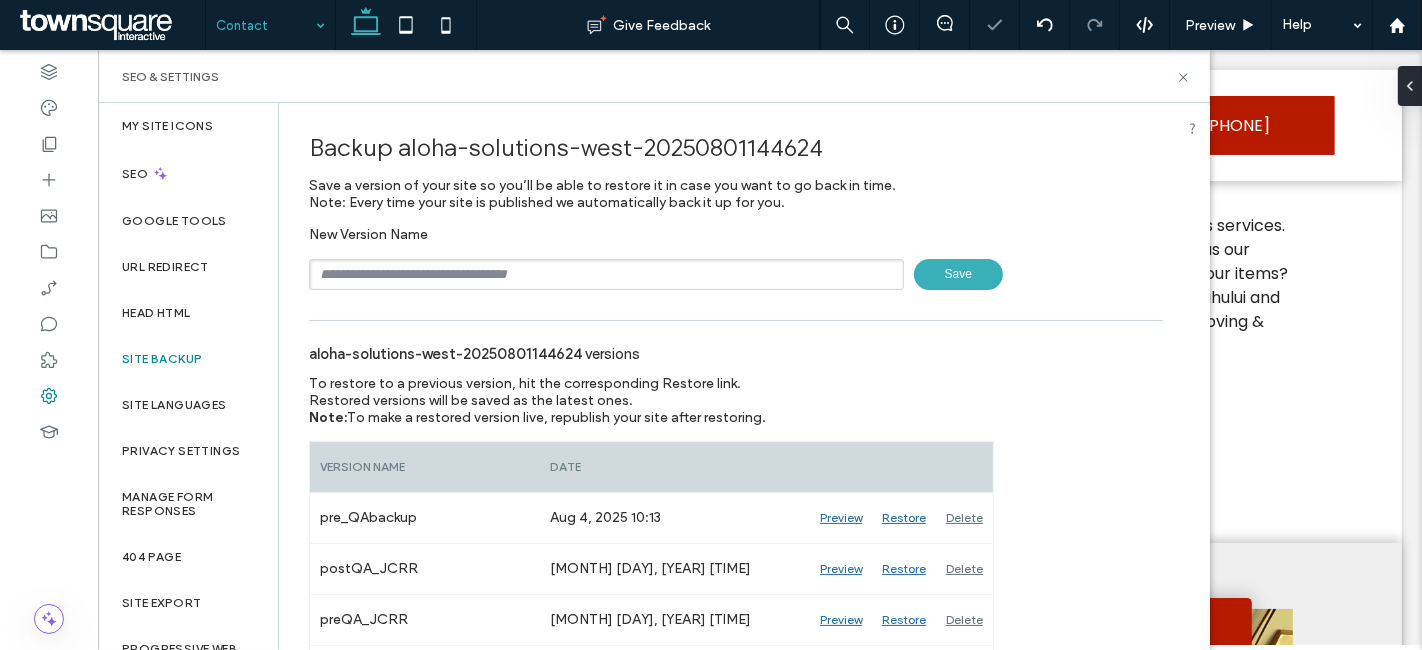 click at bounding box center (606, 274) 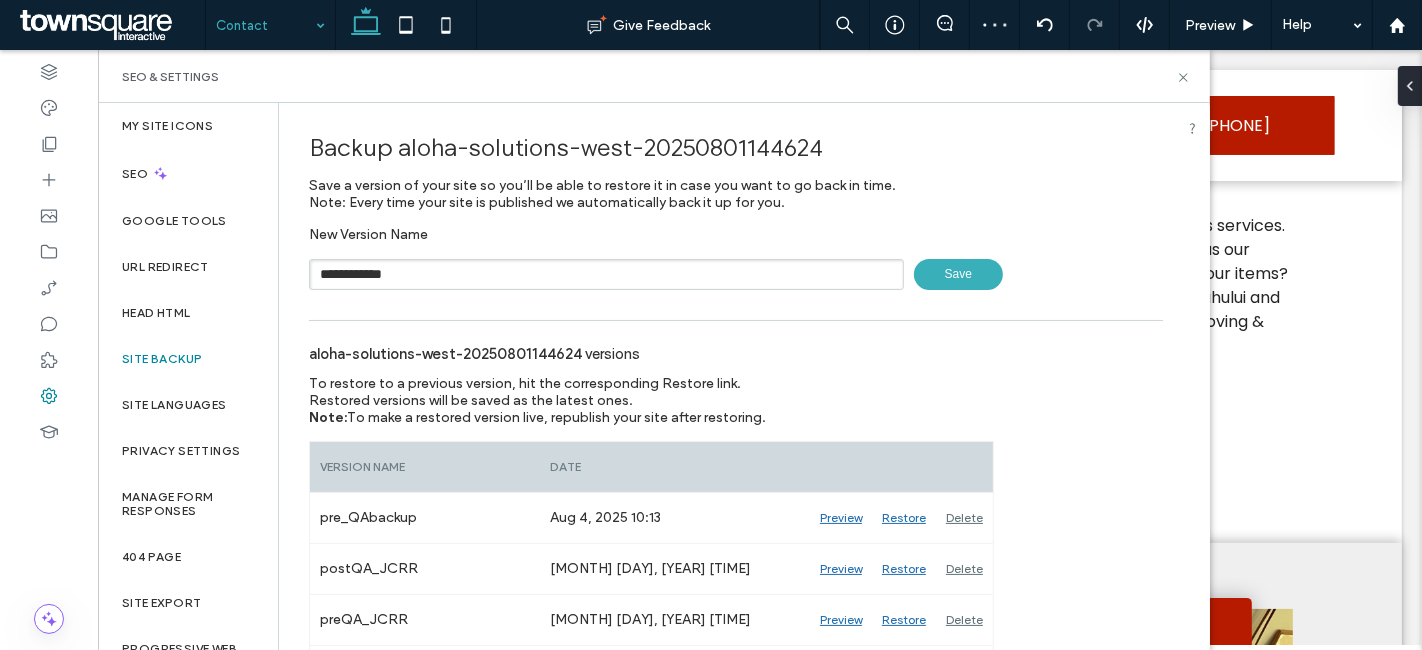 click on "Save" at bounding box center (958, 274) 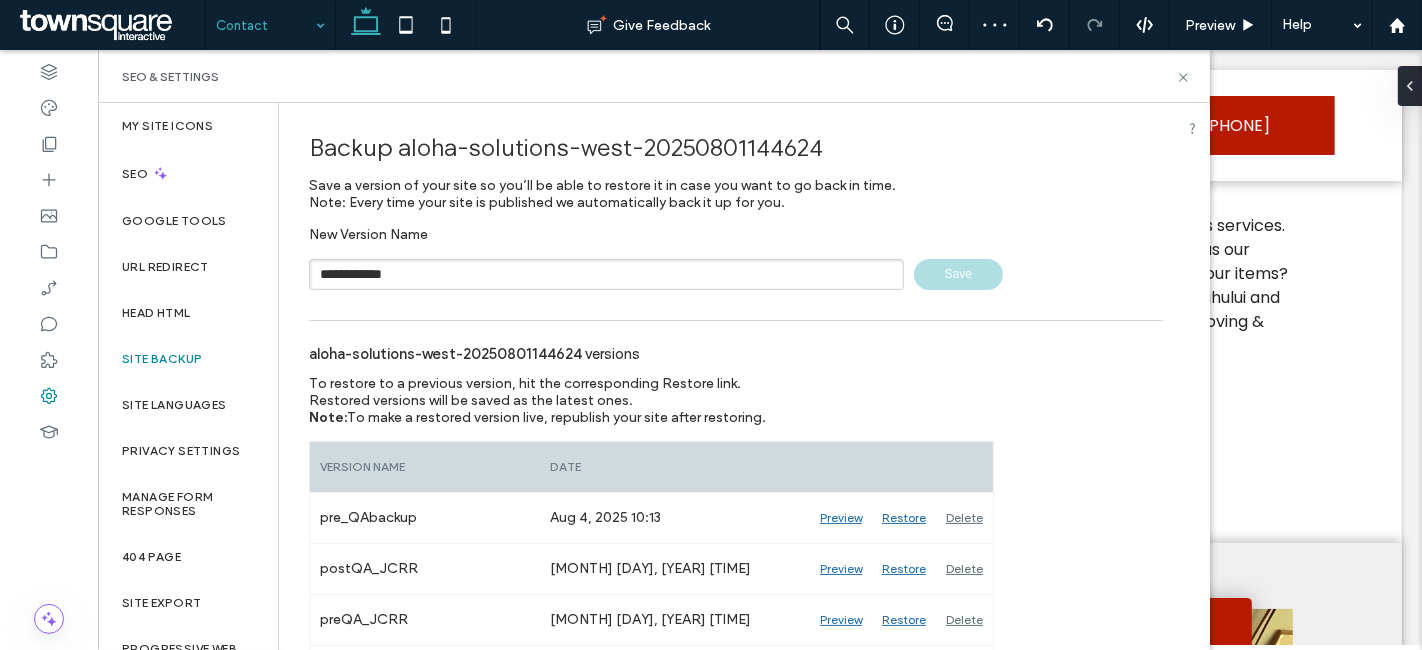 type 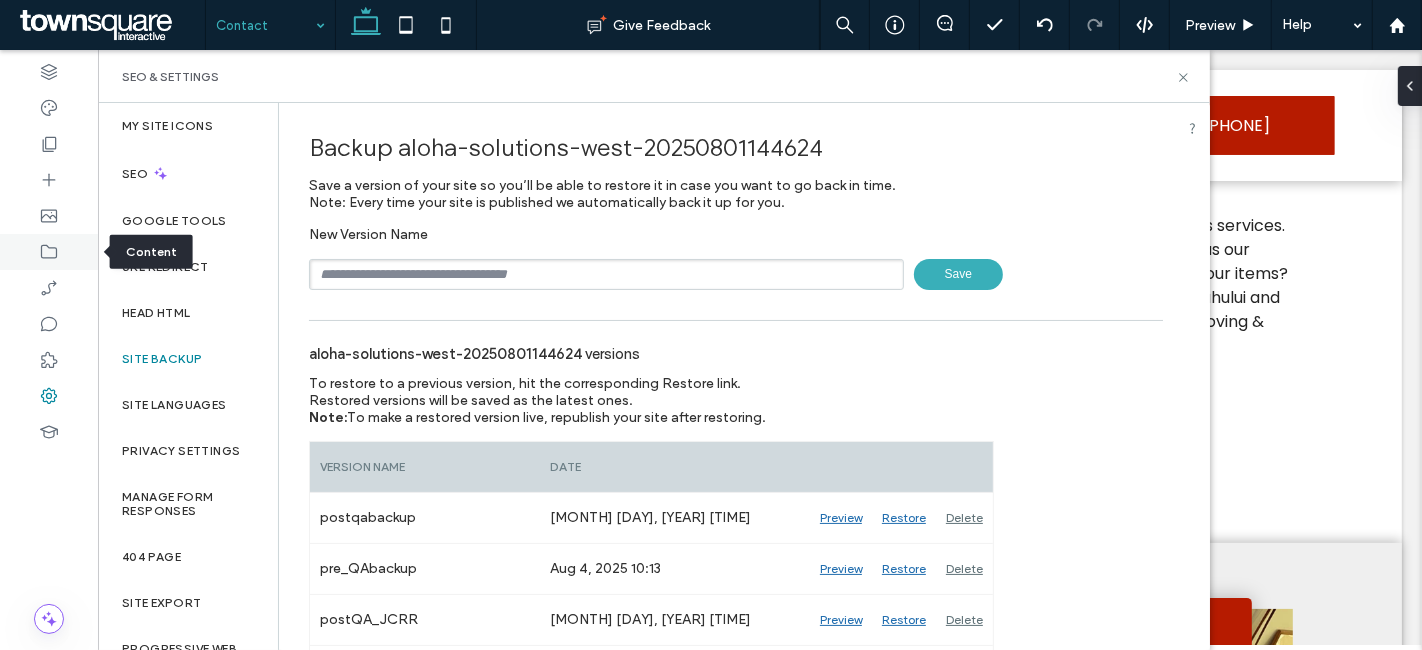 click 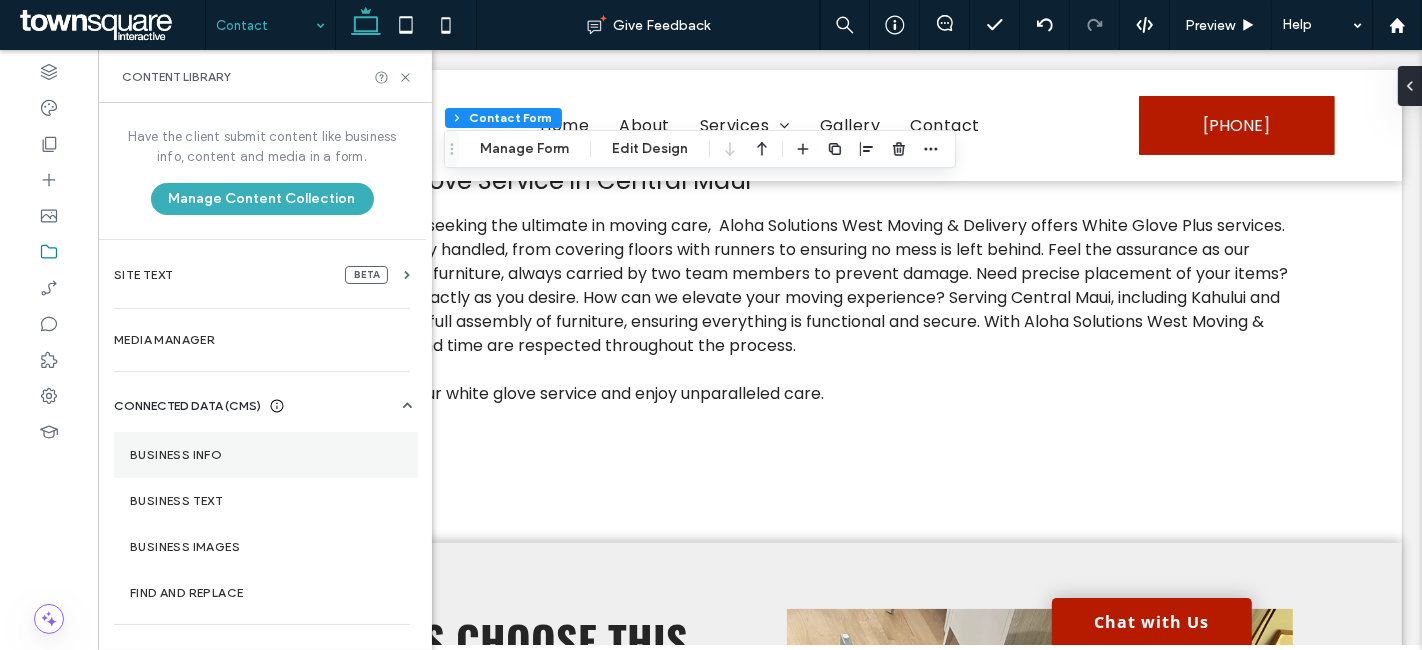 click on "Business Info" at bounding box center [266, 455] 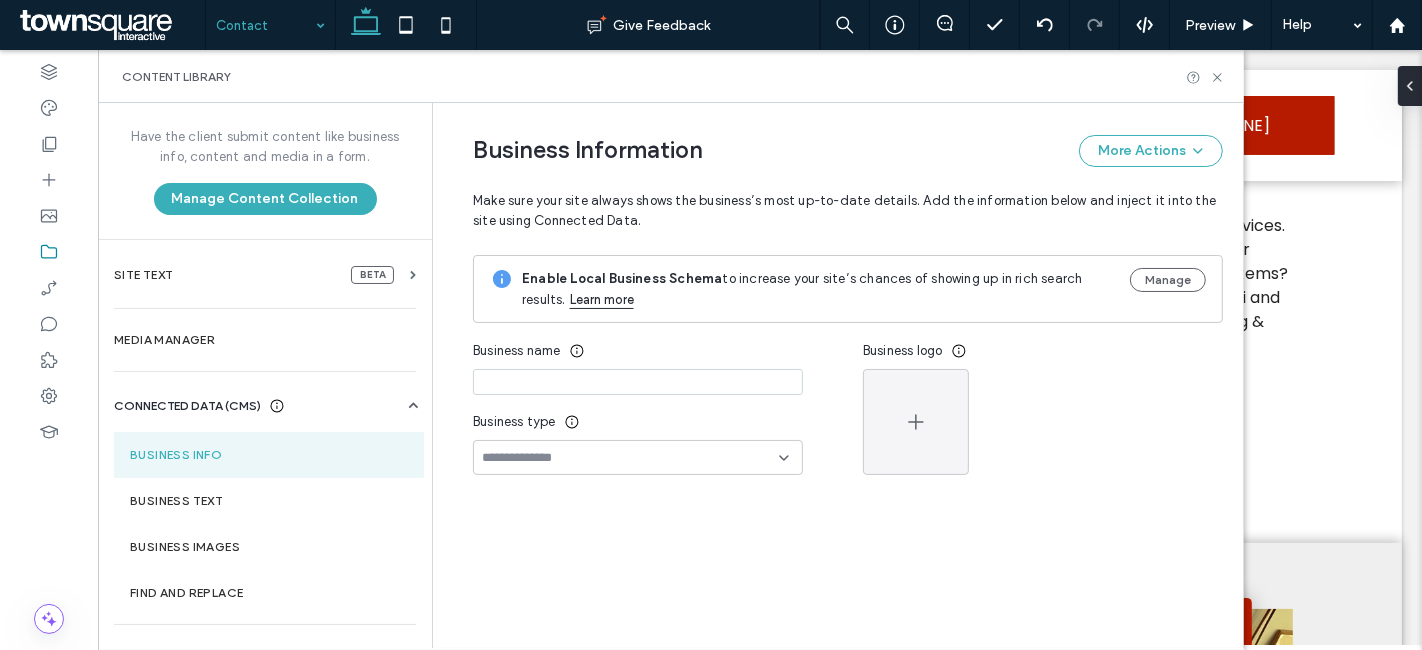 type on "**********" 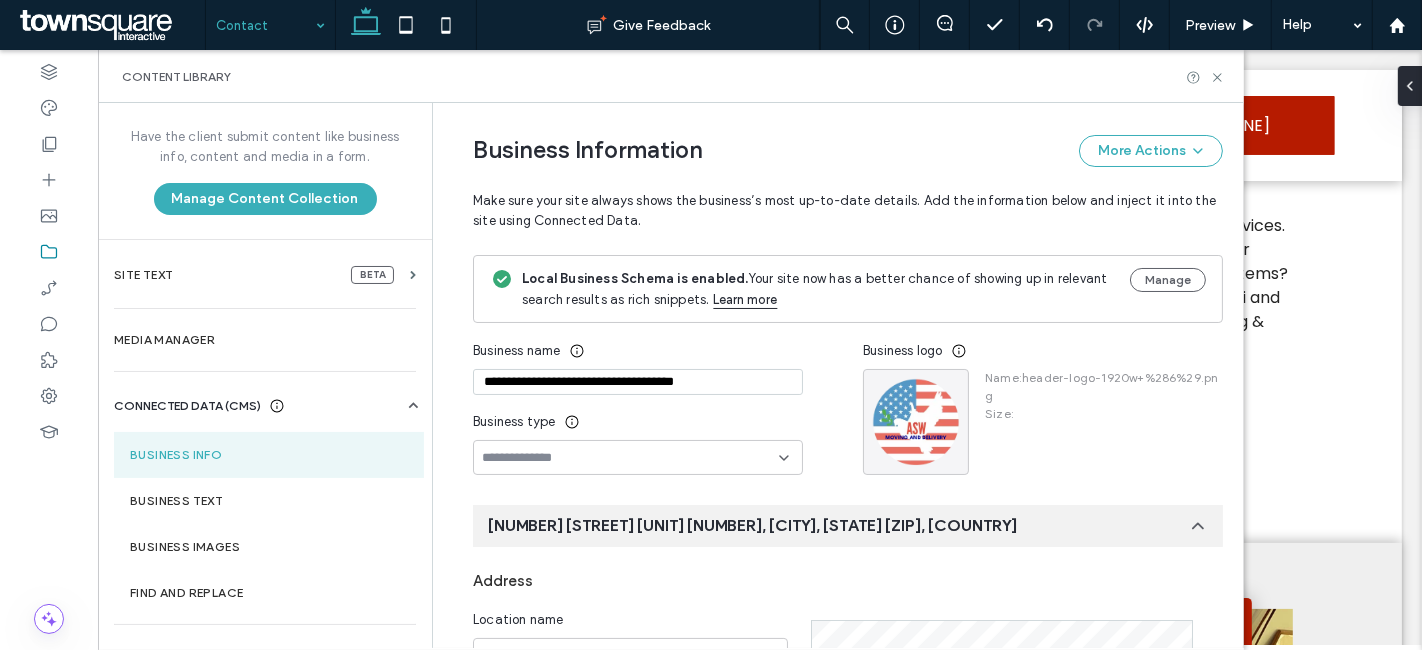 scroll, scrollTop: 98, scrollLeft: 0, axis: vertical 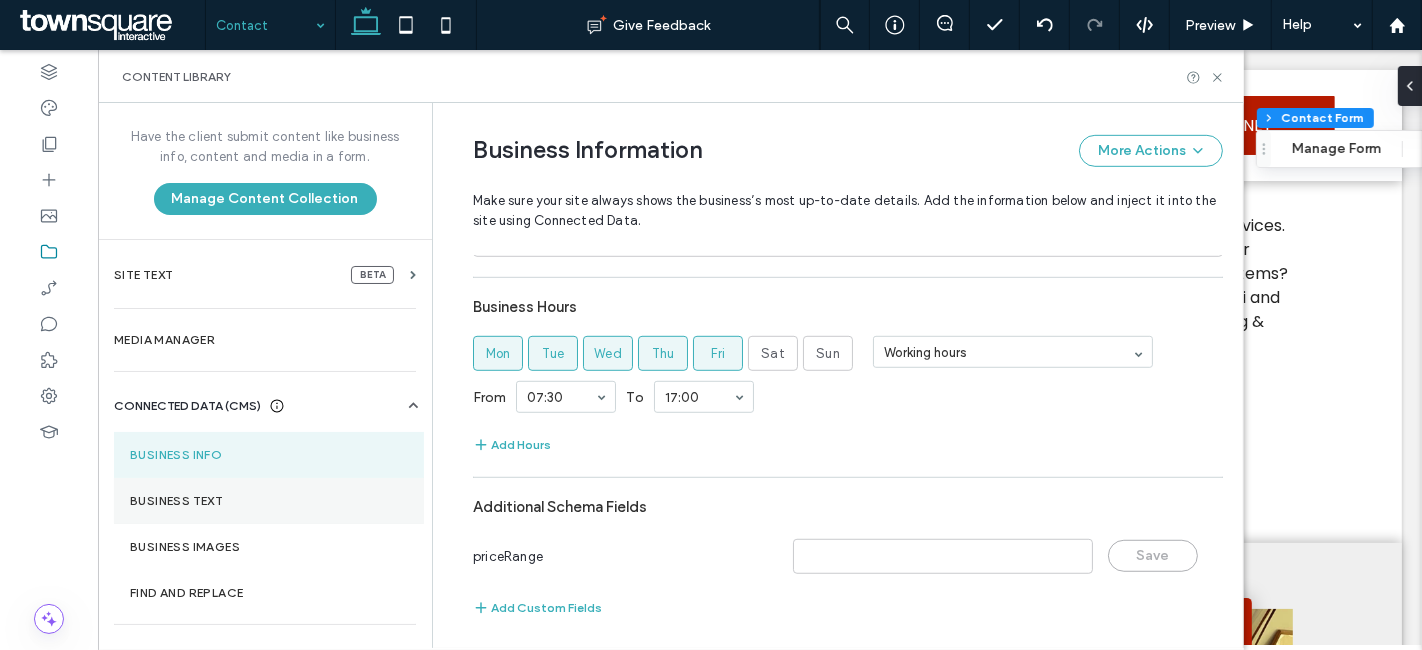 click on "Business Text" at bounding box center (269, 501) 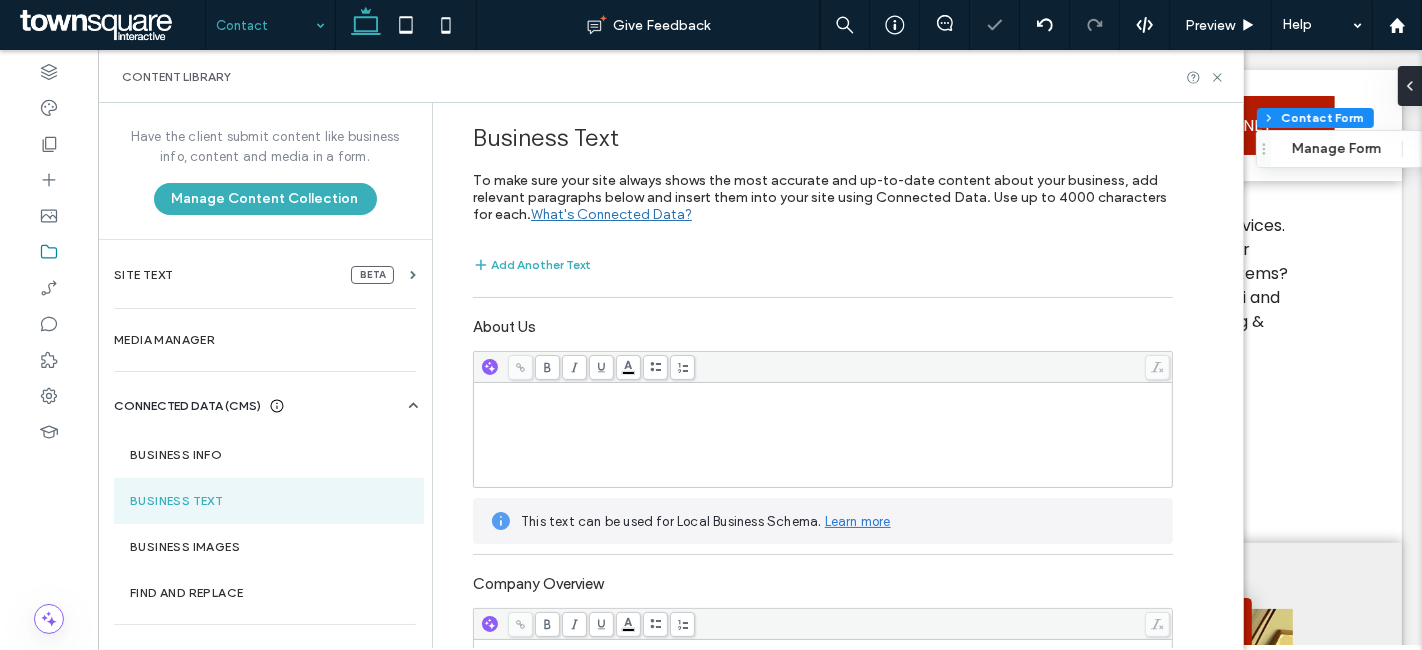 scroll, scrollTop: 555, scrollLeft: 0, axis: vertical 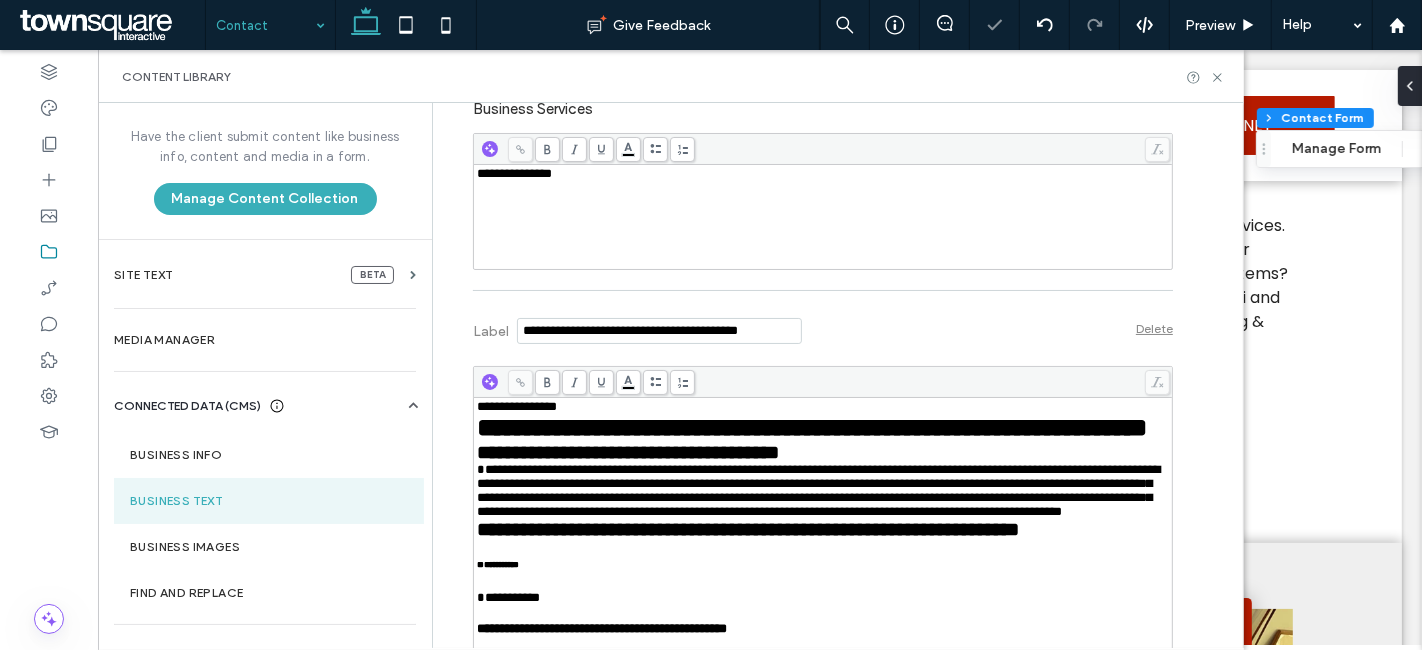 type on "*" 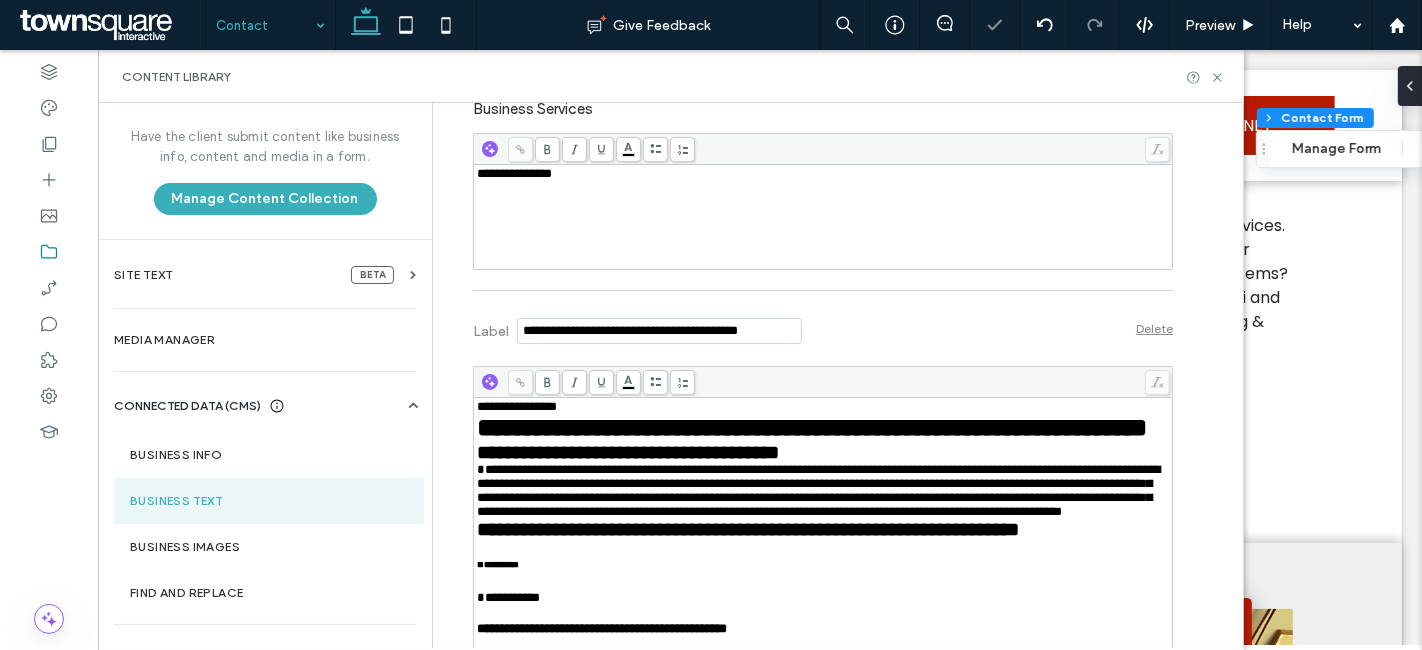 type on "***" 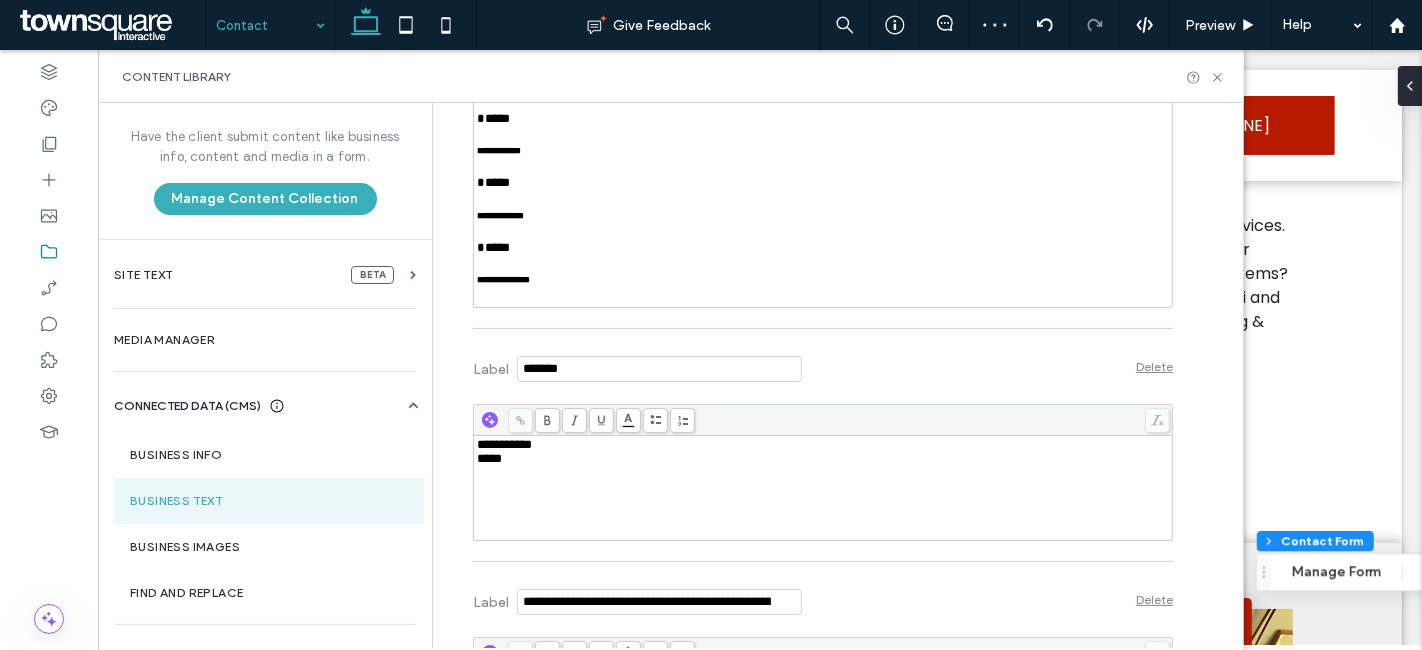 scroll, scrollTop: 1444, scrollLeft: 0, axis: vertical 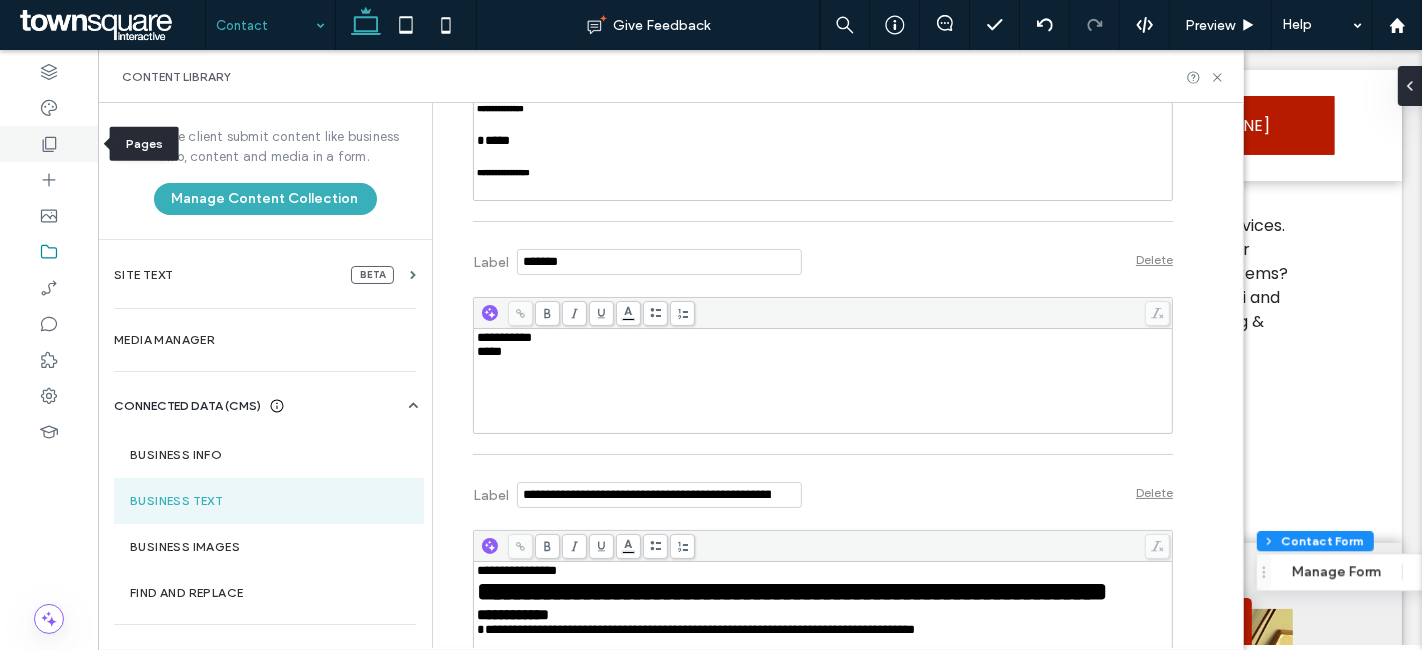 click at bounding box center (49, 144) 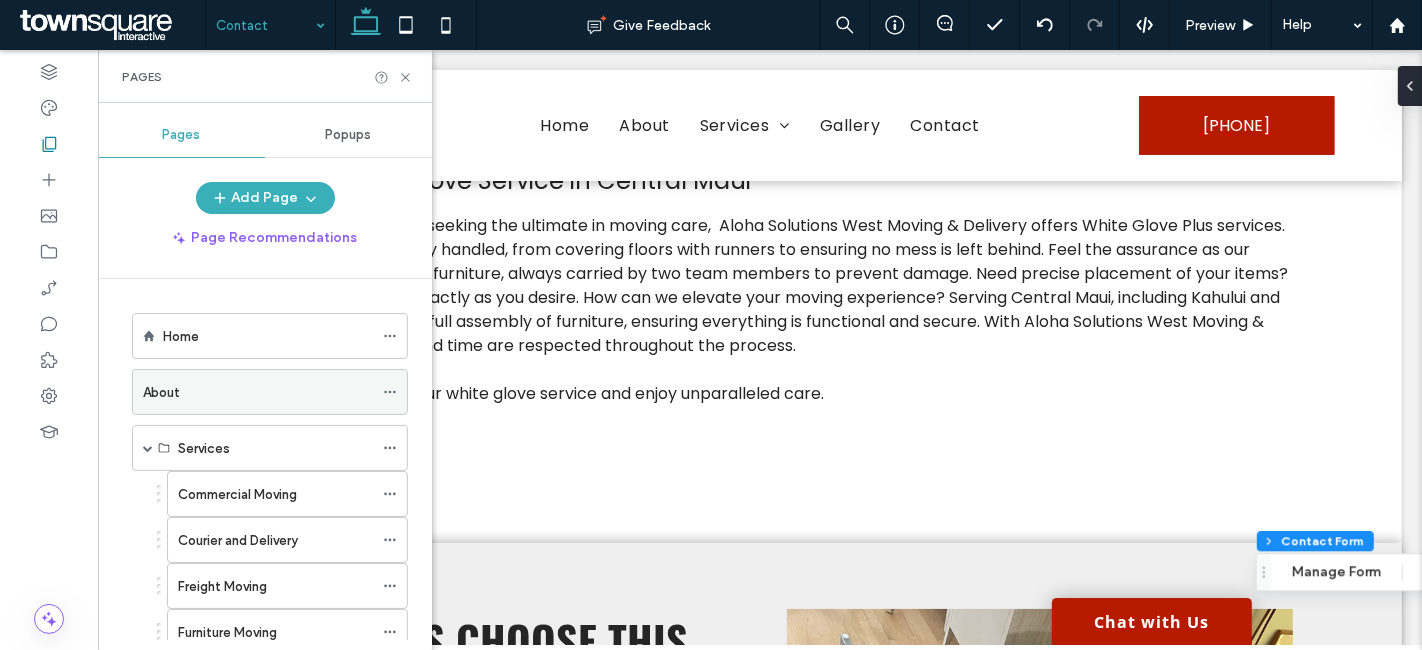click 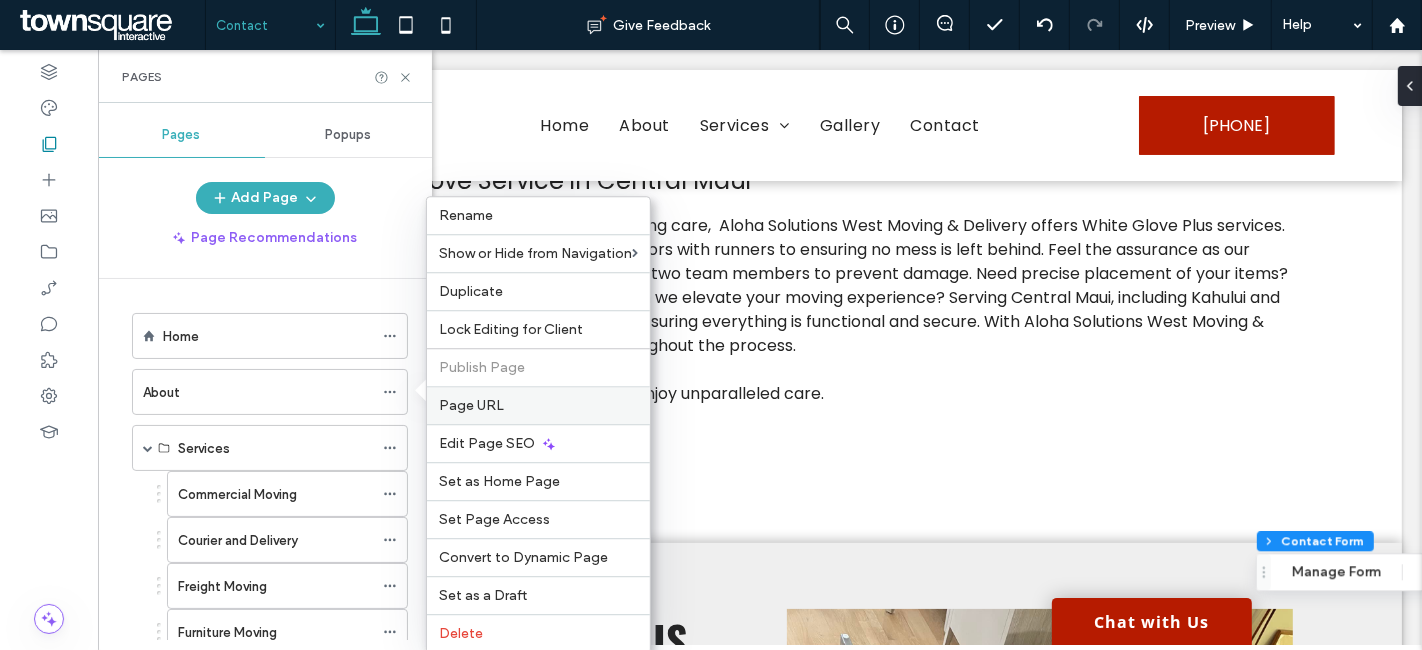 click on "Page URL" at bounding box center (471, 405) 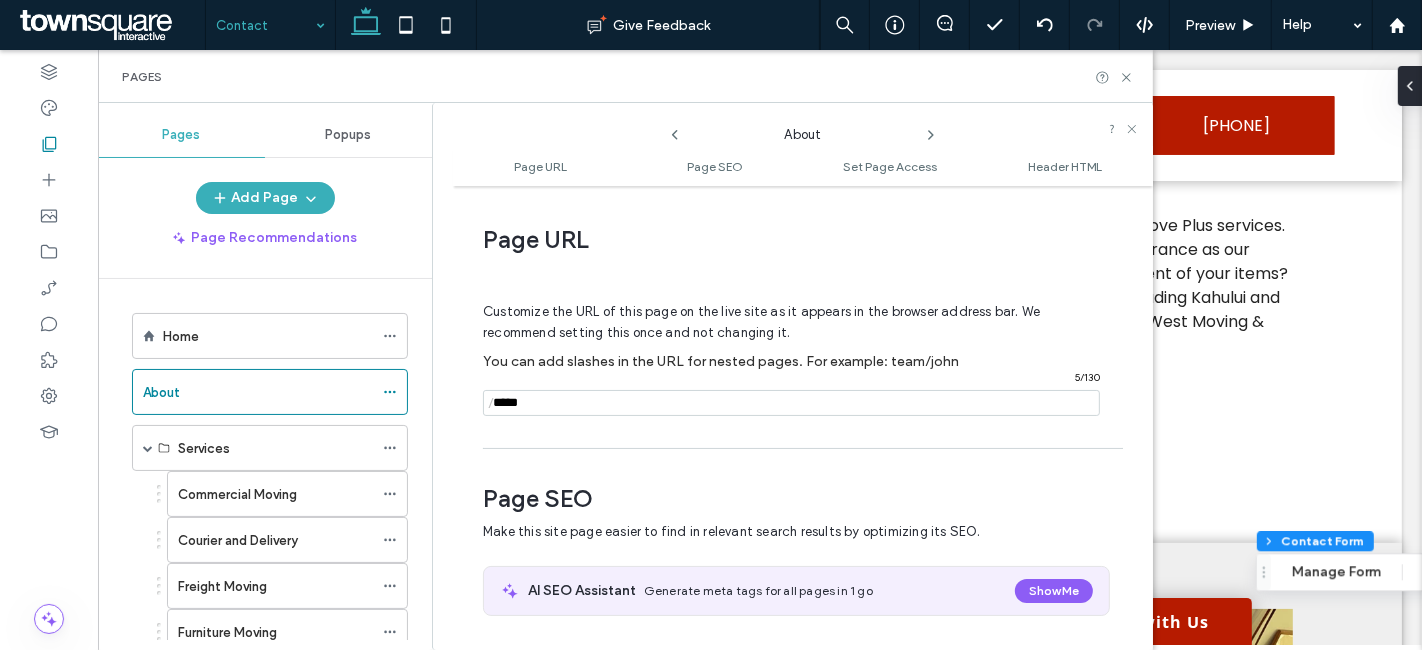 scroll, scrollTop: 9, scrollLeft: 0, axis: vertical 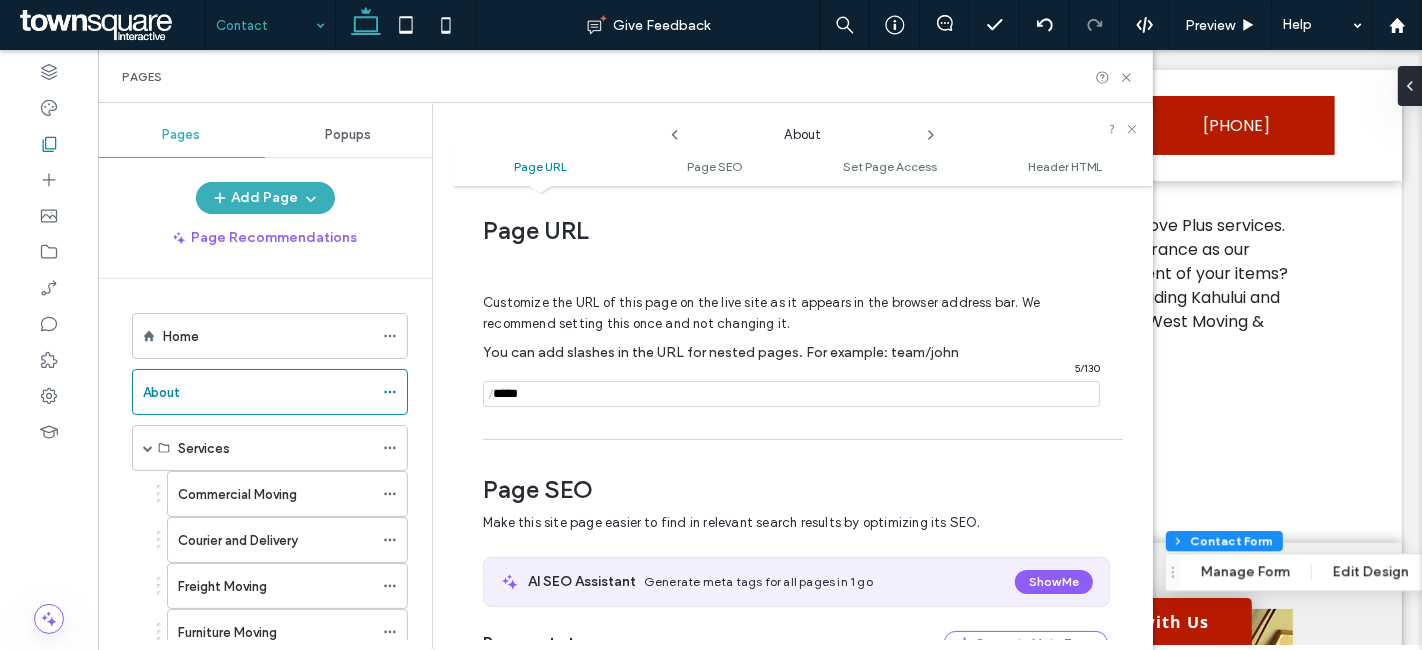 click 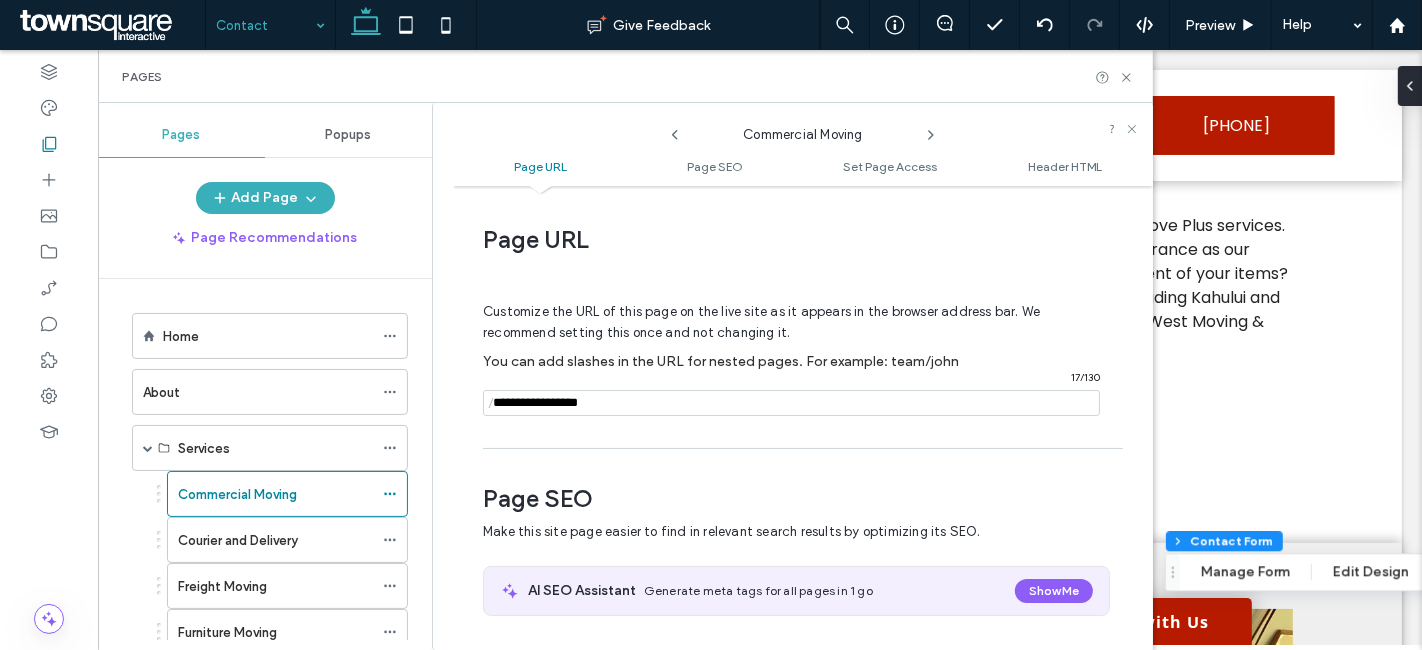 scroll, scrollTop: 9, scrollLeft: 0, axis: vertical 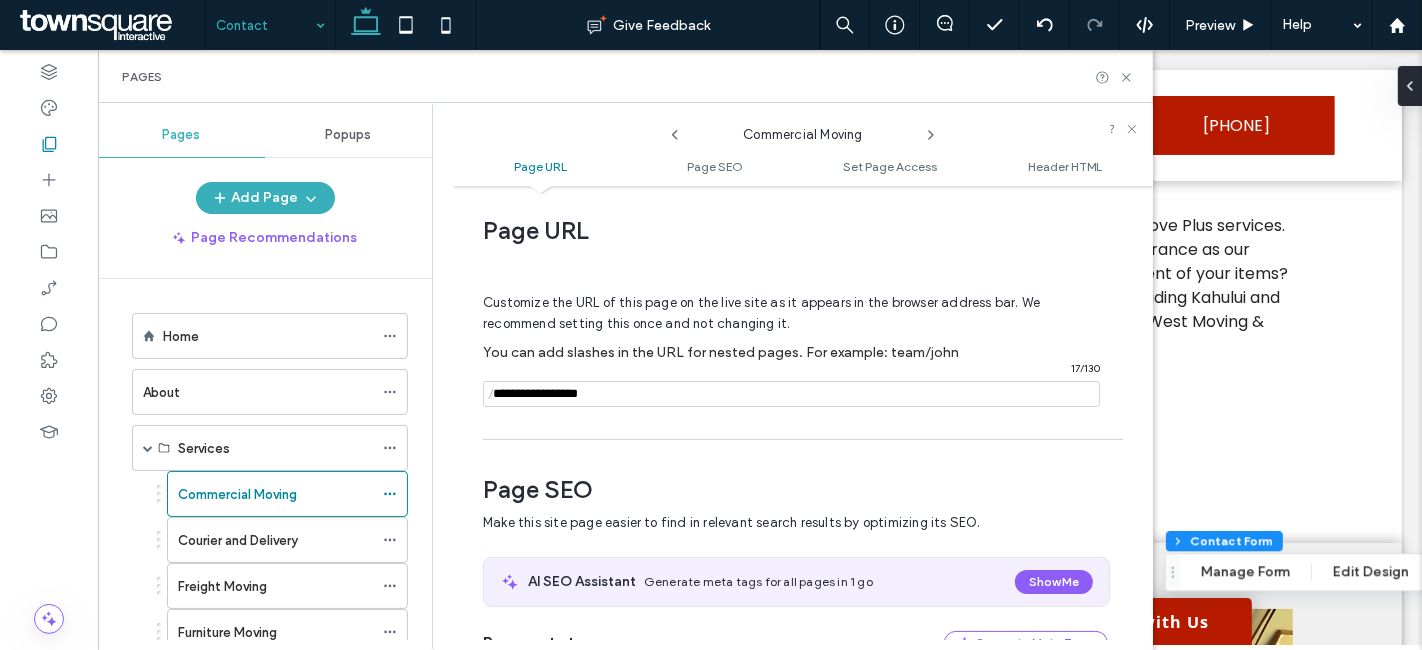 click 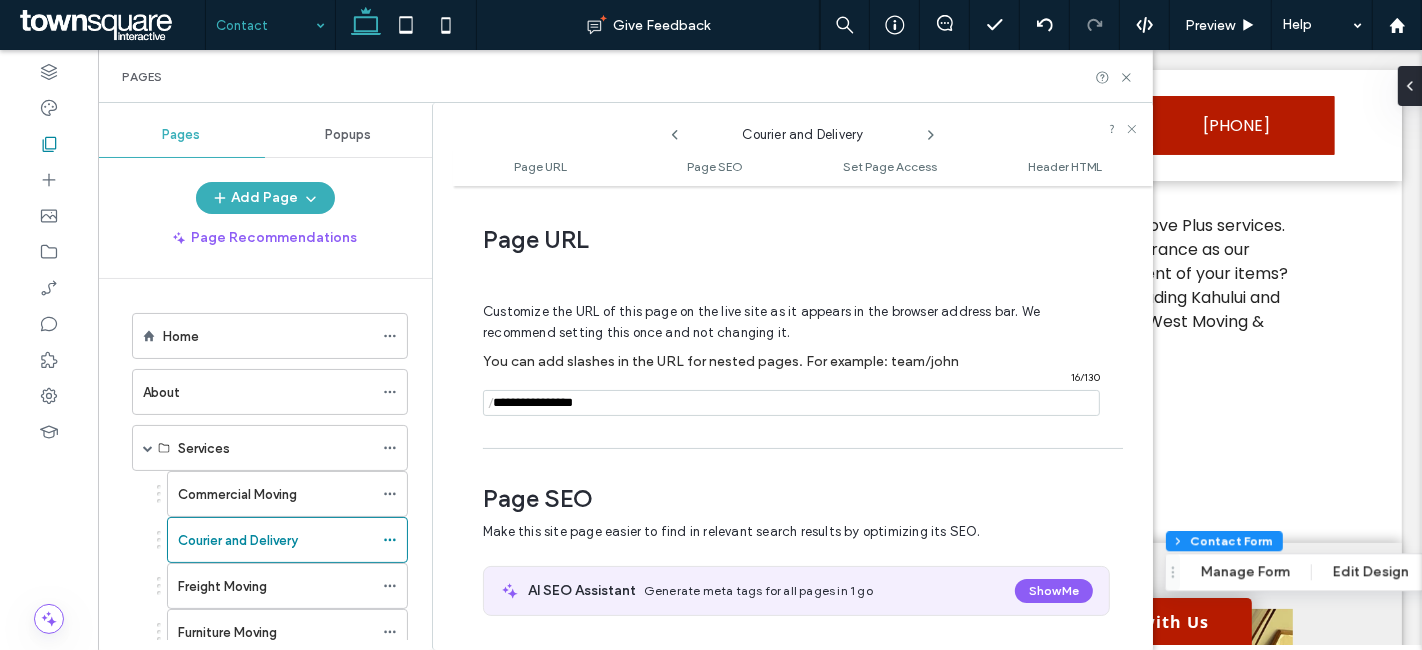 scroll, scrollTop: 9, scrollLeft: 0, axis: vertical 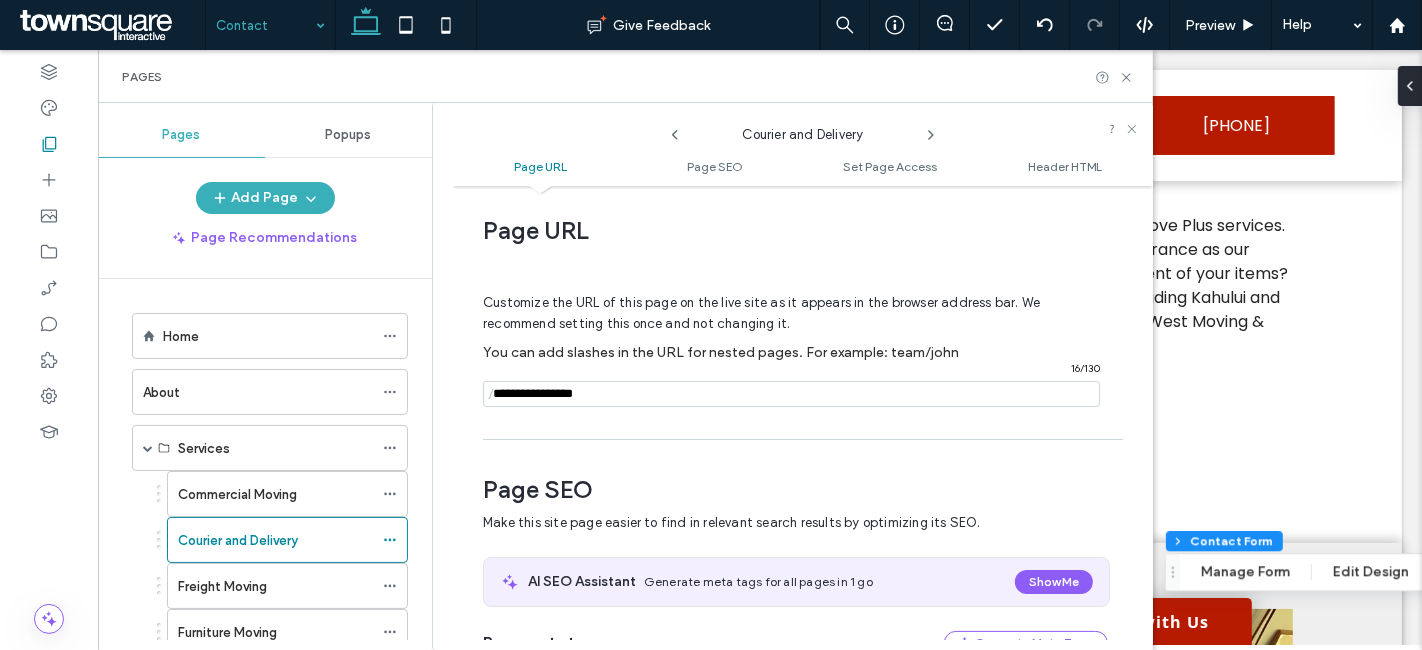 click 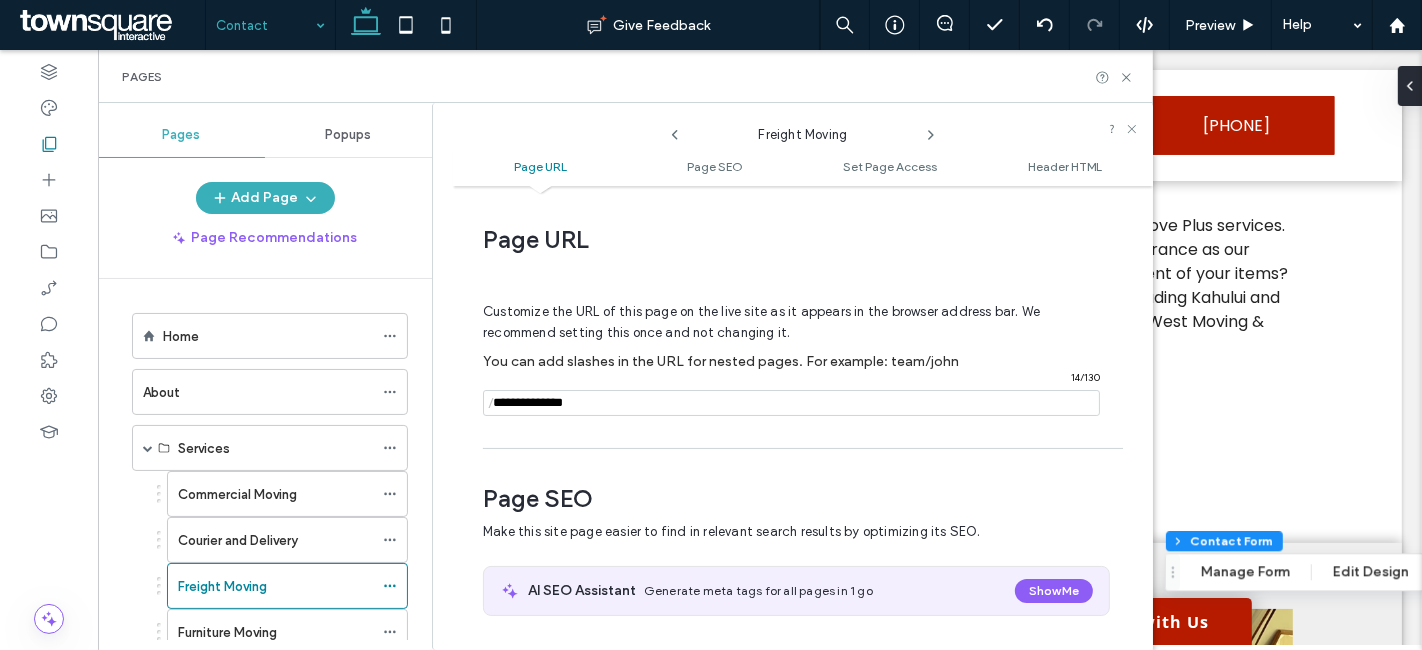 scroll, scrollTop: 9, scrollLeft: 0, axis: vertical 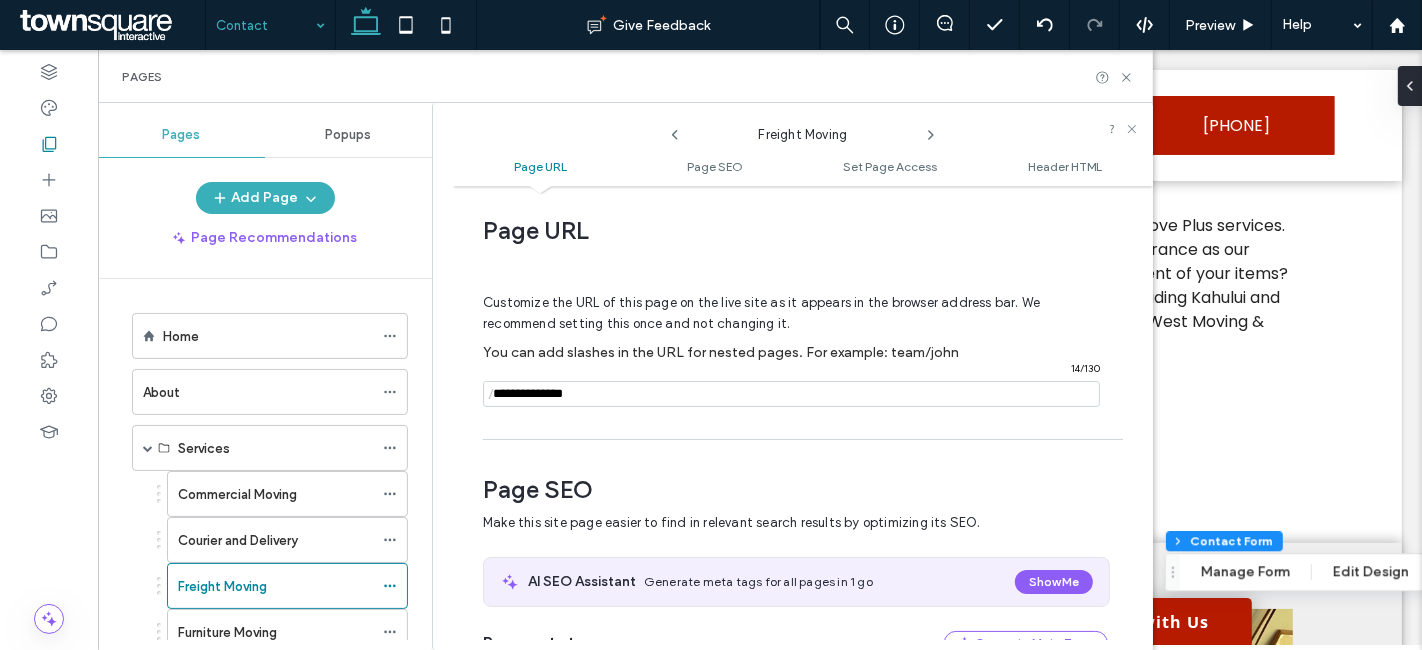 click 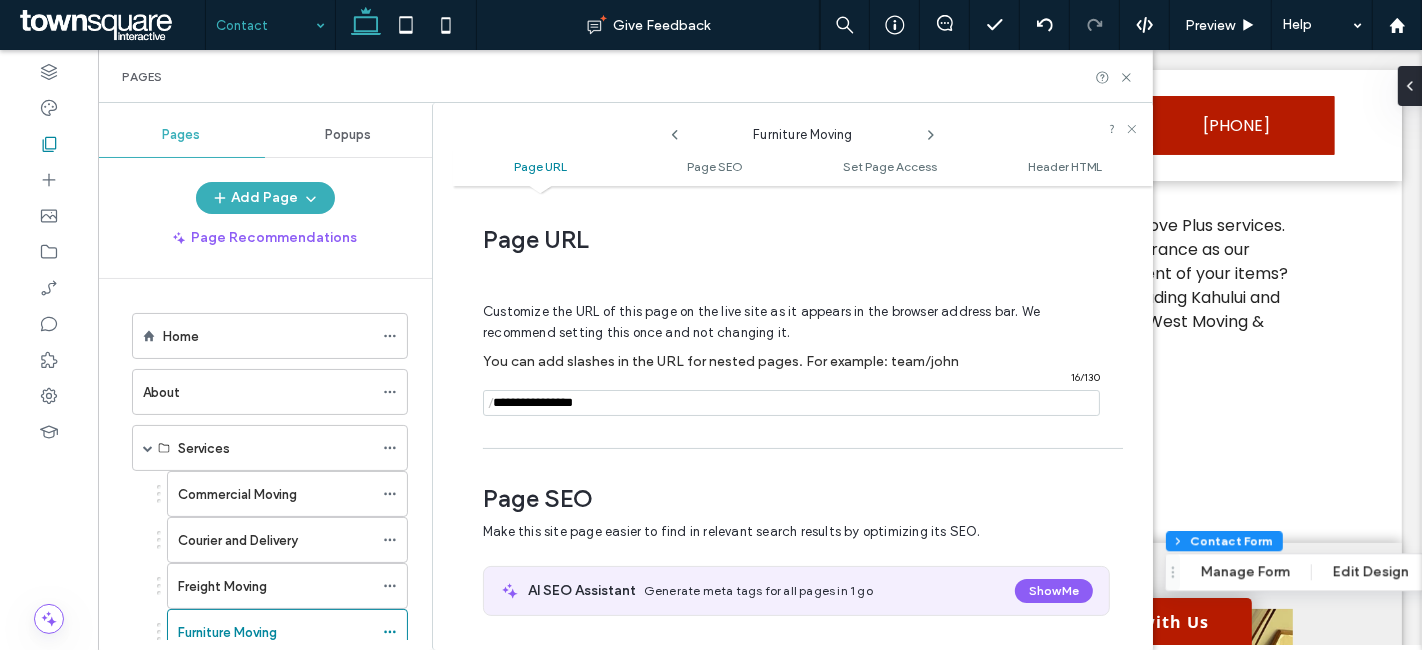 scroll, scrollTop: 9, scrollLeft: 0, axis: vertical 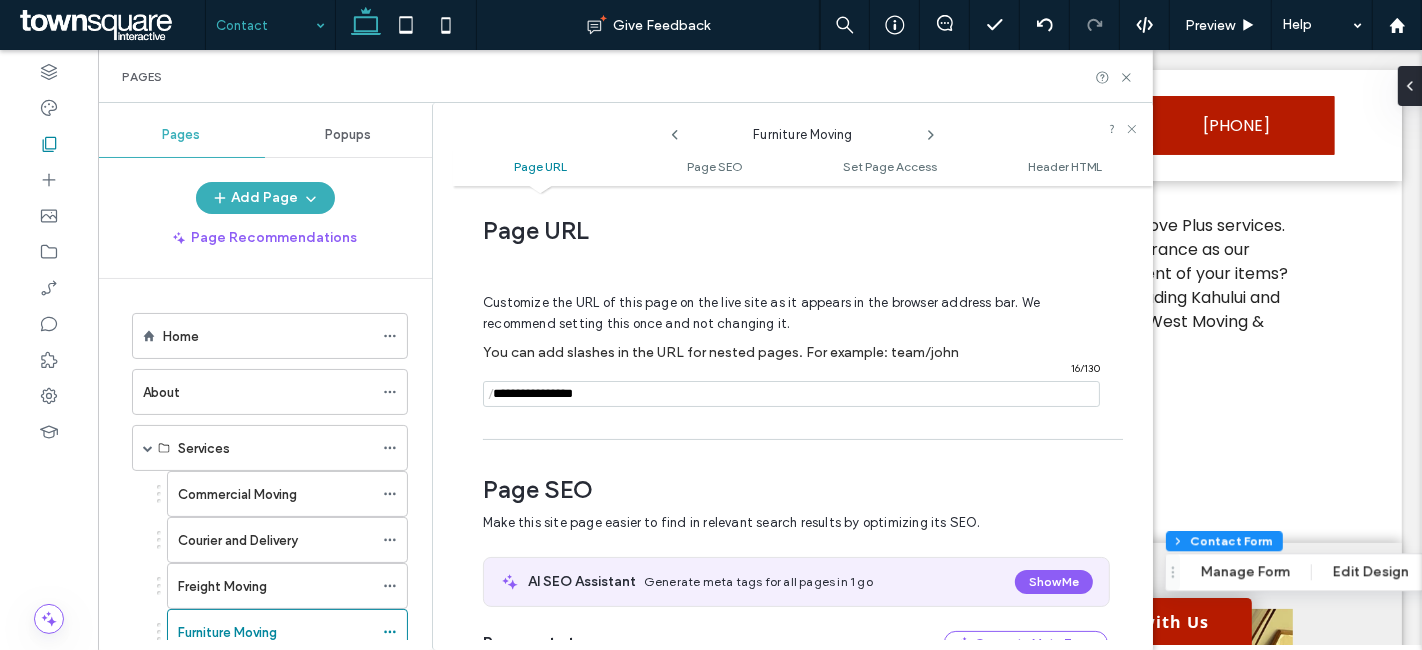 click 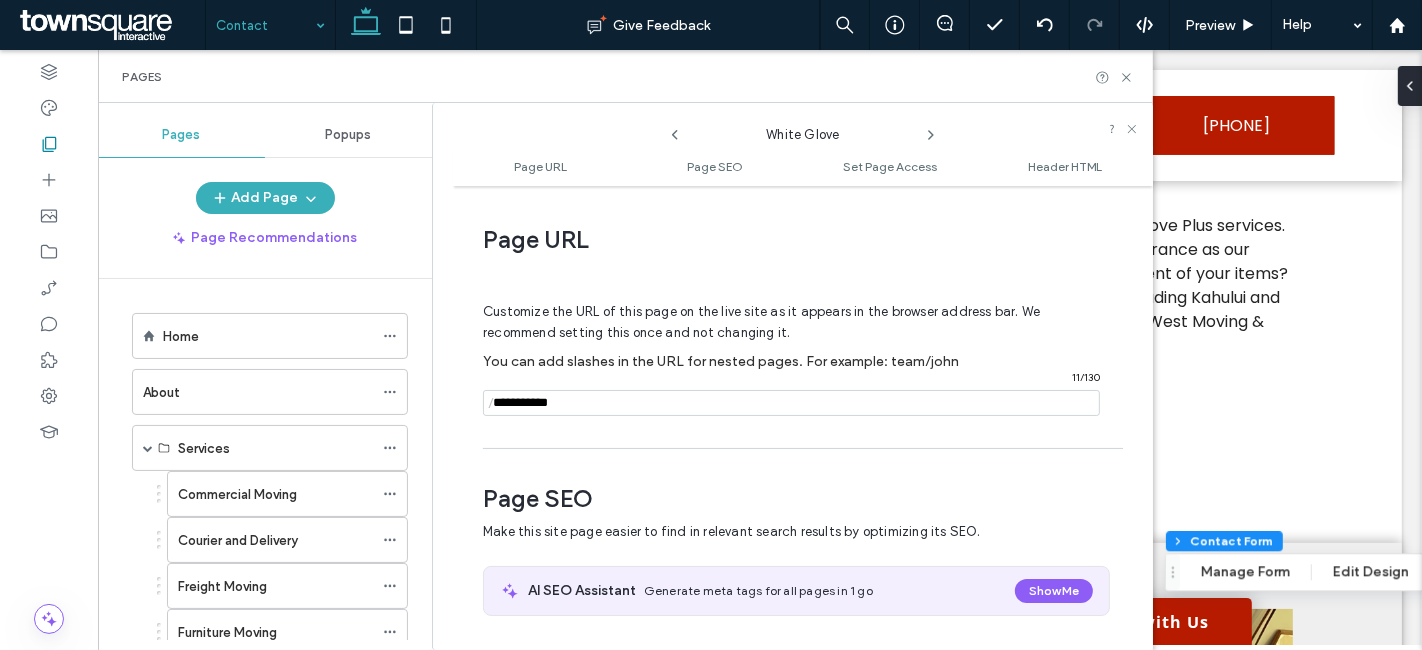 scroll, scrollTop: 9, scrollLeft: 0, axis: vertical 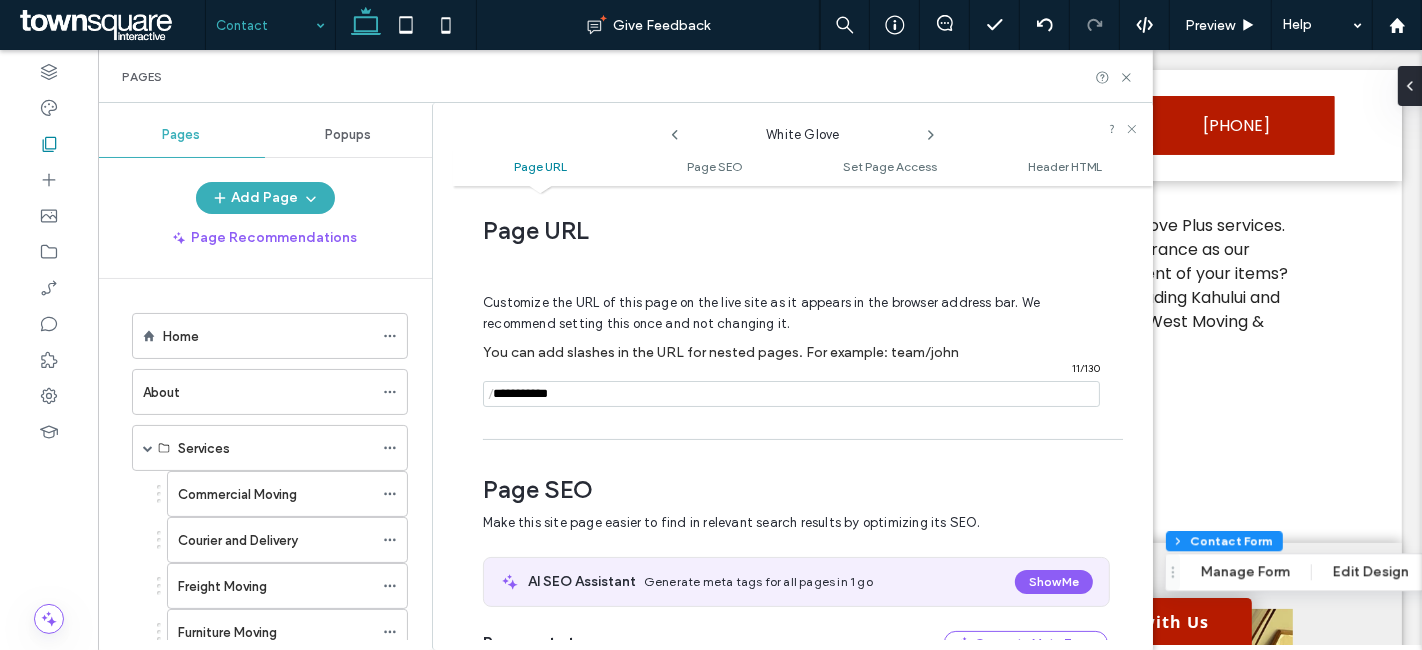click 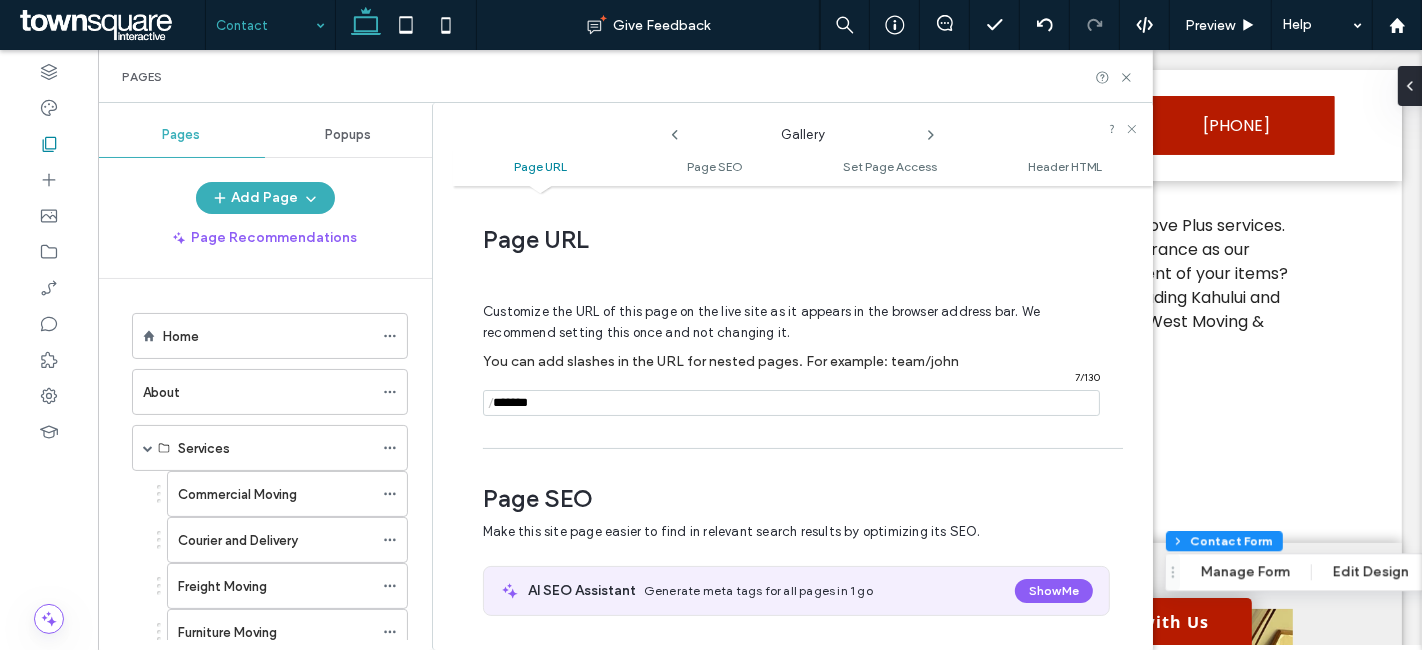scroll, scrollTop: 9, scrollLeft: 0, axis: vertical 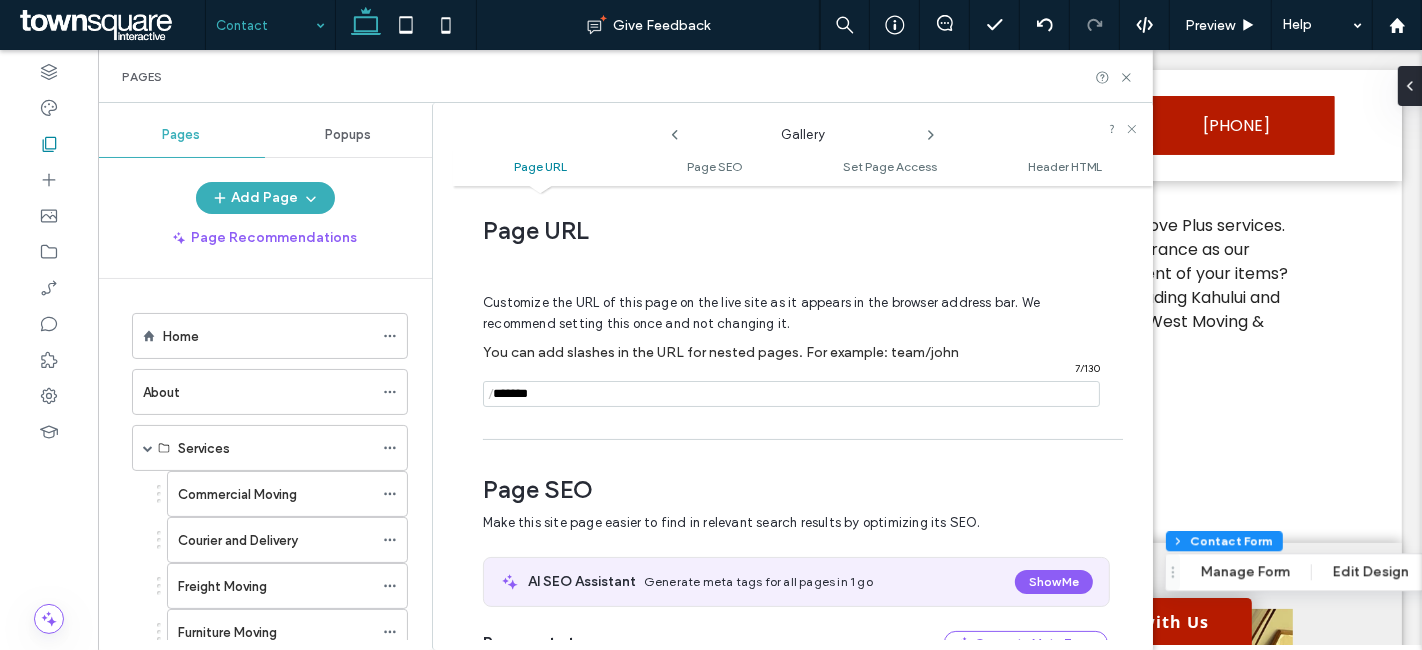 click 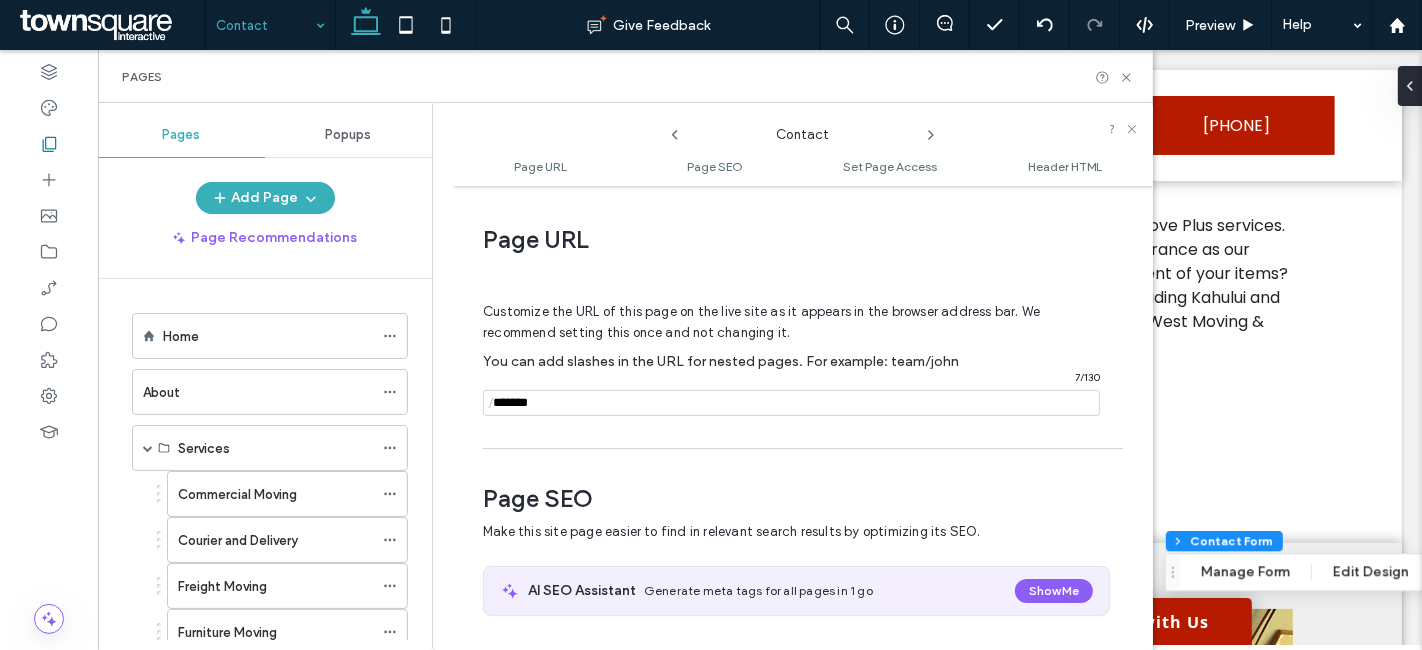 scroll, scrollTop: 9, scrollLeft: 0, axis: vertical 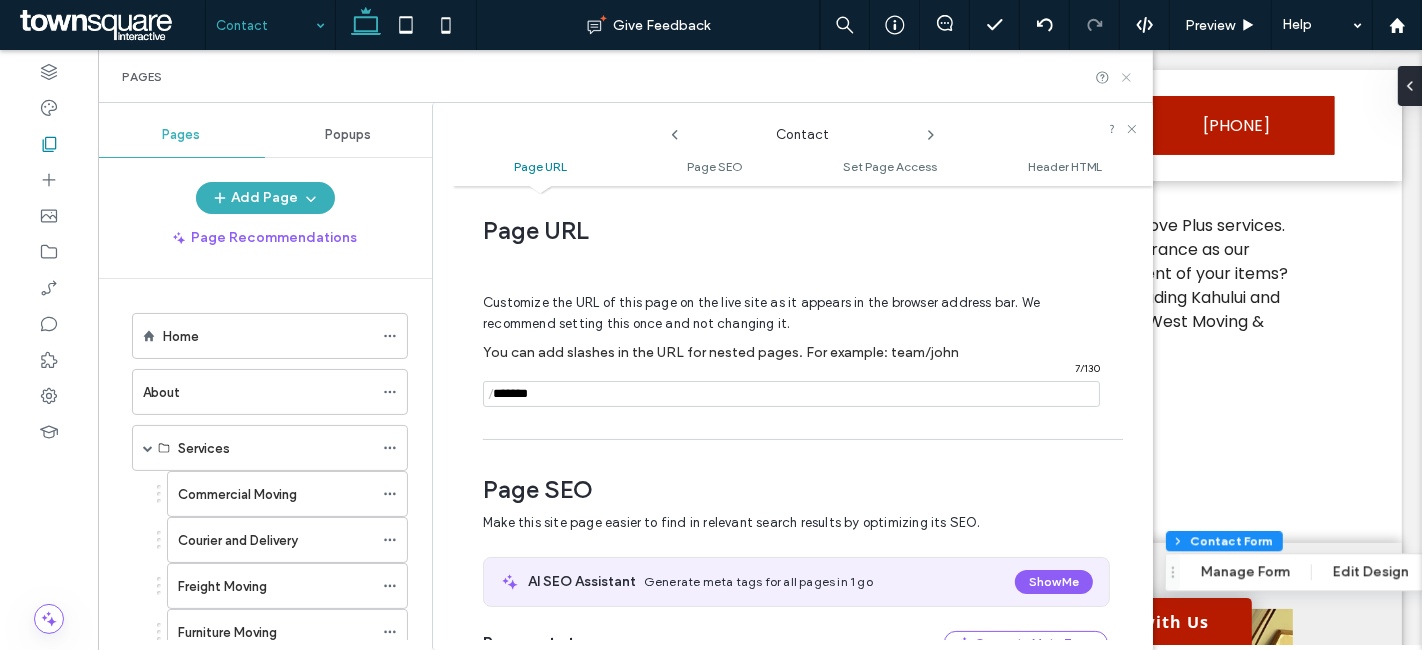click 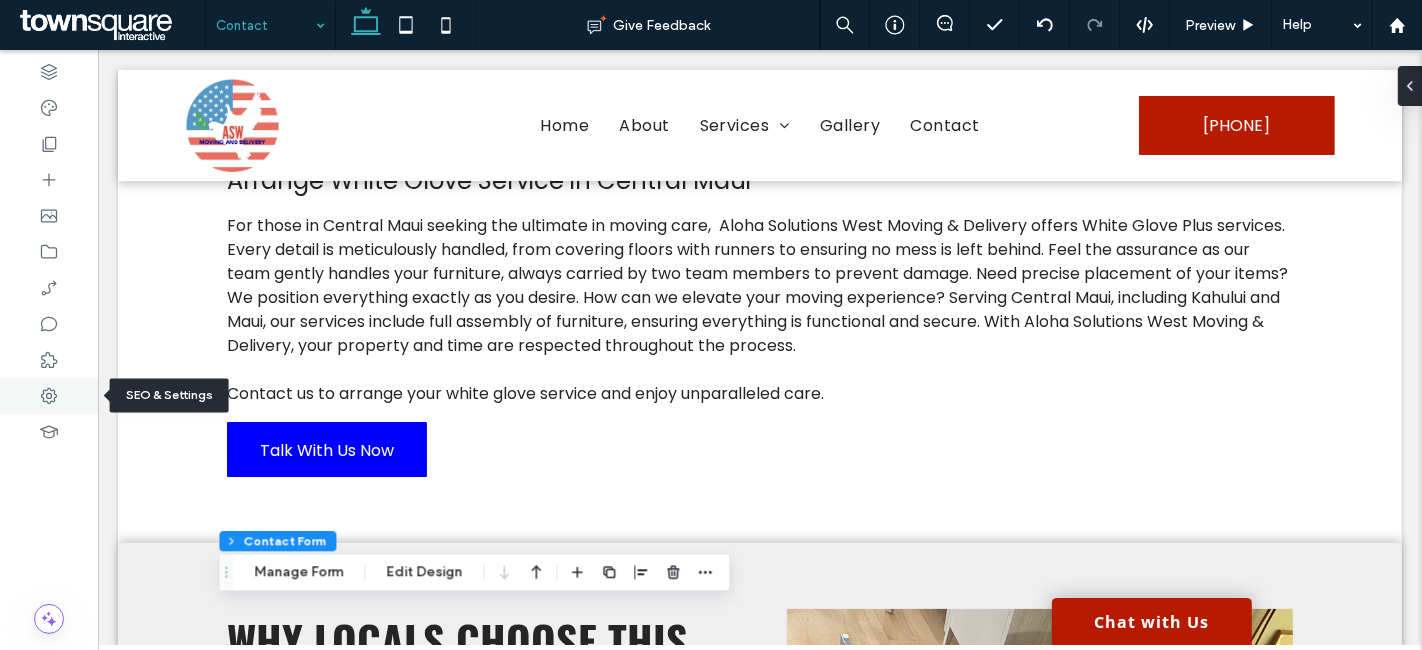 click 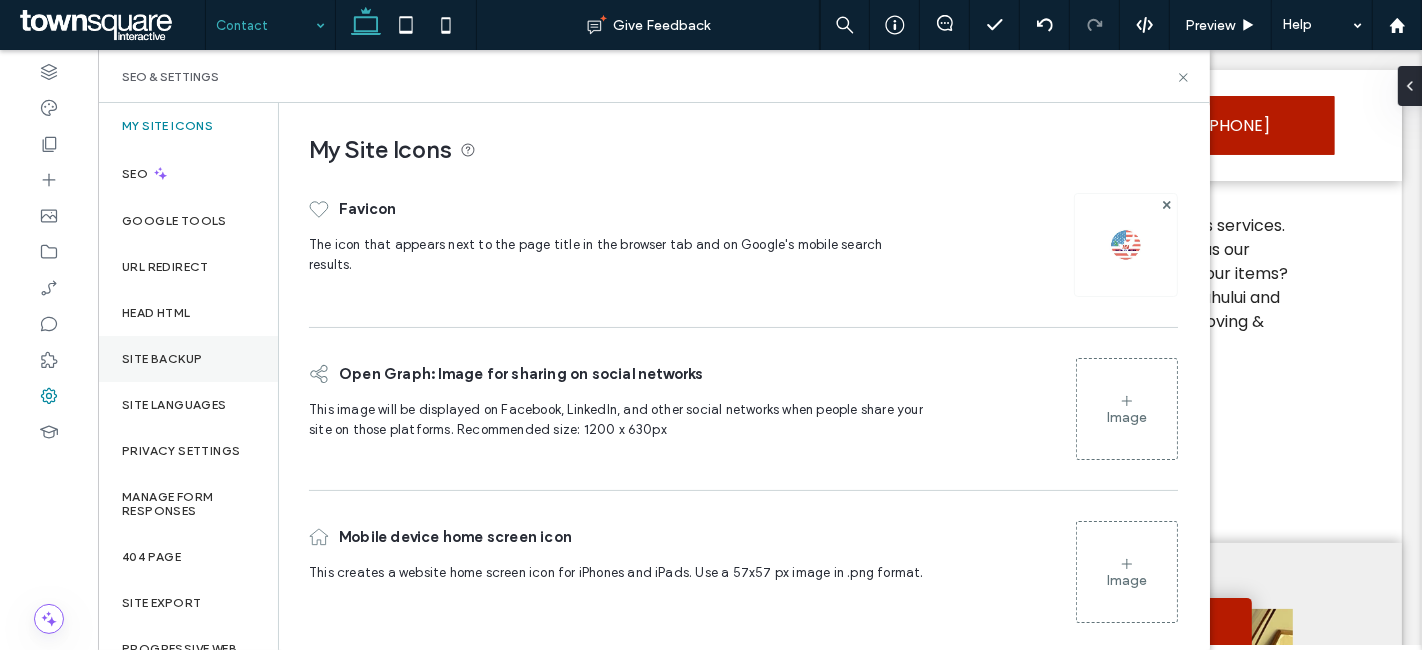 scroll, scrollTop: 35, scrollLeft: 0, axis: vertical 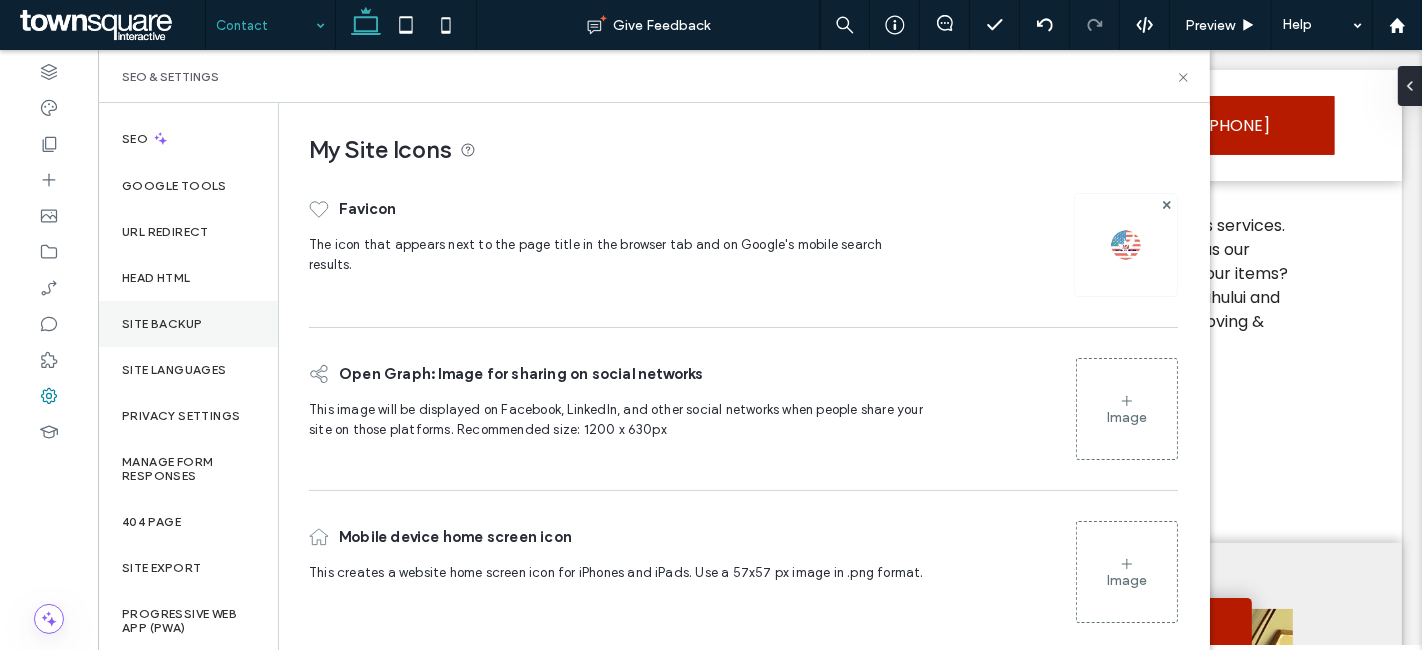 click on "Site Backup" at bounding box center [188, 324] 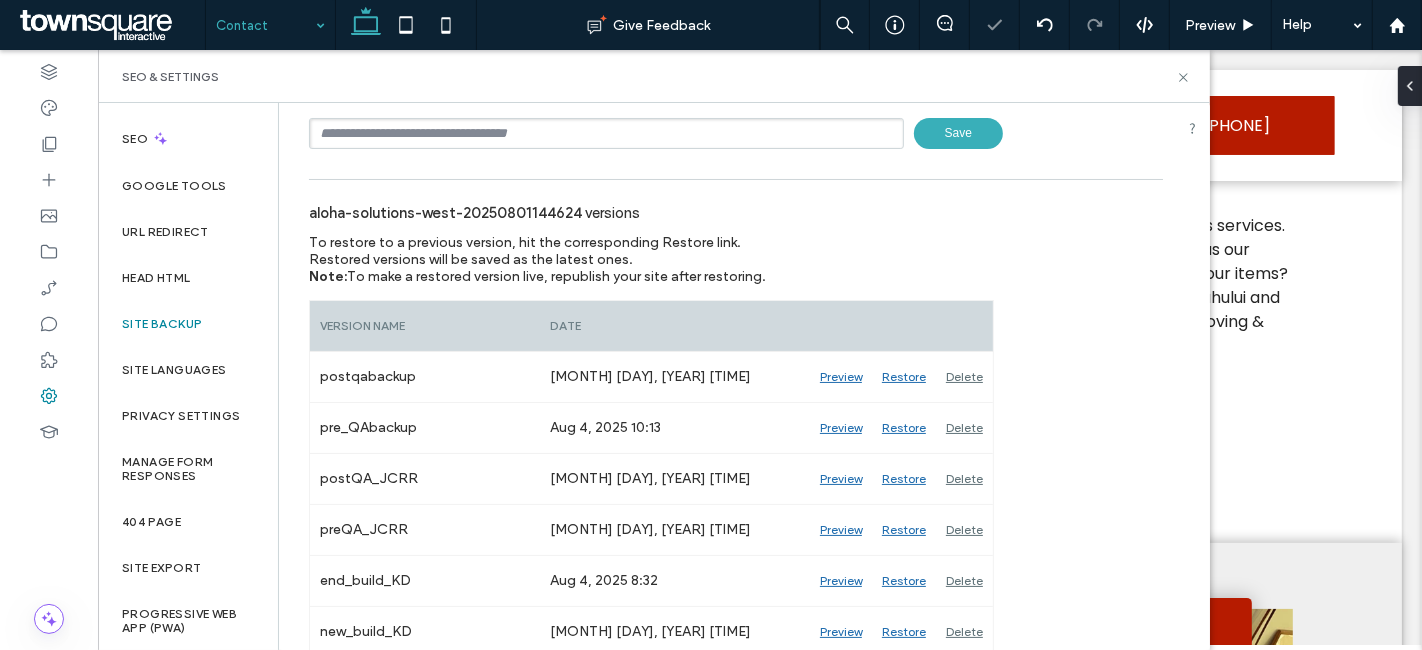 scroll, scrollTop: 145, scrollLeft: 0, axis: vertical 